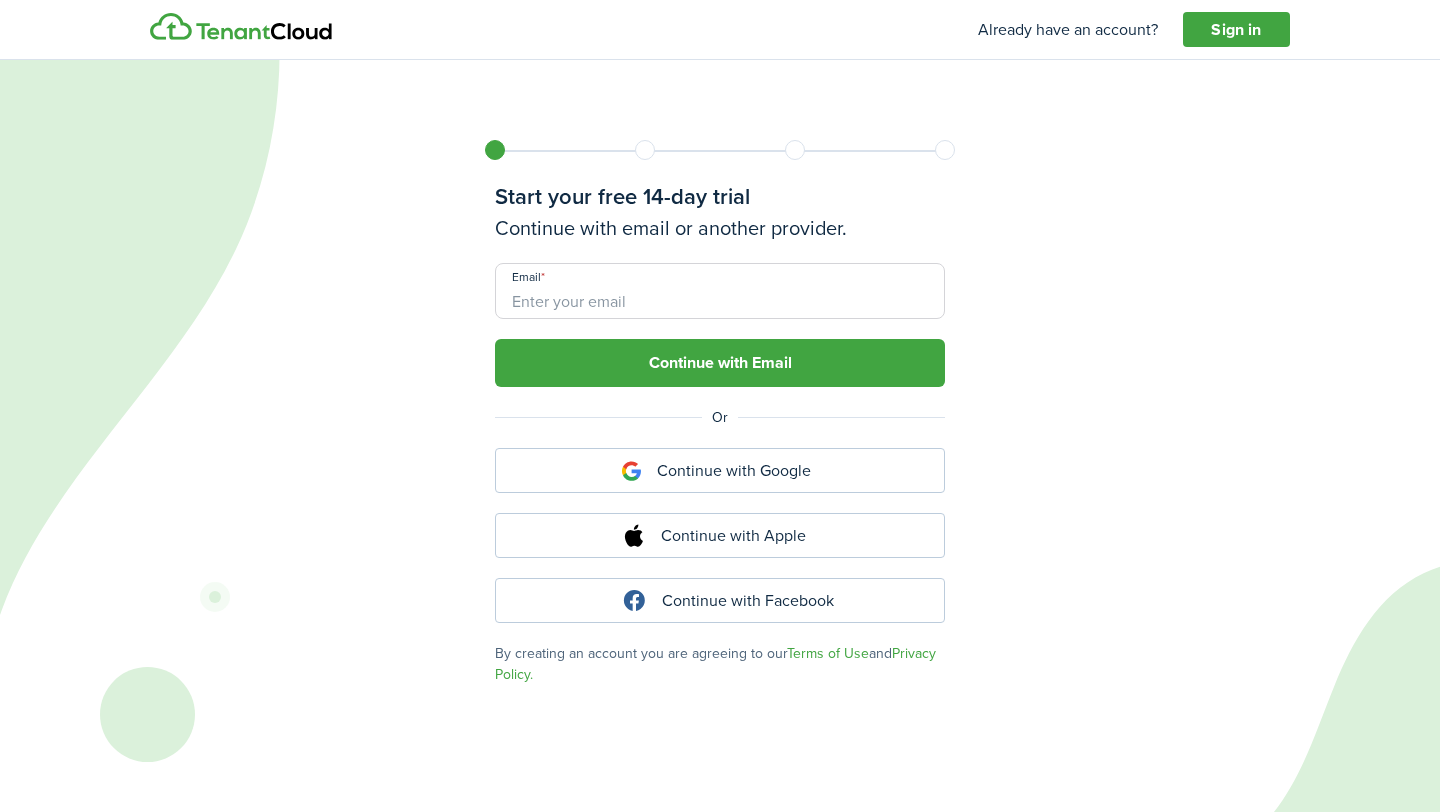 scroll, scrollTop: 0, scrollLeft: 0, axis: both 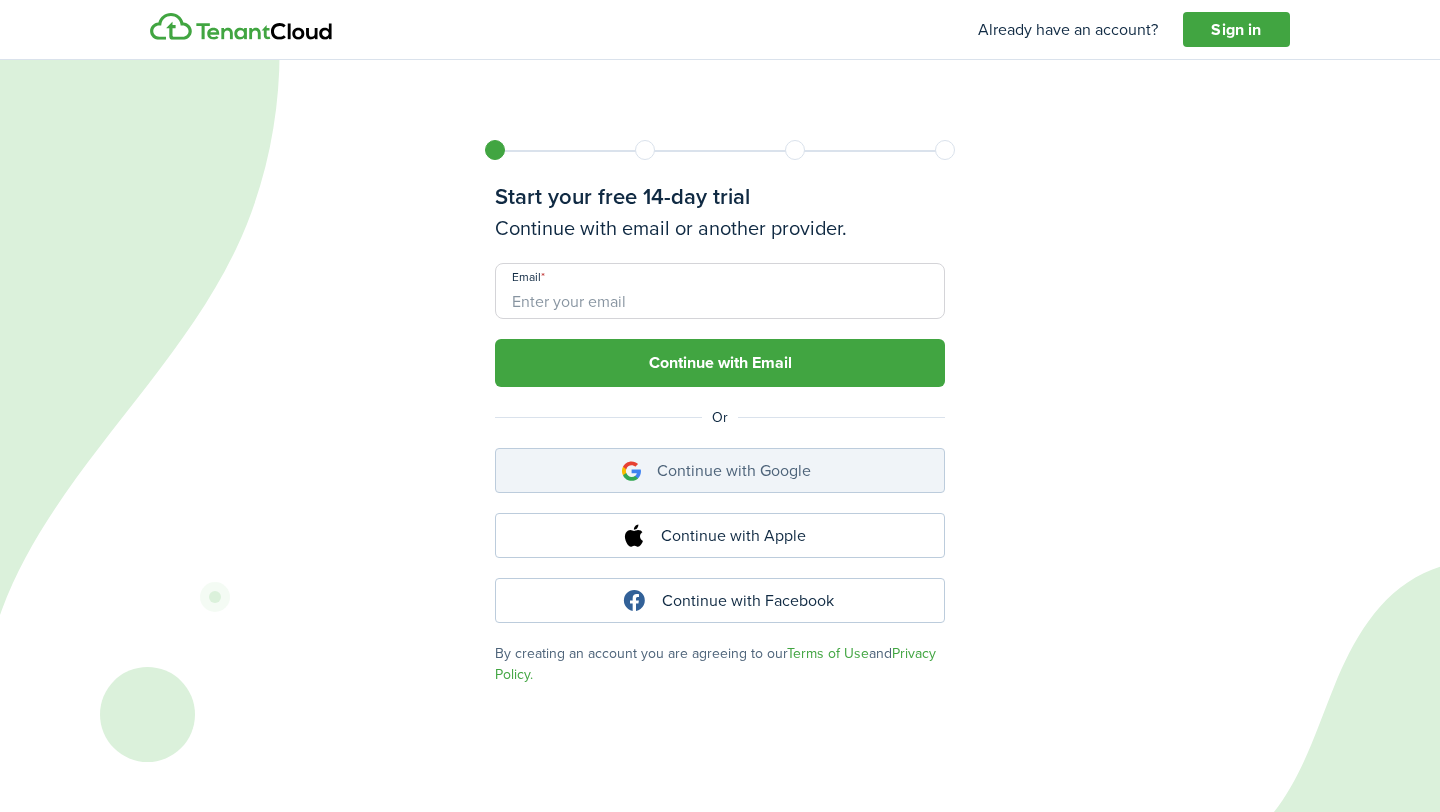 click on "Continue with Google" 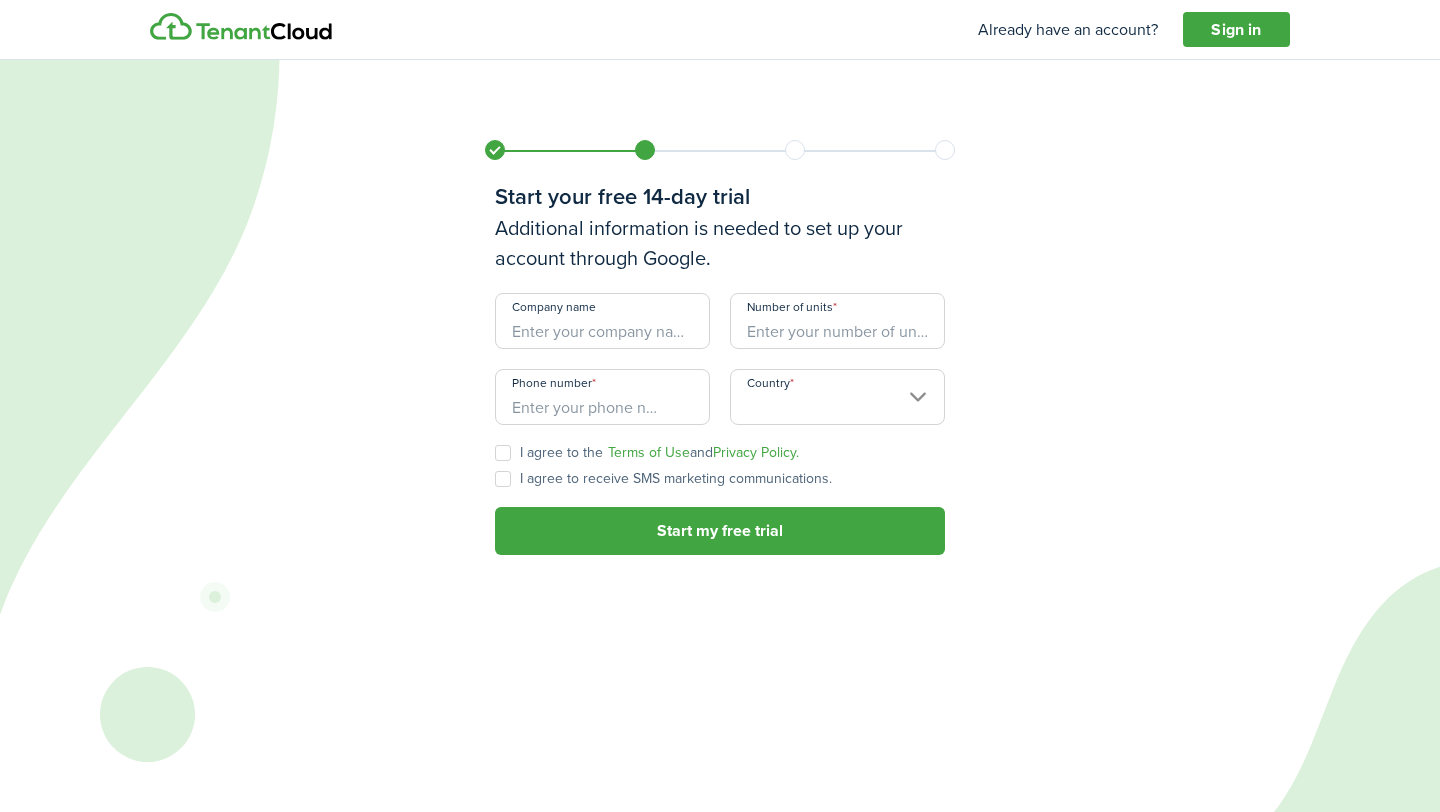 click on "Number of units" at bounding box center [837, 321] 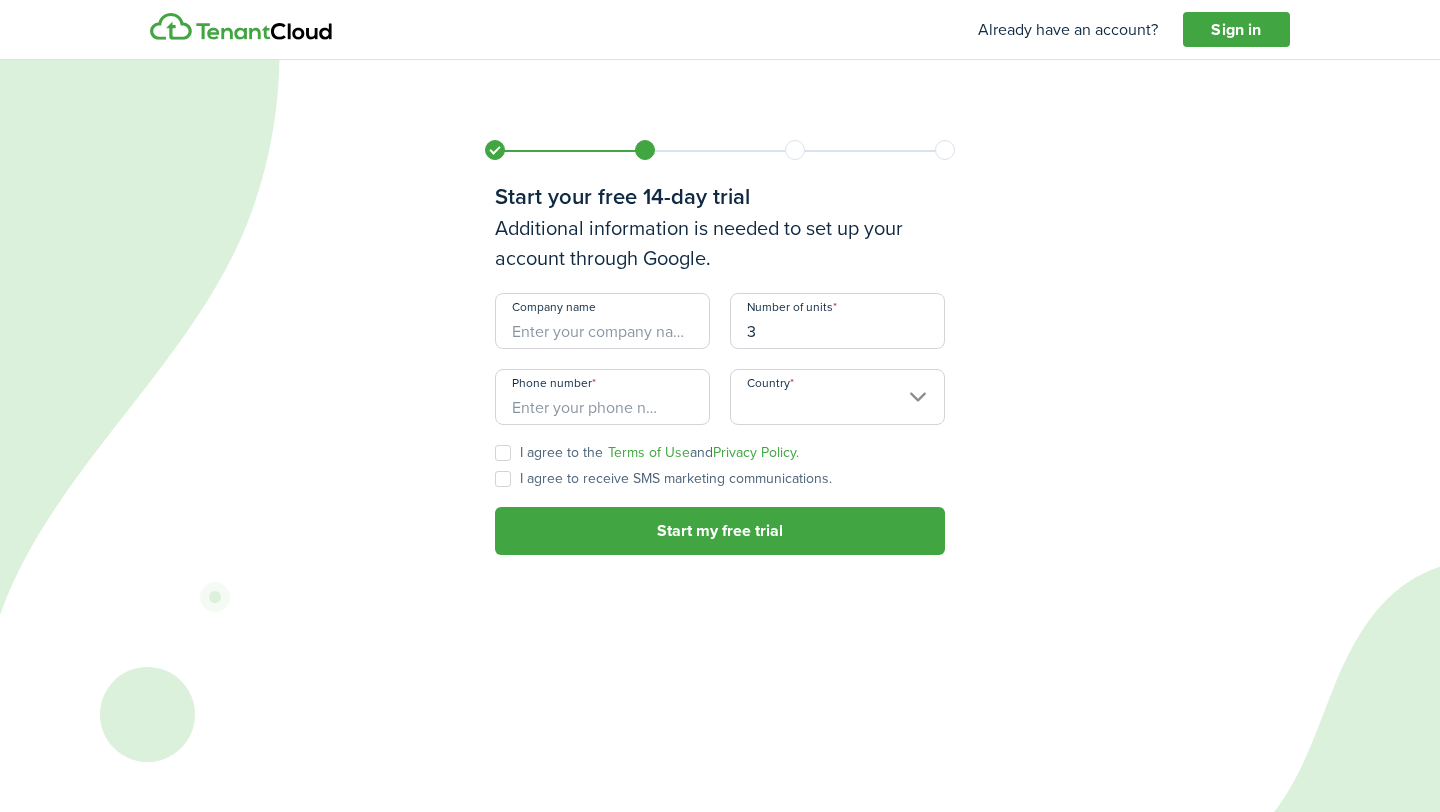 type on "3" 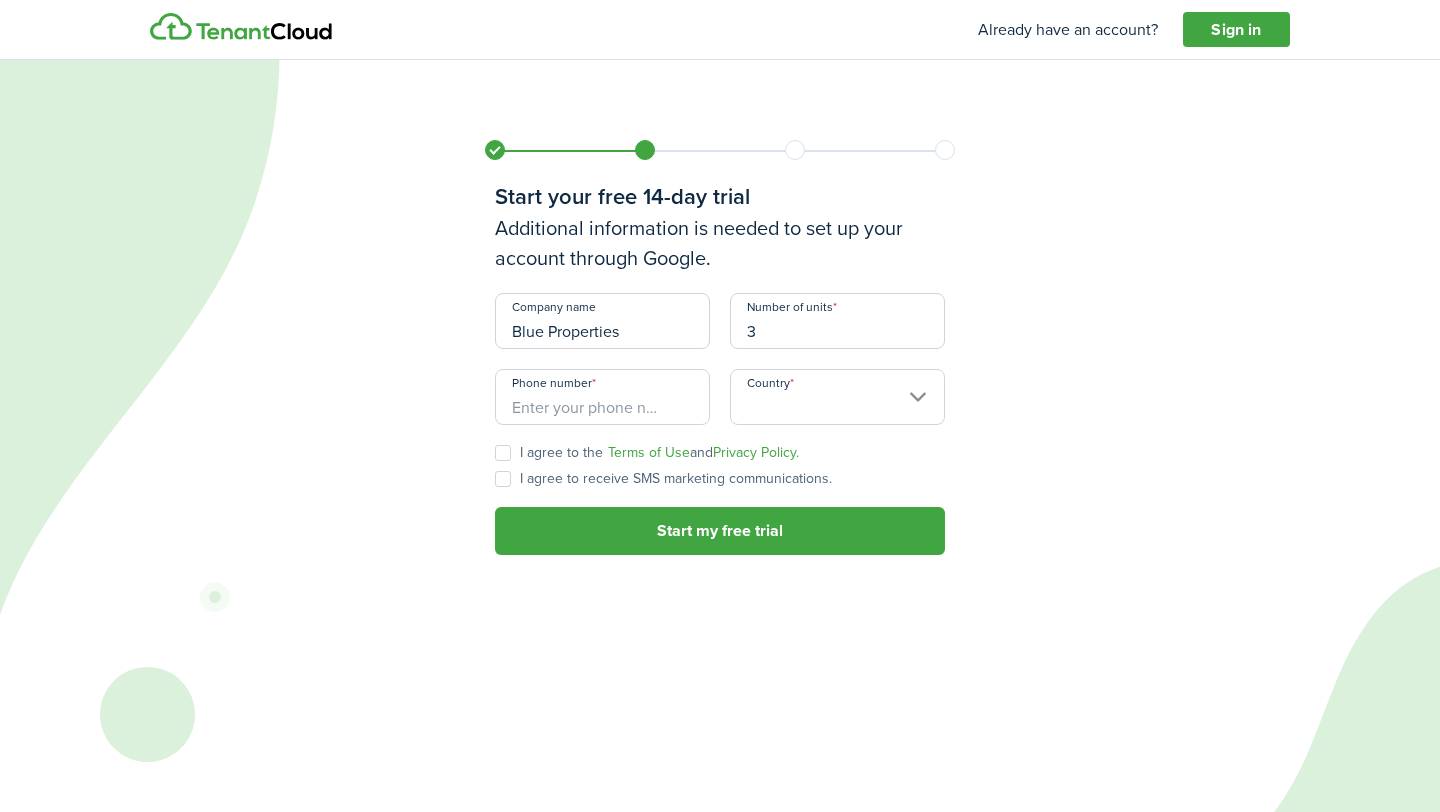 type on "Blue Properties" 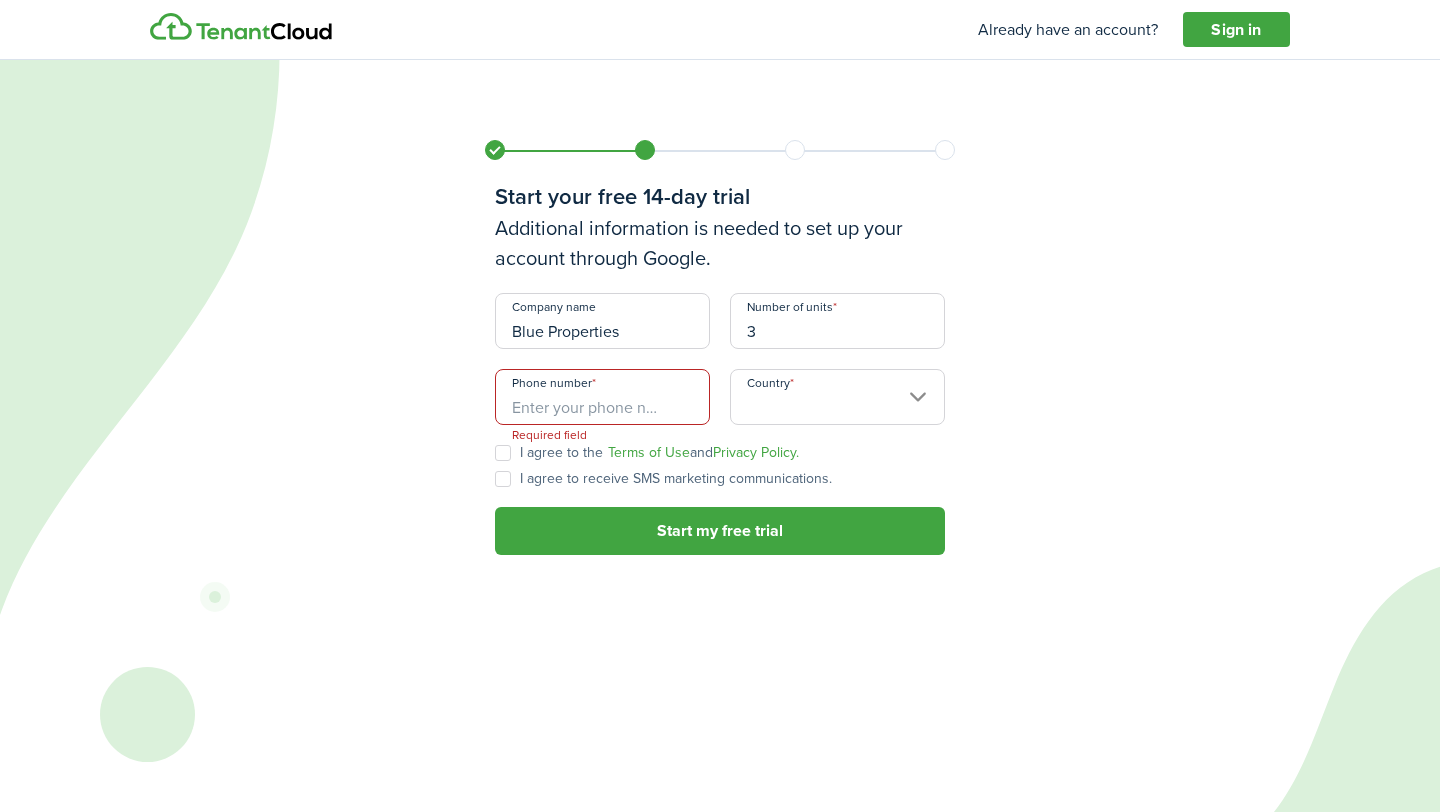 click on "Phone number" at bounding box center [602, 397] 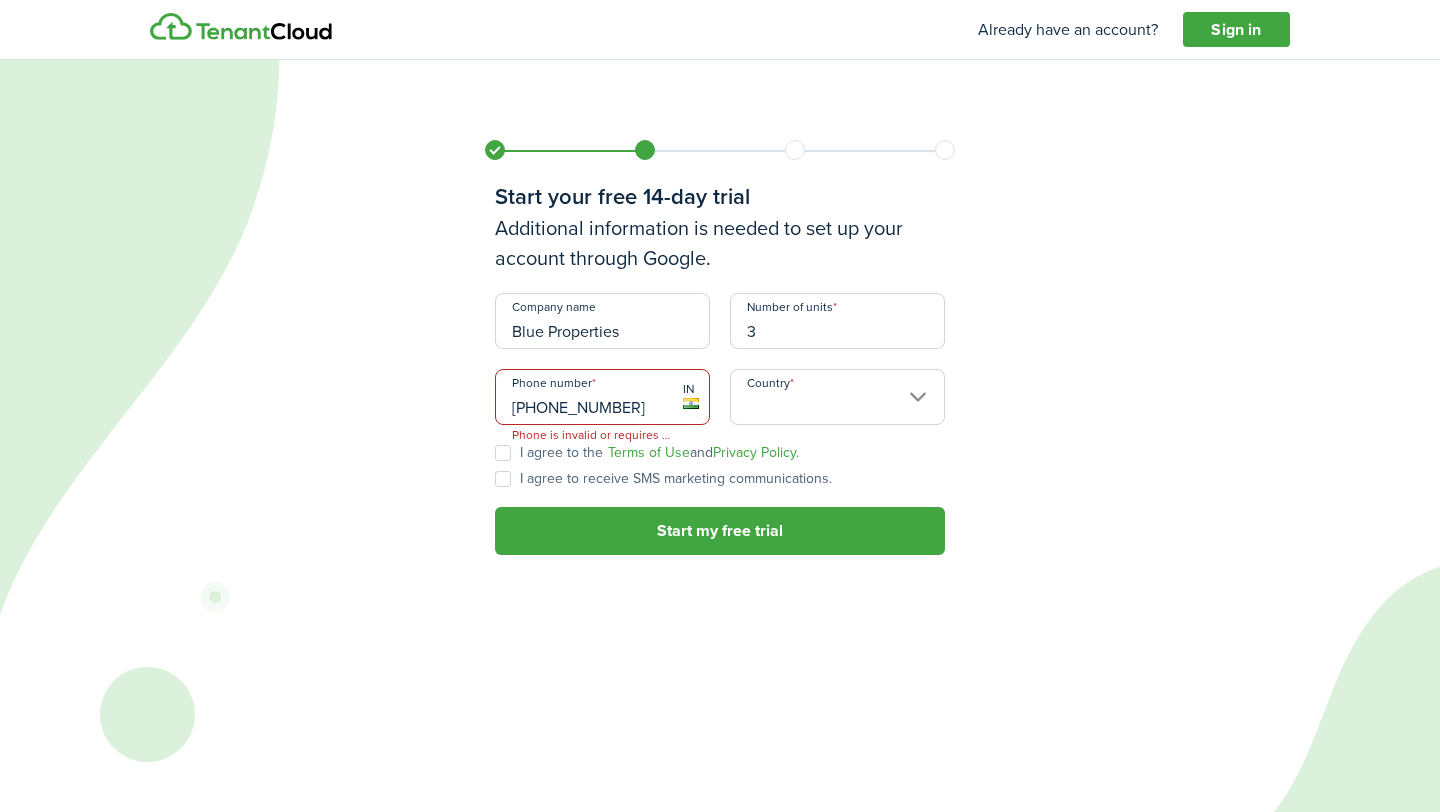 click on "Start your free 14-day trial Additional information is needed to set up your account through Google.  Company name  Blue Properties  Number of units  3  Phone number  +91 33961491 Phone is invalid or requires a country code IN  Country  I agree to the Terms of Use  and  Privacy Policy.  I agree to receive SMS marketing communications.  Start my free trial" at bounding box center (720, 406) 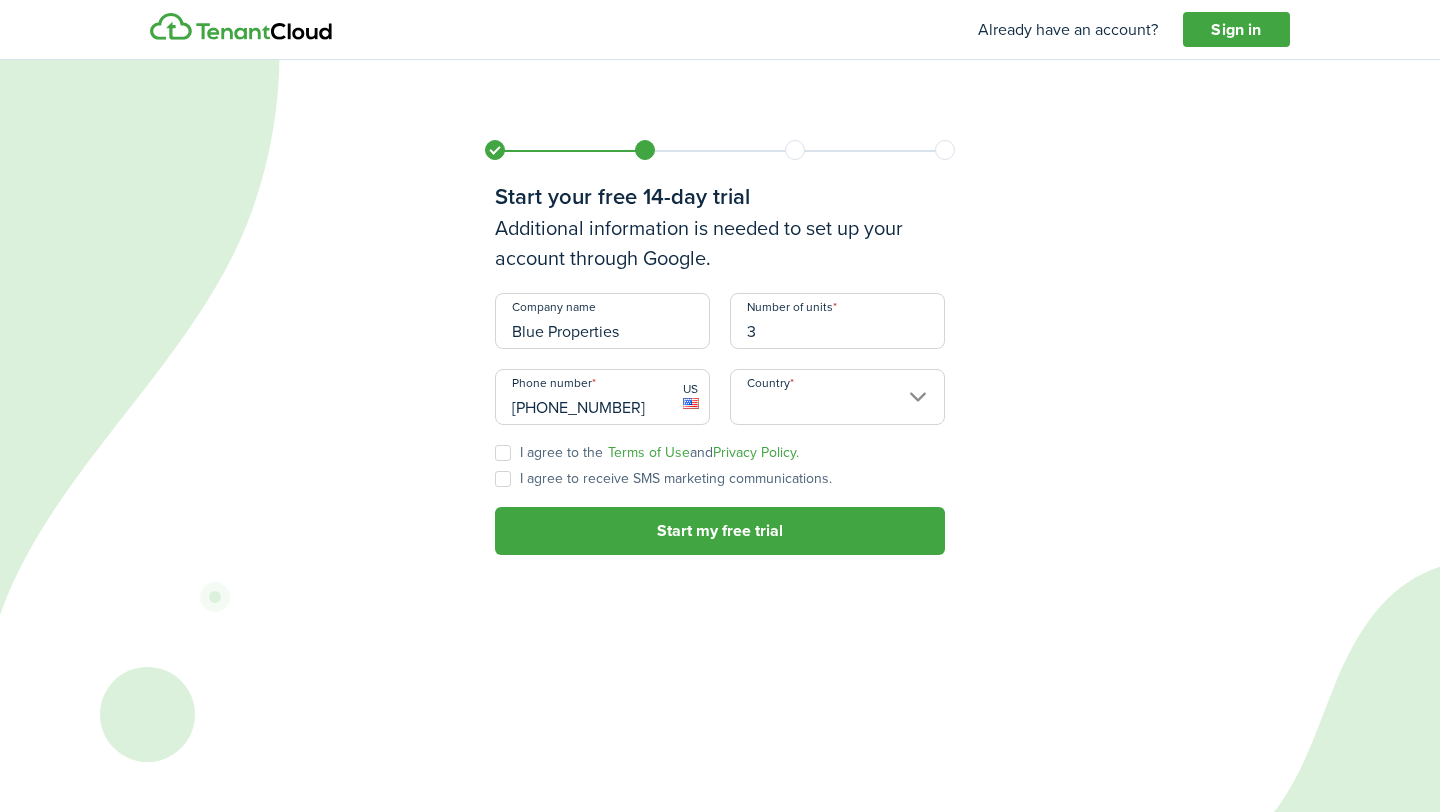 type on "+1 913-396-1491" 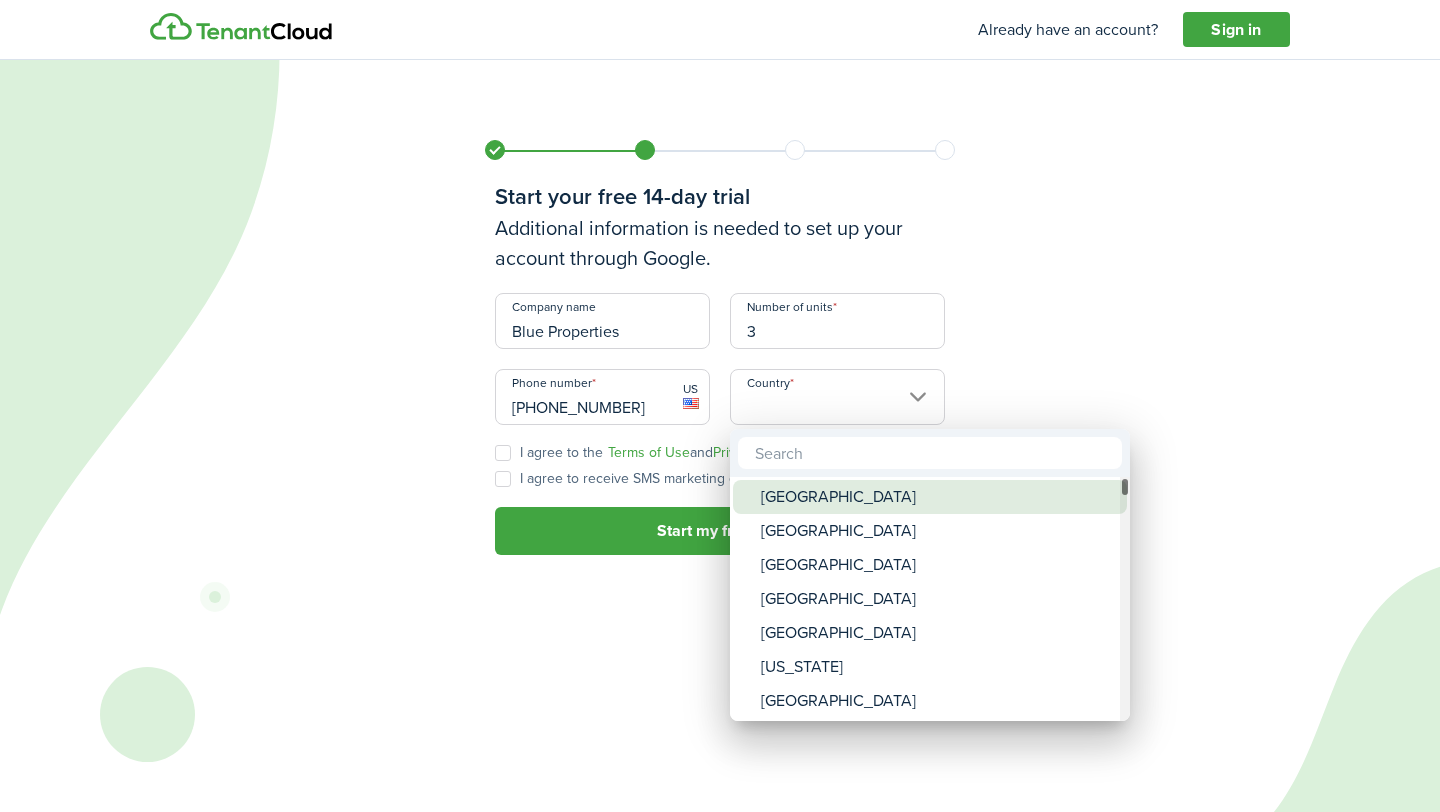 click on "United States" at bounding box center (938, 497) 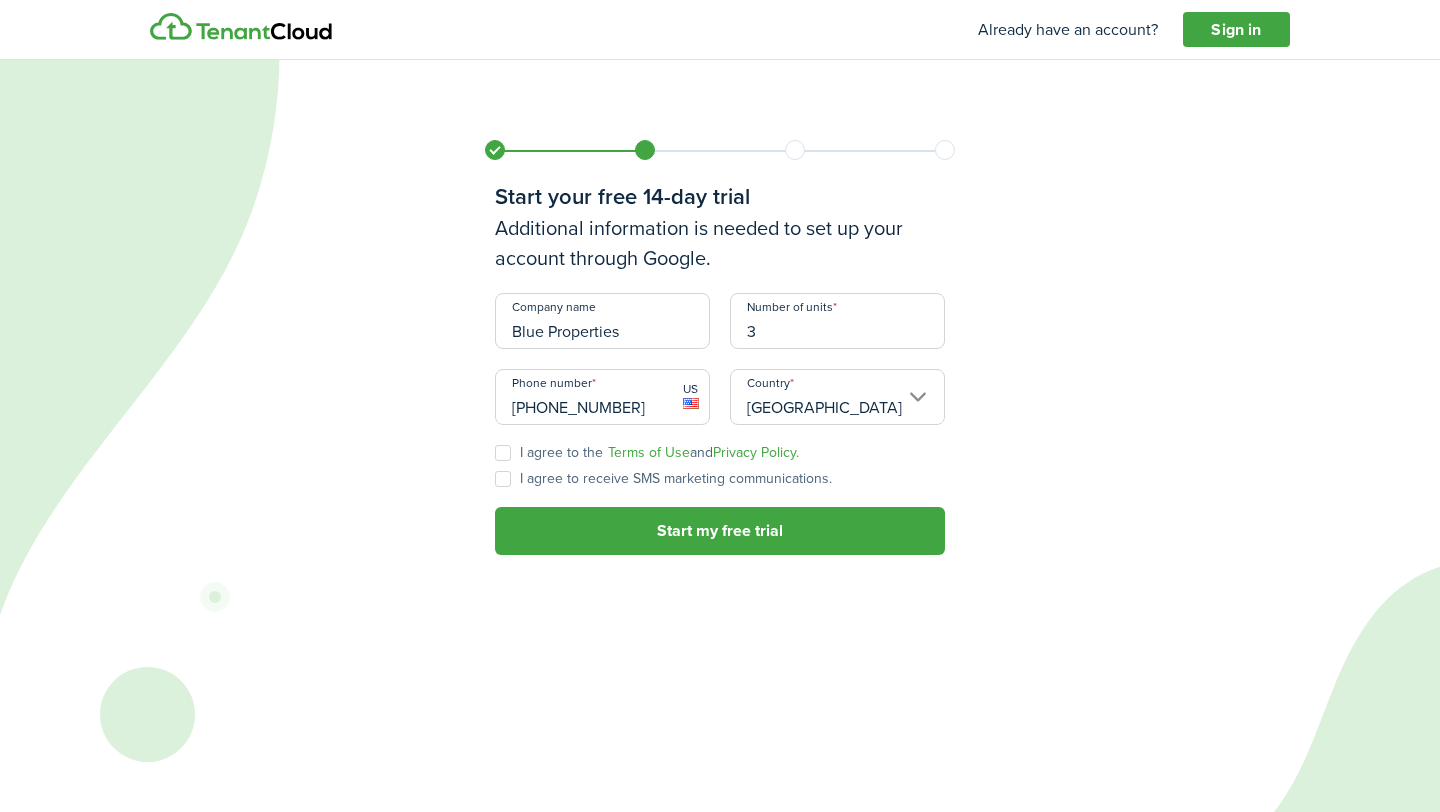 click on "I agree to the Terms of Use  and  Privacy Policy." at bounding box center [647, 453] 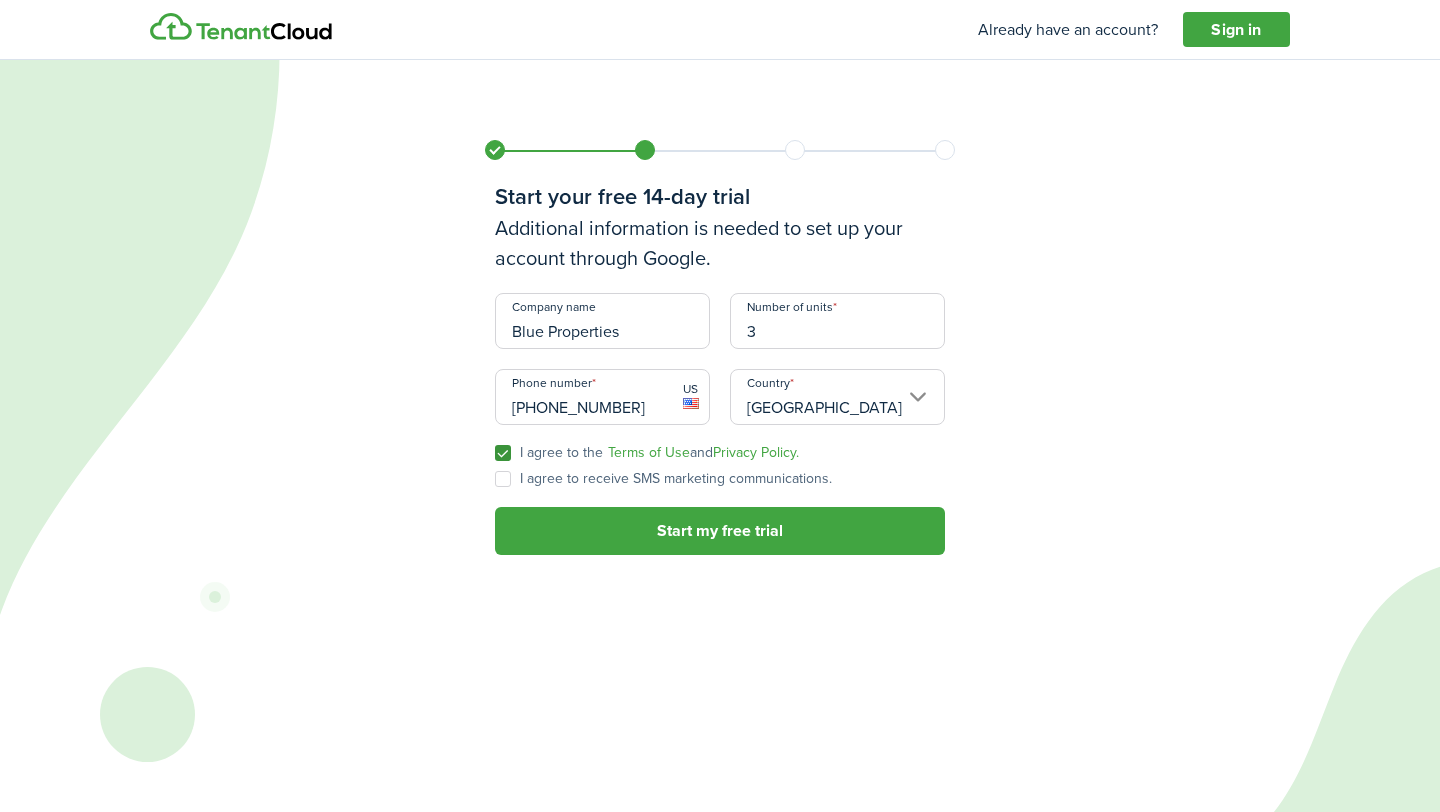 checkbox on "true" 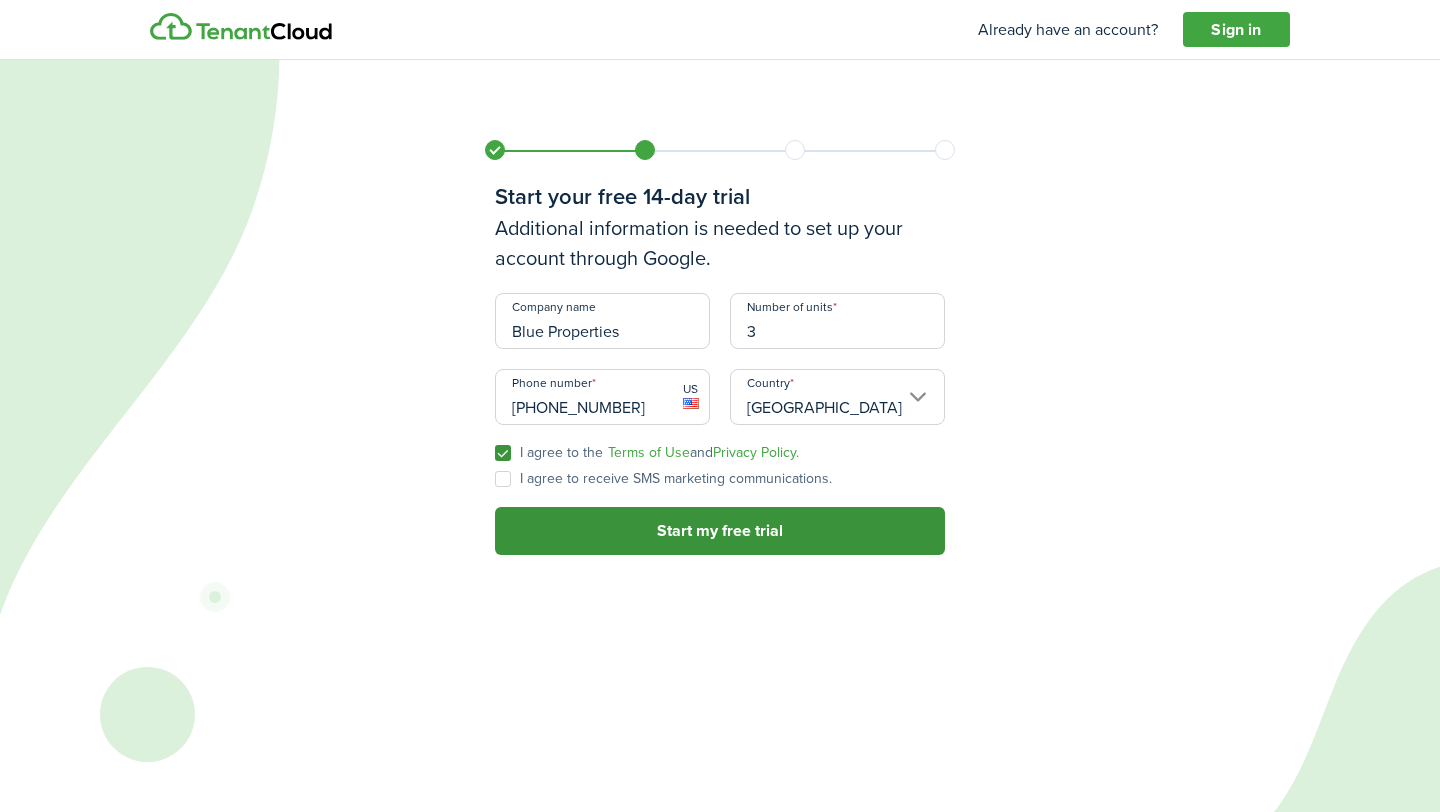 click on "Start my free trial" at bounding box center [720, 531] 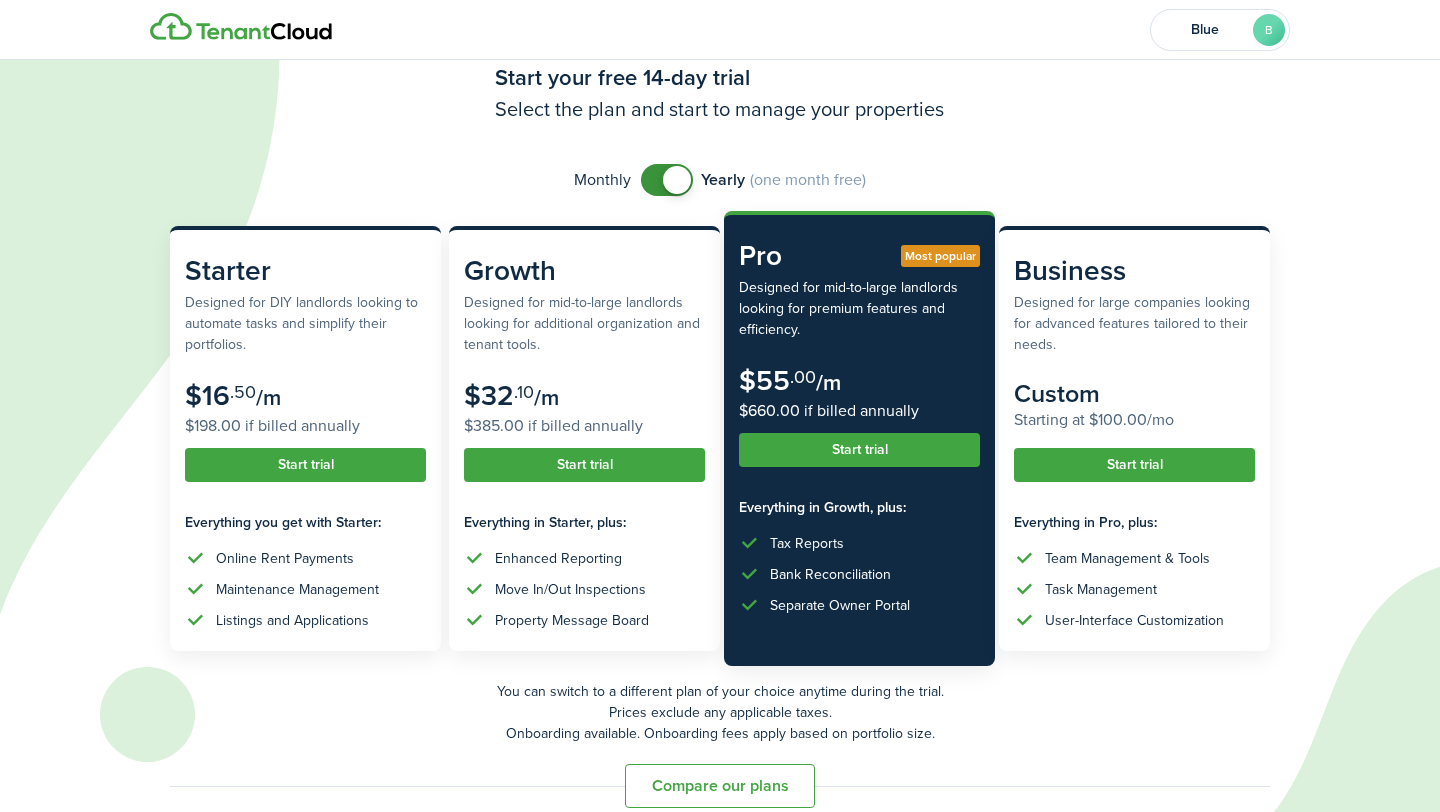 scroll, scrollTop: 85, scrollLeft: 0, axis: vertical 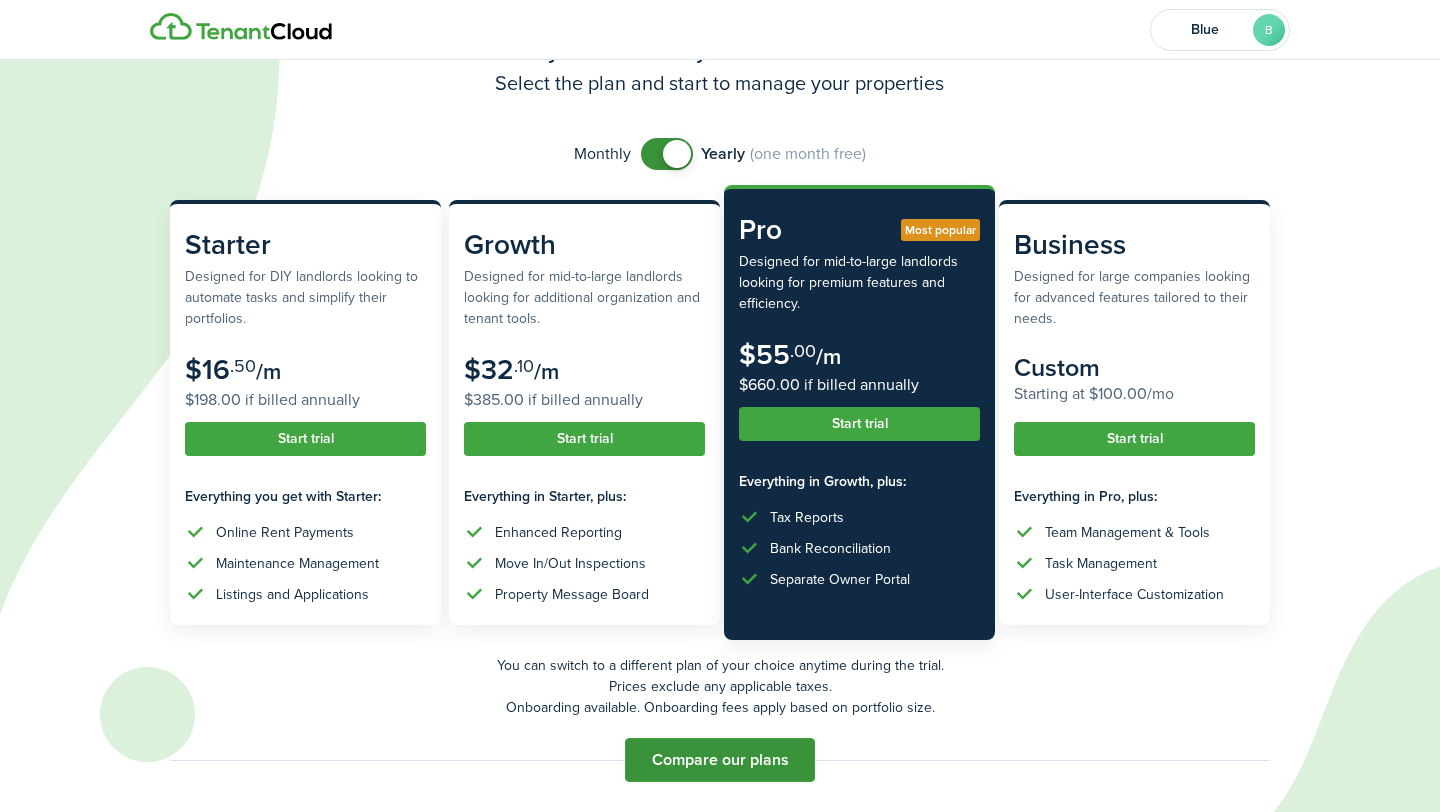 click on "Compare our plans" at bounding box center [720, 760] 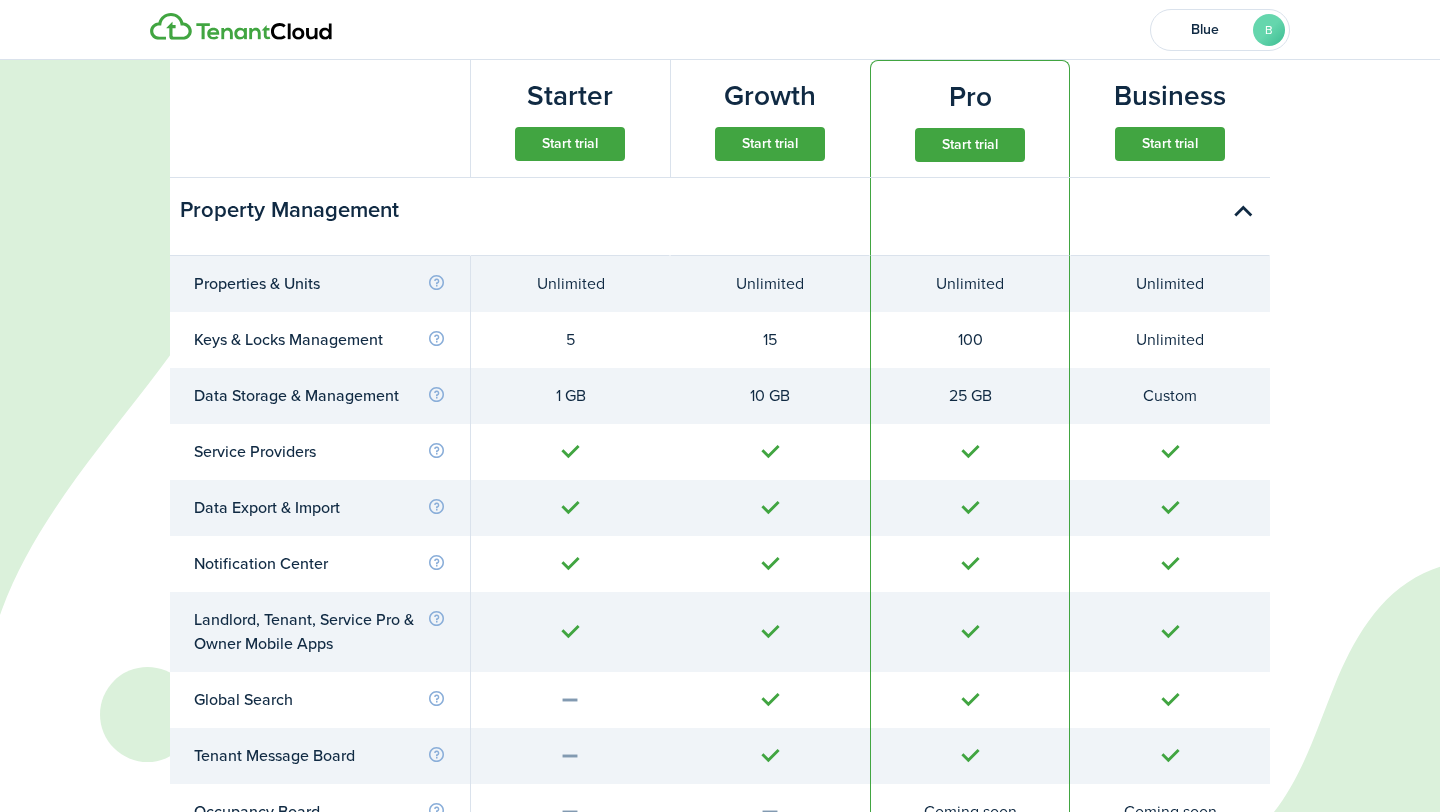scroll, scrollTop: 853, scrollLeft: 0, axis: vertical 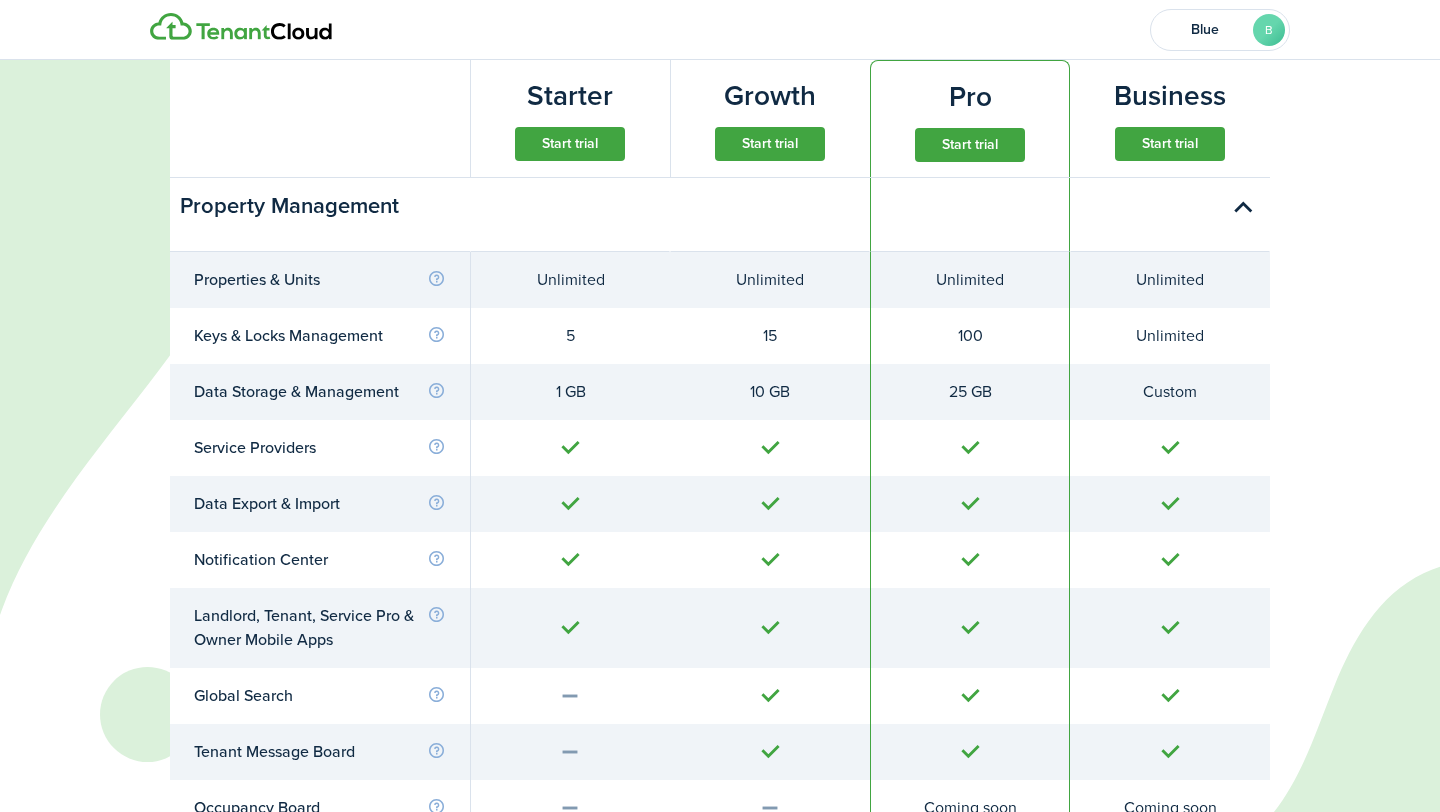 type 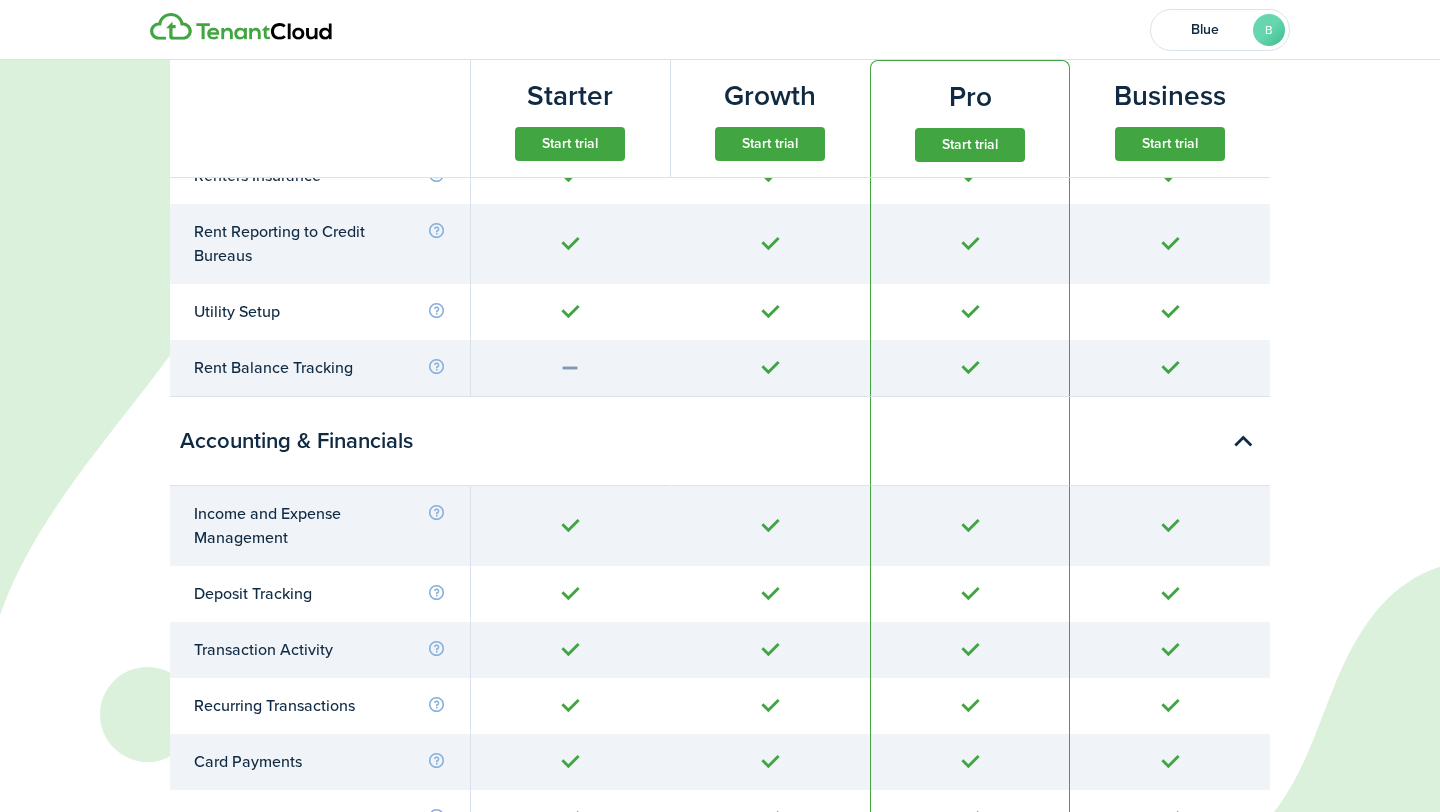 scroll, scrollTop: 3770, scrollLeft: 0, axis: vertical 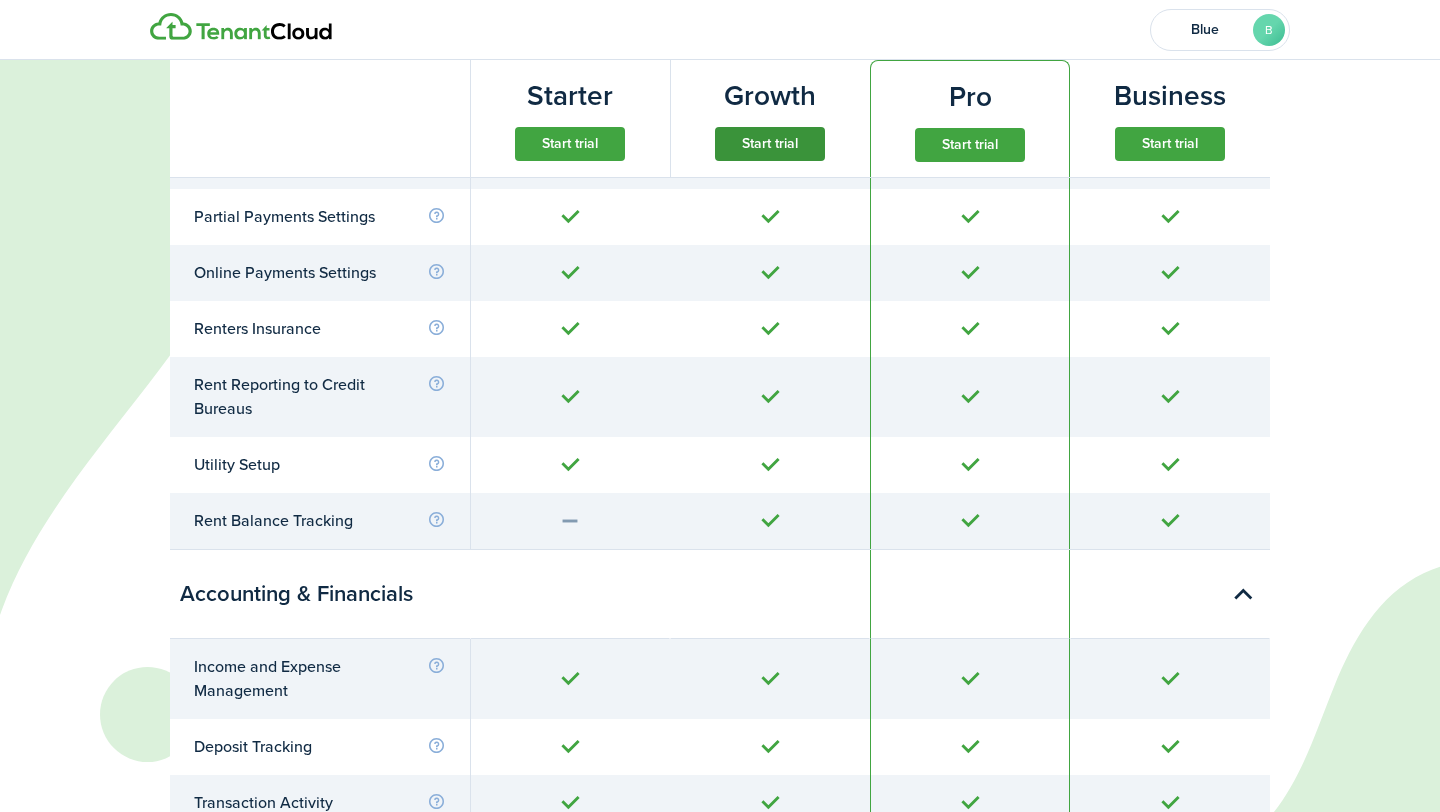 click on "Start trial" 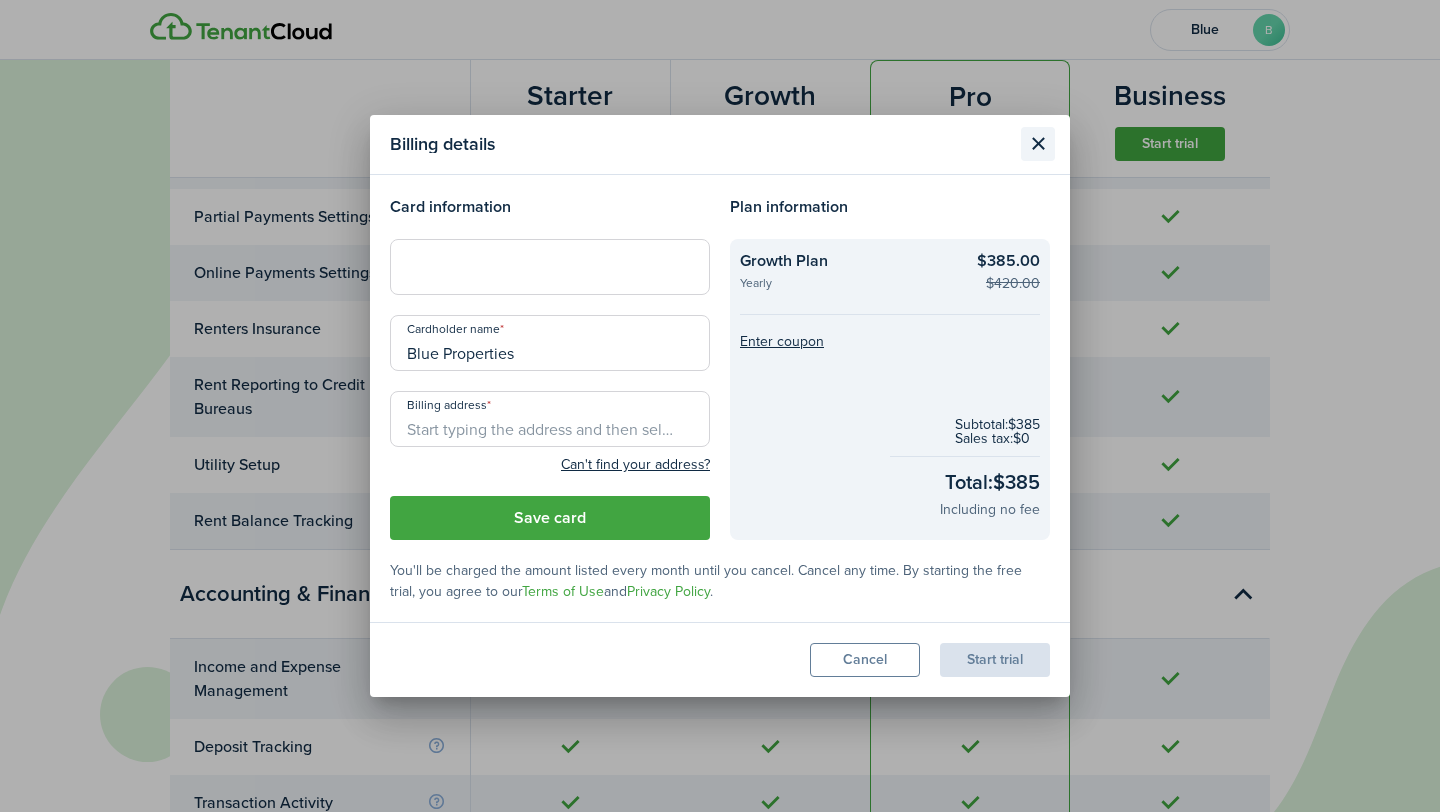 click at bounding box center (1038, 144) 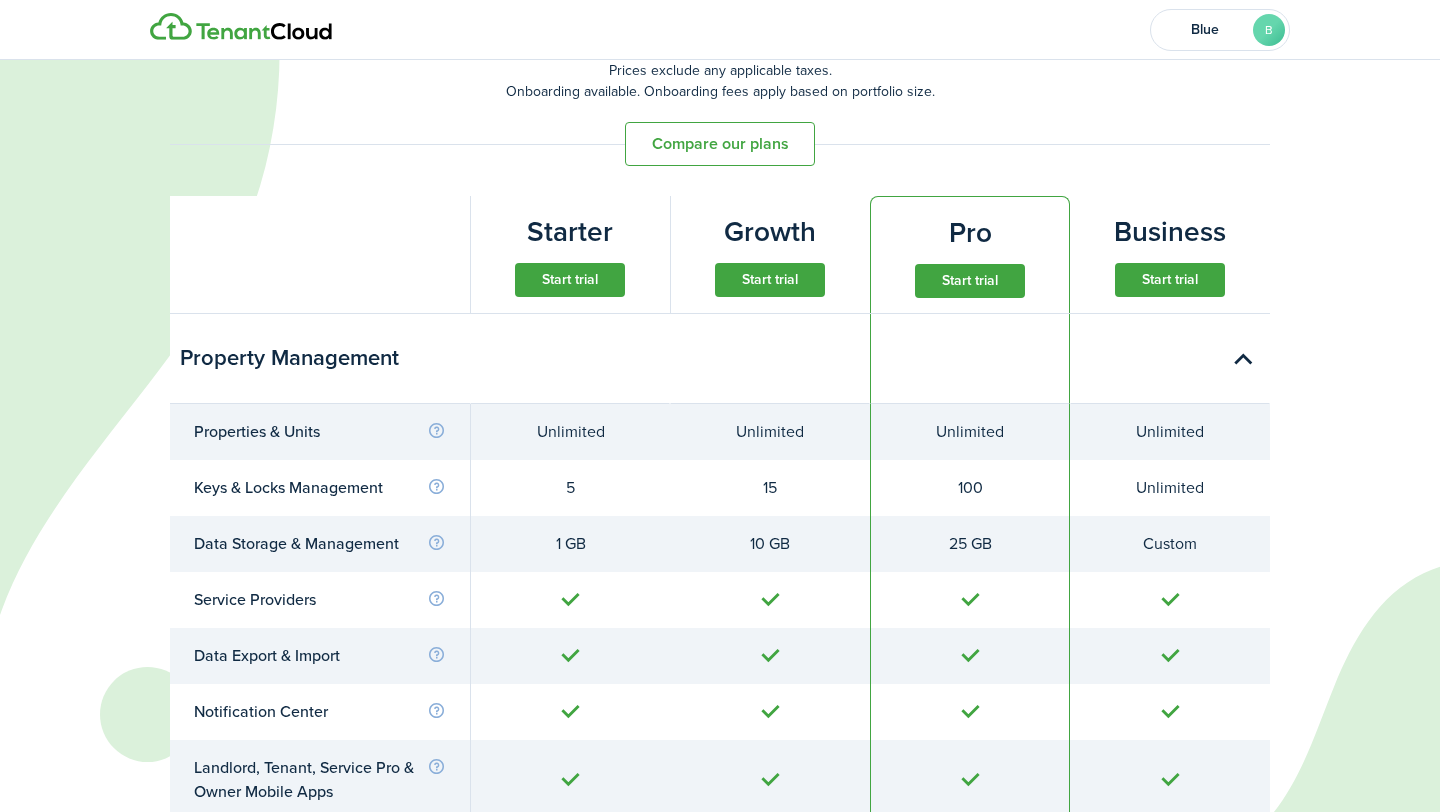 scroll, scrollTop: 0, scrollLeft: 0, axis: both 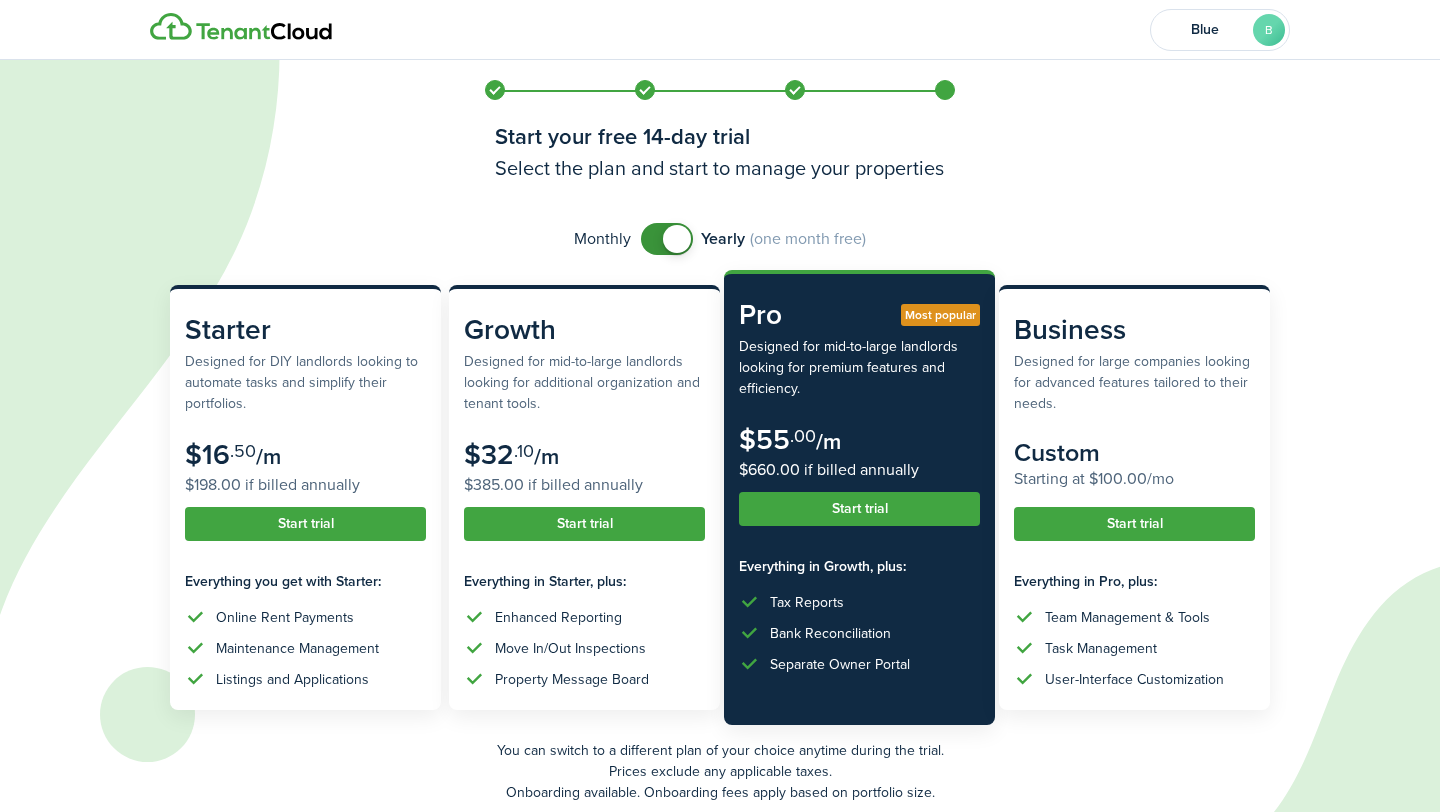 click at bounding box center [667, 239] 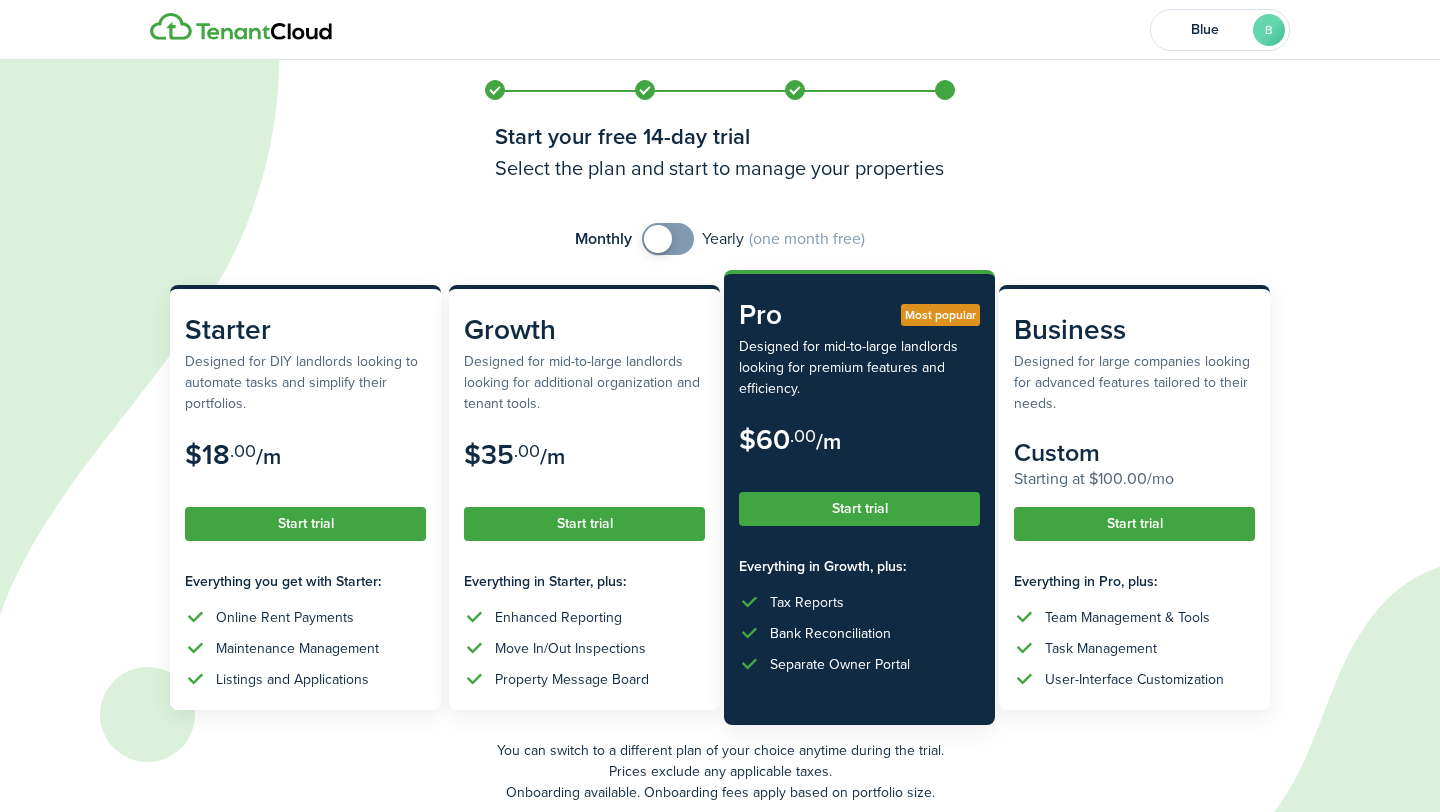 click at bounding box center [668, 239] 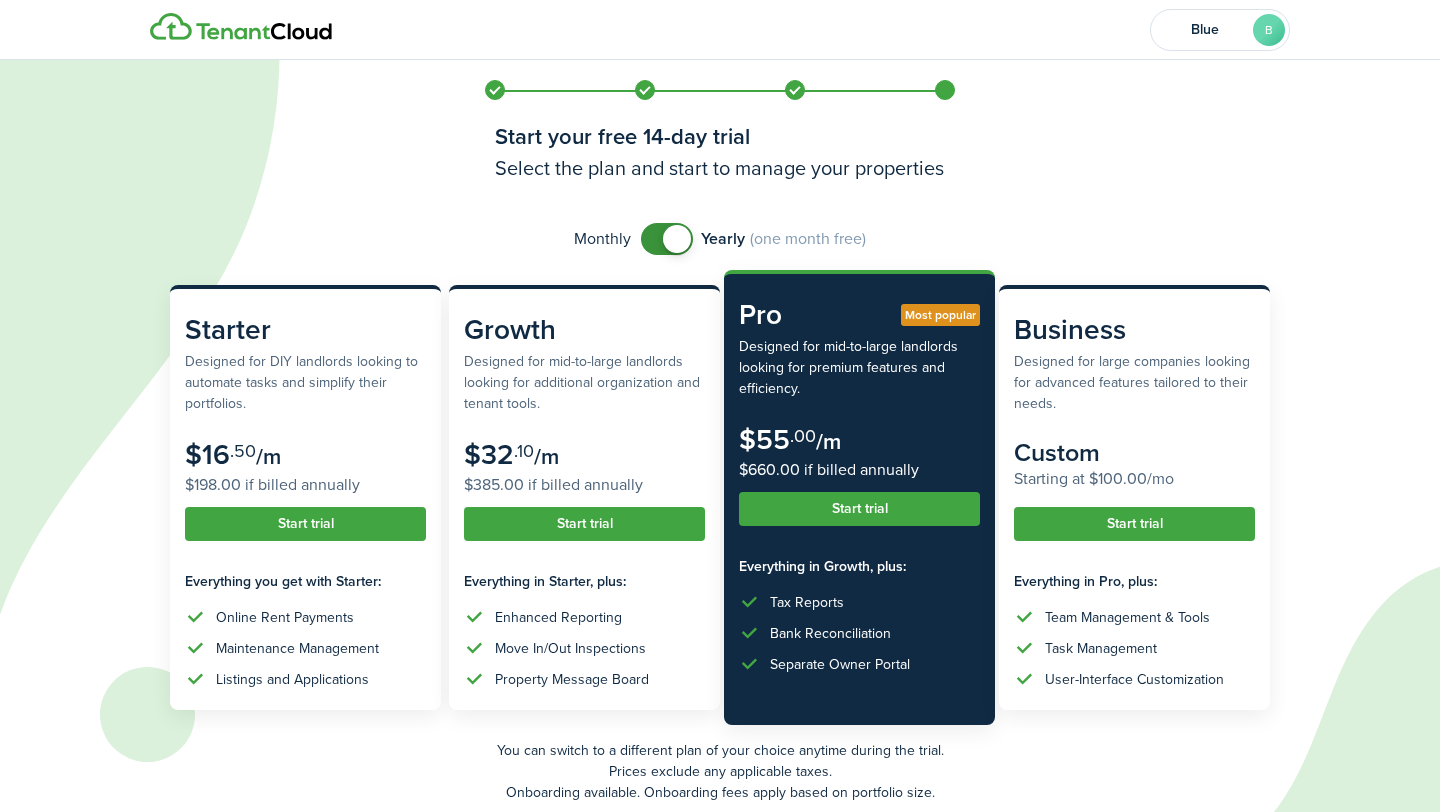 click at bounding box center [677, 239] 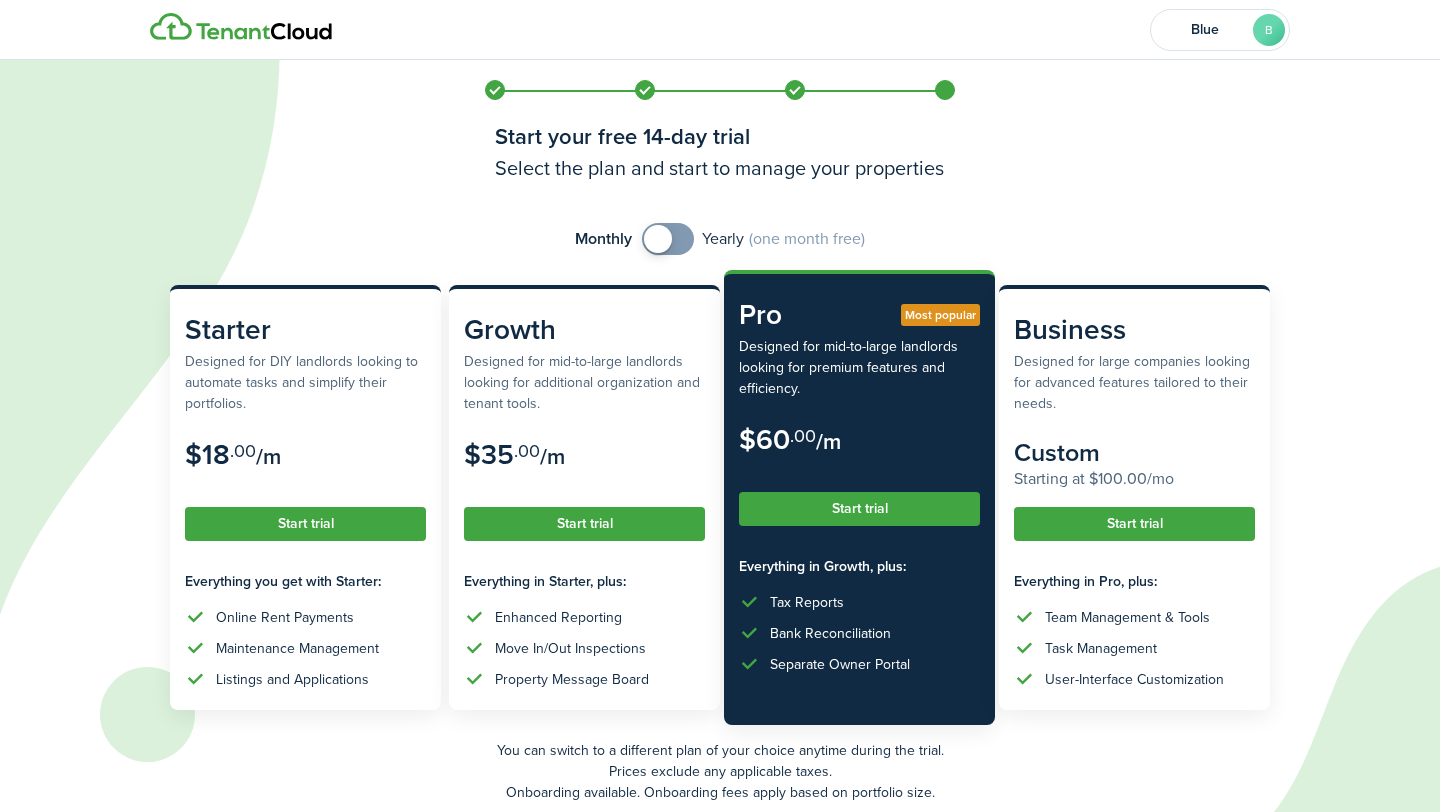 click at bounding box center (668, 239) 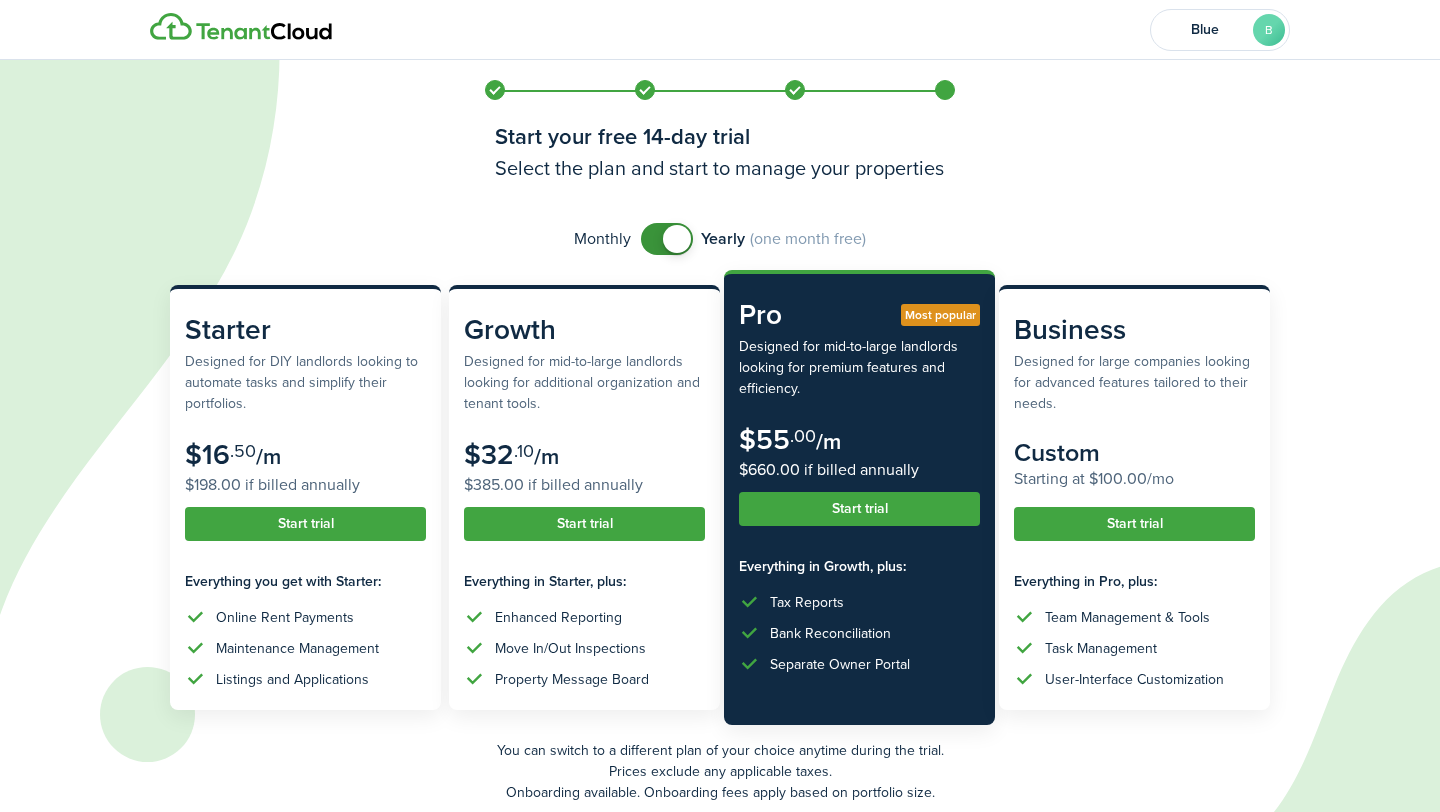 click at bounding box center (677, 239) 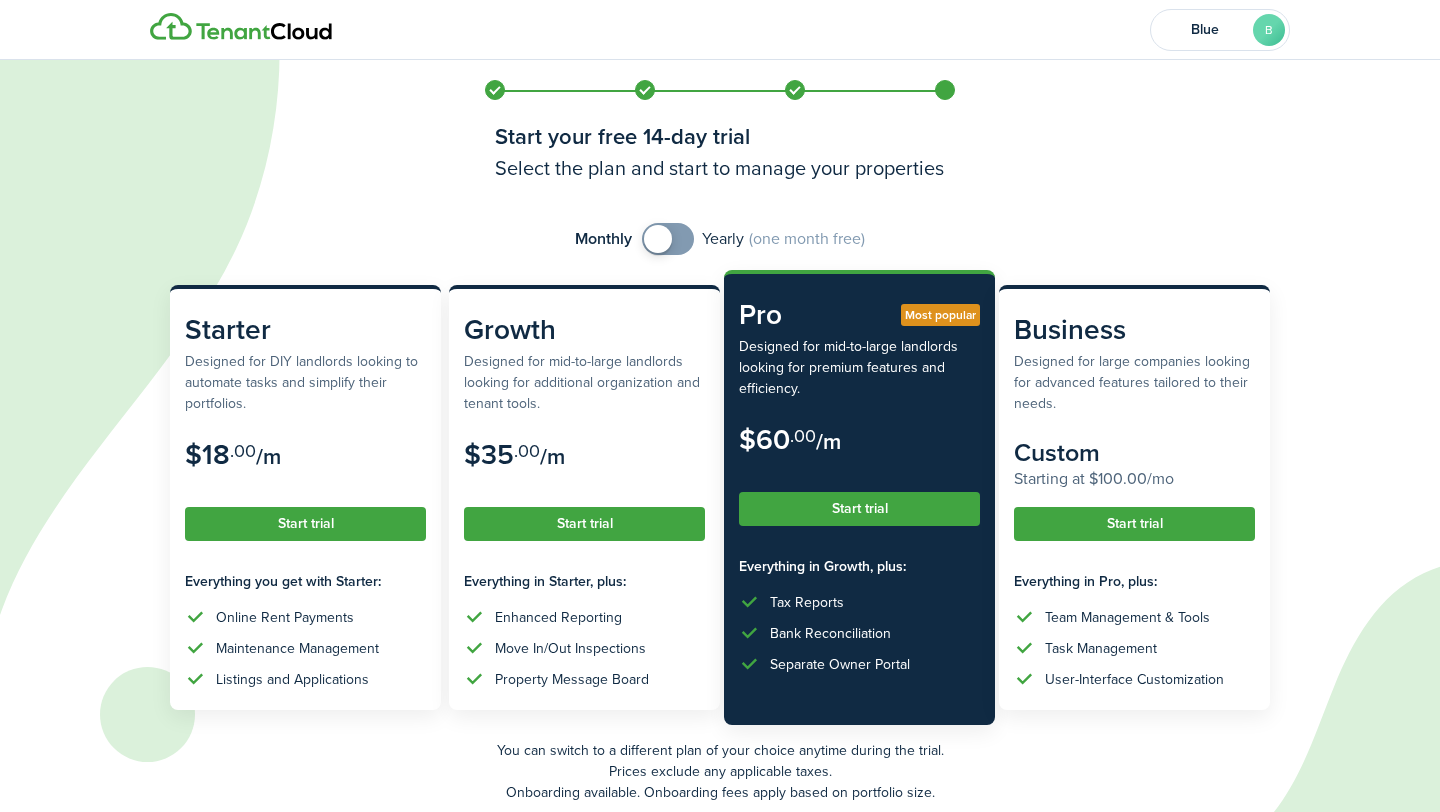 checkbox on "true" 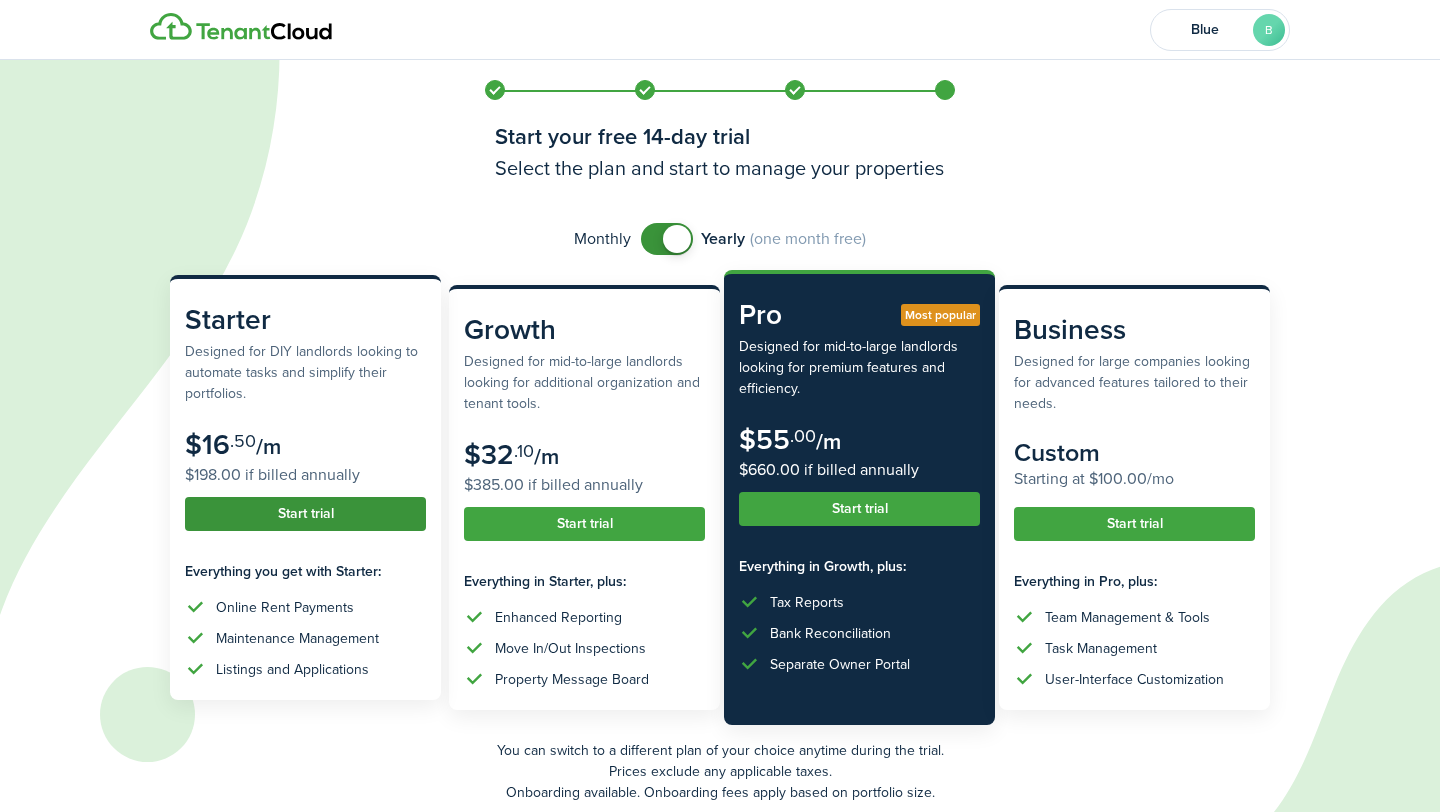 click on "Start trial" 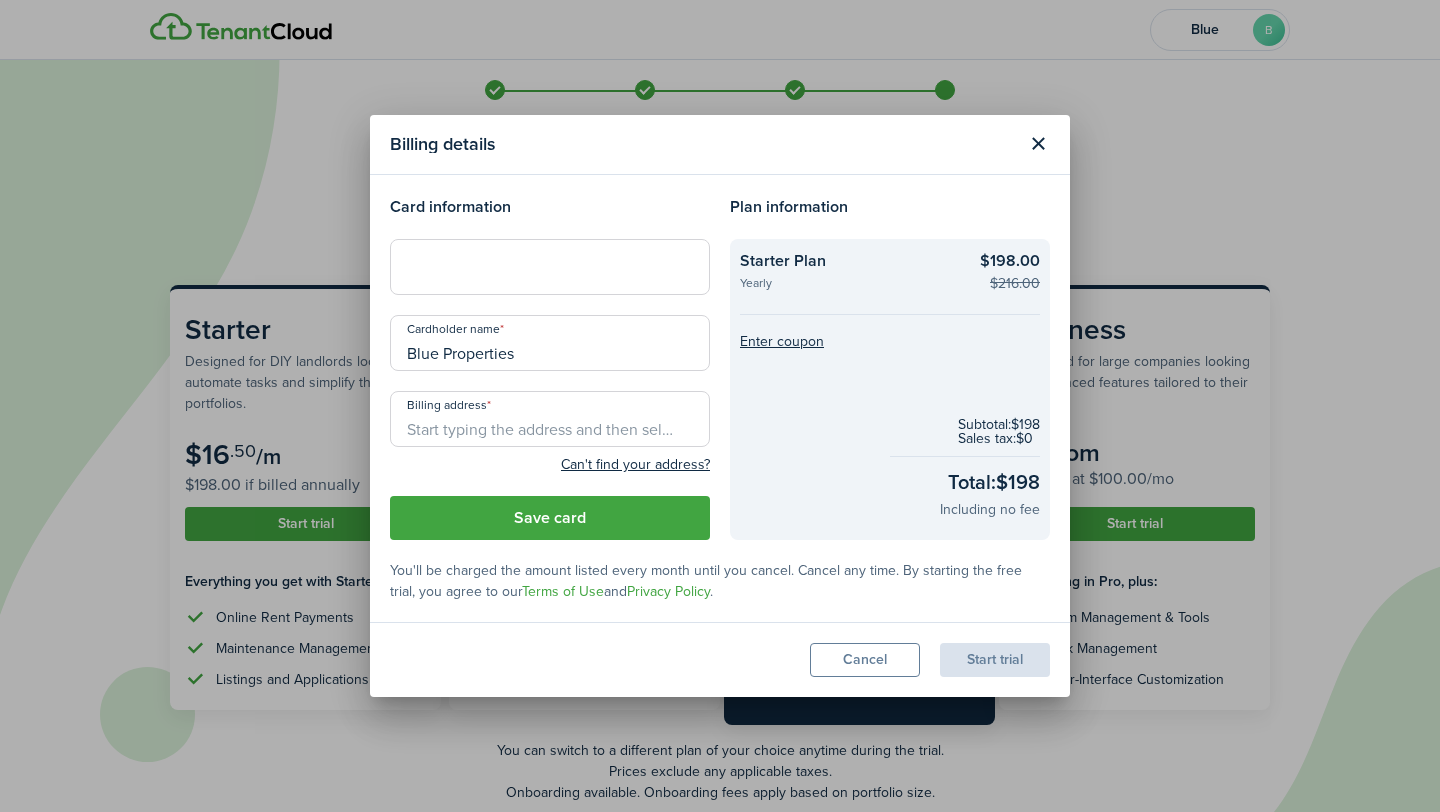 click on "Card information" at bounding box center [550, 207] 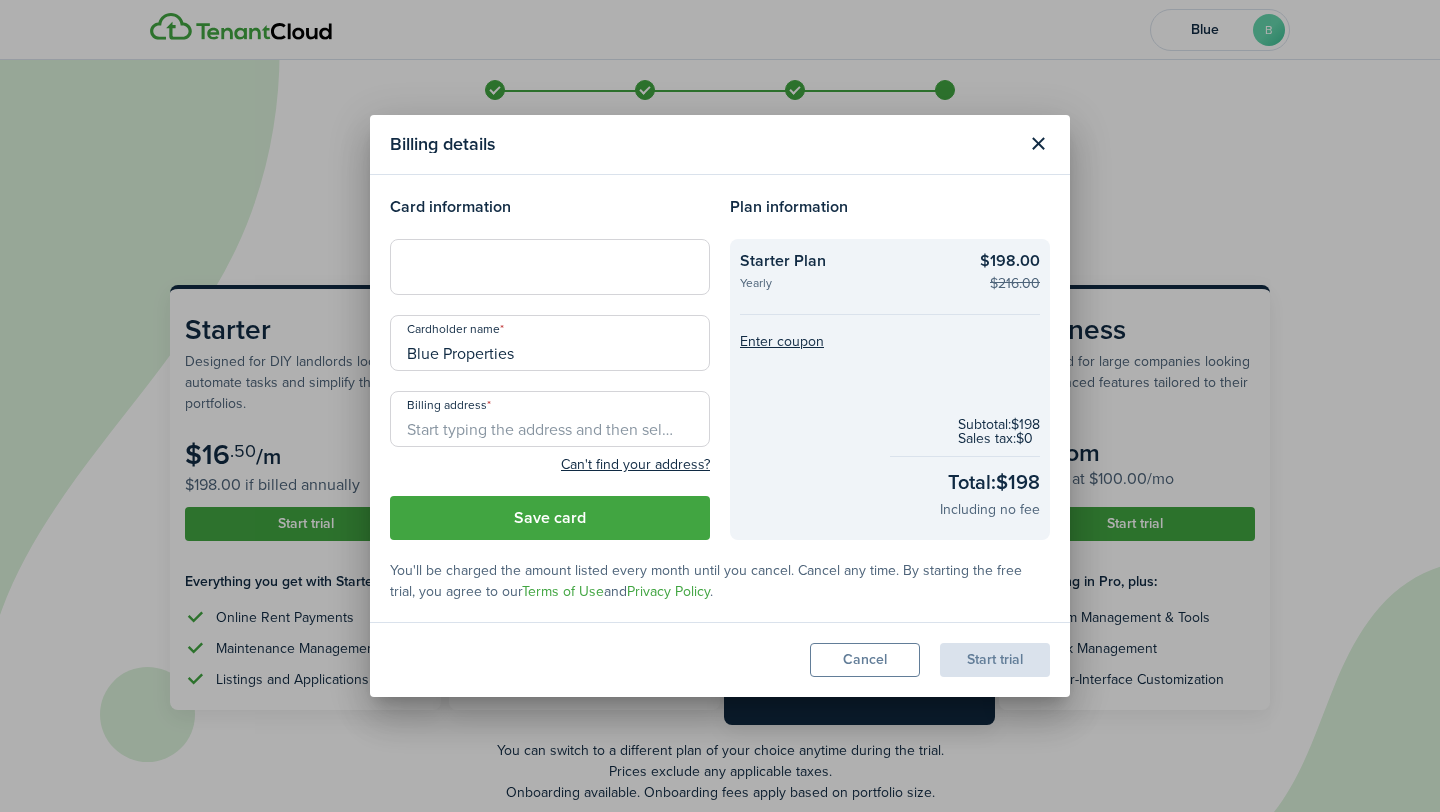 click on "Blue Properties" at bounding box center [550, 343] 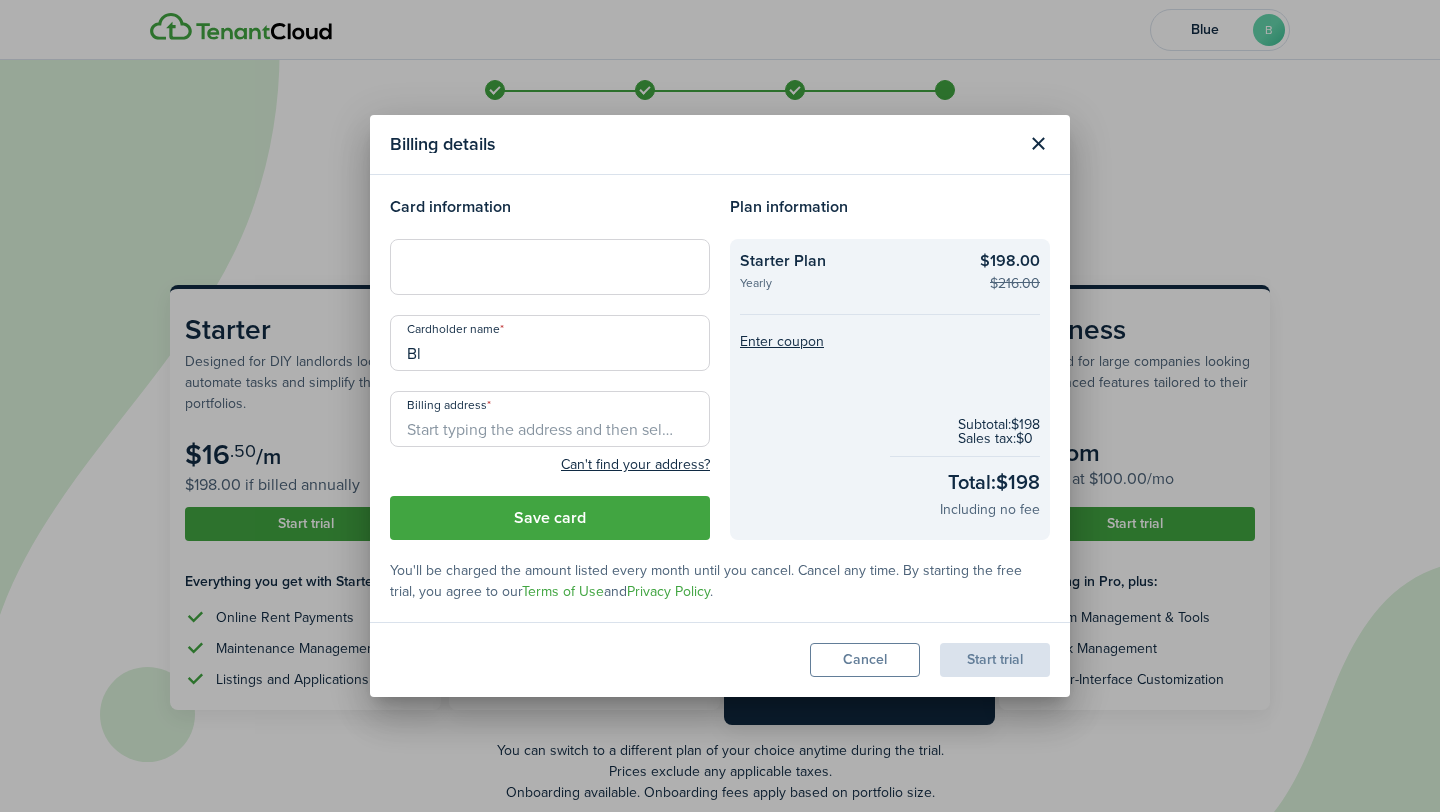 type on "B" 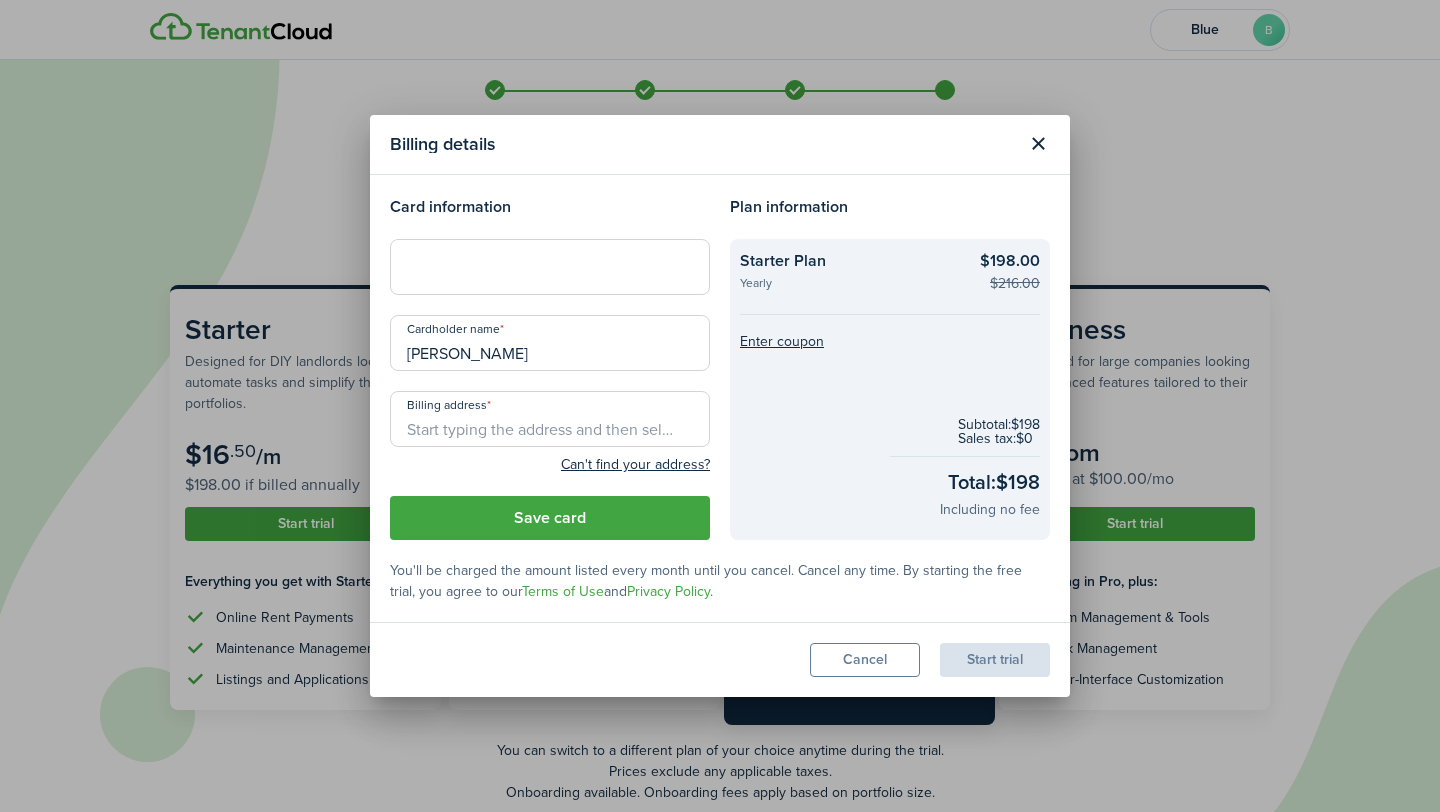 type on "Katie Risley" 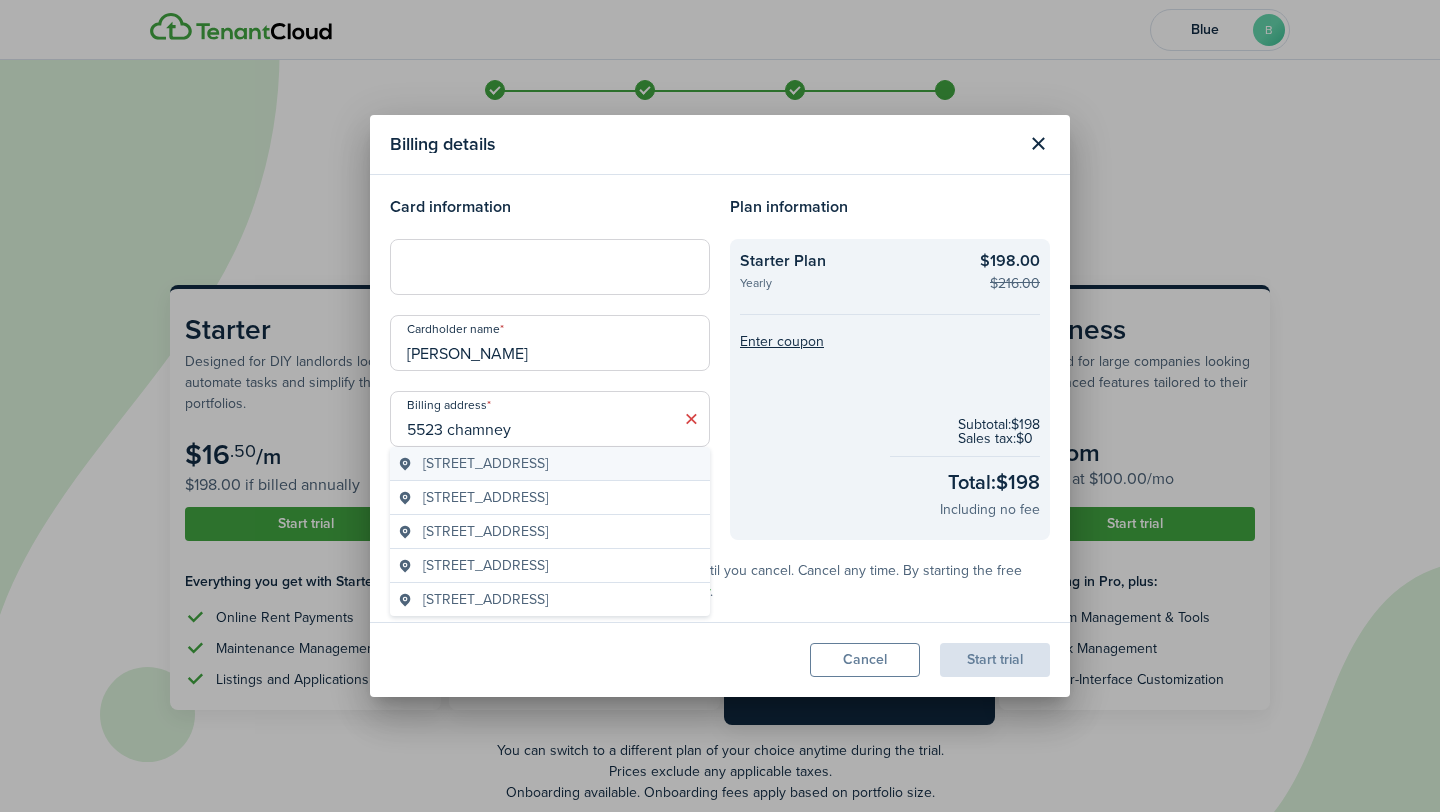 type on "5523 chamney" 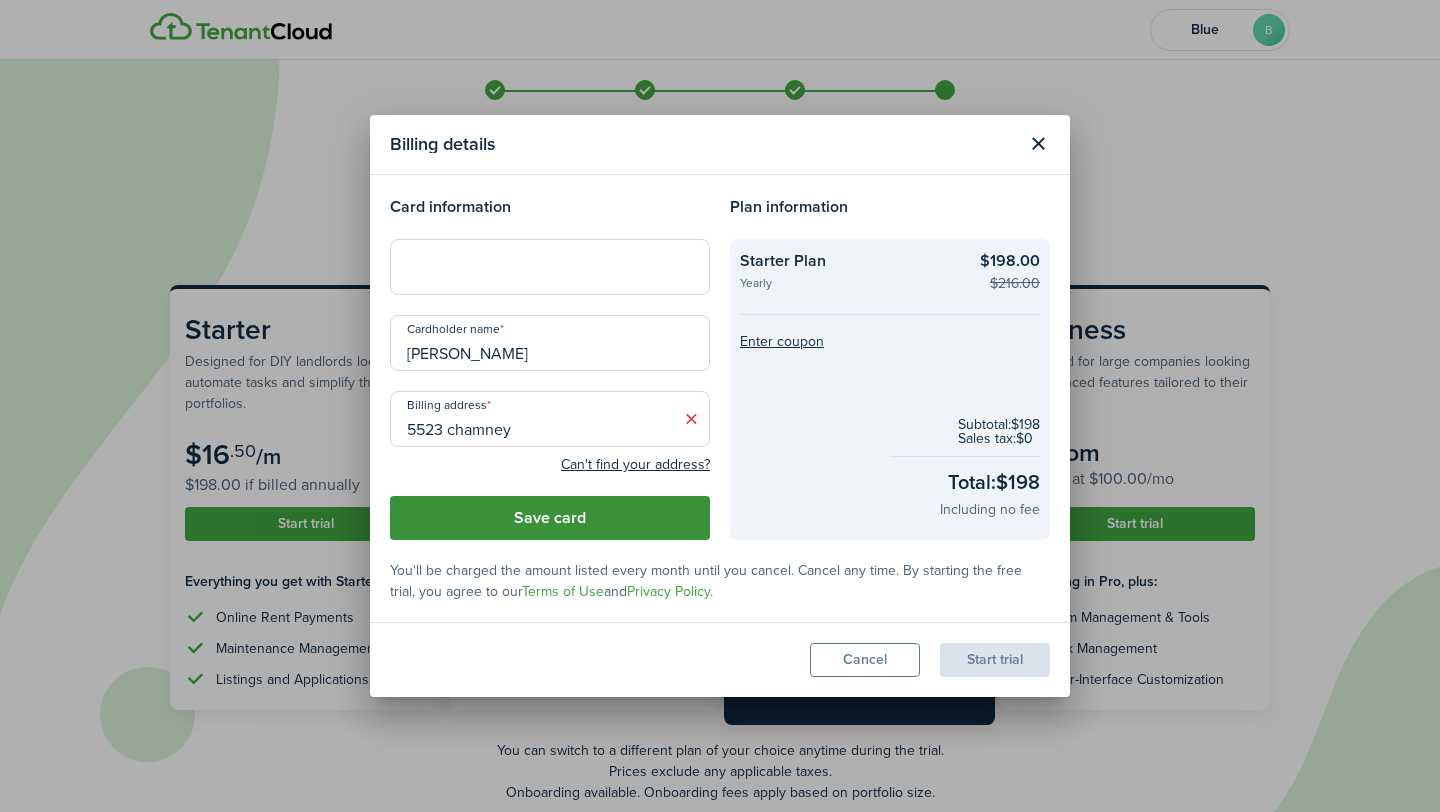 click on "Save card" 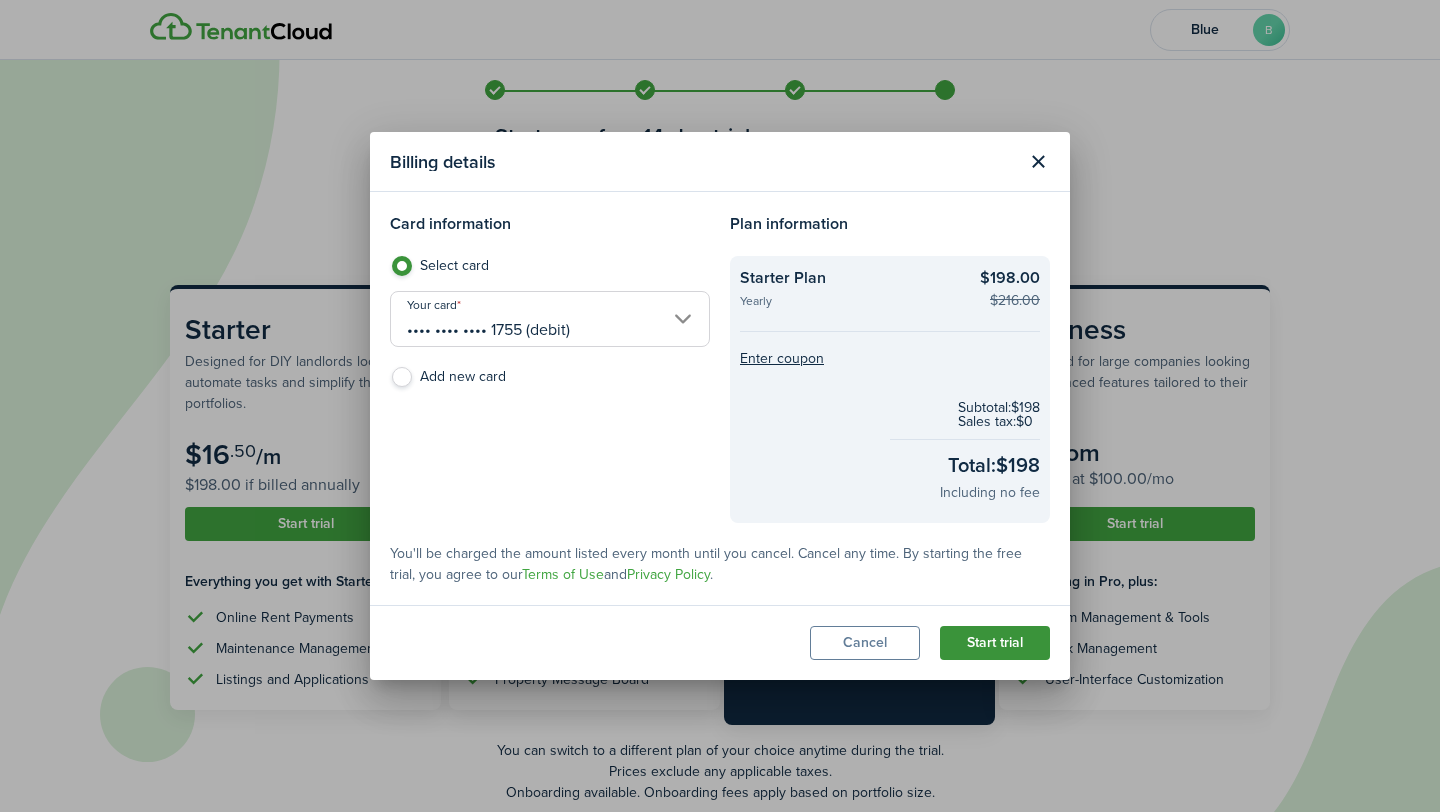 click on "Start trial" 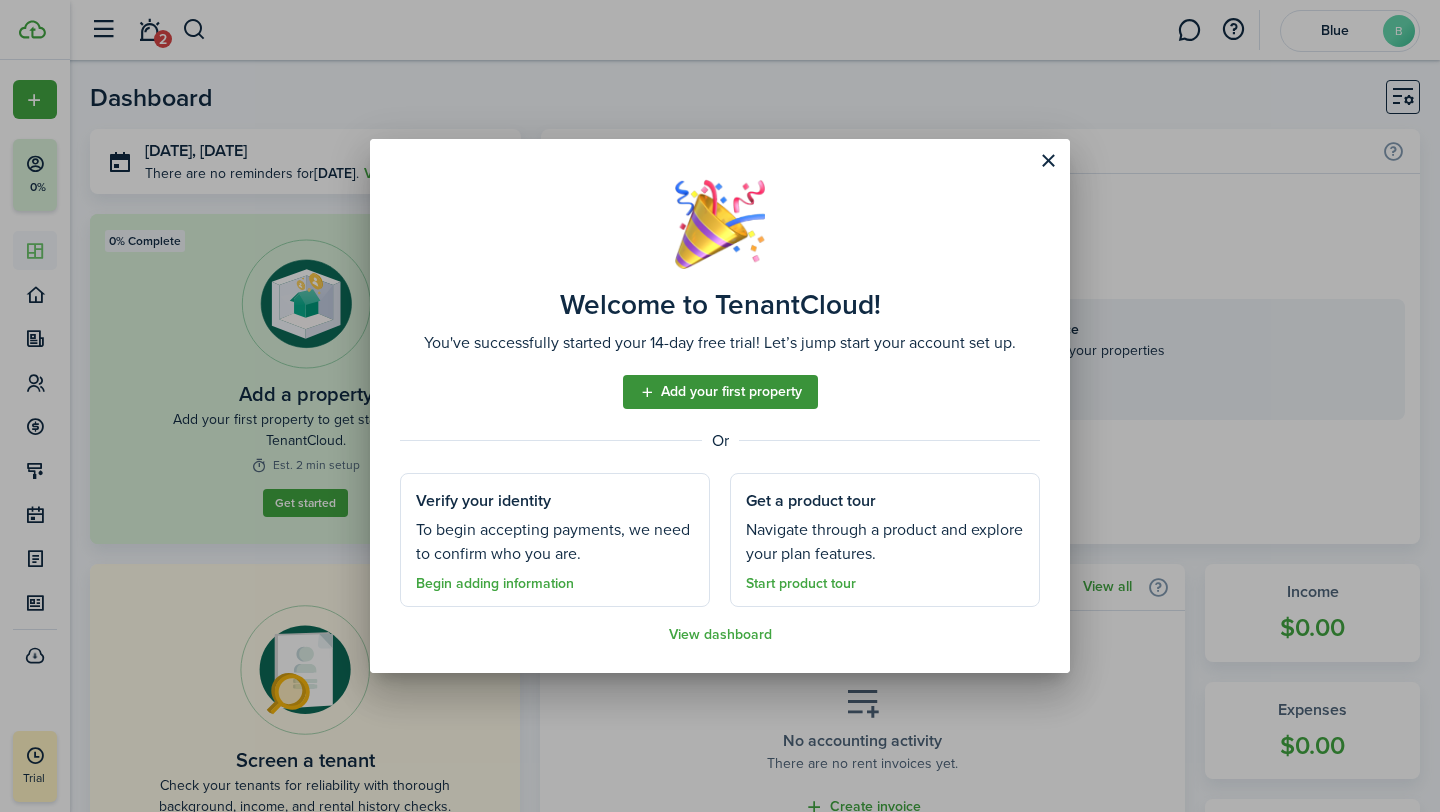 click on "Add your first property" 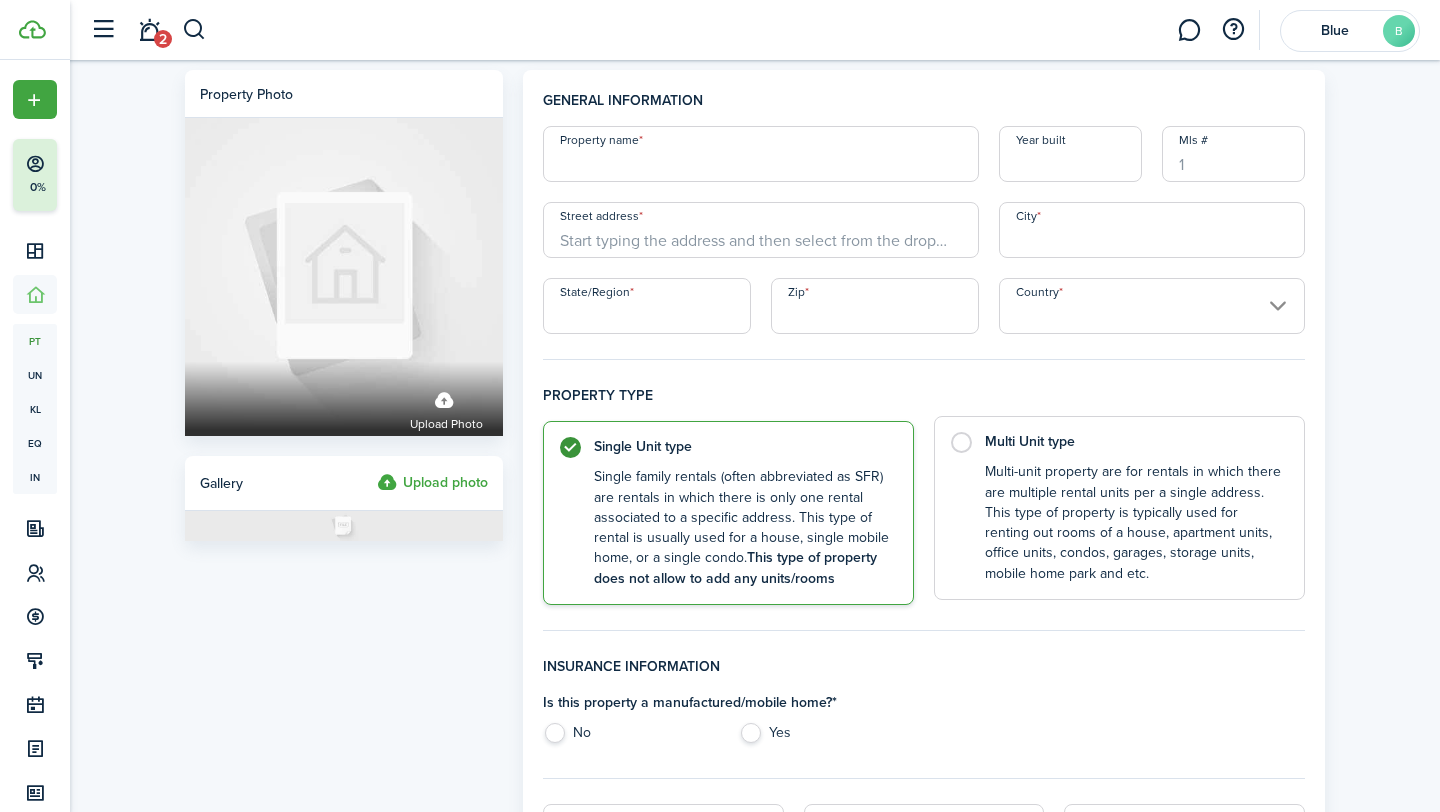 click on "Multi Unit type   Multi-unit property are for rentals in which there are multiple rental units per a single address. This type of property is typically used for renting out rooms of a house, apartment units, office units, condos, garages, storage units, mobile home park and etc." 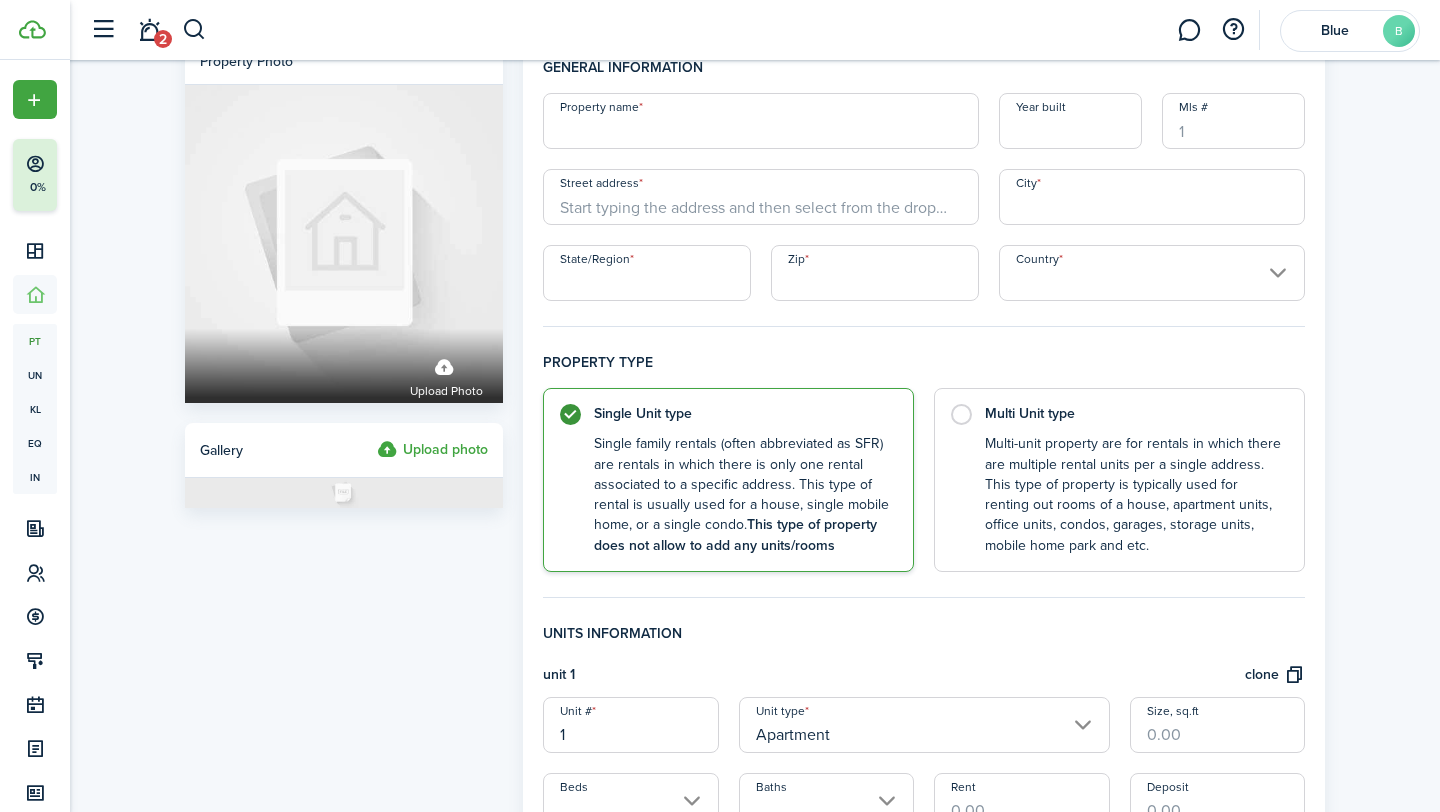 scroll, scrollTop: 0, scrollLeft: 0, axis: both 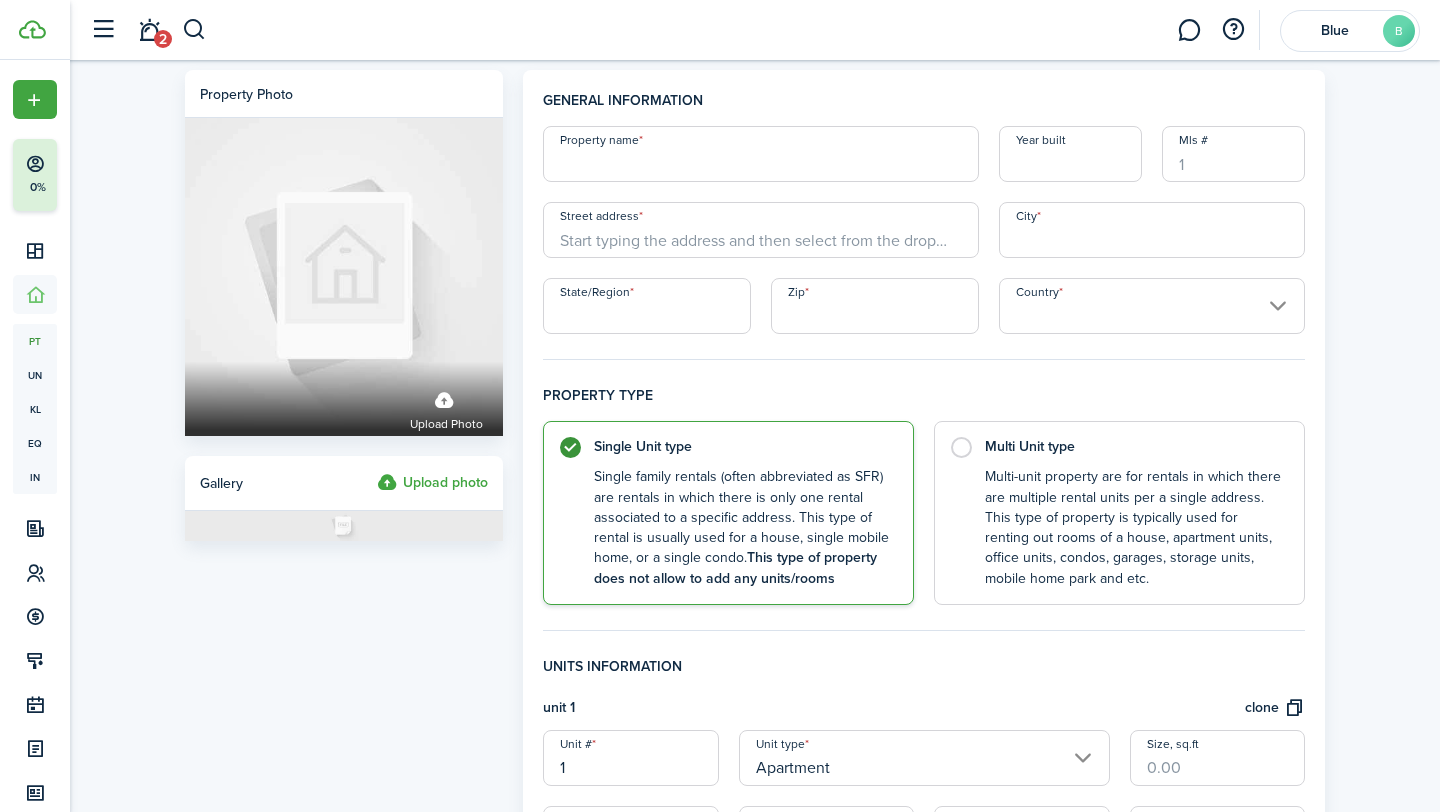click on "Property name" at bounding box center (761, 154) 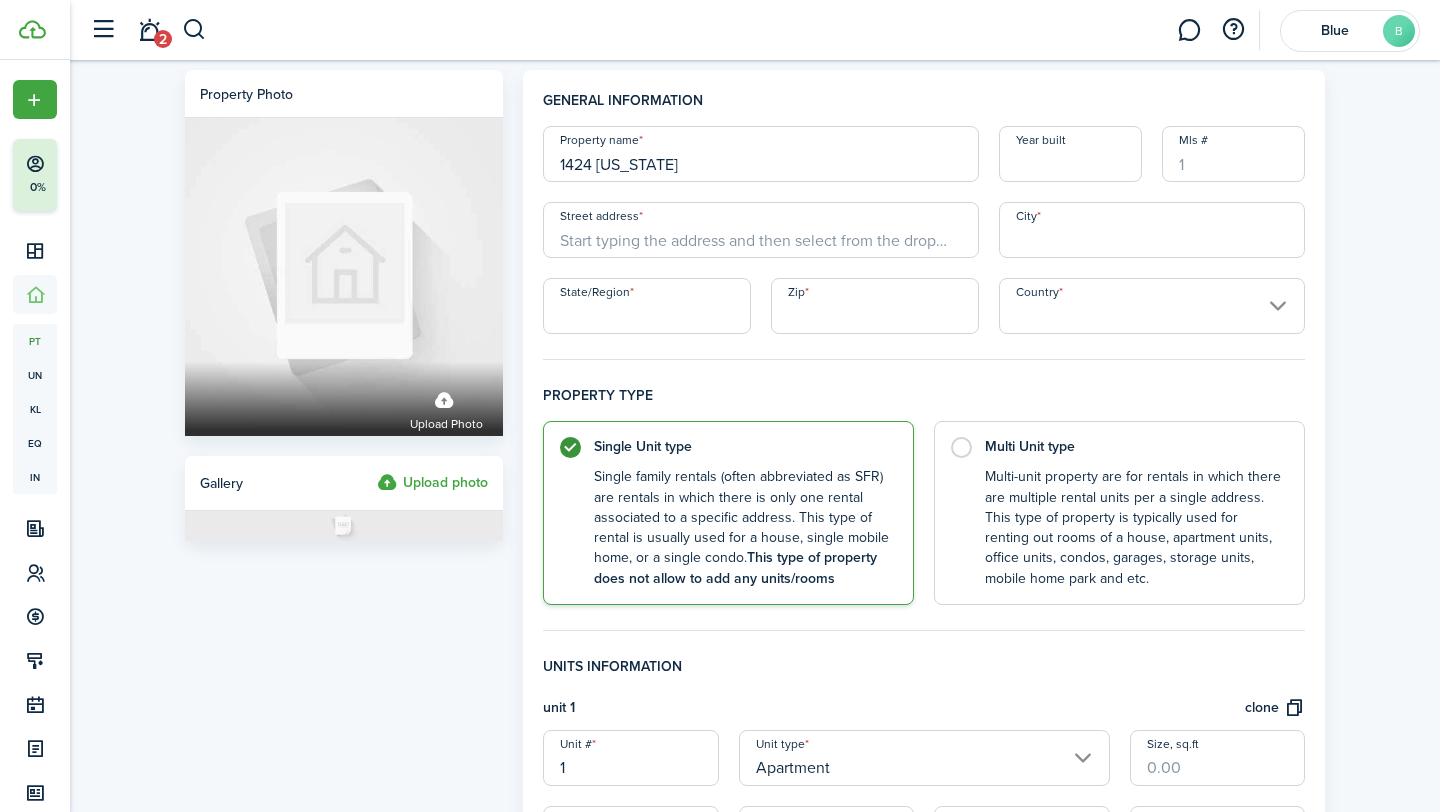 type on "1424 [US_STATE]" 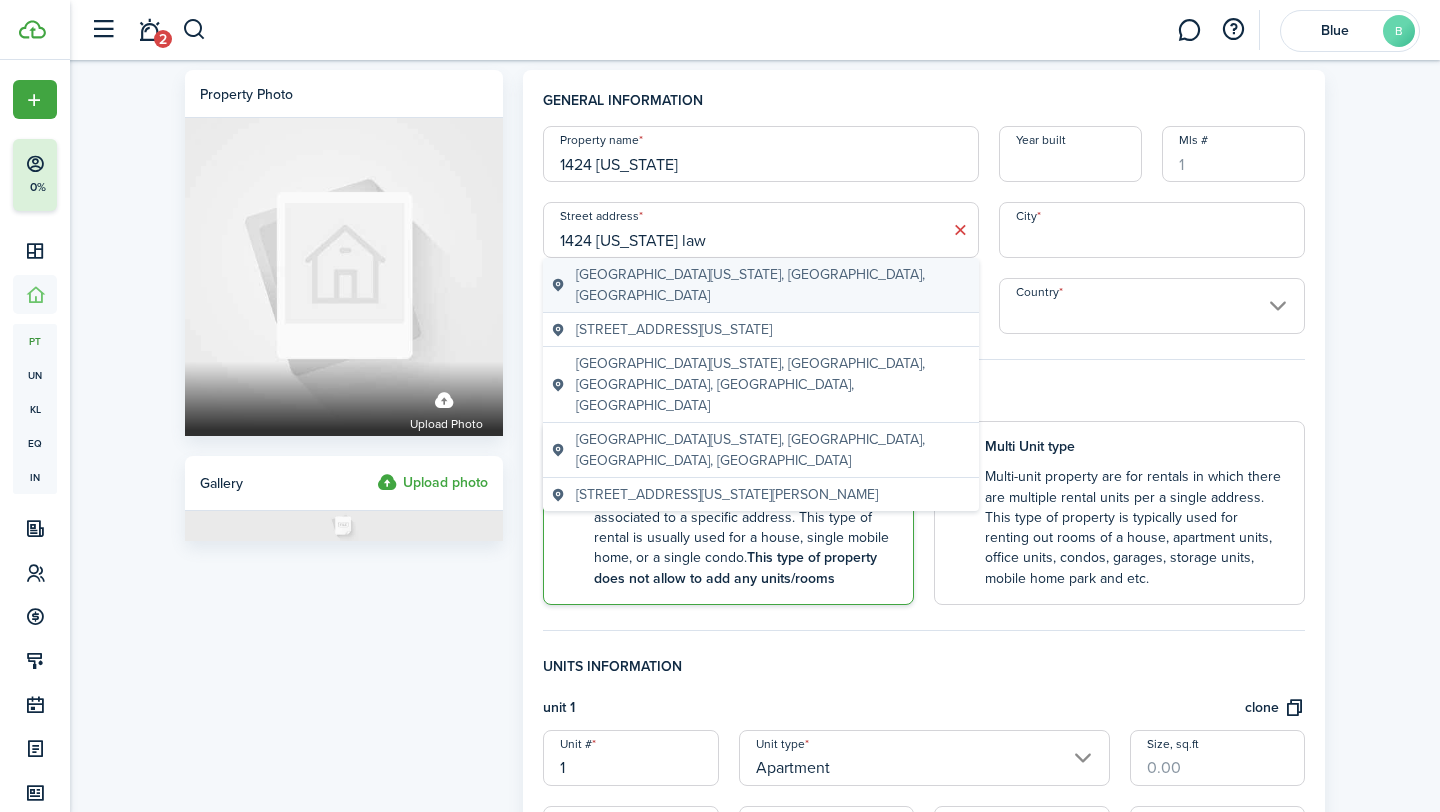 type on "1424 Tennessee law" 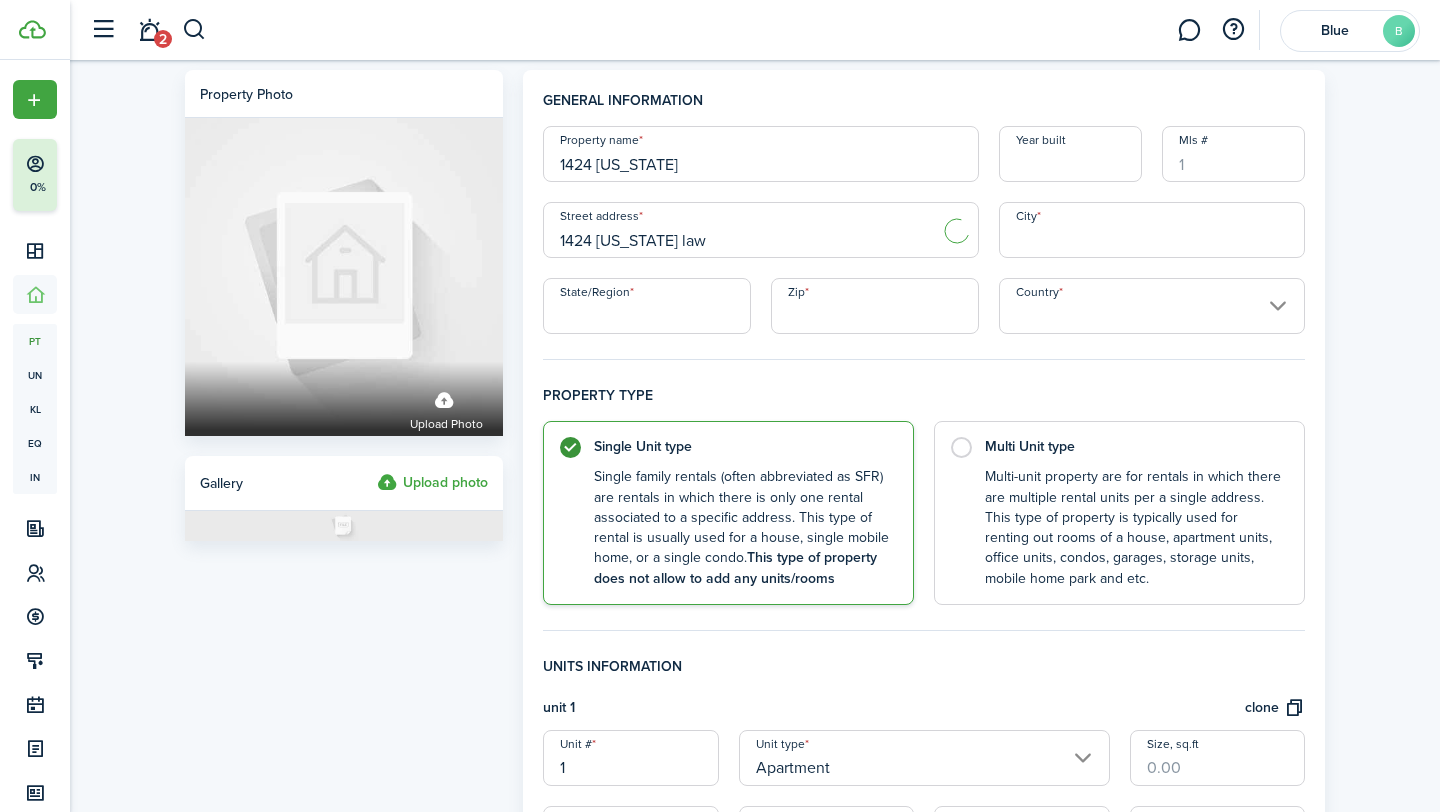 type on "United States" 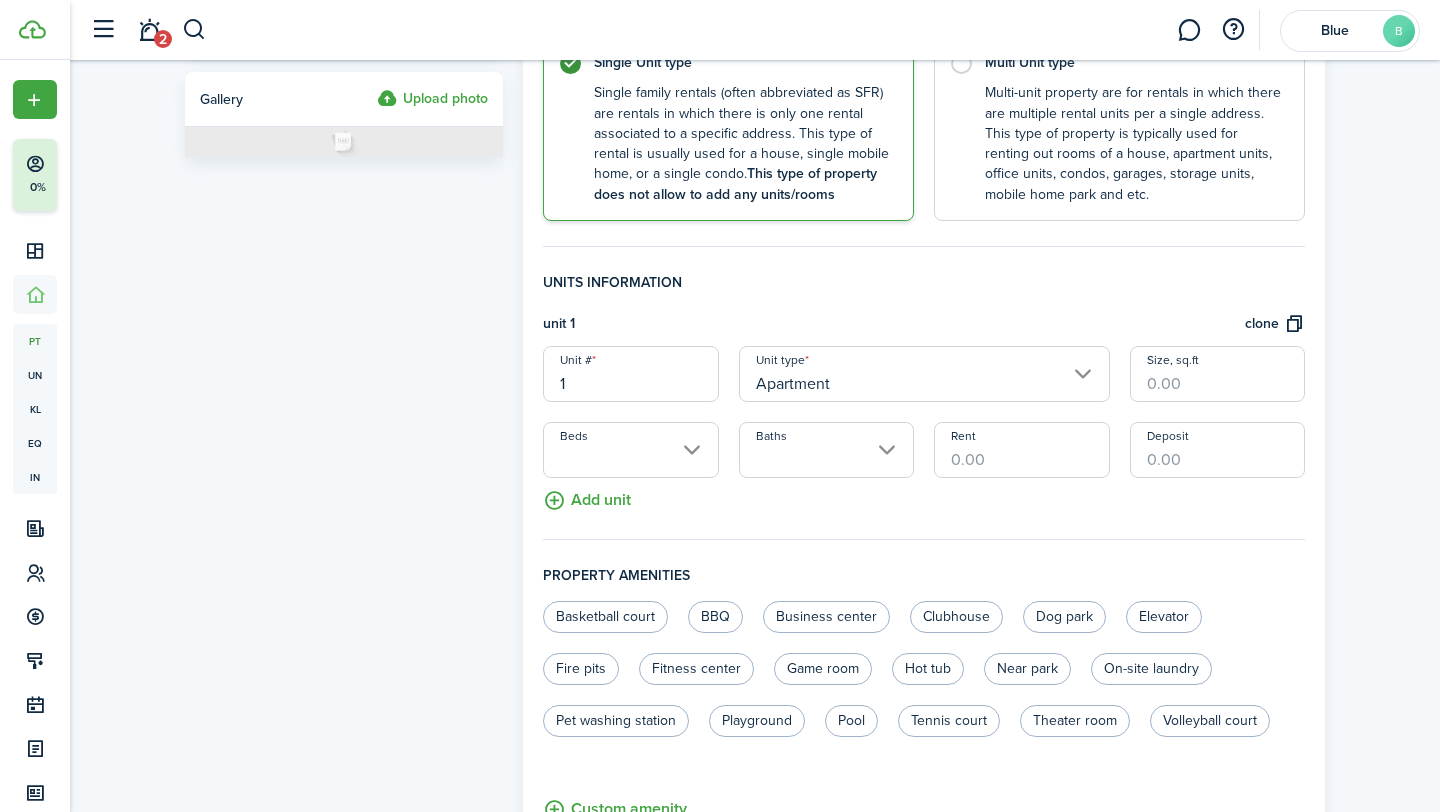 scroll, scrollTop: 389, scrollLeft: 0, axis: vertical 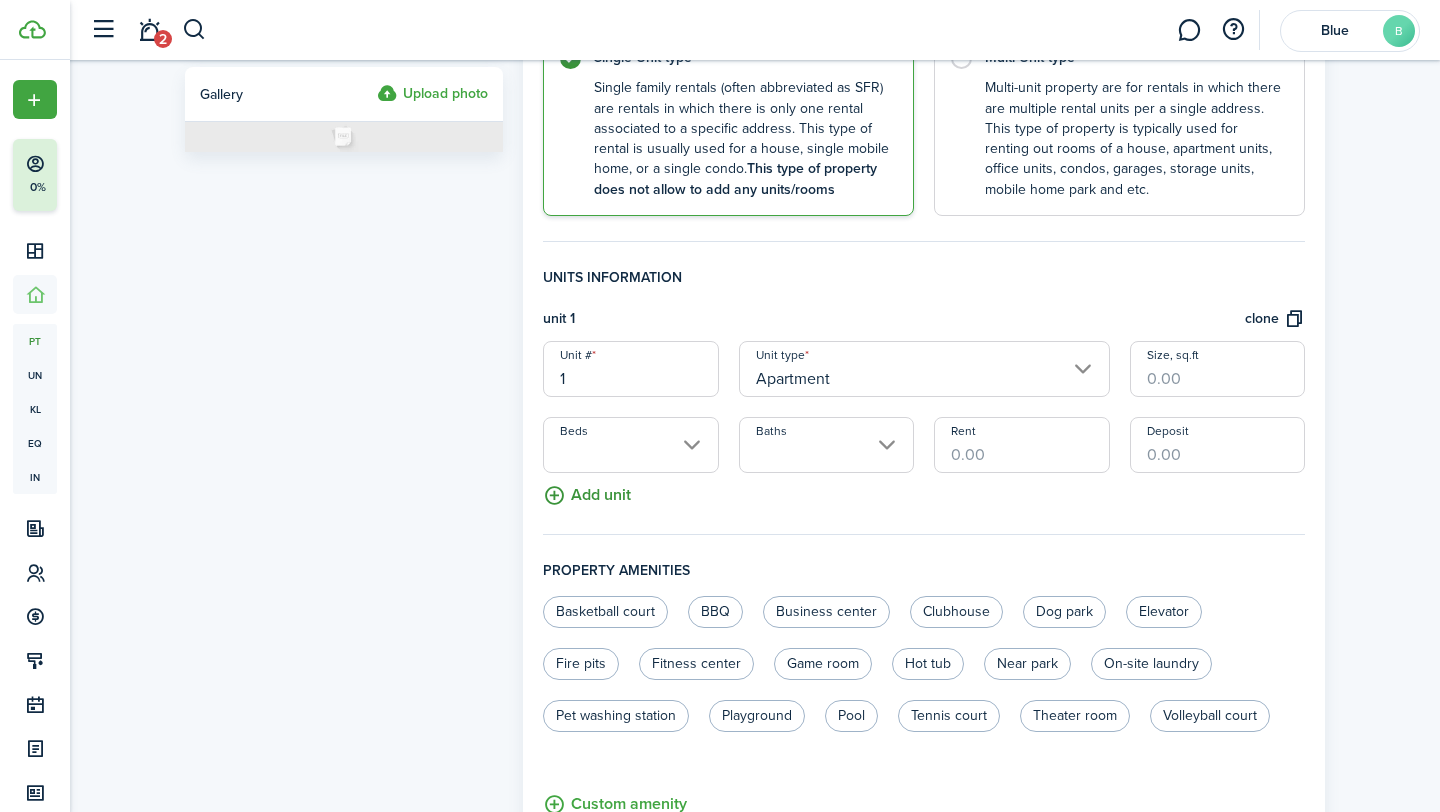 click on "Add unit" 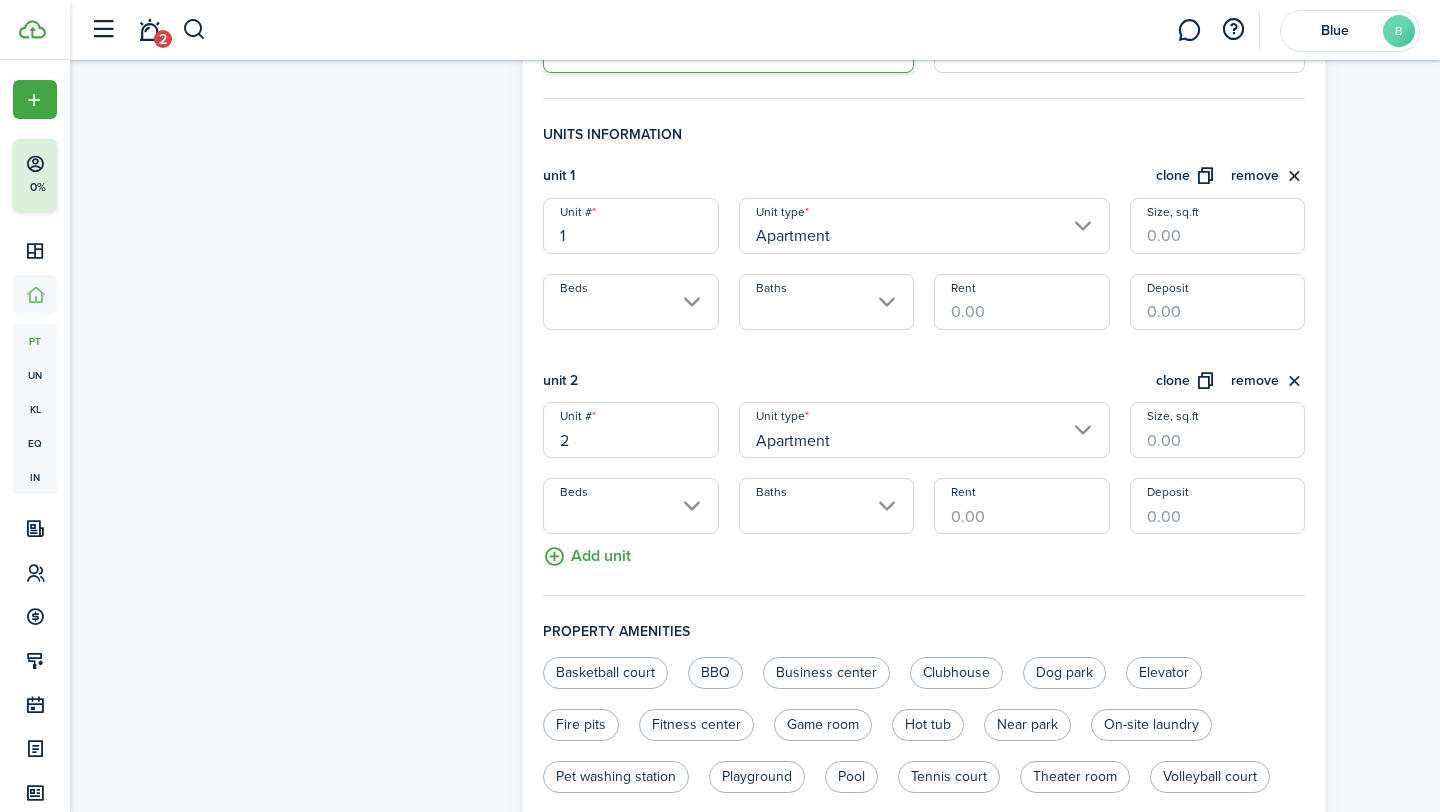 scroll, scrollTop: 581, scrollLeft: 0, axis: vertical 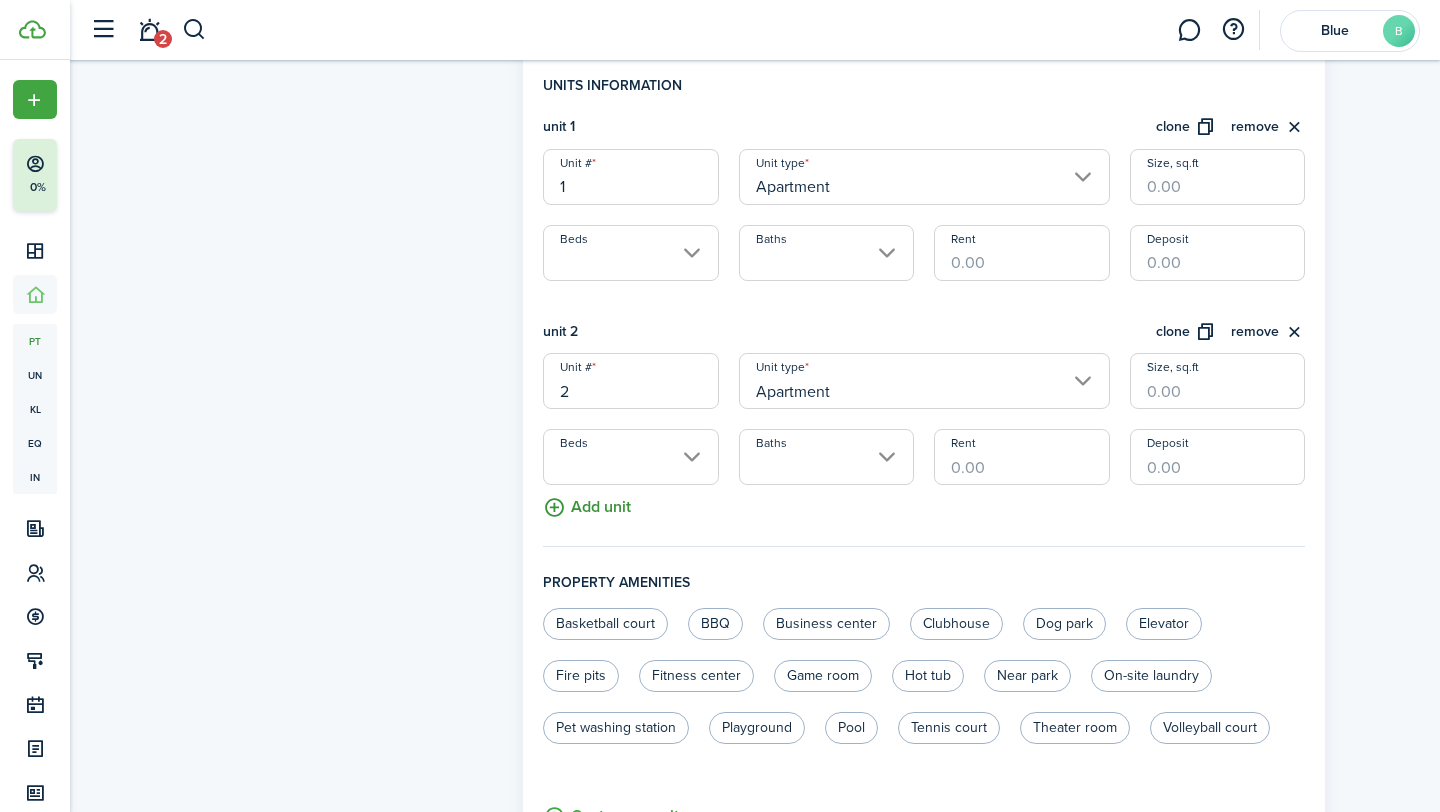 click on "Add unit" 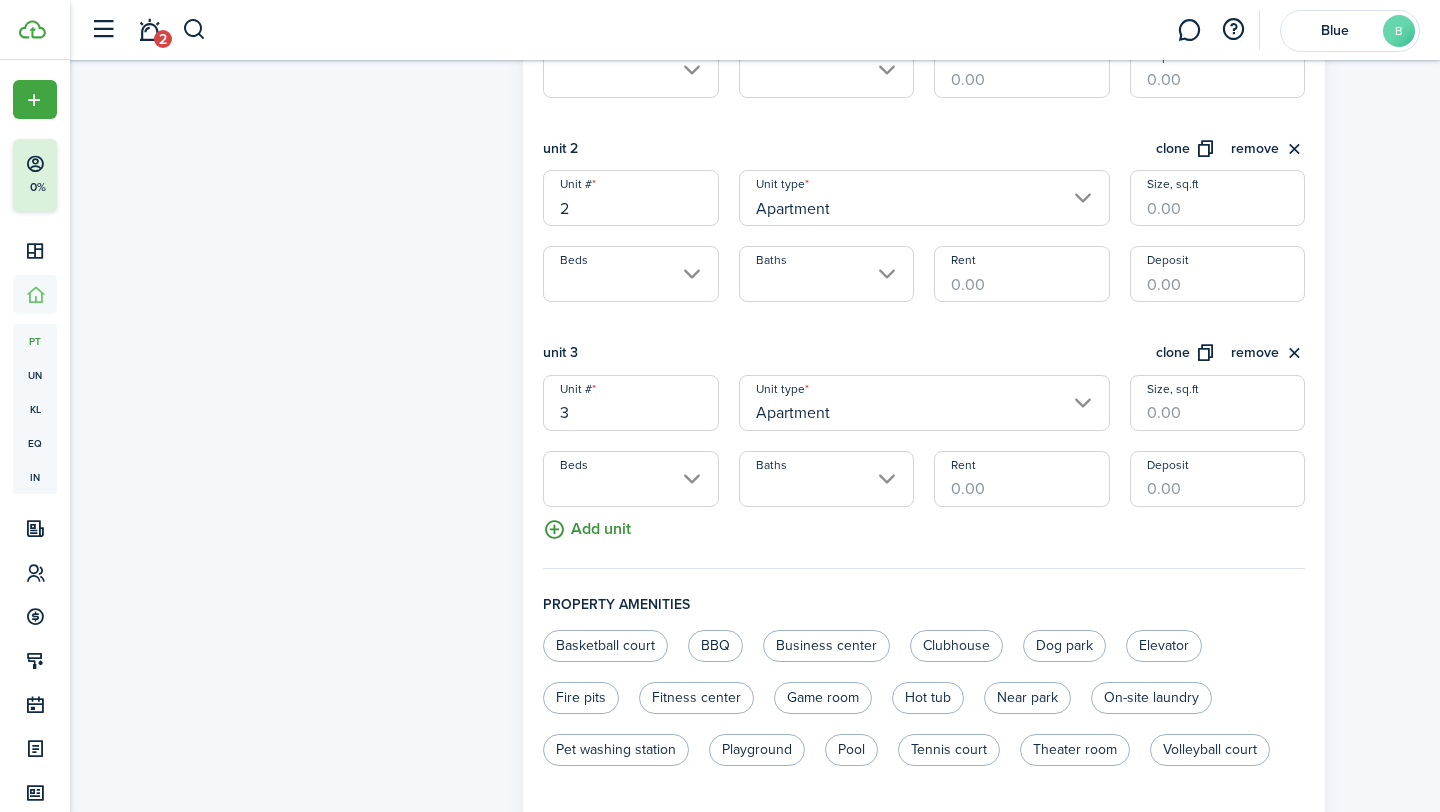 click on "Add unit" 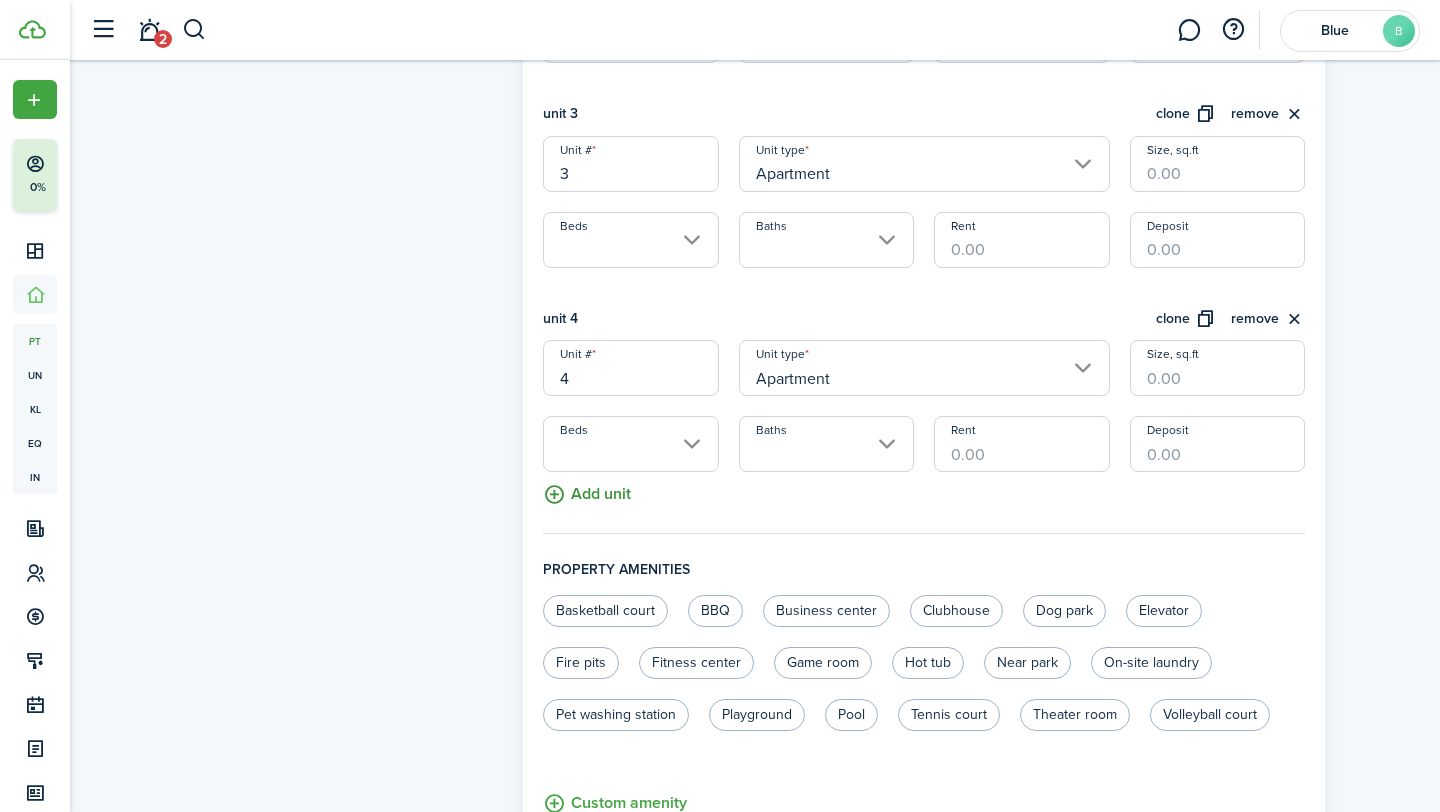 click on "Add unit" 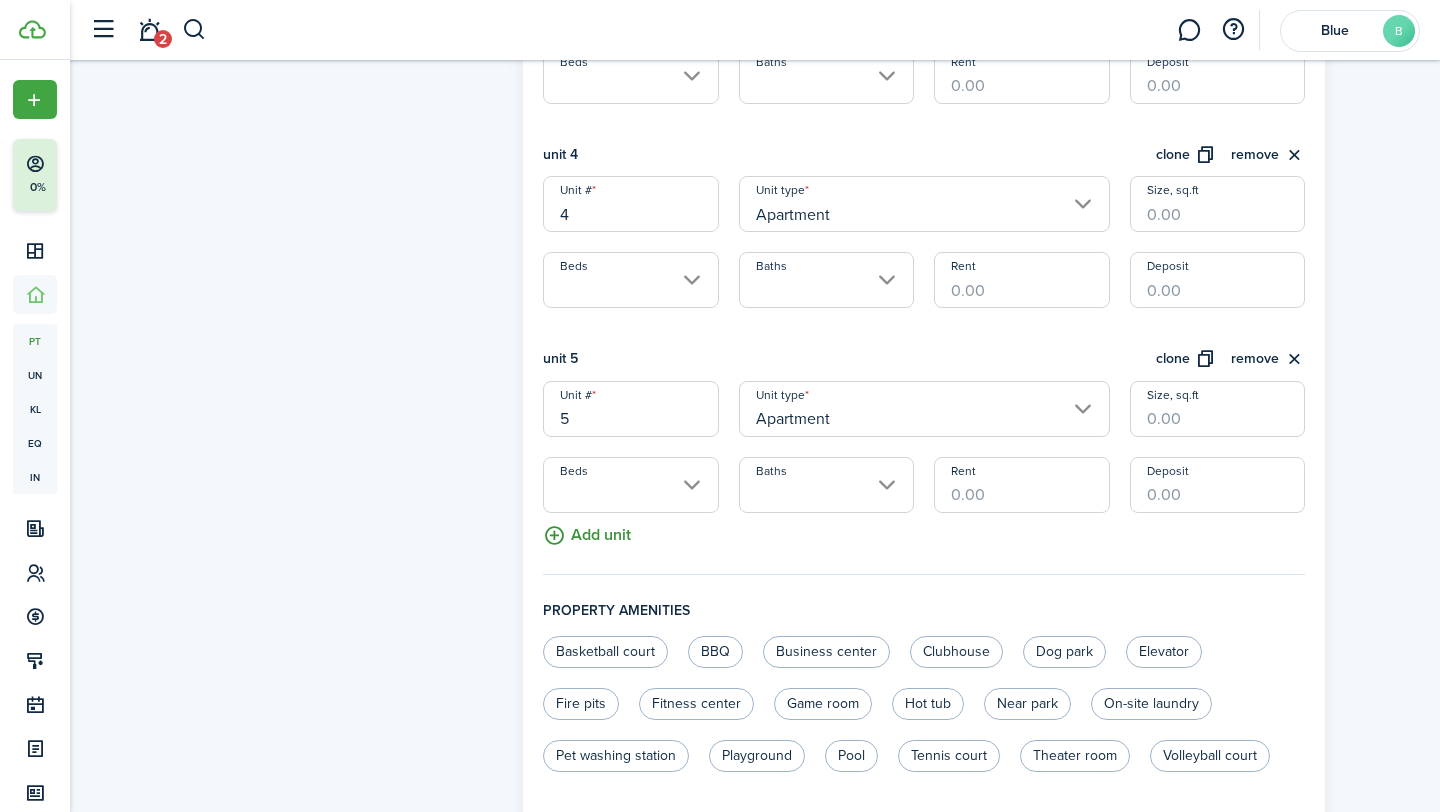 click on "Add unit" 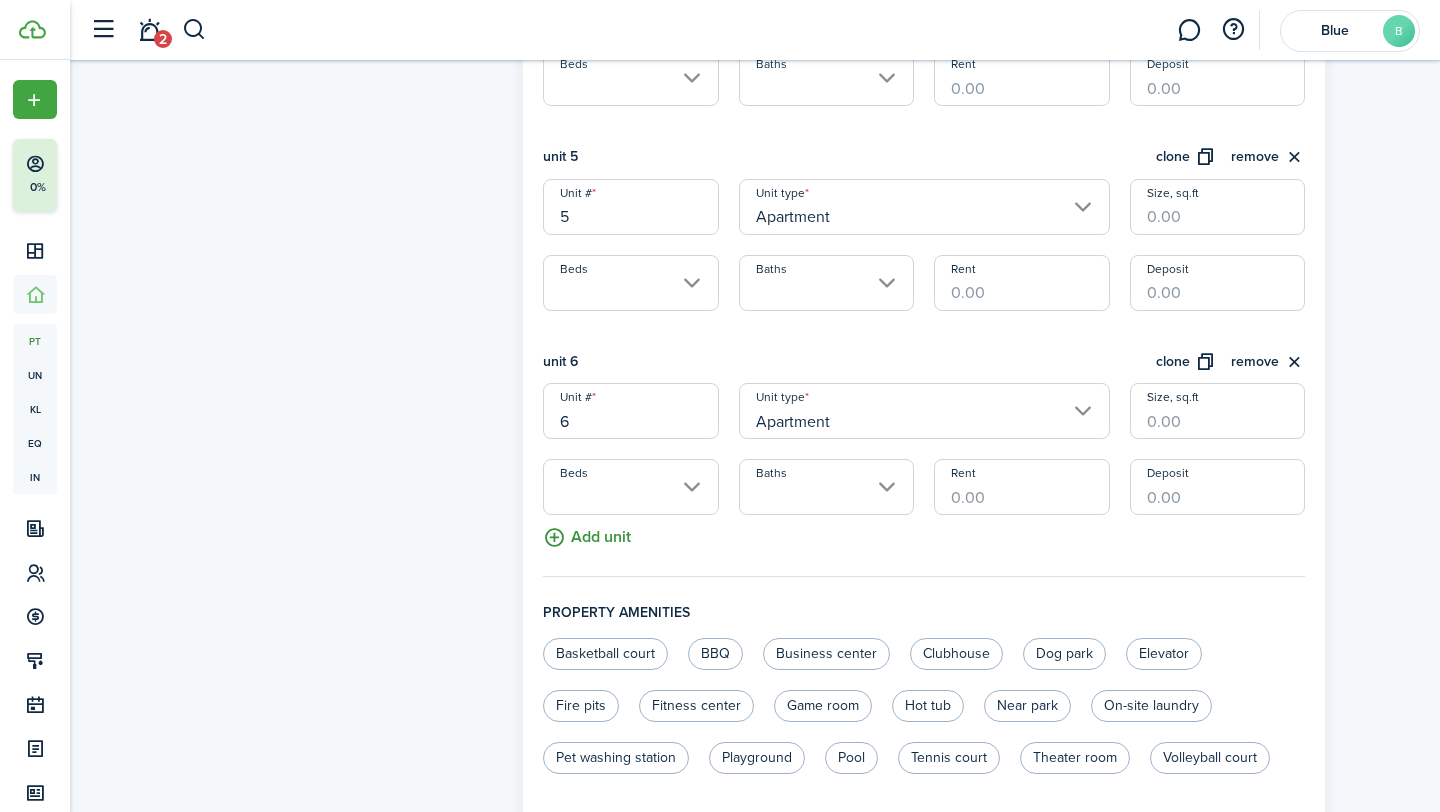click on "Add unit" 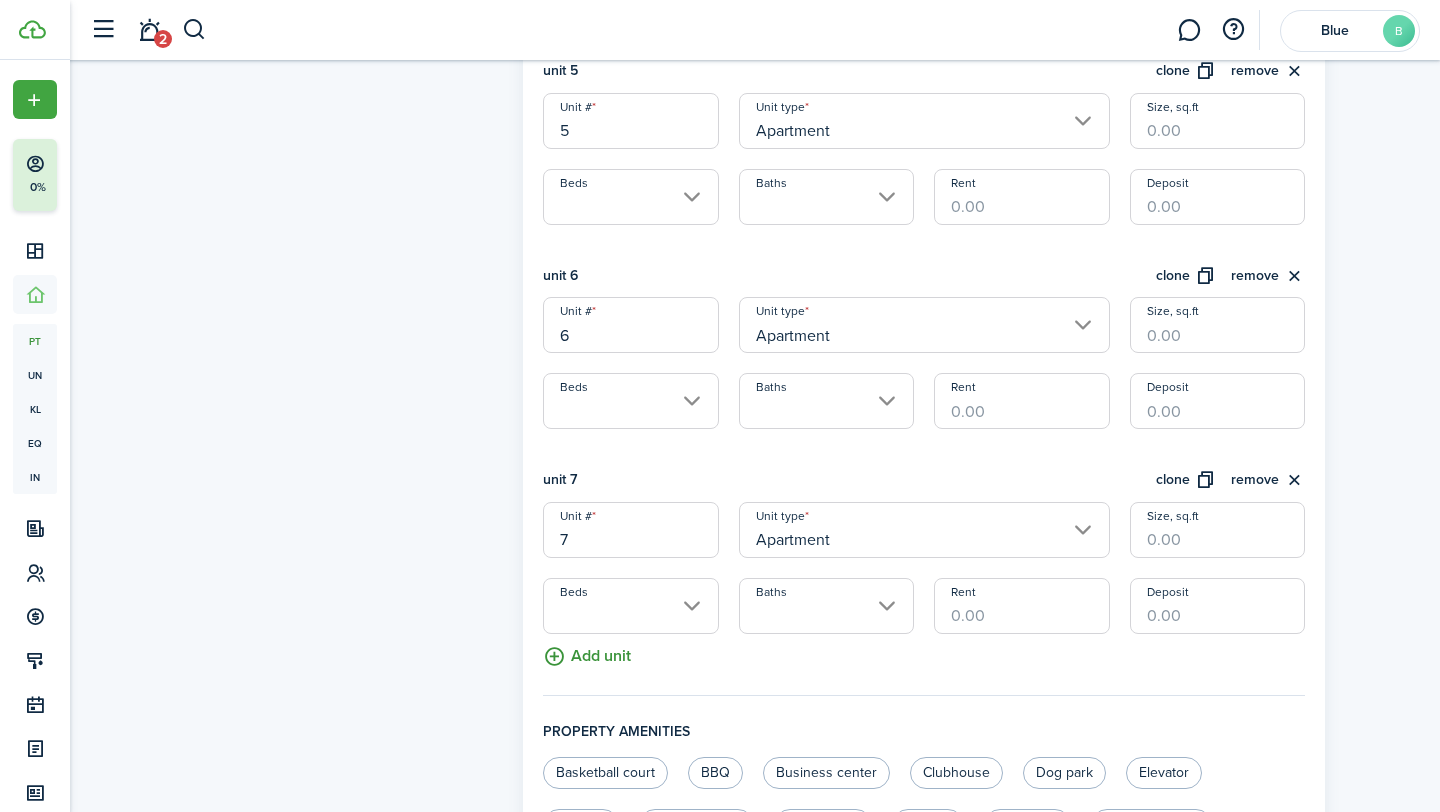 scroll, scrollTop: 1481, scrollLeft: 0, axis: vertical 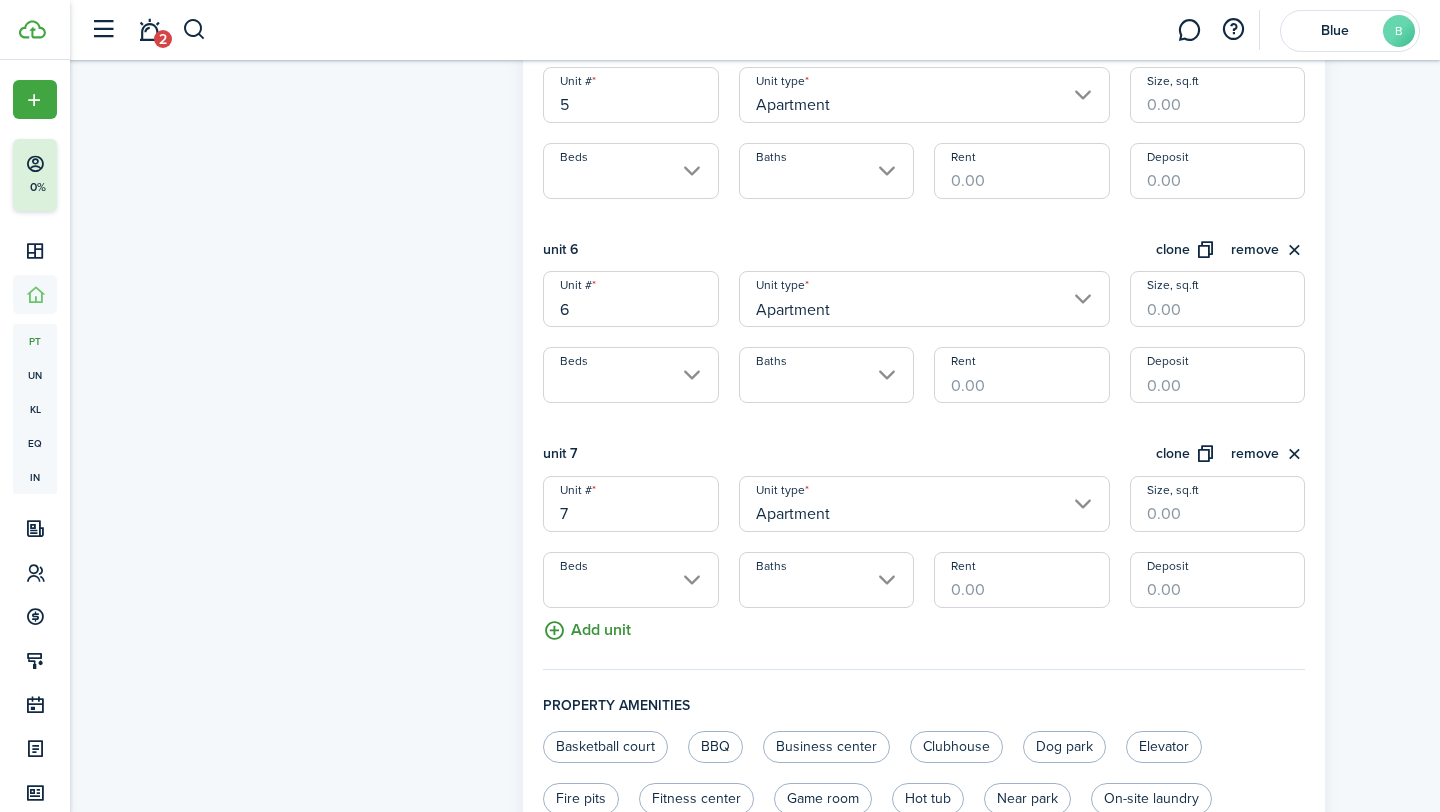 click on "Add unit" 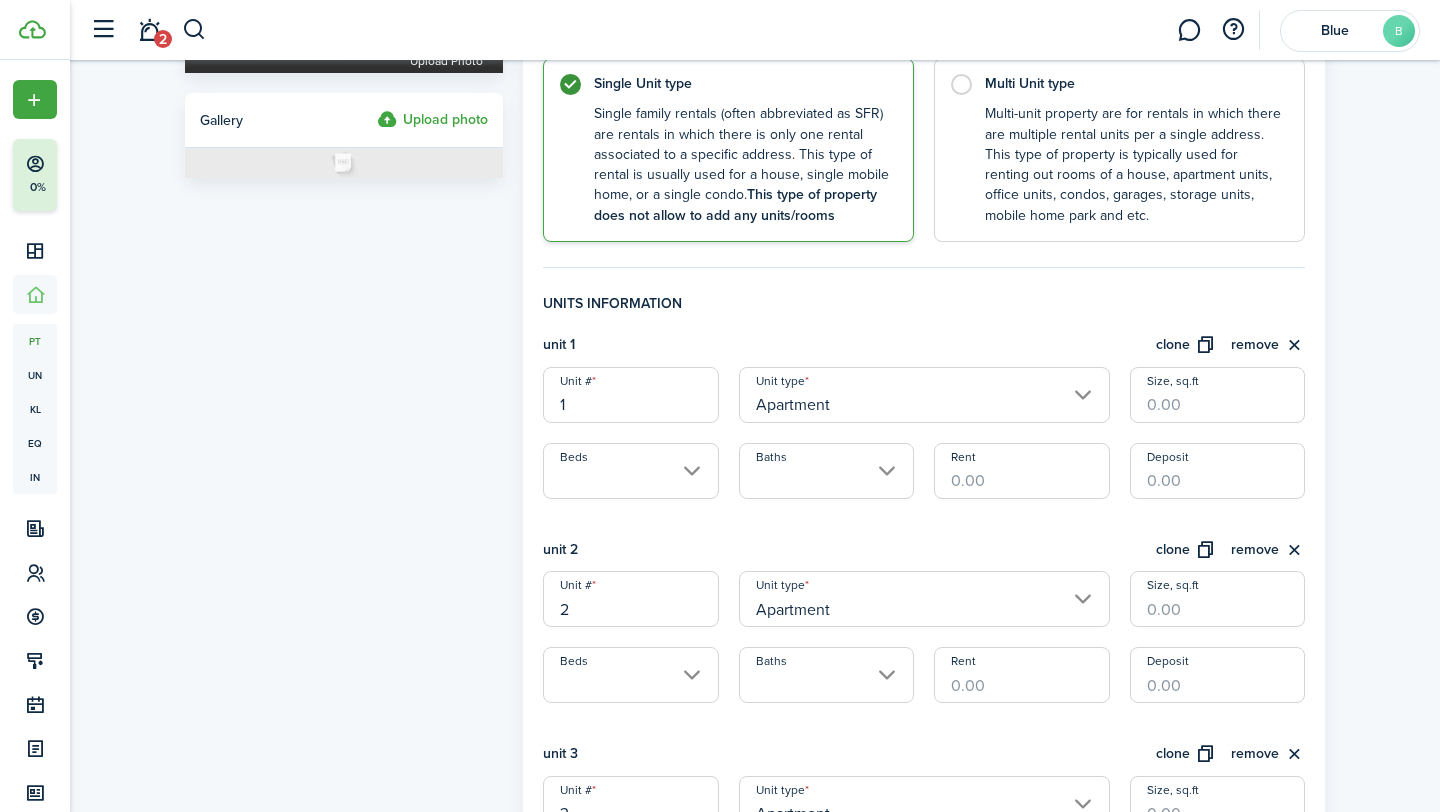 scroll, scrollTop: 399, scrollLeft: 0, axis: vertical 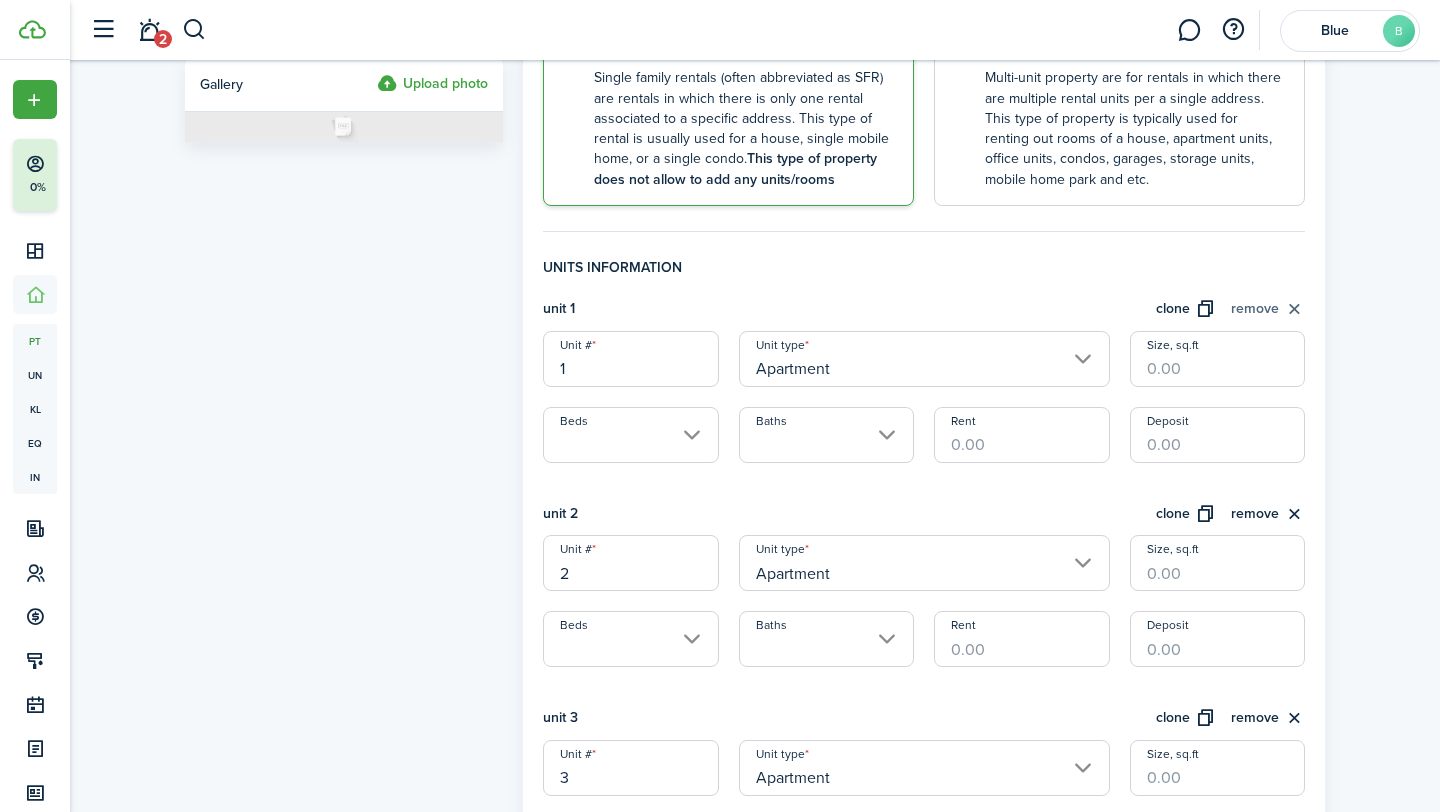 click on "remove" 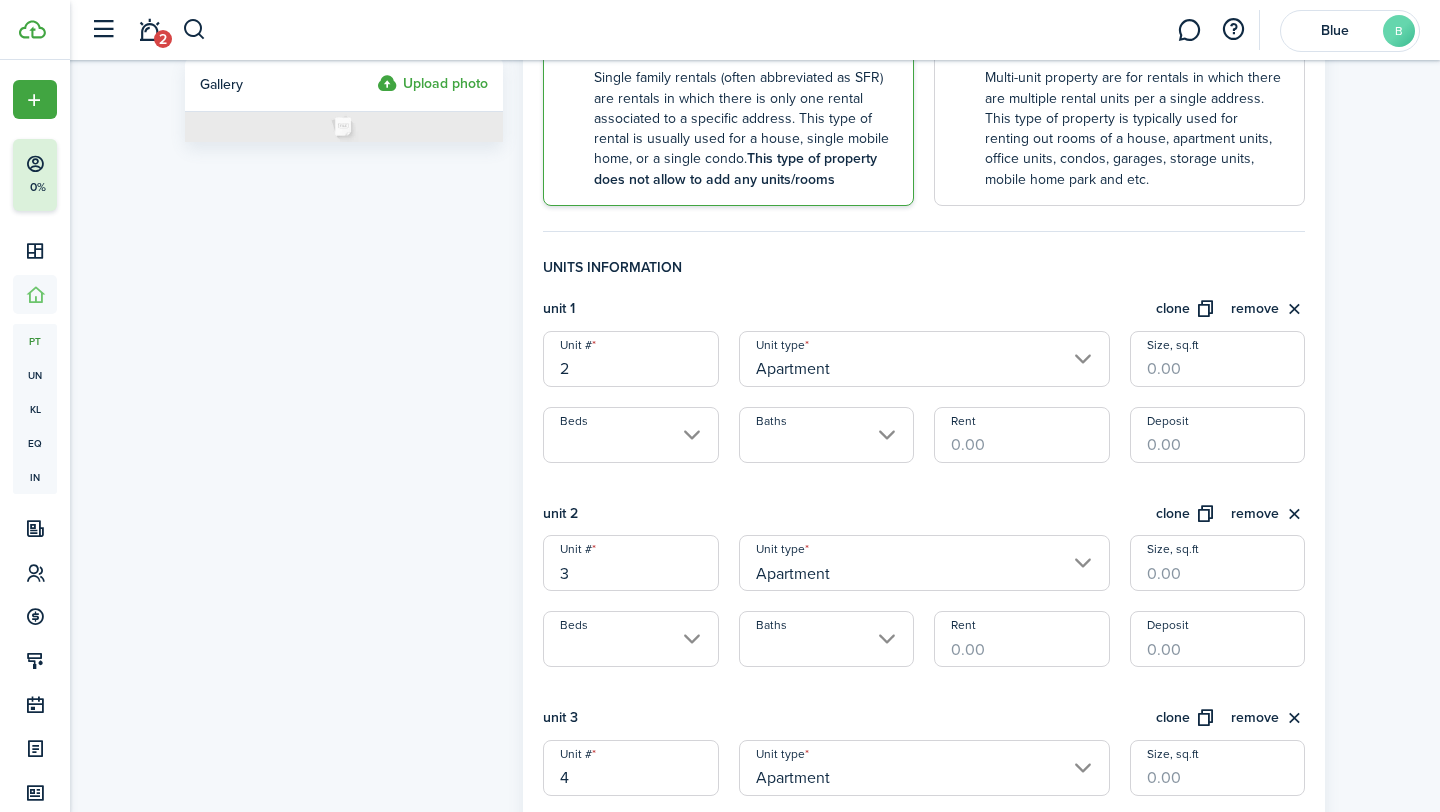 click on "remove" 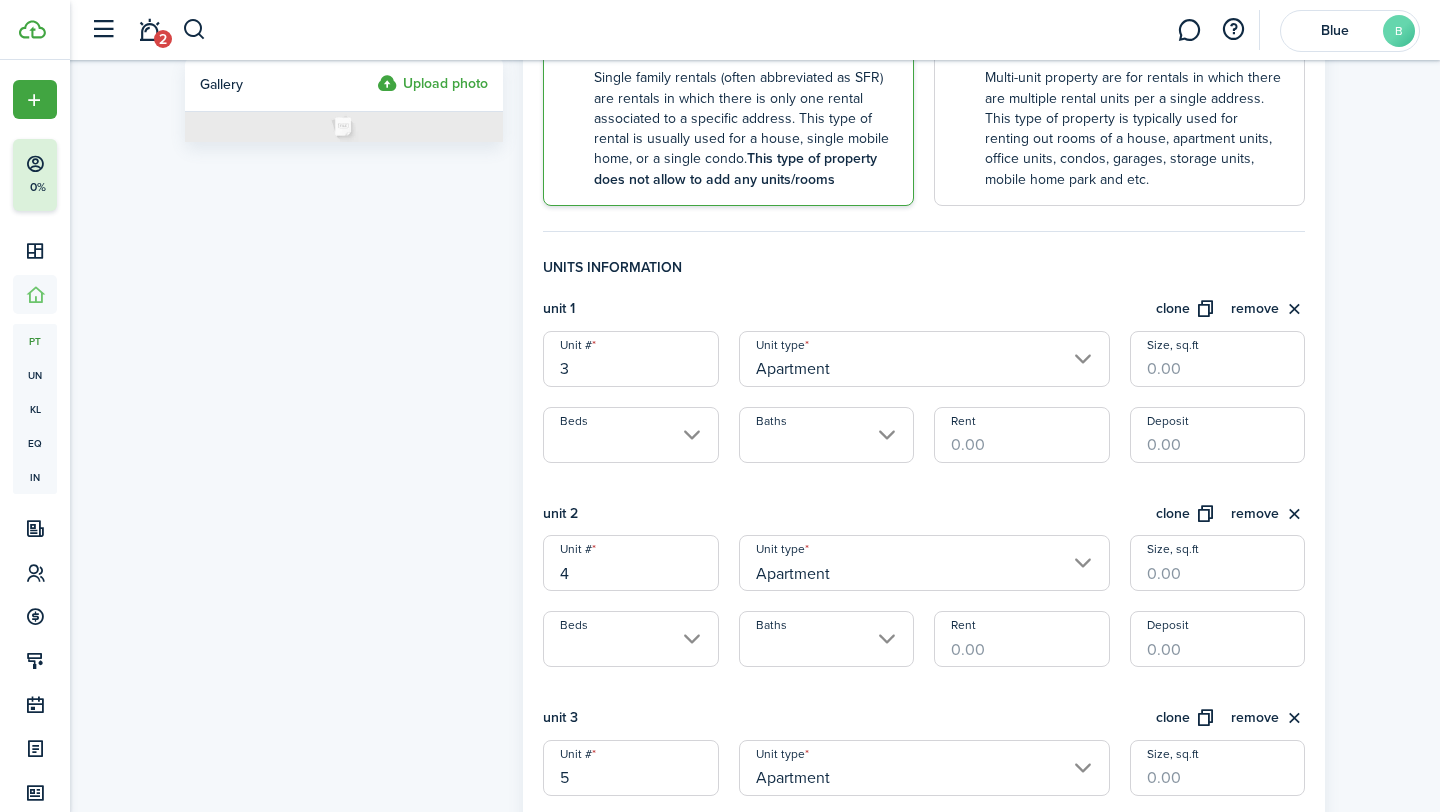 click on "remove" 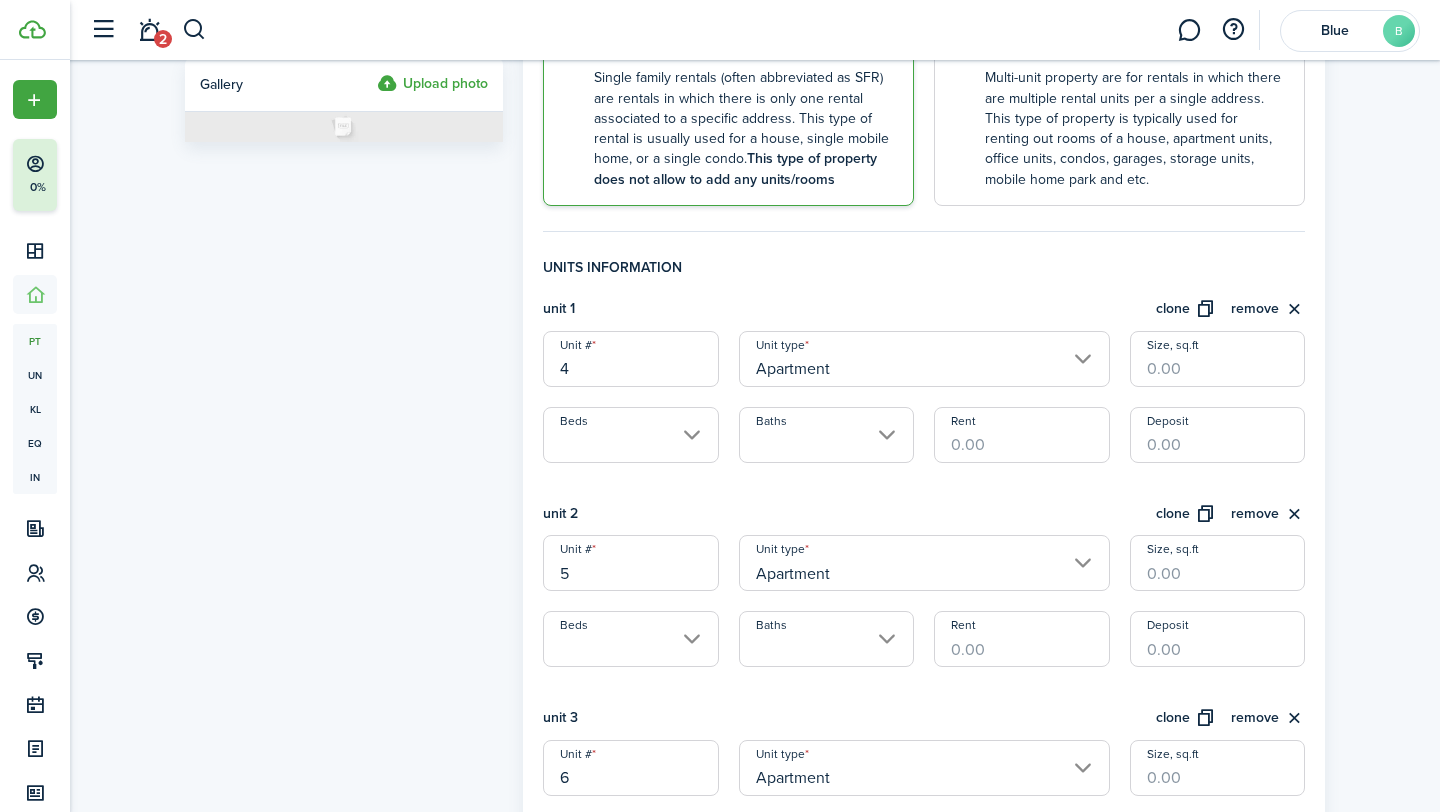 click on "remove" 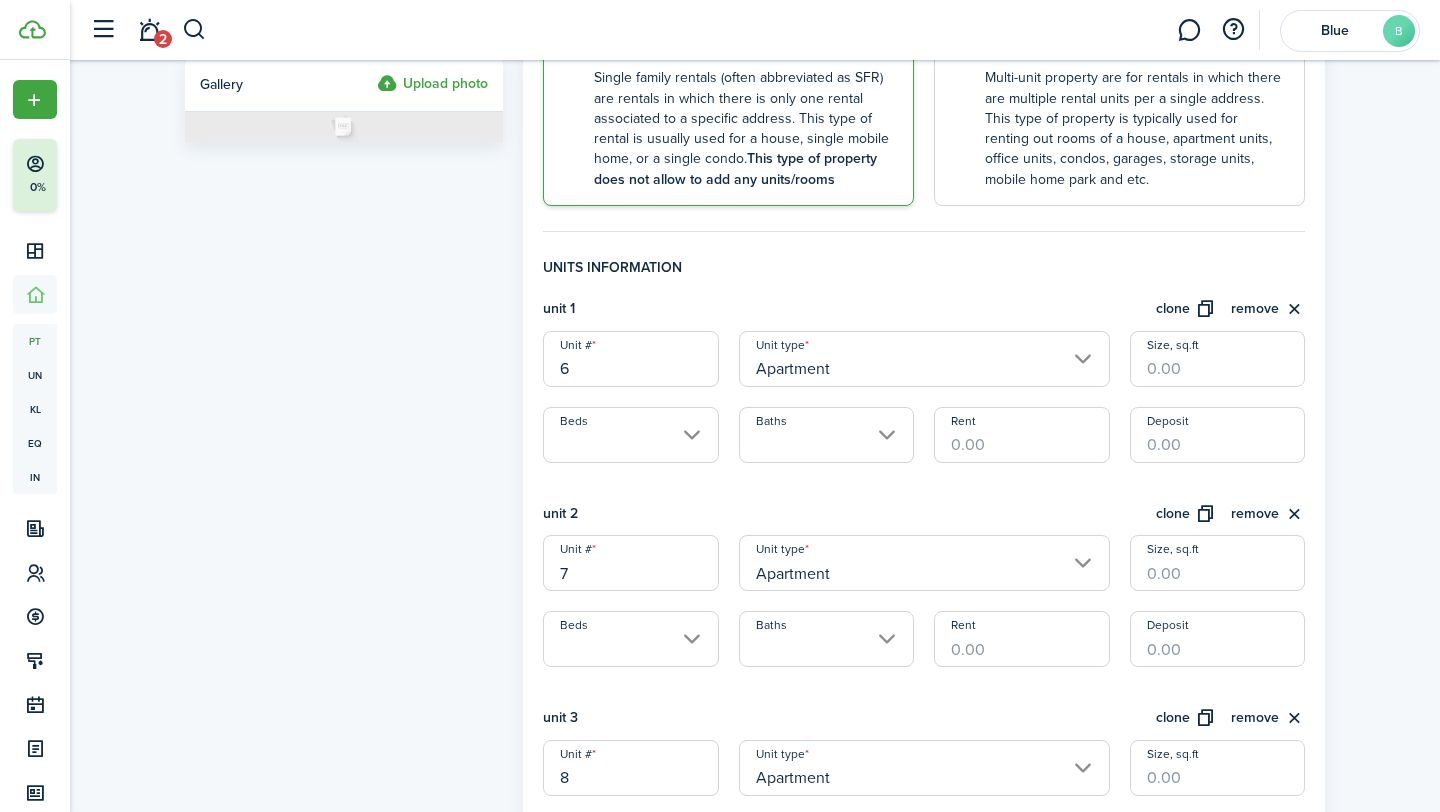 click on "remove" 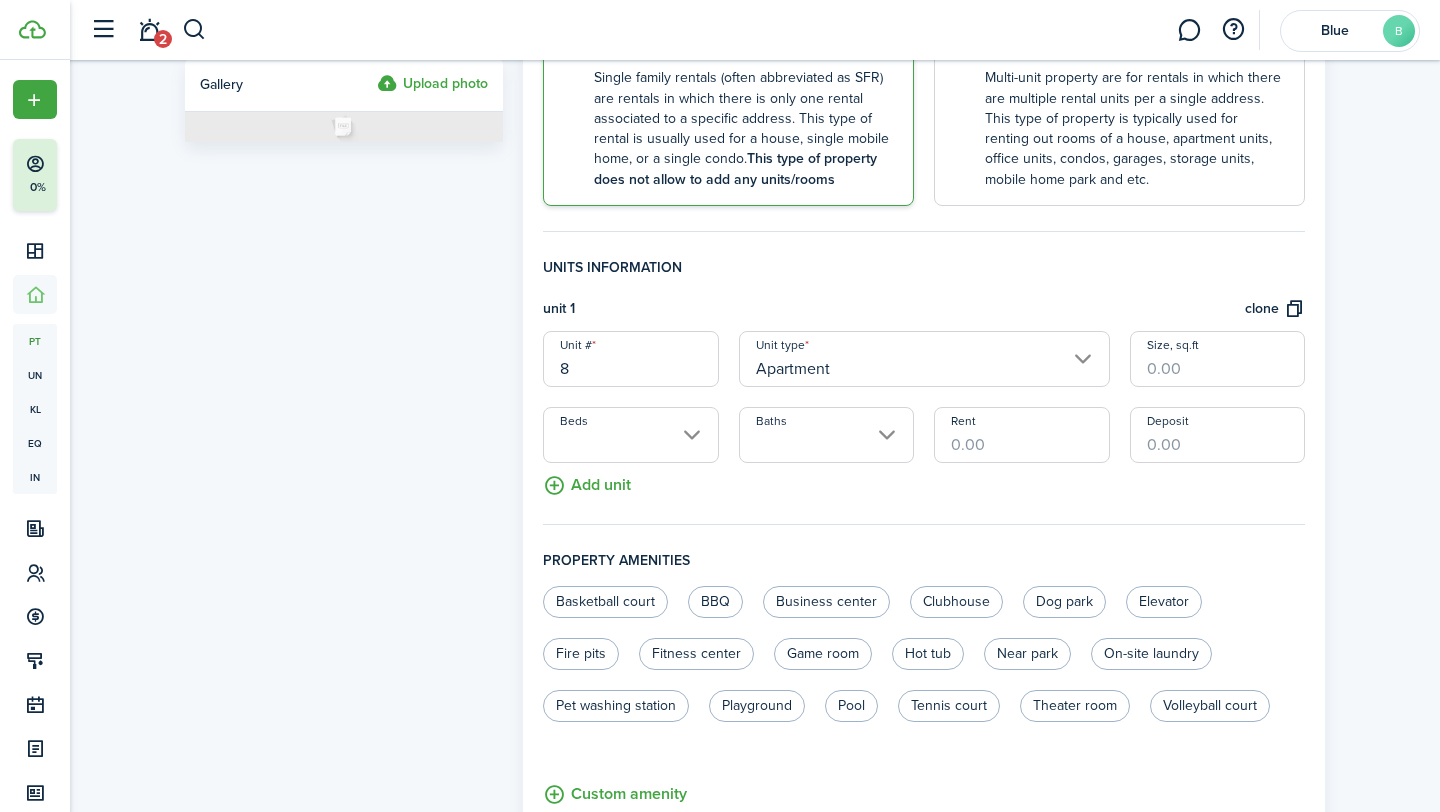 click on "clone" 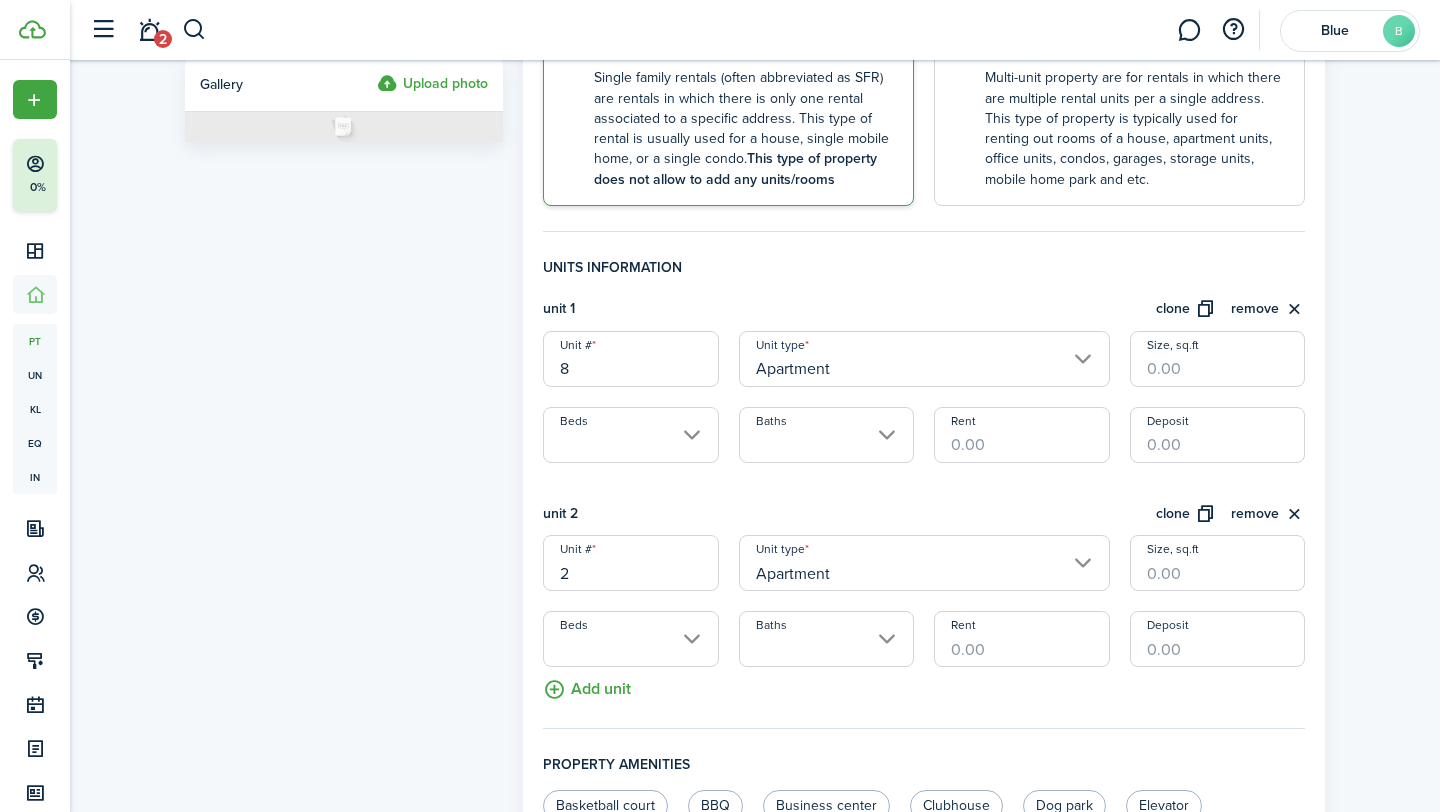 click on "remove" 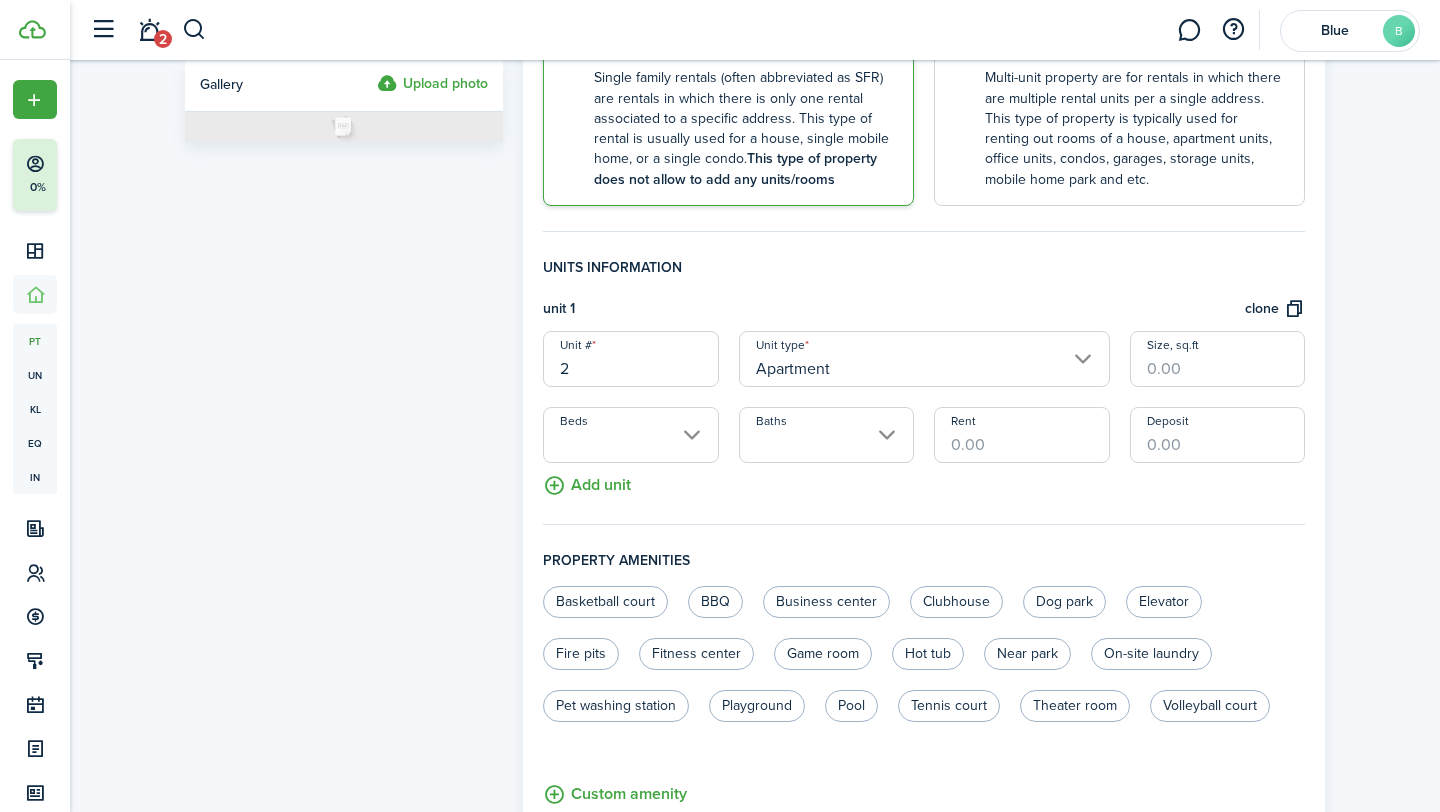 click on "2" at bounding box center (630, 359) 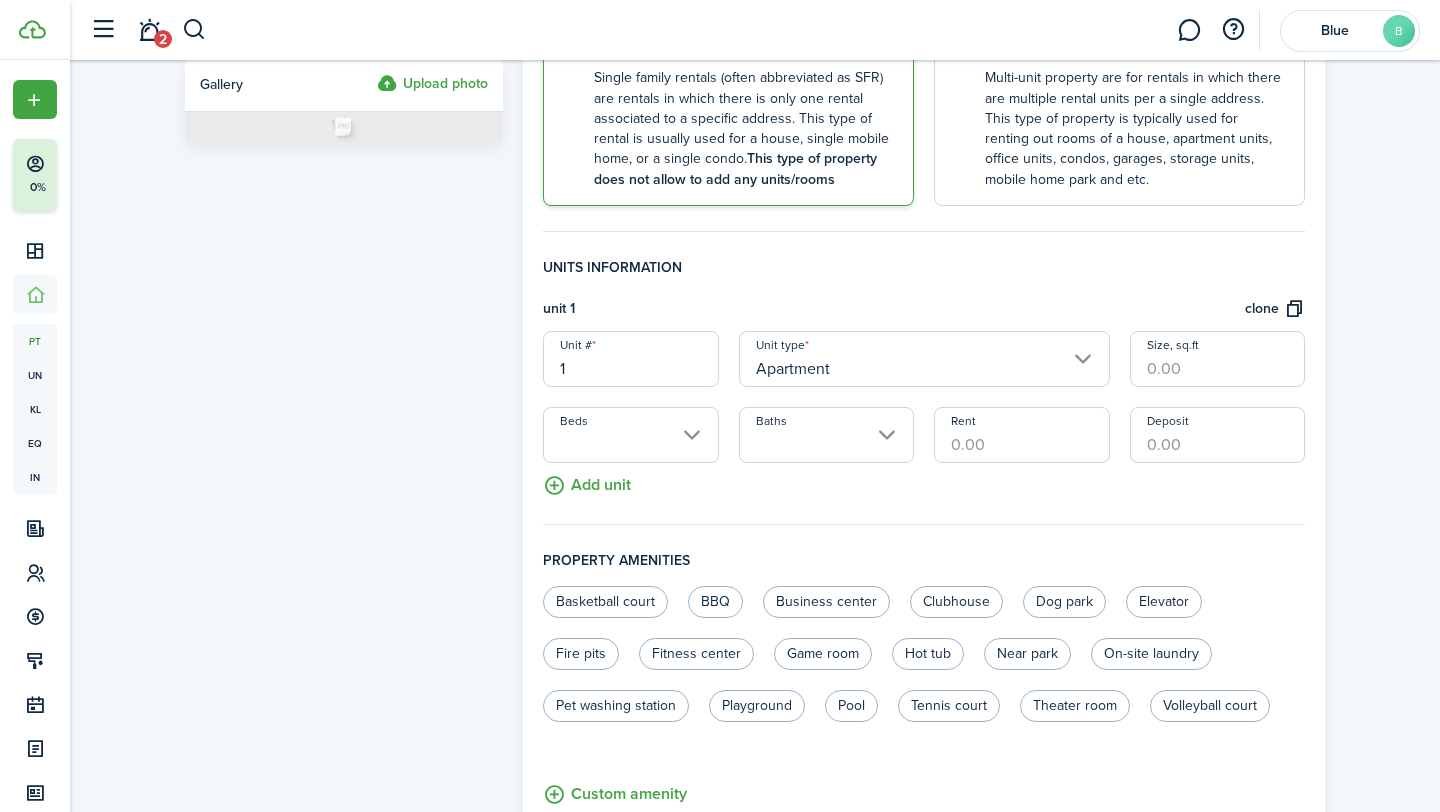 type on "1" 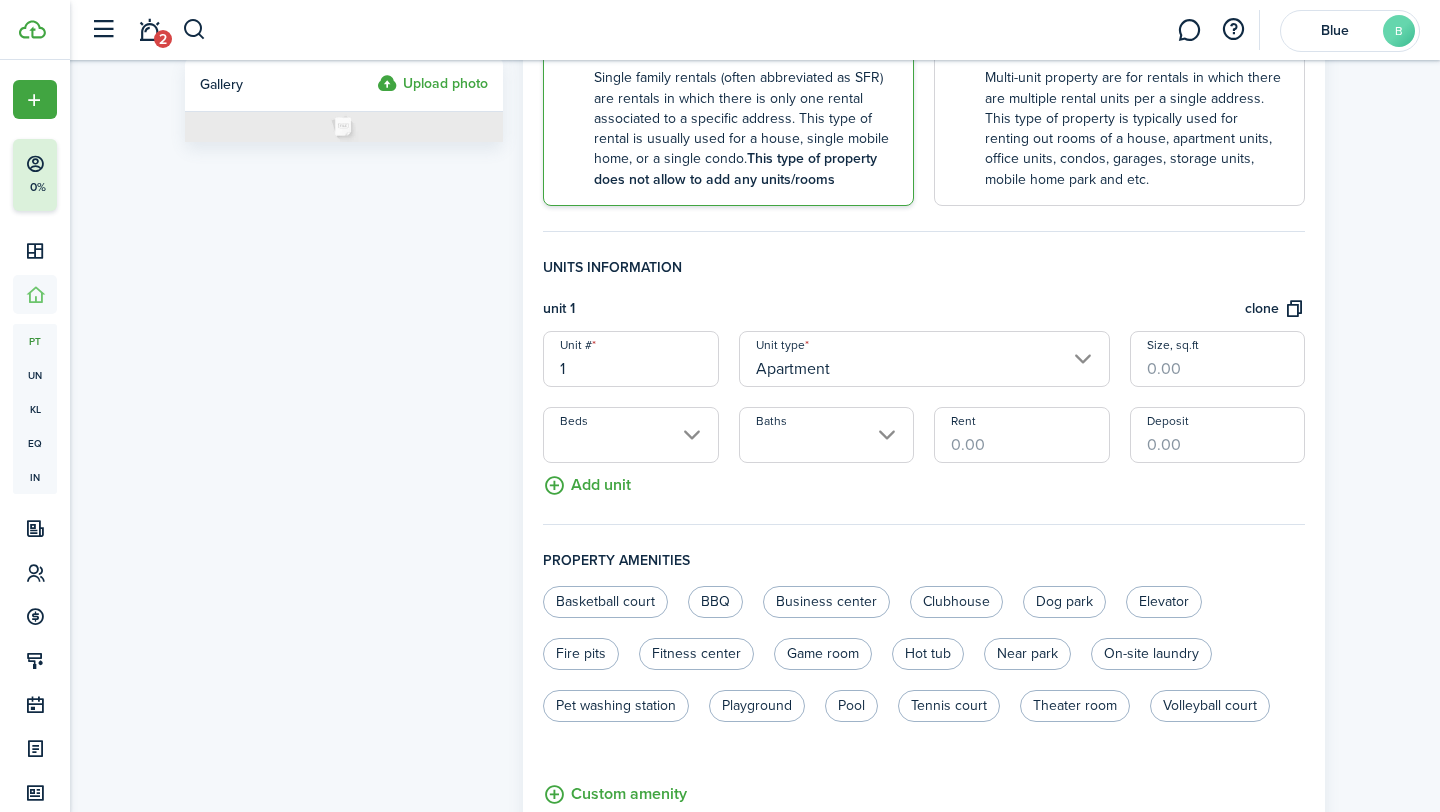 click on "Units information" 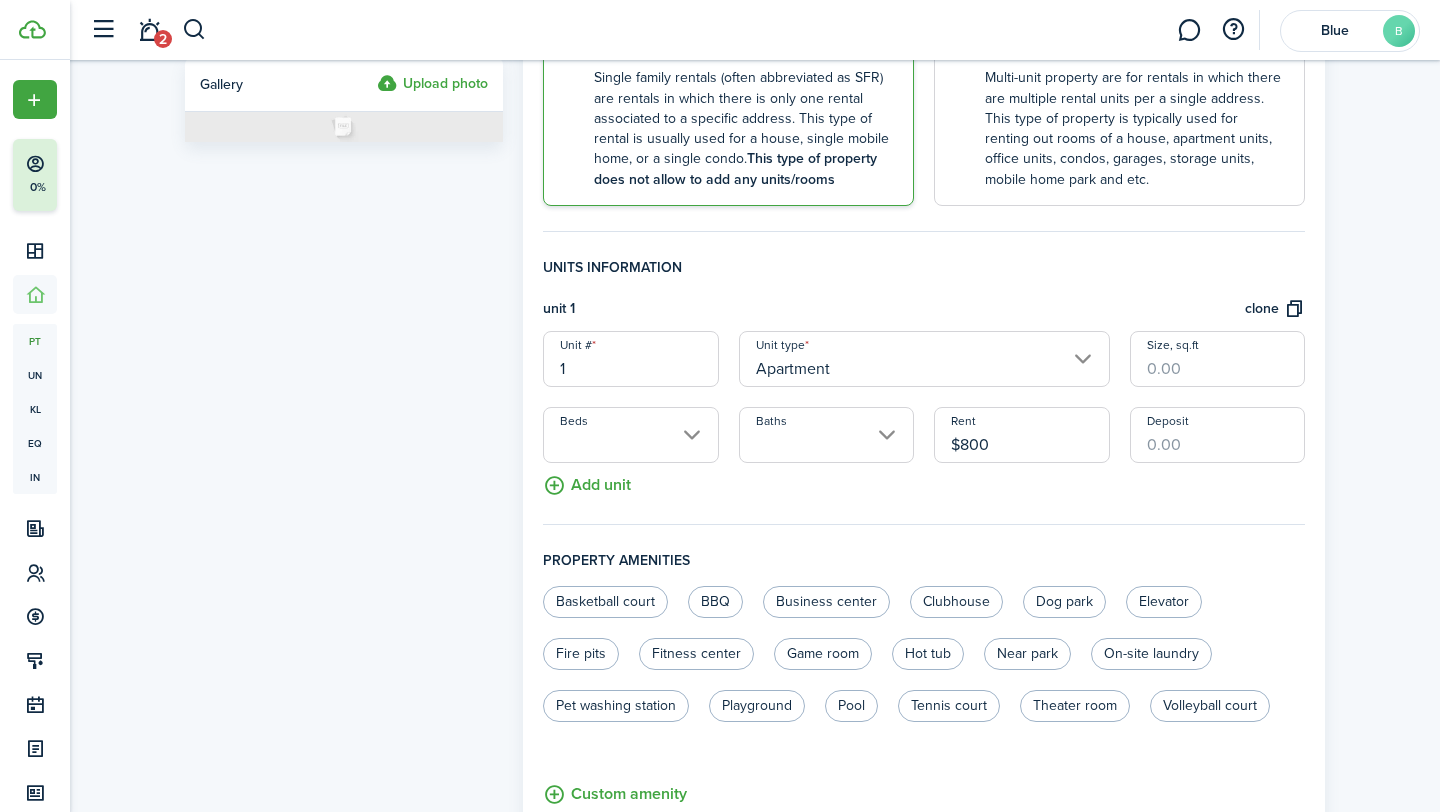 type on "$800" 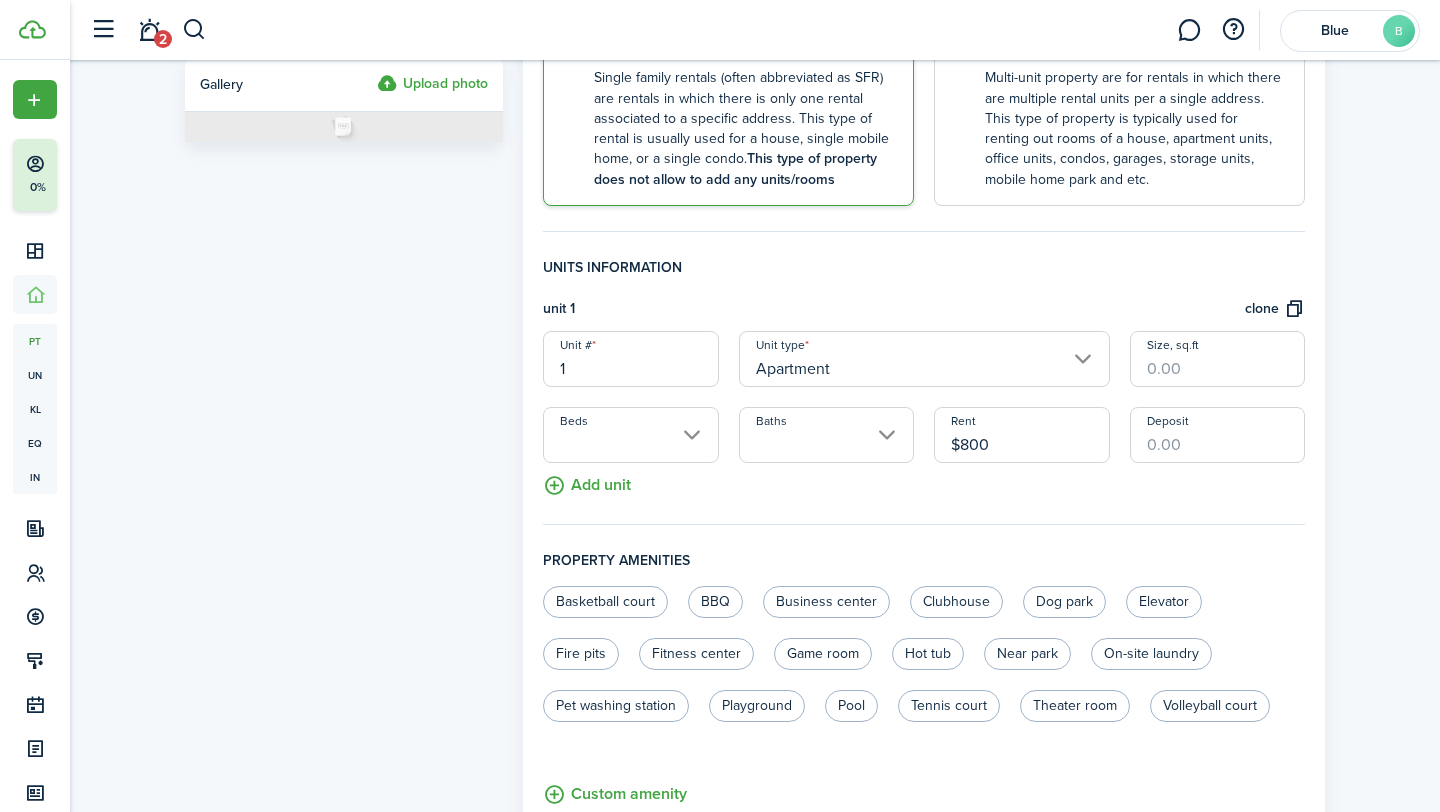 click on "Units information" 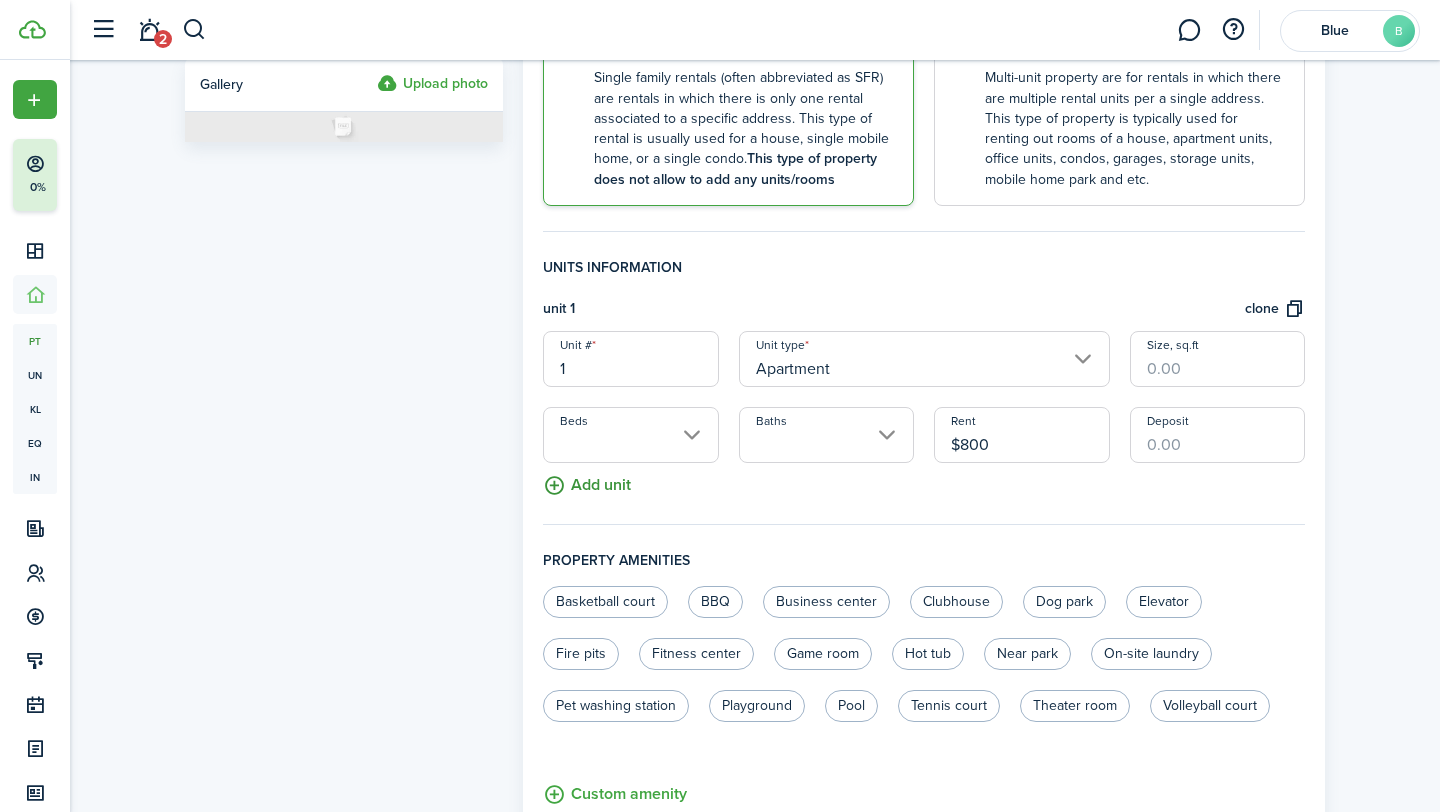 click on "Add unit" 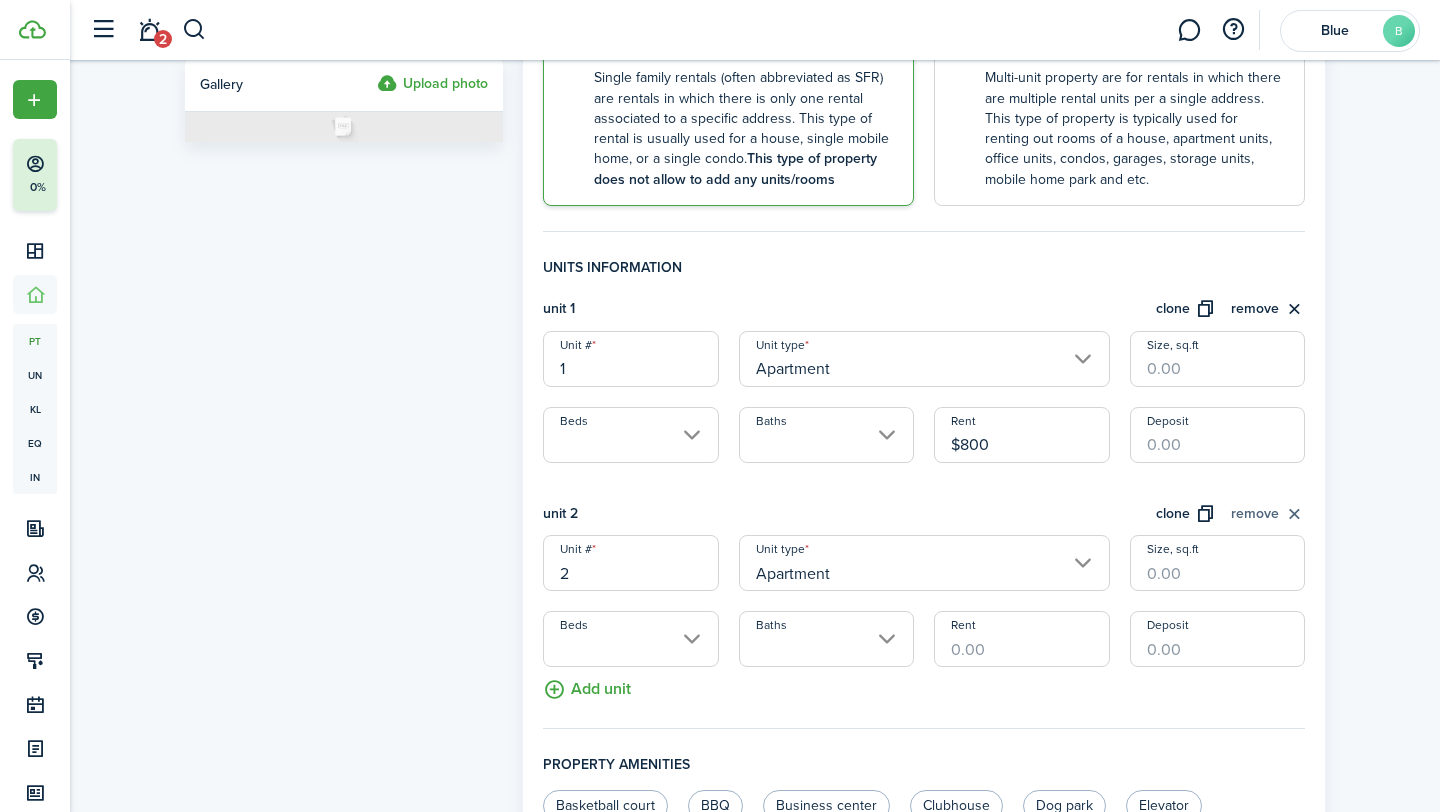 click on "remove" 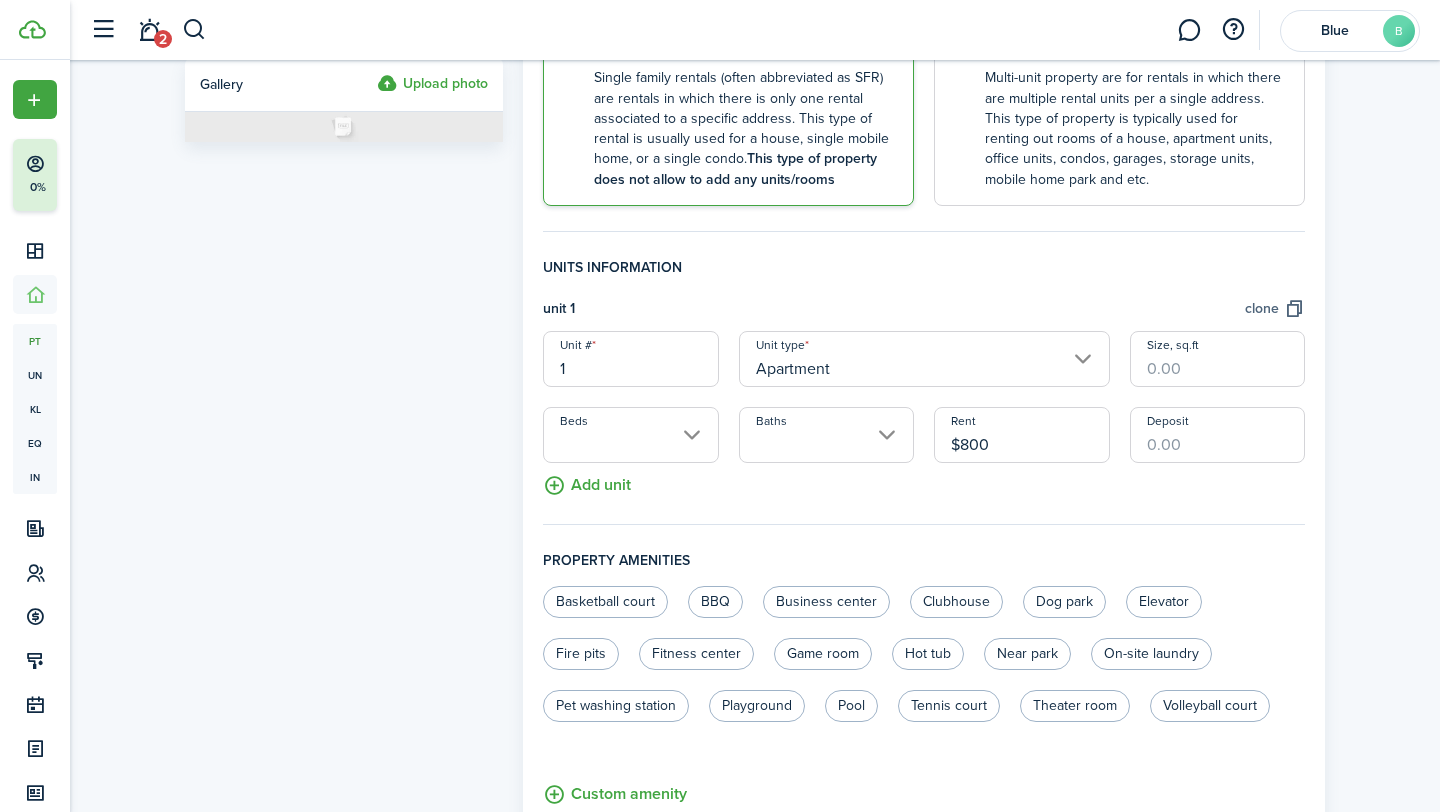click on "clone" 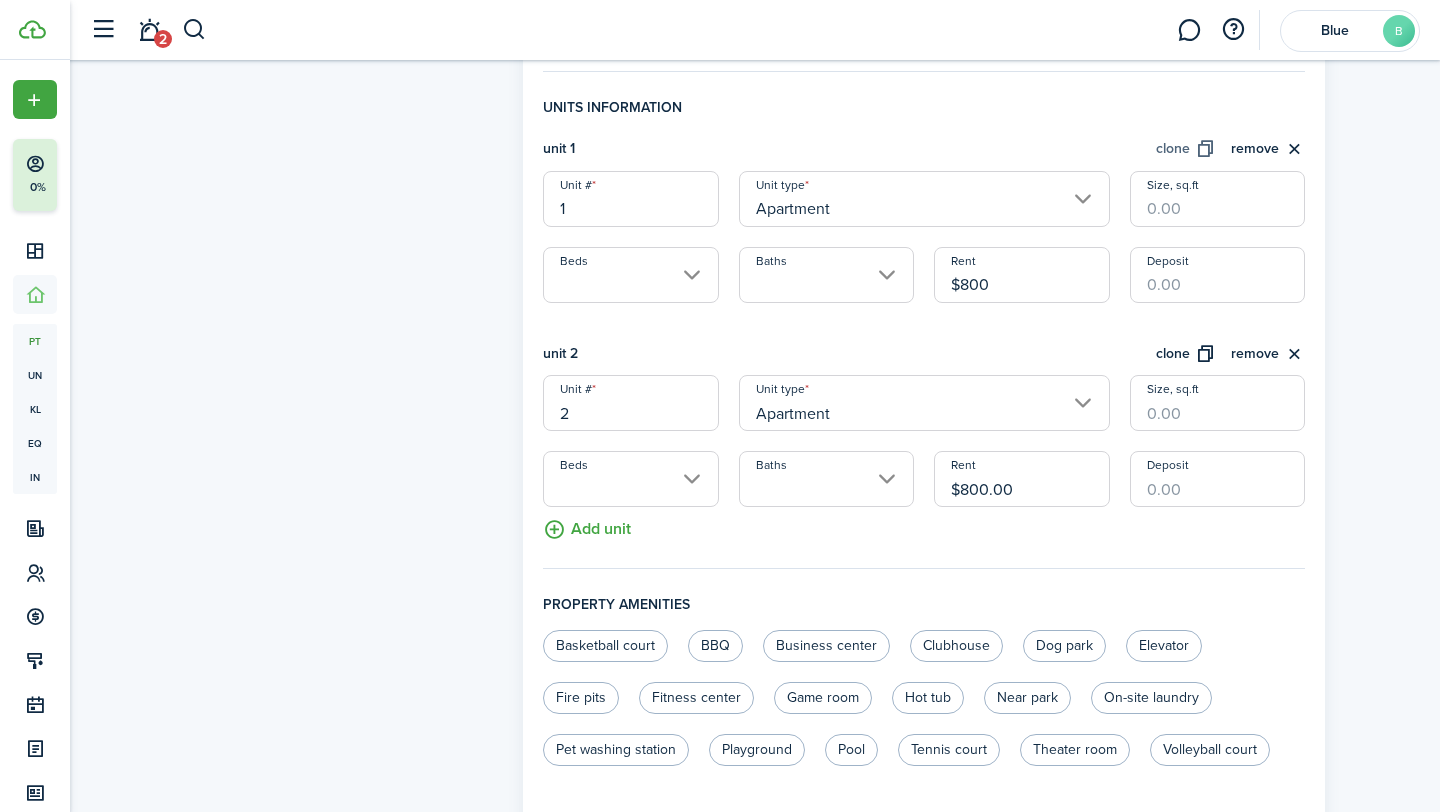 scroll, scrollTop: 588, scrollLeft: 0, axis: vertical 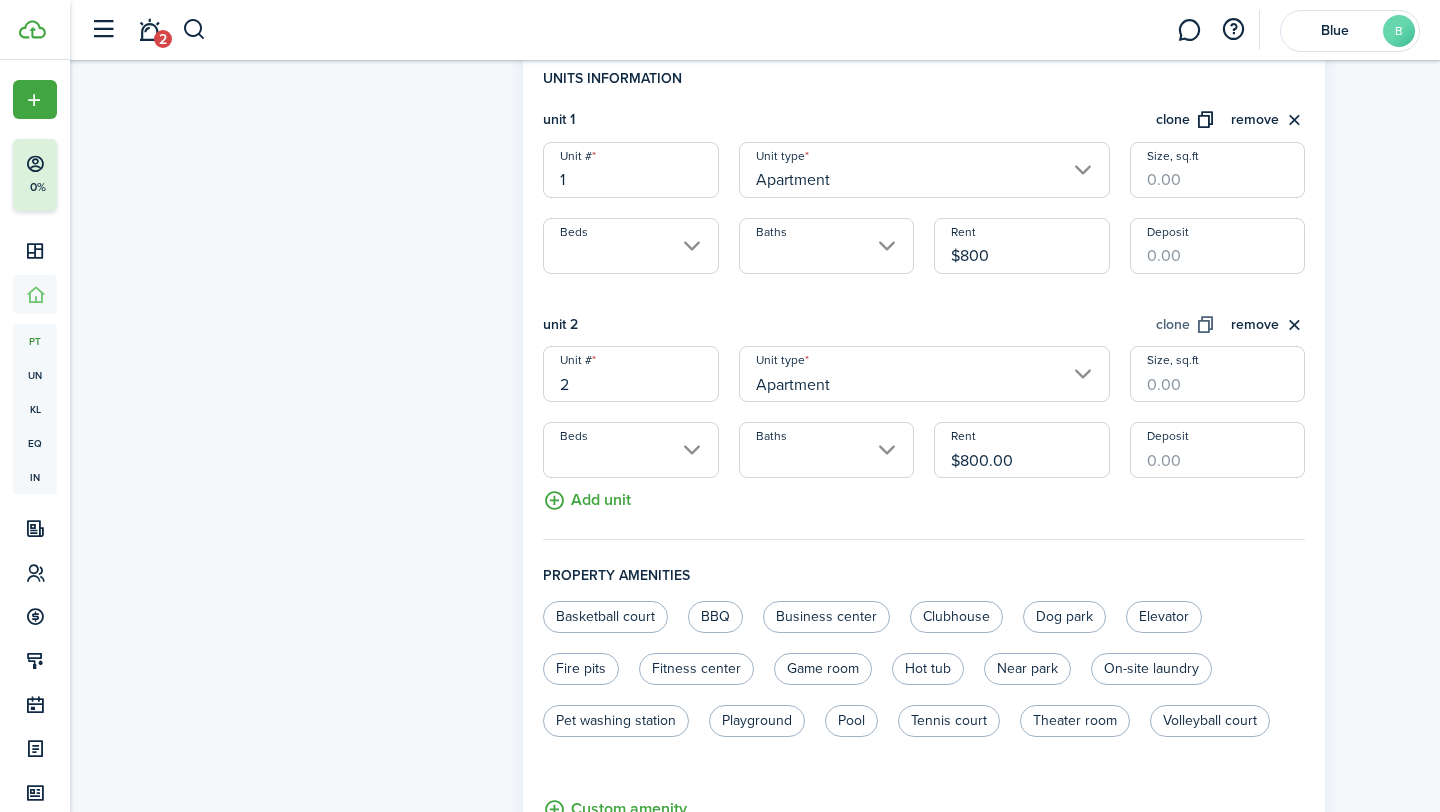 click on "clone" 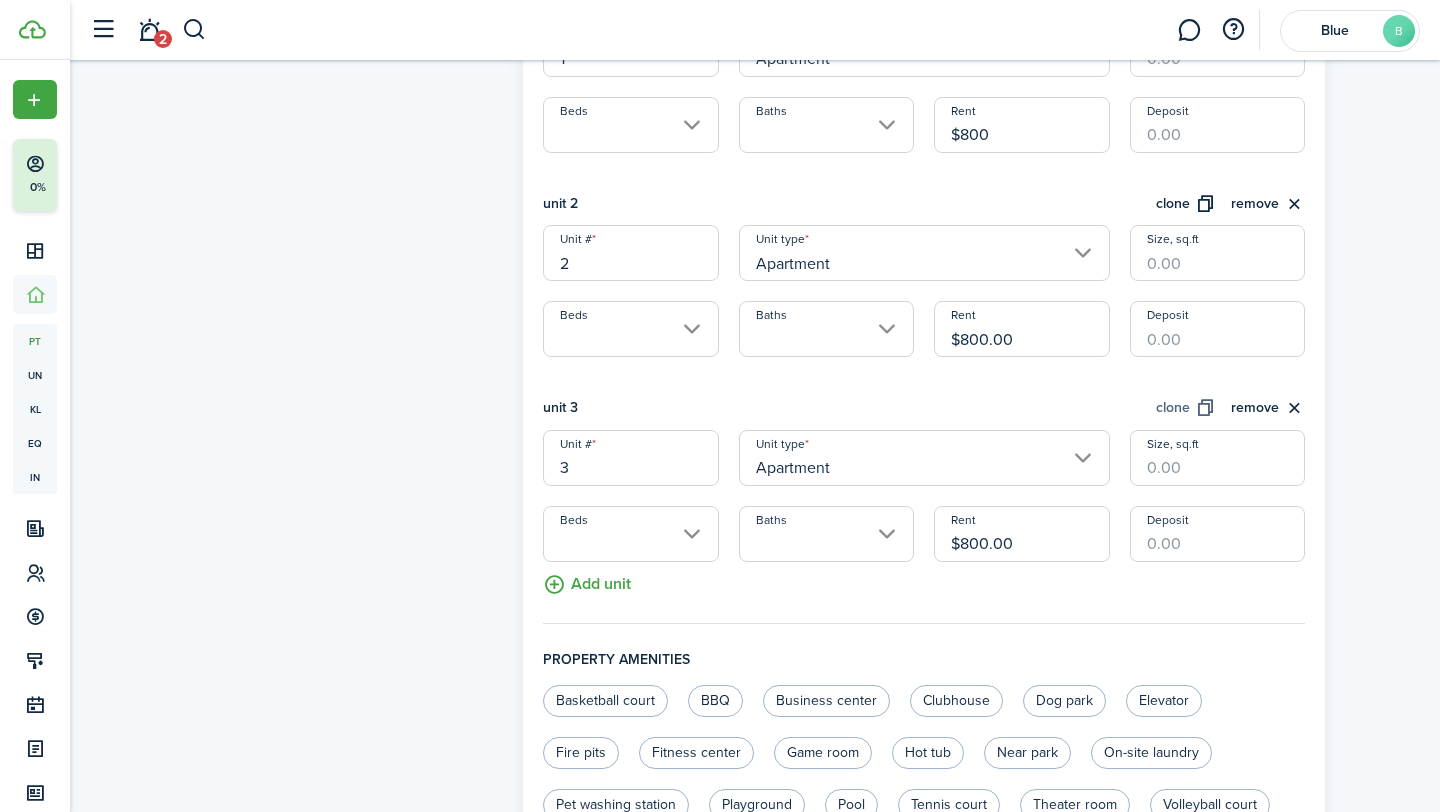 click on "clone" 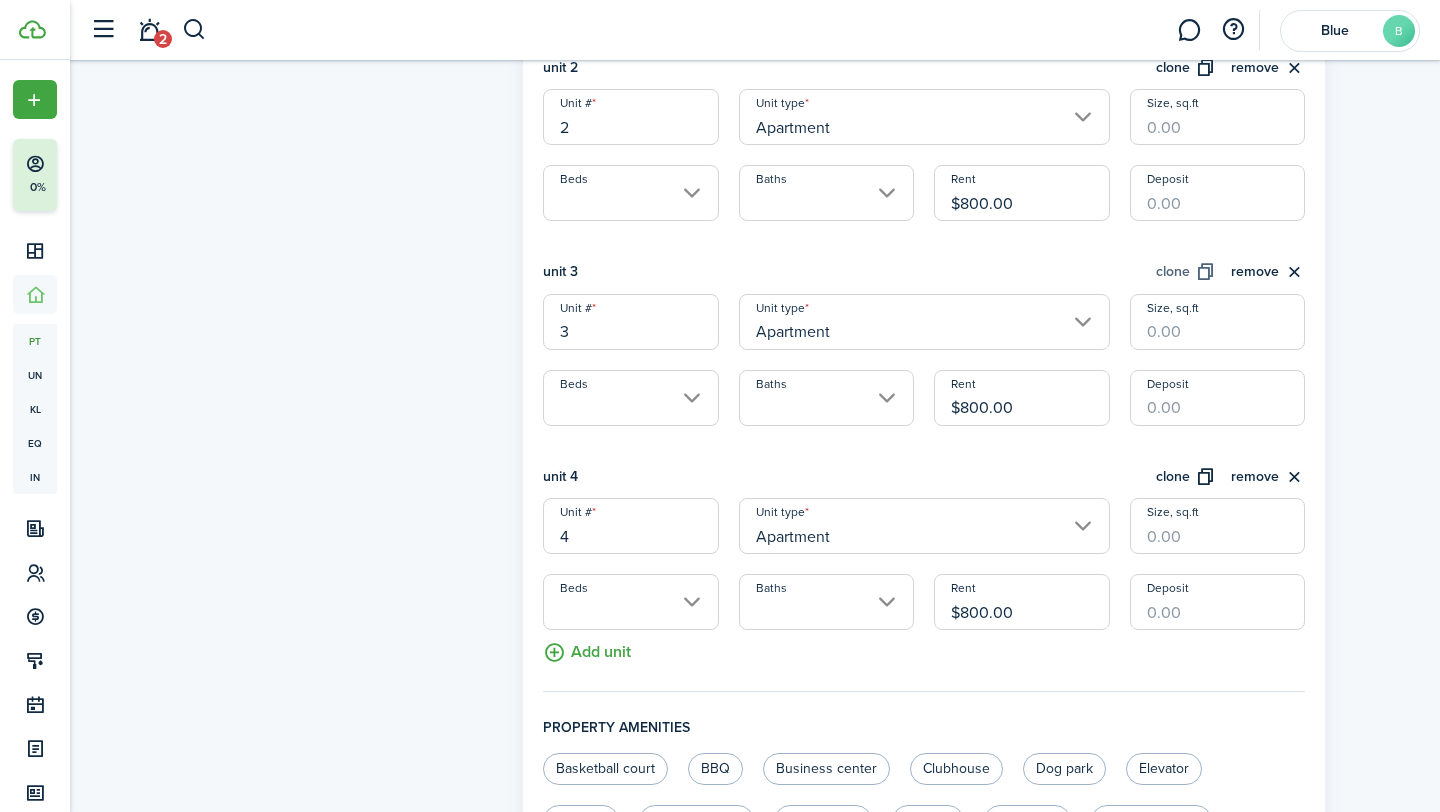 scroll, scrollTop: 847, scrollLeft: 0, axis: vertical 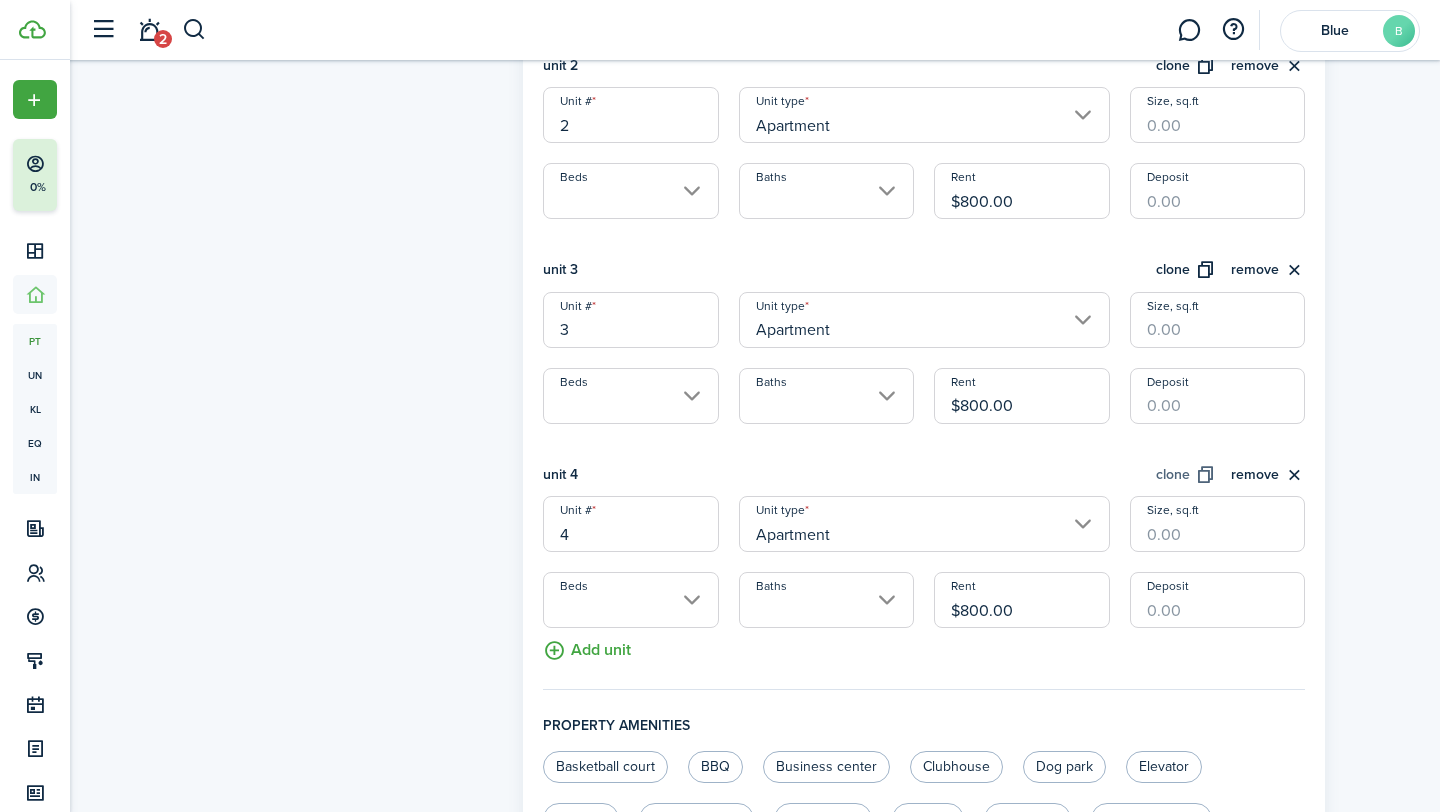 click on "clone" 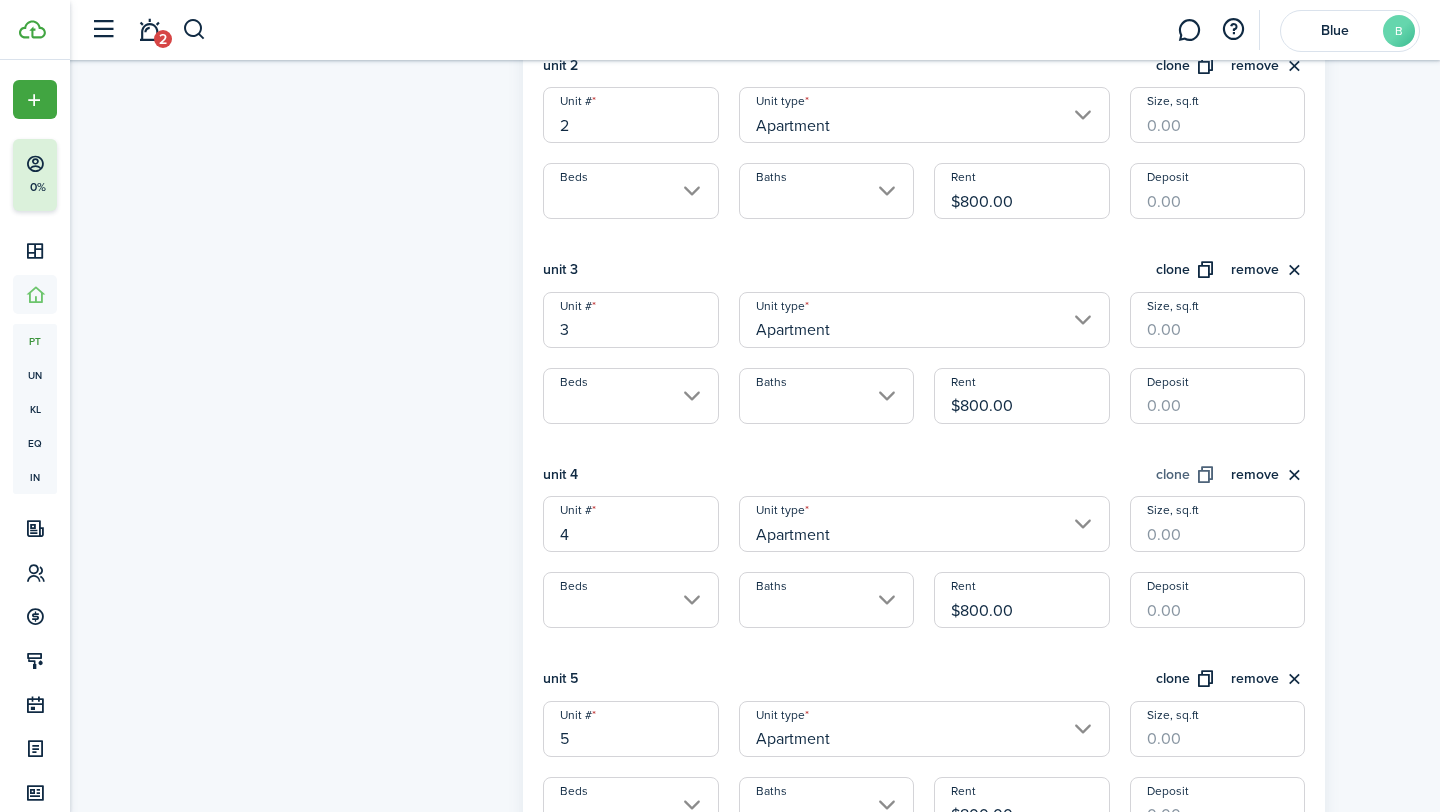 scroll, scrollTop: 1017, scrollLeft: 0, axis: vertical 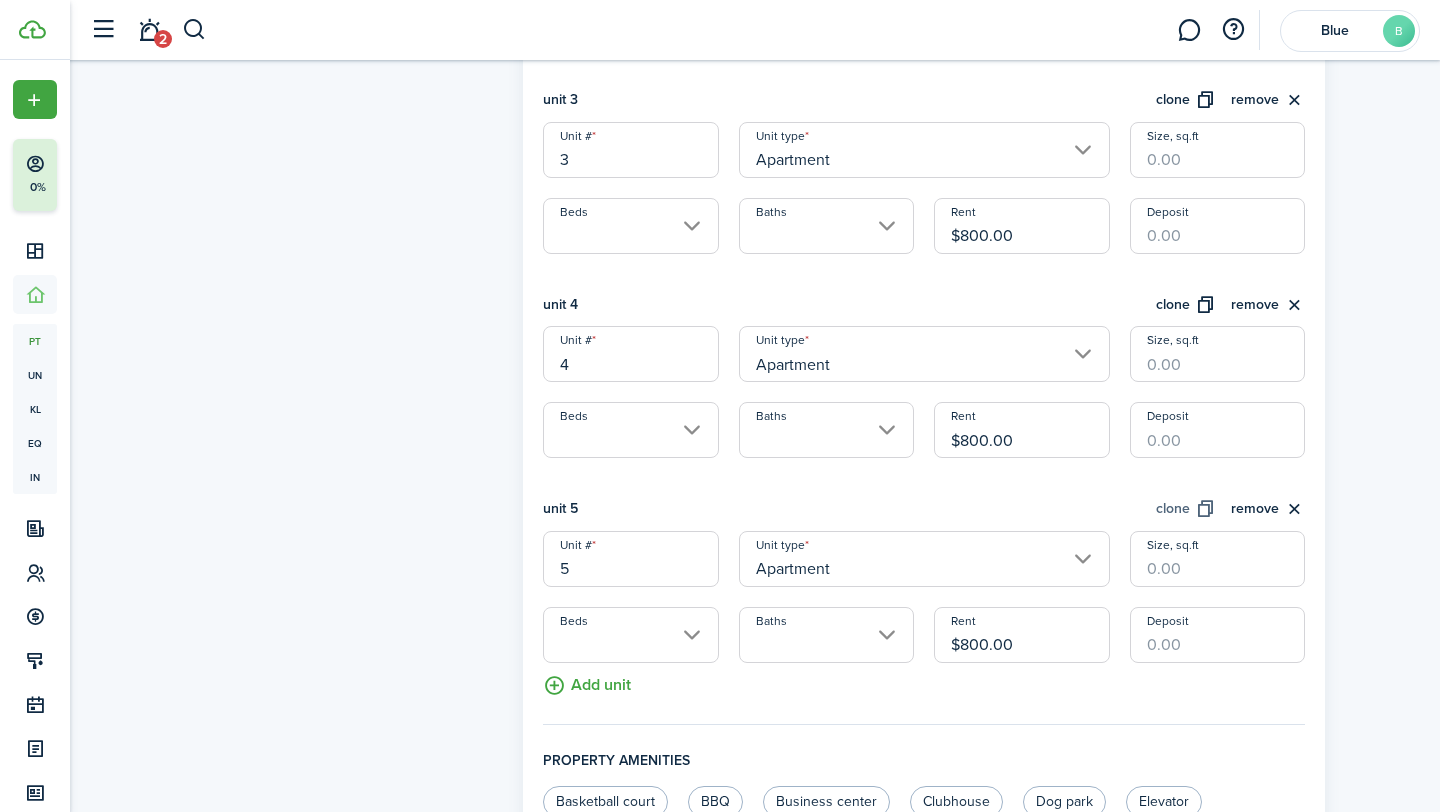 click on "clone" 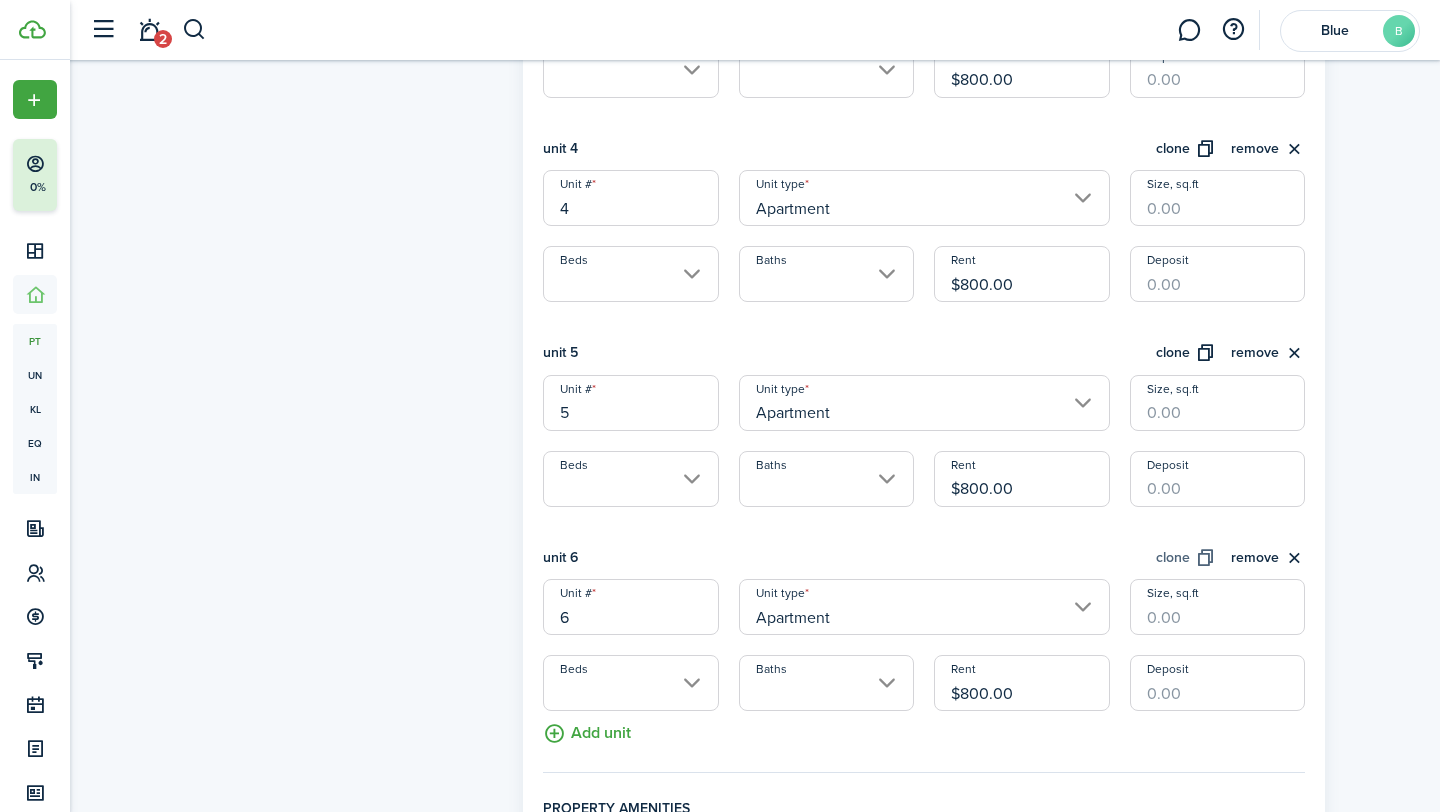 click on "clone" 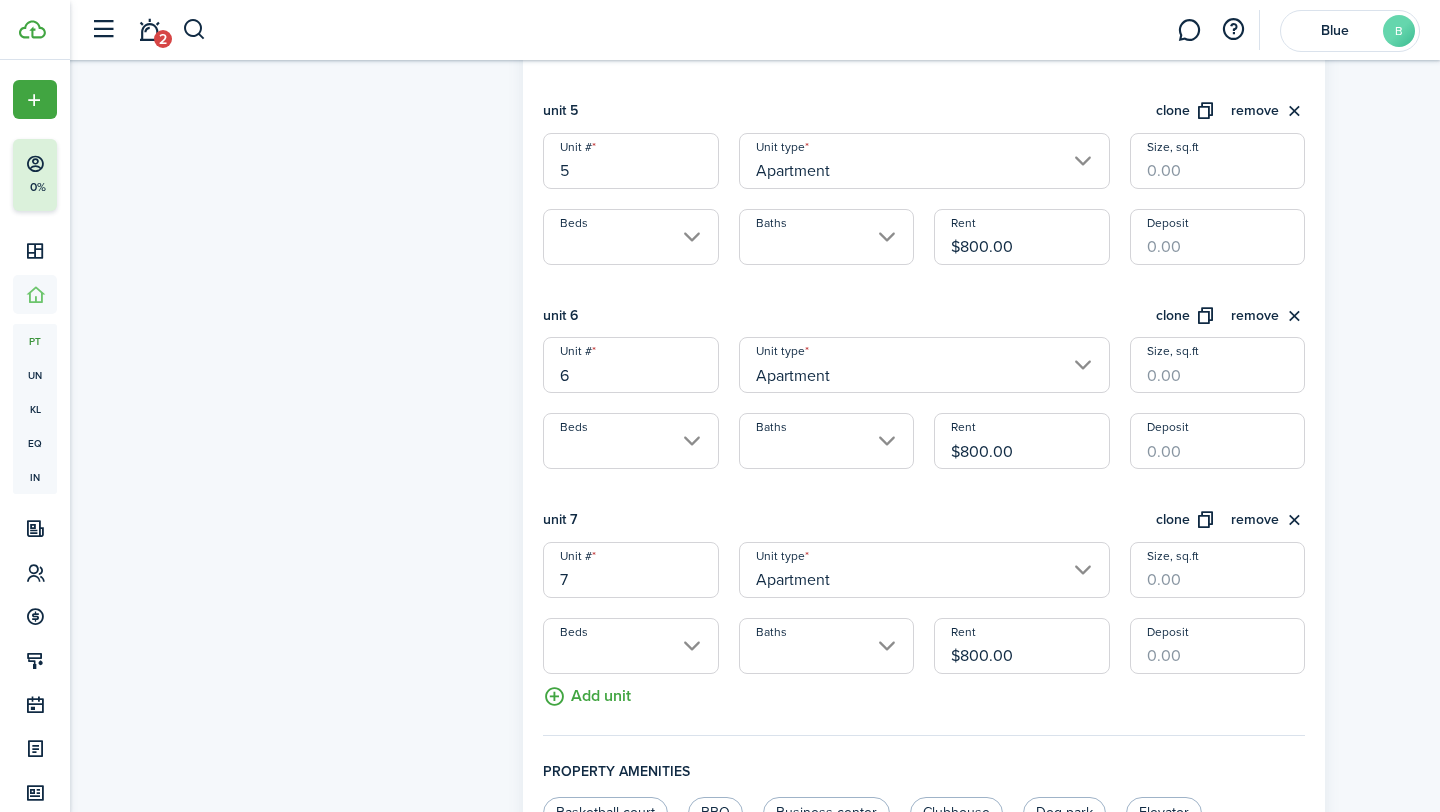 scroll, scrollTop: 1417, scrollLeft: 0, axis: vertical 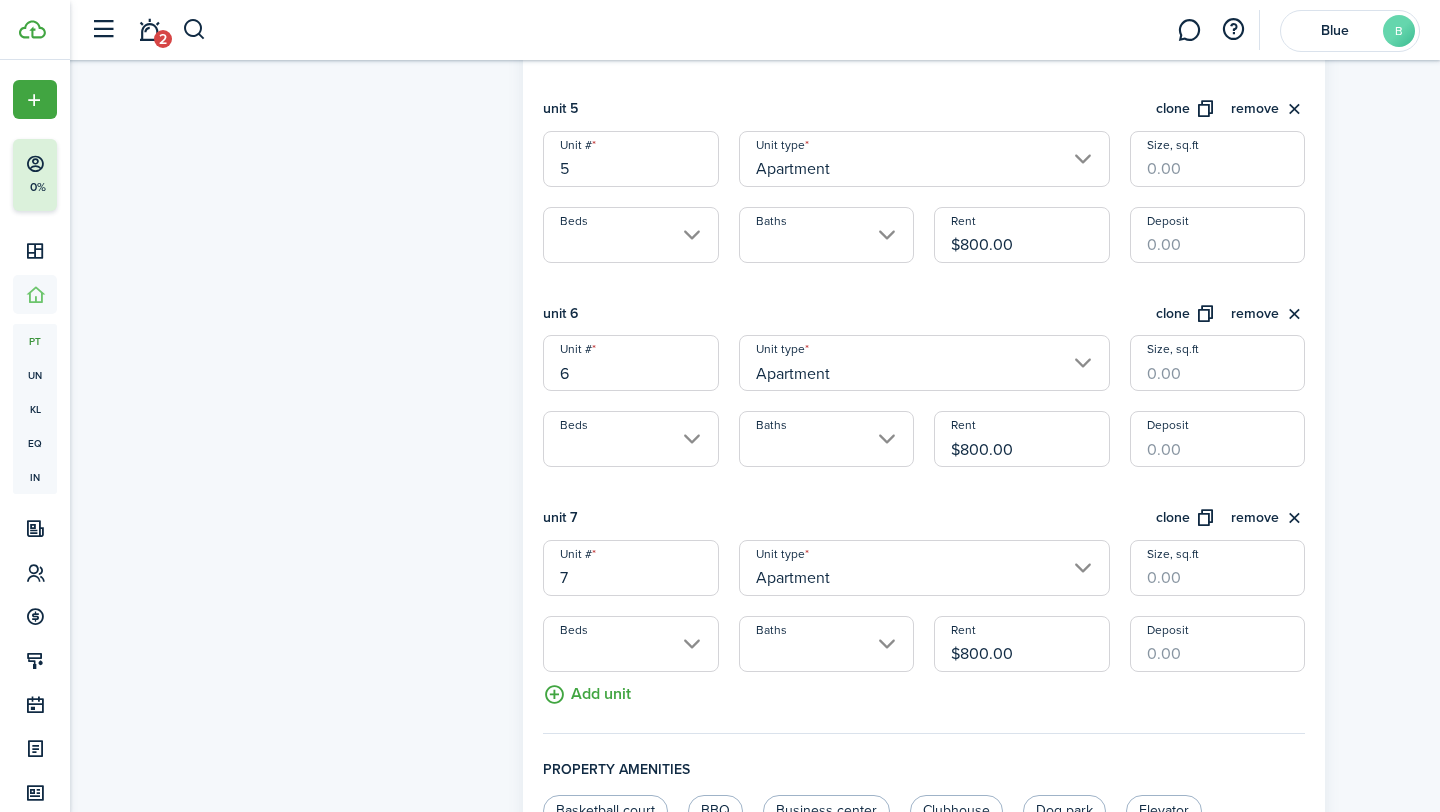 click on "unit 7  clone   remove" 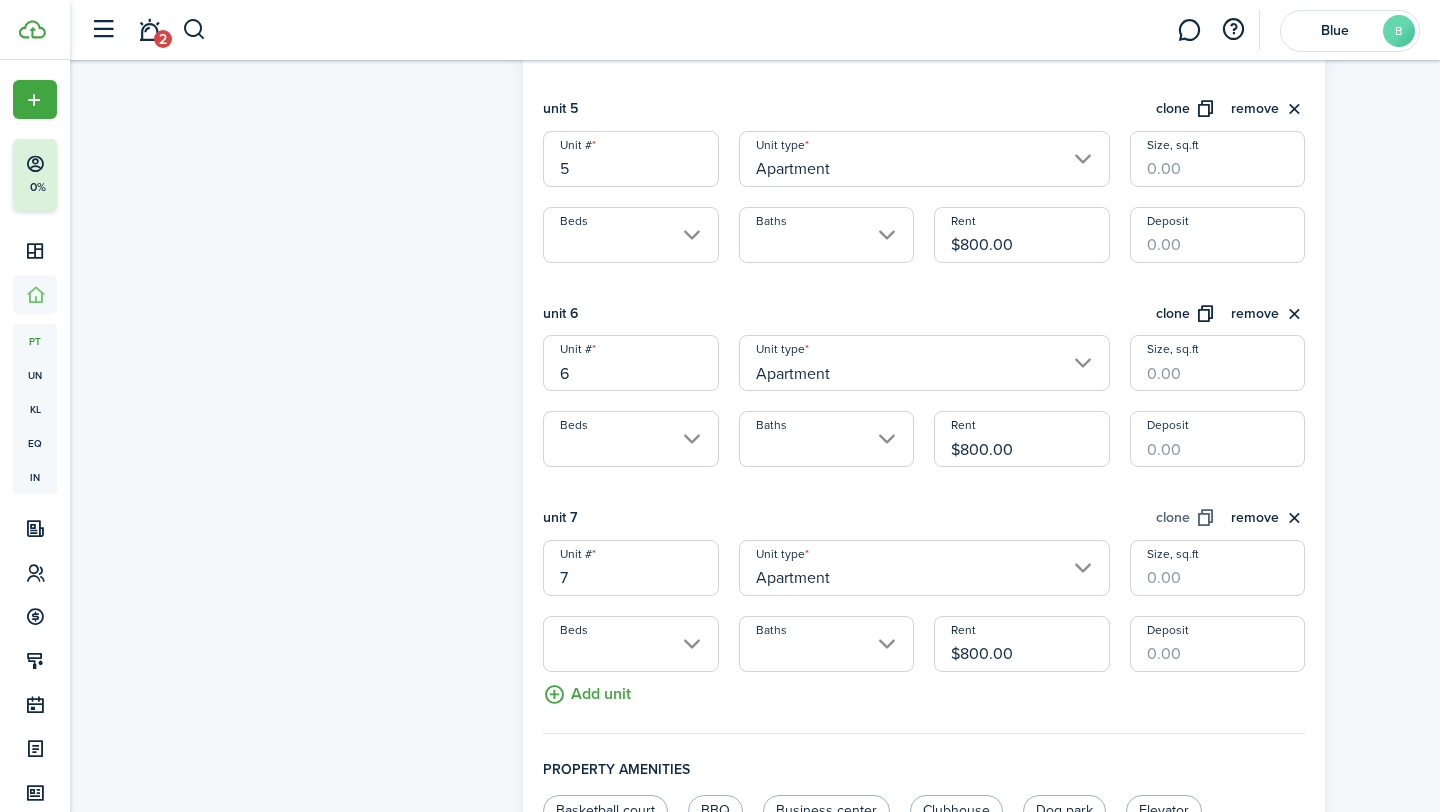click on "clone" 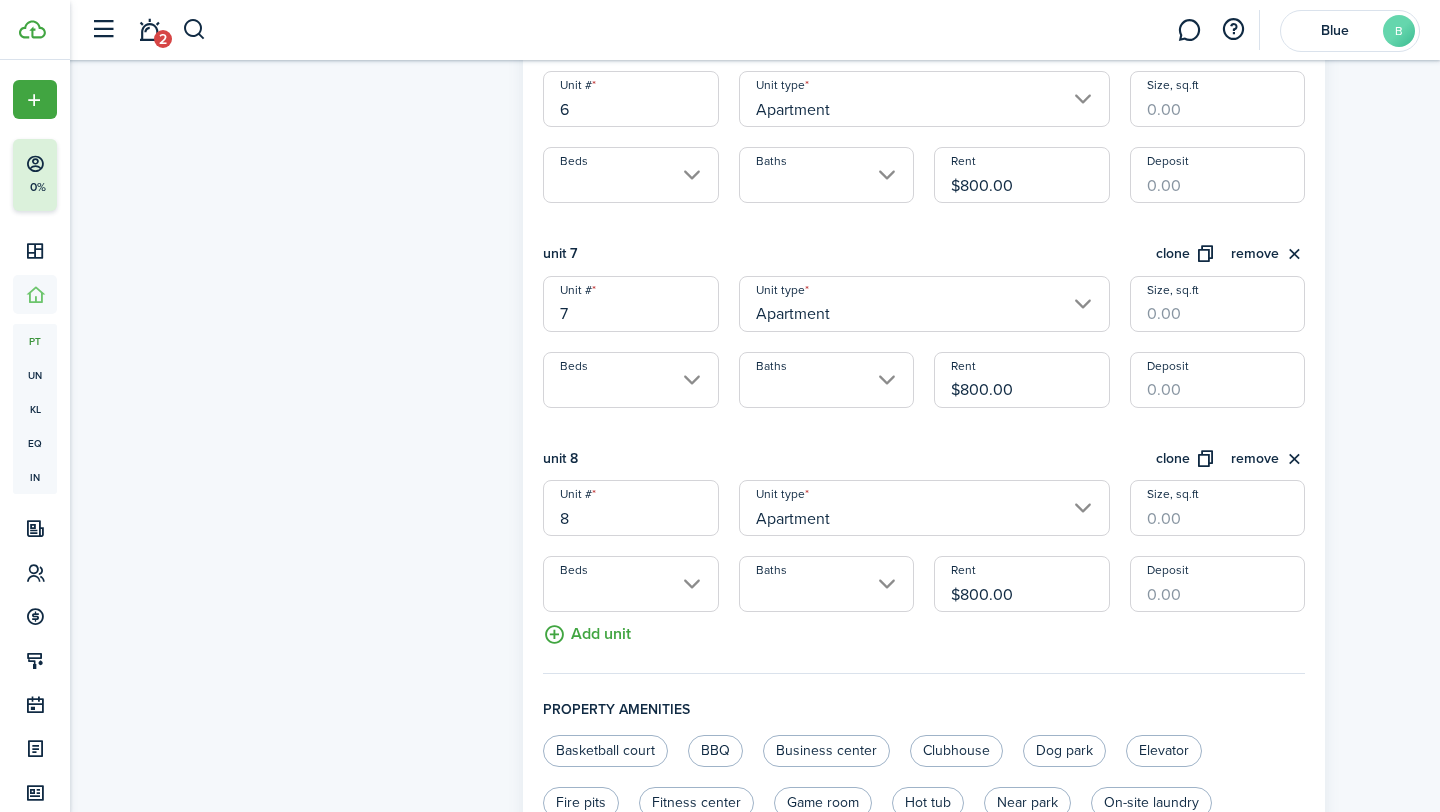 scroll, scrollTop: 1696, scrollLeft: 0, axis: vertical 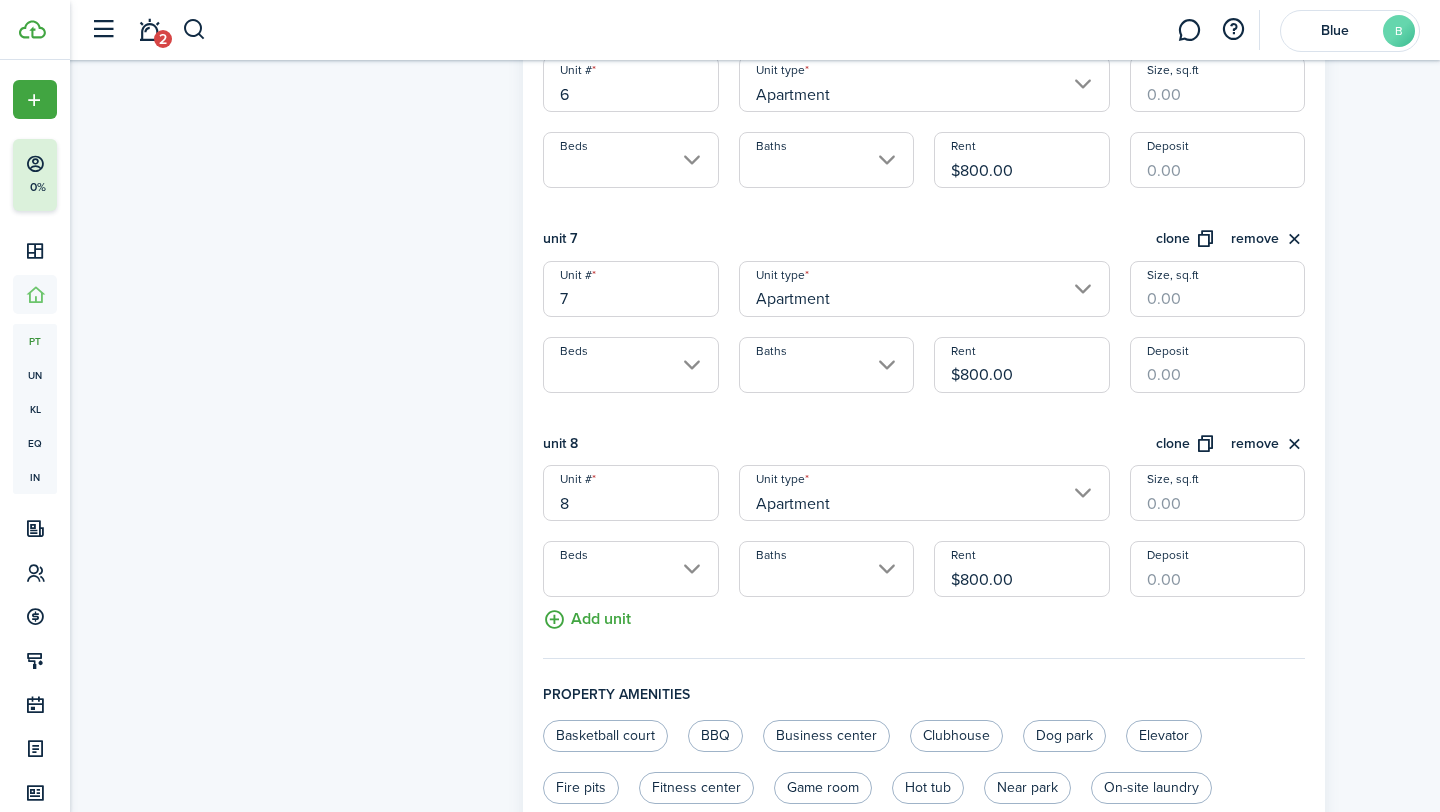 click on "Apartment" at bounding box center (924, 493) 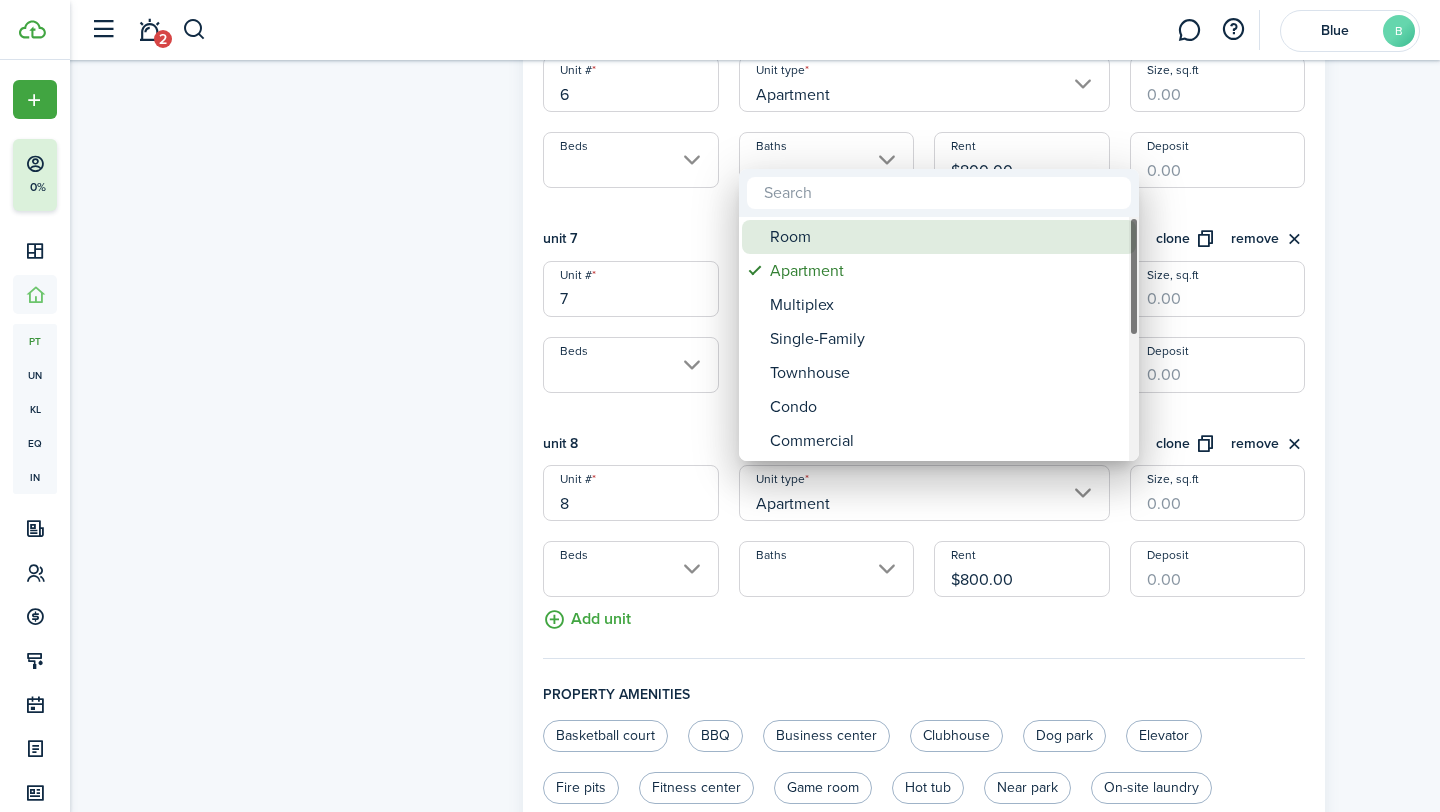 click on "Room" at bounding box center (947, 237) 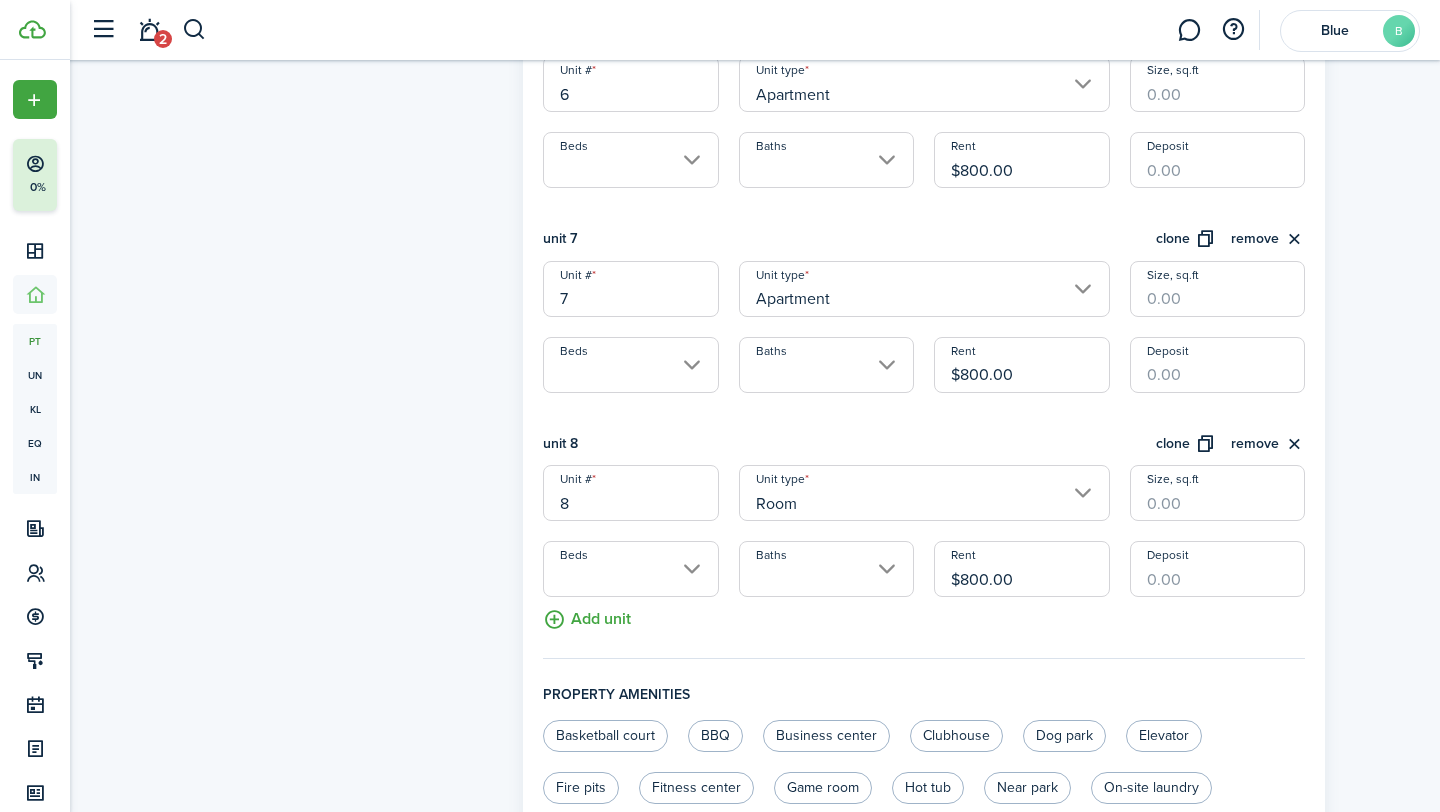 click on "Apartment" at bounding box center (924, 289) 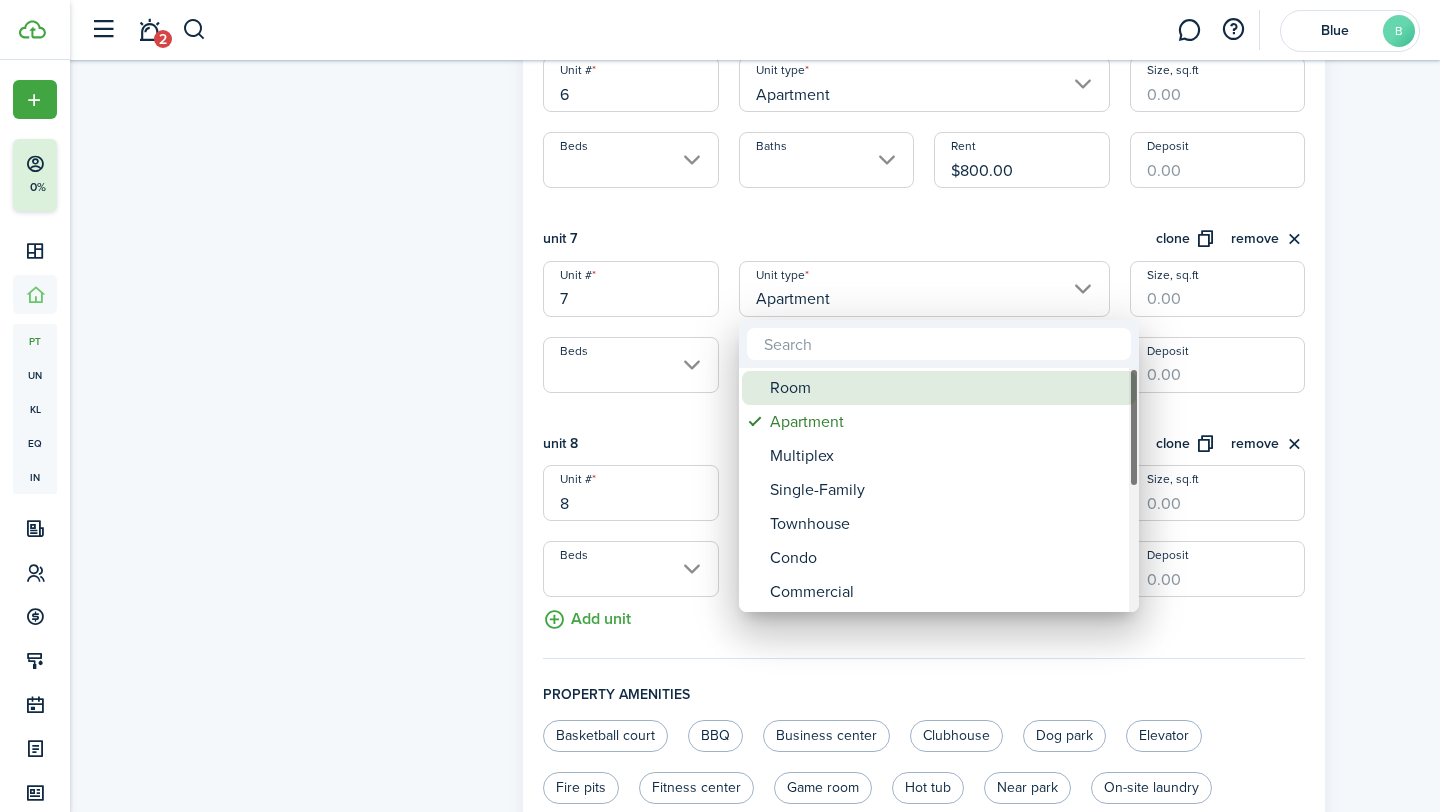 click on "Room" at bounding box center (947, 388) 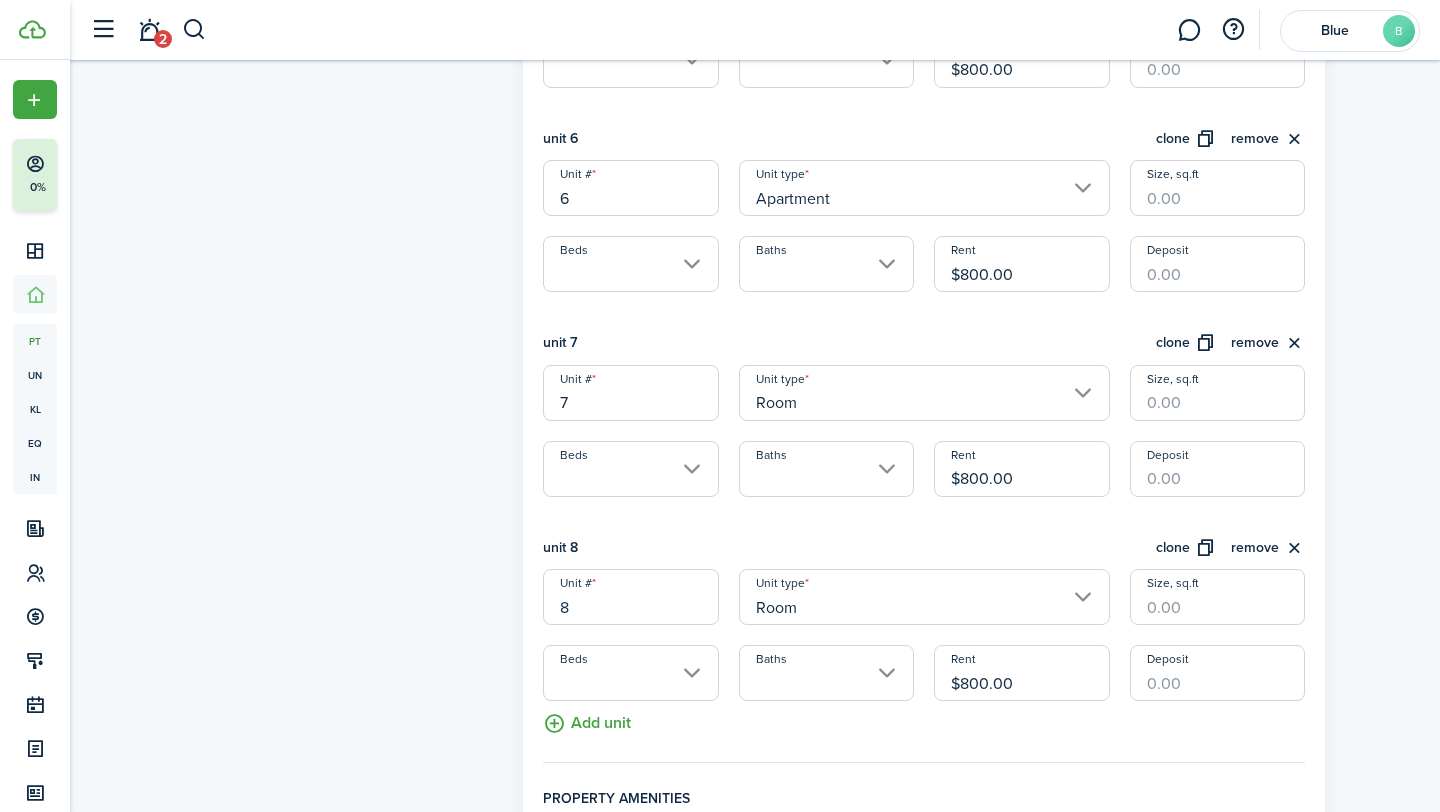 scroll, scrollTop: 1568, scrollLeft: 0, axis: vertical 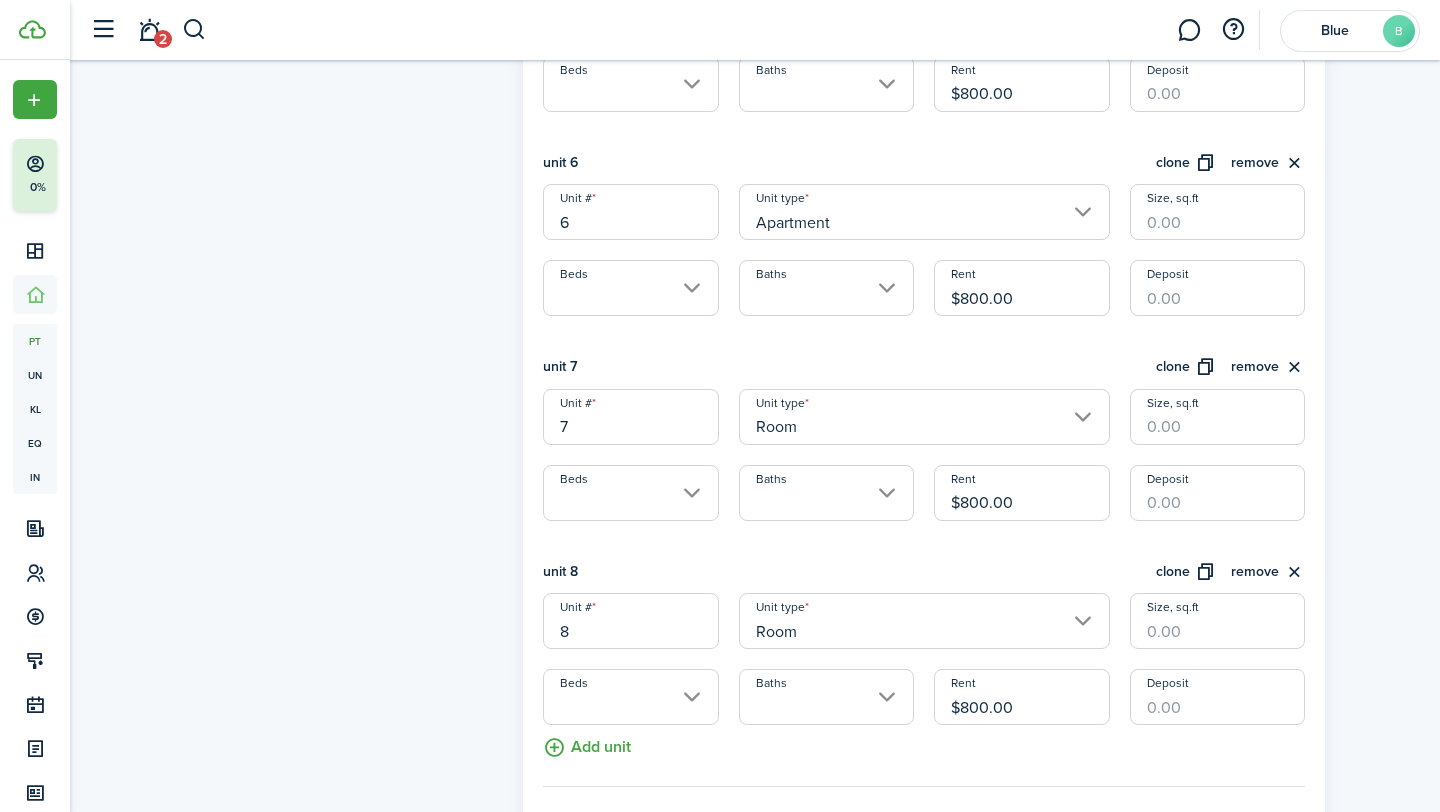 click on "Apartment" at bounding box center (924, 212) 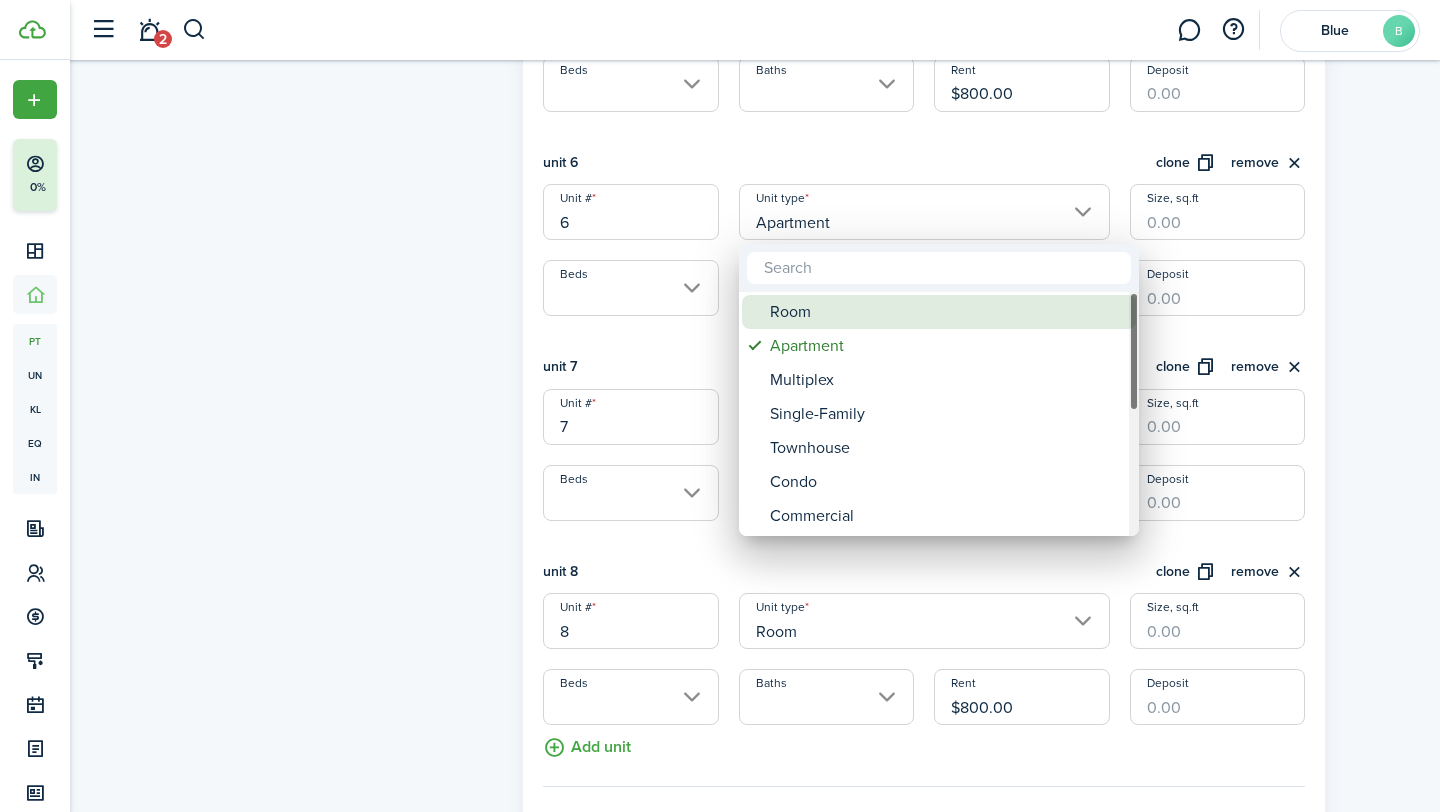 click on "Room" at bounding box center [947, 312] 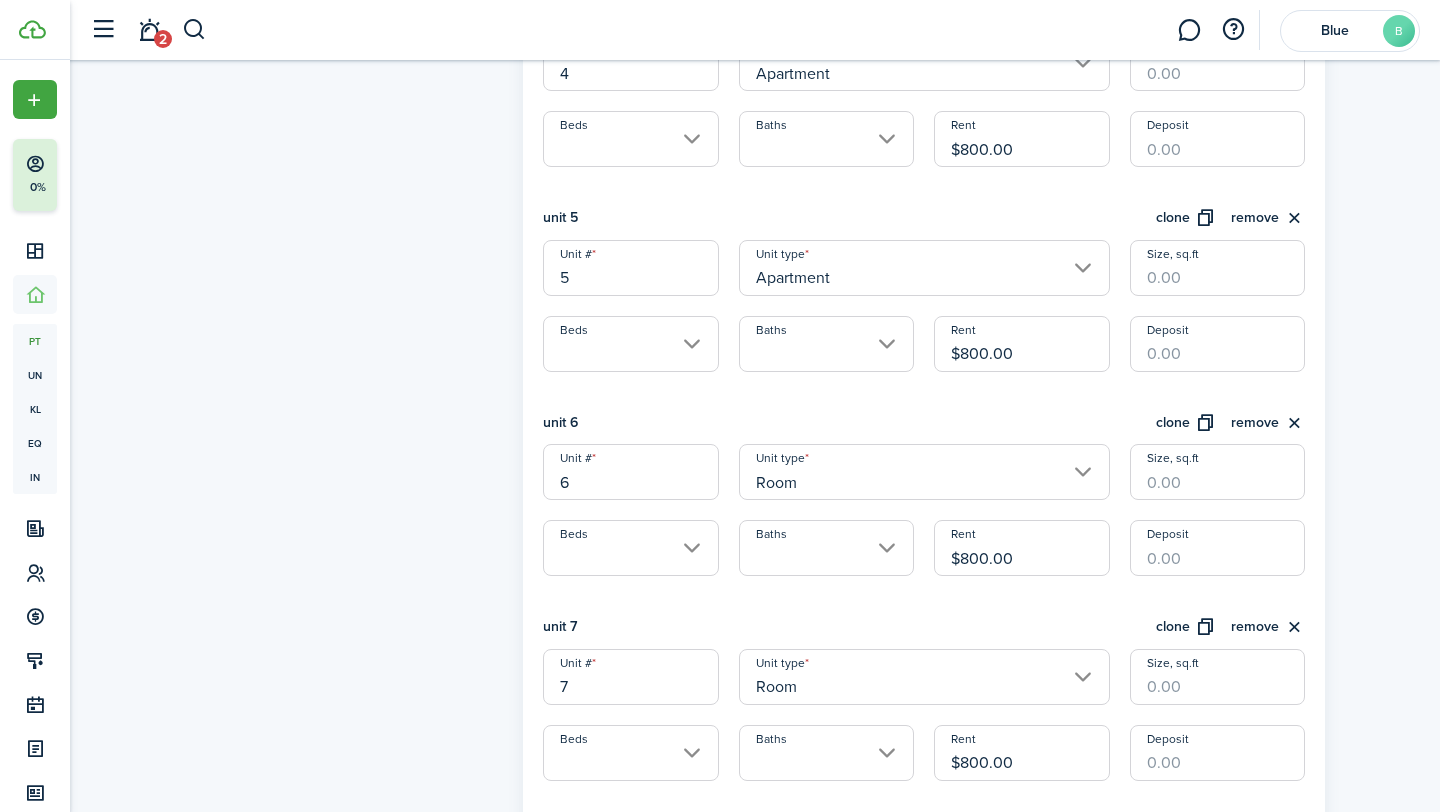 scroll, scrollTop: 1307, scrollLeft: 0, axis: vertical 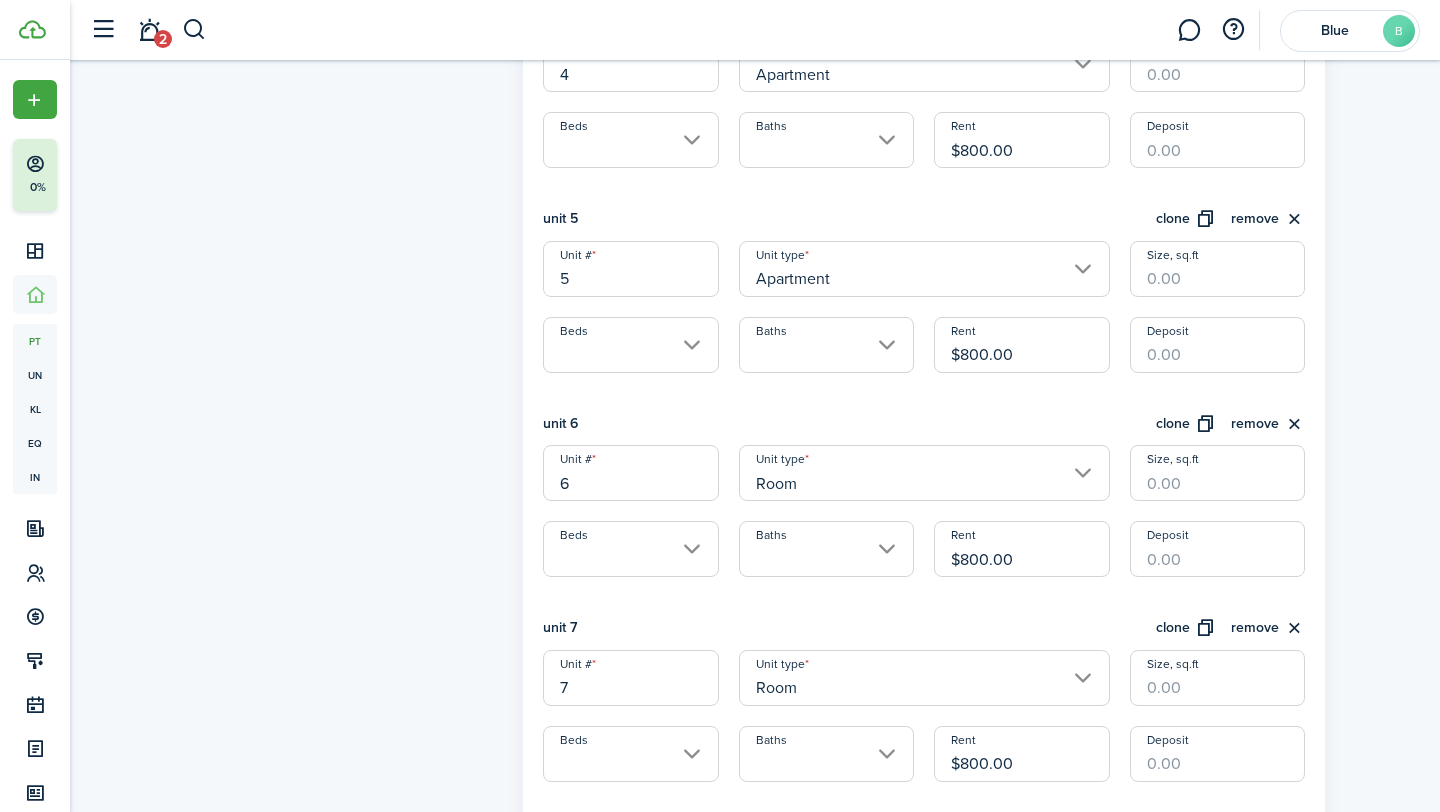 click on "Apartment" at bounding box center (924, 269) 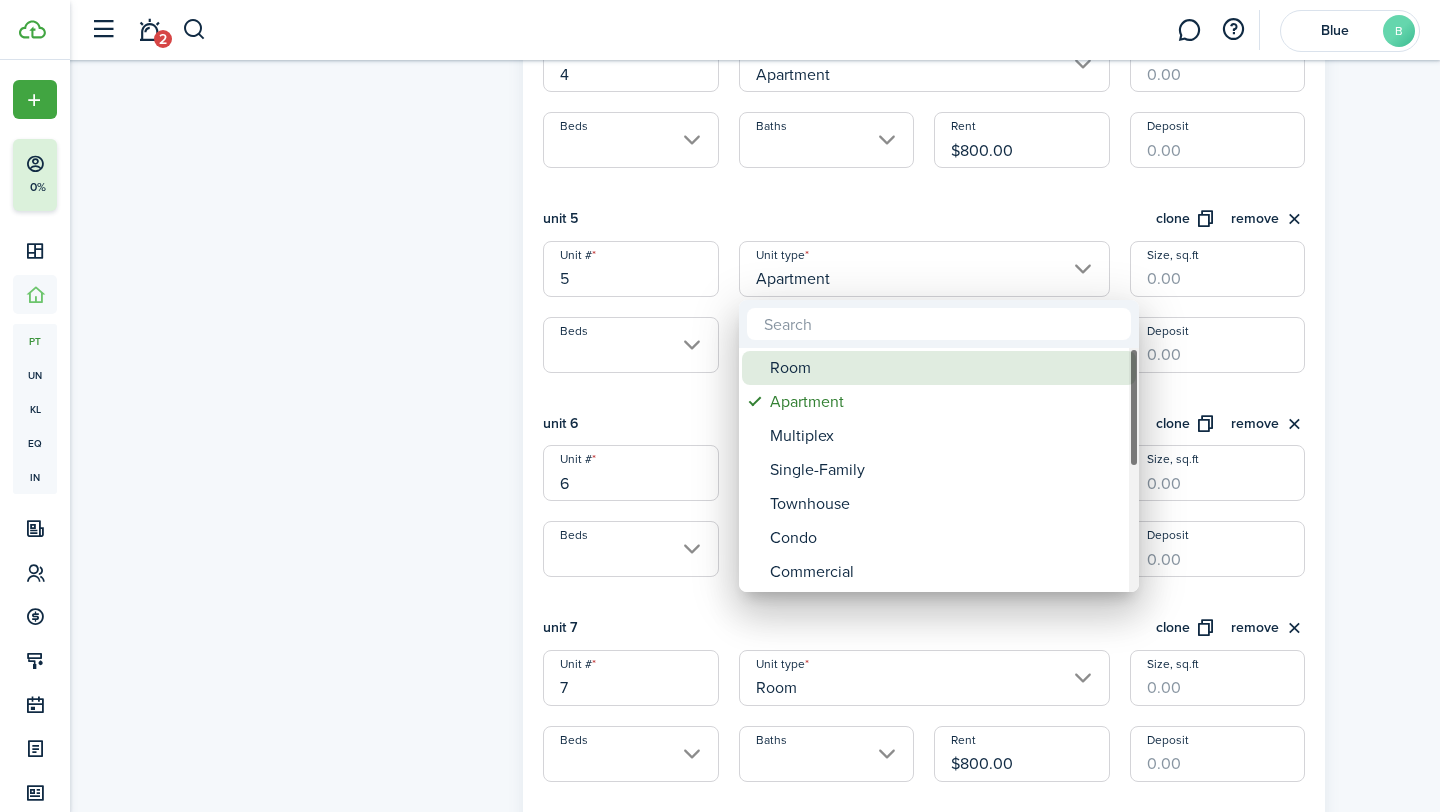 click on "Room" at bounding box center (947, 368) 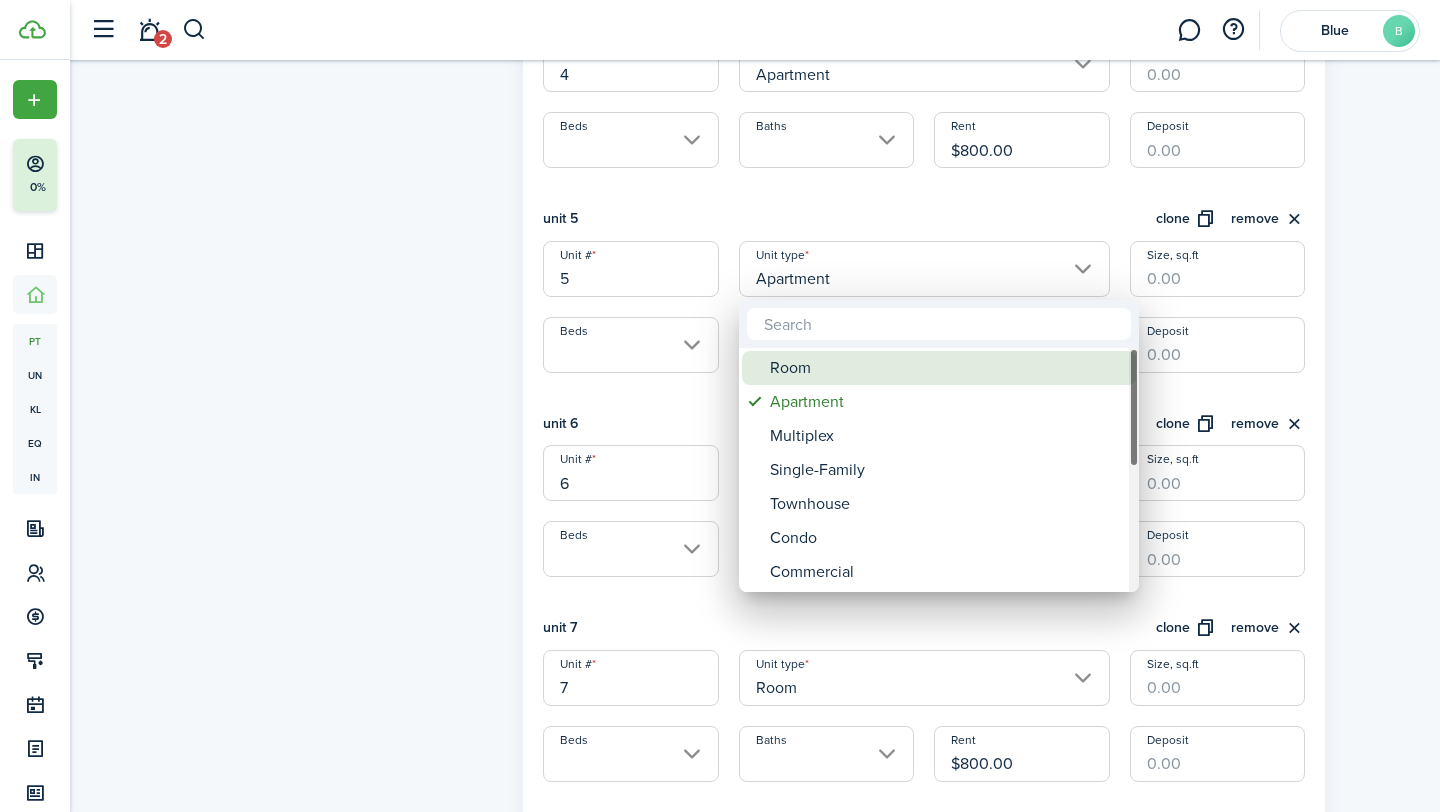 type on "Room" 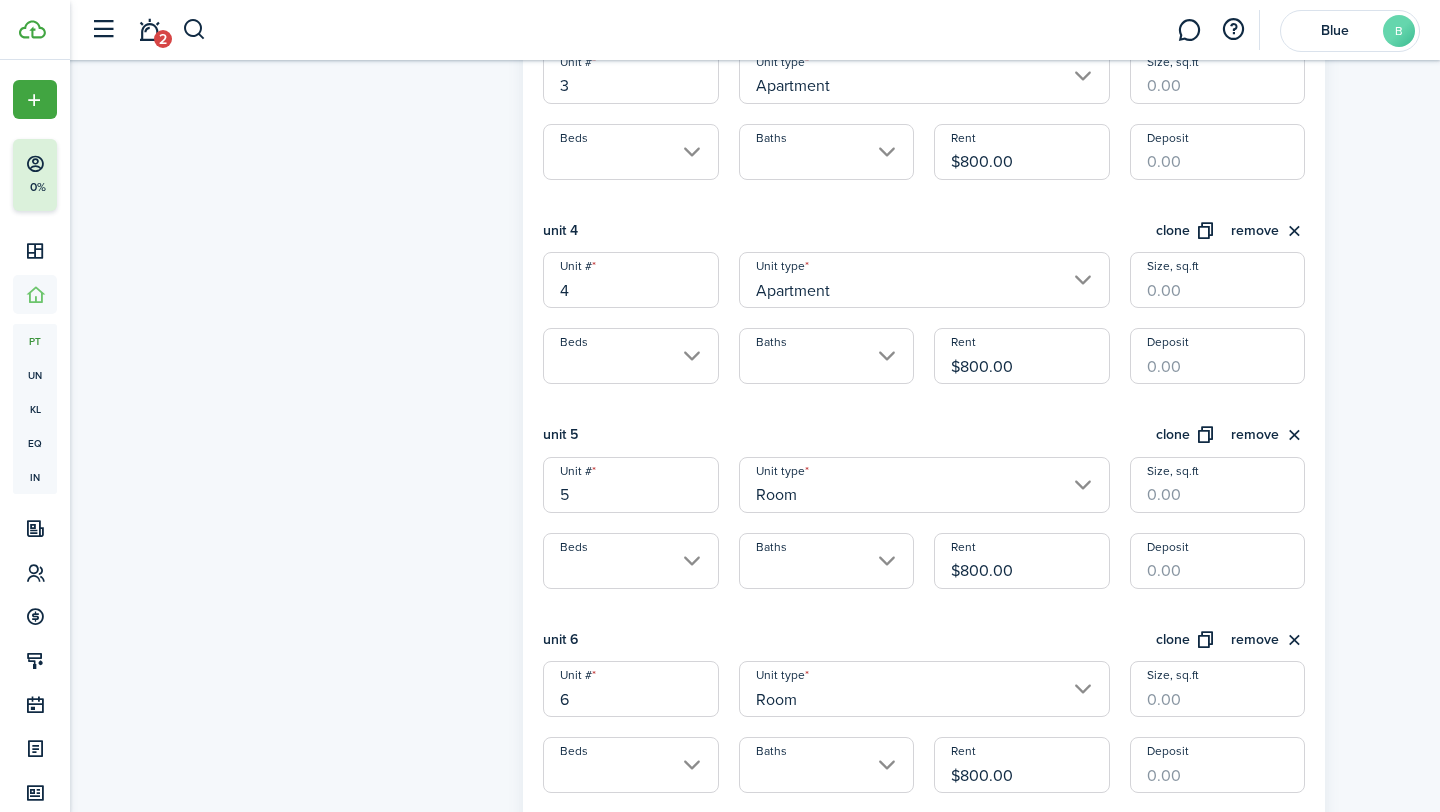 scroll, scrollTop: 1024, scrollLeft: 0, axis: vertical 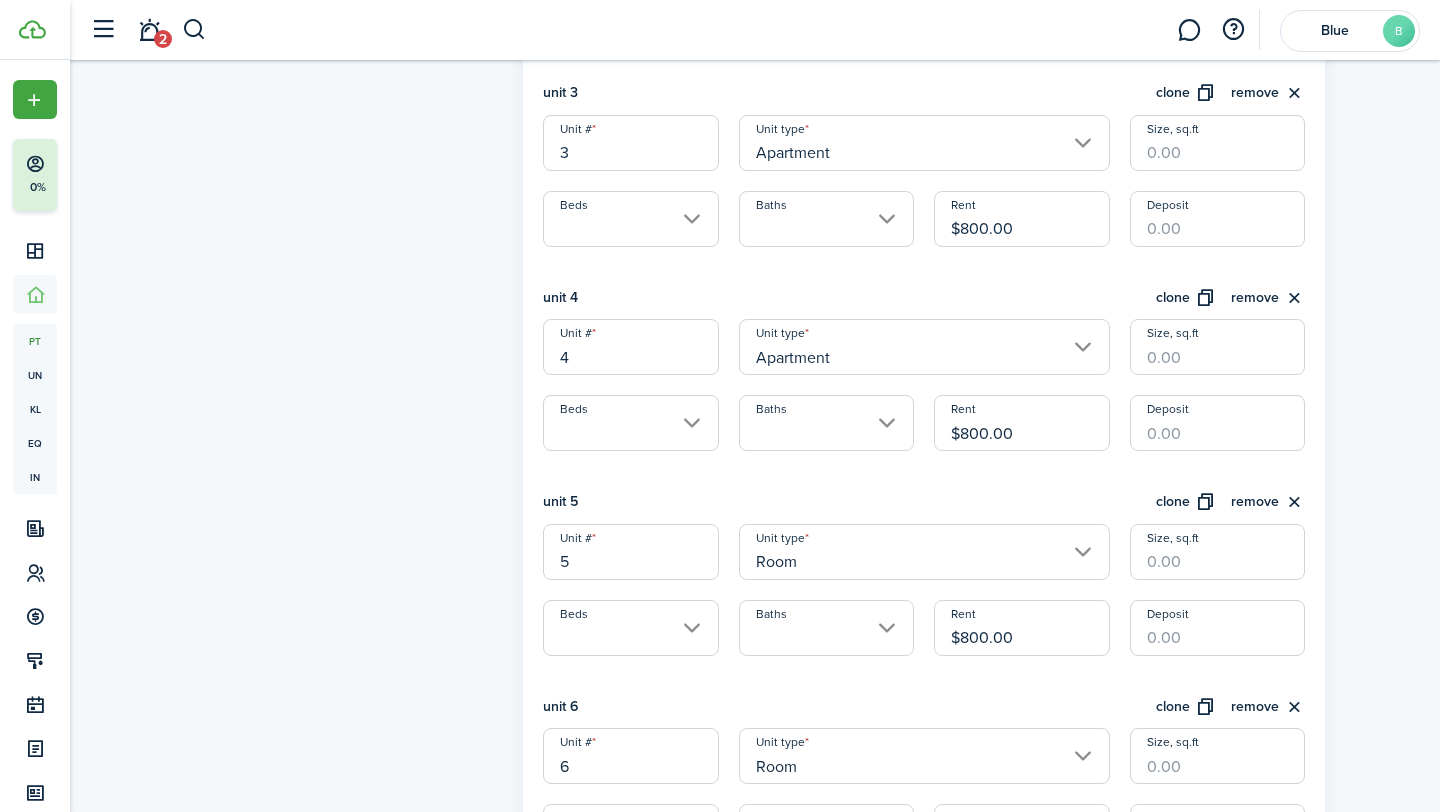 click on "Apartment" at bounding box center (924, 347) 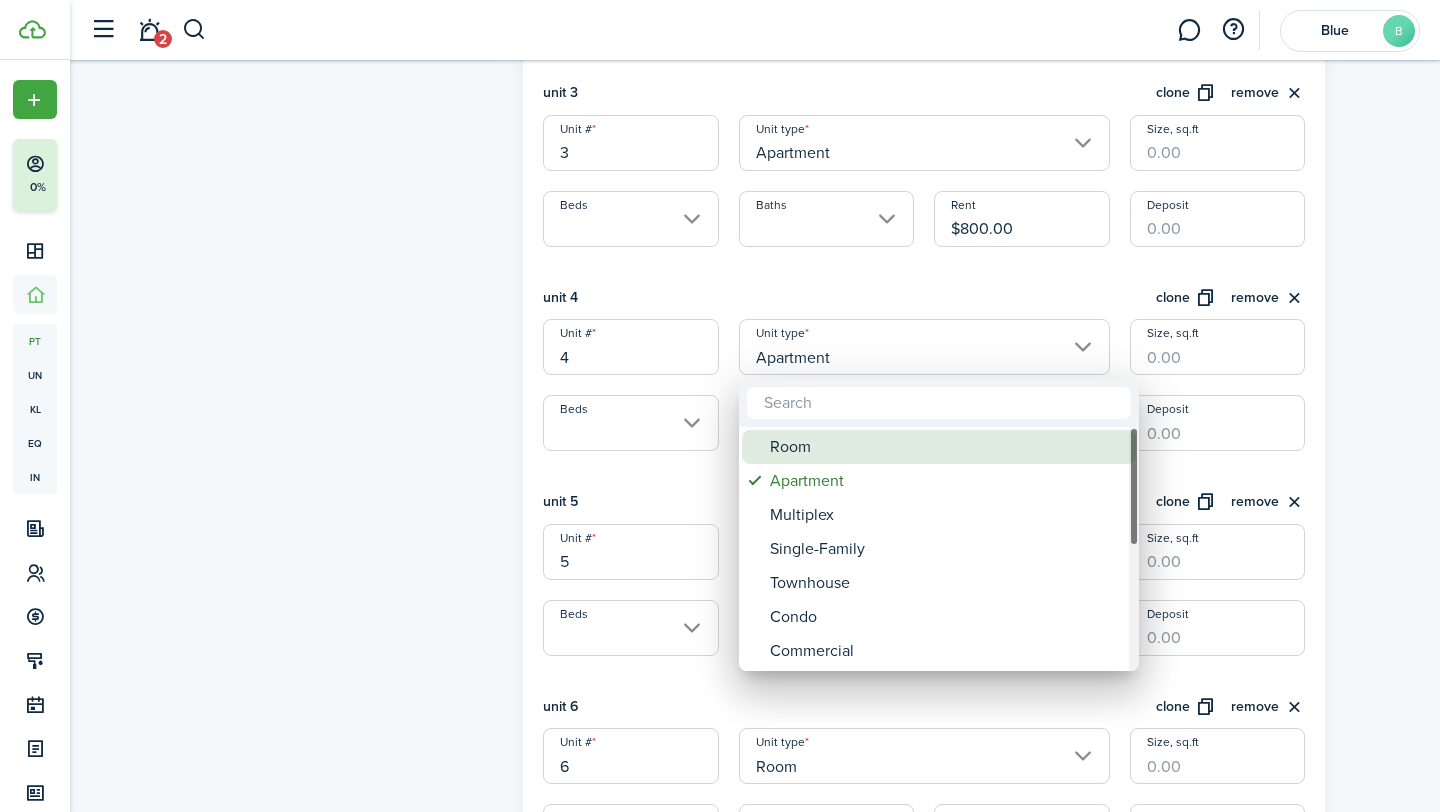 click on "Room" at bounding box center [947, 447] 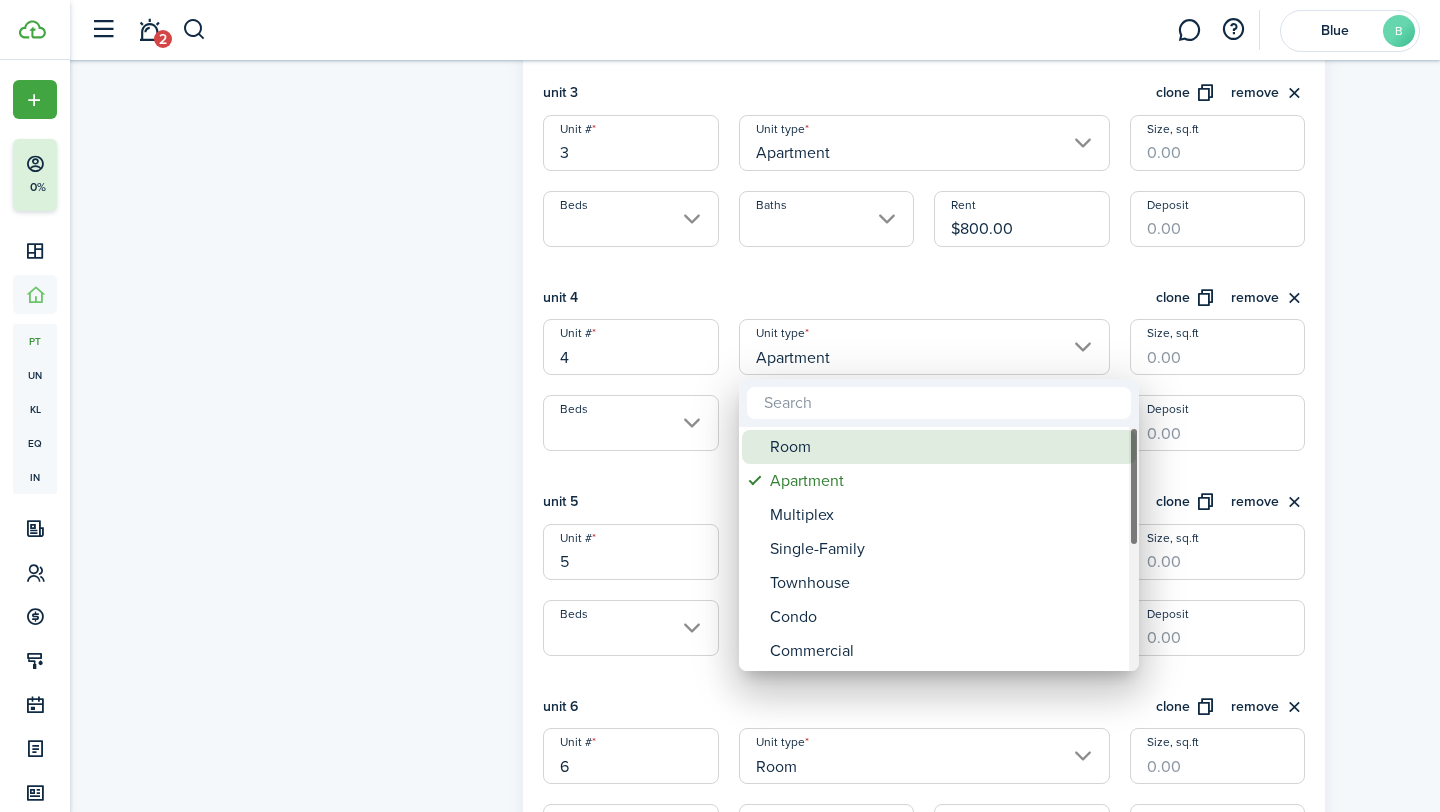 type on "Room" 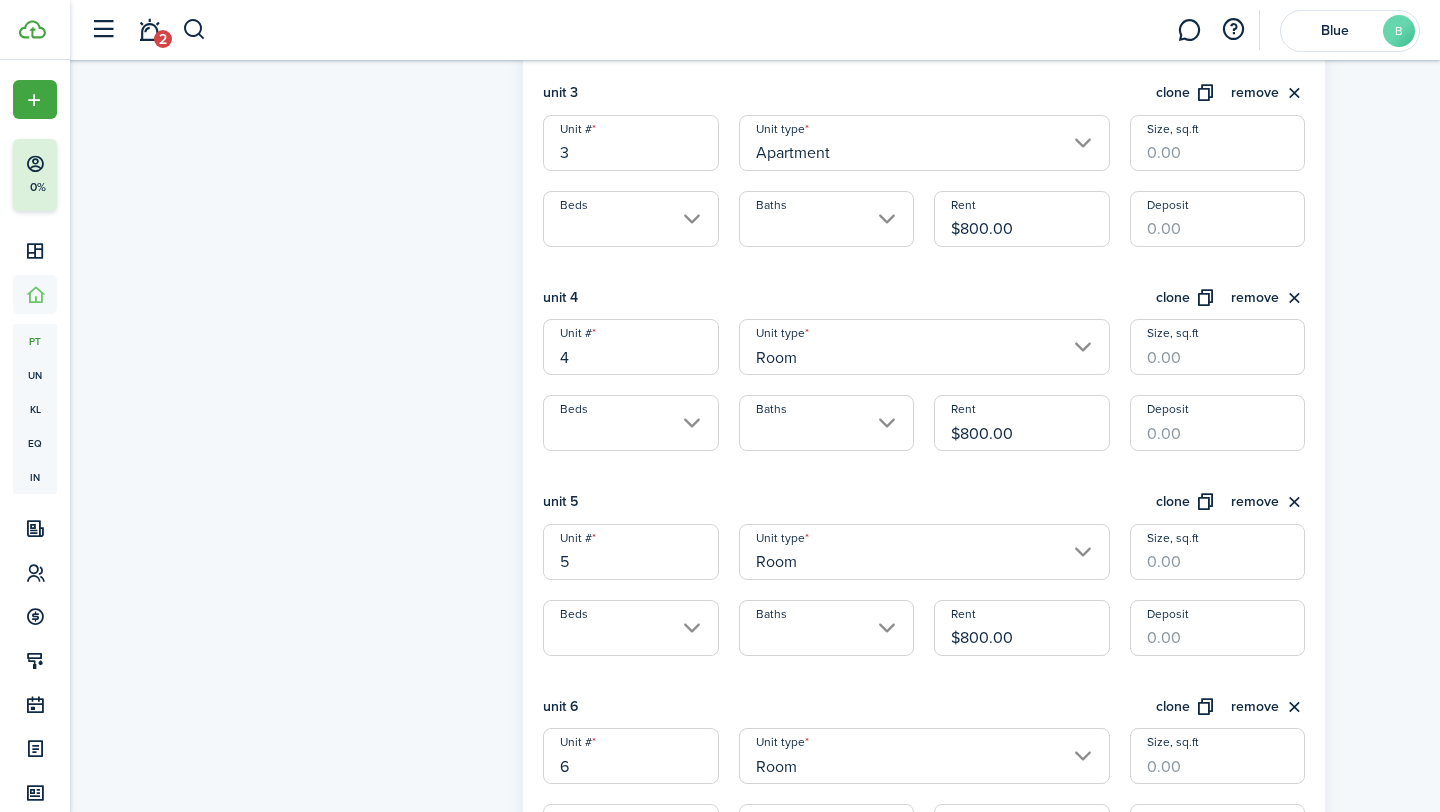 click on "Apartment" at bounding box center [924, 143] 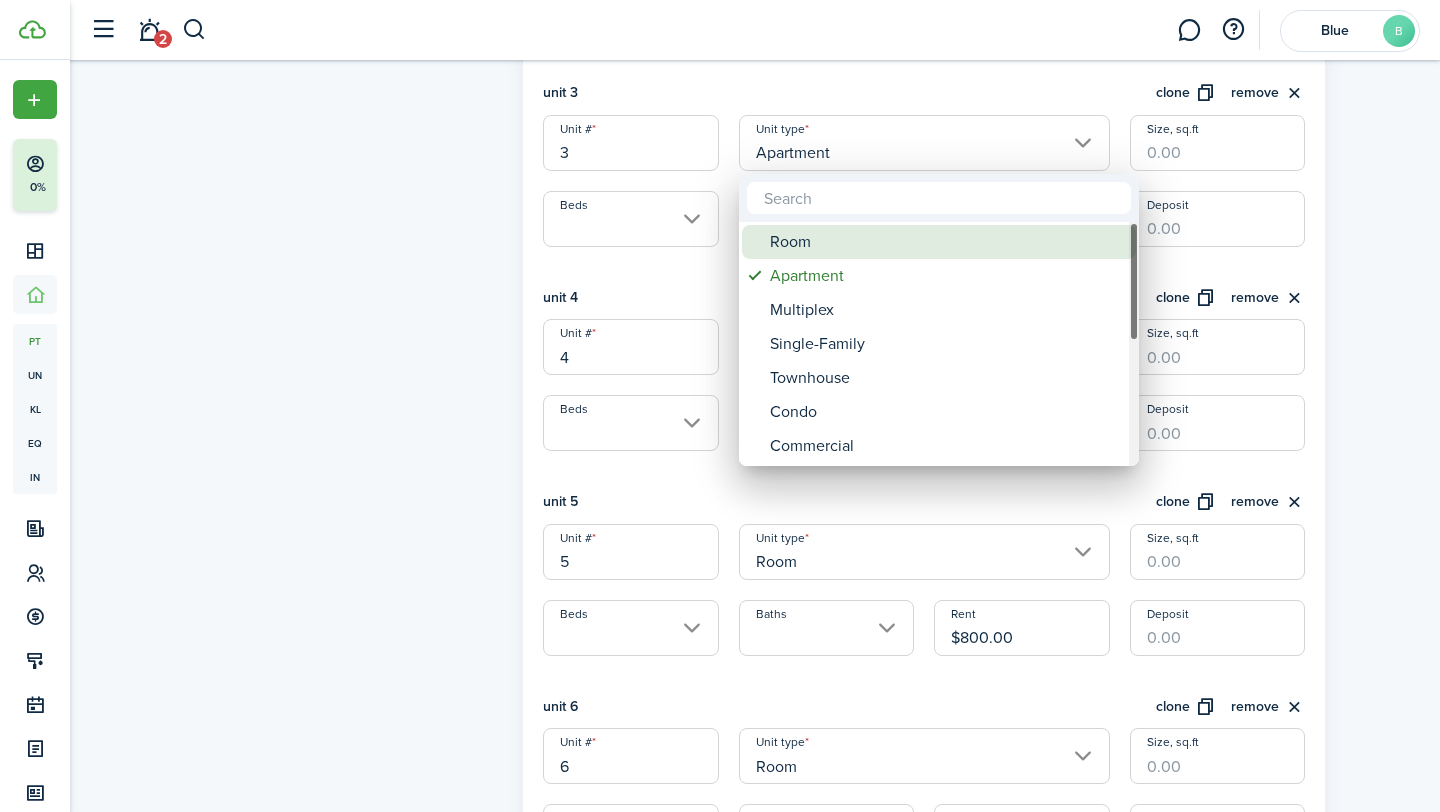 click on "Room" at bounding box center [947, 242] 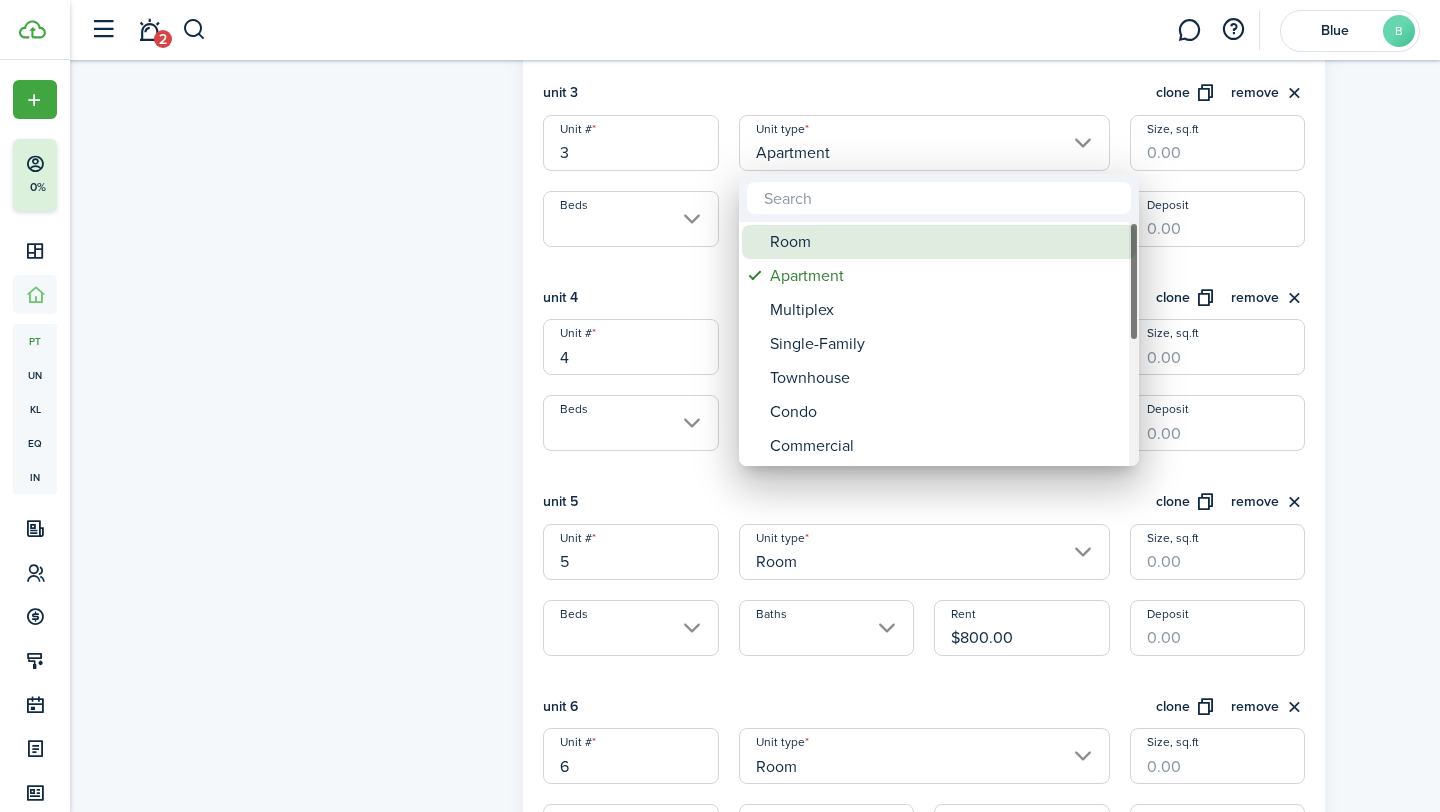 type on "Room" 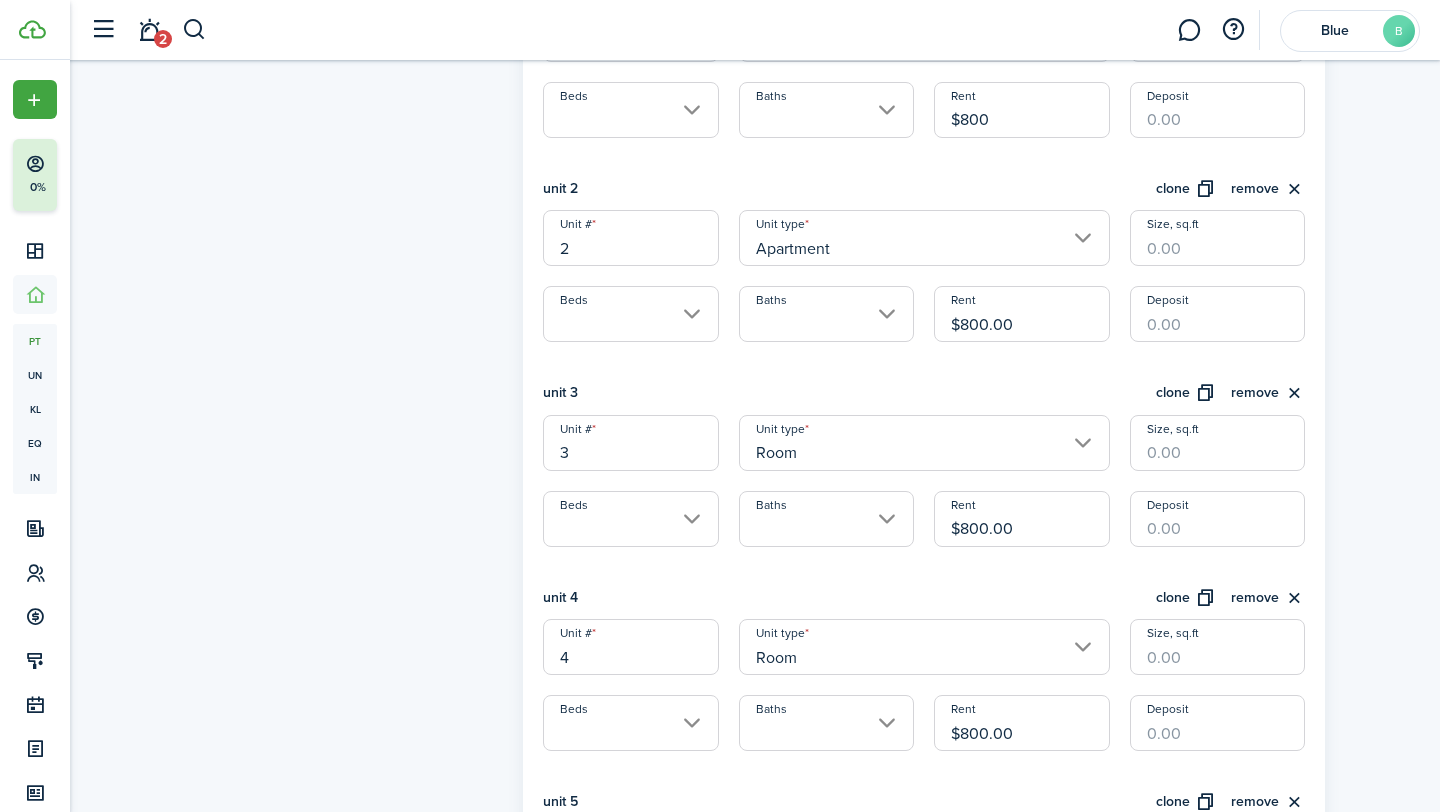 scroll, scrollTop: 682, scrollLeft: 0, axis: vertical 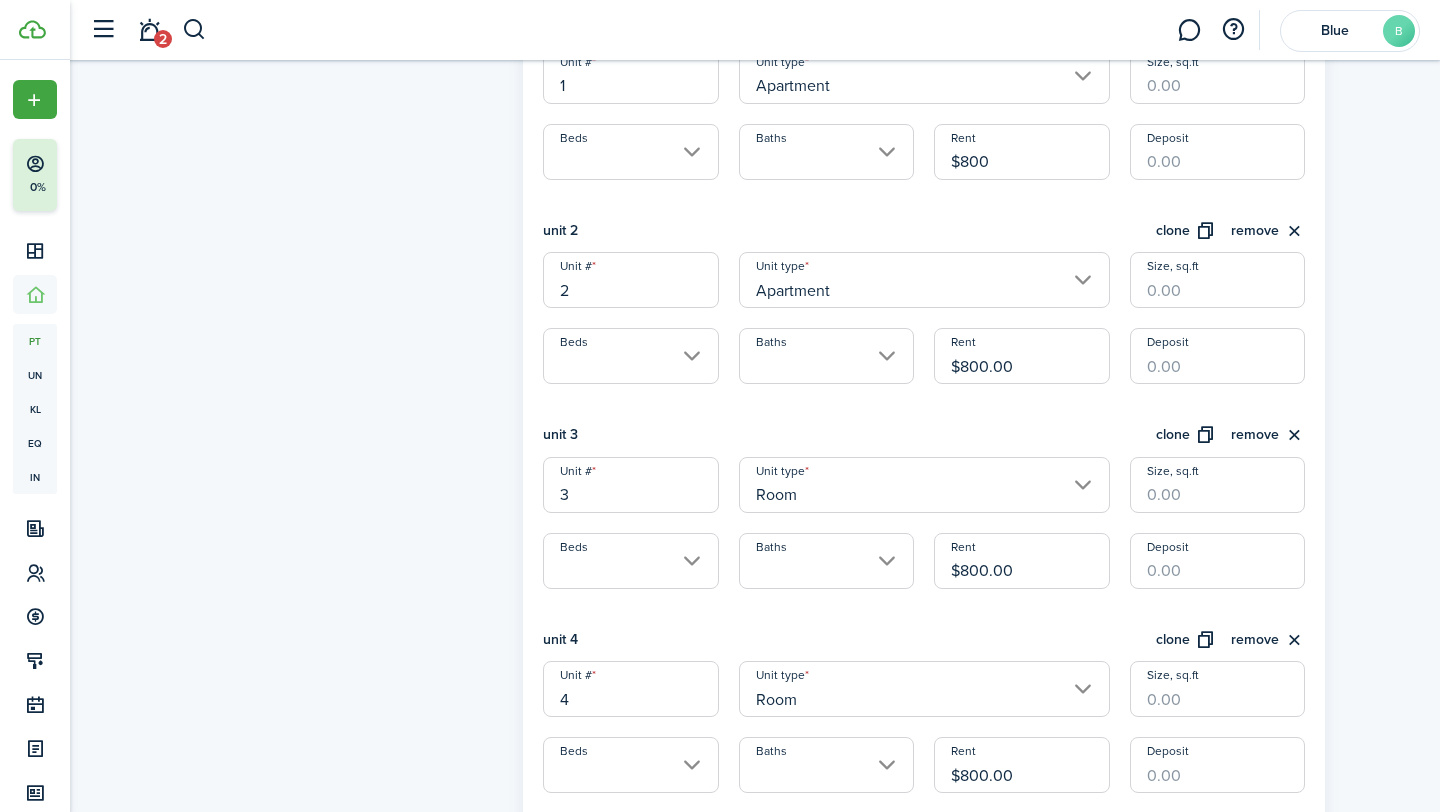click on "Apartment" at bounding box center (924, 280) 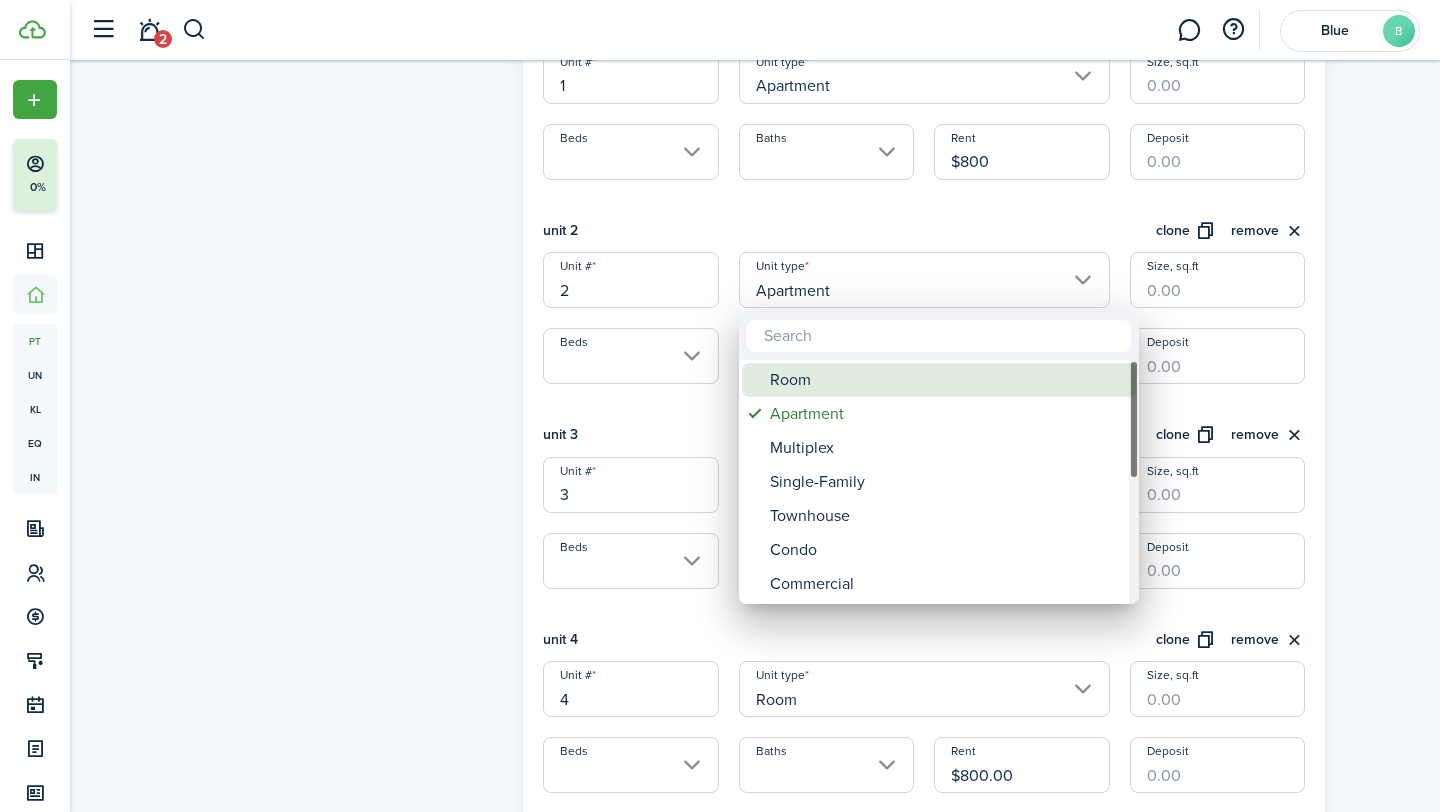 click on "Room" at bounding box center [947, 380] 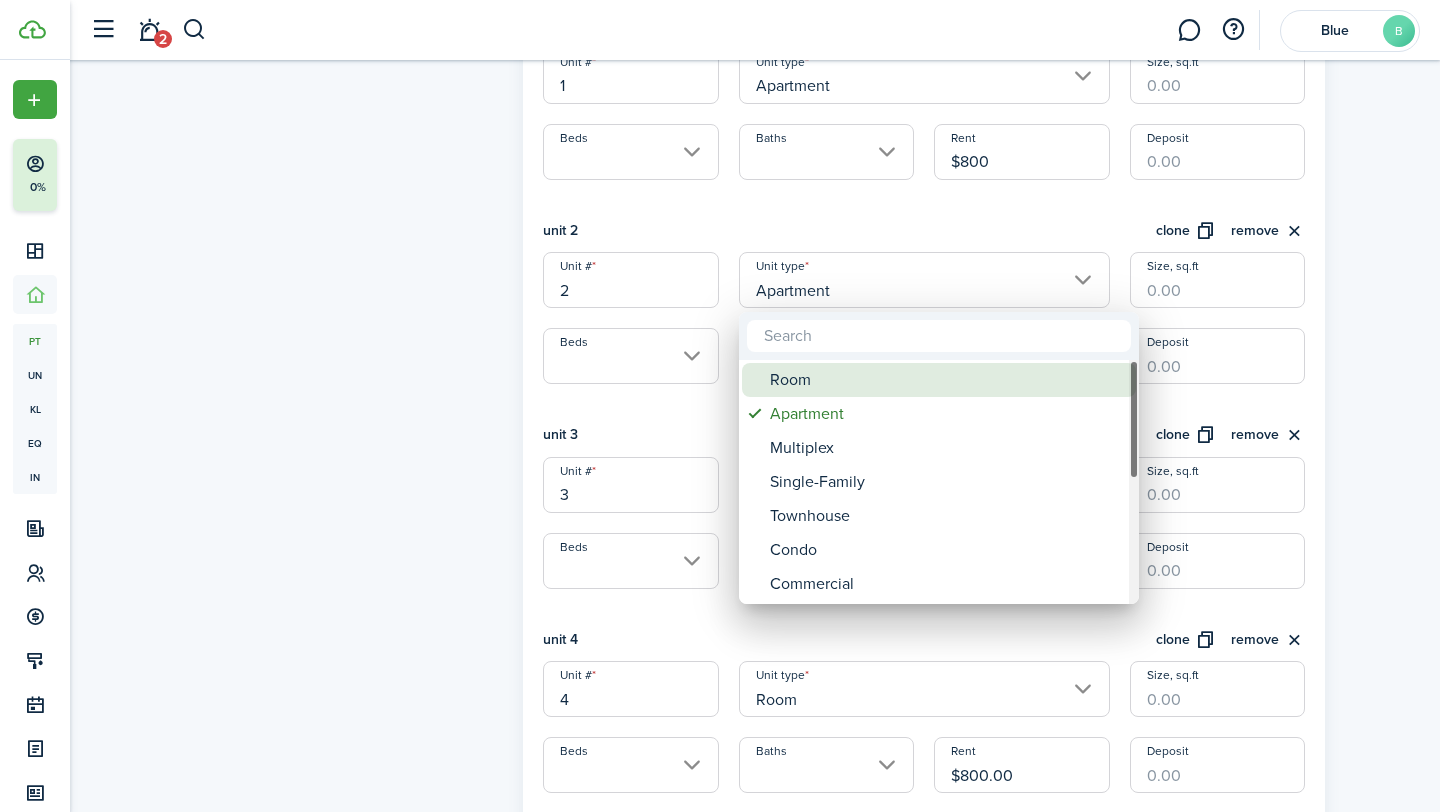 type on "Room" 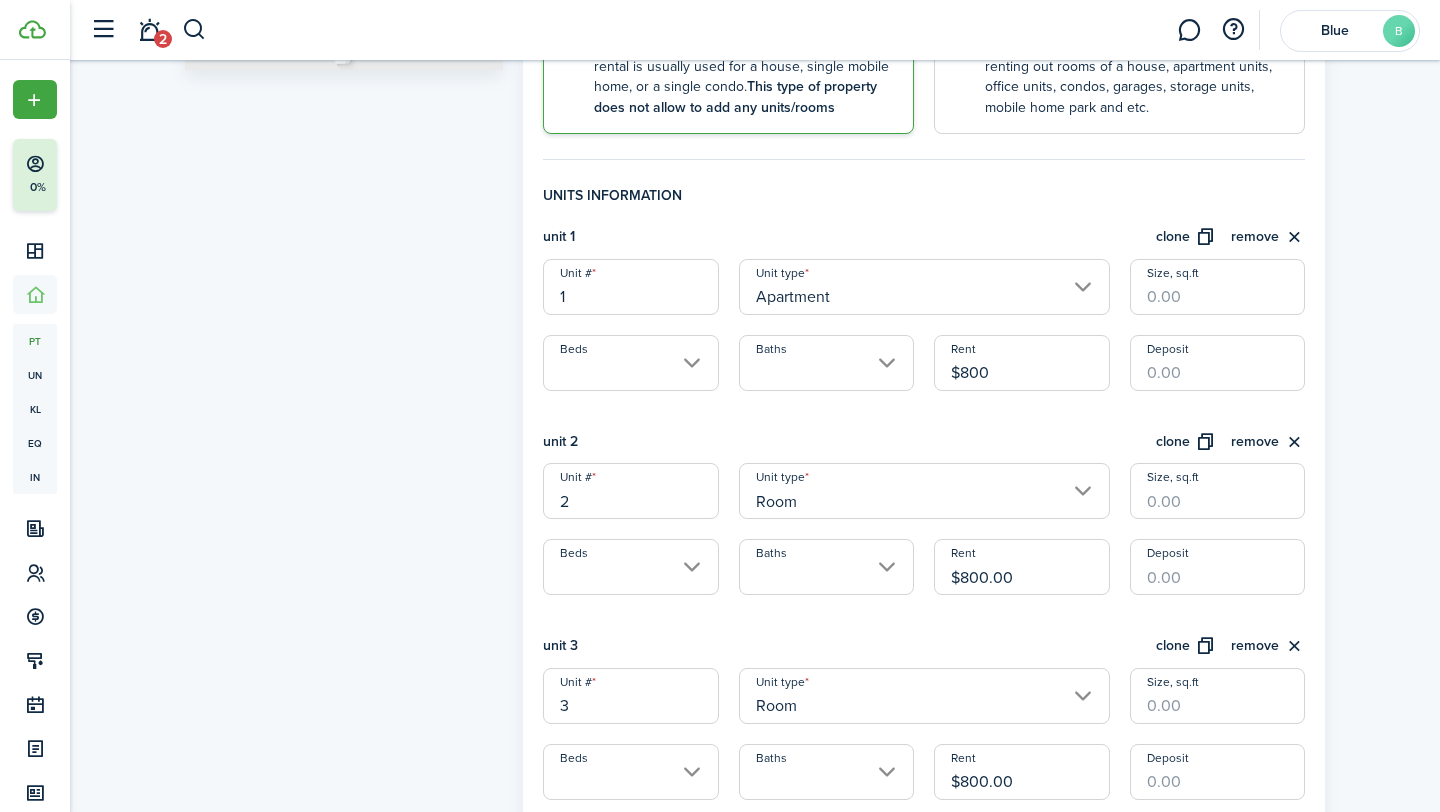 scroll, scrollTop: 437, scrollLeft: 0, axis: vertical 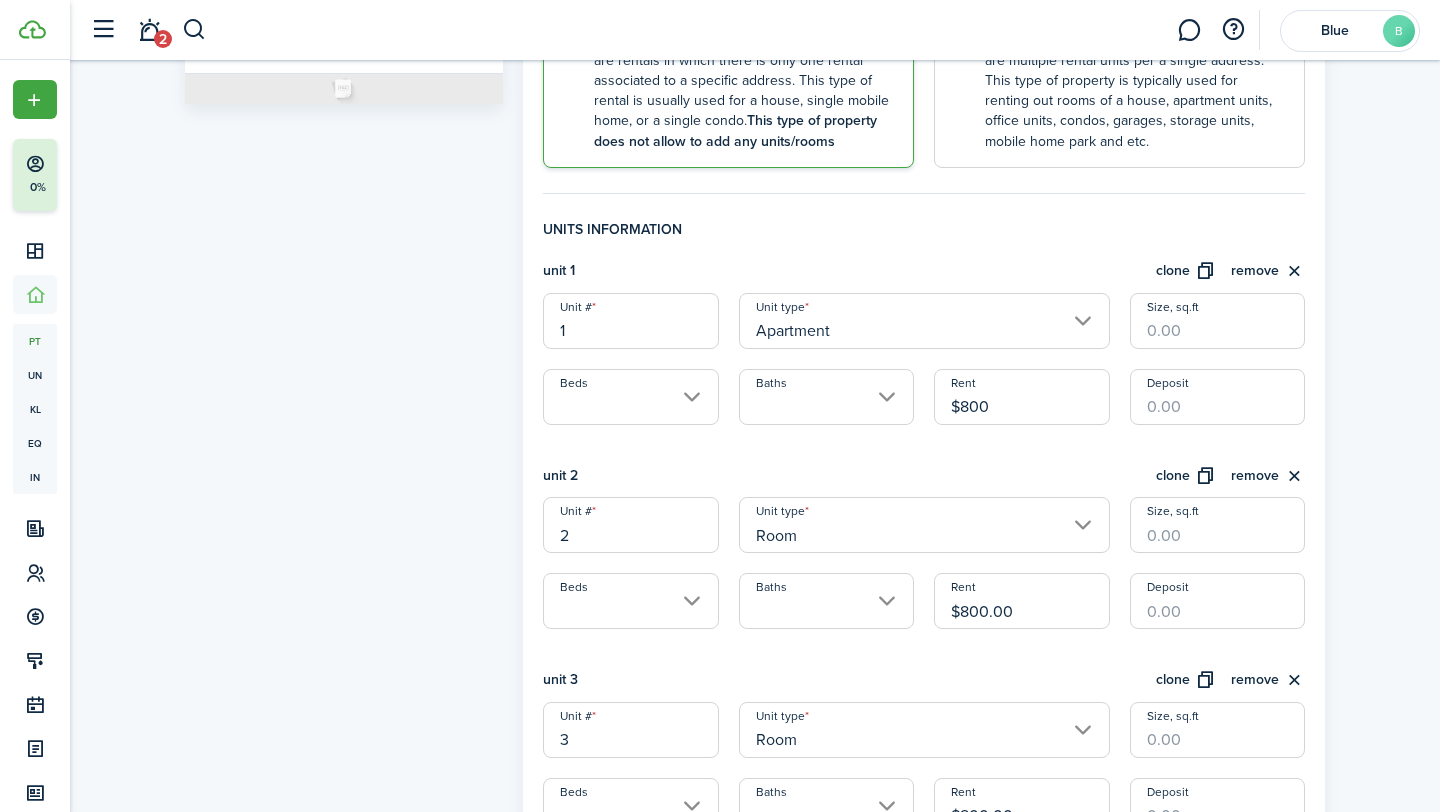 click on "Apartment" at bounding box center (924, 321) 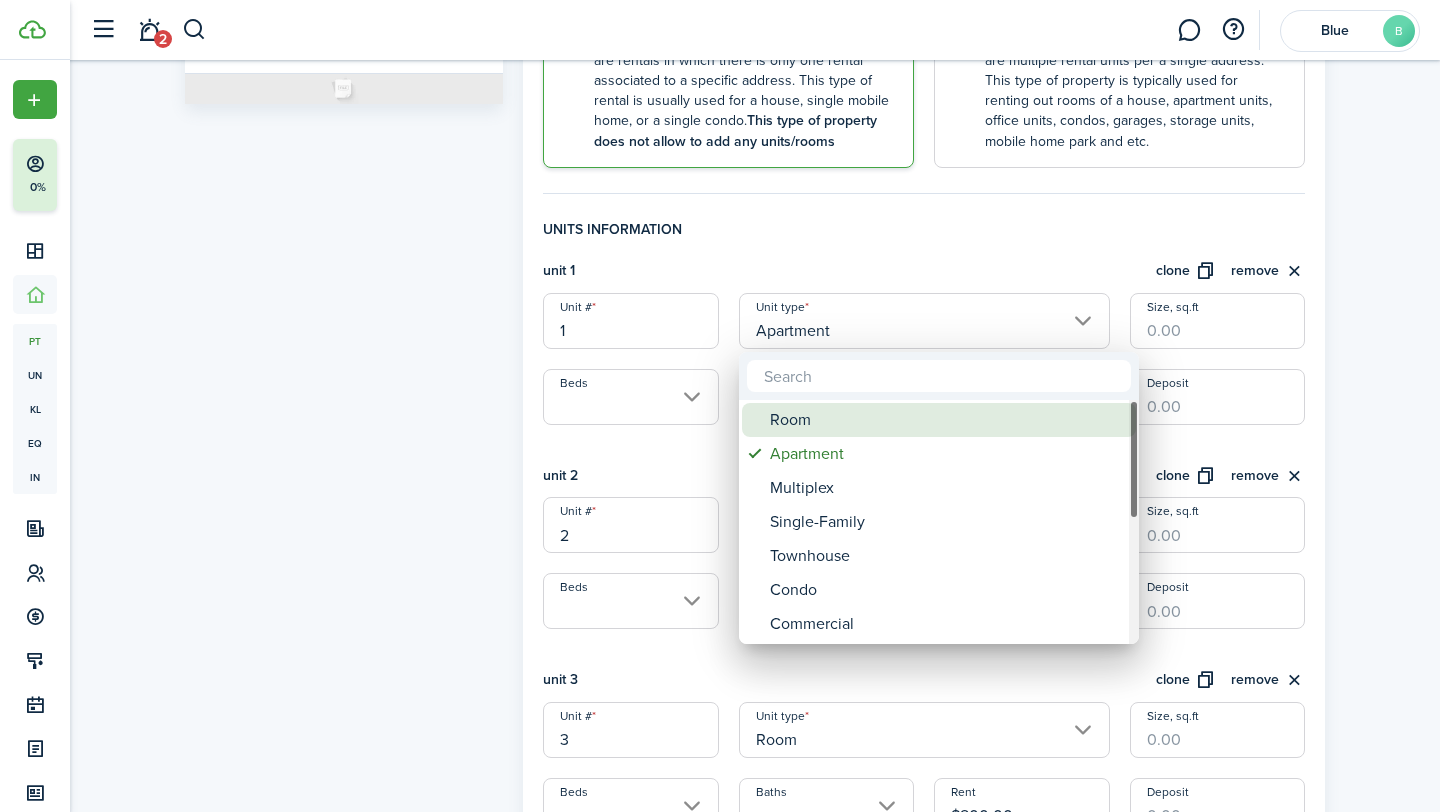 click on "Room" at bounding box center (947, 420) 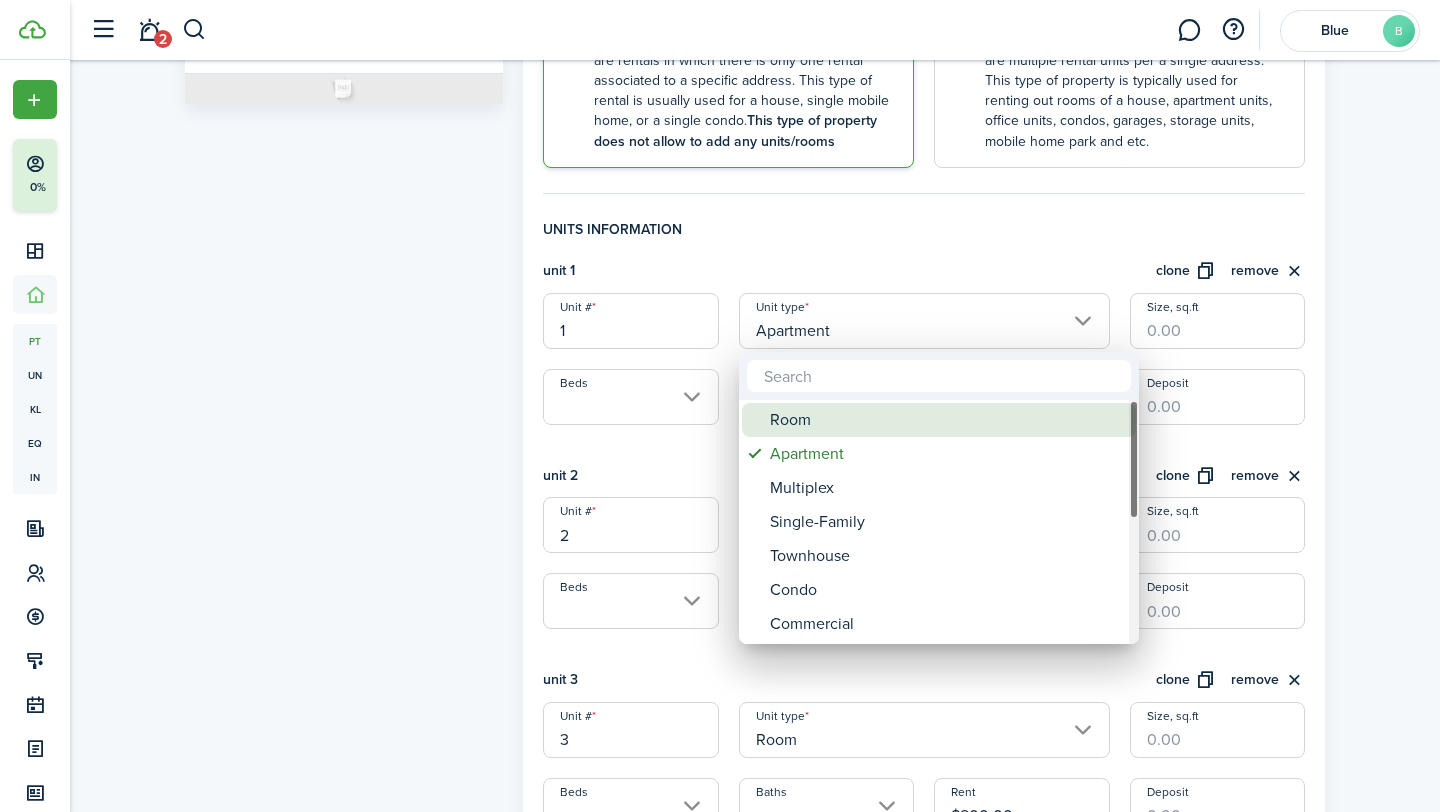 type on "Room" 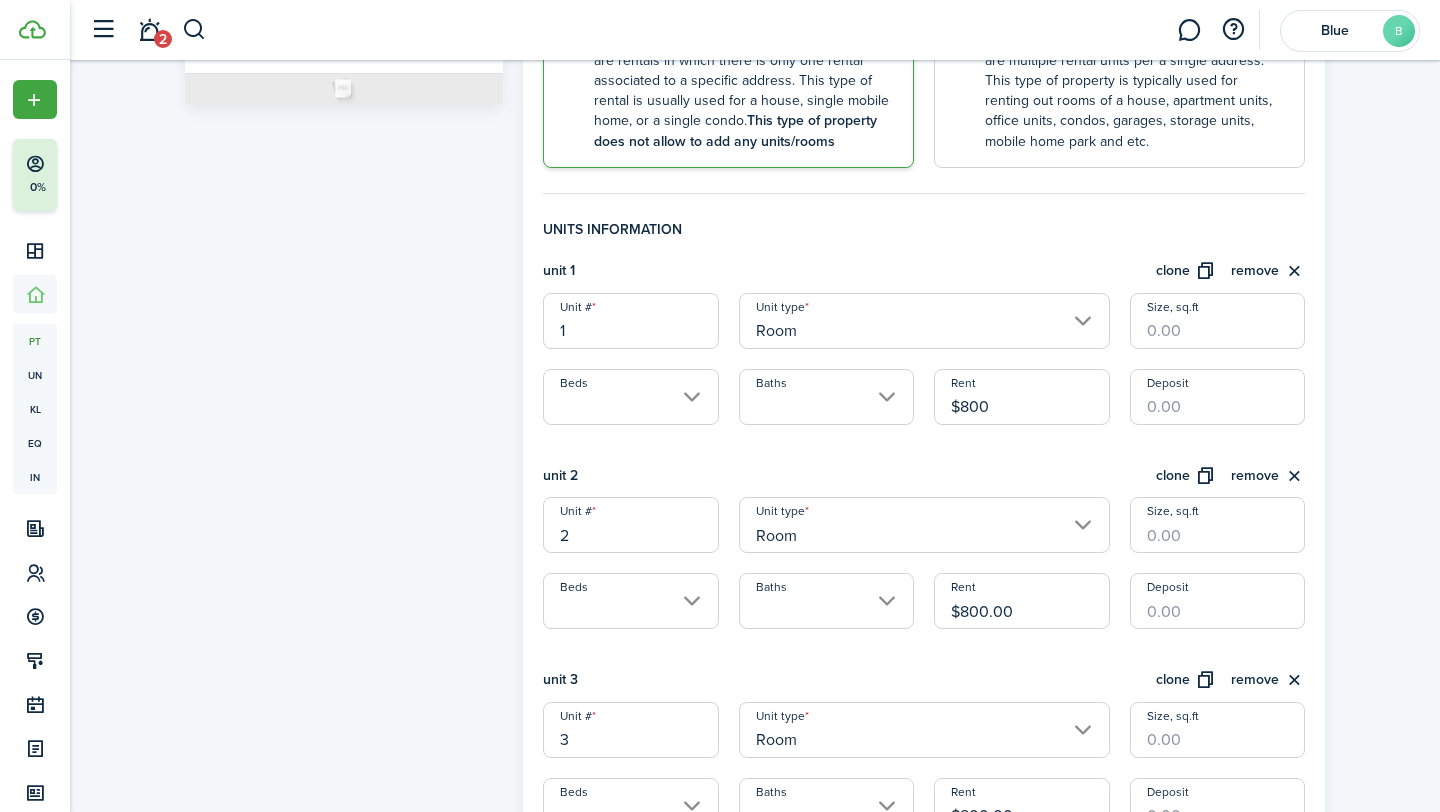 click on "Units information" 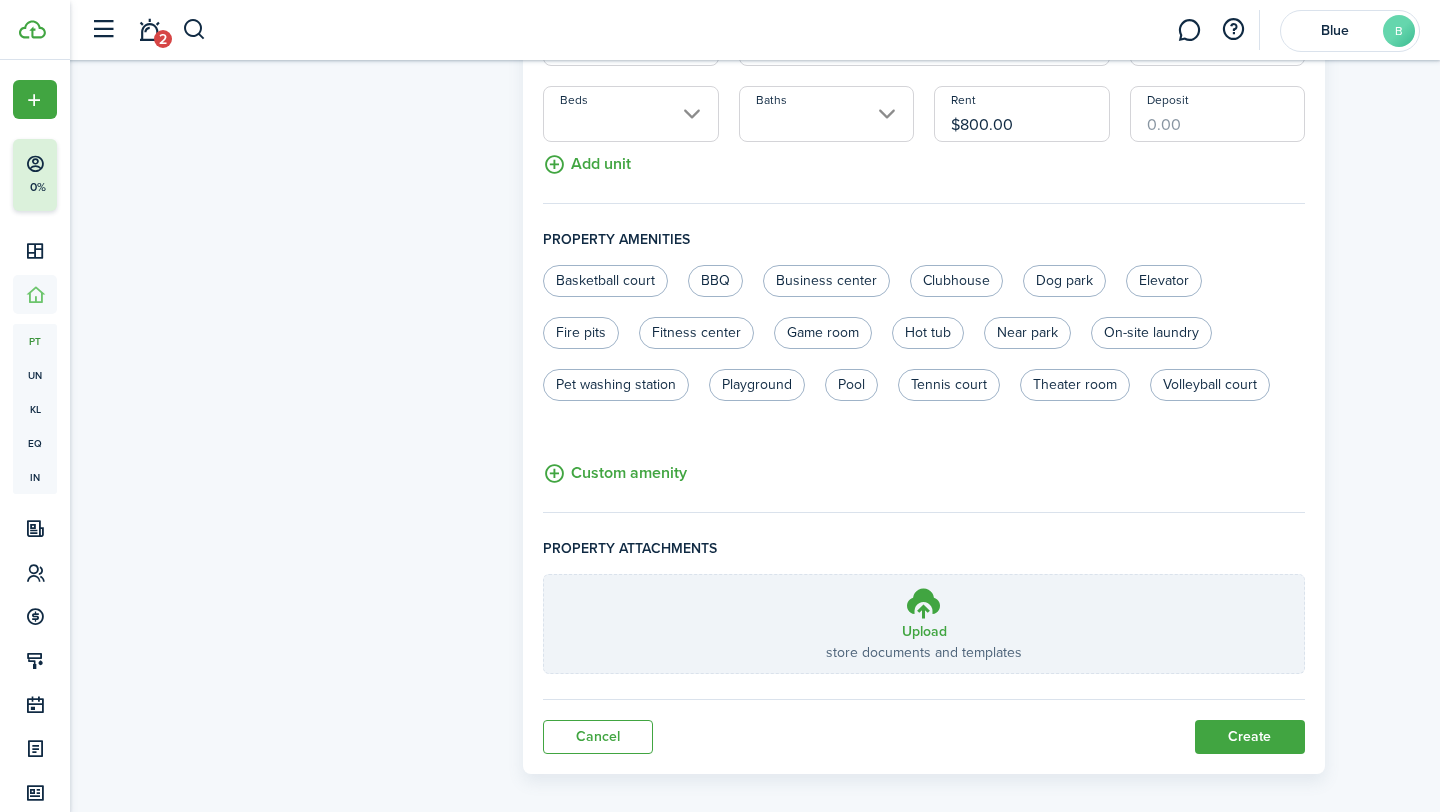 scroll, scrollTop: 2154, scrollLeft: 0, axis: vertical 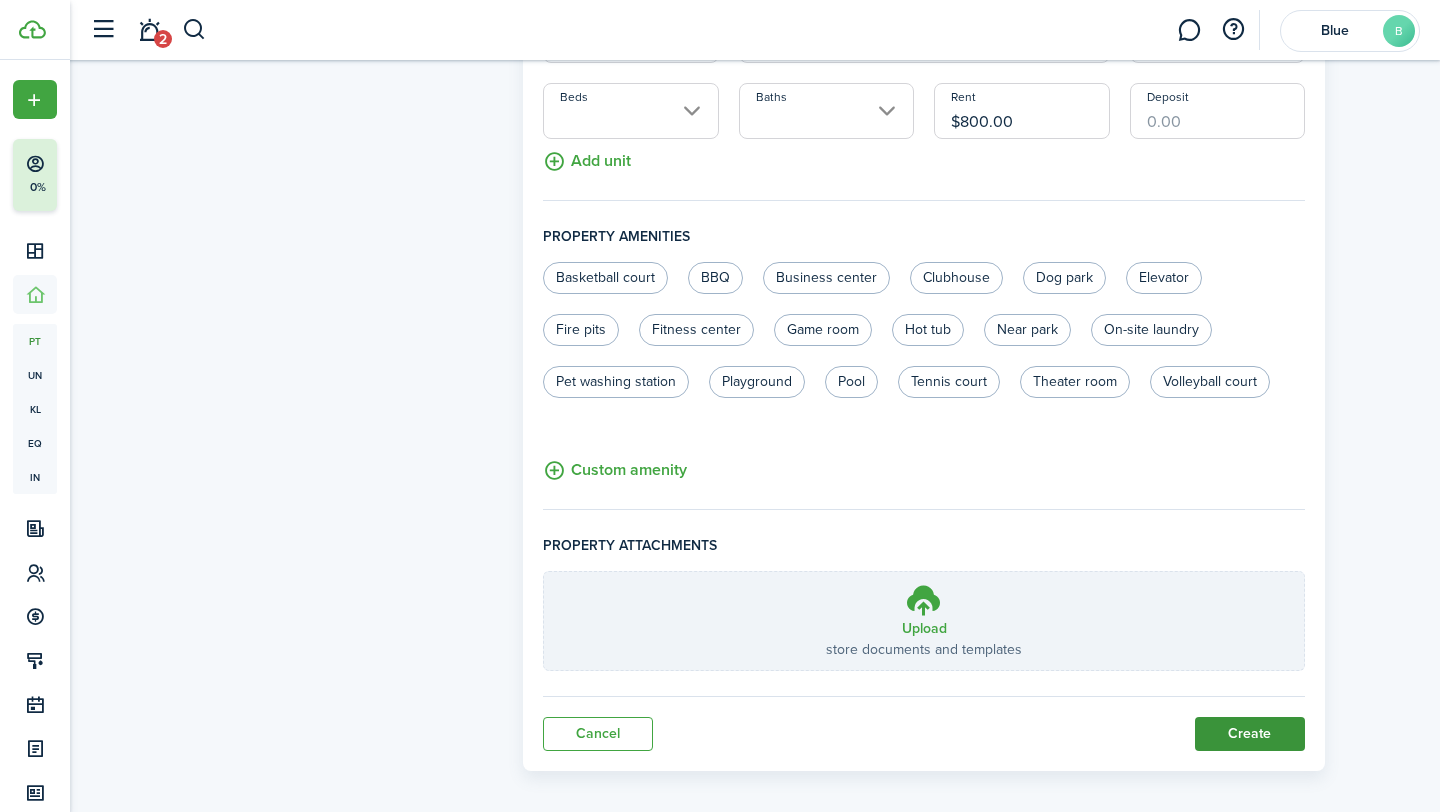 click on "Create" 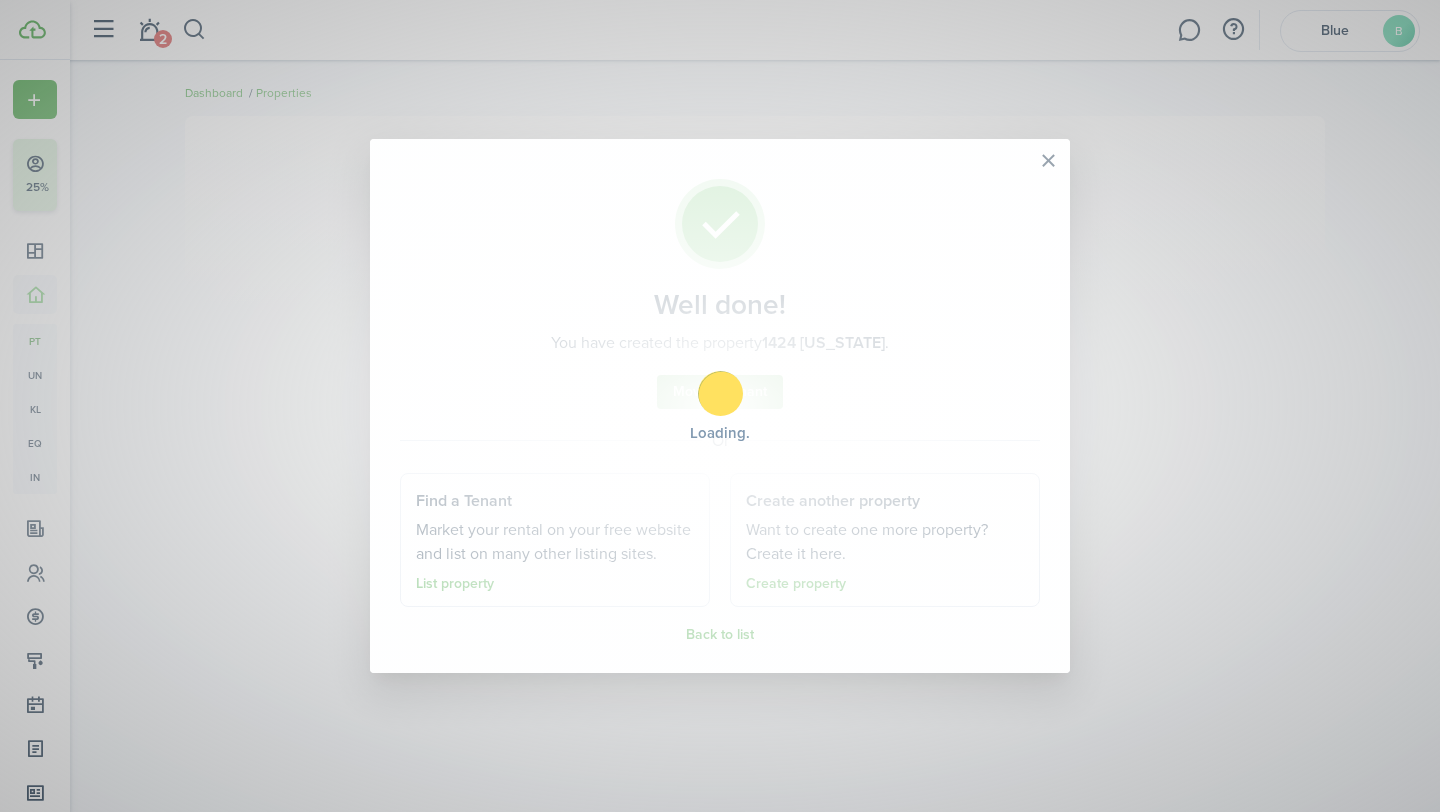 scroll, scrollTop: 0, scrollLeft: 0, axis: both 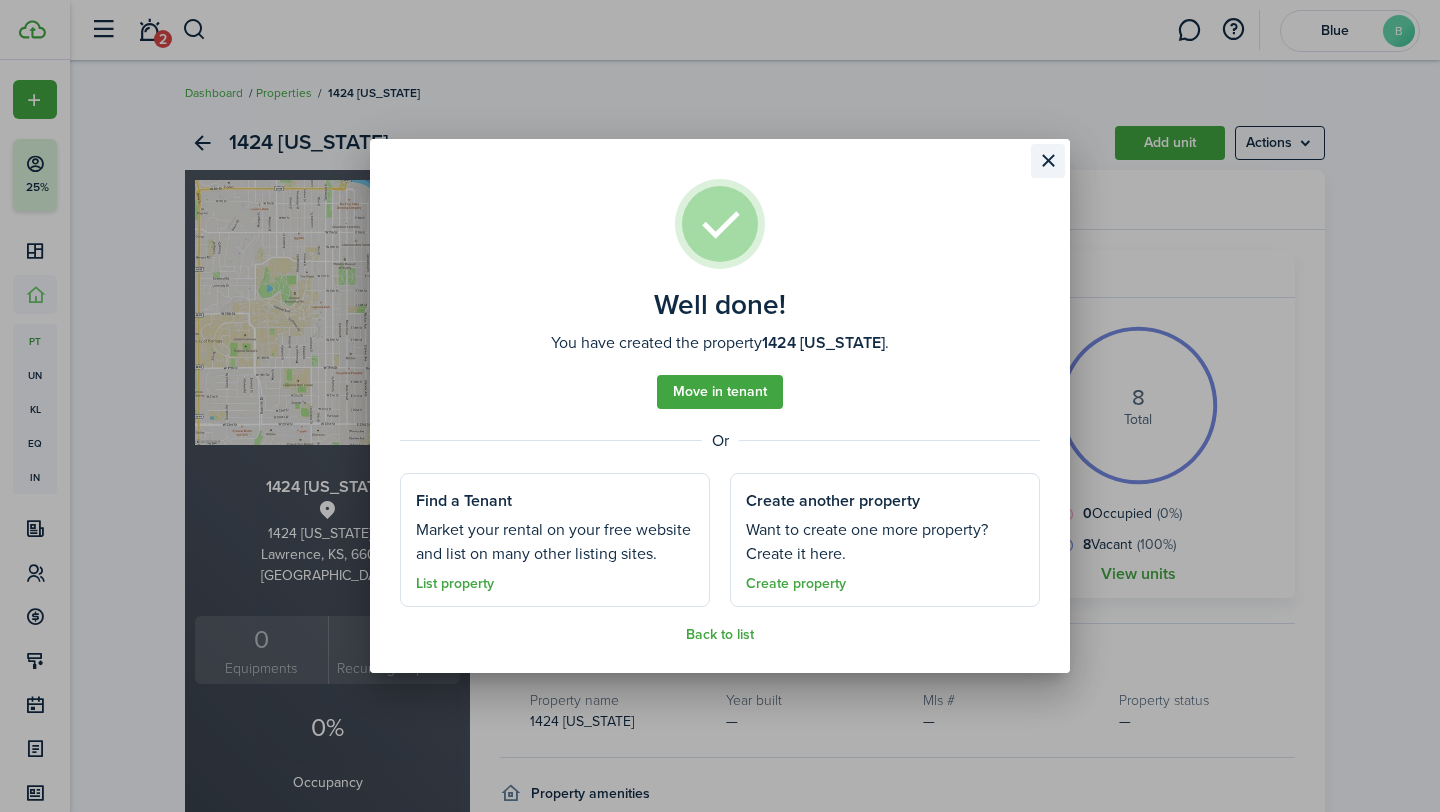 click at bounding box center (1048, 161) 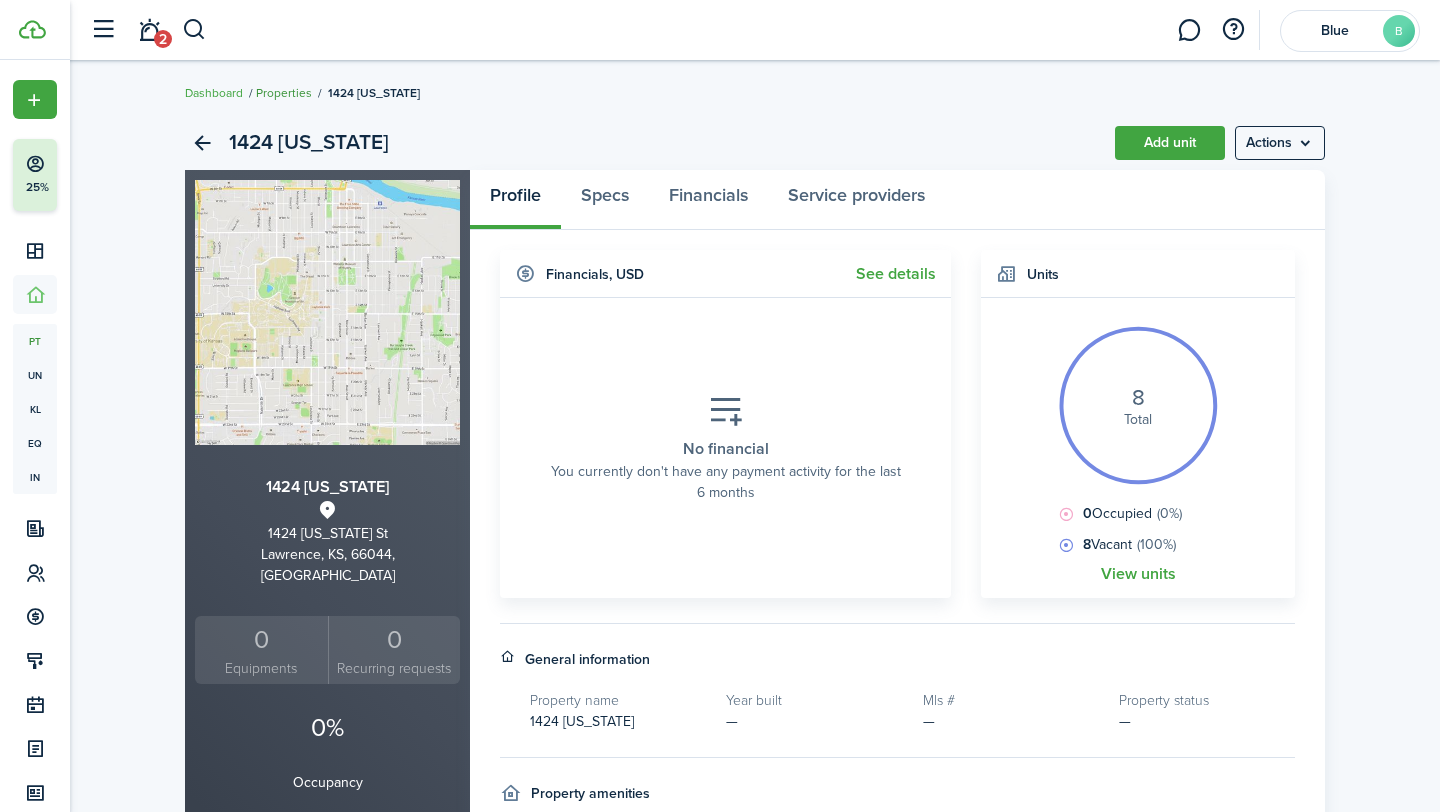 click on "Properties" 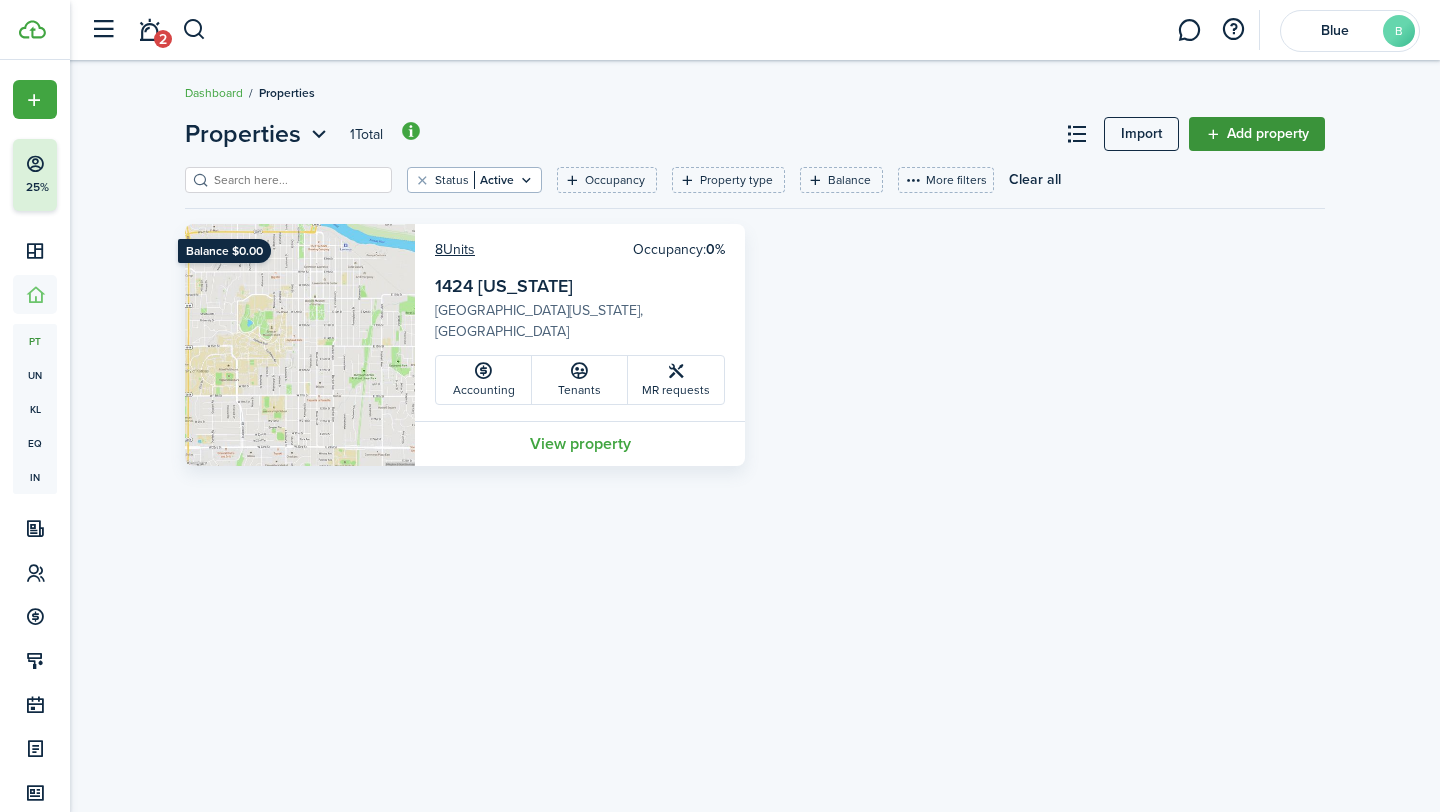 click on "Add property" 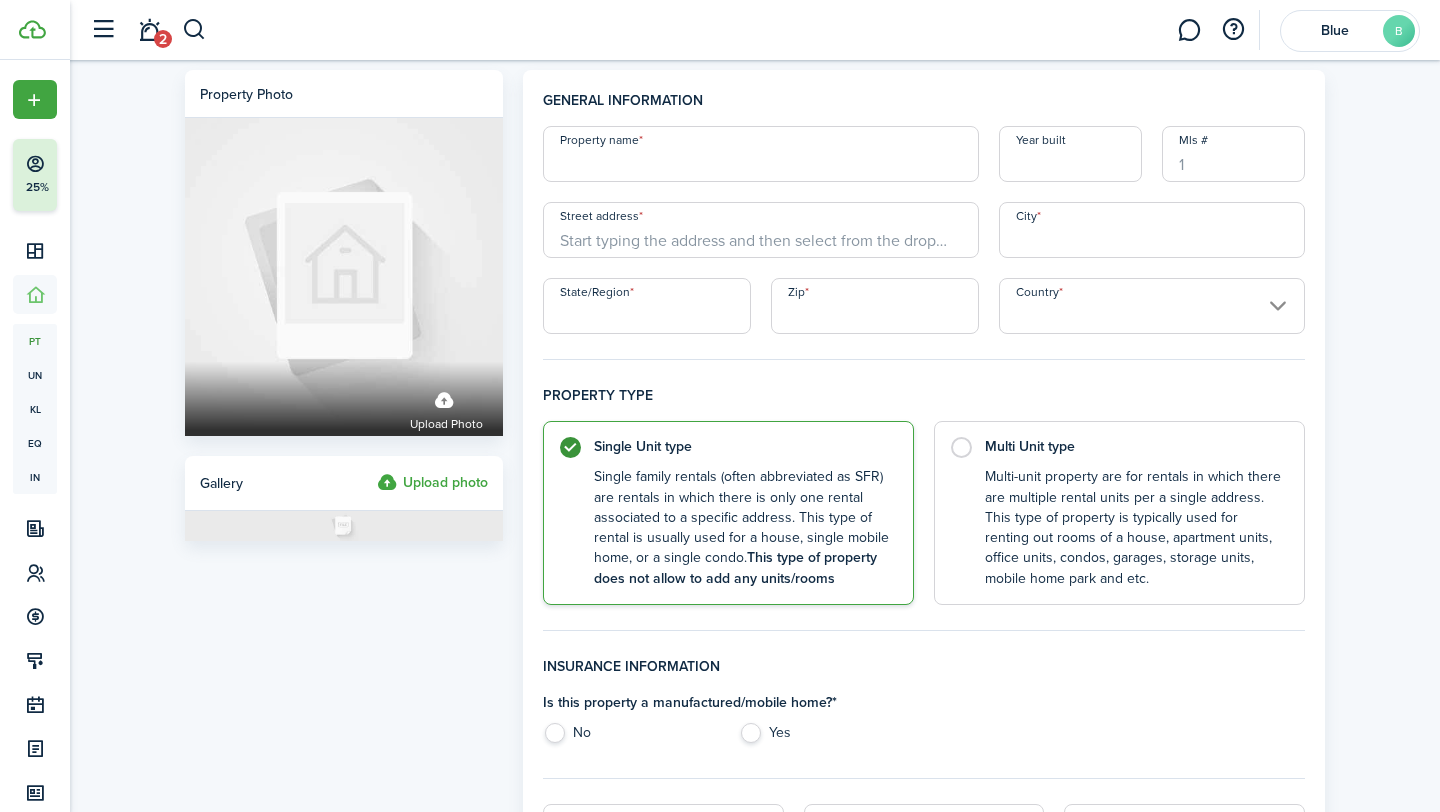 click on "Property name" at bounding box center (761, 154) 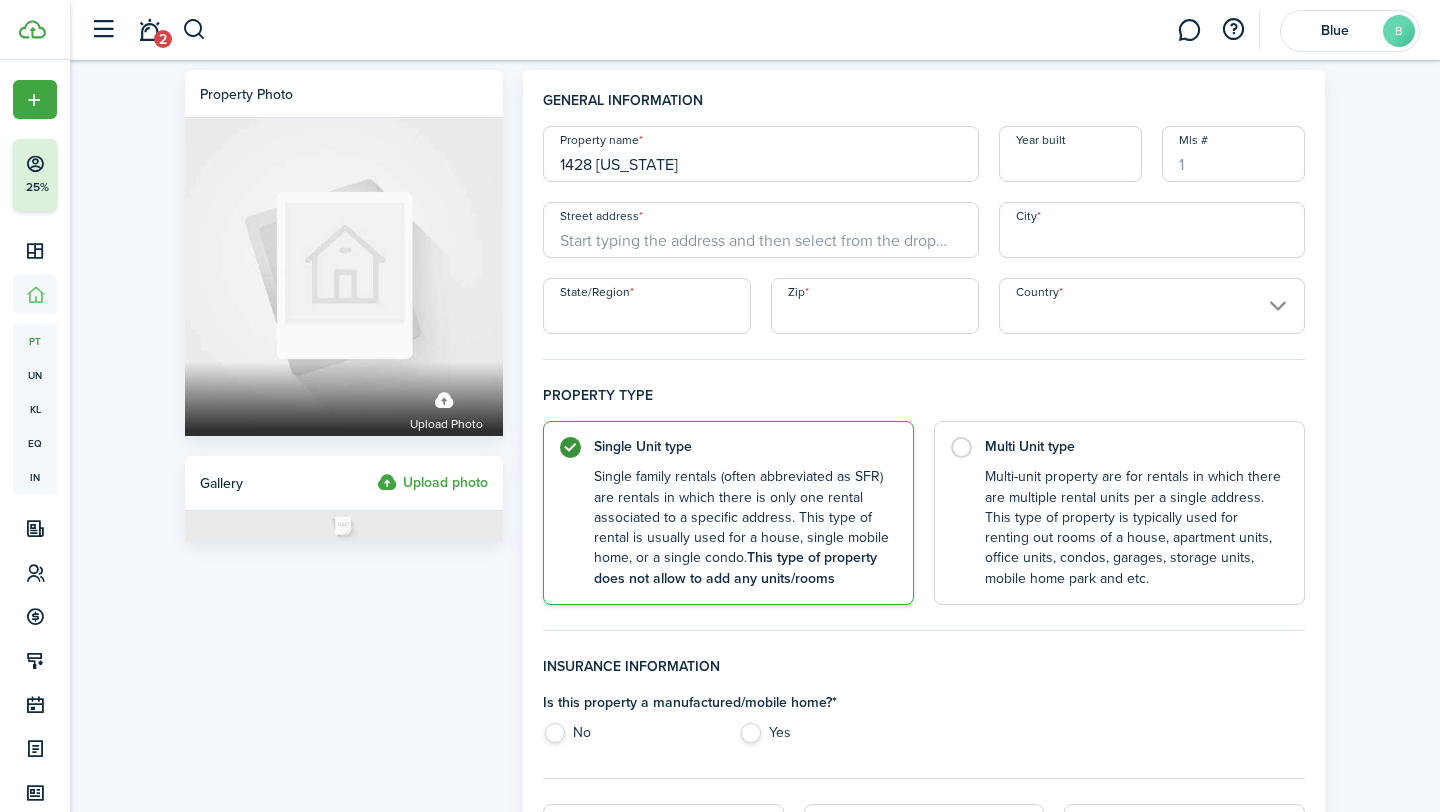 type on "1428 [US_STATE]" 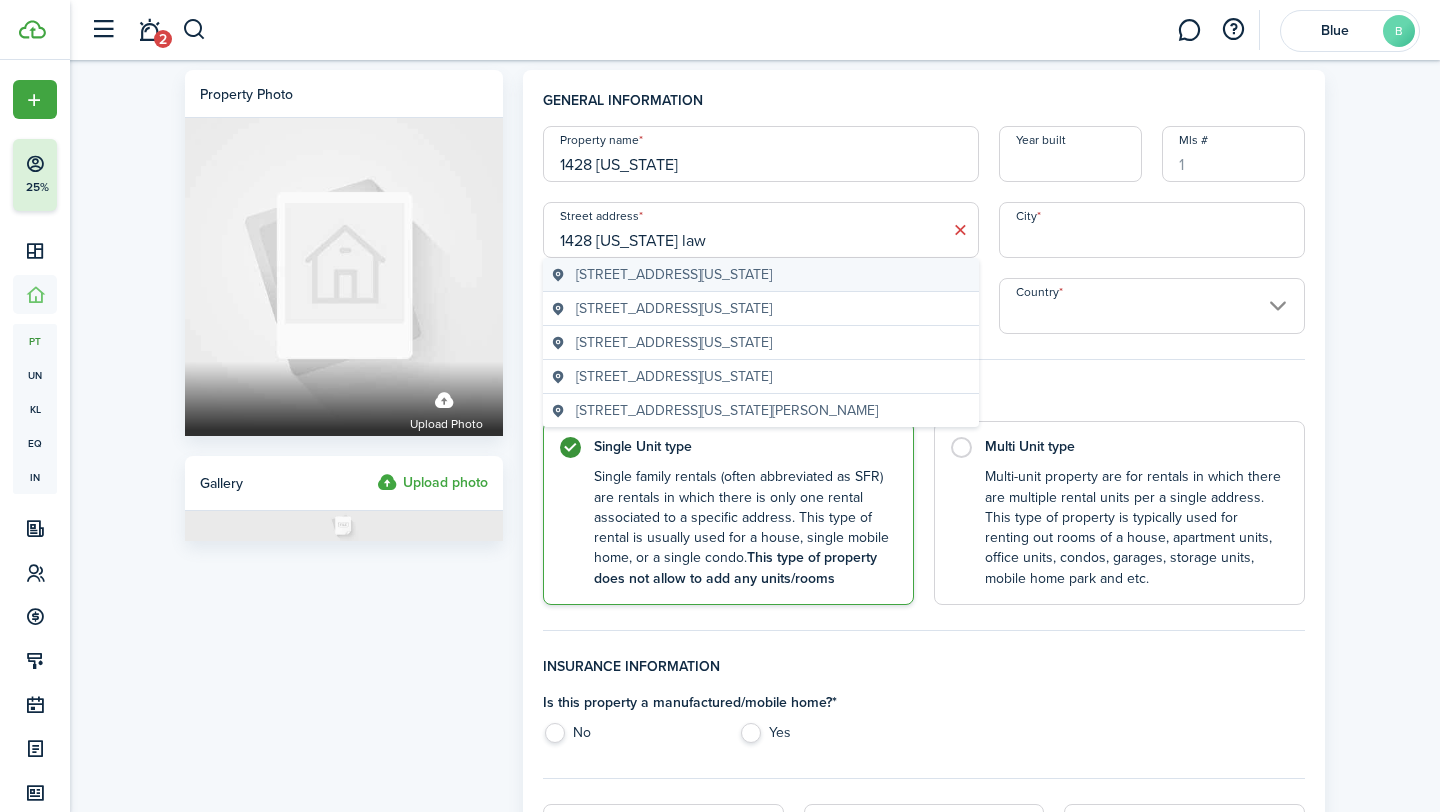 type on "1428 Tennessee law" 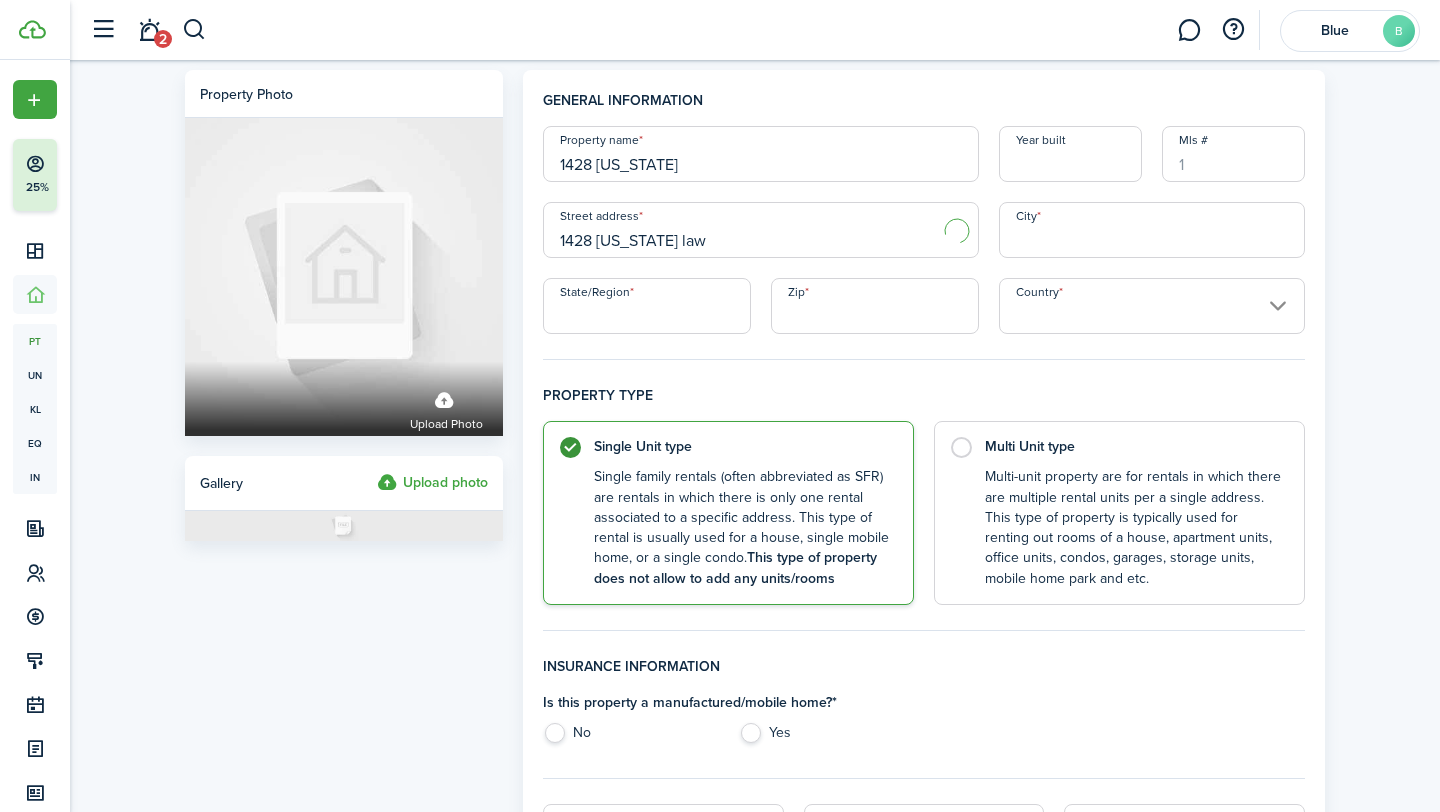 type on "United States" 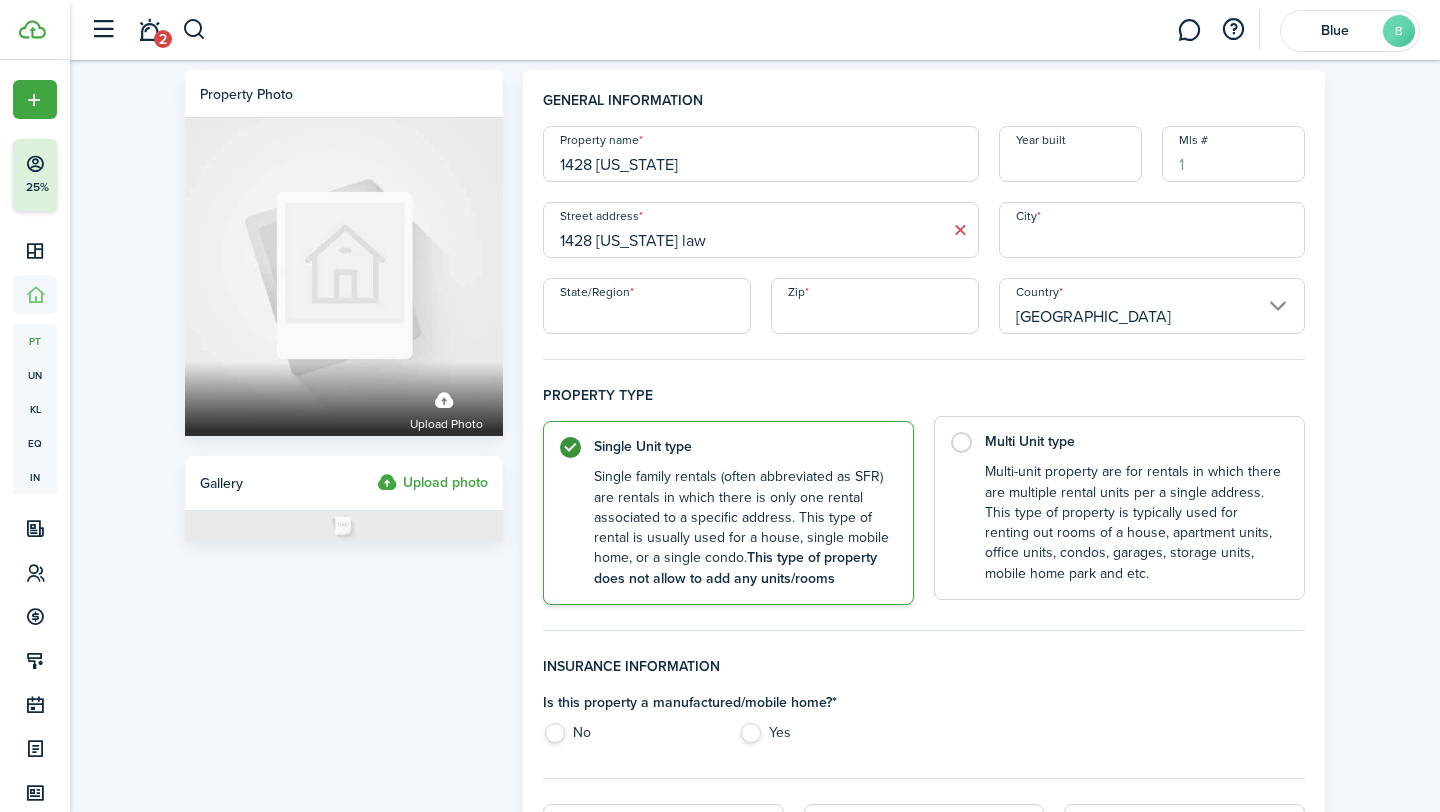 click on "Multi Unit type   Multi-unit property are for rentals in which there are multiple rental units per a single address. This type of property is typically used for renting out rooms of a house, apartment units, office units, condos, garages, storage units, mobile home park and etc." 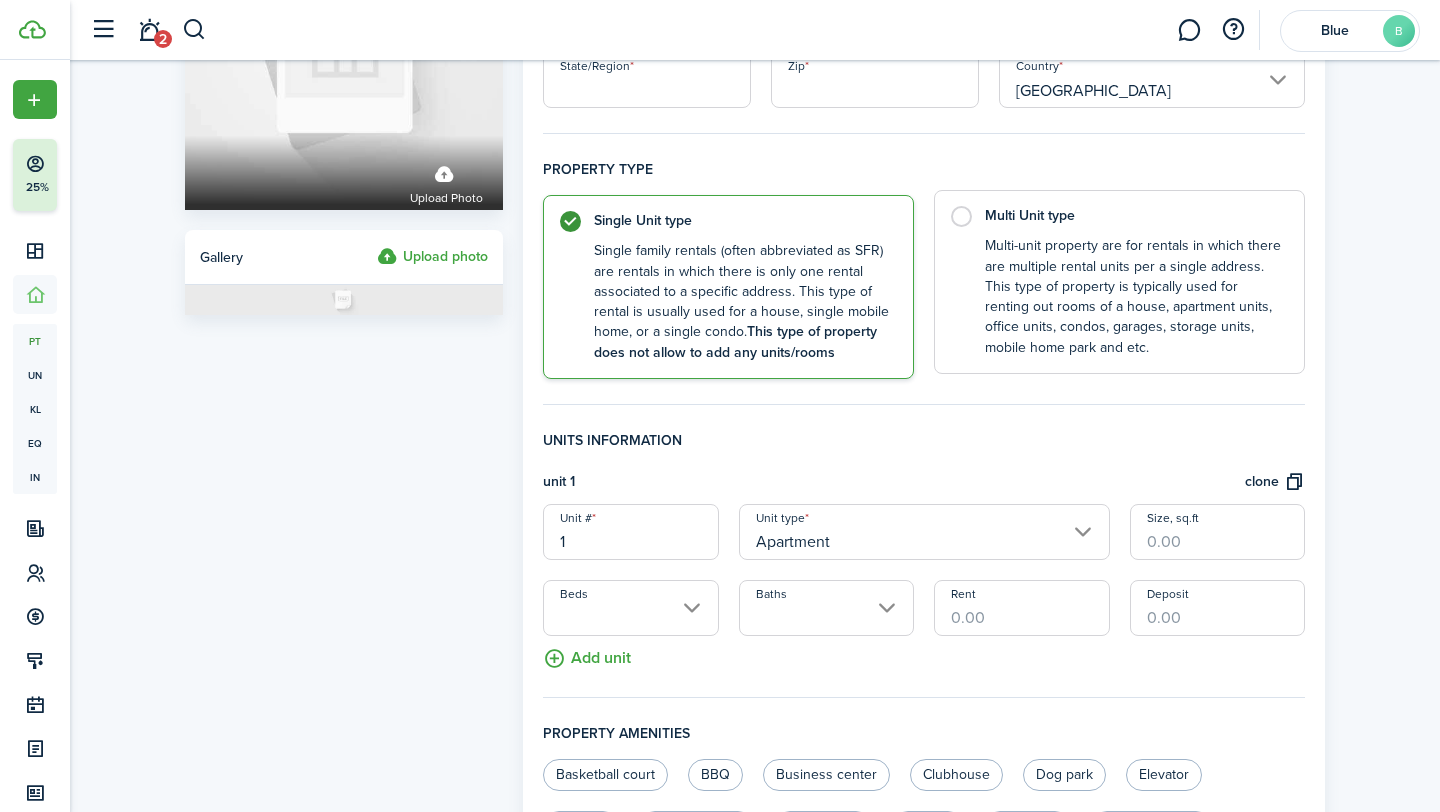 scroll, scrollTop: 242, scrollLeft: 0, axis: vertical 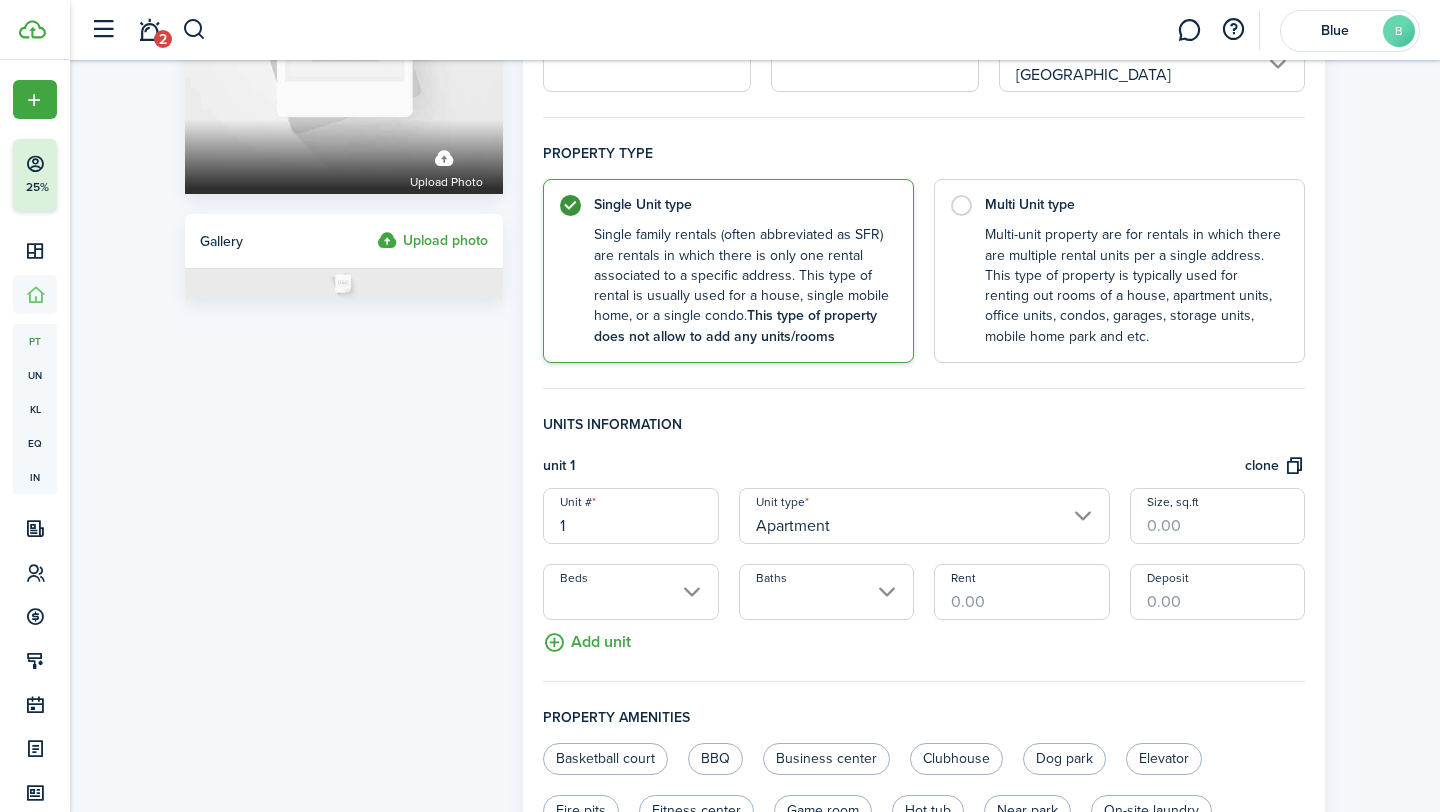 click on "Apartment" at bounding box center (924, 516) 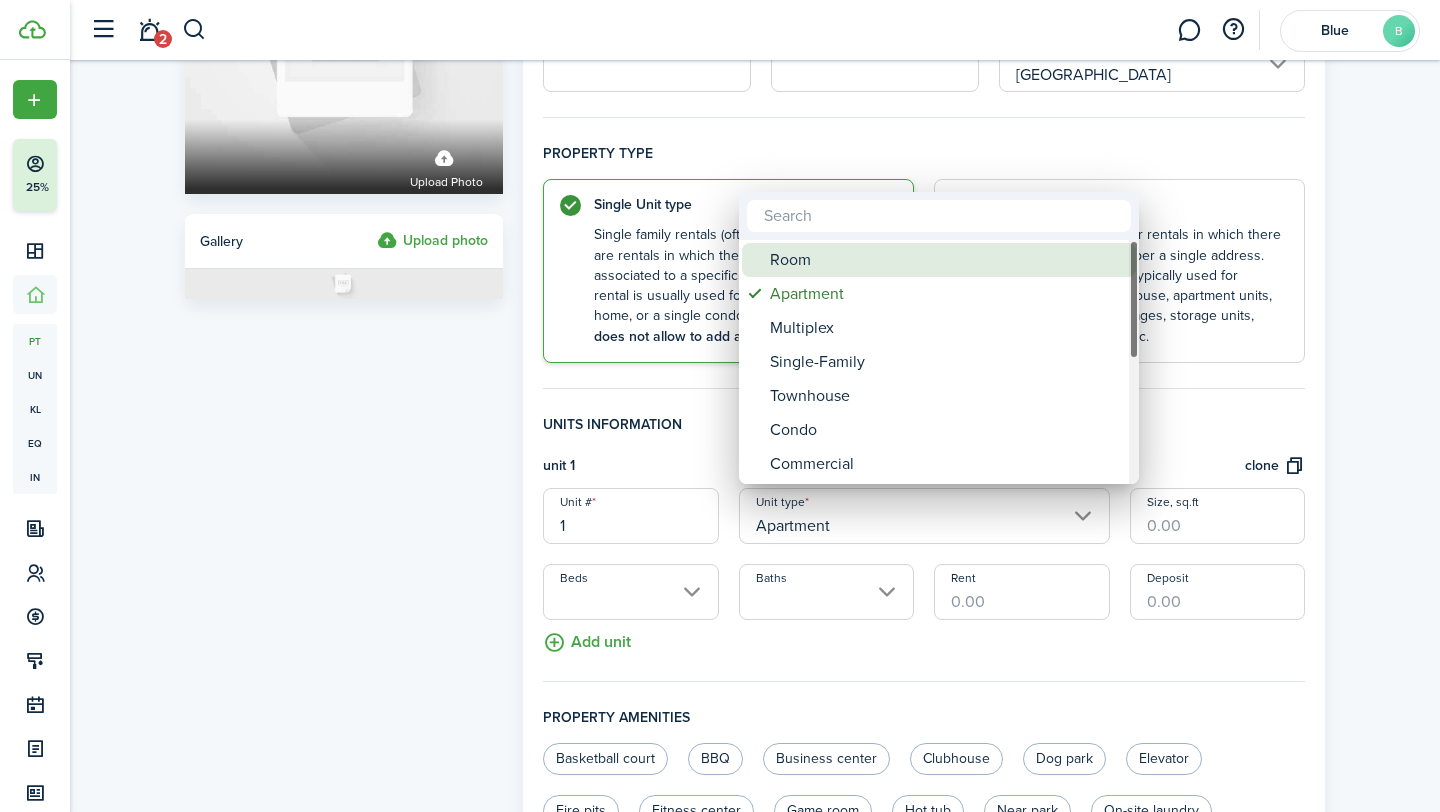 click on "Room" at bounding box center [947, 260] 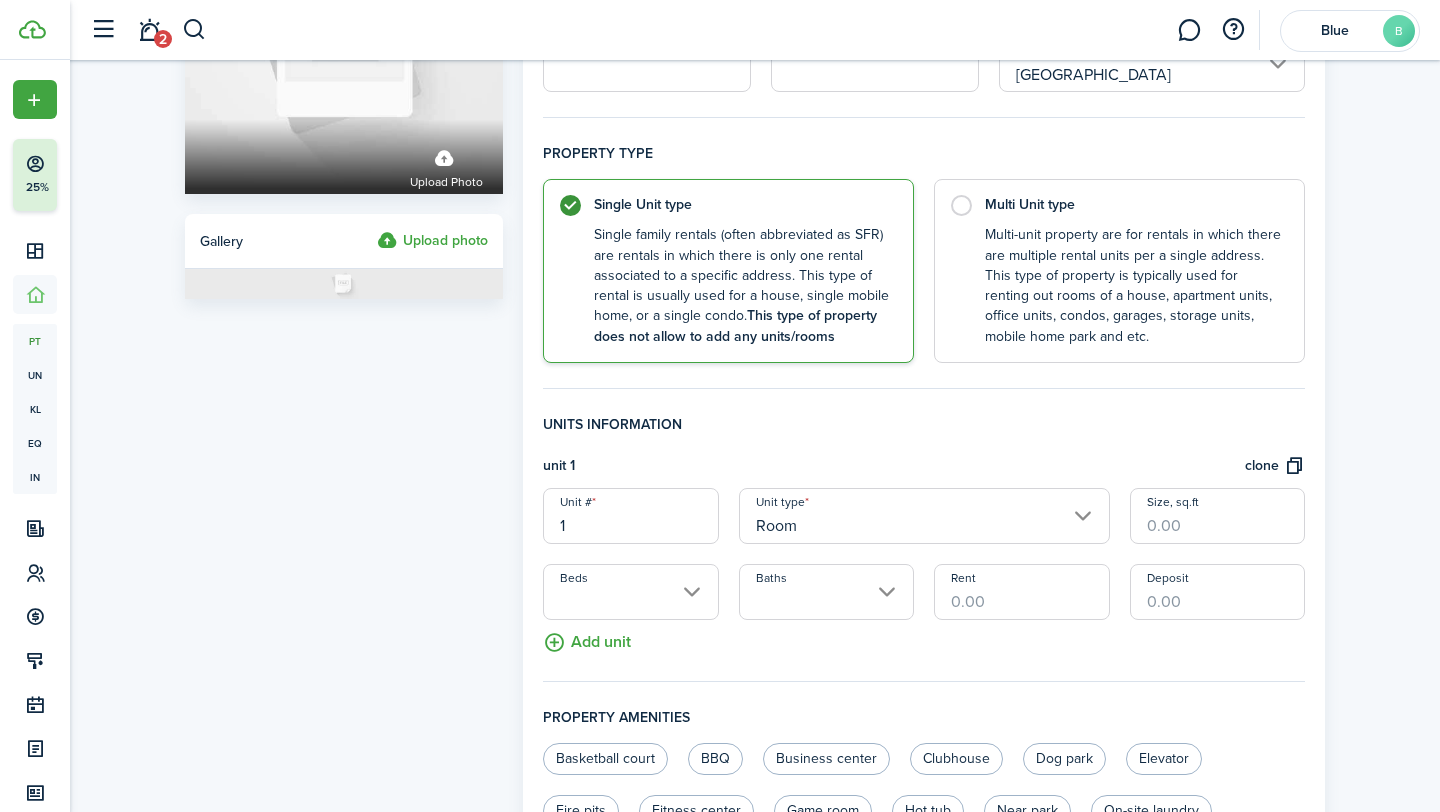 click on "Rent" at bounding box center [1021, 592] 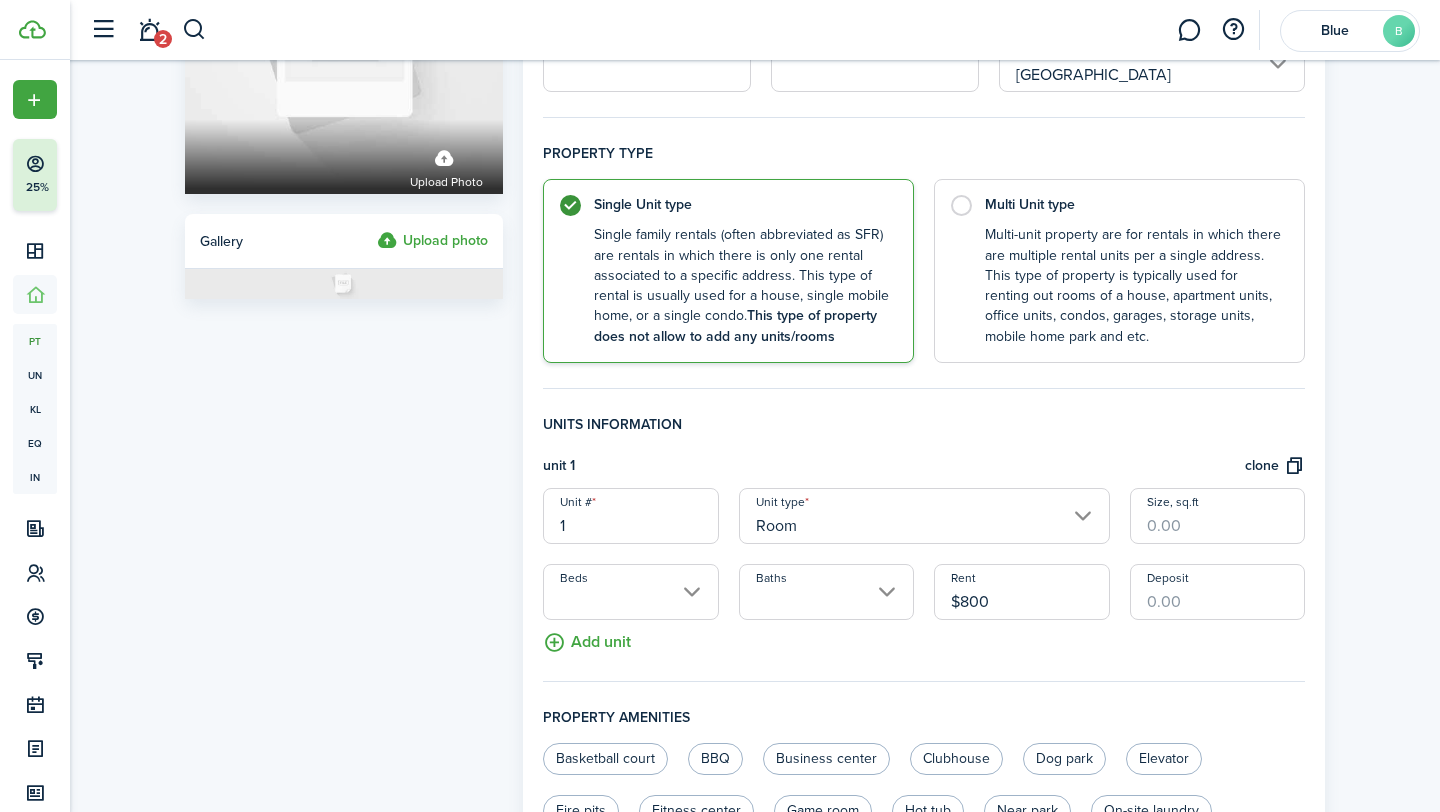 type on "$800" 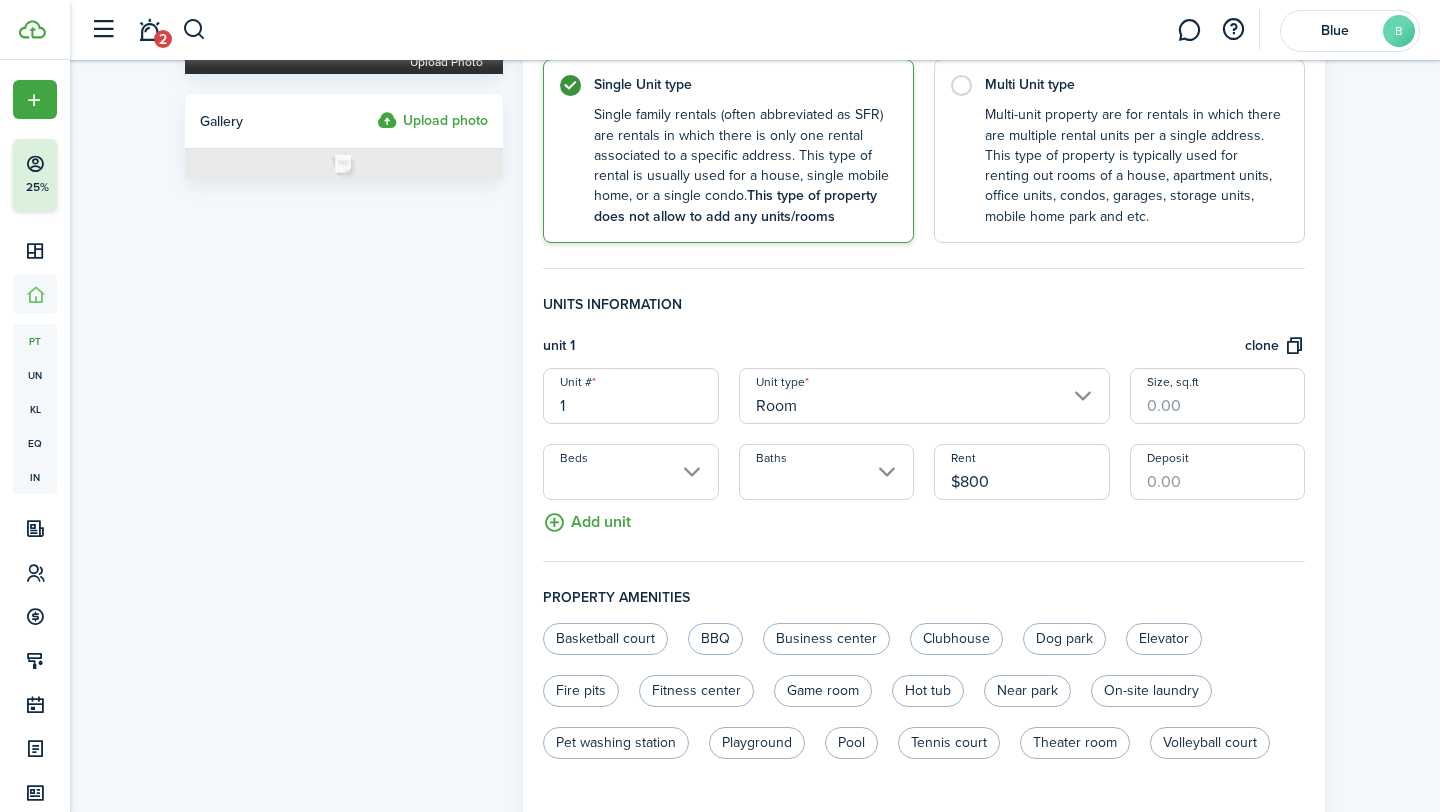 scroll, scrollTop: 393, scrollLeft: 0, axis: vertical 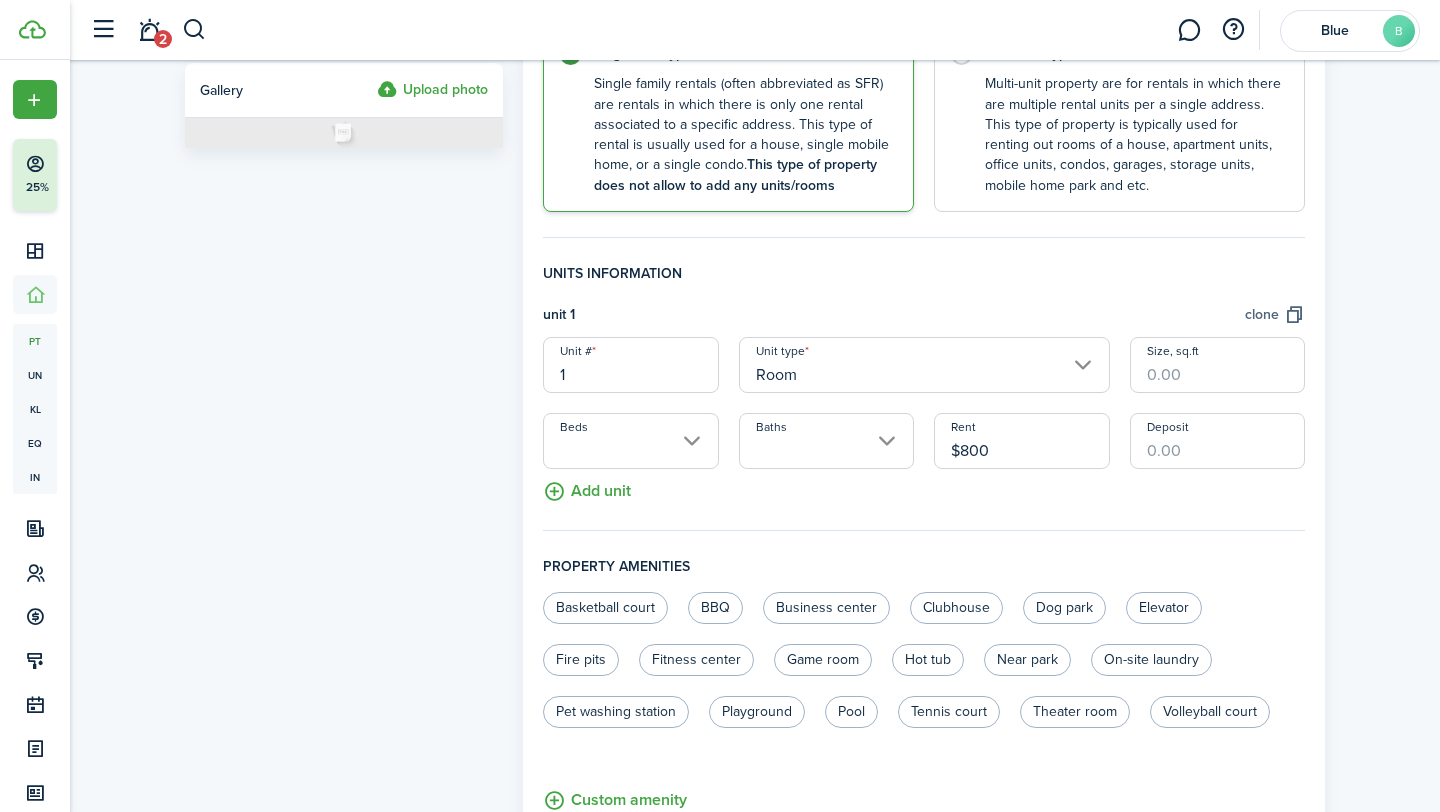 click on "clone" 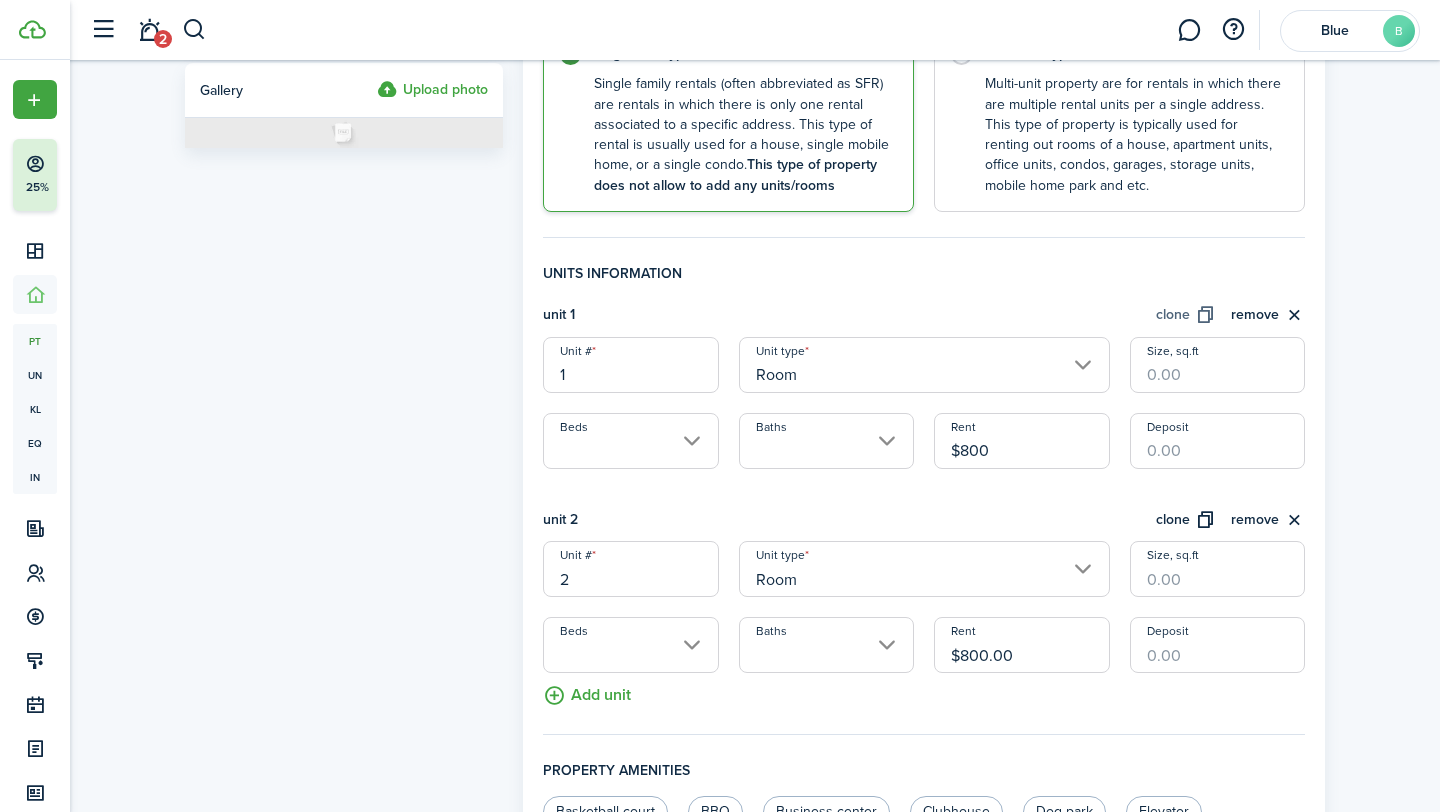 click on "clone" 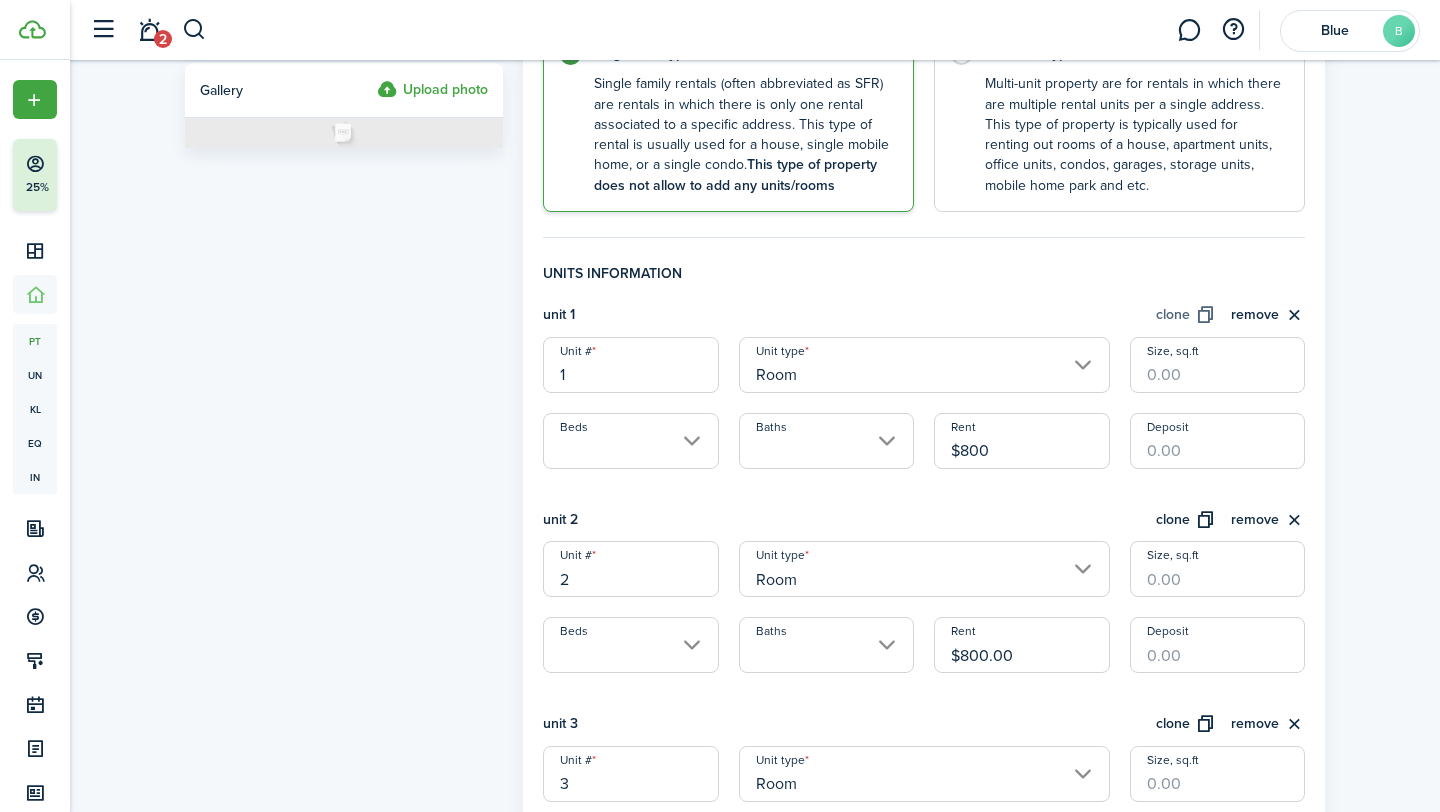 click on "clone" 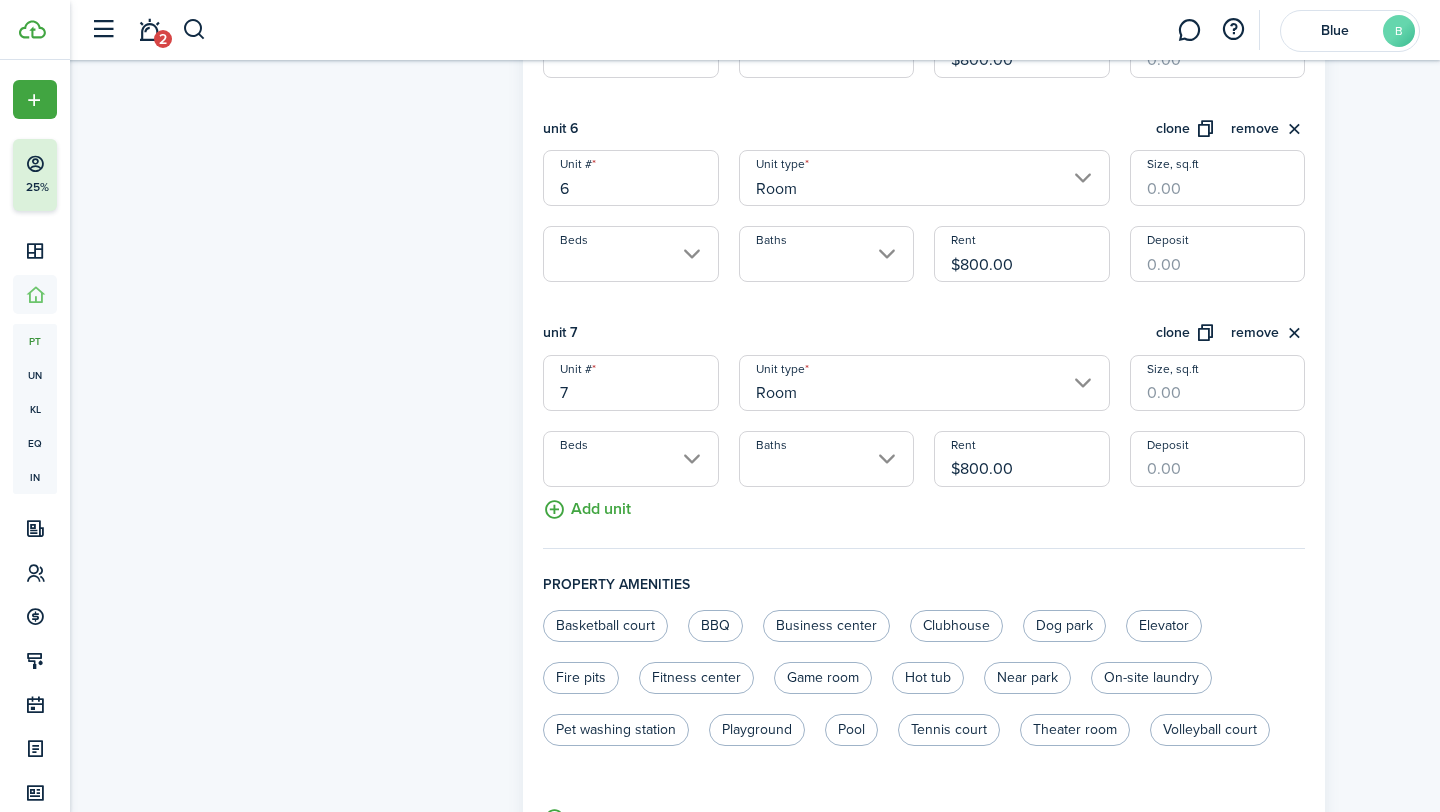scroll, scrollTop: 1604, scrollLeft: 0, axis: vertical 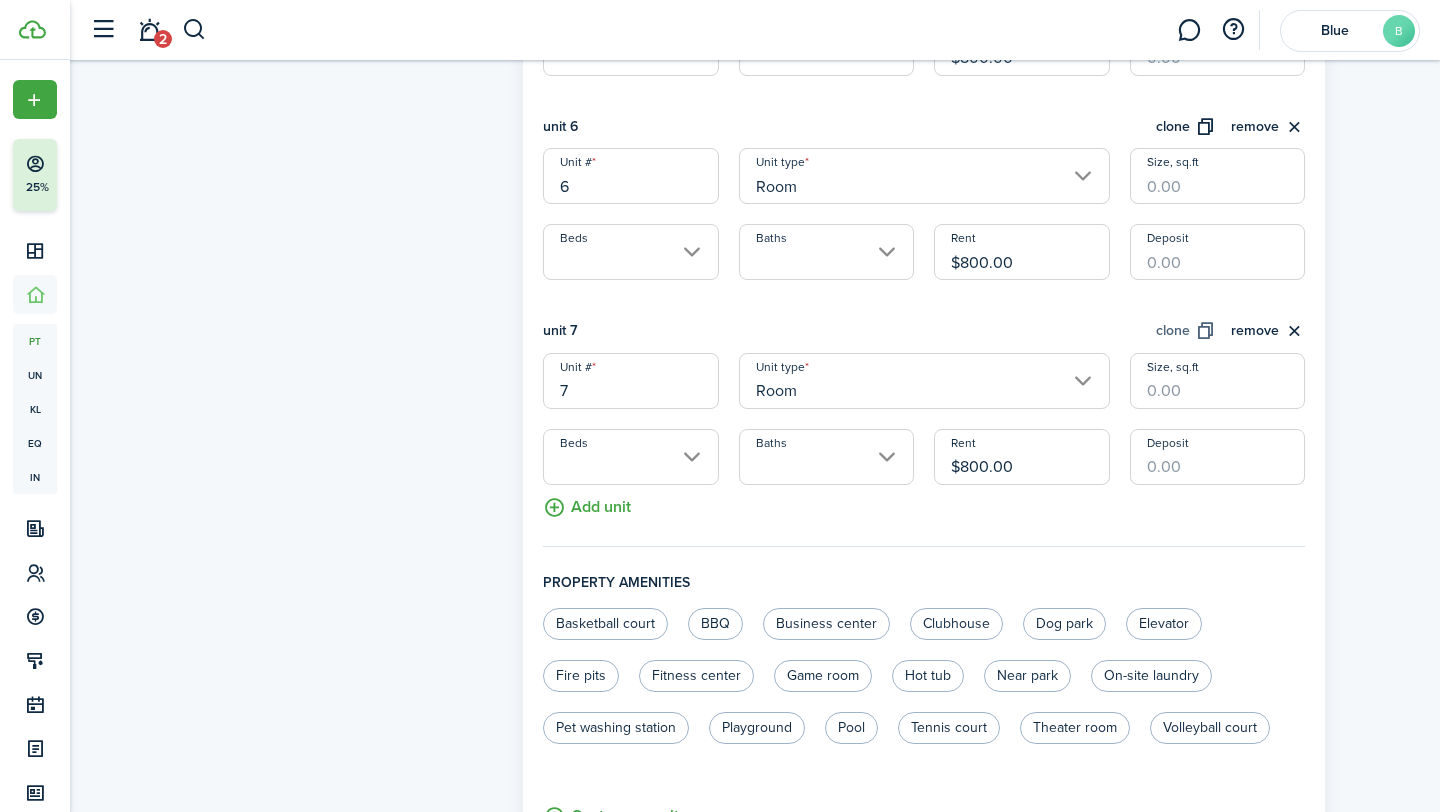 click on "clone" 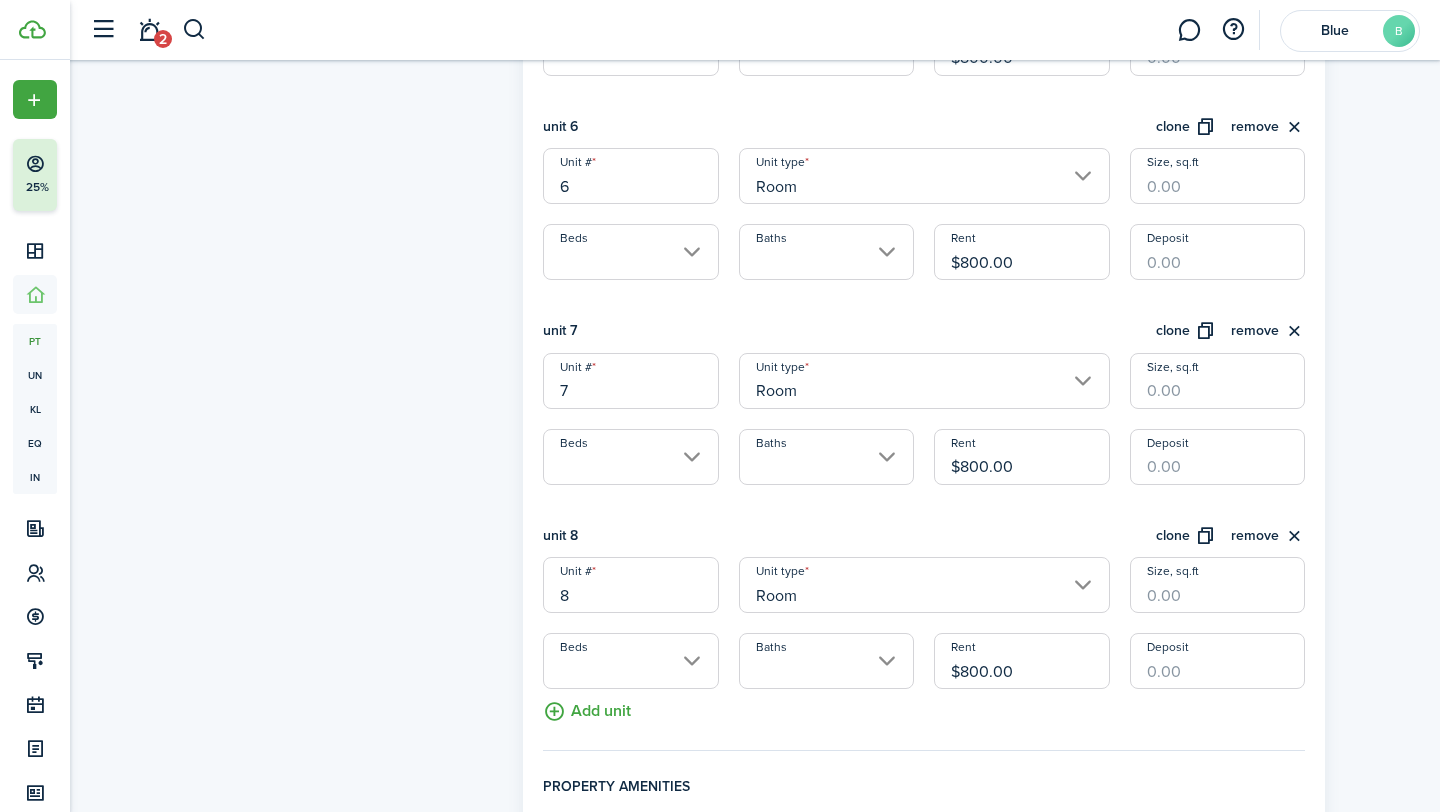 scroll, scrollTop: 0, scrollLeft: 0, axis: both 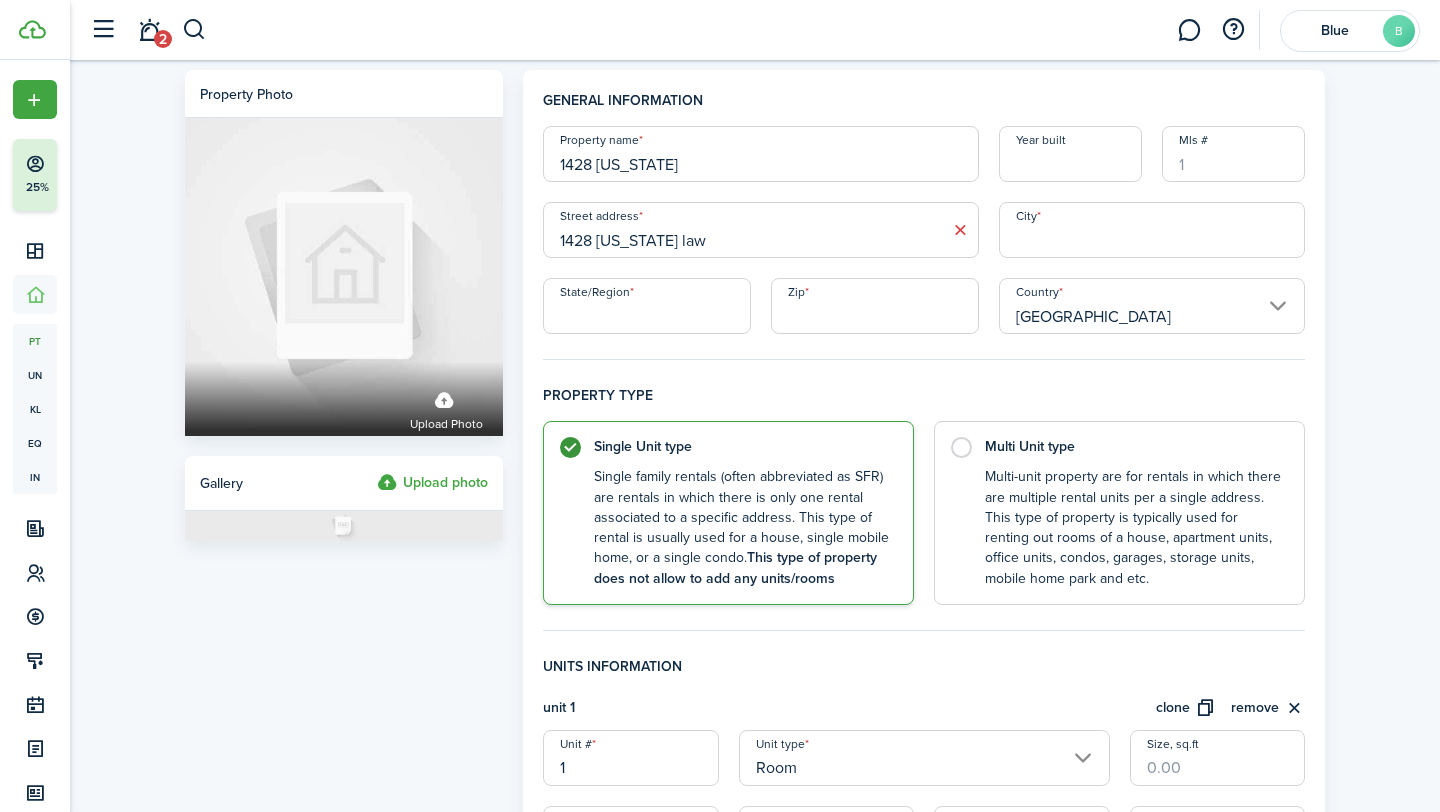 click on "1428 Tennessee law" at bounding box center [761, 230] 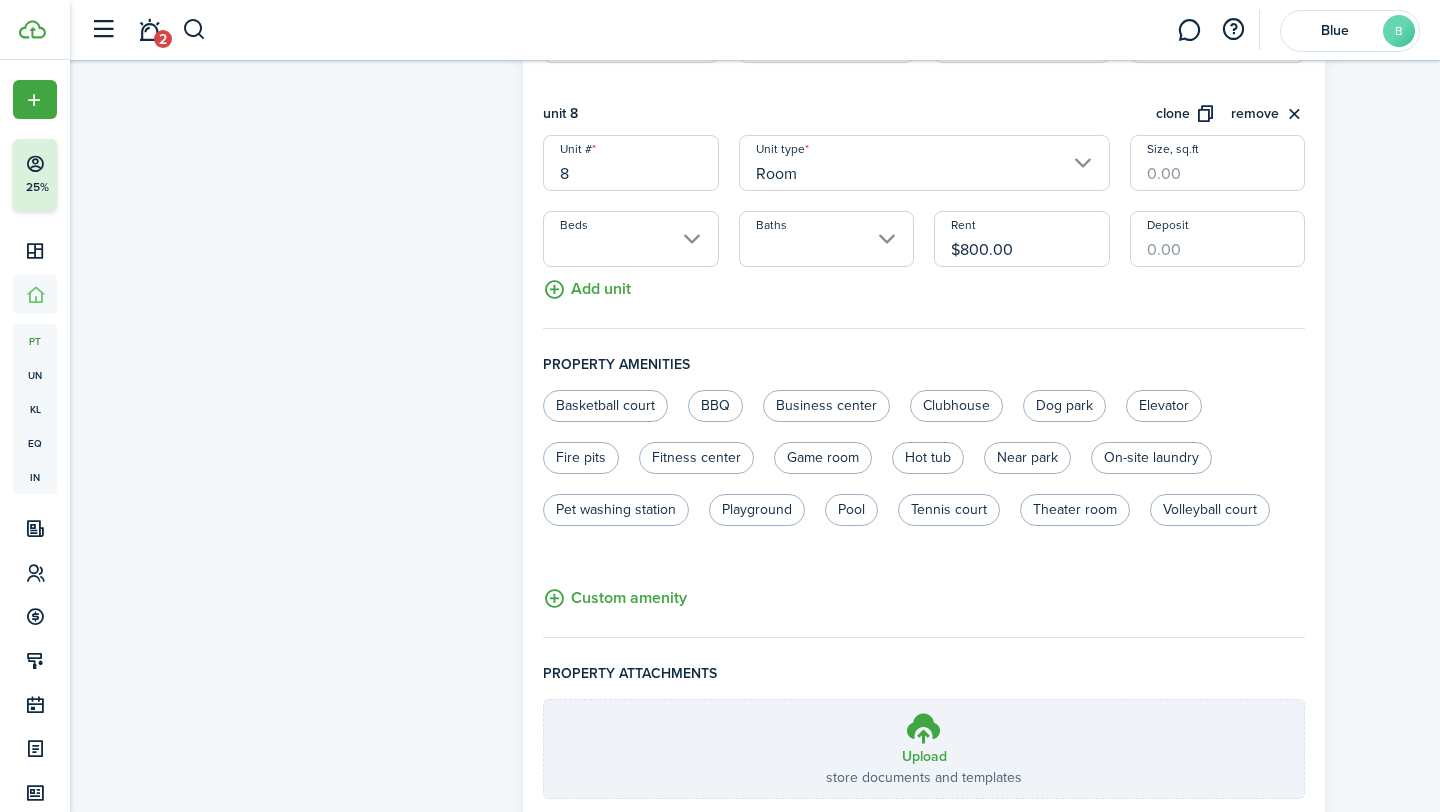 scroll, scrollTop: 2166, scrollLeft: 0, axis: vertical 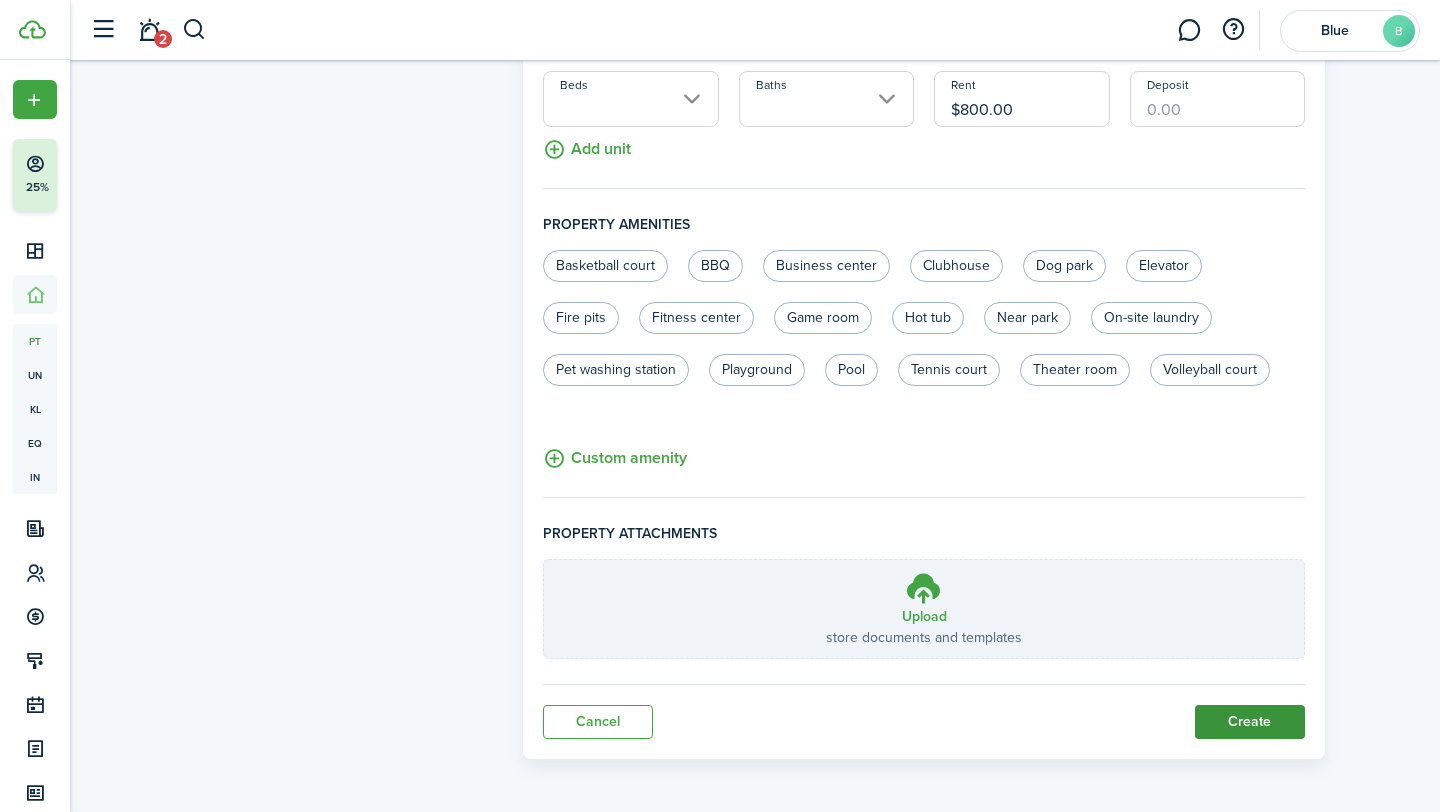 click on "Create" 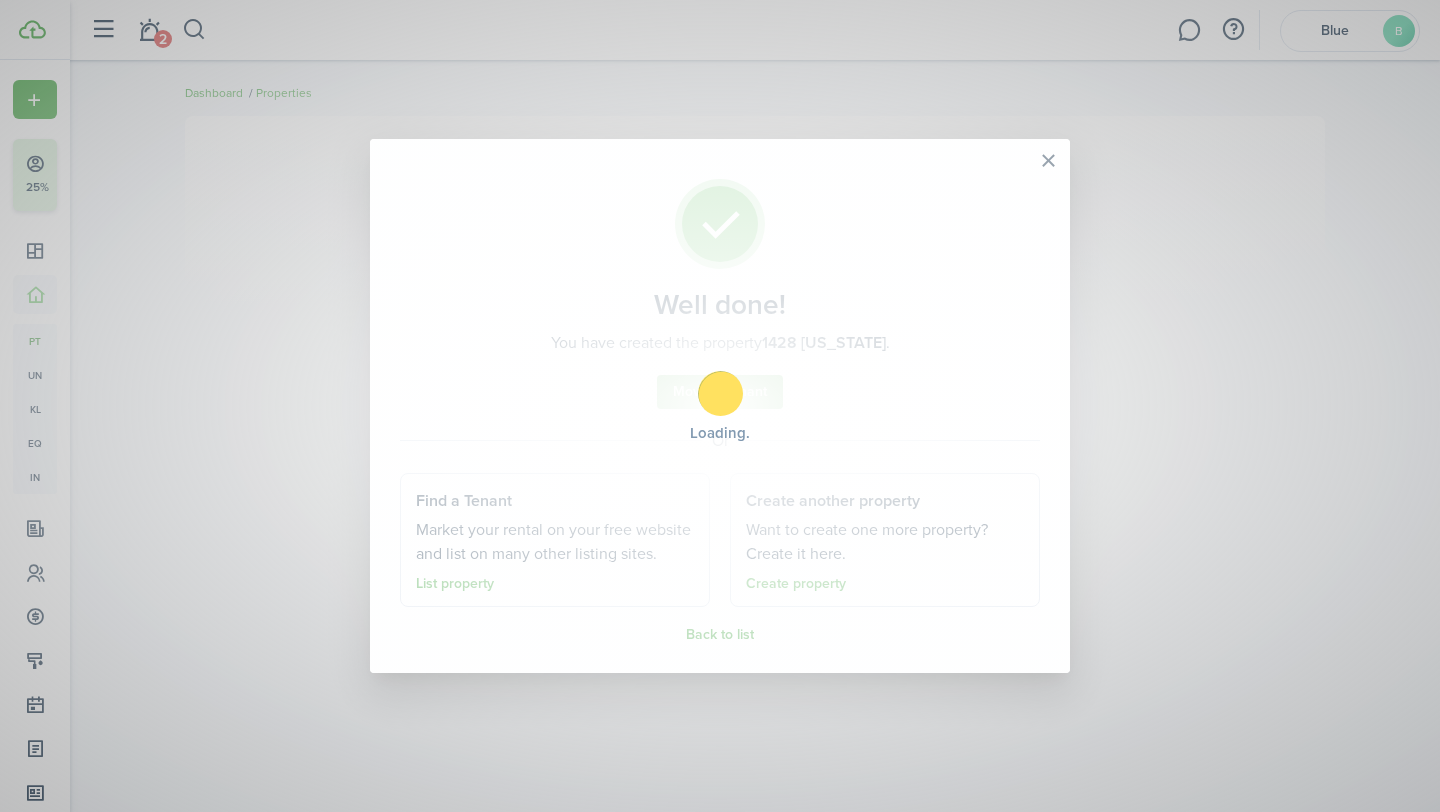scroll, scrollTop: 0, scrollLeft: 0, axis: both 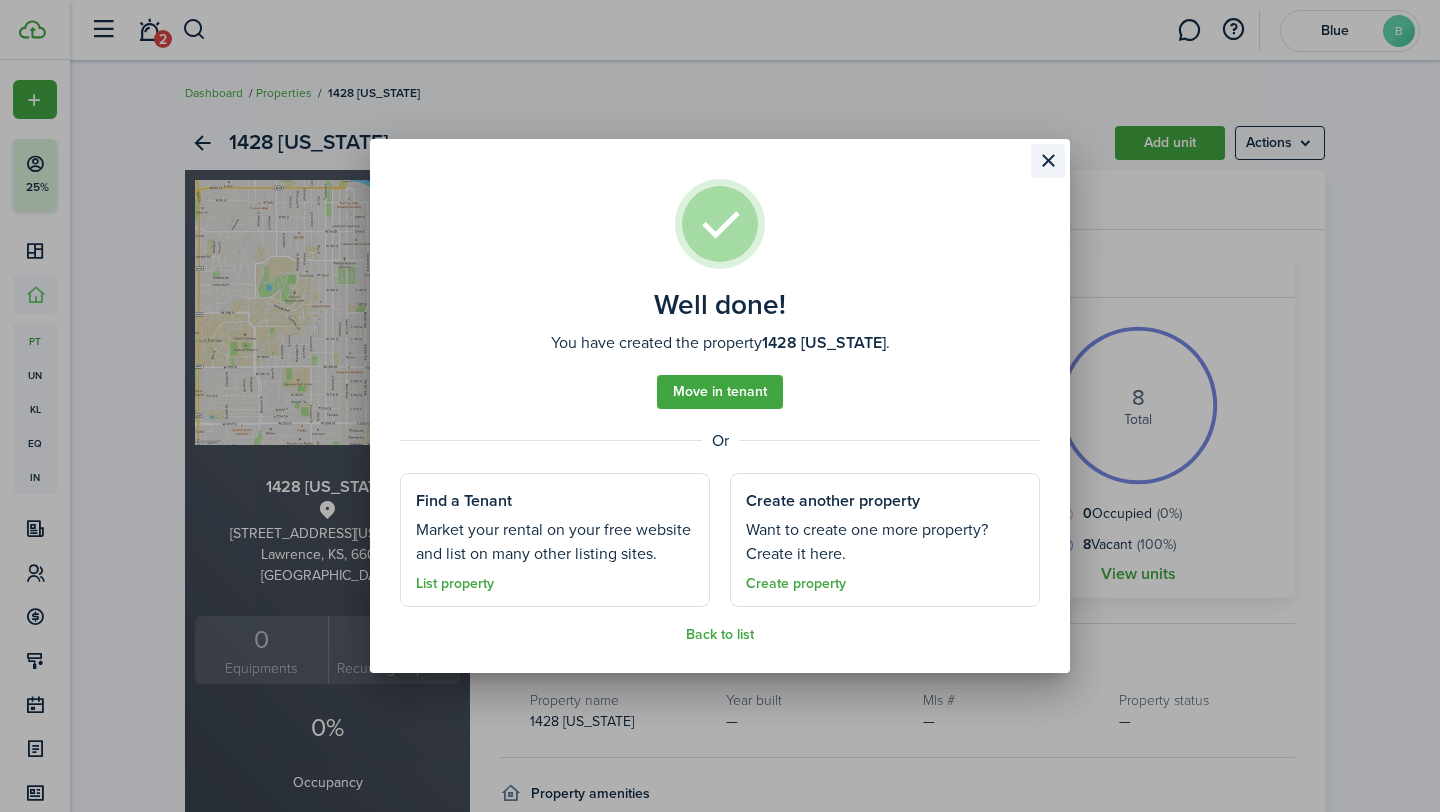 click at bounding box center (1048, 161) 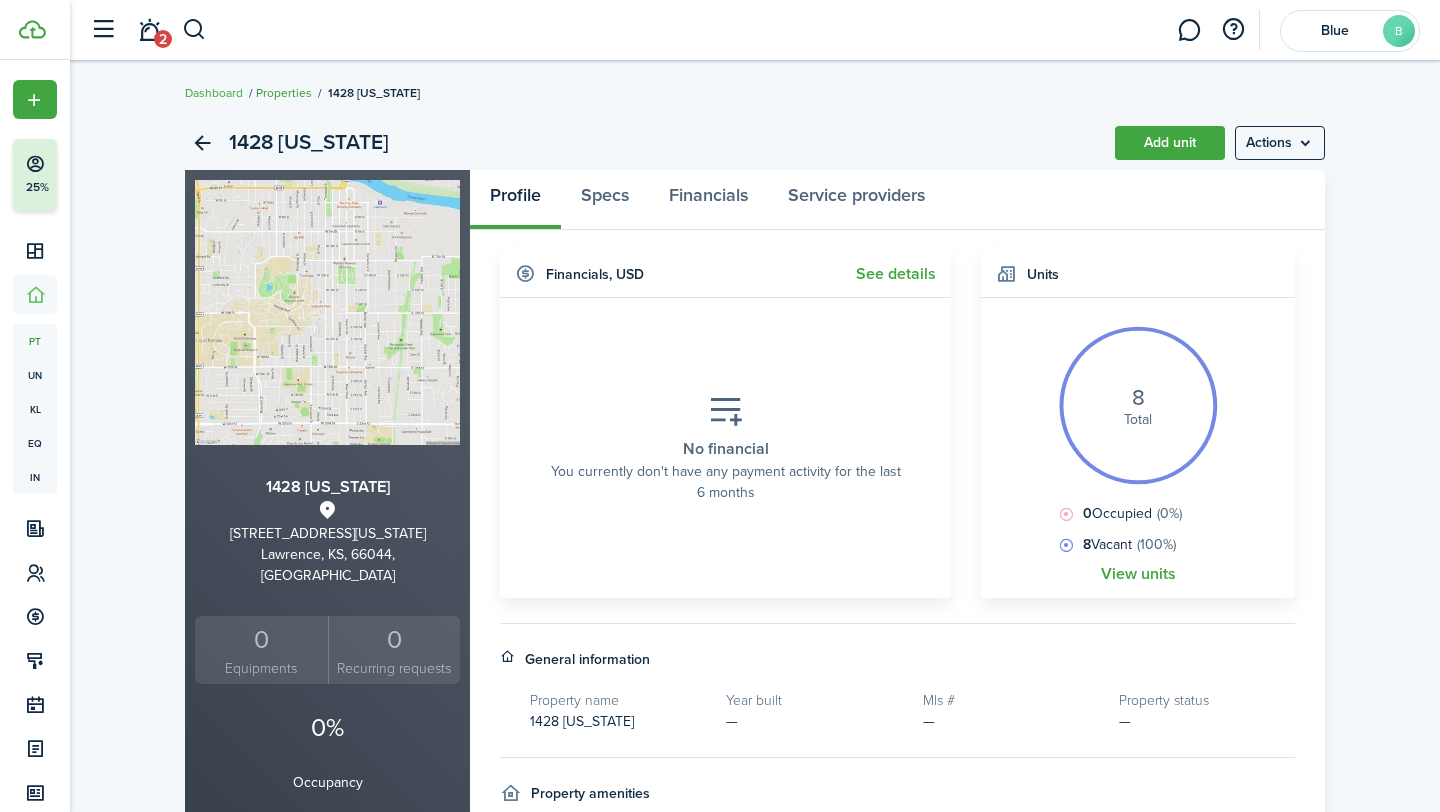 click on "Properties" 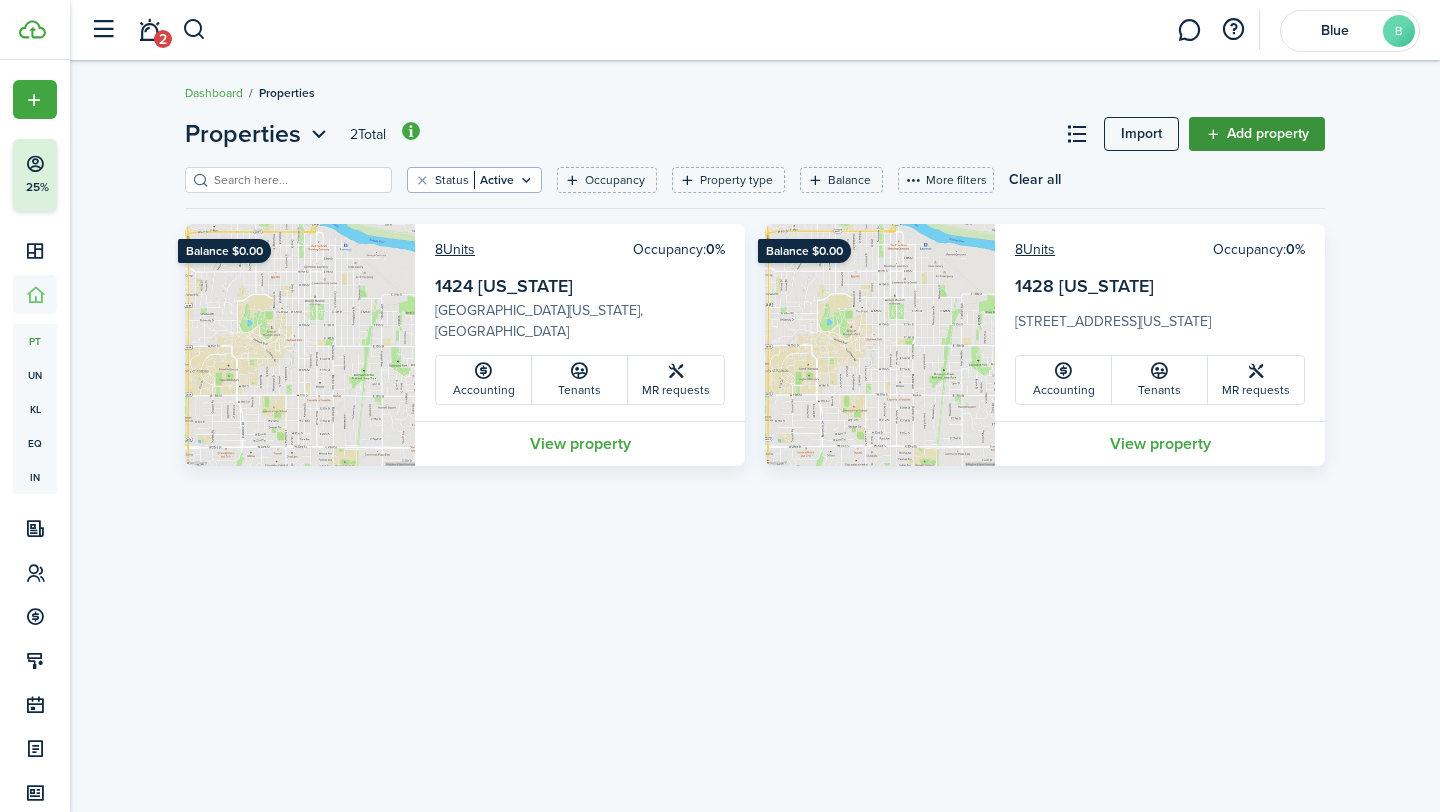 click on "Add property" 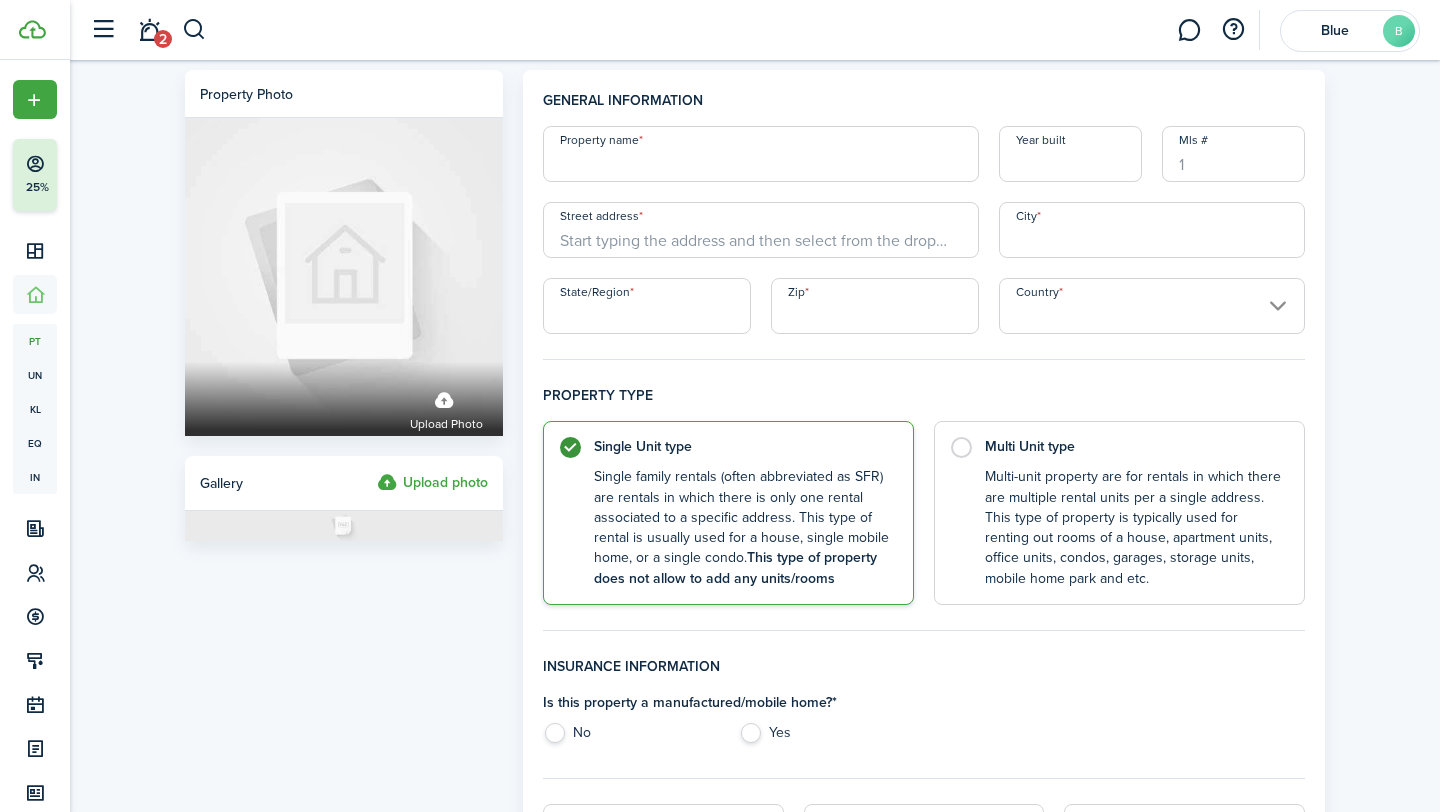 click on "Property name" at bounding box center (761, 154) 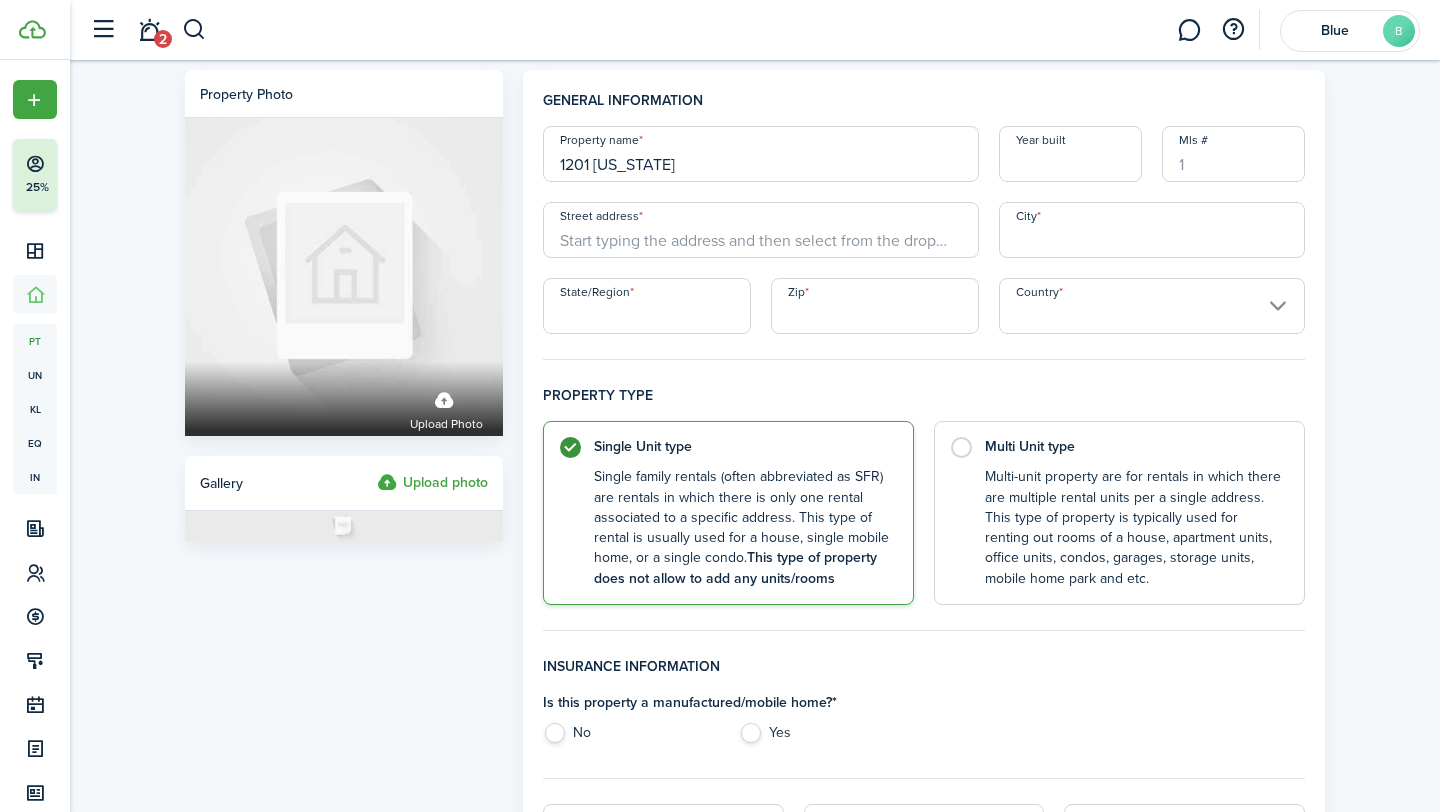 type on "1201 [US_STATE]" 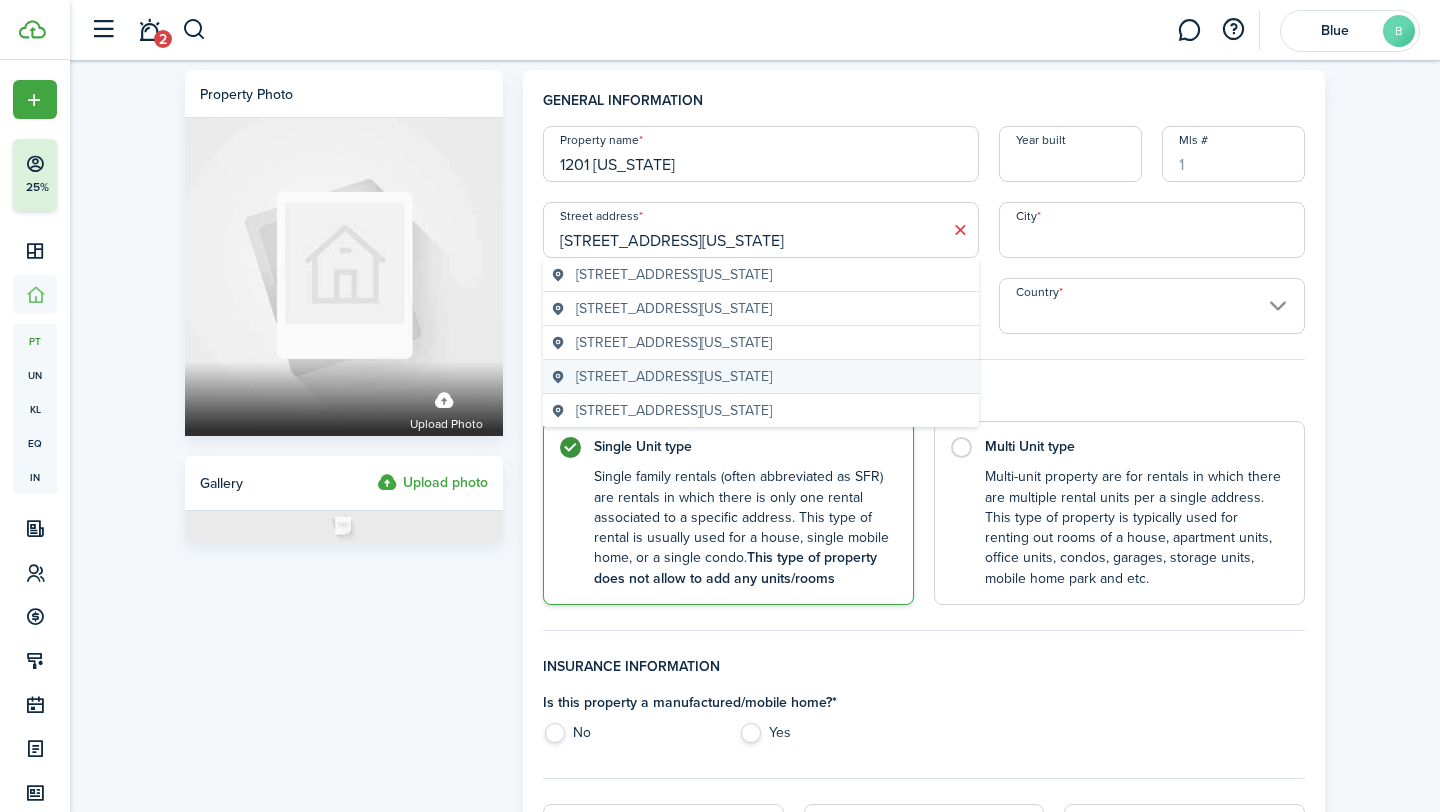 type on "1201 ohio st" 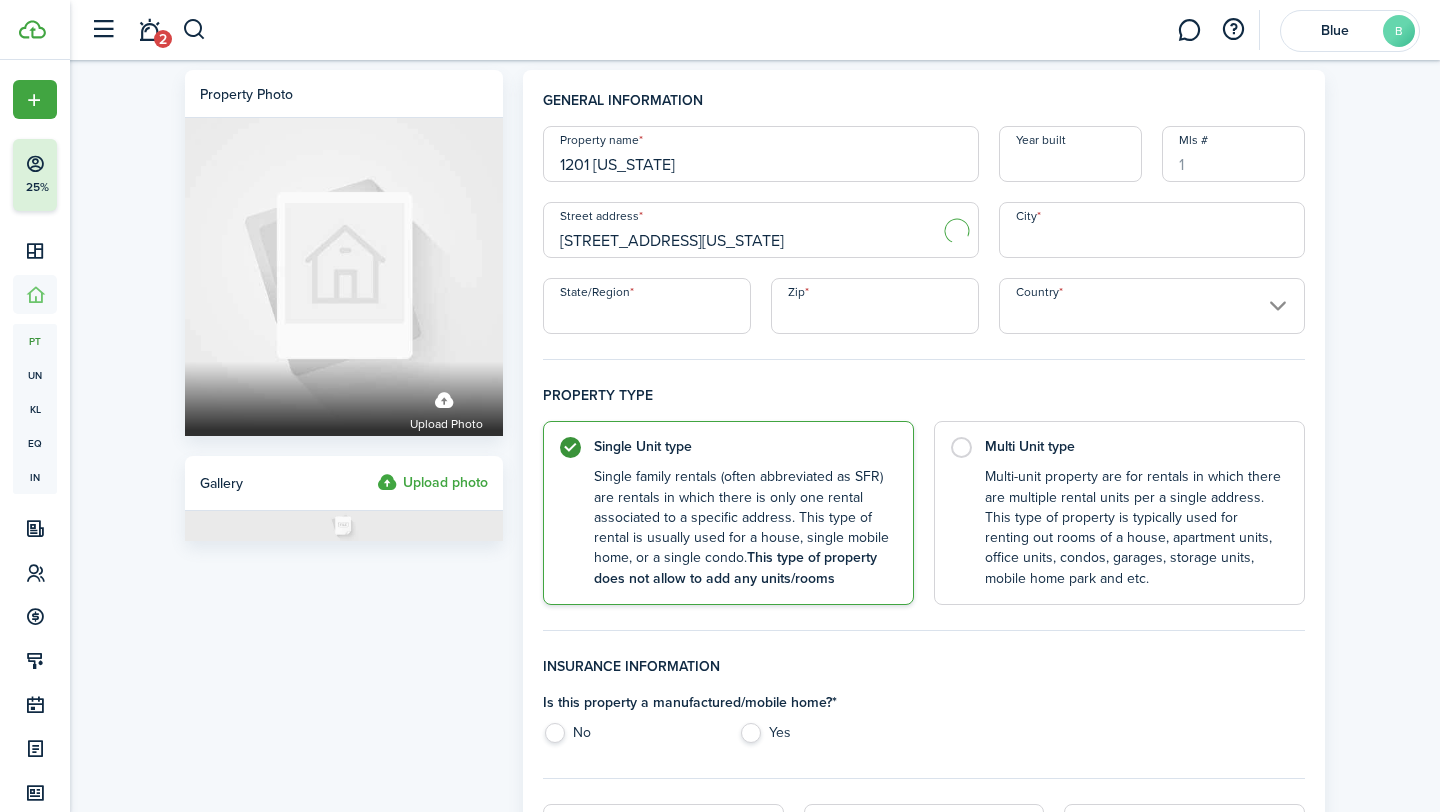type on "United States" 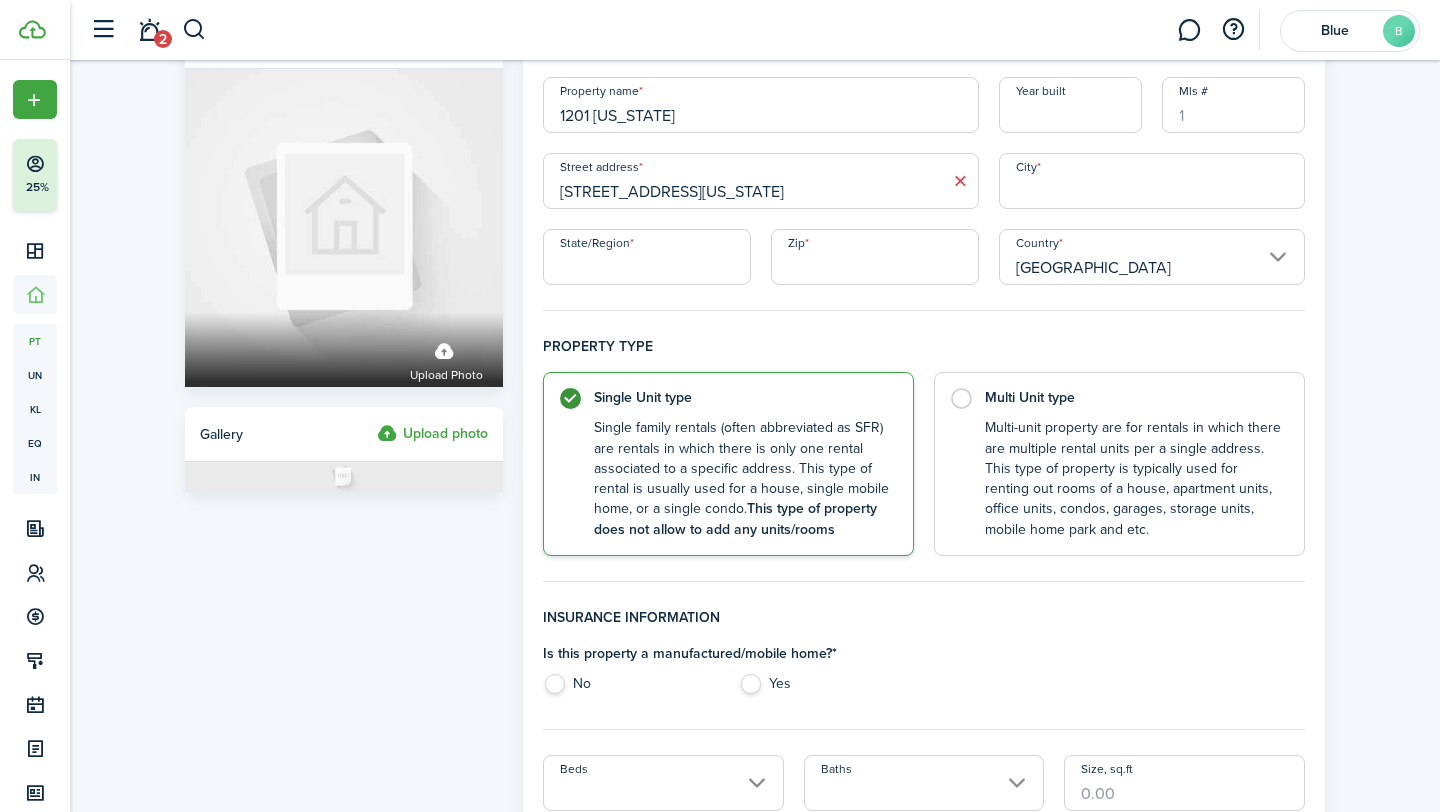 scroll, scrollTop: 58, scrollLeft: 0, axis: vertical 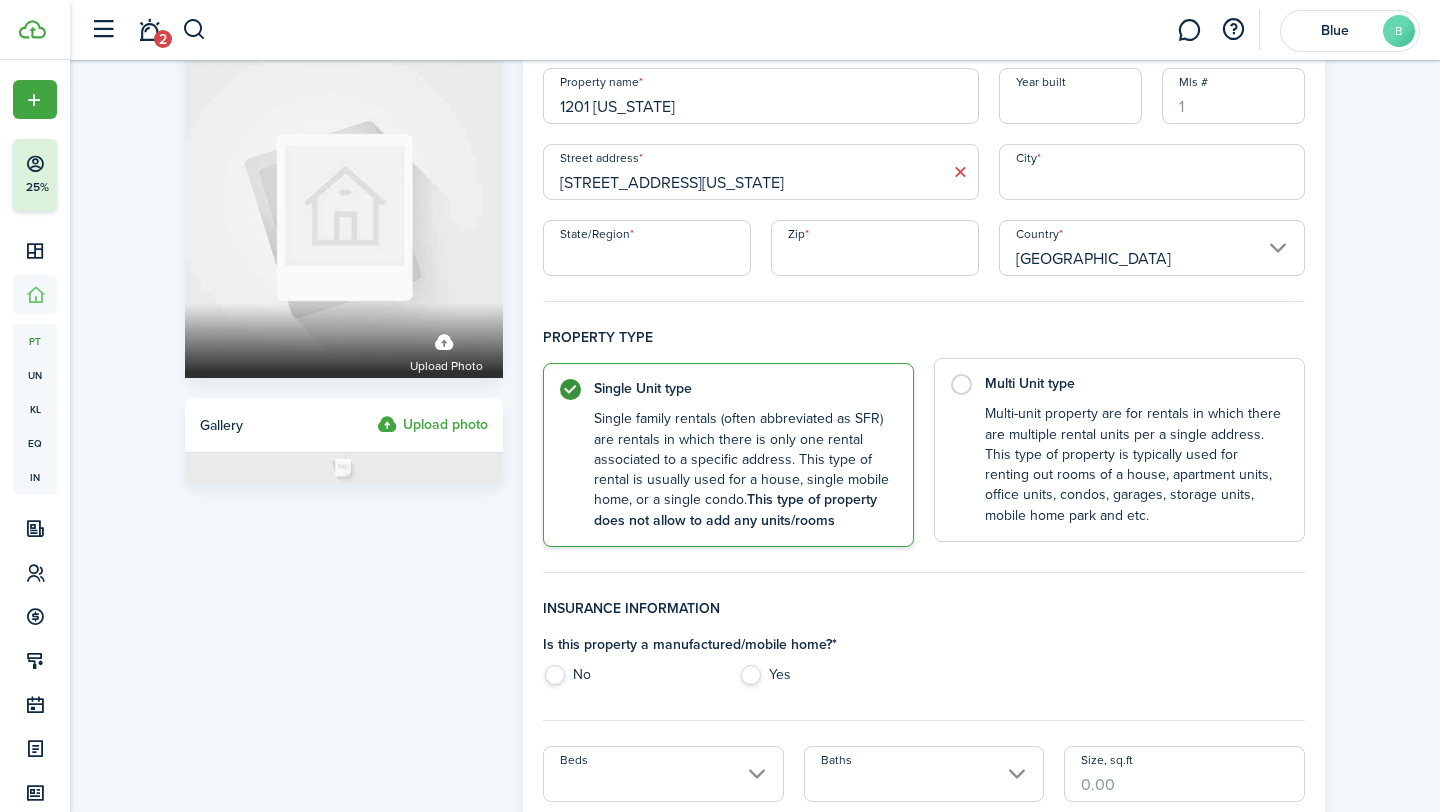 click on "Multi Unit type   Multi-unit property are for rentals in which there are multiple rental units per a single address. This type of property is typically used for renting out rooms of a house, apartment units, office units, condos, garages, storage units, mobile home park and etc." 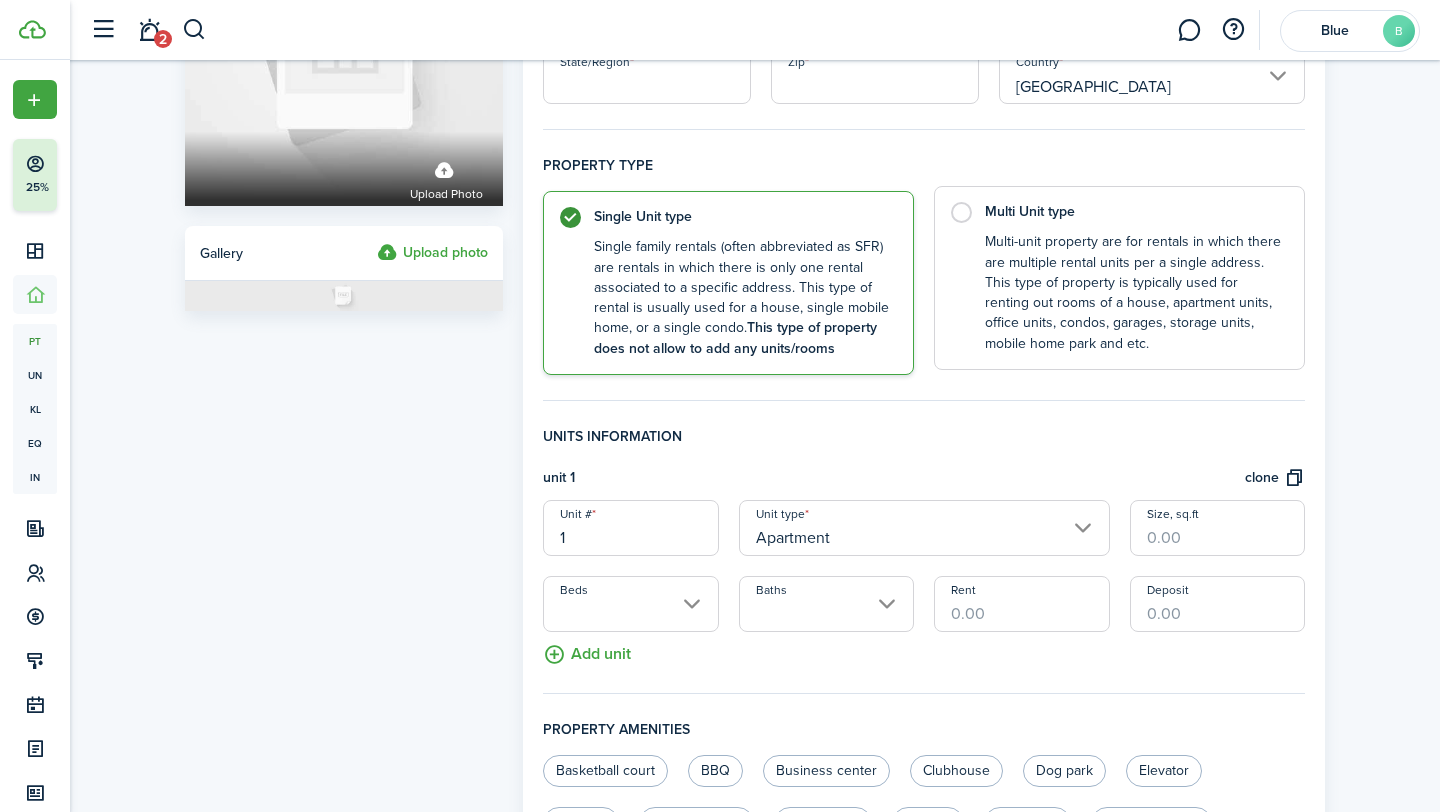 scroll, scrollTop: 298, scrollLeft: 0, axis: vertical 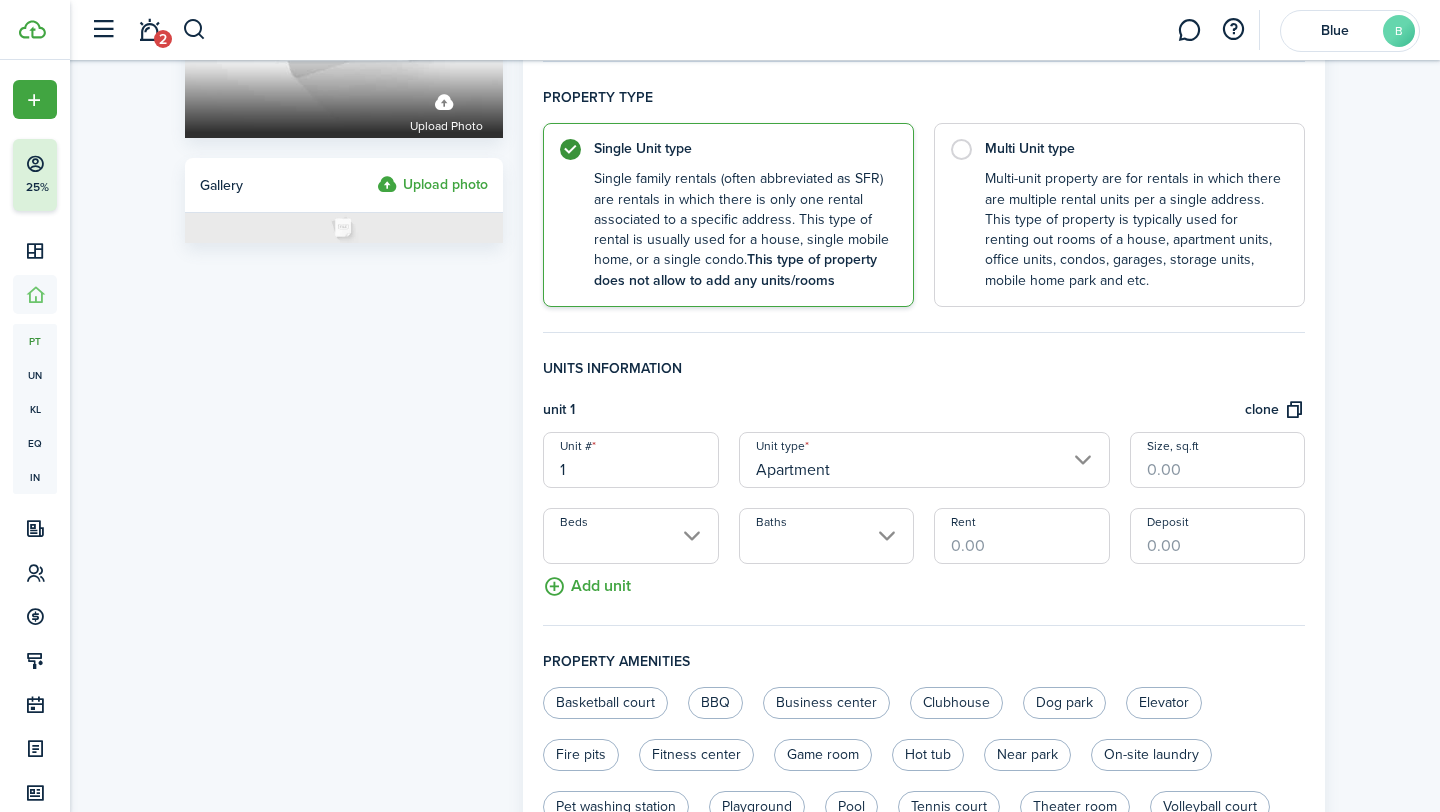 click on "Unit #  1  Unit type  Apartment  Size, sq.ft   Beds   Baths   Rent   Deposit" 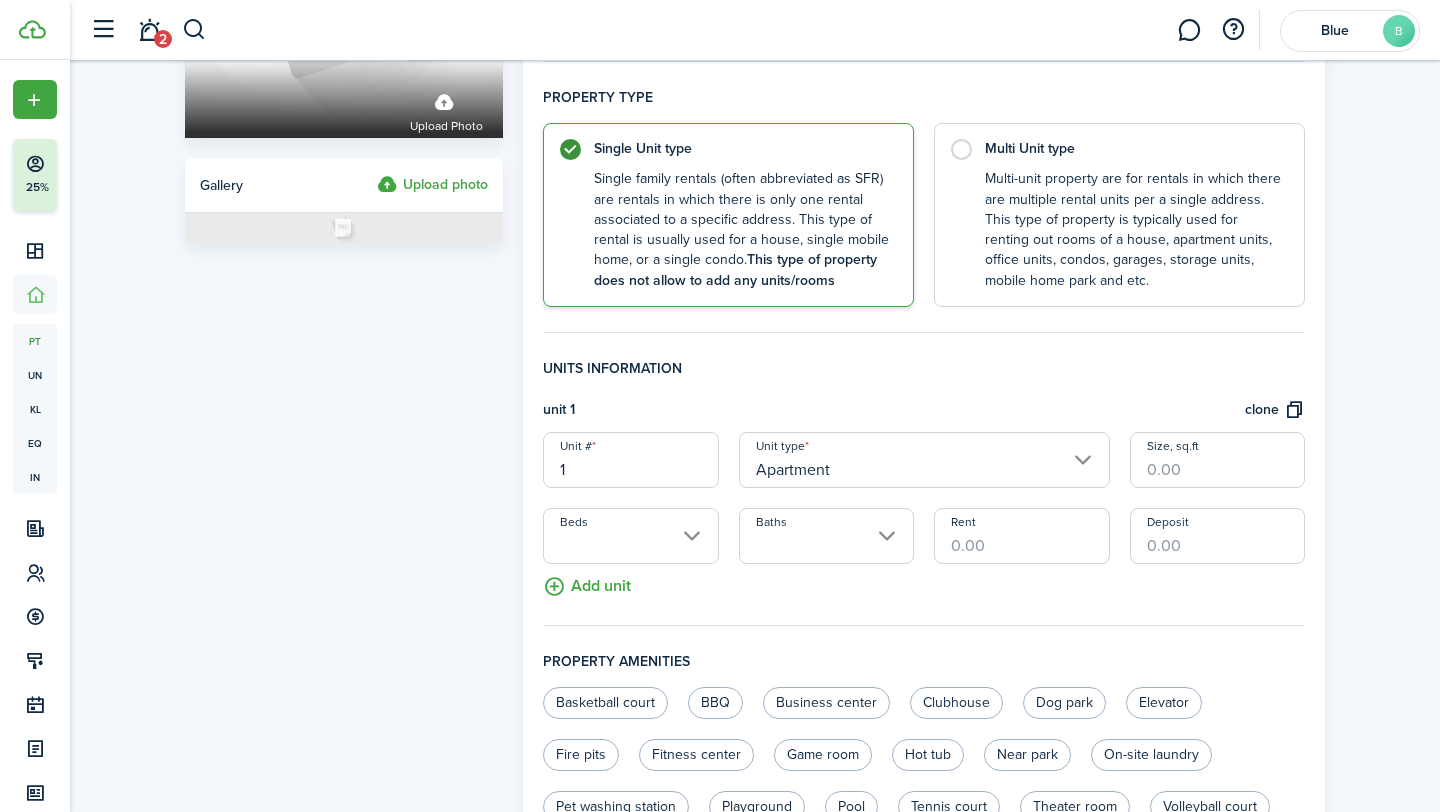 click on "Apartment" at bounding box center (924, 460) 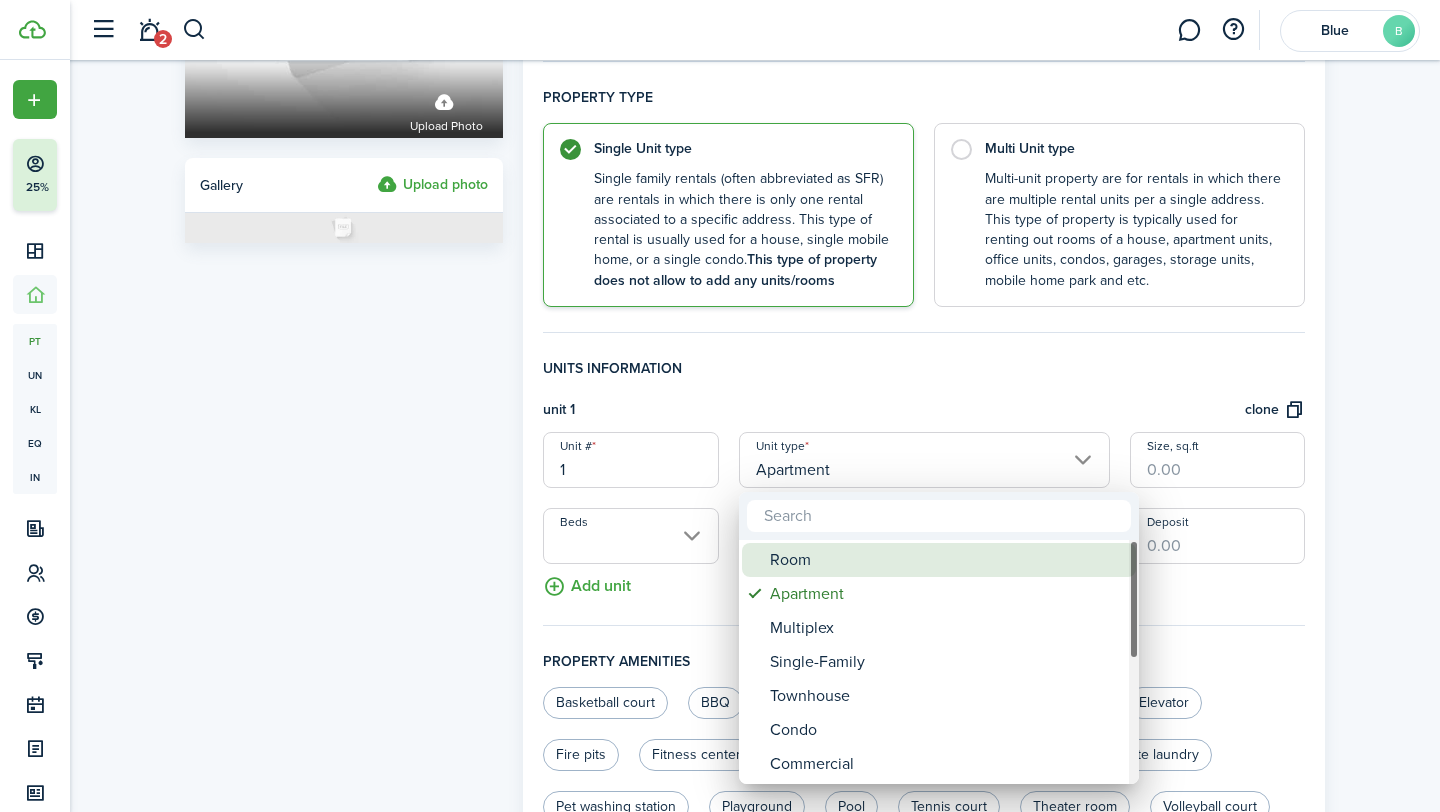 click on "Room" at bounding box center [947, 560] 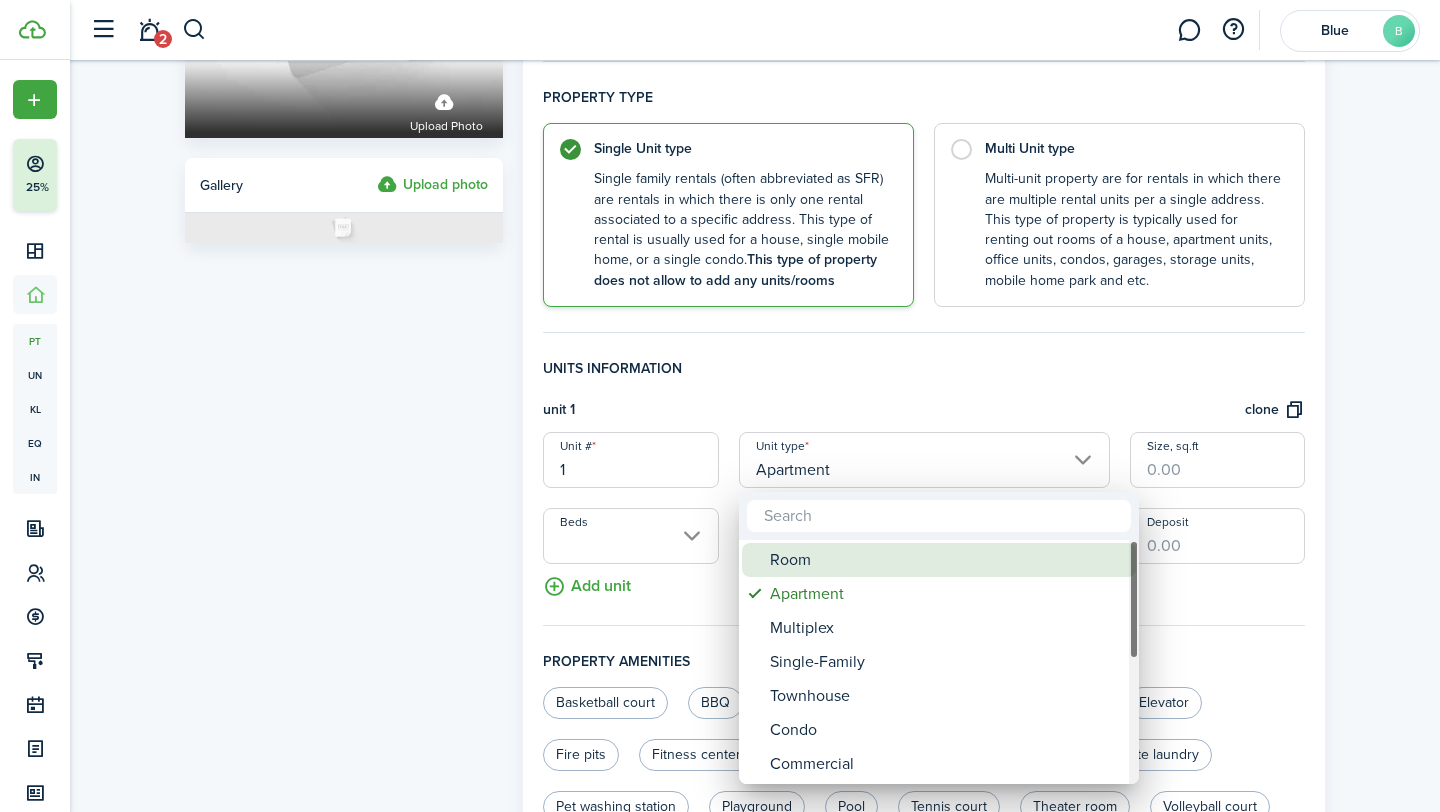 type on "Room" 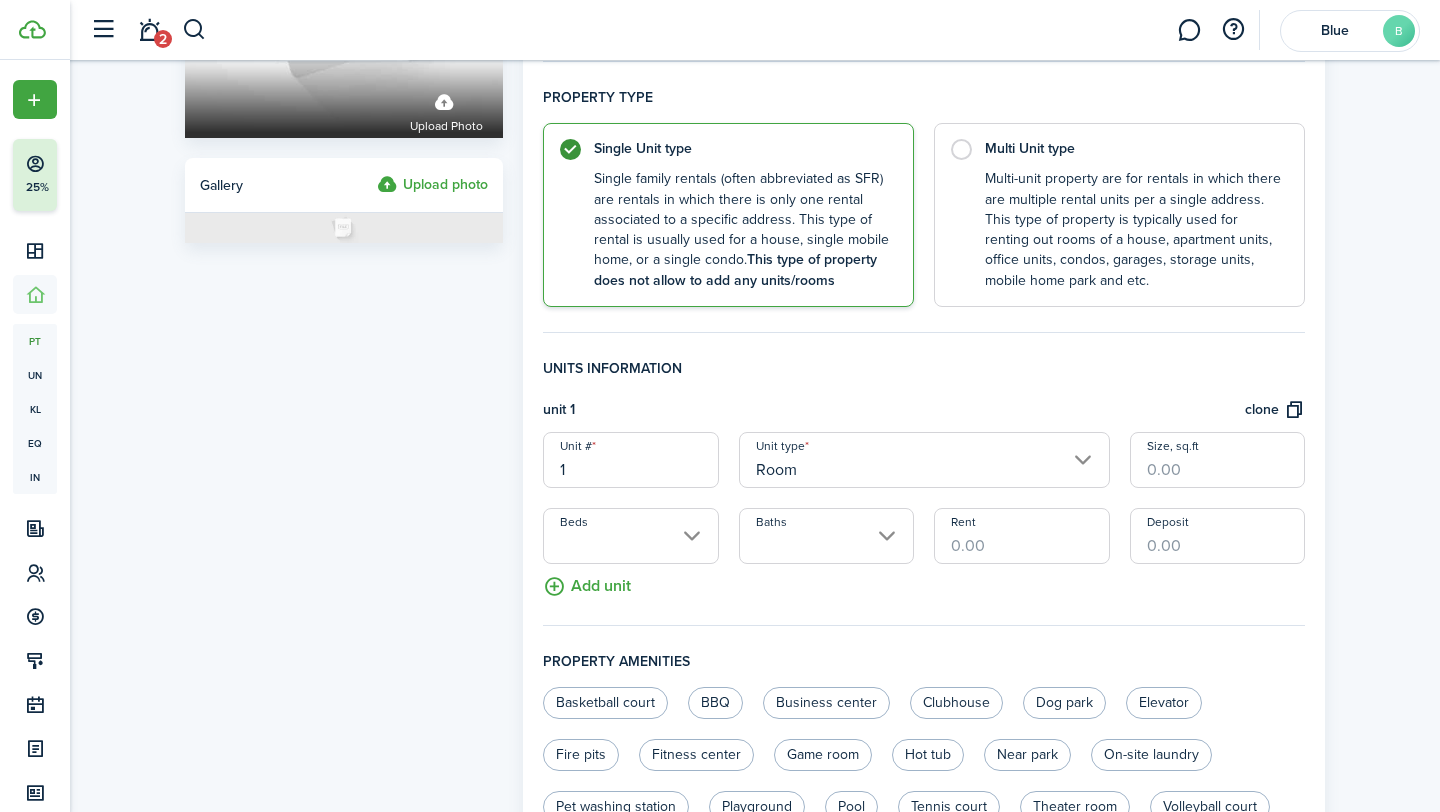 click on "Rent" at bounding box center (1021, 536) 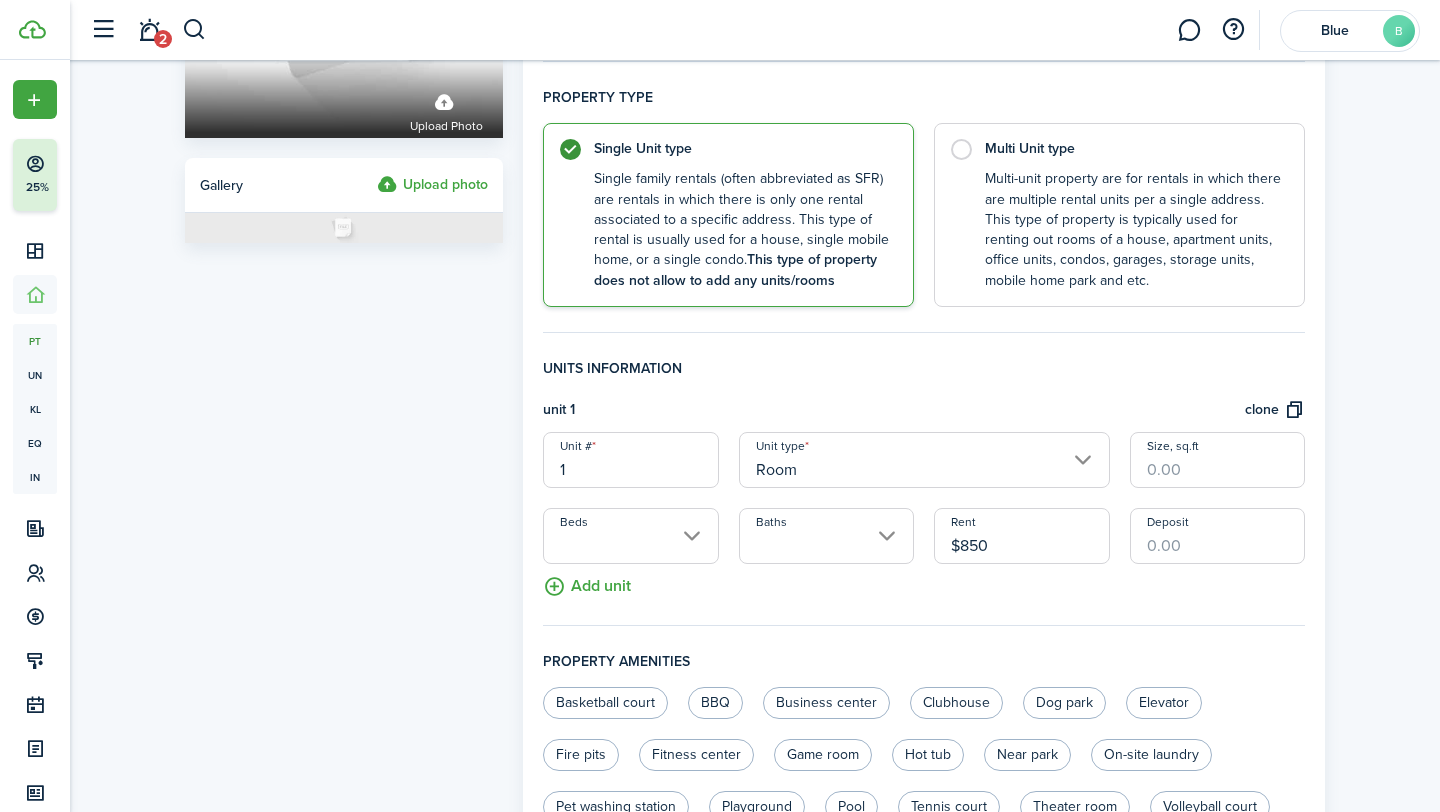 type on "$850" 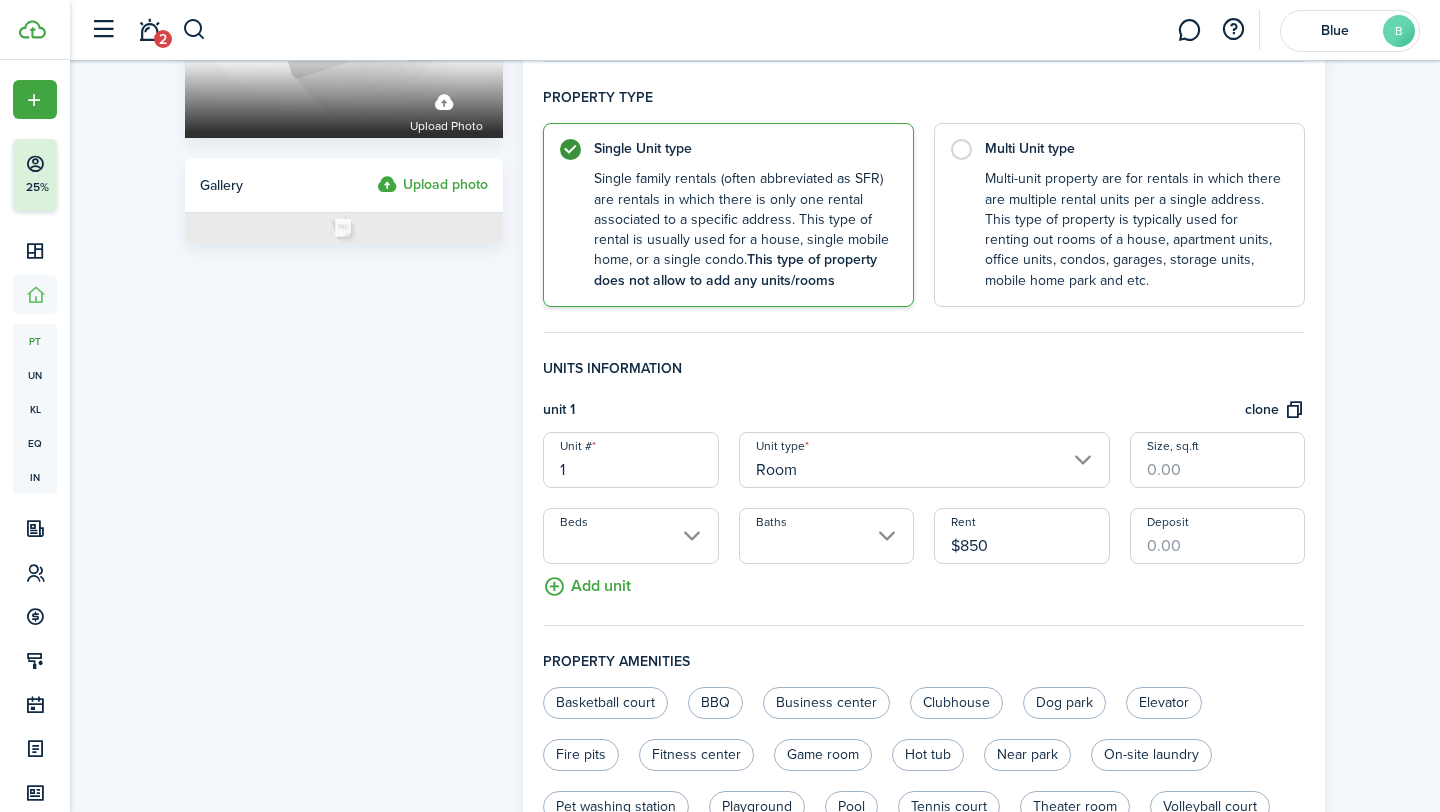 click on "Units information" 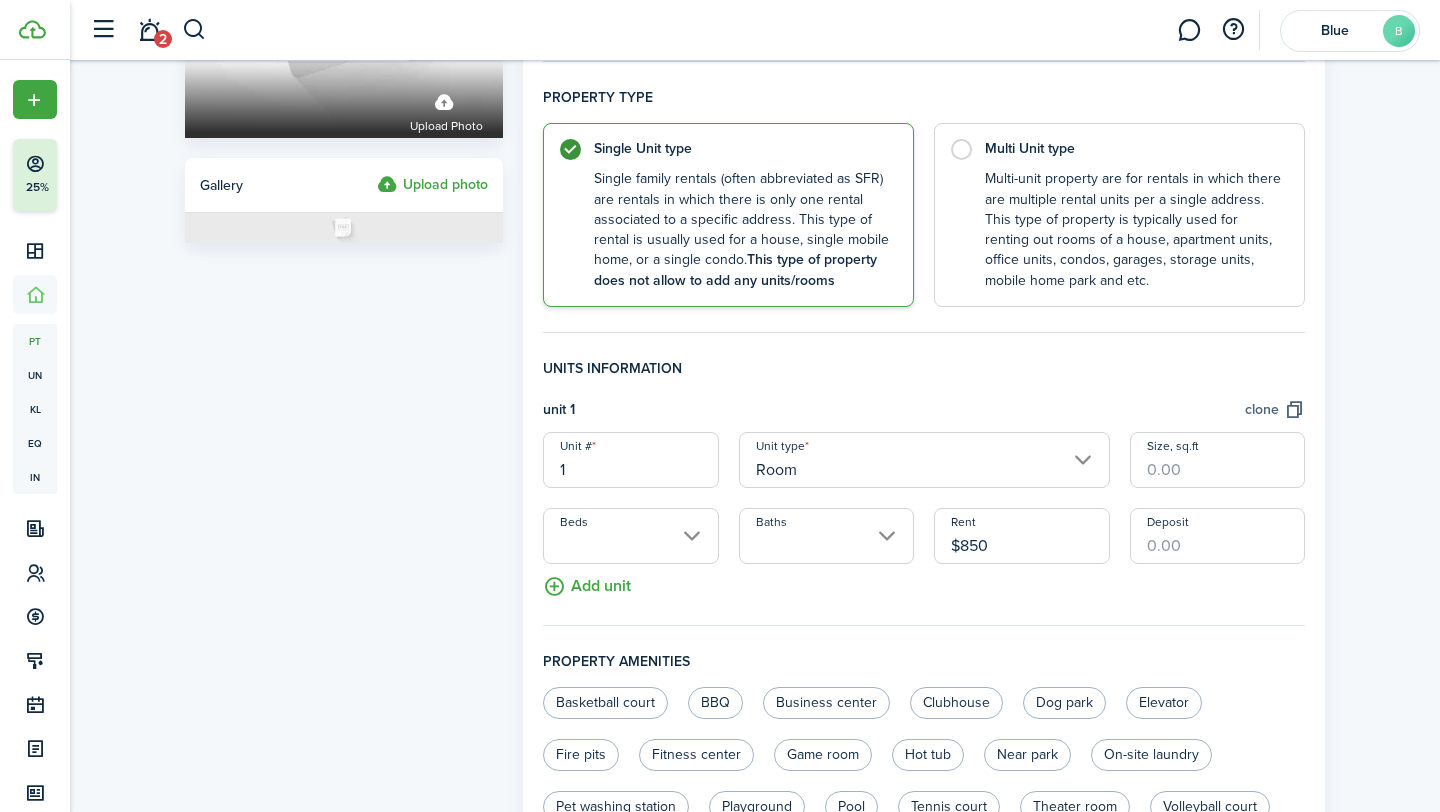 click on "clone" 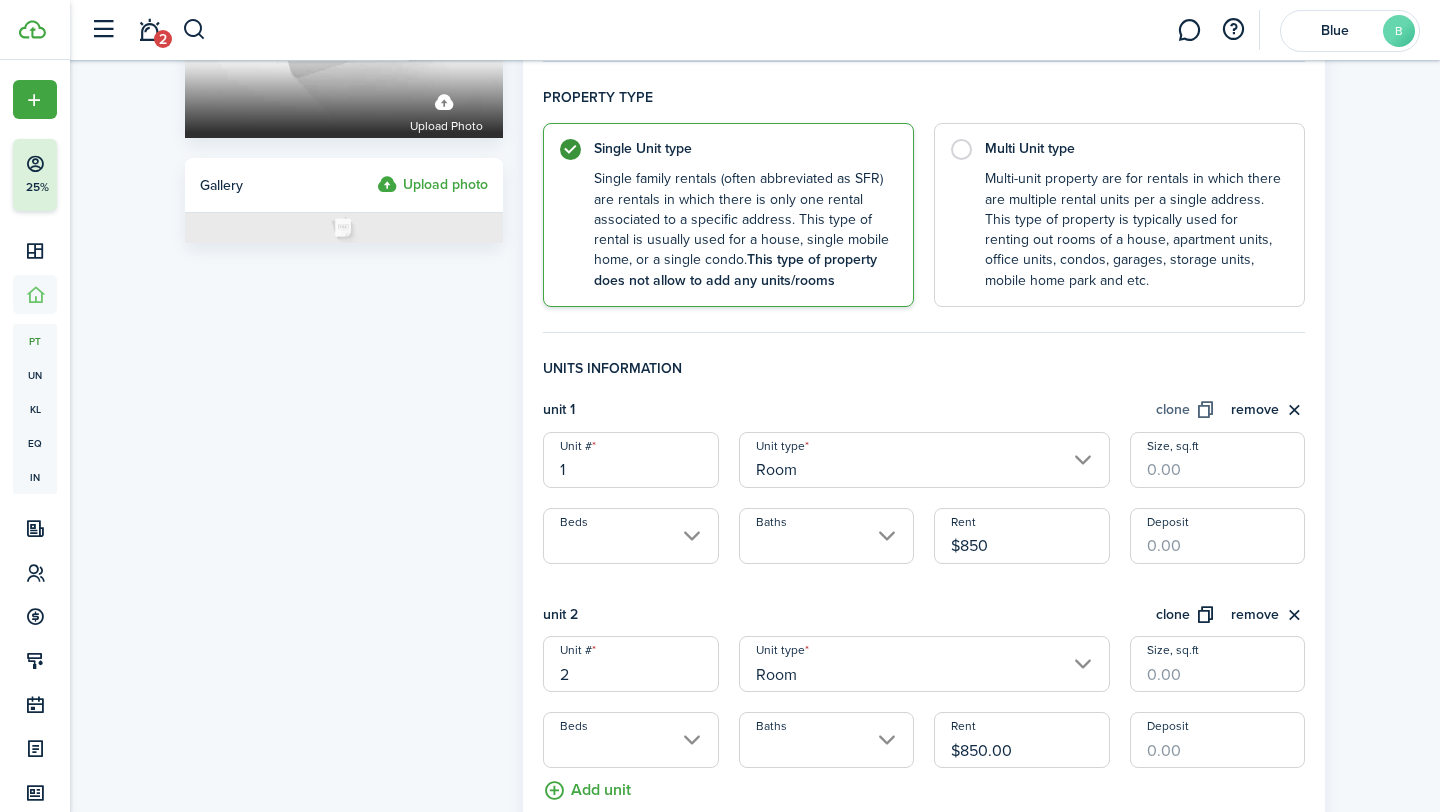 click on "remove" 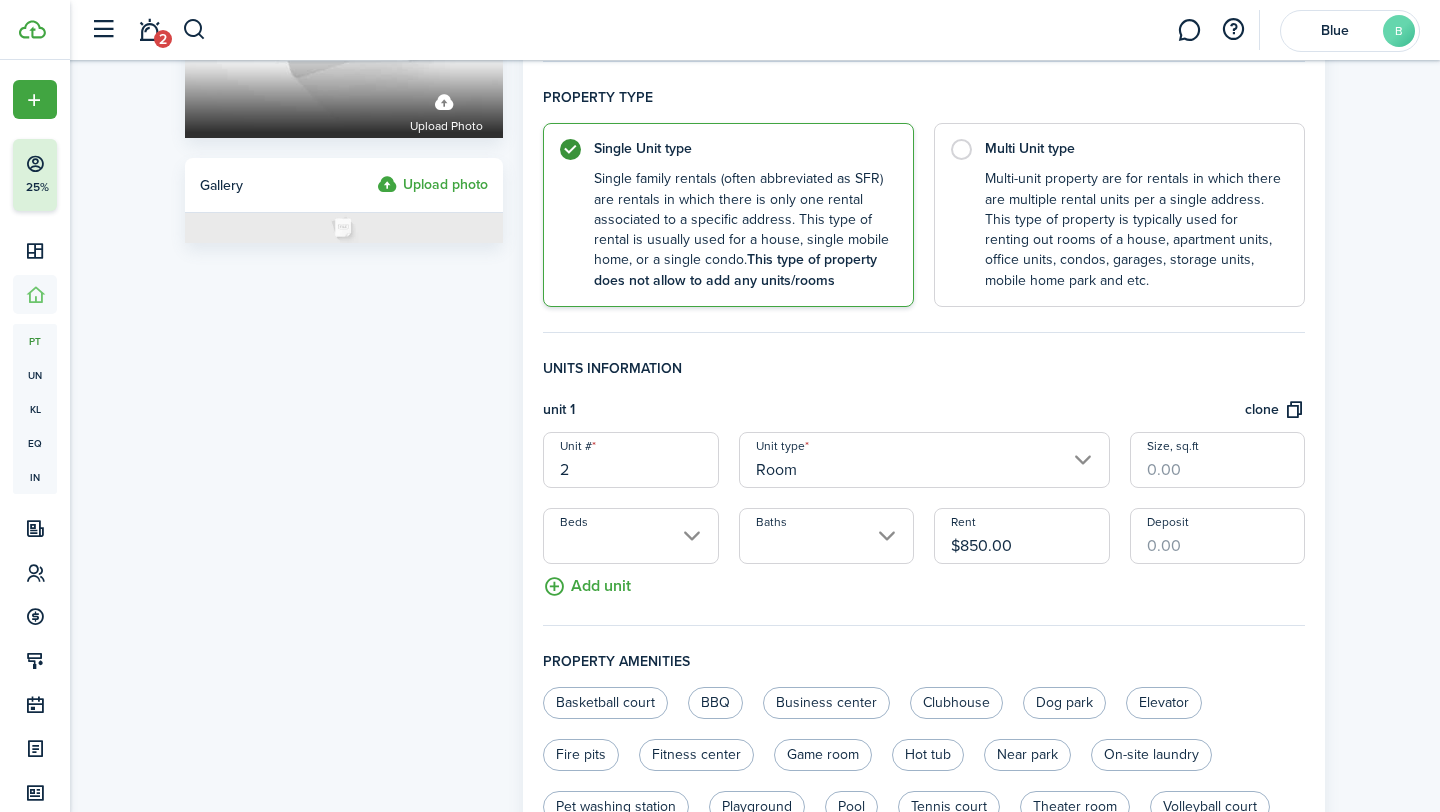 click on "clone" 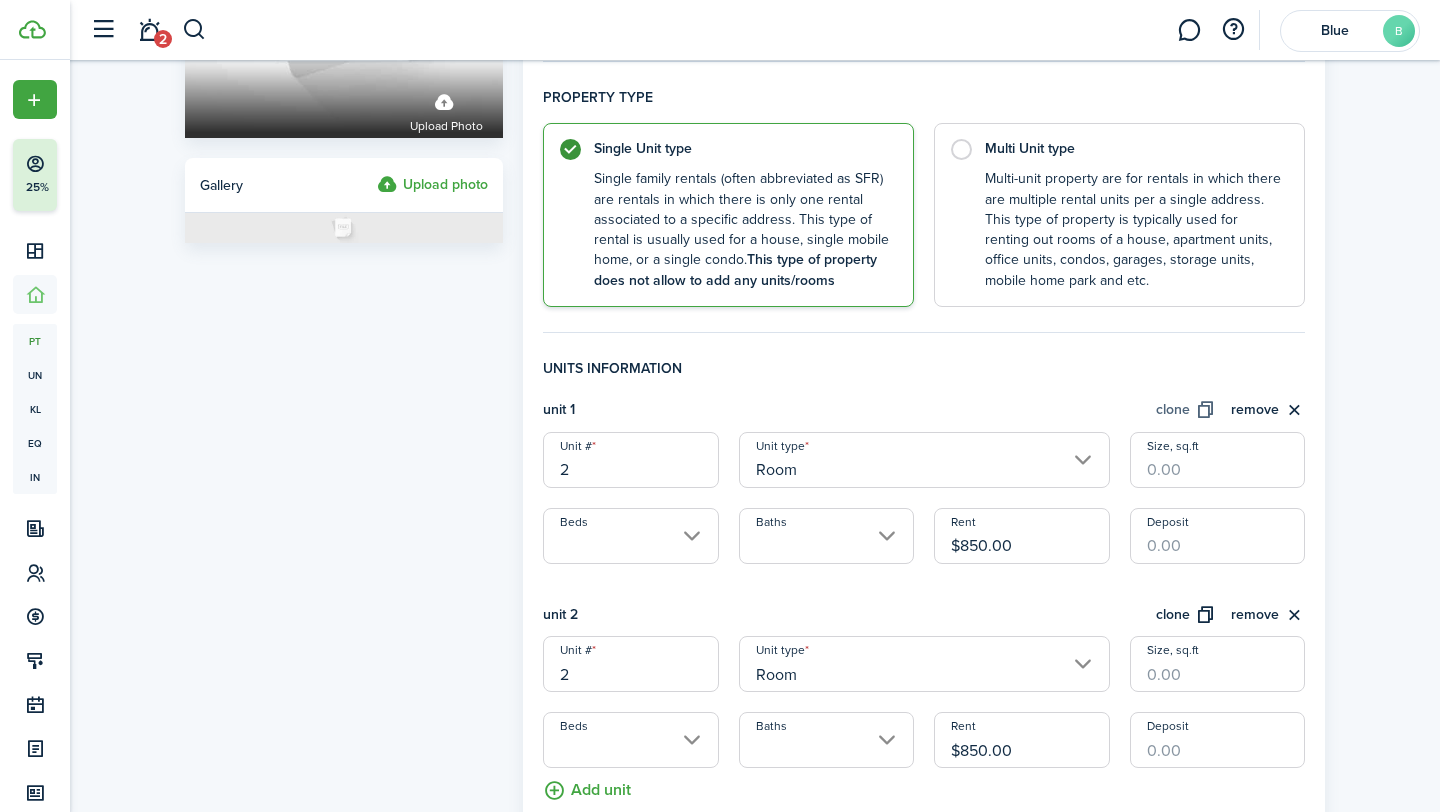 click on "clone" 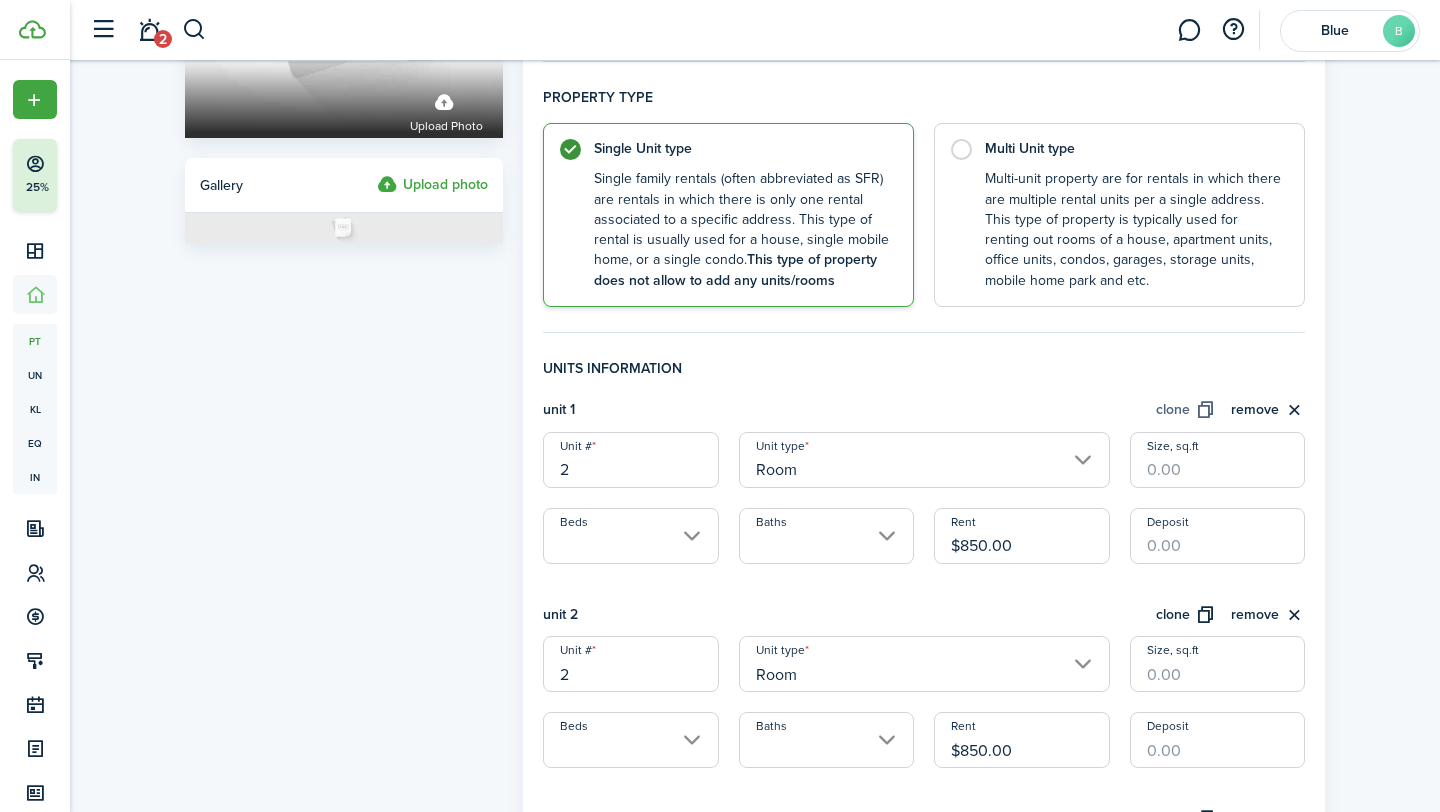 click on "clone" 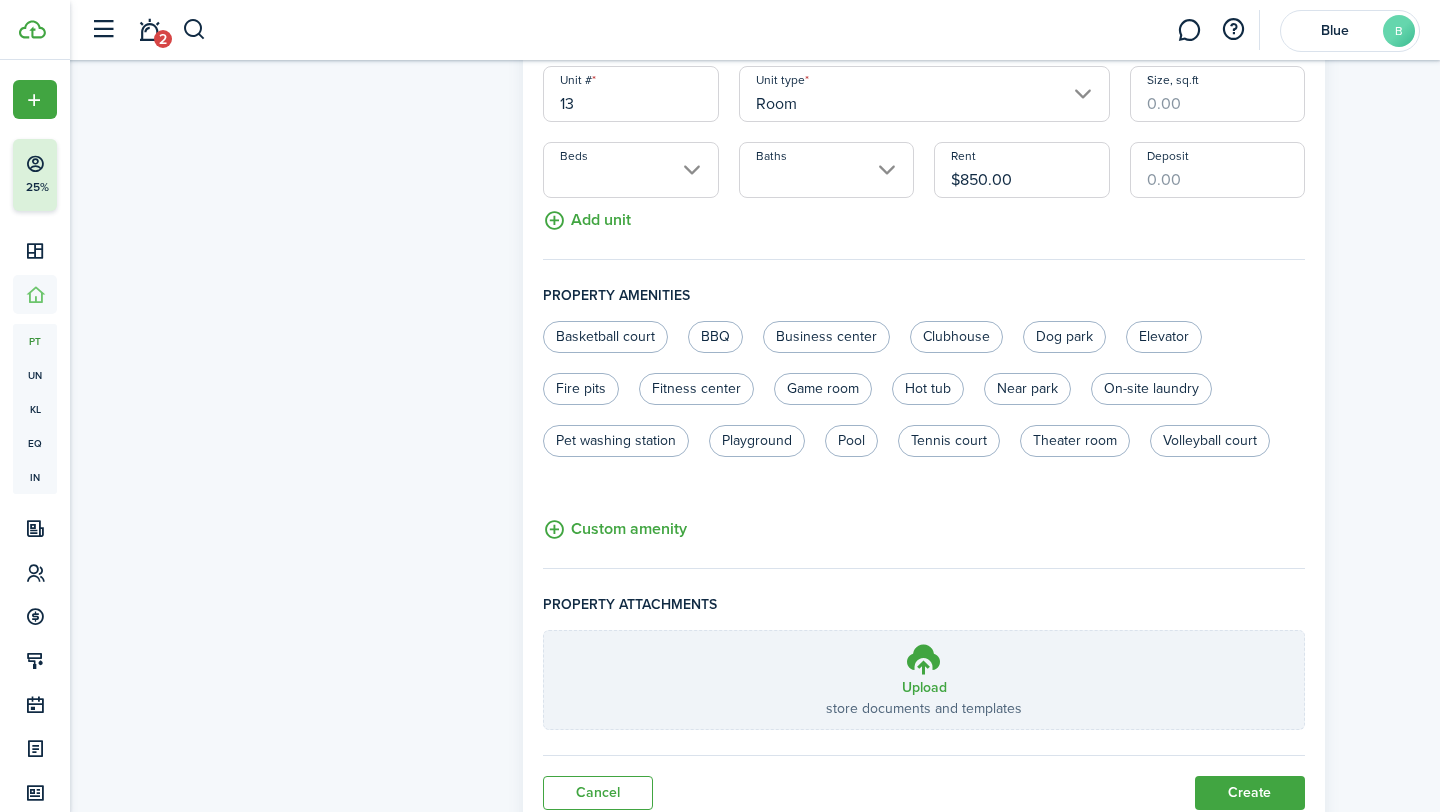 scroll, scrollTop: 3188, scrollLeft: 0, axis: vertical 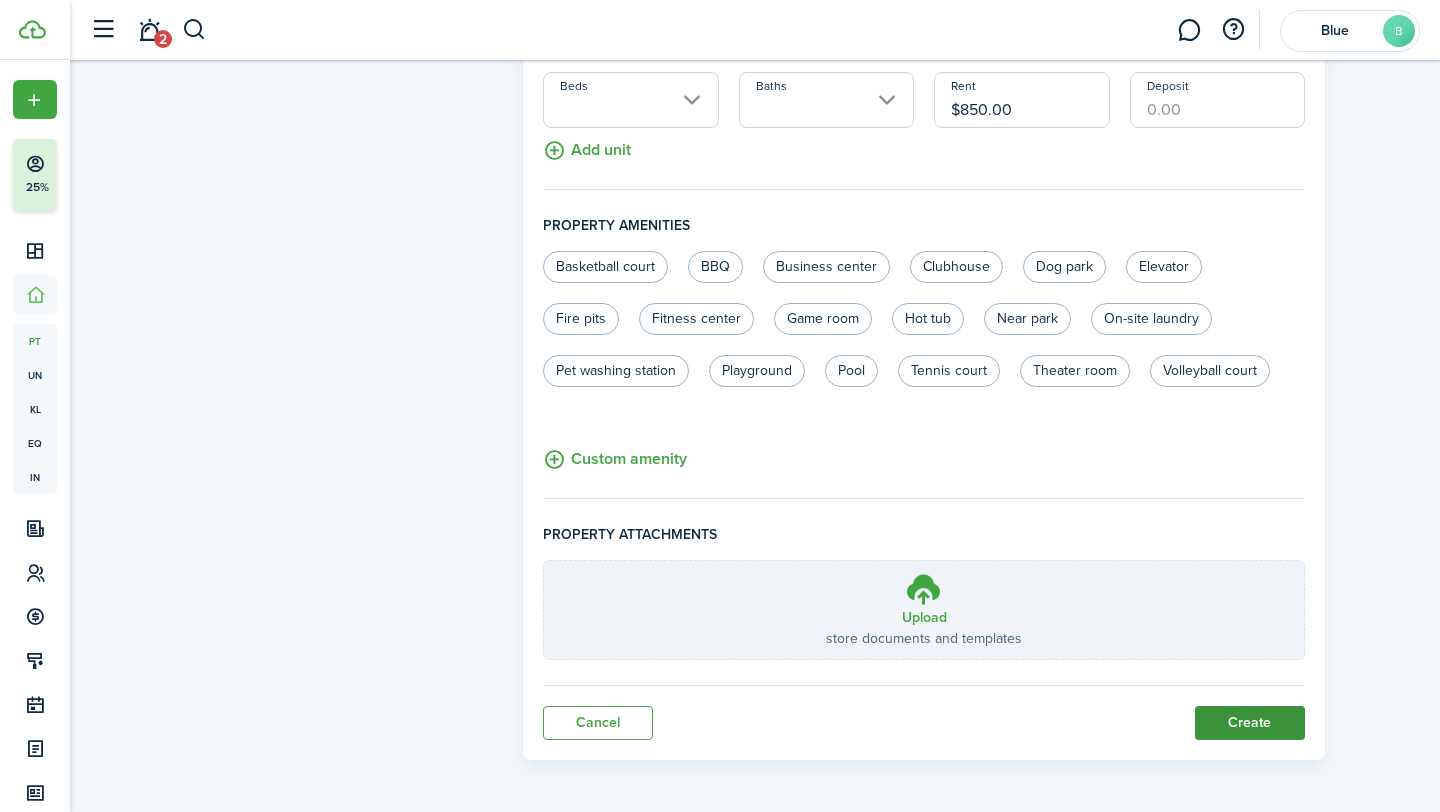 click on "Create" 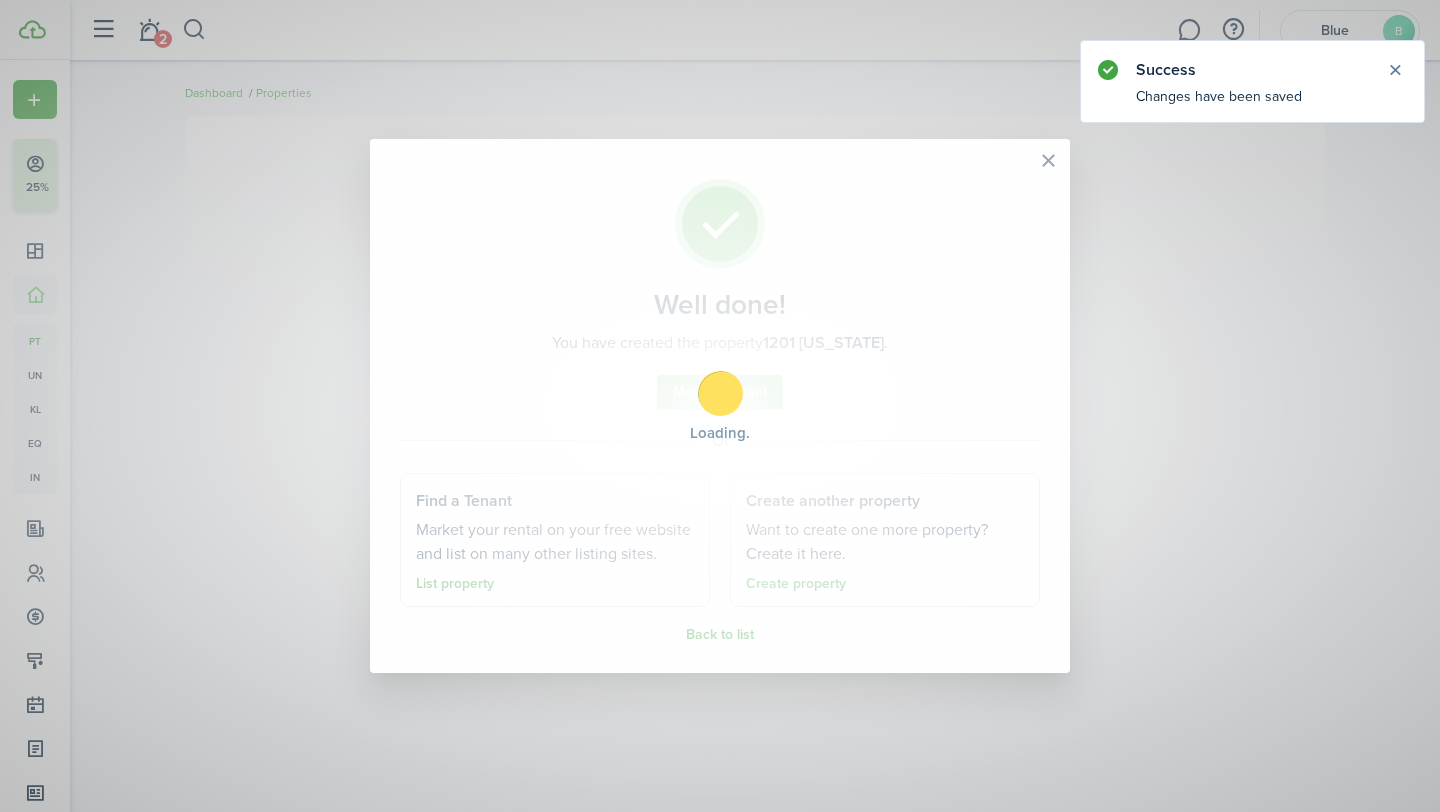 scroll, scrollTop: 0, scrollLeft: 0, axis: both 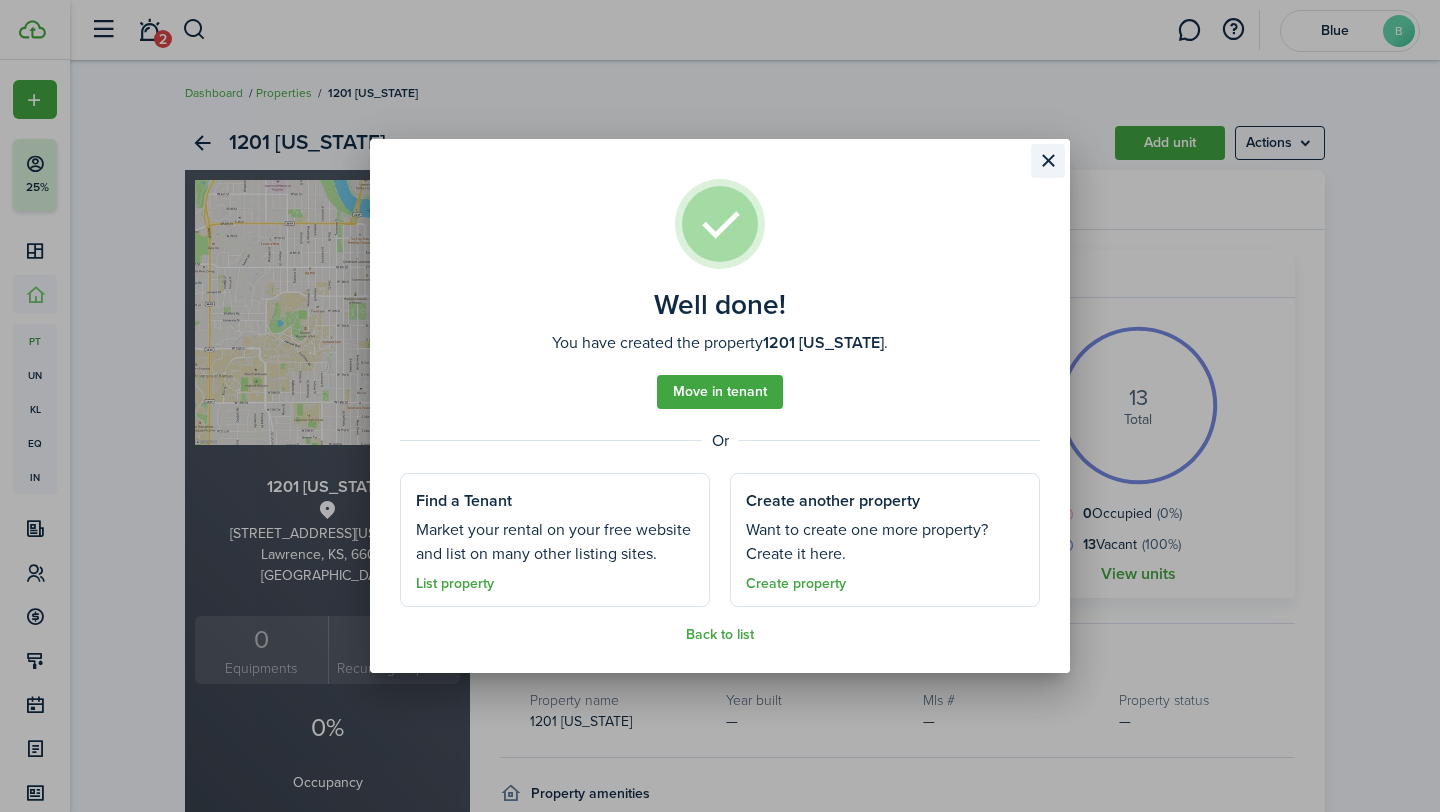 click at bounding box center (1048, 161) 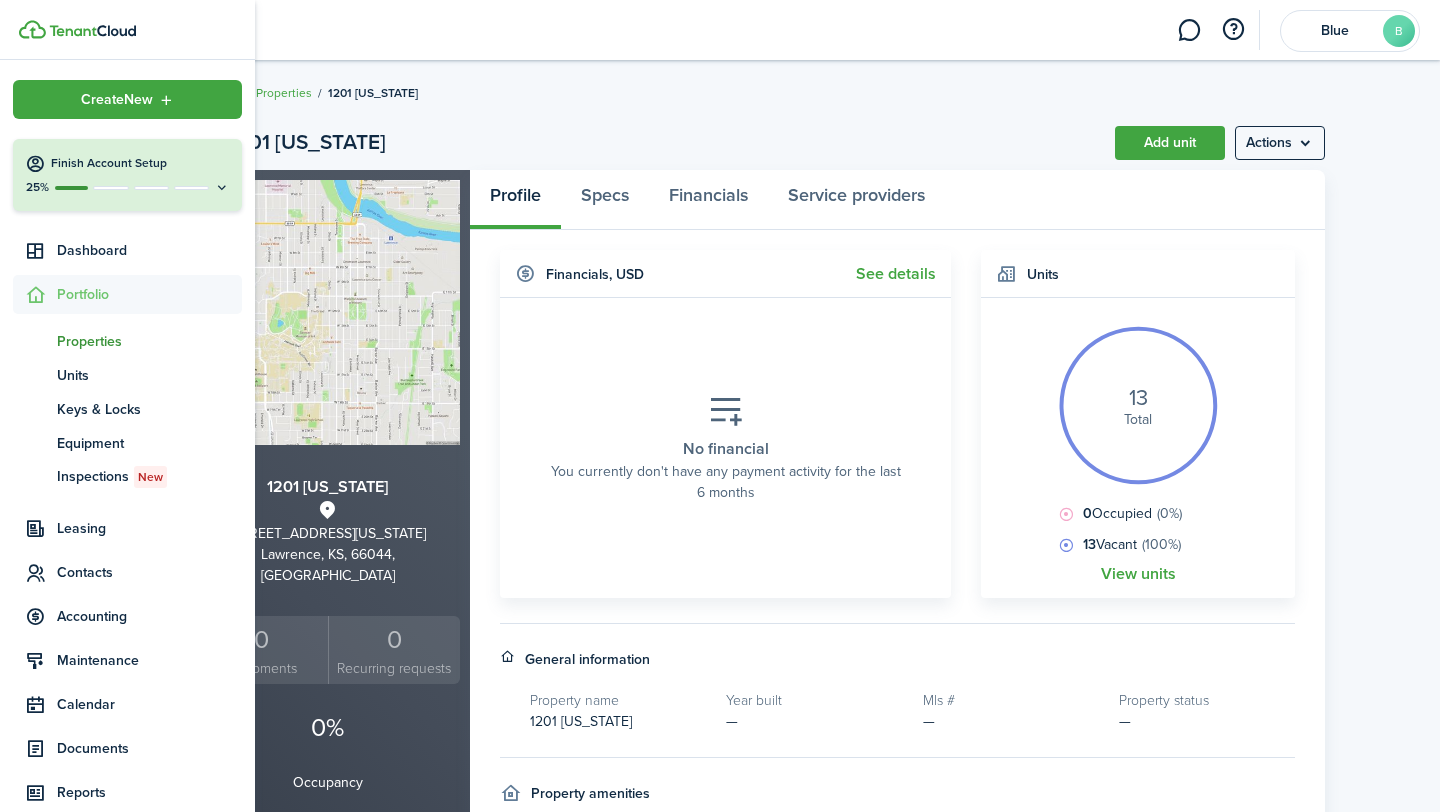 click on "Finish Account Setup" at bounding box center (140, 163) 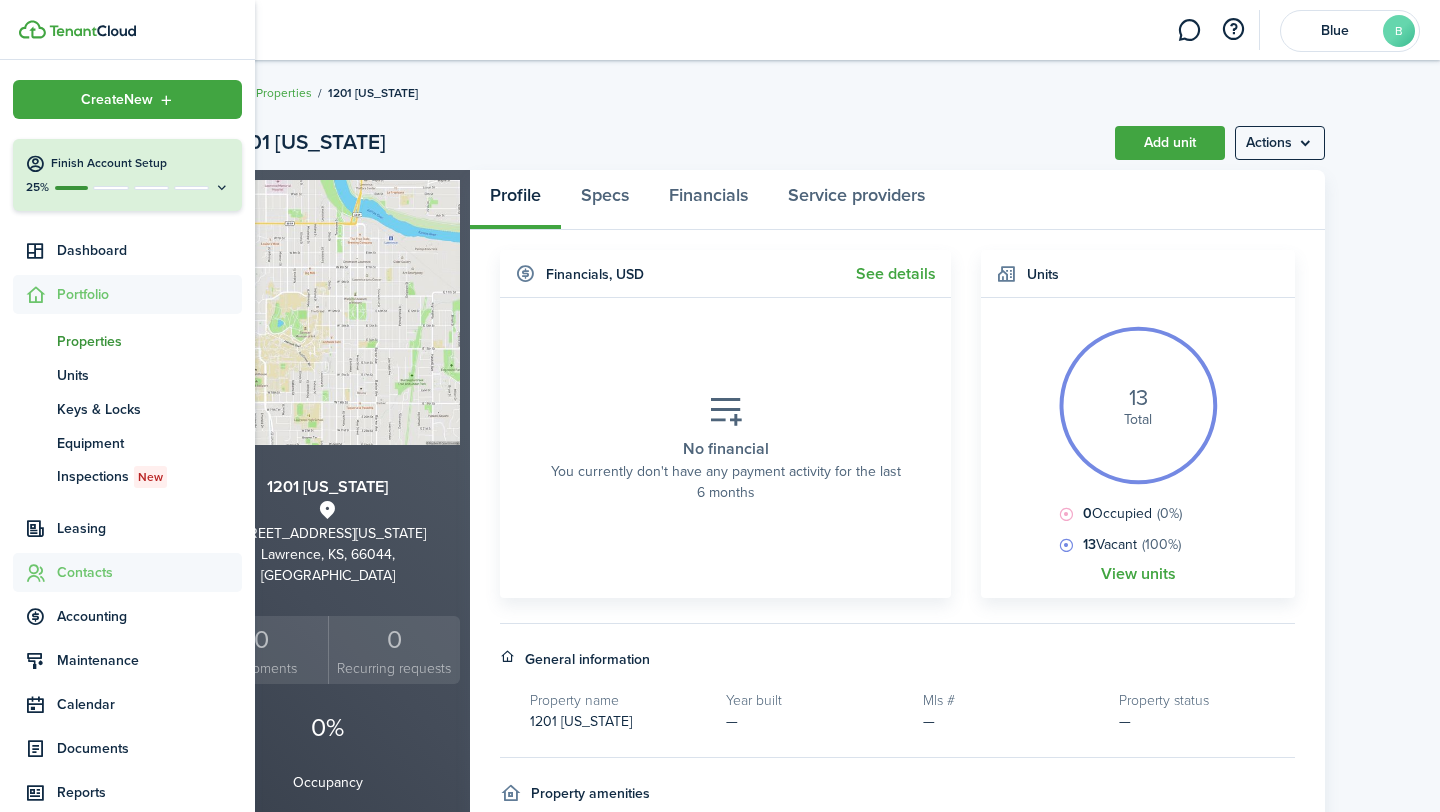 click on "Contacts" 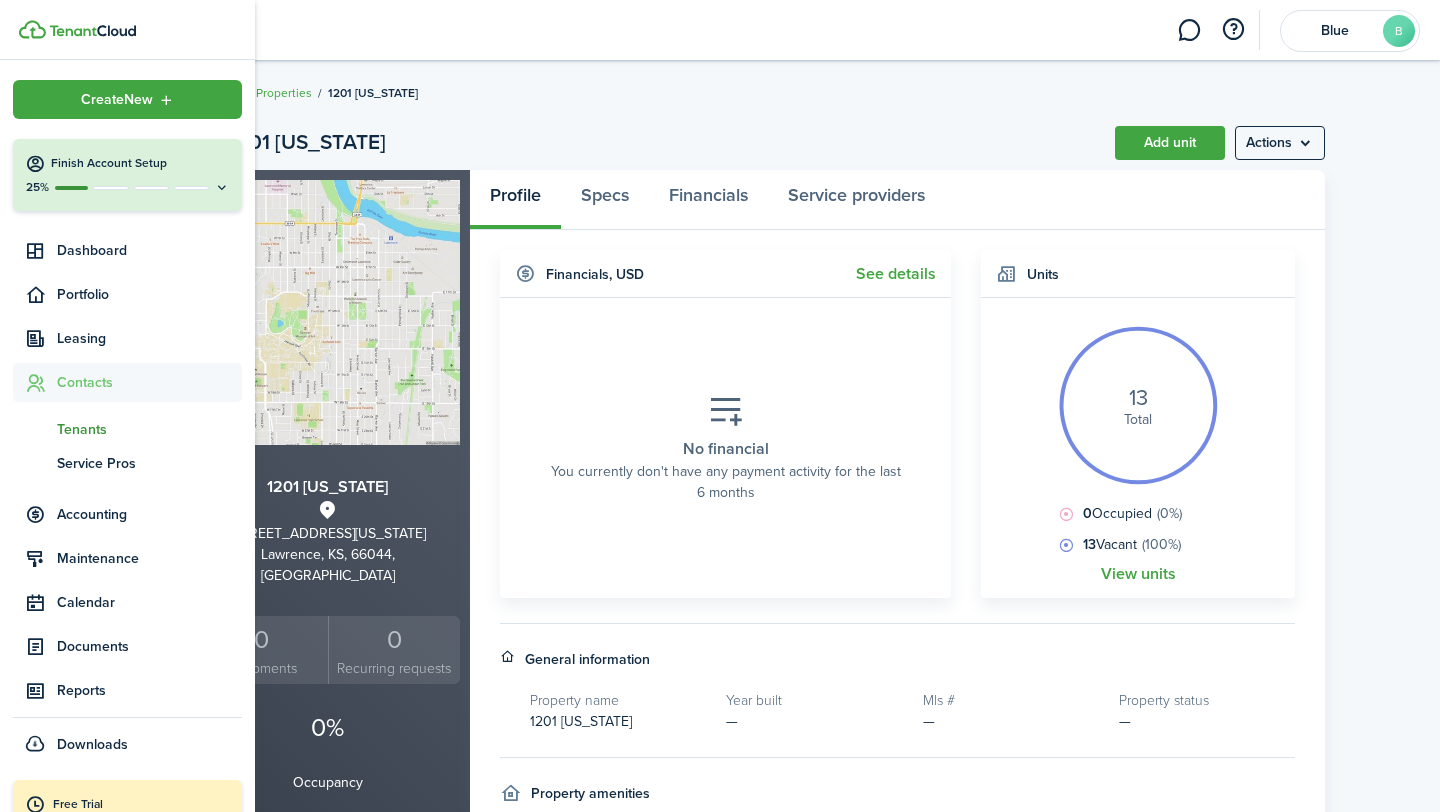 click on "Tenants" 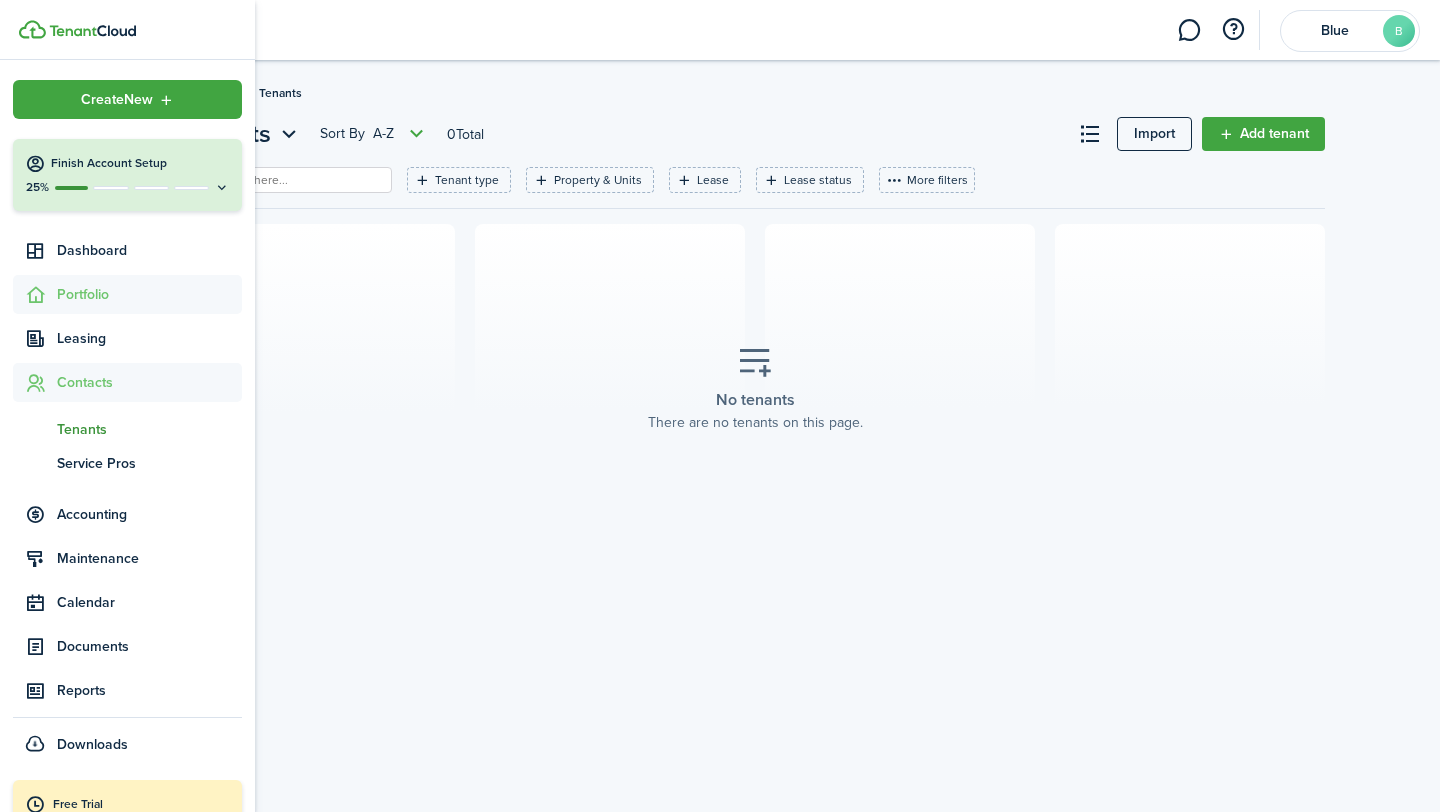 click on "Portfolio" 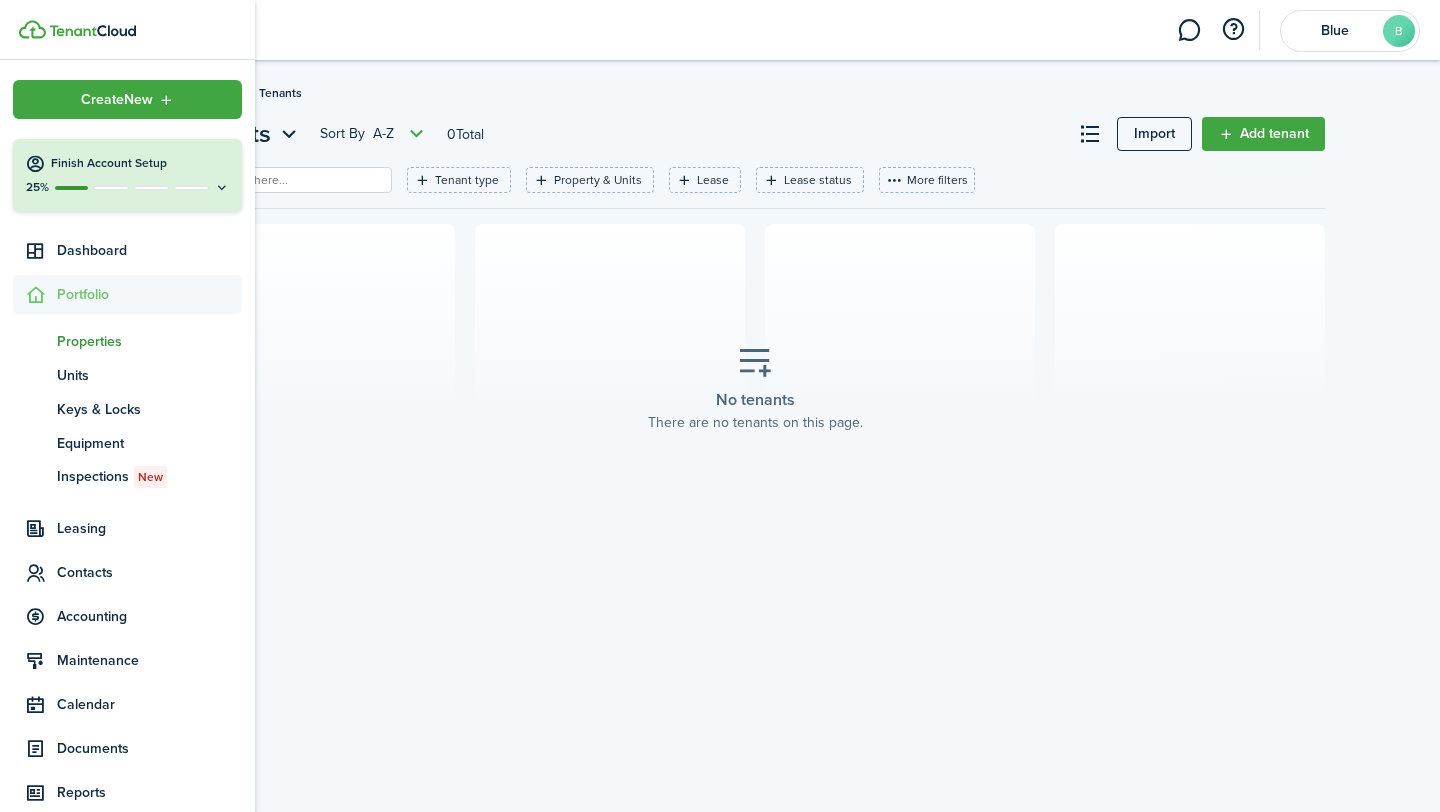 click on "Properties" 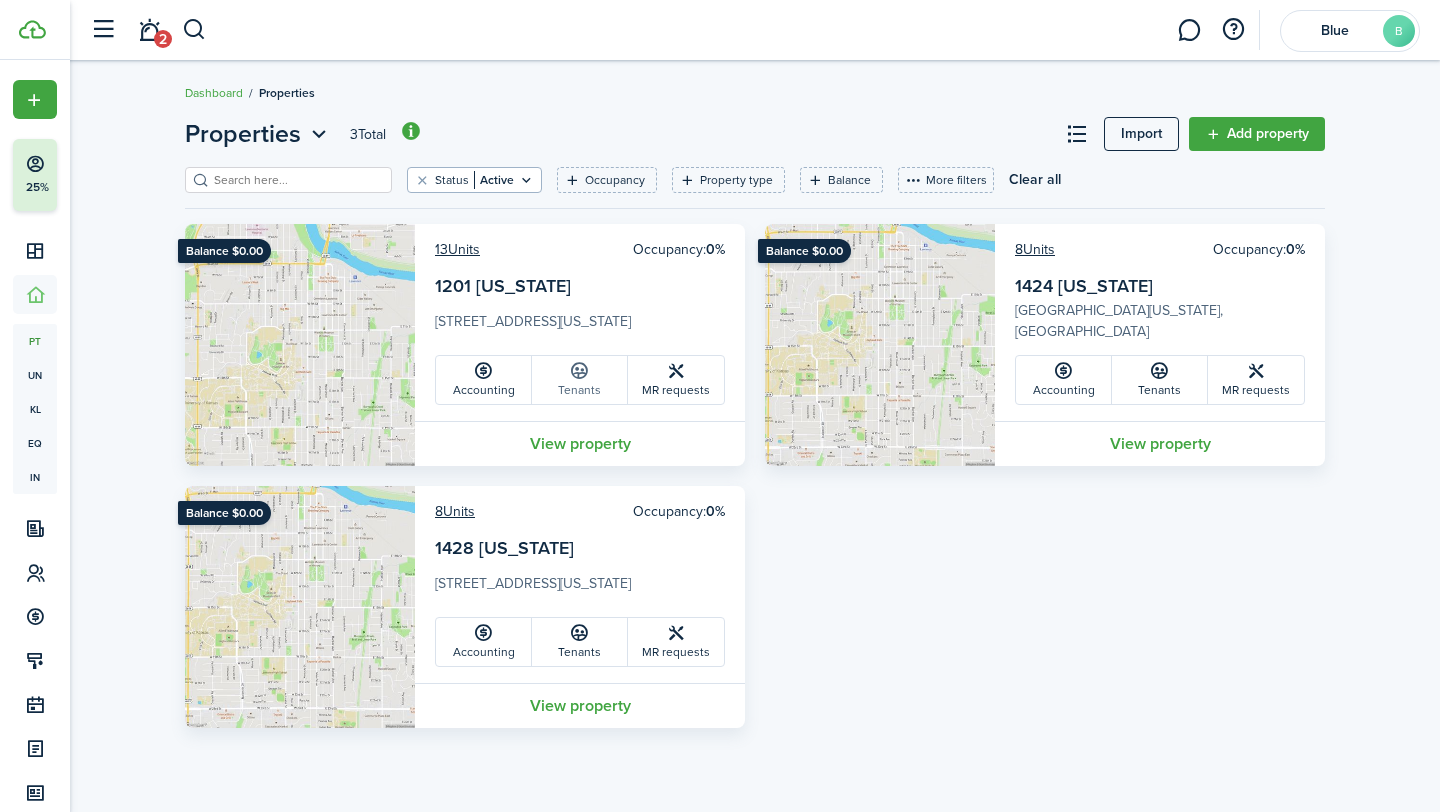 click 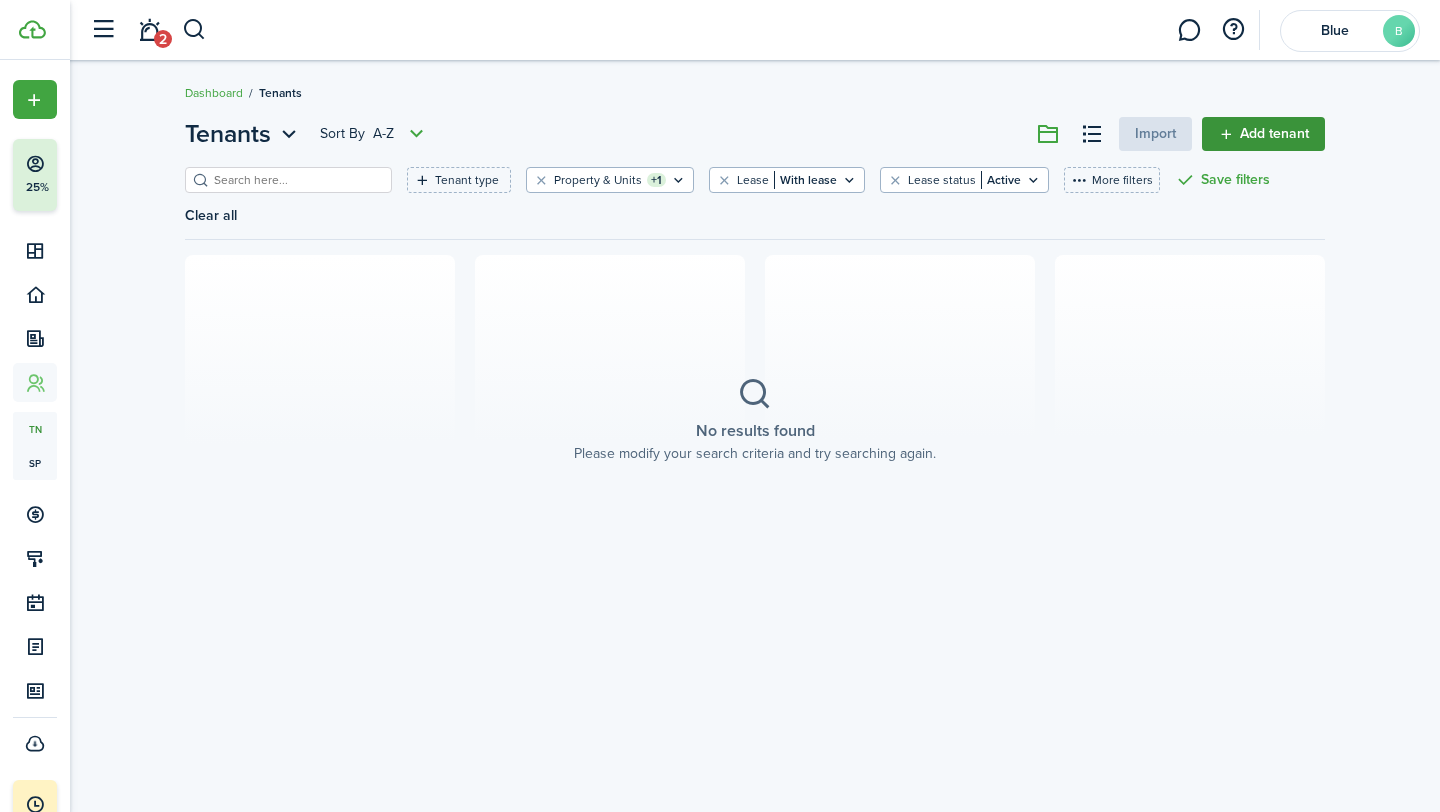 click on "Add tenant" 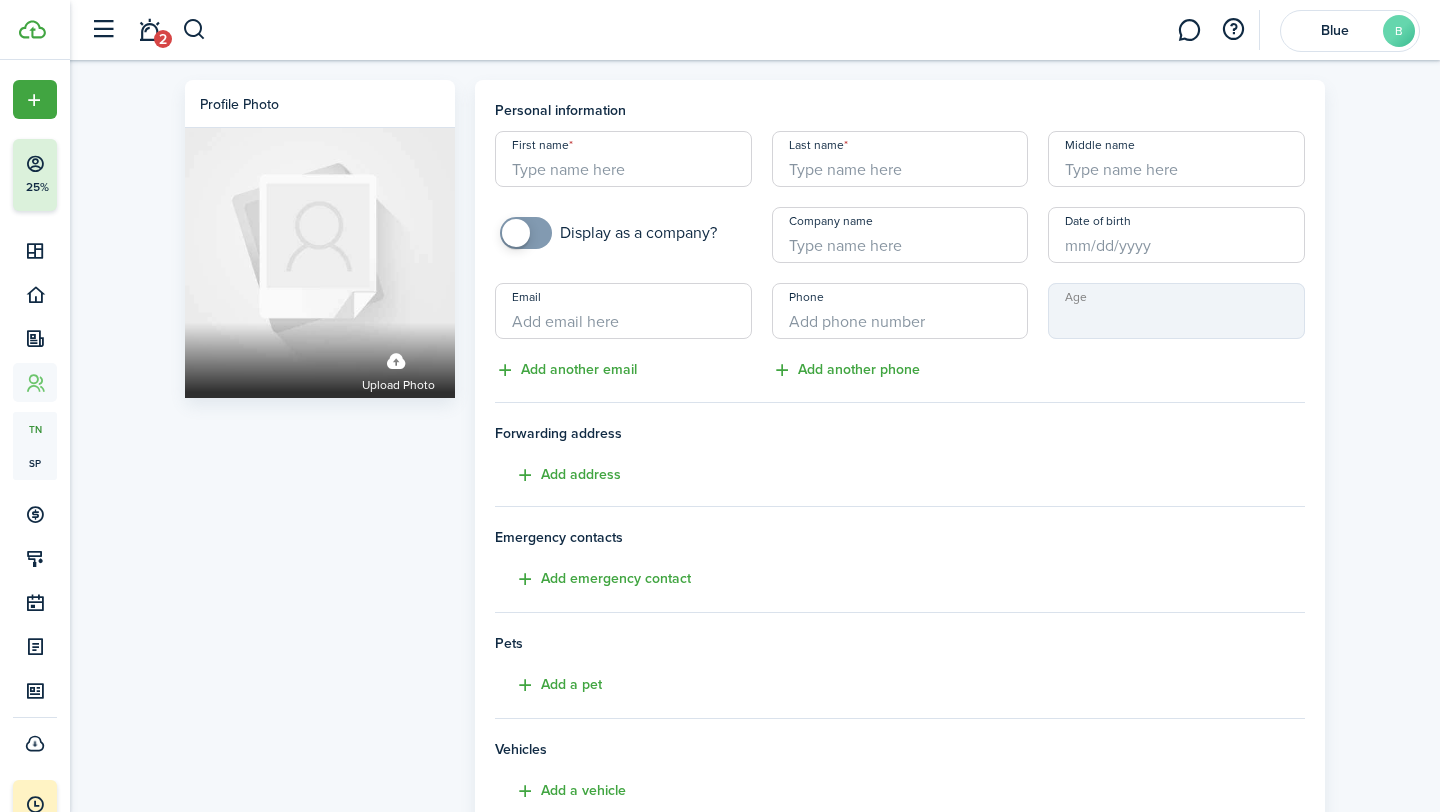 click on "First name" at bounding box center [623, 159] 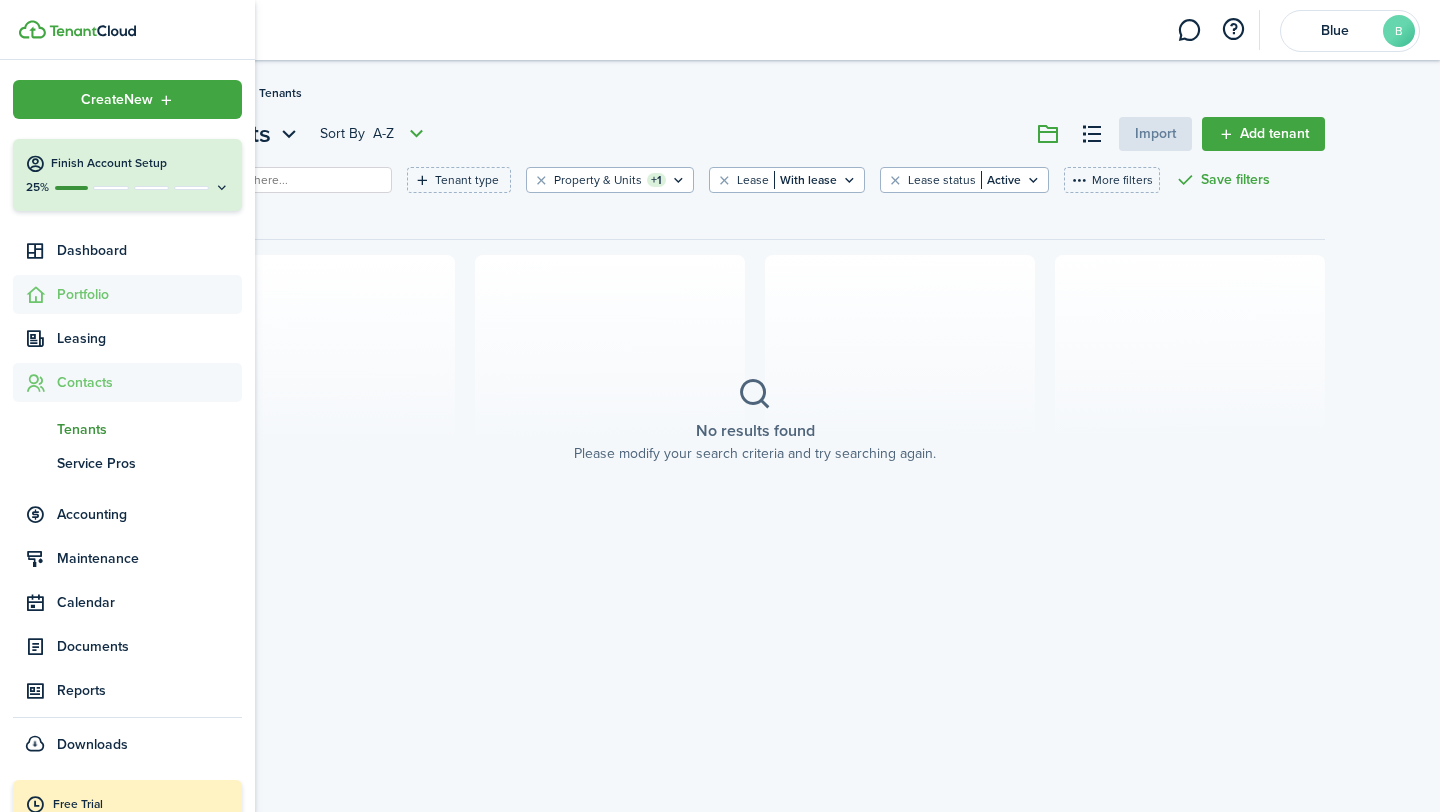 click 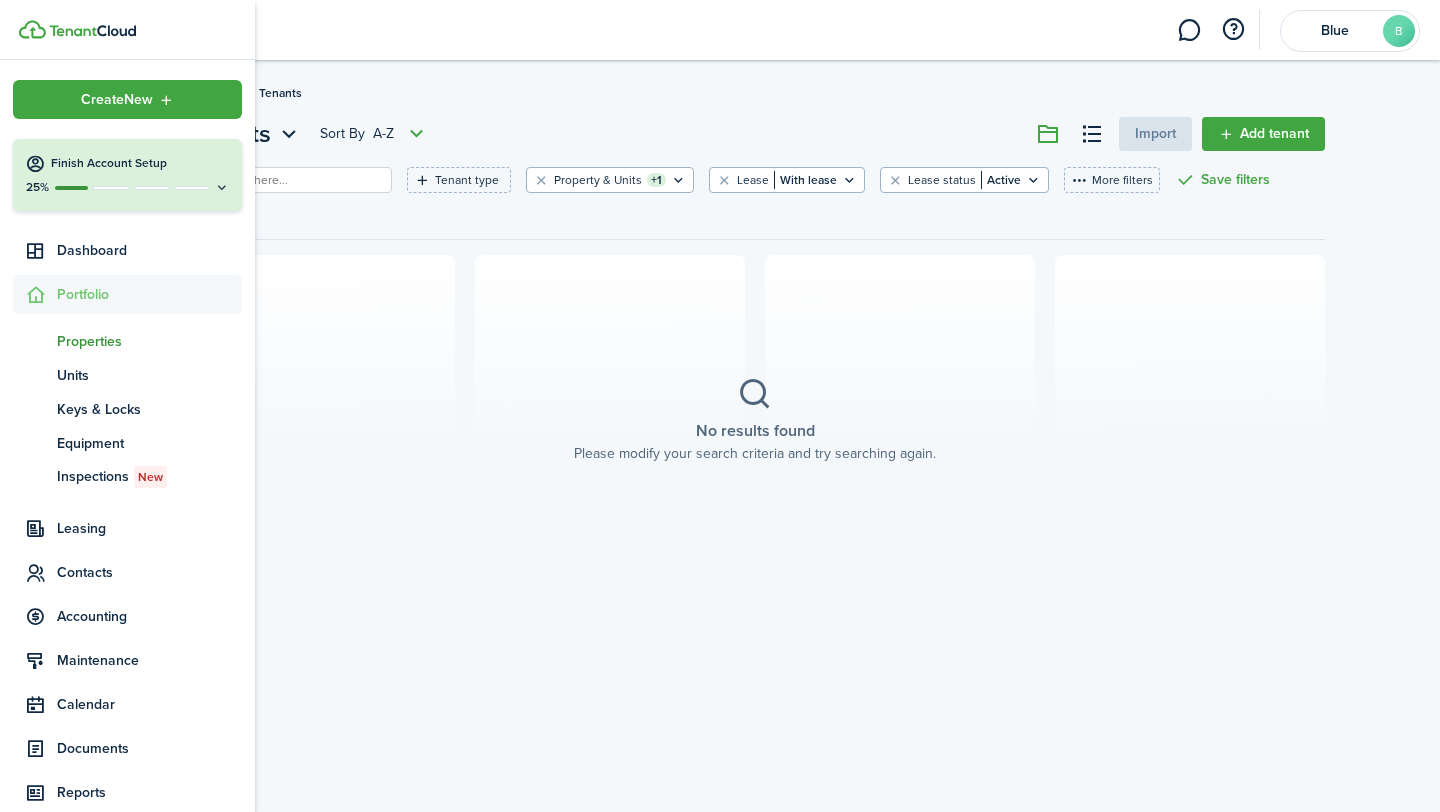 click on "Properties" 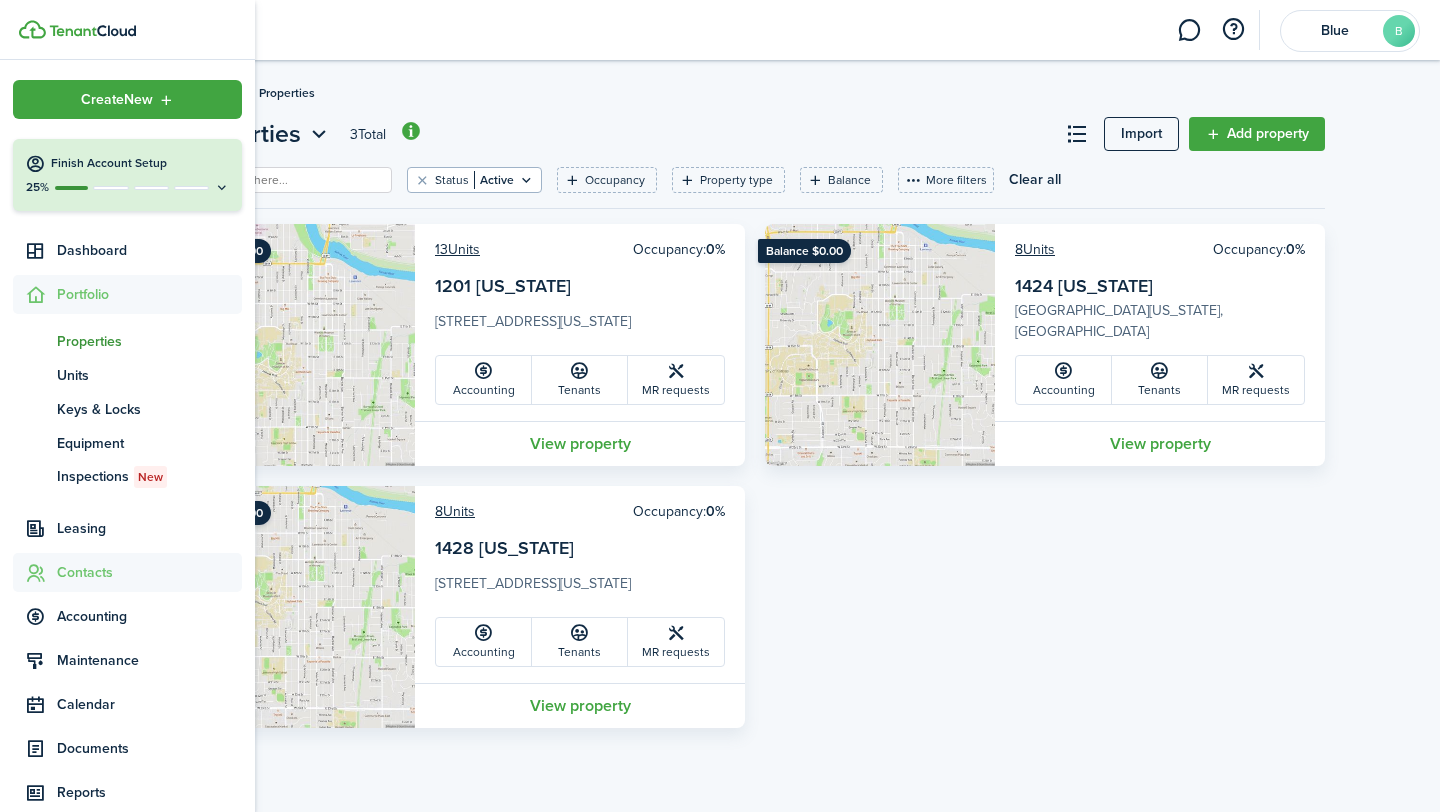click on "Contacts" 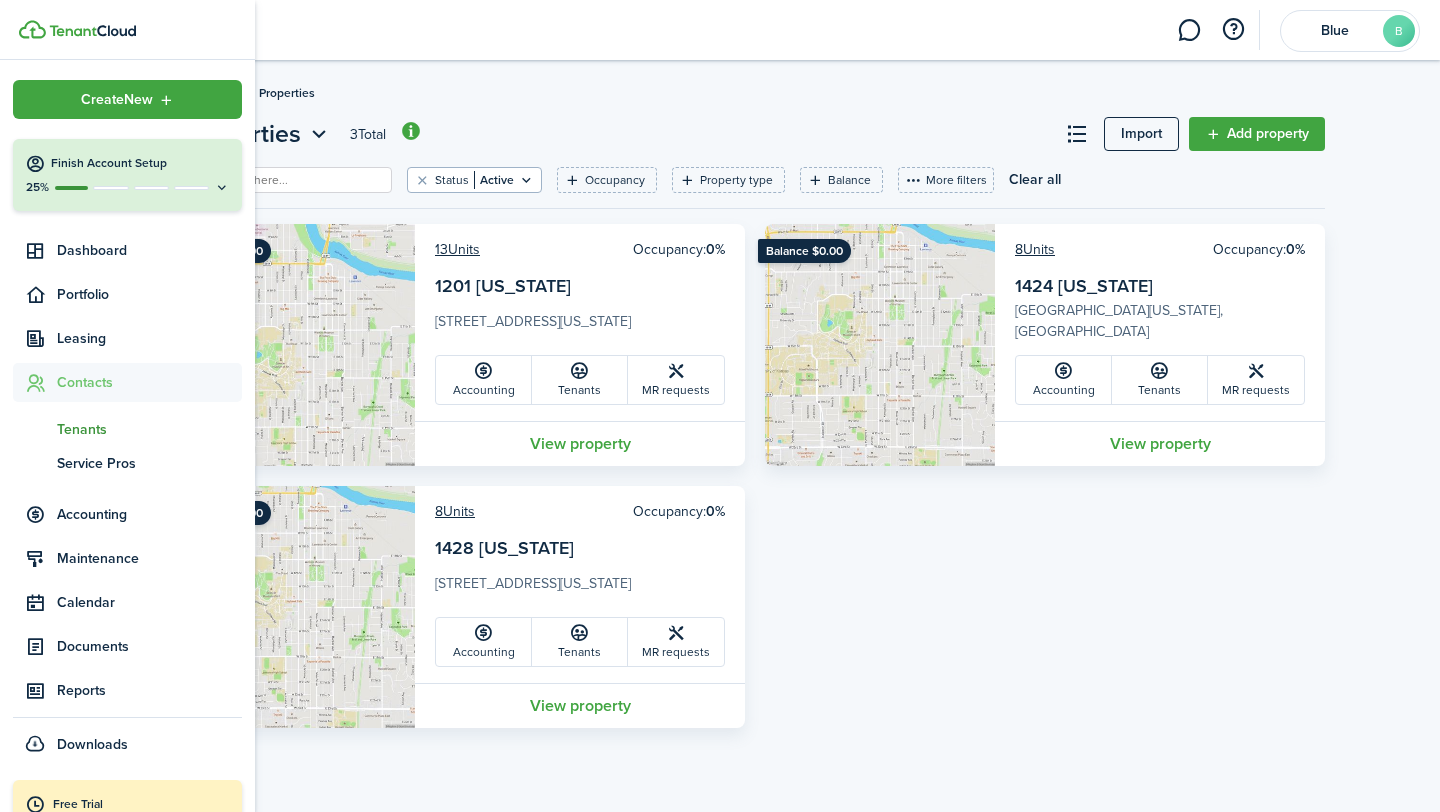 click on "Tenants" 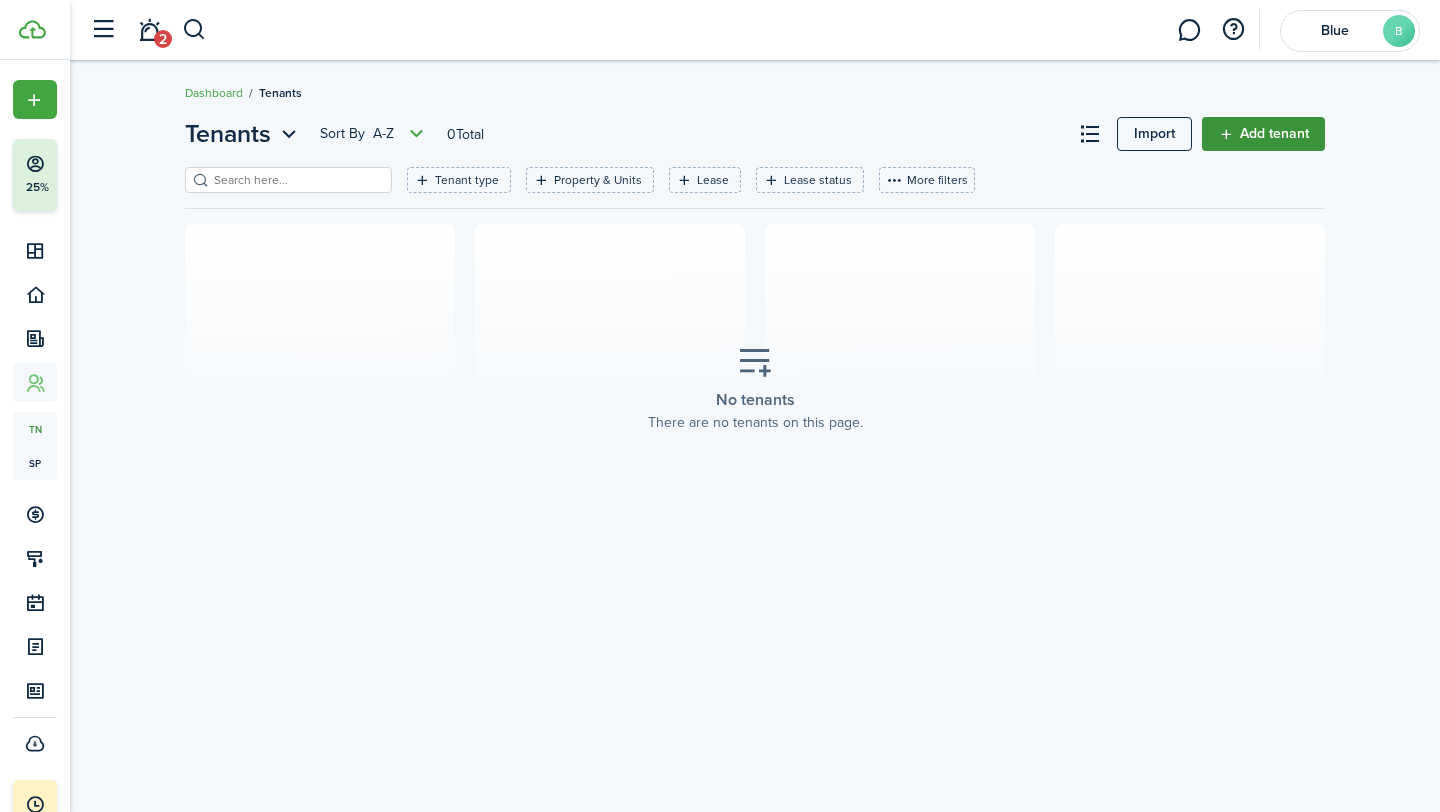 click on "Add tenant" 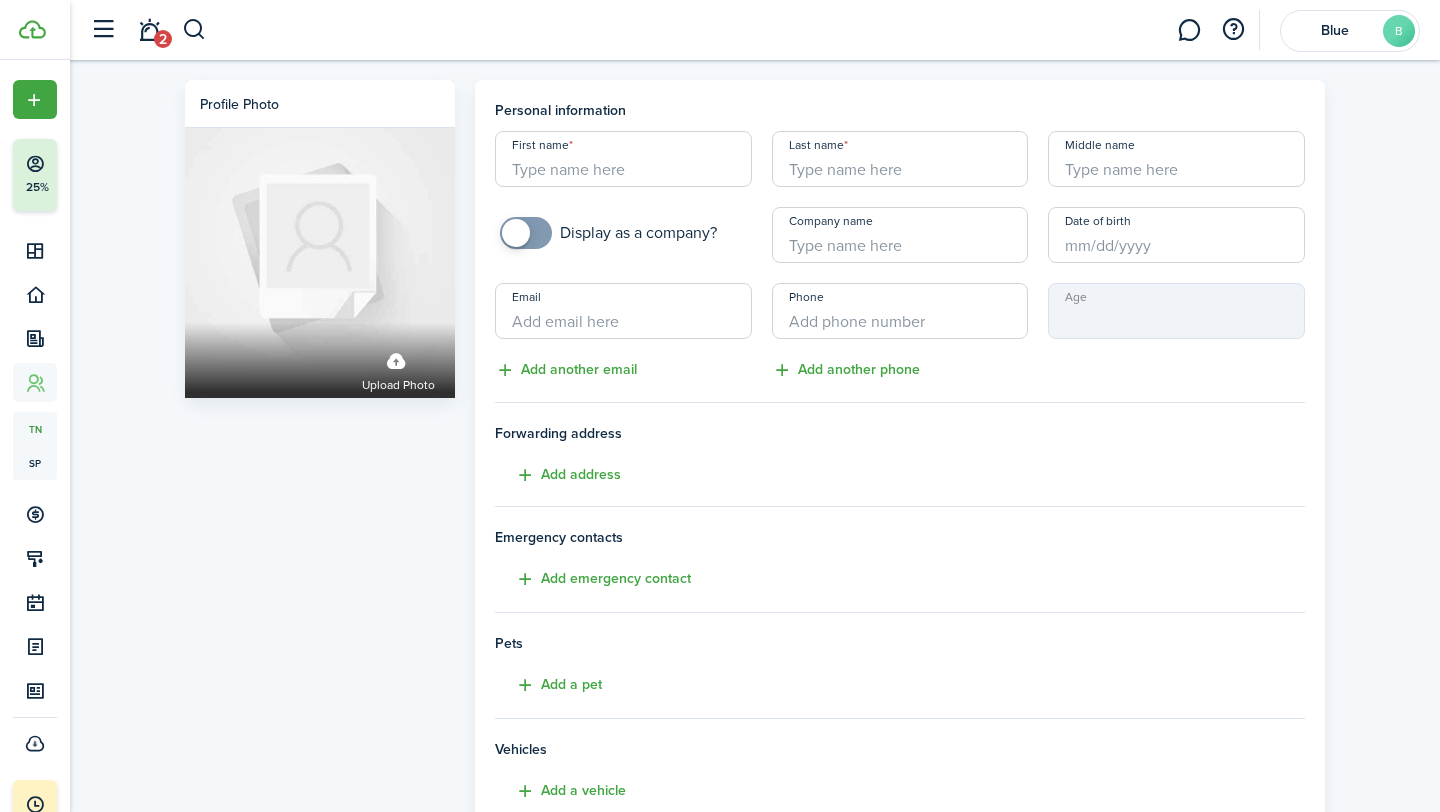 click on "First name" at bounding box center (623, 159) 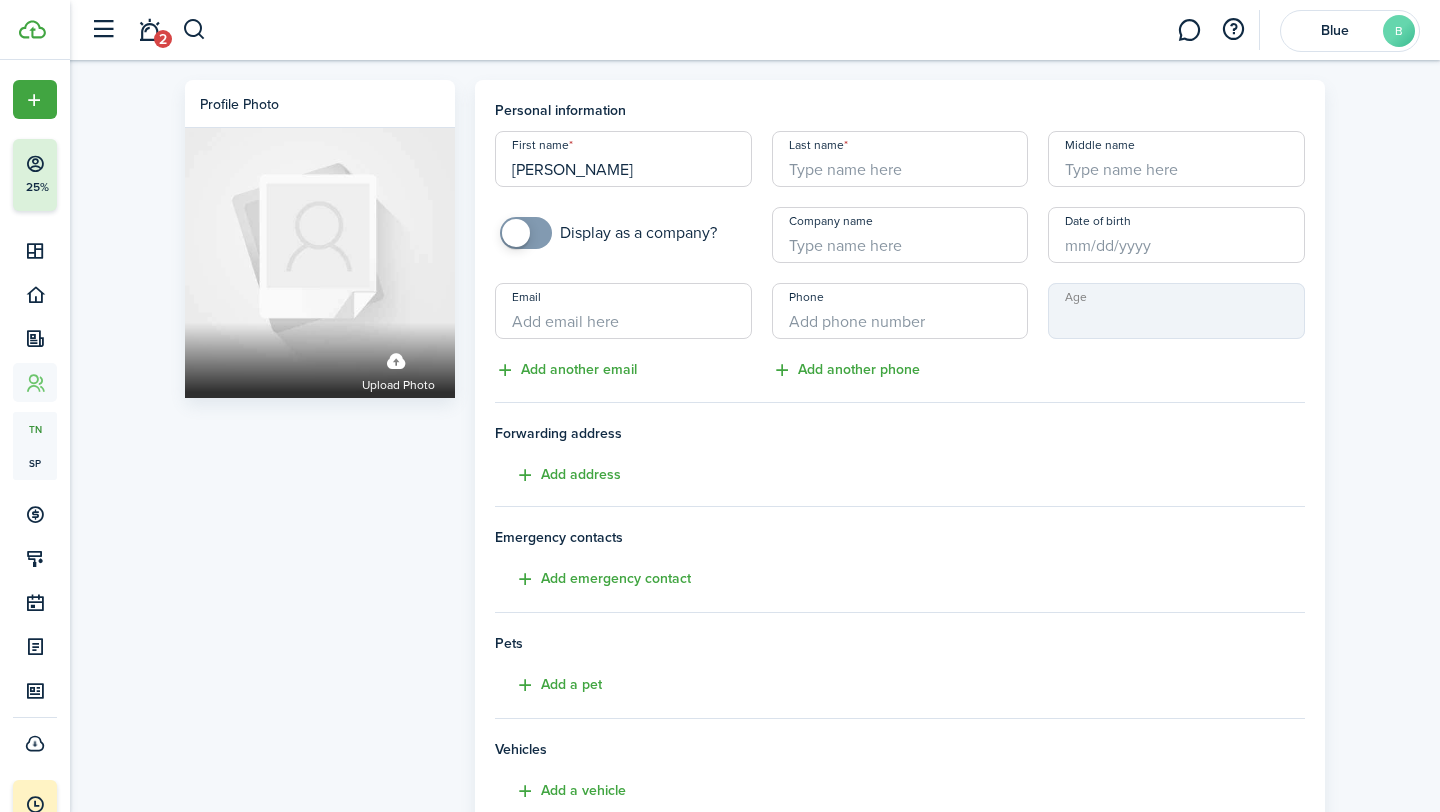 type on "[PERSON_NAME]" 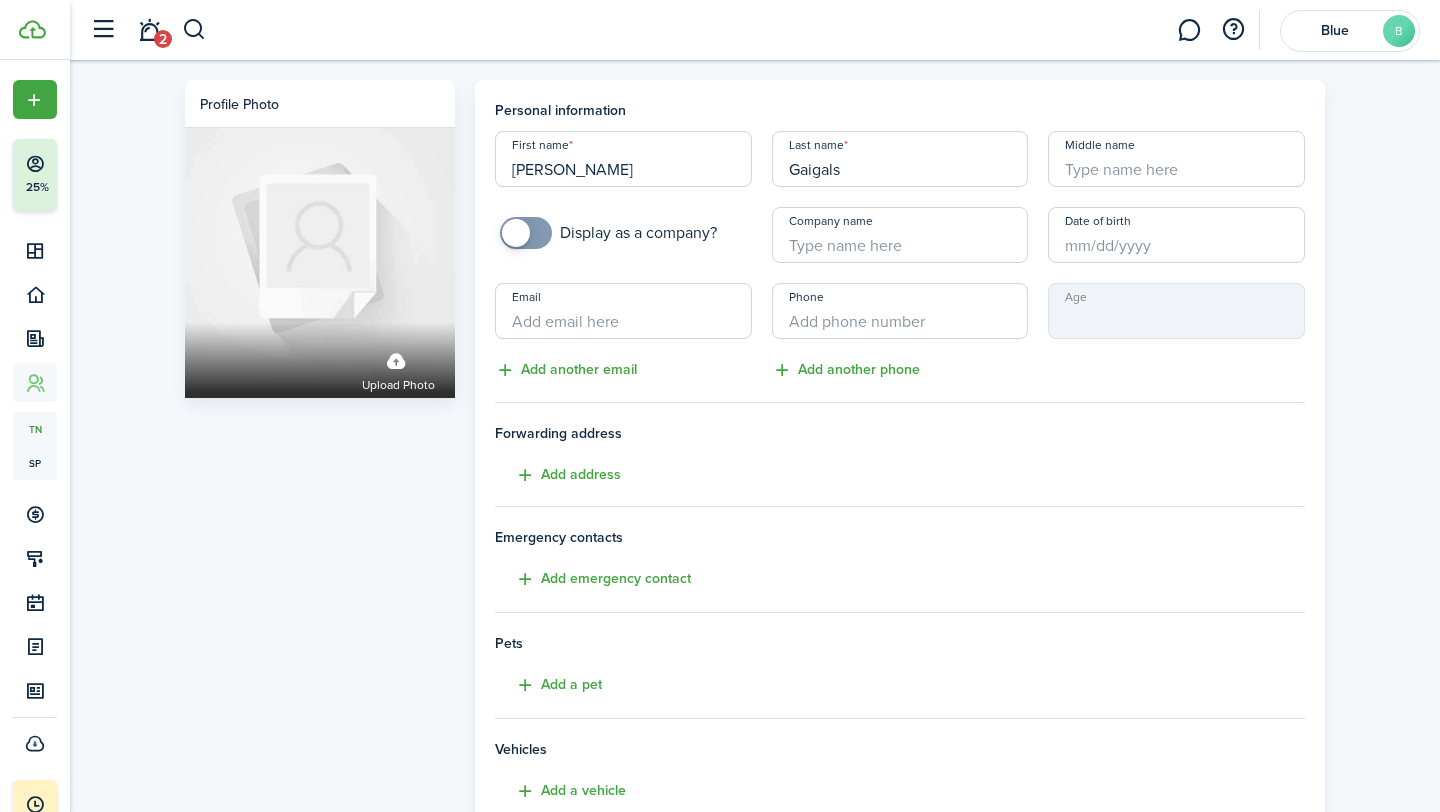 click on "Email" at bounding box center [623, 311] 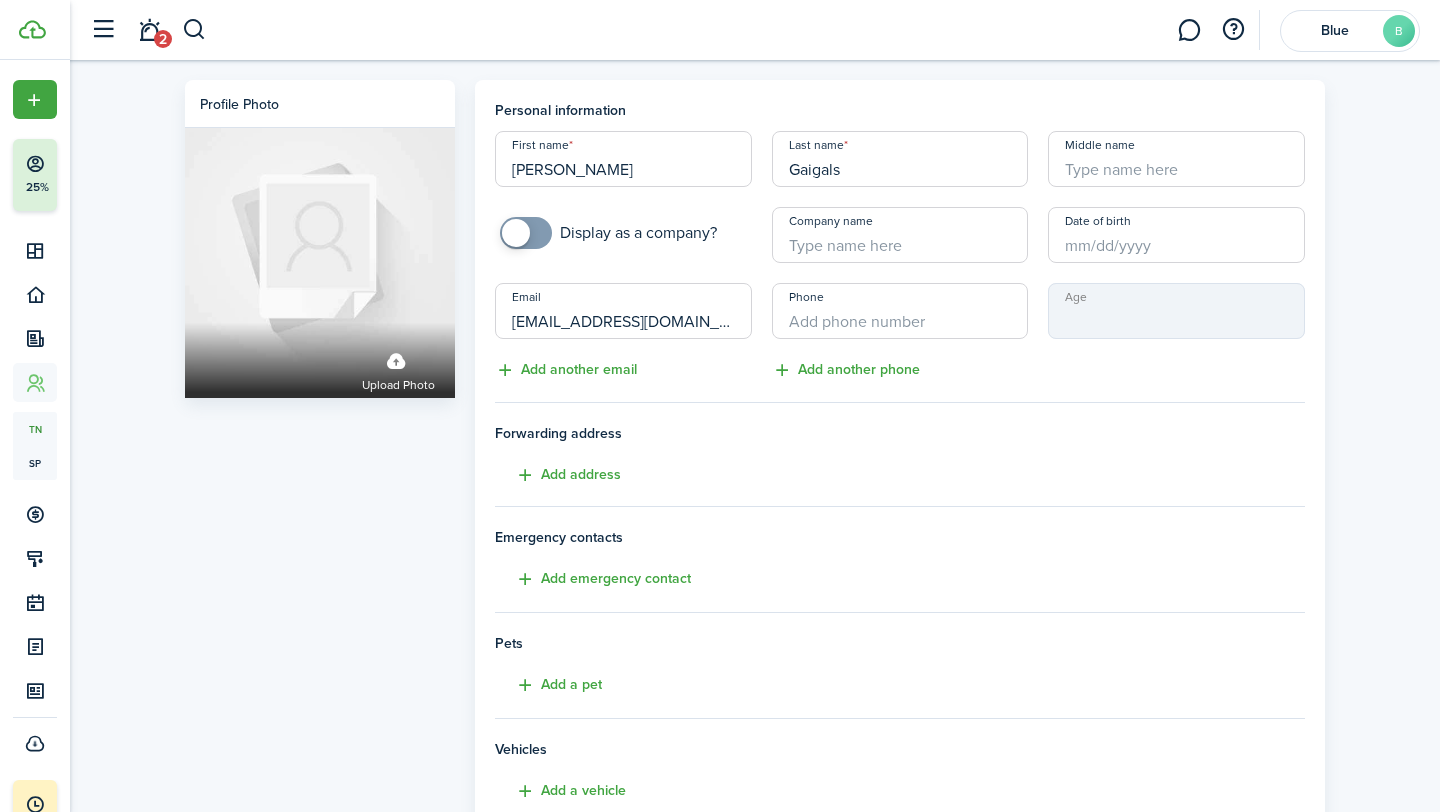 type on "maryagaigais@gmail.com" 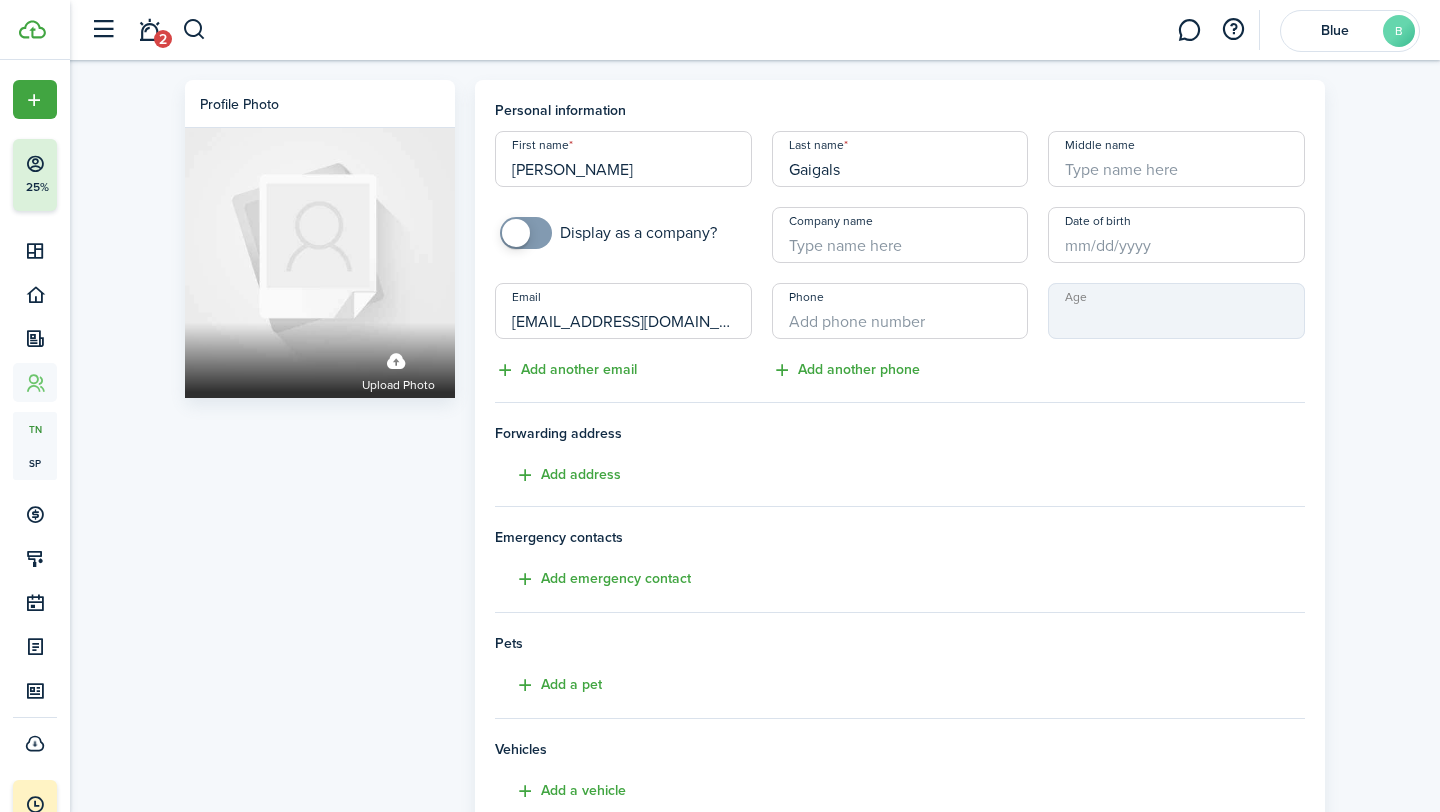 click on "Phone" at bounding box center (900, 311) 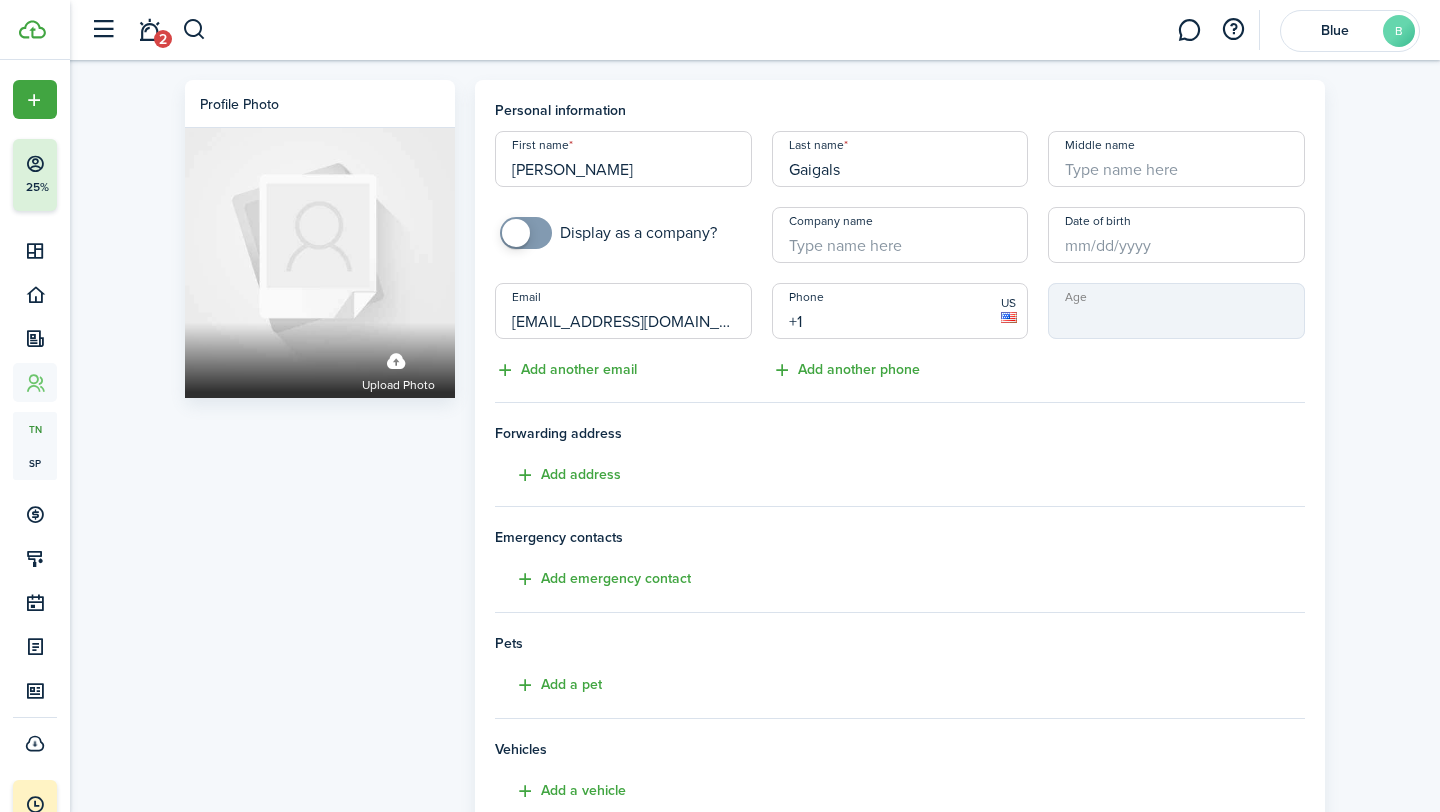 paste on "913-230-0722" 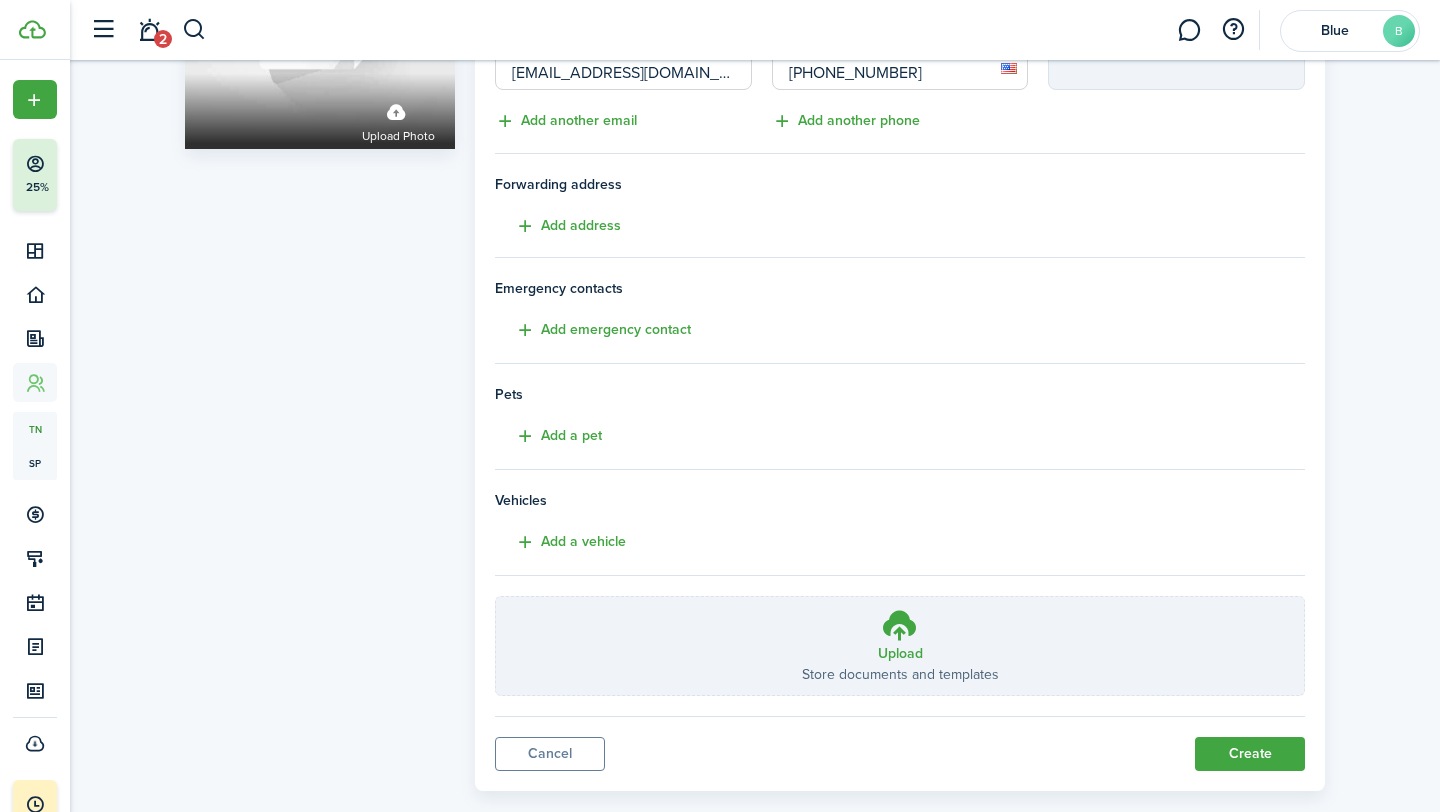 scroll, scrollTop: 281, scrollLeft: 0, axis: vertical 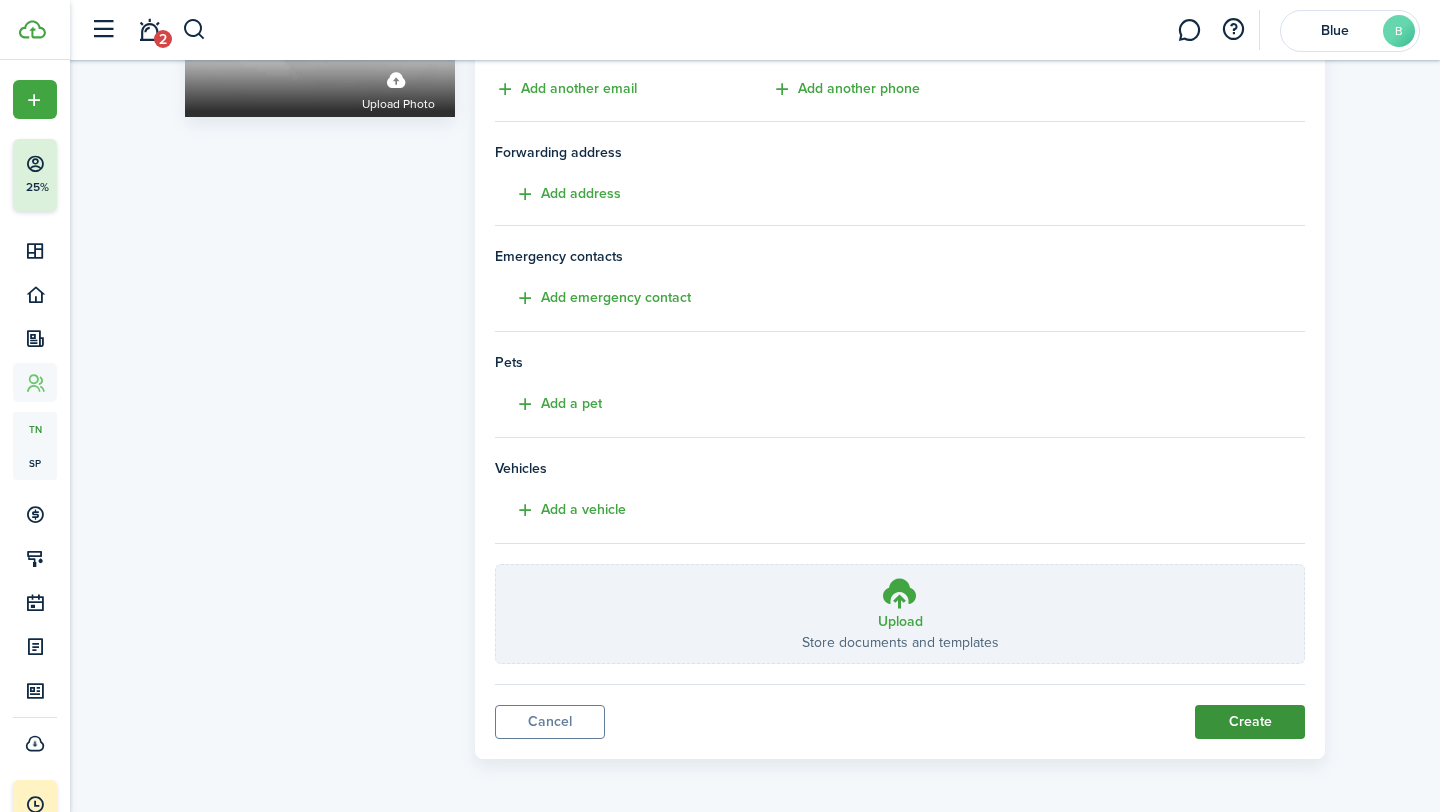 type on "[PHONE_NUMBER]" 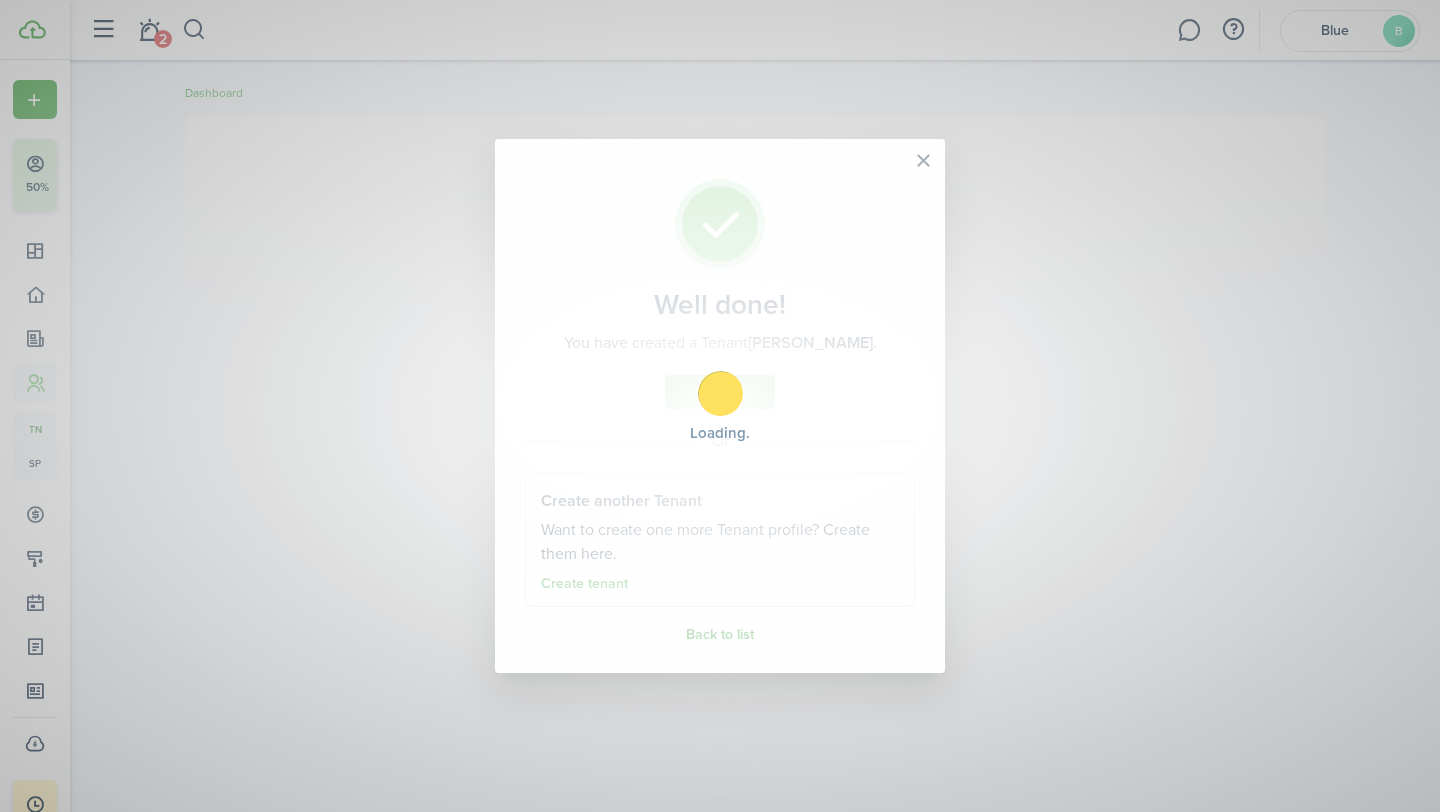 scroll, scrollTop: 0, scrollLeft: 0, axis: both 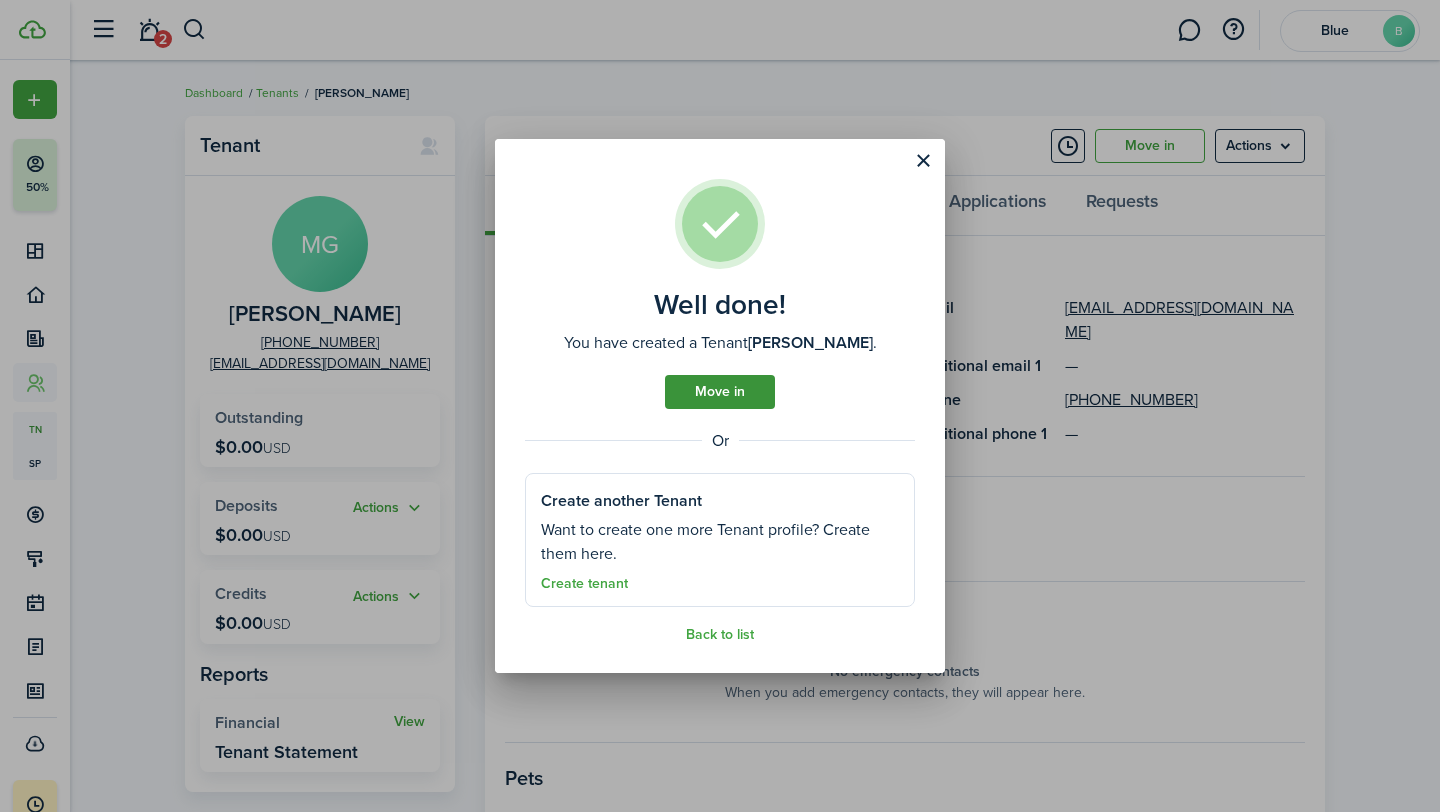 click on "Move in" 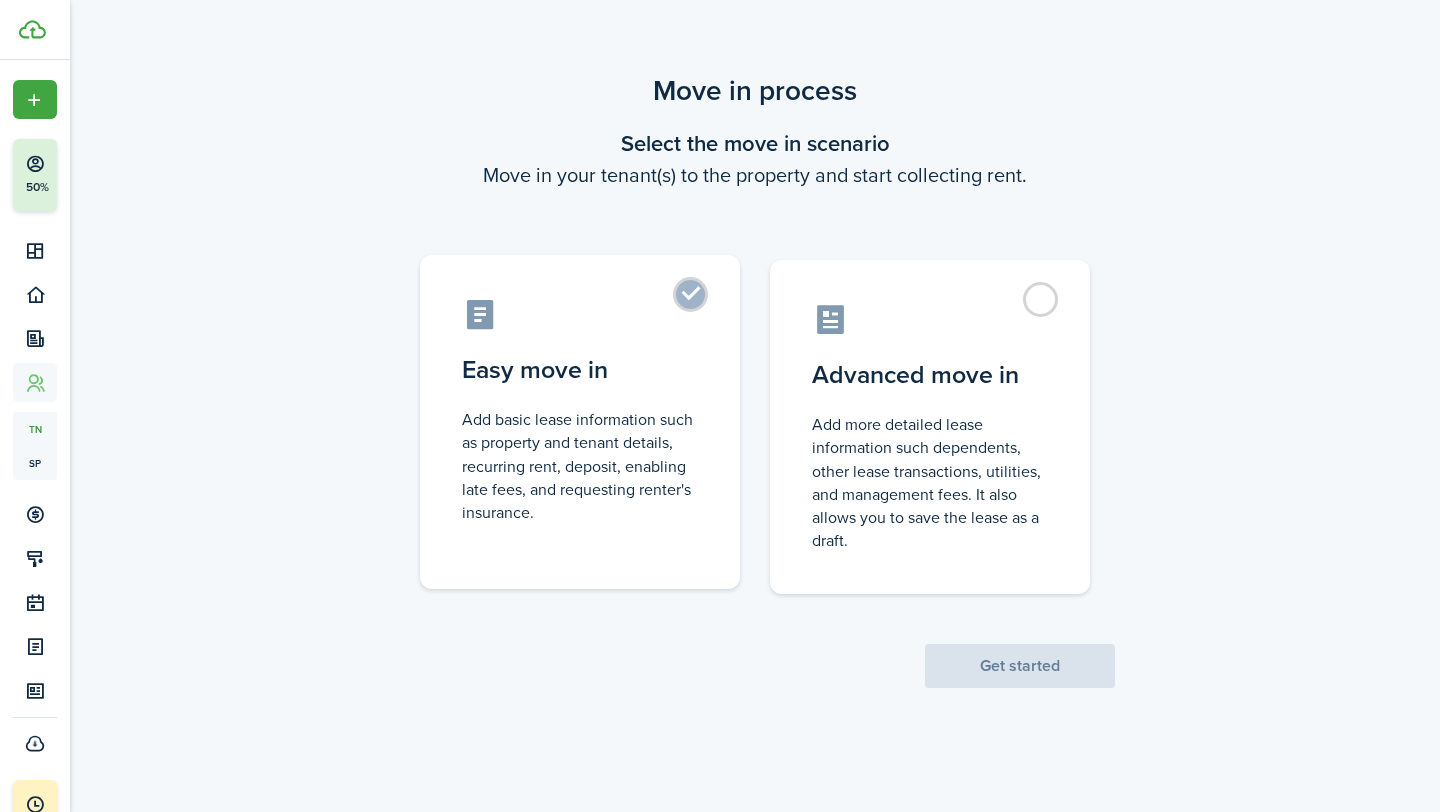 click on "Easy move in  Add basic lease information such as property and tenant details, recurring rent, deposit, enabling late fees, and requesting renter's insurance." 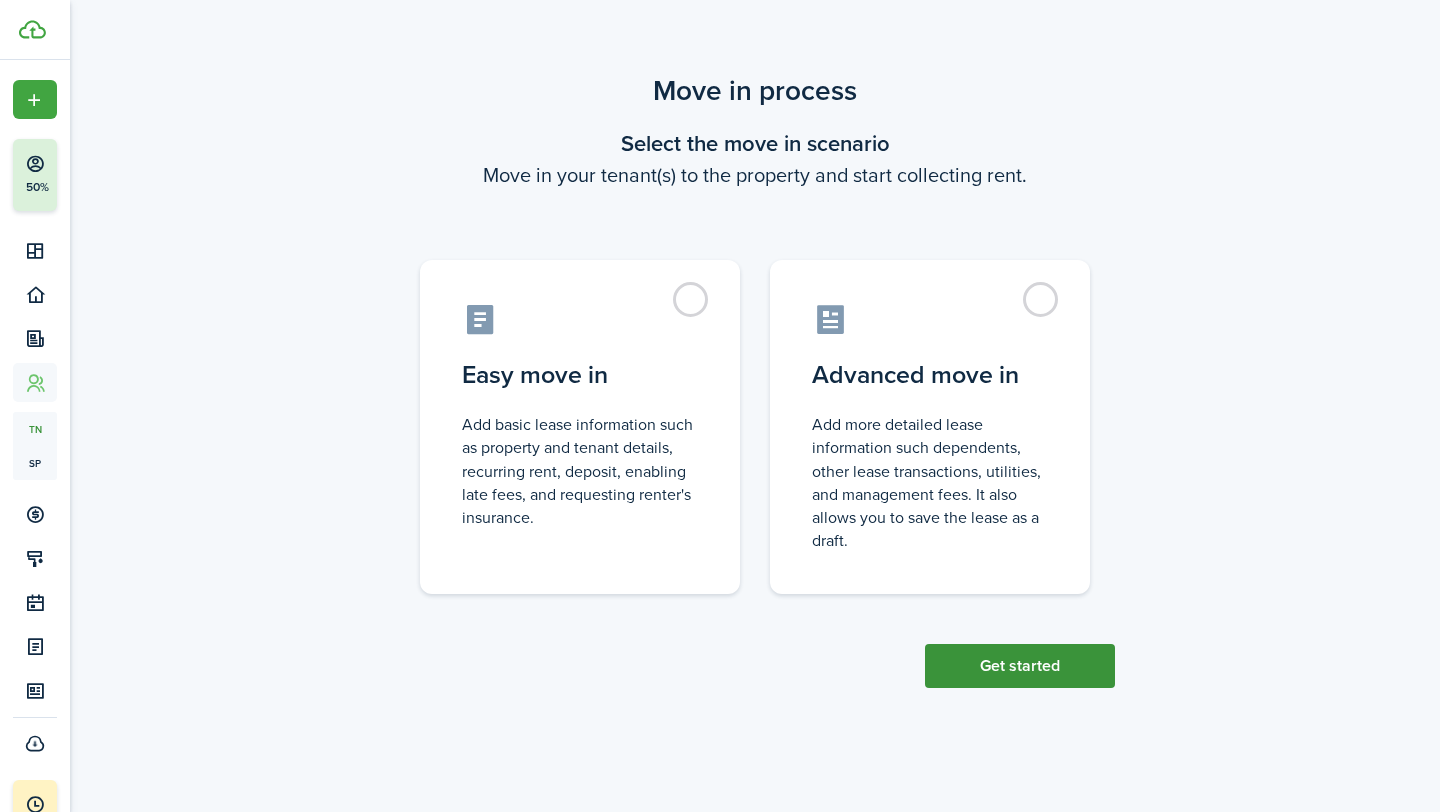 click on "Get started" 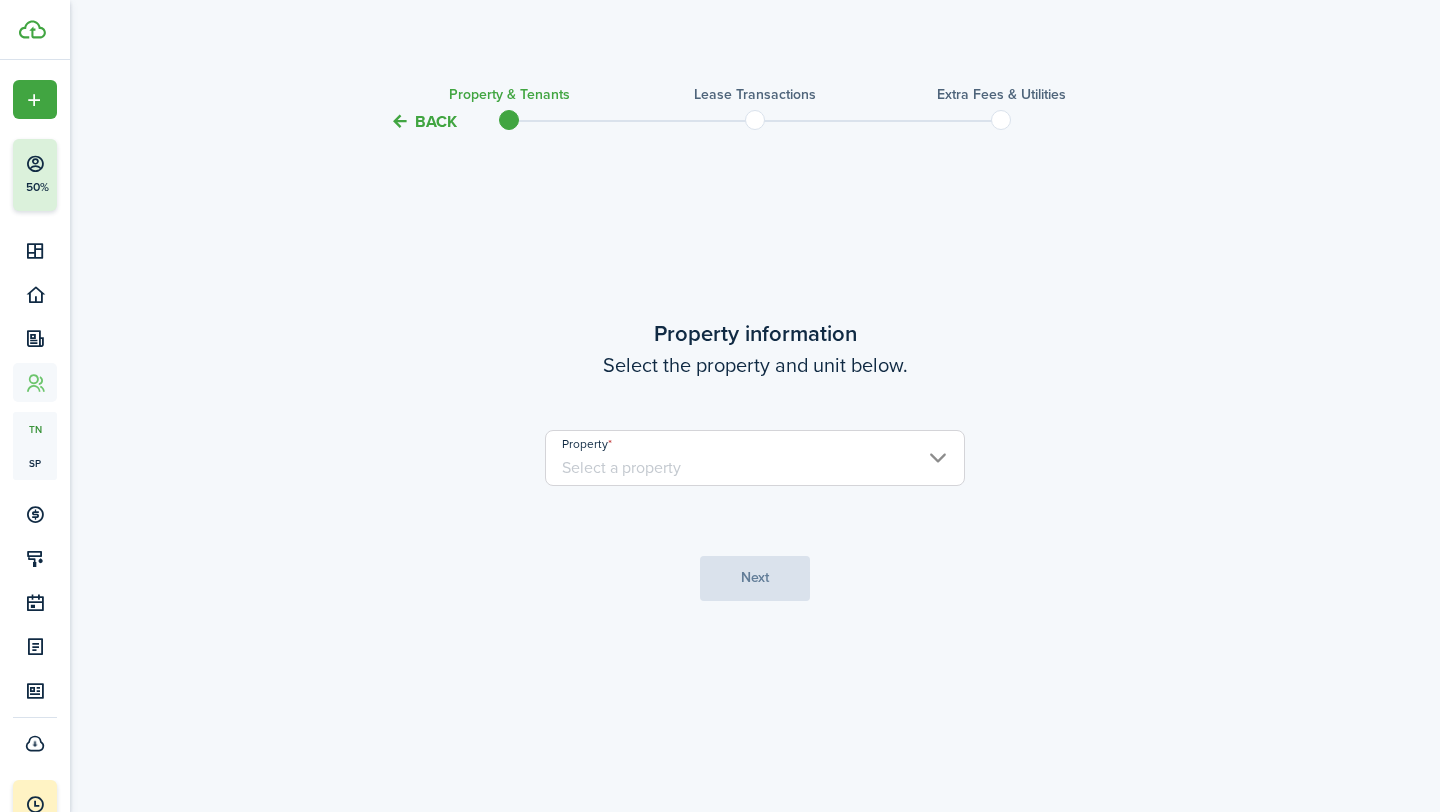 click on "Property" at bounding box center [755, 458] 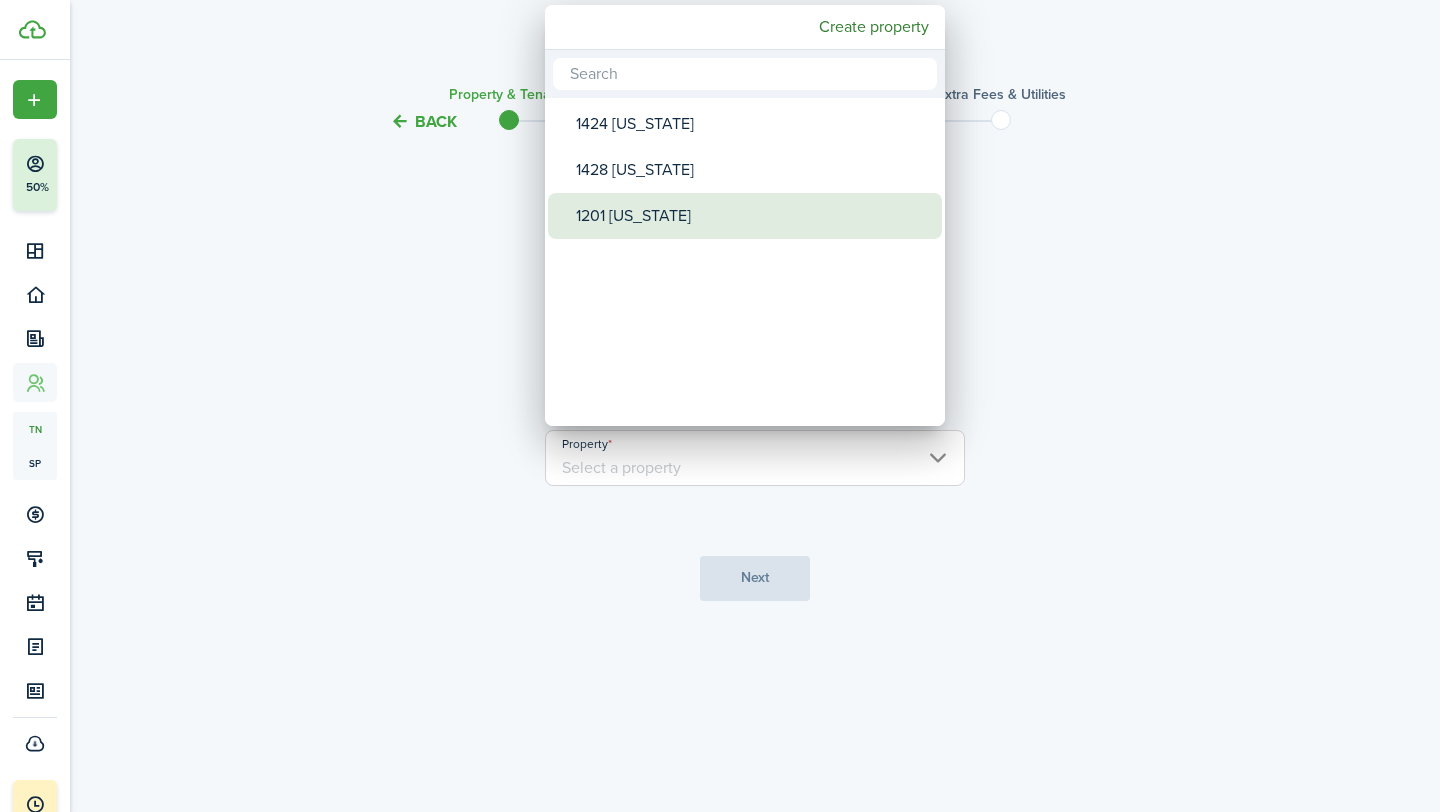 click on "1201 [US_STATE]" at bounding box center (753, 216) 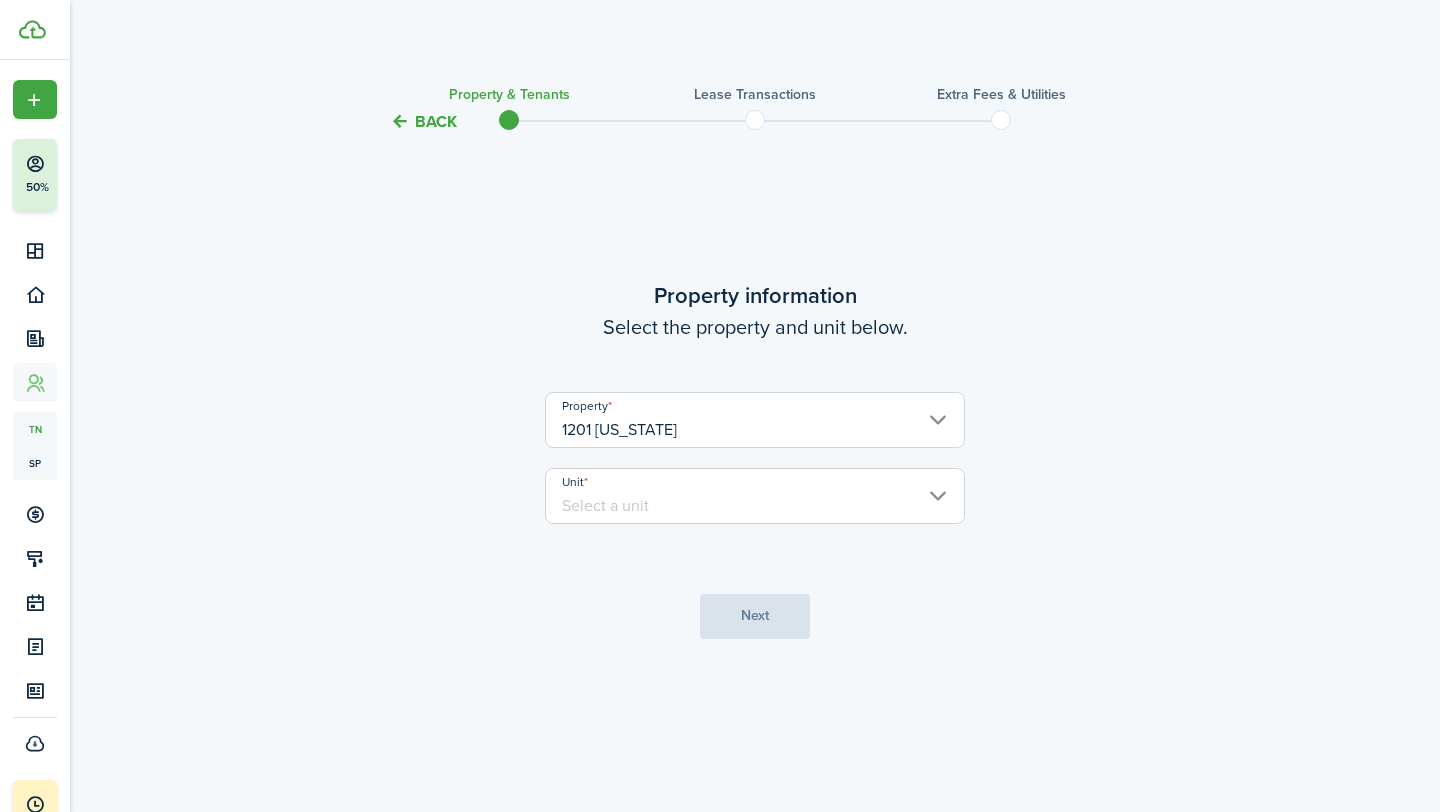 click on "Unit" at bounding box center [755, 496] 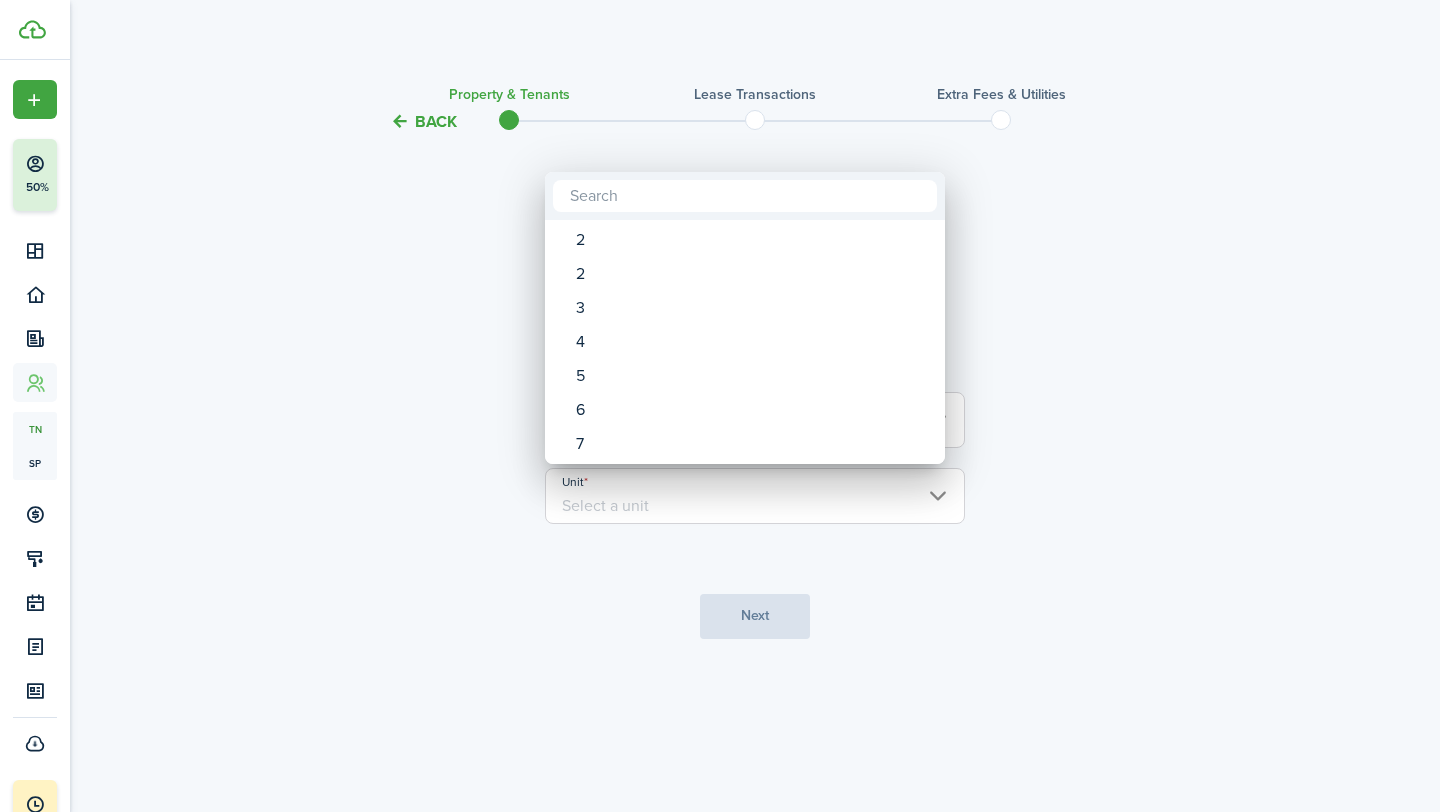click at bounding box center [720, 406] 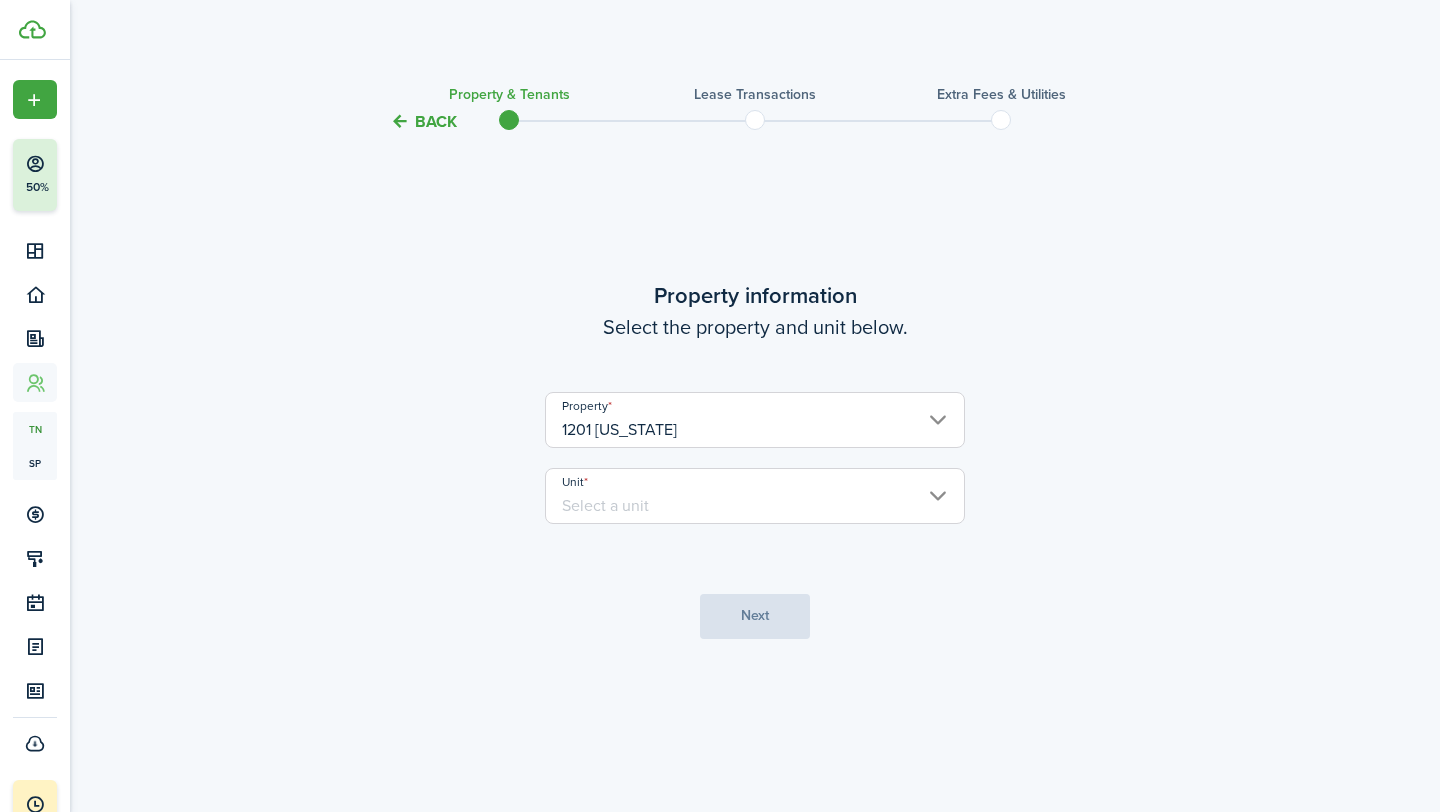 click on "Back" at bounding box center [423, 121] 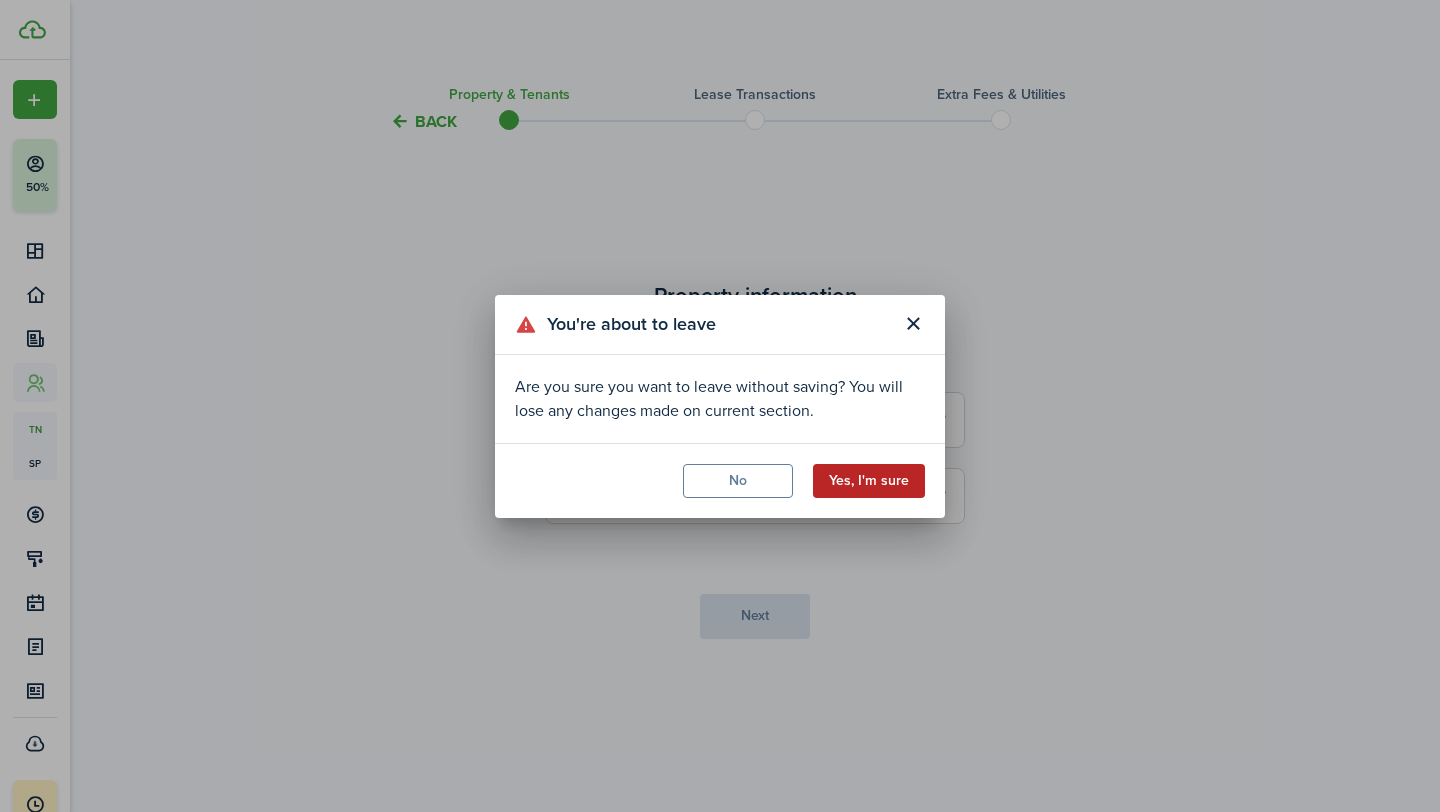 click on "Yes, I'm sure" 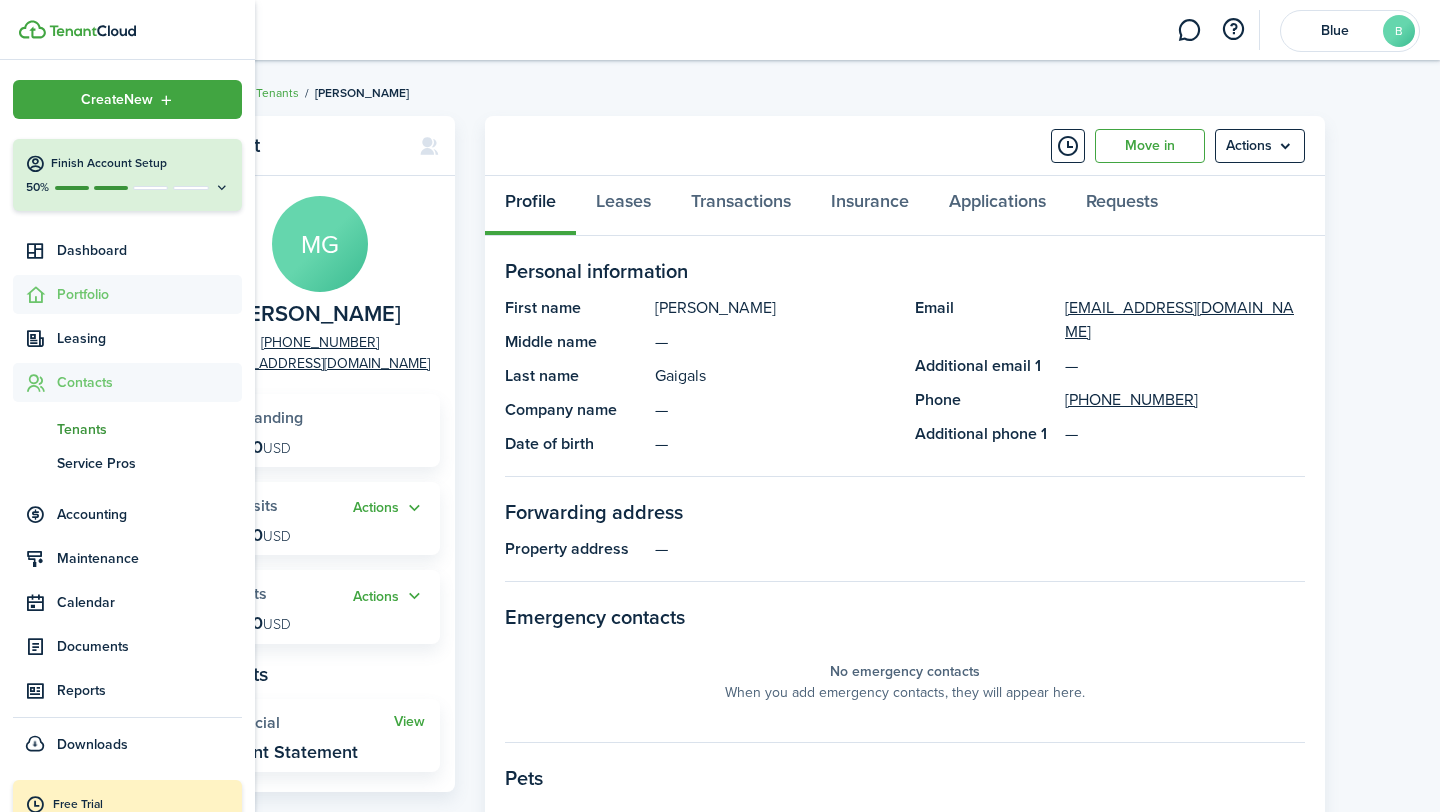 click on "Portfolio" 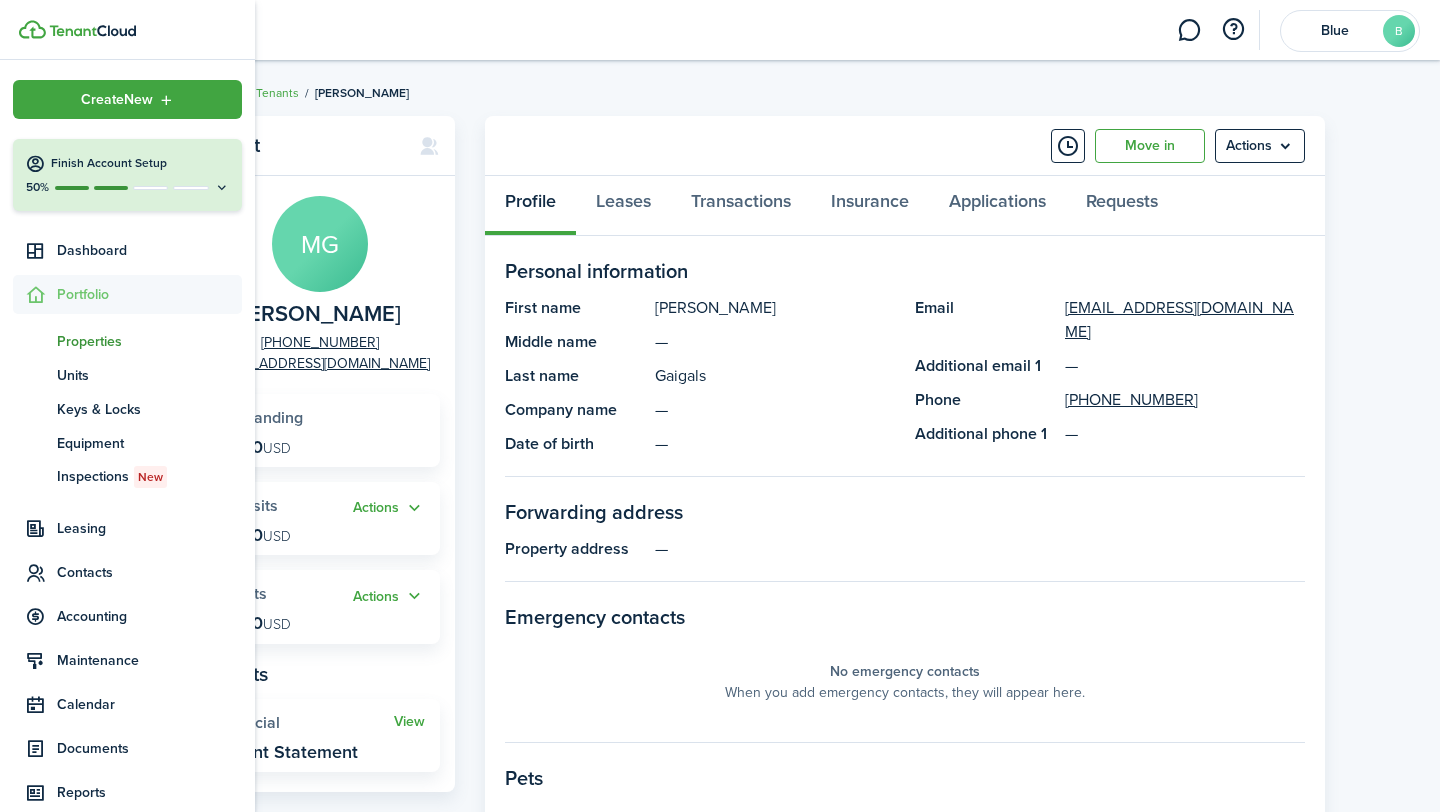click on "Properties" 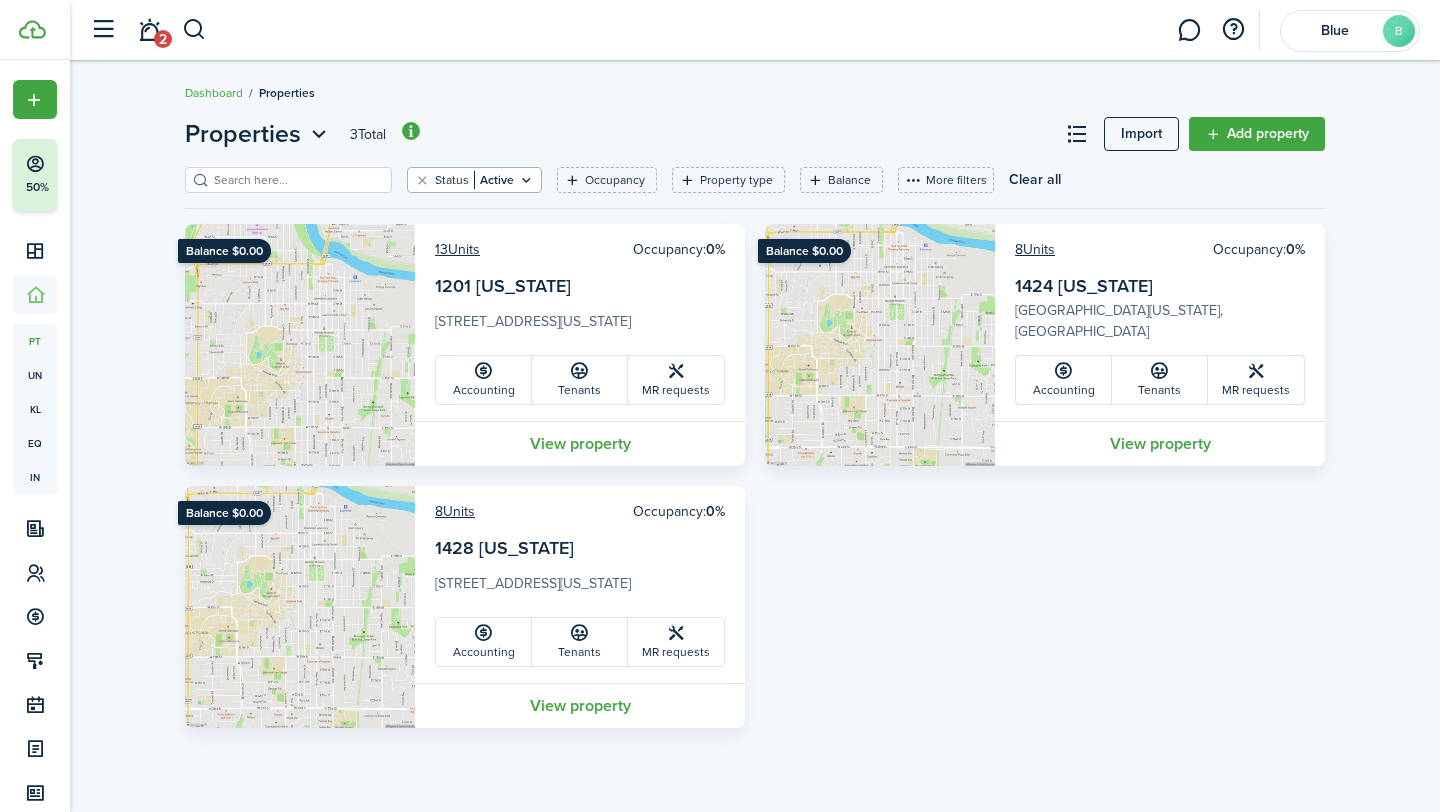 click on "[STREET_ADDRESS][US_STATE]" 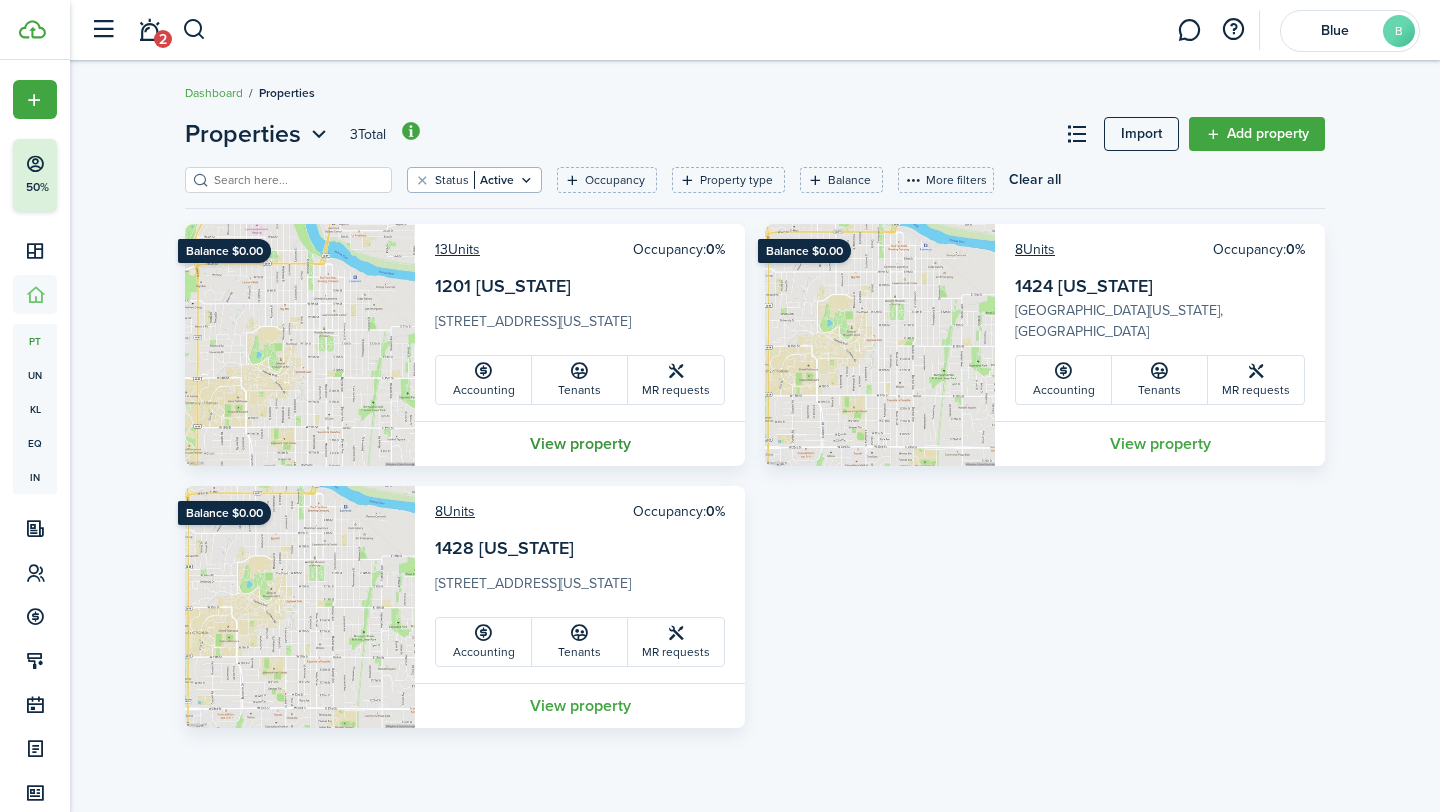 click on "View property" 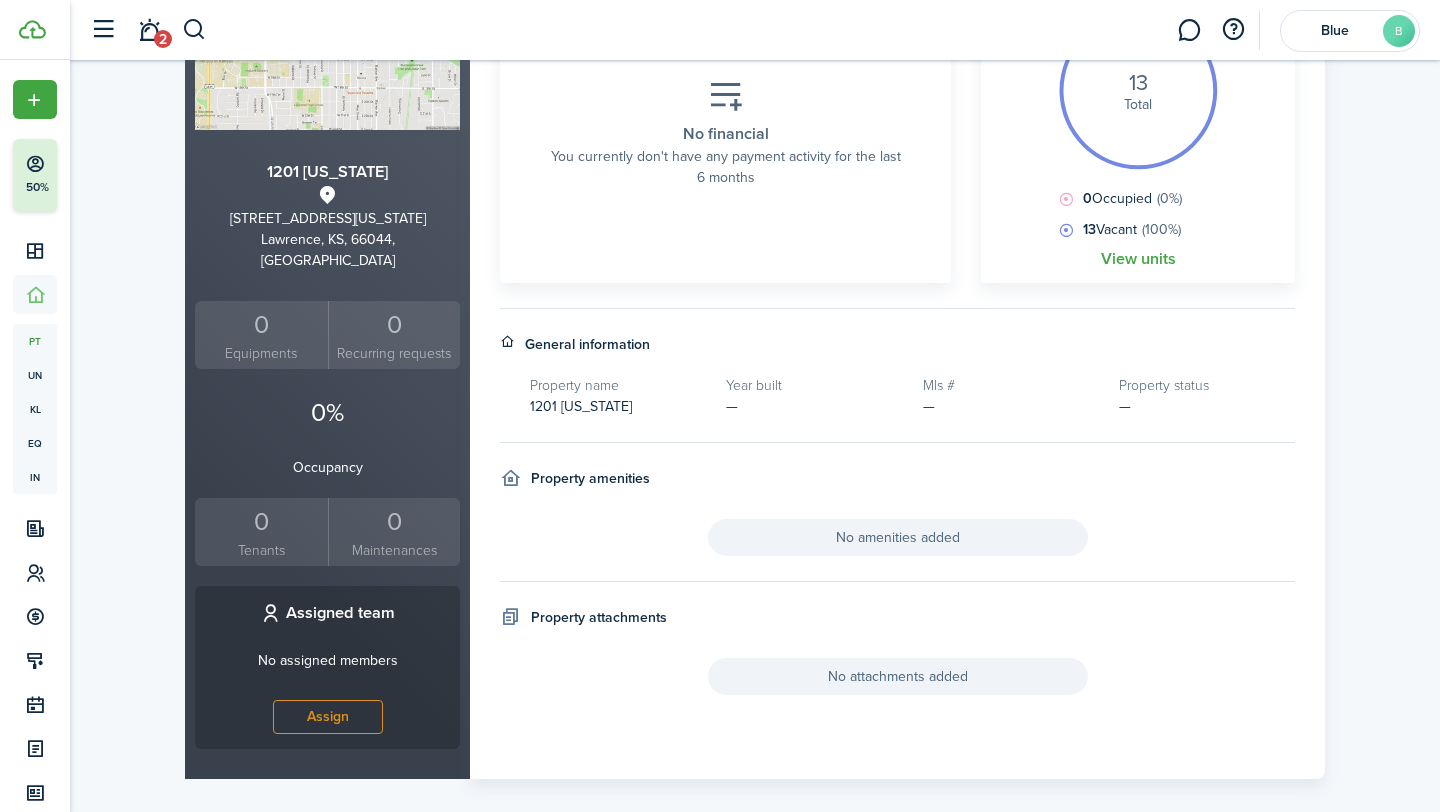 scroll, scrollTop: 0, scrollLeft: 0, axis: both 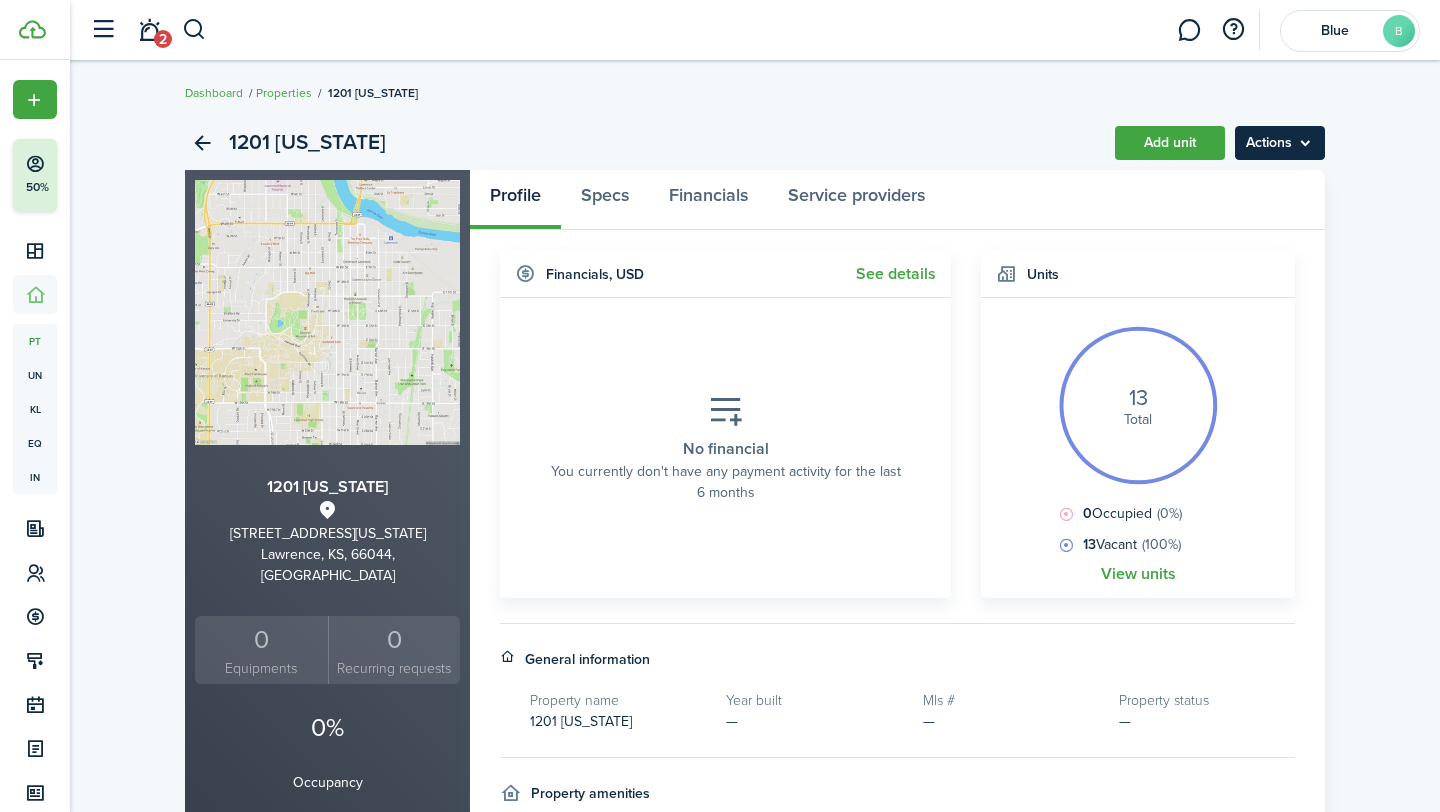 click on "Actions" 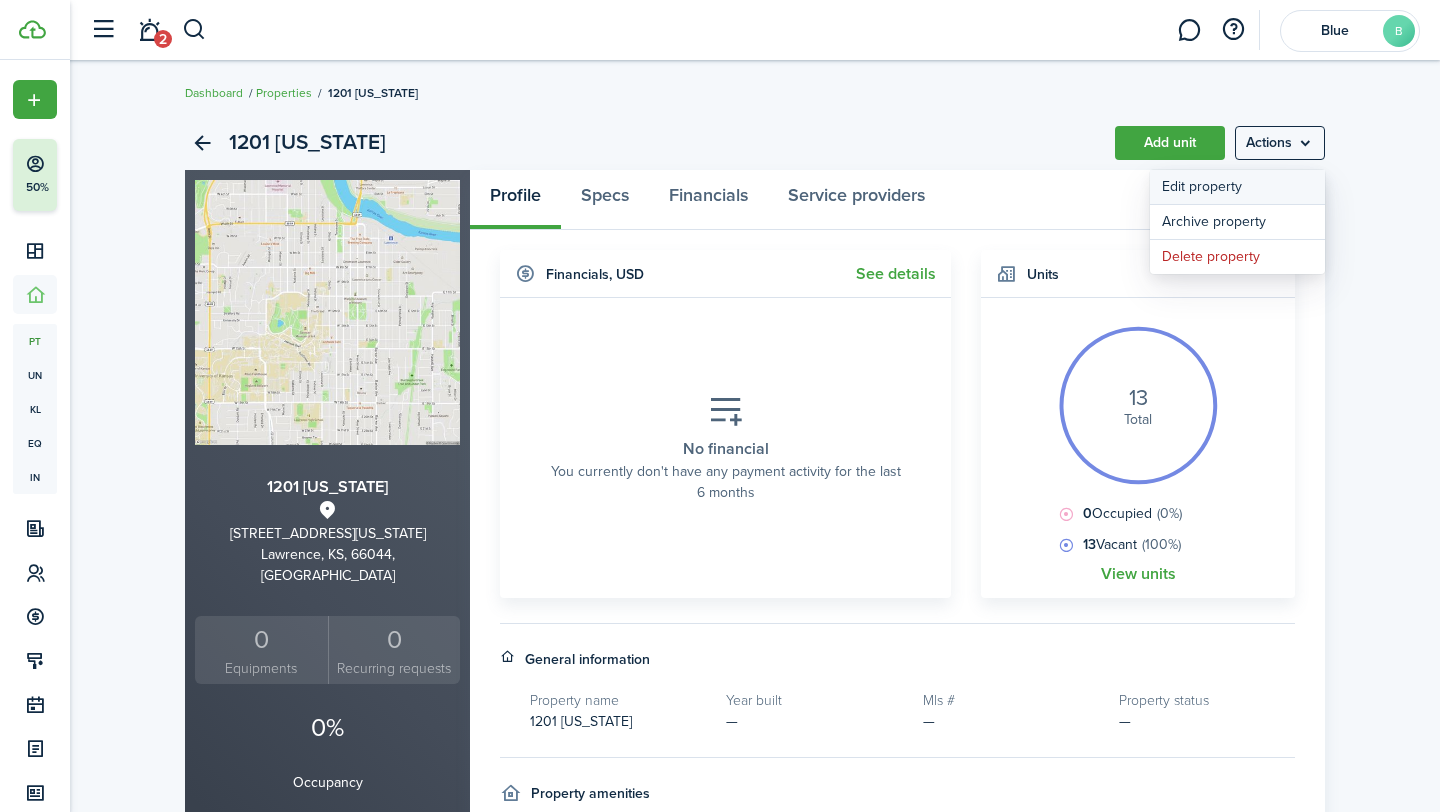 click on "Edit property" at bounding box center [1237, 187] 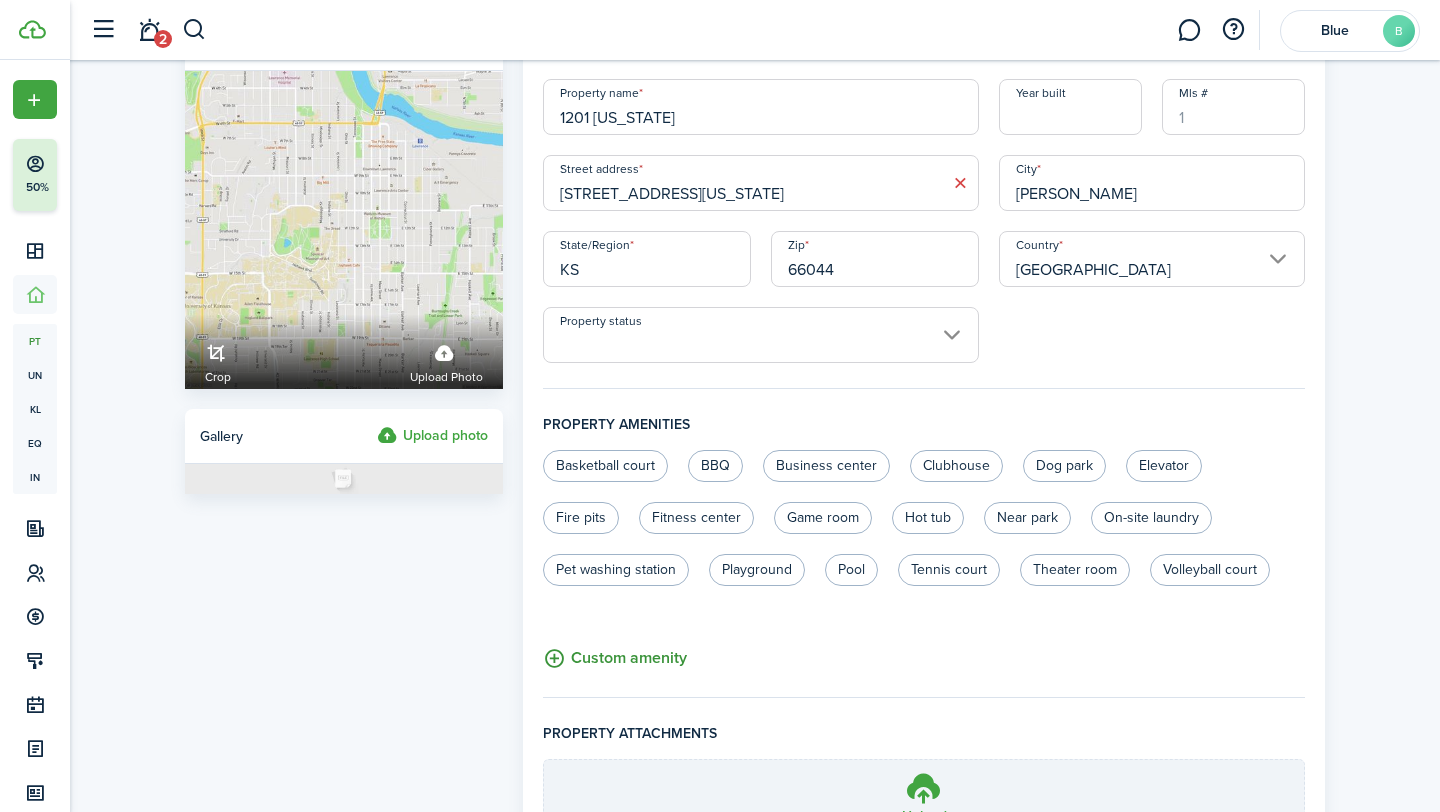 scroll, scrollTop: 0, scrollLeft: 0, axis: both 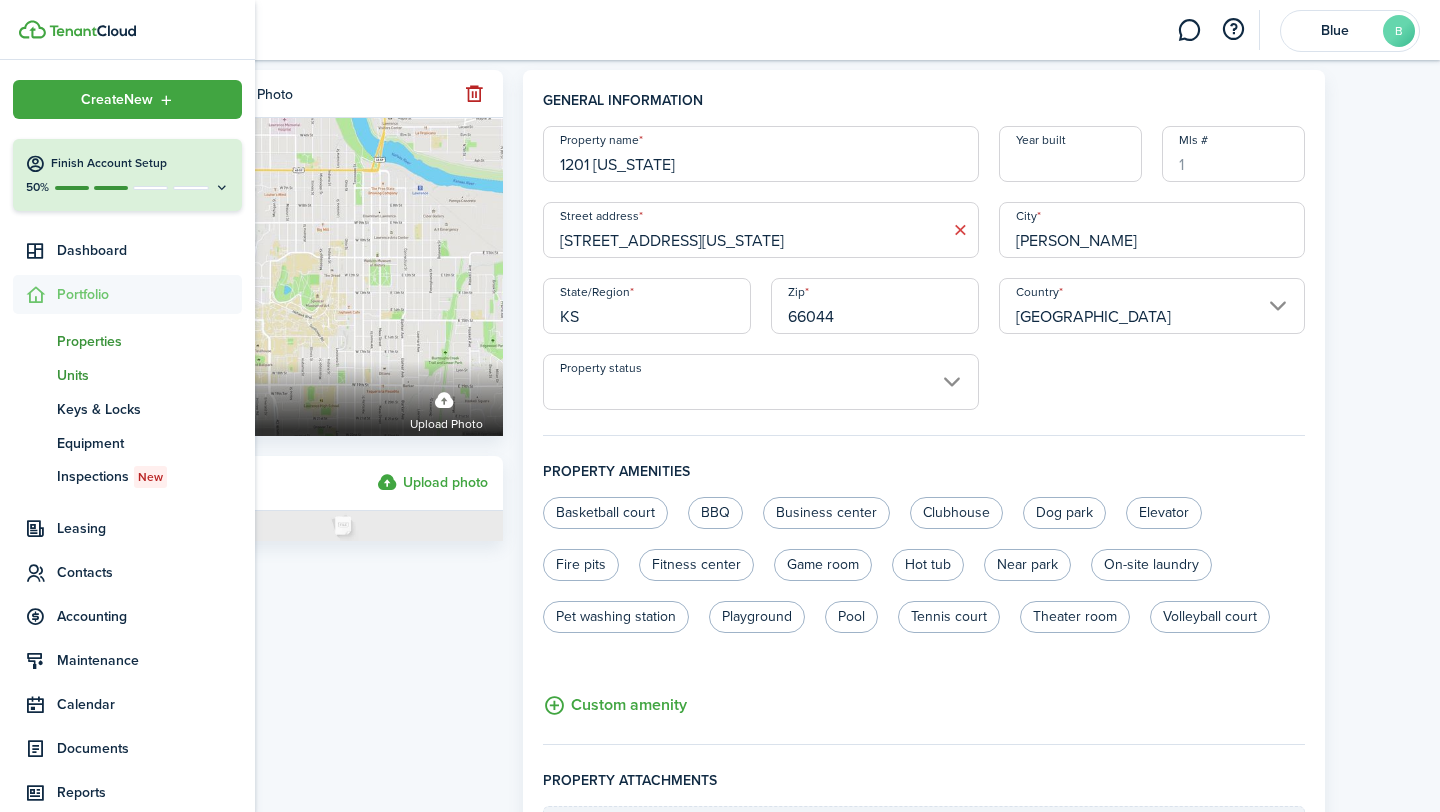 click on "Units" 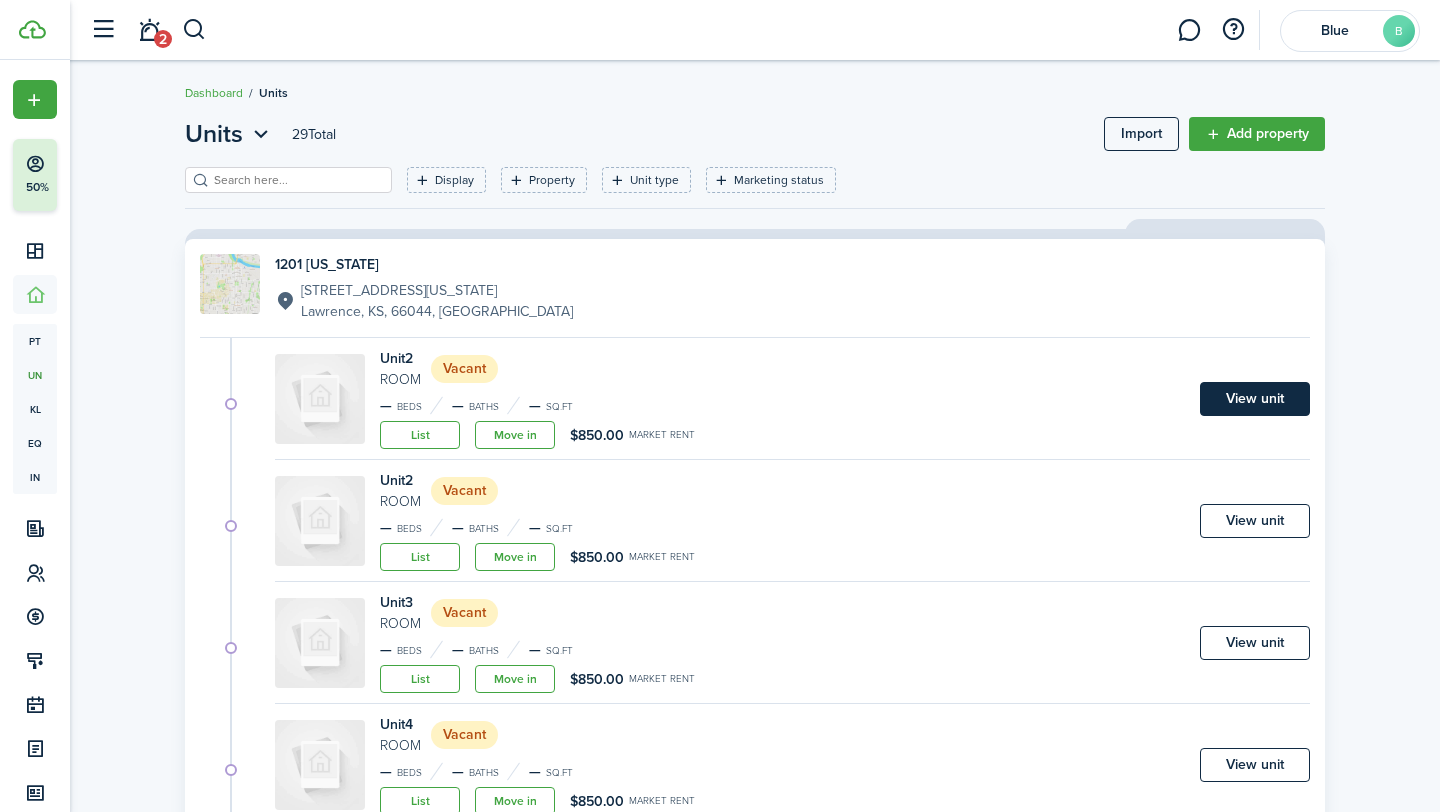 click on "View unit" 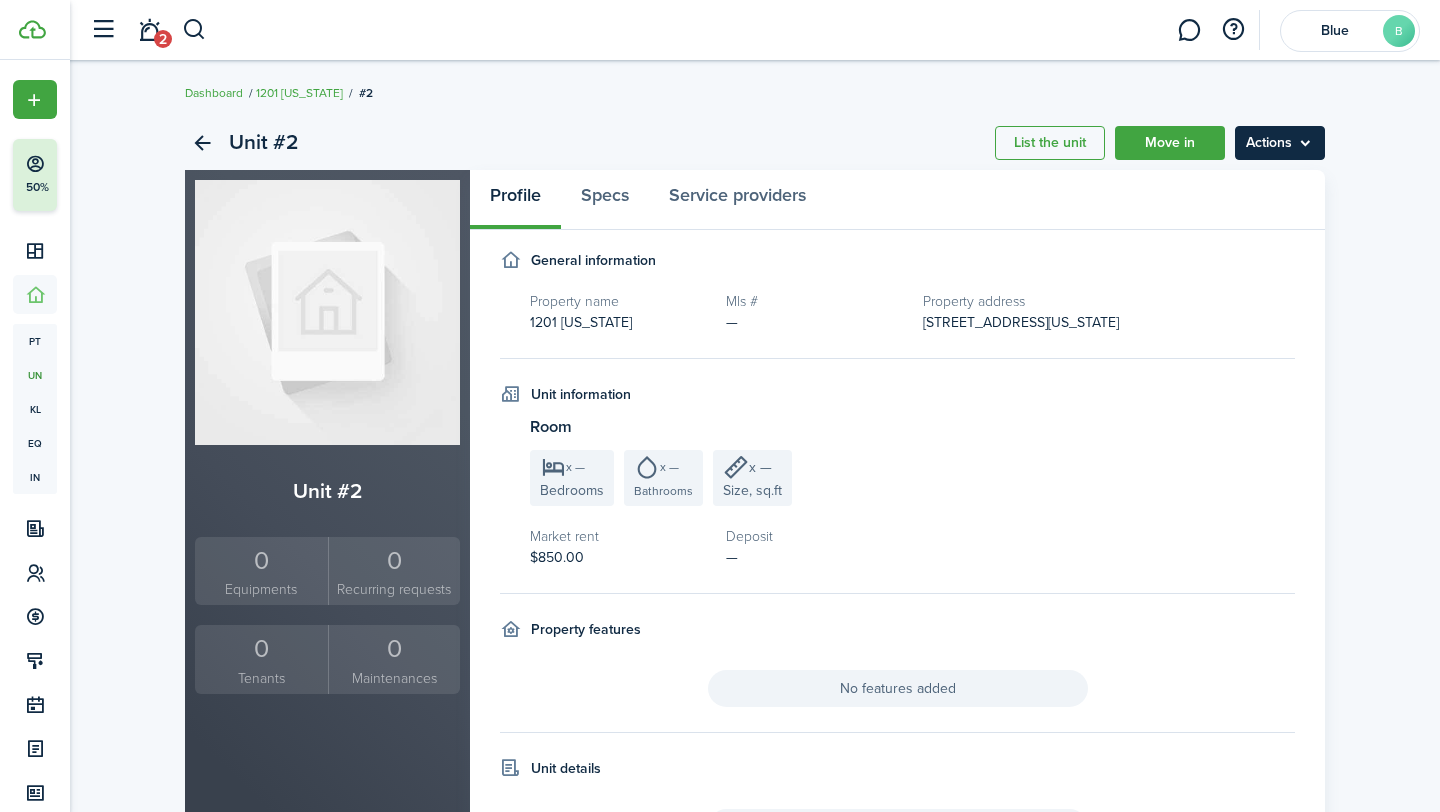 click on "Actions" 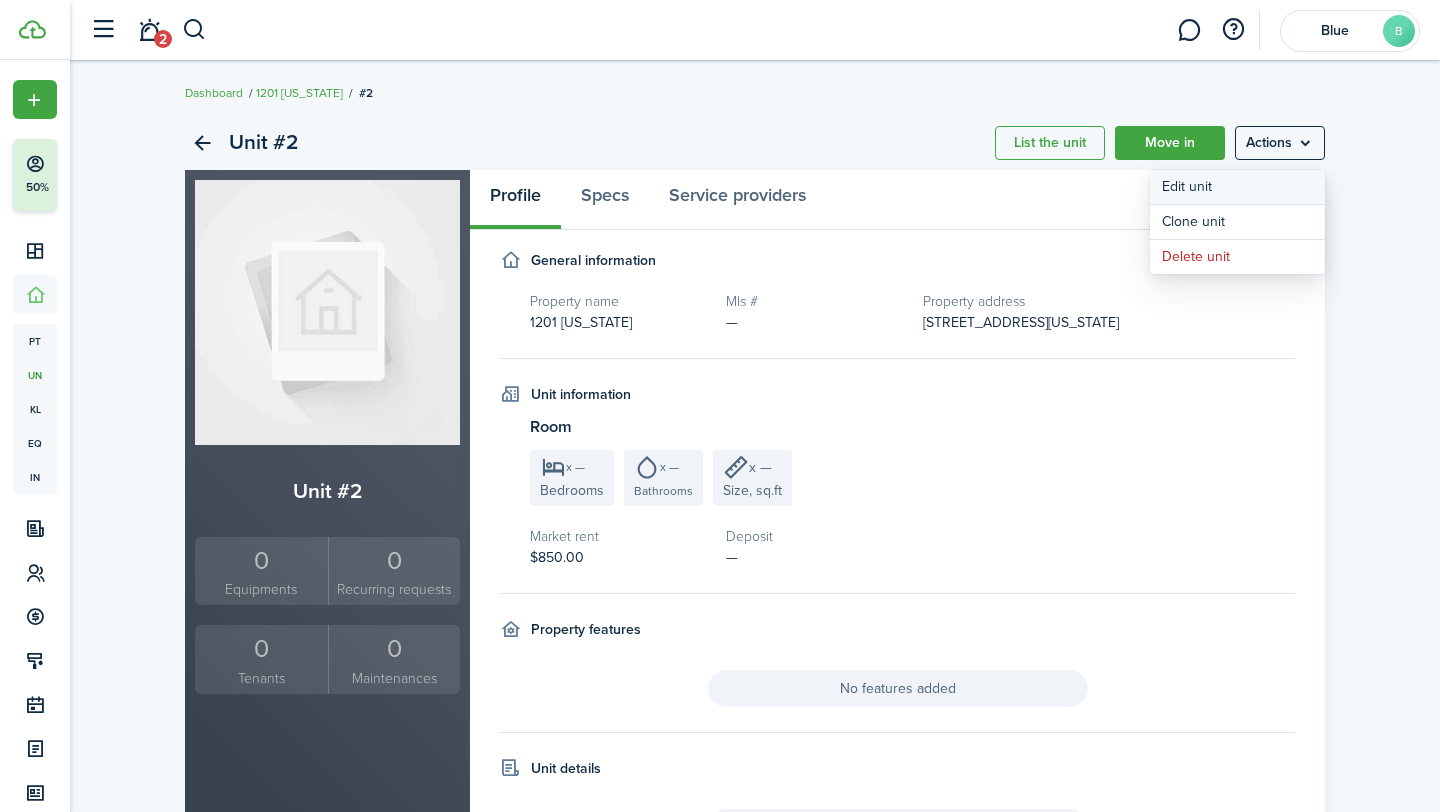 click on "Edit unit" at bounding box center [1237, 187] 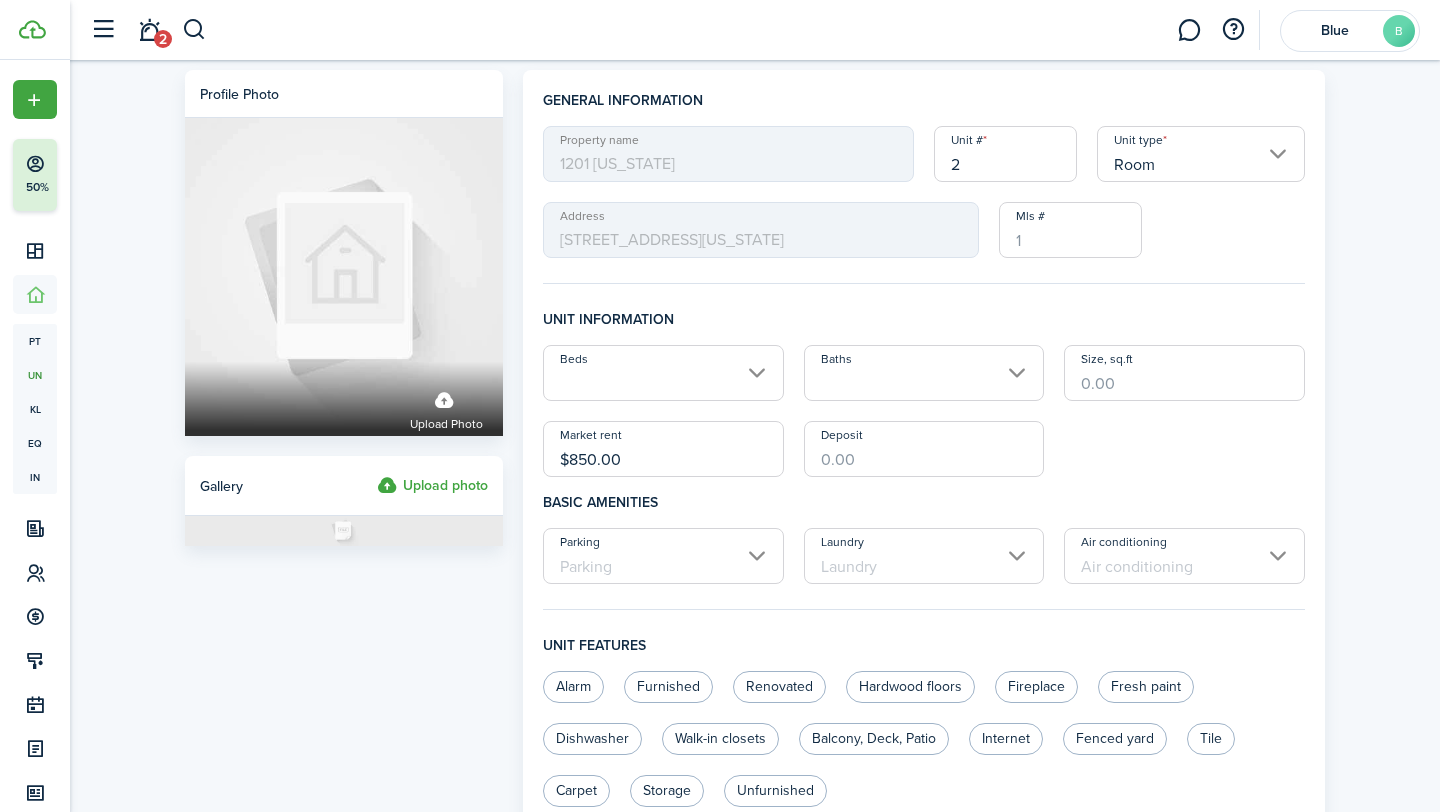 click on "2" at bounding box center (1005, 154) 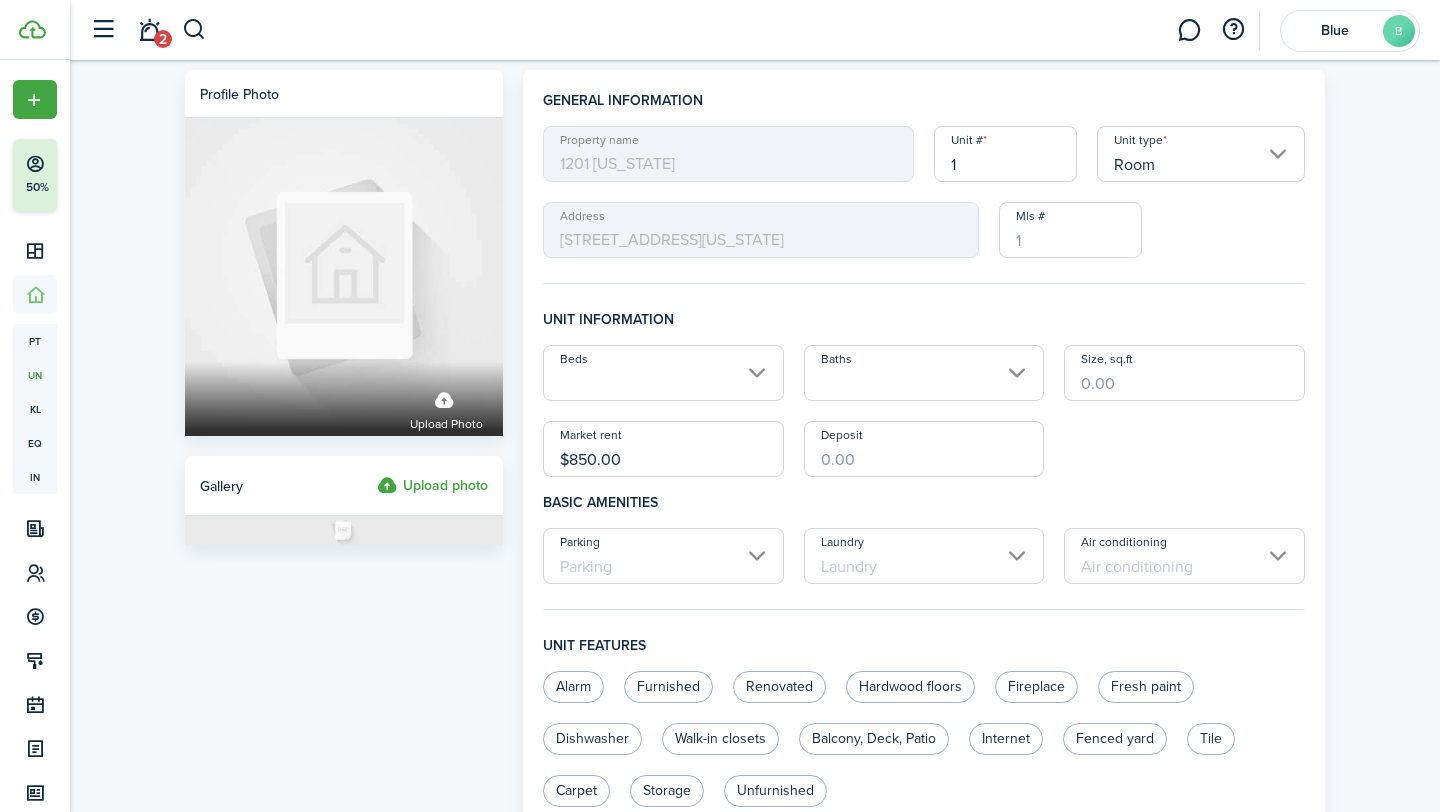 type on "1" 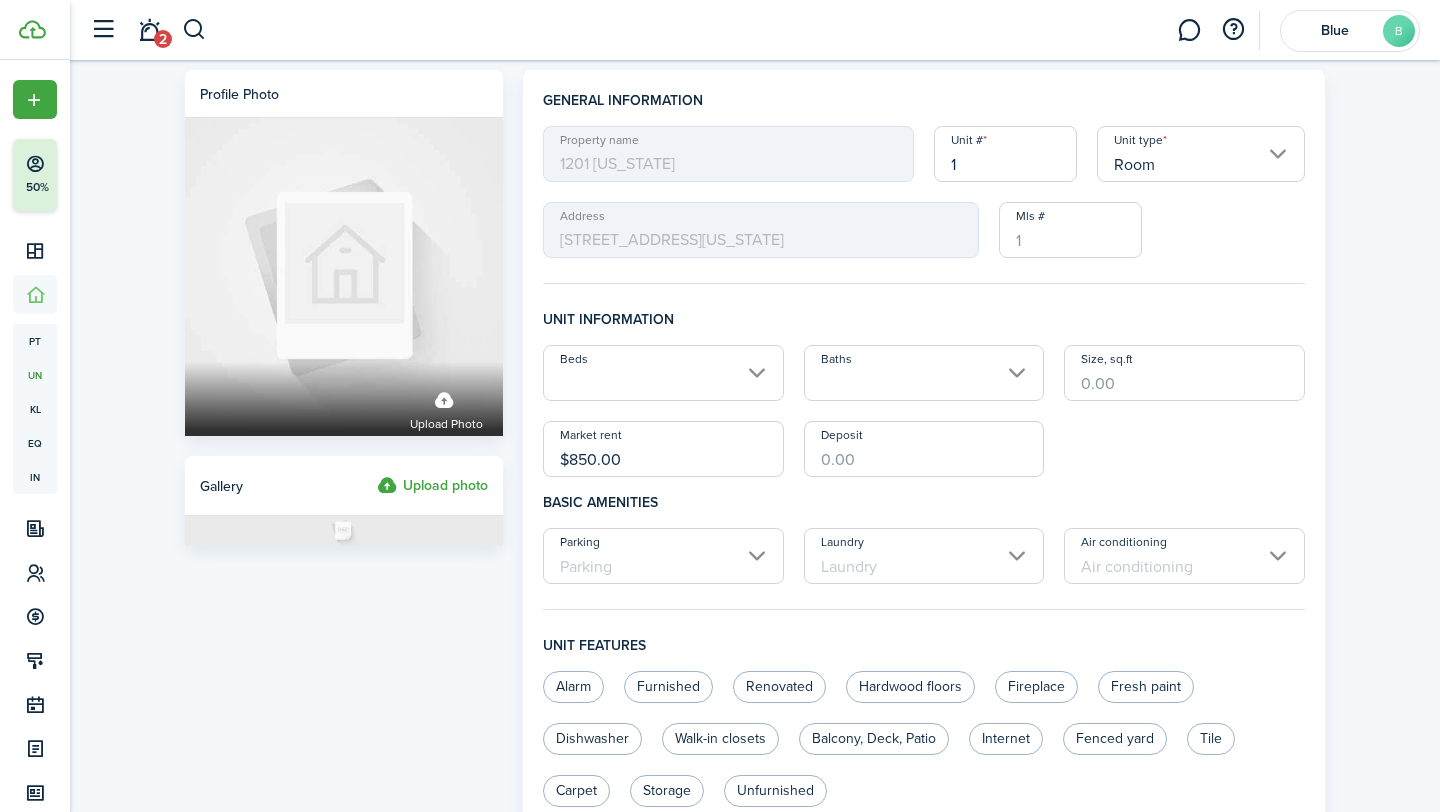 click on "Profile photo  Upload photo Gallery  Upload photo  General information  Property name  1201 Ohio  Unit #  1  Unit type  Room  Address  1201 Ohio St  Mls #  Unit information  Beds   Baths   Size, sq.ft   Market rent  $850.00  Deposit  Basic amenities  Parking   Laundry   Air conditioning  Unit features  Alarm   Furnished   Renovated   Hardwood floors   Fireplace   Fresh paint   Dishwasher   Walk-in closets   Balcony, Deck, Patio   Internet   Fenced yard   Tile   Carpet   Storage   Unfurnished      Save   Close   Custom feature  Unit details Column Insert column left Insert column right Delete column Row Insert row above Insert row below Delete row Merge cells Merge cells Split cell Insert paragraph outside the table Insert before Insert after Copy table Table properties Delete table Character limit:  0 /  4000 Unit attachments Upload store documents and templates Choose file Drop your file here Cancel Update" 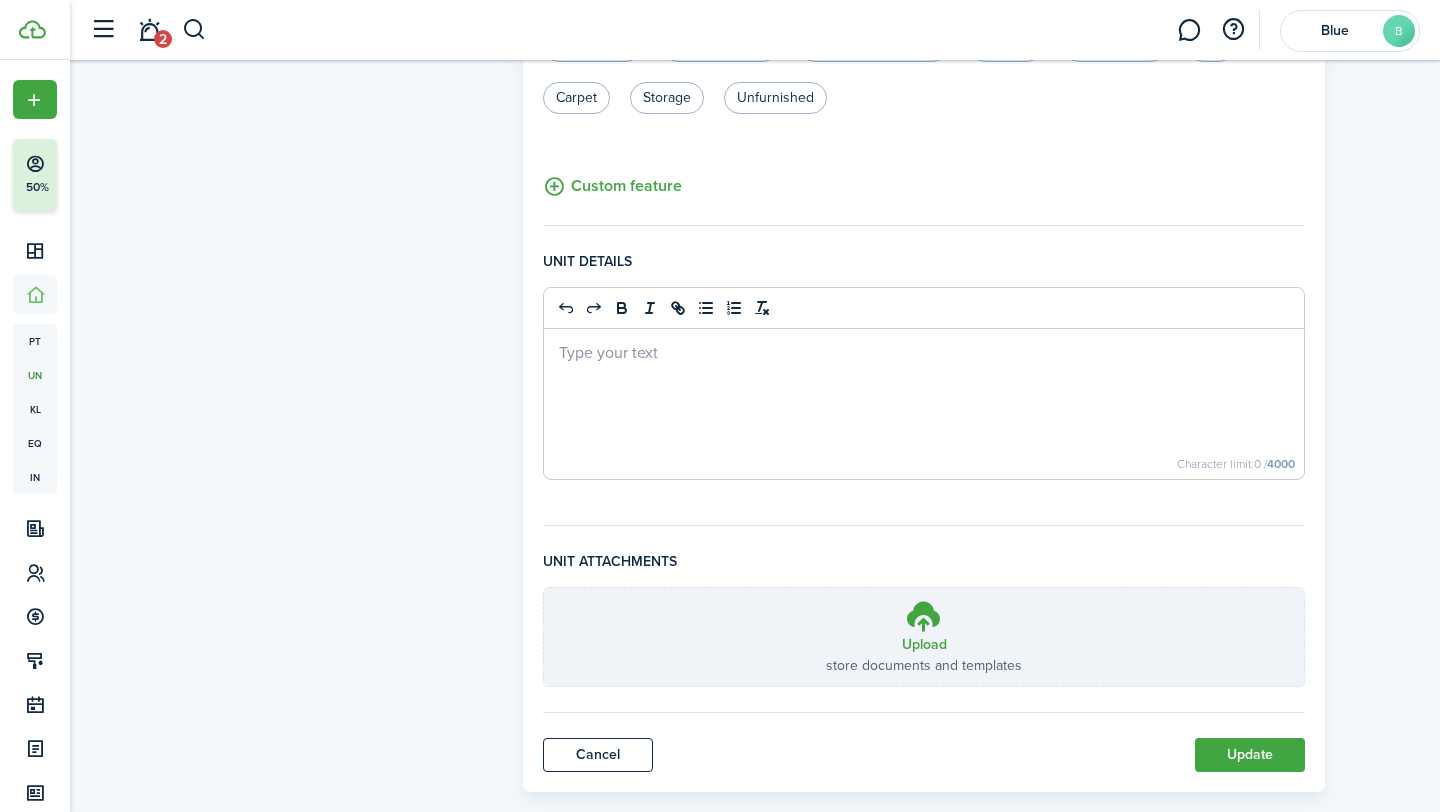 scroll, scrollTop: 727, scrollLeft: 0, axis: vertical 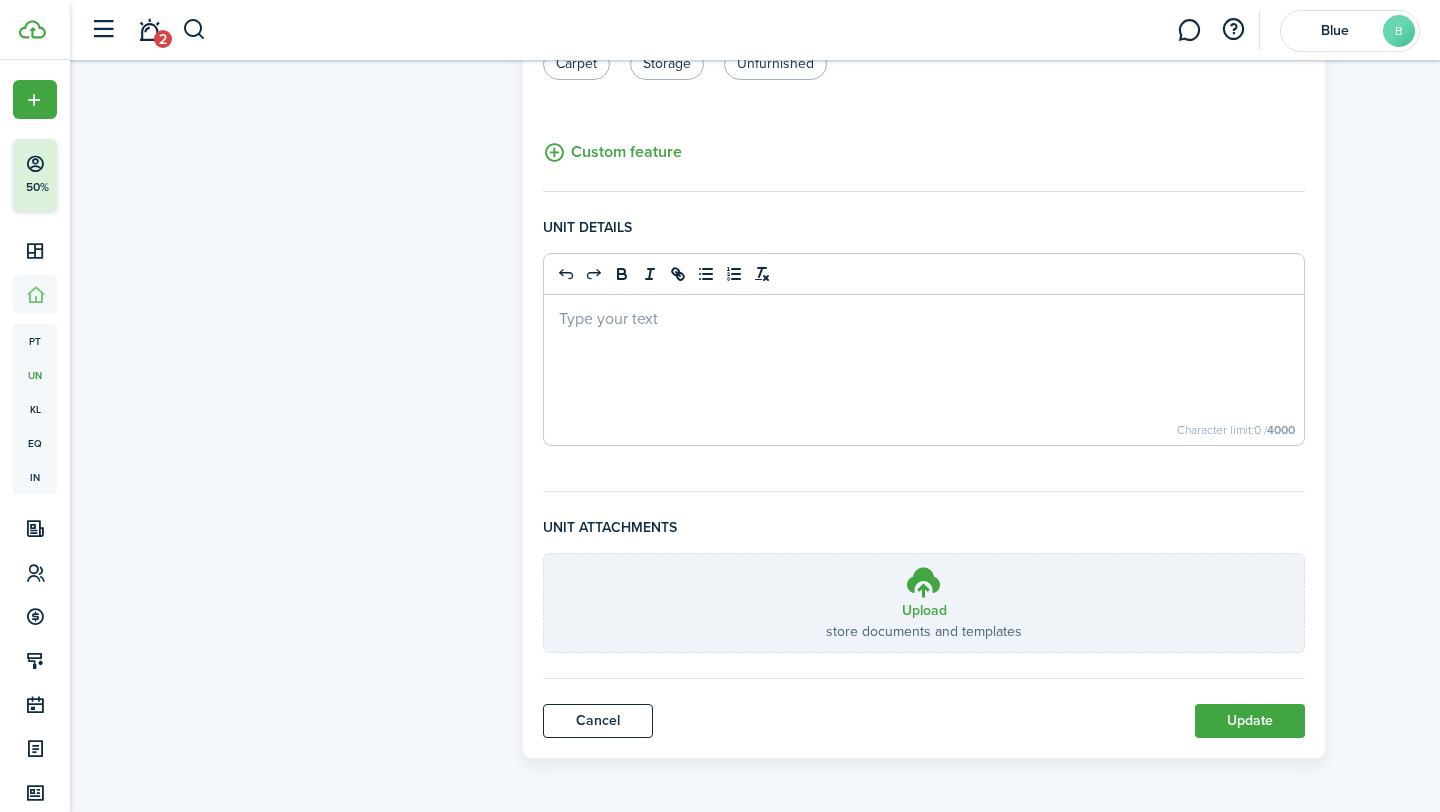 click on "General information  Property name  1201 Ohio  Unit #  1  Unit type  Room  Address  1201 Ohio St  Mls #  Unit information  Beds   Baths   Size, sq.ft   Market rent  $850.00  Deposit  Basic amenities  Parking   Laundry   Air conditioning  Unit features  Alarm   Furnished   Renovated   Hardwood floors   Fireplace   Fresh paint   Dishwasher   Walk-in closets   Balcony, Deck, Patio   Internet   Fenced yard   Tile   Carpet   Storage   Unfurnished      Save   Close   Custom feature  Unit details Column Insert column left Insert column right Delete column Row Insert row above Insert row below Delete row Merge cells Merge cells Split cell Insert paragraph outside the table Insert before Insert after Copy table Table properties Delete table Character limit:  0 /  4000 Unit attachments Upload store documents and templates Choose file Drop your file here Cancel Update" 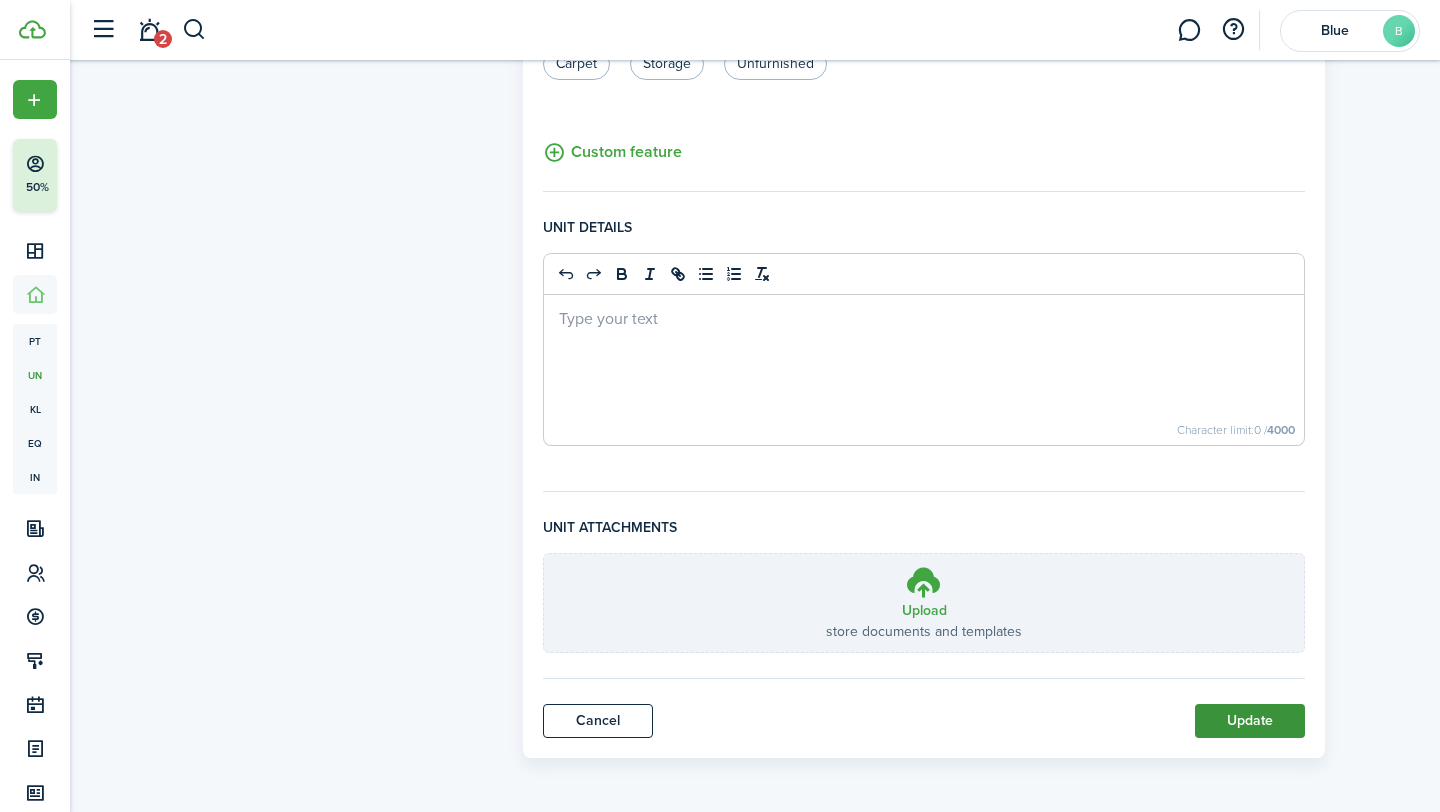 click on "Update" 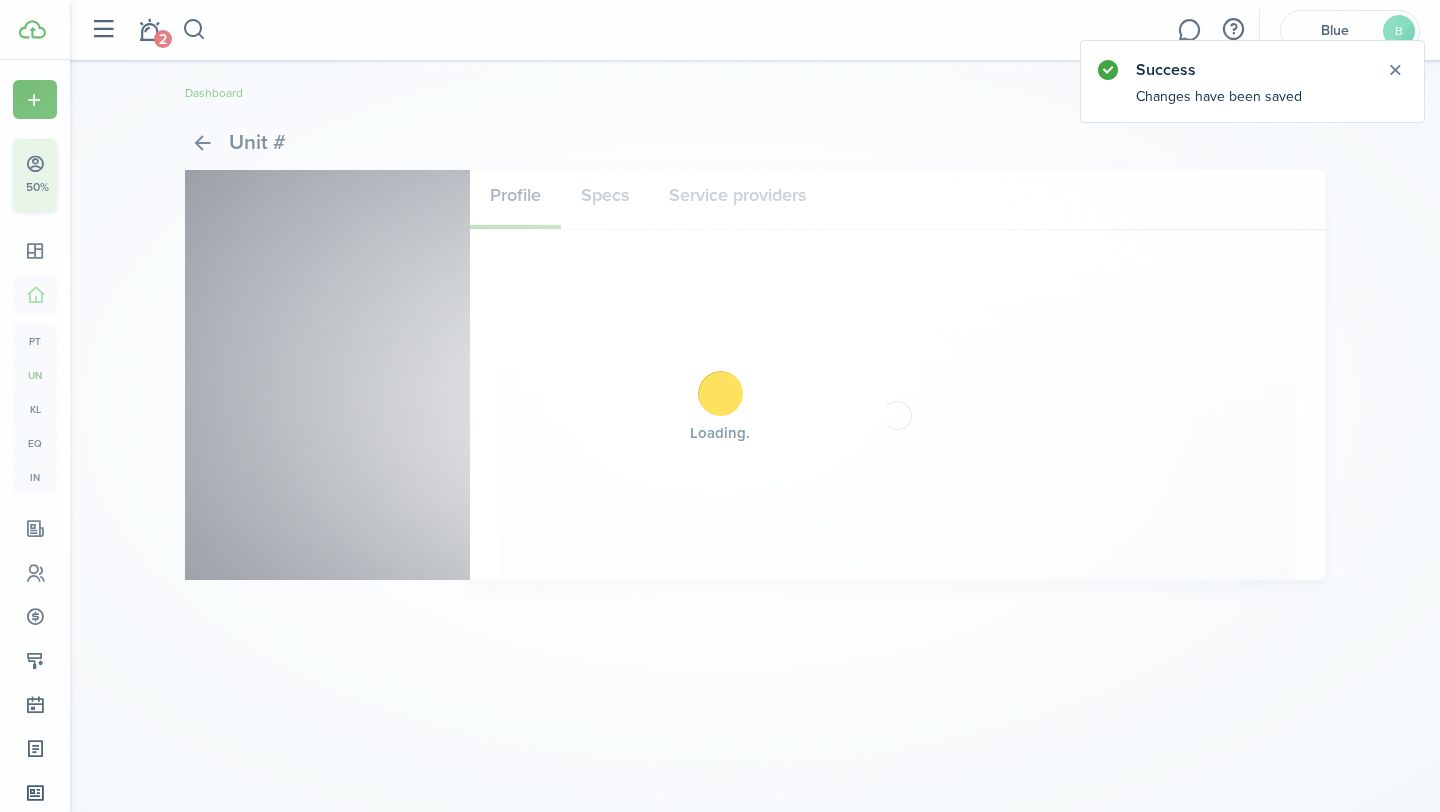 scroll, scrollTop: 0, scrollLeft: 0, axis: both 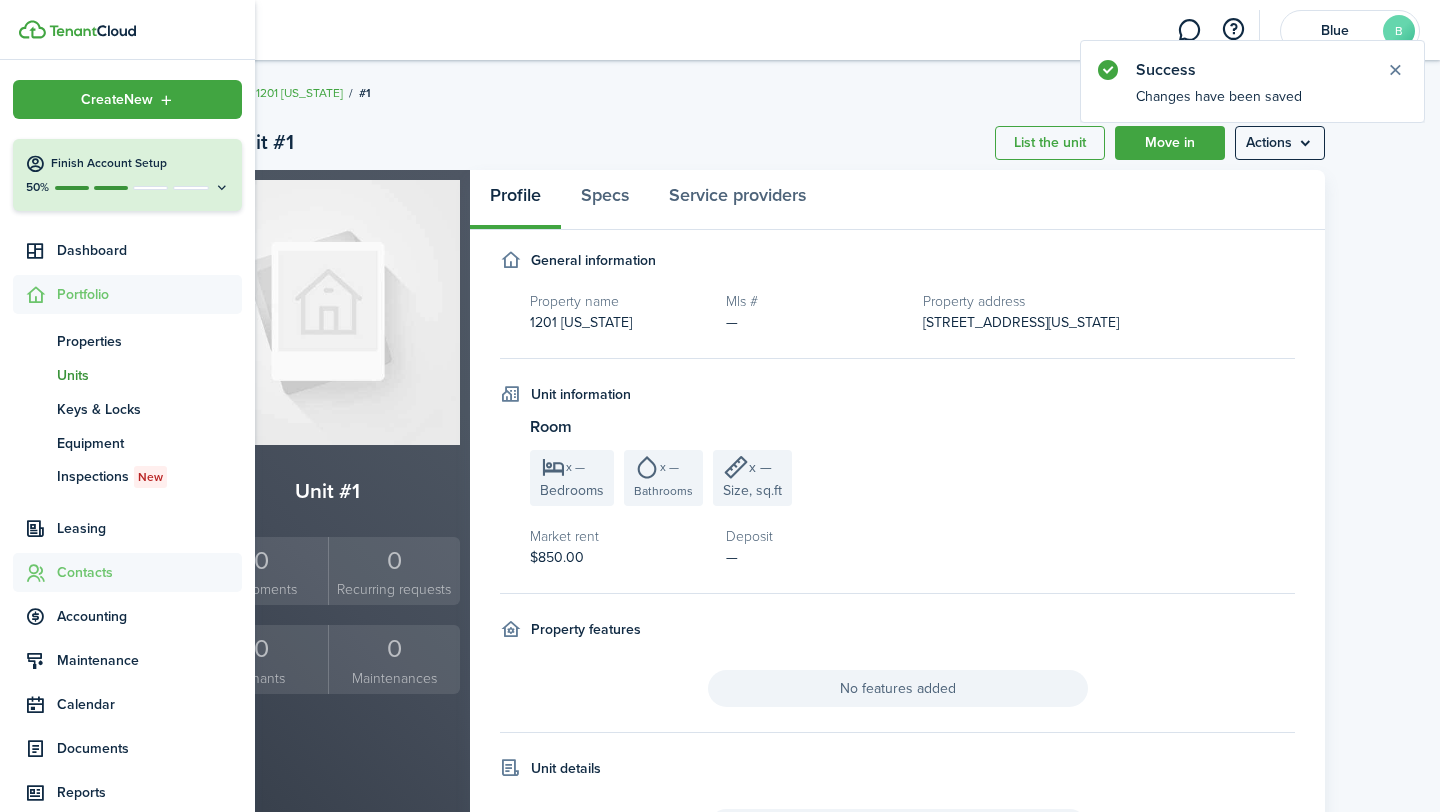 click on "Contacts" 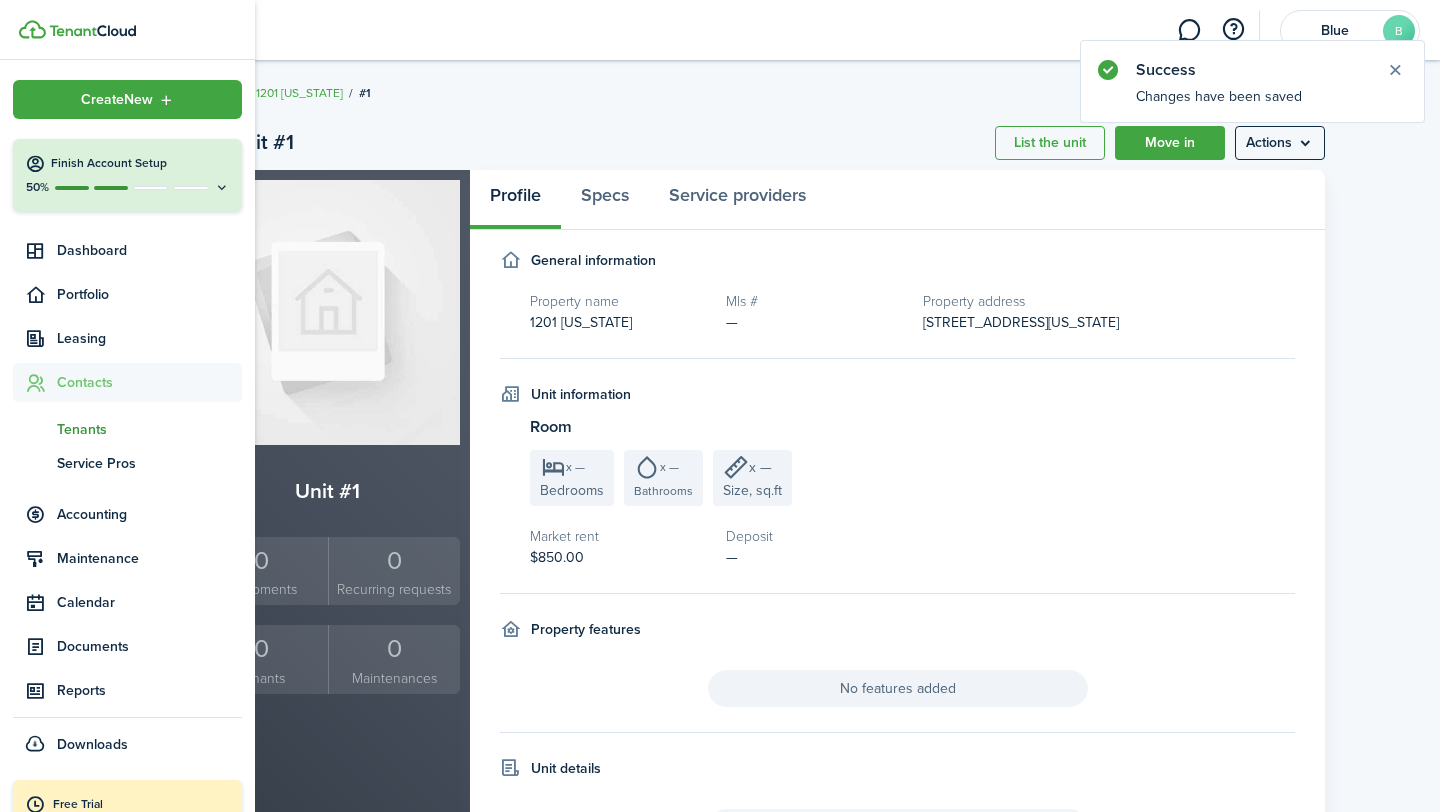 click on "Tenants" 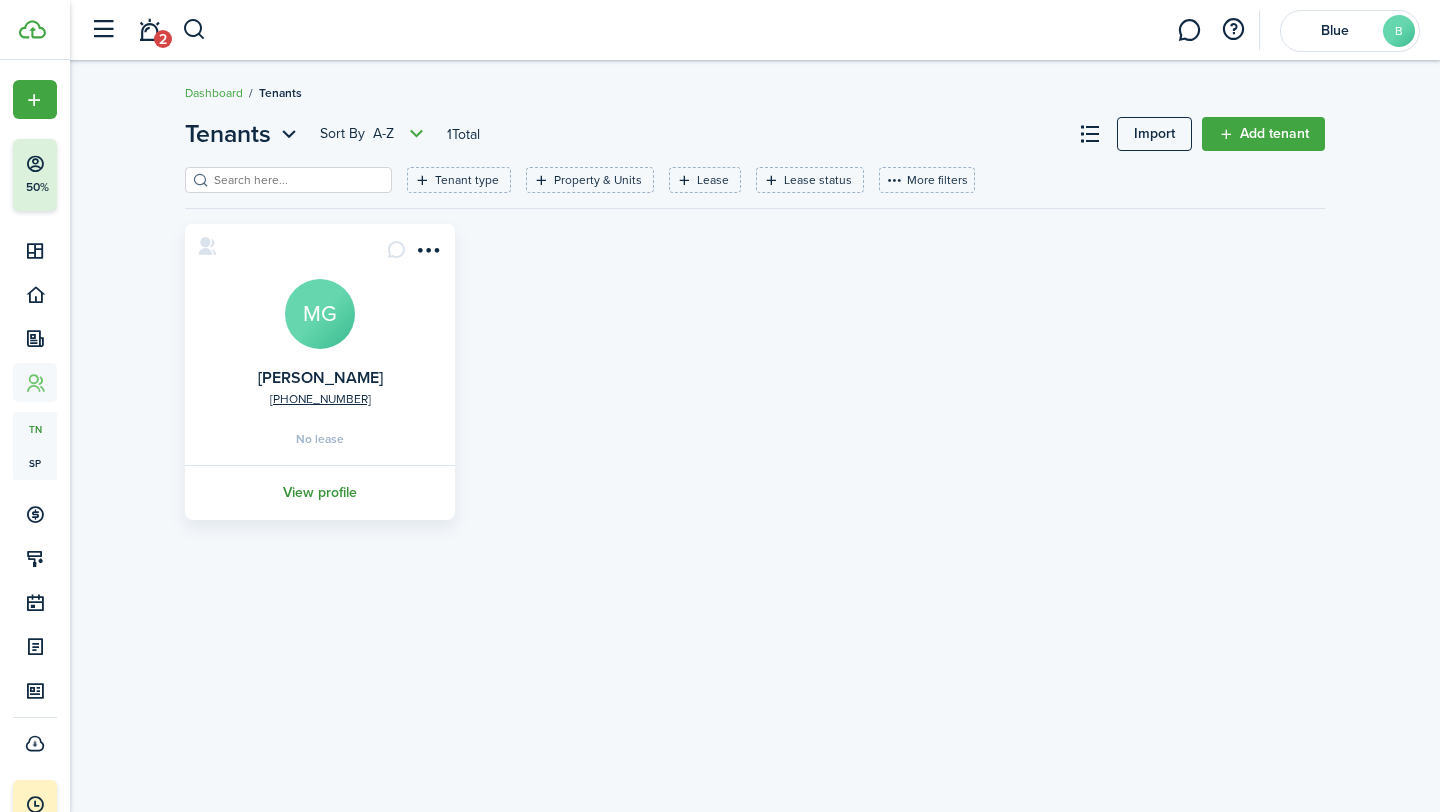 click on "View profile" 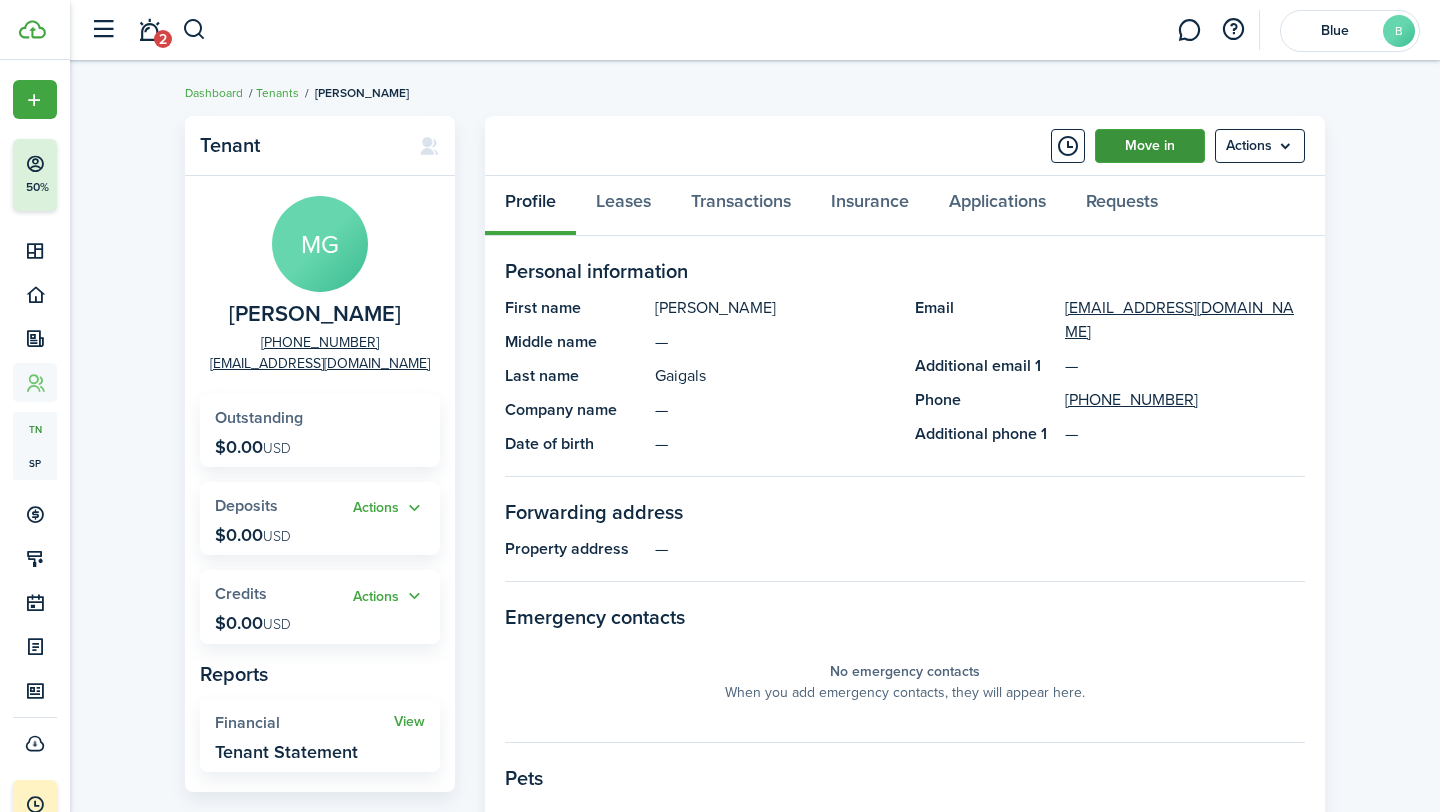 click on "Move in" 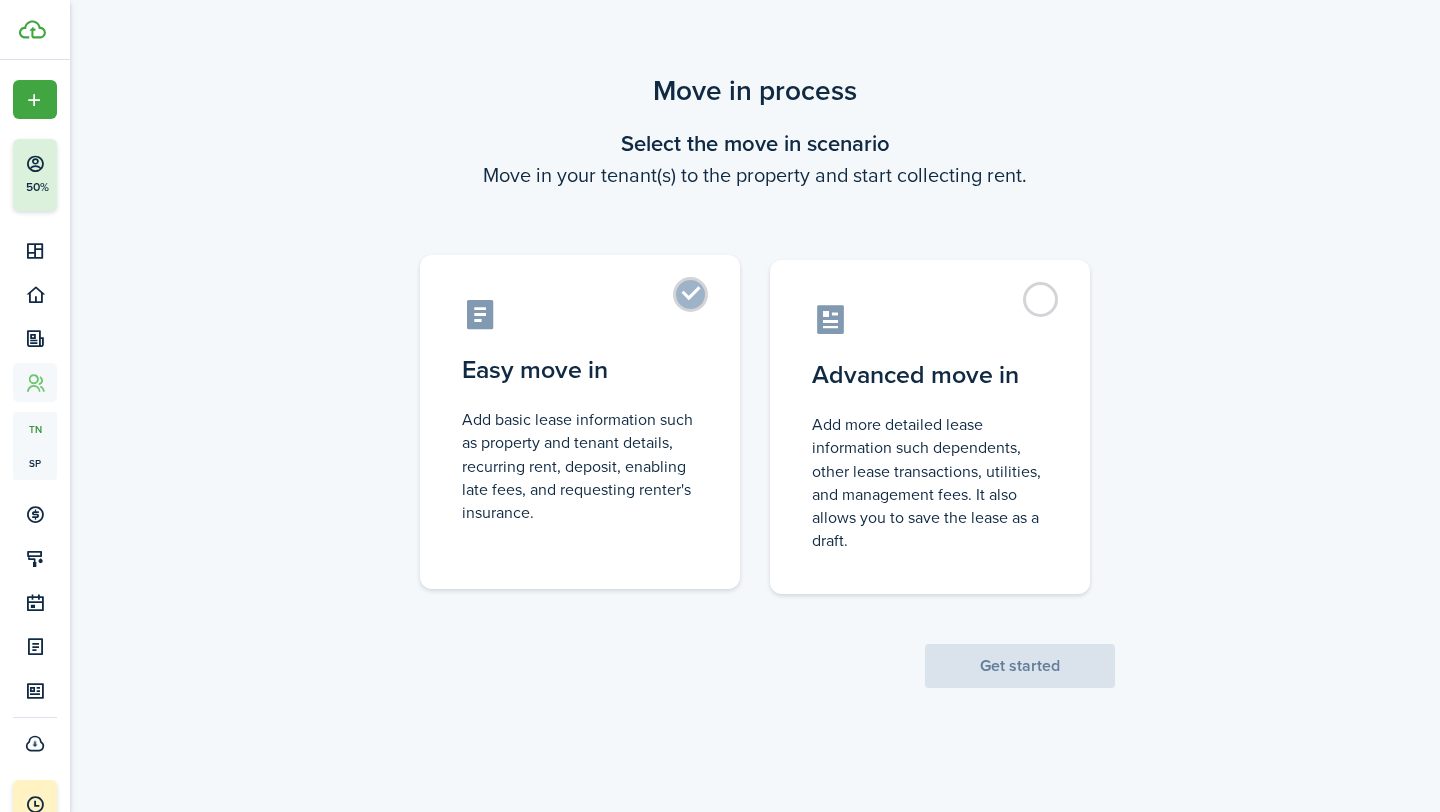 click on "Easy move in  Add basic lease information such as property and tenant details, recurring rent, deposit, enabling late fees, and requesting renter's insurance." 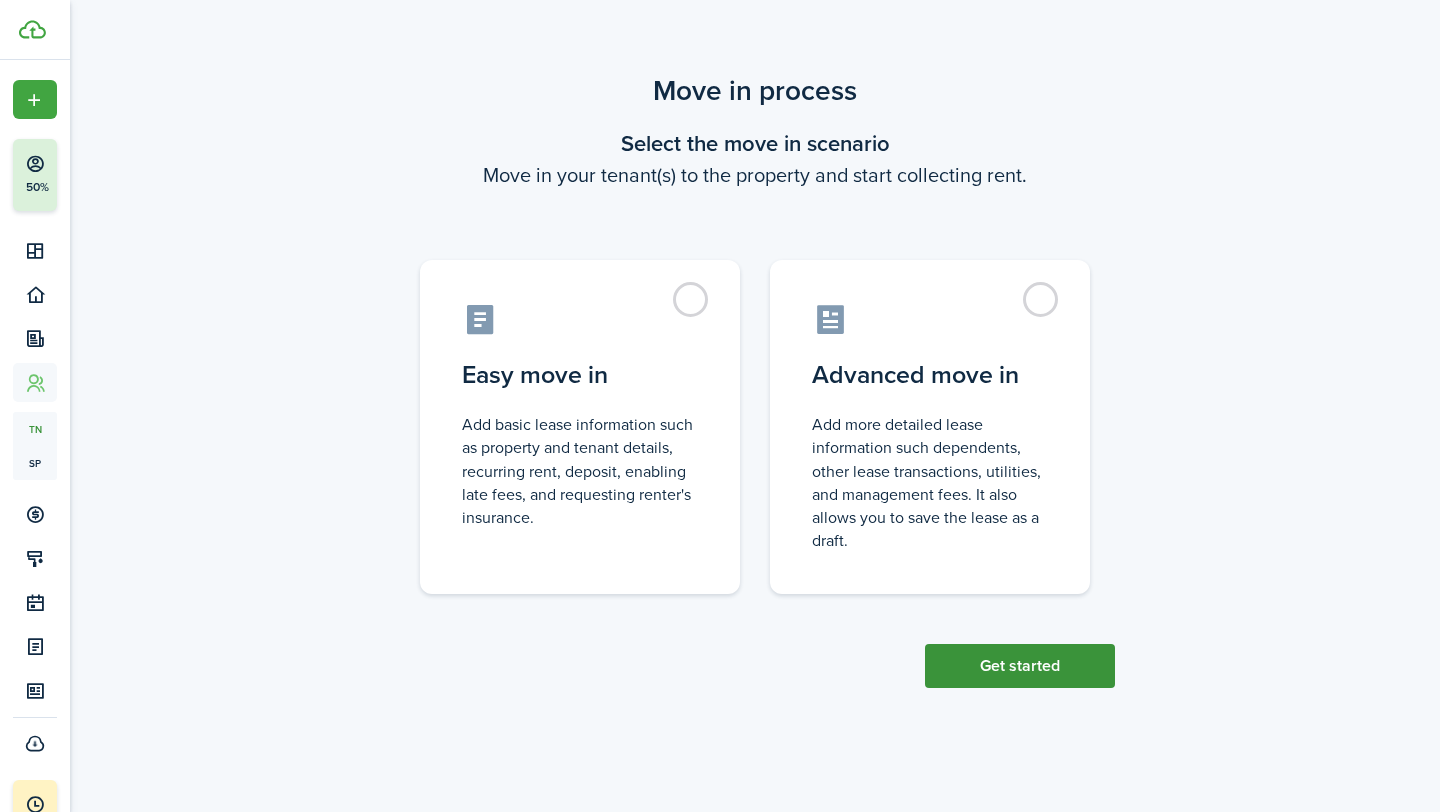 click on "Get started" 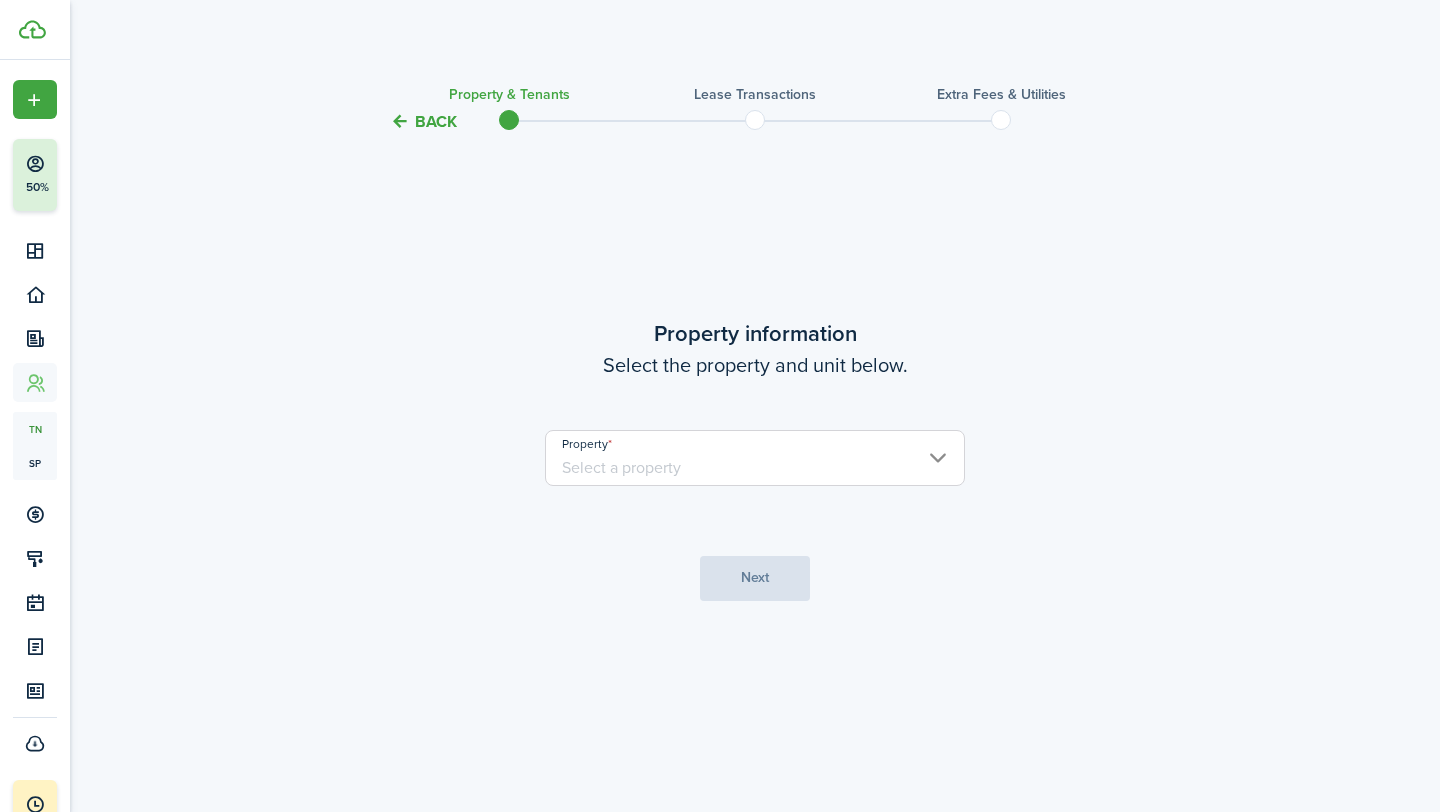 click on "Property" at bounding box center [755, 458] 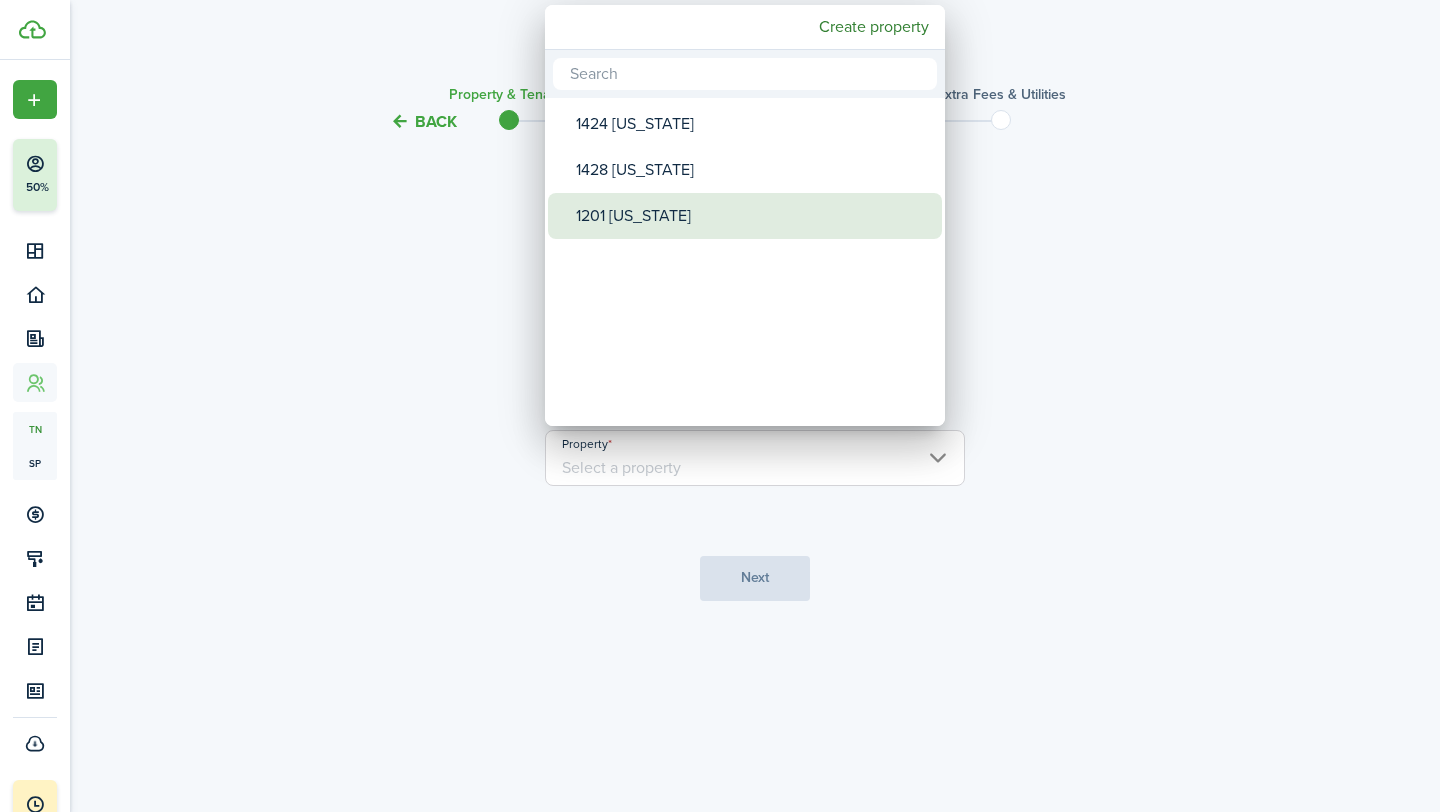 click on "1201 [US_STATE]" at bounding box center [753, 216] 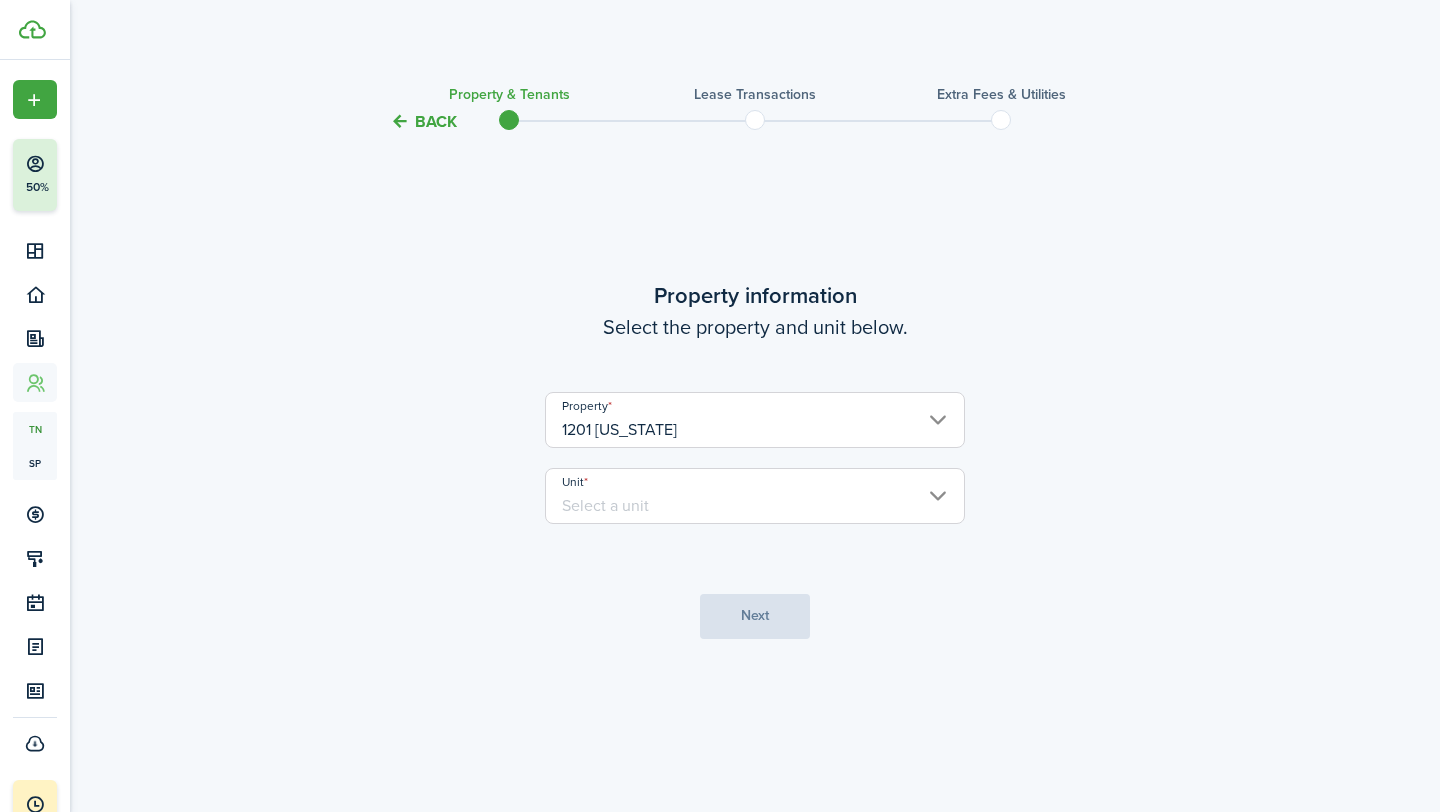 click on "Unit" at bounding box center (755, 496) 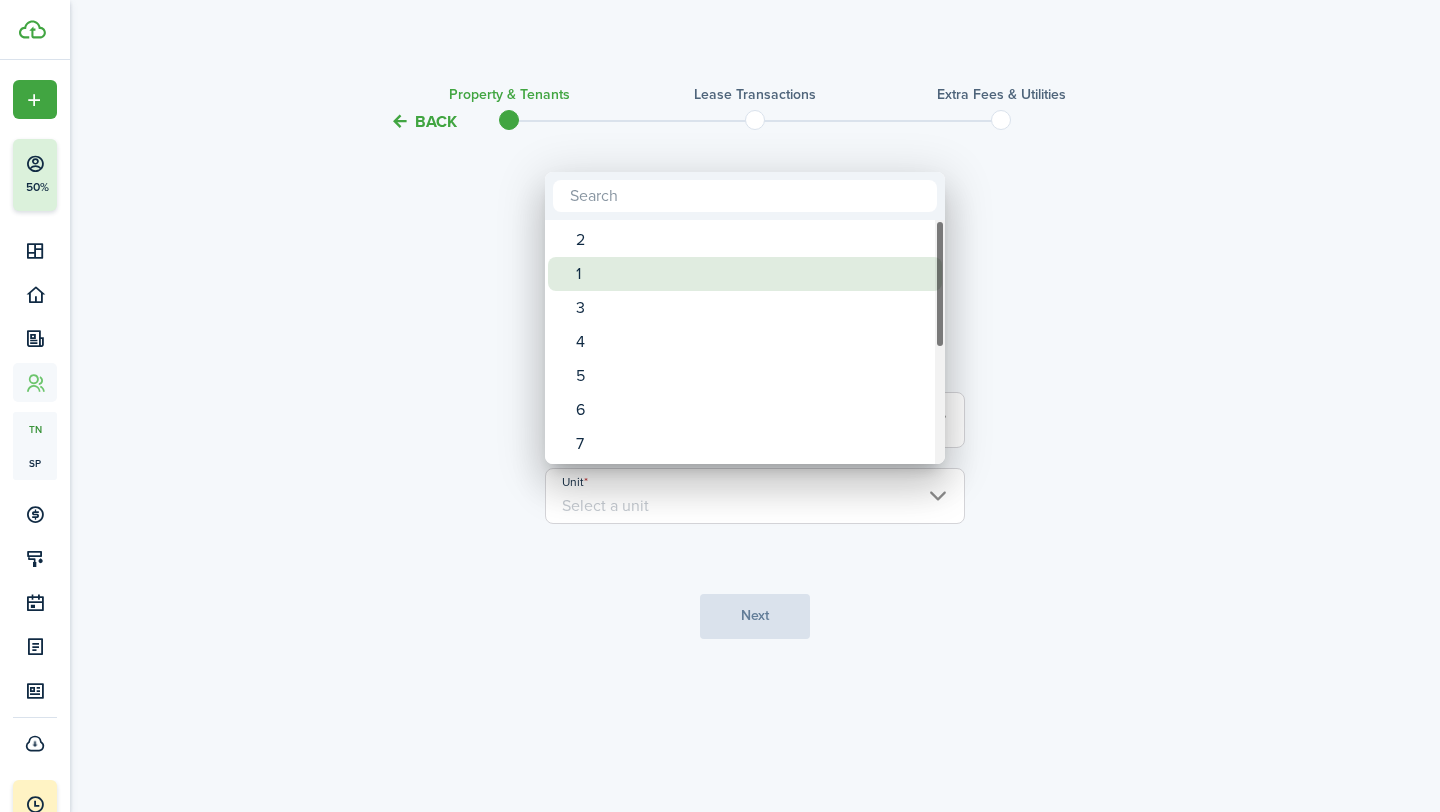 click on "1" at bounding box center [753, 274] 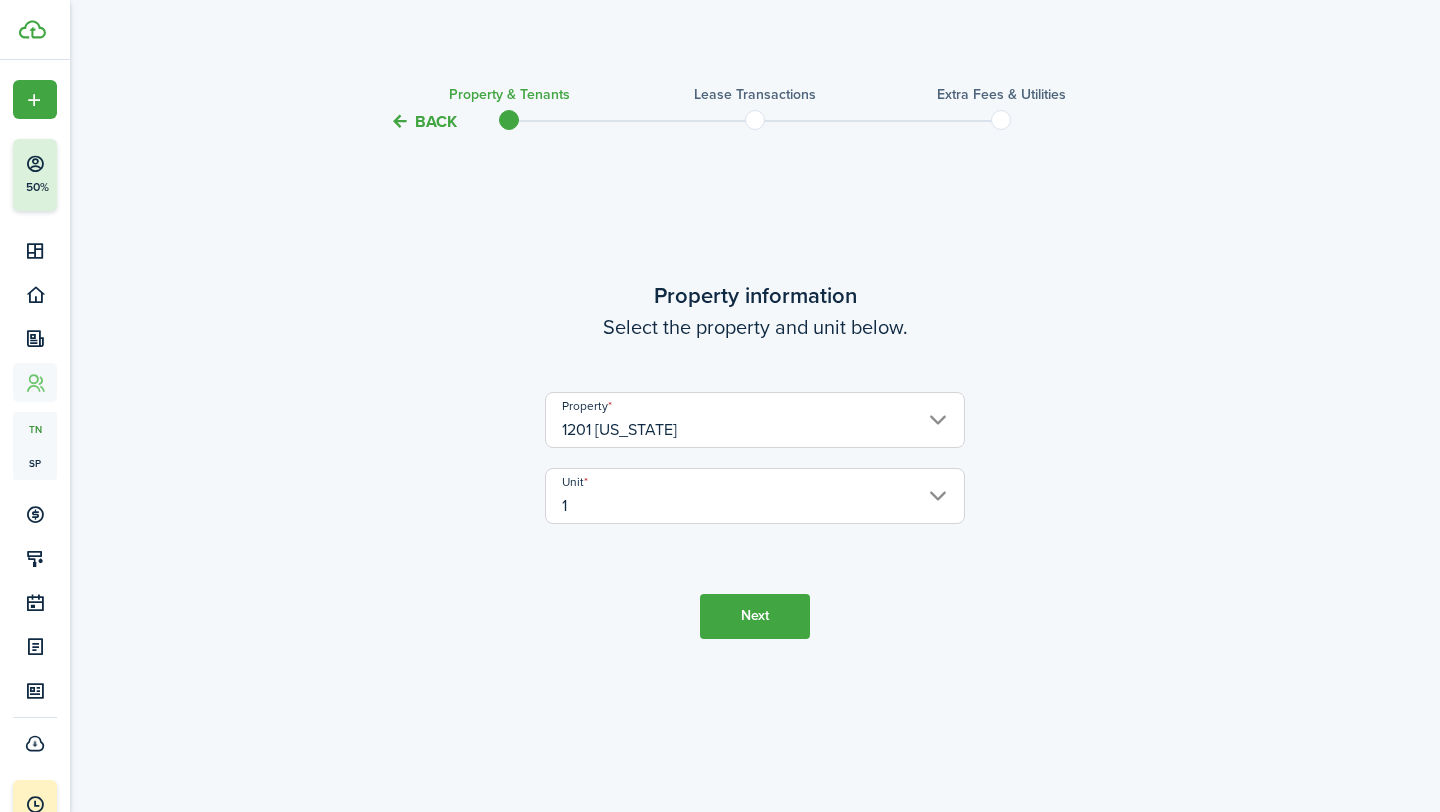 click on "Next" at bounding box center (755, 616) 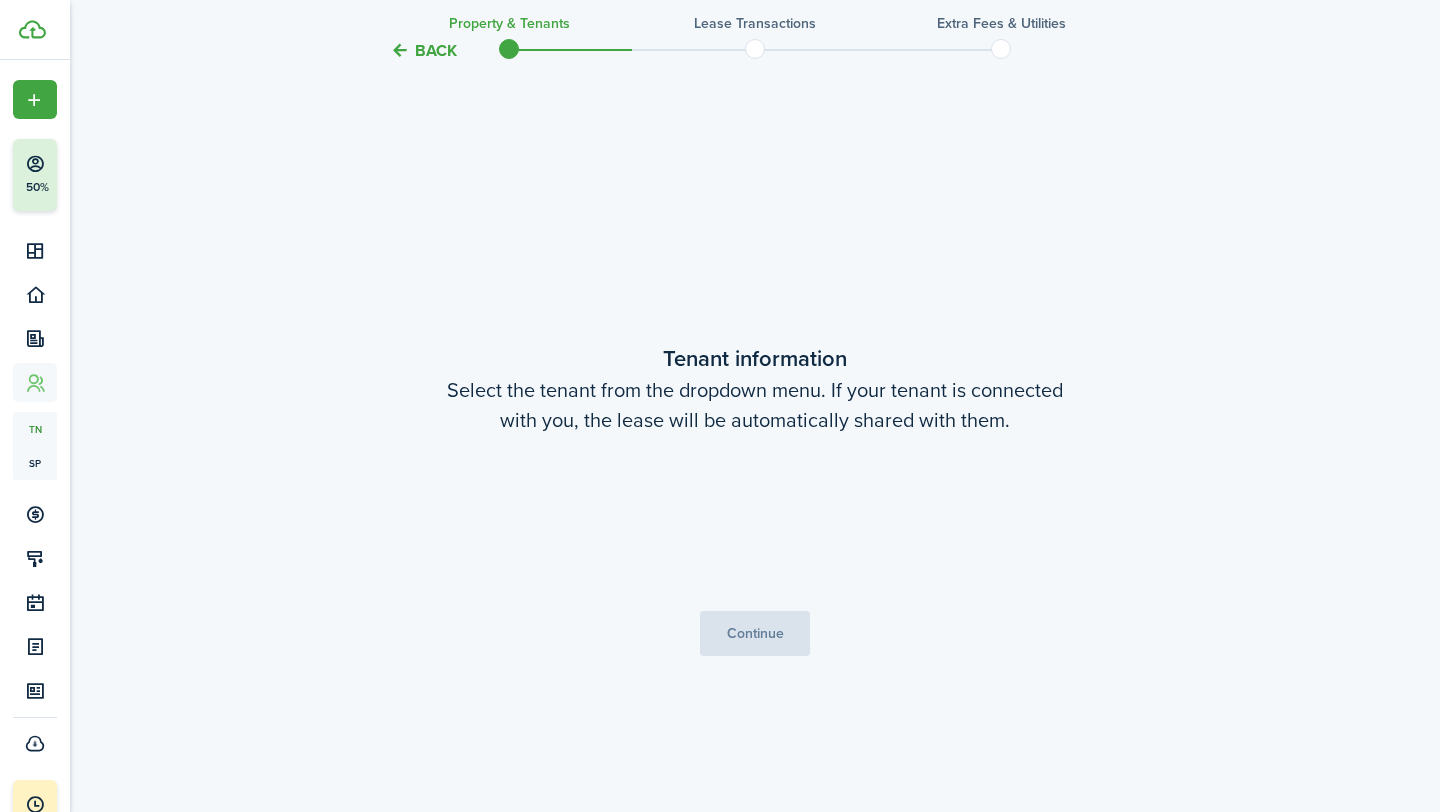 scroll, scrollTop: 678, scrollLeft: 0, axis: vertical 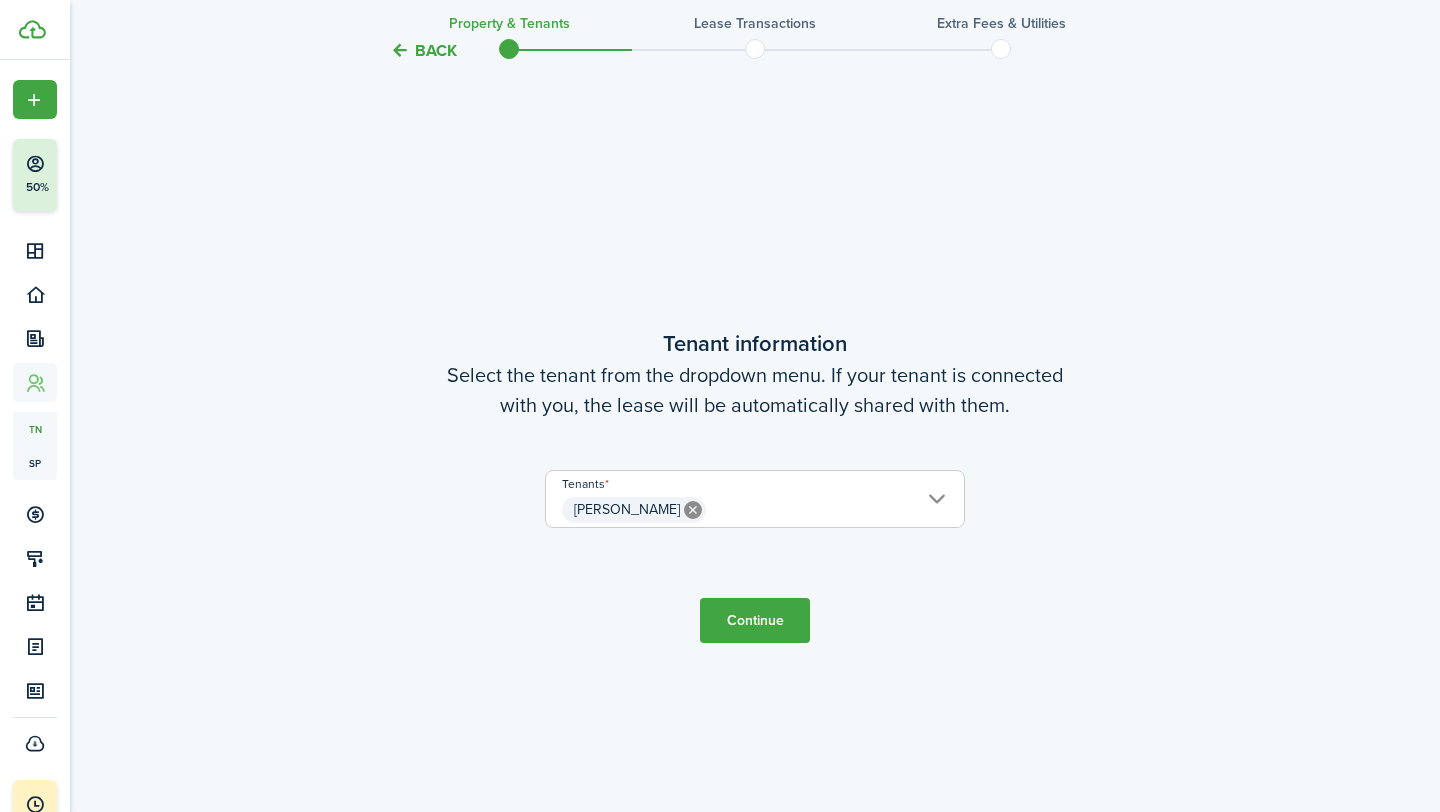 click on "Continue" at bounding box center [755, 620] 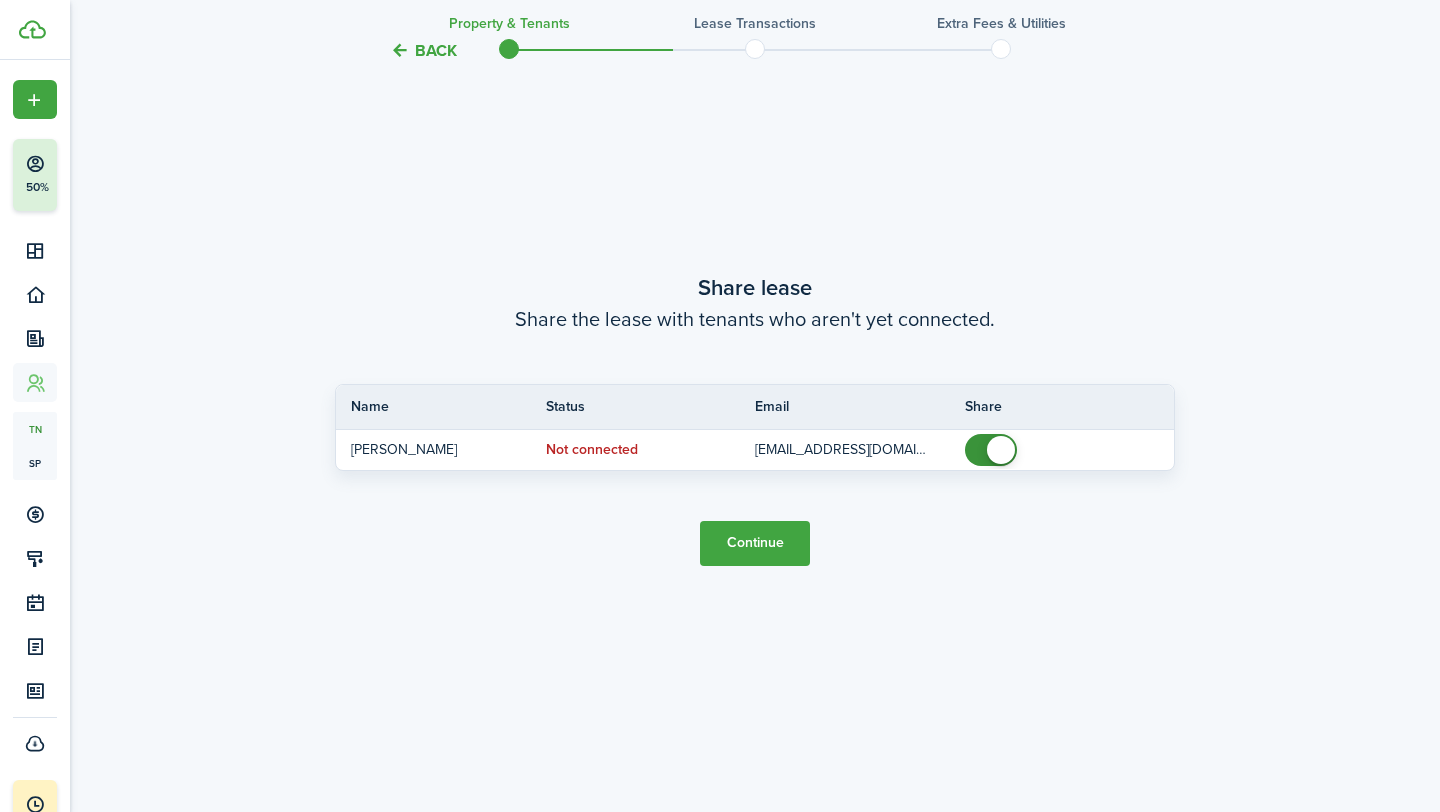 scroll, scrollTop: 1558, scrollLeft: 0, axis: vertical 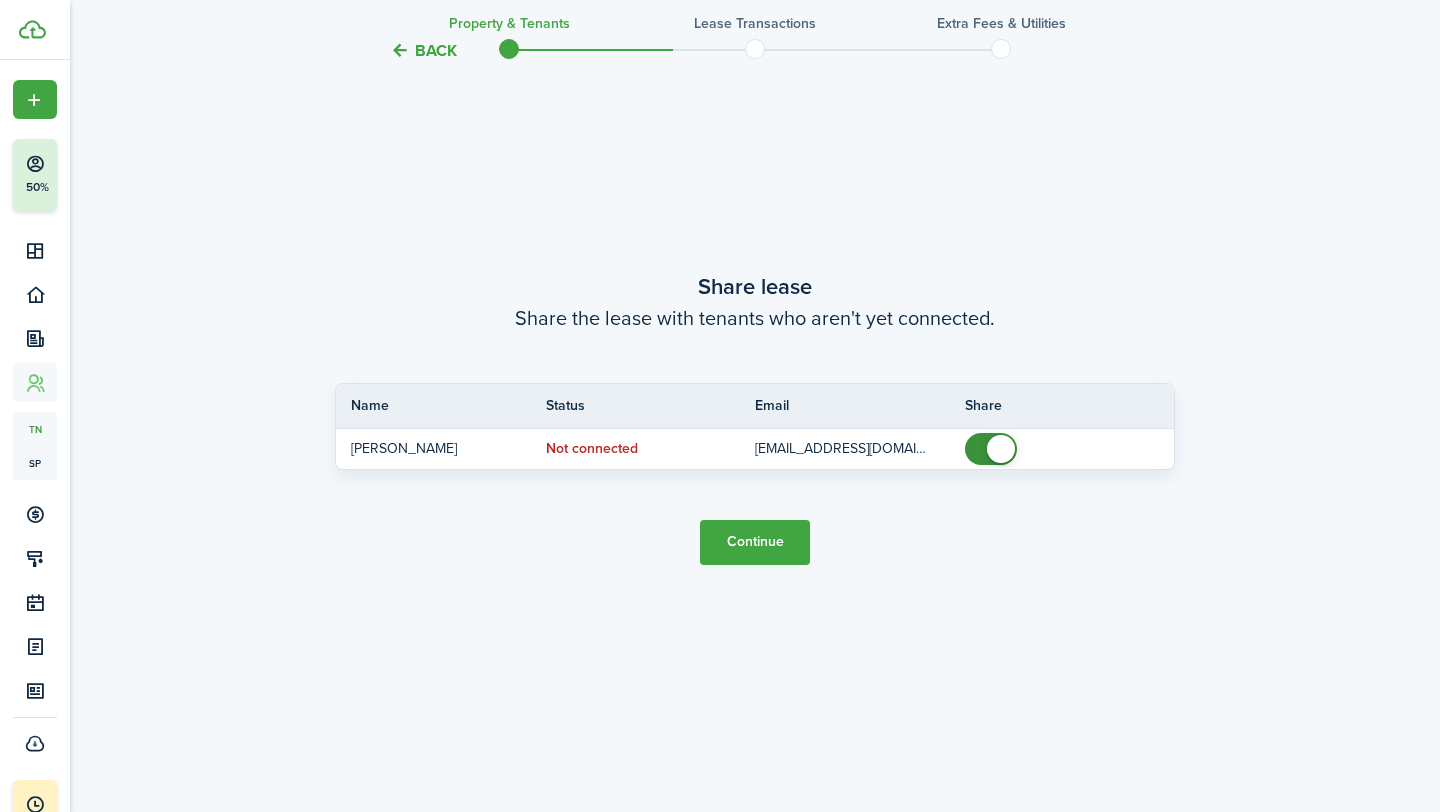 click on "Continue" at bounding box center [755, 542] 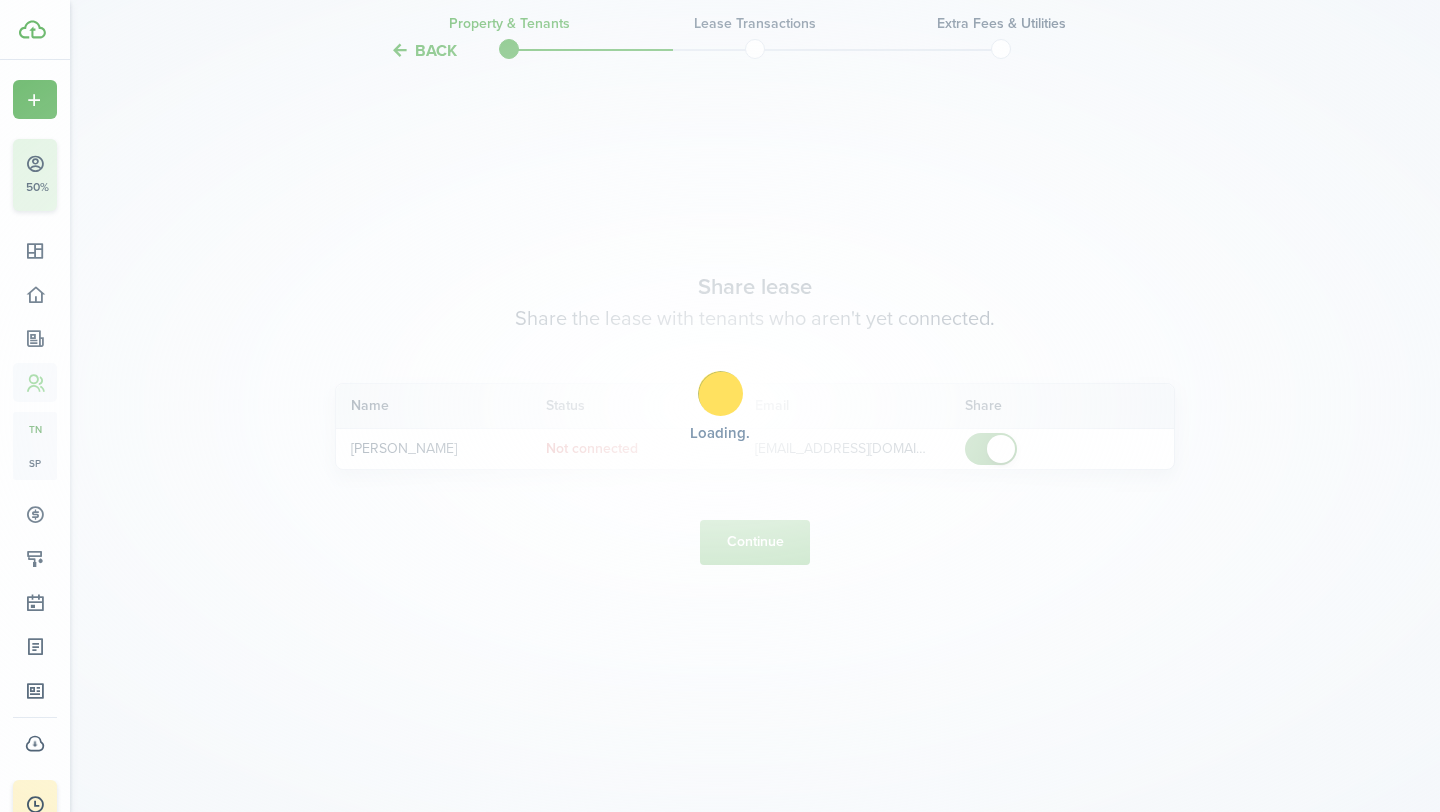 scroll, scrollTop: 0, scrollLeft: 0, axis: both 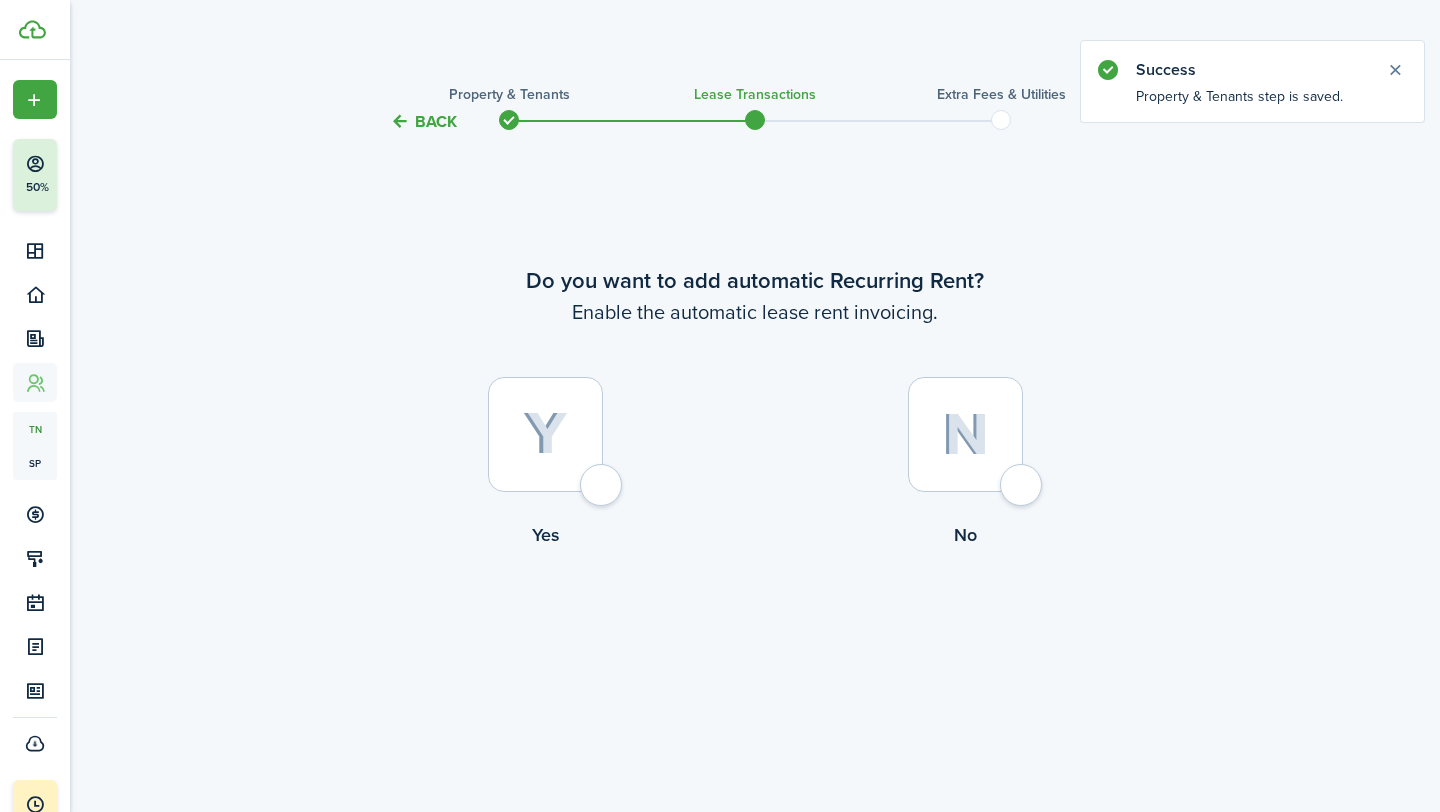 click 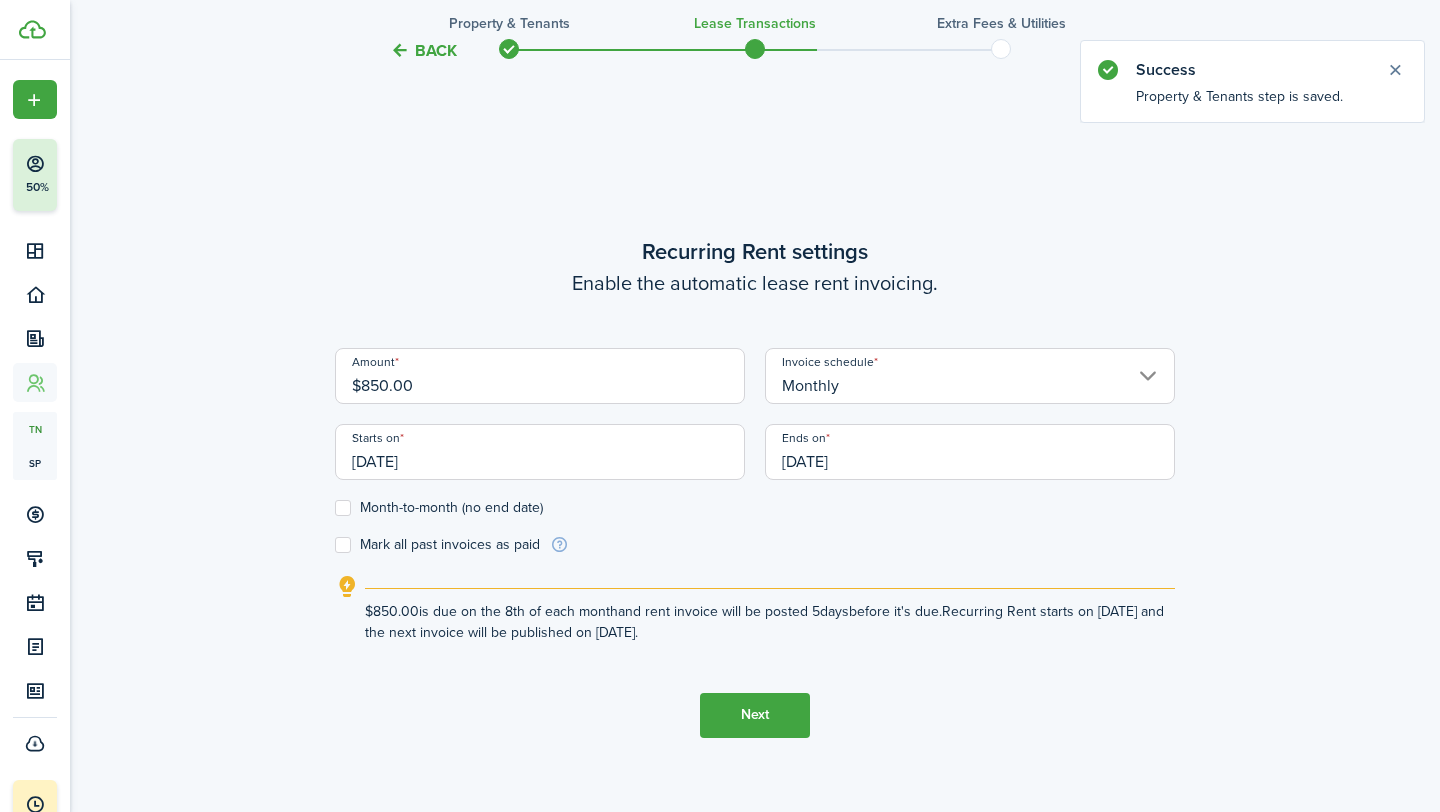 scroll, scrollTop: 678, scrollLeft: 0, axis: vertical 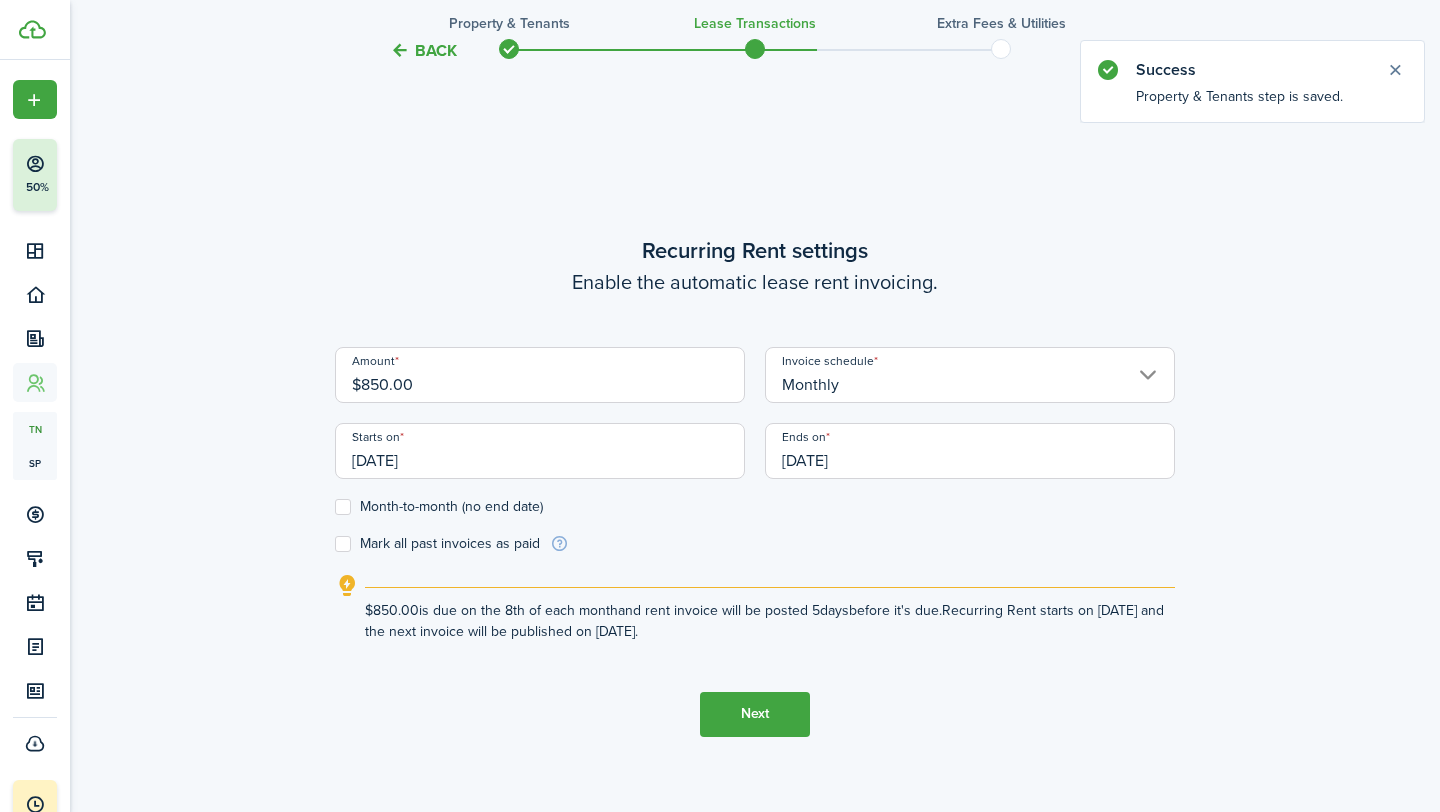 click on "[DATE]" at bounding box center [540, 451] 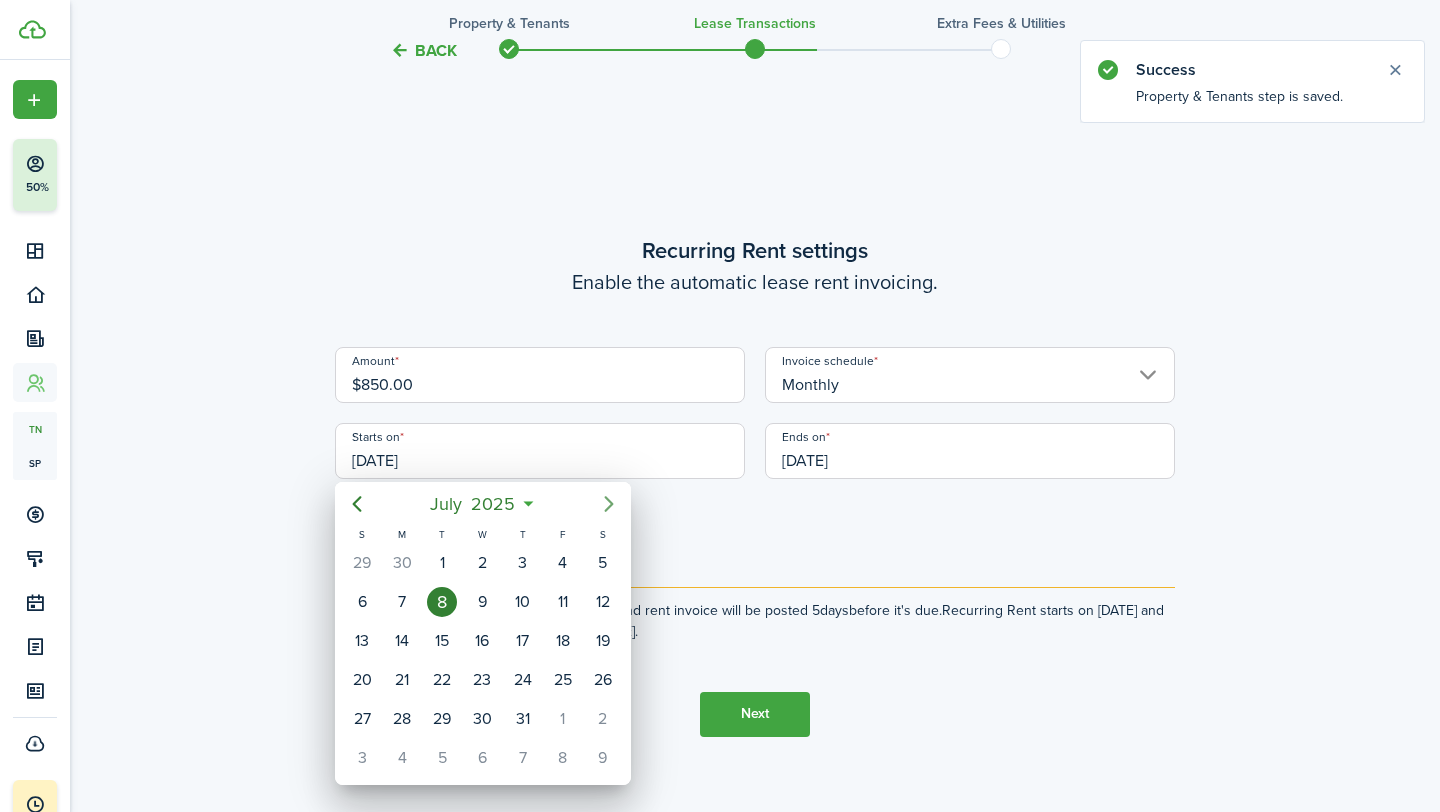 click 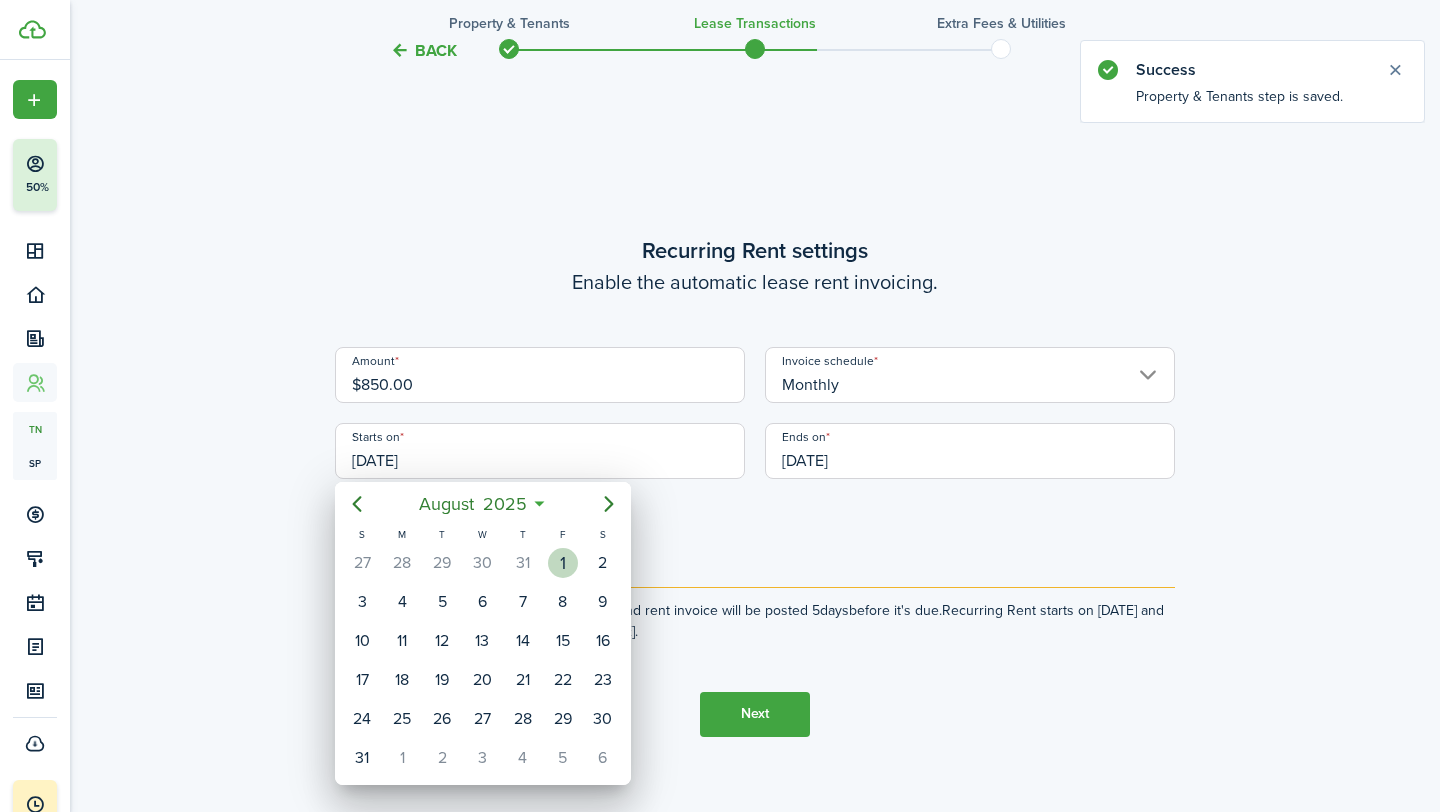 click on "1" at bounding box center [563, 563] 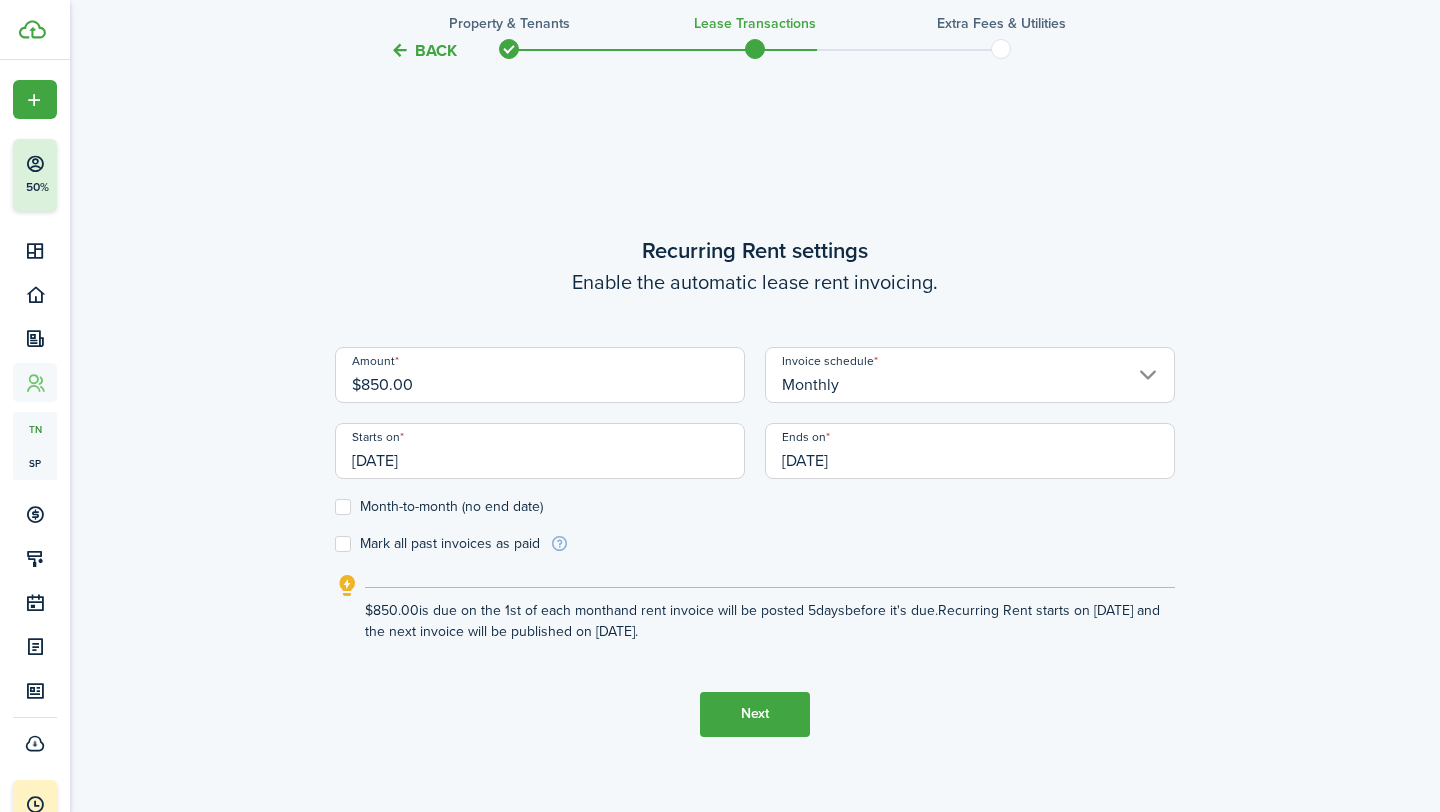 click on "[DATE]" at bounding box center [970, 451] 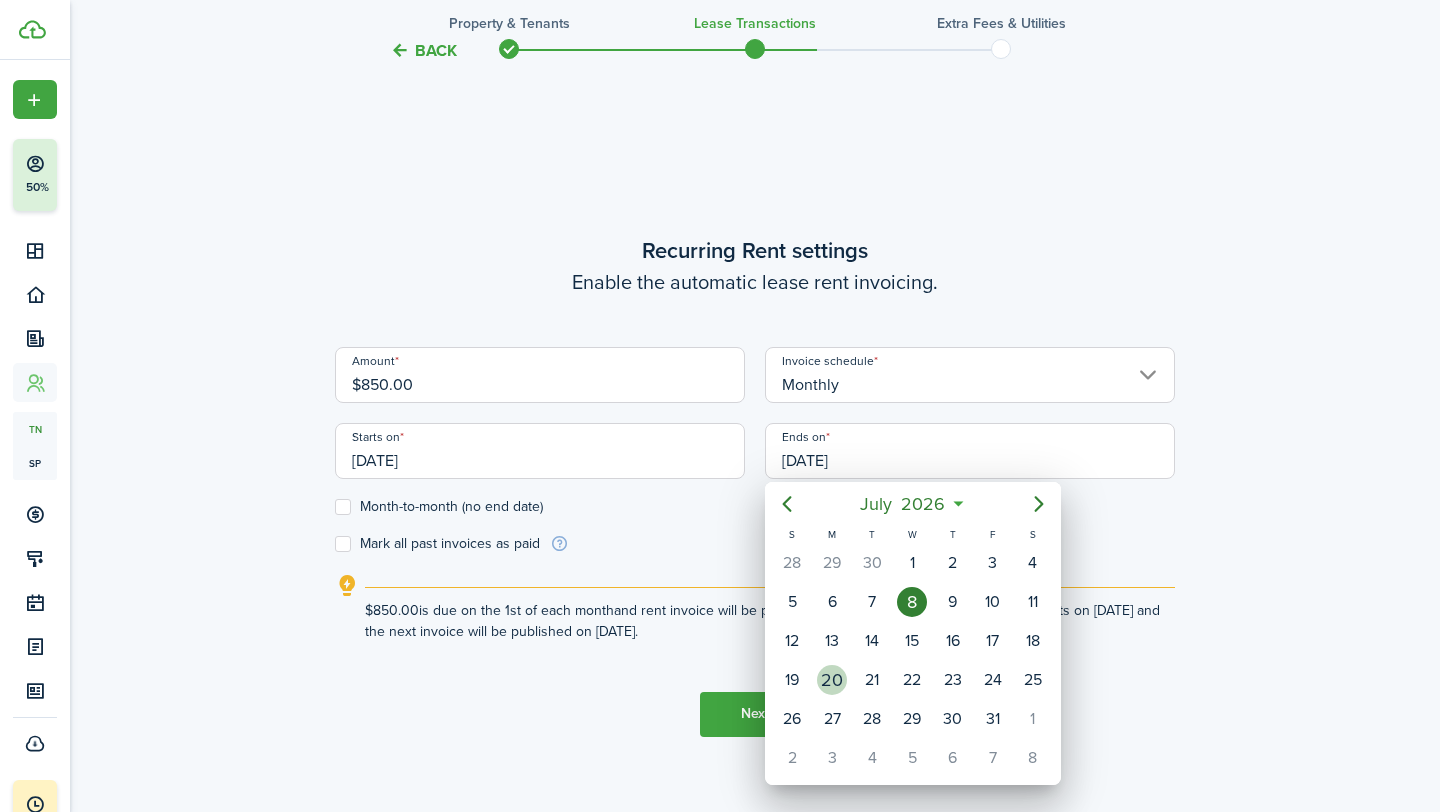 click on "20" at bounding box center [832, 680] 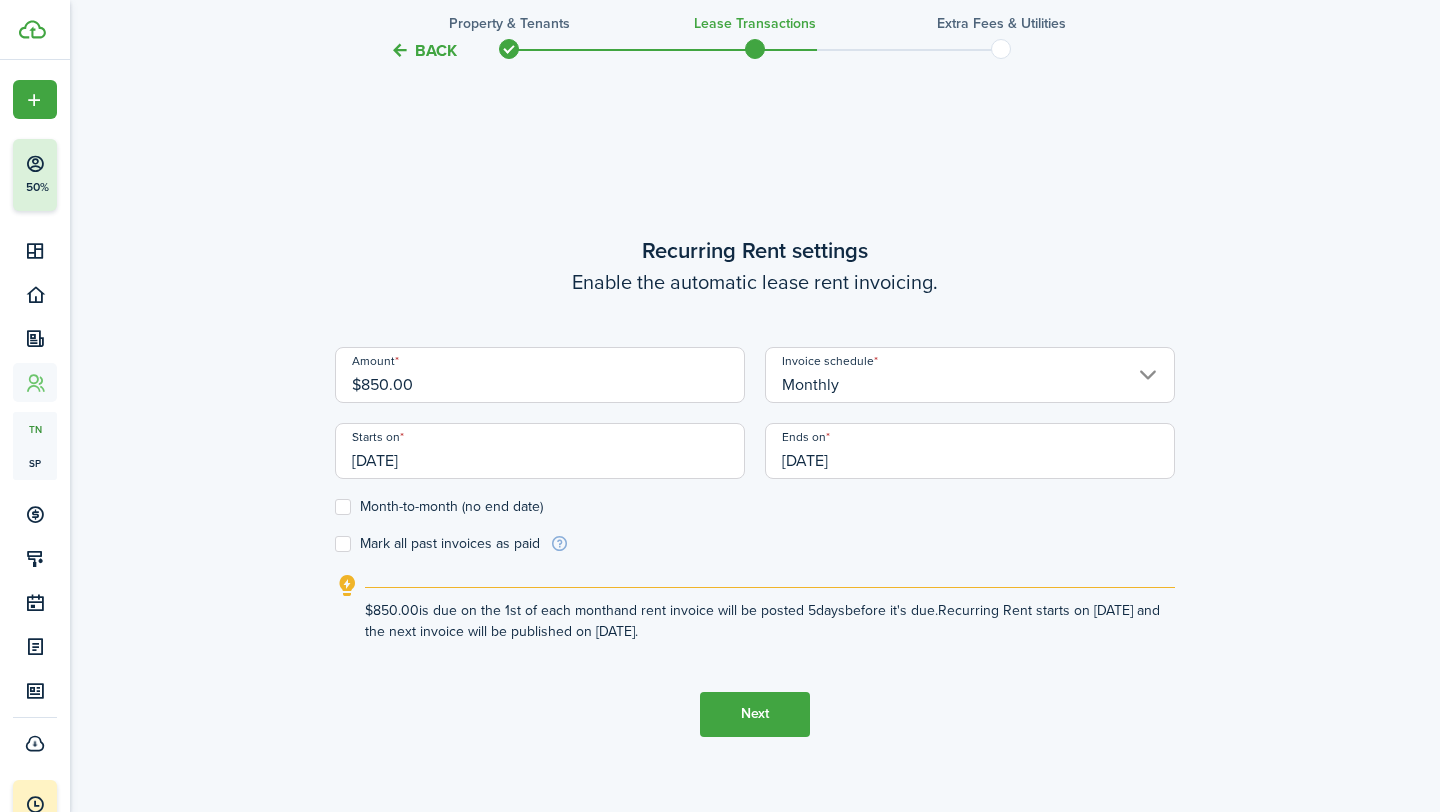 click on "Next" at bounding box center [755, 714] 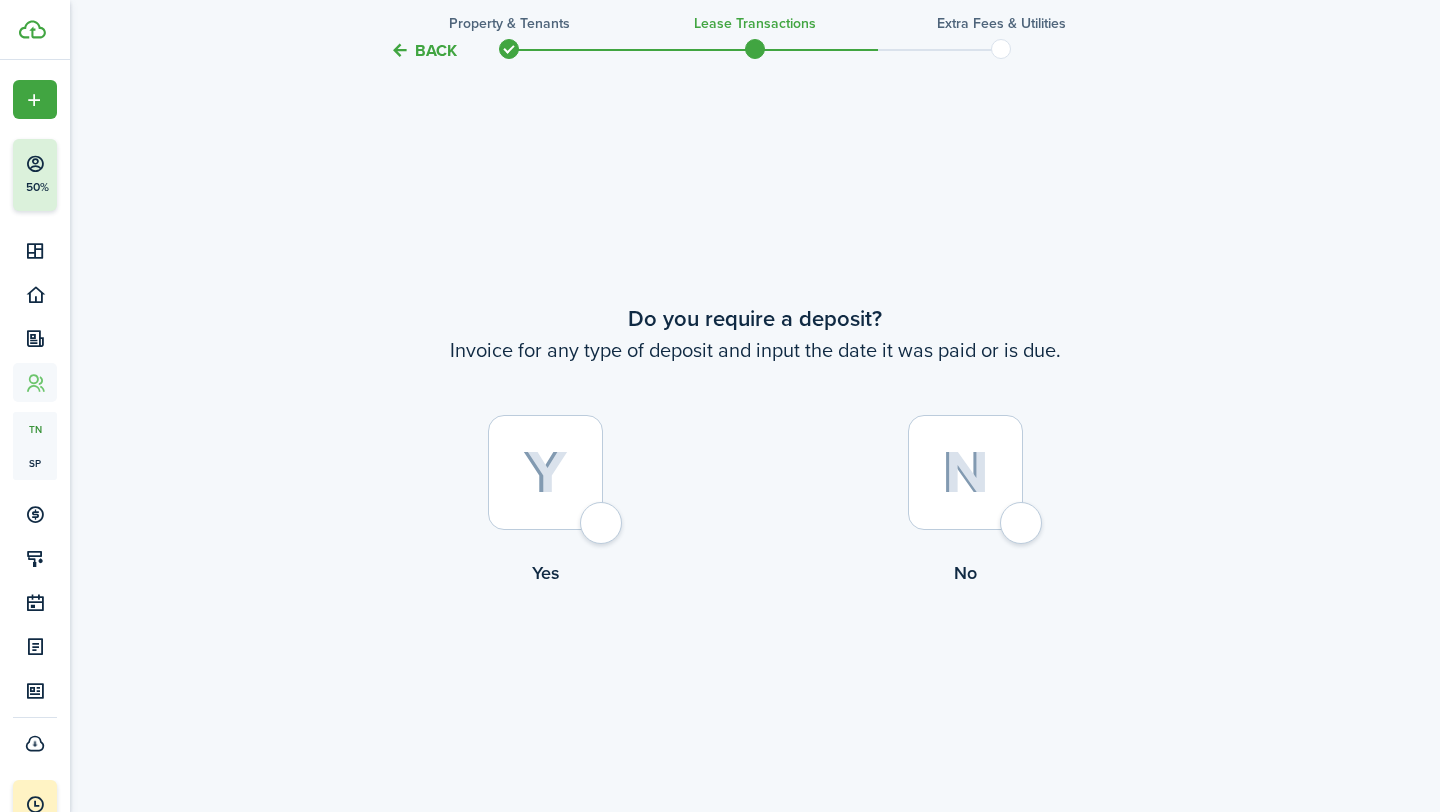 scroll, scrollTop: 1490, scrollLeft: 0, axis: vertical 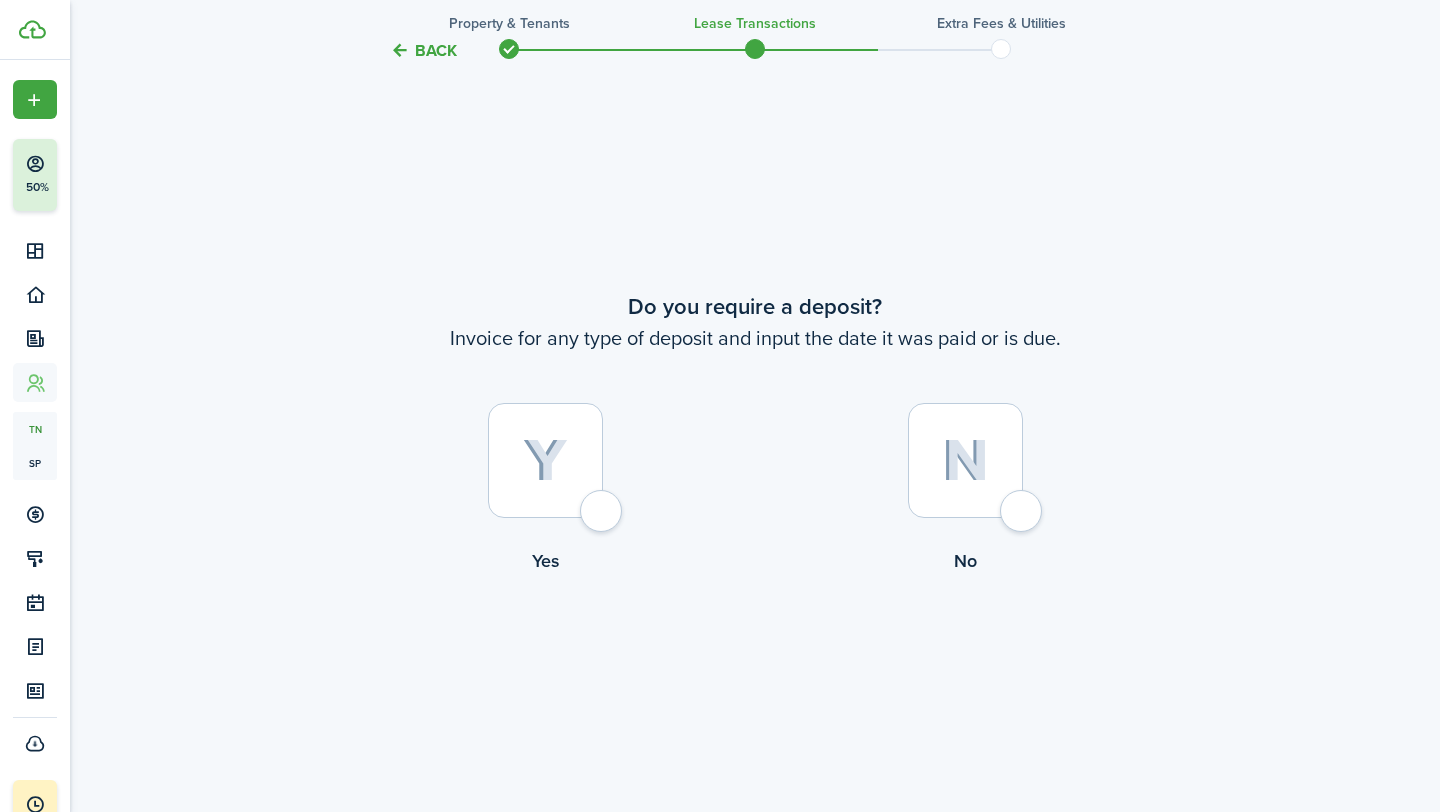 click 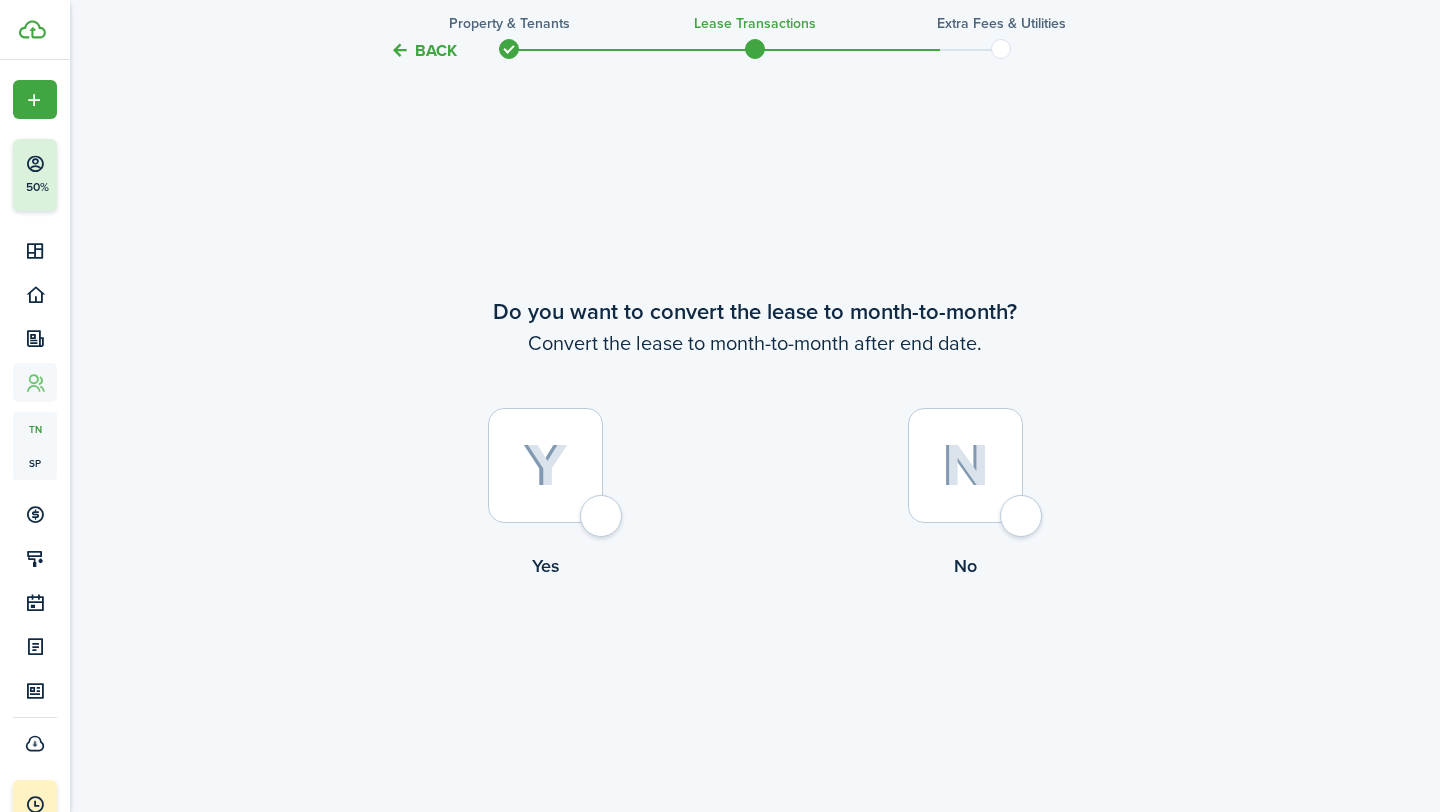 scroll, scrollTop: 2302, scrollLeft: 0, axis: vertical 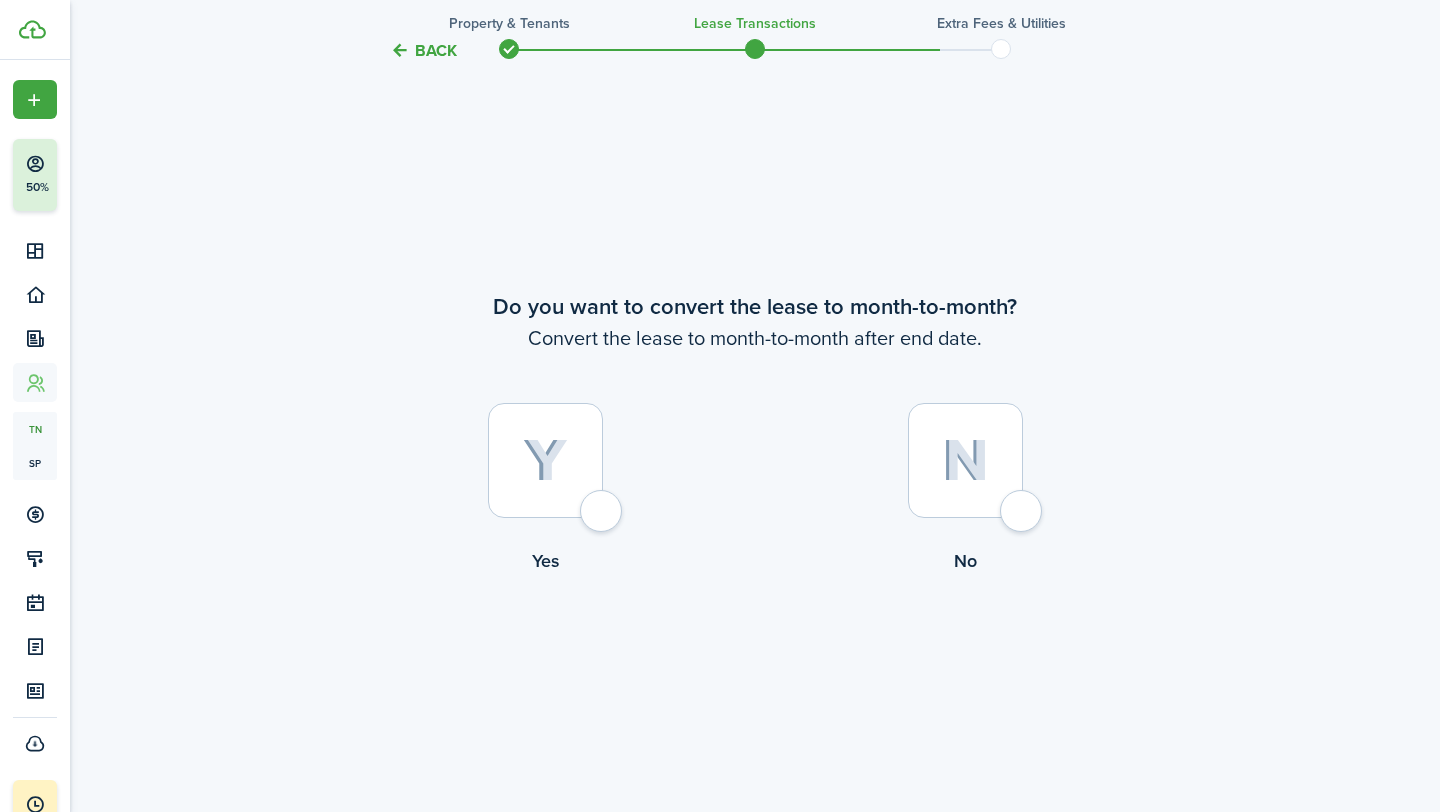 click 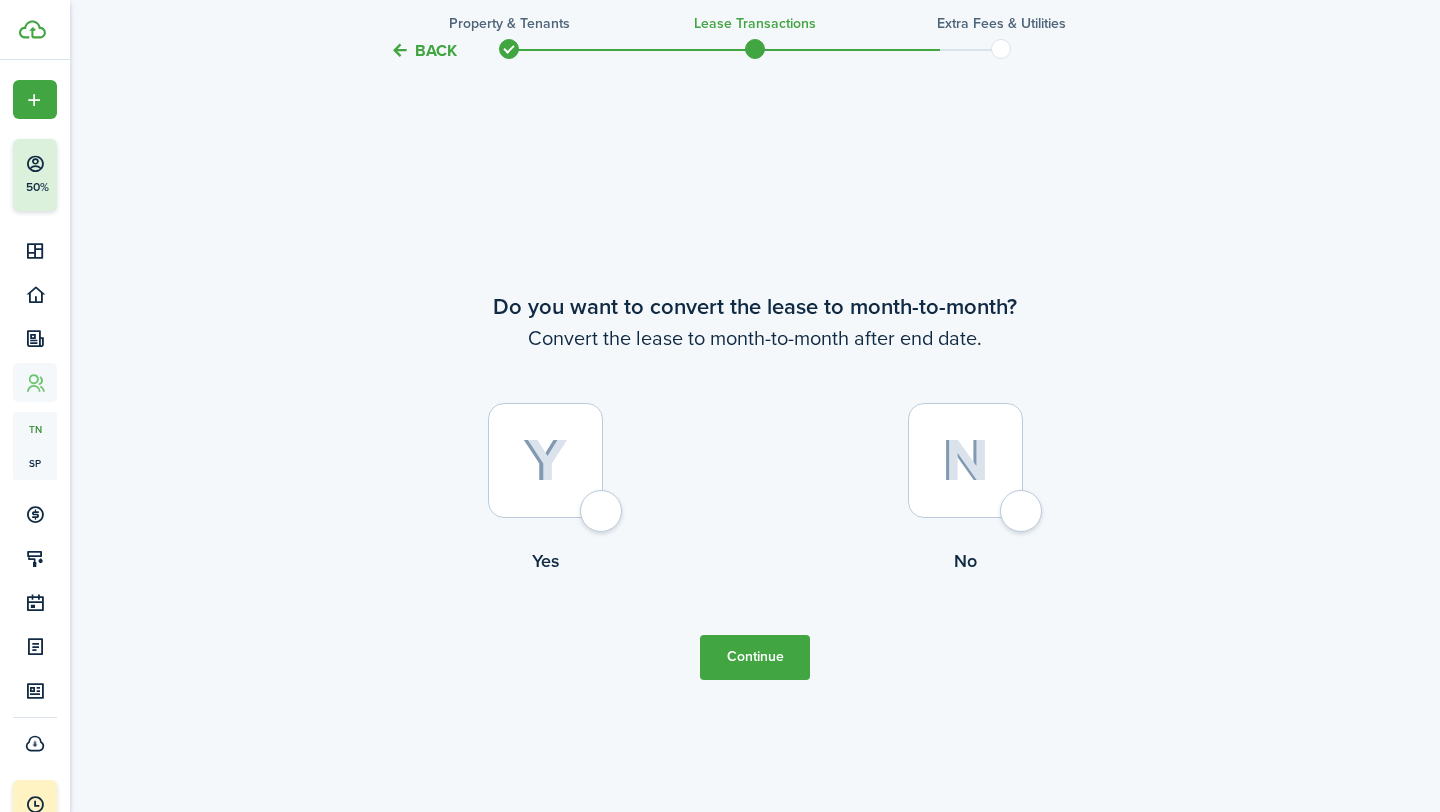 click on "Continue" at bounding box center (755, 657) 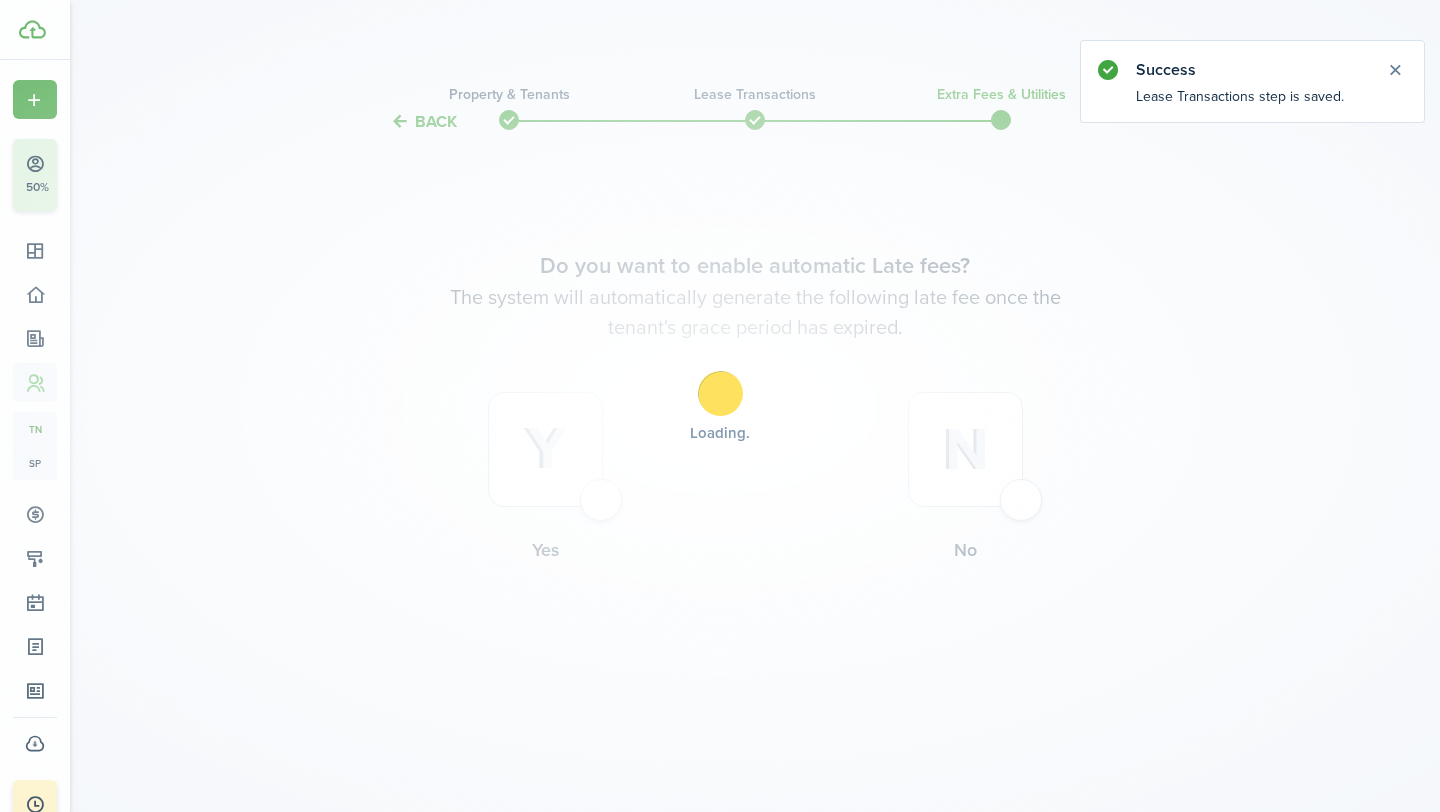 scroll, scrollTop: 0, scrollLeft: 0, axis: both 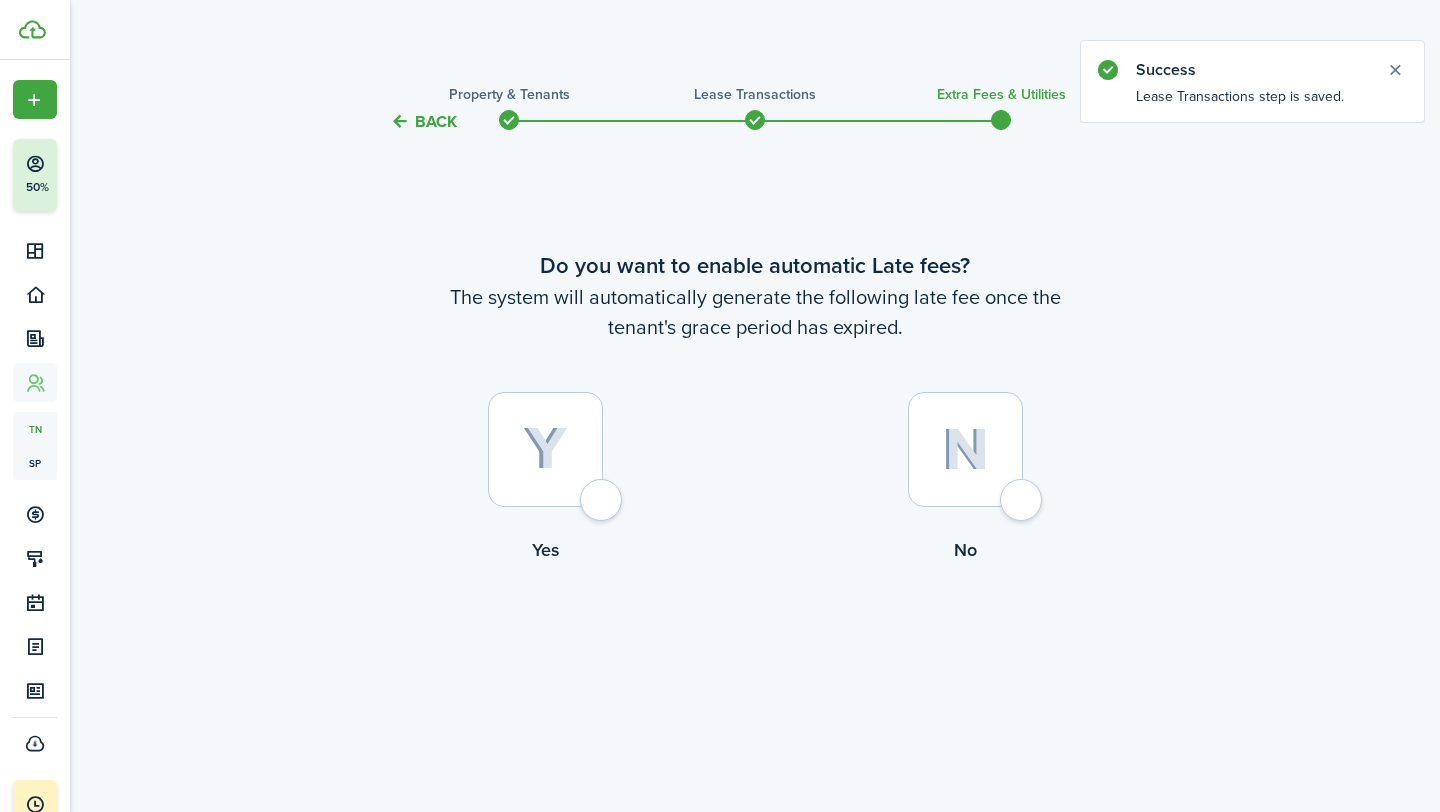 click 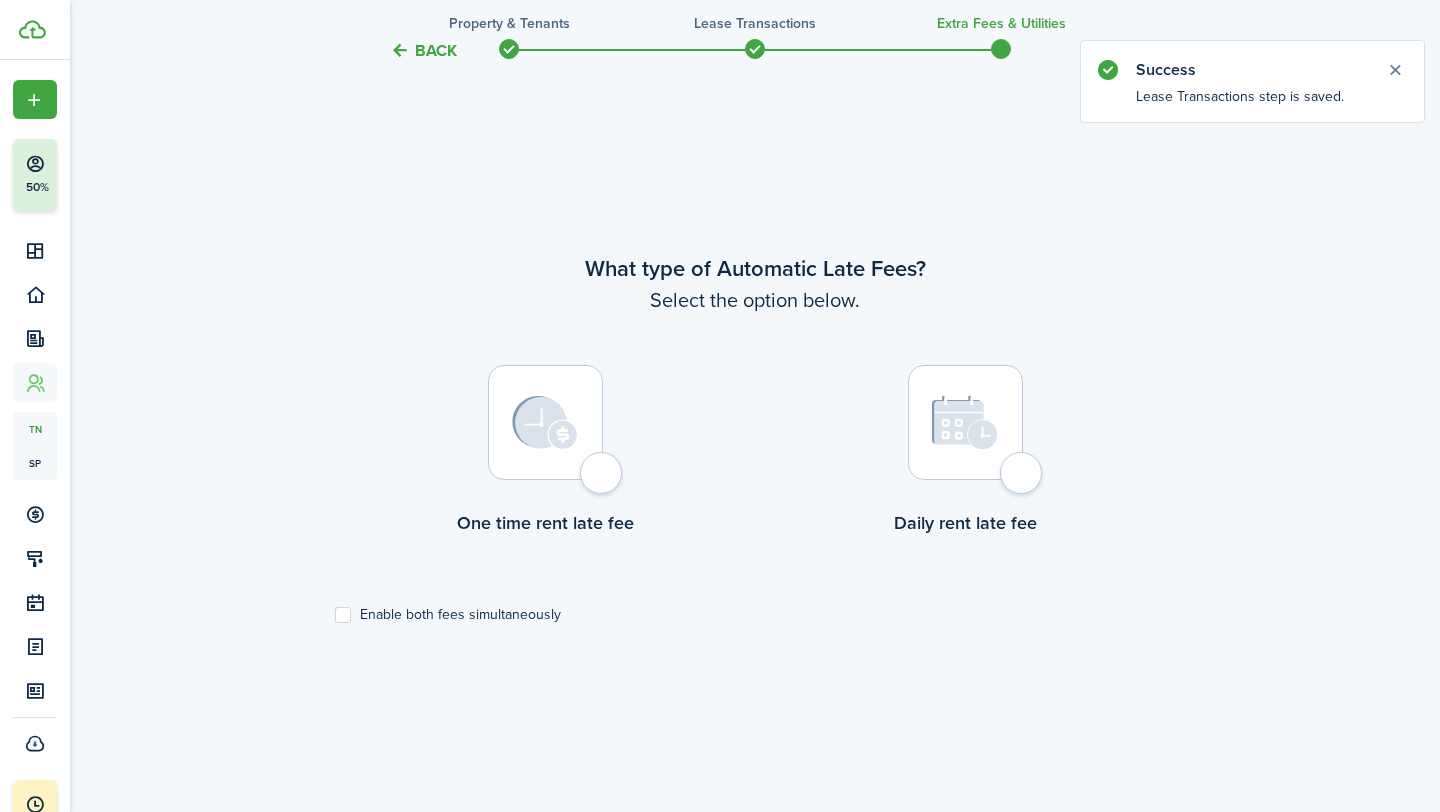 click 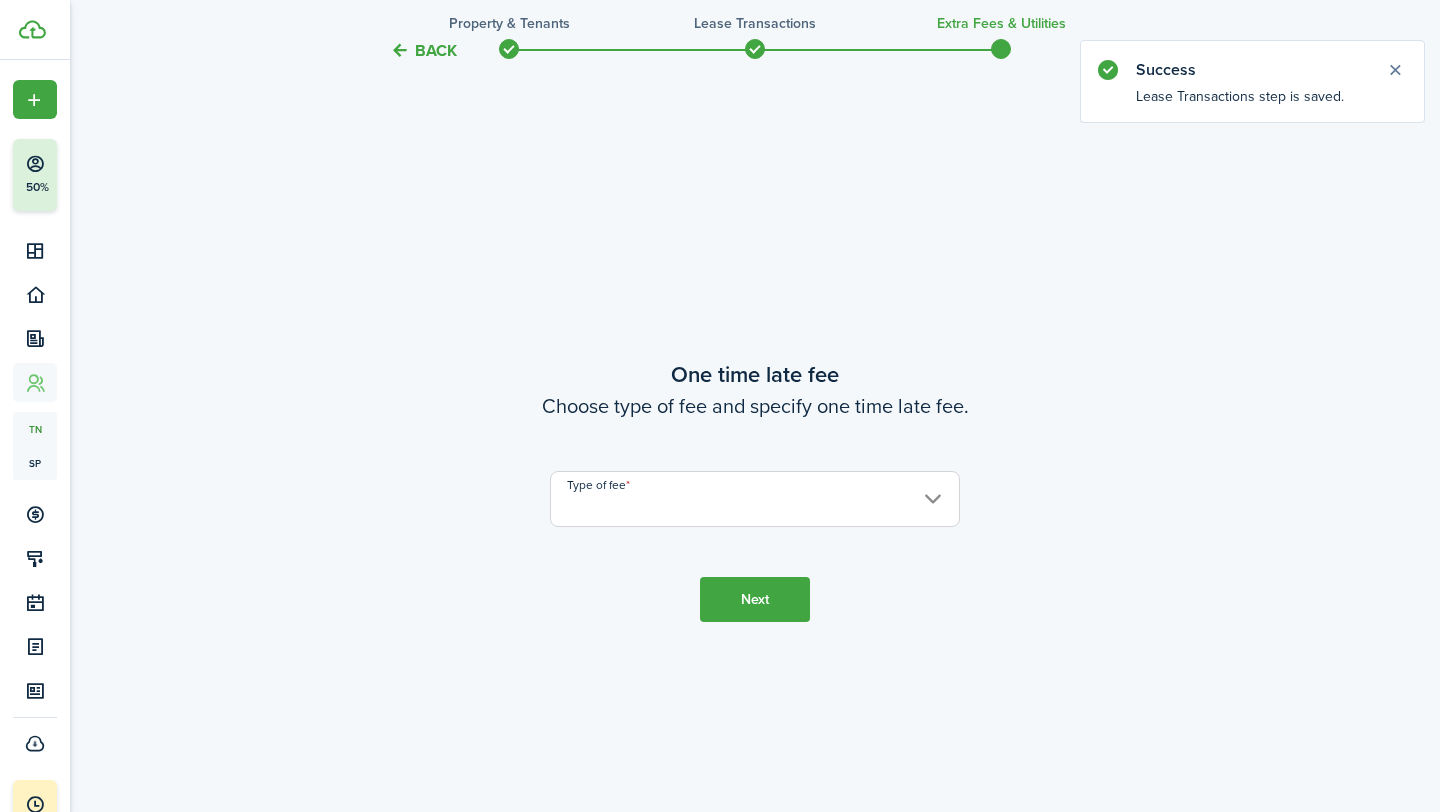 scroll, scrollTop: 1490, scrollLeft: 0, axis: vertical 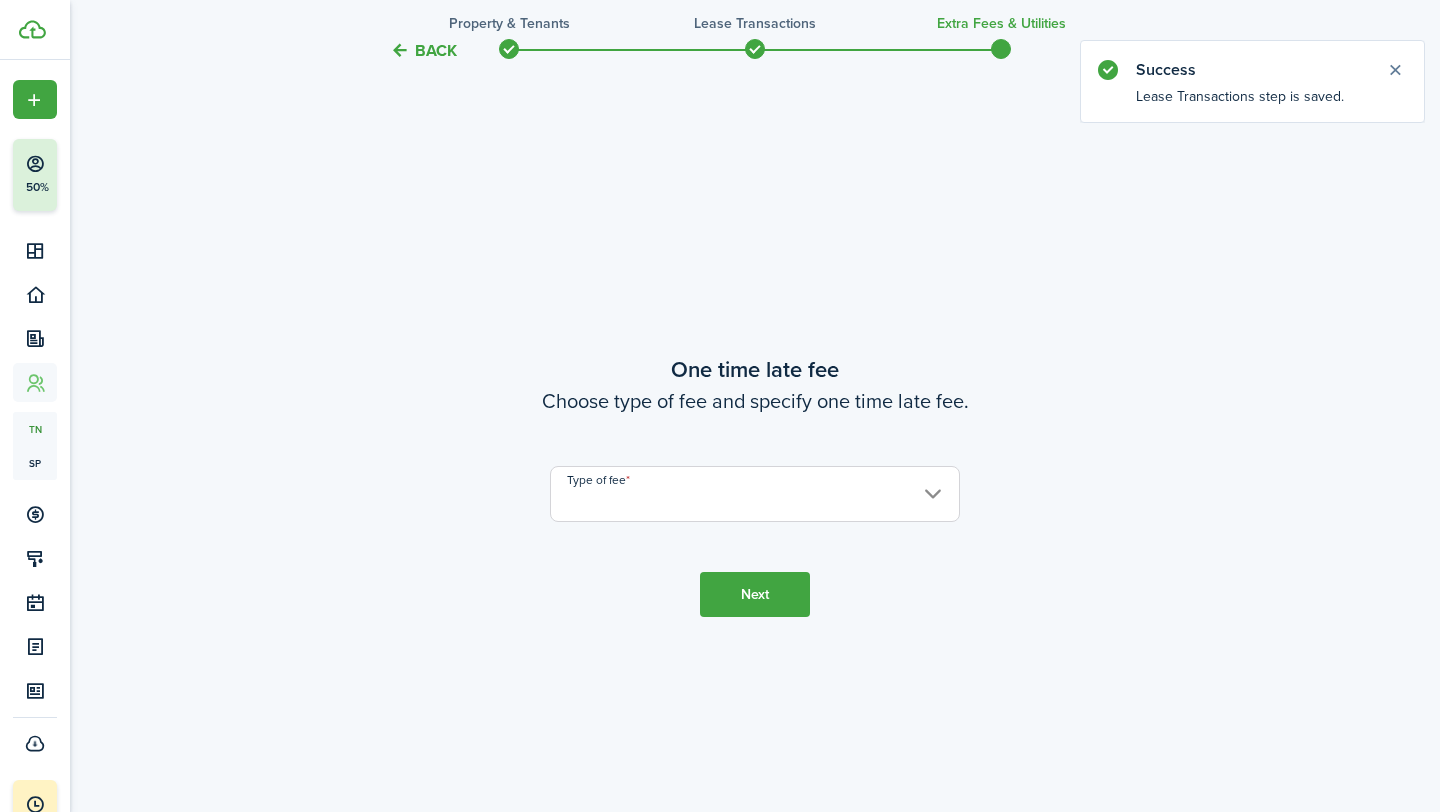 click on "Type of fee" at bounding box center (755, 494) 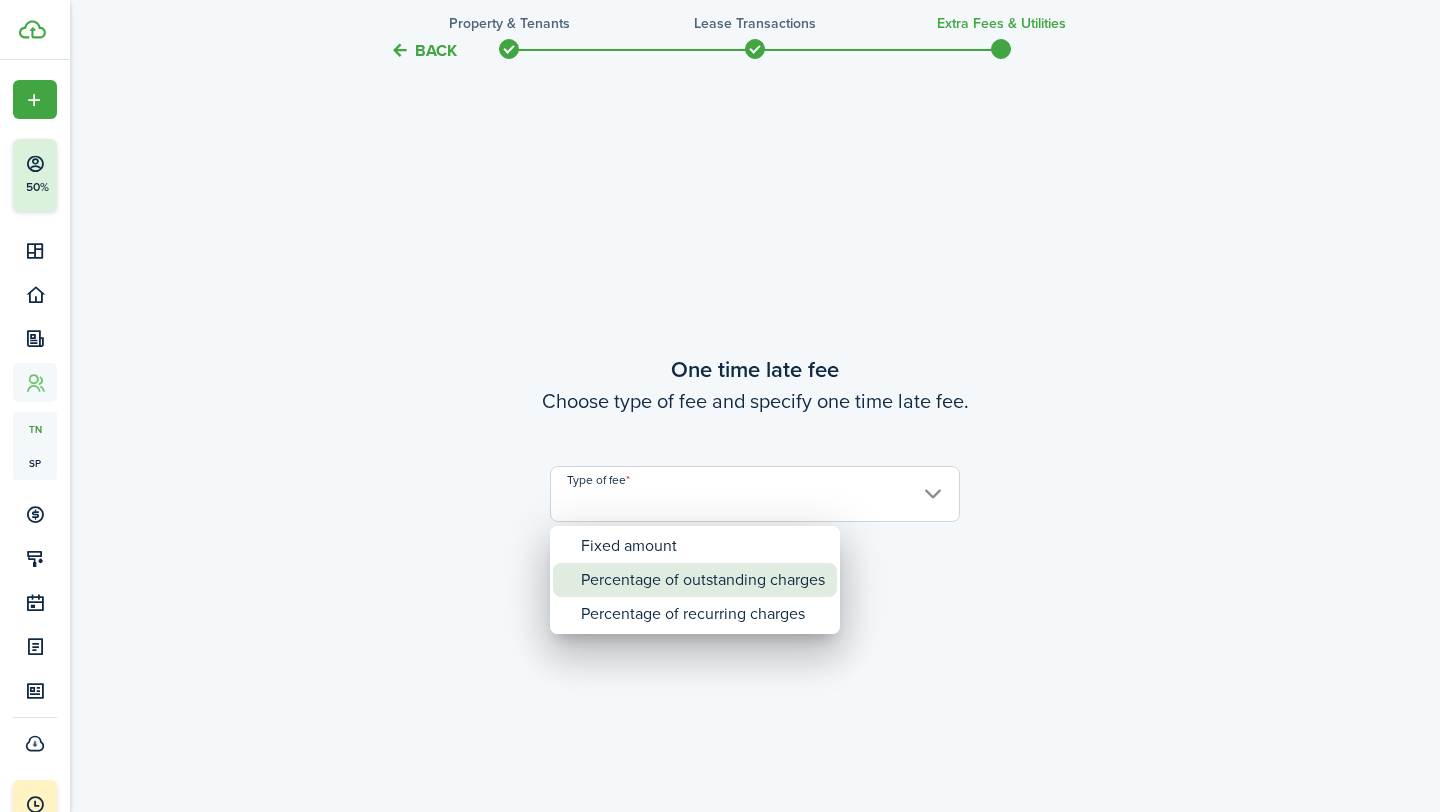 click on "Percentage of outstanding charges" at bounding box center (703, 580) 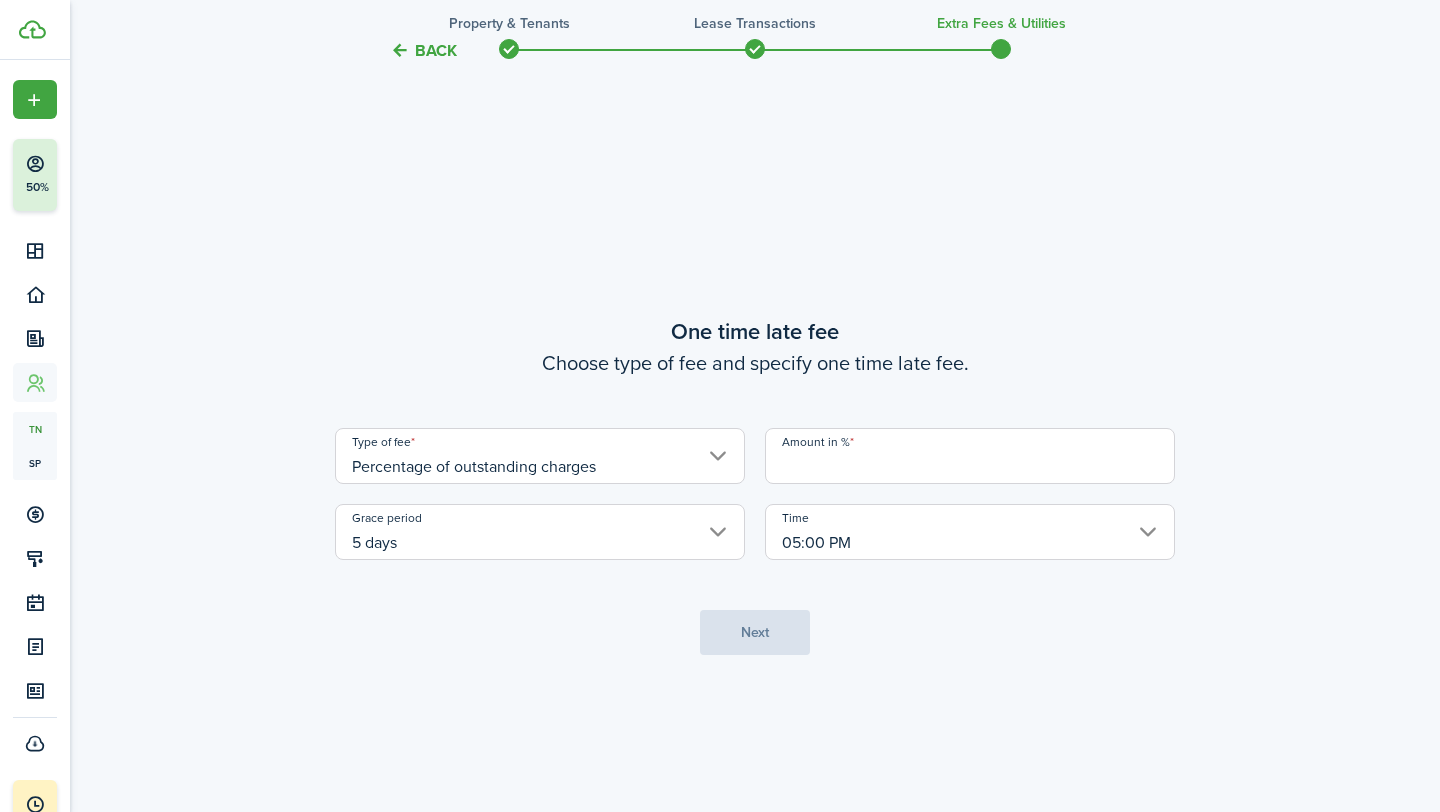 click on "Amount in %" at bounding box center [970, 456] 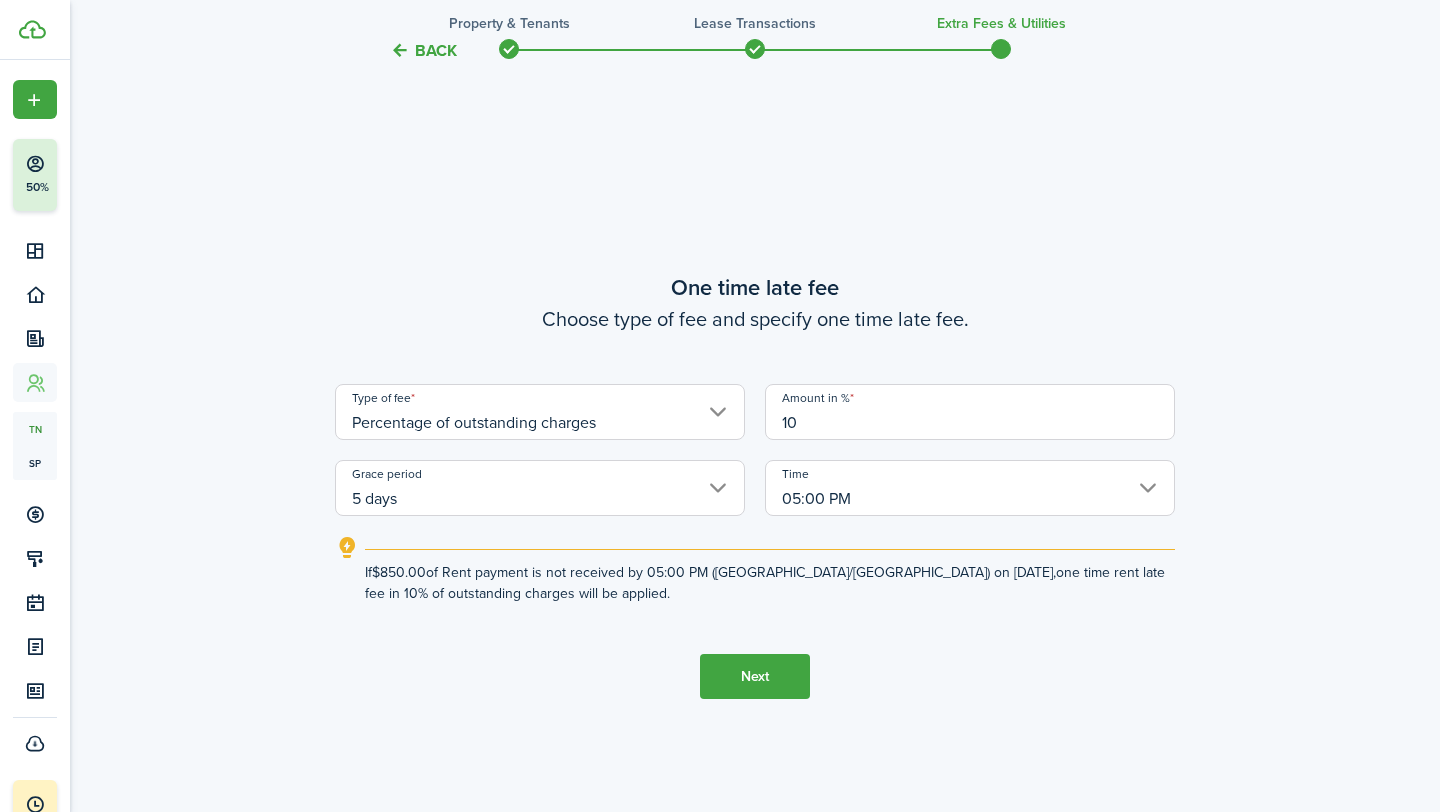 click on "5 days" at bounding box center [540, 488] 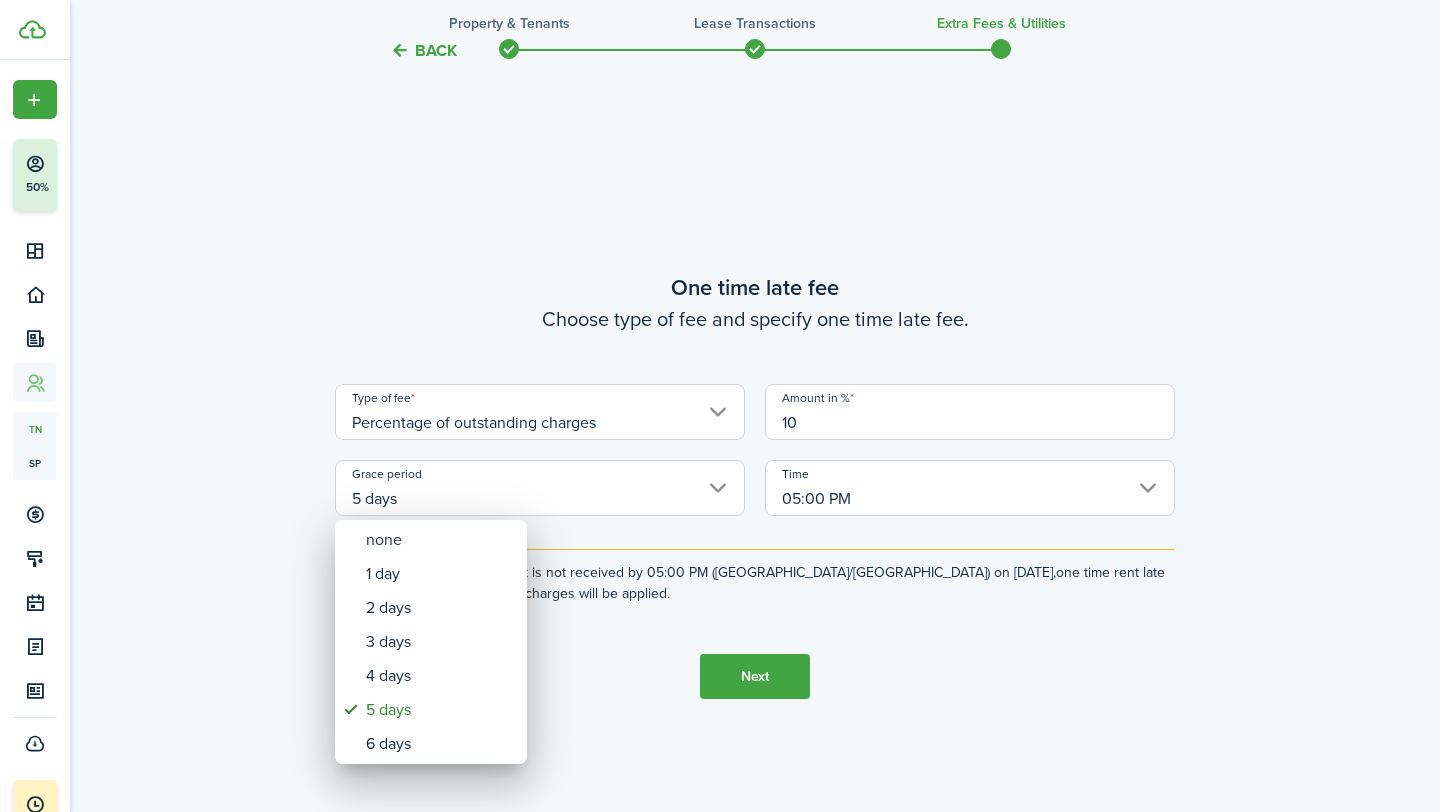 click at bounding box center (720, 406) 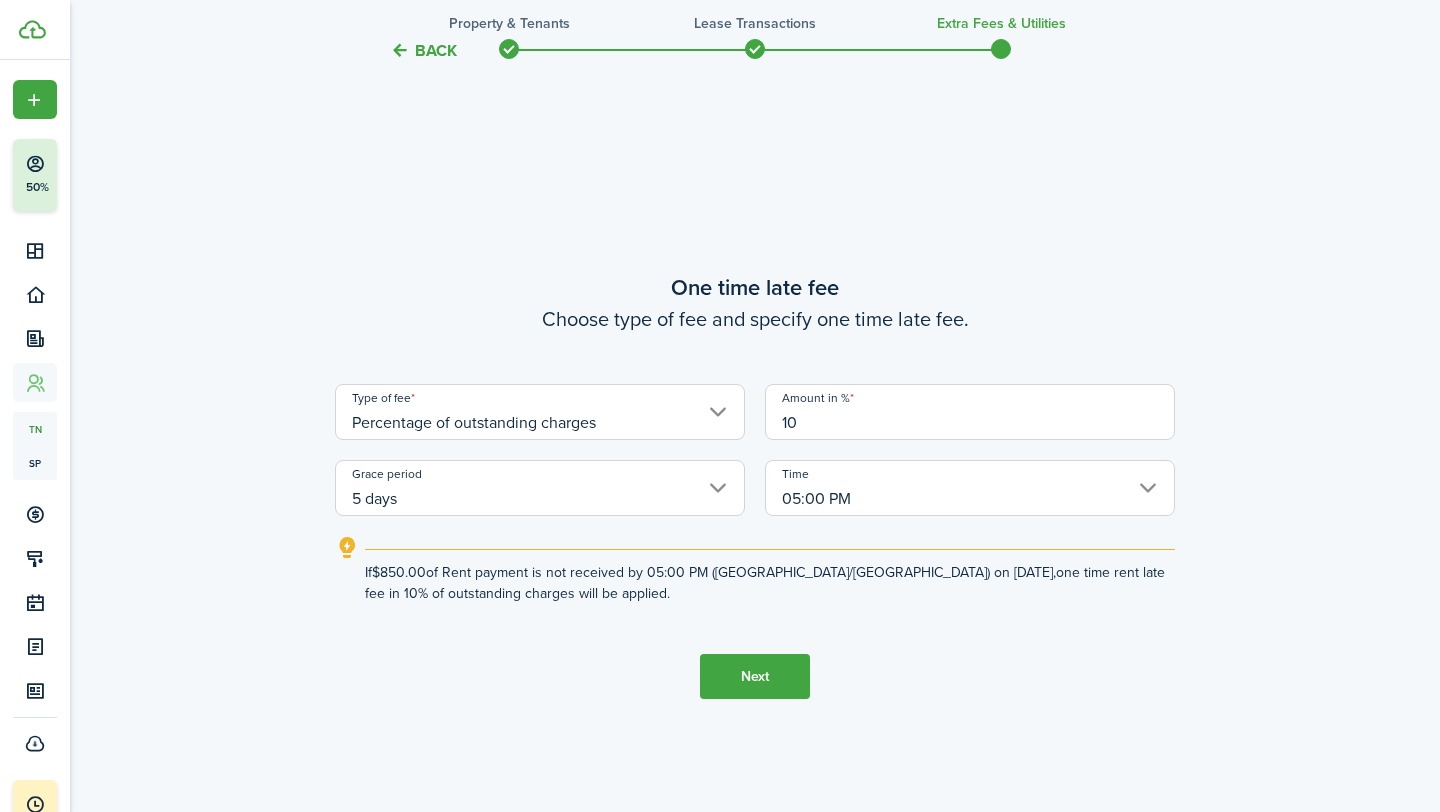 click on "5 days" at bounding box center [540, 488] 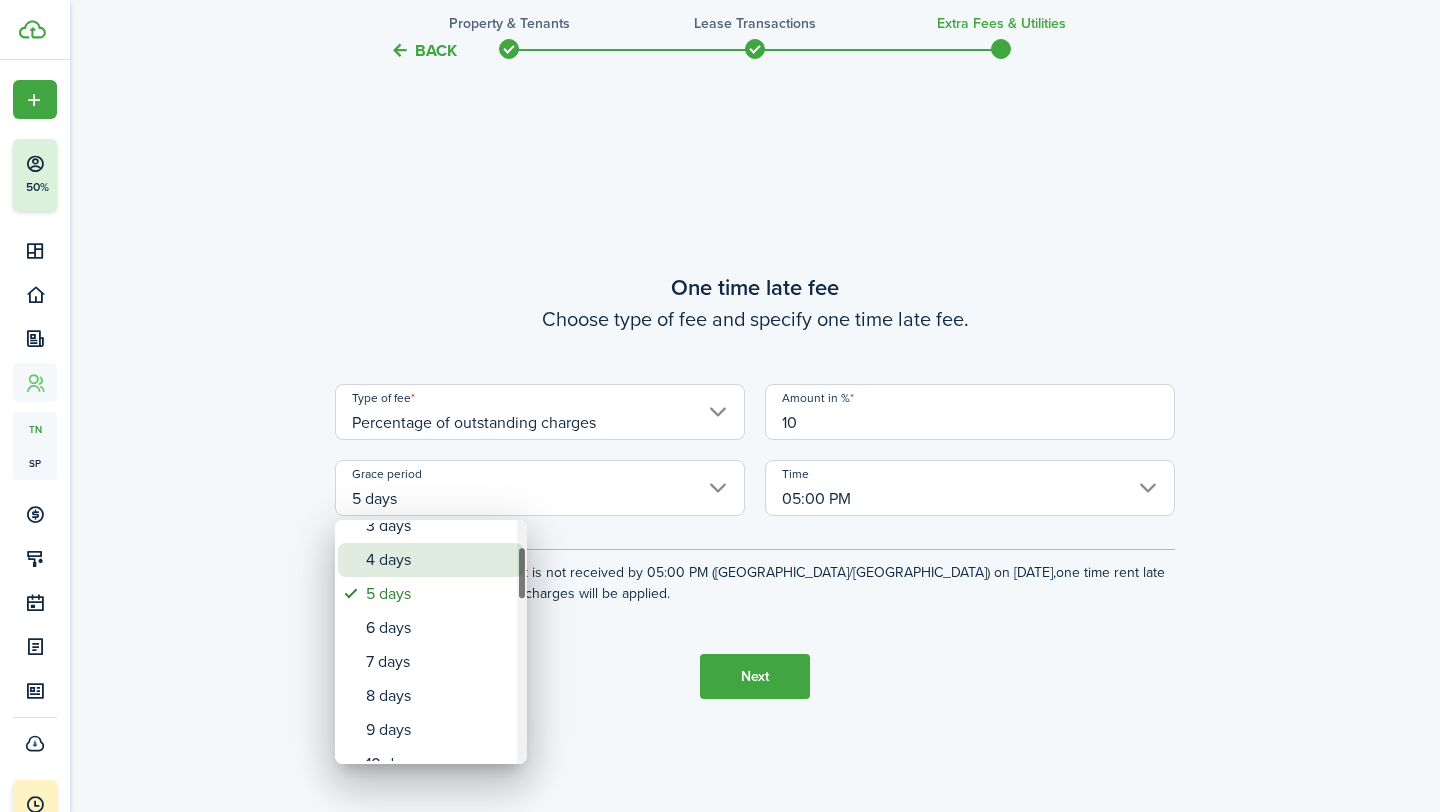 click on "4 days" at bounding box center [439, 560] 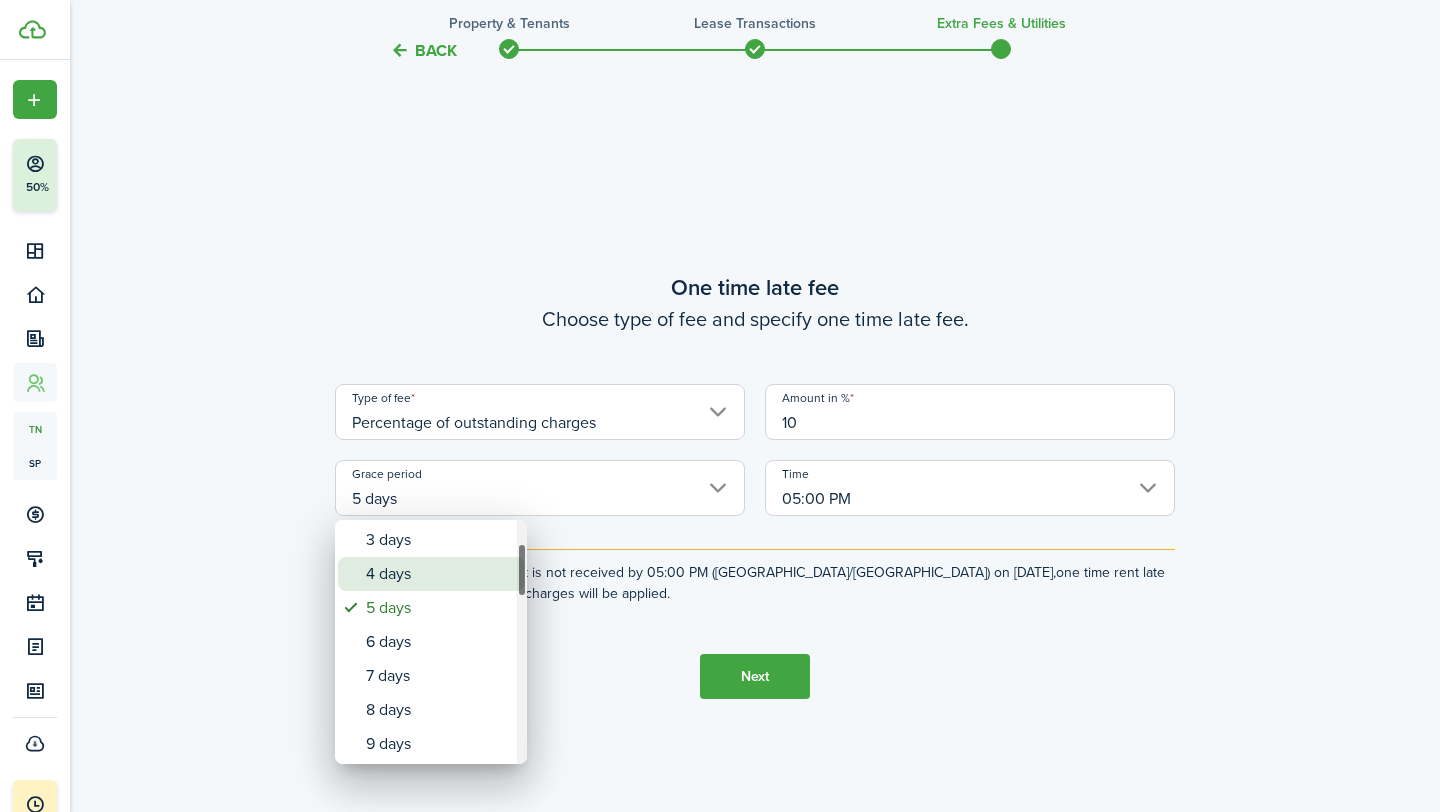 click on "4 days" at bounding box center [439, 574] 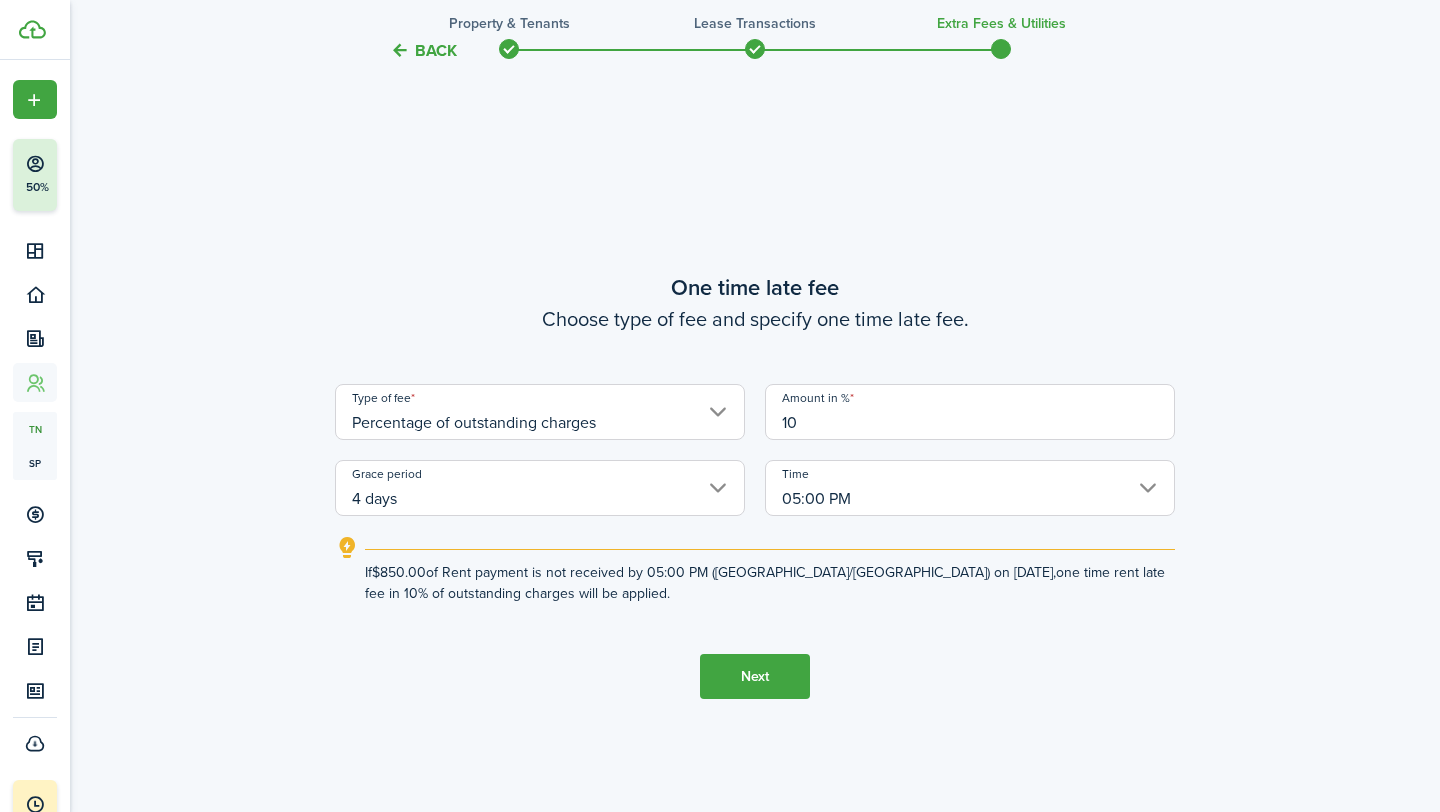 click on "4 days" at bounding box center [540, 488] 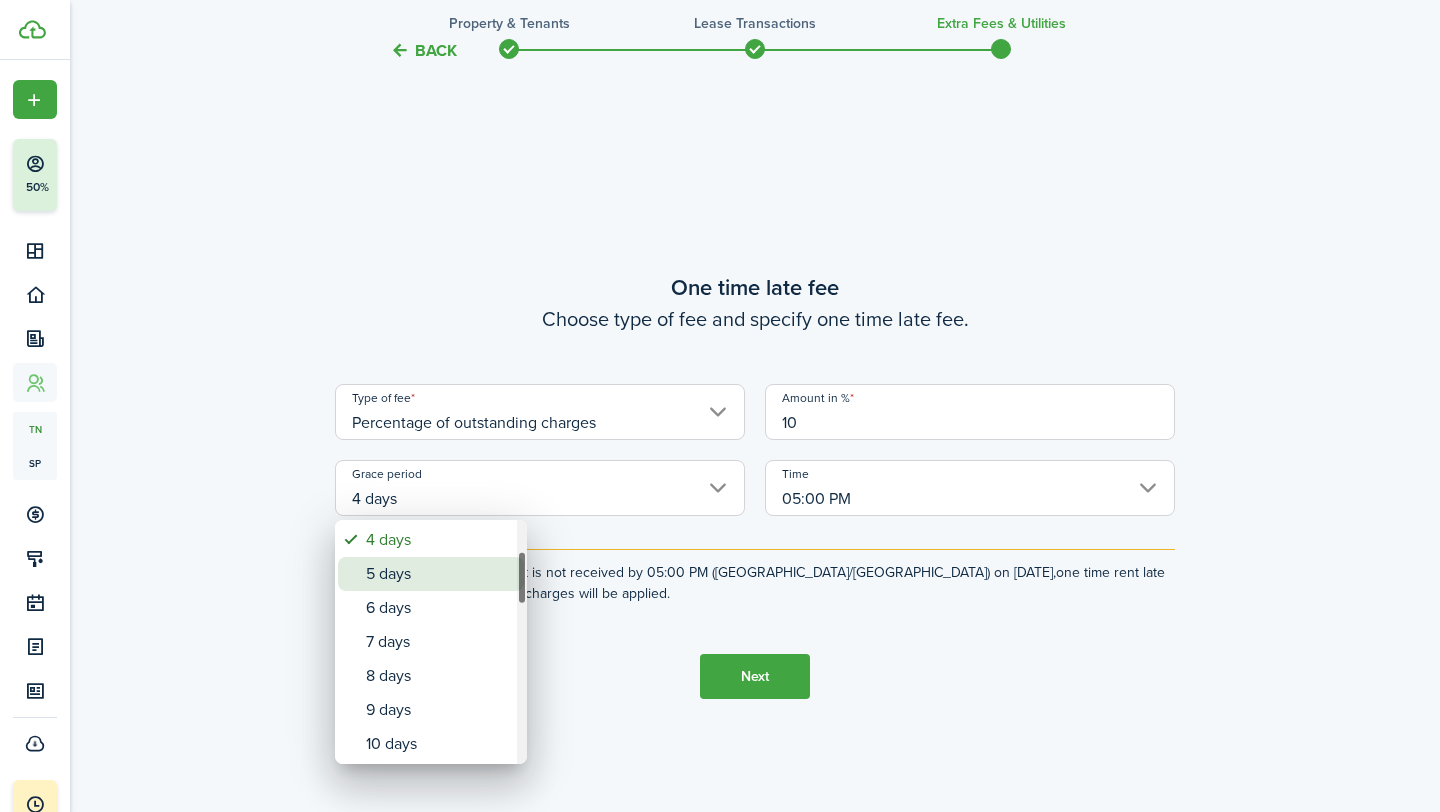 click on "5 days" at bounding box center (439, 574) 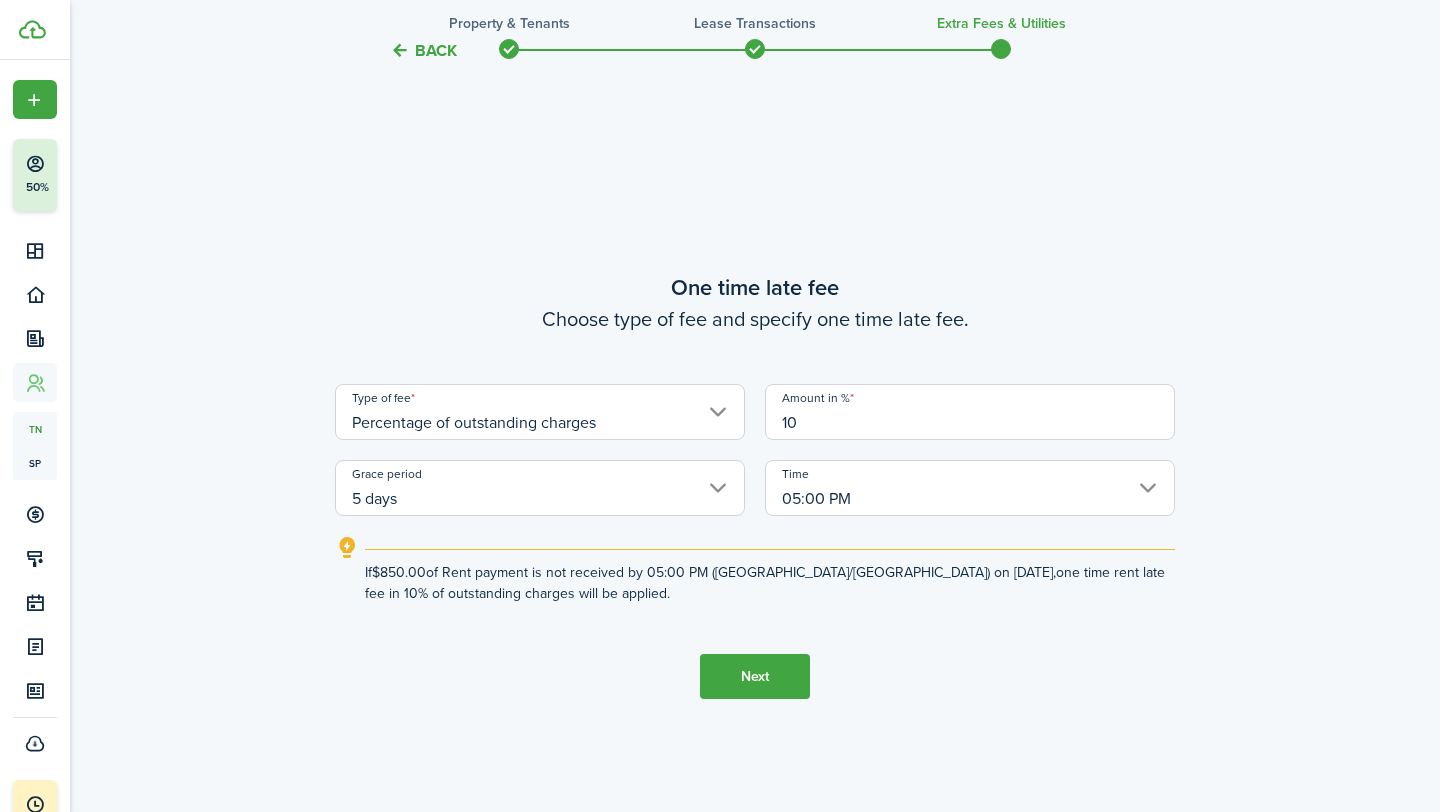 click on "5 days" at bounding box center (540, 488) 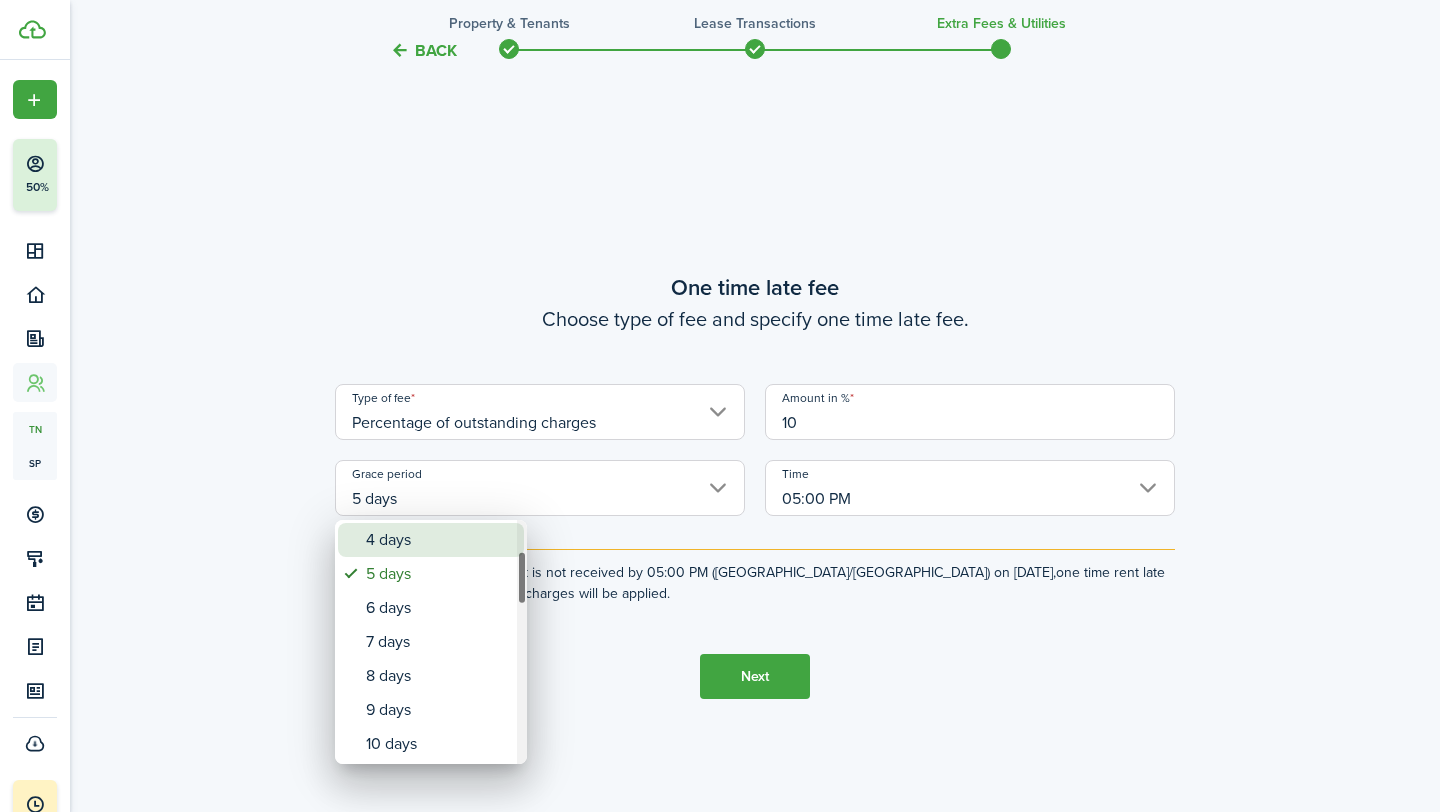 click on "4 days" at bounding box center (439, 540) 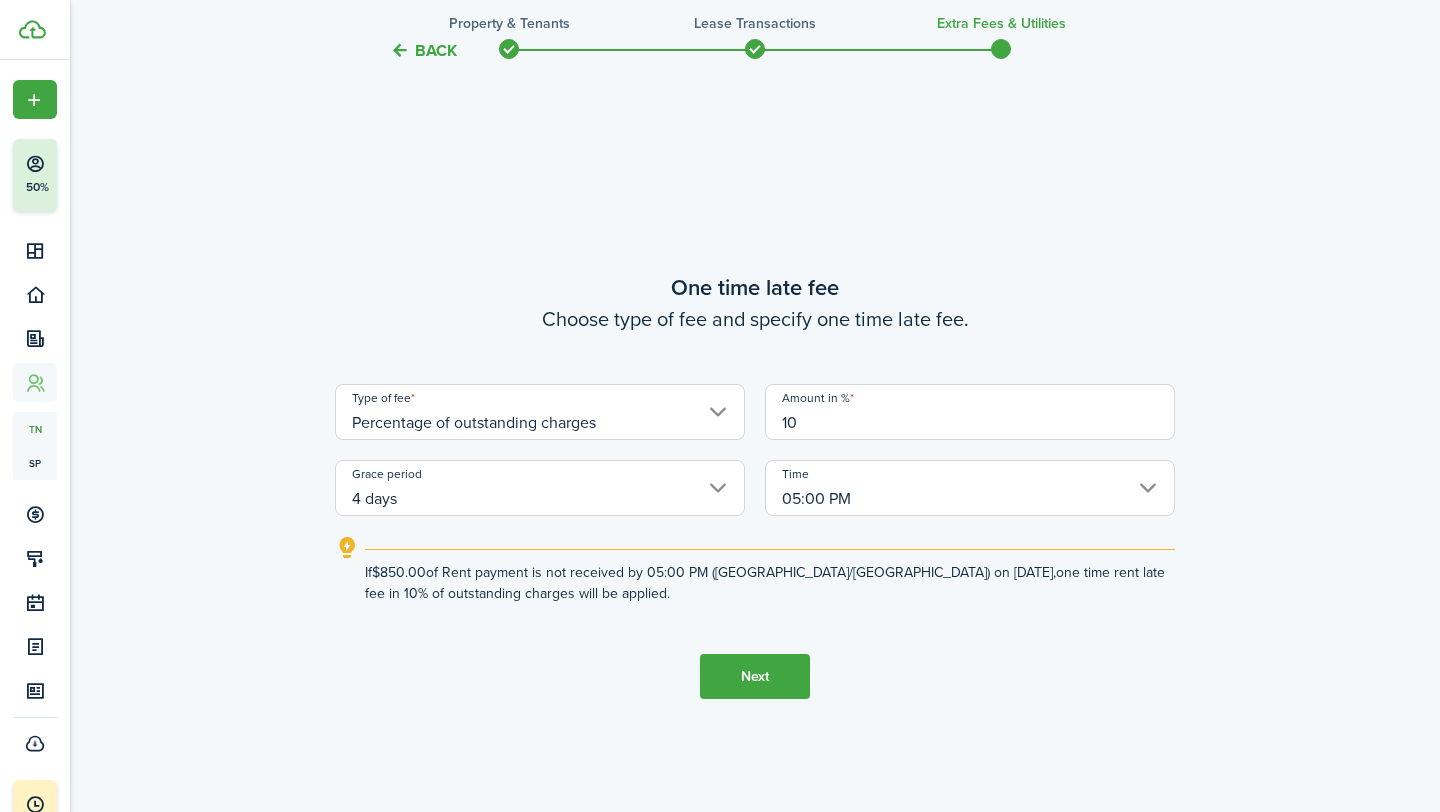 click on "Next" at bounding box center [755, 676] 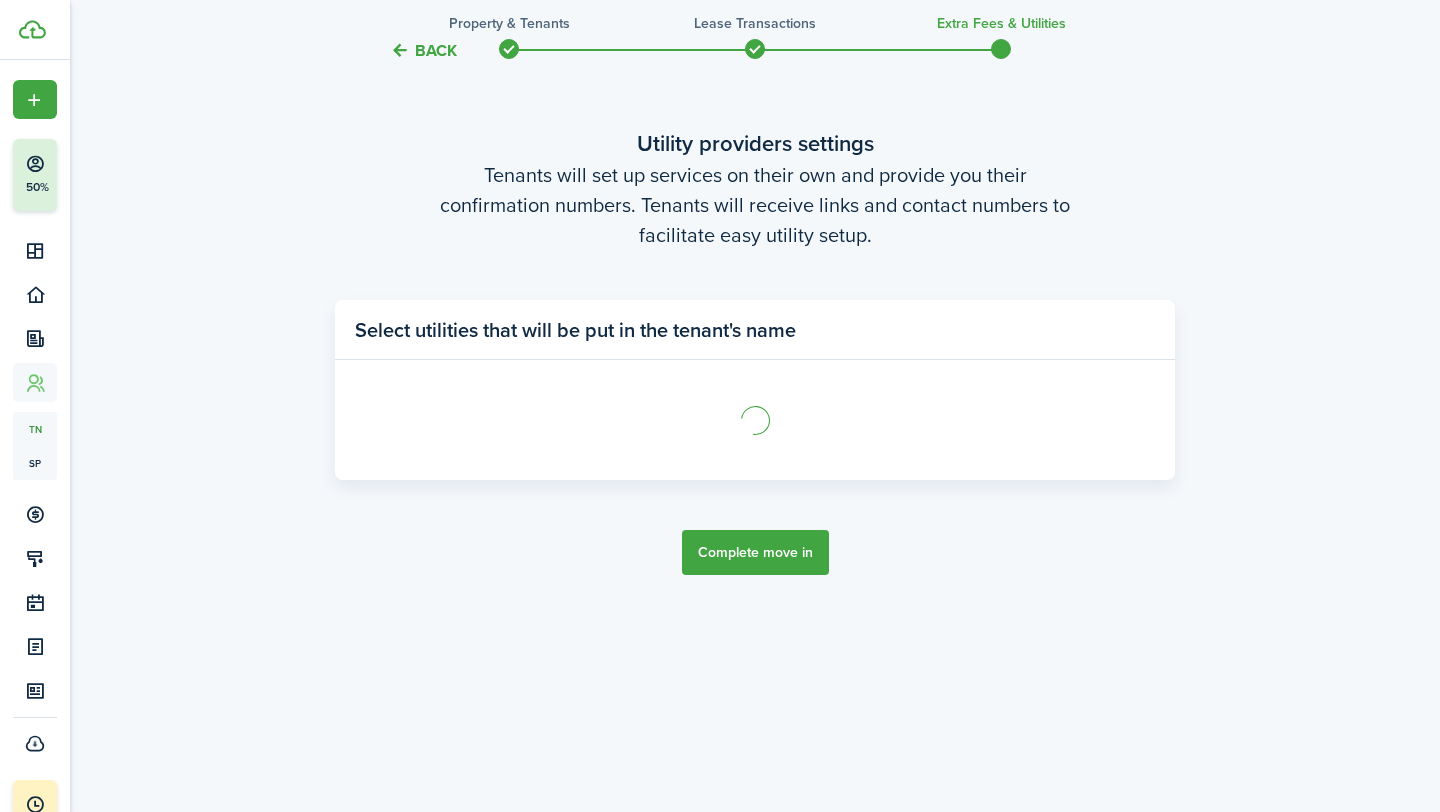 scroll, scrollTop: 2357, scrollLeft: 0, axis: vertical 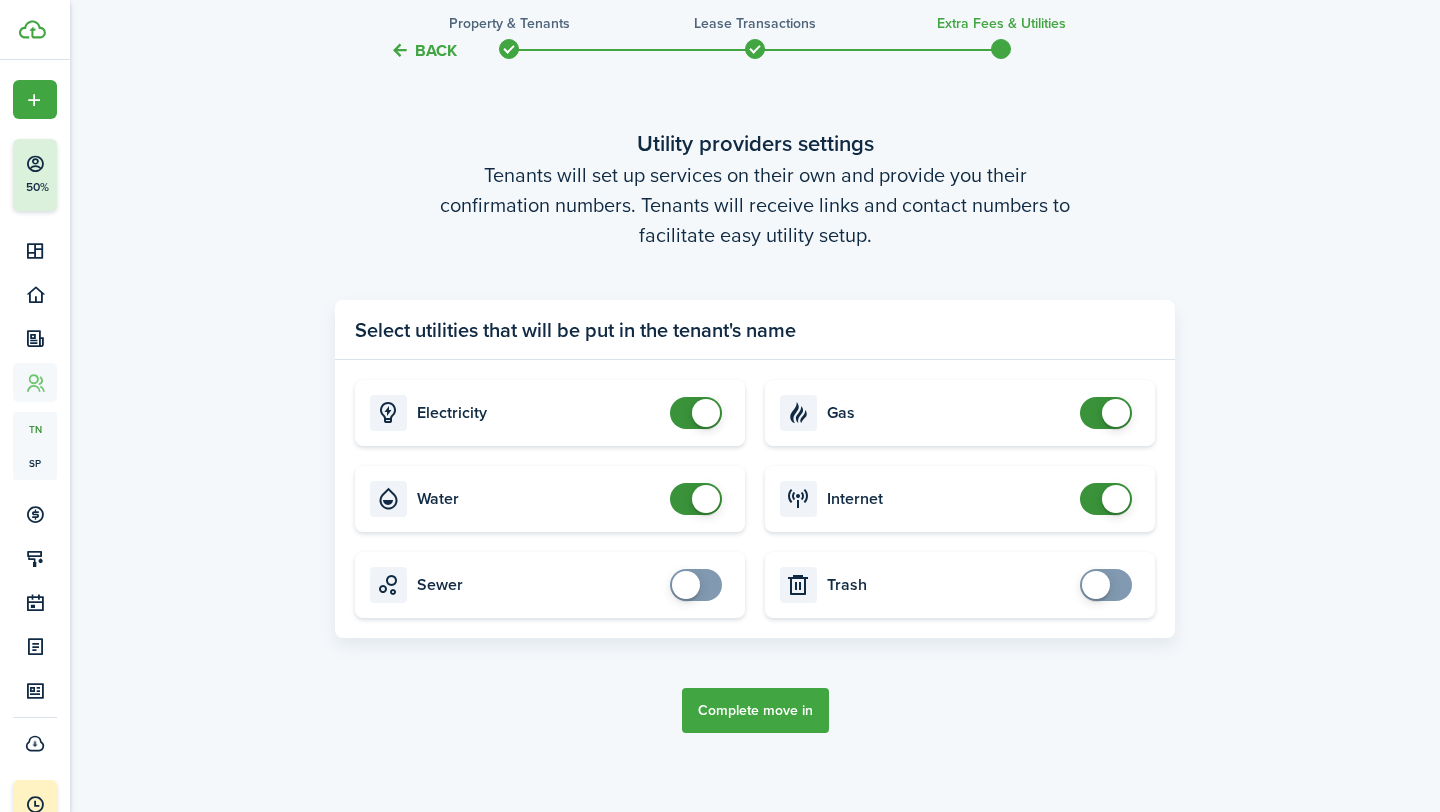 click on "Complete move in" at bounding box center (755, 710) 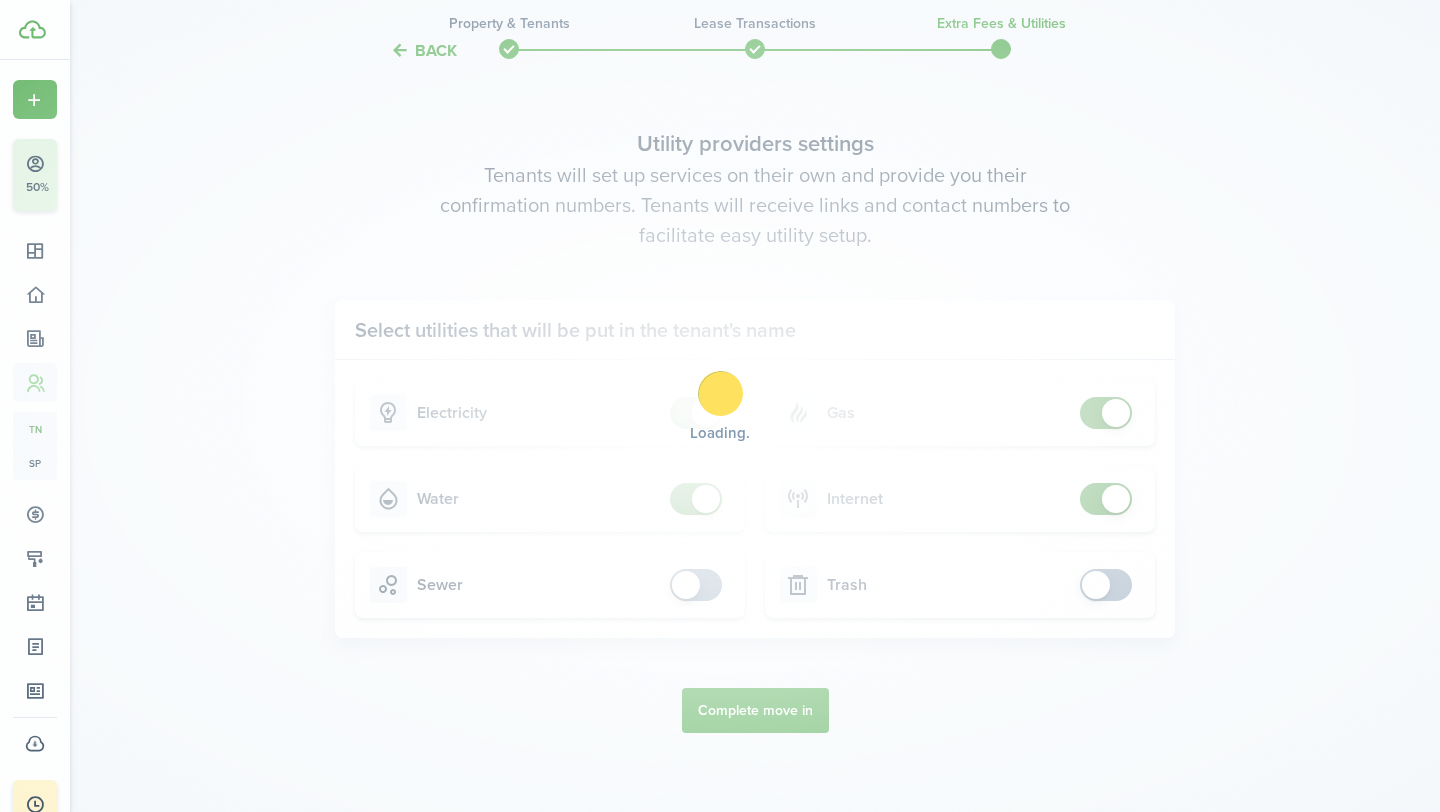 scroll, scrollTop: 0, scrollLeft: 0, axis: both 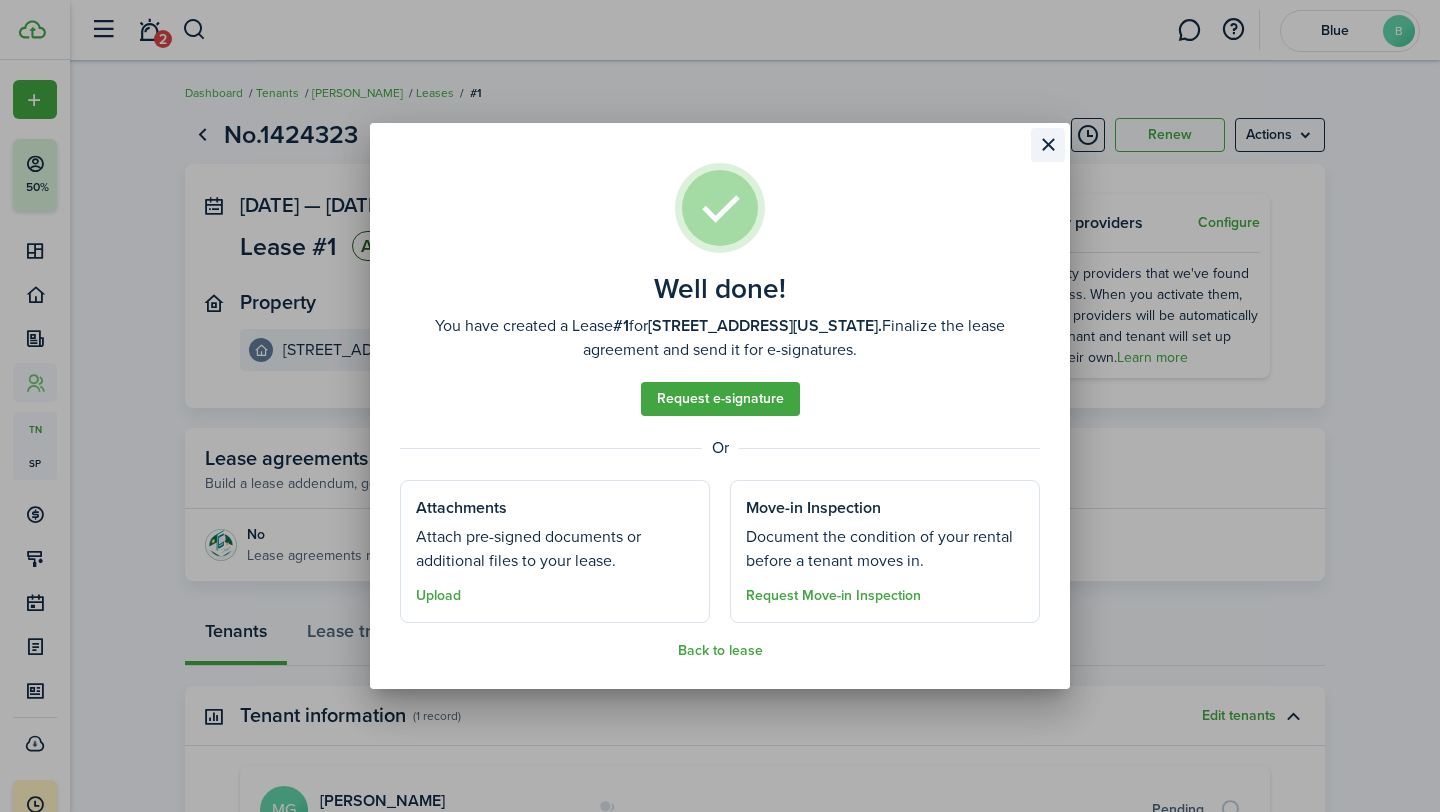 click at bounding box center [1048, 145] 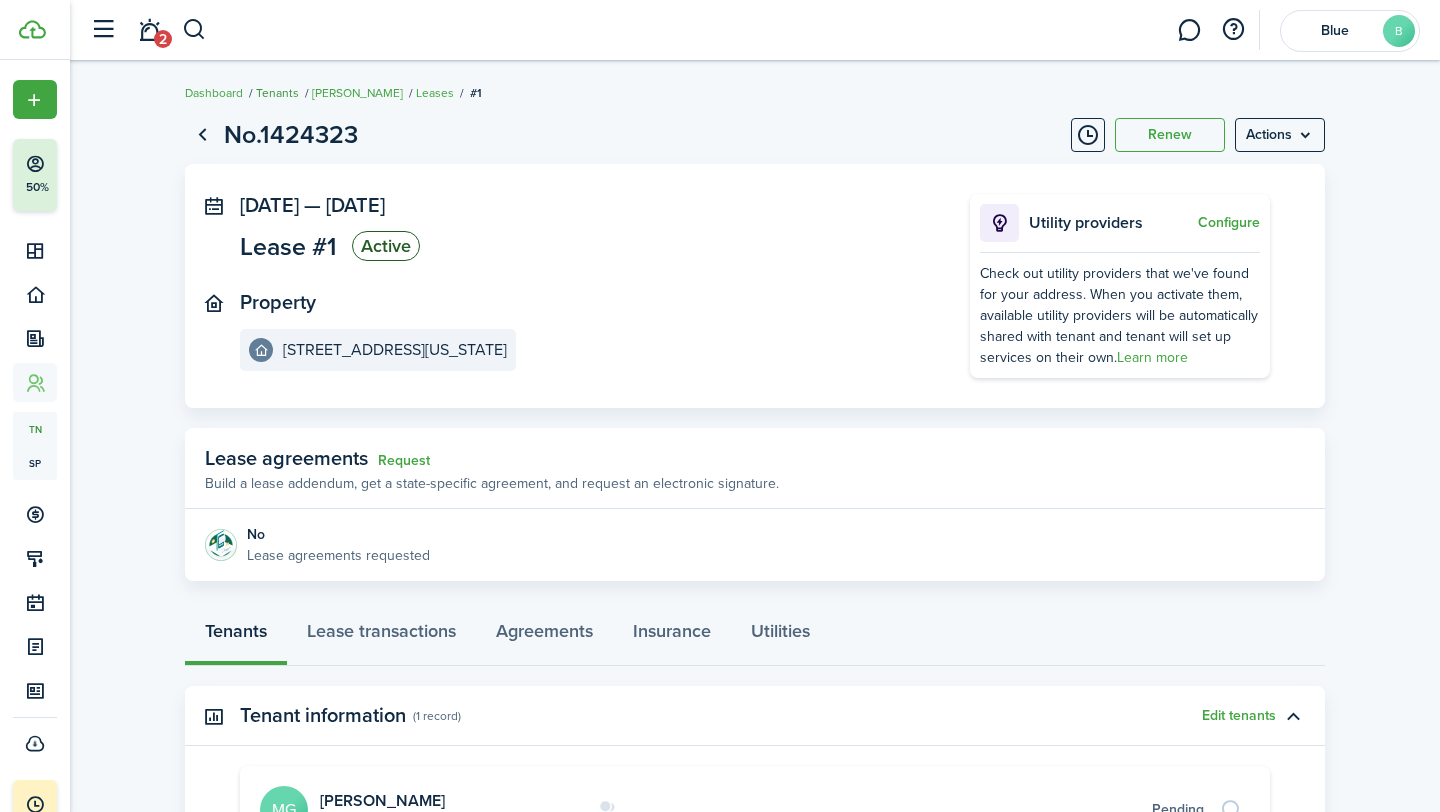 click on "Tenants" 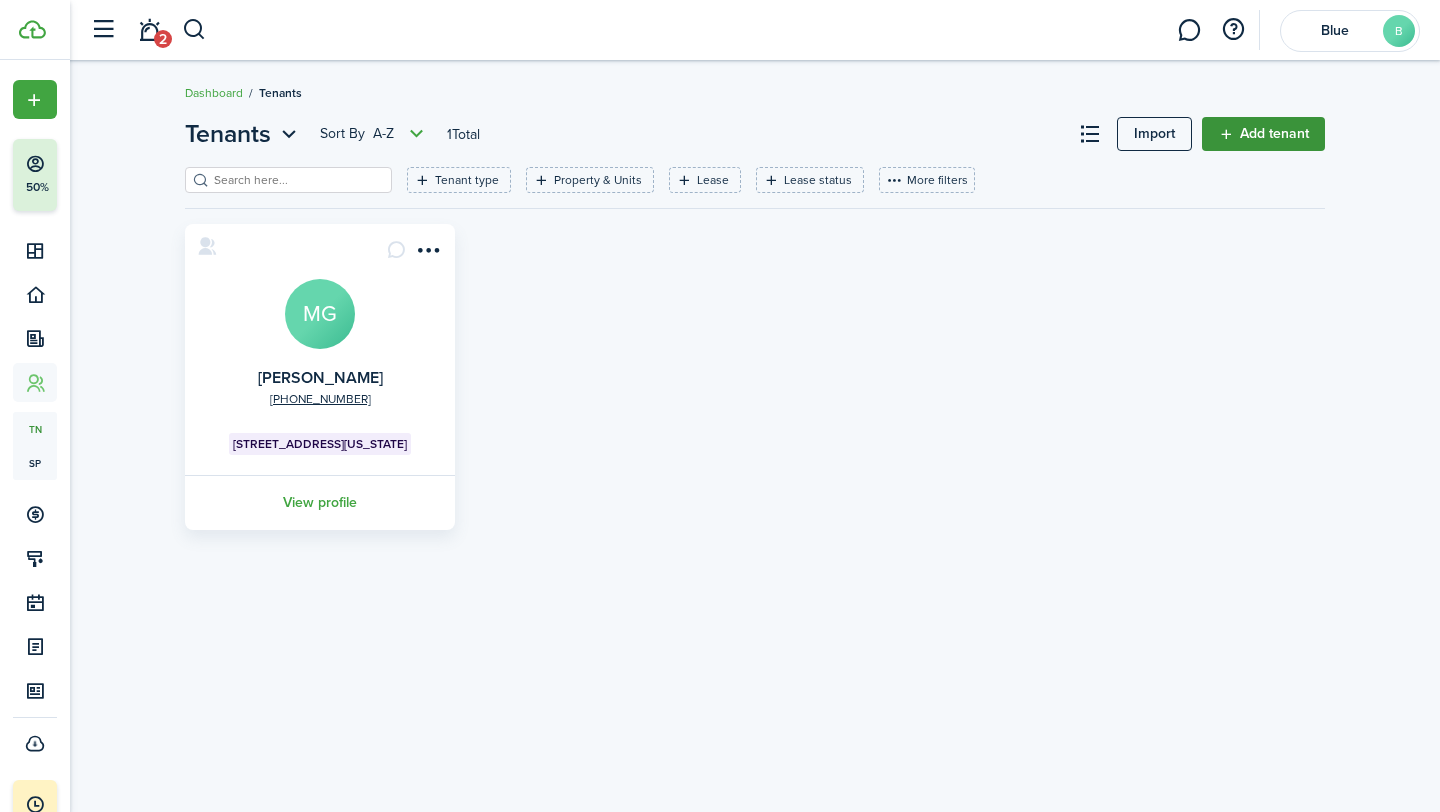 click on "Add tenant" 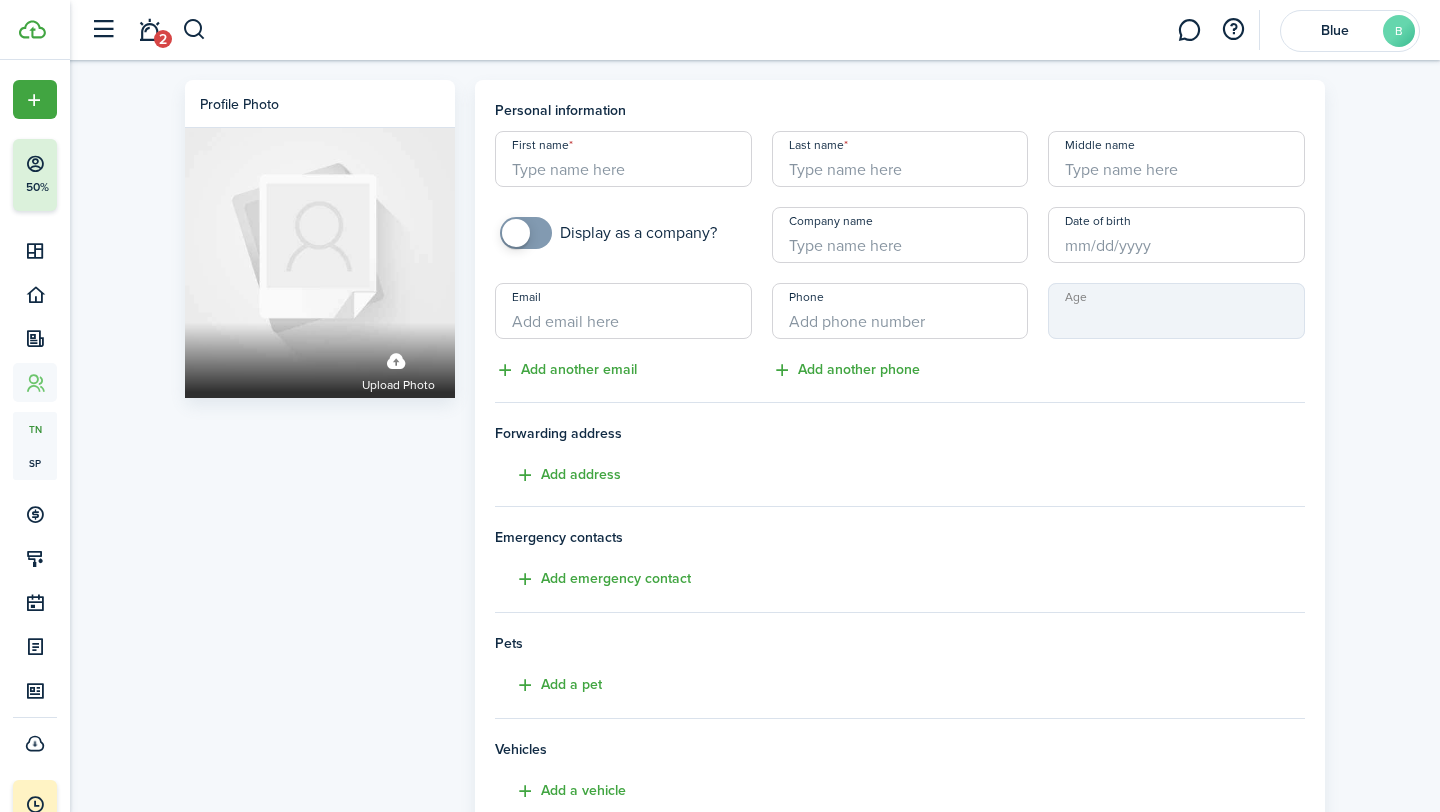 click on "First name" at bounding box center [623, 159] 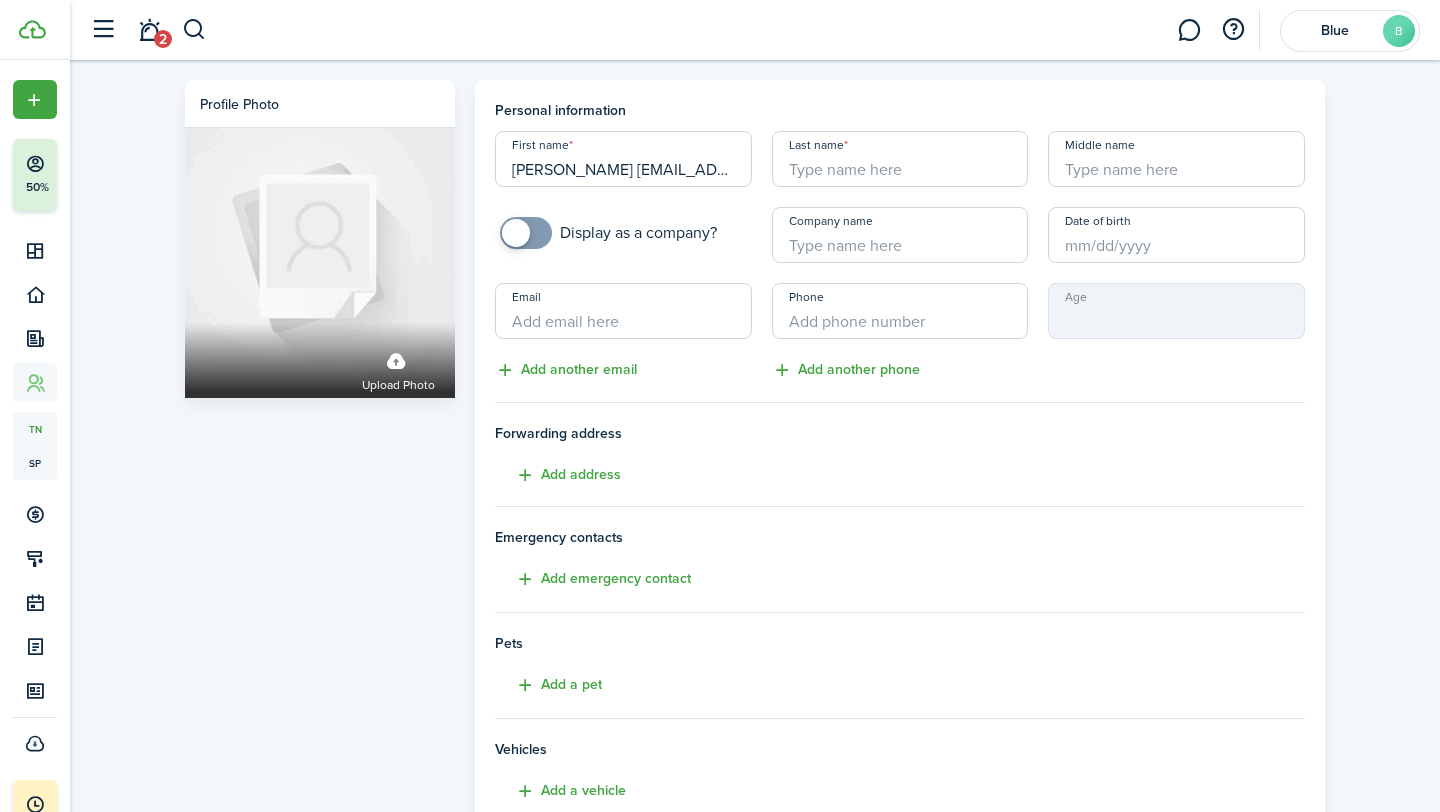 scroll, scrollTop: 0, scrollLeft: 70, axis: horizontal 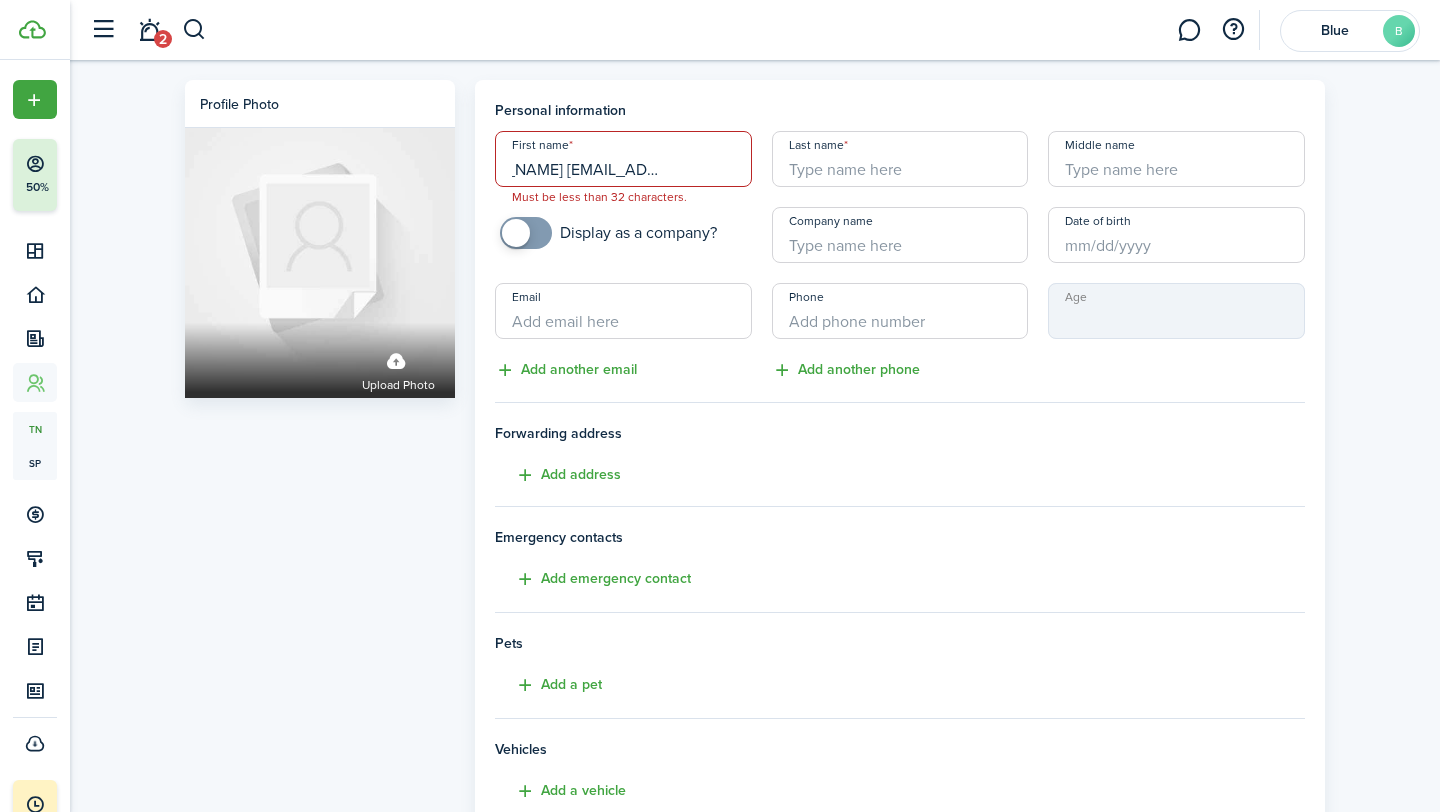 click on "Gabriela Ruiz gabychristine04@gmail.com" at bounding box center [623, 159] 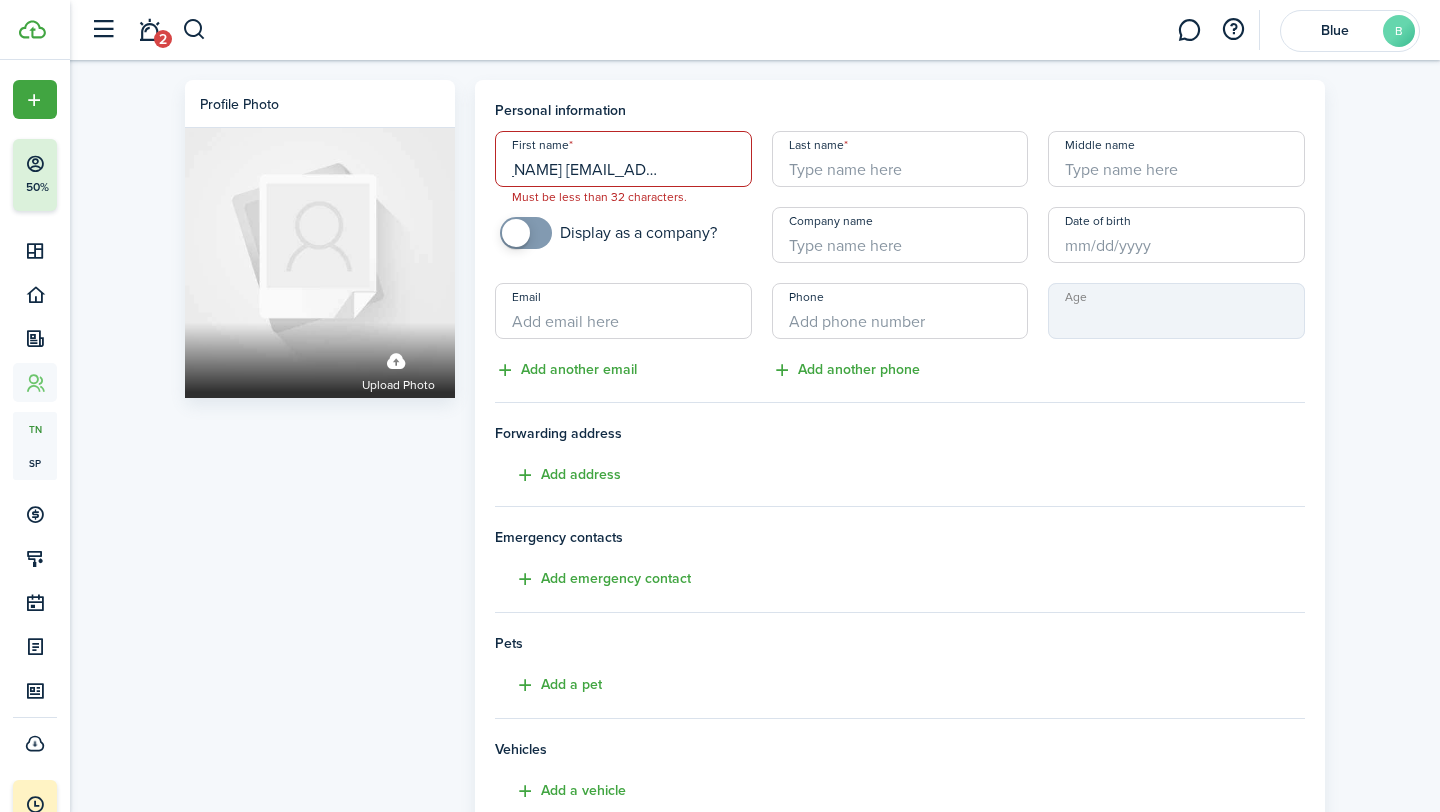 drag, startPoint x: 514, startPoint y: 172, endPoint x: 943, endPoint y: 165, distance: 429.0571 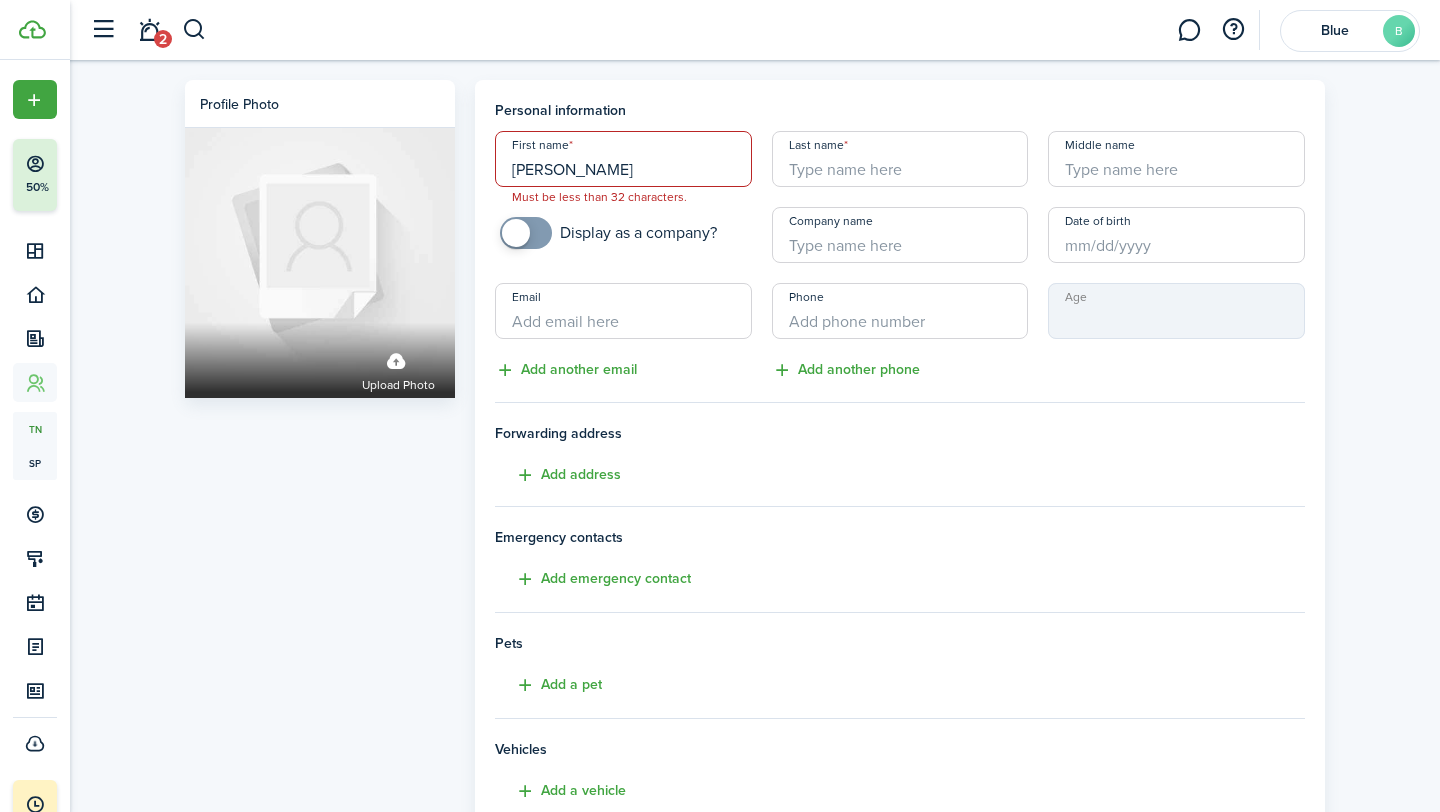 scroll, scrollTop: 0, scrollLeft: 0, axis: both 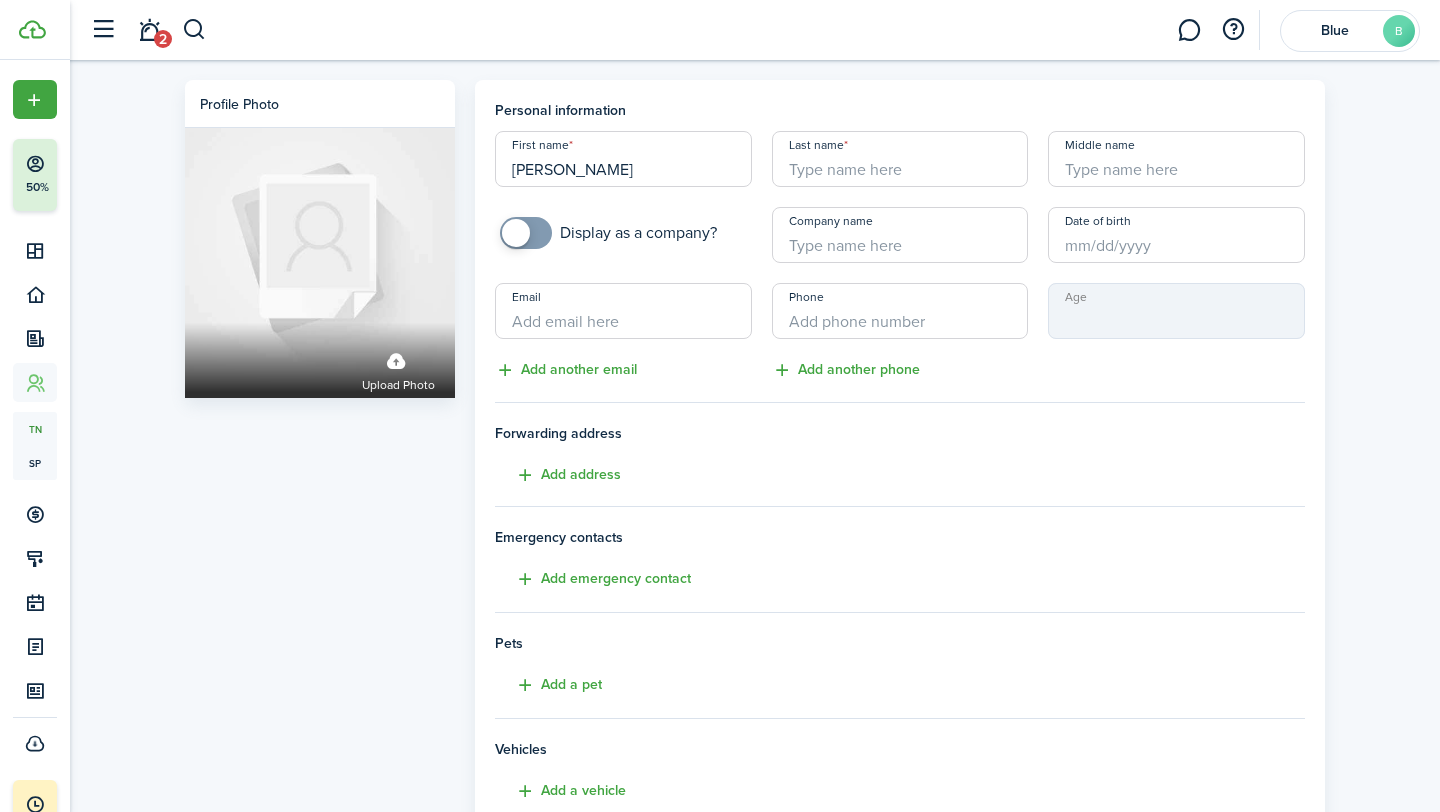 type on "Gabriela" 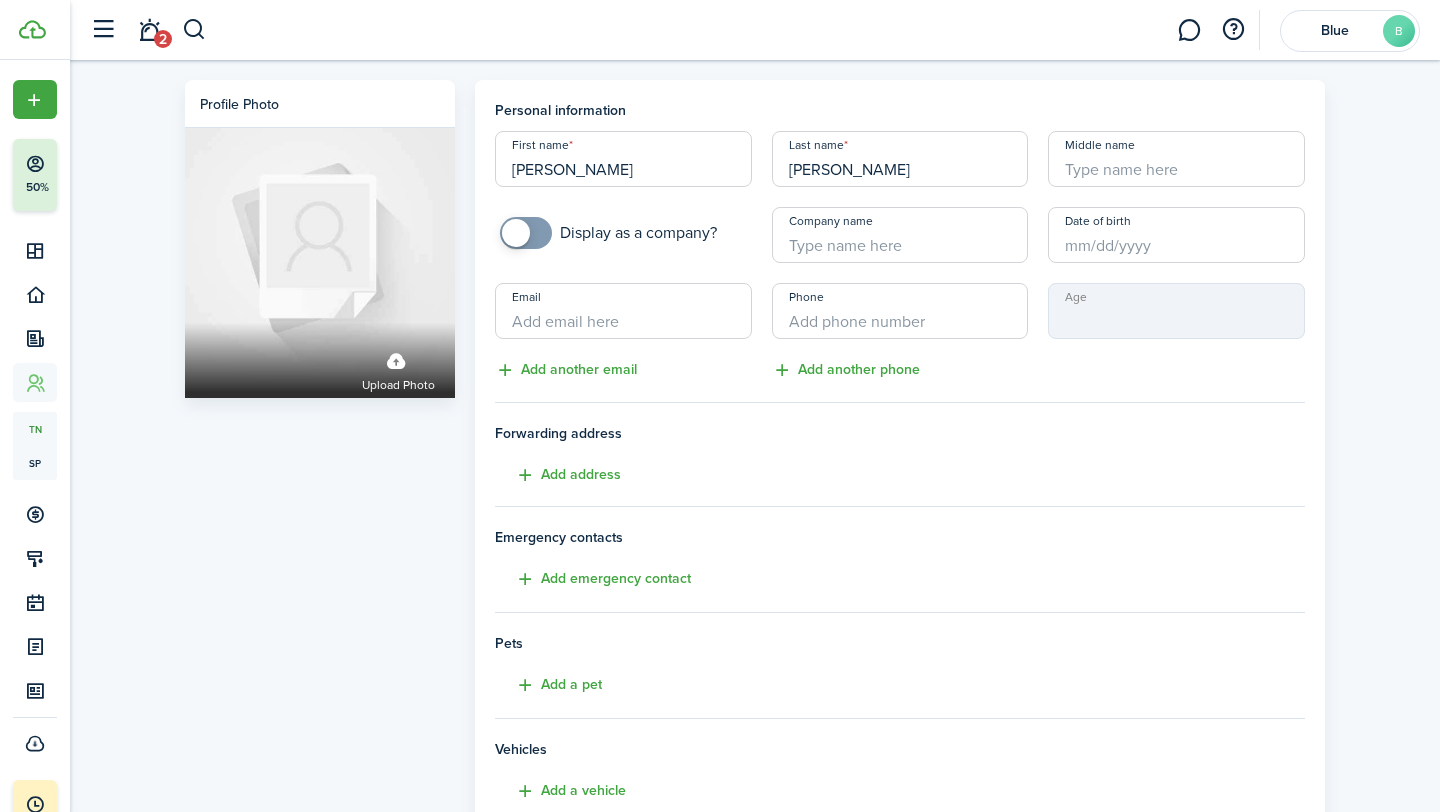 type on "Ruiz" 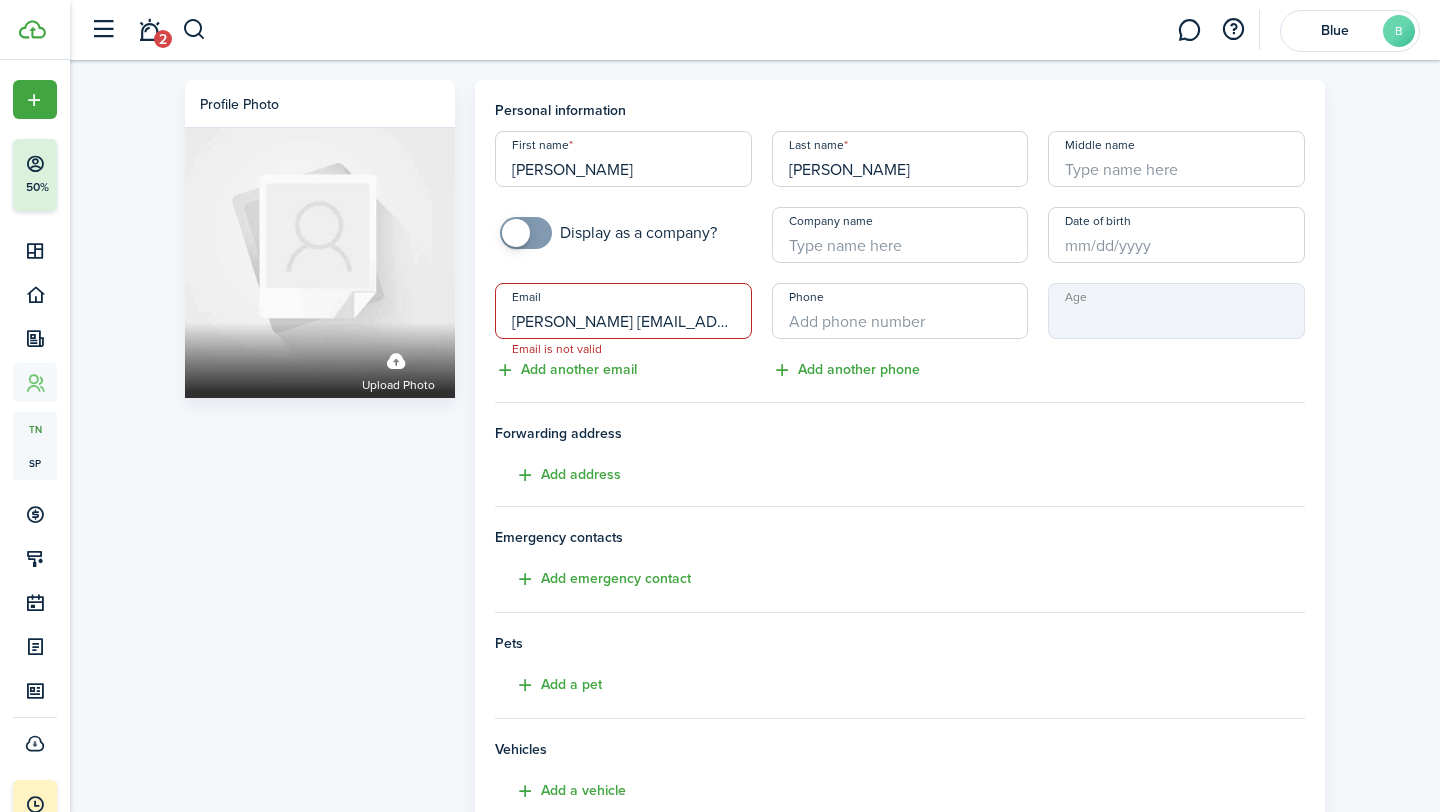 scroll, scrollTop: 0, scrollLeft: 70, axis: horizontal 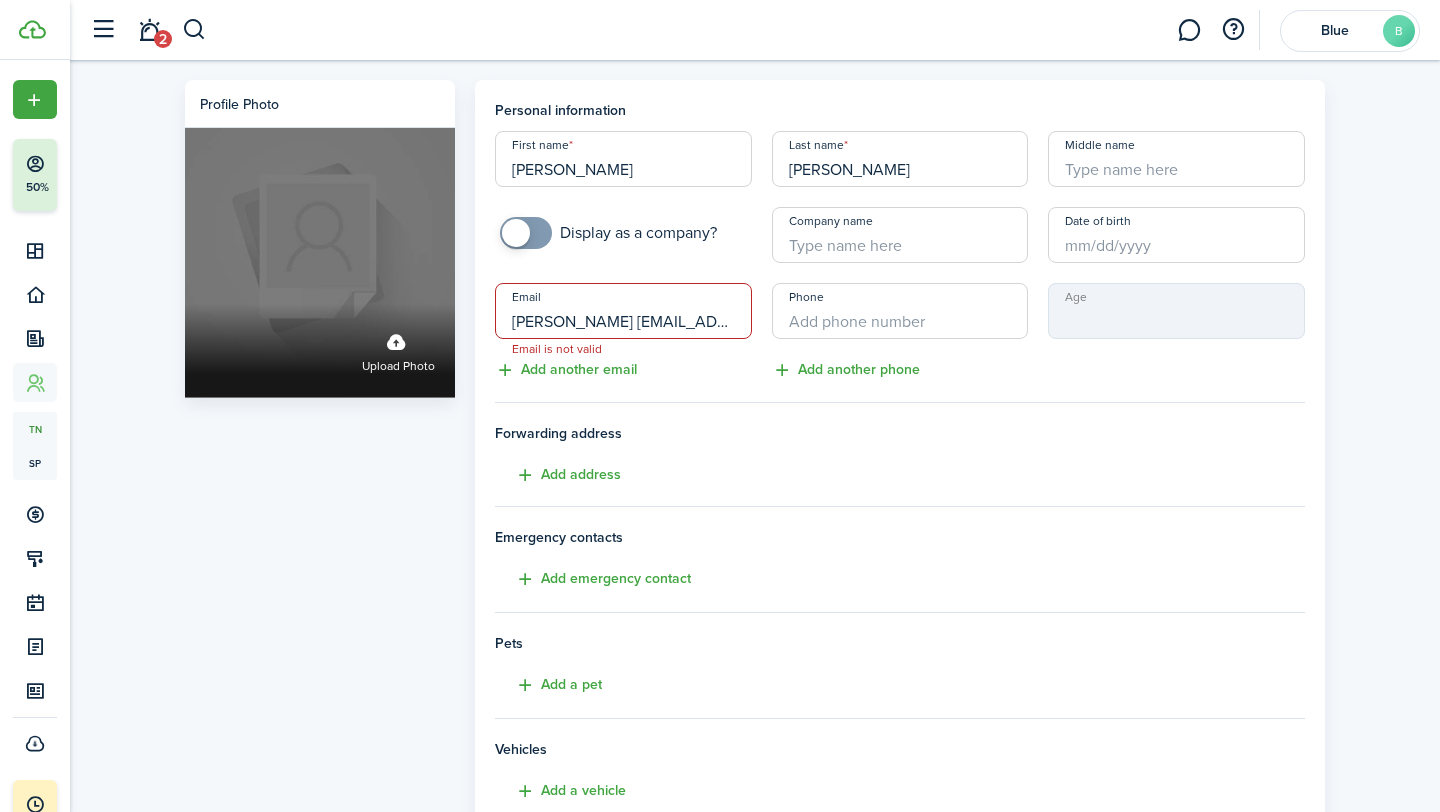 drag, startPoint x: 540, startPoint y: 327, endPoint x: 313, endPoint y: 327, distance: 227 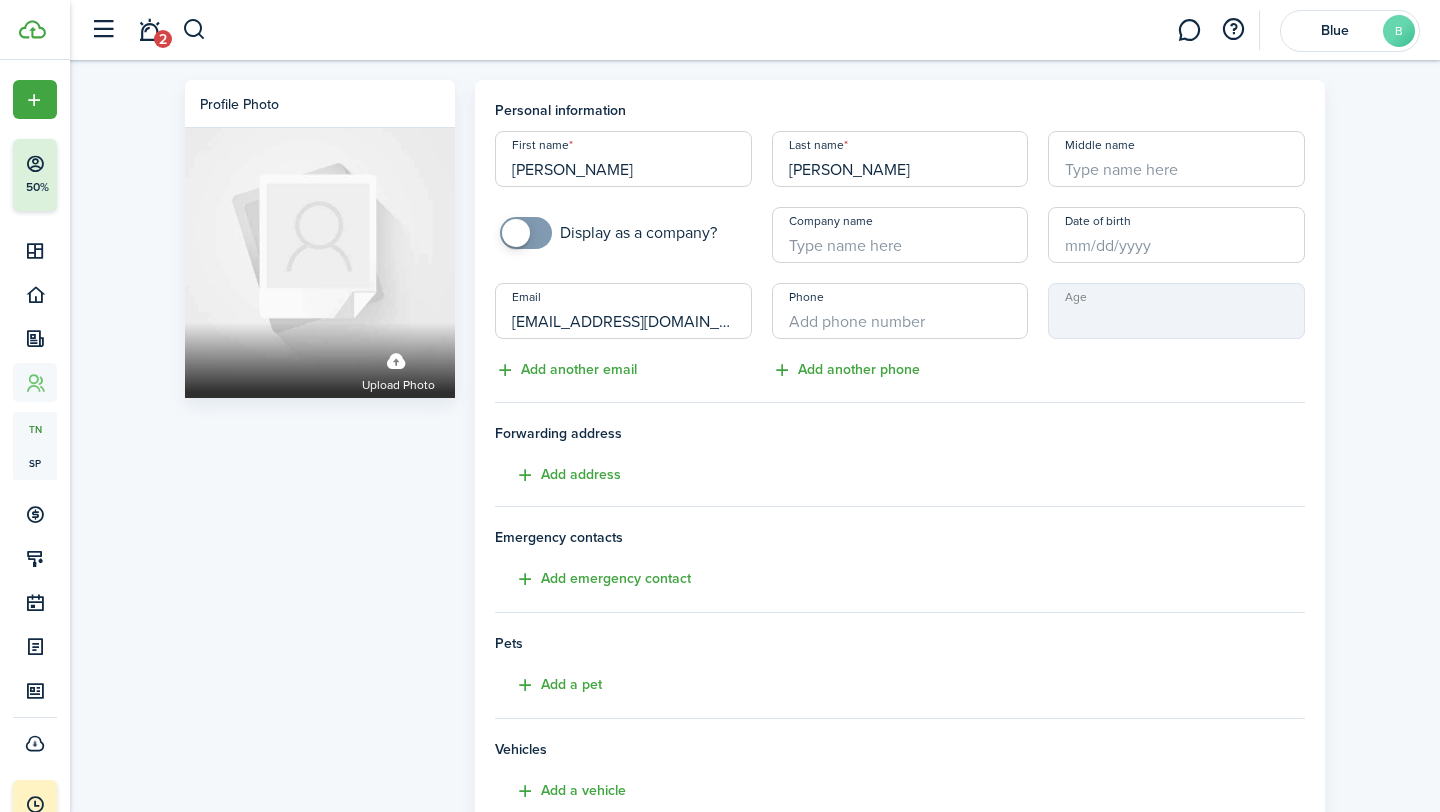 type on "gabychristine04@gmail.com" 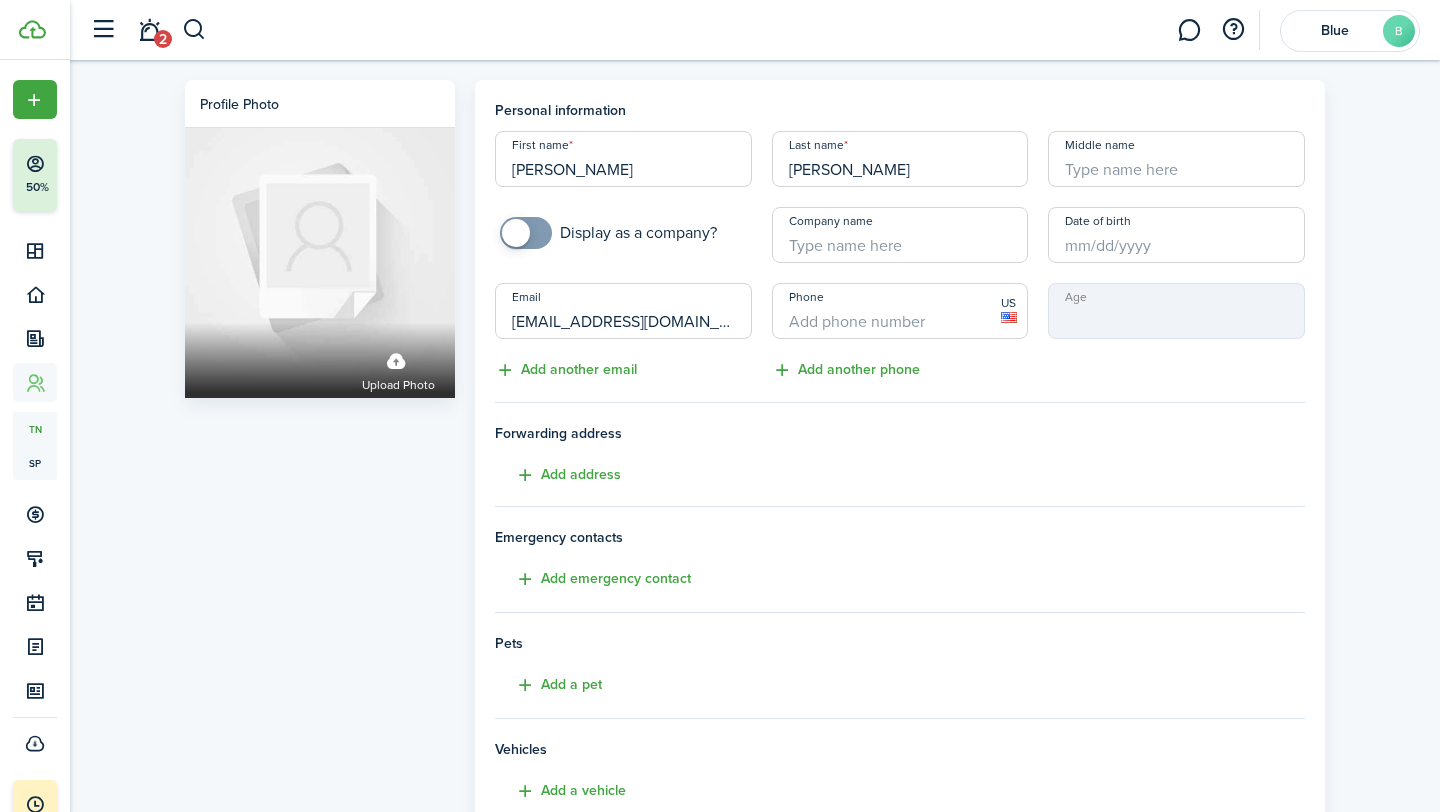 click on "Phone" at bounding box center (900, 311) 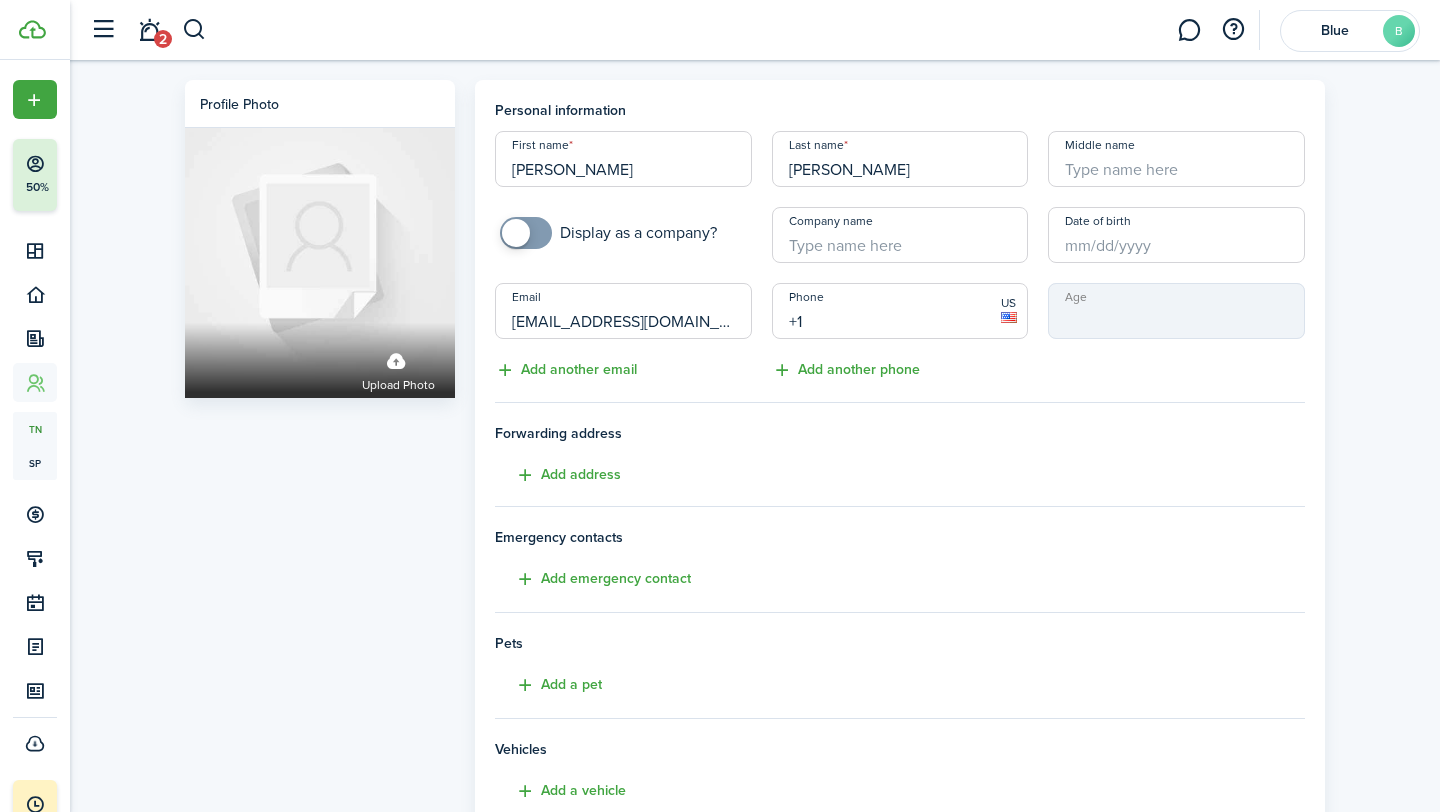 paste on "651-352-1510" 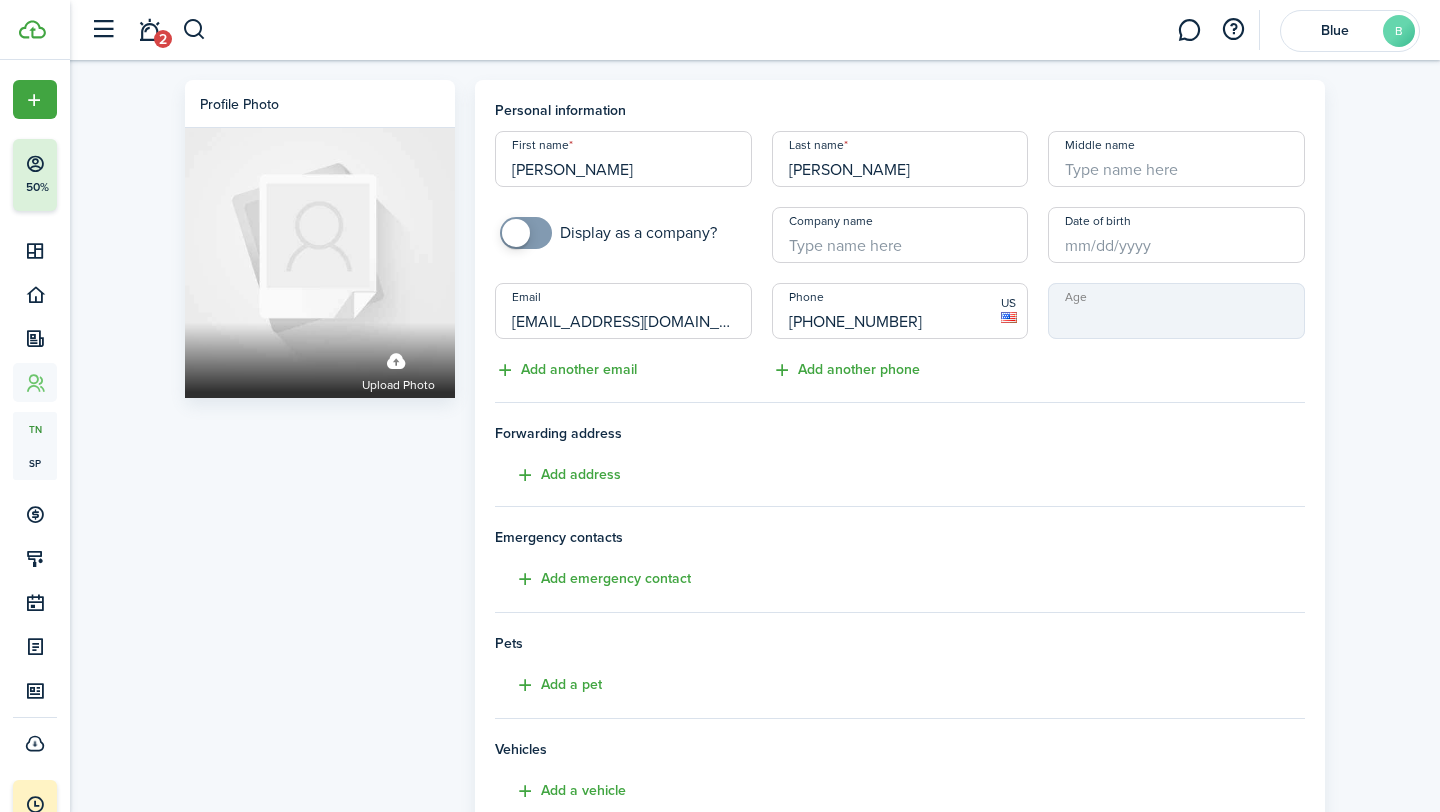 scroll, scrollTop: 281, scrollLeft: 0, axis: vertical 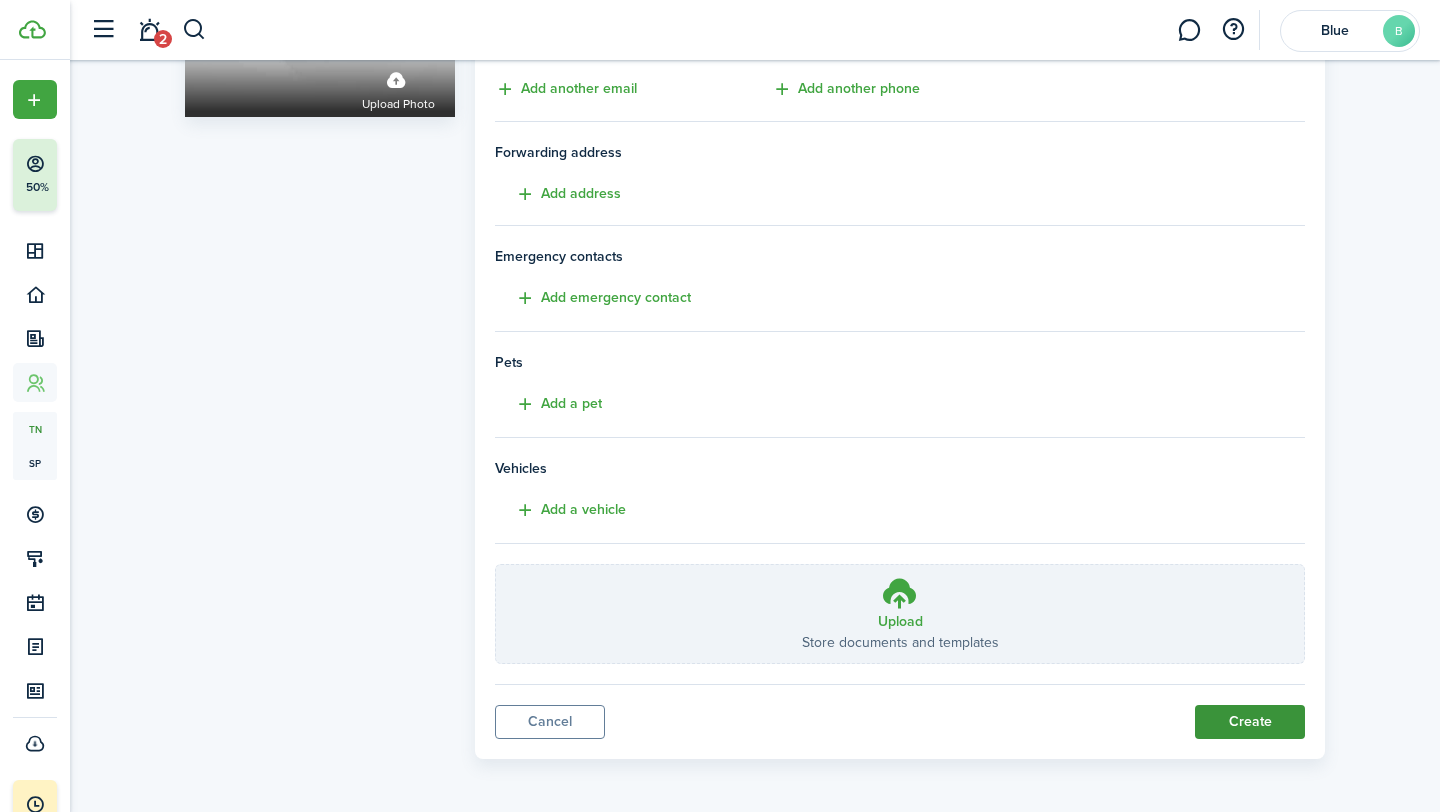 type on "[PHONE_NUMBER]" 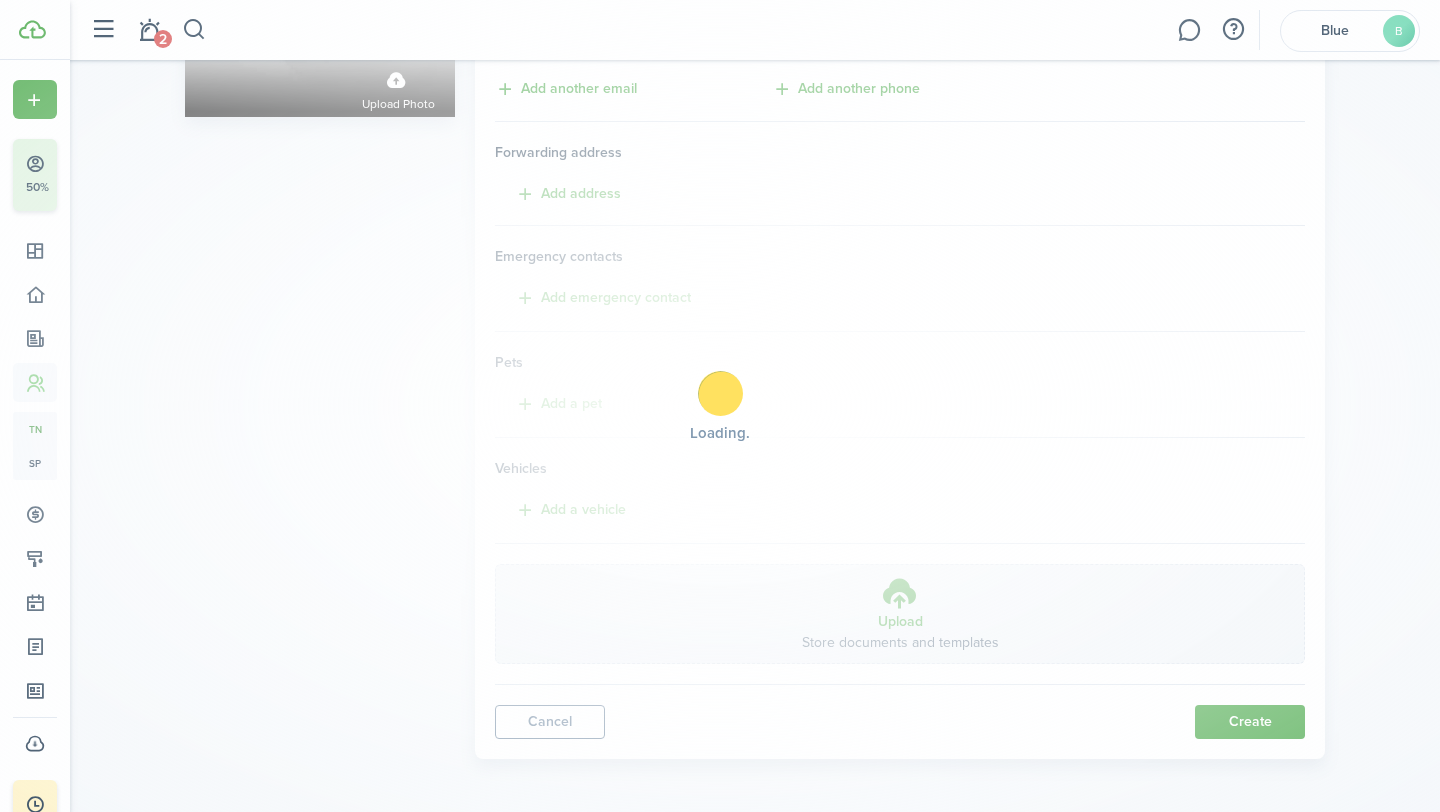 scroll, scrollTop: 0, scrollLeft: 0, axis: both 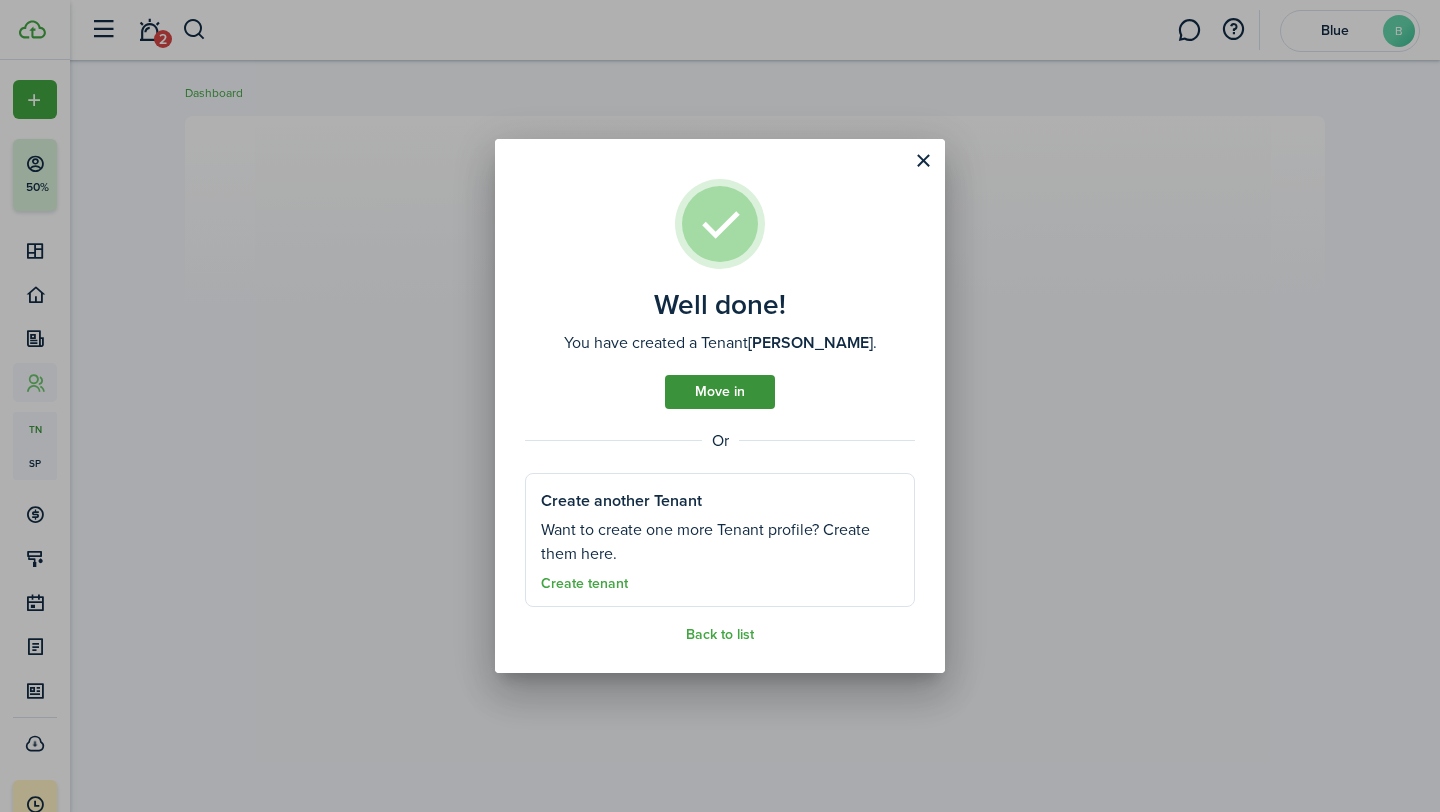 click on "Move in" 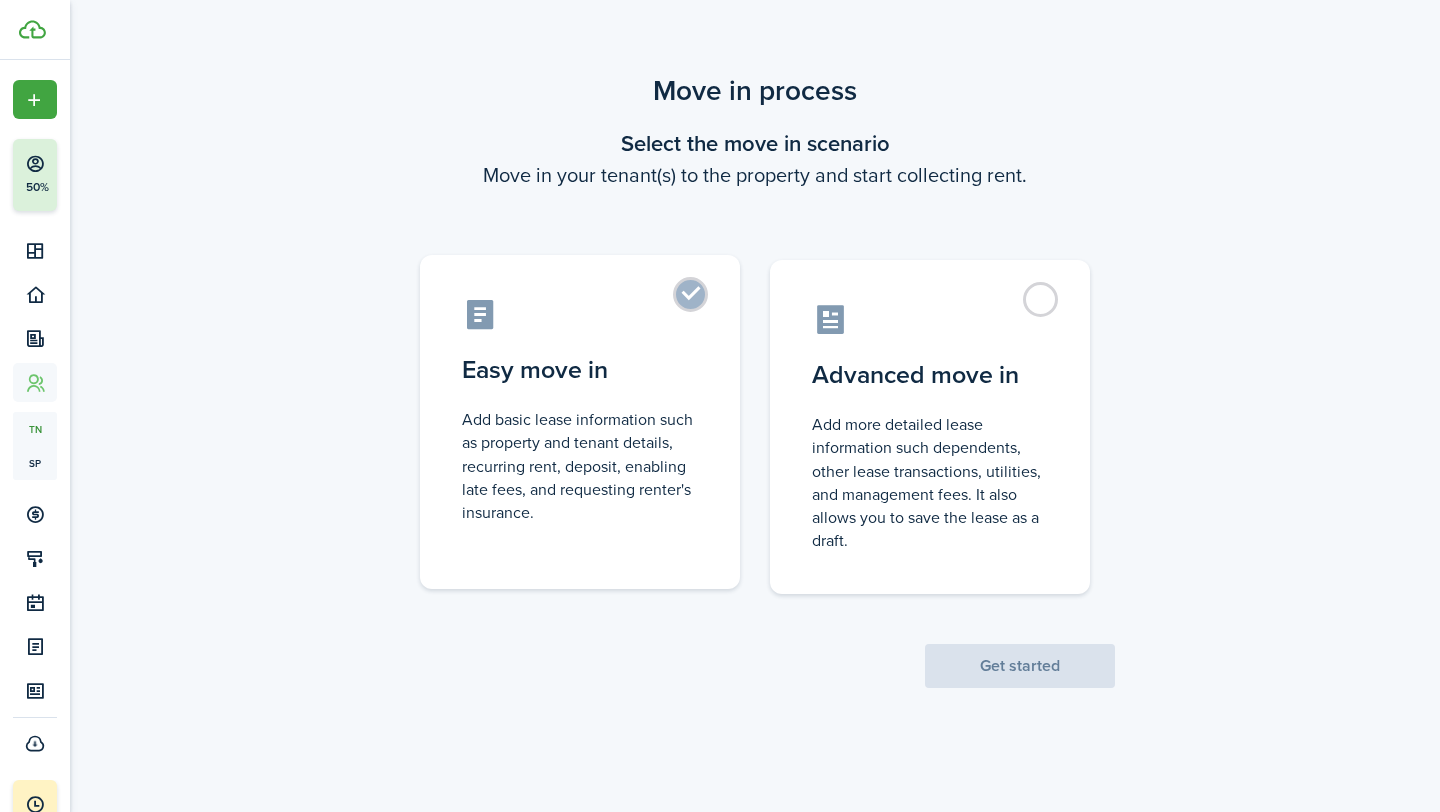 click on "Easy move in  Add basic lease information such as property and tenant details, recurring rent, deposit, enabling late fees, and requesting renter's insurance." 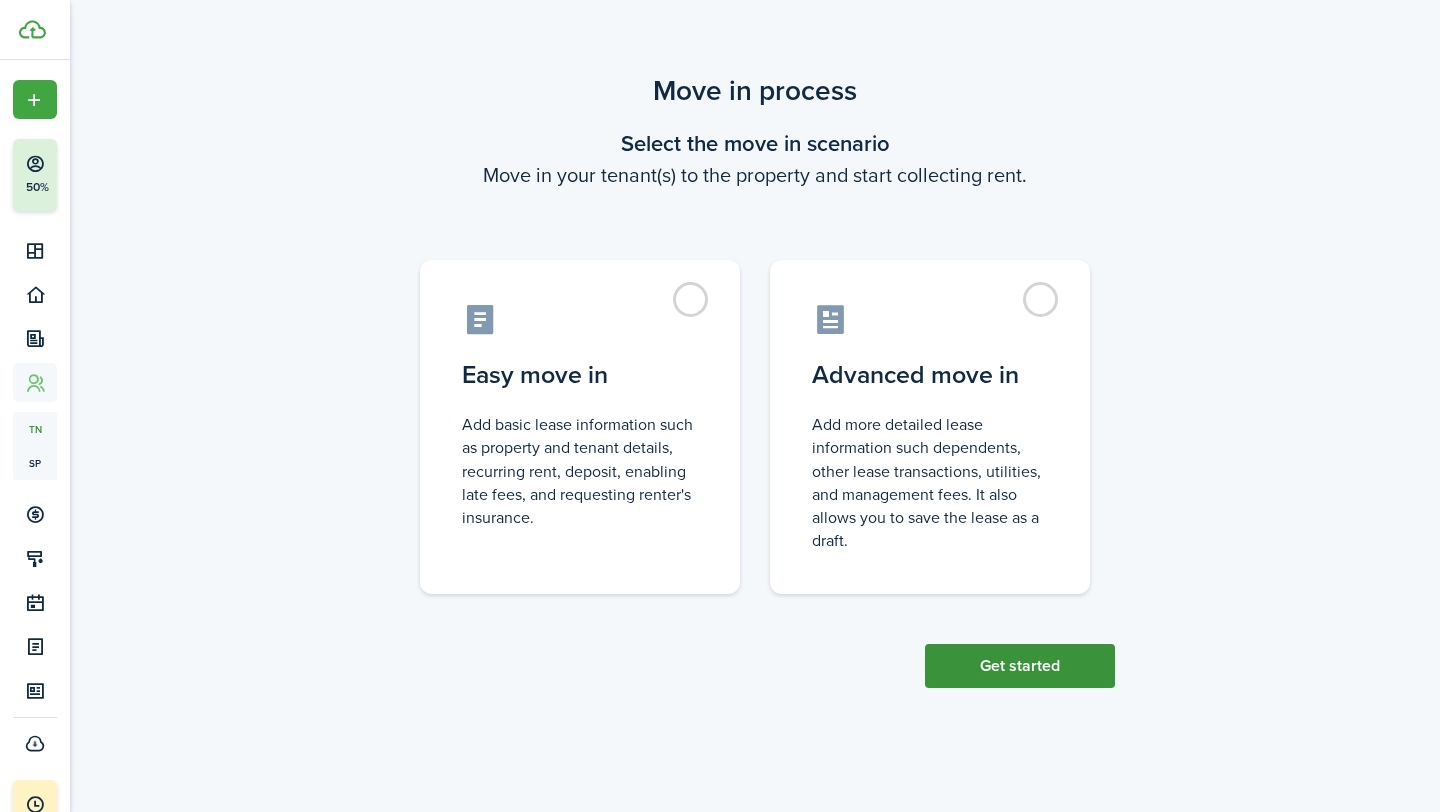 click on "Get started" 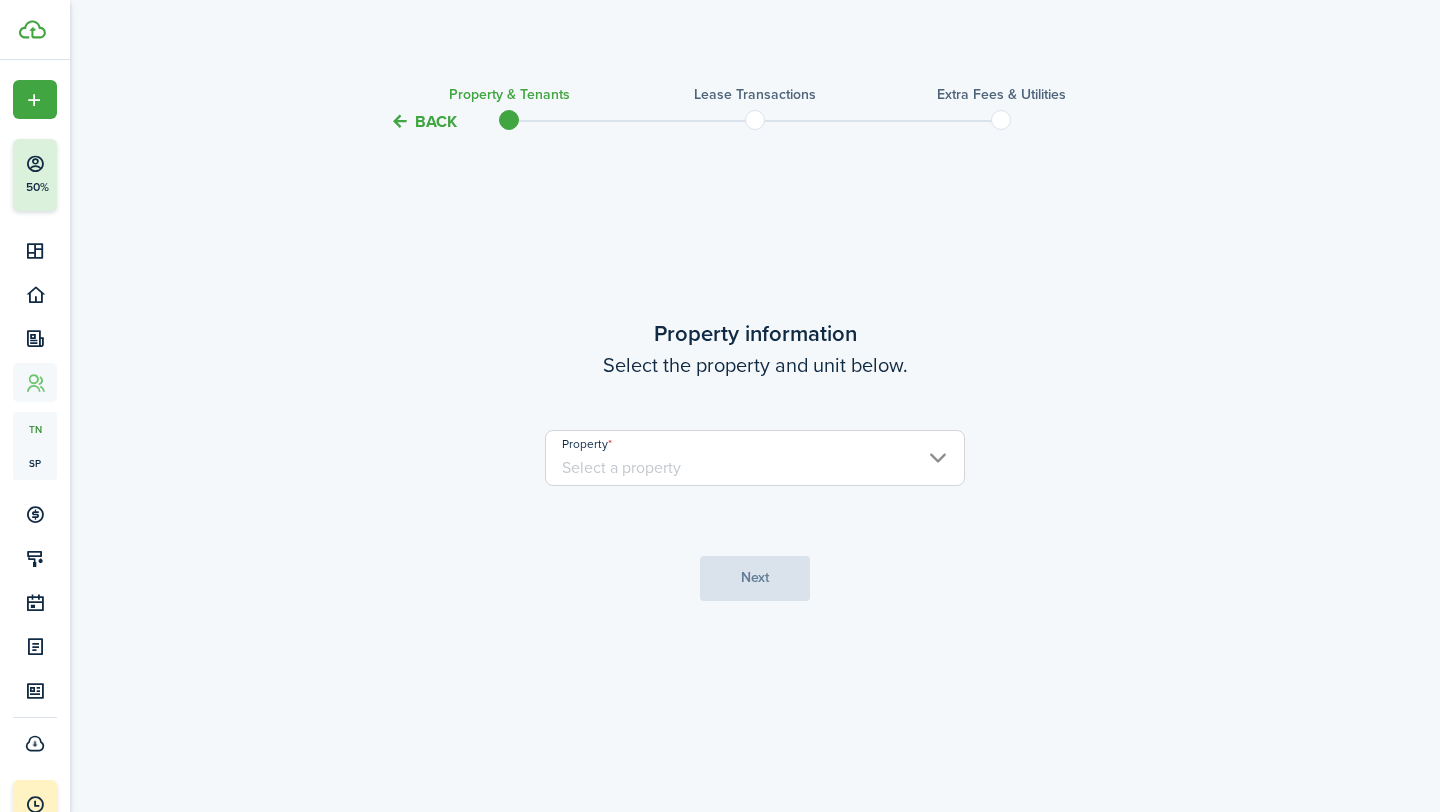 click on "Property" at bounding box center [755, 458] 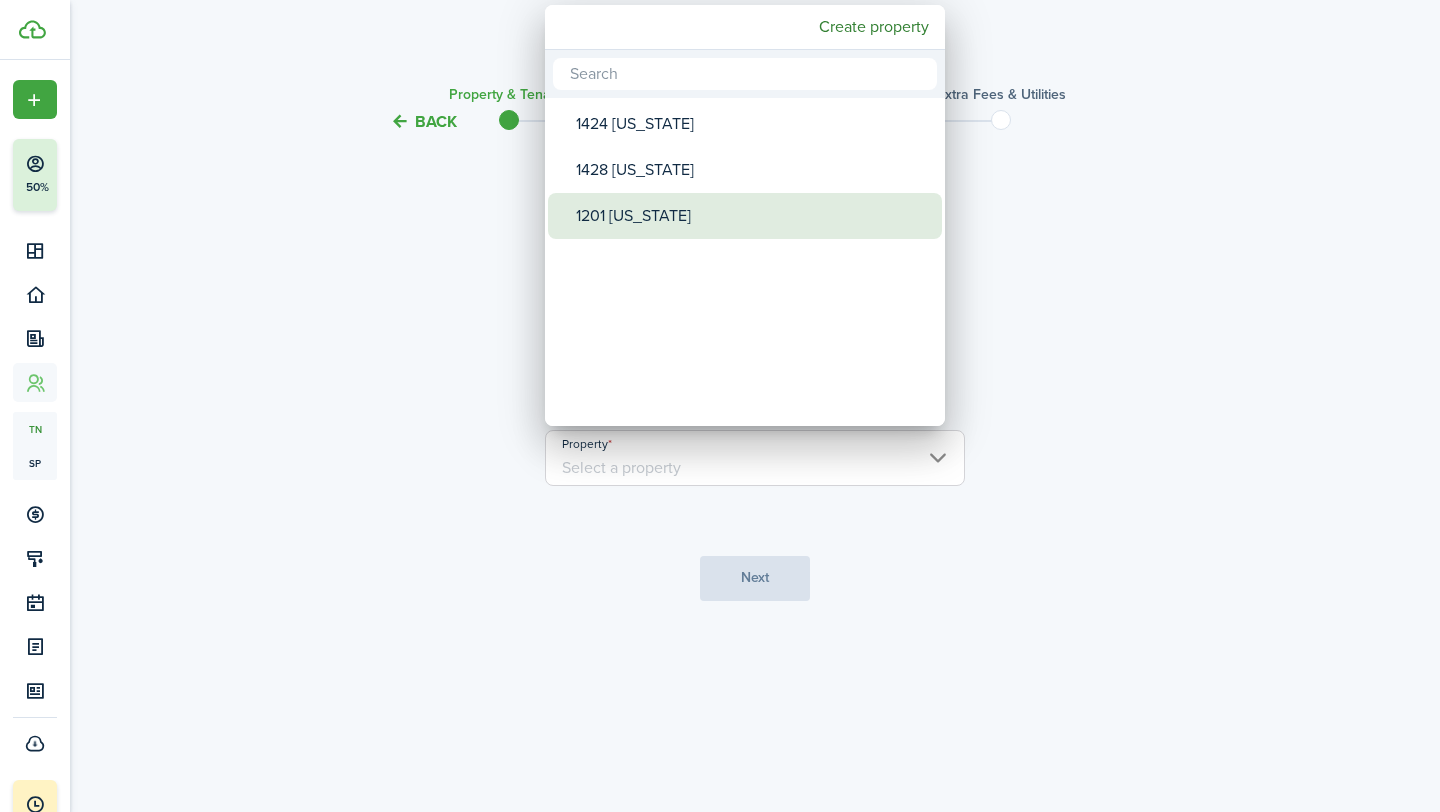 click on "1201 [US_STATE]" at bounding box center (753, 216) 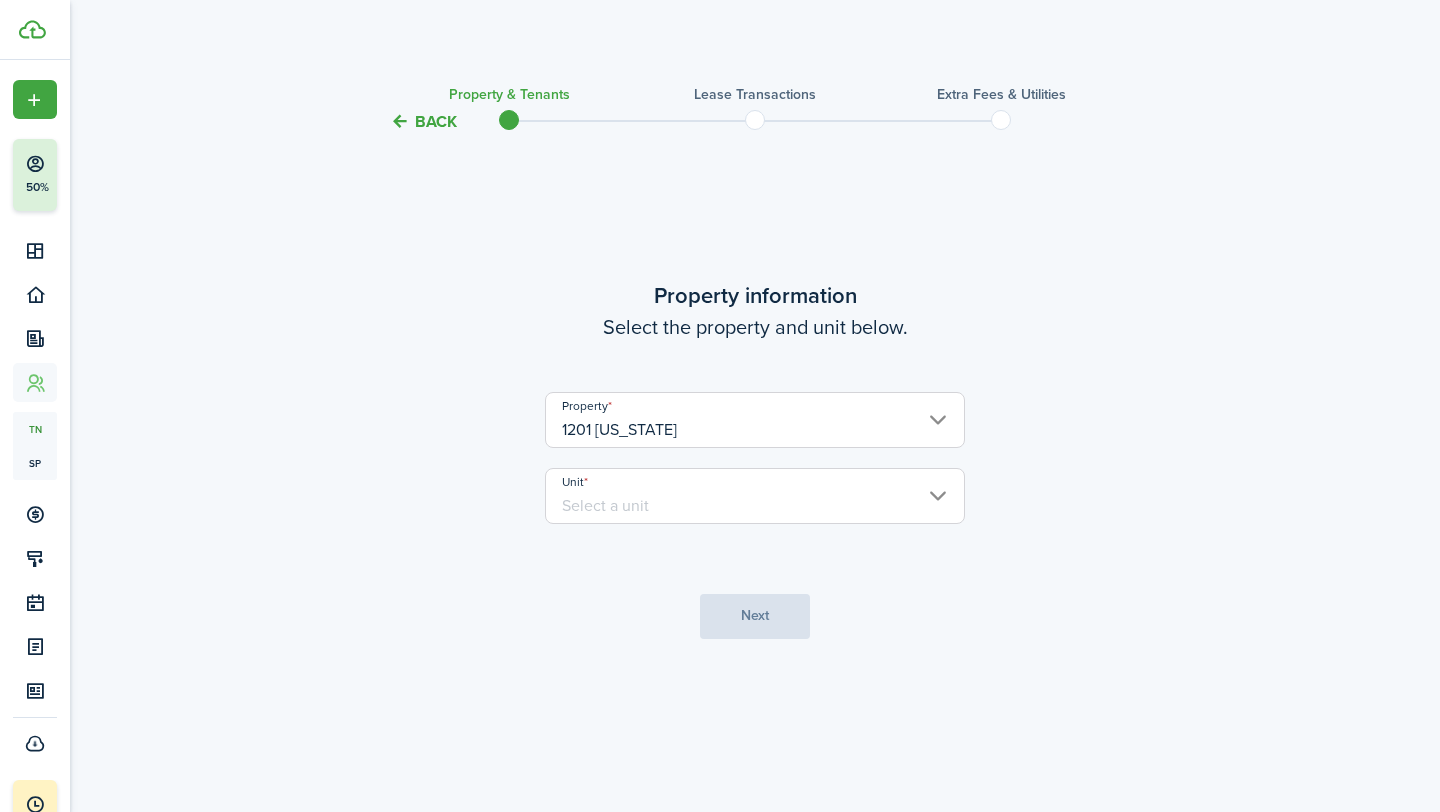 click on "Unit" at bounding box center (755, 496) 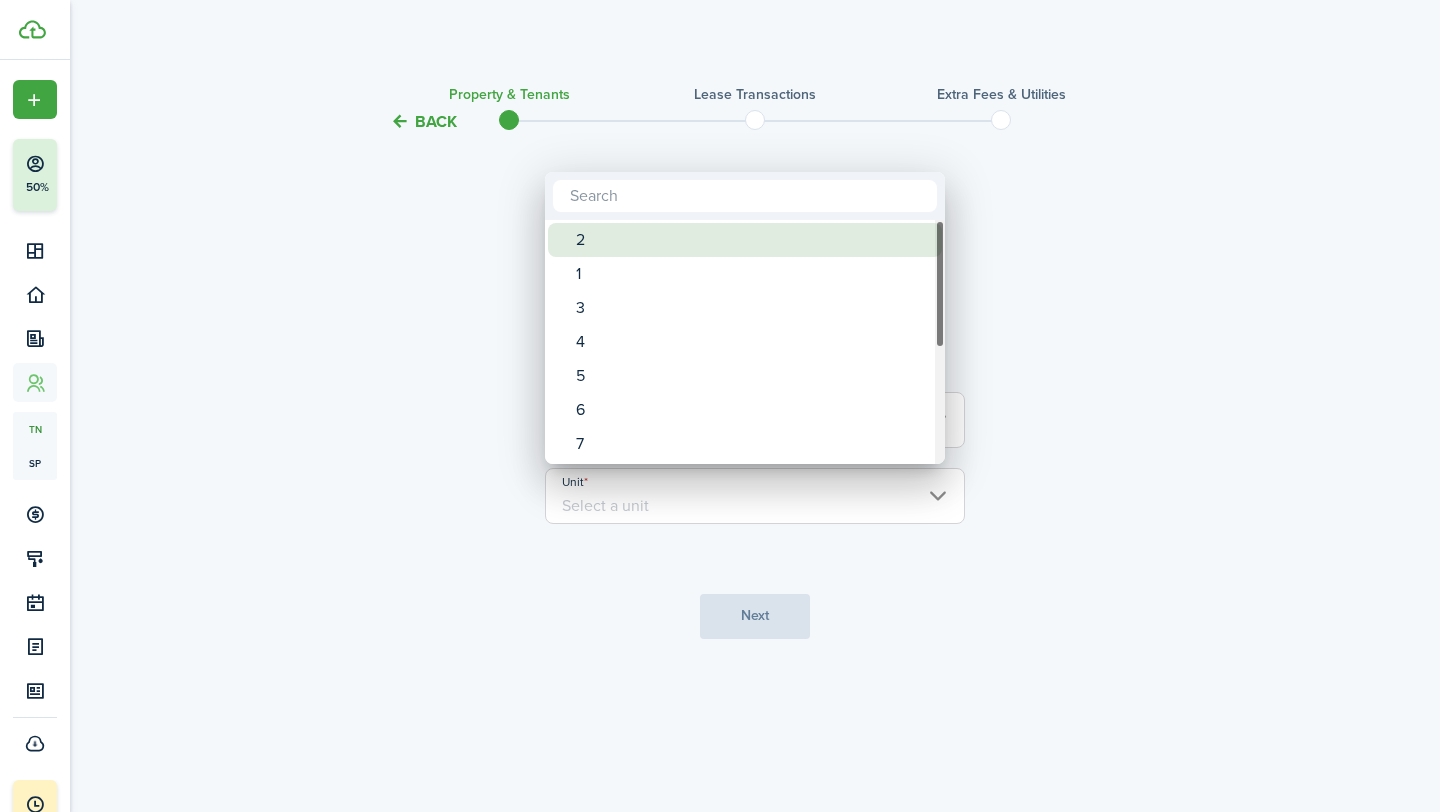 click on "2" at bounding box center [753, 240] 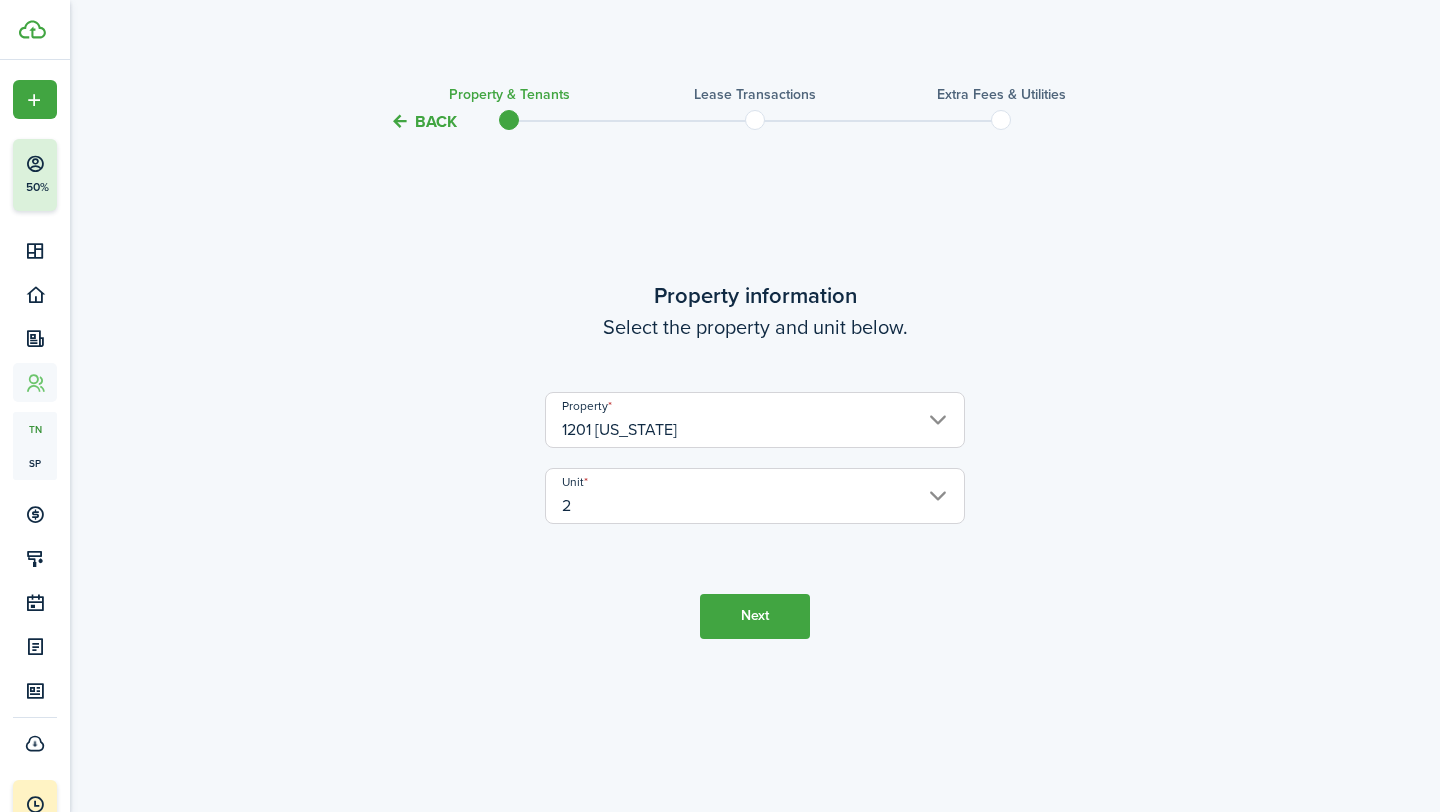 click on "Next" at bounding box center (755, 616) 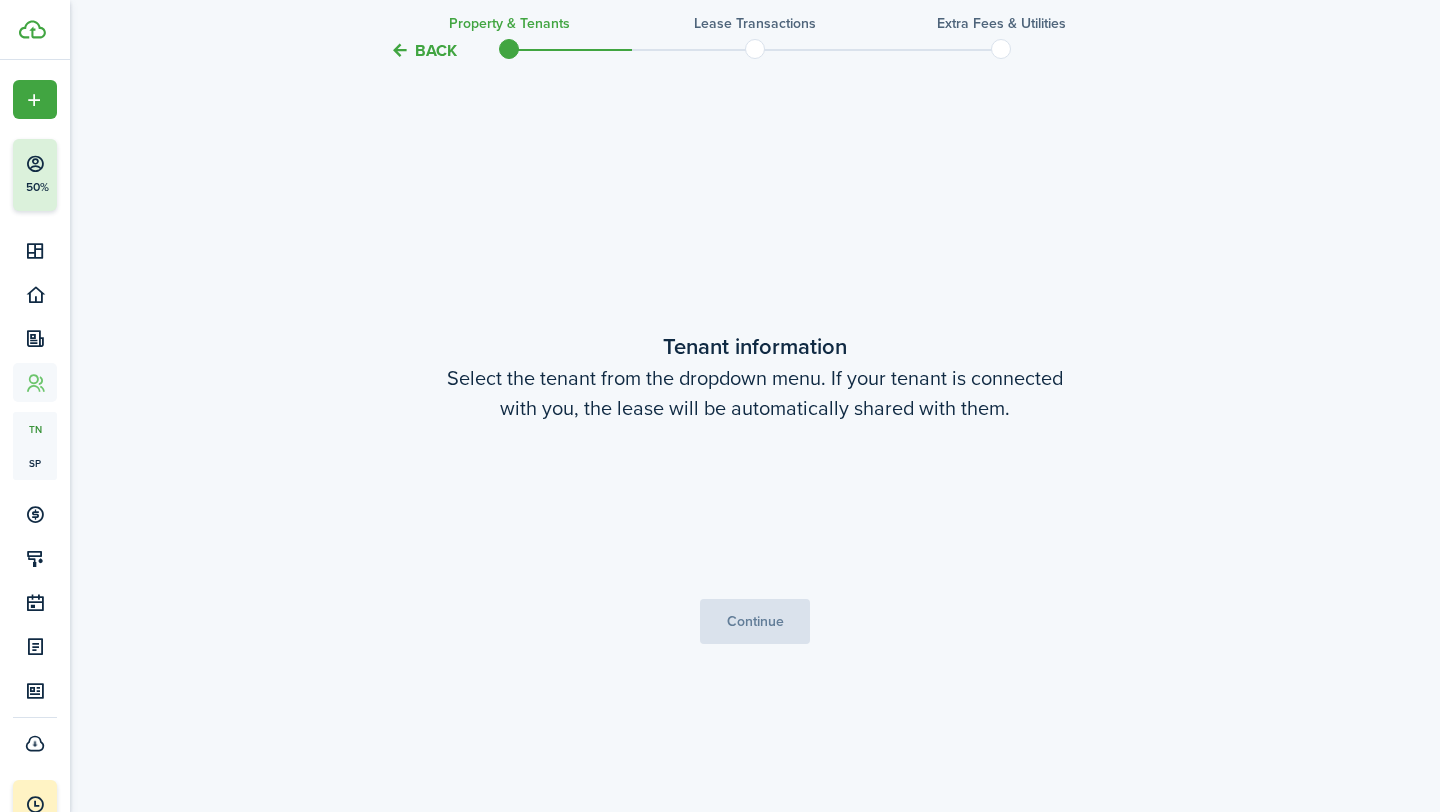 scroll, scrollTop: 678, scrollLeft: 0, axis: vertical 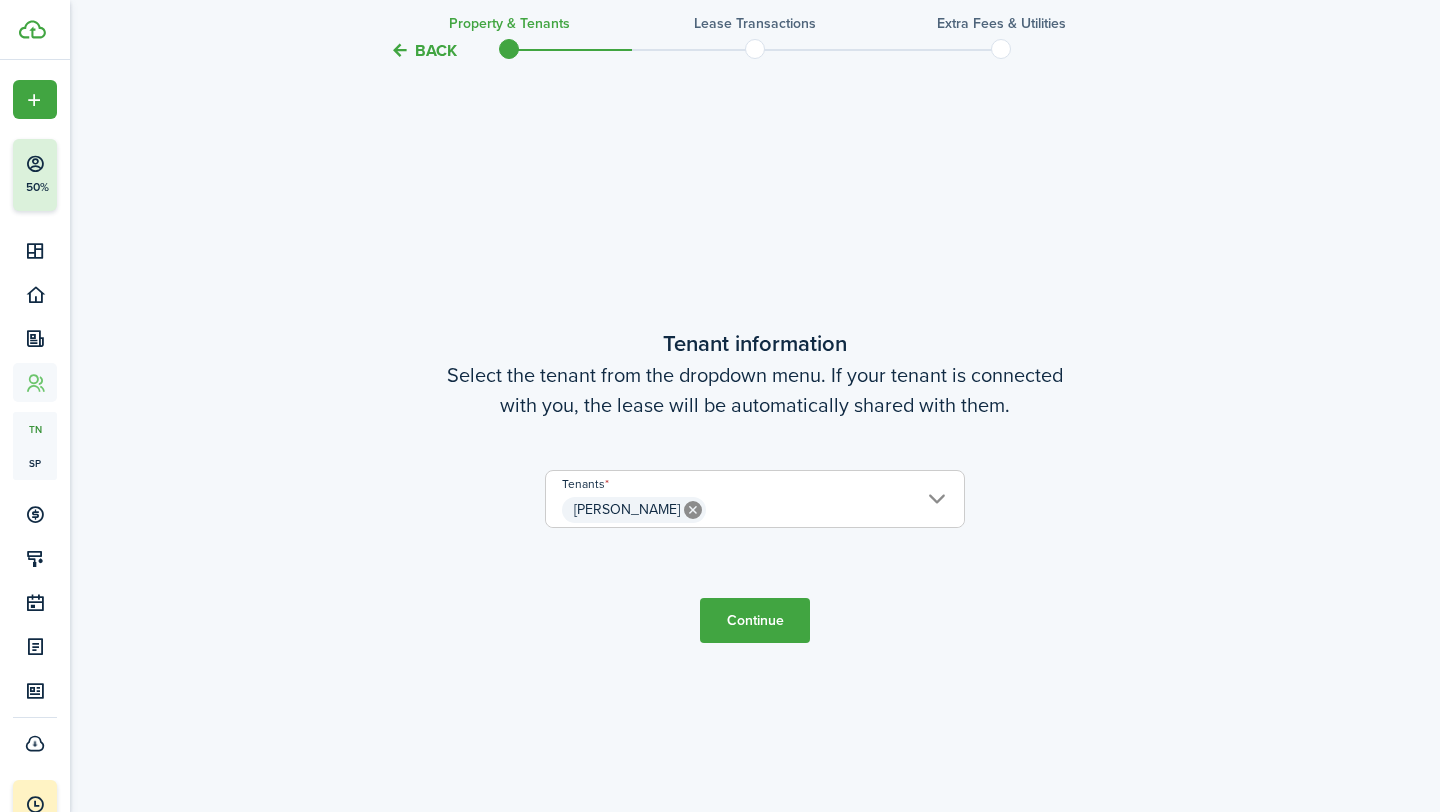 click on "Continue" at bounding box center (755, 620) 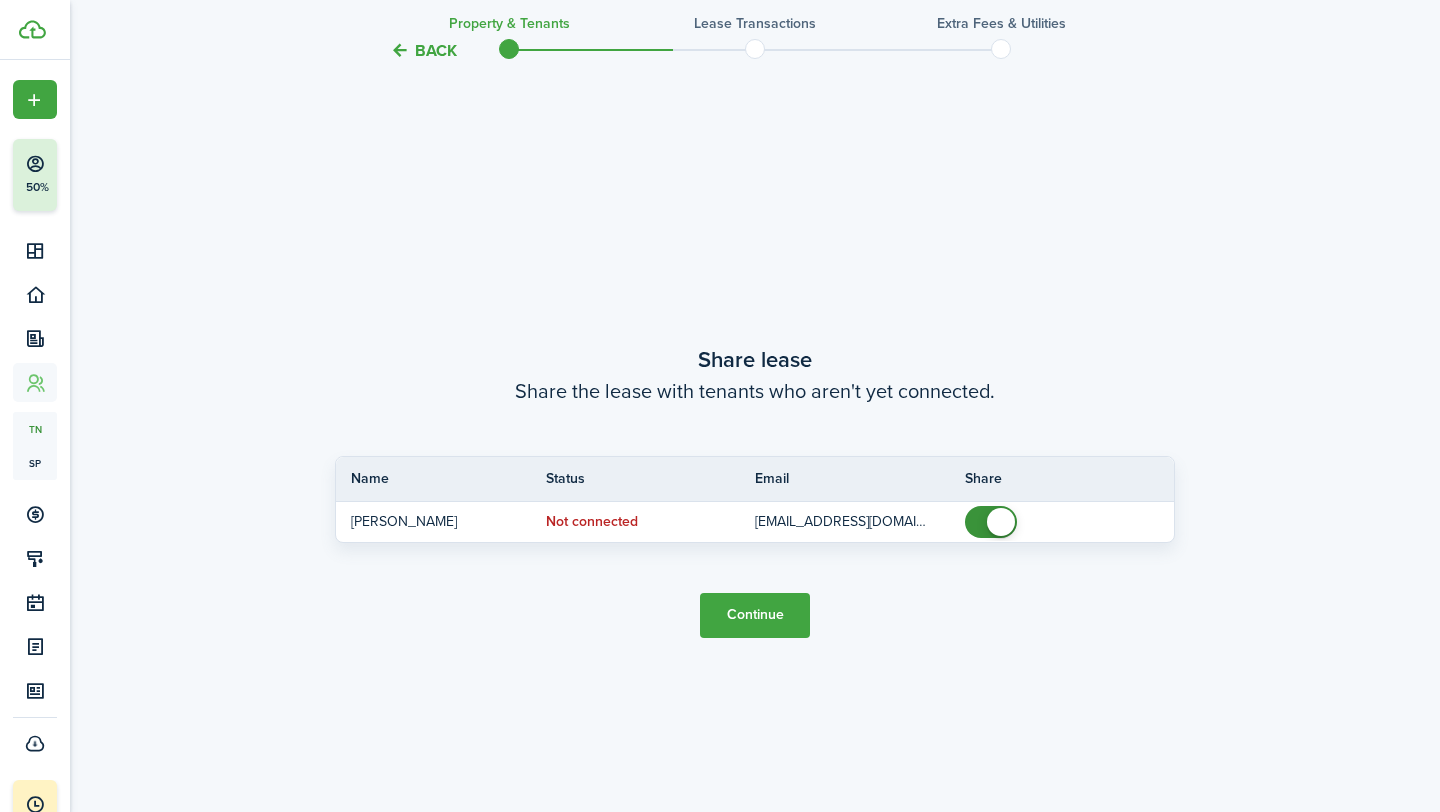 scroll, scrollTop: 1490, scrollLeft: 0, axis: vertical 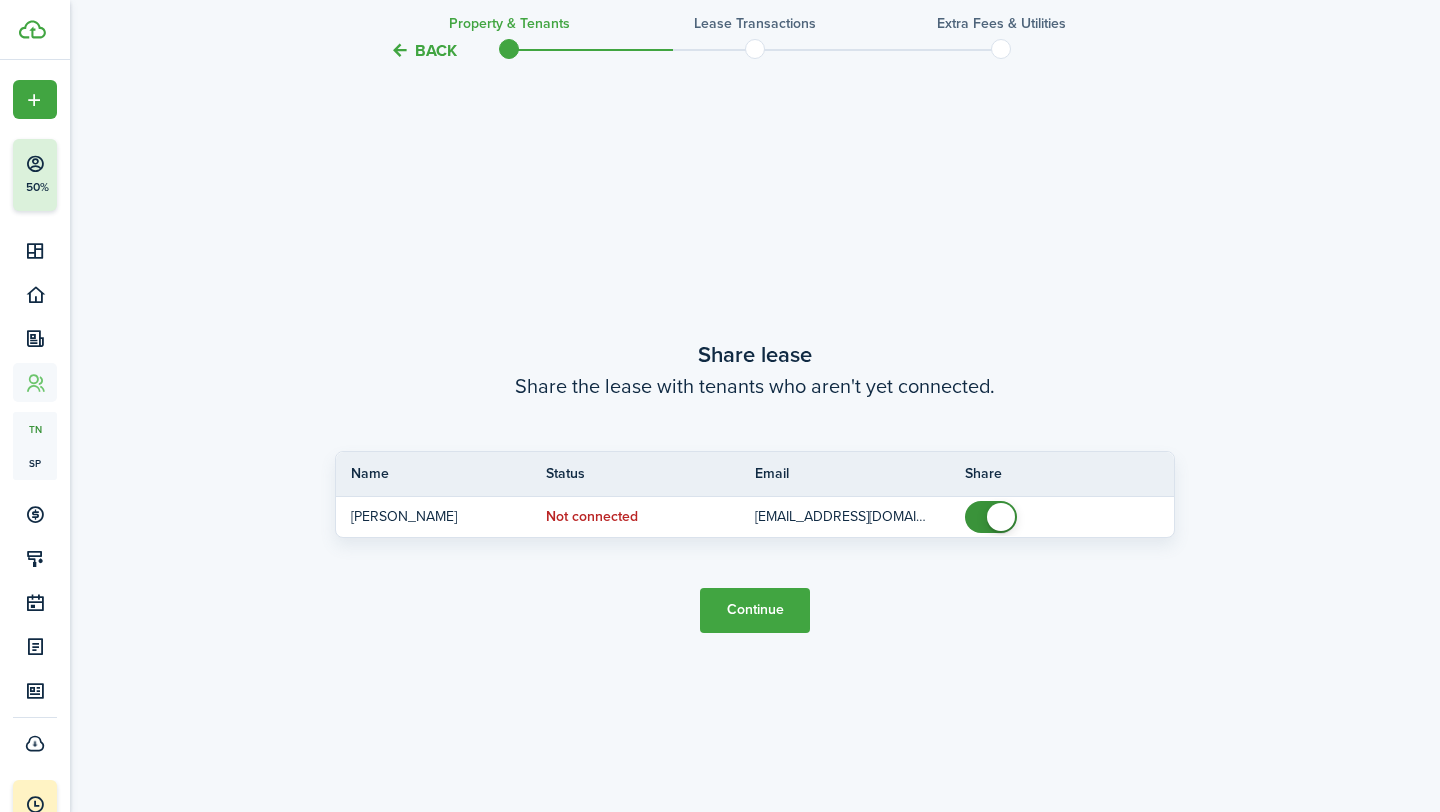 click on "Continue" at bounding box center (755, 610) 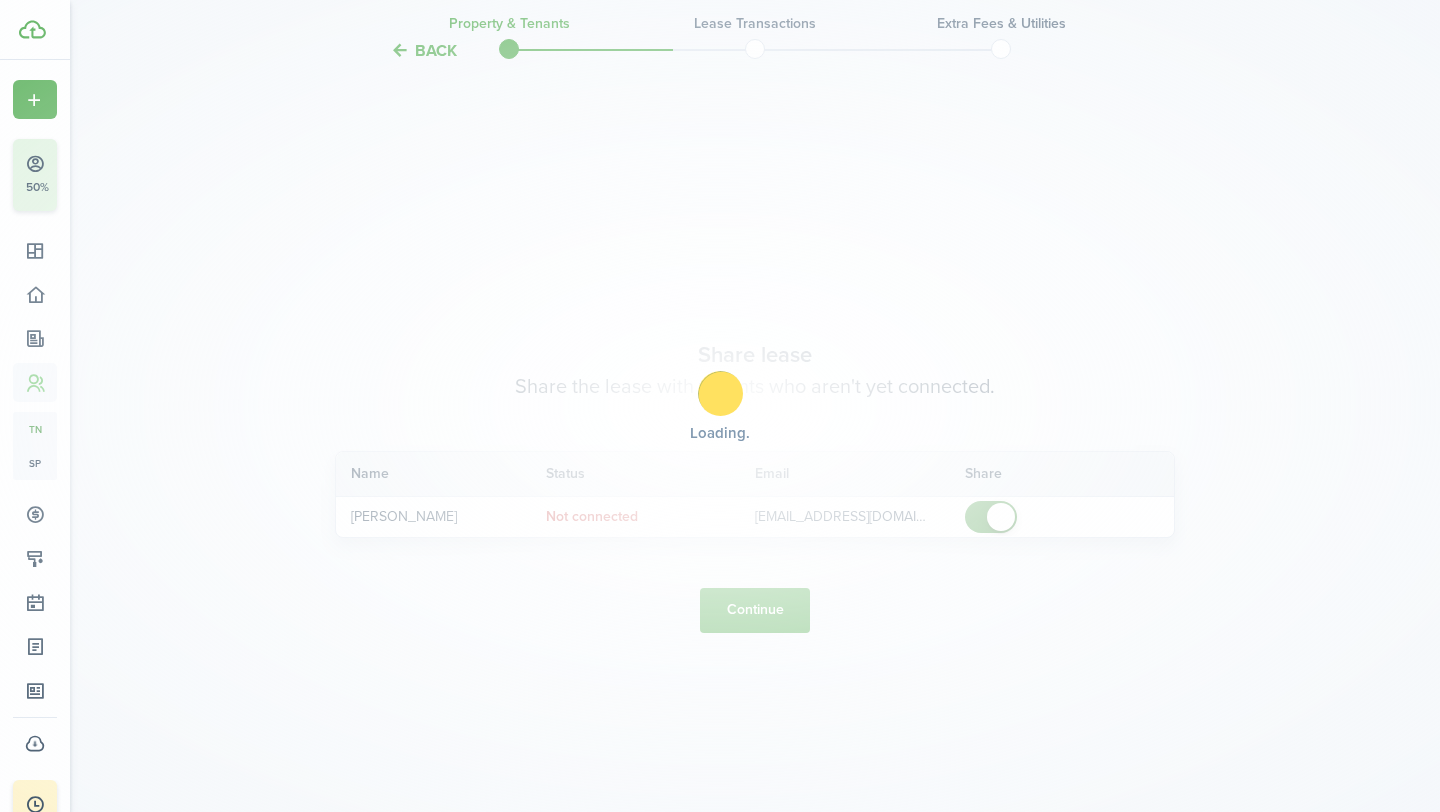 scroll, scrollTop: 0, scrollLeft: 0, axis: both 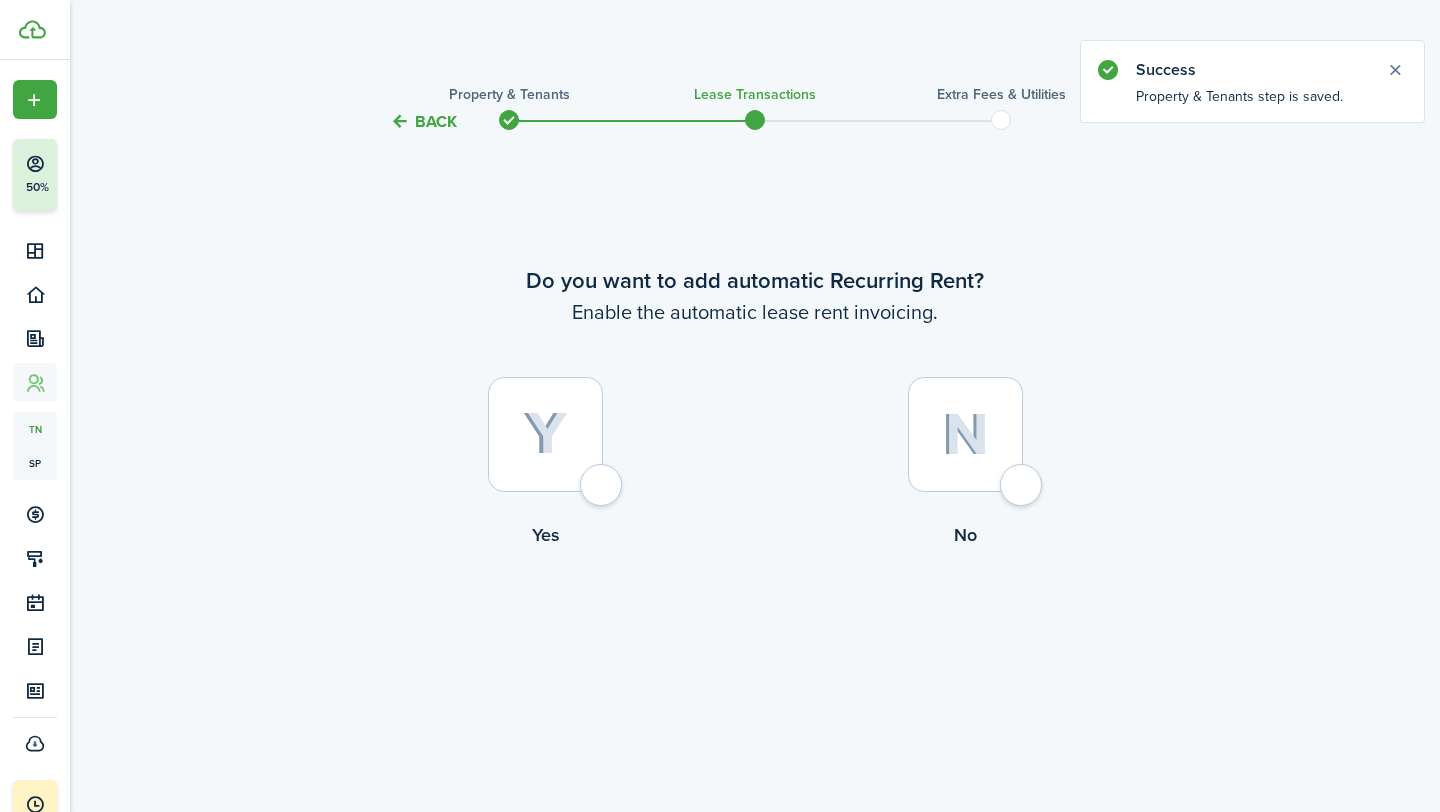 click 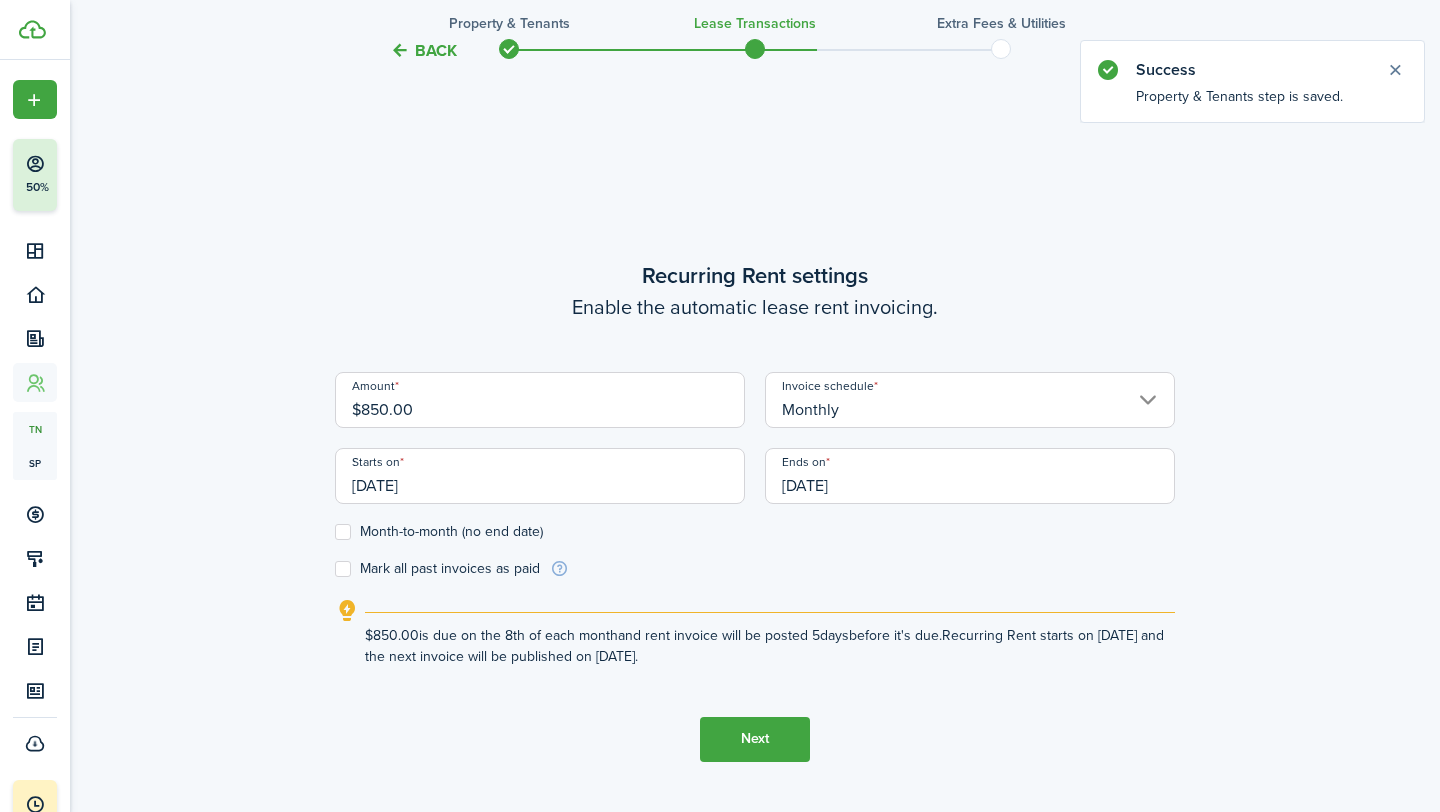 scroll, scrollTop: 678, scrollLeft: 0, axis: vertical 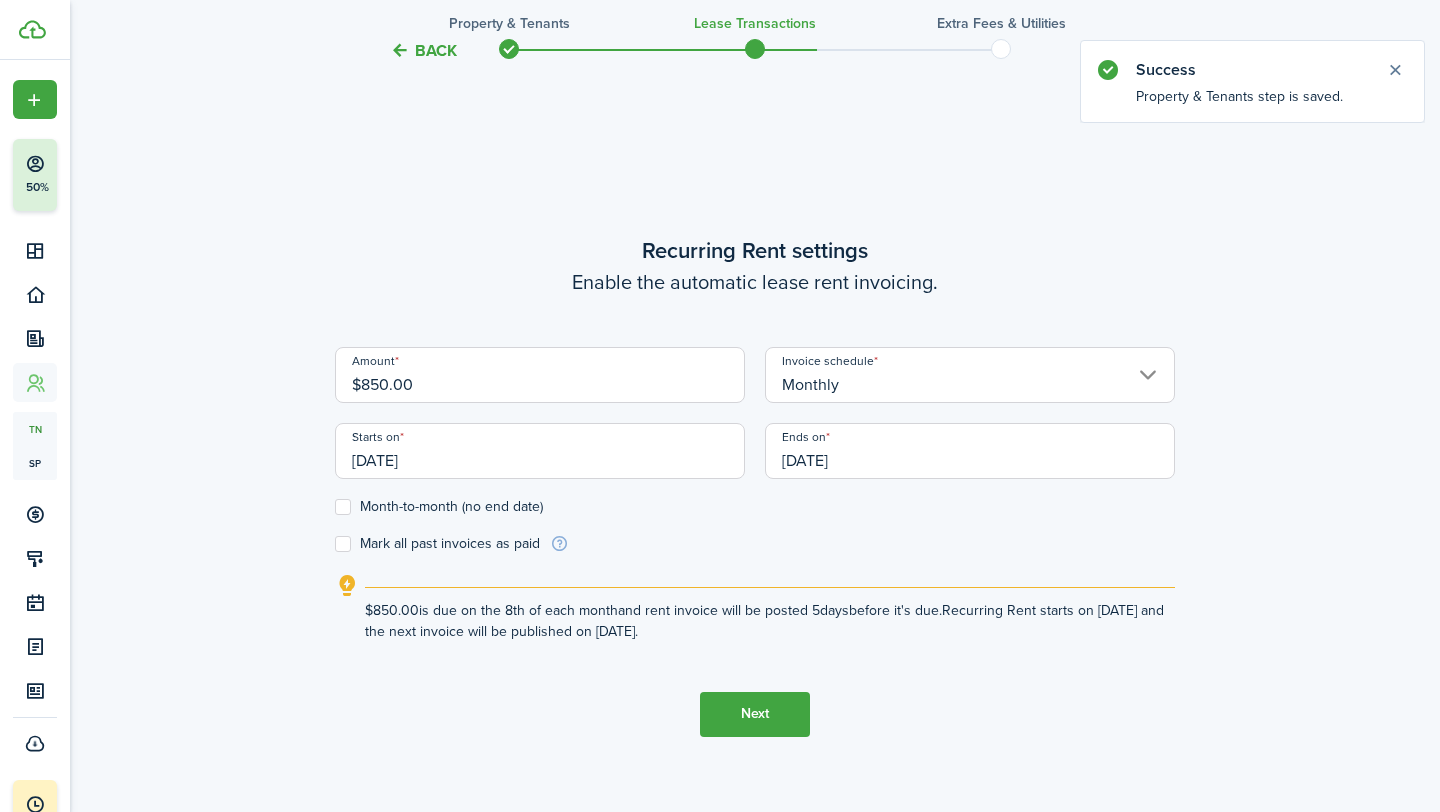 click on "[DATE]" at bounding box center [540, 451] 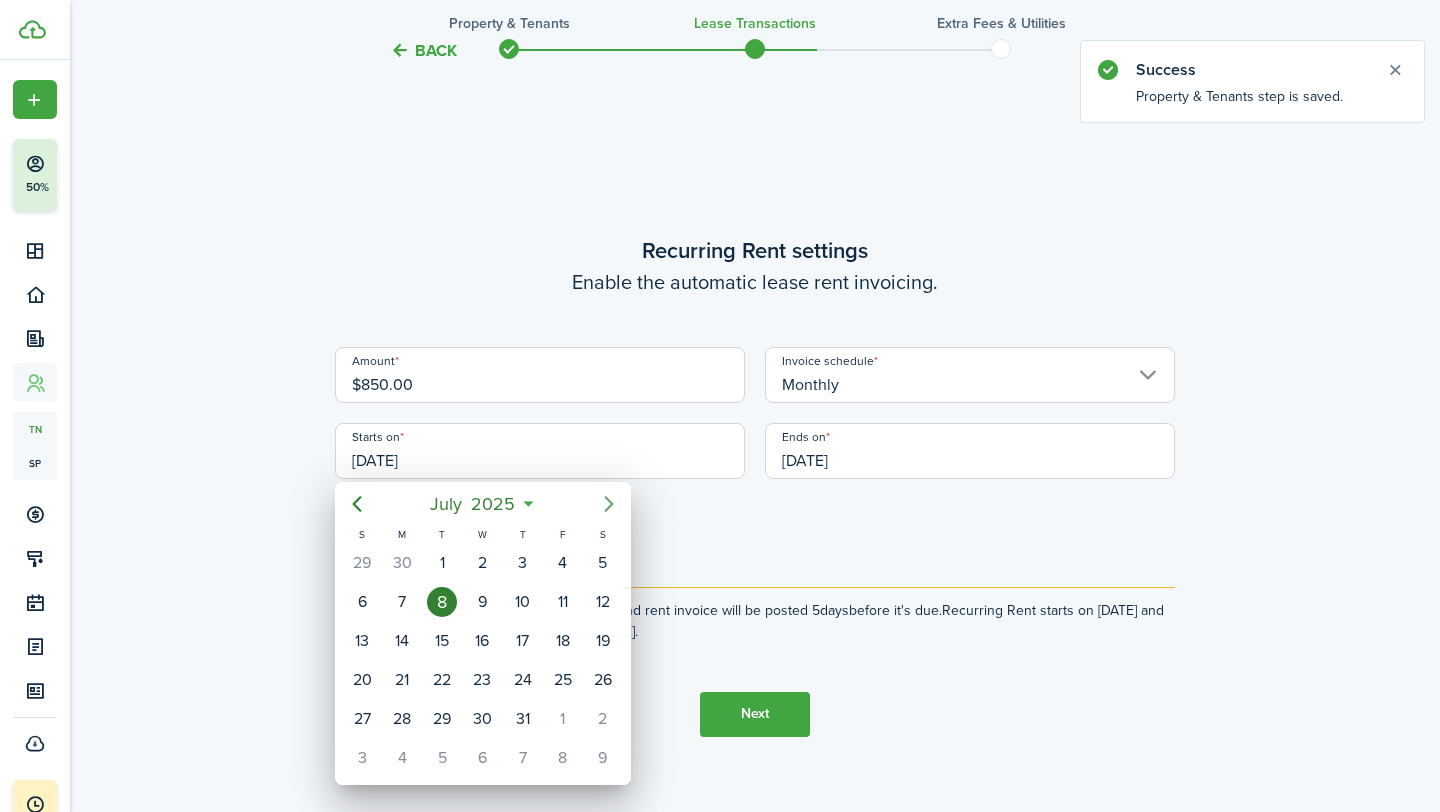 click 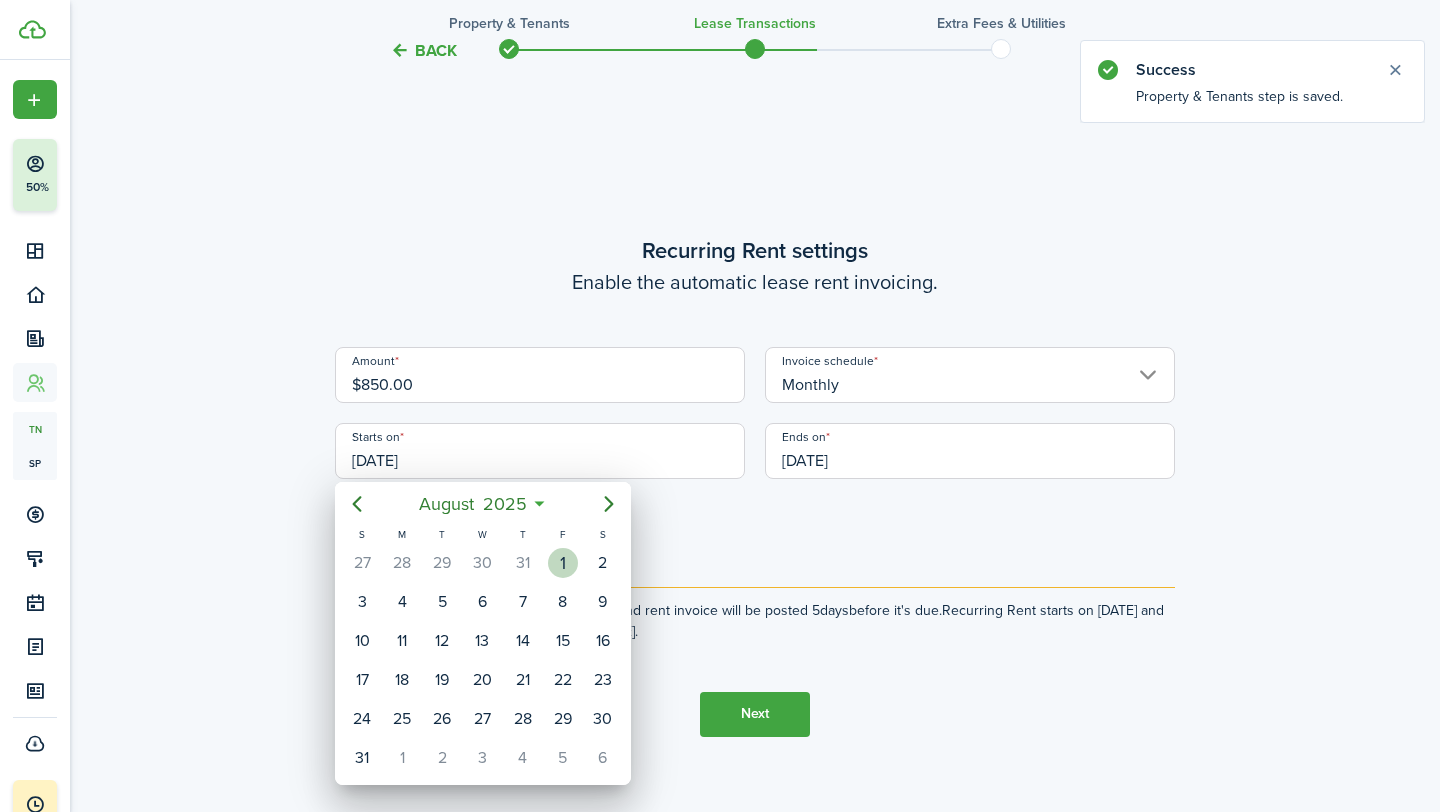 click on "1" at bounding box center [563, 563] 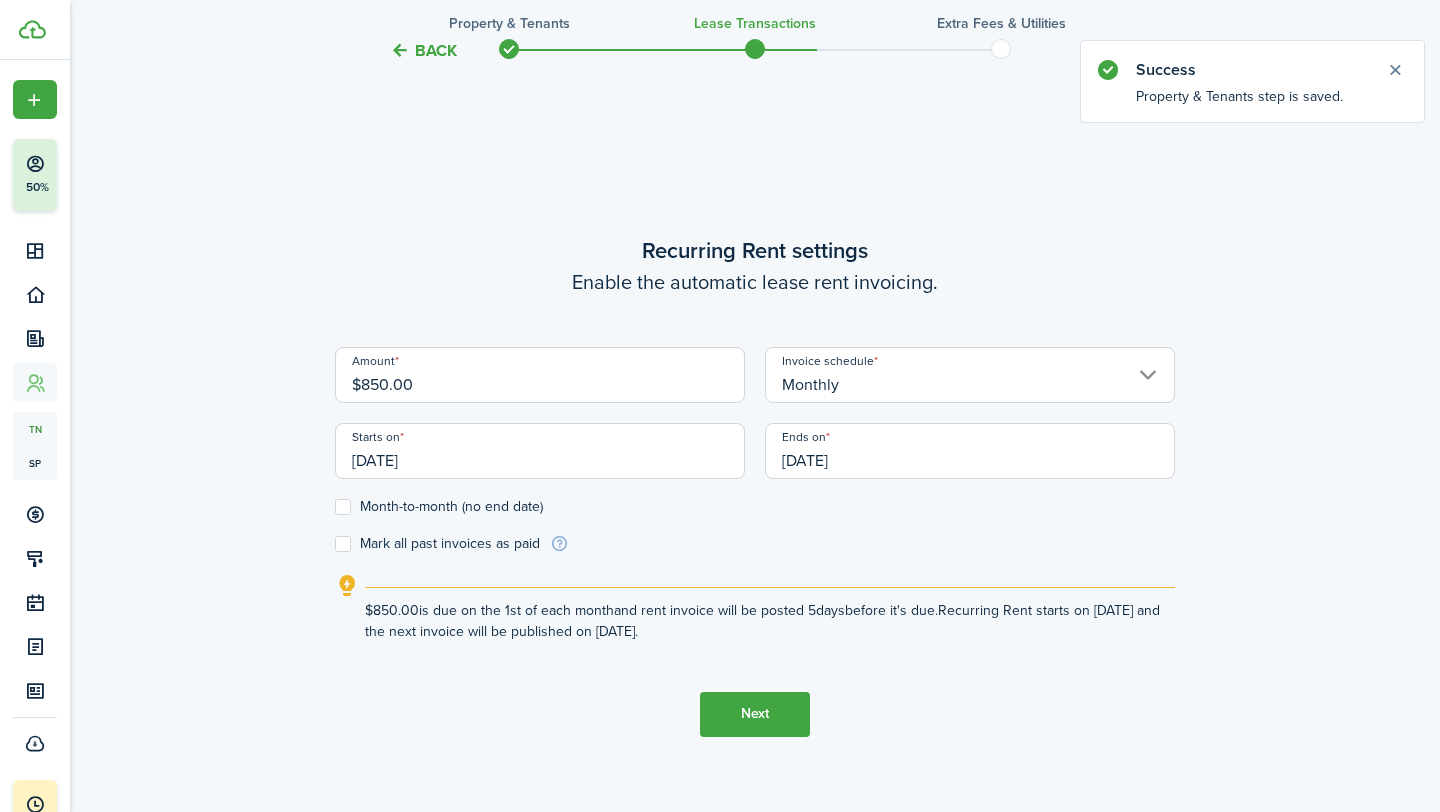 click on "[DATE]" at bounding box center (970, 451) 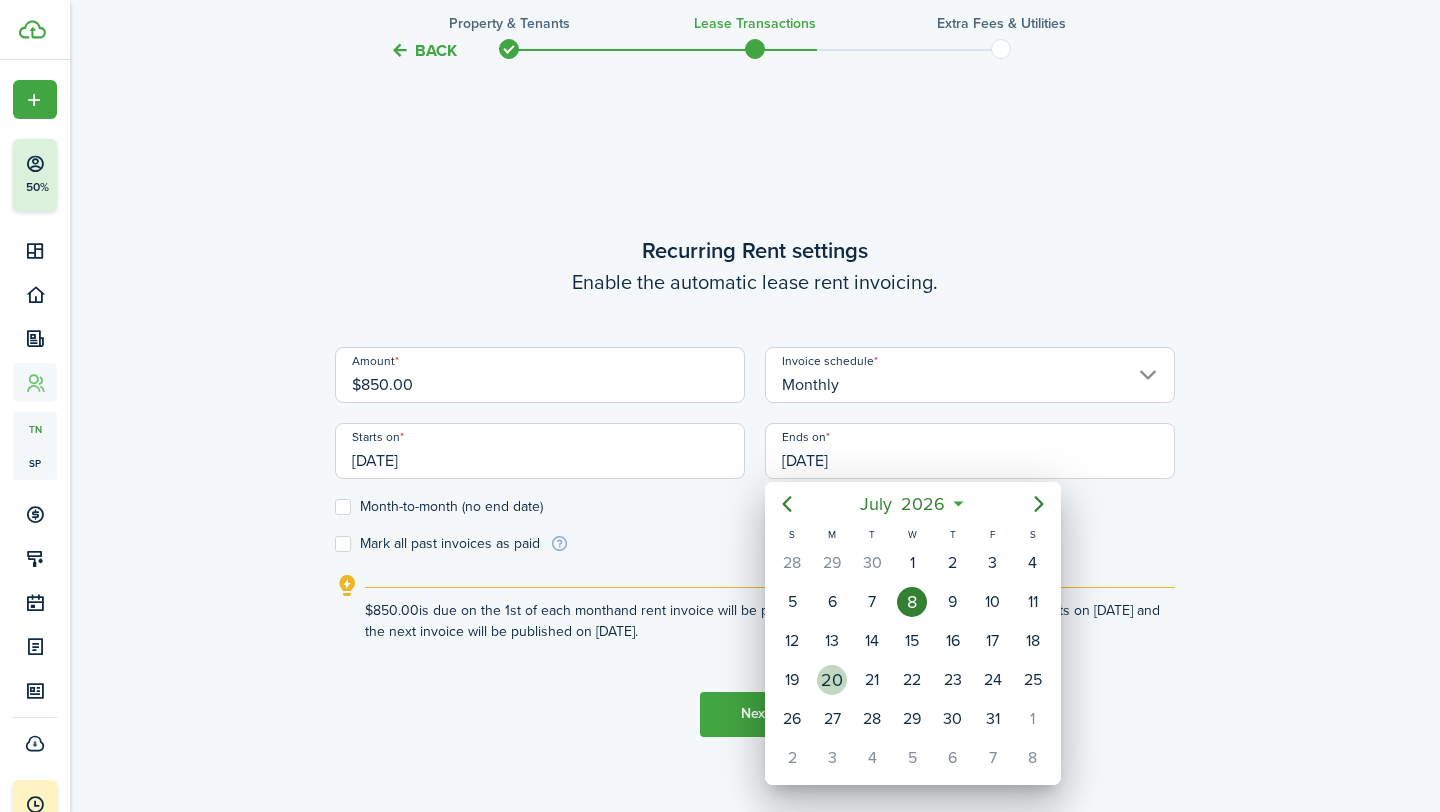 click on "20" at bounding box center (832, 680) 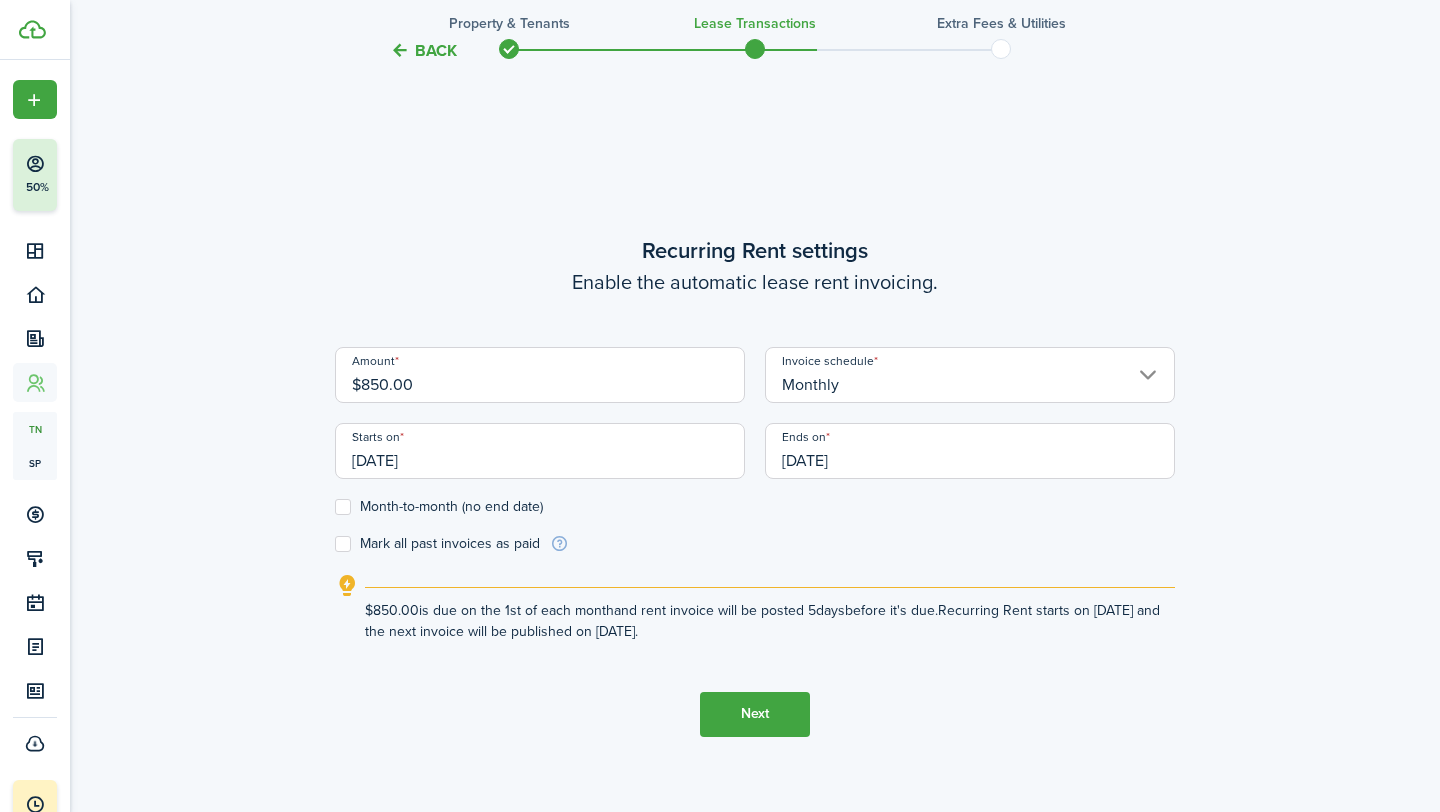 click on "Next" at bounding box center [755, 714] 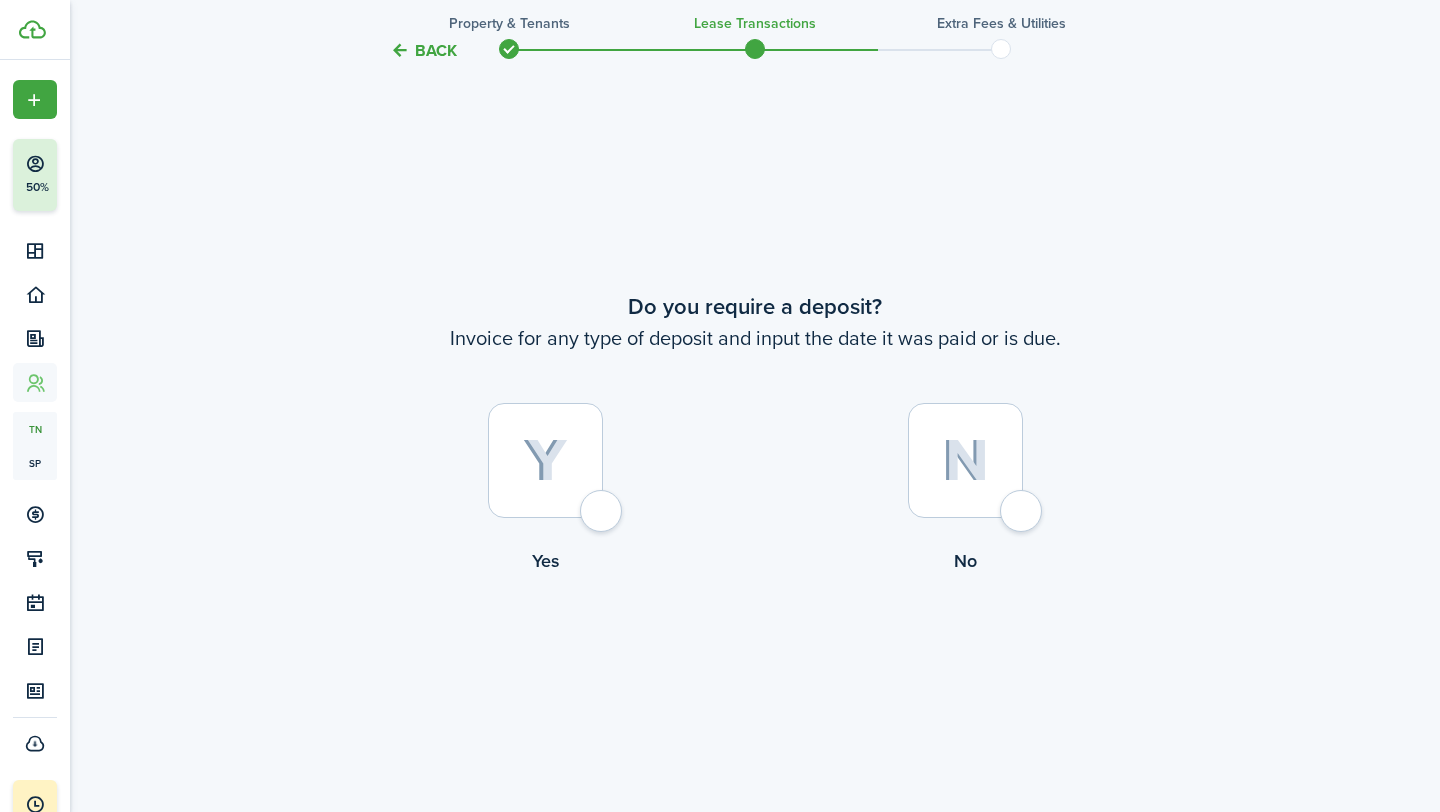 click 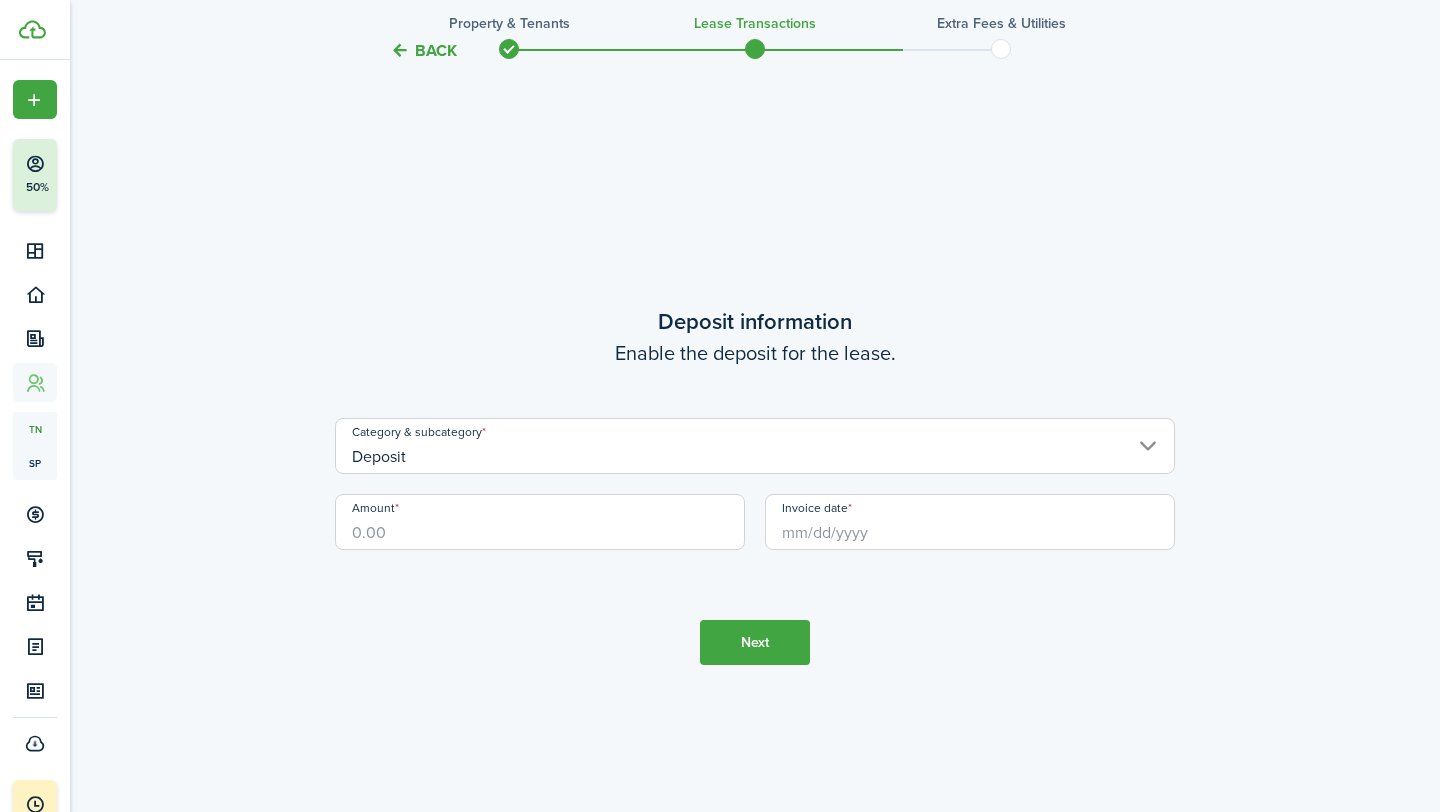 click on "Back" at bounding box center [423, 50] 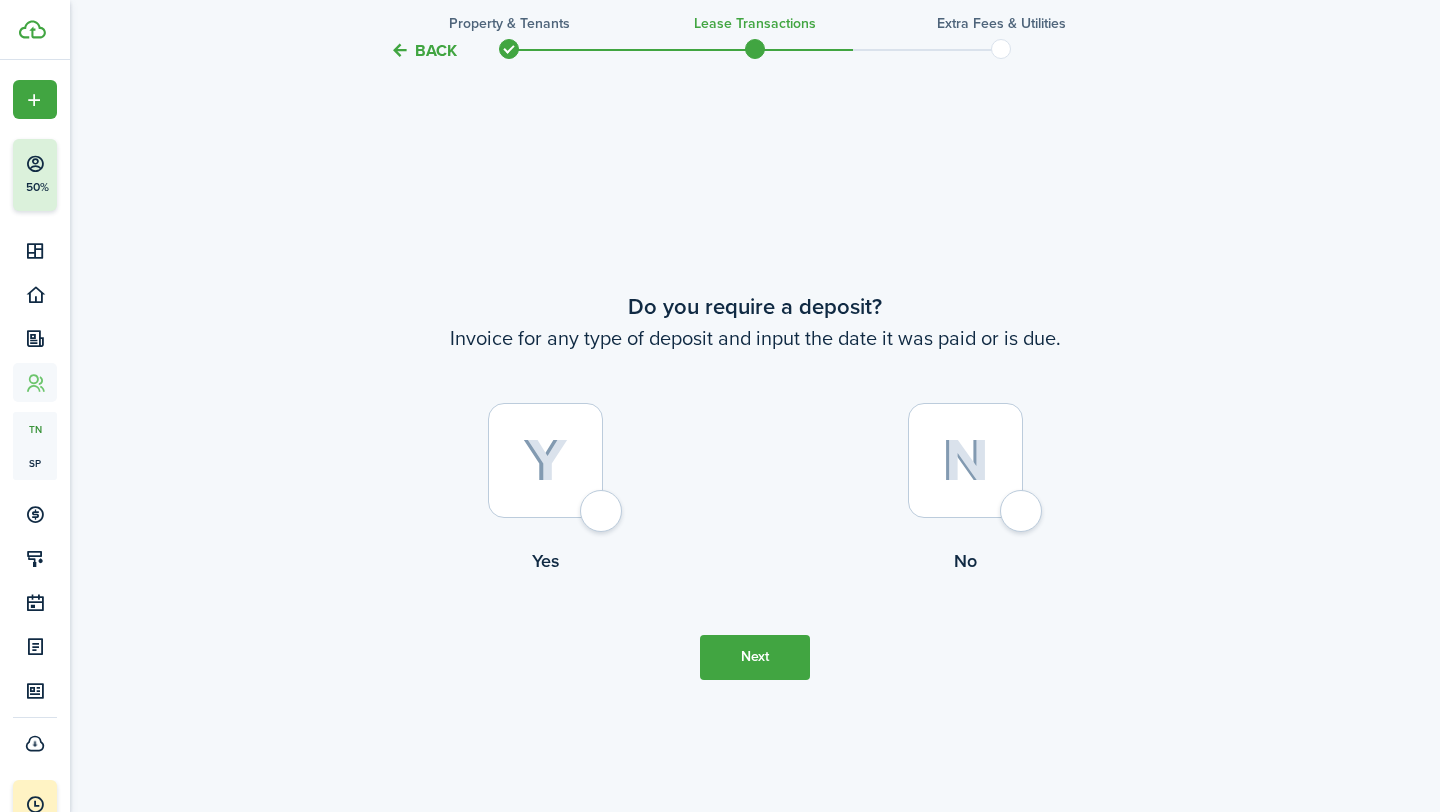 click 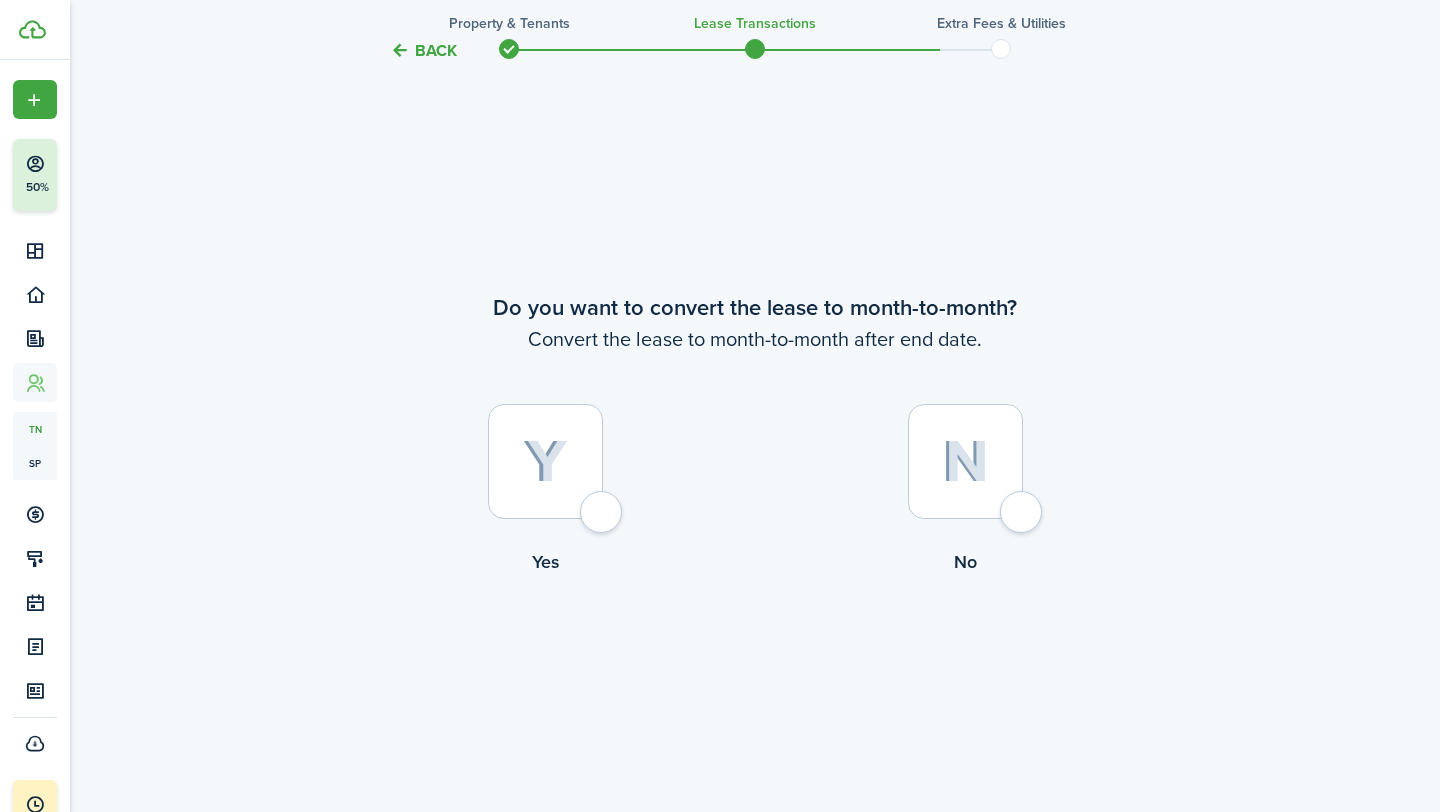 scroll, scrollTop: 2302, scrollLeft: 0, axis: vertical 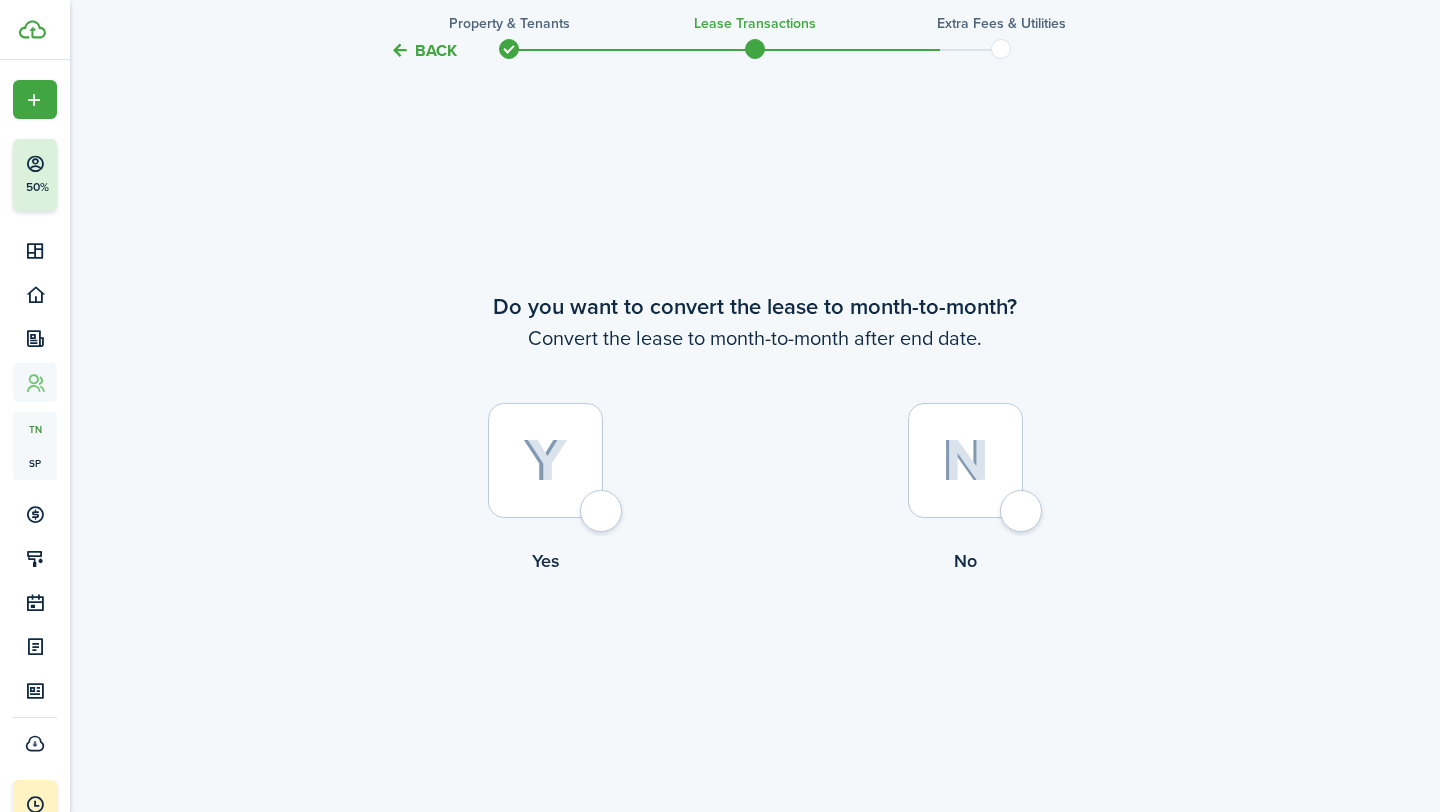 click 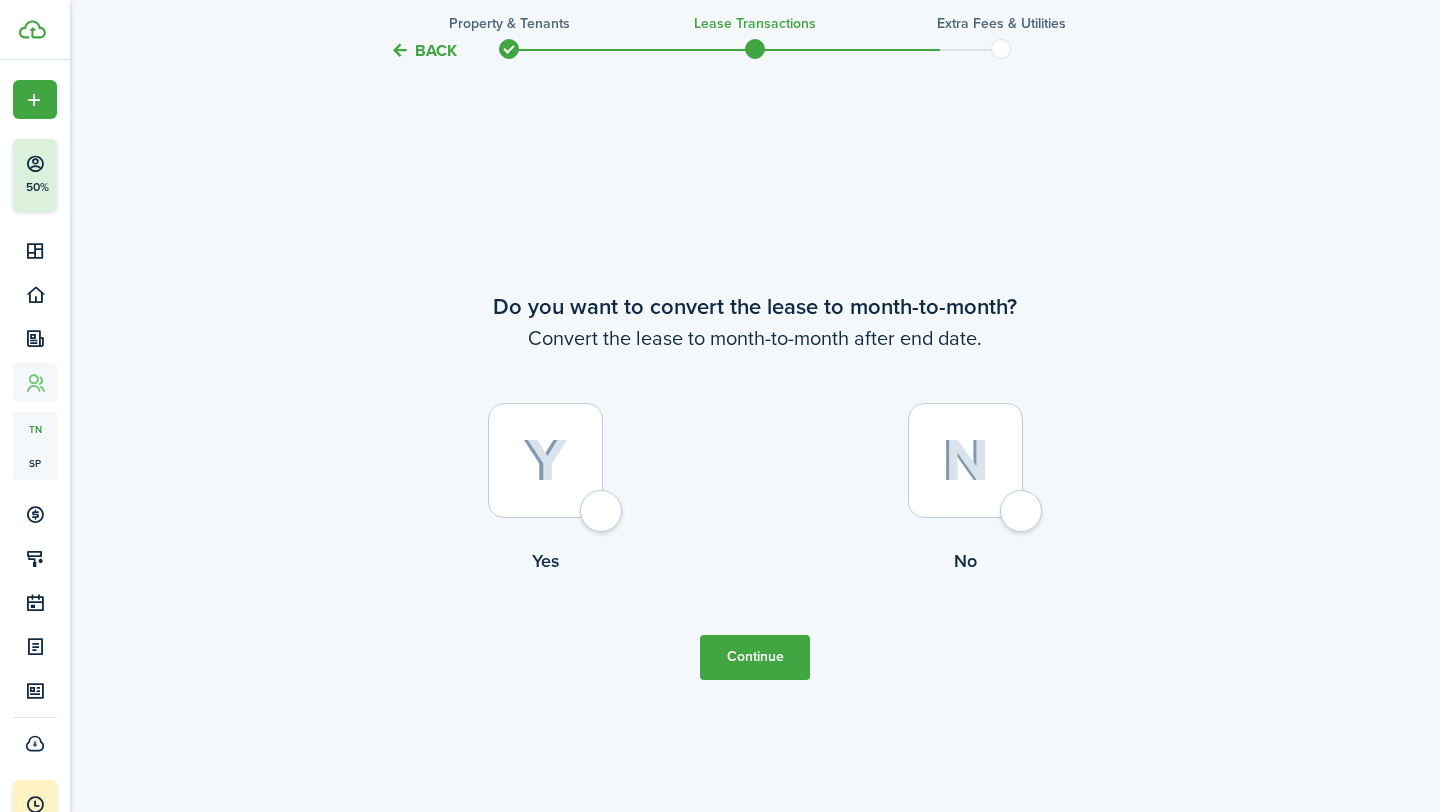 click on "Continue" at bounding box center (755, 657) 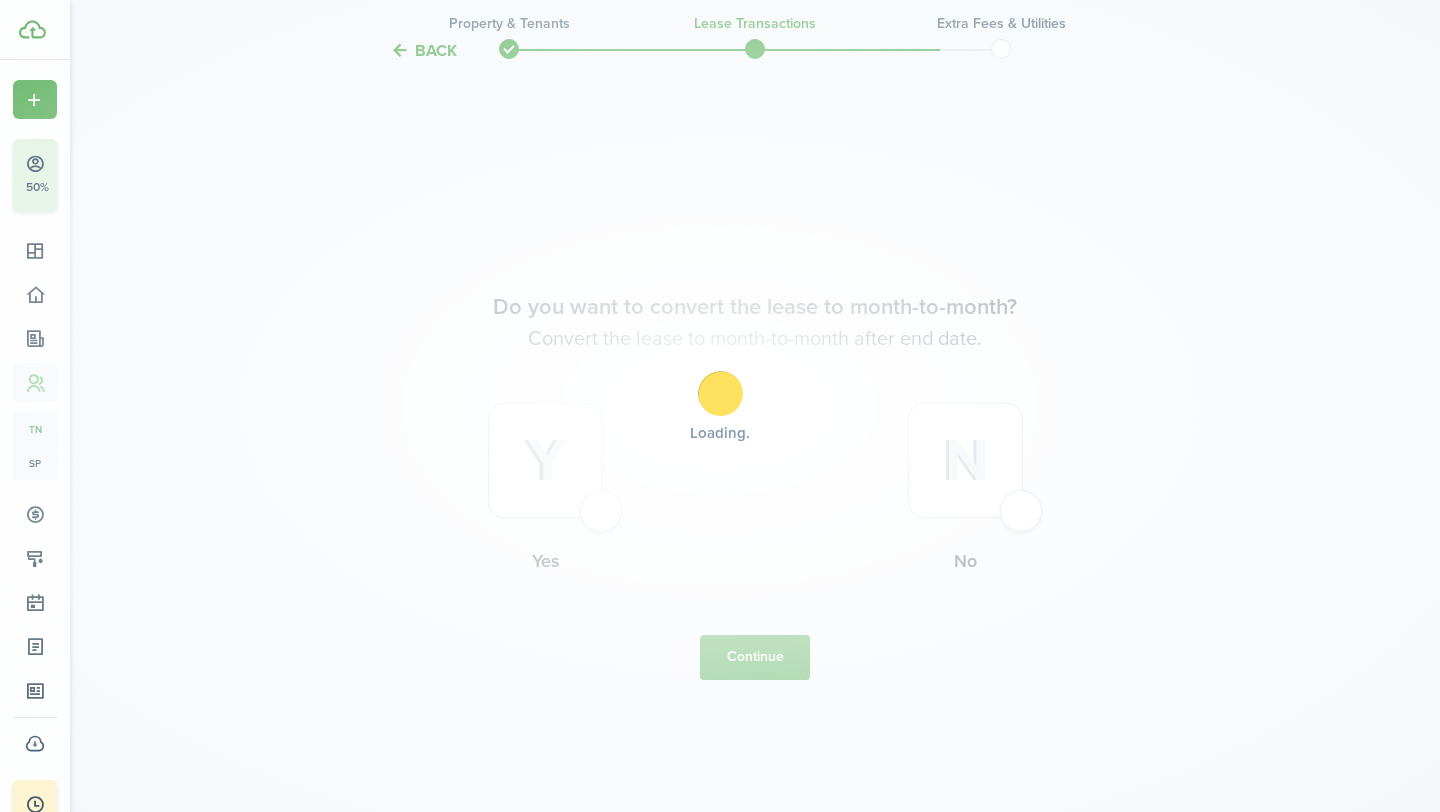 scroll, scrollTop: 0, scrollLeft: 0, axis: both 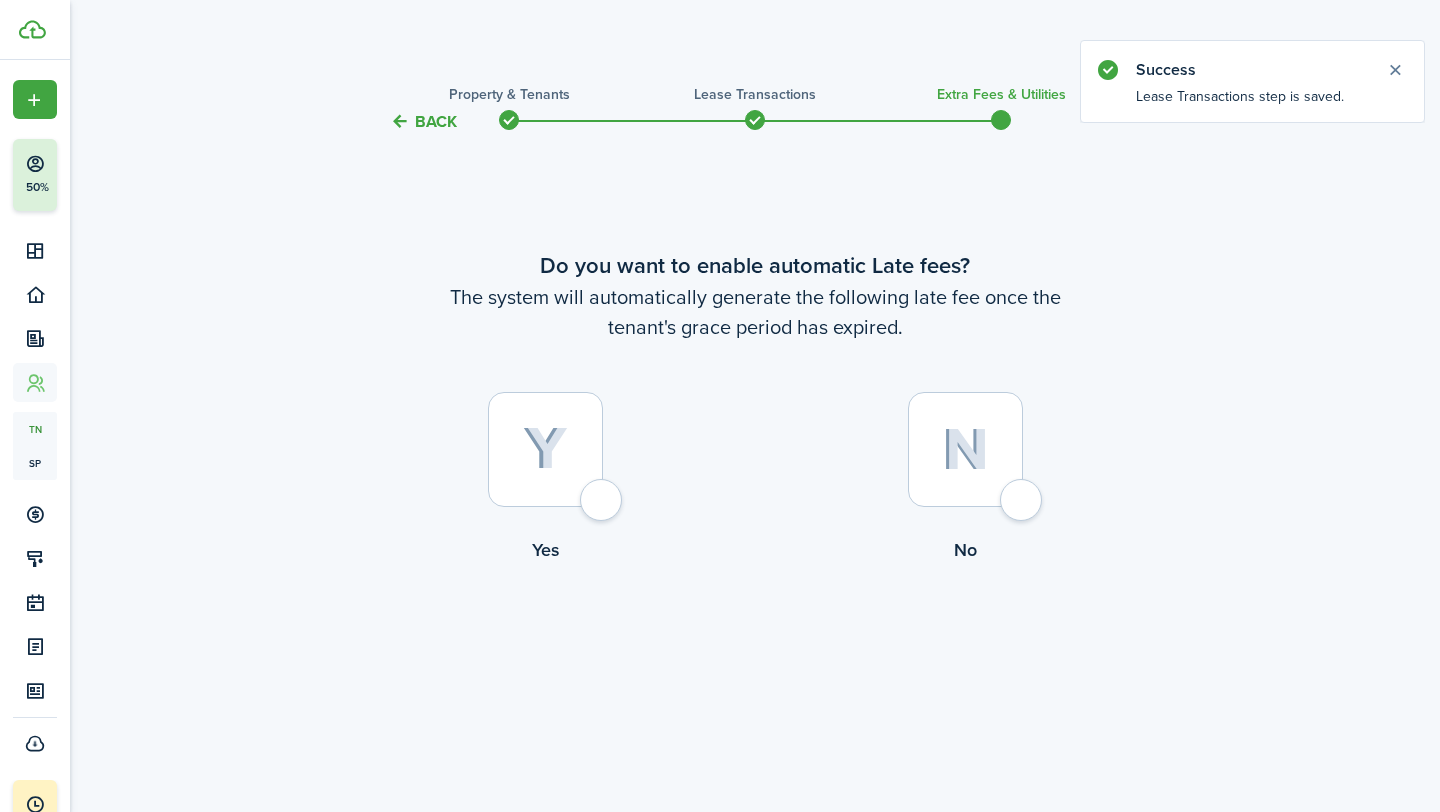click 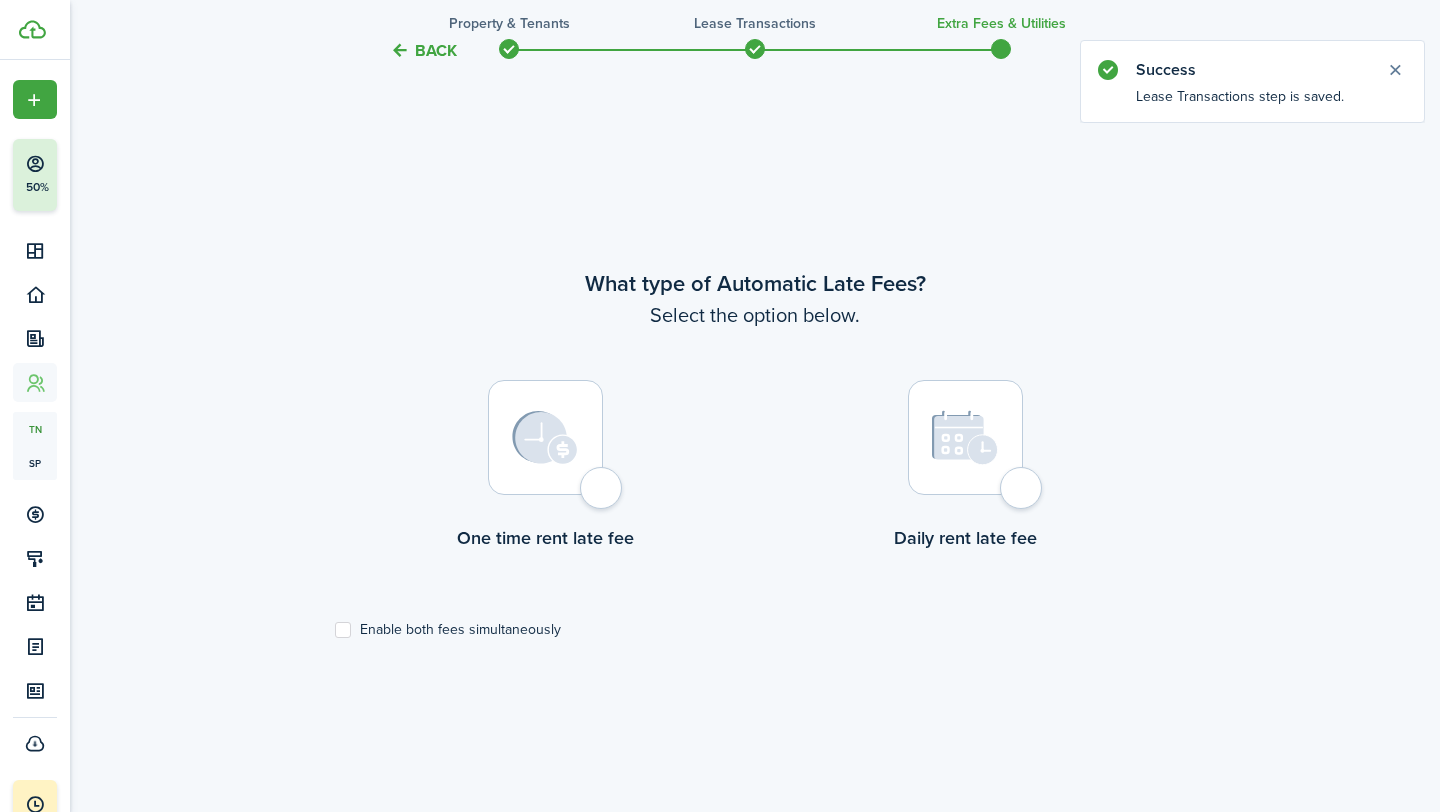 scroll, scrollTop: 678, scrollLeft: 0, axis: vertical 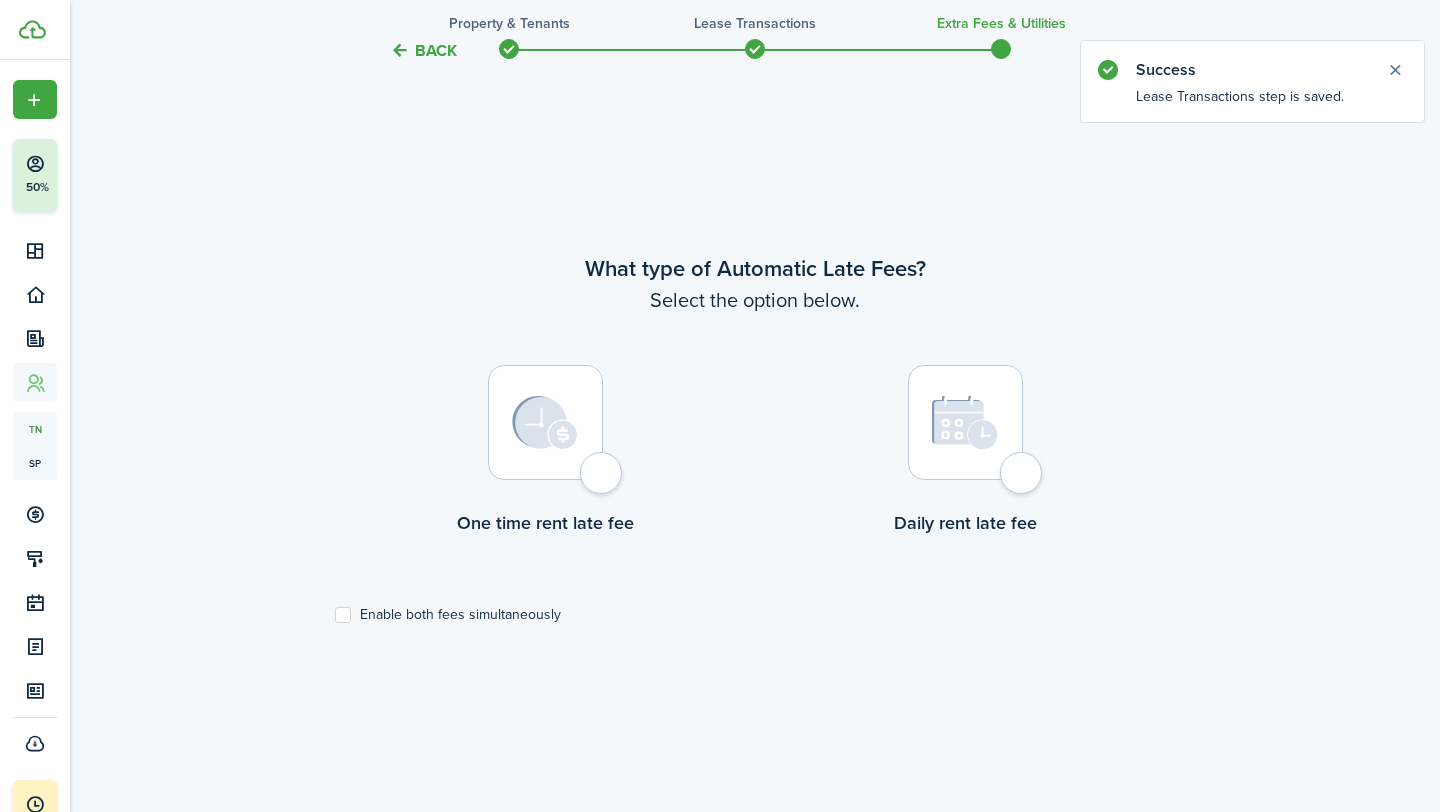 click 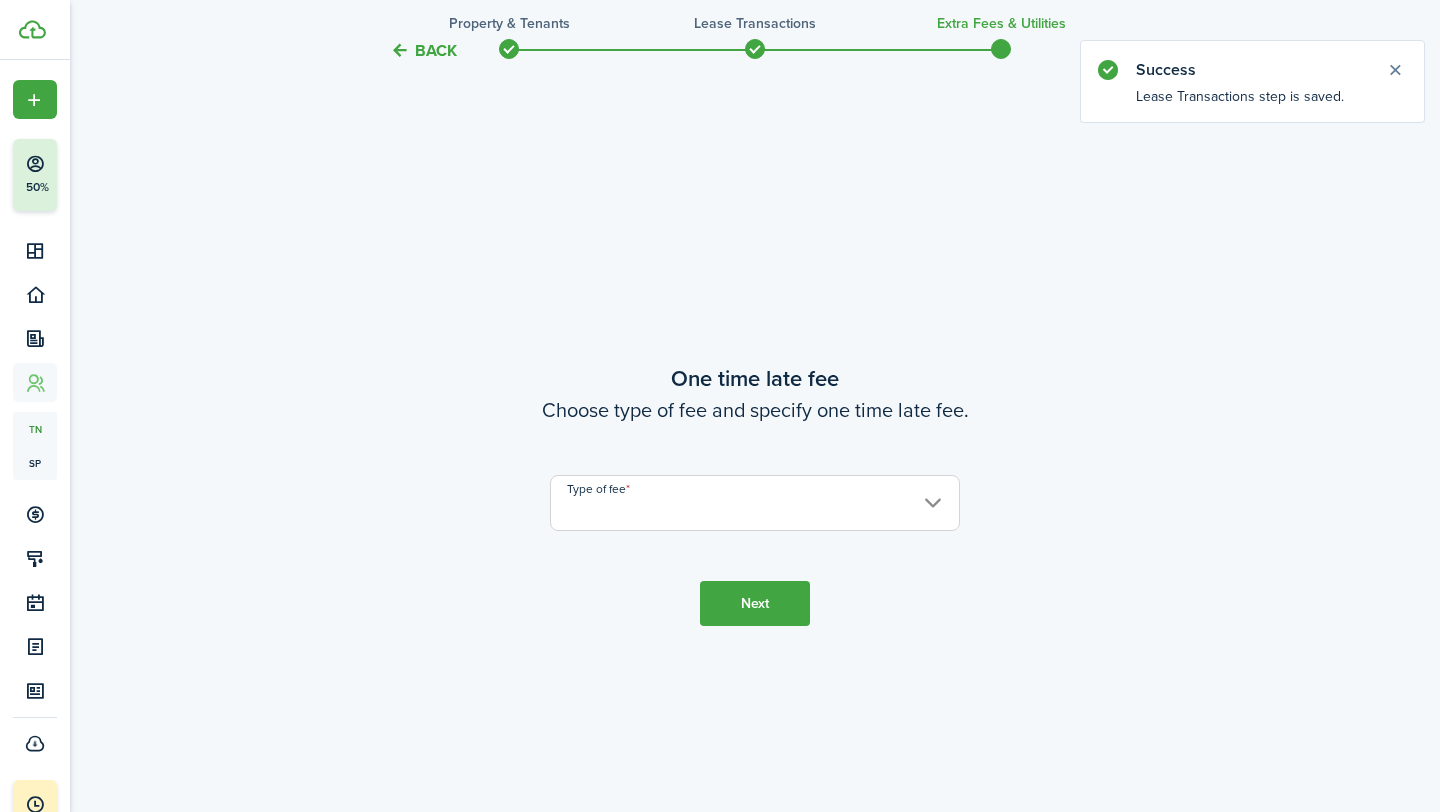 scroll, scrollTop: 1490, scrollLeft: 0, axis: vertical 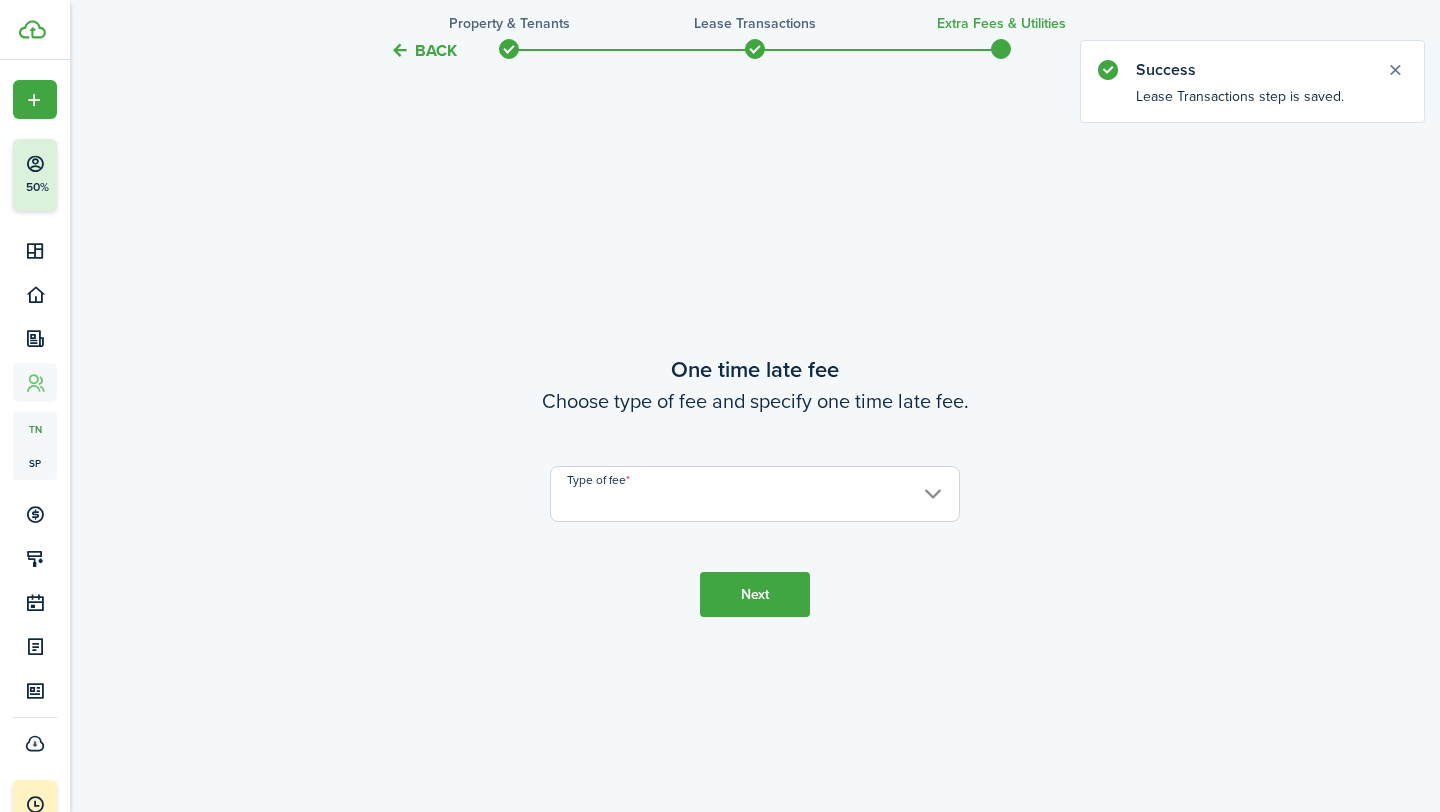 click on "Type of fee" at bounding box center (755, 494) 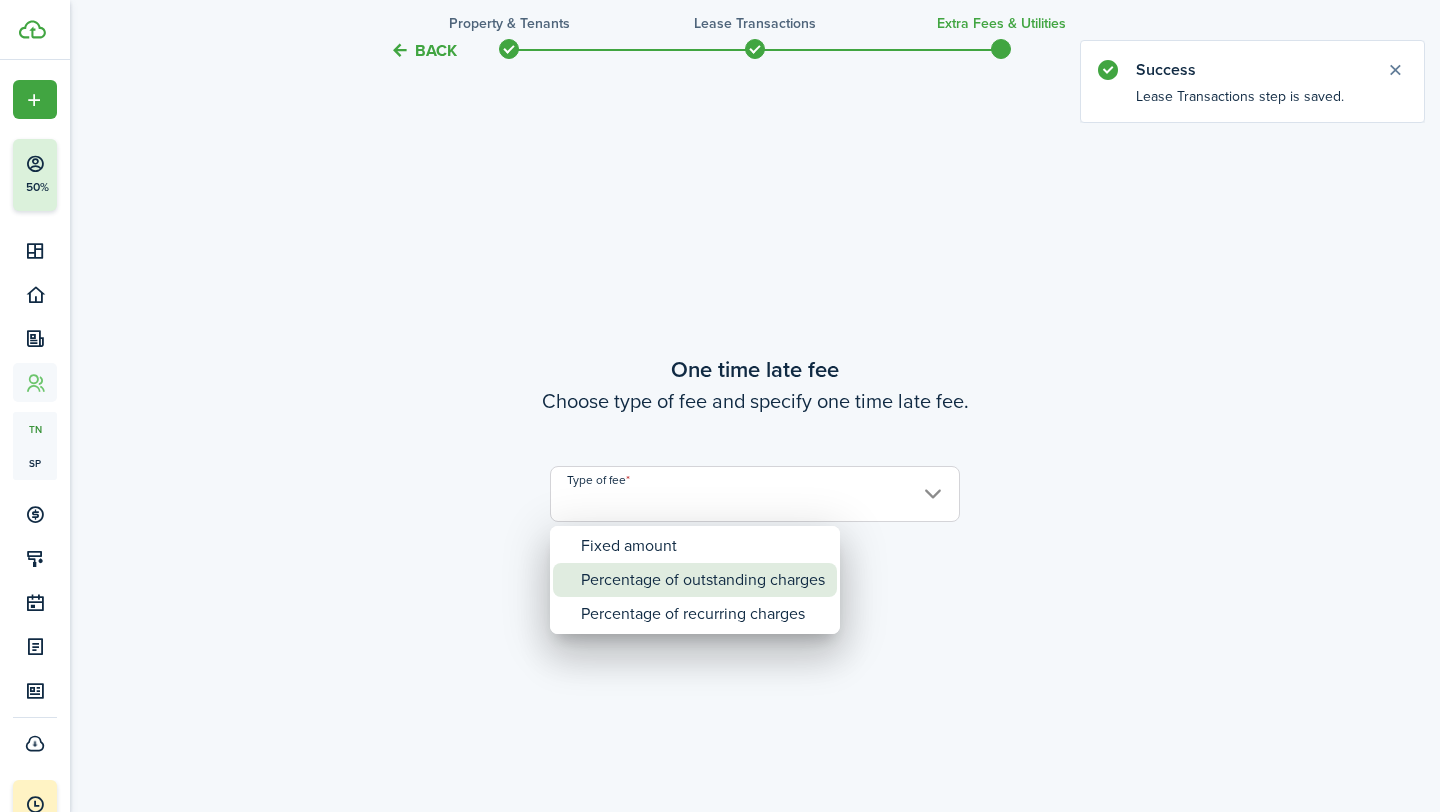click on "Percentage of outstanding charges" at bounding box center (703, 580) 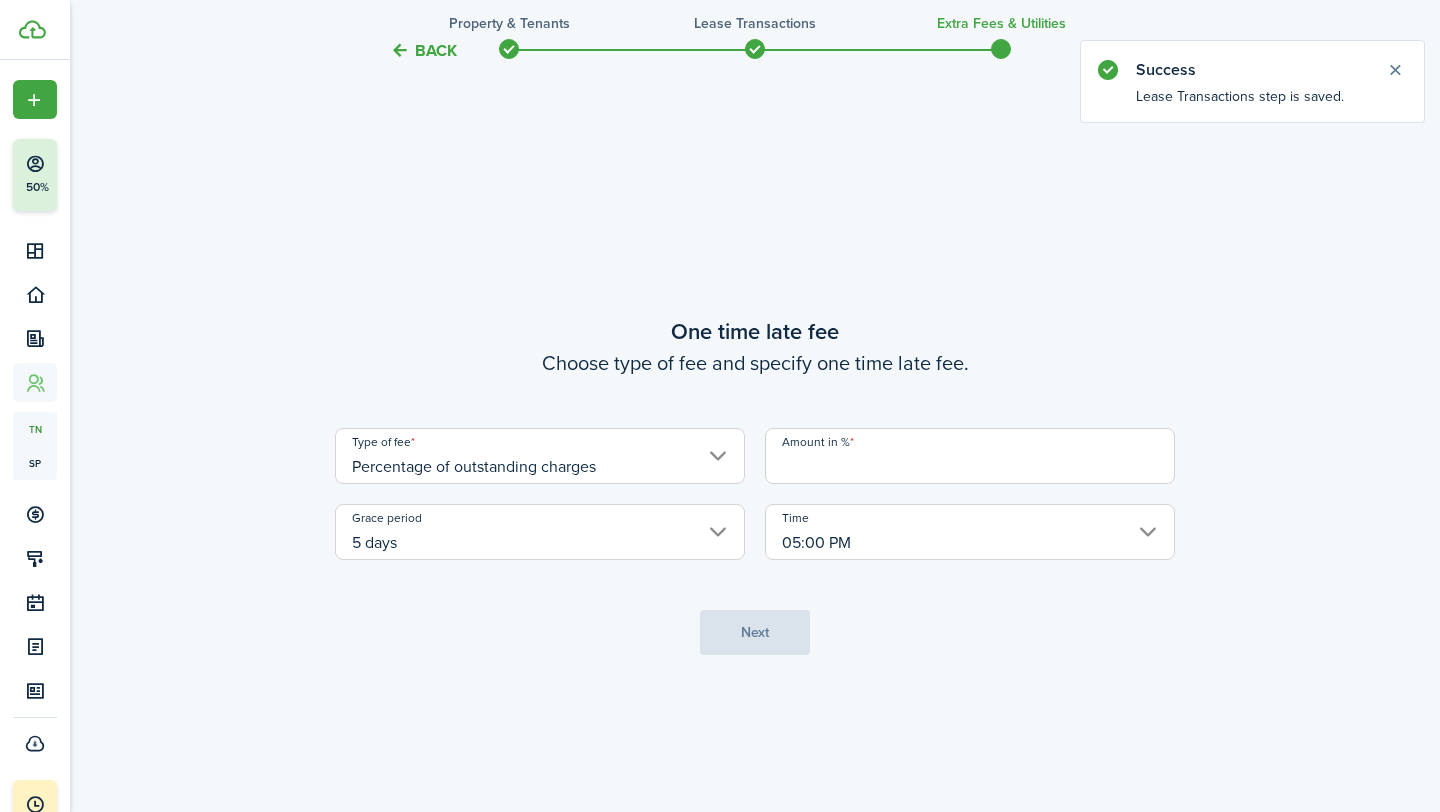 click on "5 days" at bounding box center (540, 532) 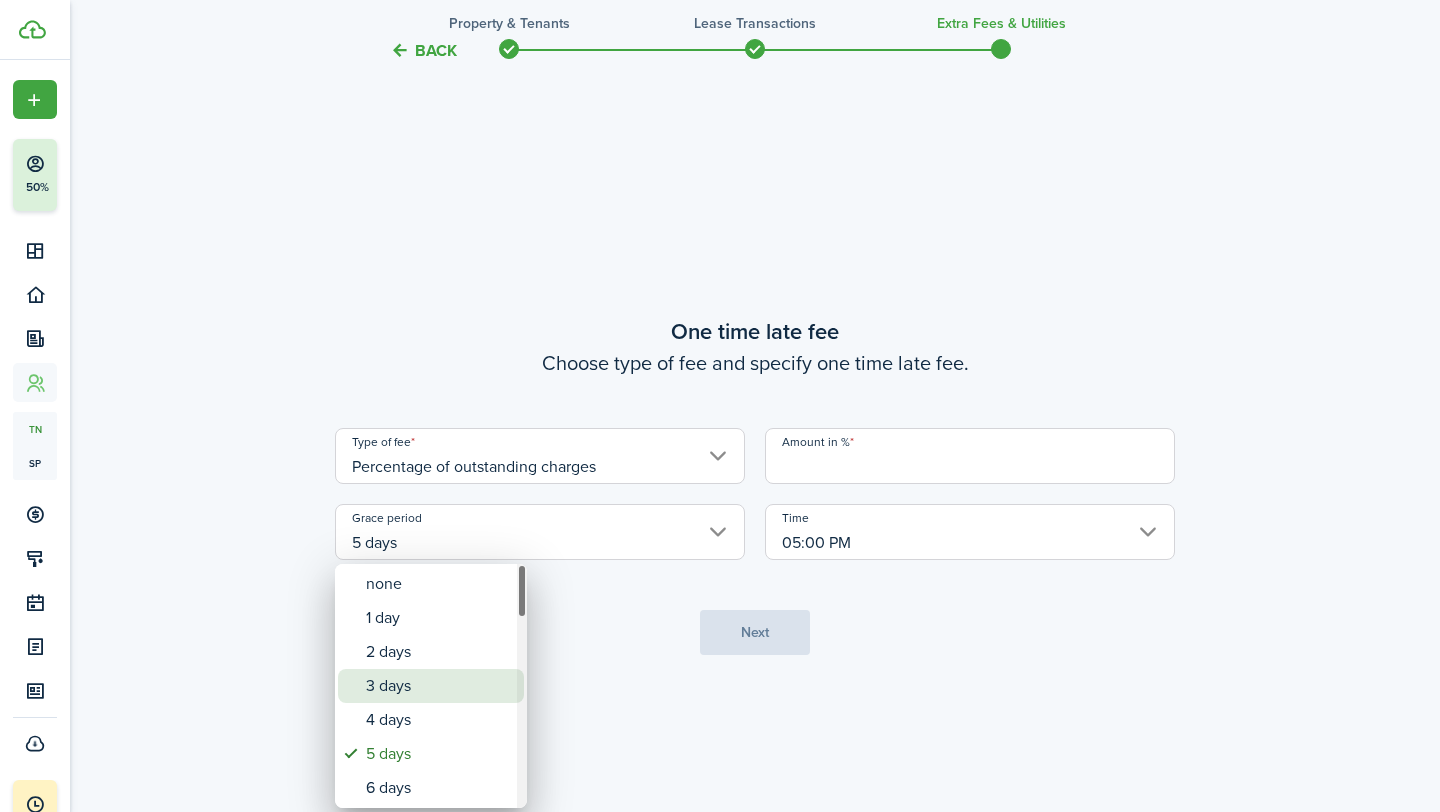 click on "3 days" at bounding box center (439, 686) 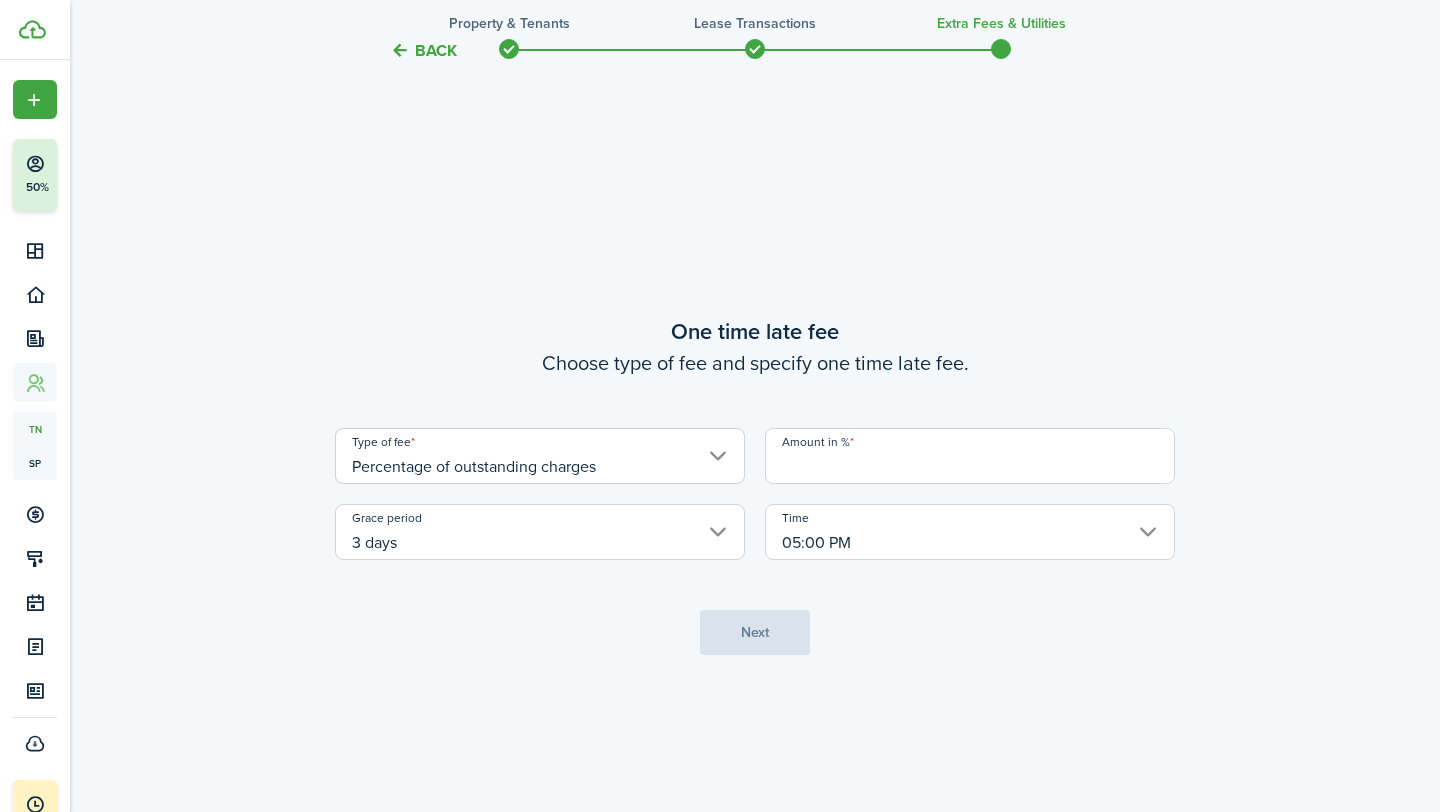 click on "3 days" at bounding box center [540, 532] 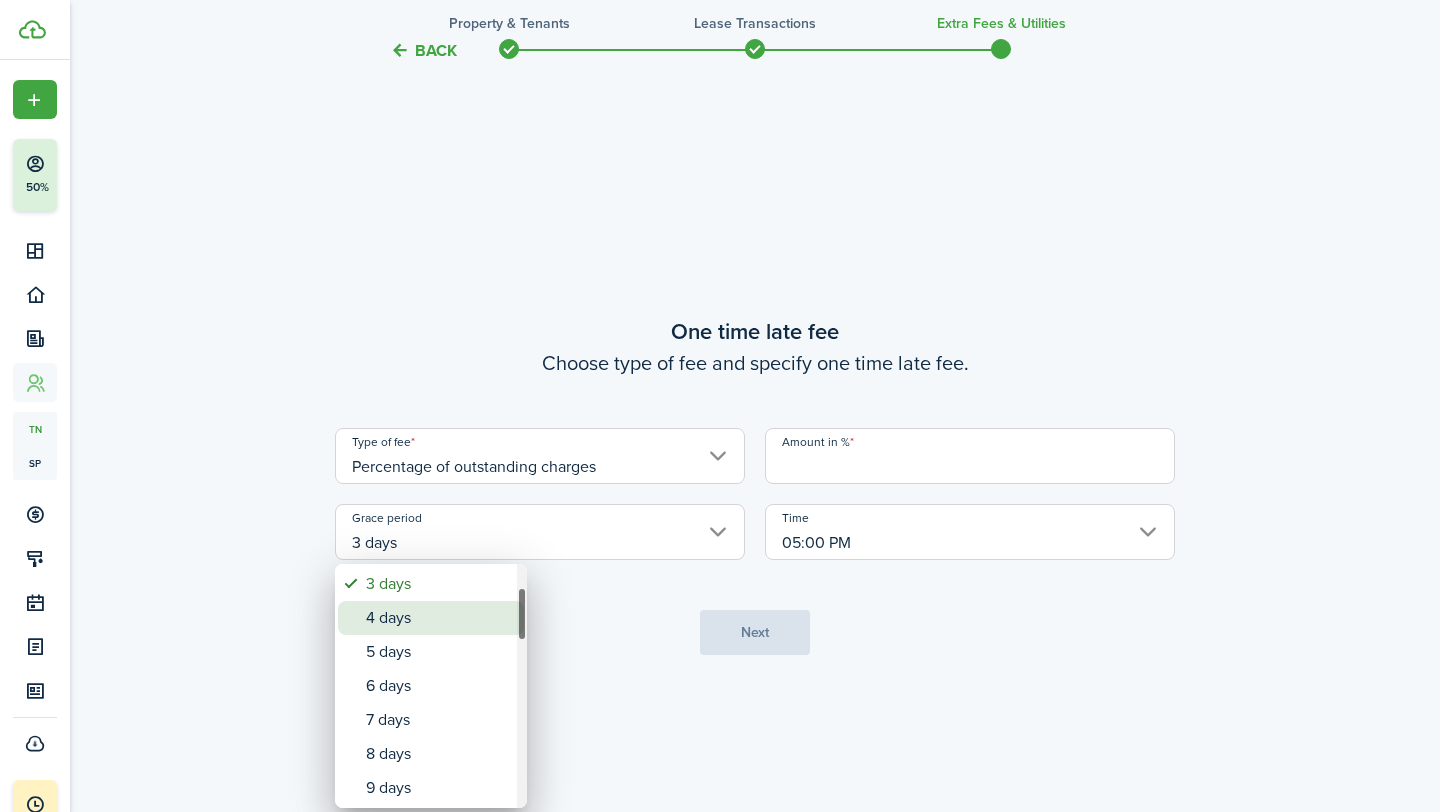 click on "4 days" at bounding box center [439, 618] 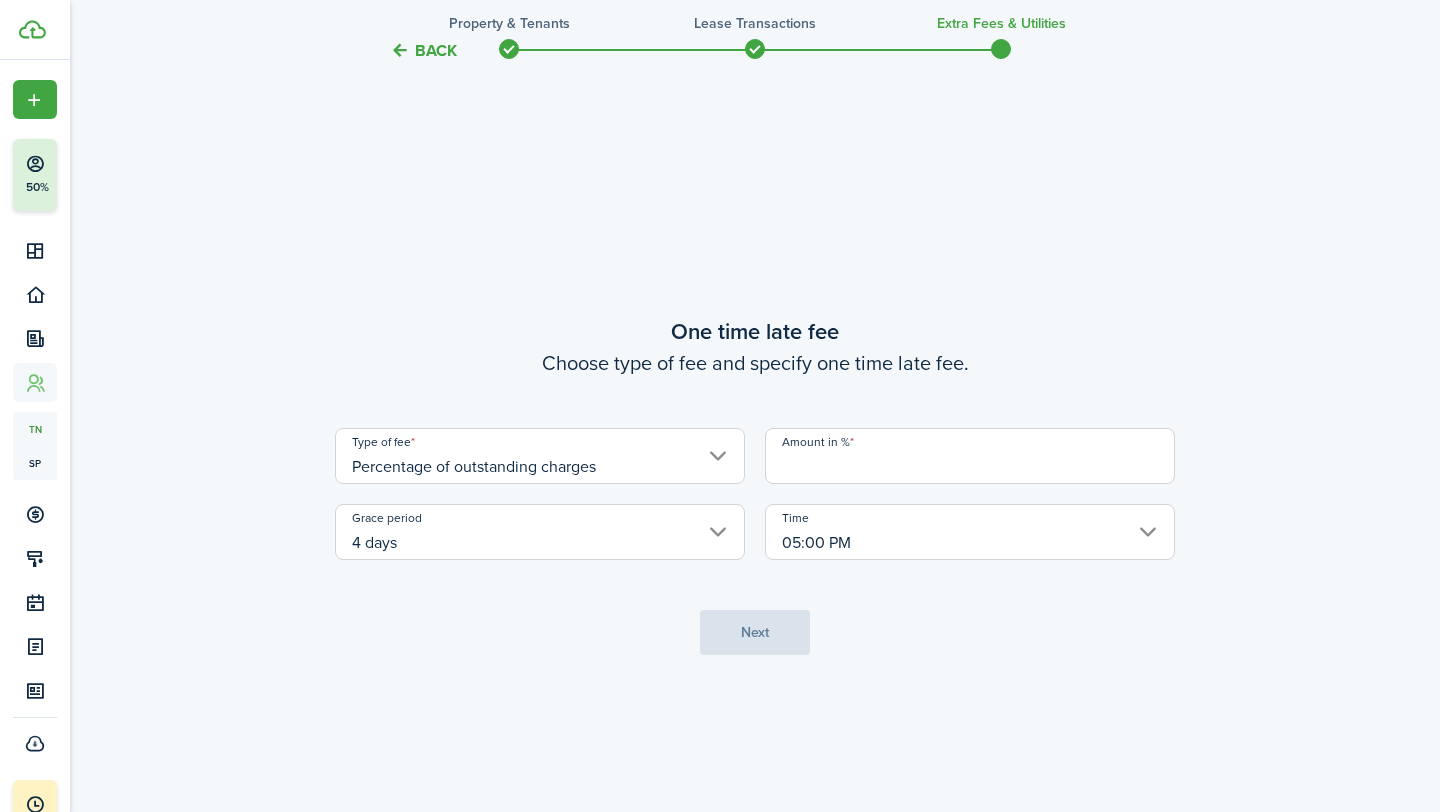 click on "Amount in %" at bounding box center [970, 456] 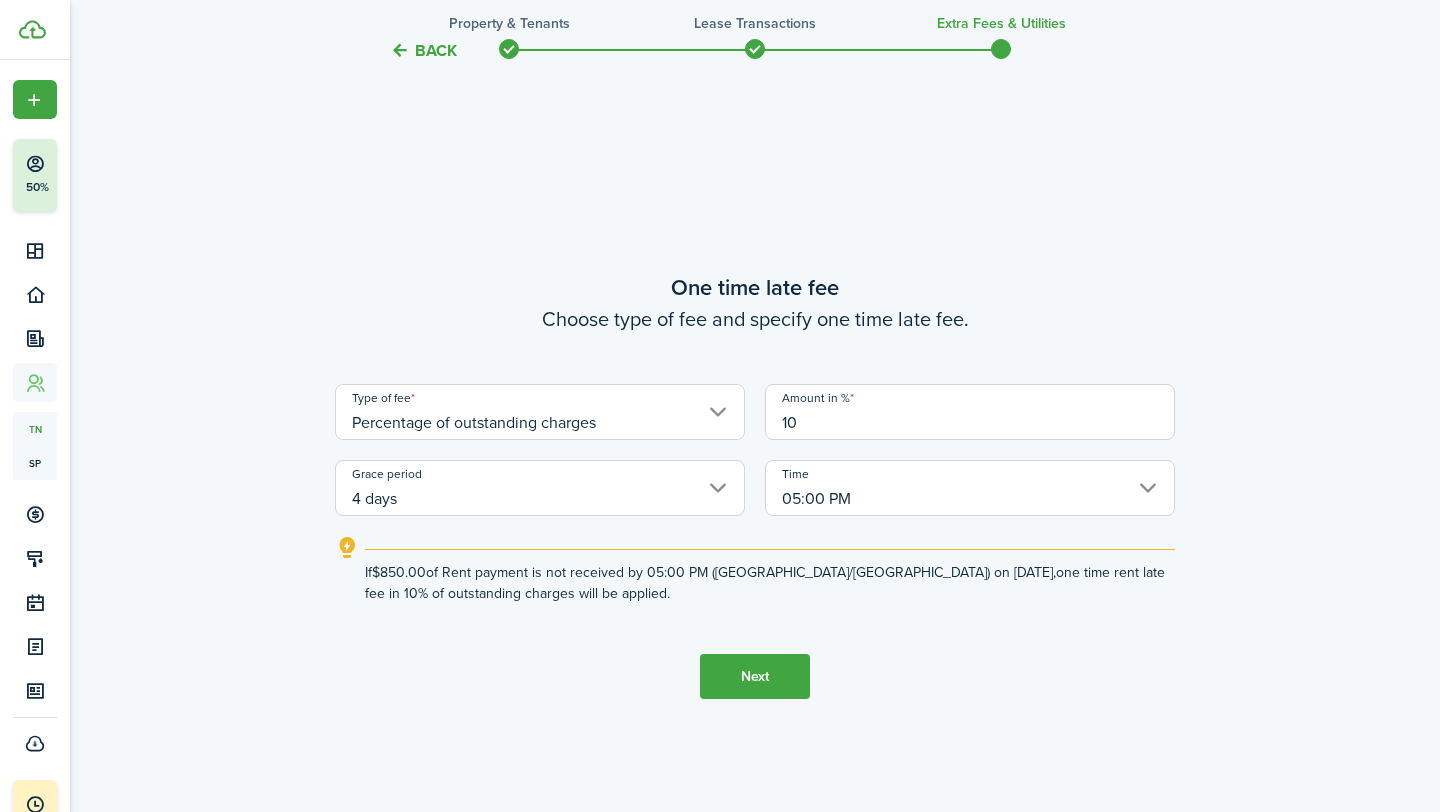 click on "Next" at bounding box center (755, 676) 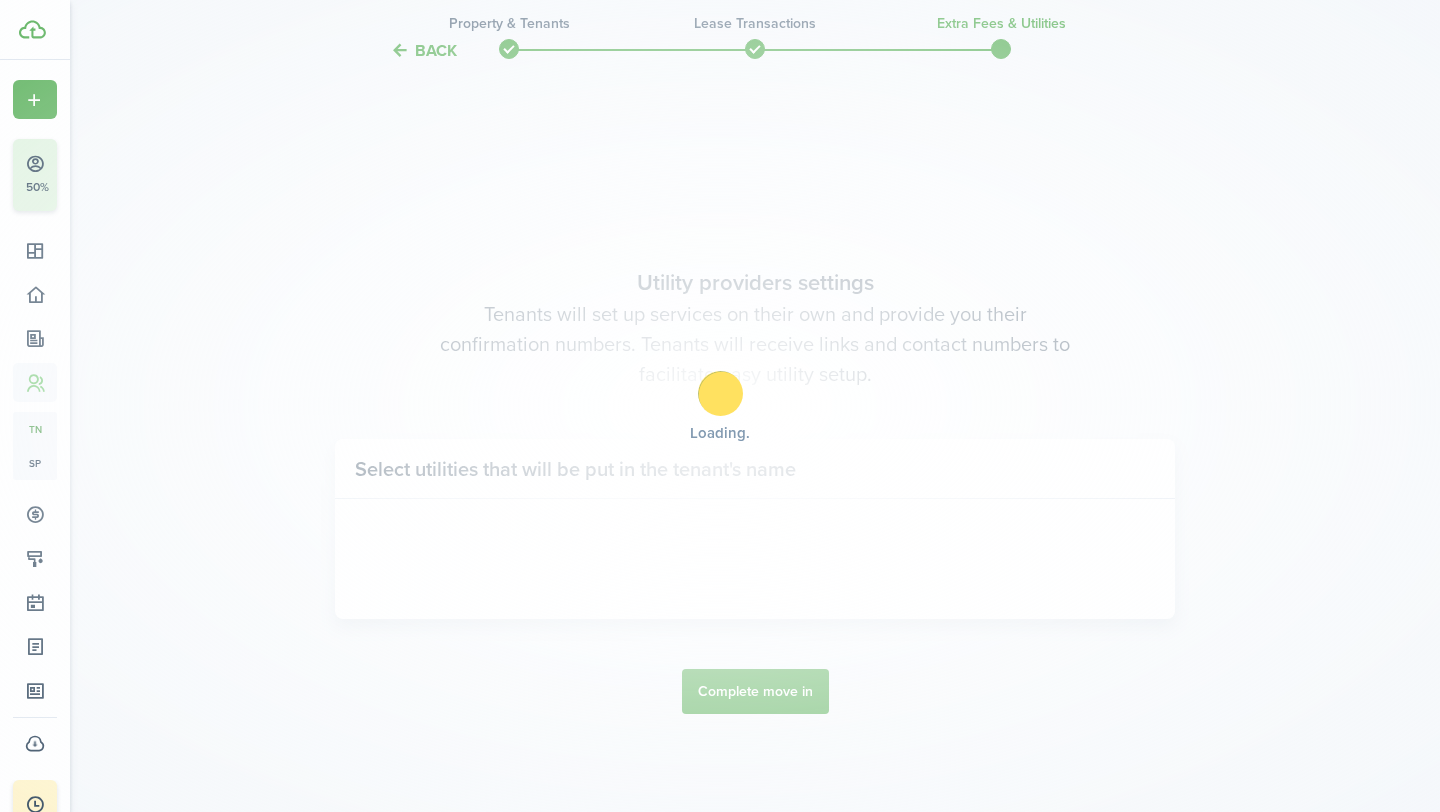 scroll, scrollTop: 2302, scrollLeft: 0, axis: vertical 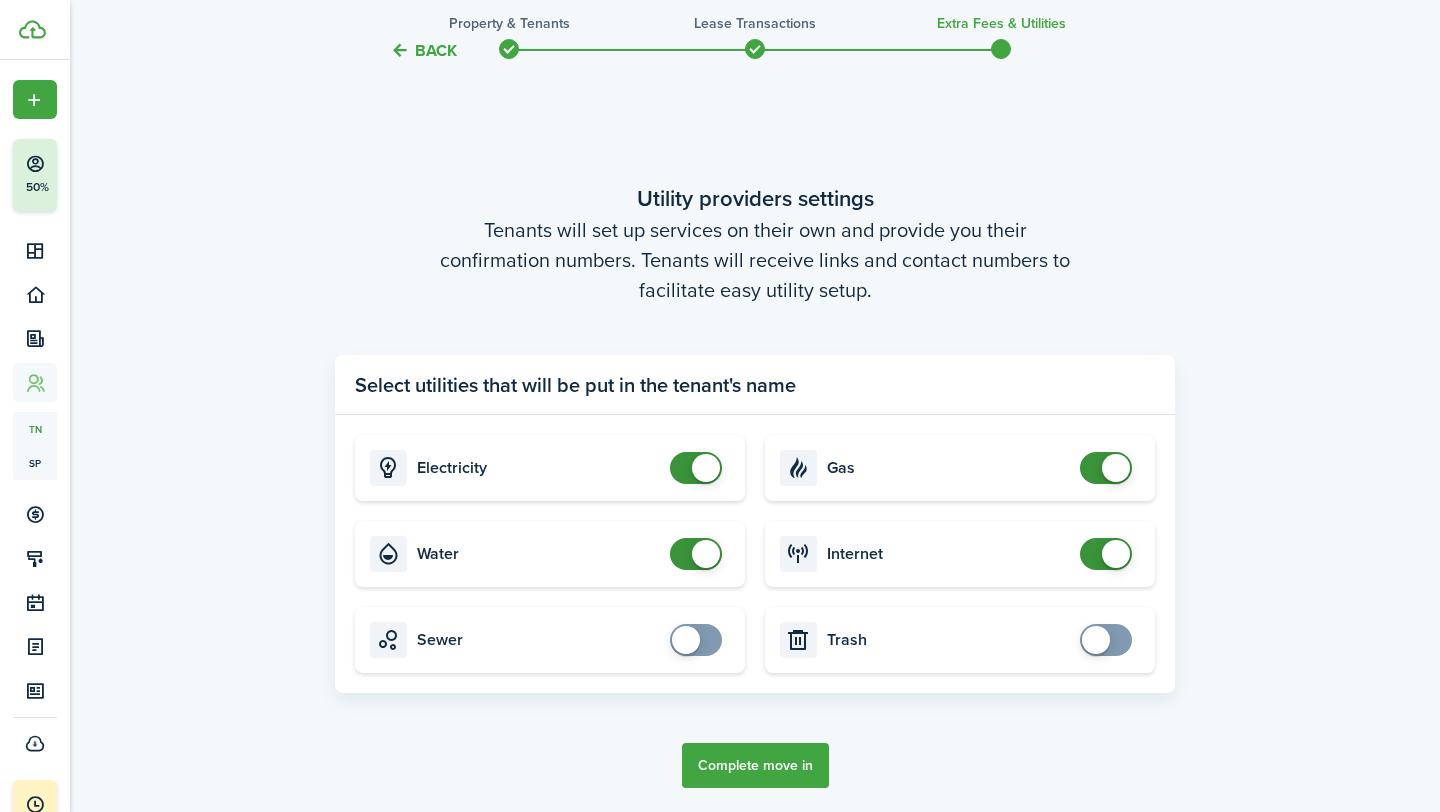 click on "Complete move in" at bounding box center (755, 765) 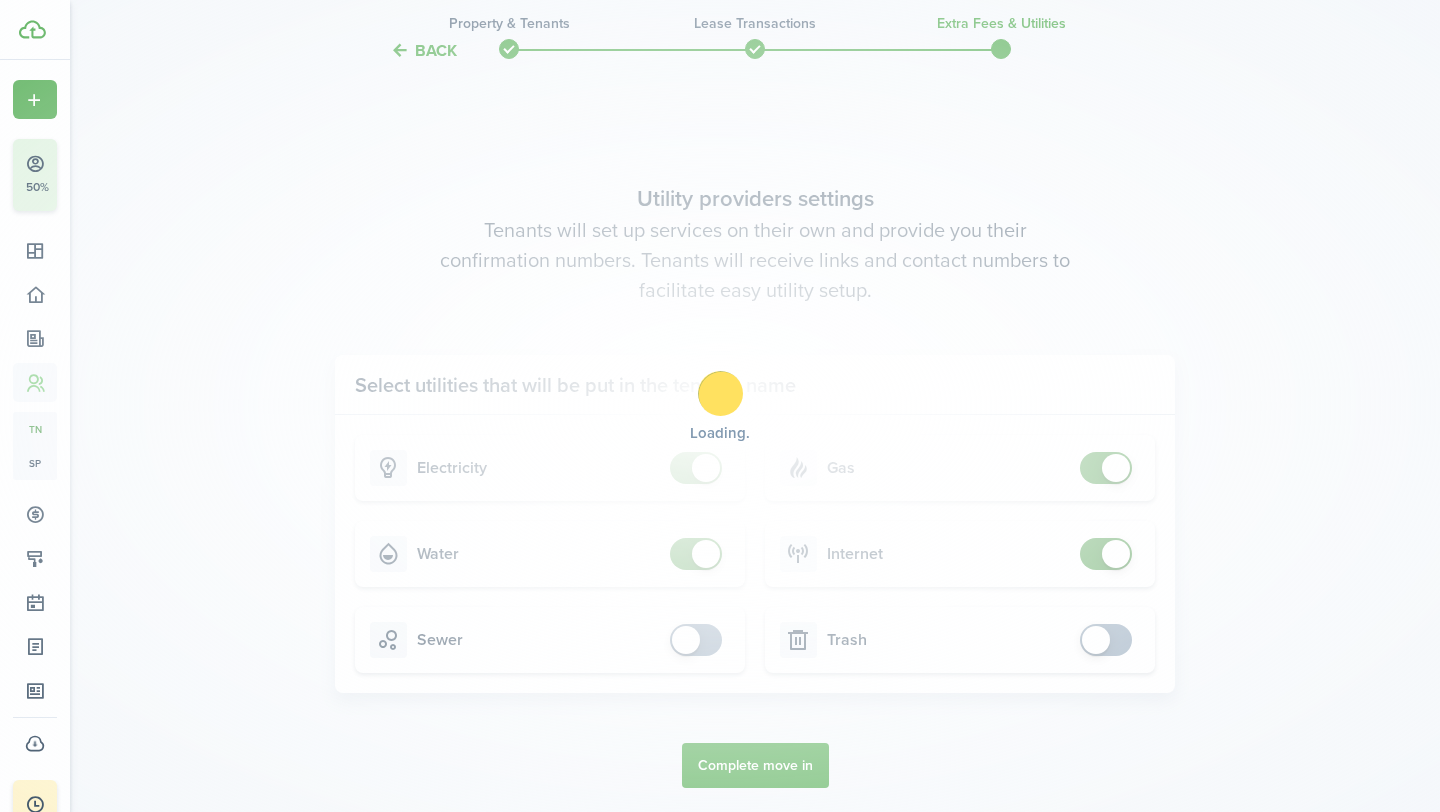 scroll, scrollTop: 0, scrollLeft: 0, axis: both 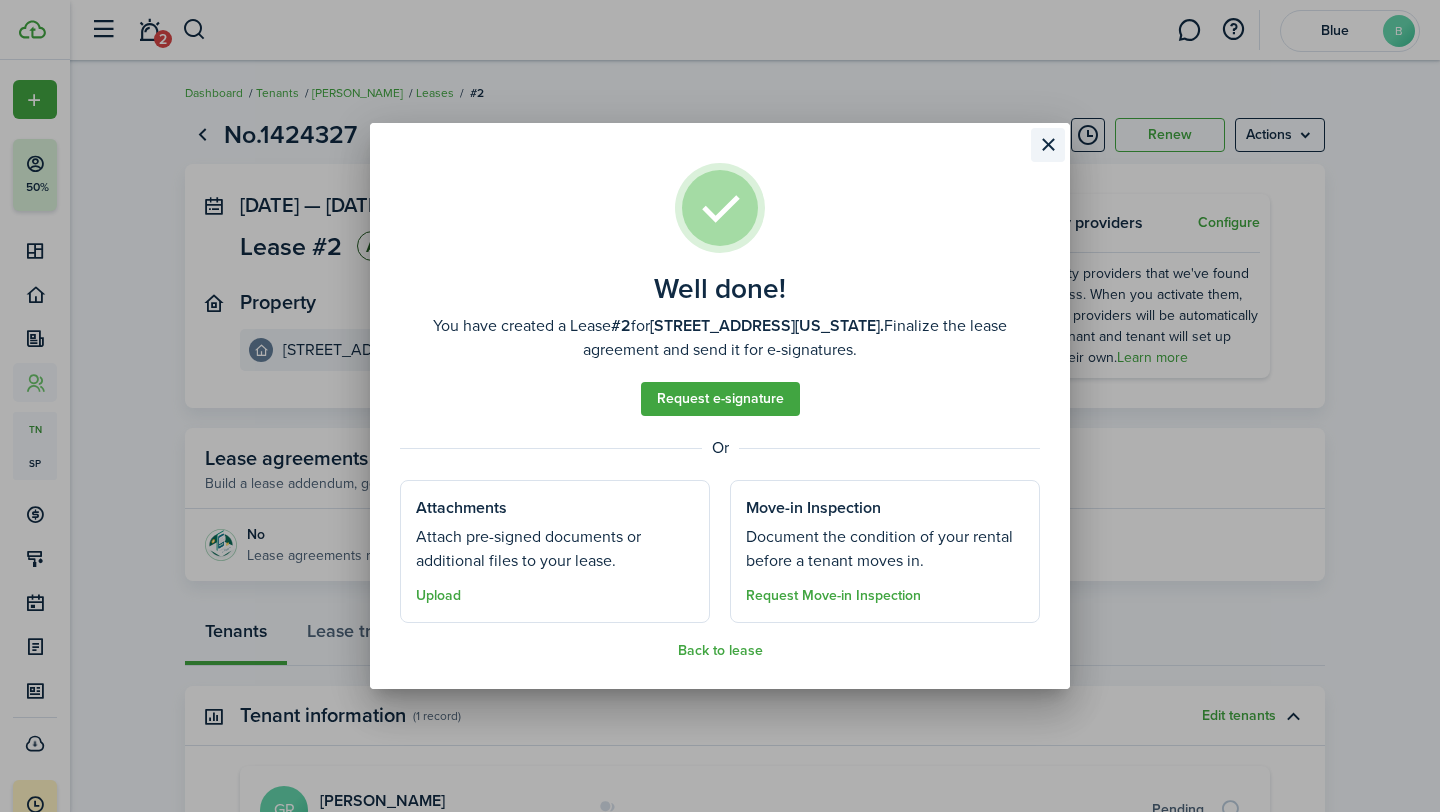 click at bounding box center [1048, 145] 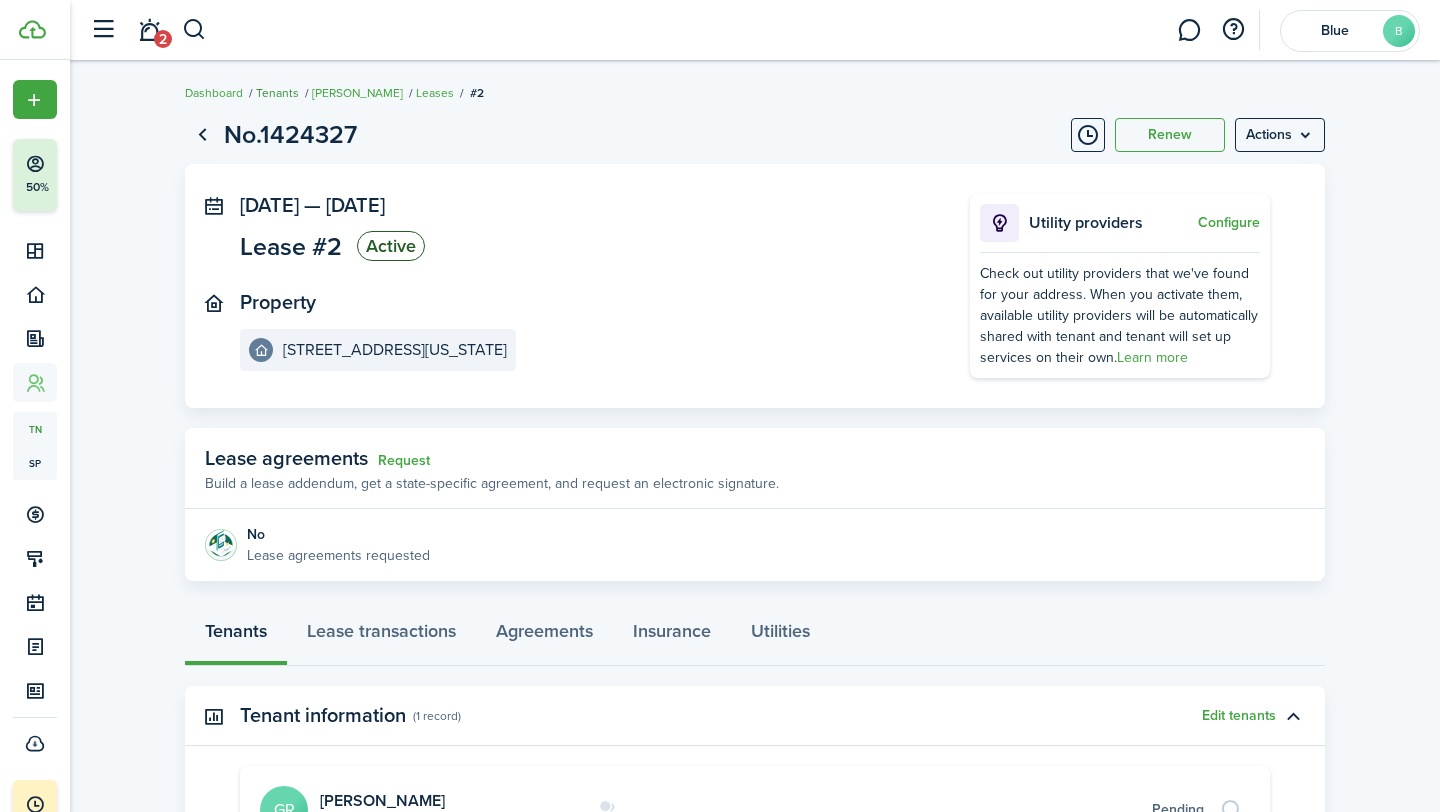 click on "Tenants" 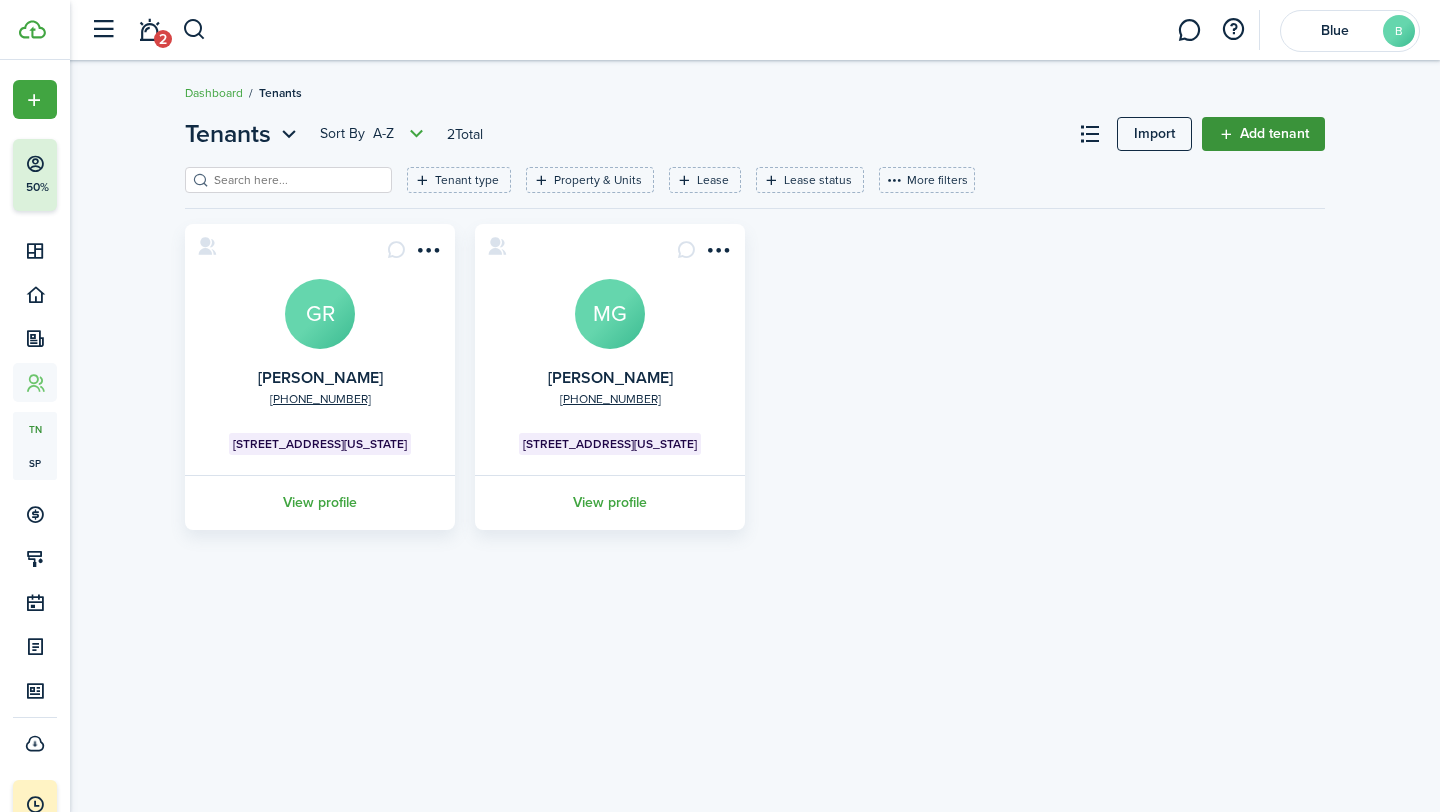 click on "Add tenant" 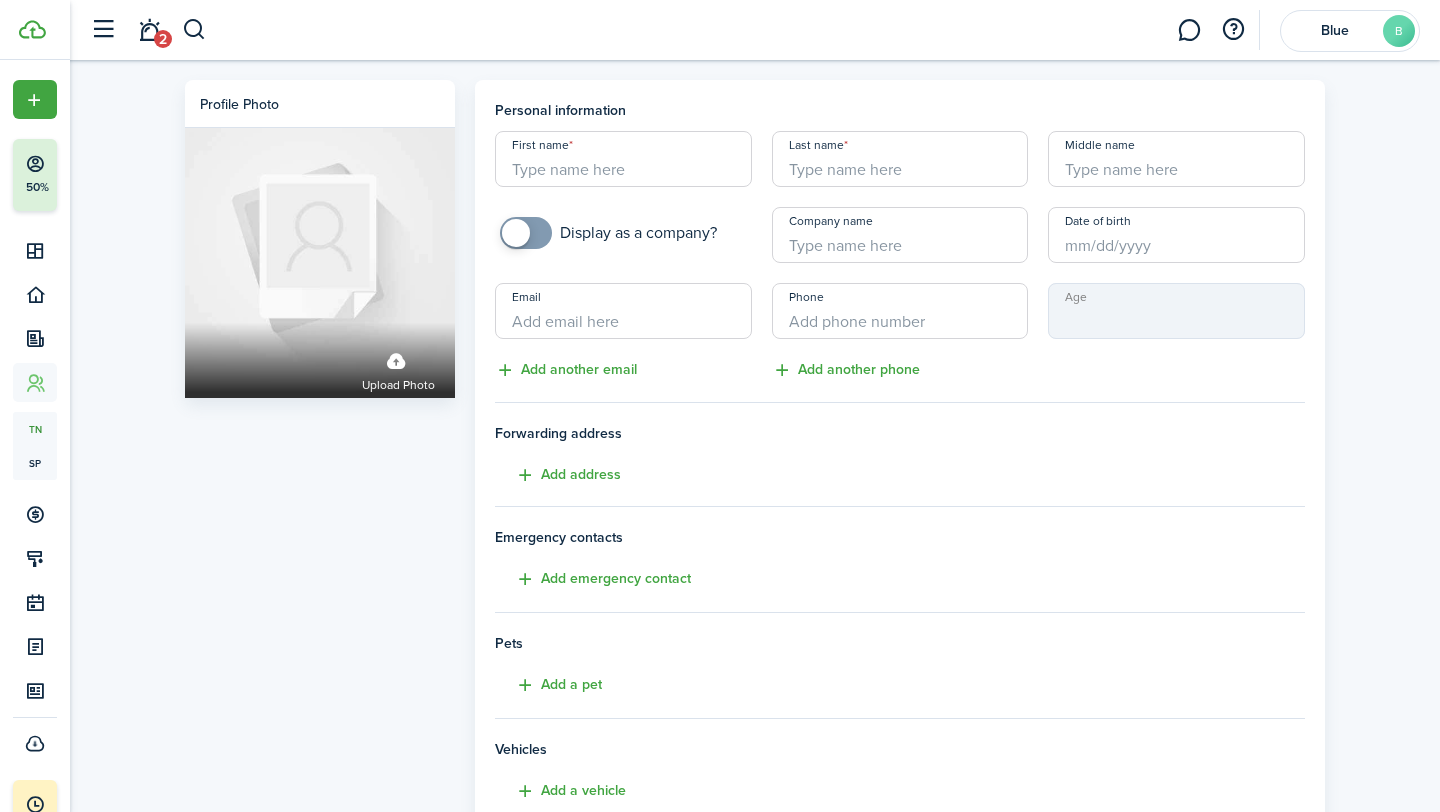 click on "First name" at bounding box center [623, 159] 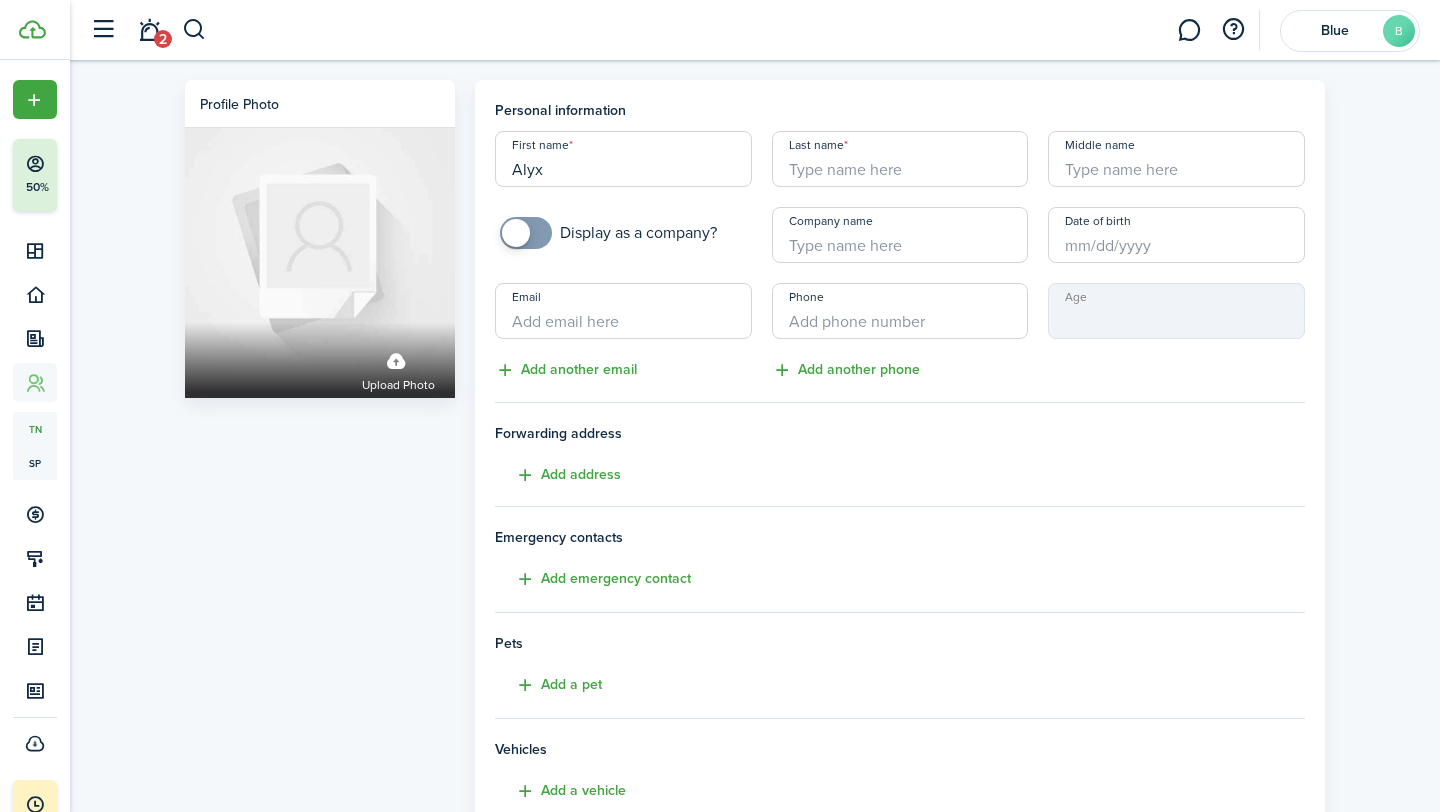 type on "Alyx" 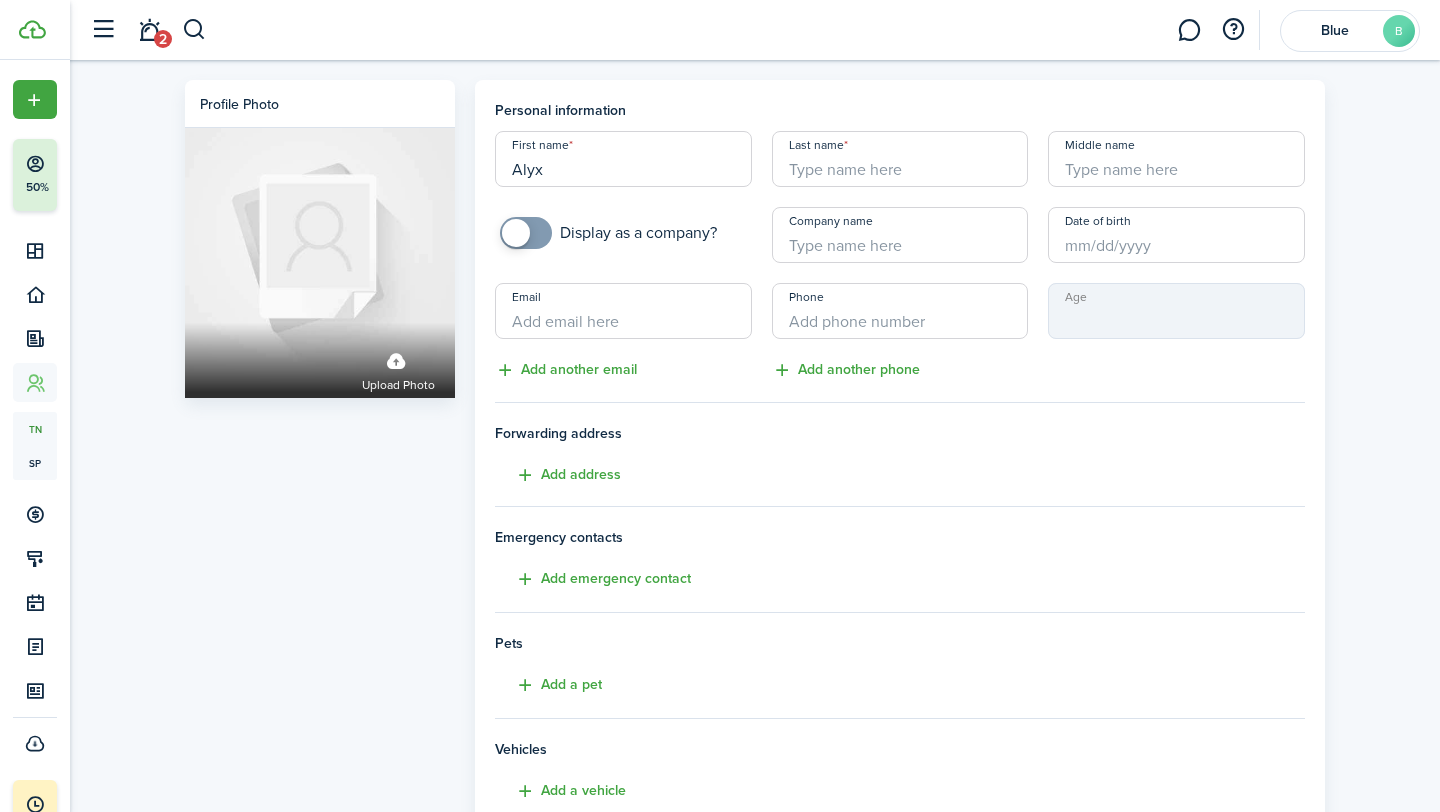 click on "Last name" at bounding box center (900, 159) 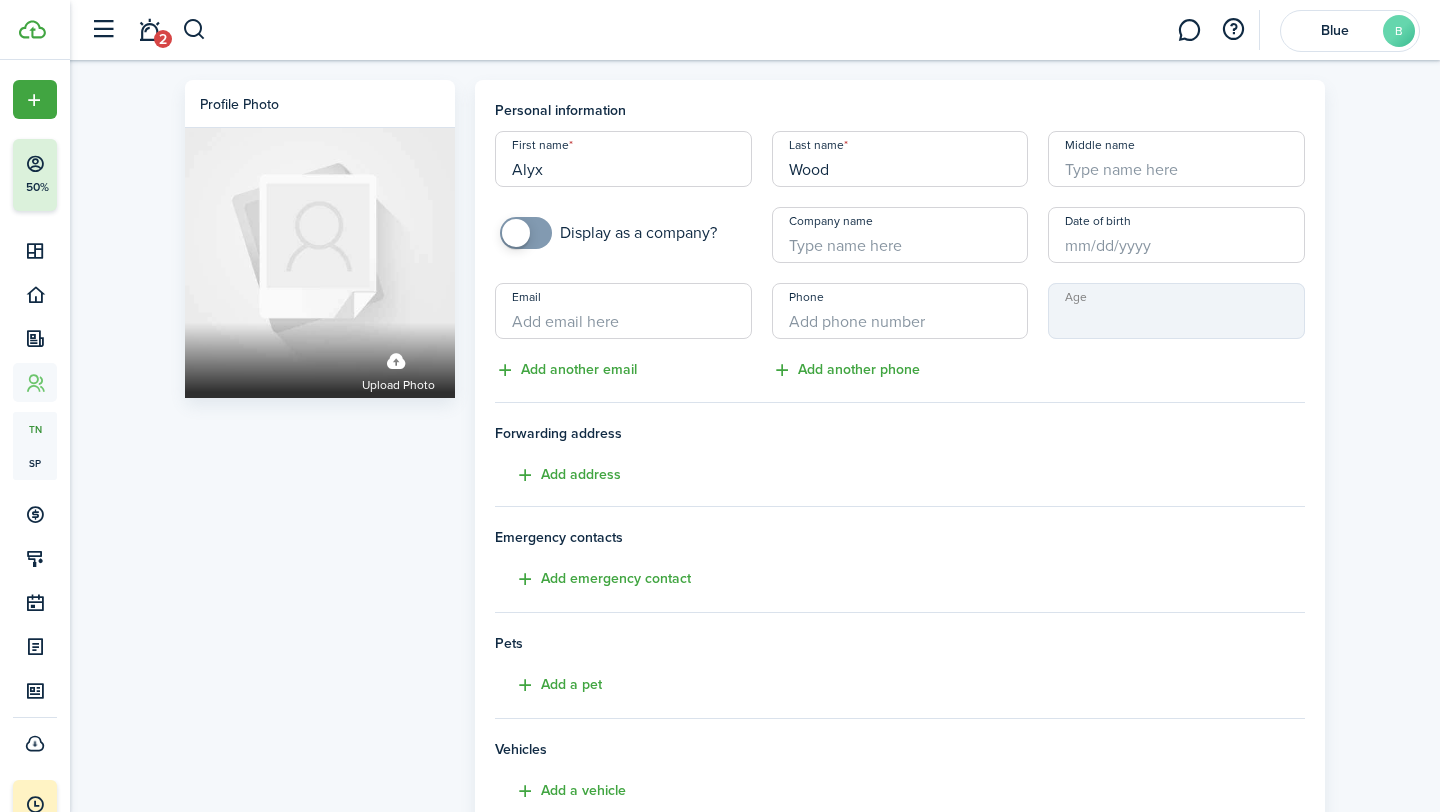 type on "Wood" 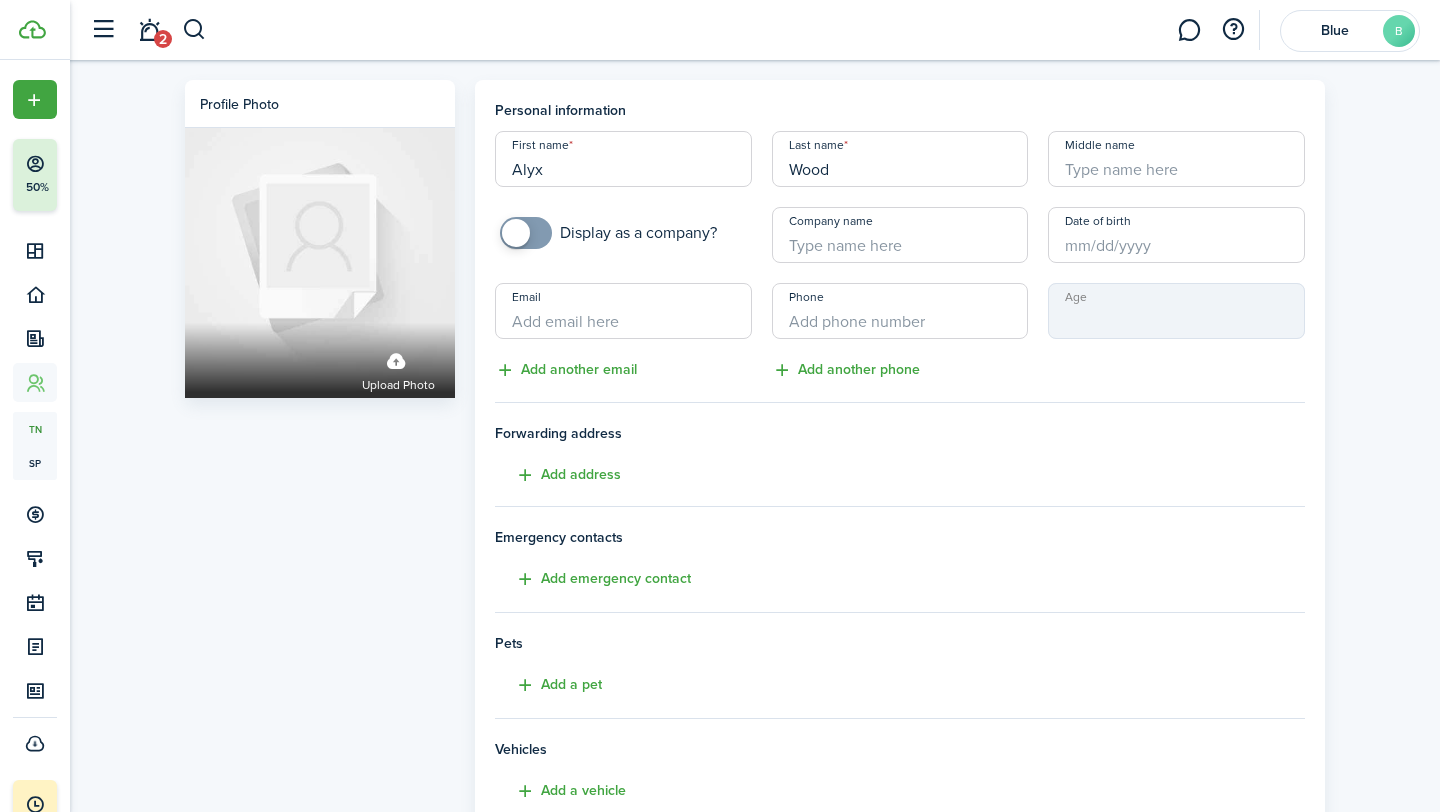 click on "Email" at bounding box center [623, 311] 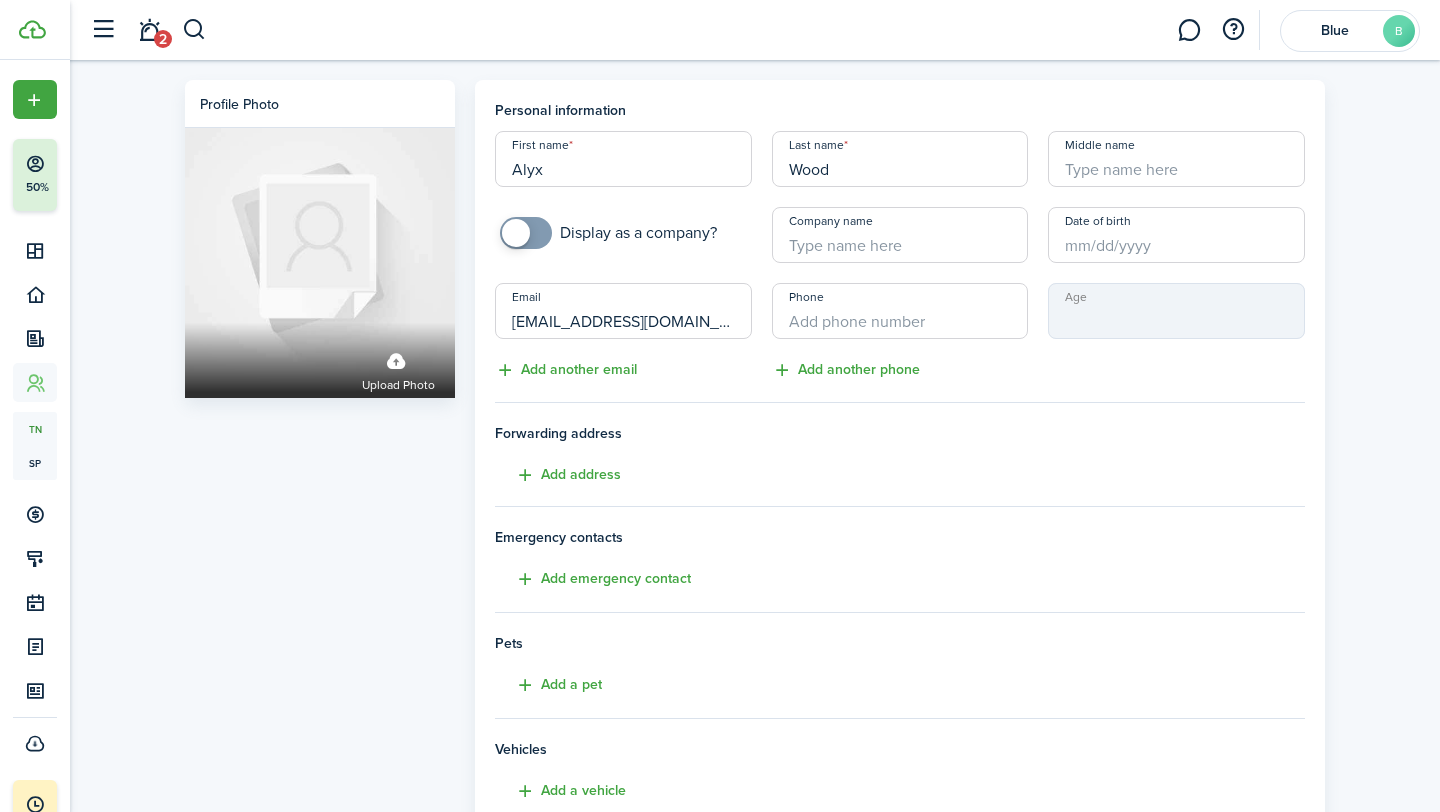 type on "alyxbwood@yahoo.com" 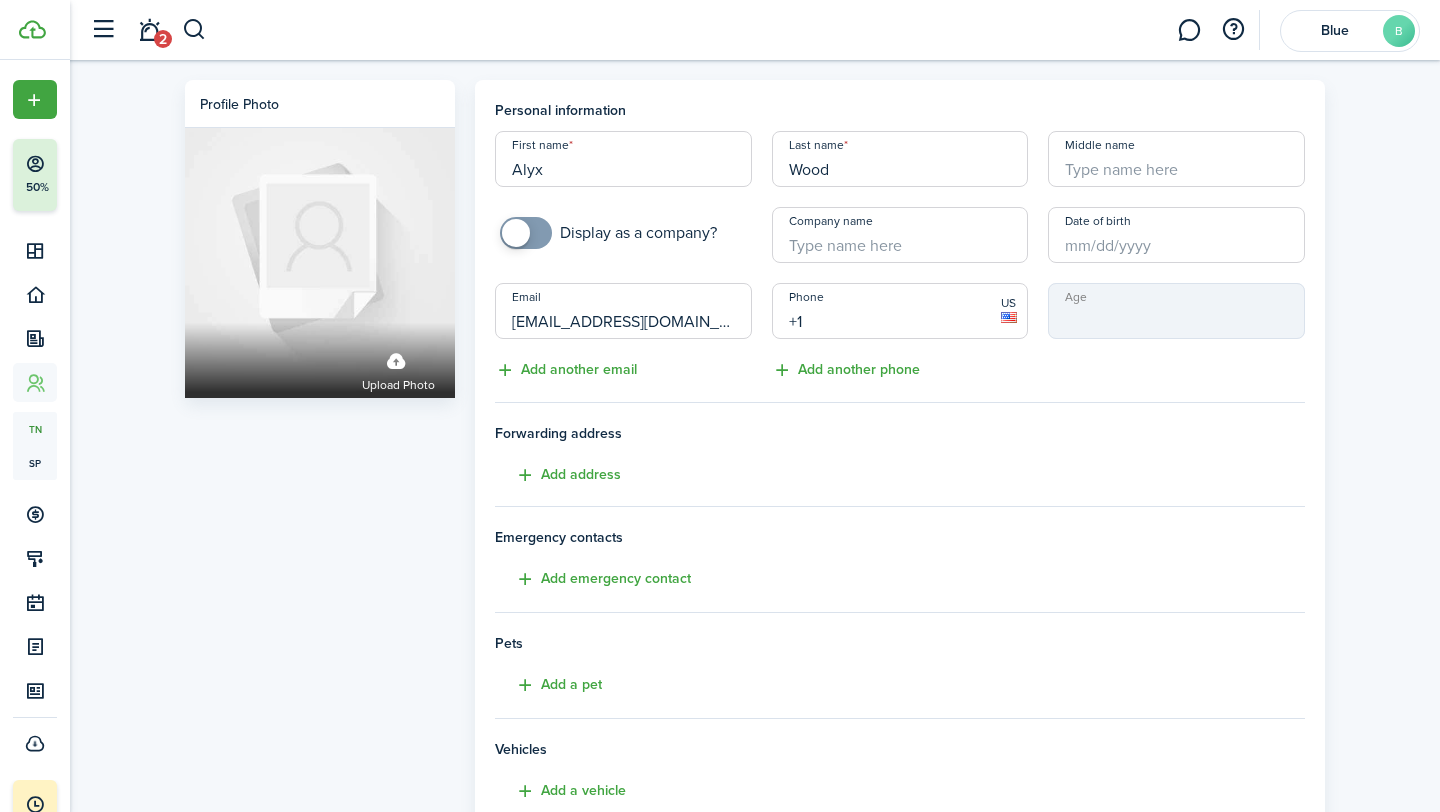 paste on "785-840-6373" 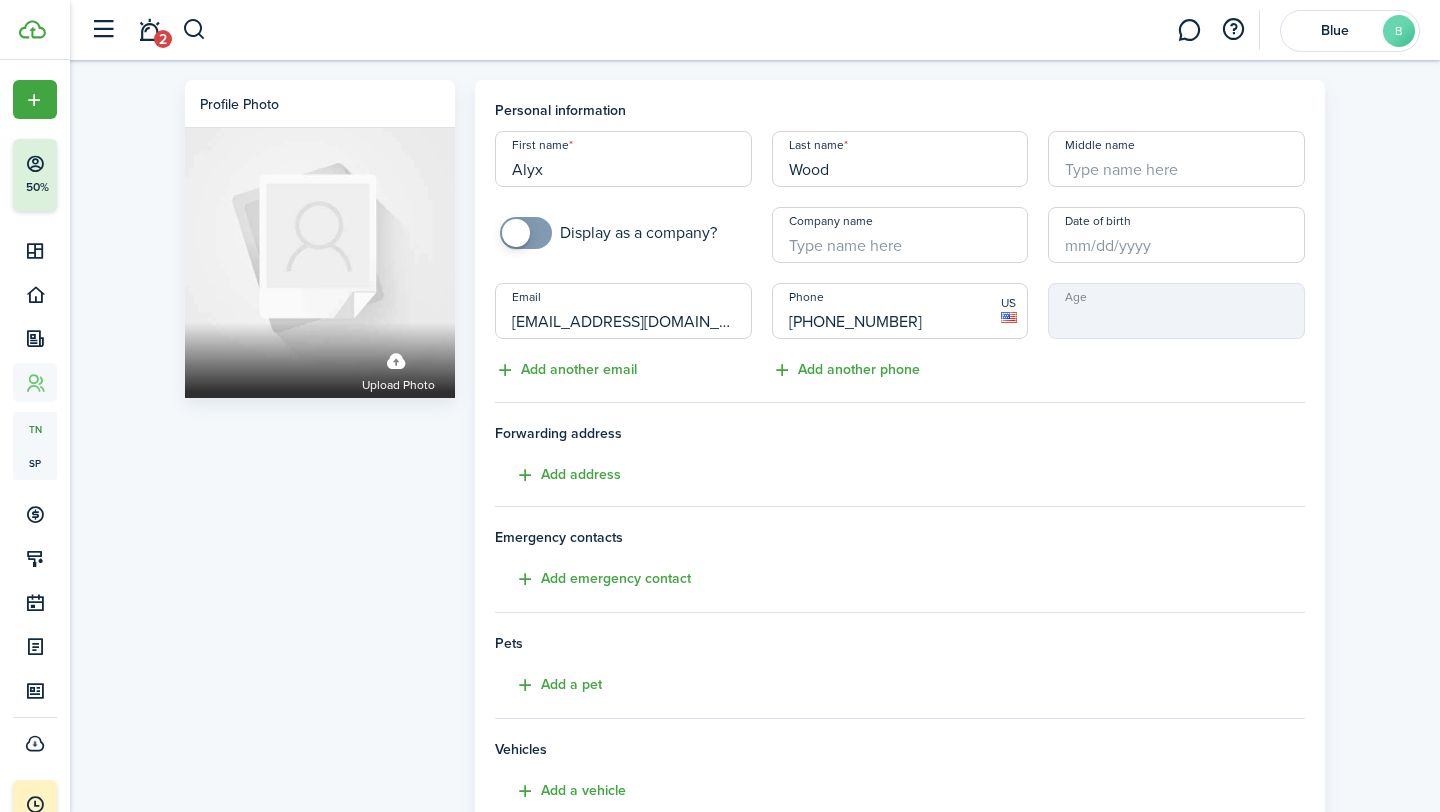 type on "[PHONE_NUMBER]" 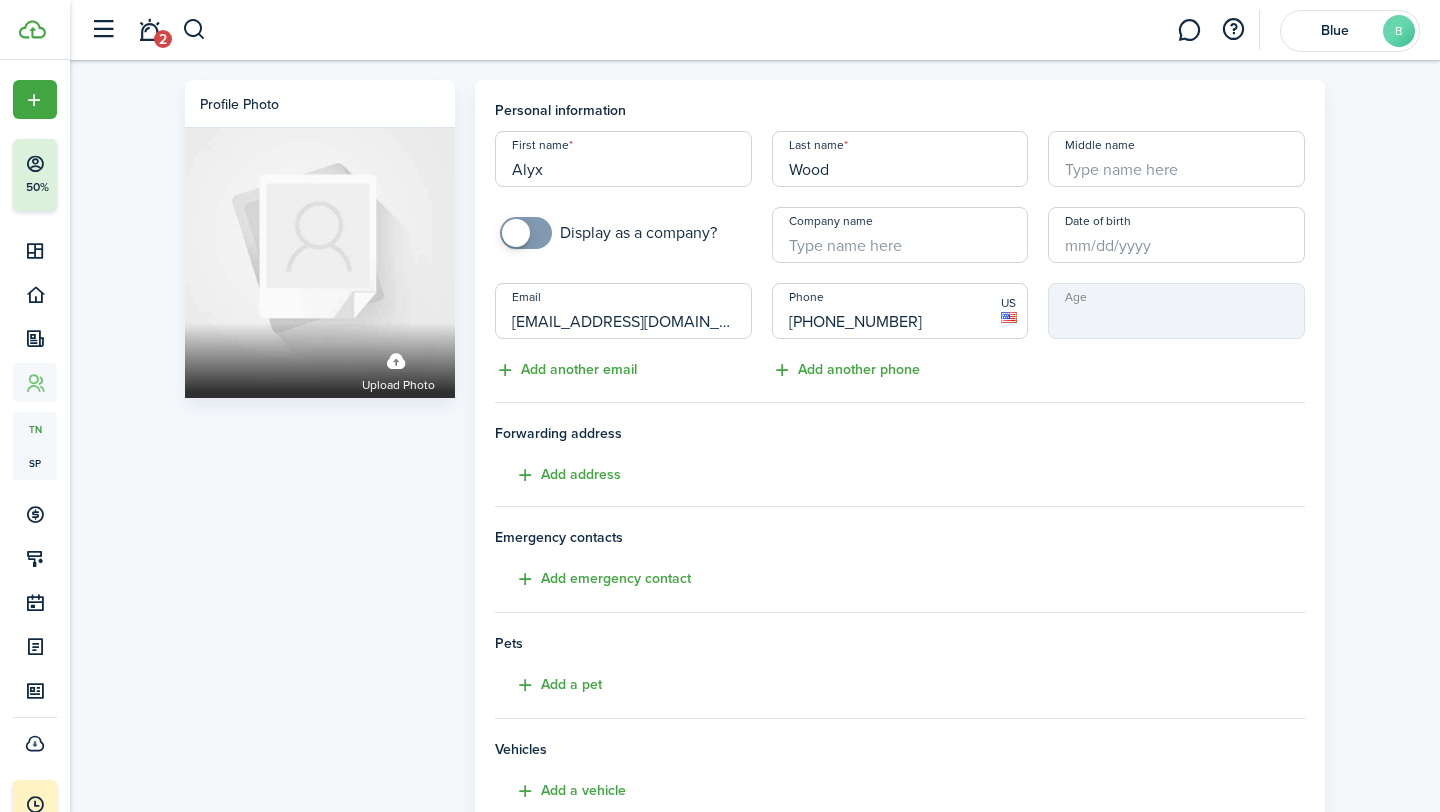 click on "Profile photo  Upload photo" 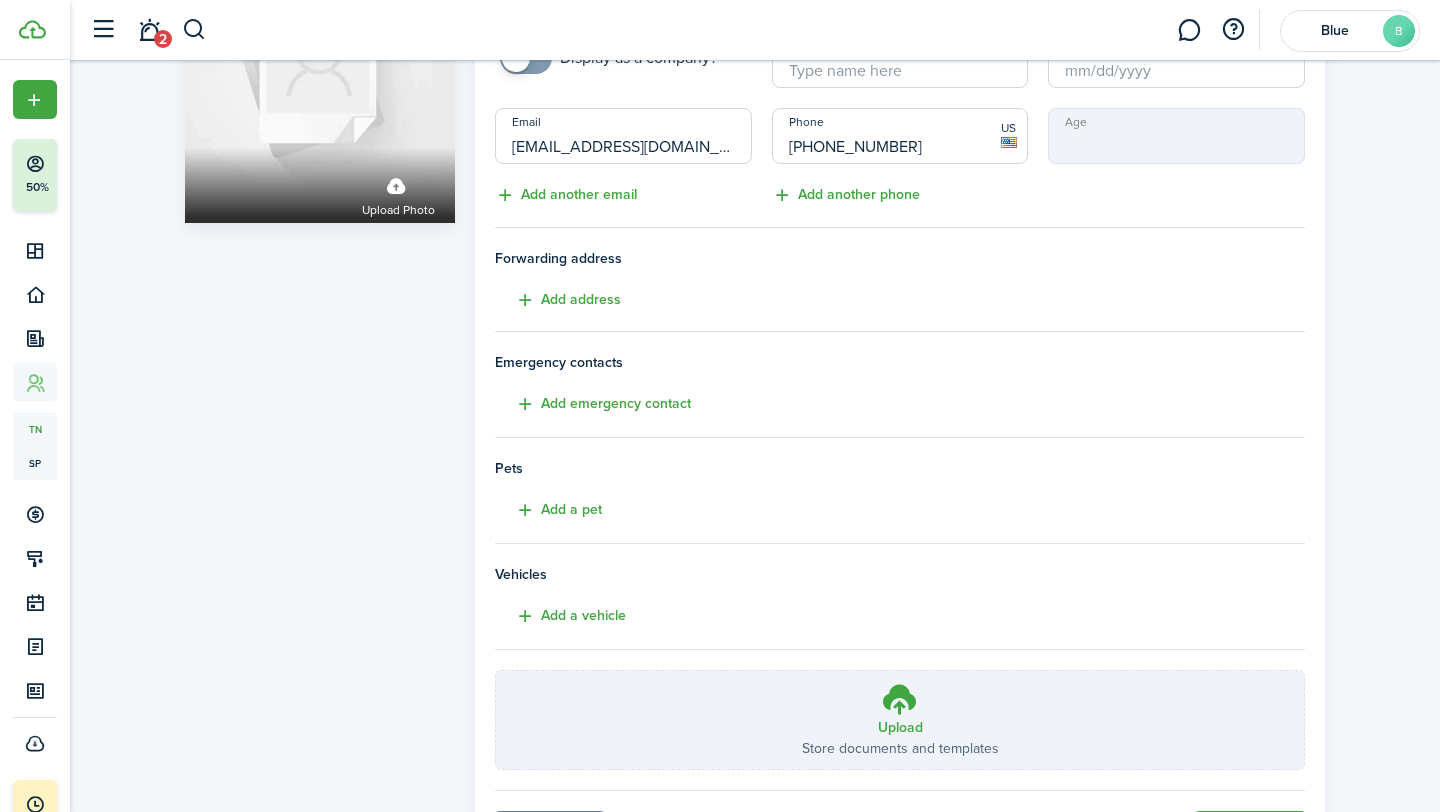 scroll, scrollTop: 281, scrollLeft: 0, axis: vertical 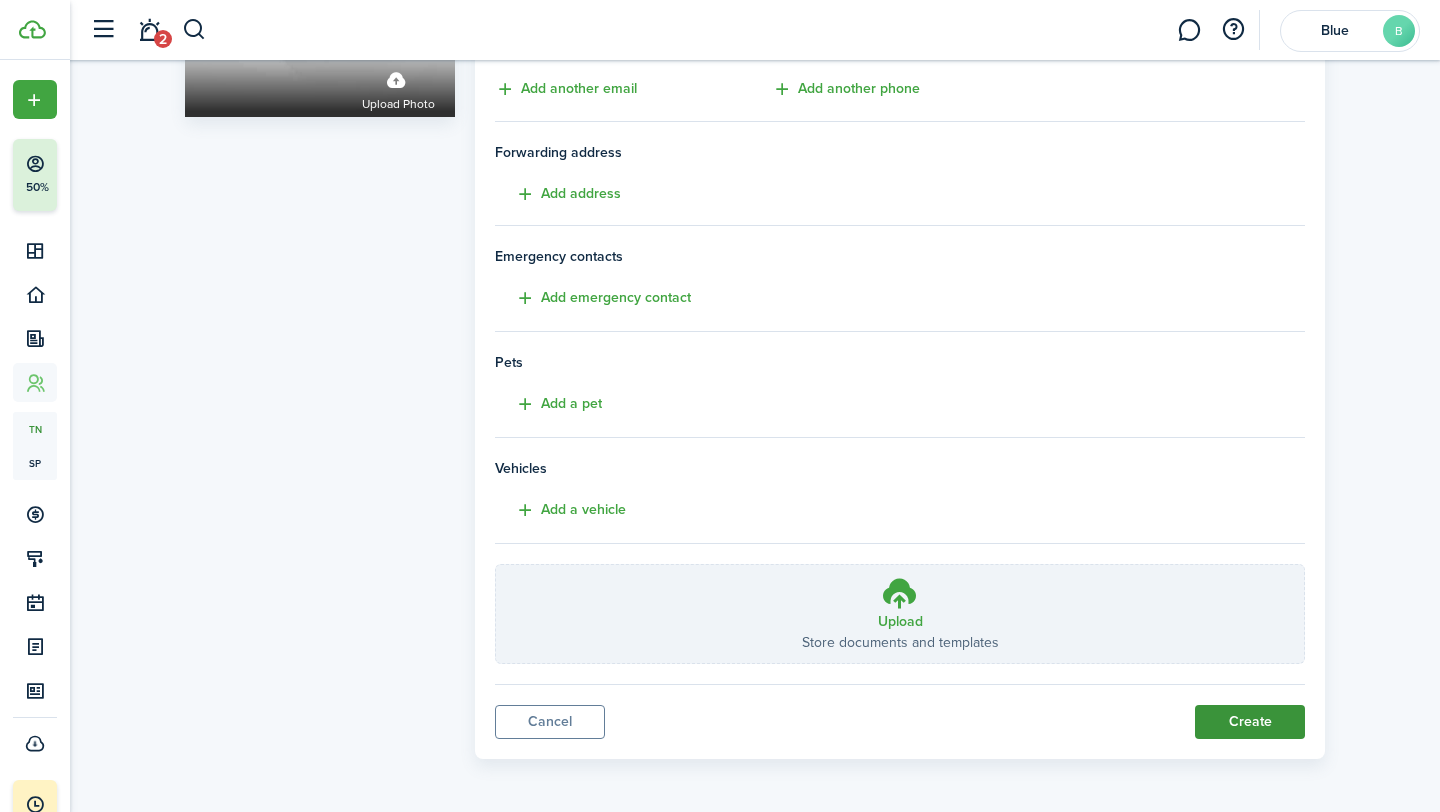 click on "Create" 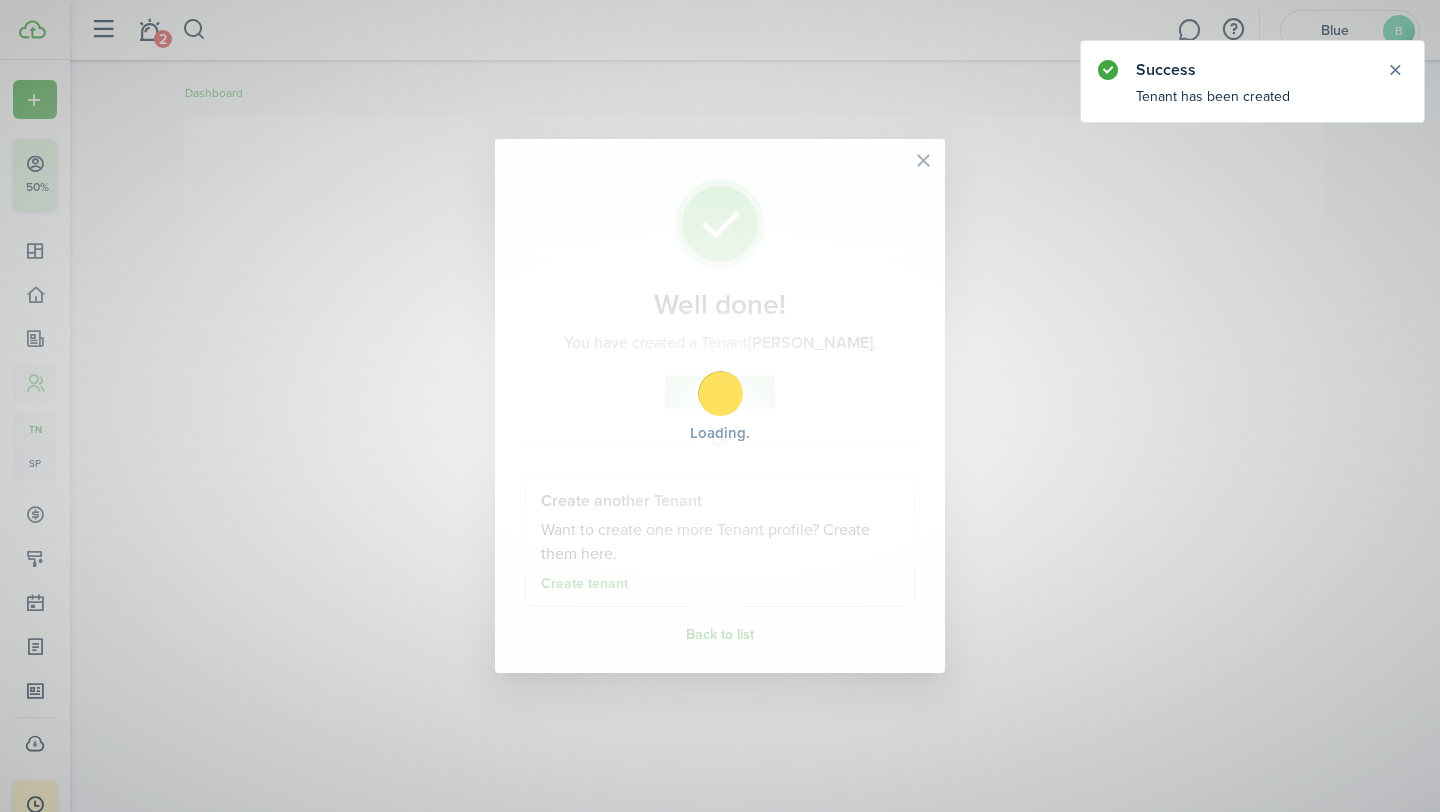 scroll, scrollTop: 0, scrollLeft: 0, axis: both 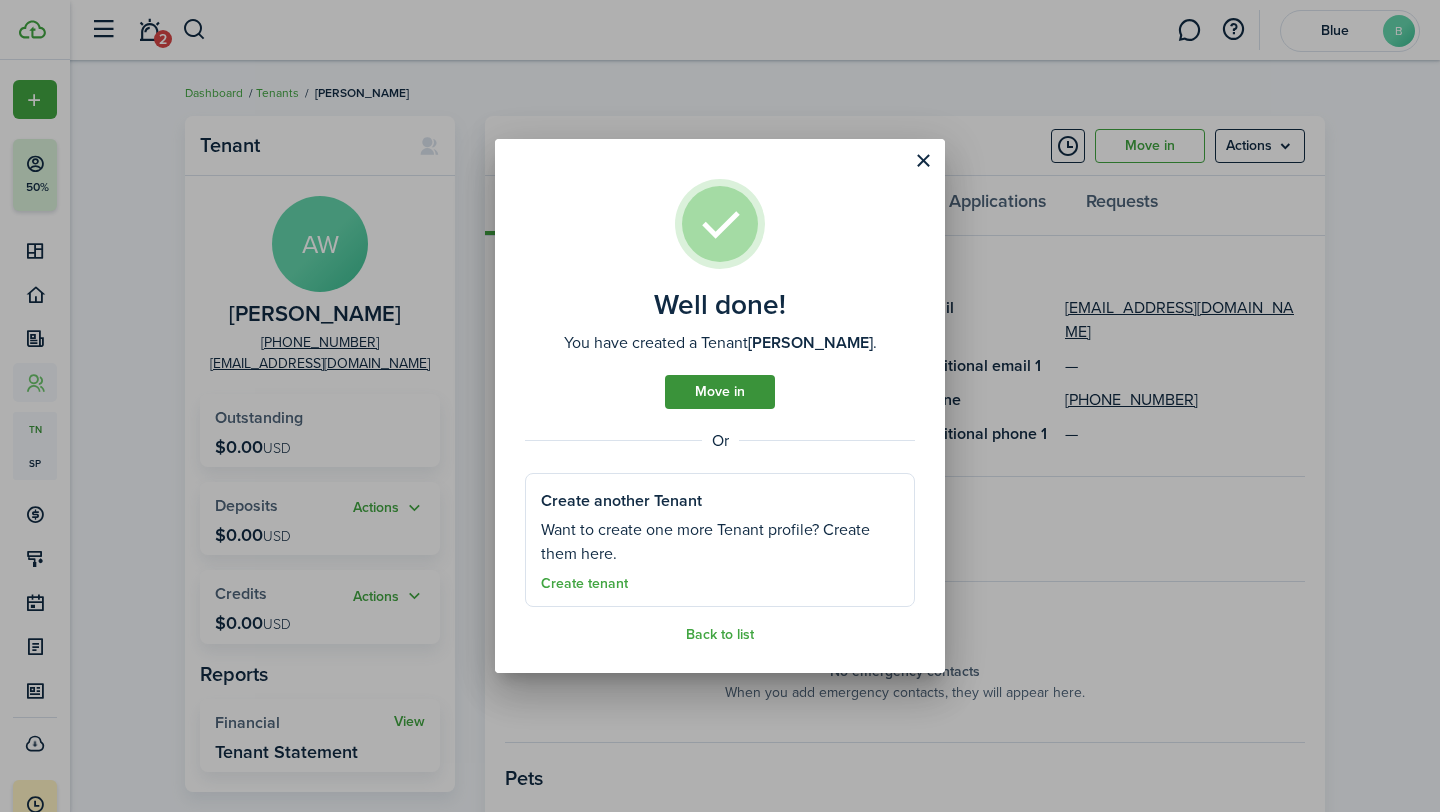 click on "Move in" 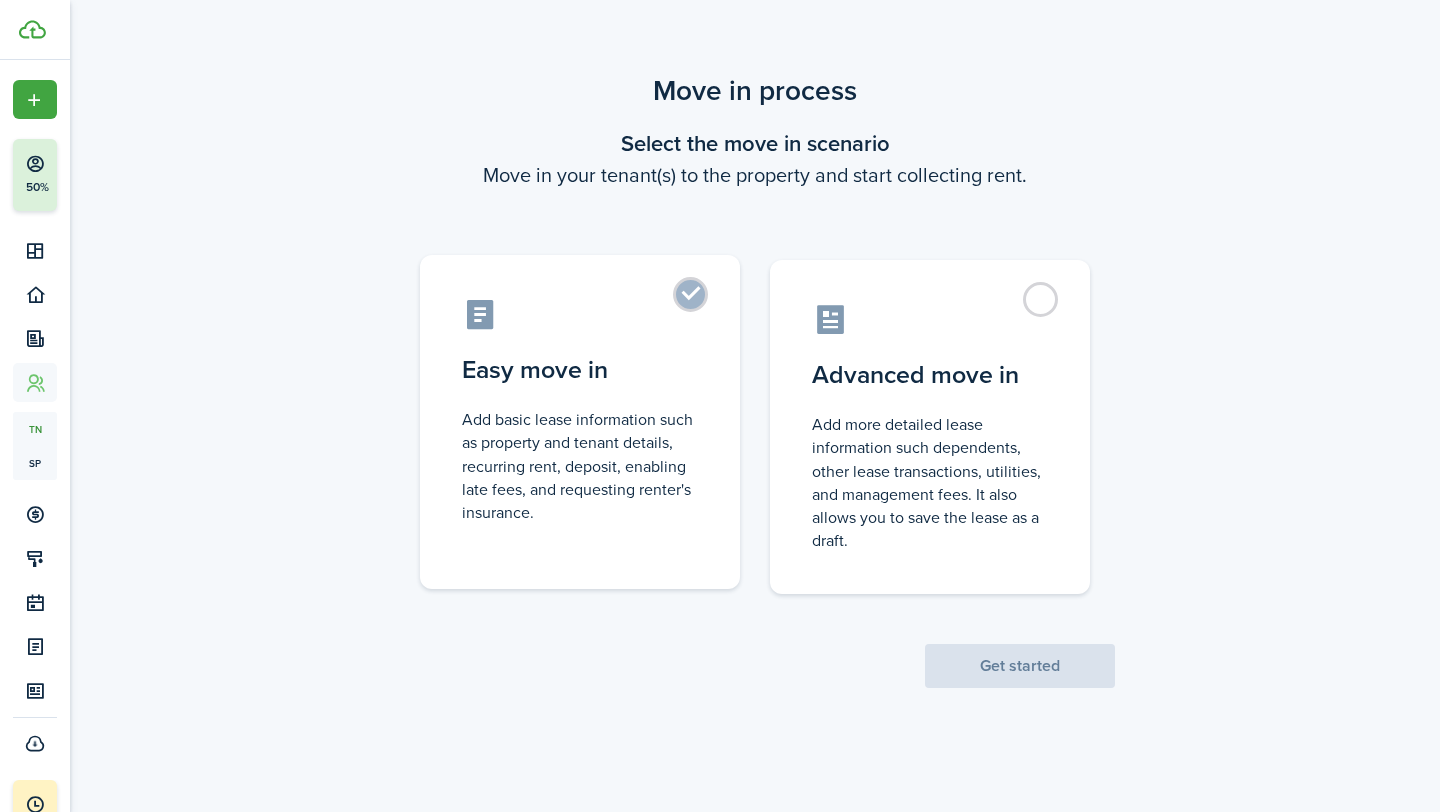click on "Easy move in  Add basic lease information such as property and tenant details, recurring rent, deposit, enabling late fees, and requesting renter's insurance." 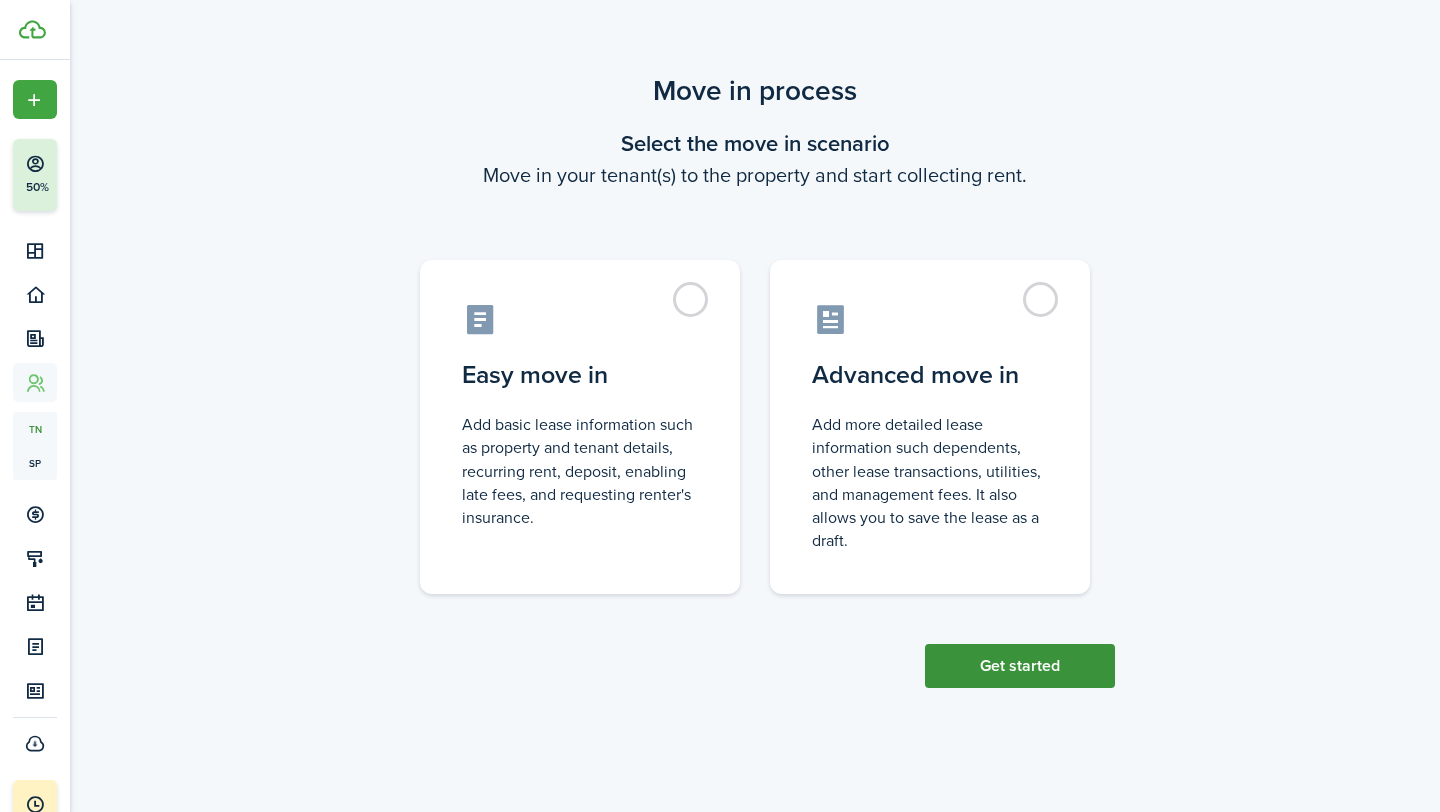click on "Get started" 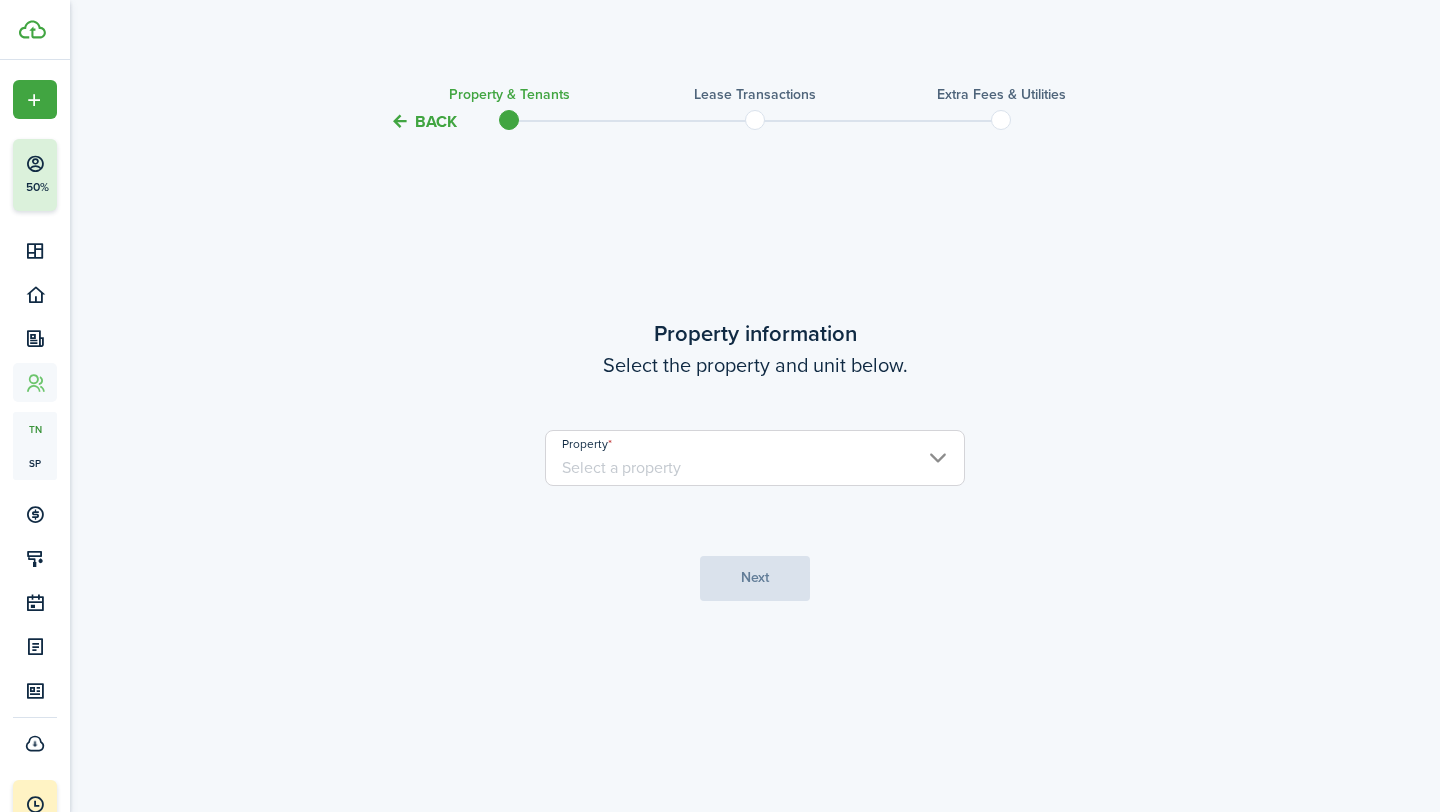 click on "Property" at bounding box center (755, 458) 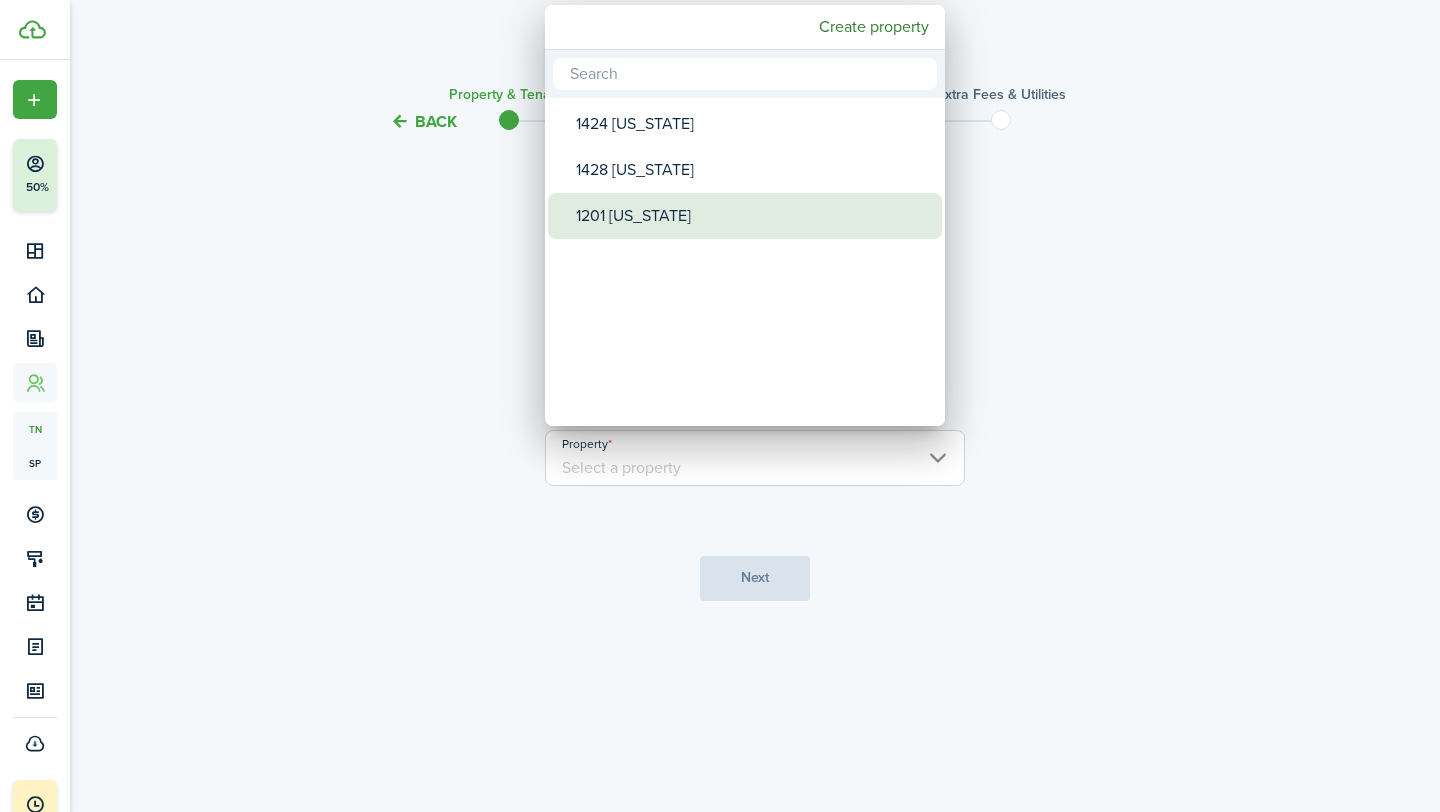 click on "1201 [US_STATE]" at bounding box center (753, 216) 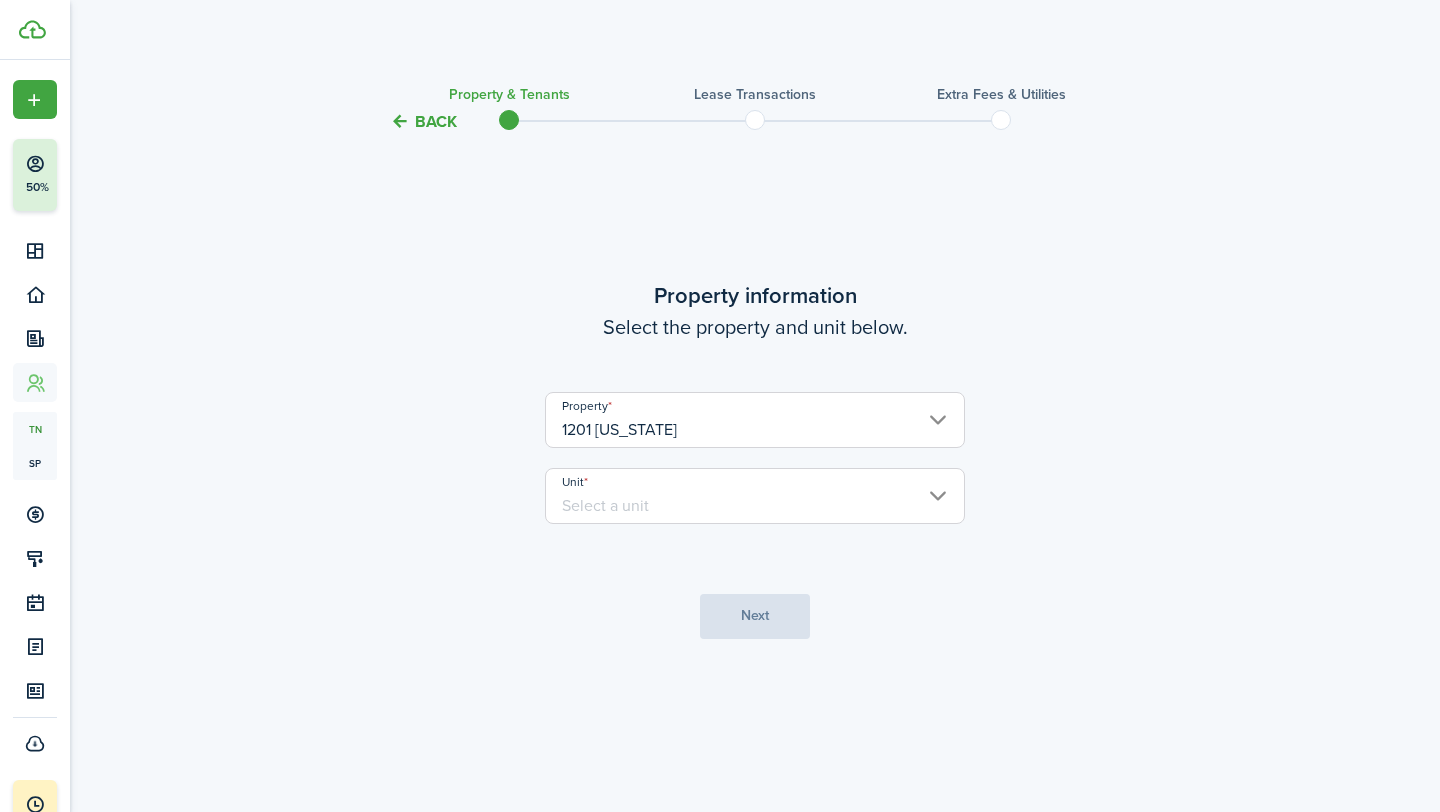 click on "Unit" at bounding box center [755, 496] 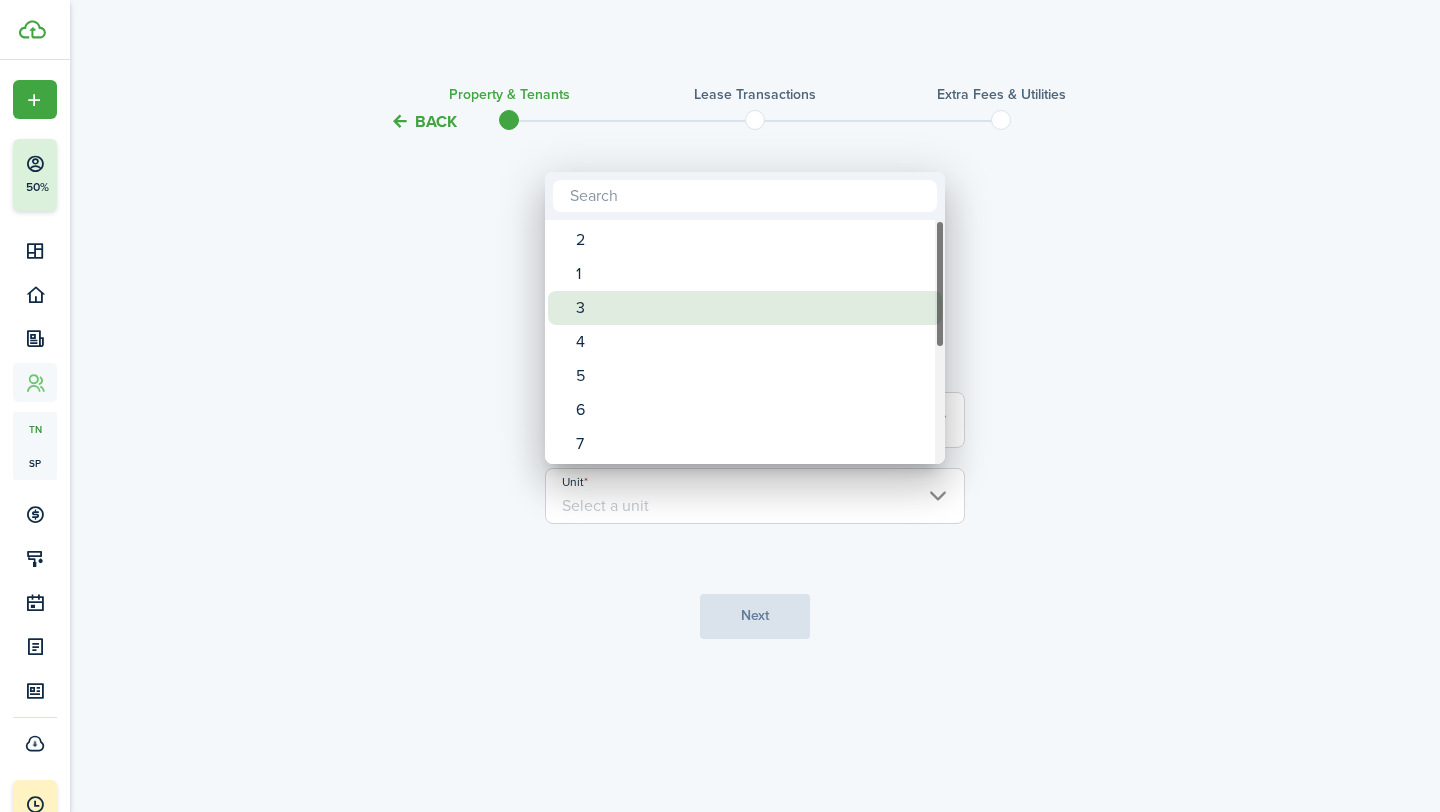 click on "3" at bounding box center (753, 308) 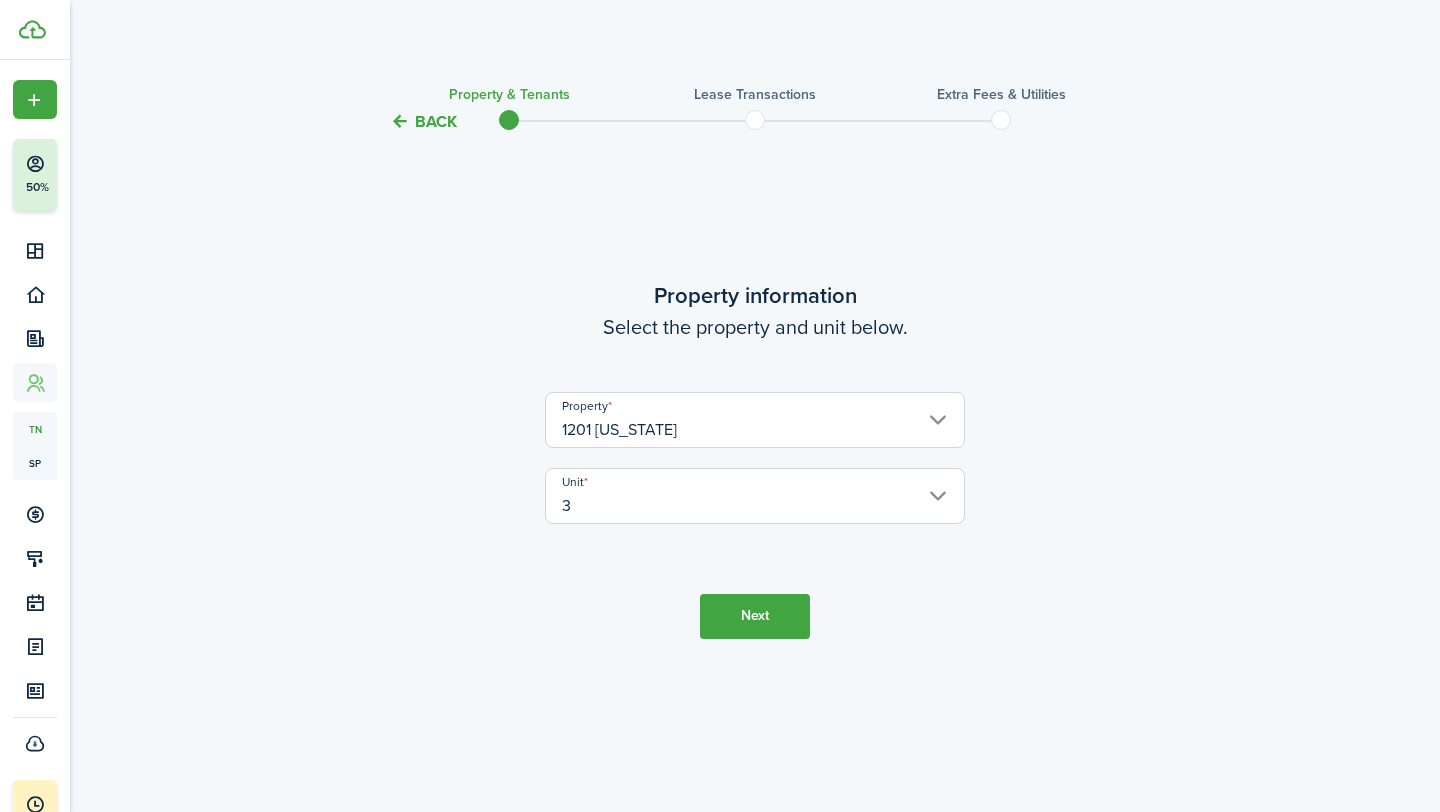 click on "Next" at bounding box center (755, 616) 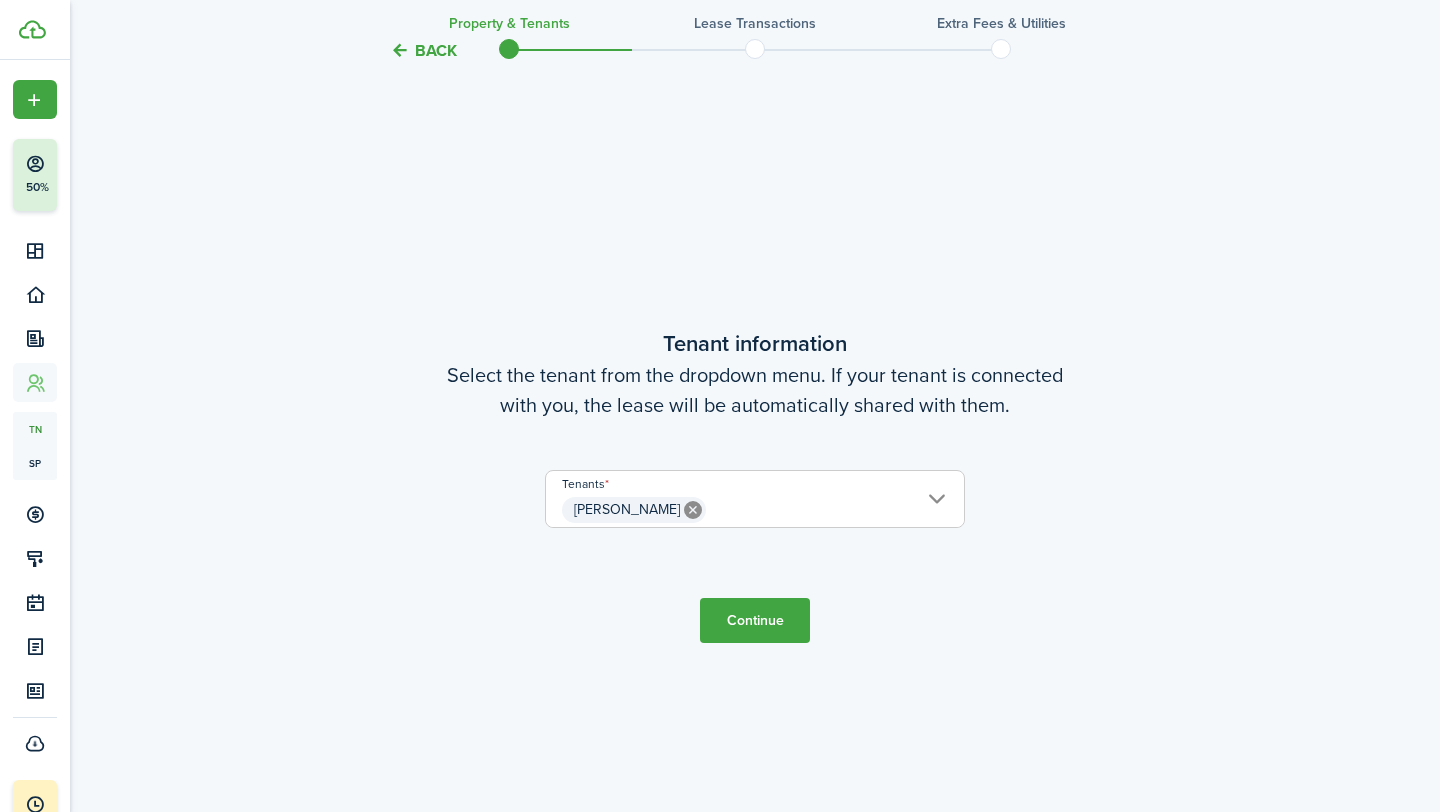 click on "Continue" at bounding box center [755, 620] 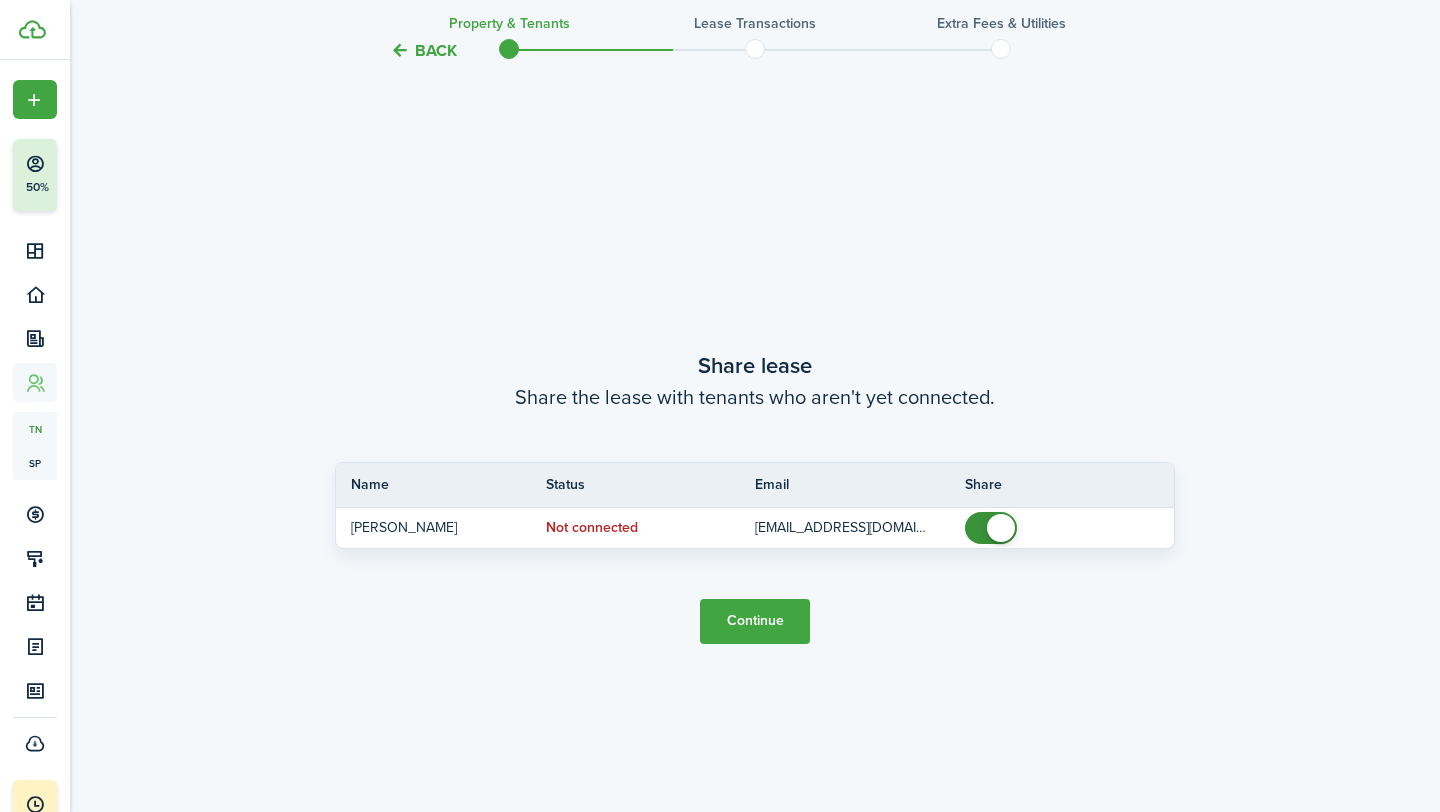 scroll, scrollTop: 1490, scrollLeft: 0, axis: vertical 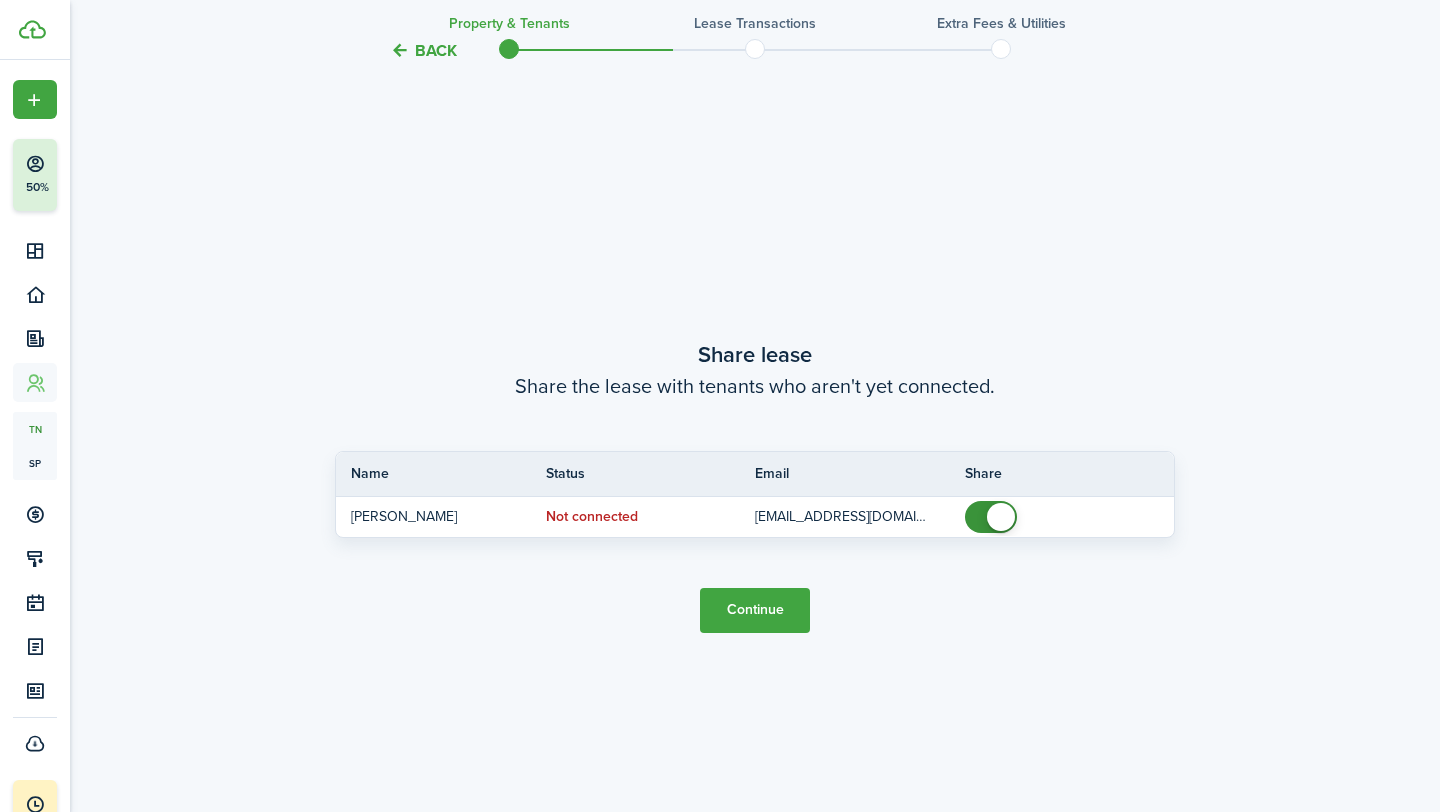click on "Continue" at bounding box center [755, 610] 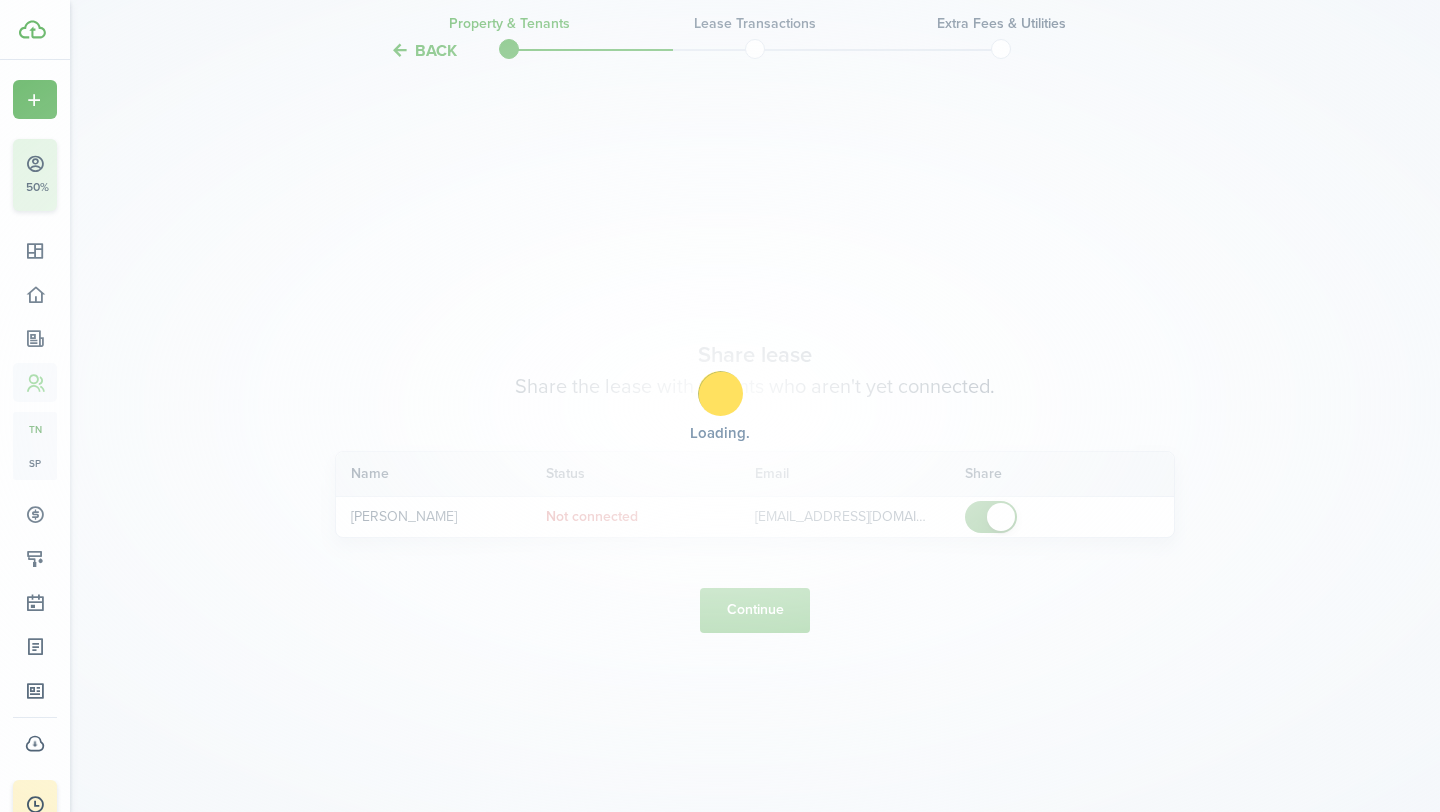 scroll, scrollTop: 0, scrollLeft: 0, axis: both 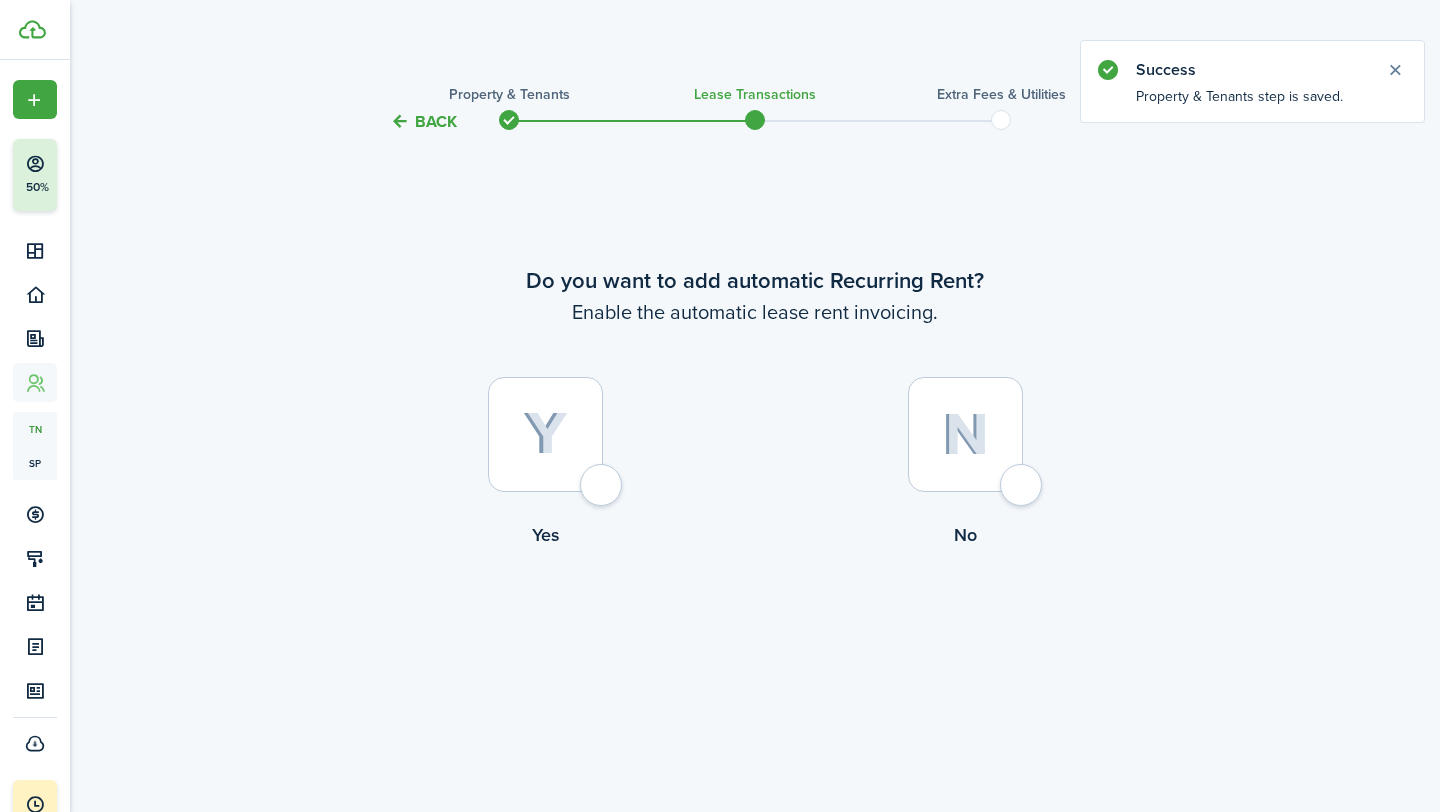 click 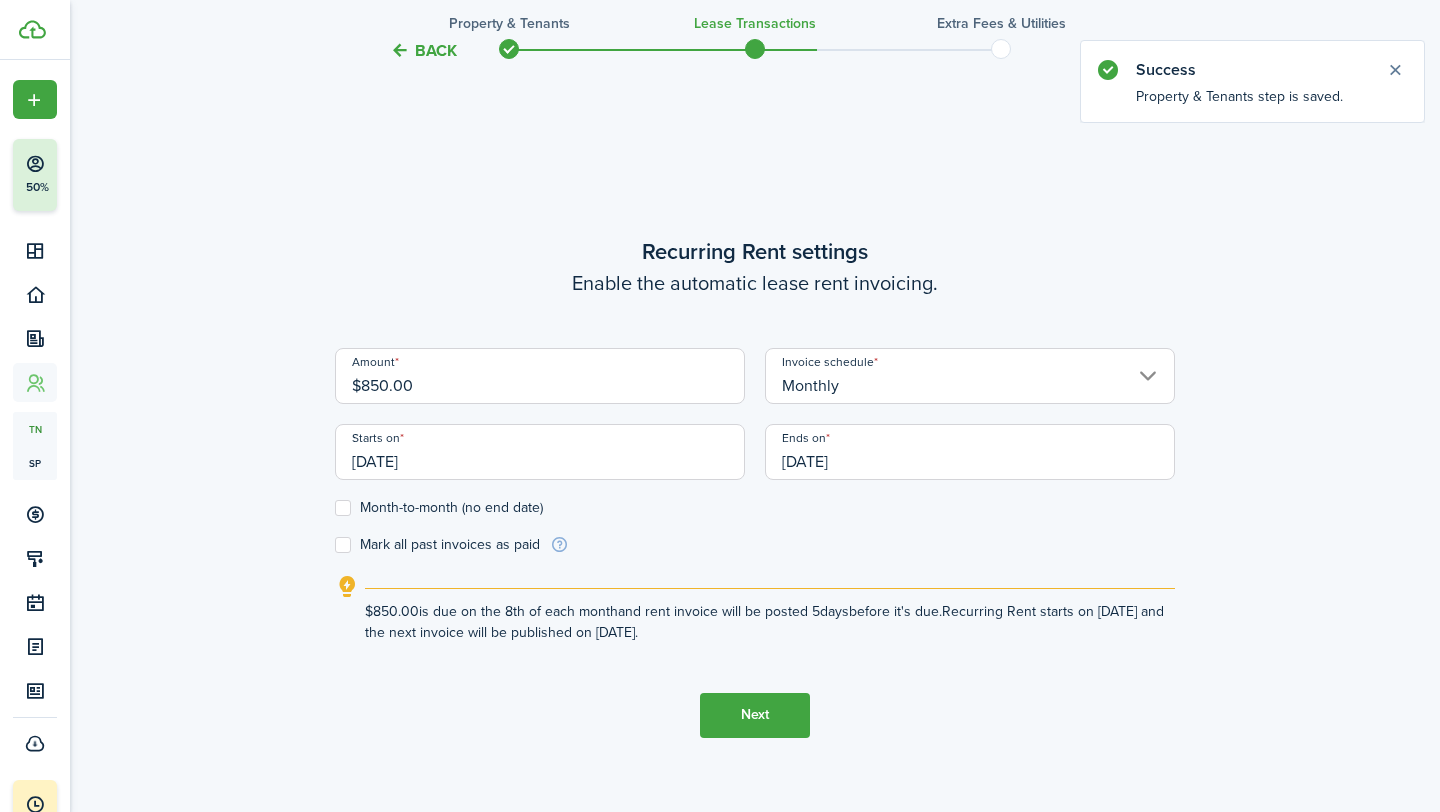 scroll, scrollTop: 678, scrollLeft: 0, axis: vertical 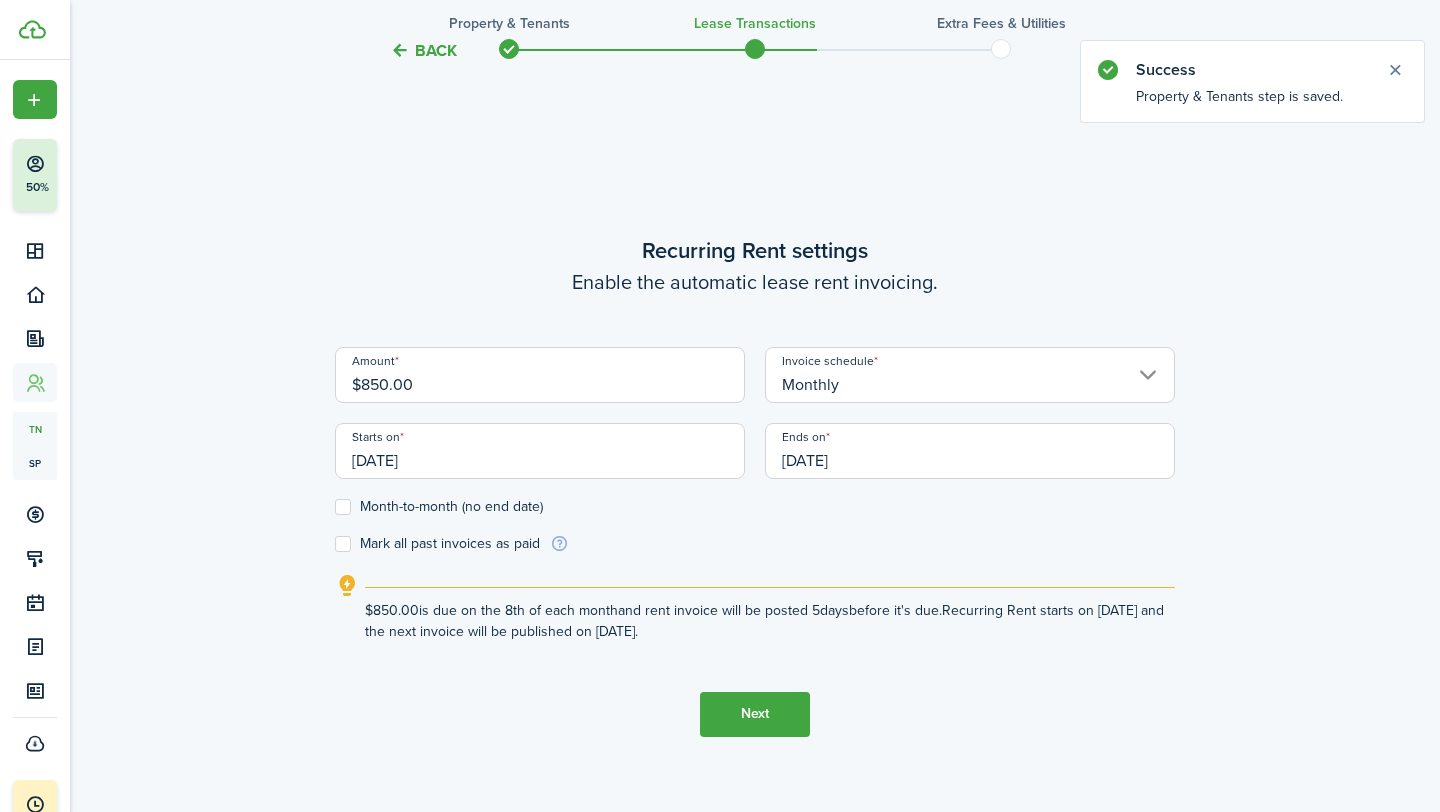 click on "[DATE]" at bounding box center (540, 451) 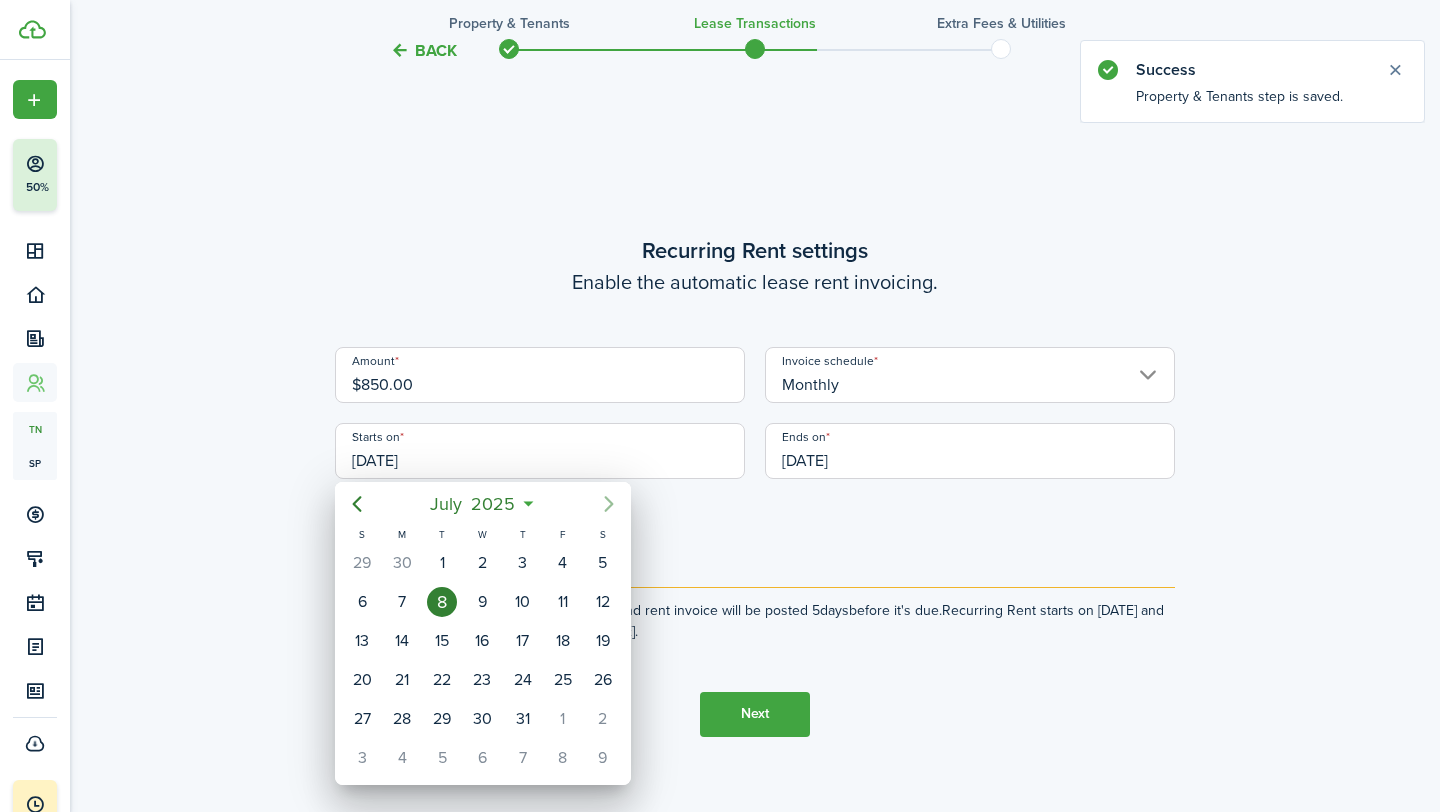 click 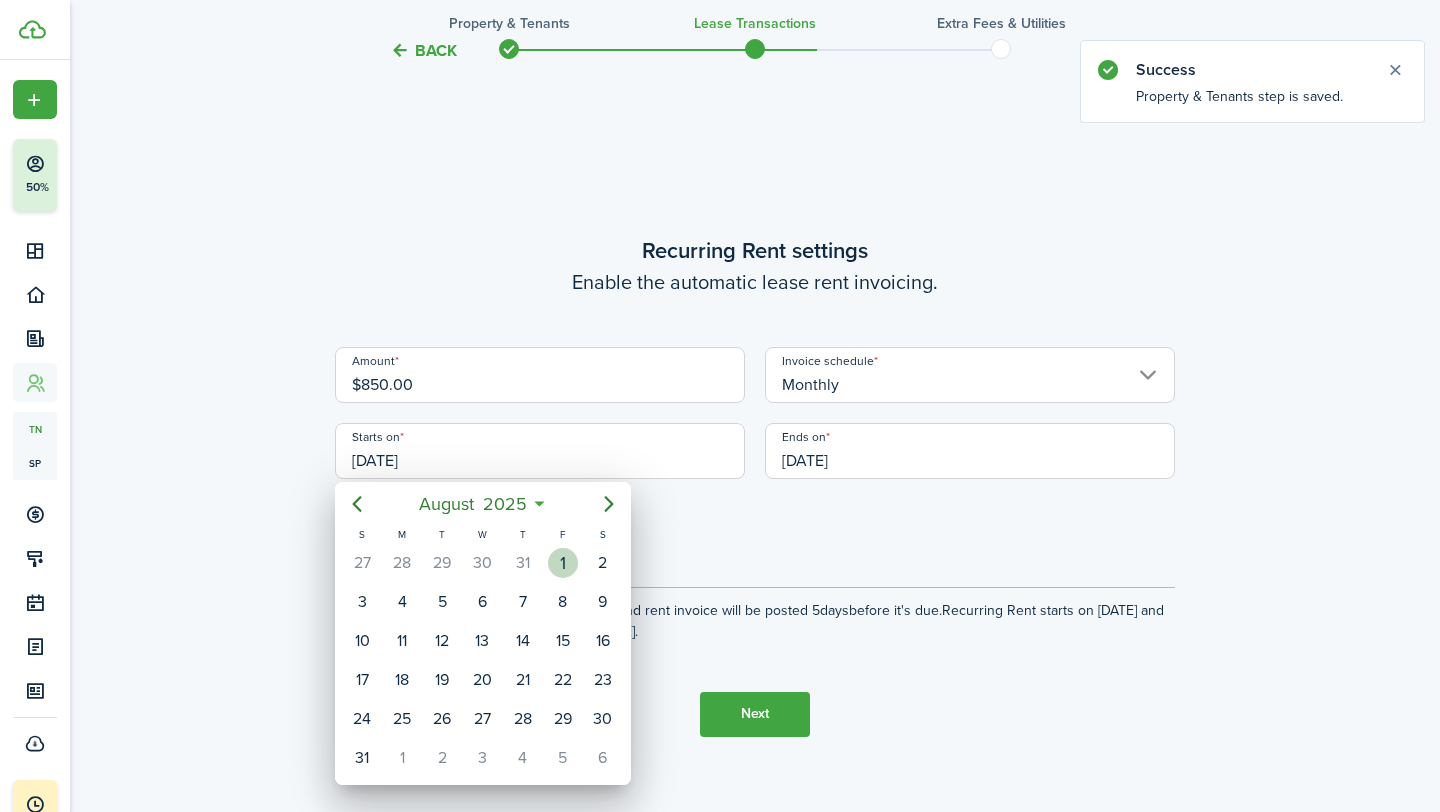 click on "1" at bounding box center (563, 563) 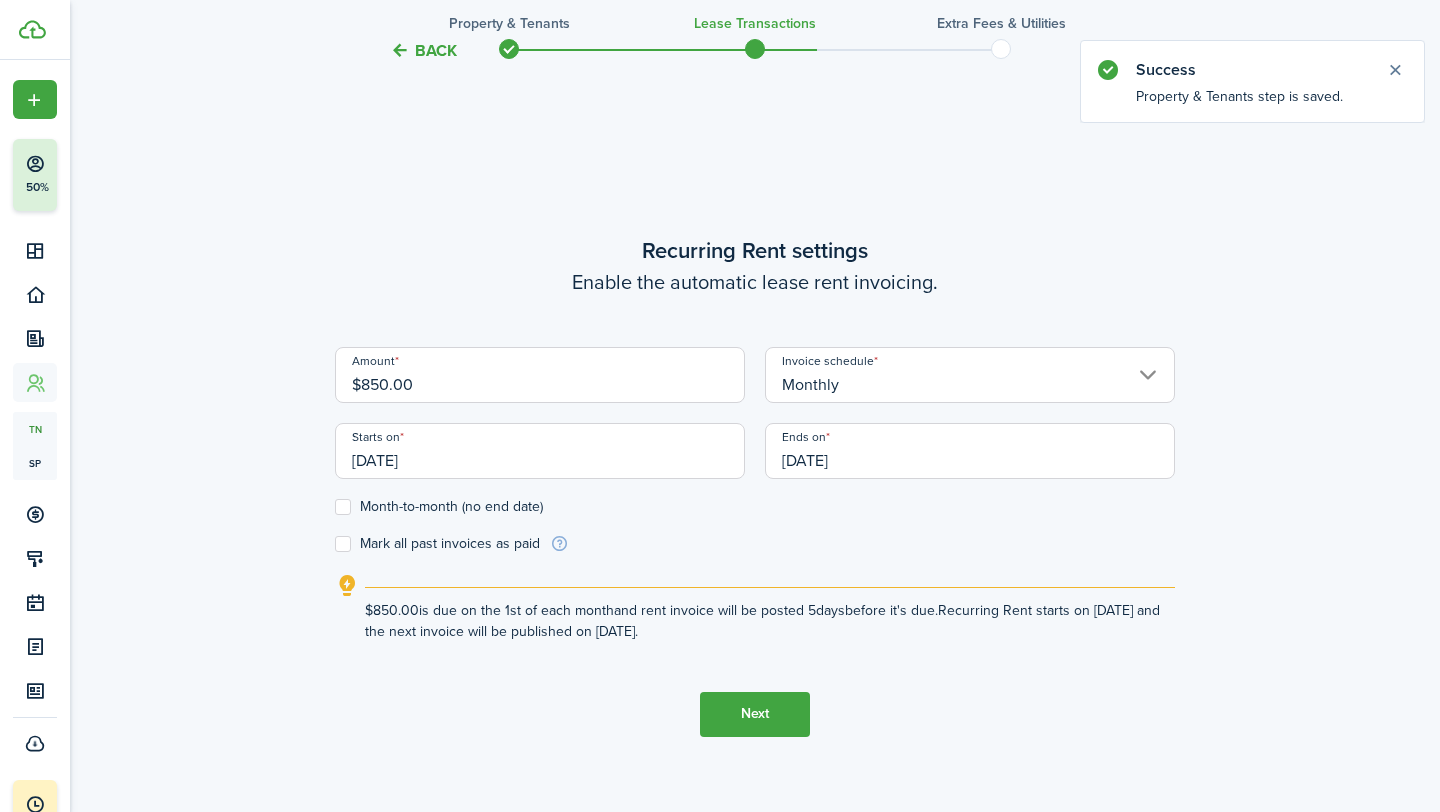 click on "[DATE]" at bounding box center [970, 451] 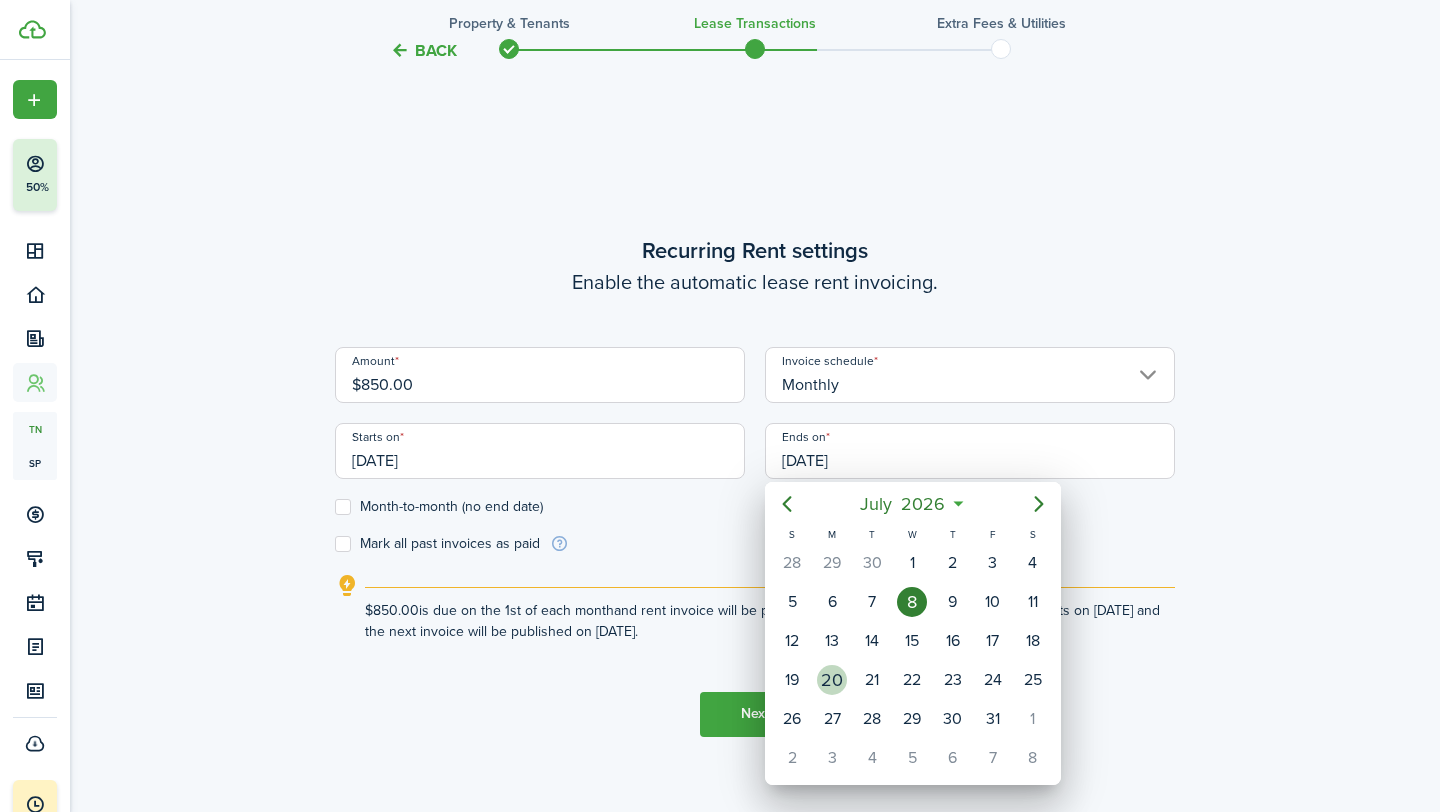 click on "20" at bounding box center (832, 680) 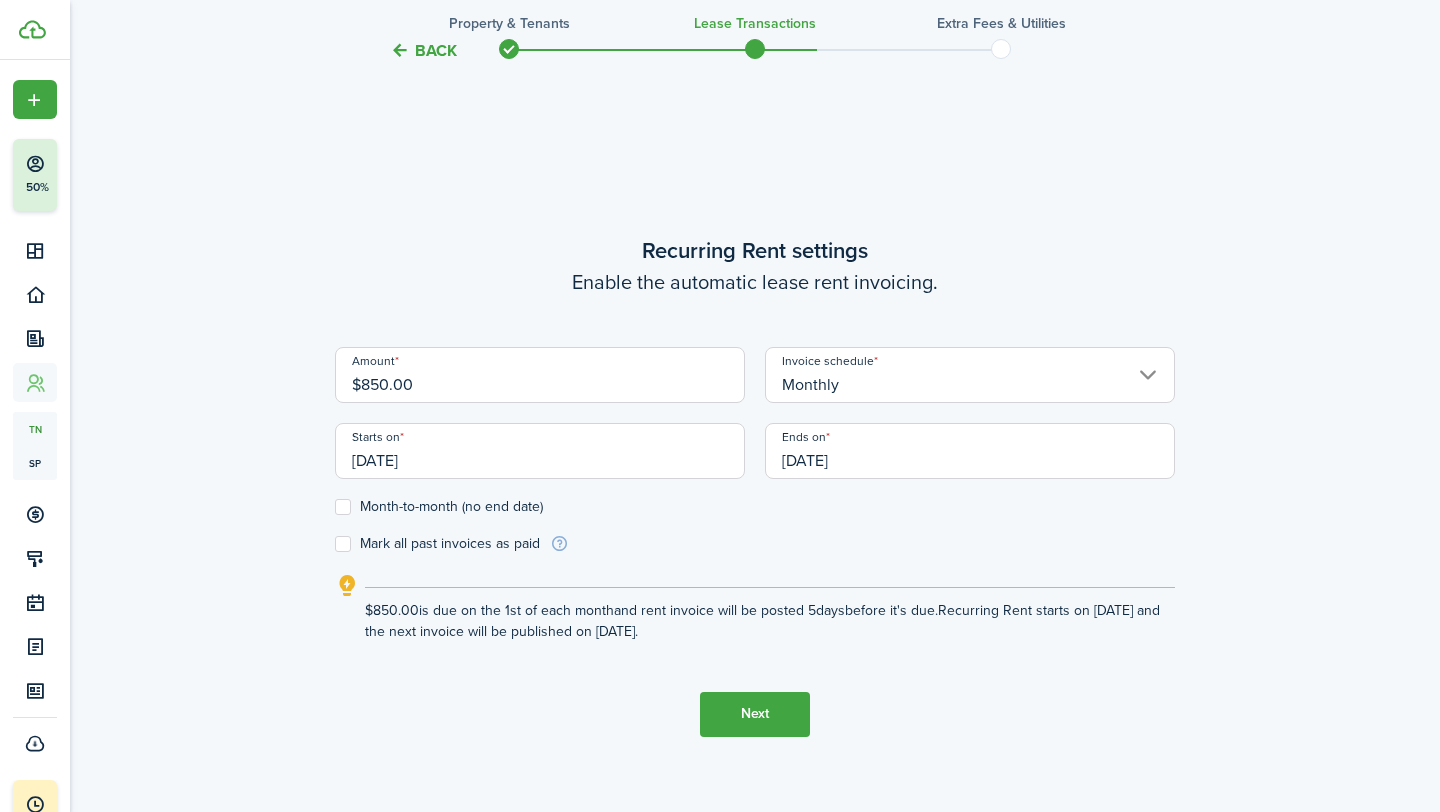 click on "Next" at bounding box center [755, 714] 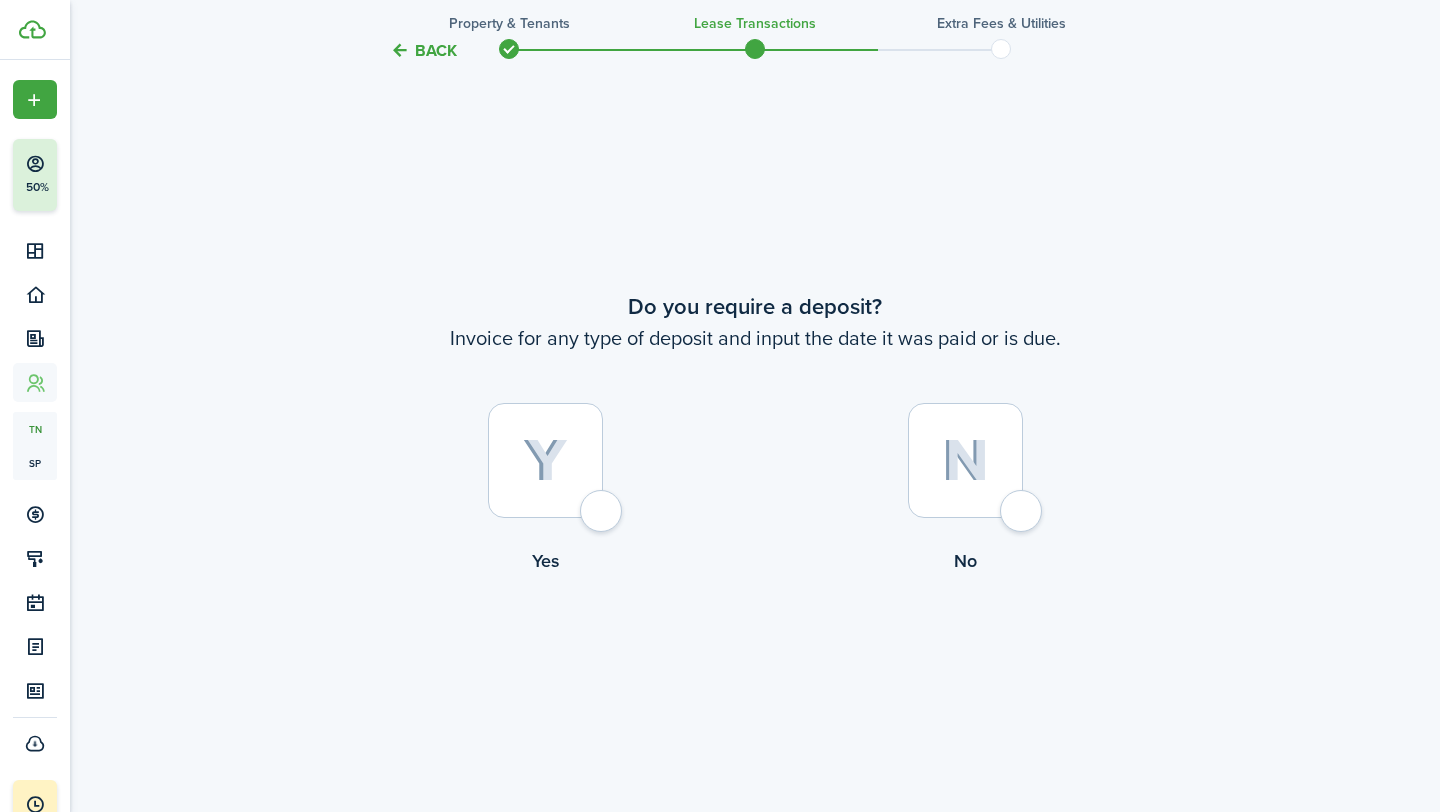 click 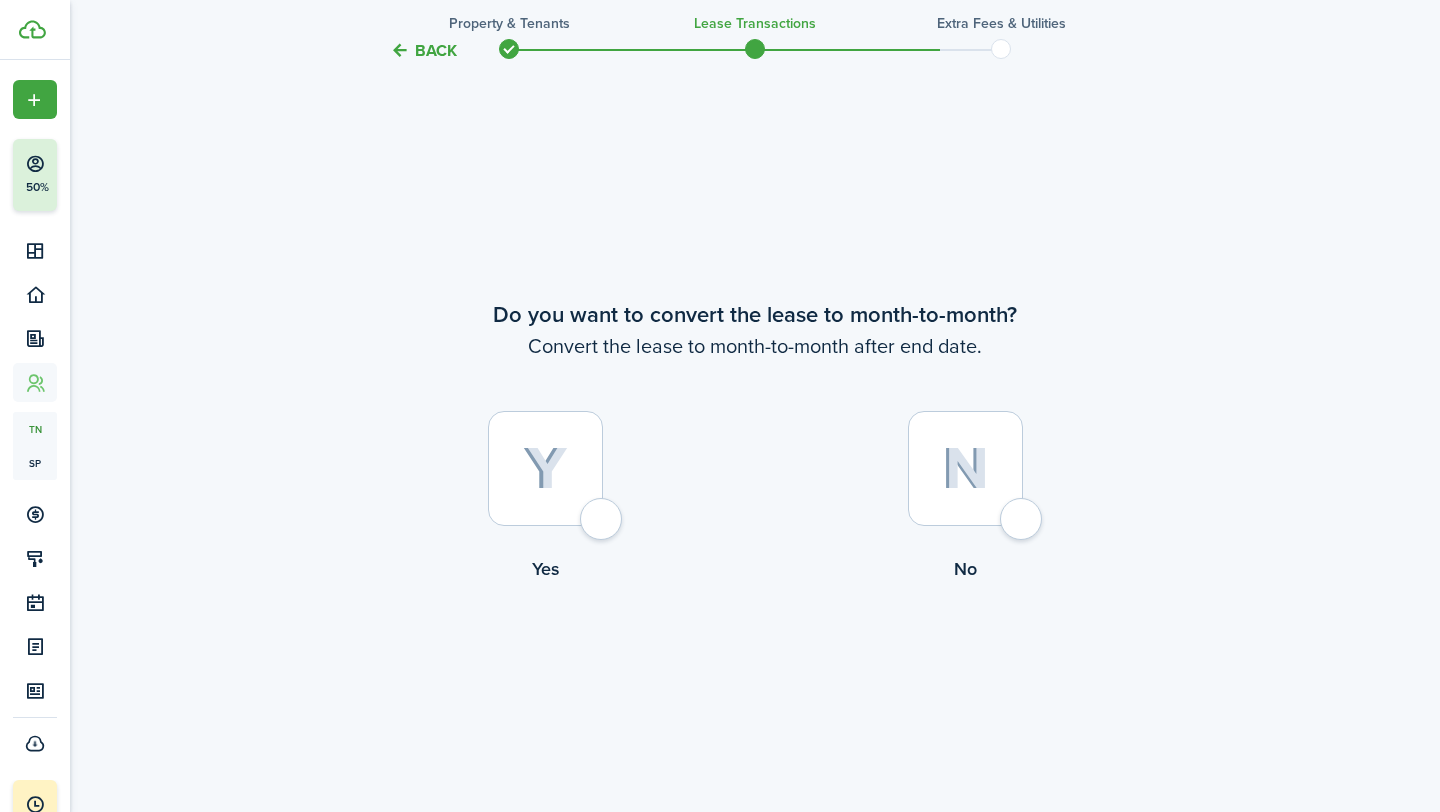 scroll, scrollTop: 2302, scrollLeft: 0, axis: vertical 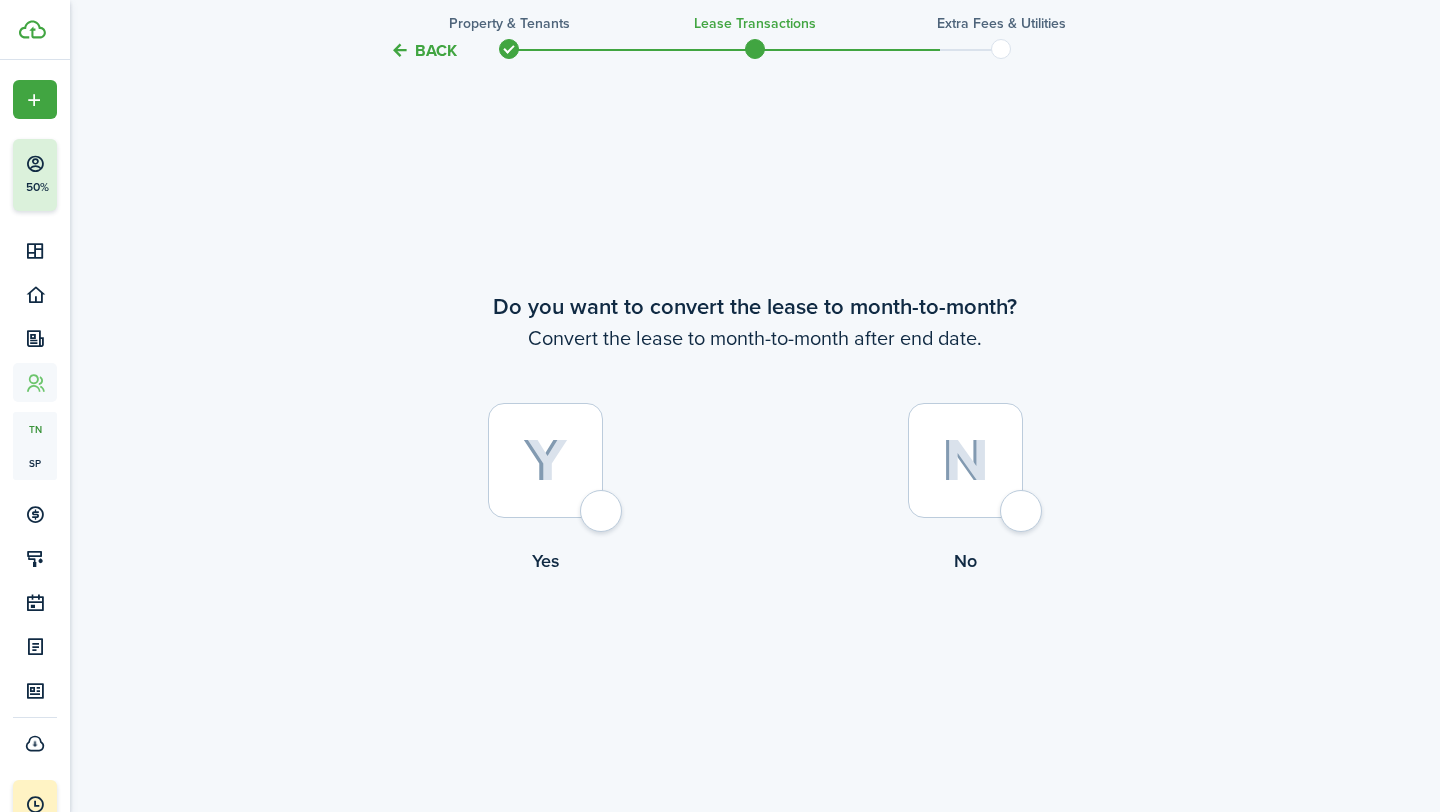 click 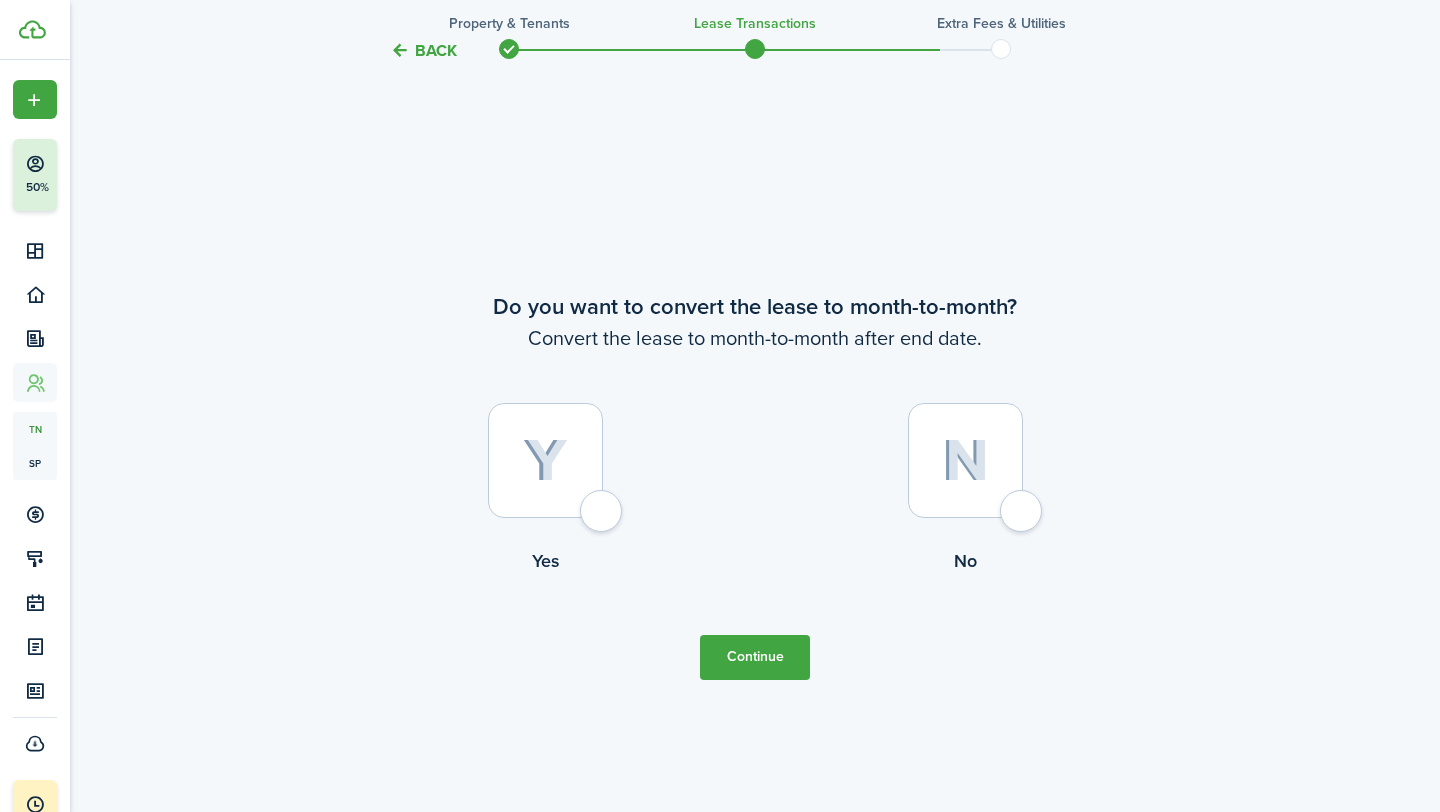 click on "Continue" at bounding box center [755, 657] 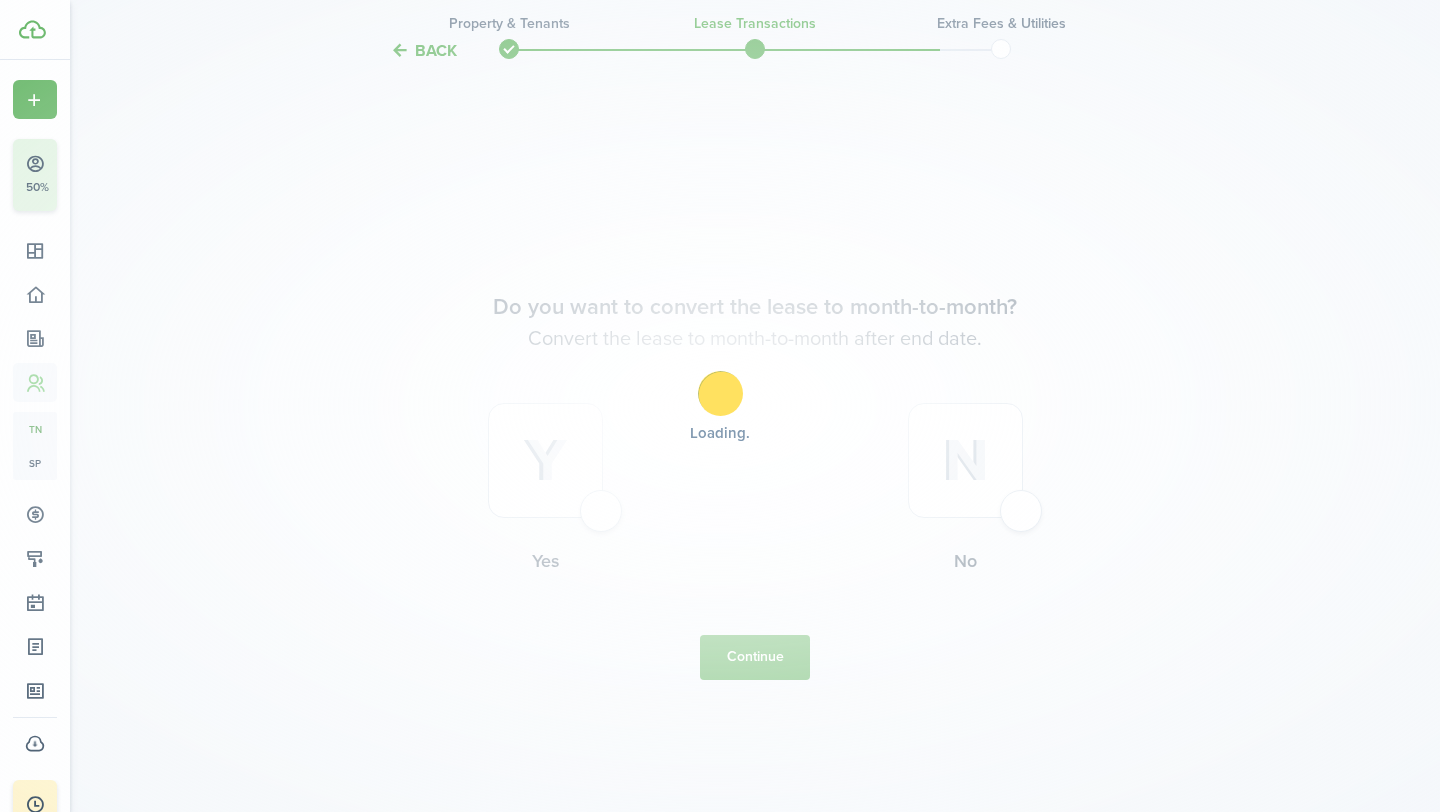 scroll, scrollTop: 0, scrollLeft: 0, axis: both 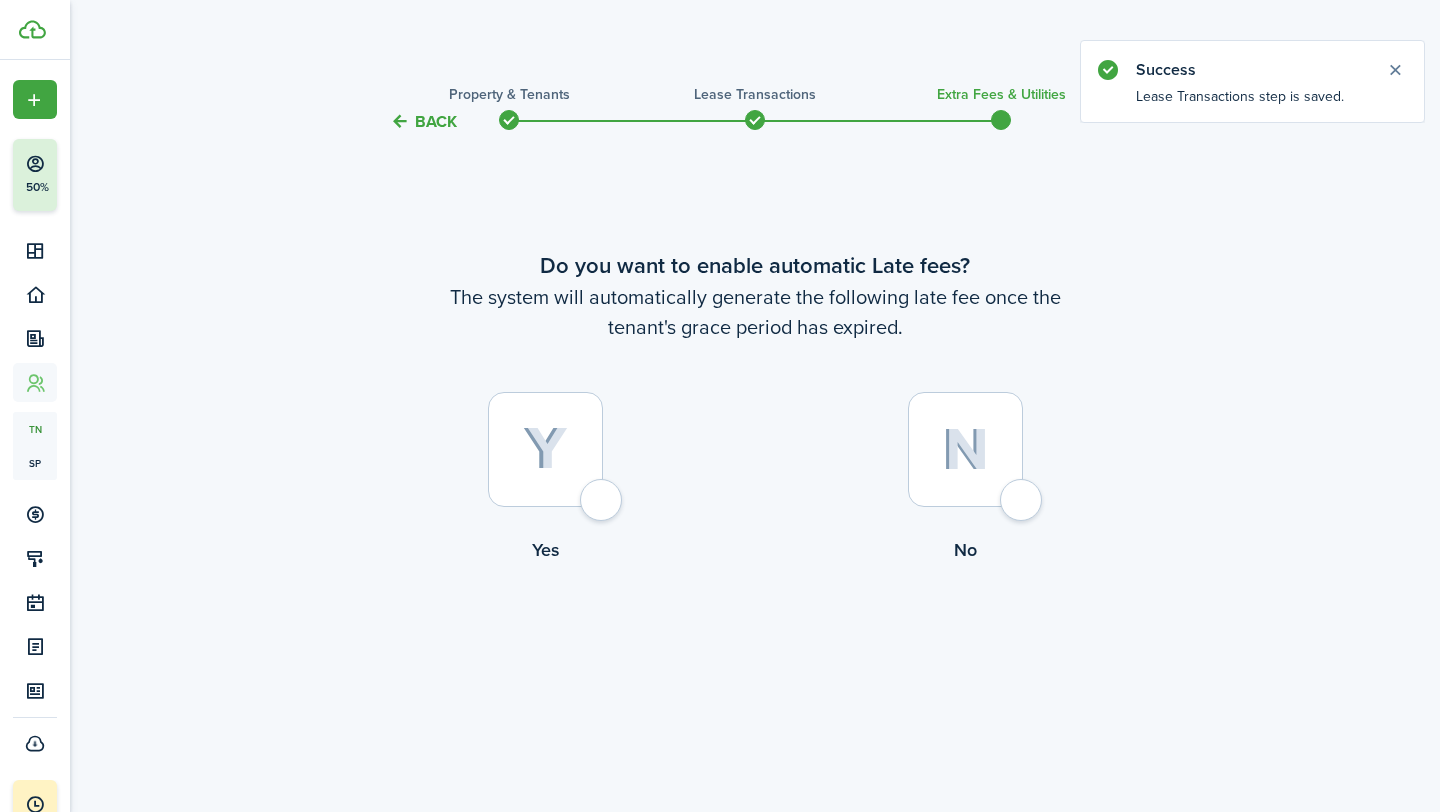 click 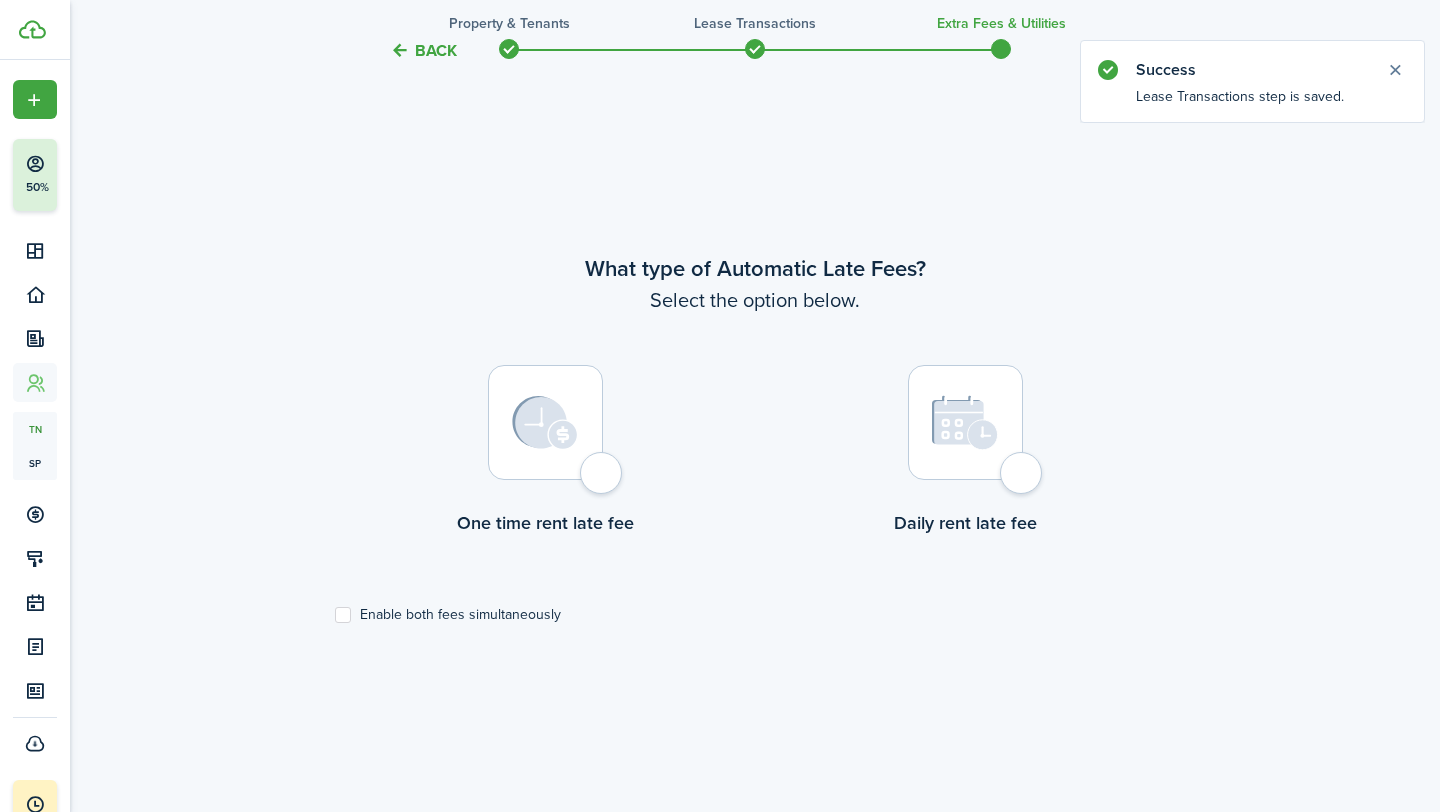 click 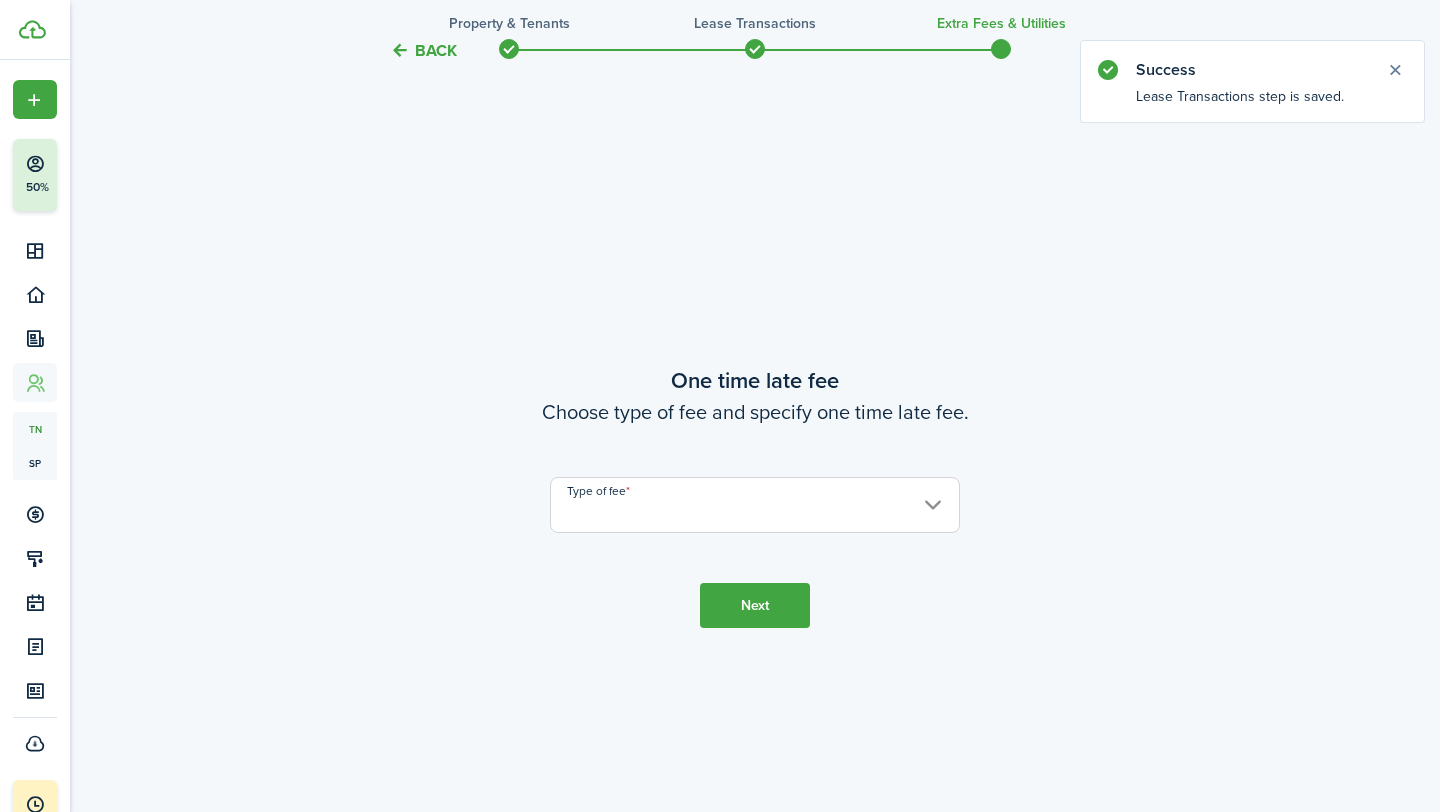 scroll, scrollTop: 1490, scrollLeft: 0, axis: vertical 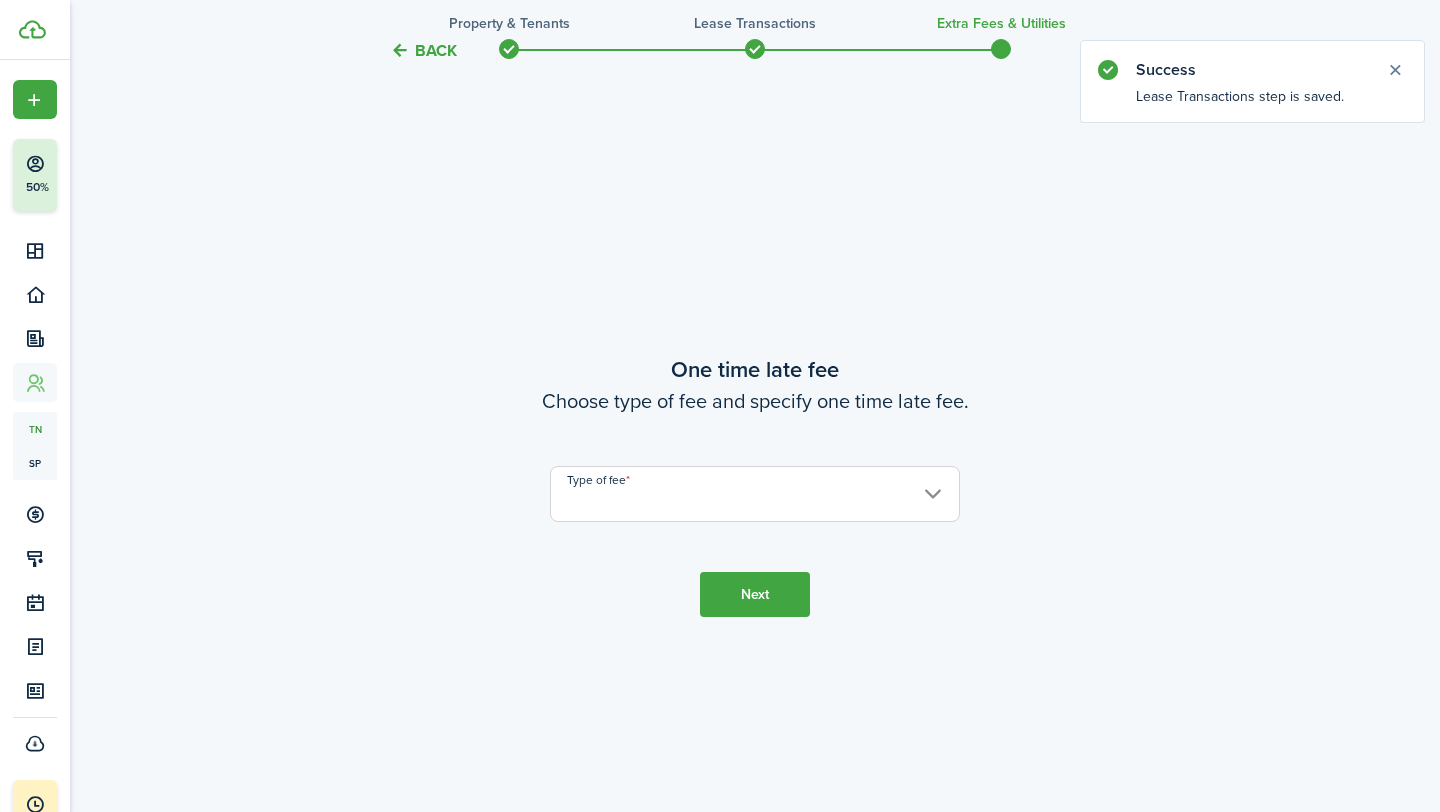 click on "Type of fee" at bounding box center (755, 494) 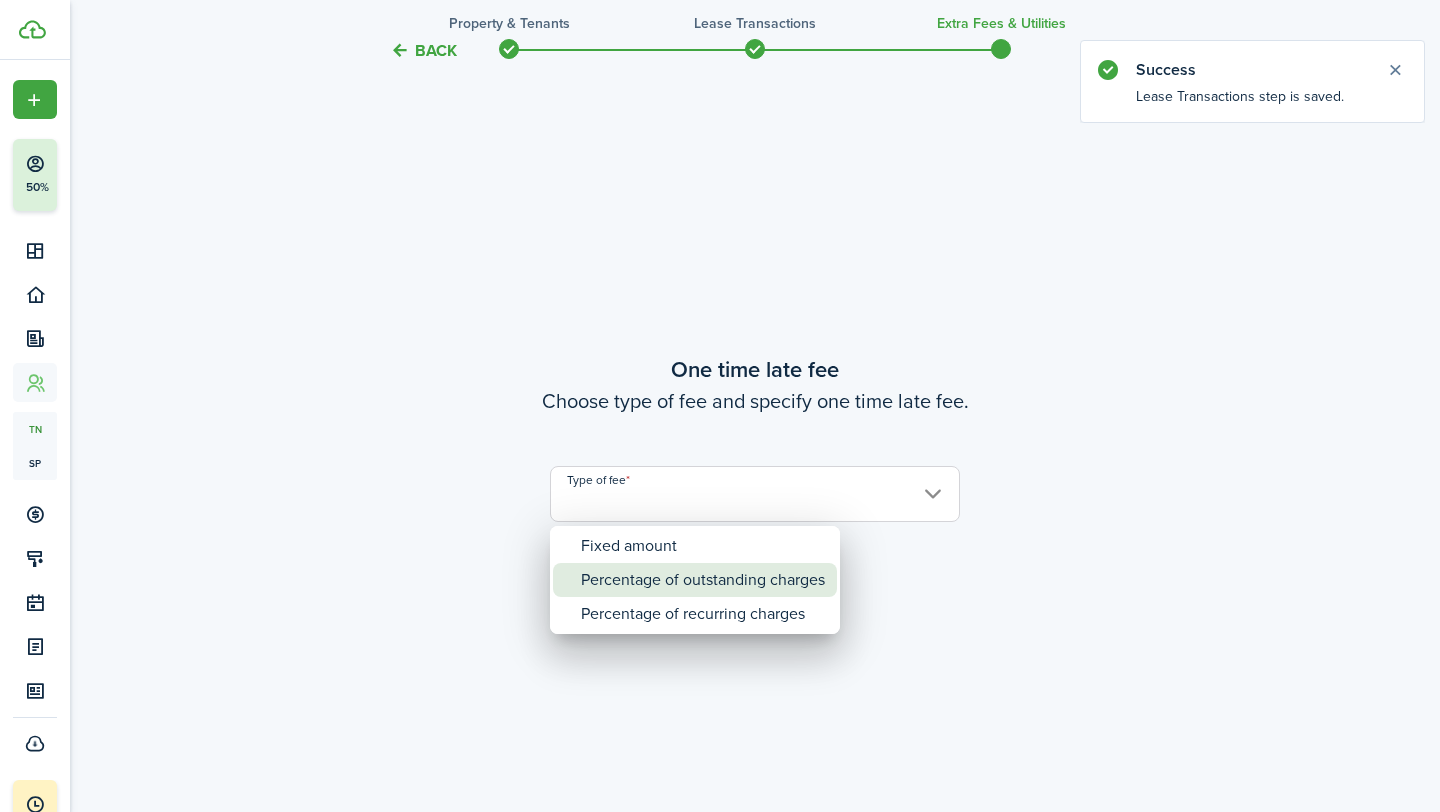 click on "Percentage of outstanding charges" at bounding box center [703, 580] 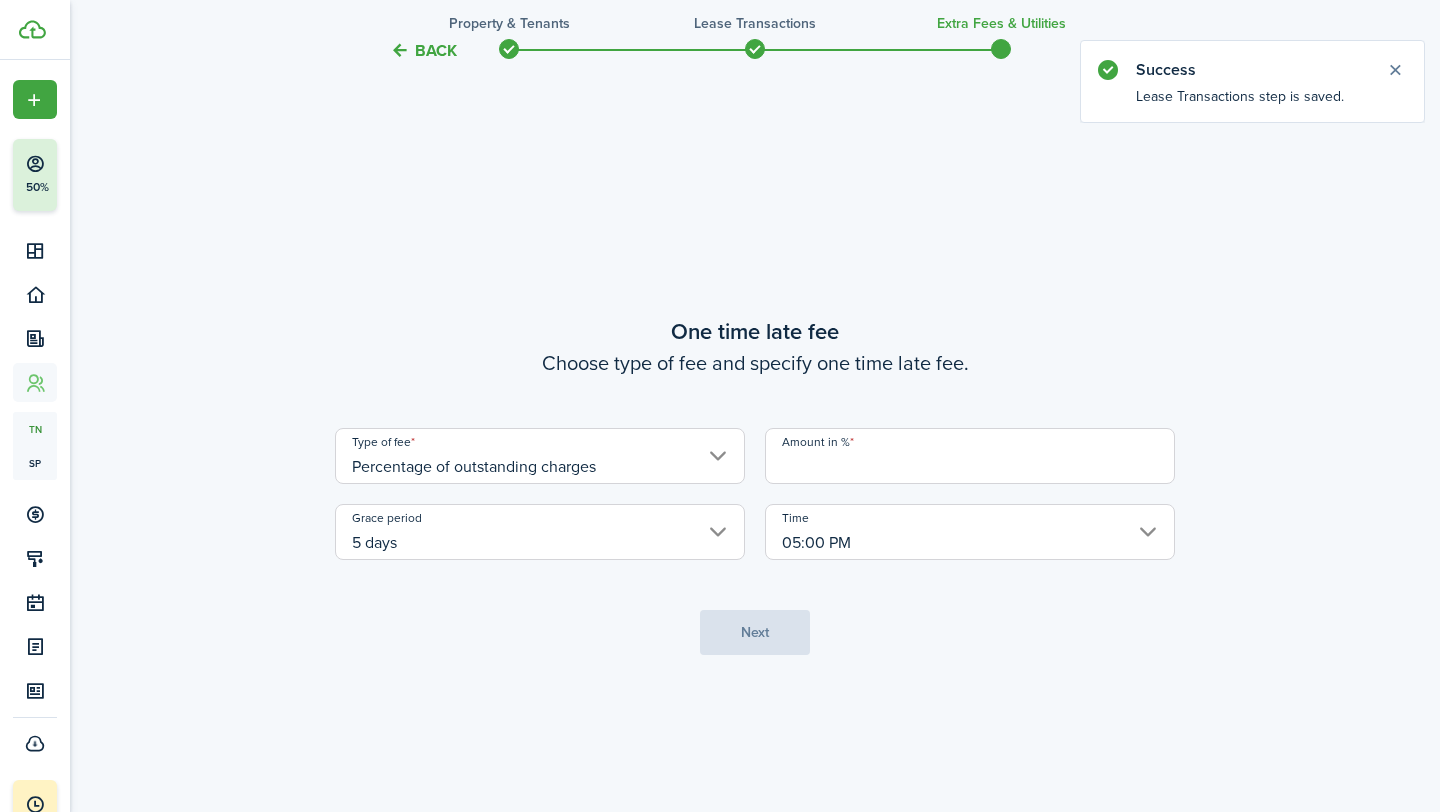 click on "Amount in %" at bounding box center [970, 456] 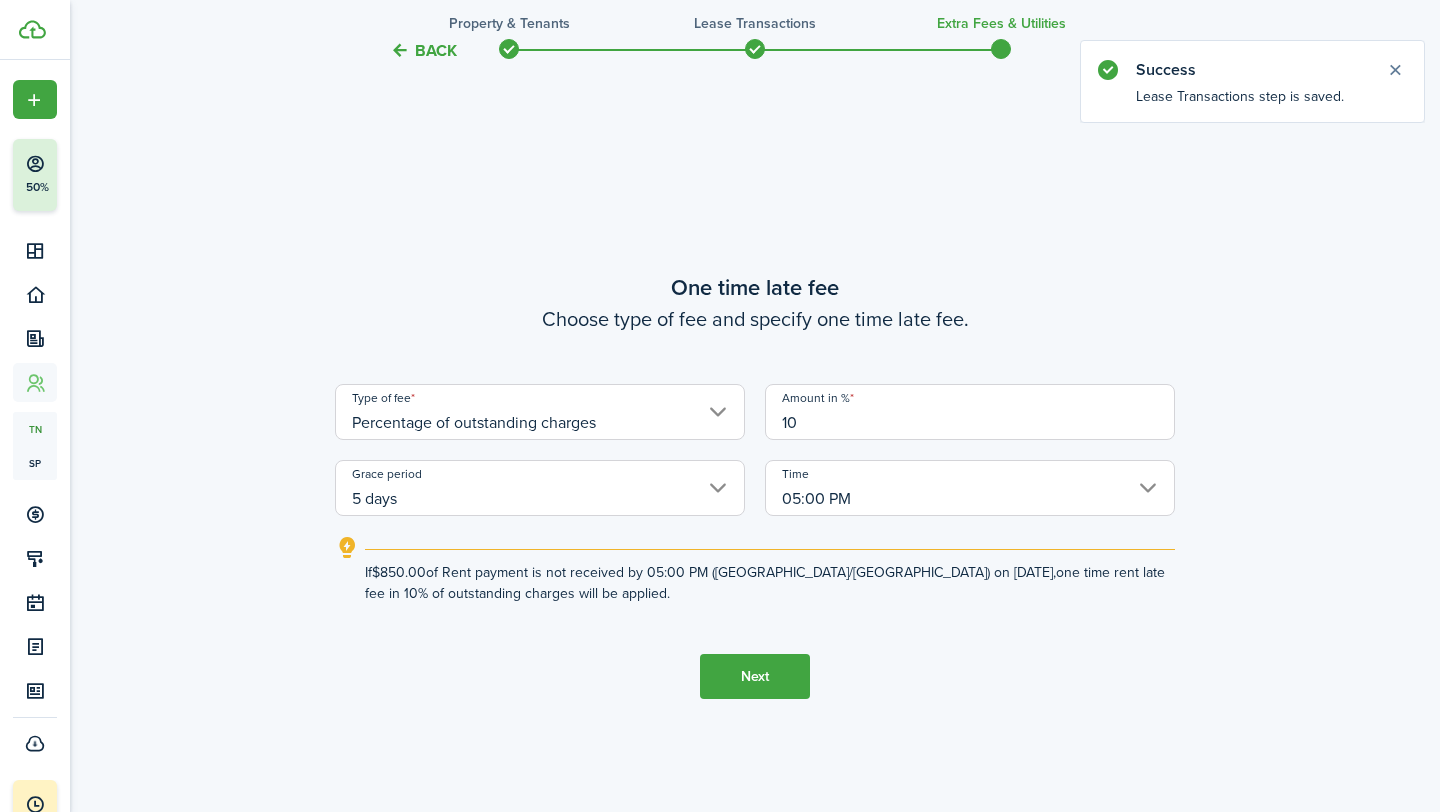 click on "5 days" at bounding box center [540, 488] 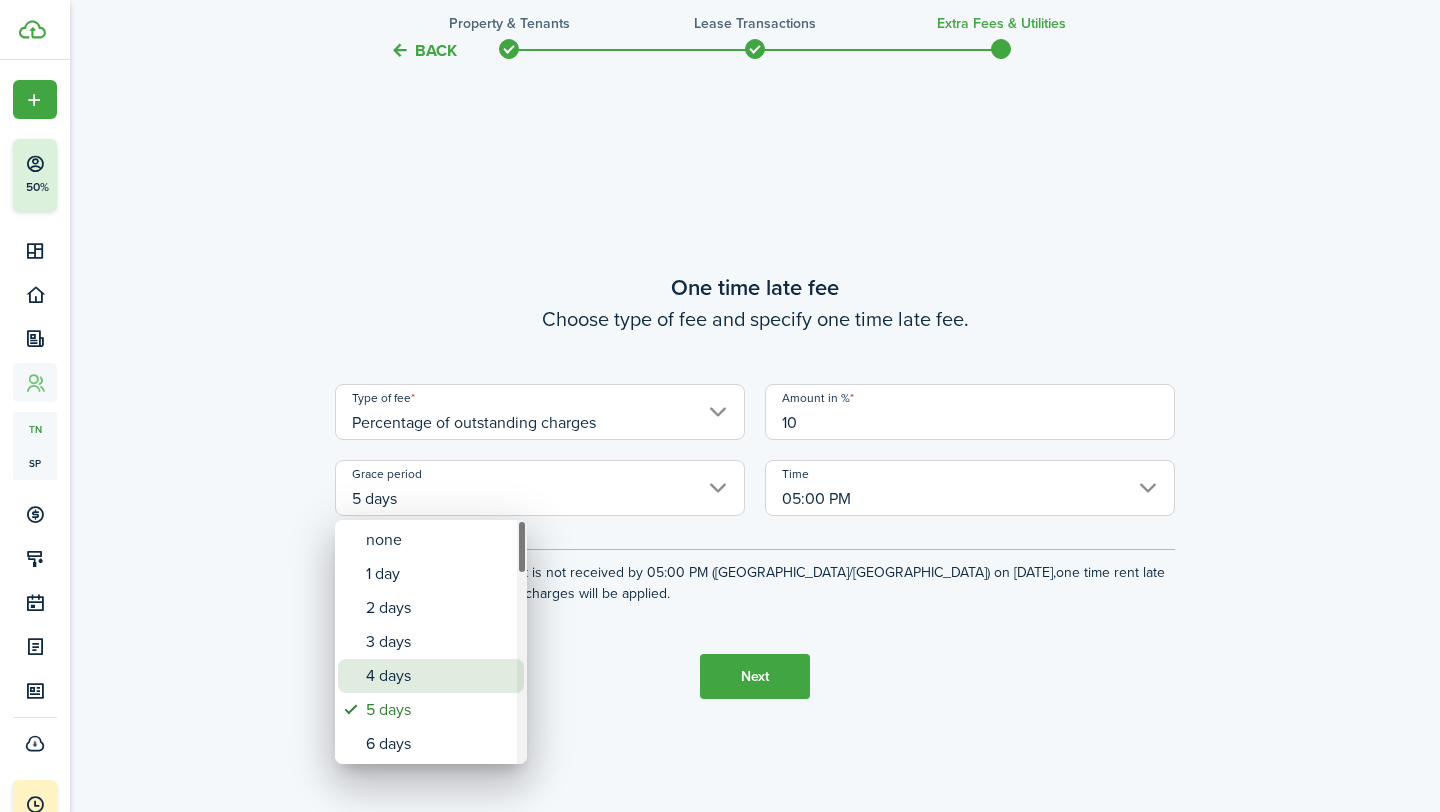 click on "4 days" at bounding box center (439, 676) 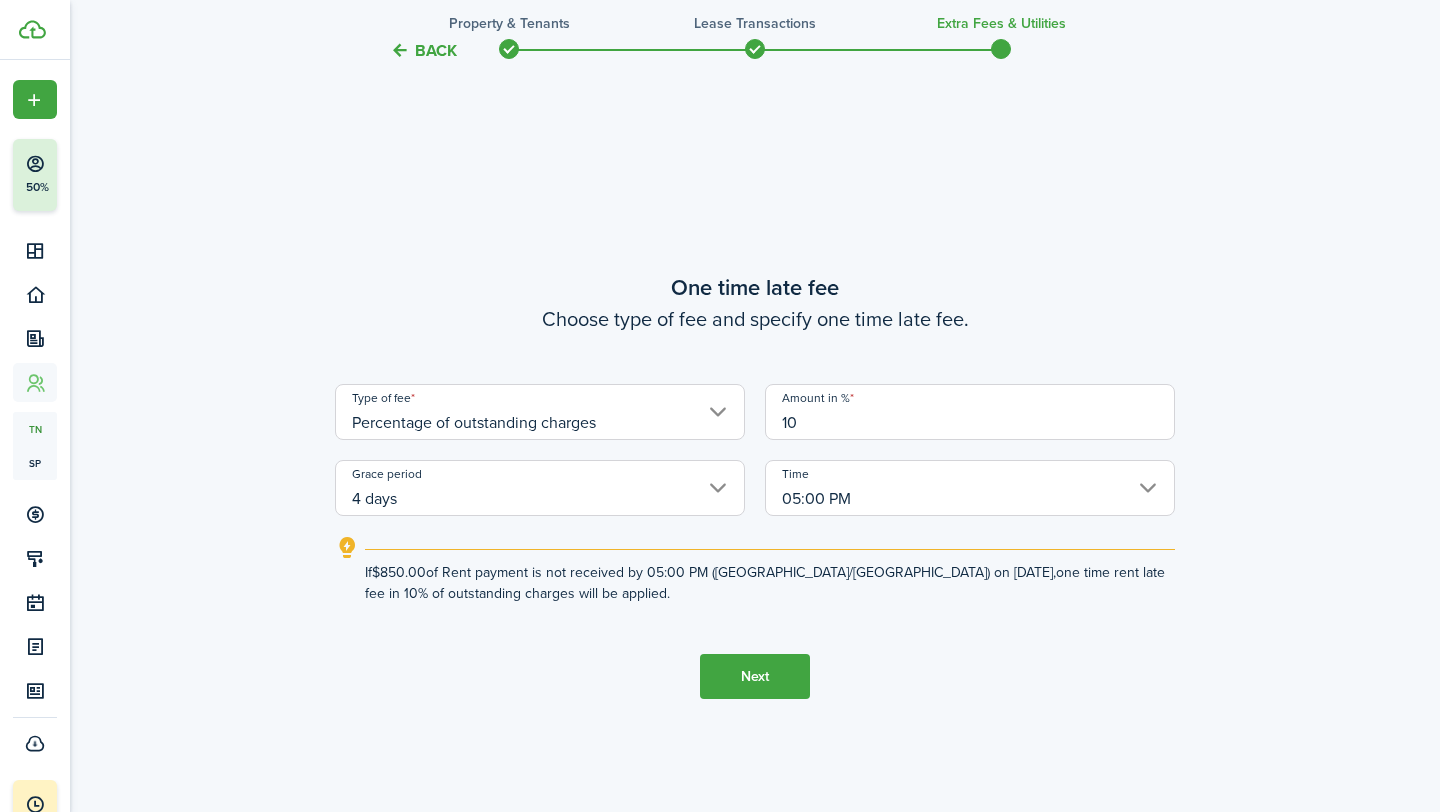 click on "Next" at bounding box center [755, 676] 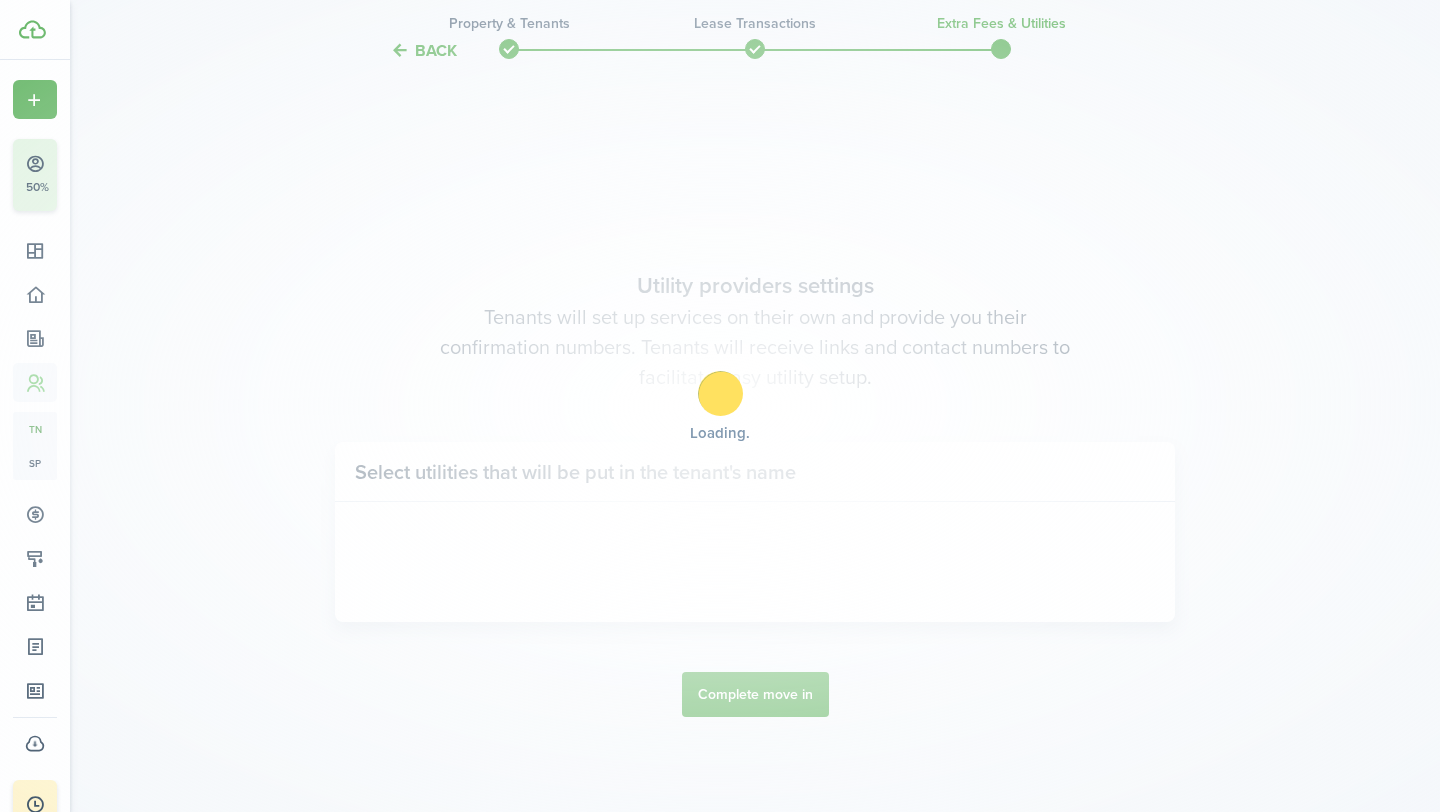 scroll, scrollTop: 2302, scrollLeft: 0, axis: vertical 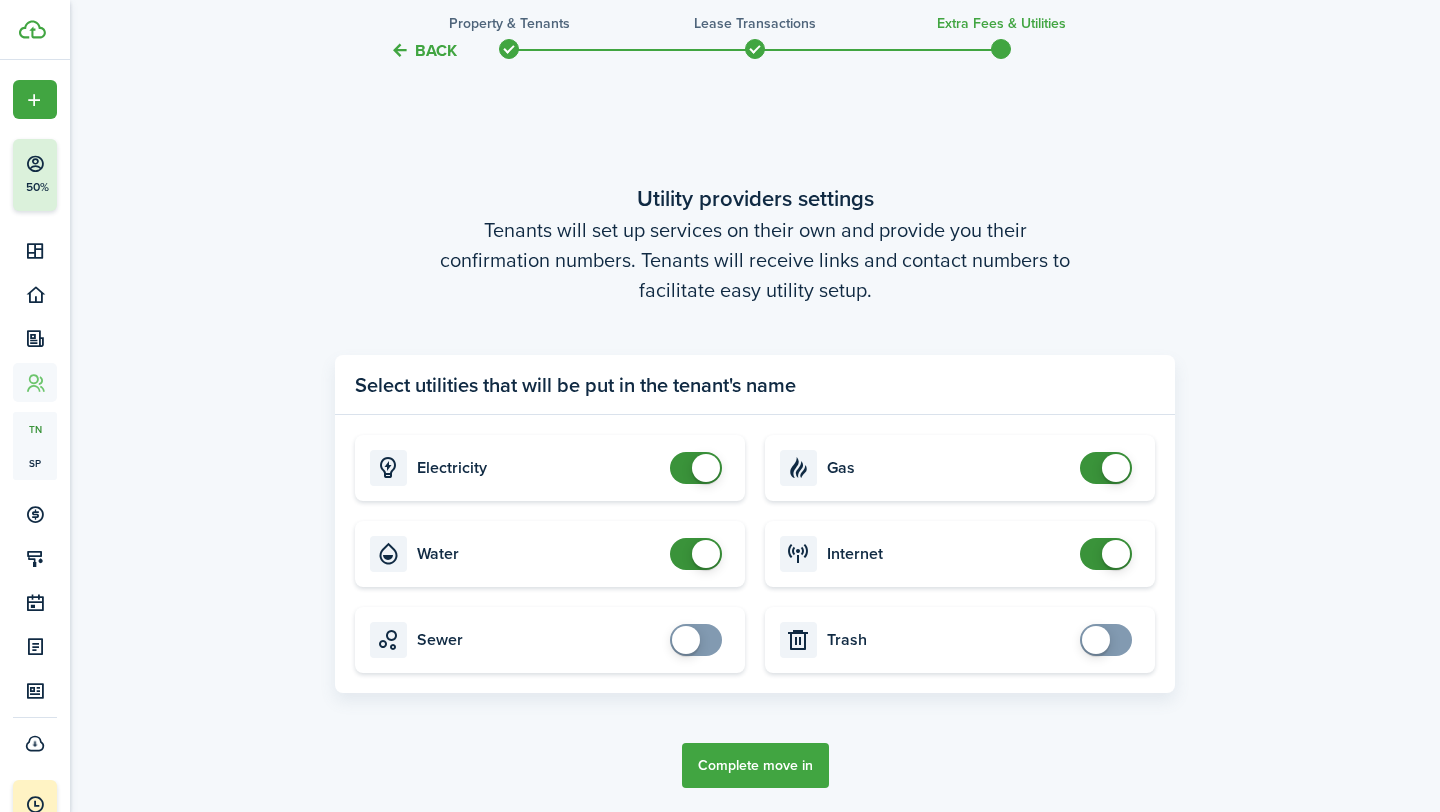 click on "Complete move in" at bounding box center [755, 765] 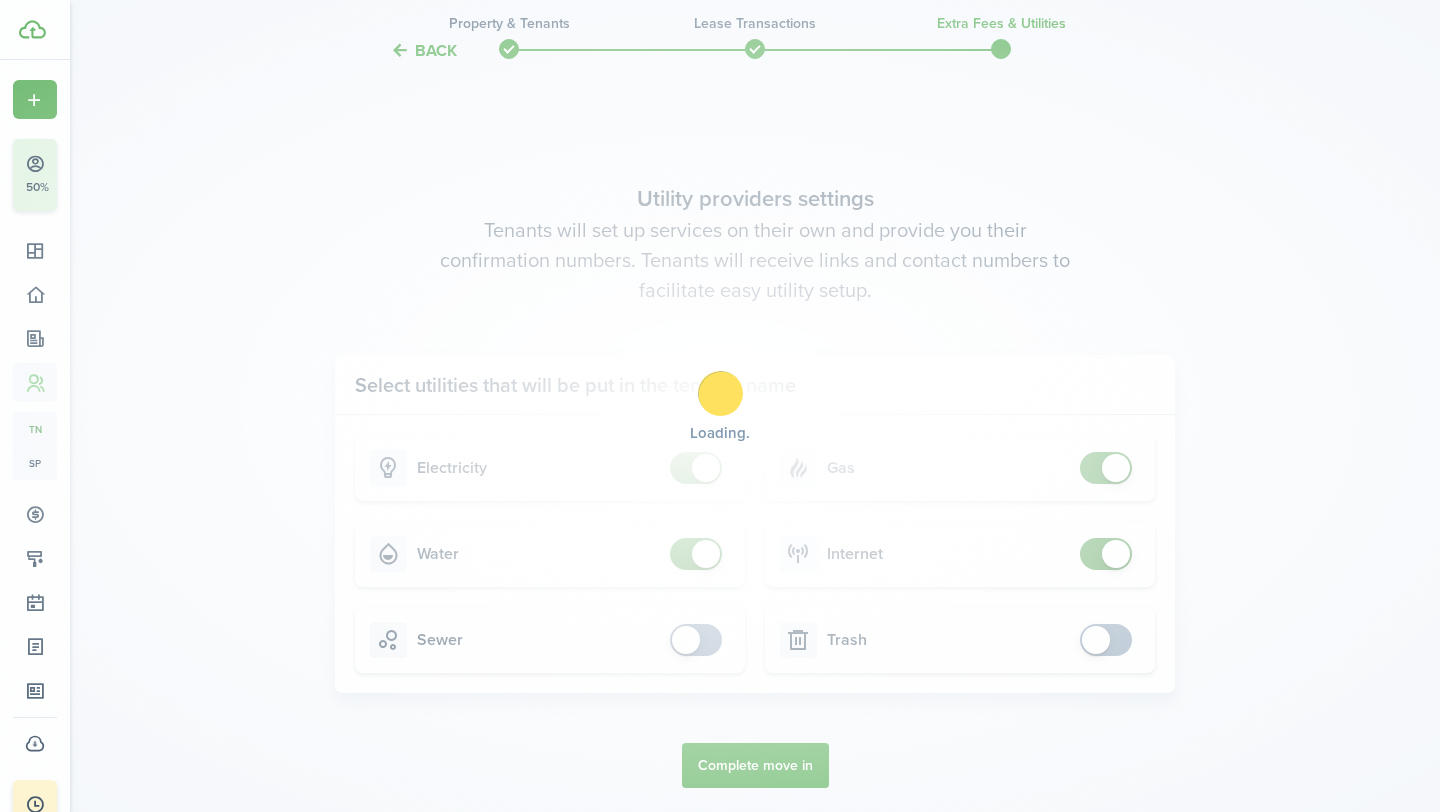 scroll, scrollTop: 0, scrollLeft: 0, axis: both 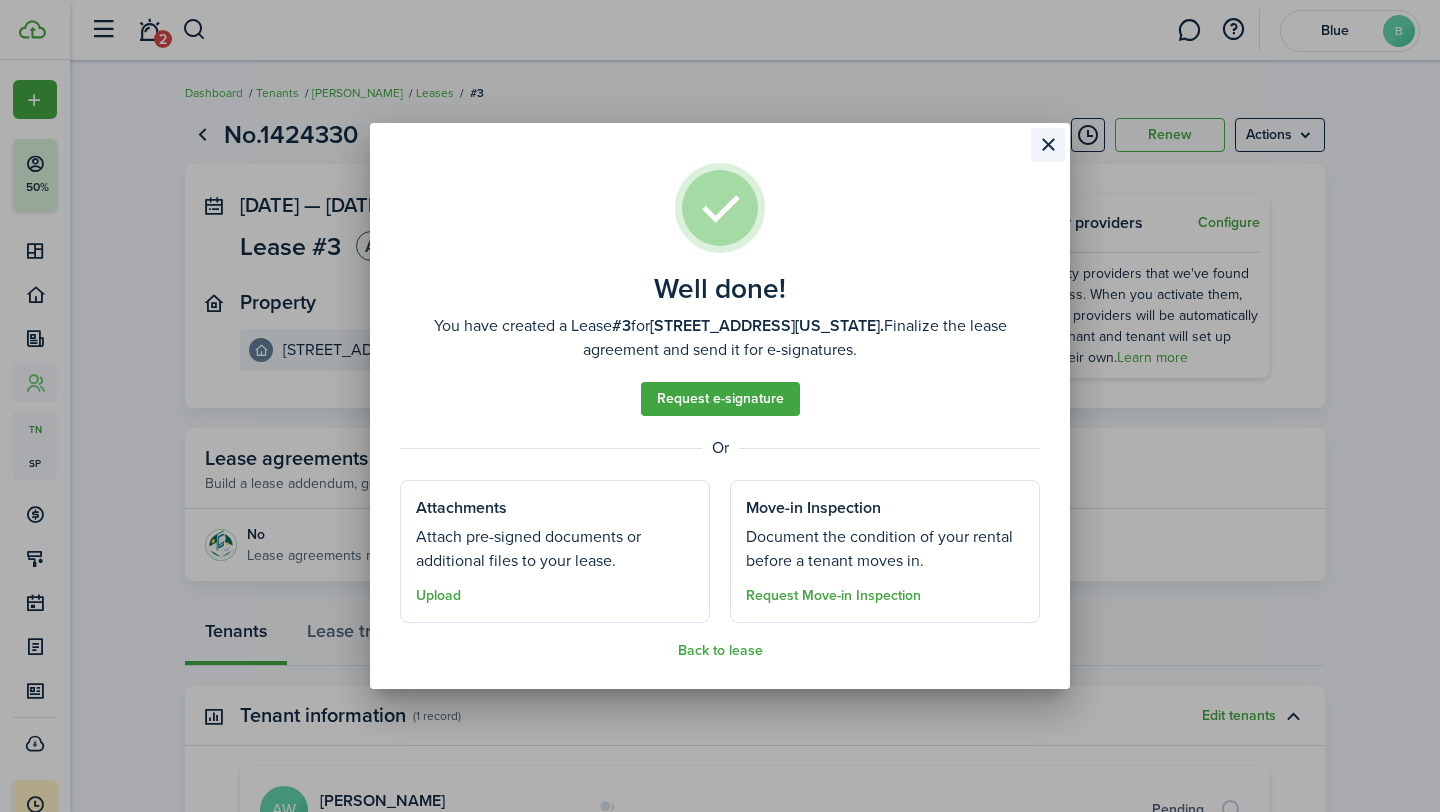 click at bounding box center (1048, 145) 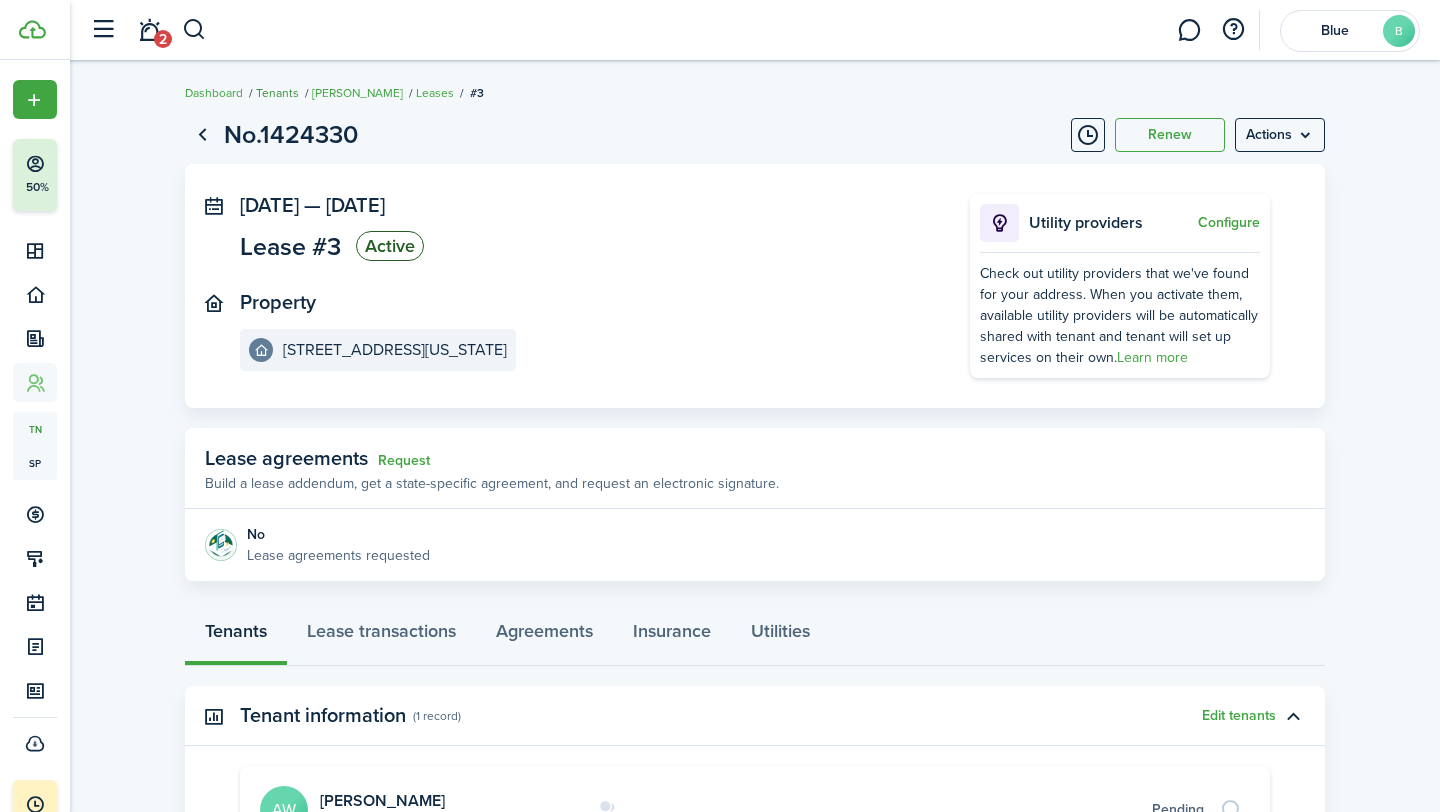 click on "Tenants" 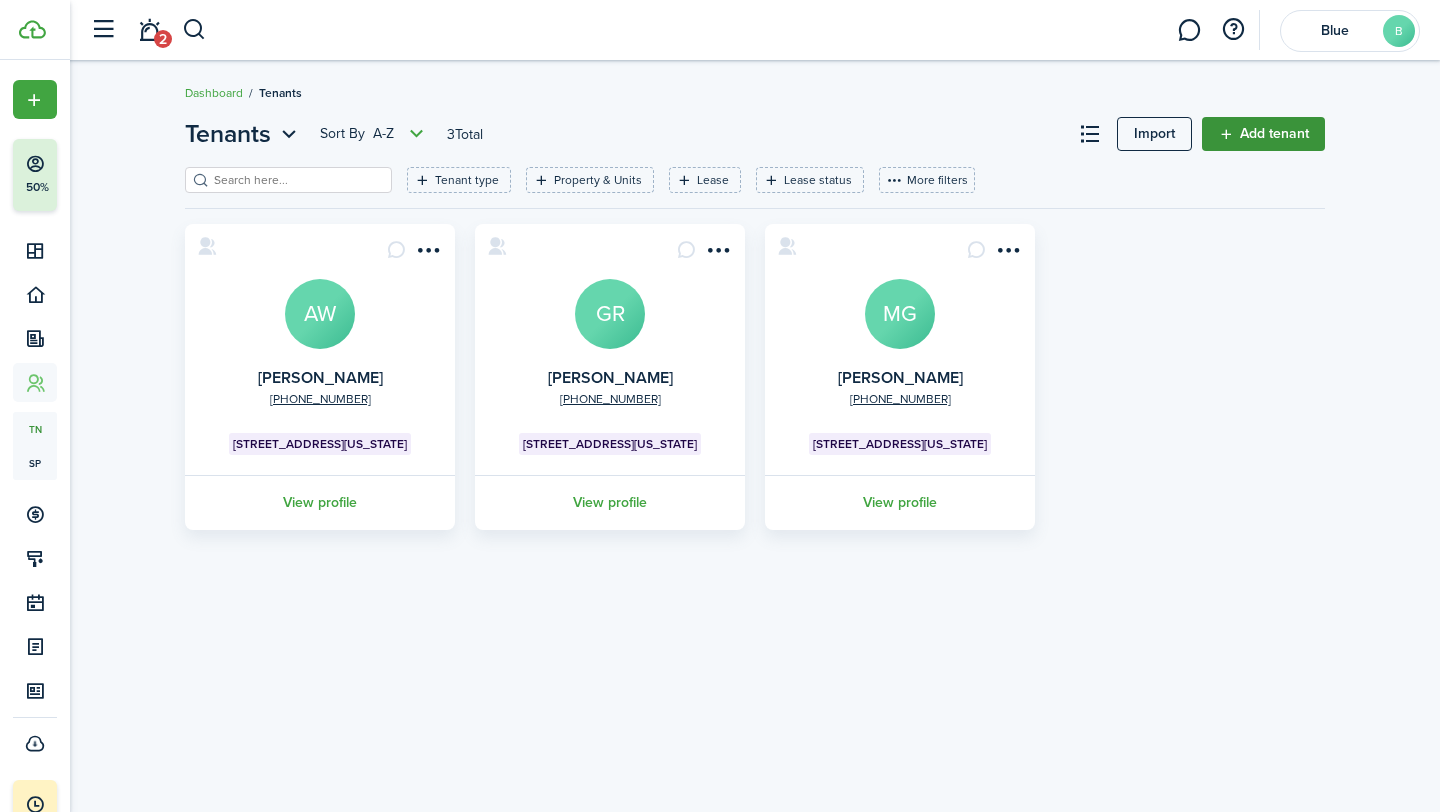 click on "Add tenant" 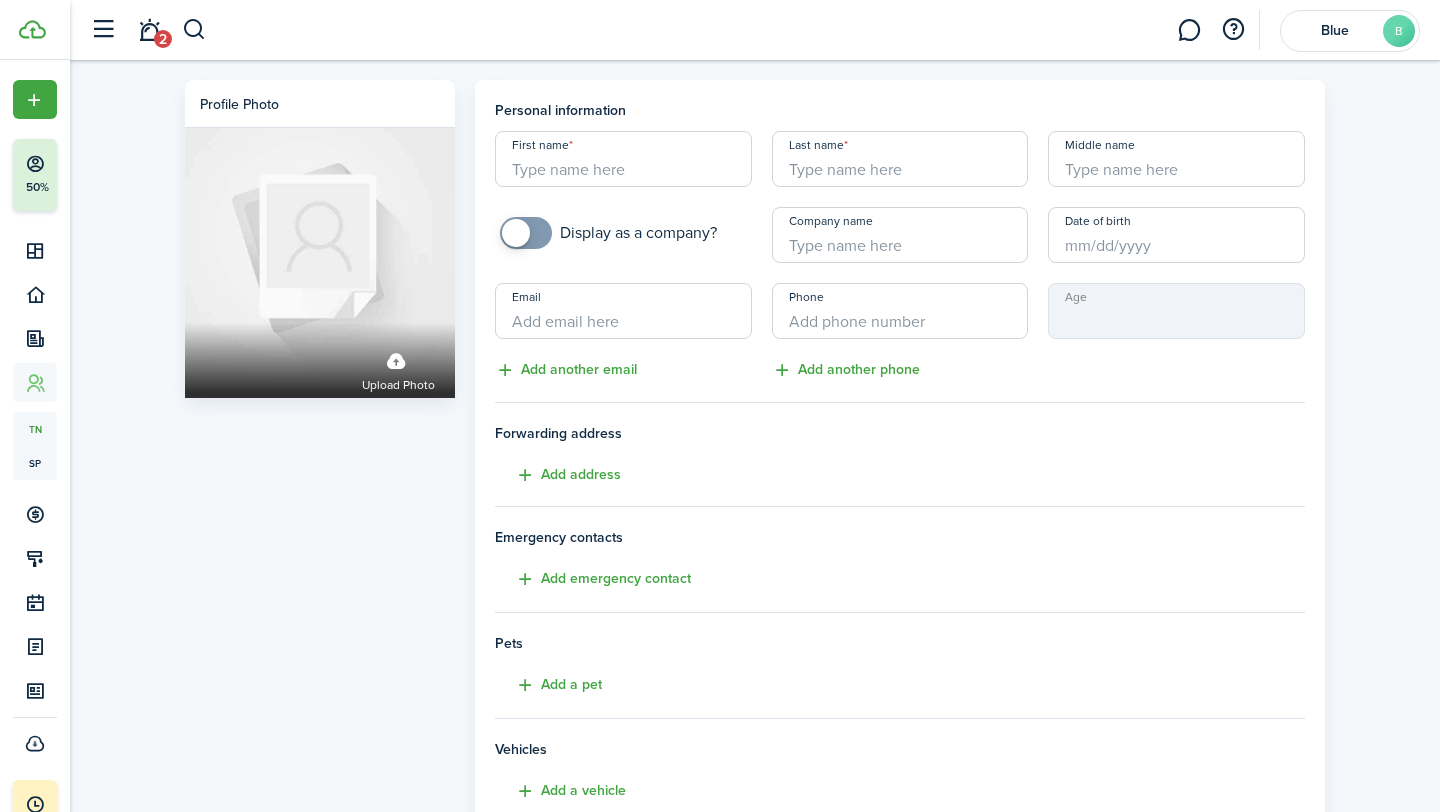 click on "First name" at bounding box center (623, 159) 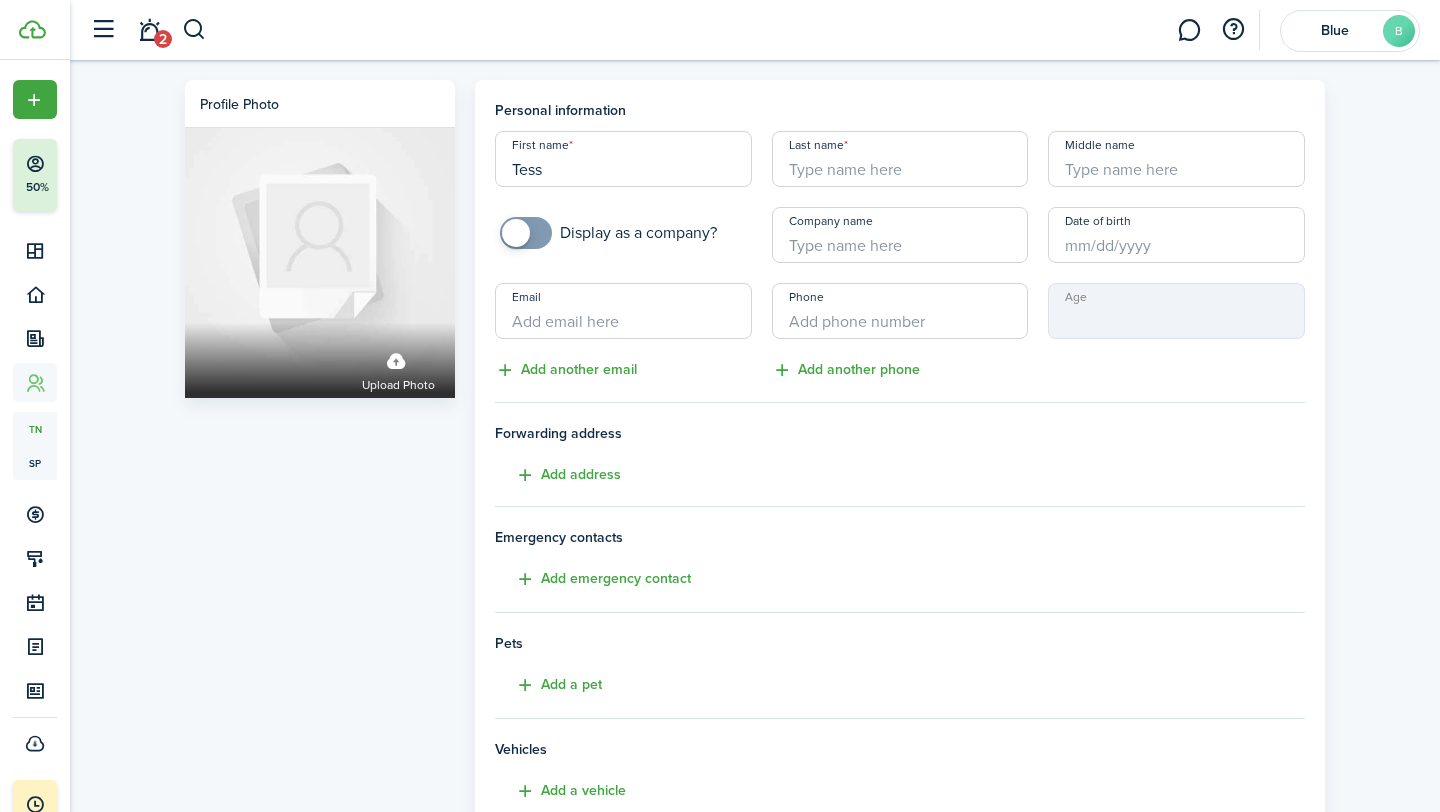 type on "Tess" 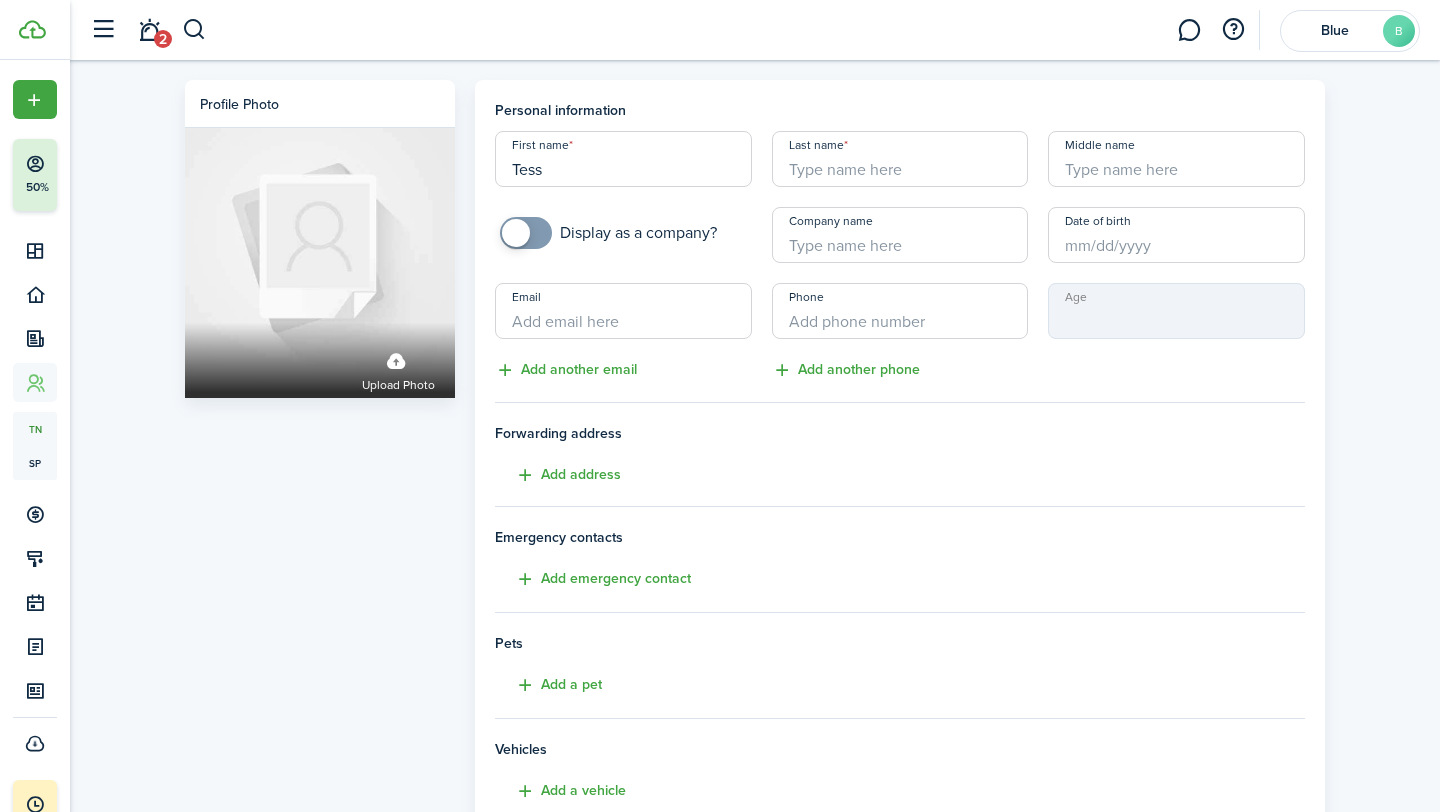 click on "Last name" at bounding box center [900, 159] 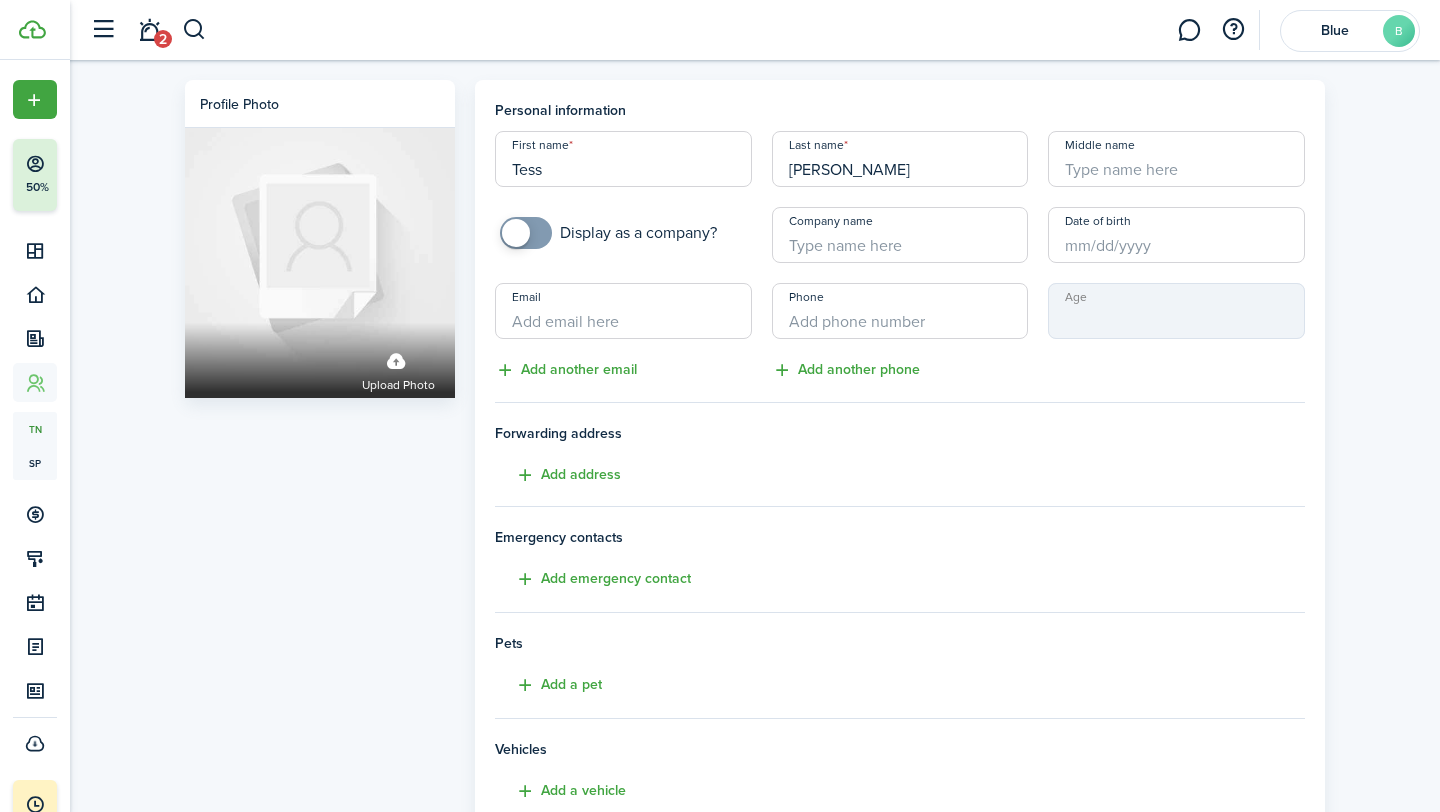 type on "Ensley" 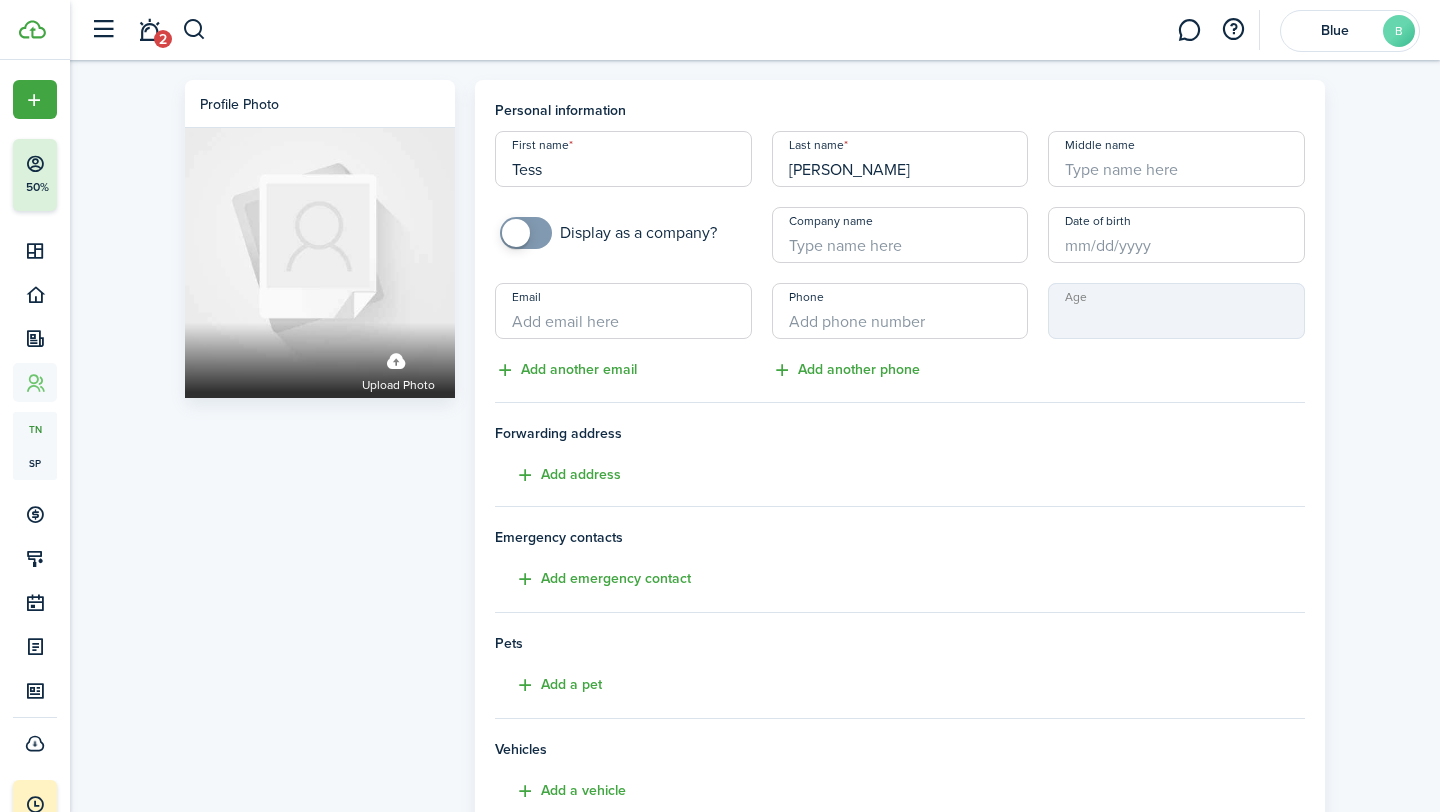 click on "Email   Add another email" 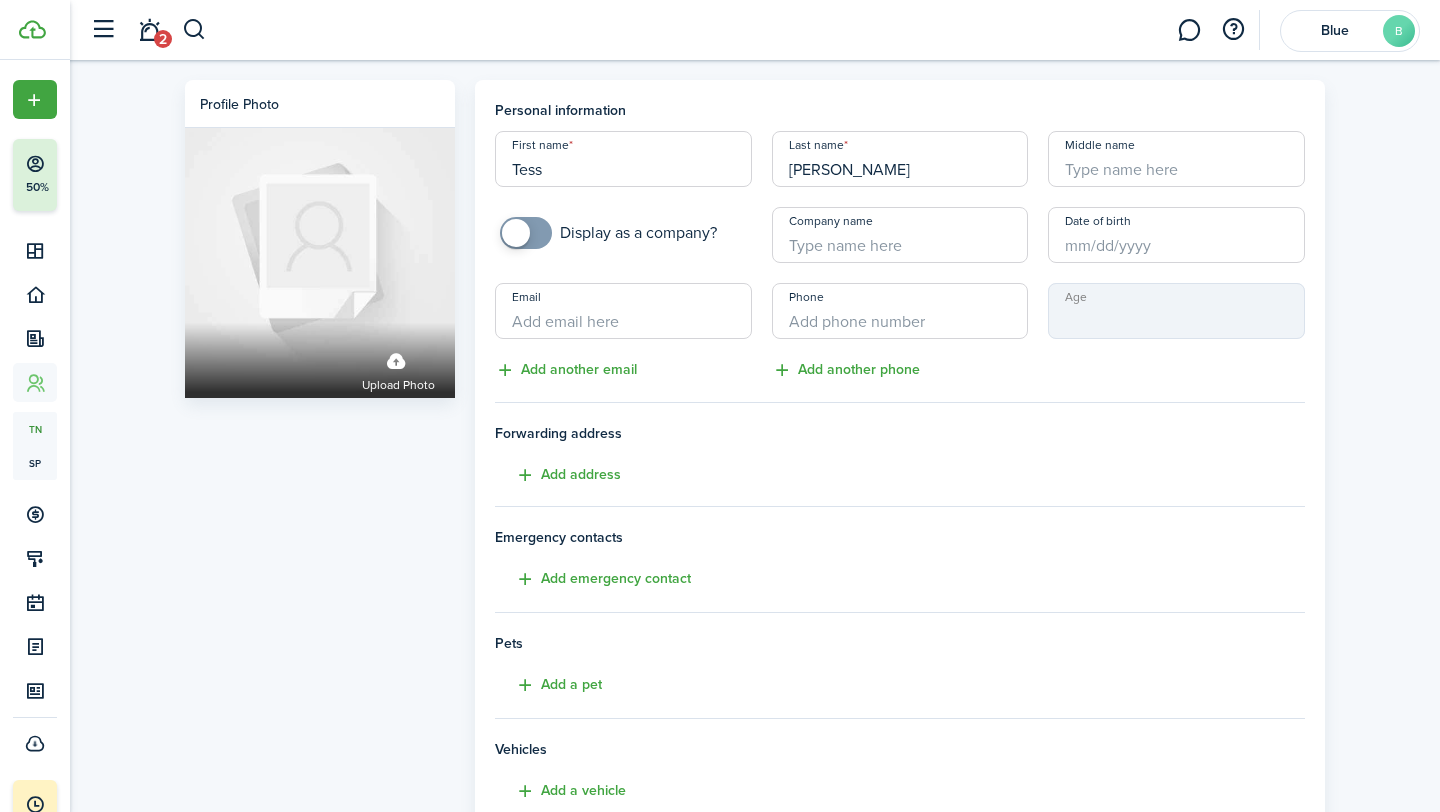 paste on "teensley@icloud.com" 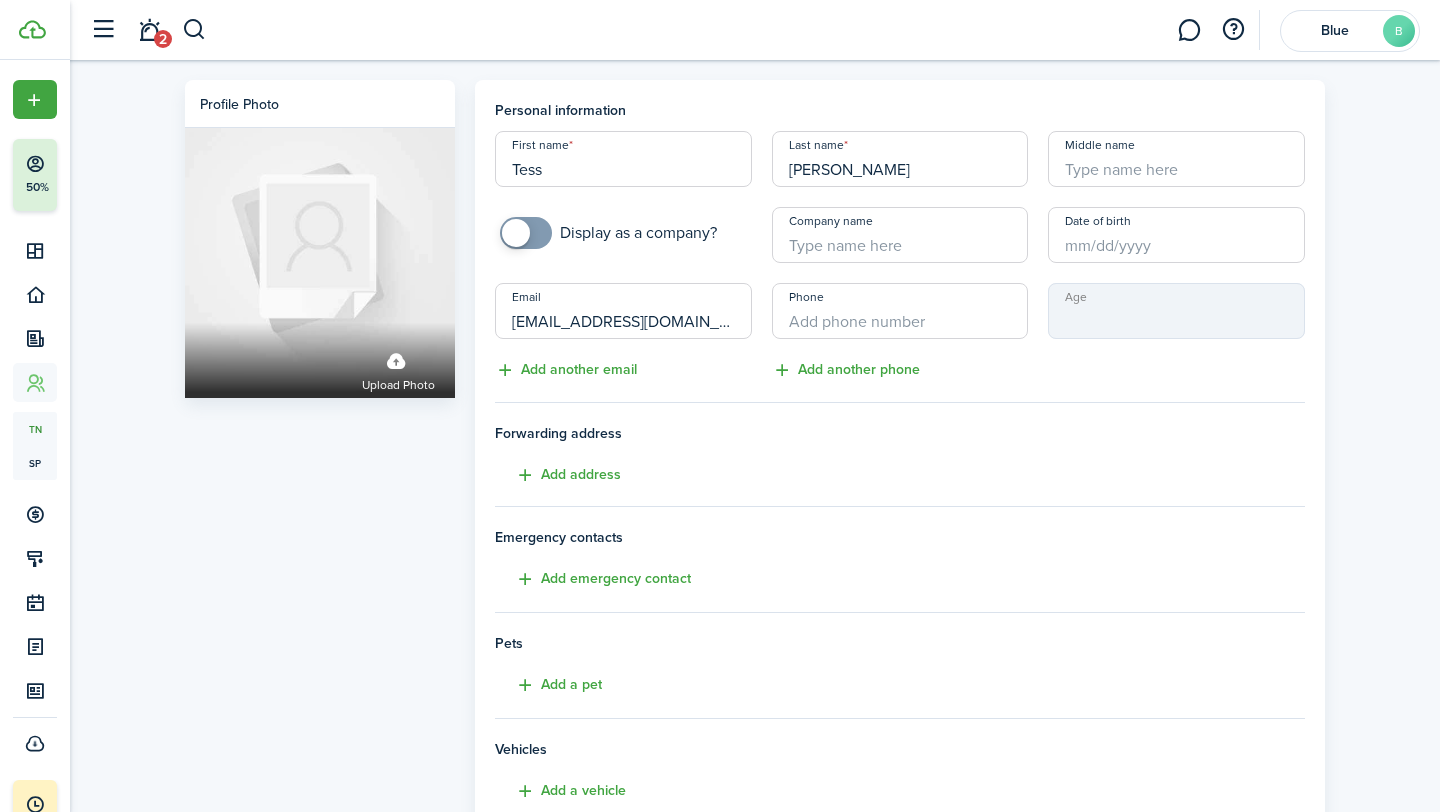 type on "teensley@icloud.com" 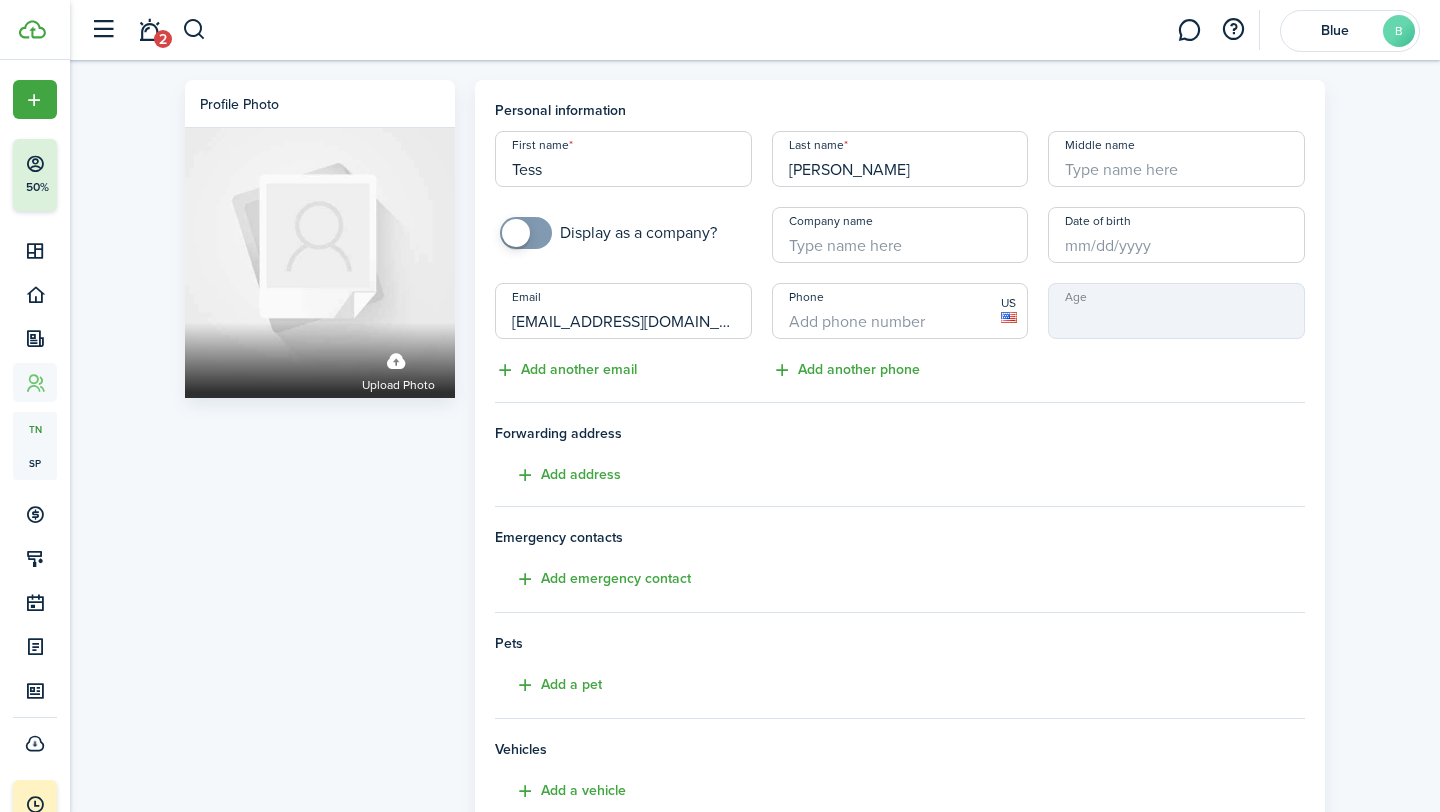 click on "Phone" at bounding box center [900, 311] 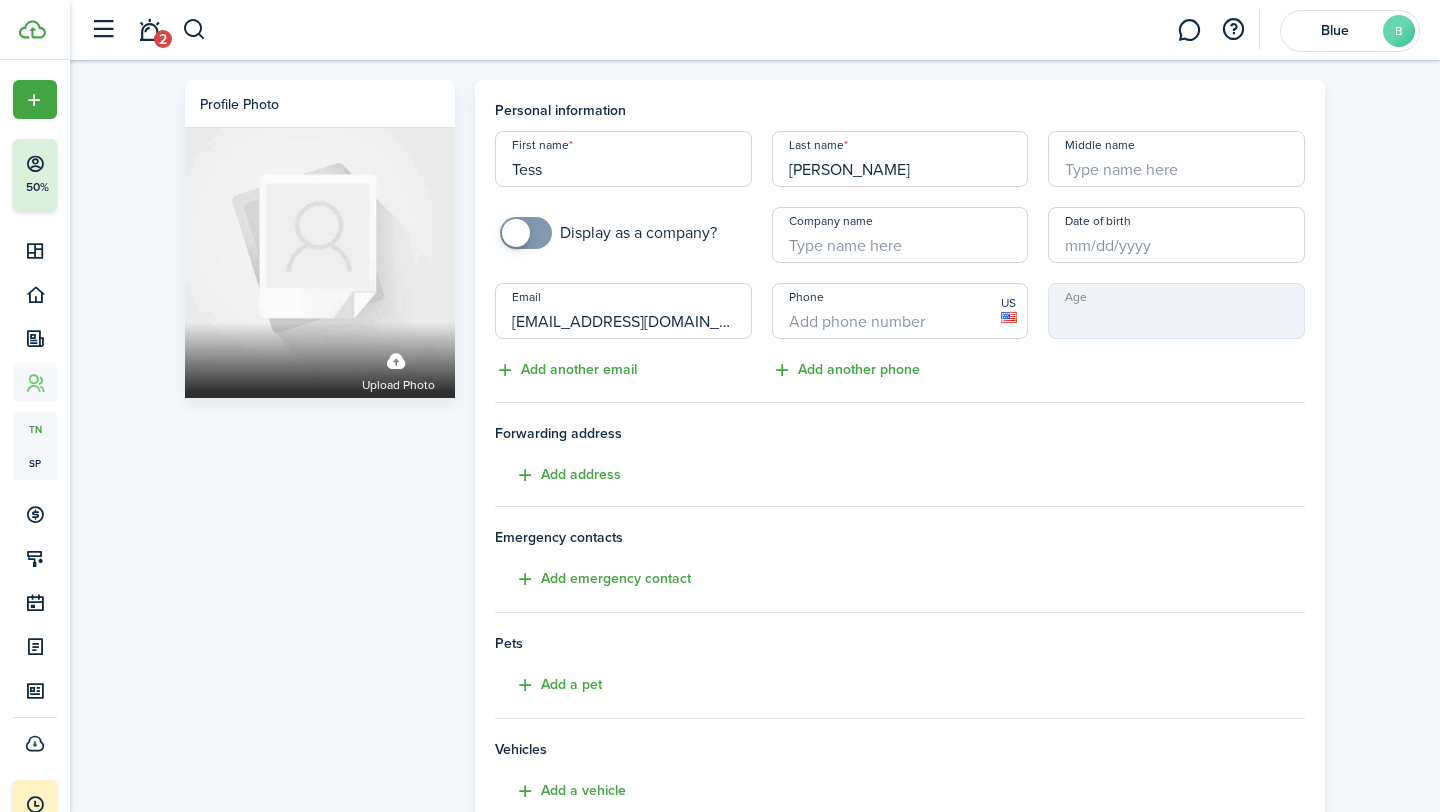 click on "Phone" at bounding box center [900, 311] 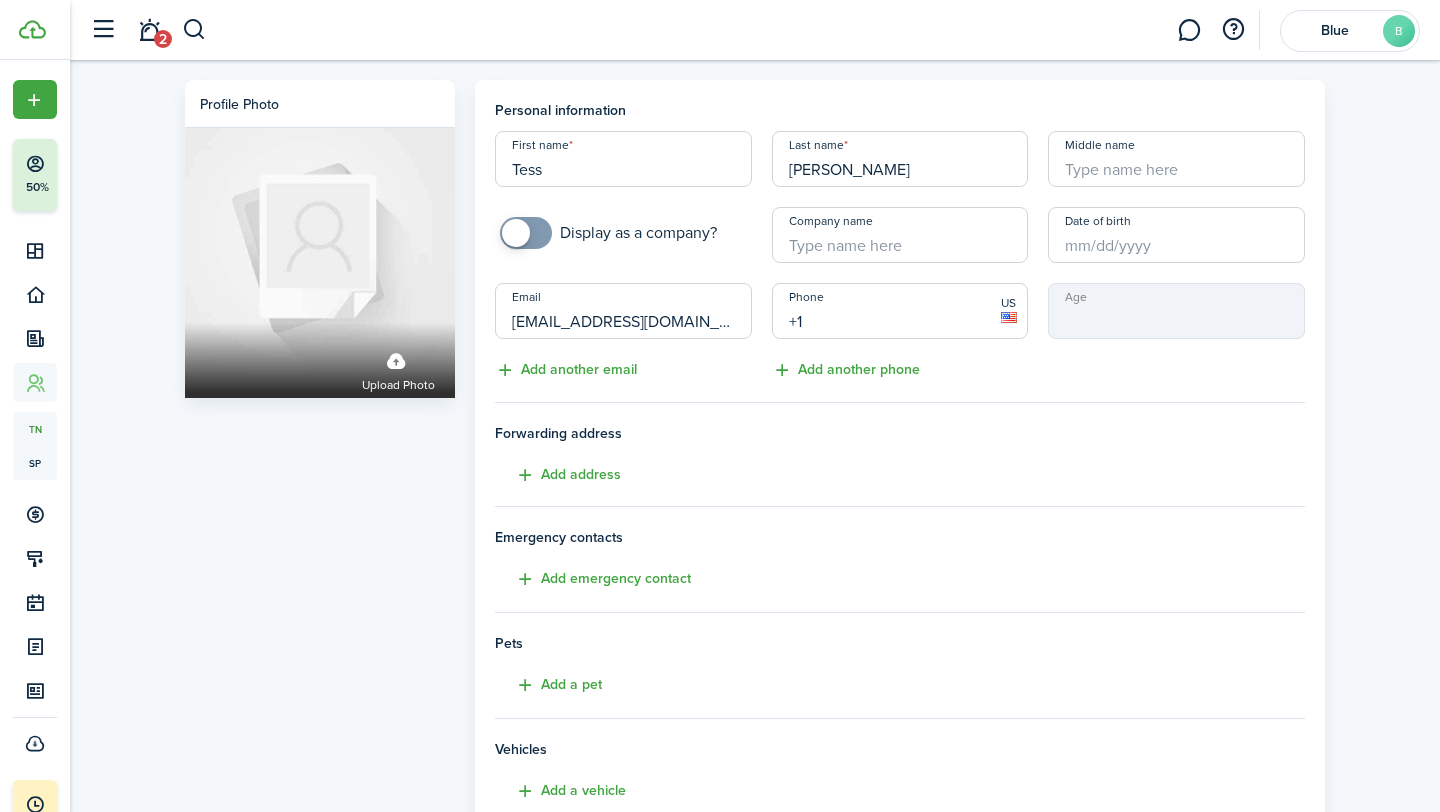 paste on "913-808-7191" 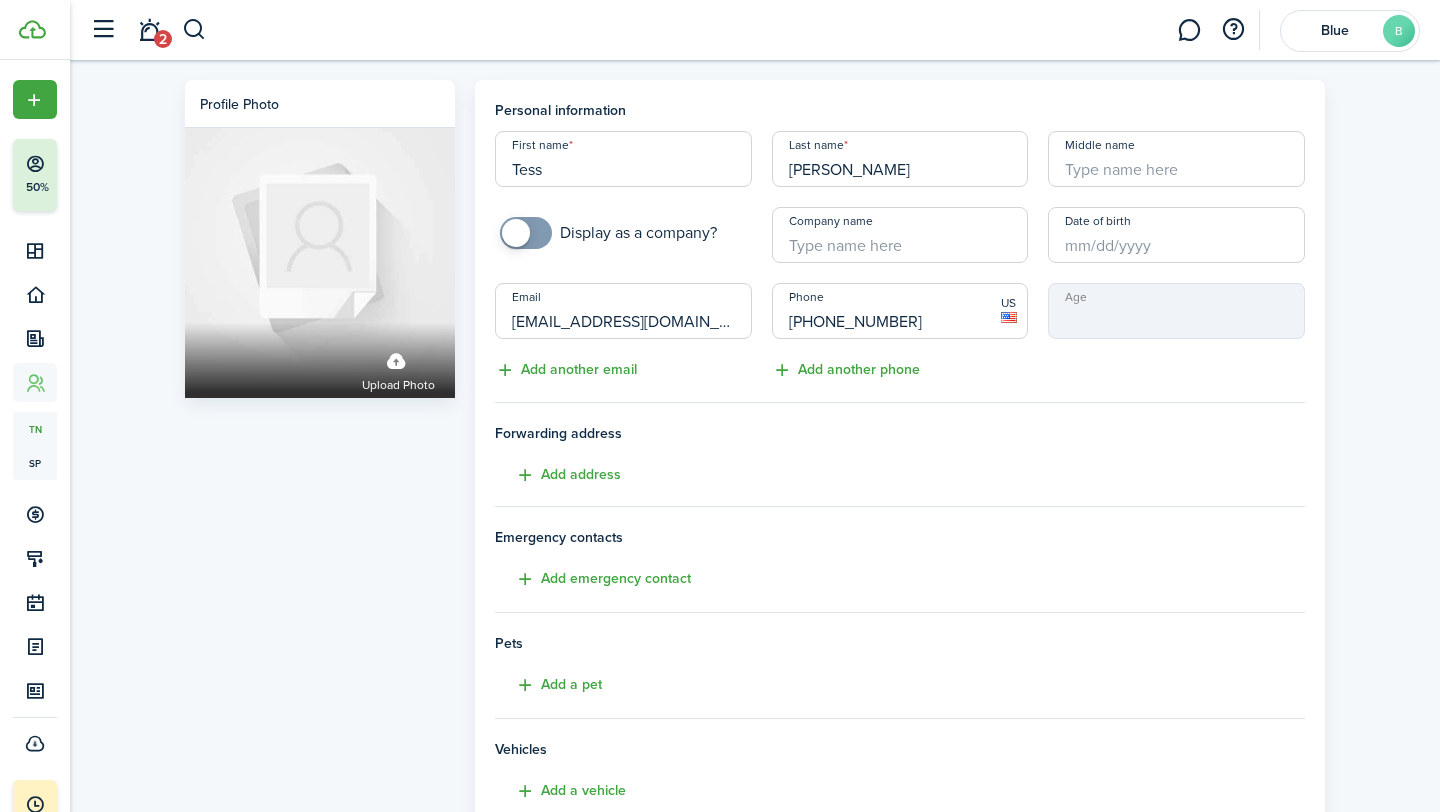 scroll, scrollTop: 281, scrollLeft: 0, axis: vertical 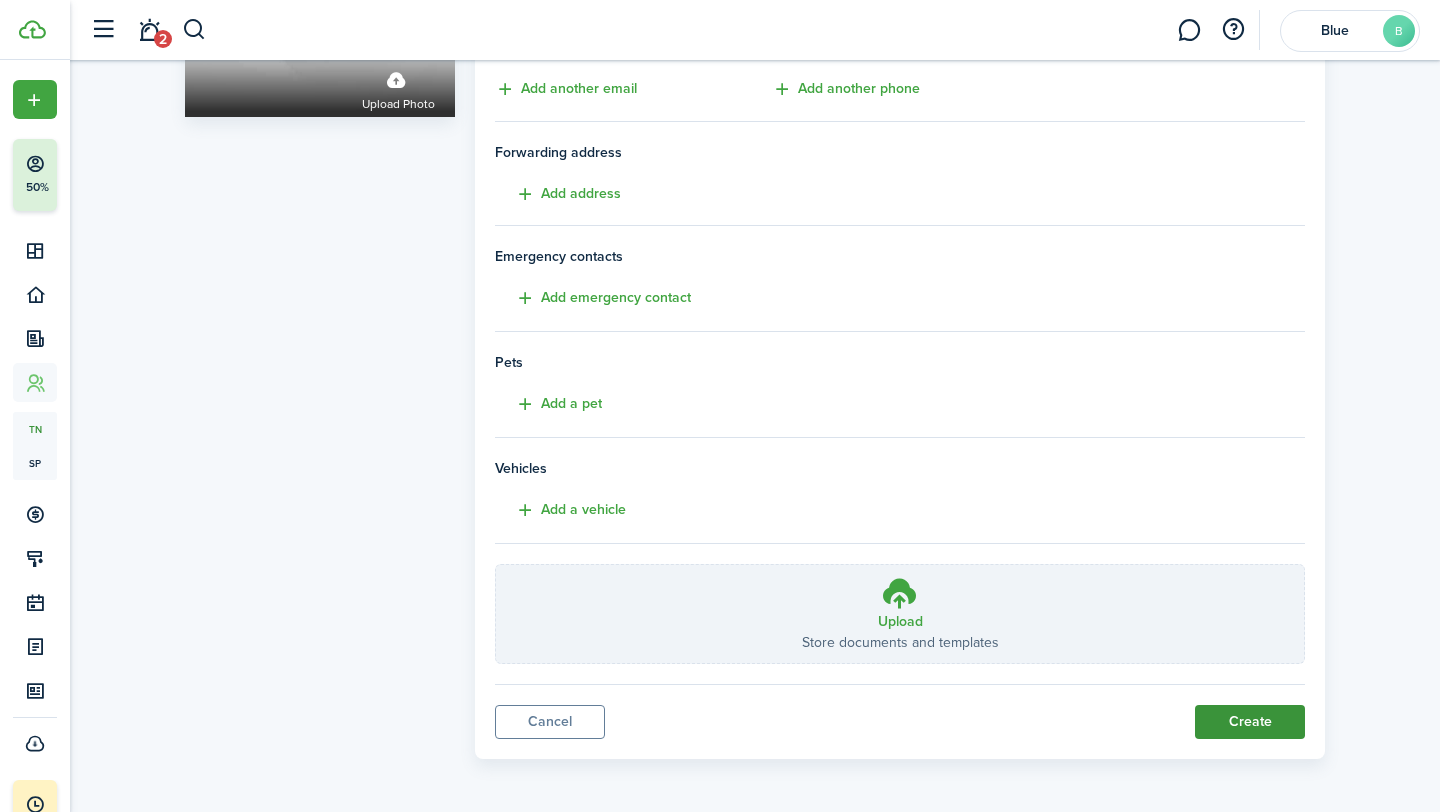 type on "[PHONE_NUMBER]" 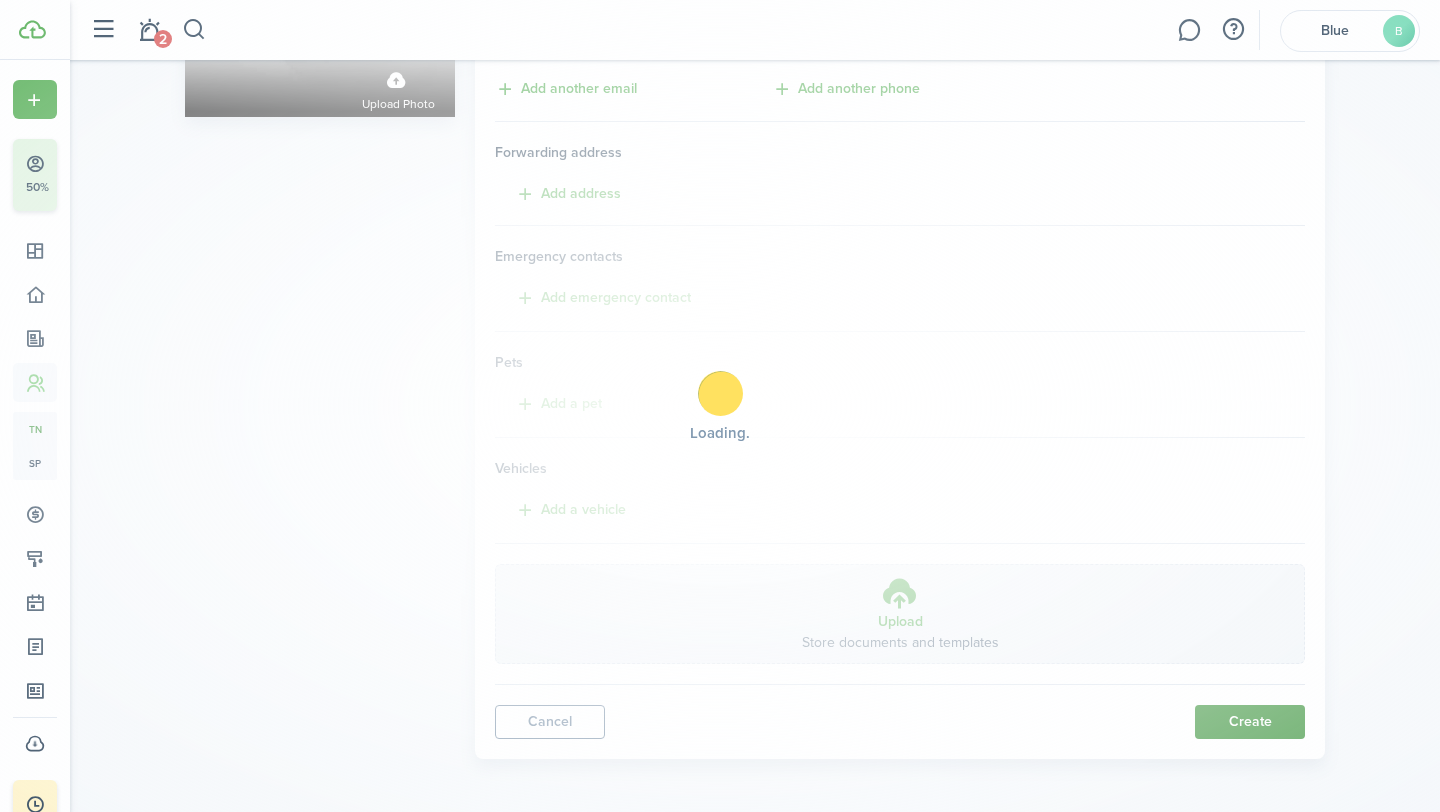 scroll, scrollTop: 0, scrollLeft: 0, axis: both 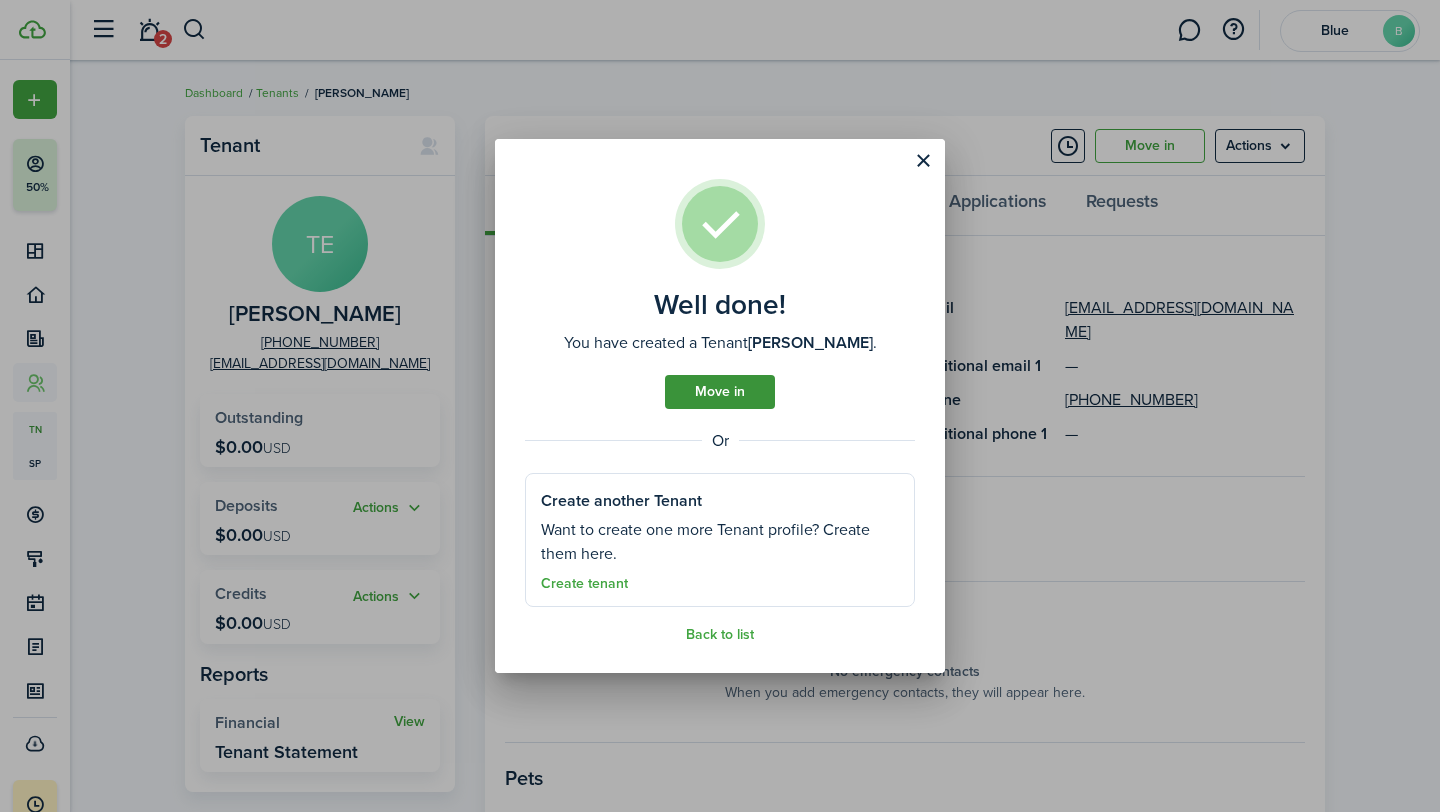 click on "Move in" 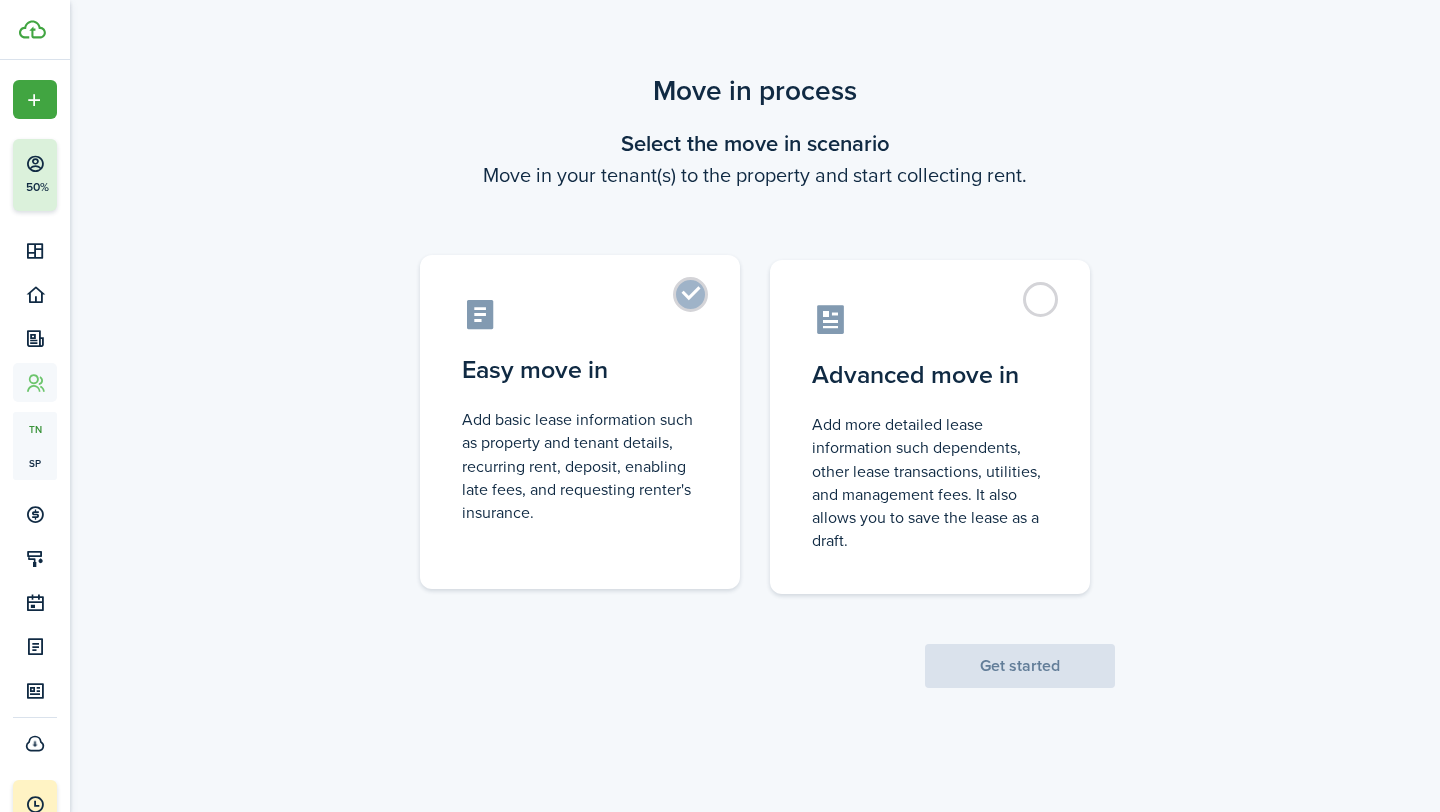 click on "Easy move in  Add basic lease information such as property and tenant details, recurring rent, deposit, enabling late fees, and requesting renter's insurance." 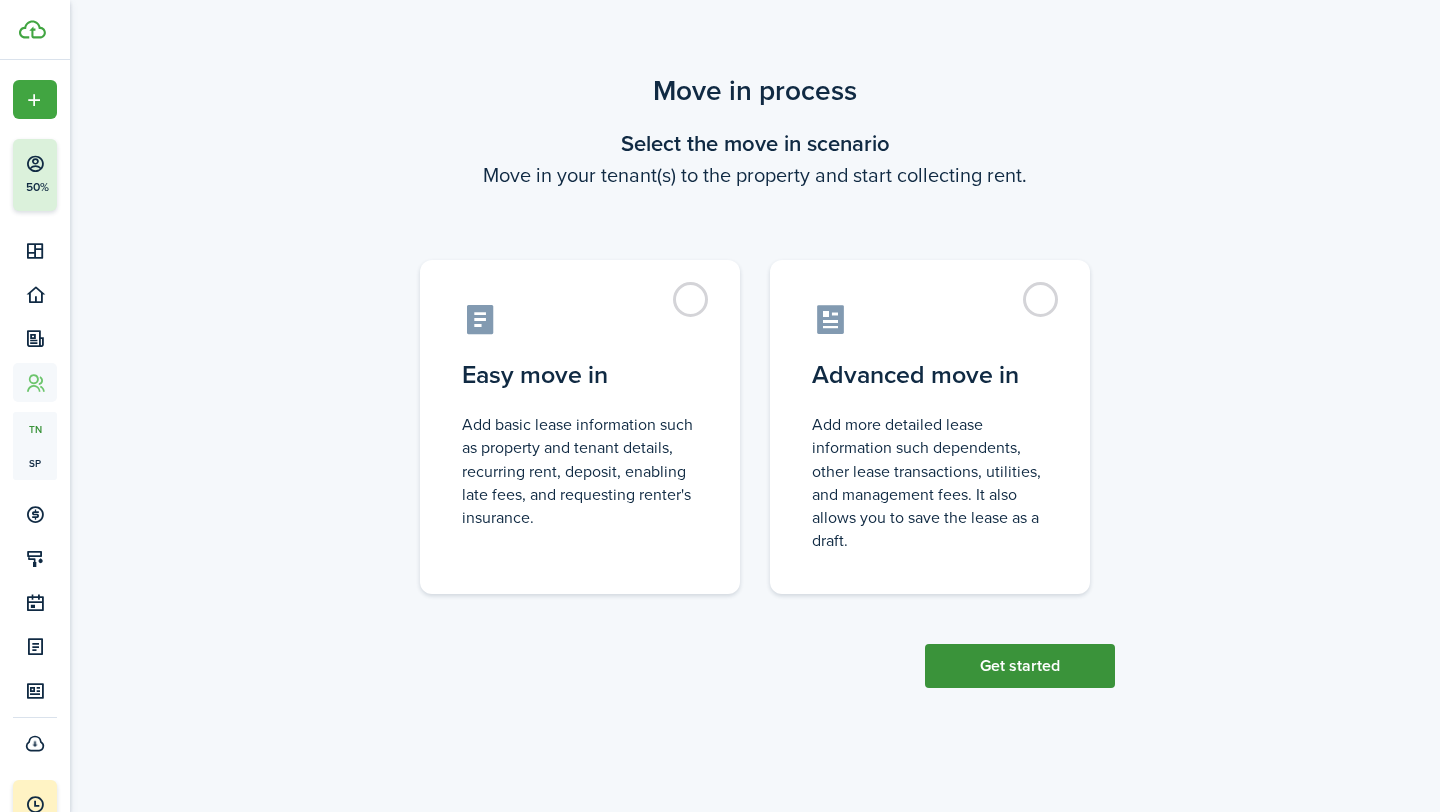 click on "Get started" 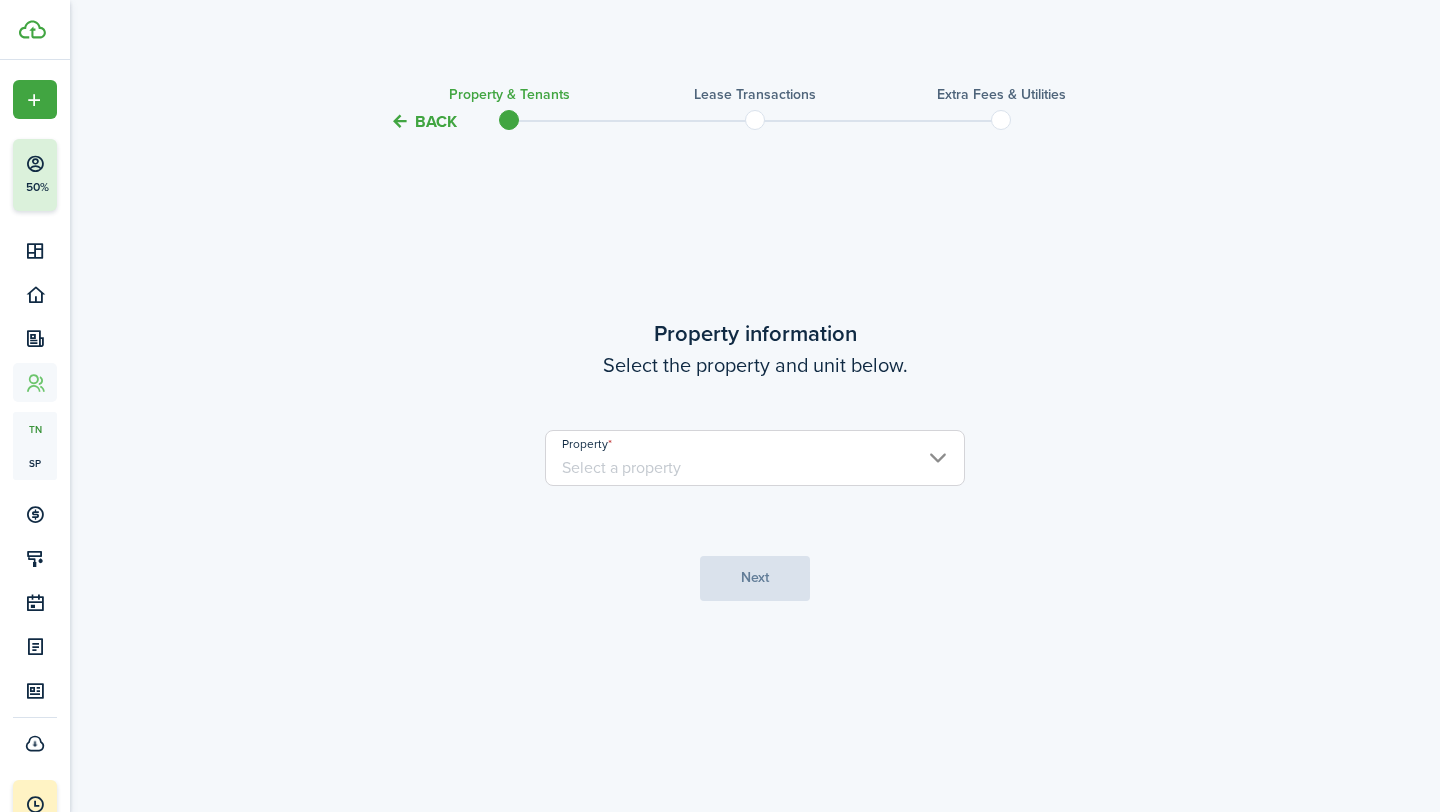 click on "Property" at bounding box center [755, 458] 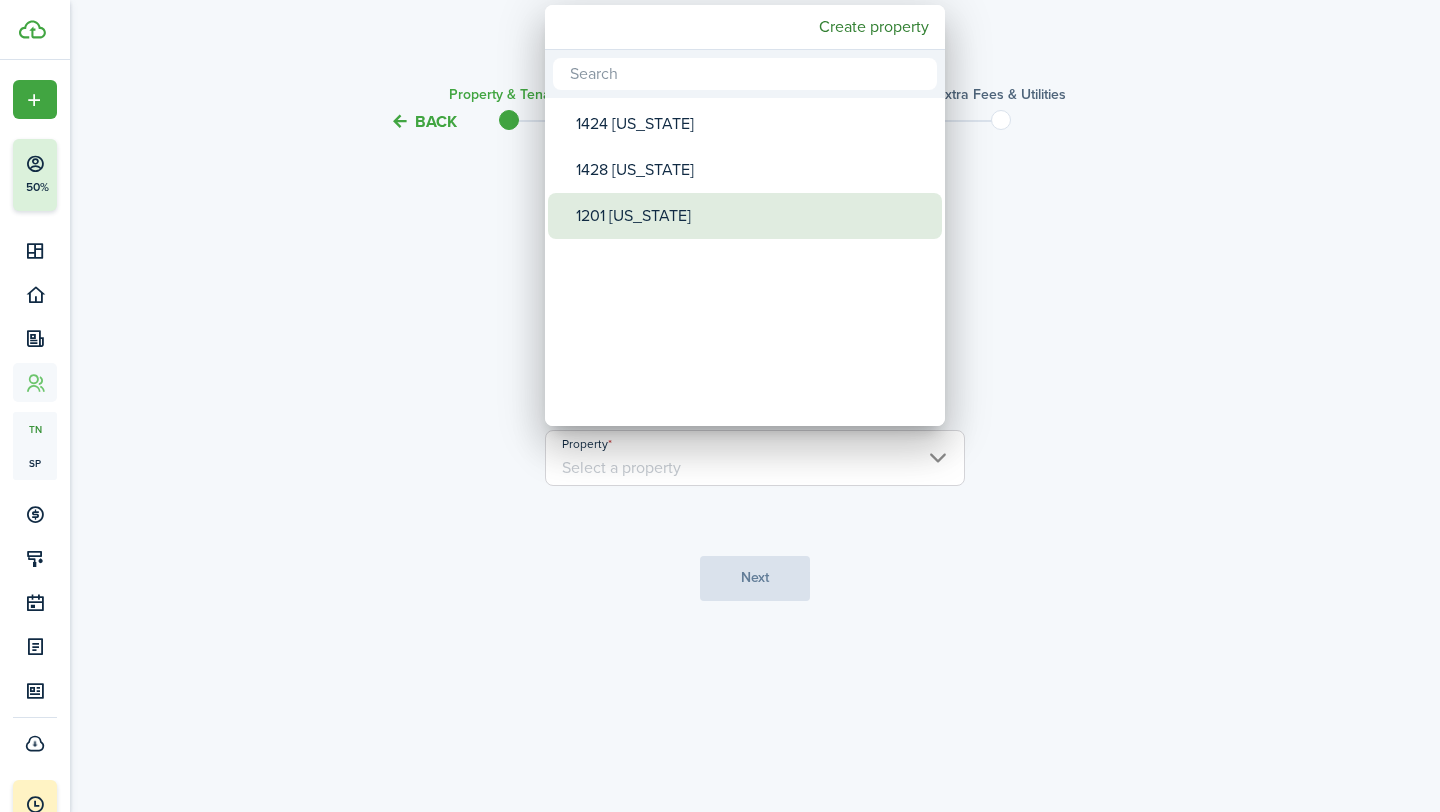 click on "1201 [US_STATE]" at bounding box center (753, 216) 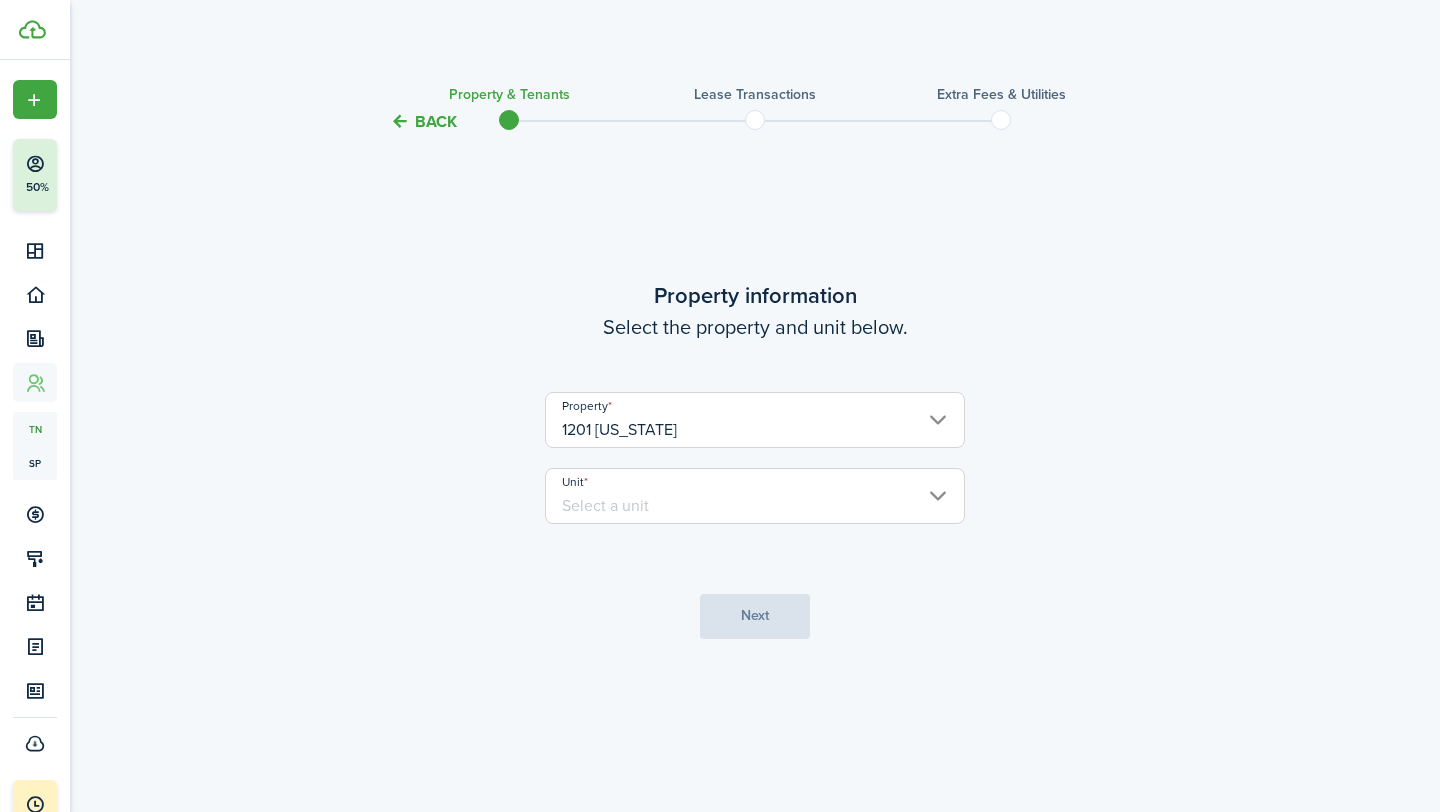 click on "Unit" at bounding box center [755, 496] 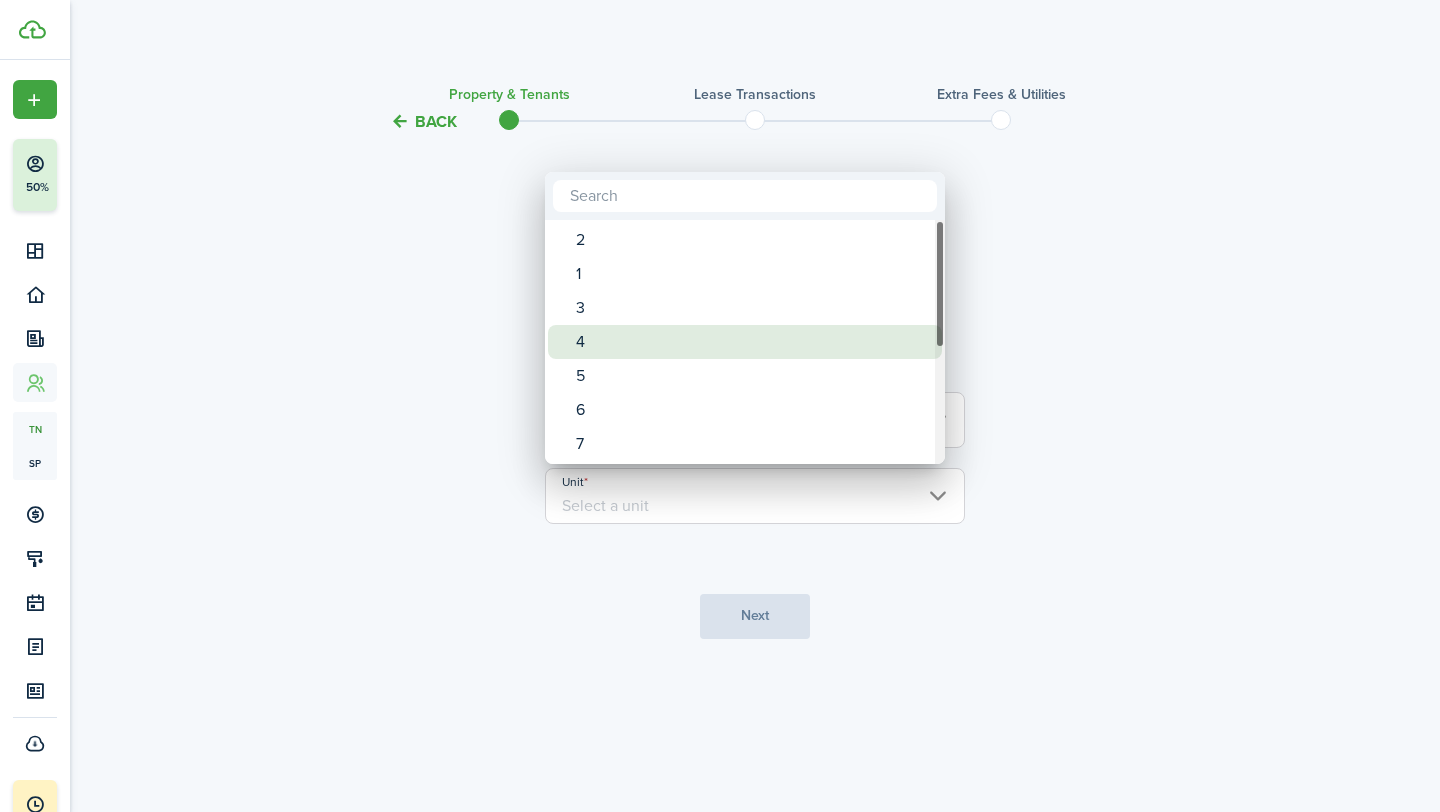 click on "4" at bounding box center (753, 342) 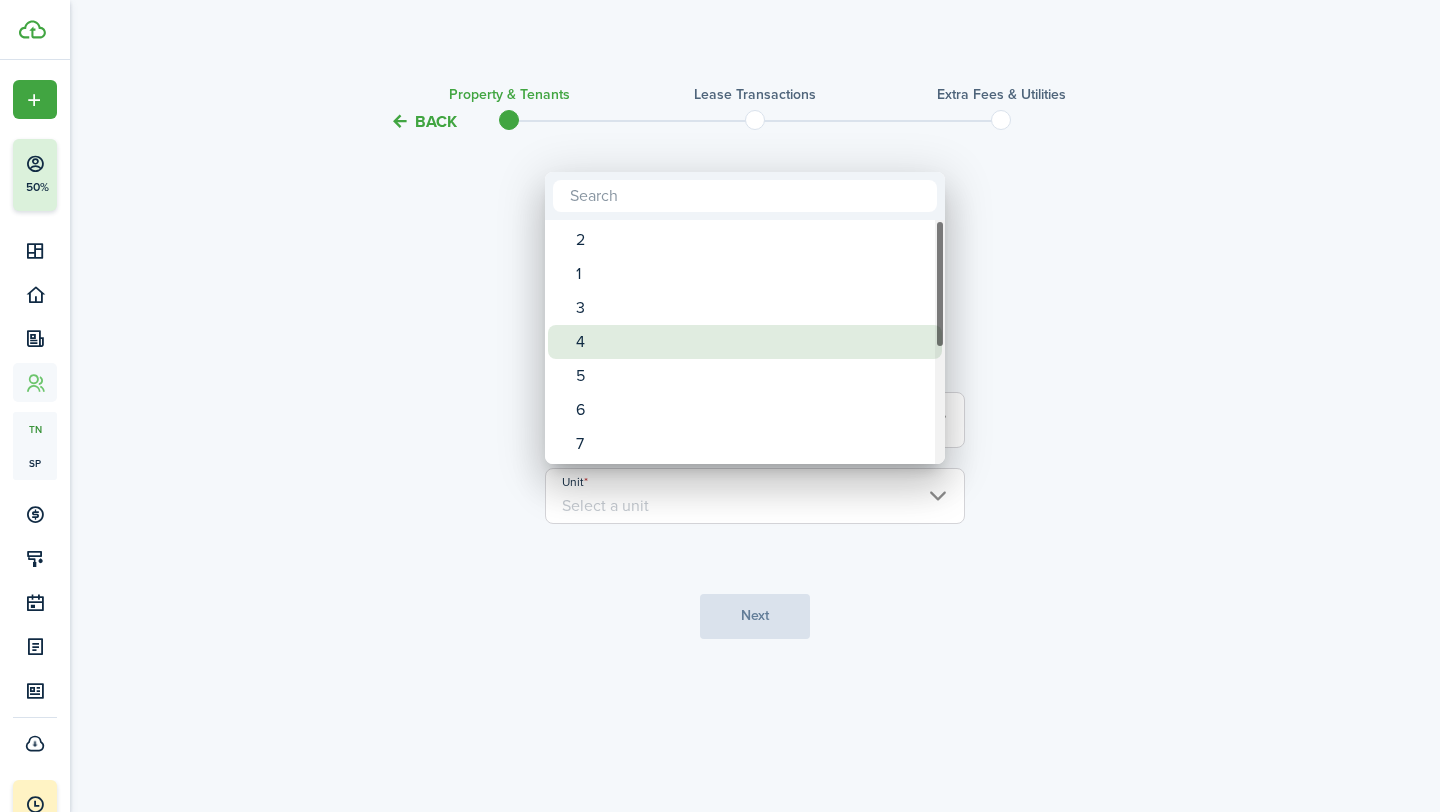 type on "4" 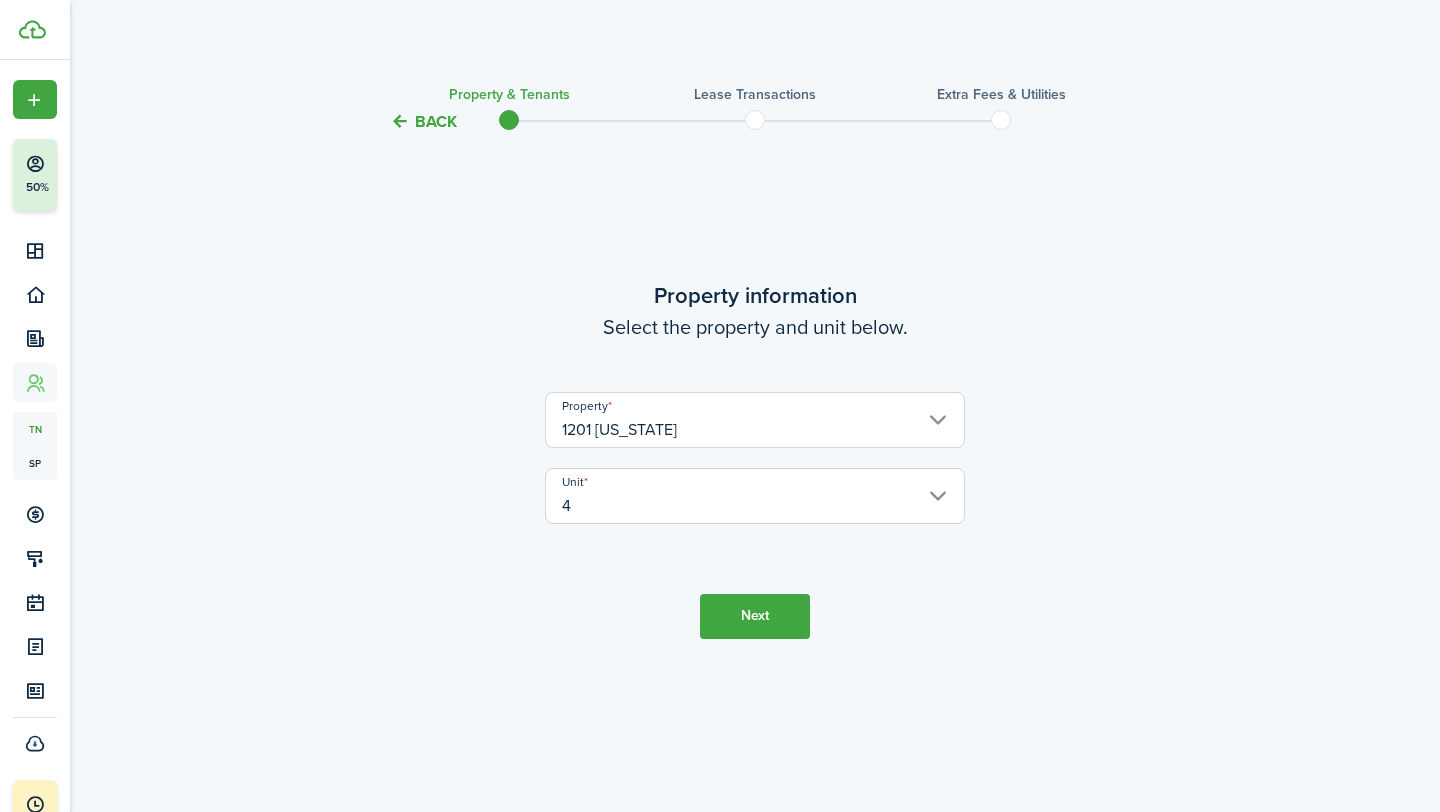 click on "Next" at bounding box center (755, 616) 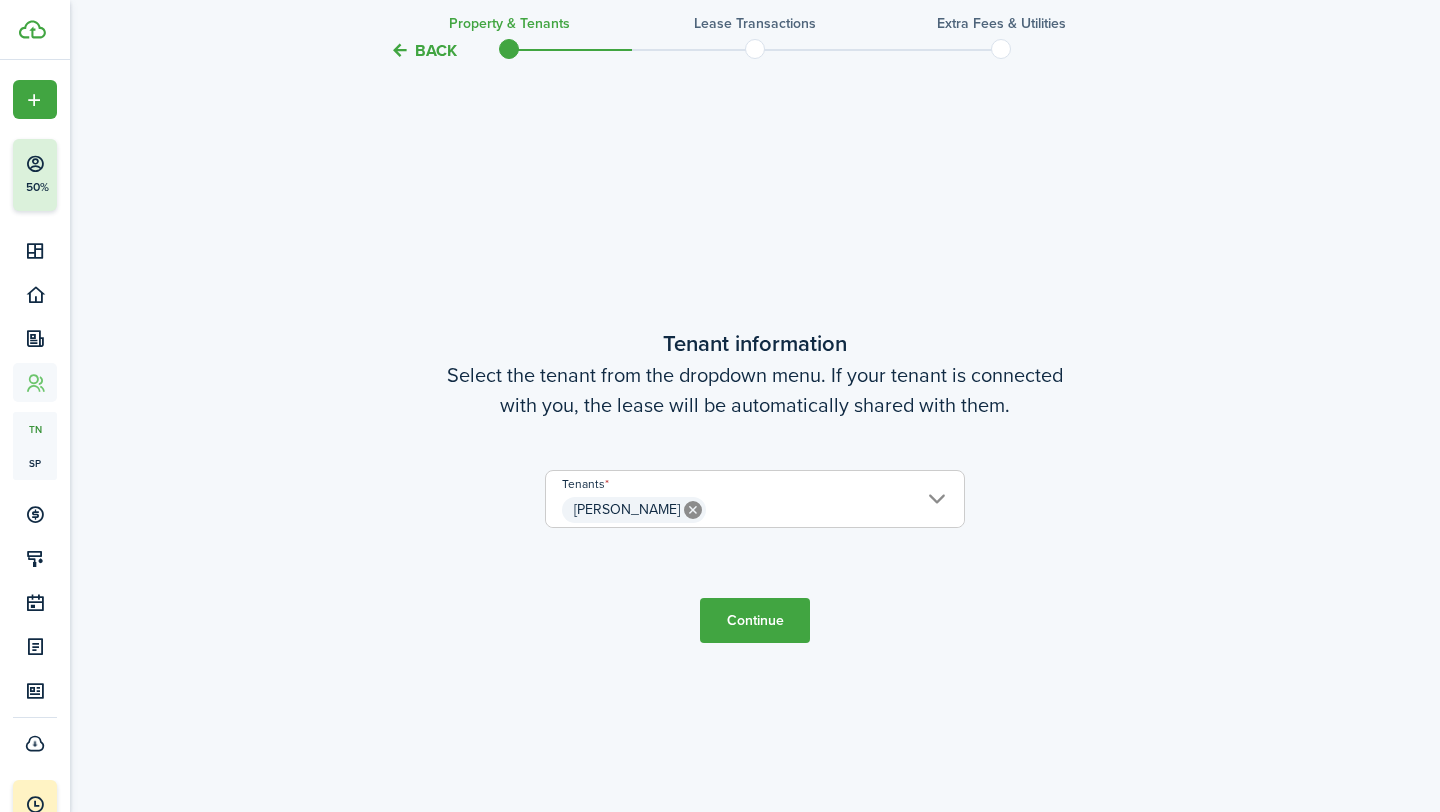 click on "Continue" at bounding box center (755, 620) 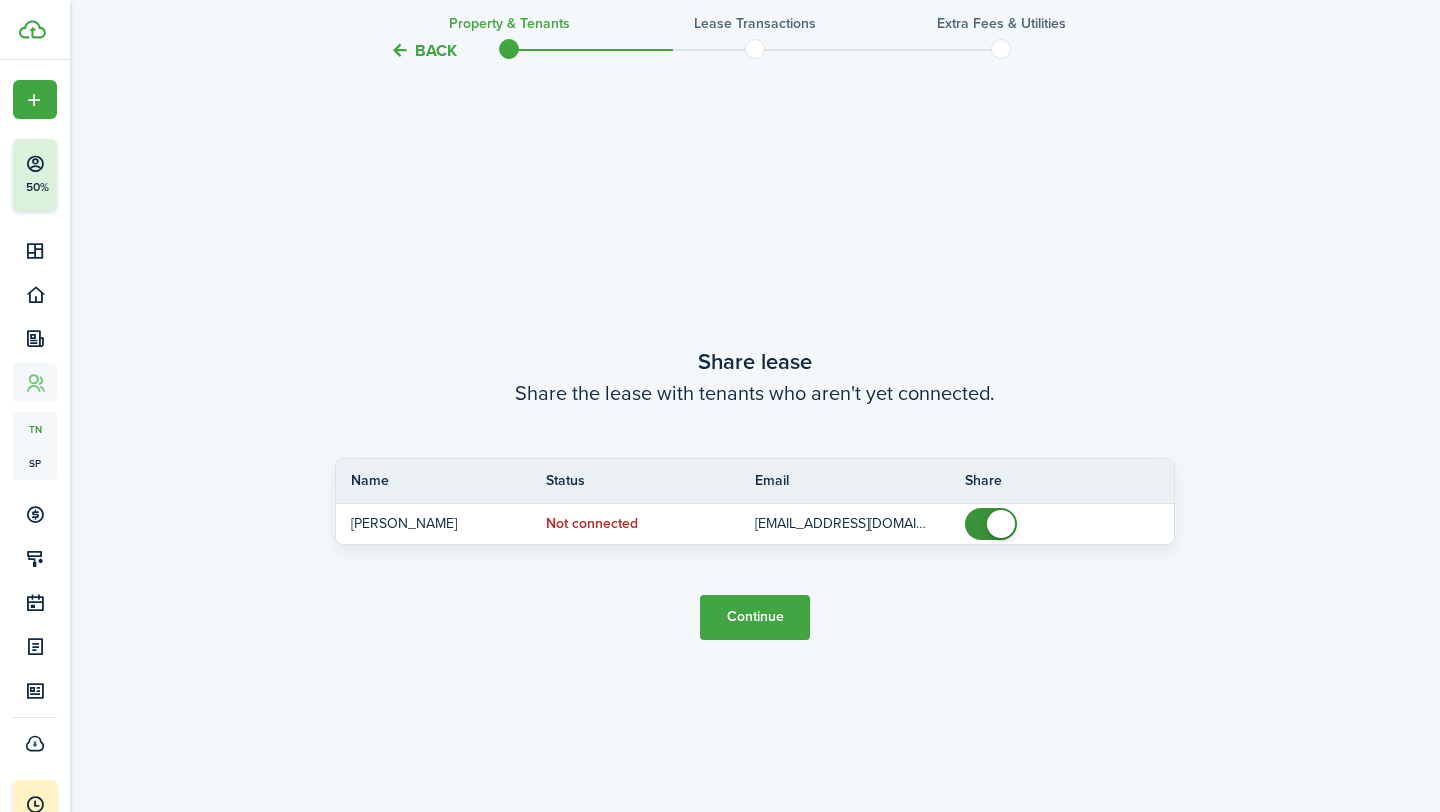 scroll, scrollTop: 1490, scrollLeft: 0, axis: vertical 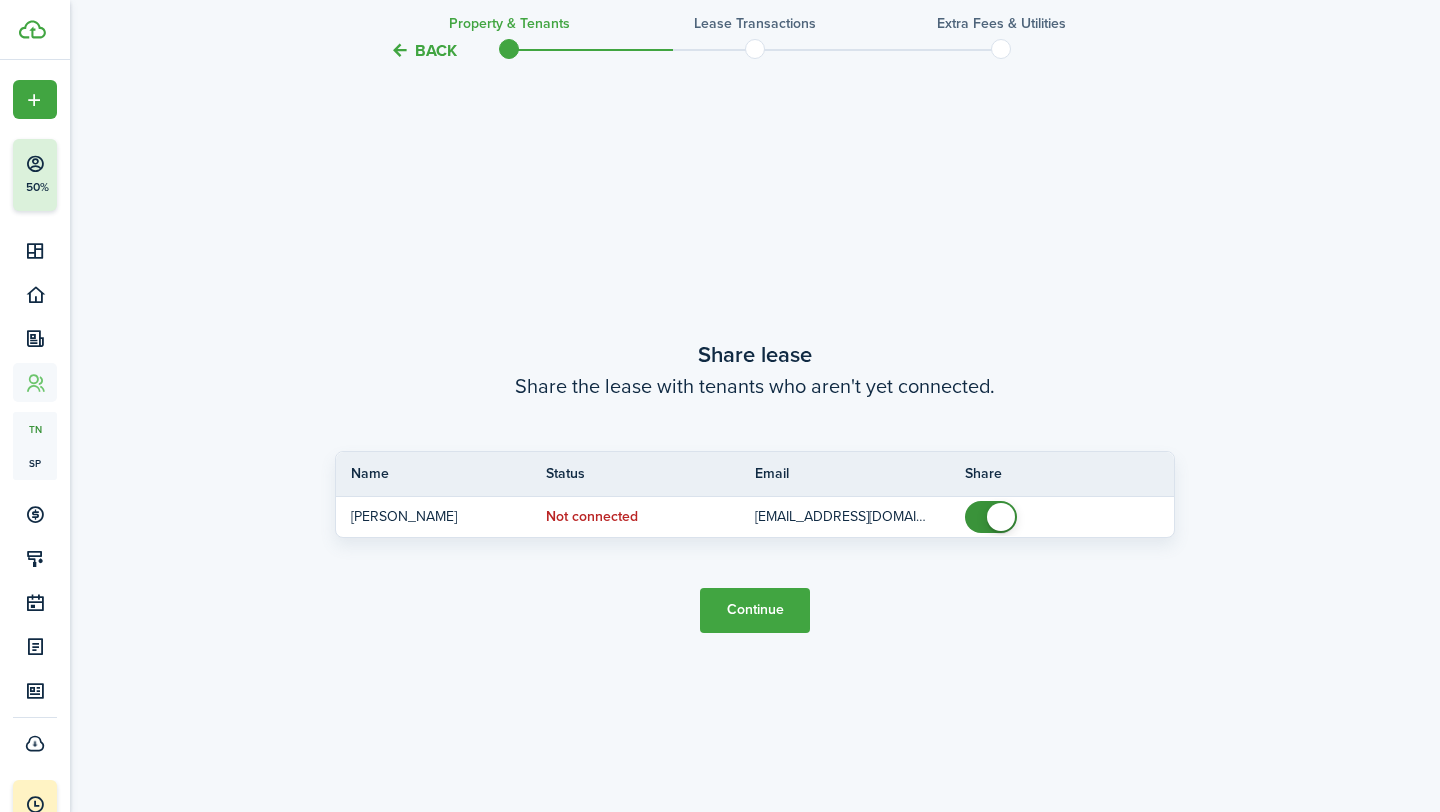 click on "Continue" at bounding box center (755, 610) 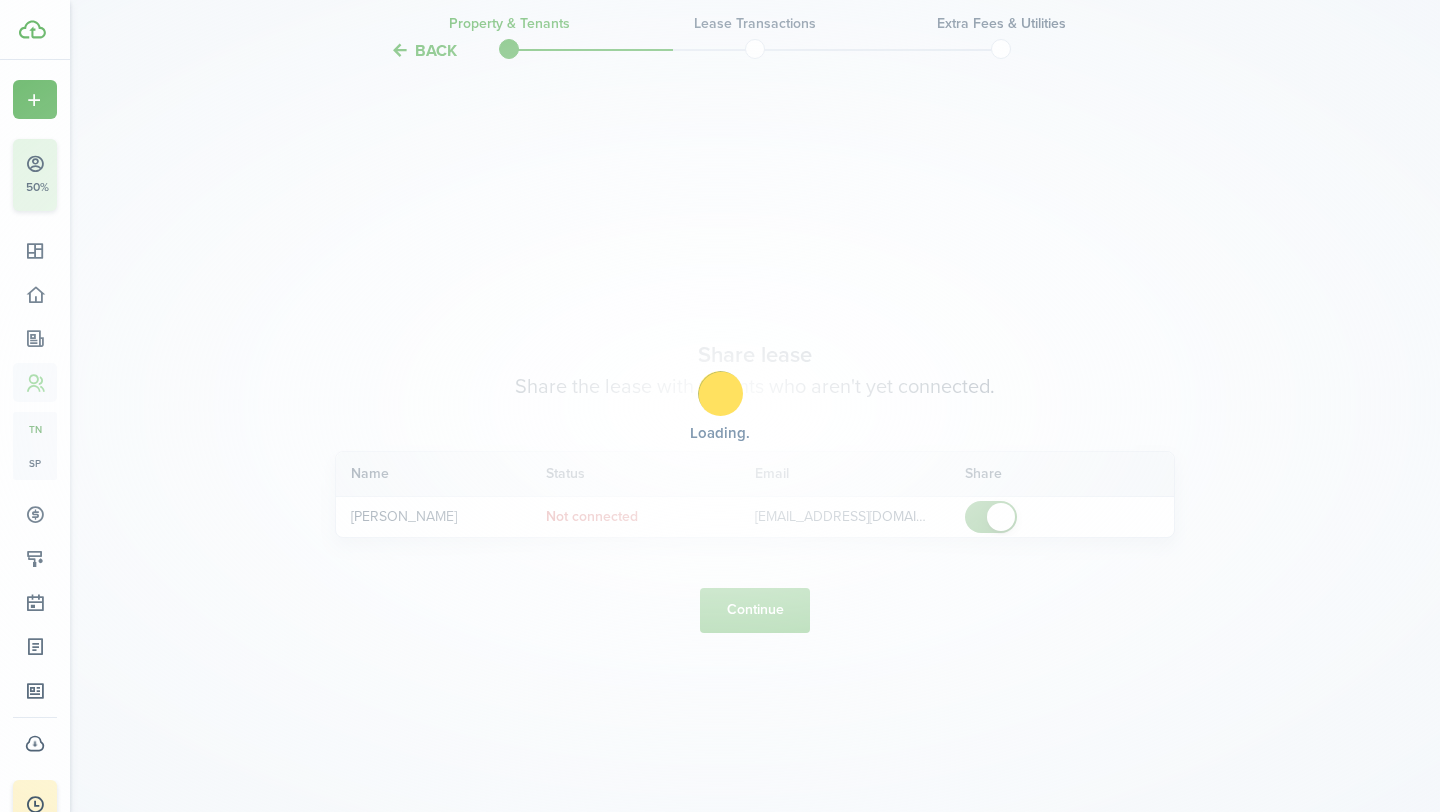 scroll, scrollTop: 0, scrollLeft: 0, axis: both 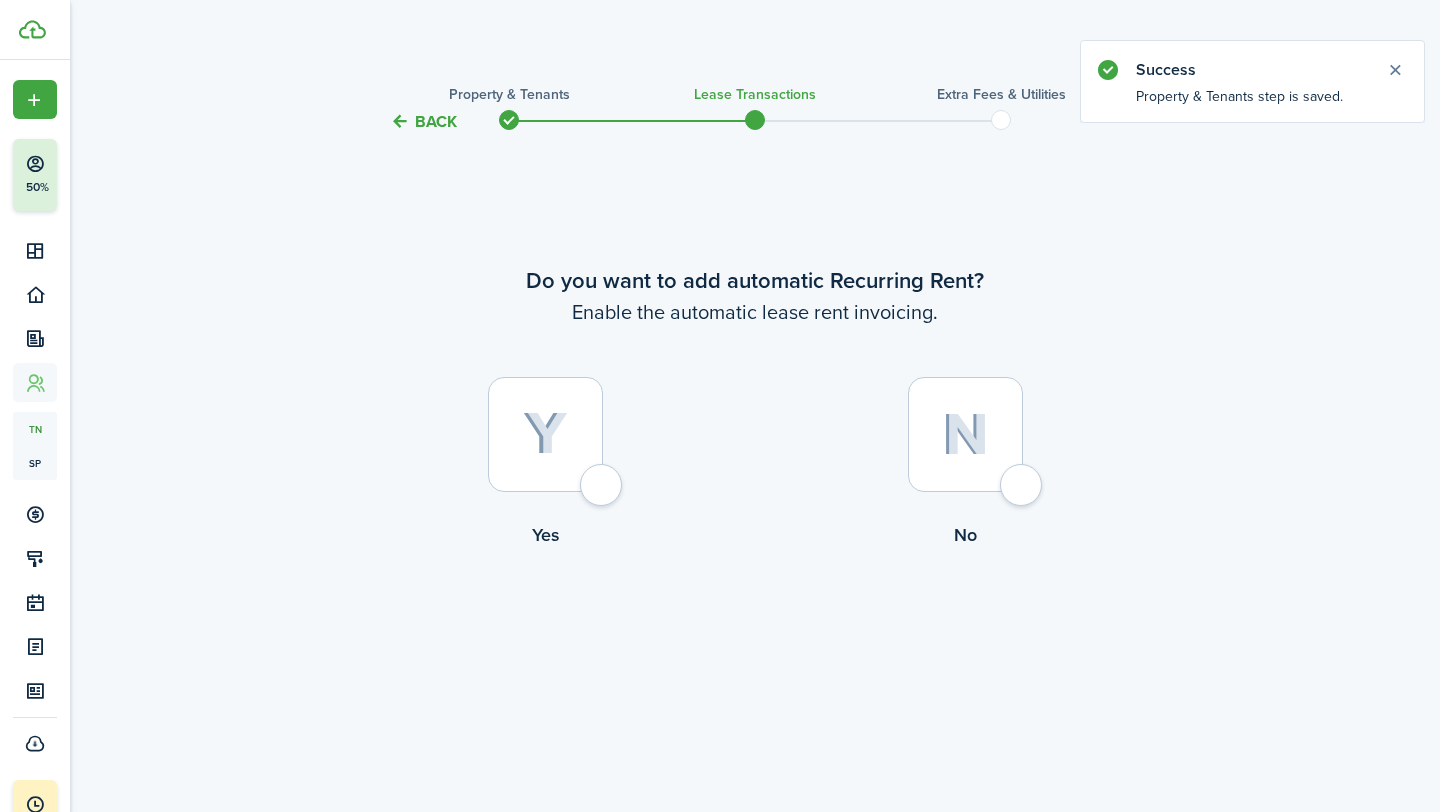click 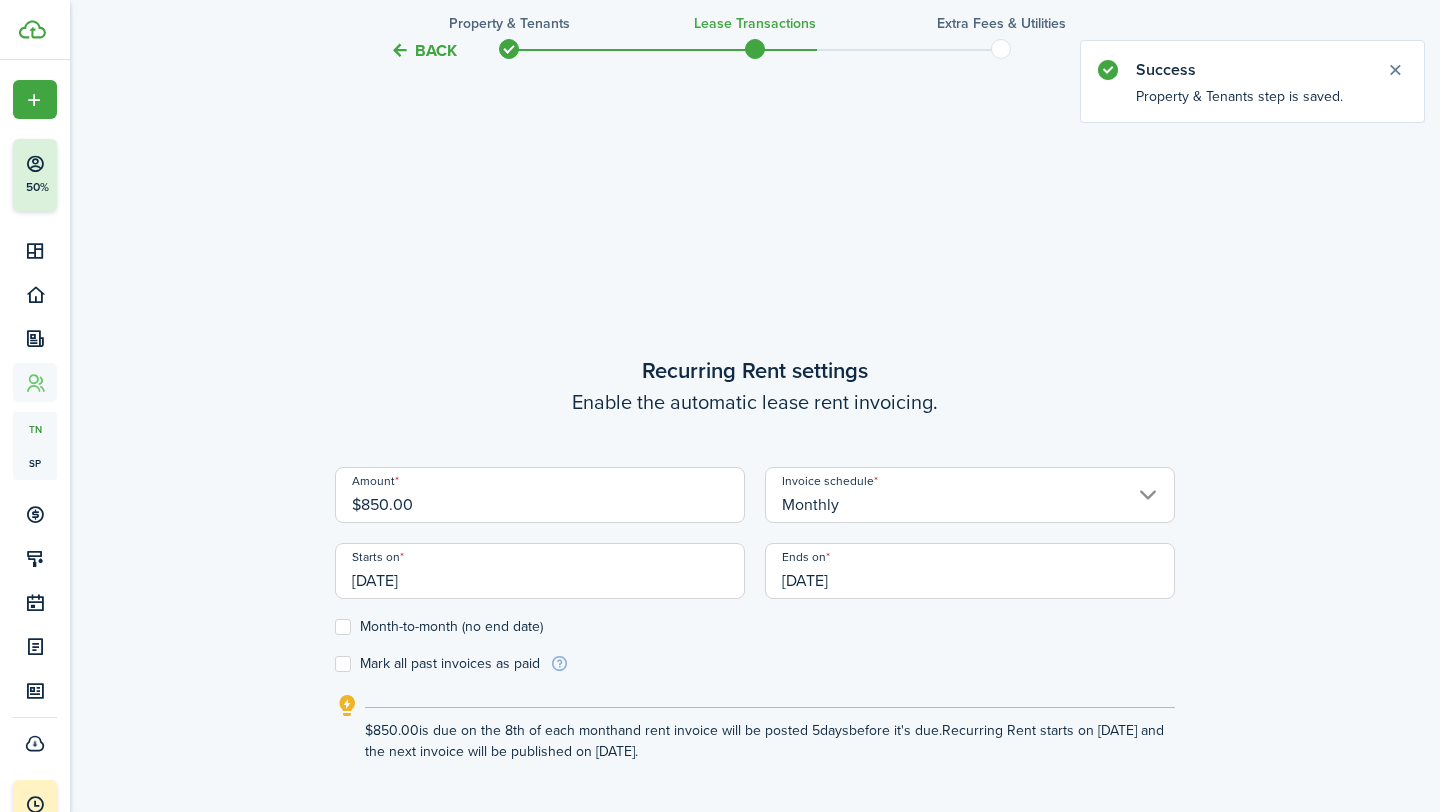 scroll, scrollTop: 678, scrollLeft: 0, axis: vertical 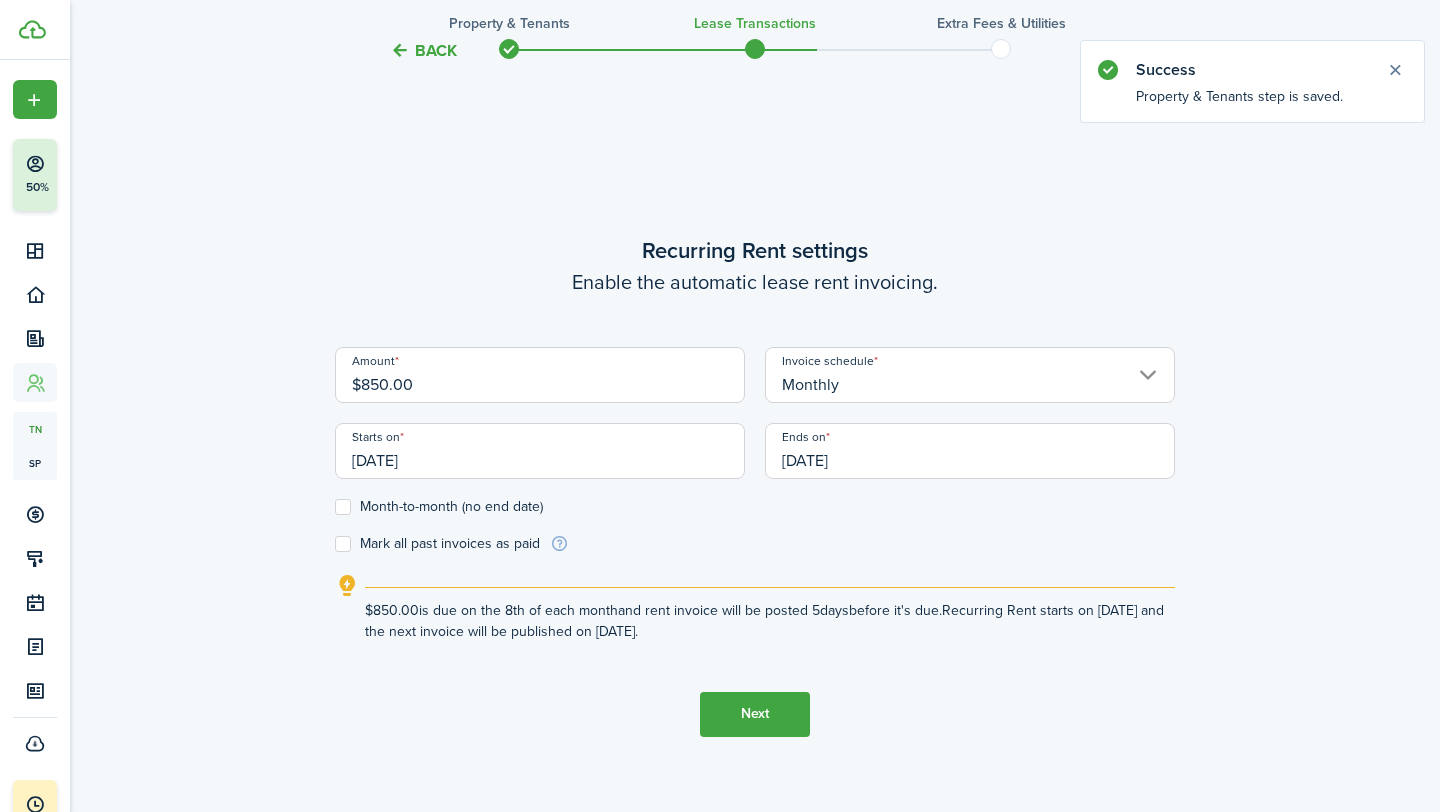 click on "[DATE]" at bounding box center (540, 451) 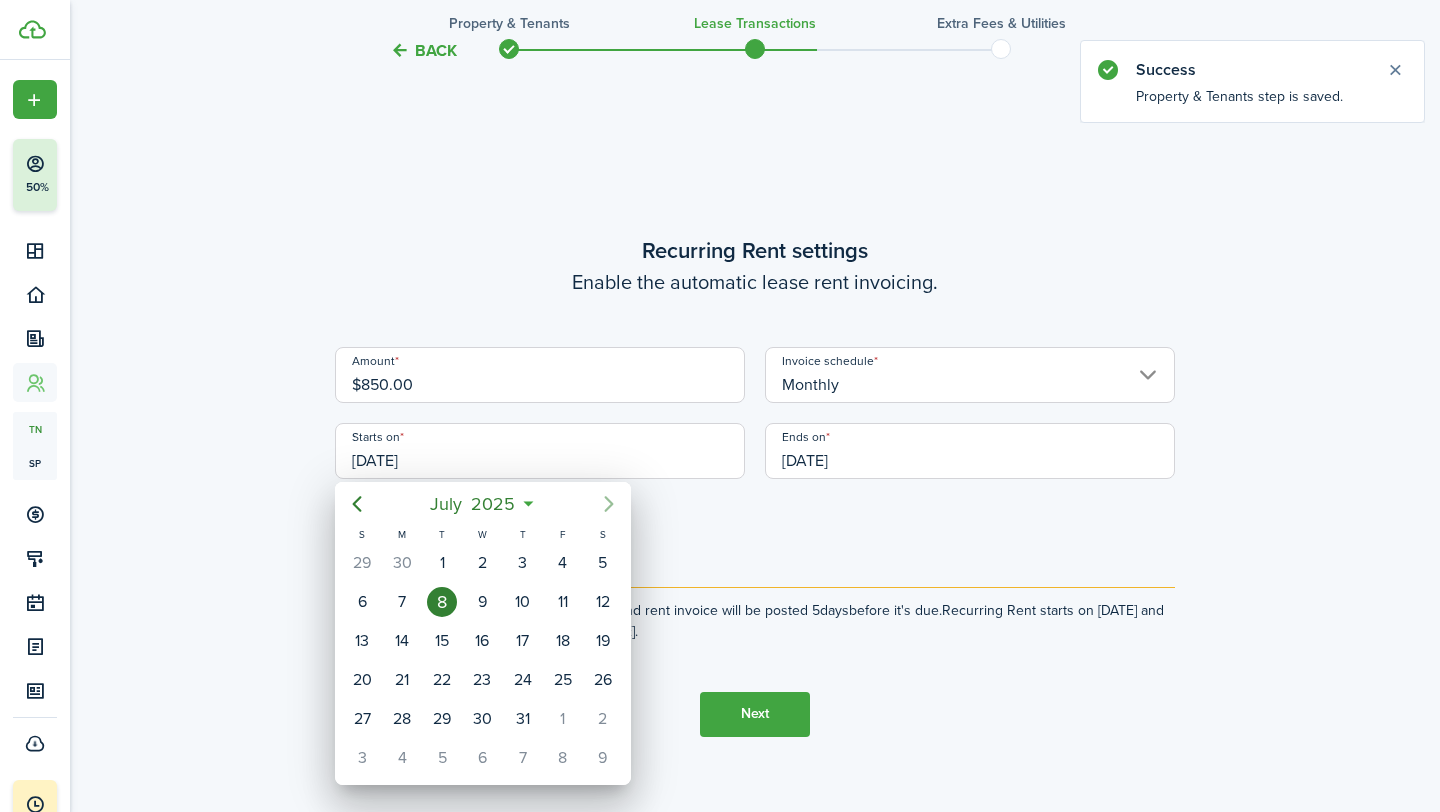 click 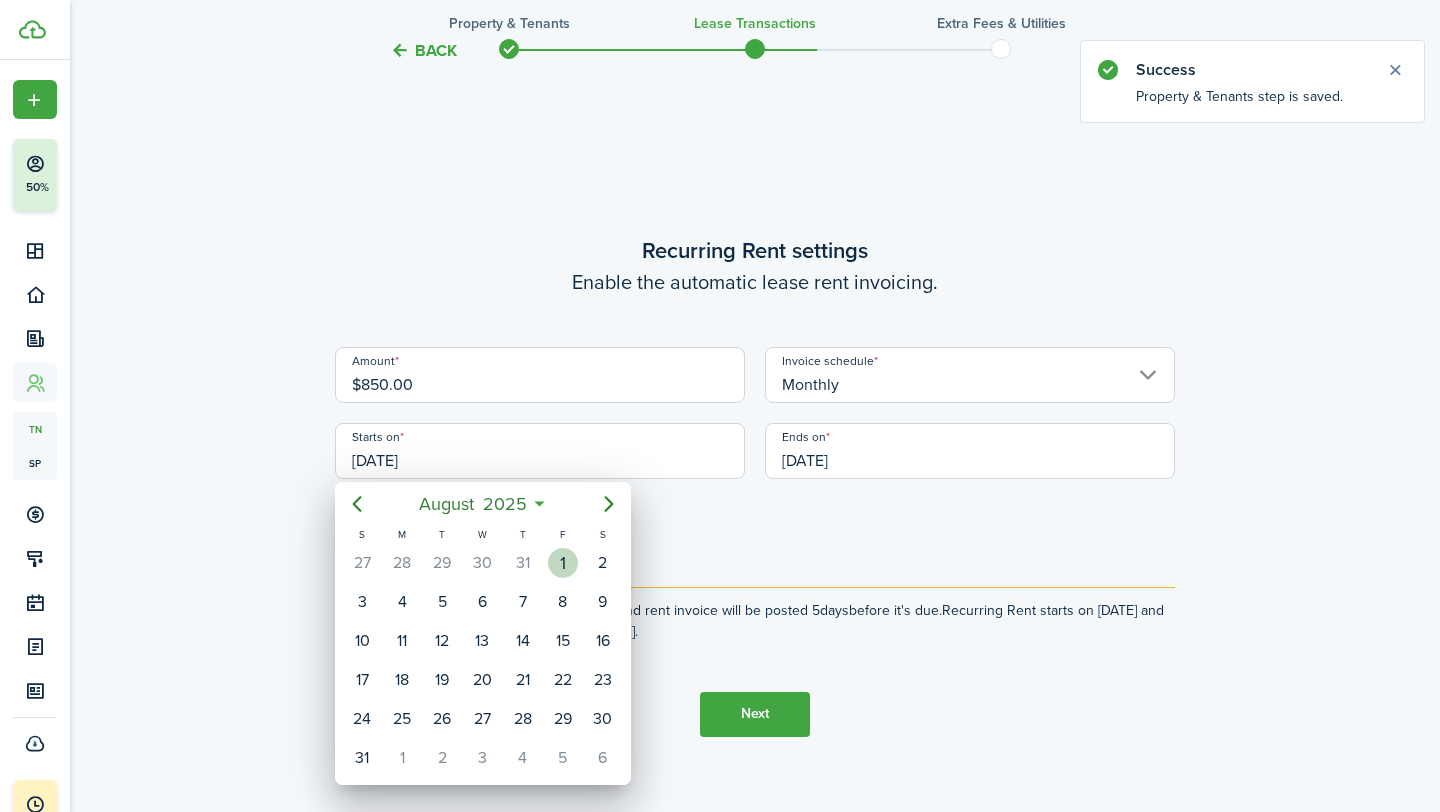 click on "1" at bounding box center (563, 563) 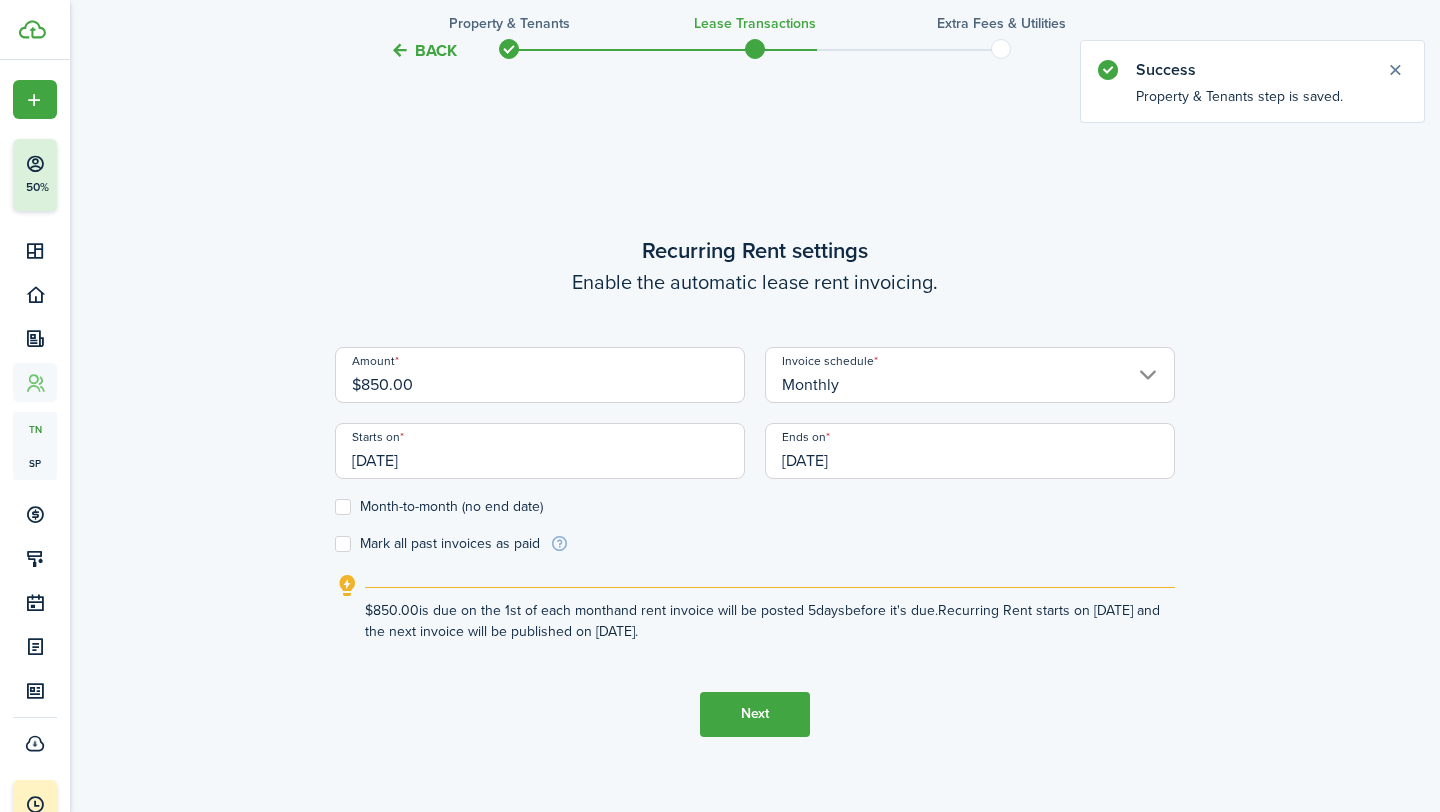 click on "[DATE]" at bounding box center [970, 451] 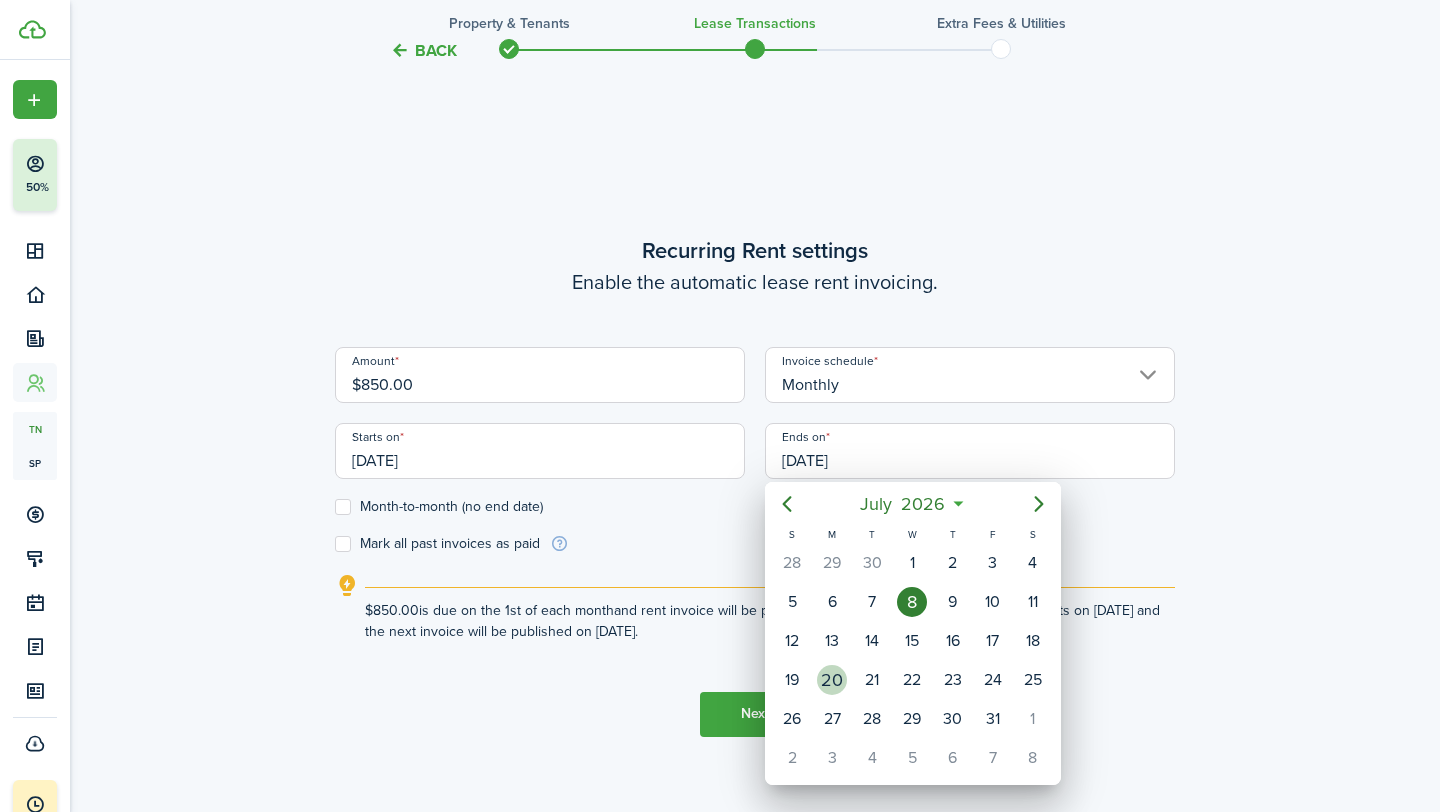 click on "20" at bounding box center [832, 680] 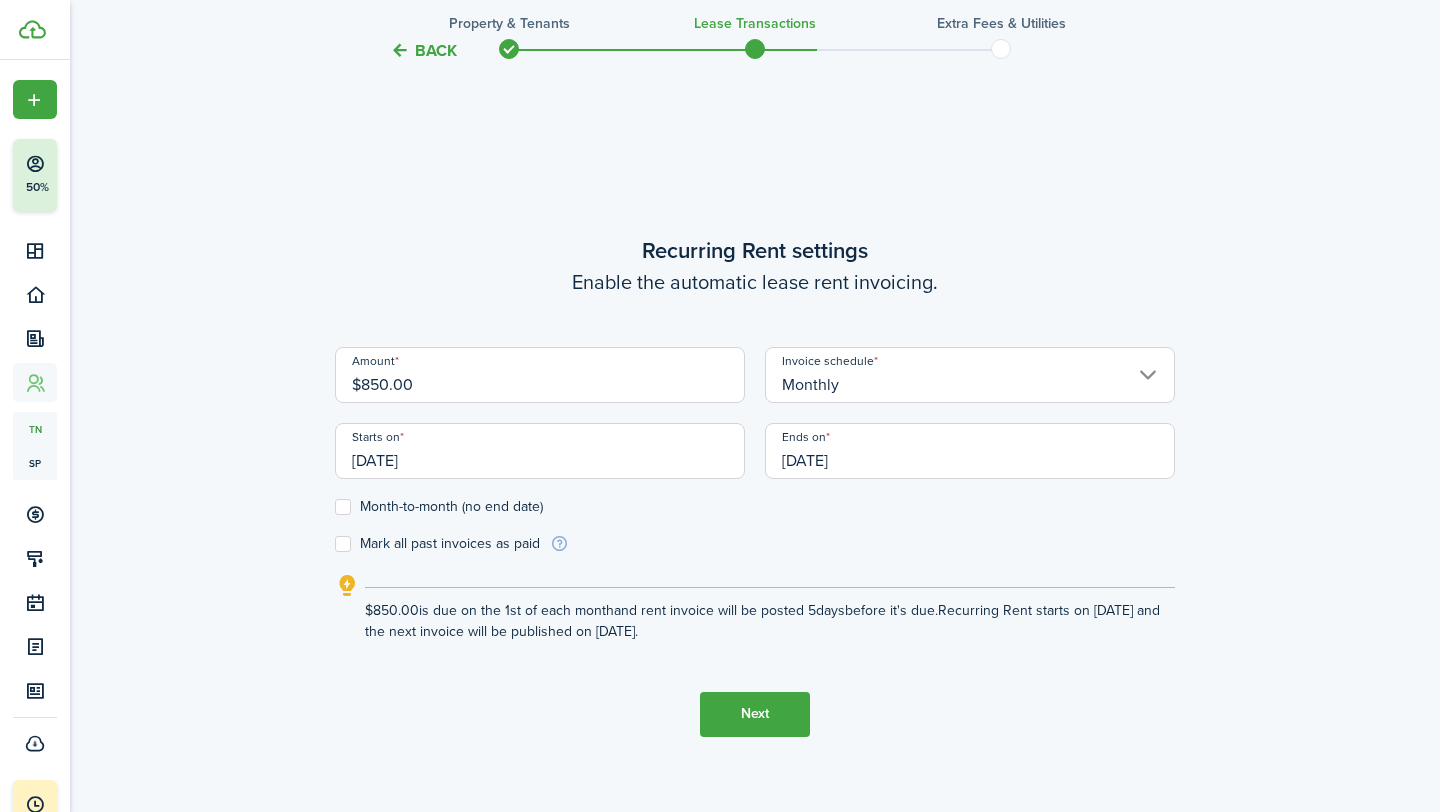 click on "Next" at bounding box center [755, 714] 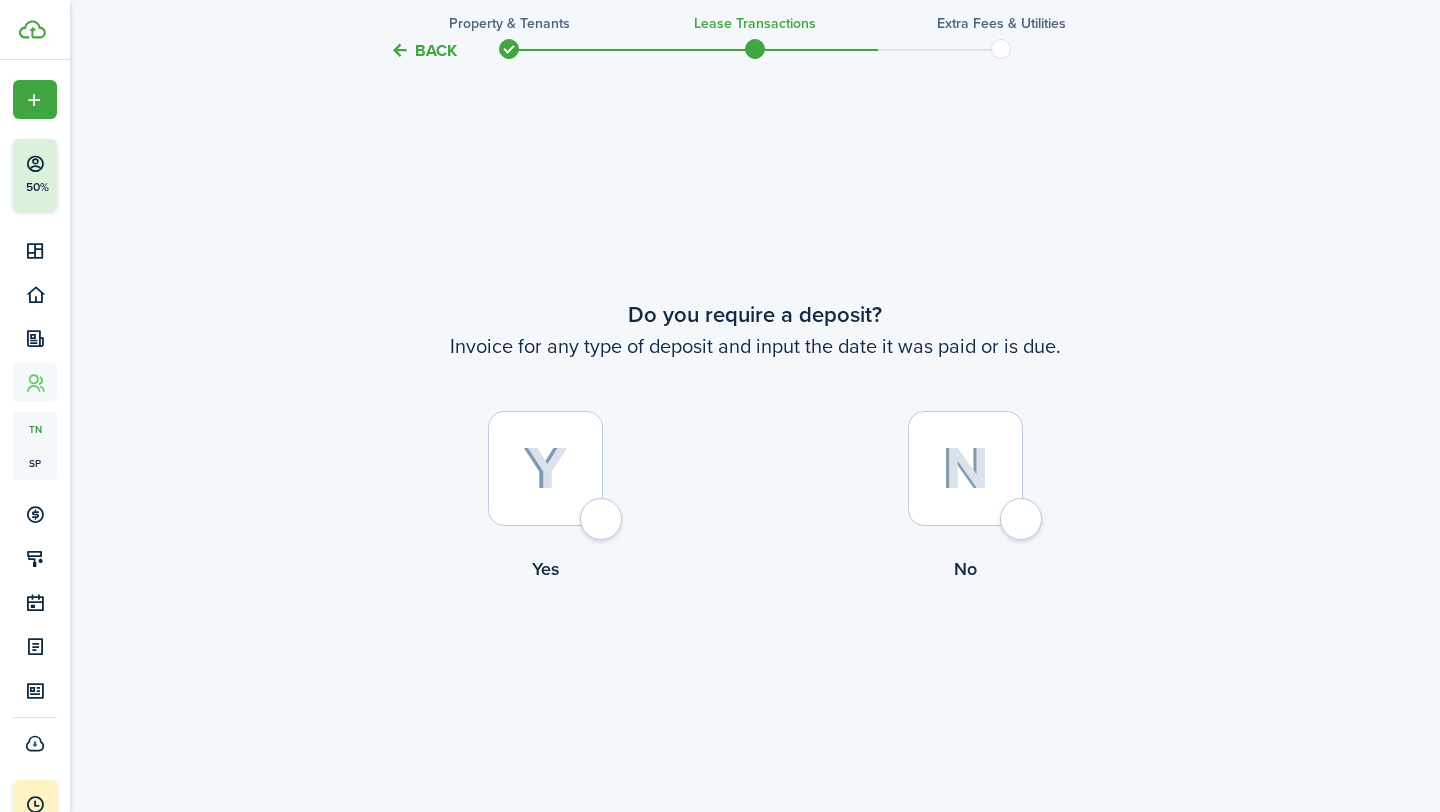 scroll, scrollTop: 1490, scrollLeft: 0, axis: vertical 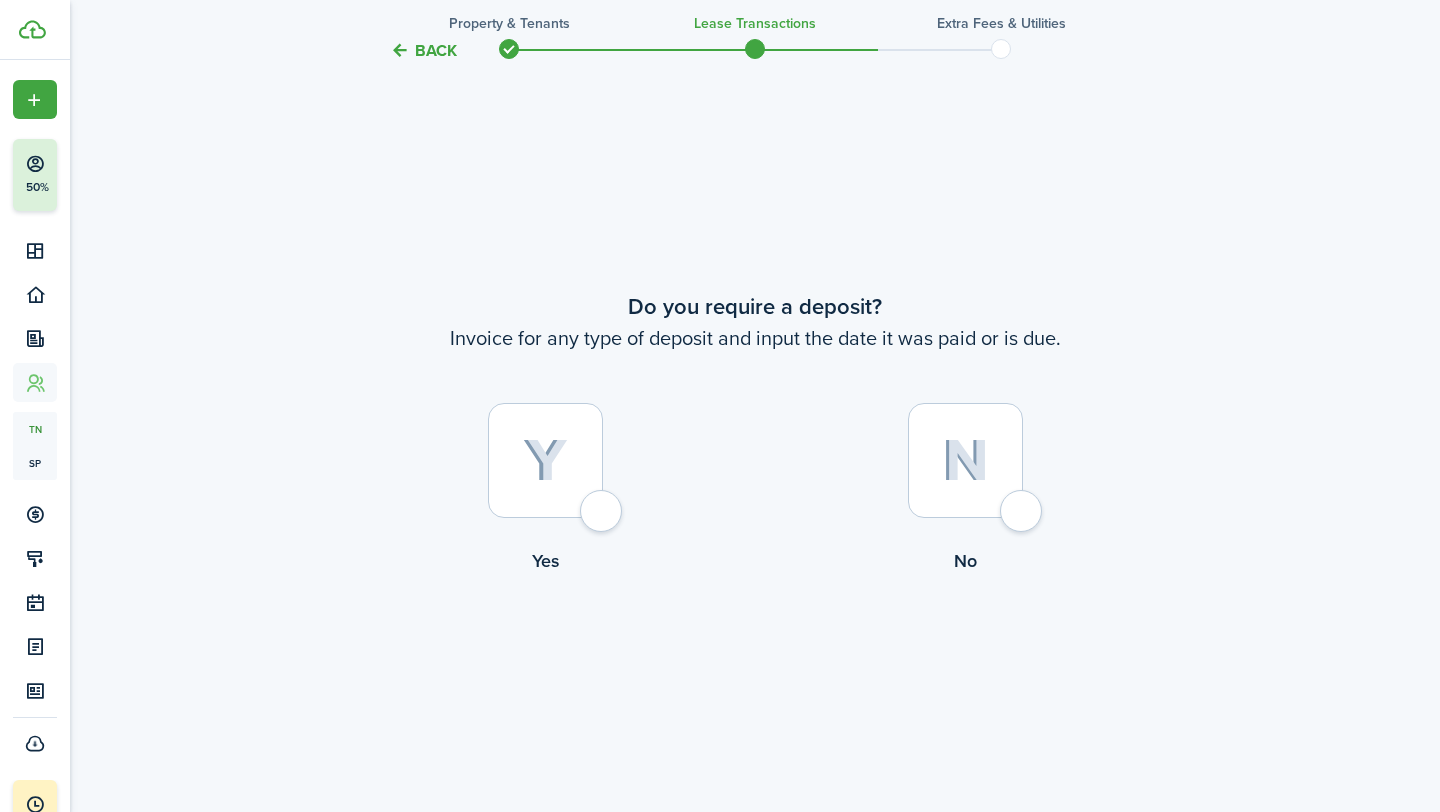 click 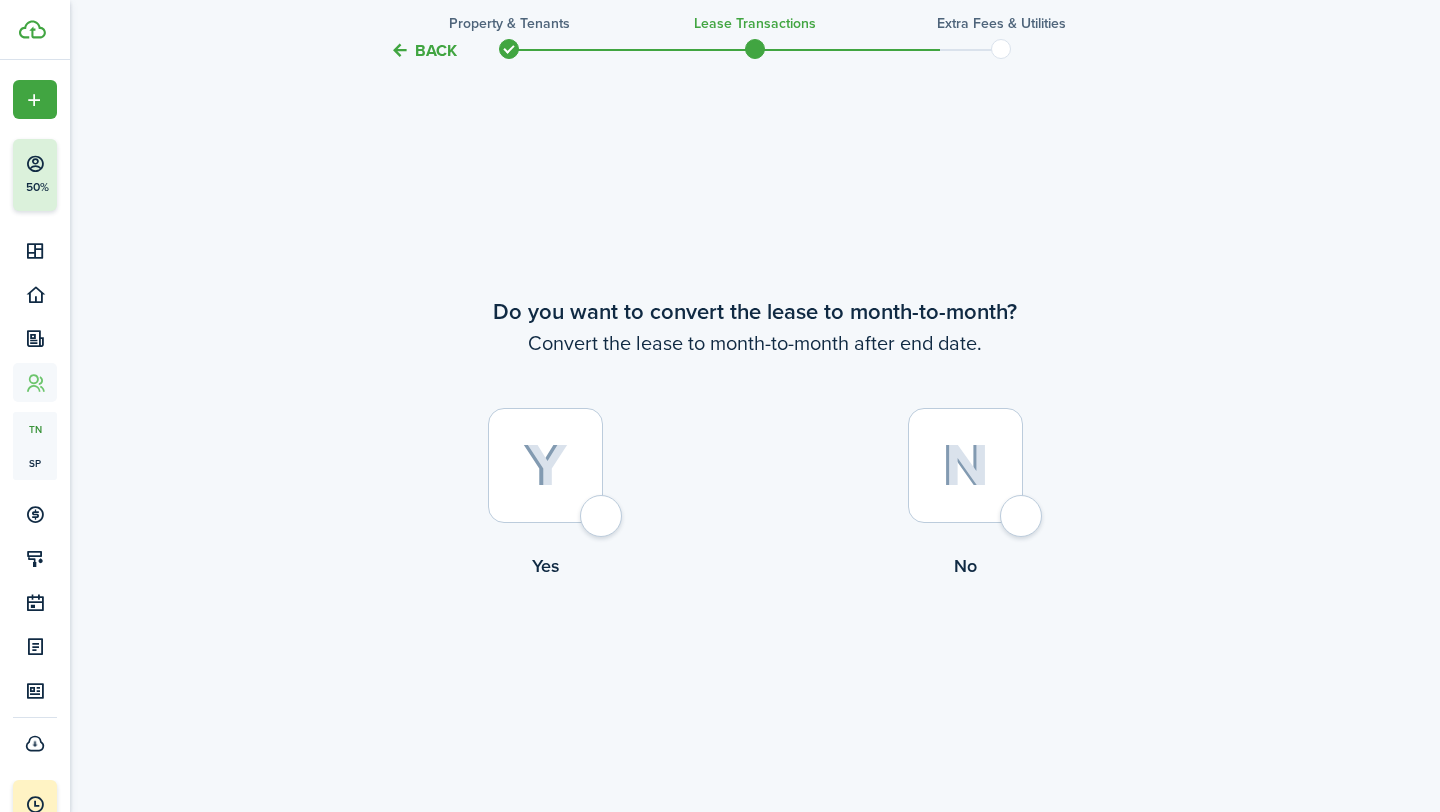 scroll, scrollTop: 2302, scrollLeft: 0, axis: vertical 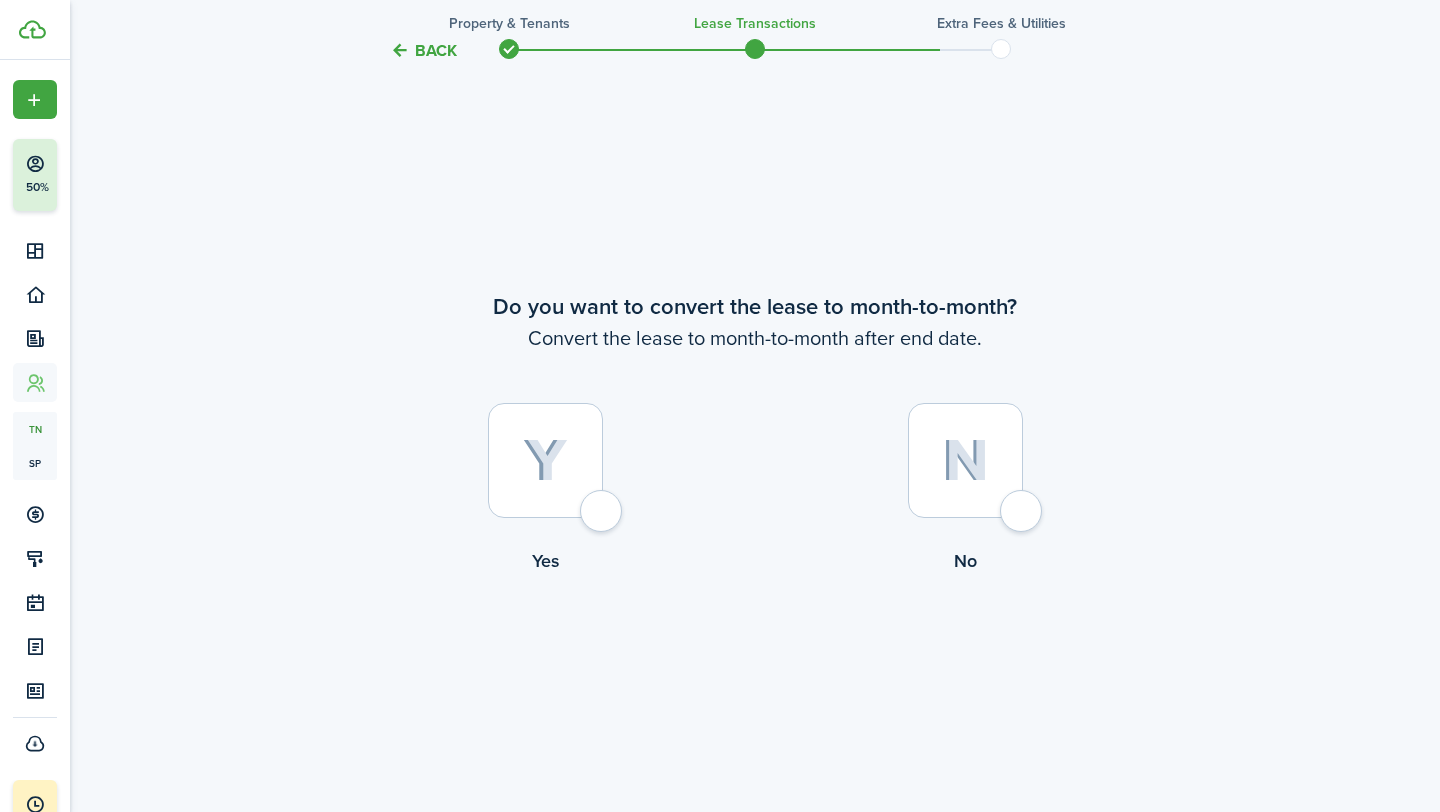 click 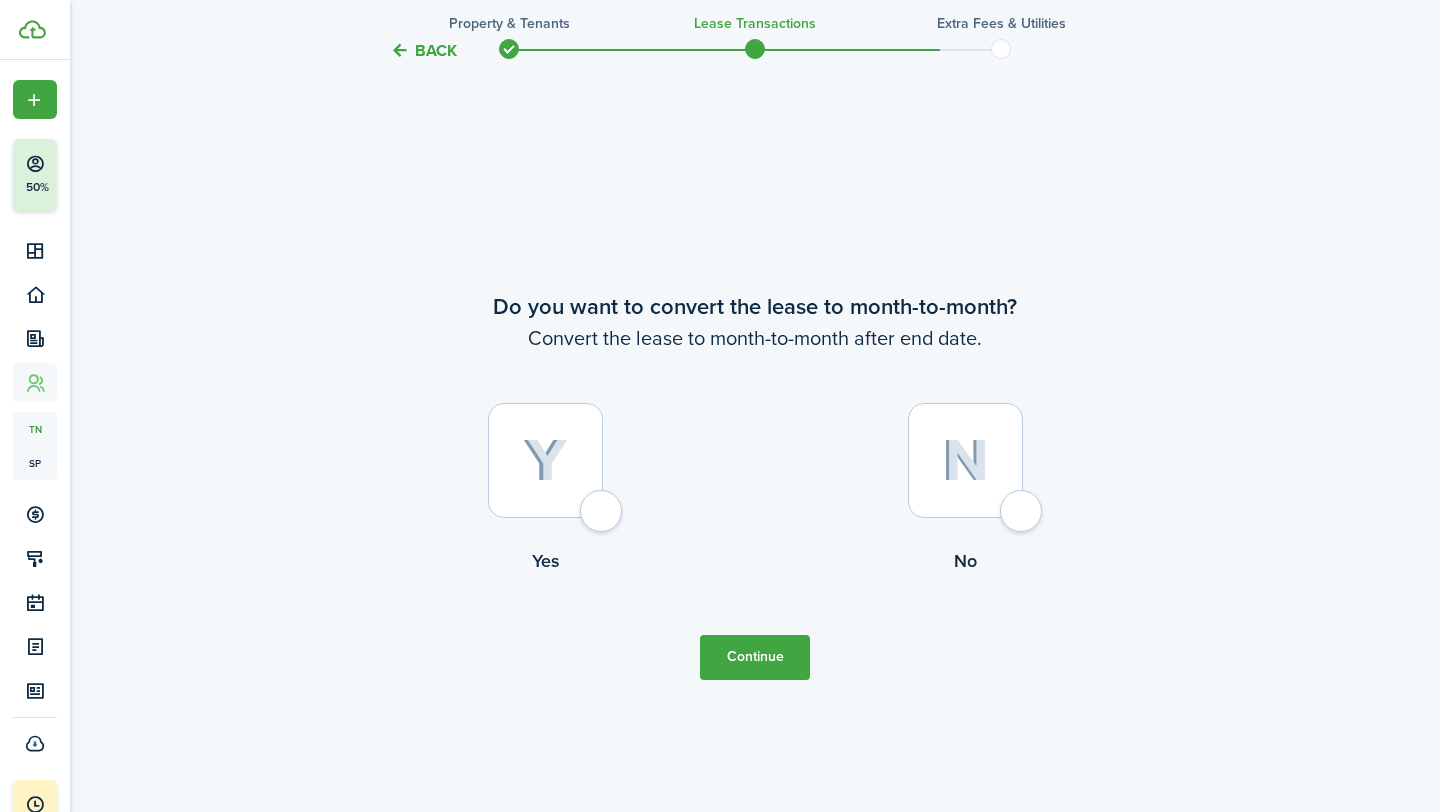 click on "Continue" at bounding box center [755, 657] 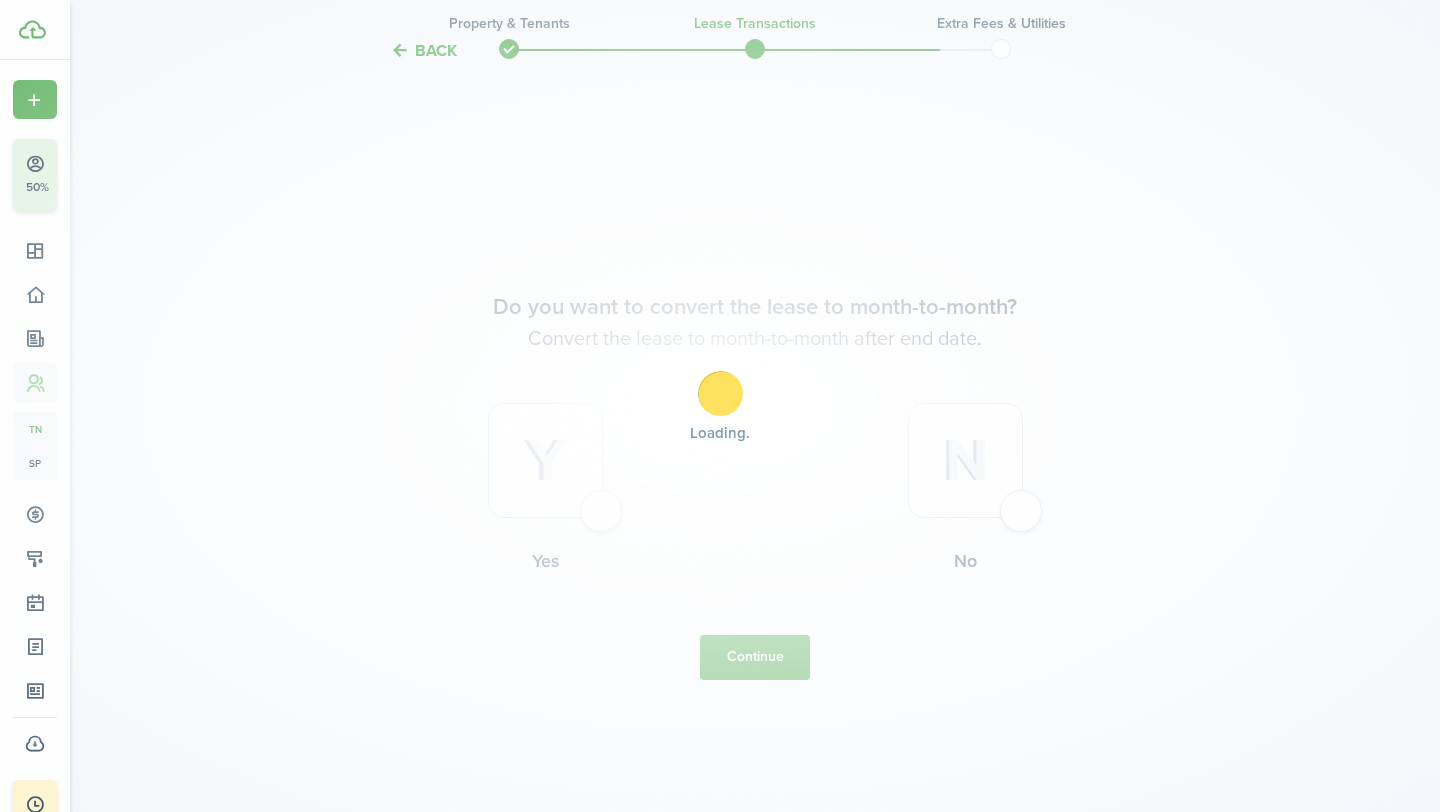 scroll, scrollTop: 0, scrollLeft: 0, axis: both 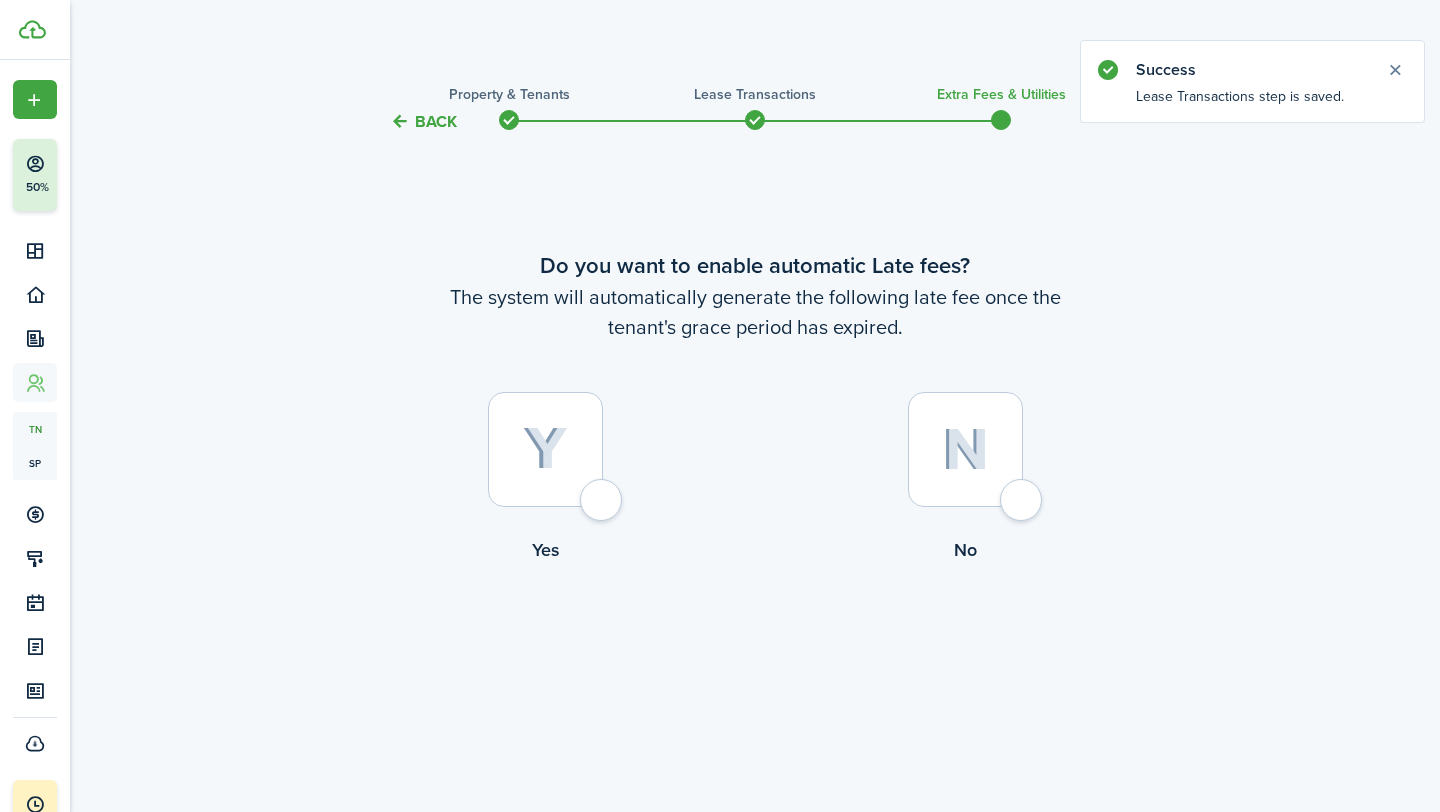 click 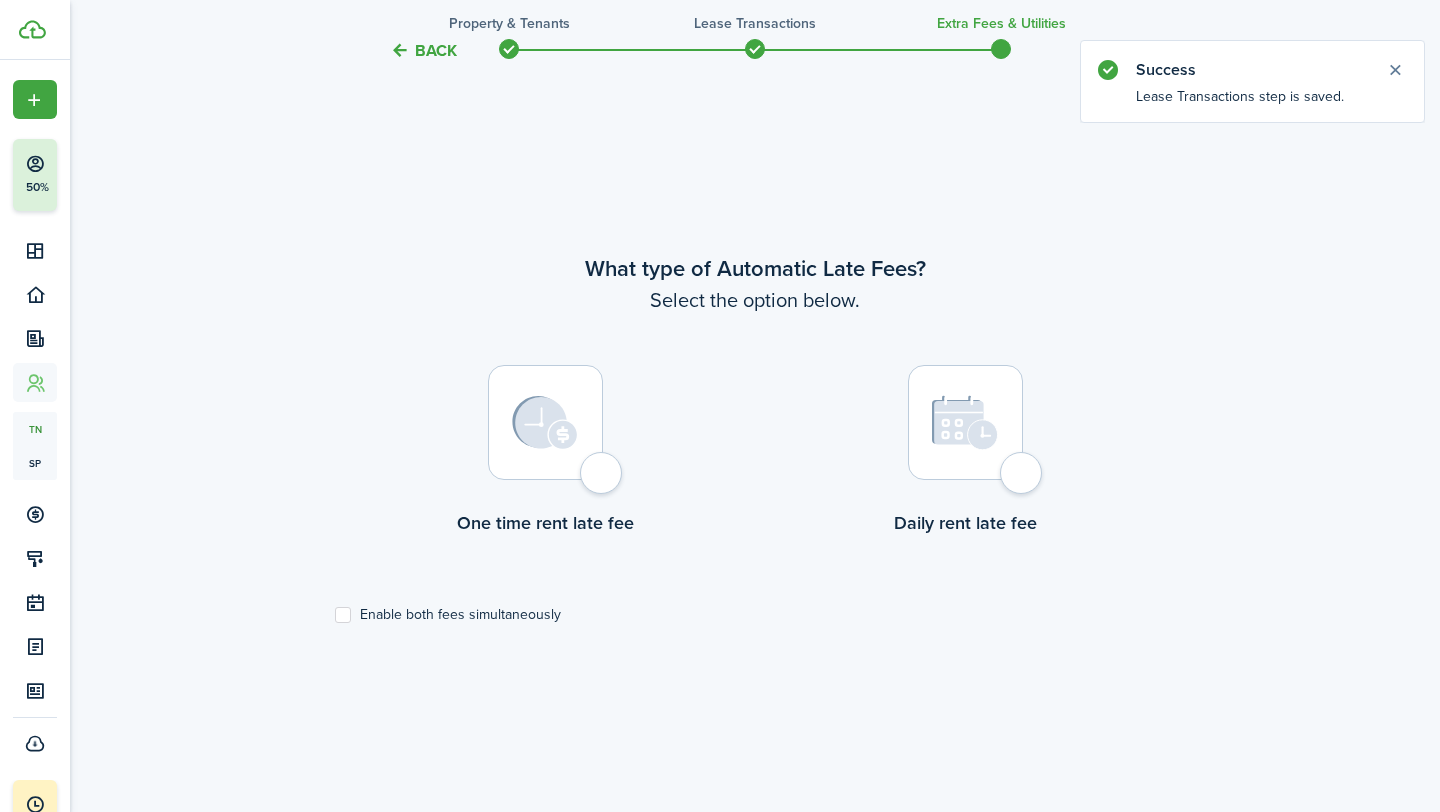click on "One time rent late fee" 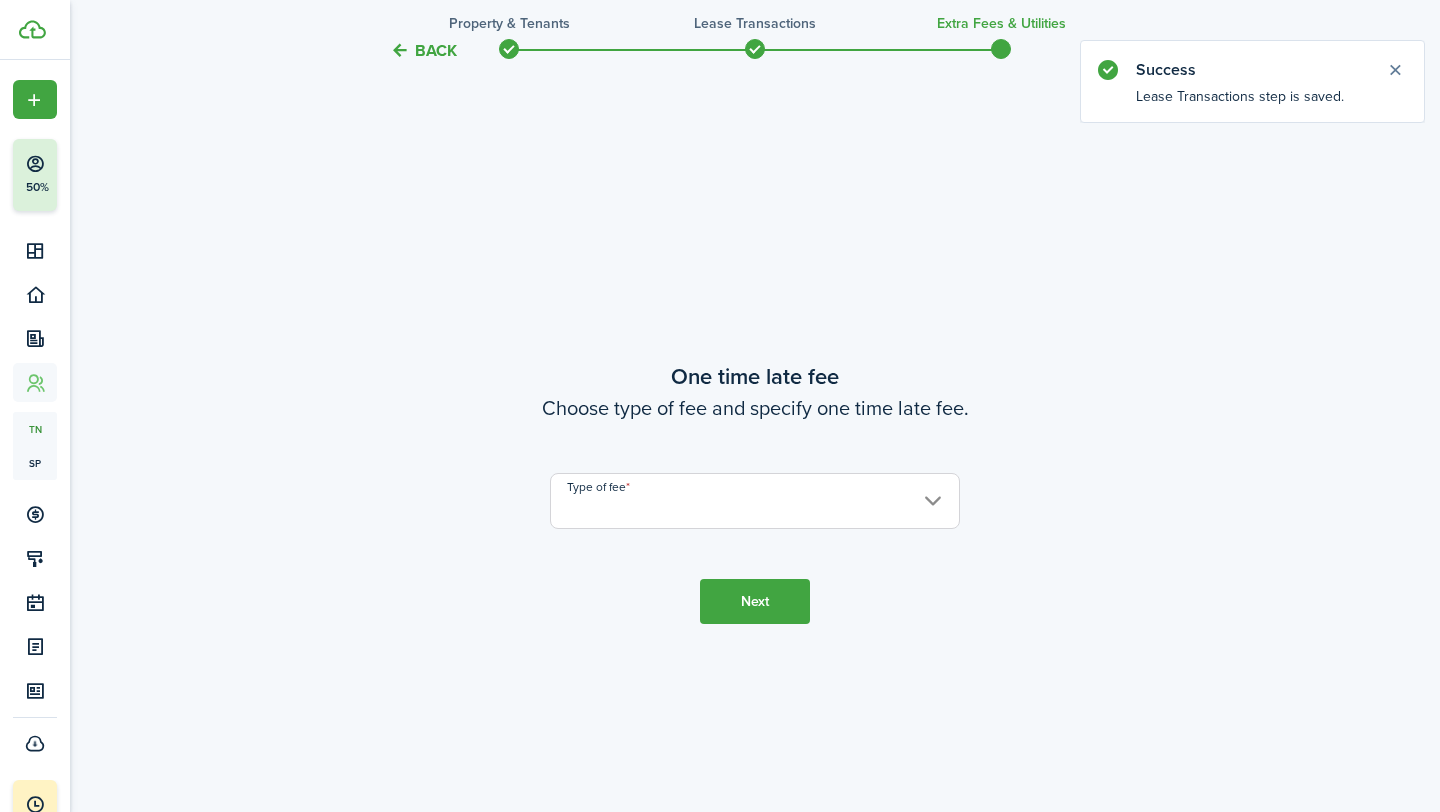 scroll, scrollTop: 1490, scrollLeft: 0, axis: vertical 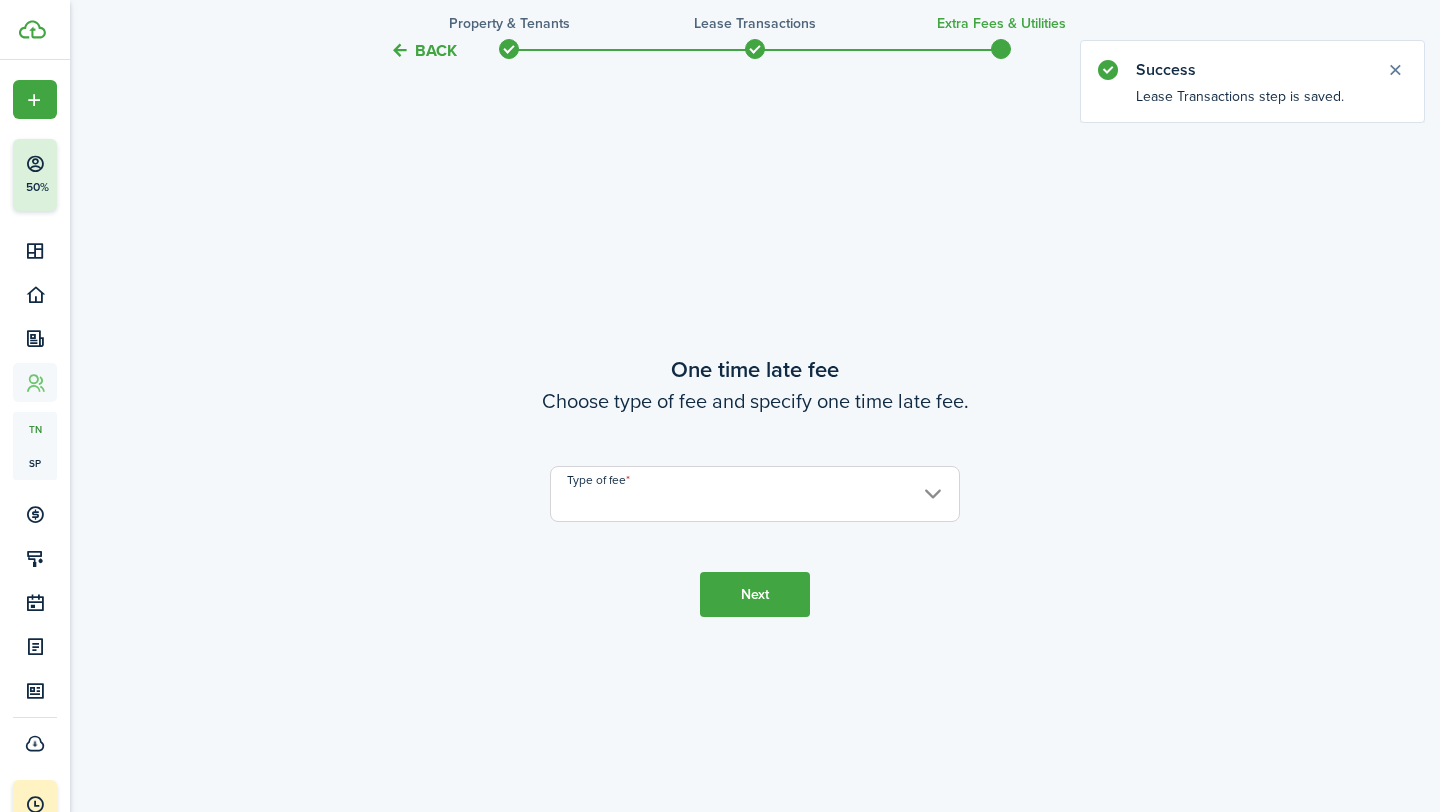 click on "Type of fee" at bounding box center (755, 494) 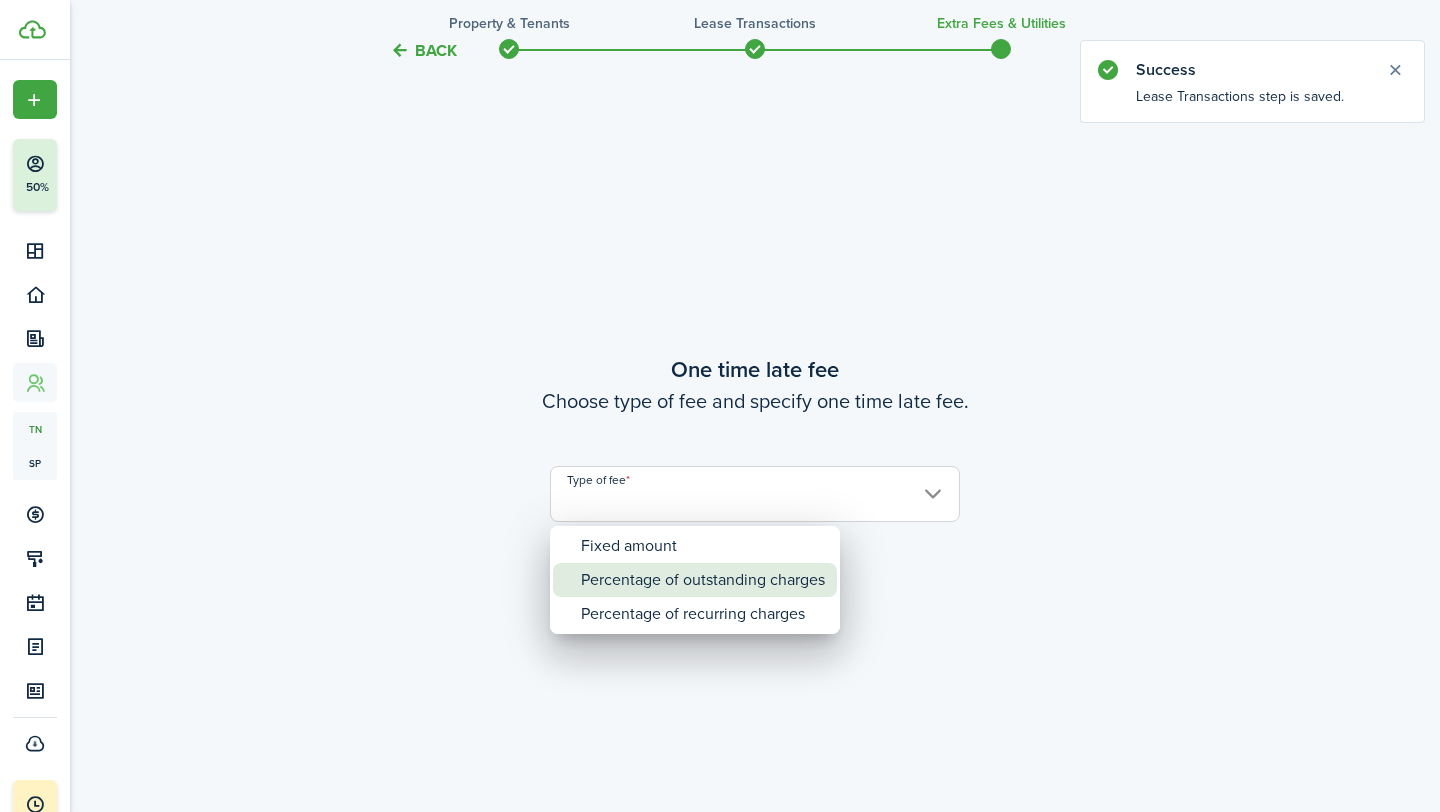 click on "Percentage of outstanding charges" at bounding box center (703, 580) 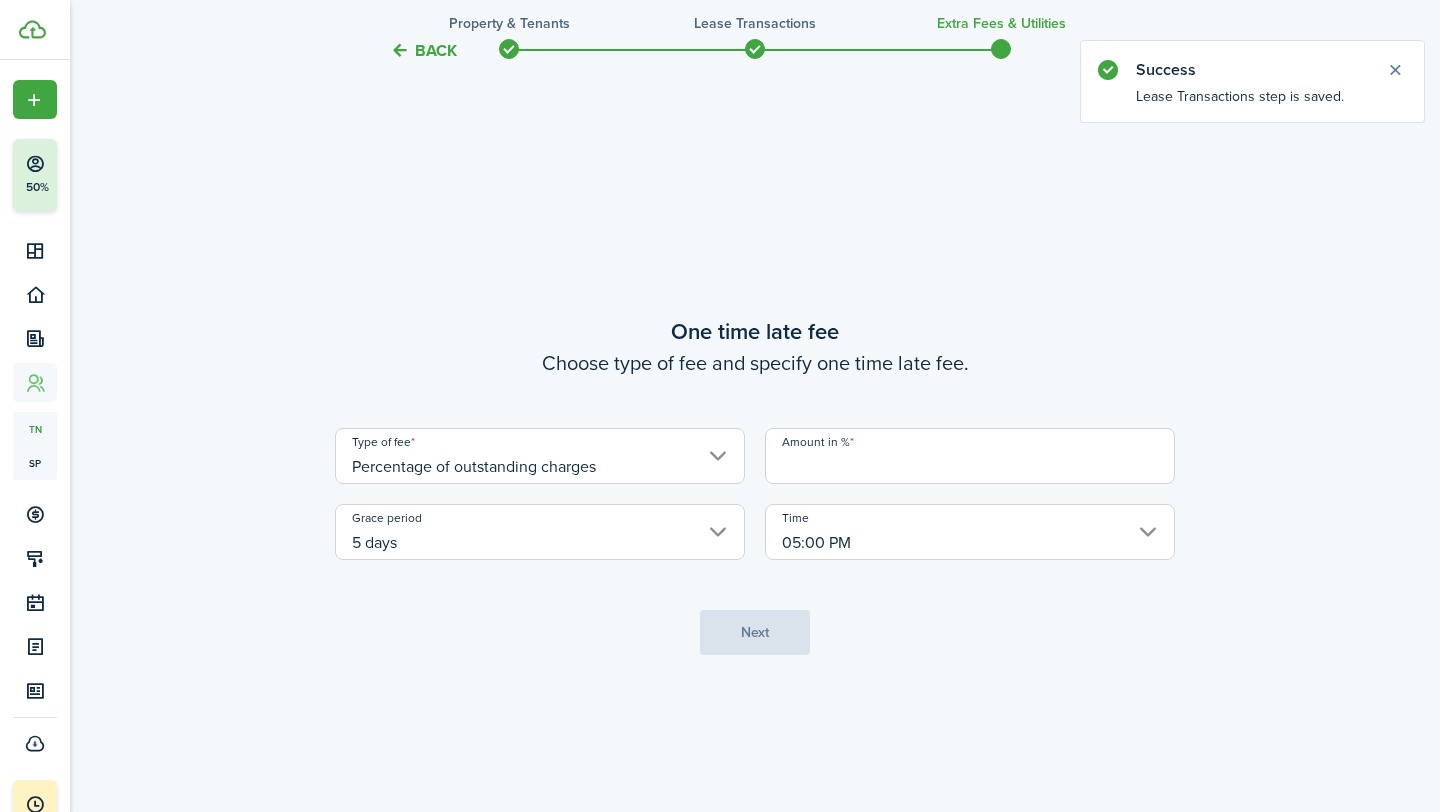 click on "5 days" at bounding box center [540, 532] 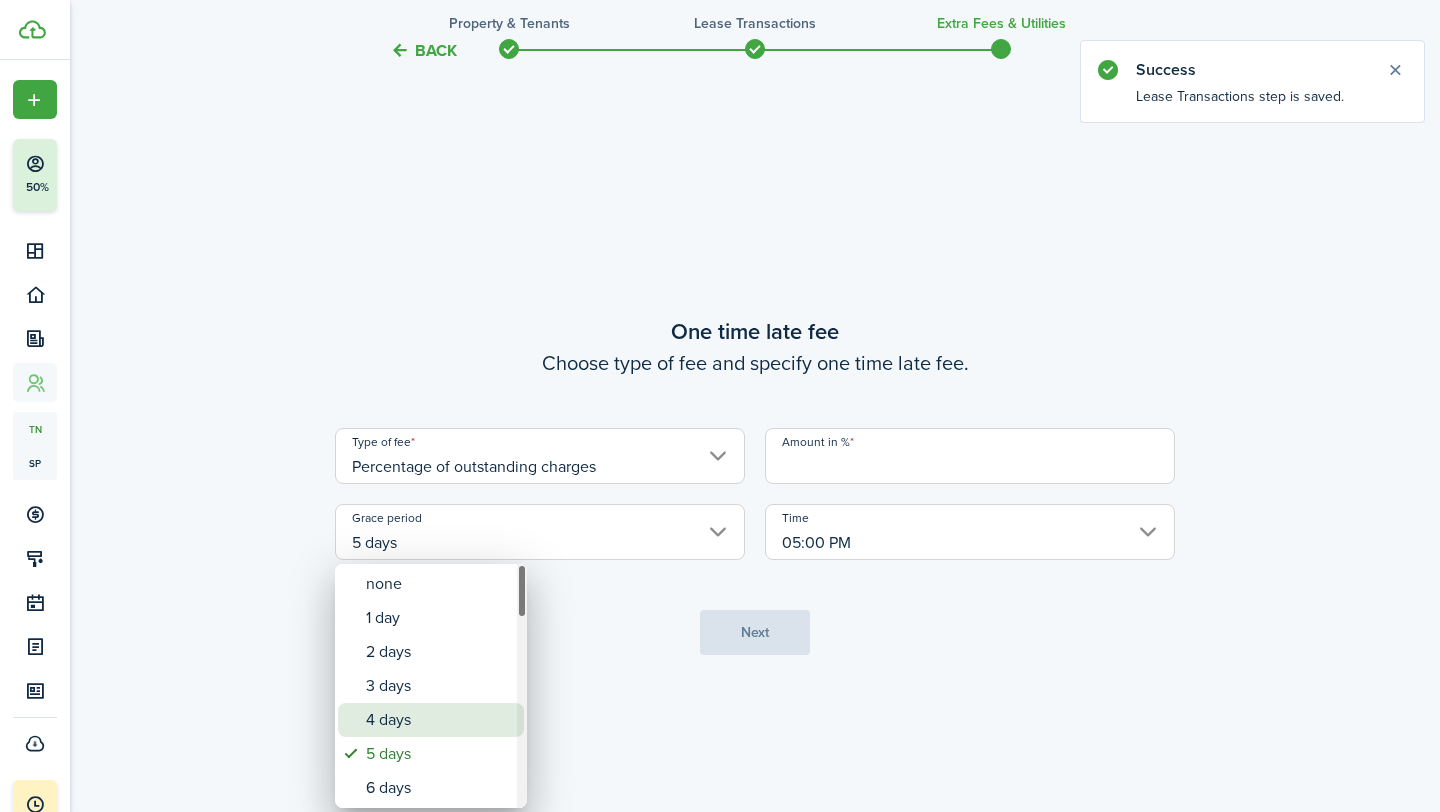 click on "4 days" at bounding box center [439, 720] 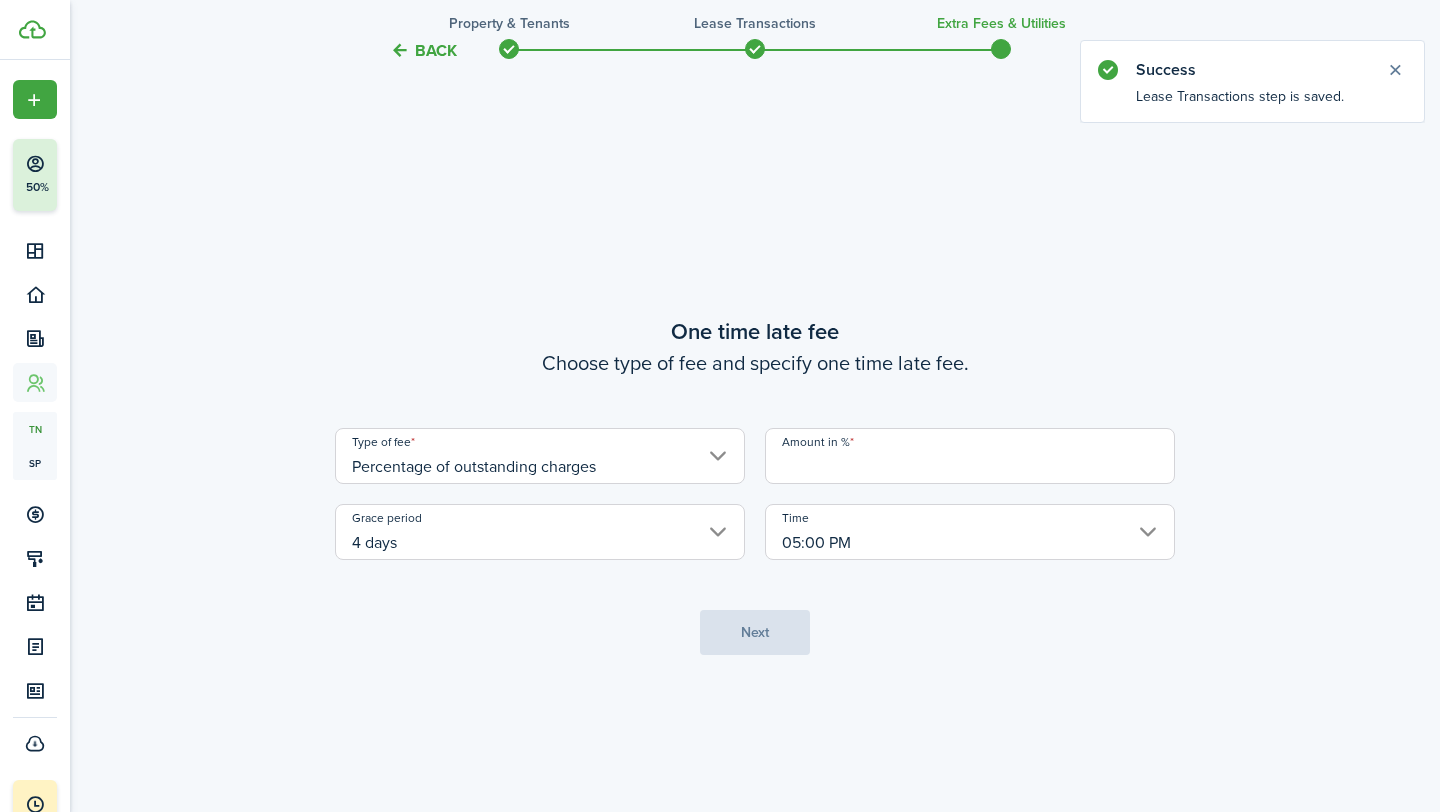 click on "Amount in %" at bounding box center [970, 456] 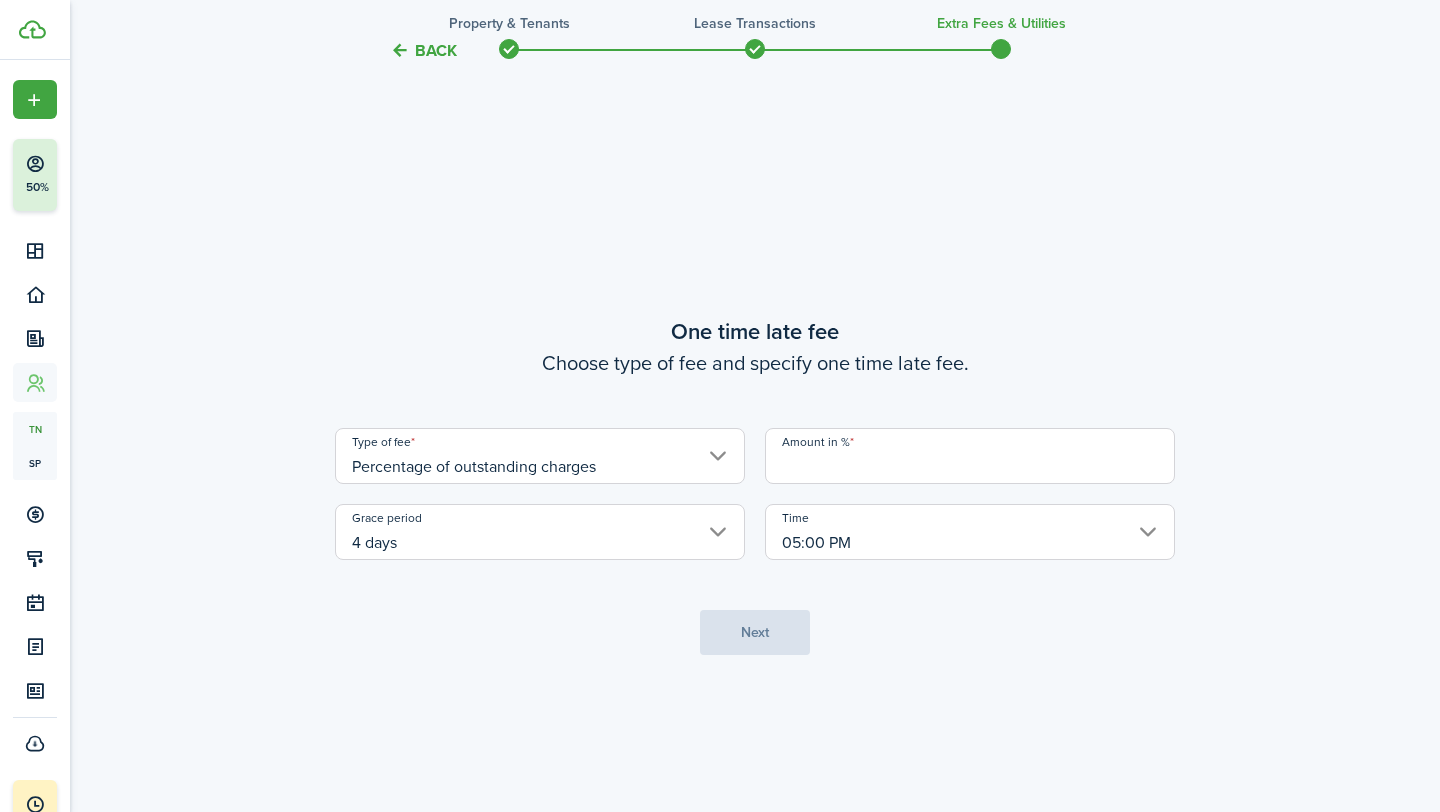 type on "10" 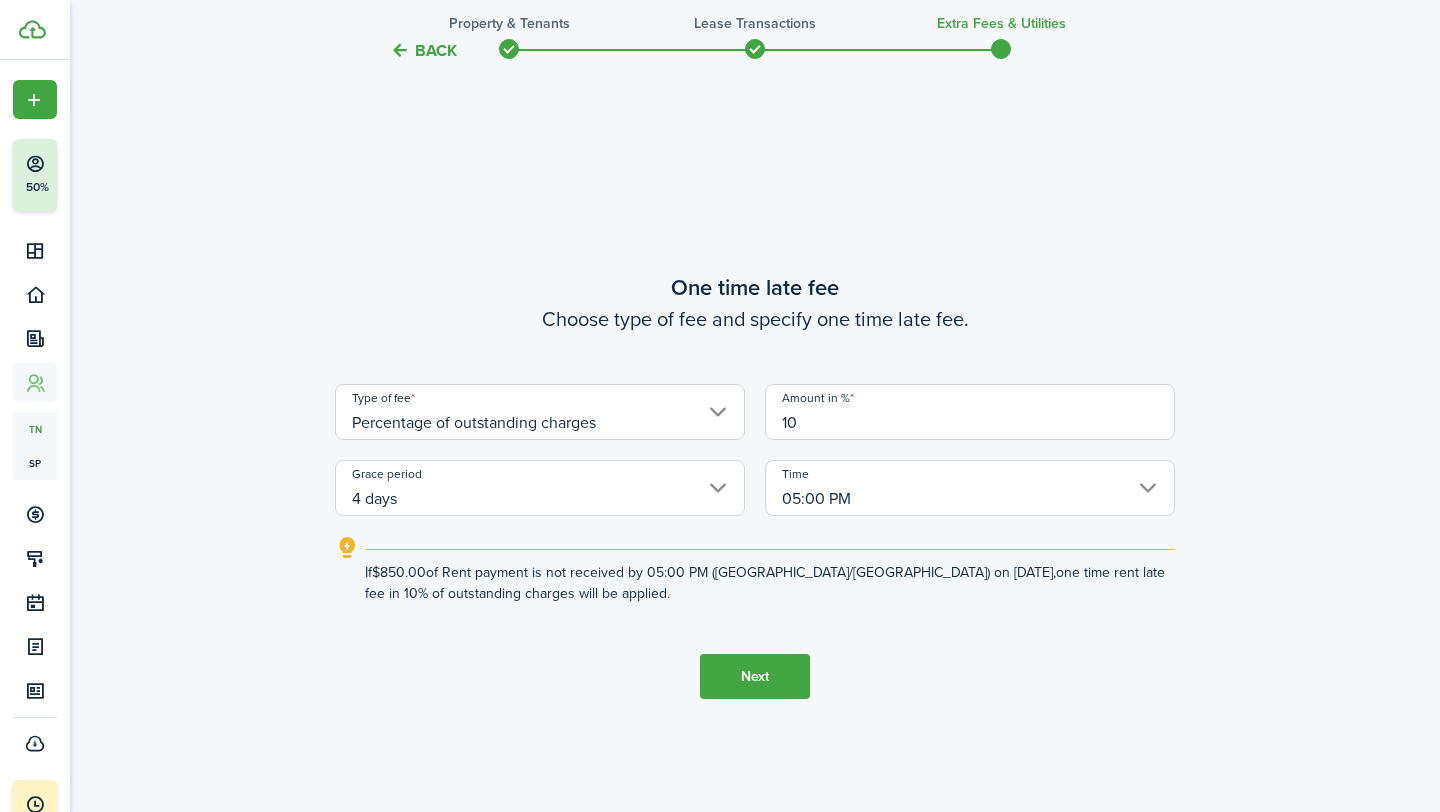 click on "Next" at bounding box center (755, 676) 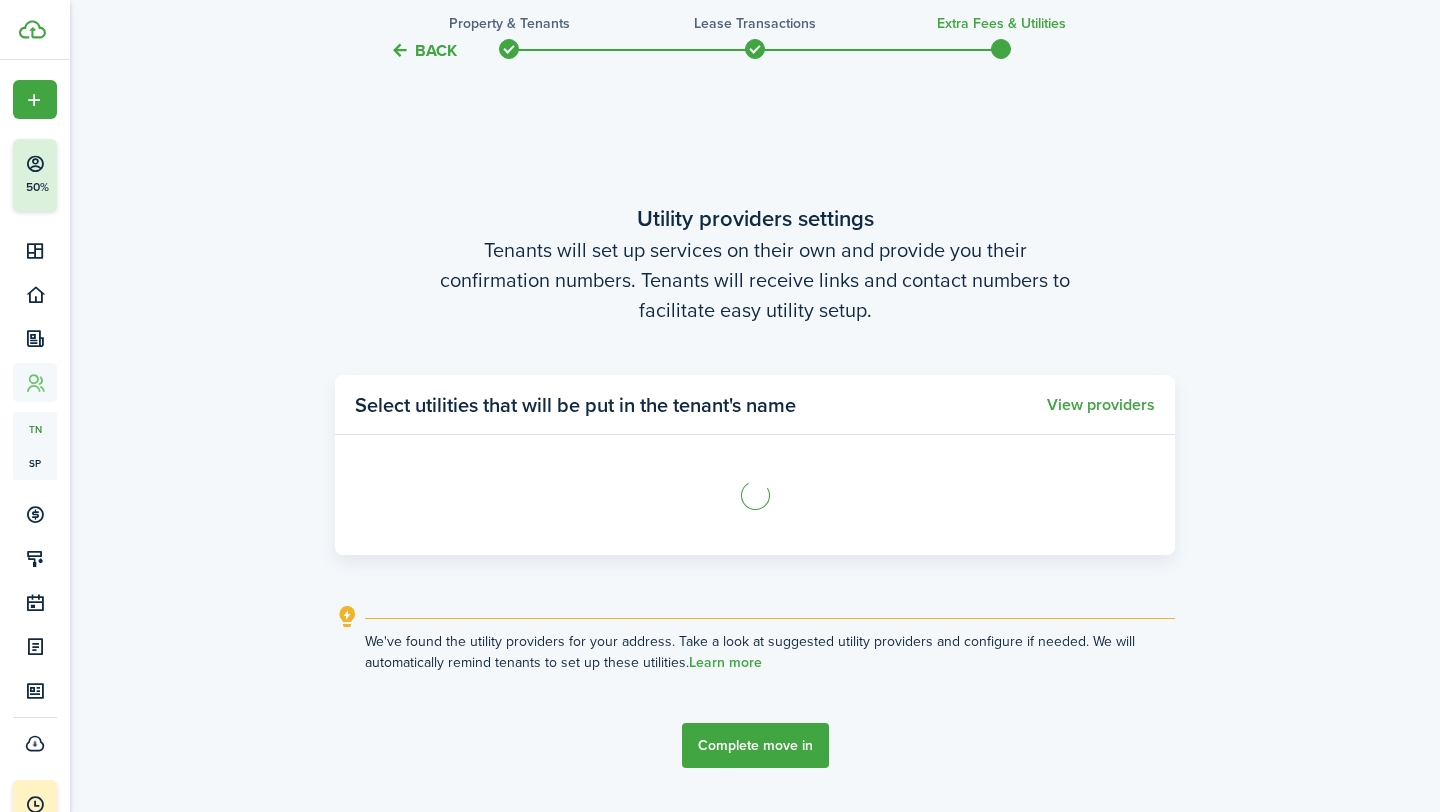 scroll, scrollTop: 2436, scrollLeft: 0, axis: vertical 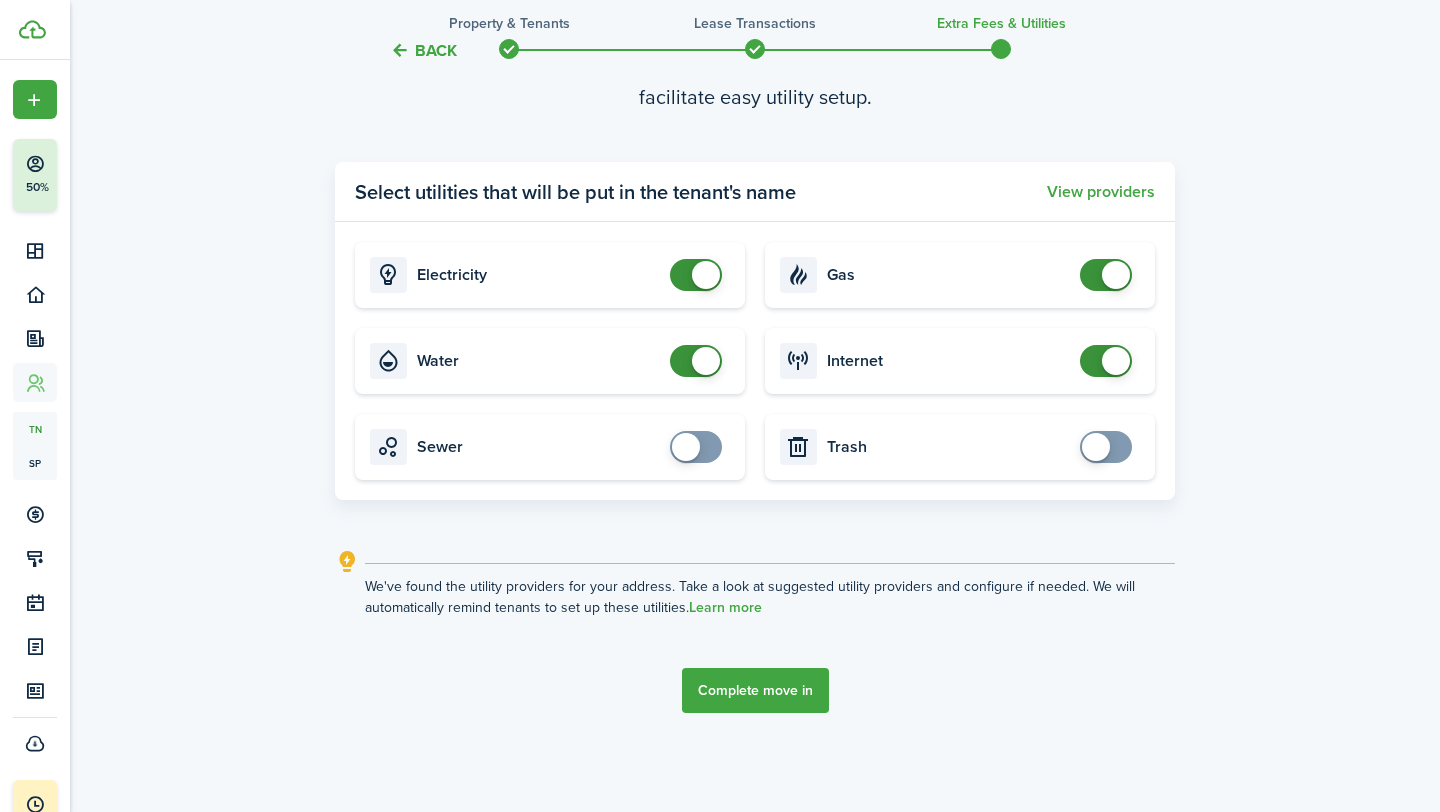 click on "Complete move in" at bounding box center [755, 690] 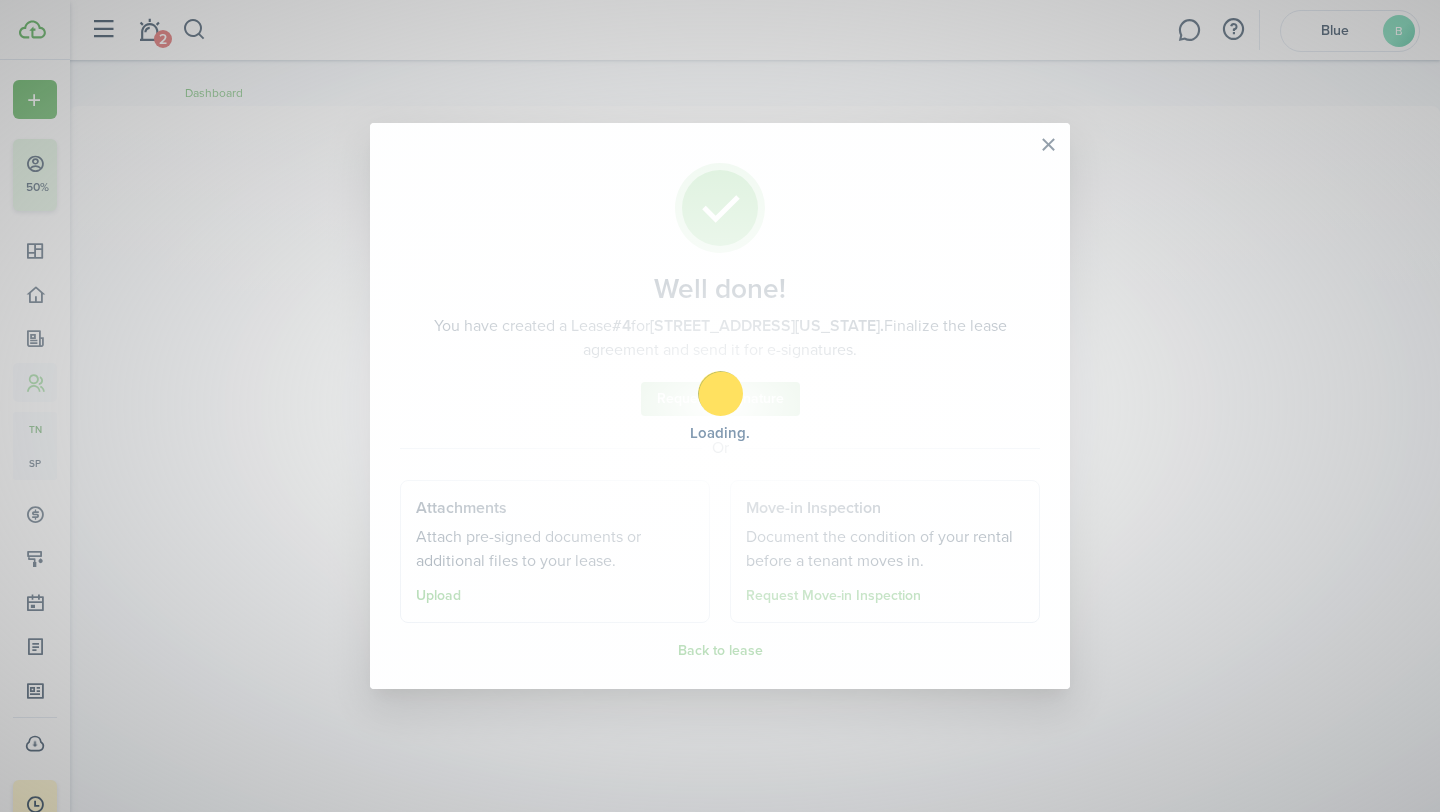 scroll, scrollTop: 0, scrollLeft: 0, axis: both 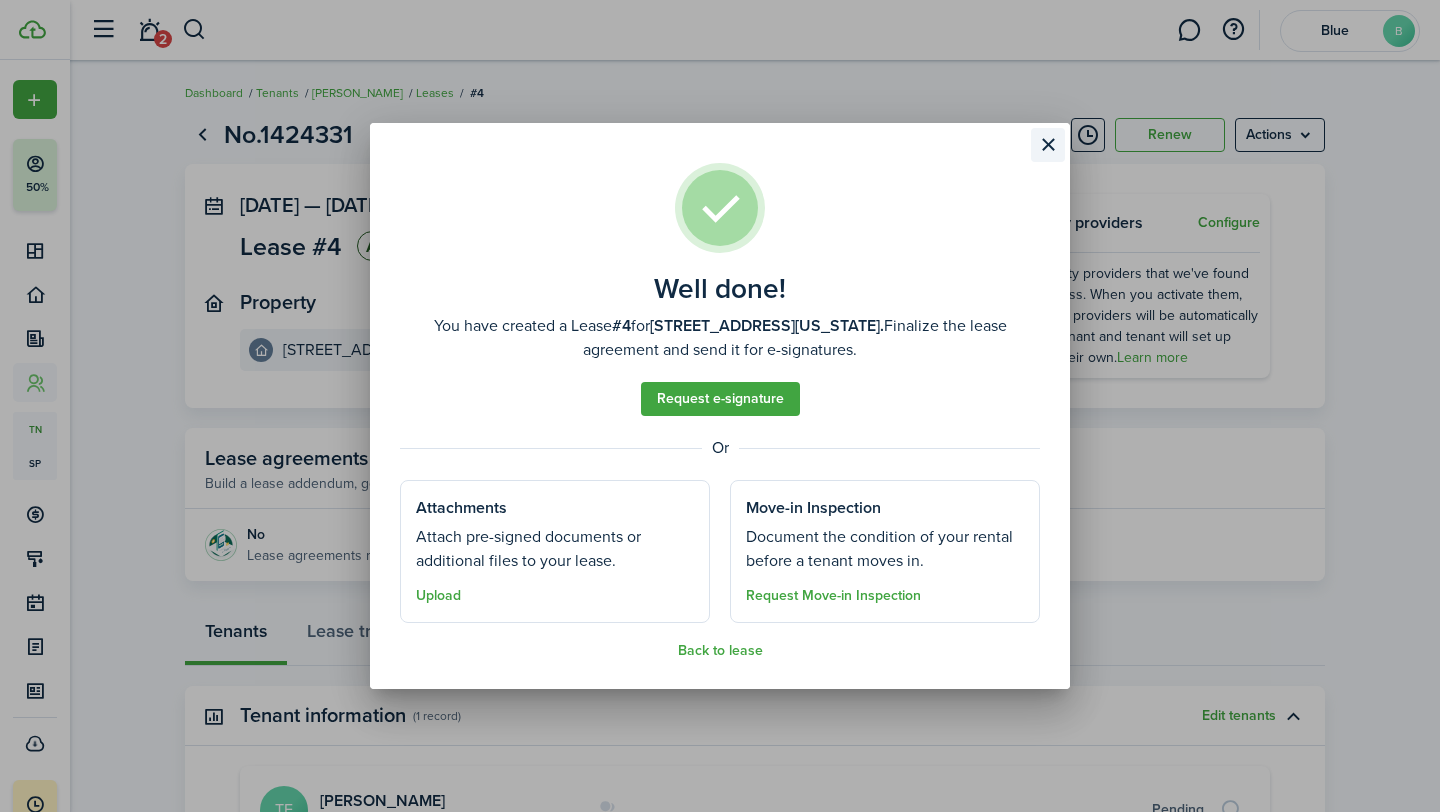 click at bounding box center (1048, 145) 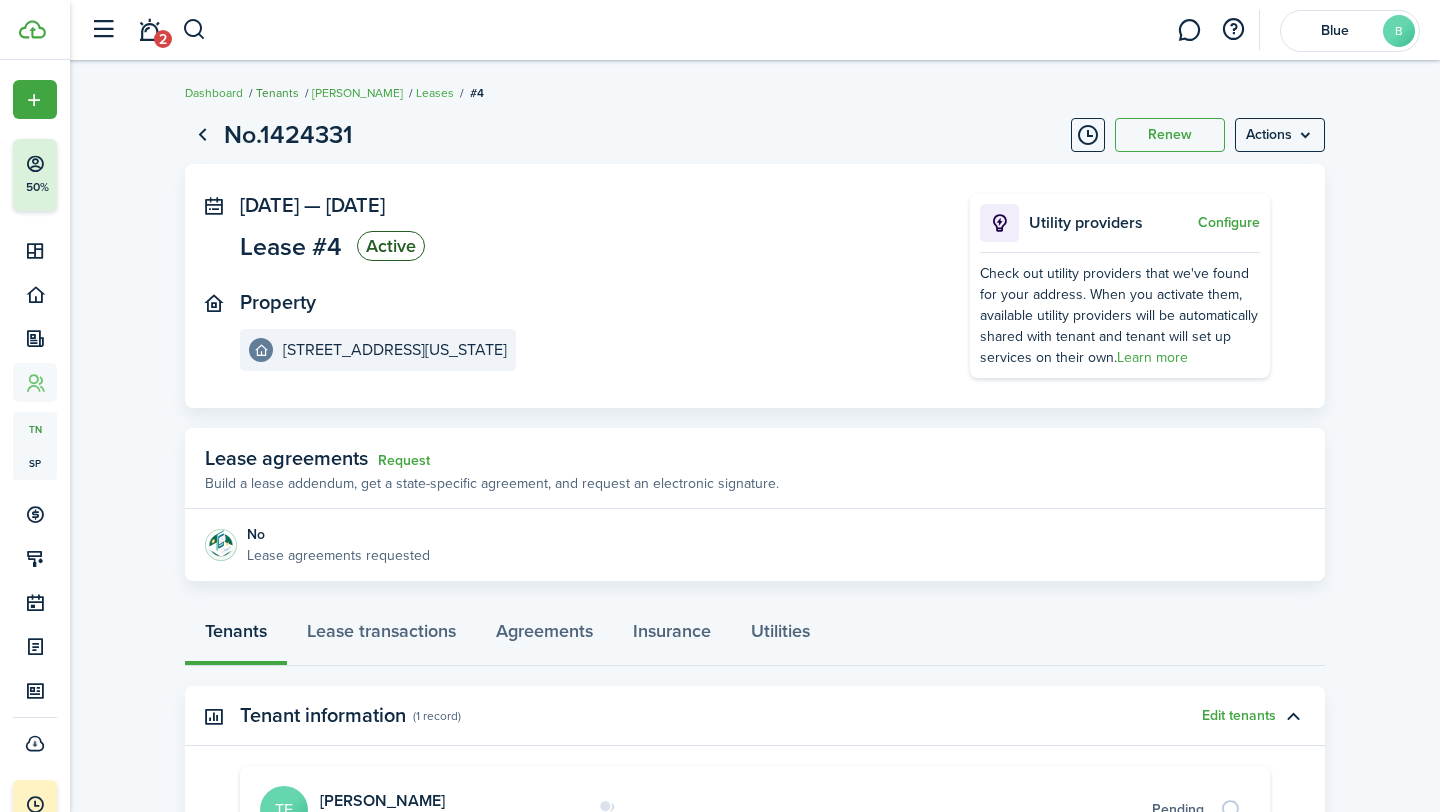 click on "Tenants" 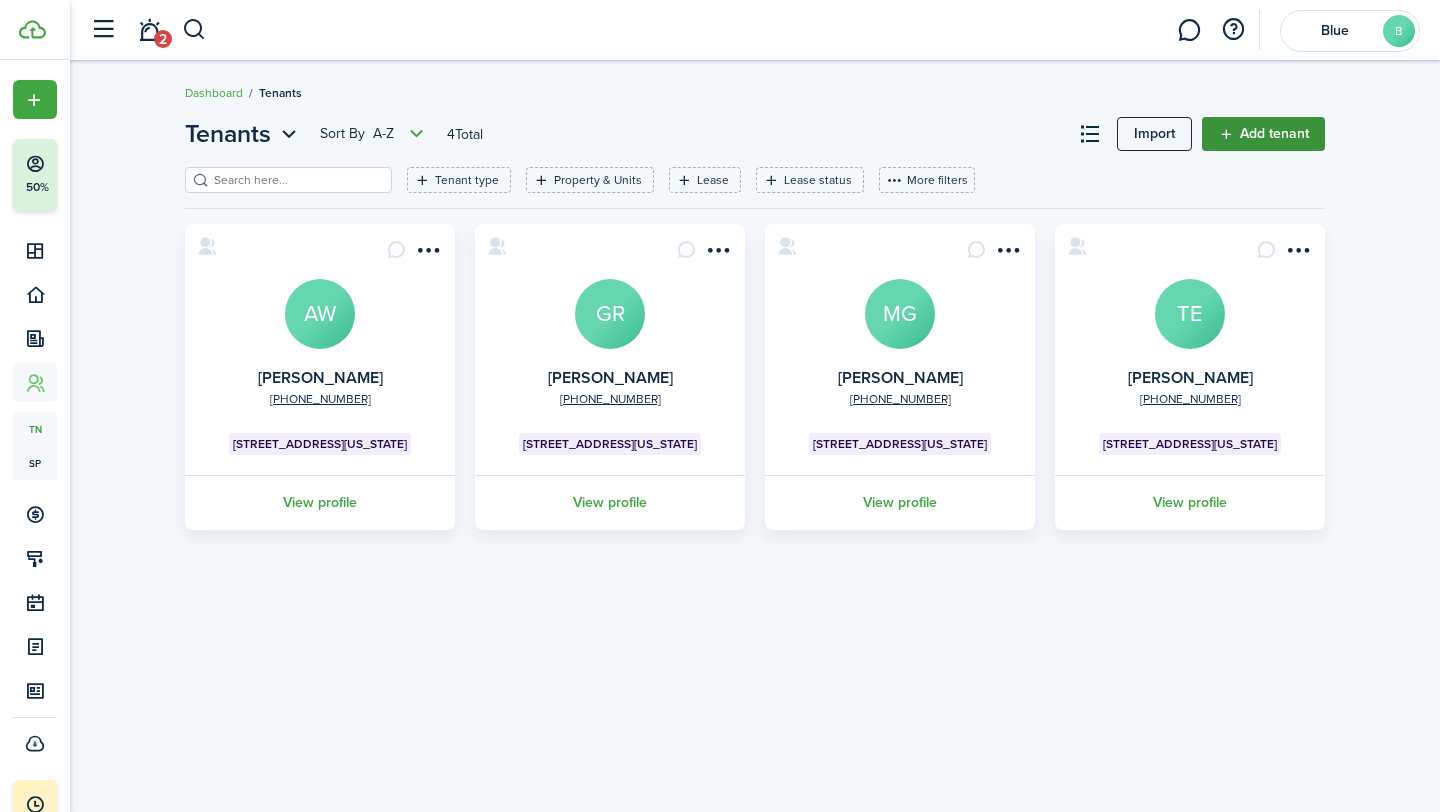 click on "Add tenant" 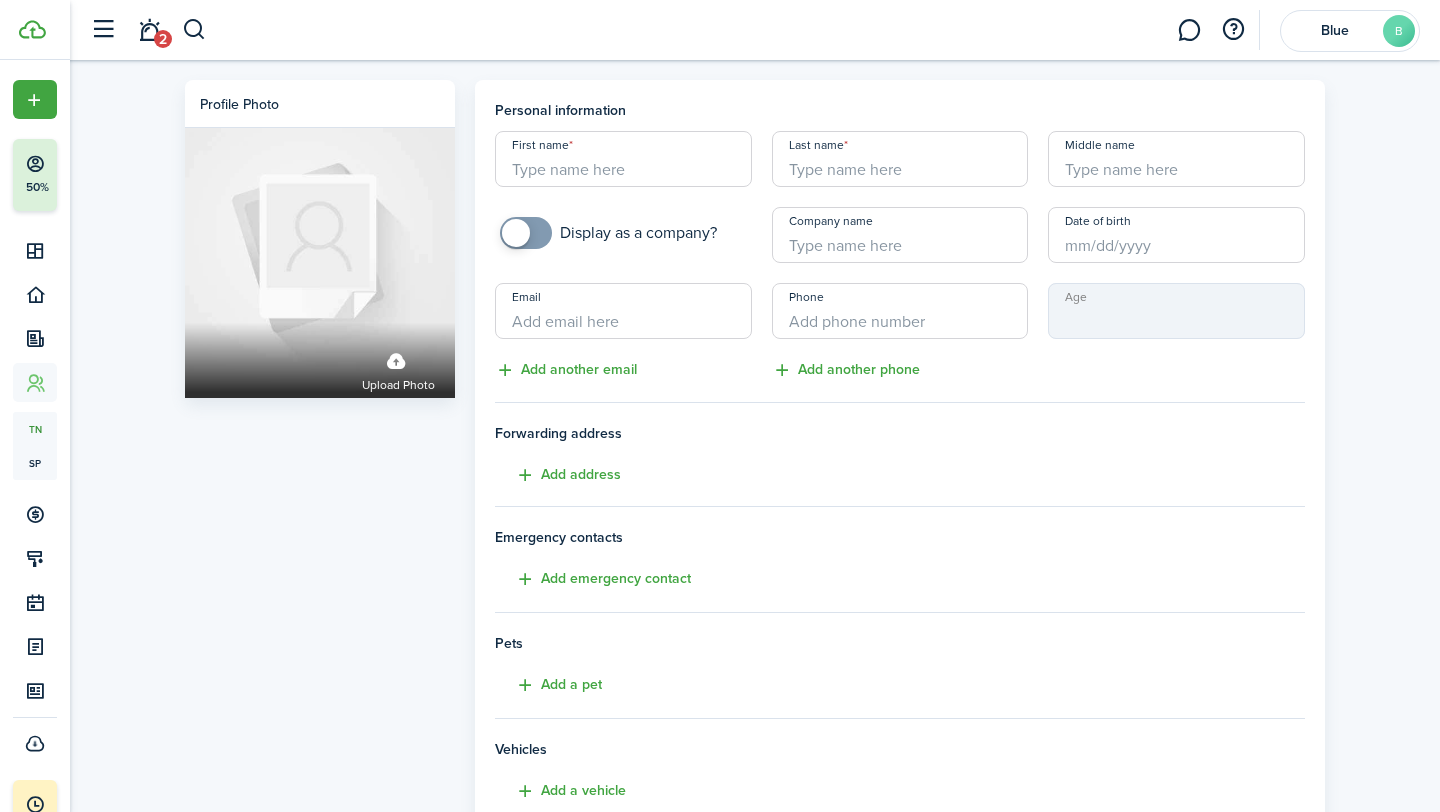 click on "First name" at bounding box center (623, 159) 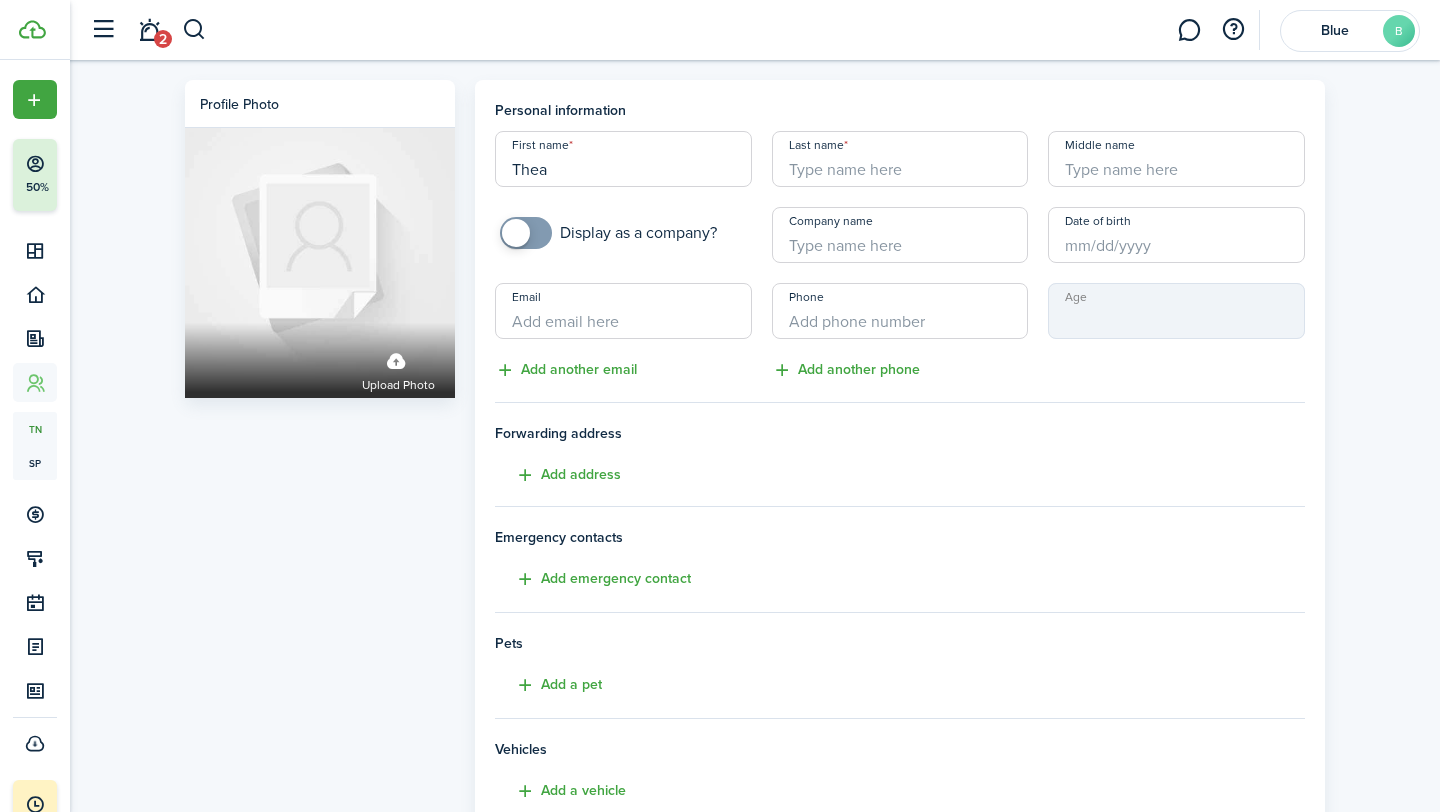 type on "Thea" 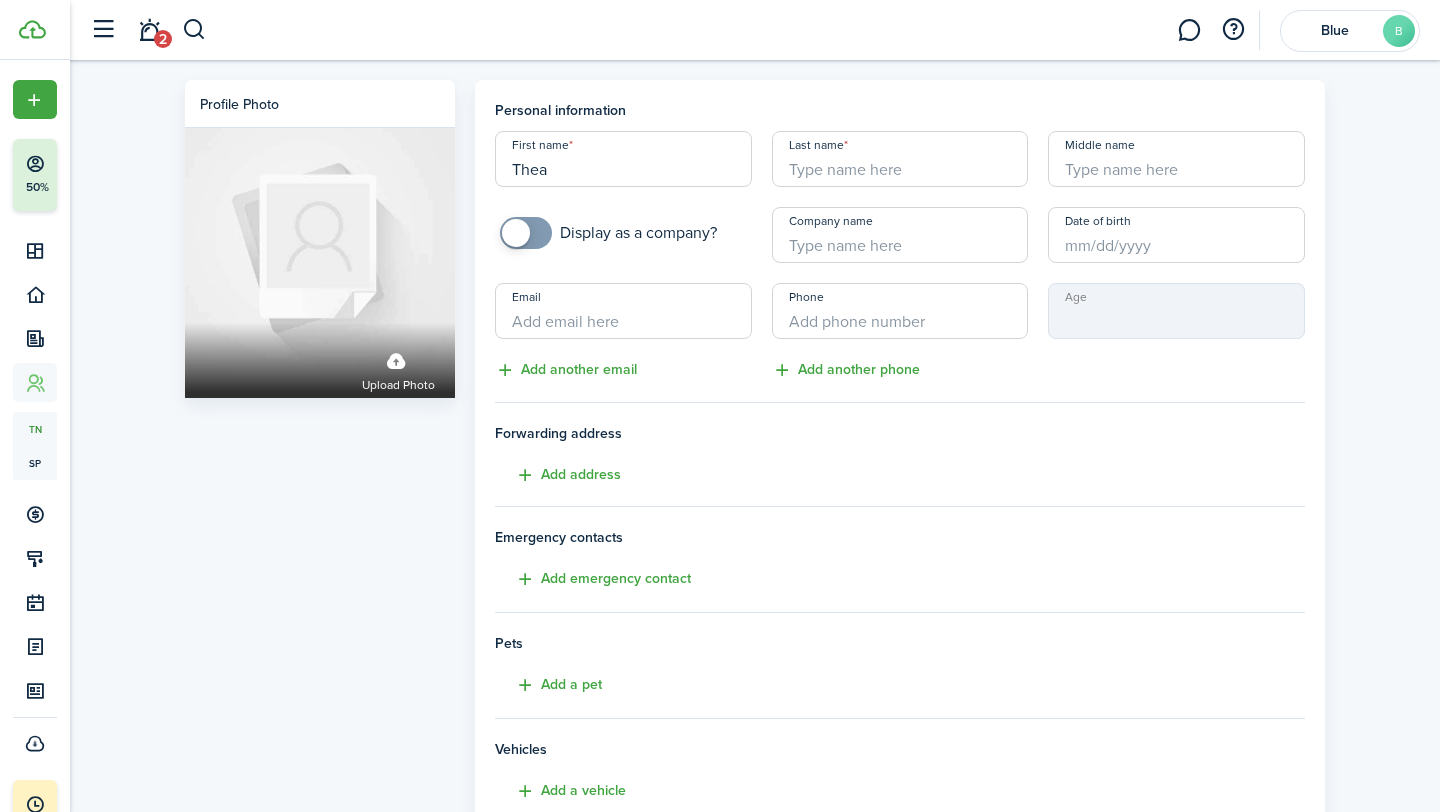 click on "Last name" at bounding box center (900, 159) 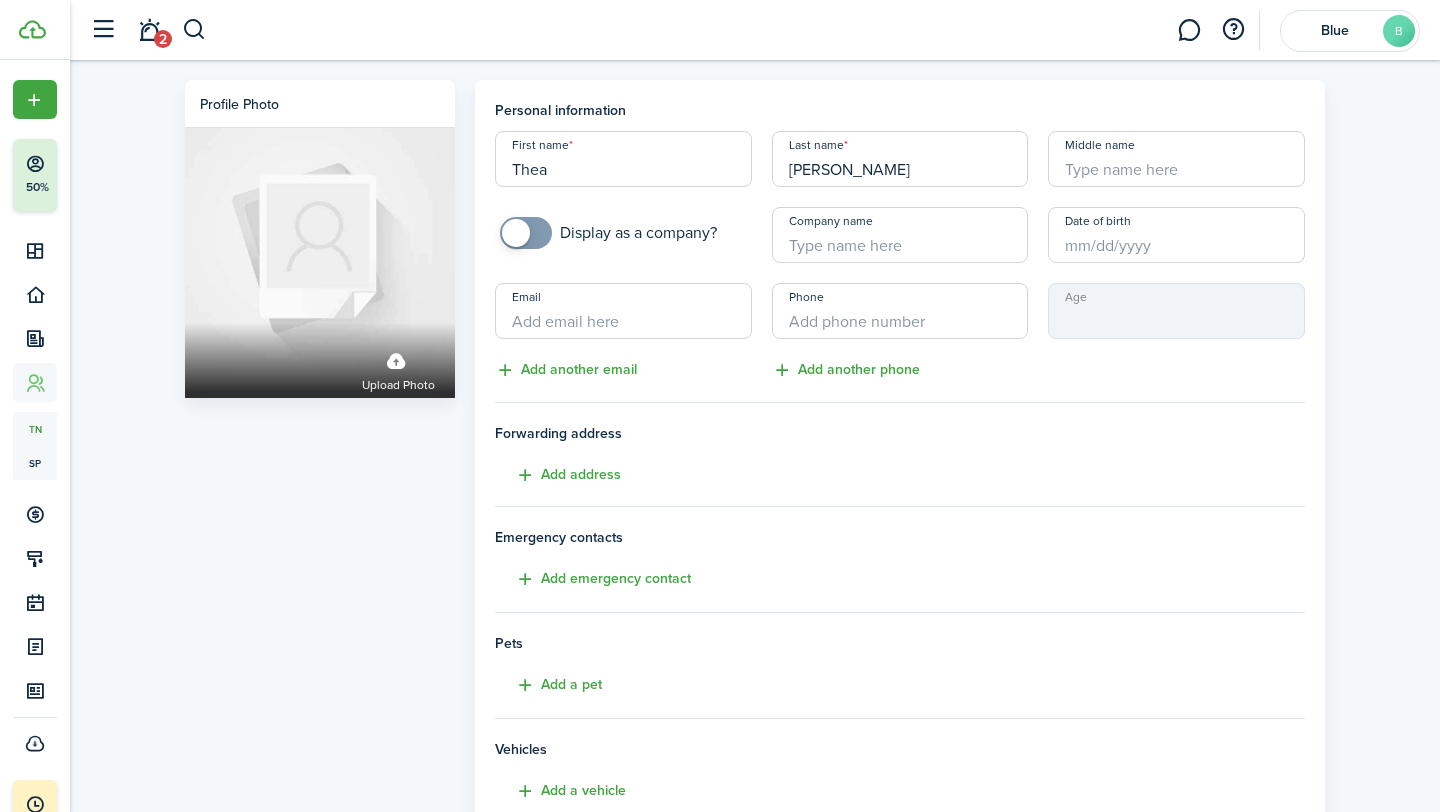 type on "Gardner" 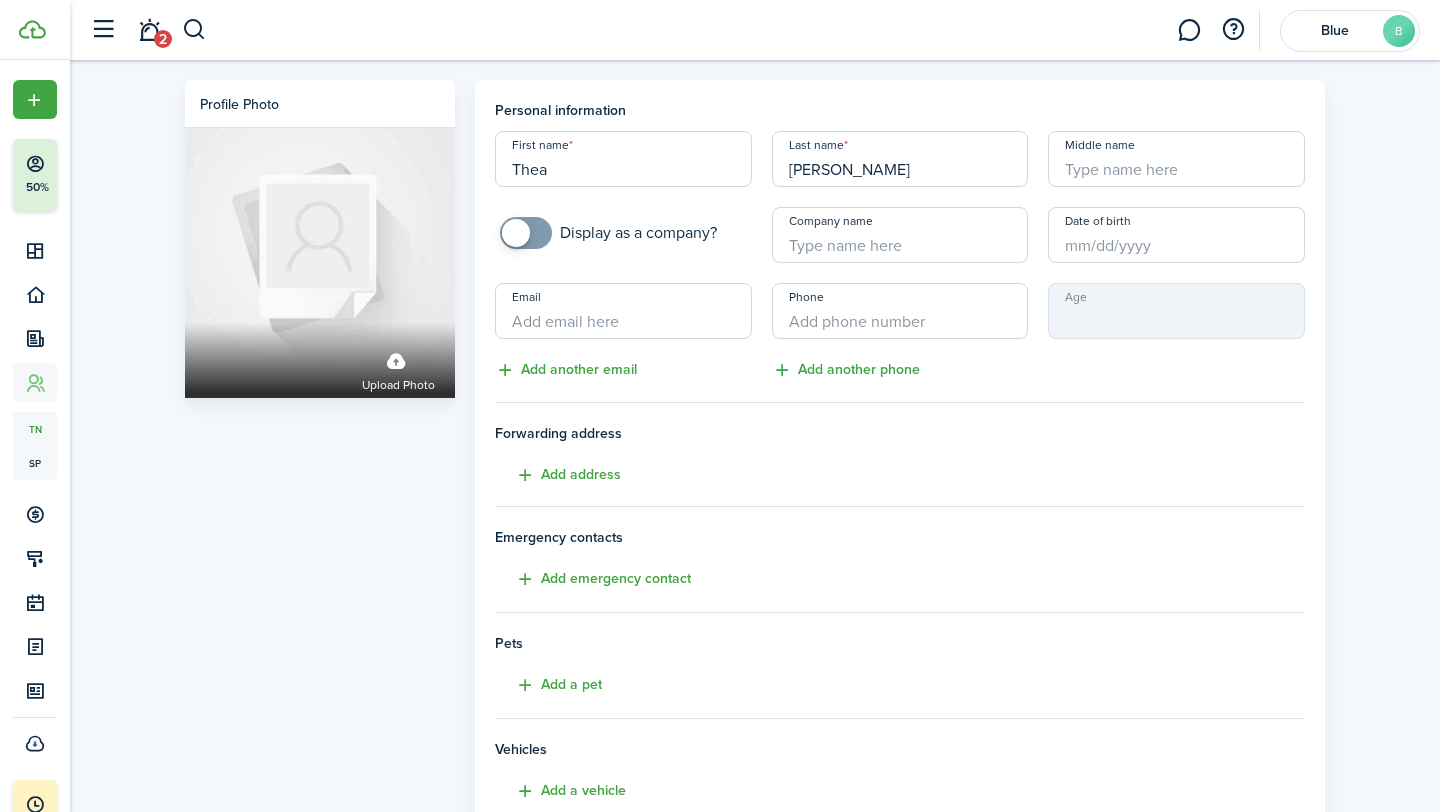 click on "Email" at bounding box center (623, 311) 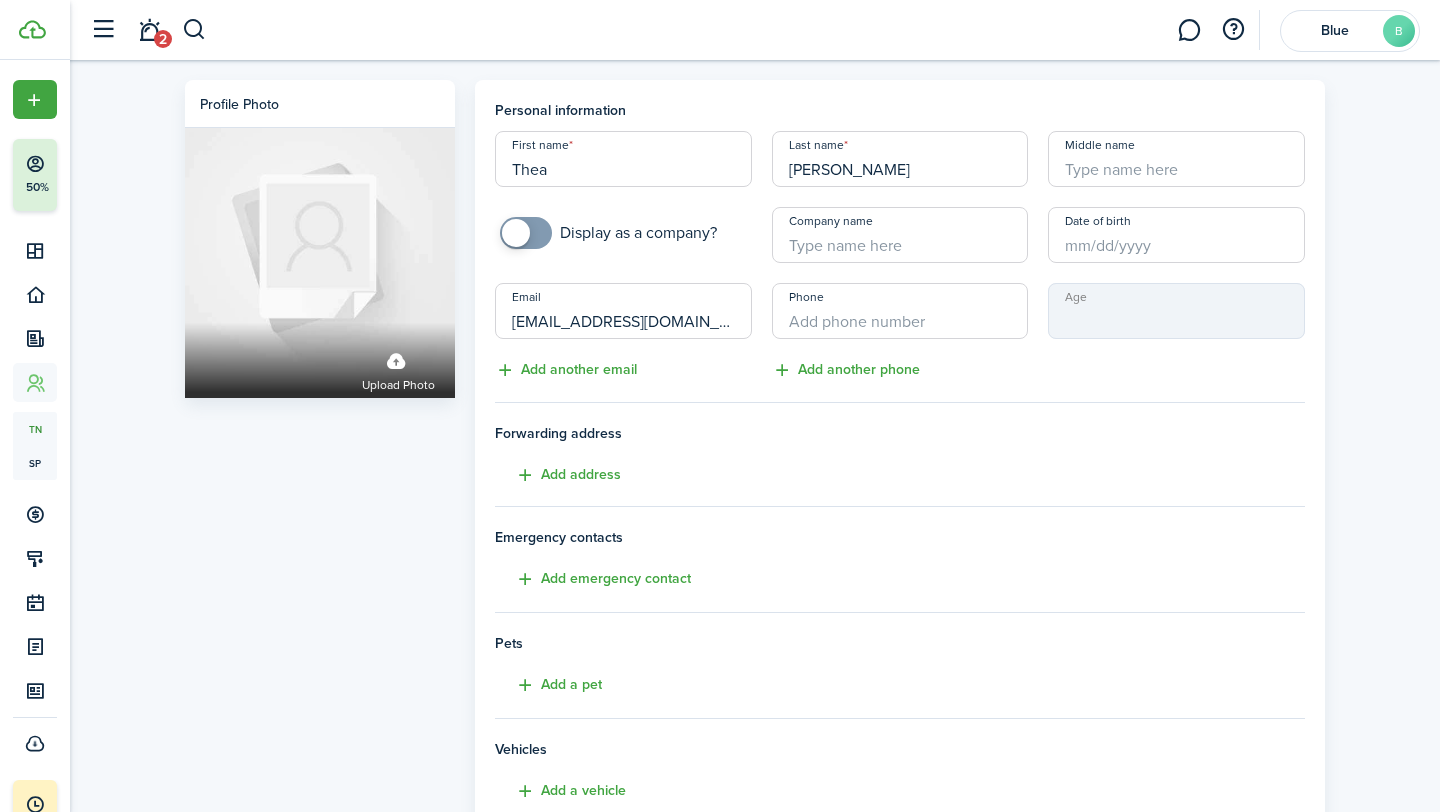 type on "theajgardner@icloud.com" 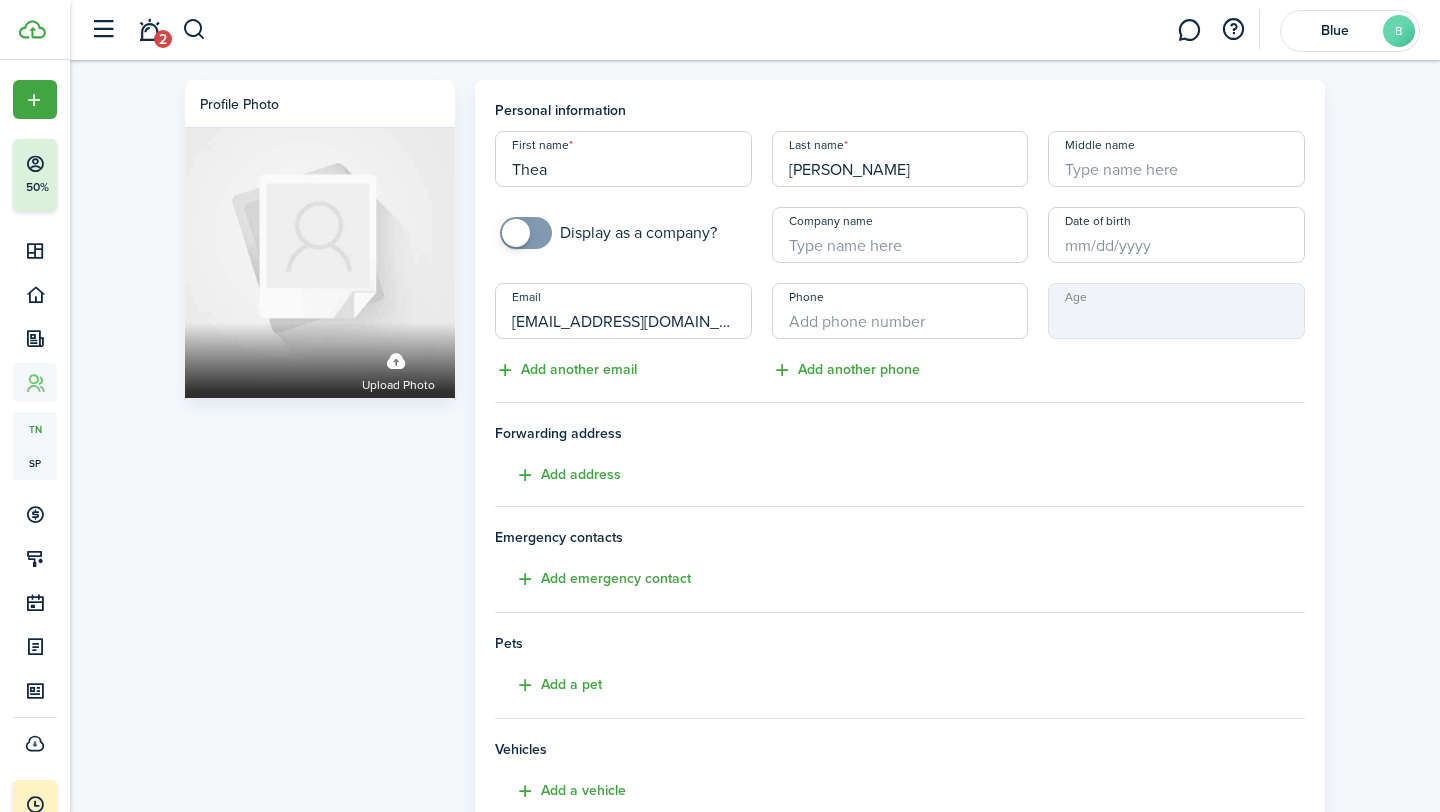 click on "Phone" at bounding box center [900, 311] 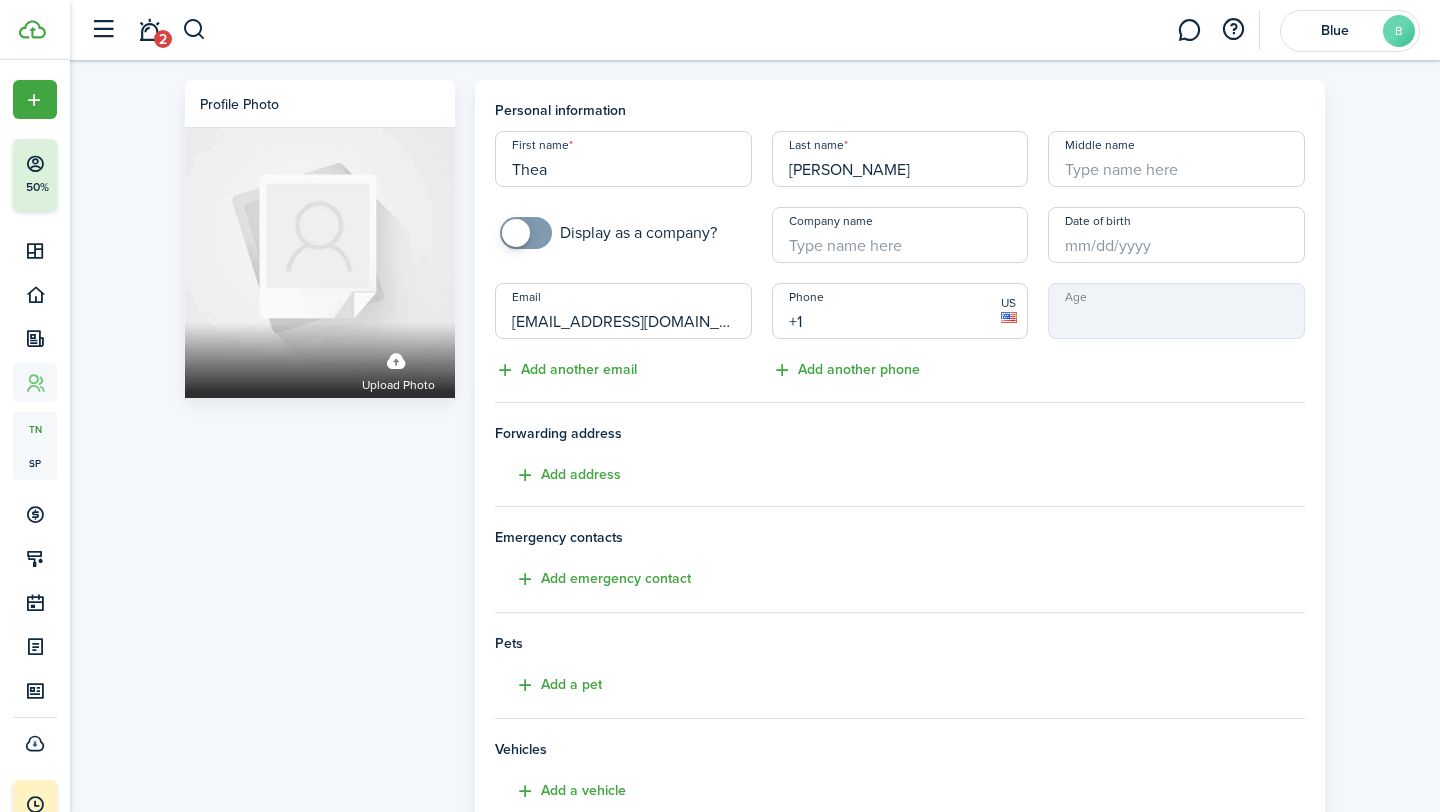 paste on "402-610-0416" 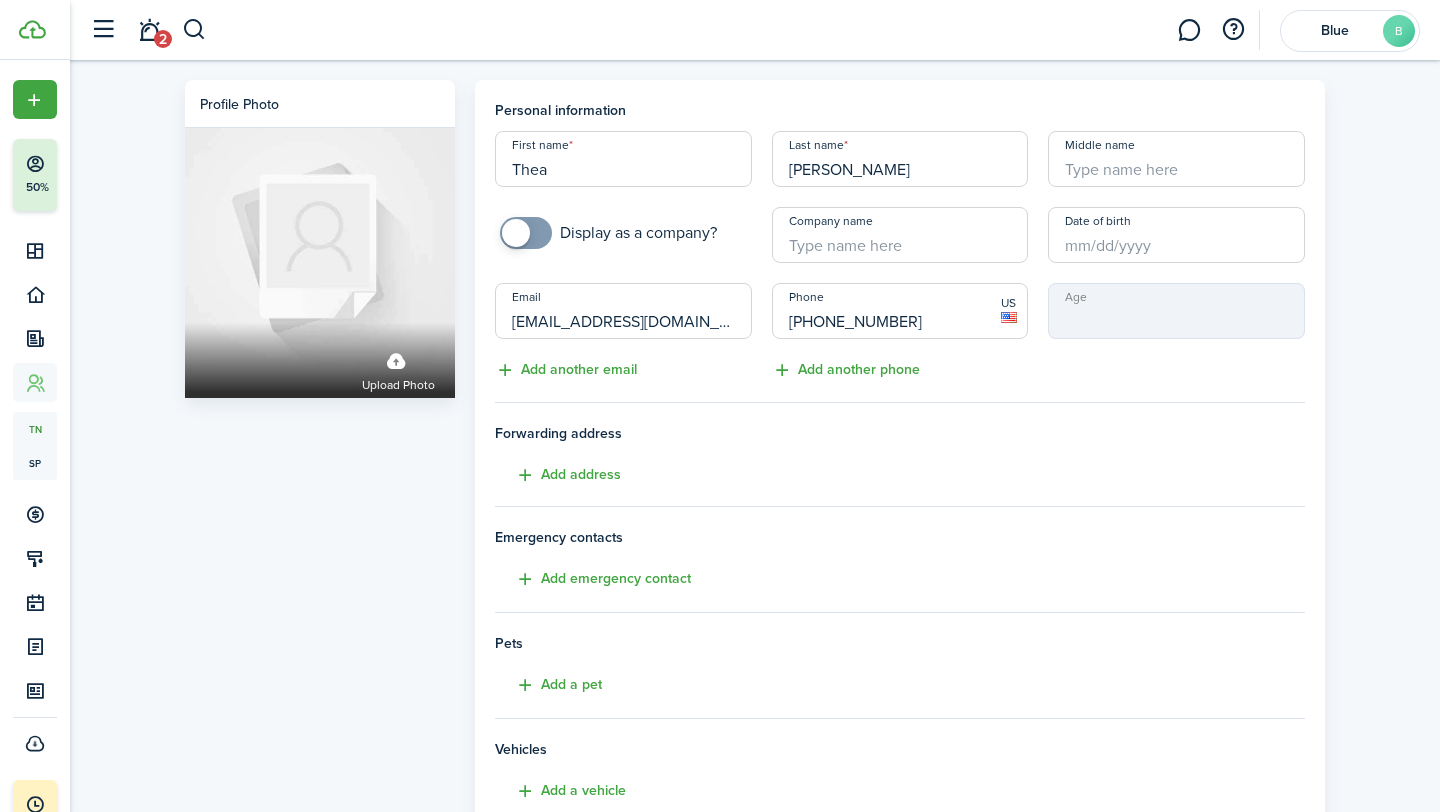 scroll, scrollTop: 281, scrollLeft: 0, axis: vertical 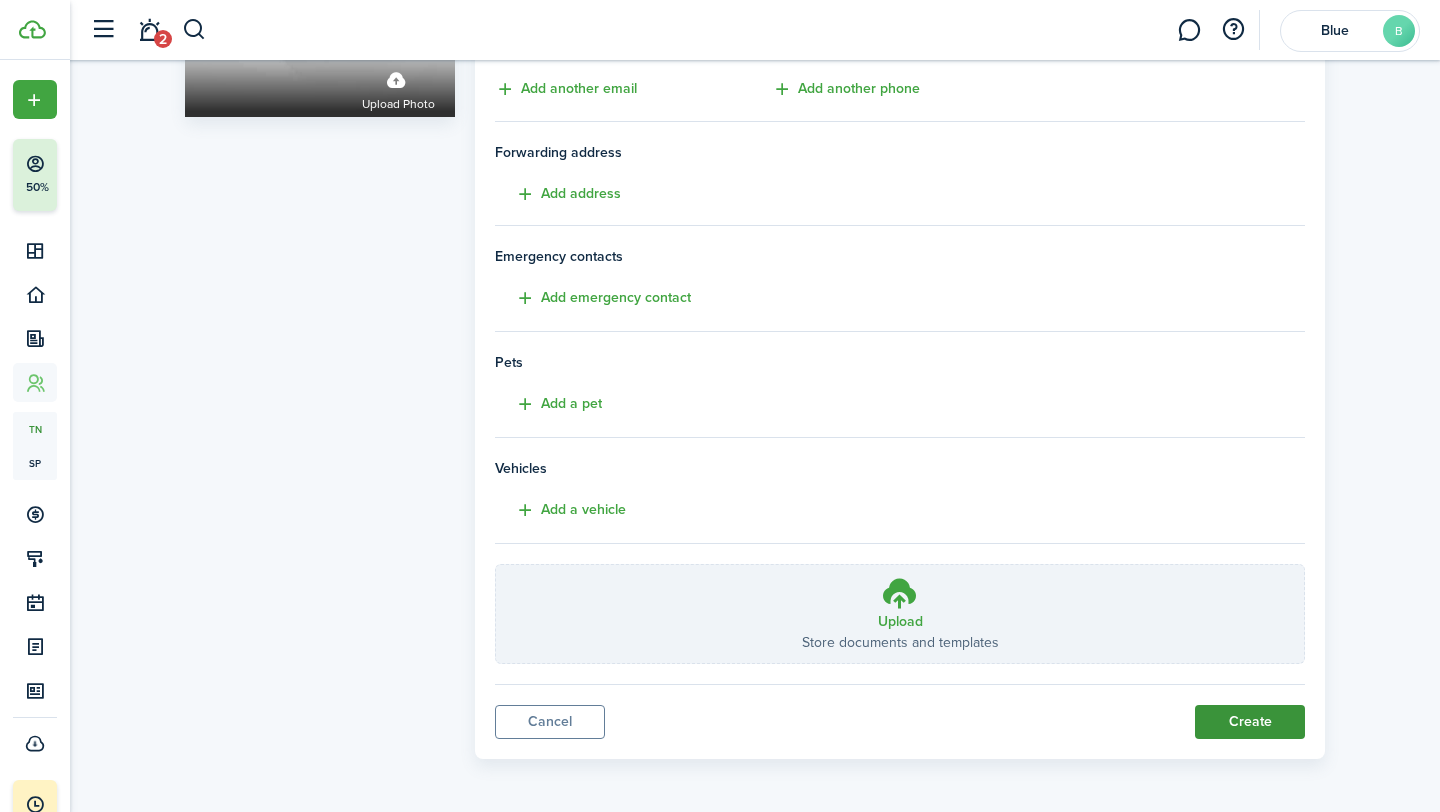 type on "[PHONE_NUMBER]" 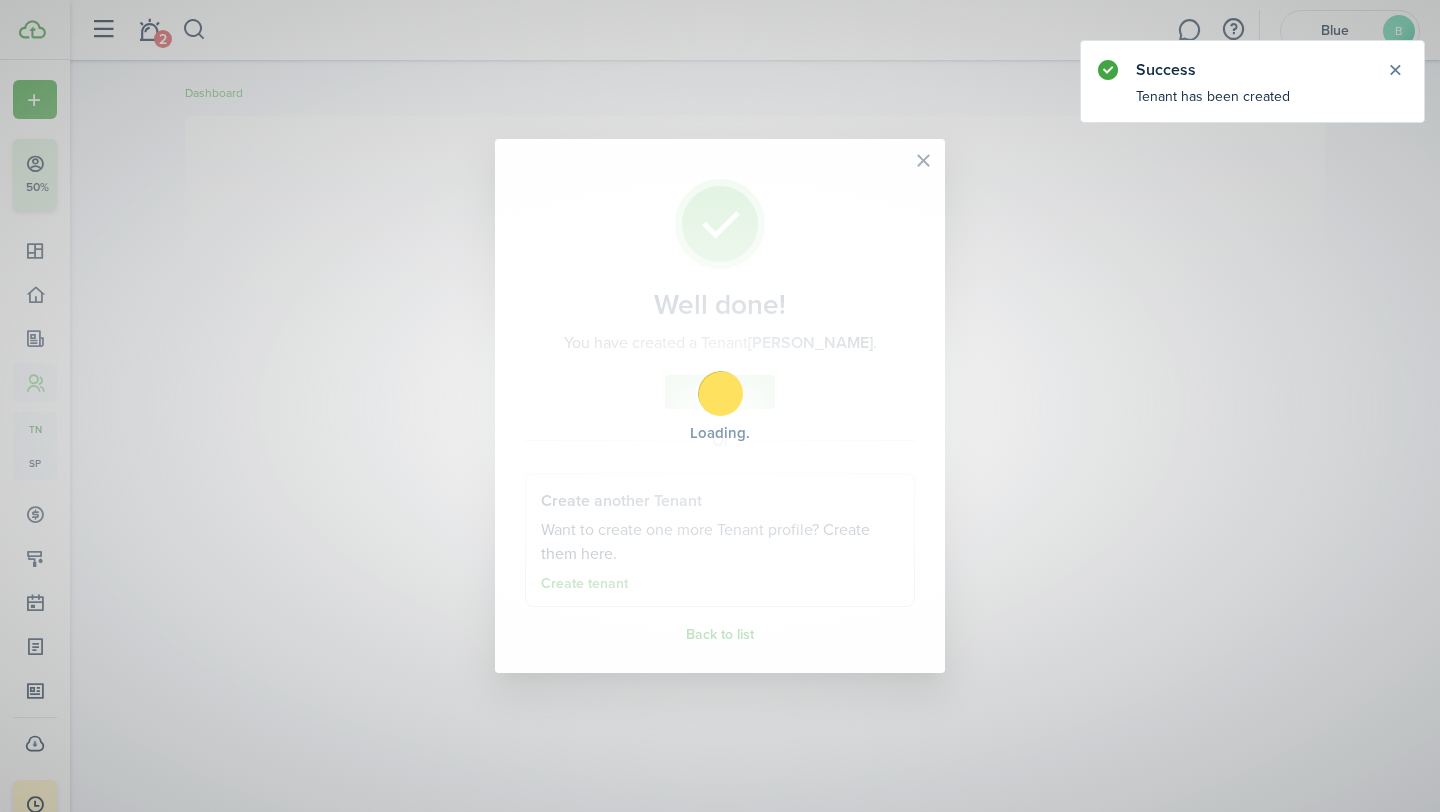 scroll, scrollTop: 0, scrollLeft: 0, axis: both 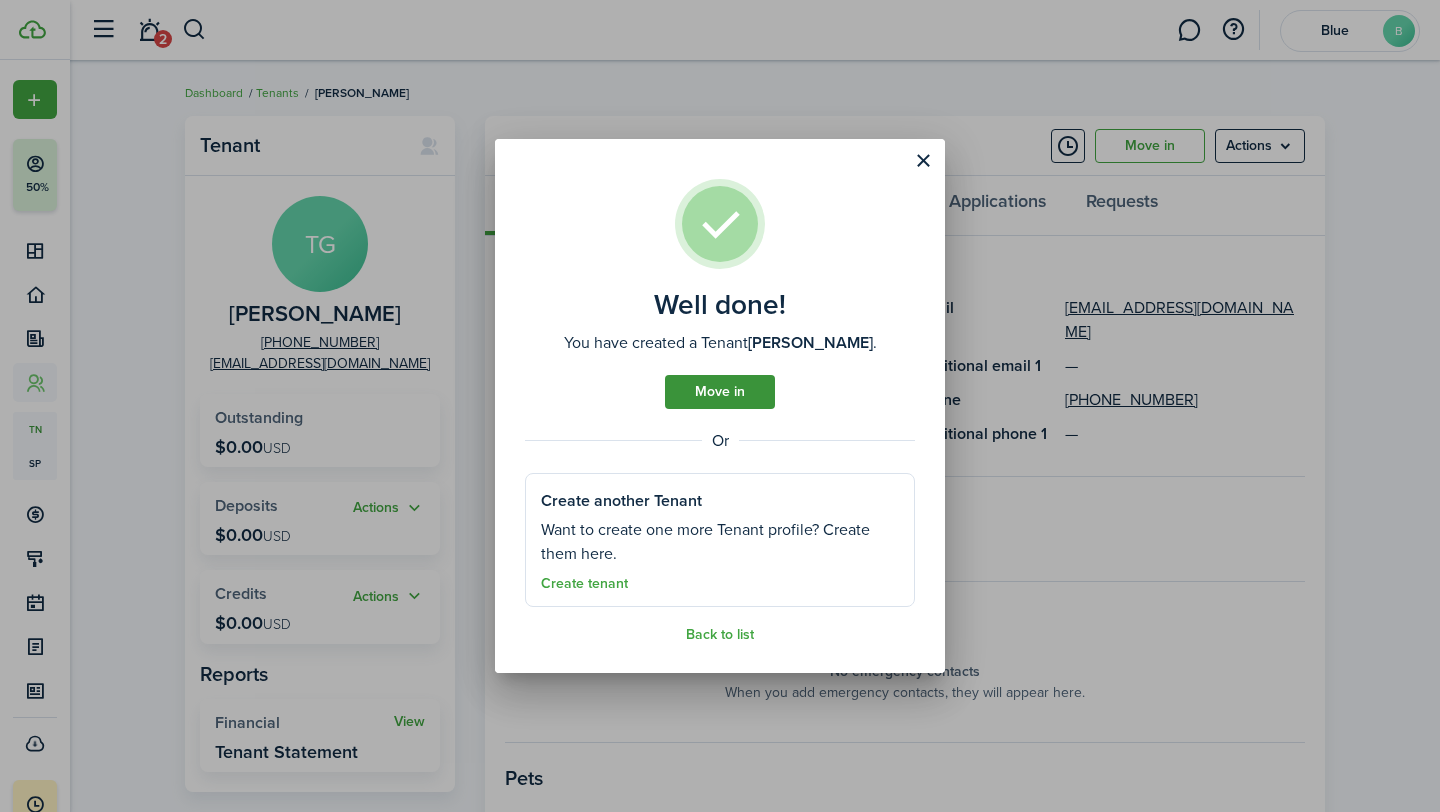 click on "Move in" 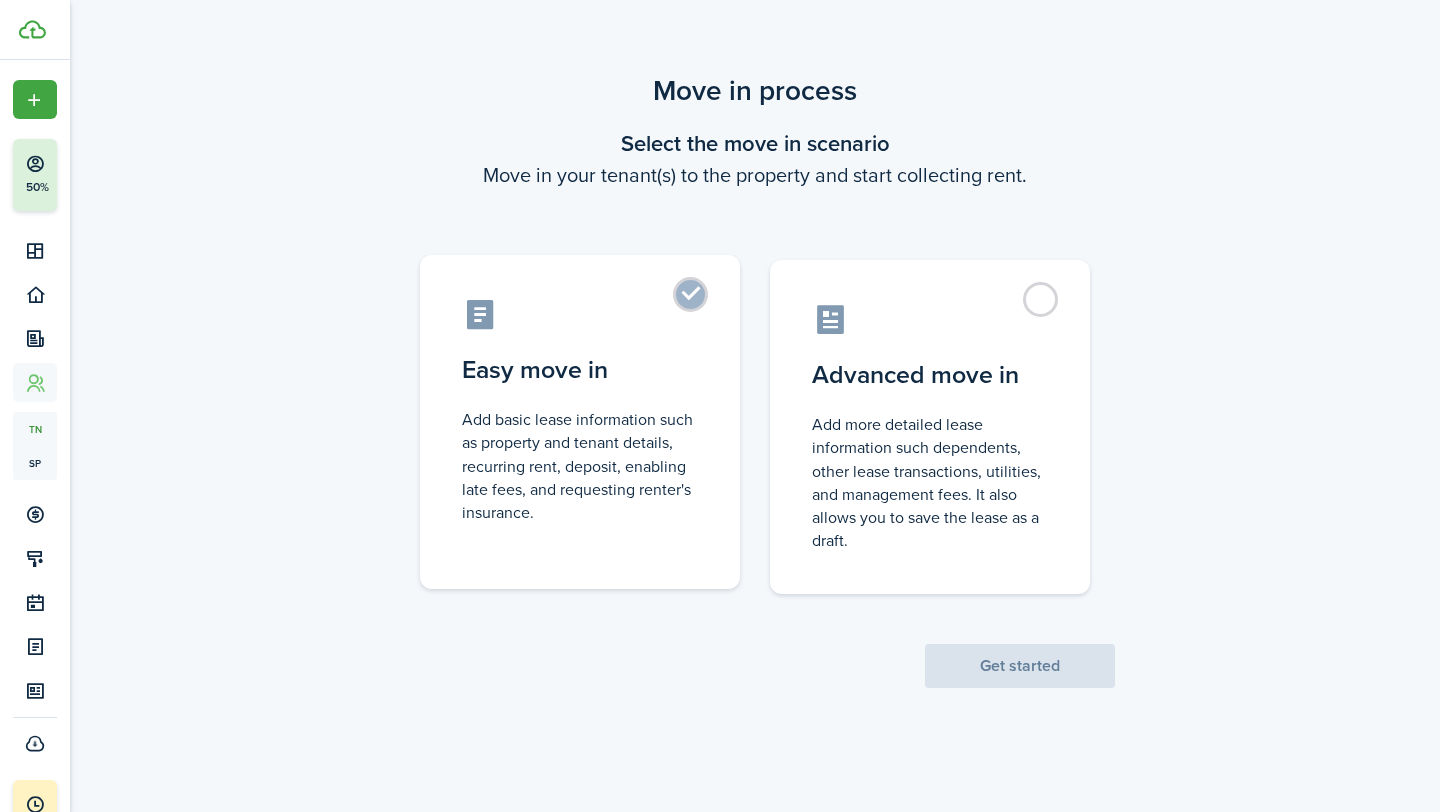 click on "Easy move in" 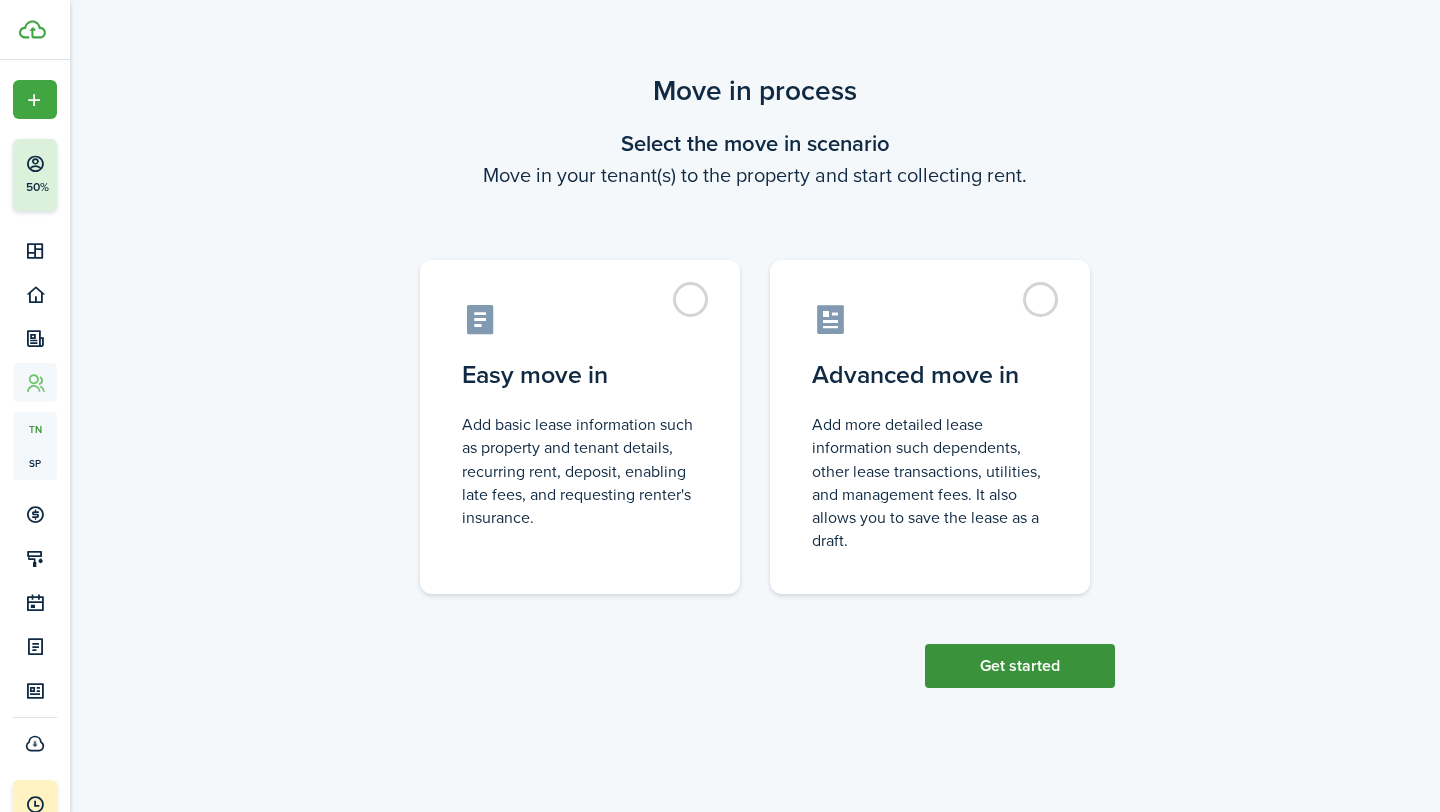click on "Get started" 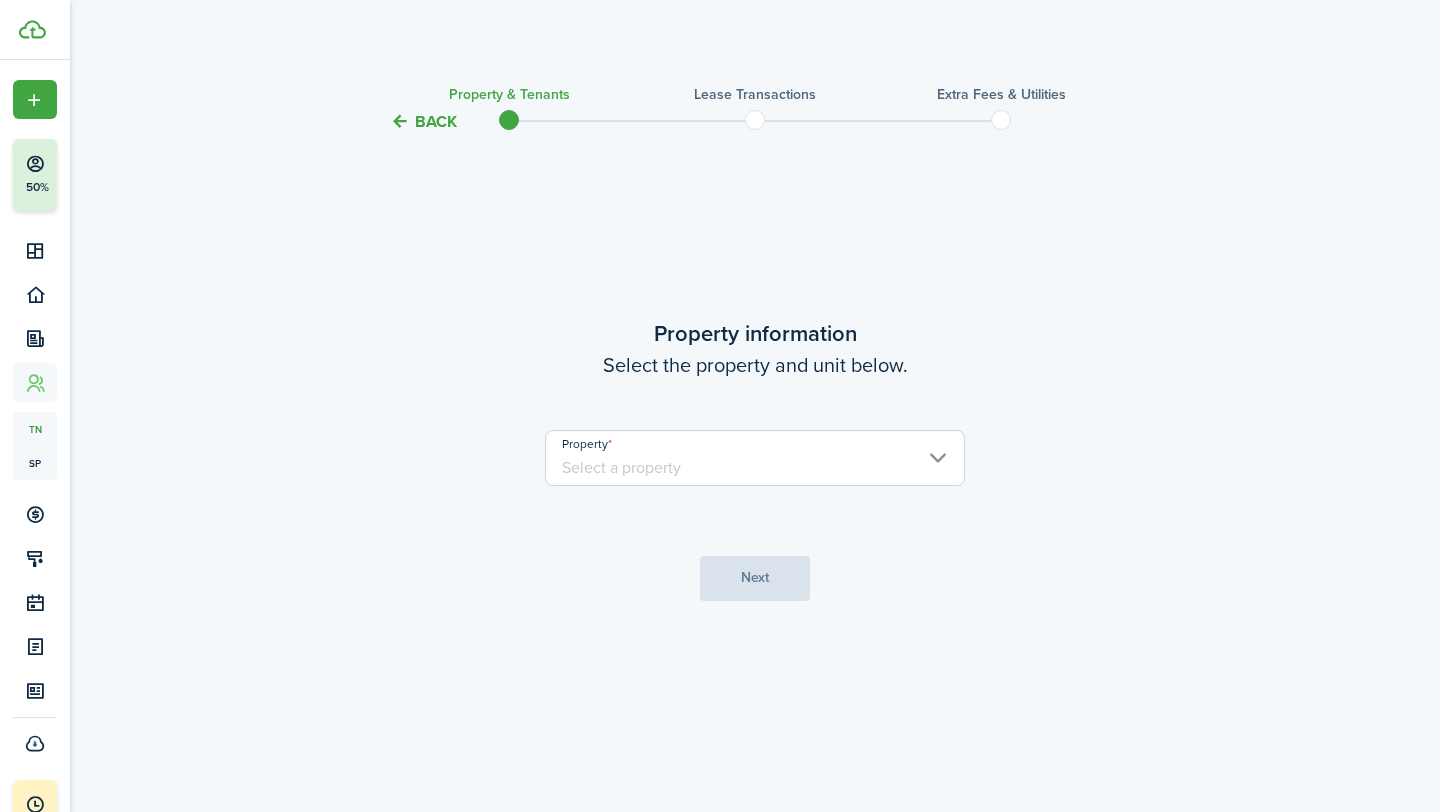 click on "Property" at bounding box center (755, 458) 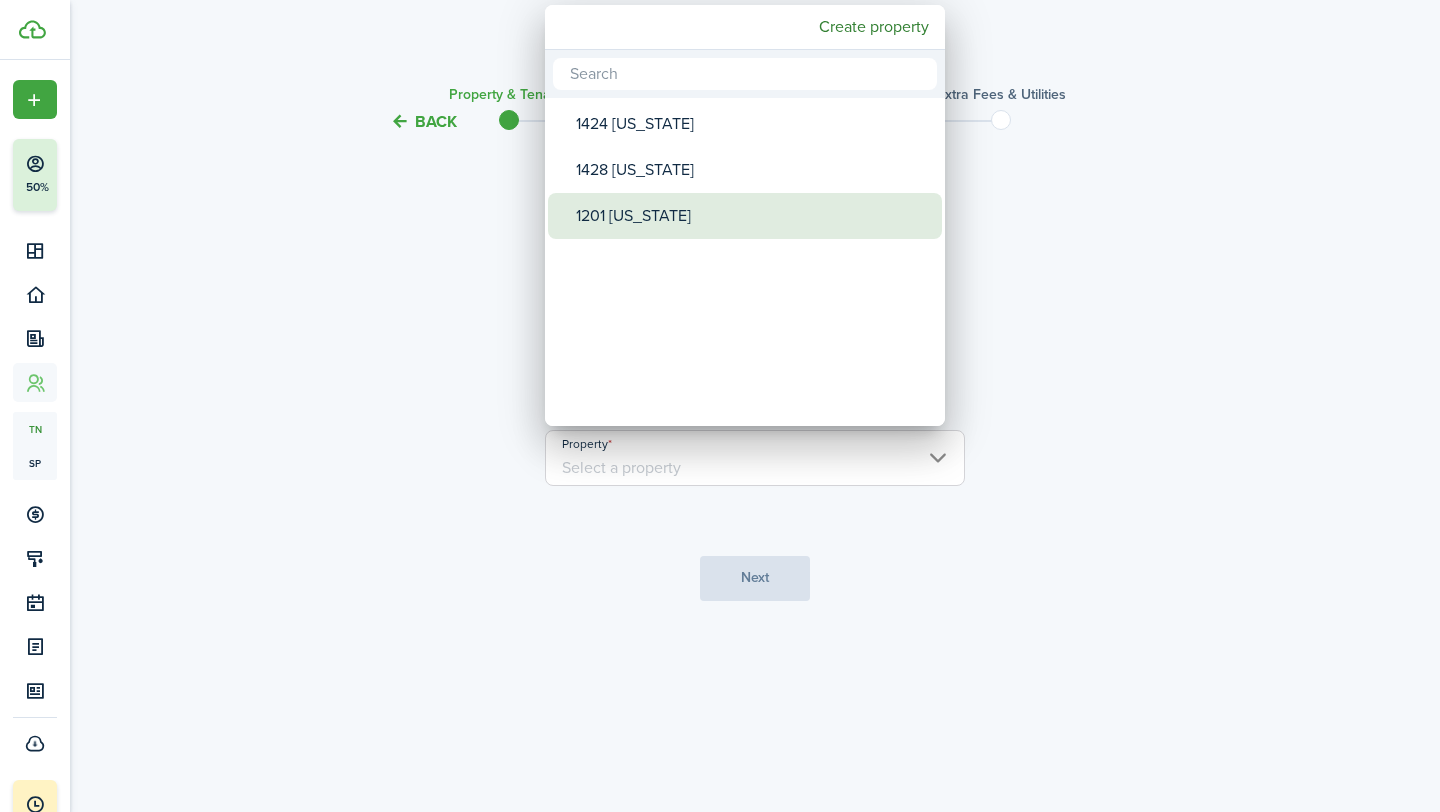click on "1201 [US_STATE]" at bounding box center (753, 216) 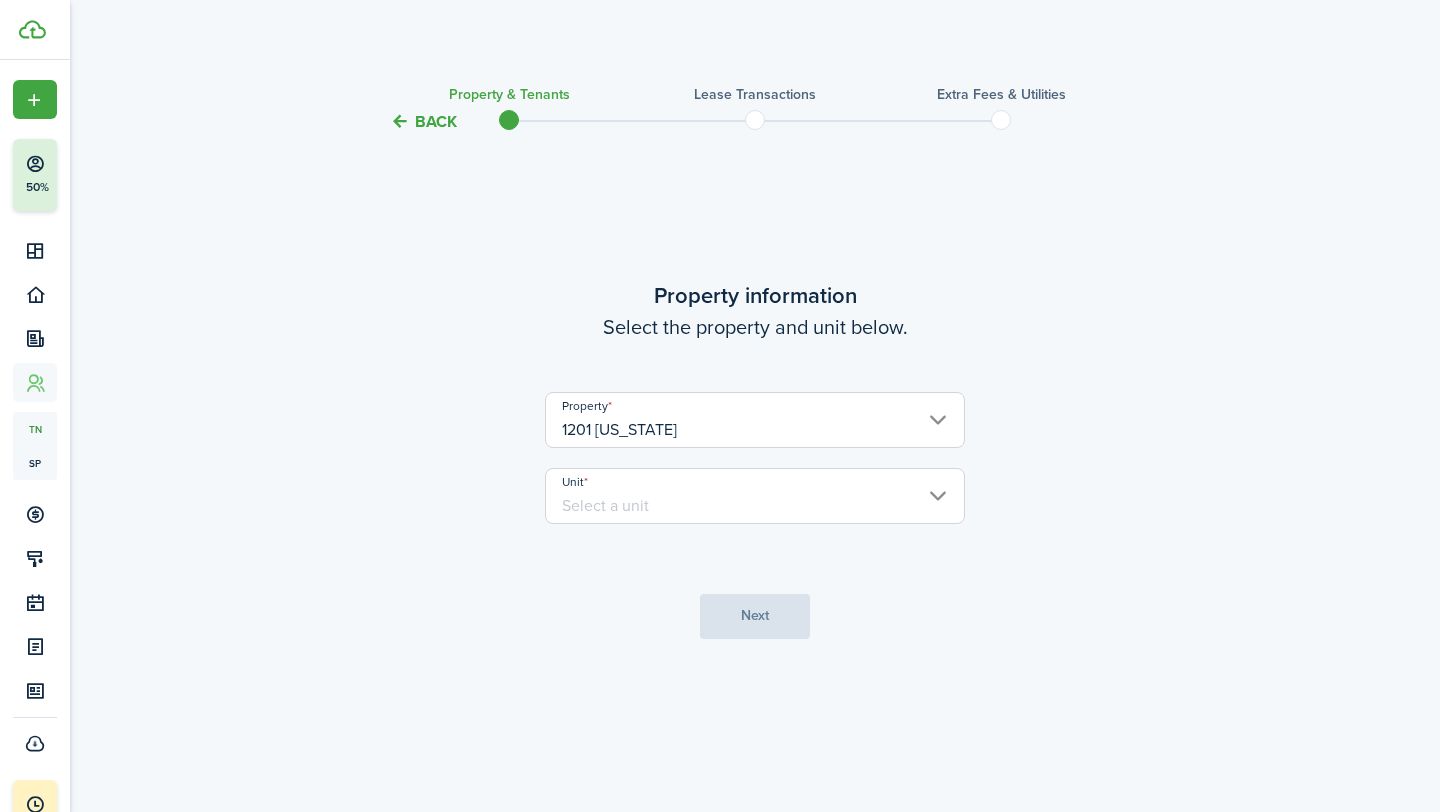 click on "Unit" at bounding box center [755, 496] 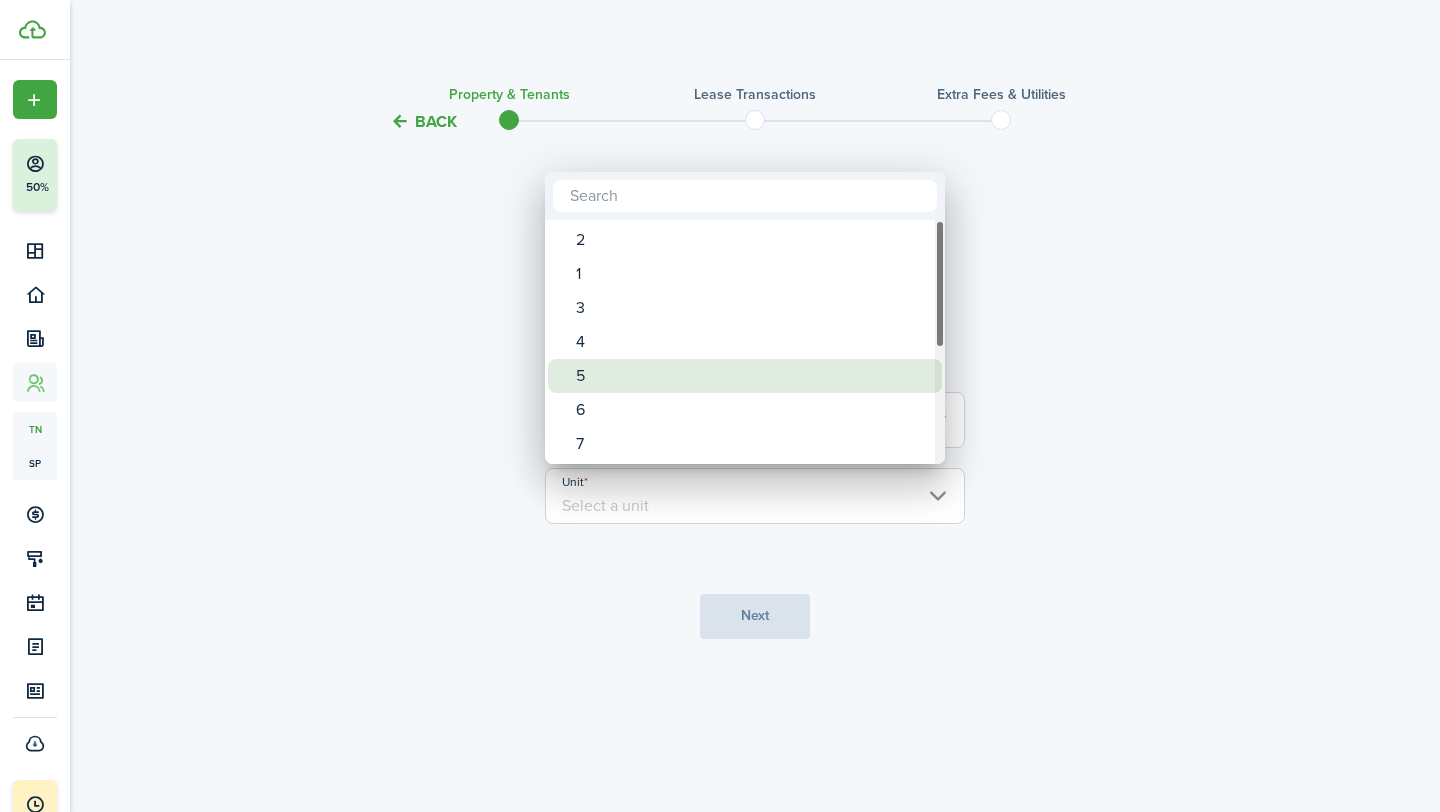 click on "5" at bounding box center [753, 376] 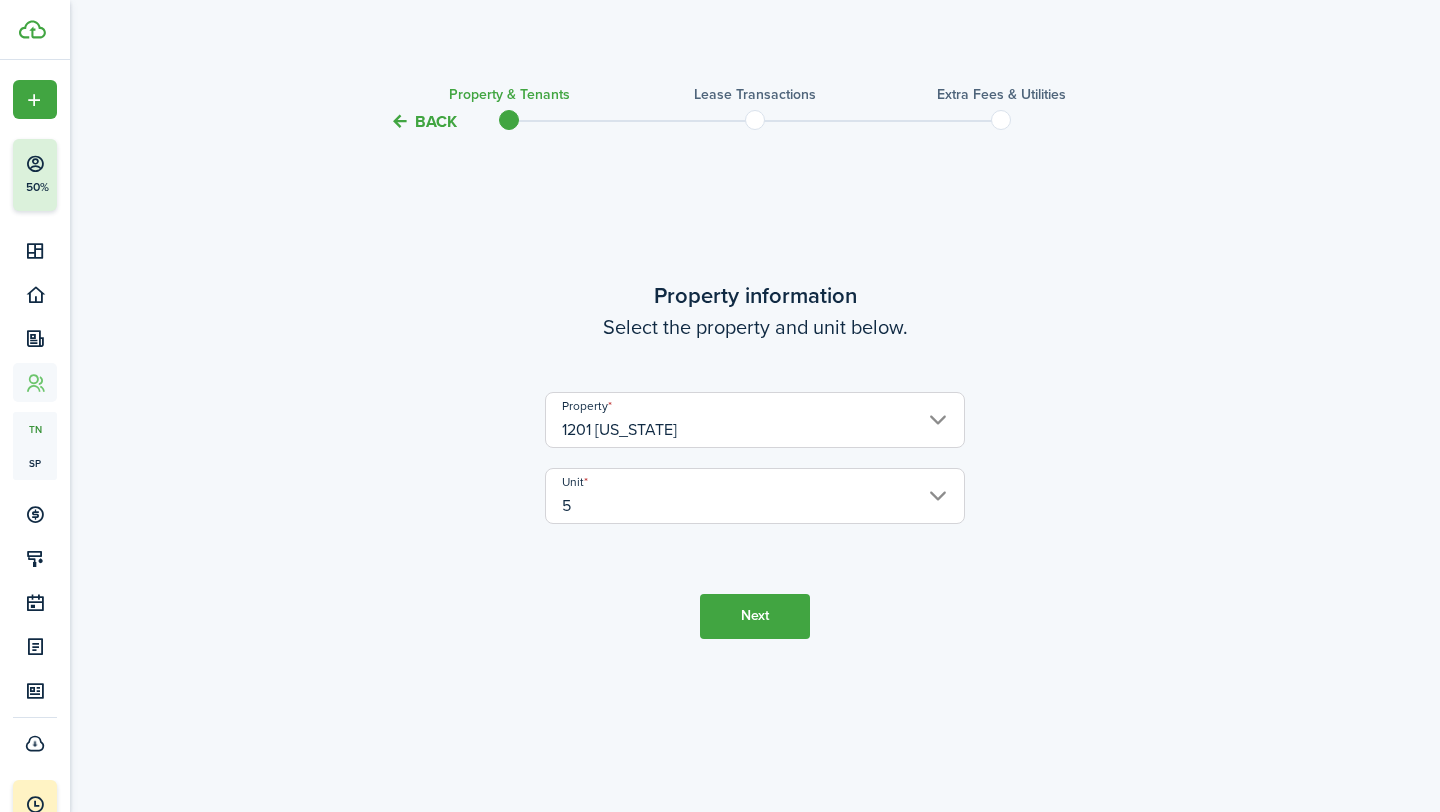 click on "Next" at bounding box center (755, 616) 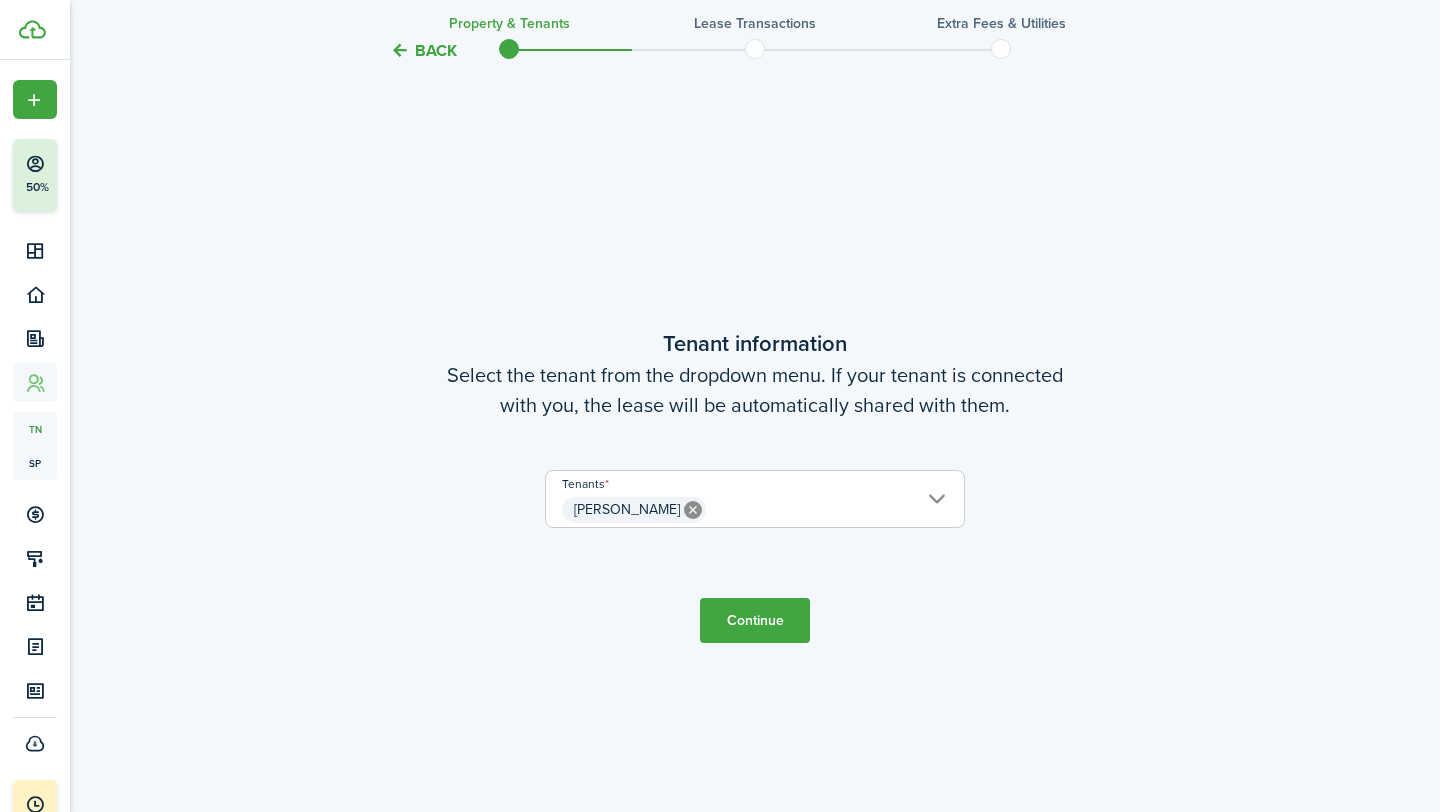 click on "Continue" at bounding box center (755, 620) 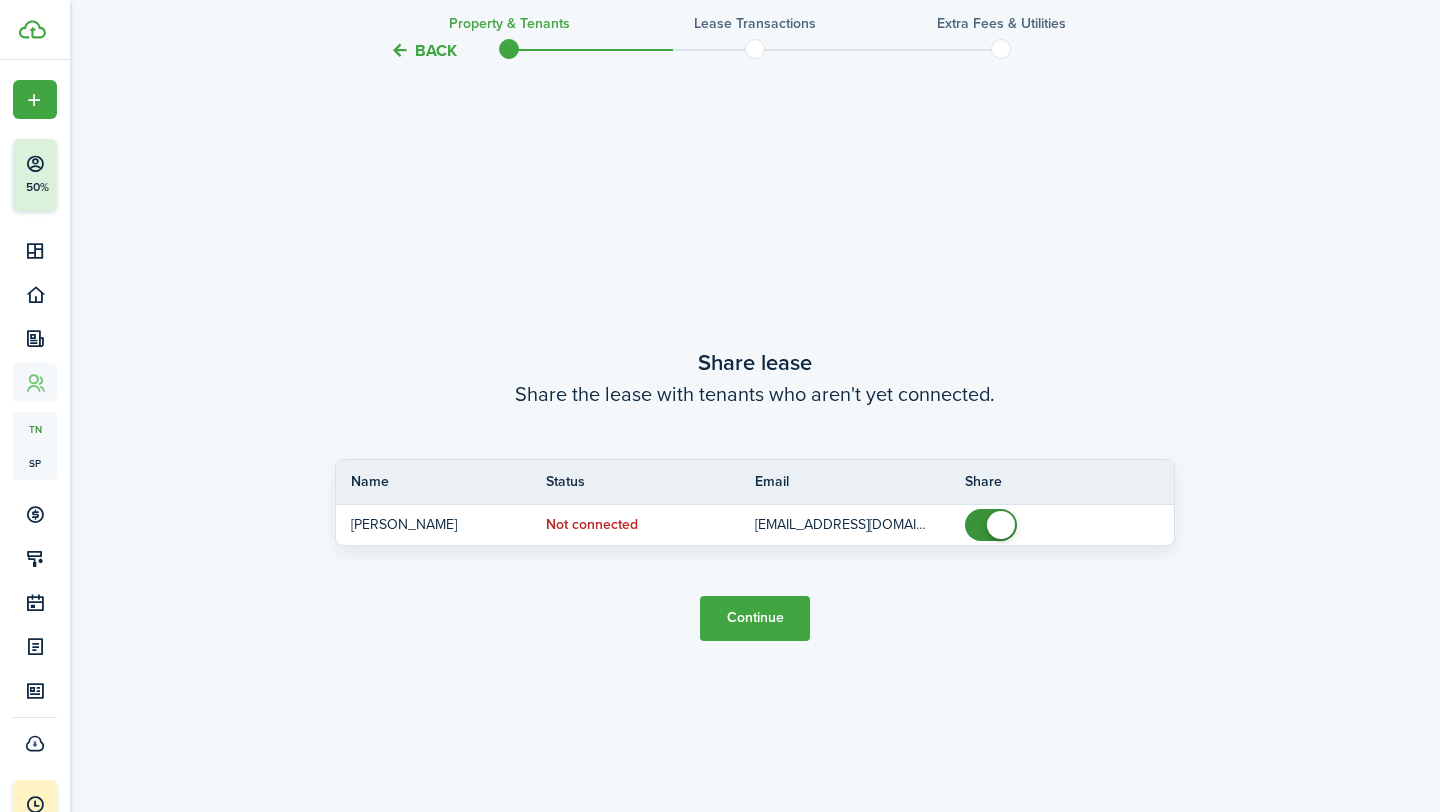 scroll, scrollTop: 1490, scrollLeft: 0, axis: vertical 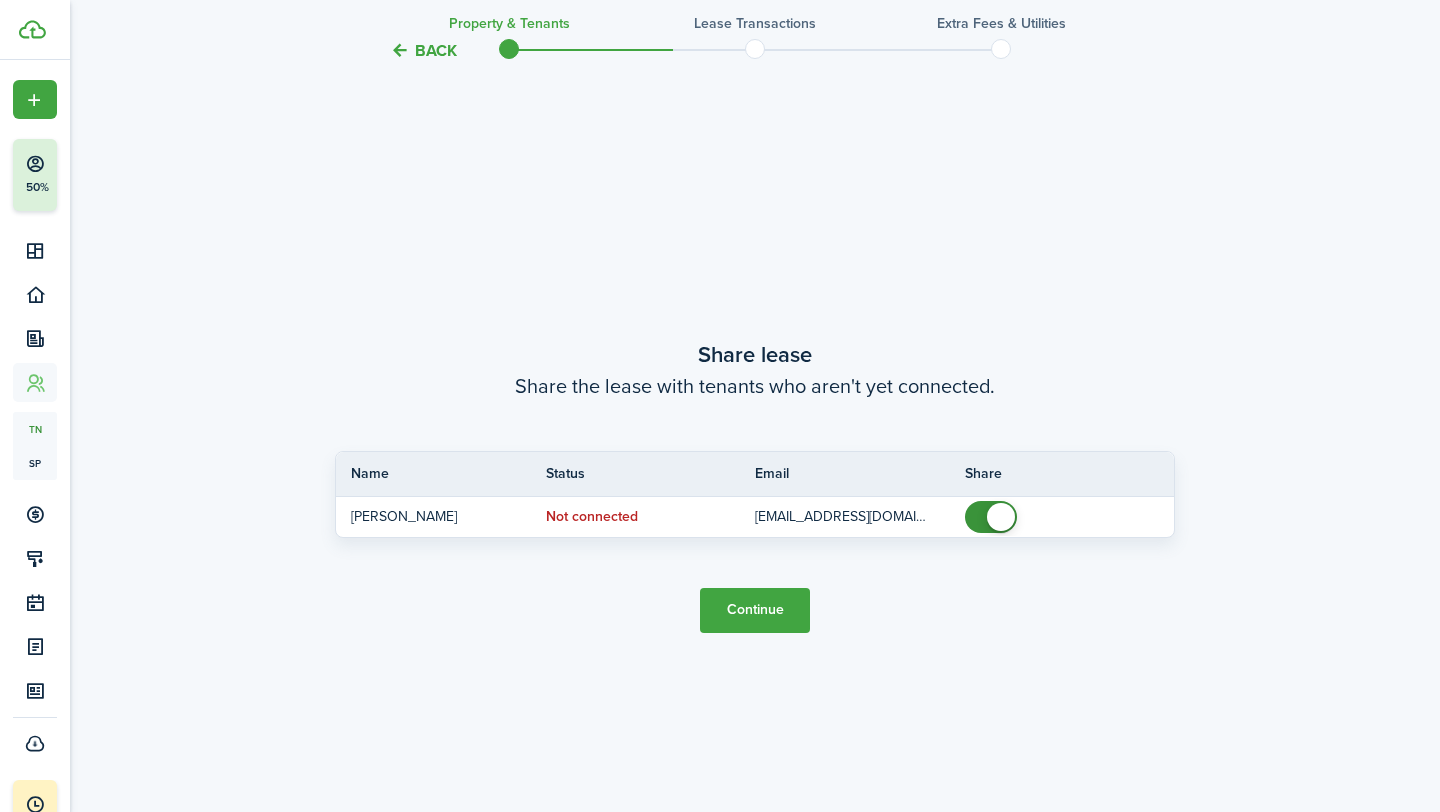 click on "Continue" at bounding box center [755, 610] 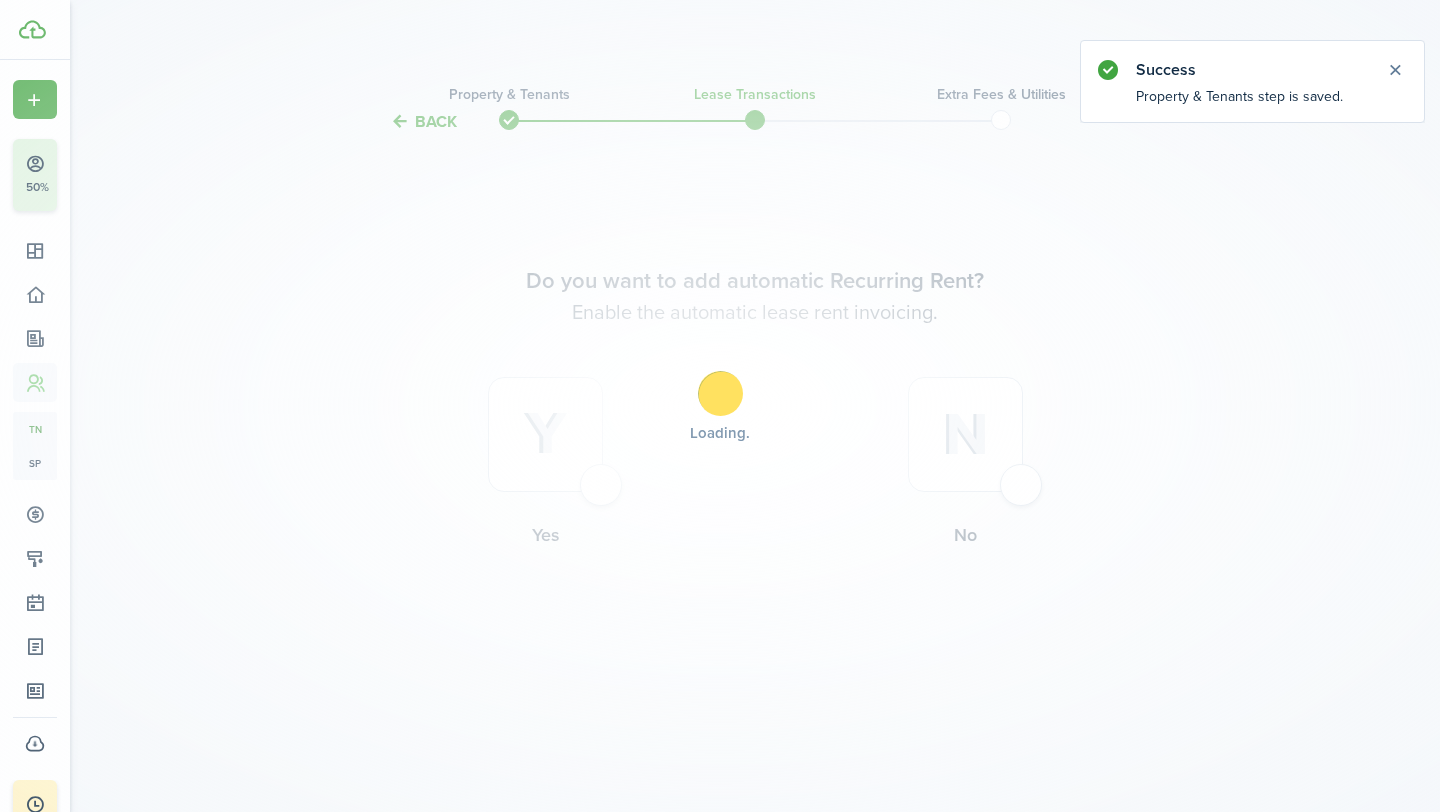 scroll, scrollTop: 0, scrollLeft: 0, axis: both 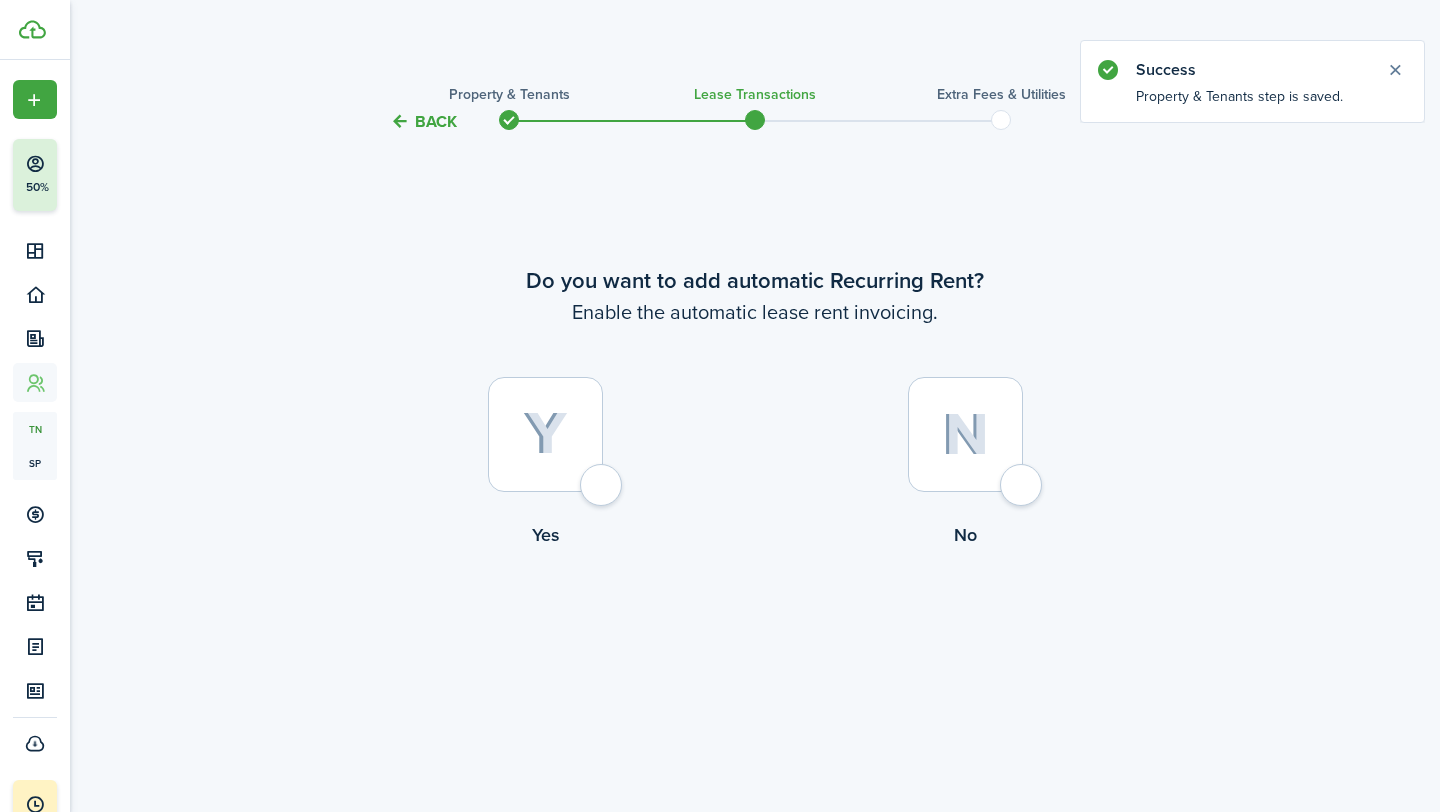 click 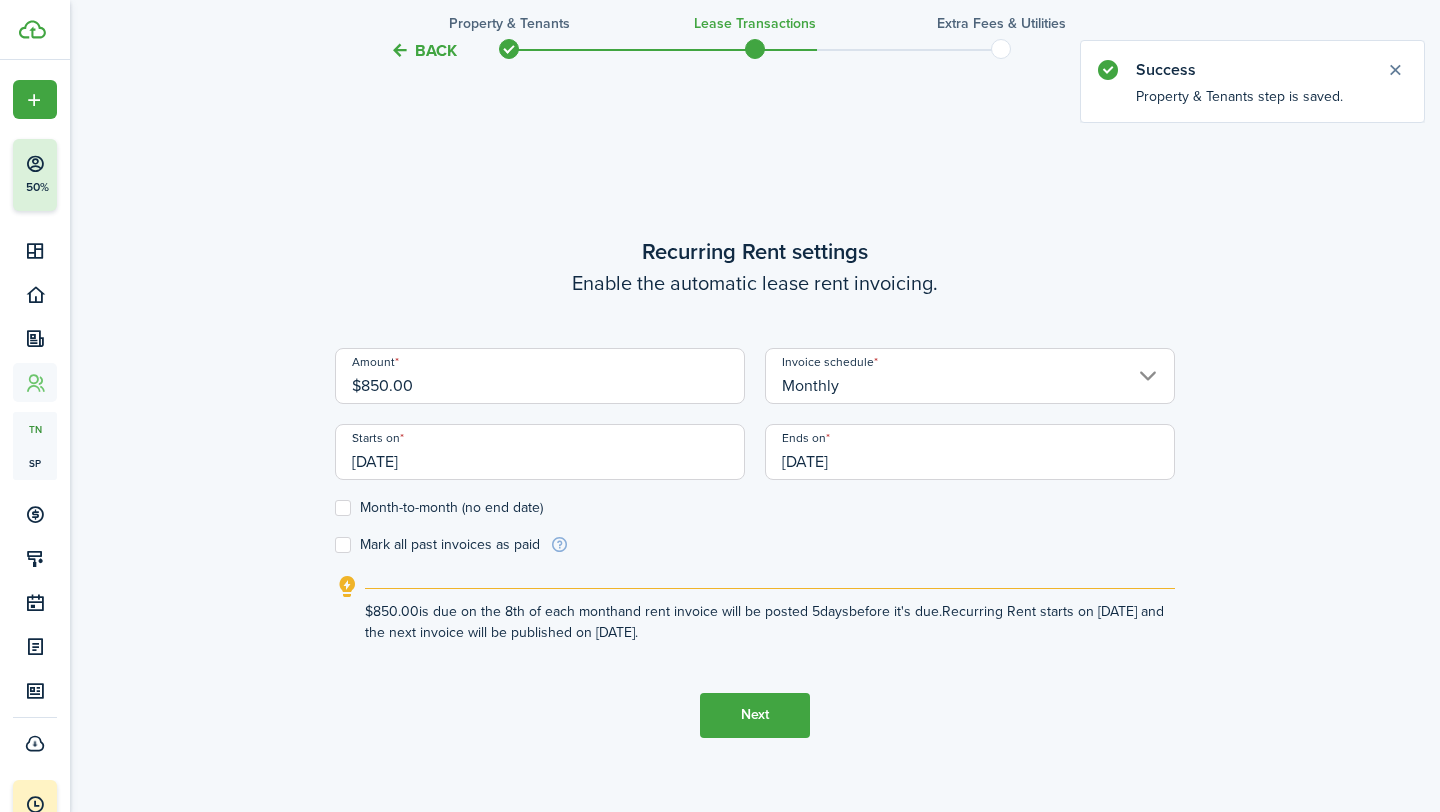 scroll, scrollTop: 678, scrollLeft: 0, axis: vertical 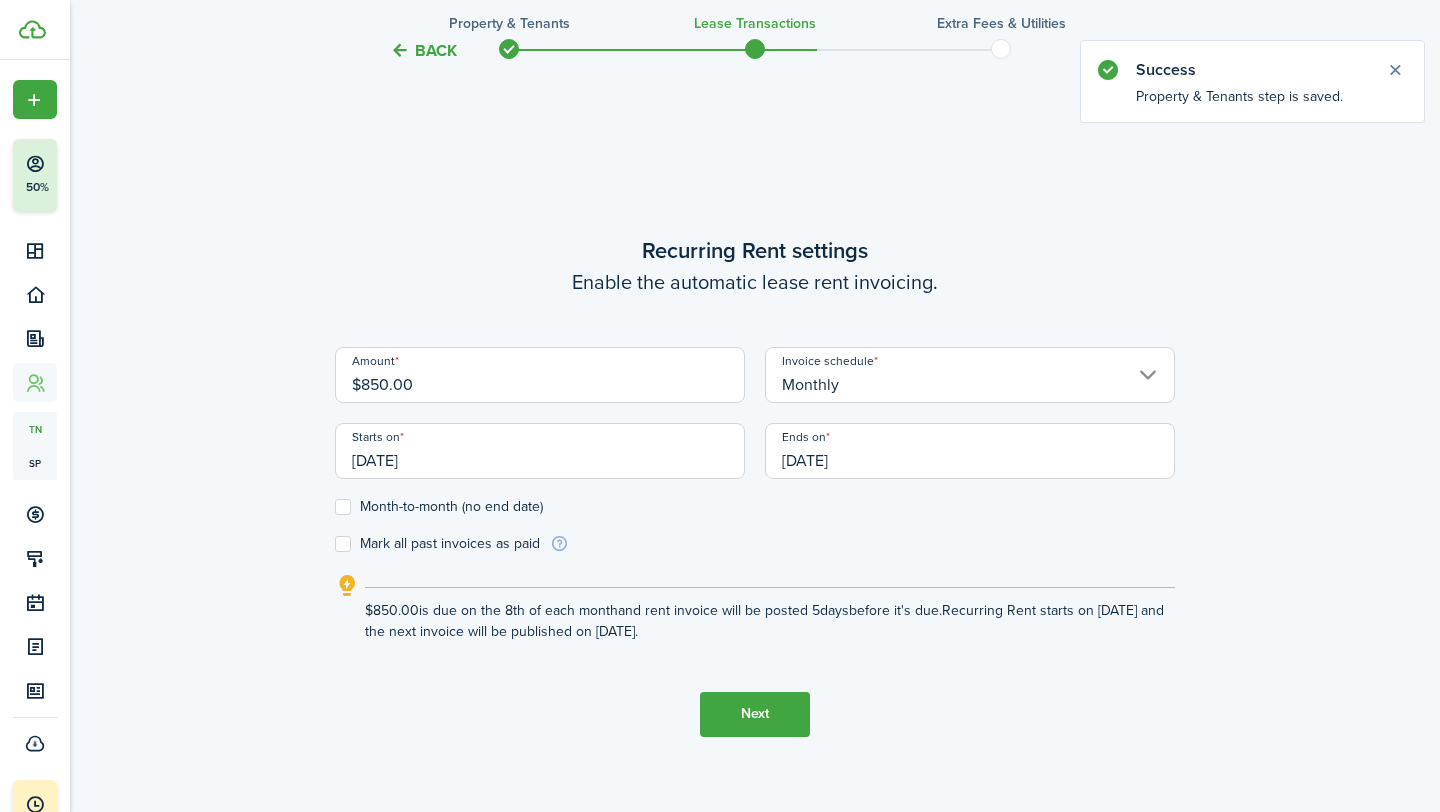 click on "[DATE]" at bounding box center [540, 451] 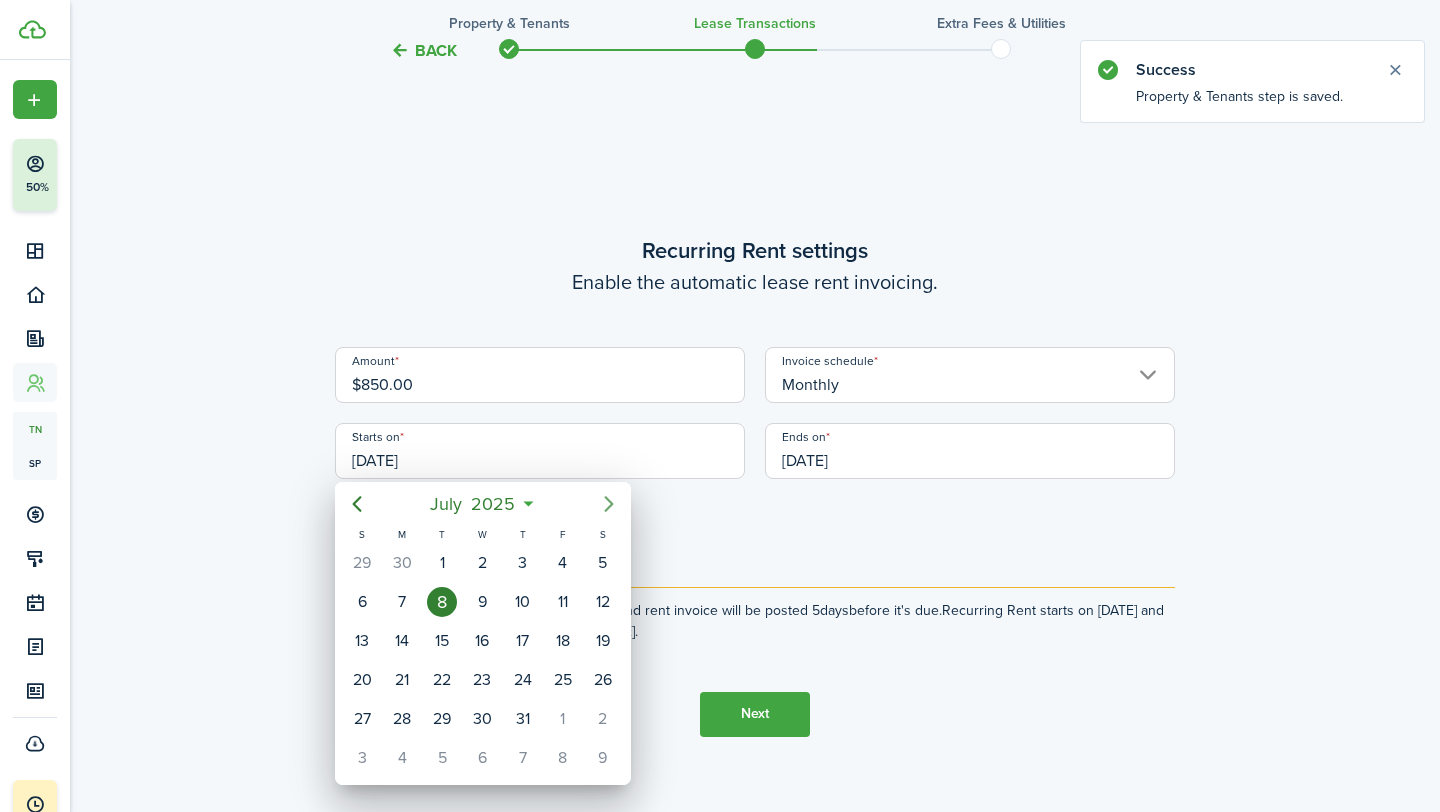 click 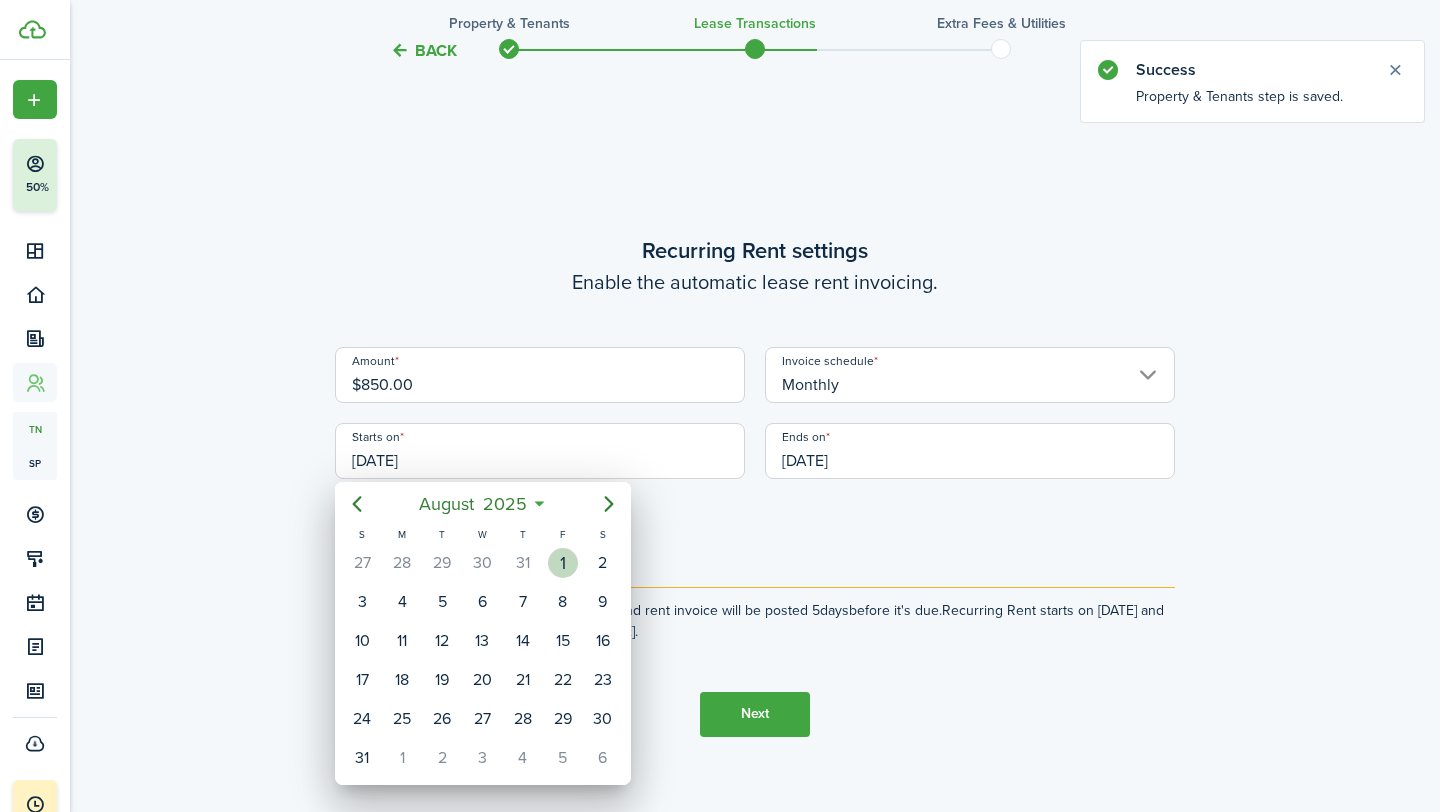 click on "1" at bounding box center (563, 563) 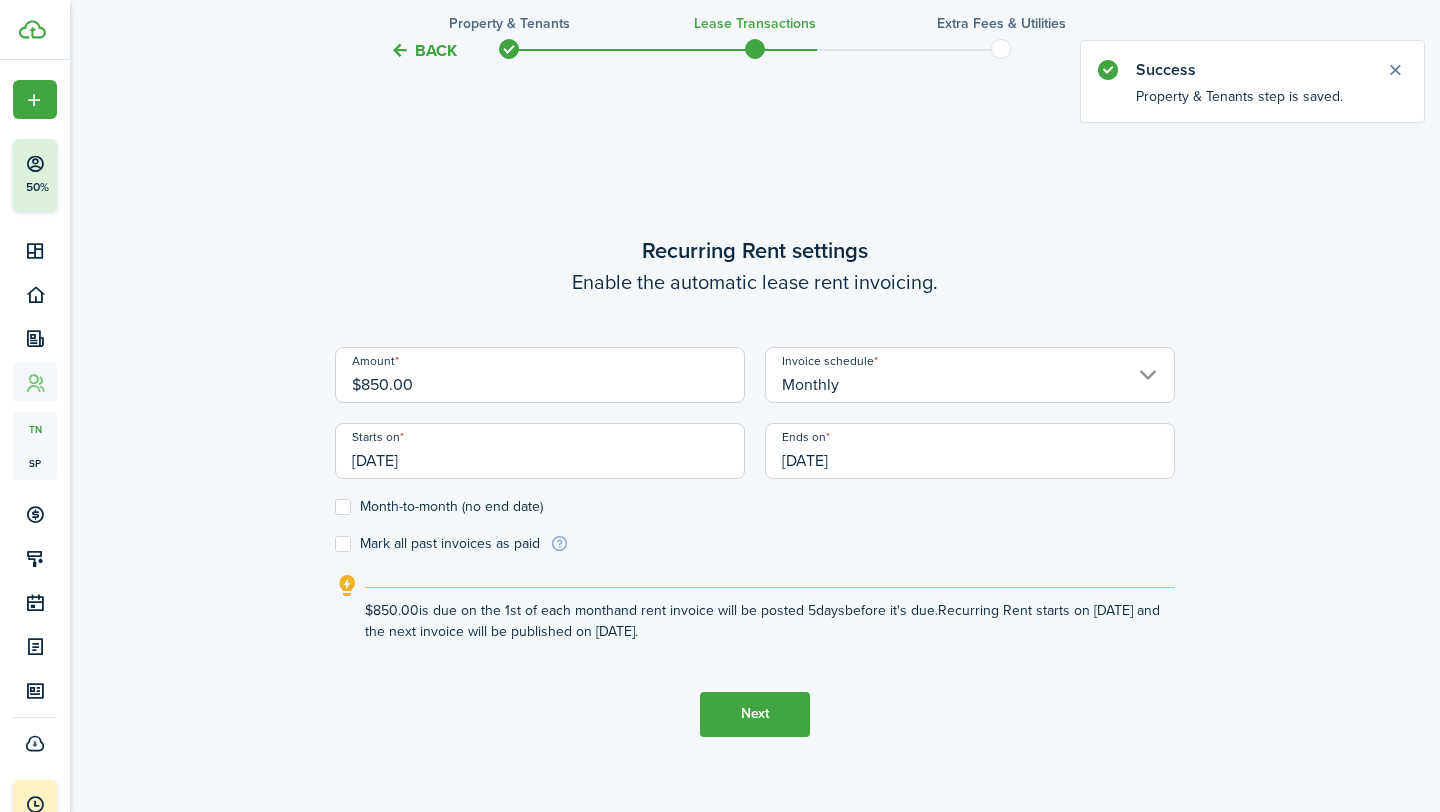click on "[DATE]" at bounding box center (970, 451) 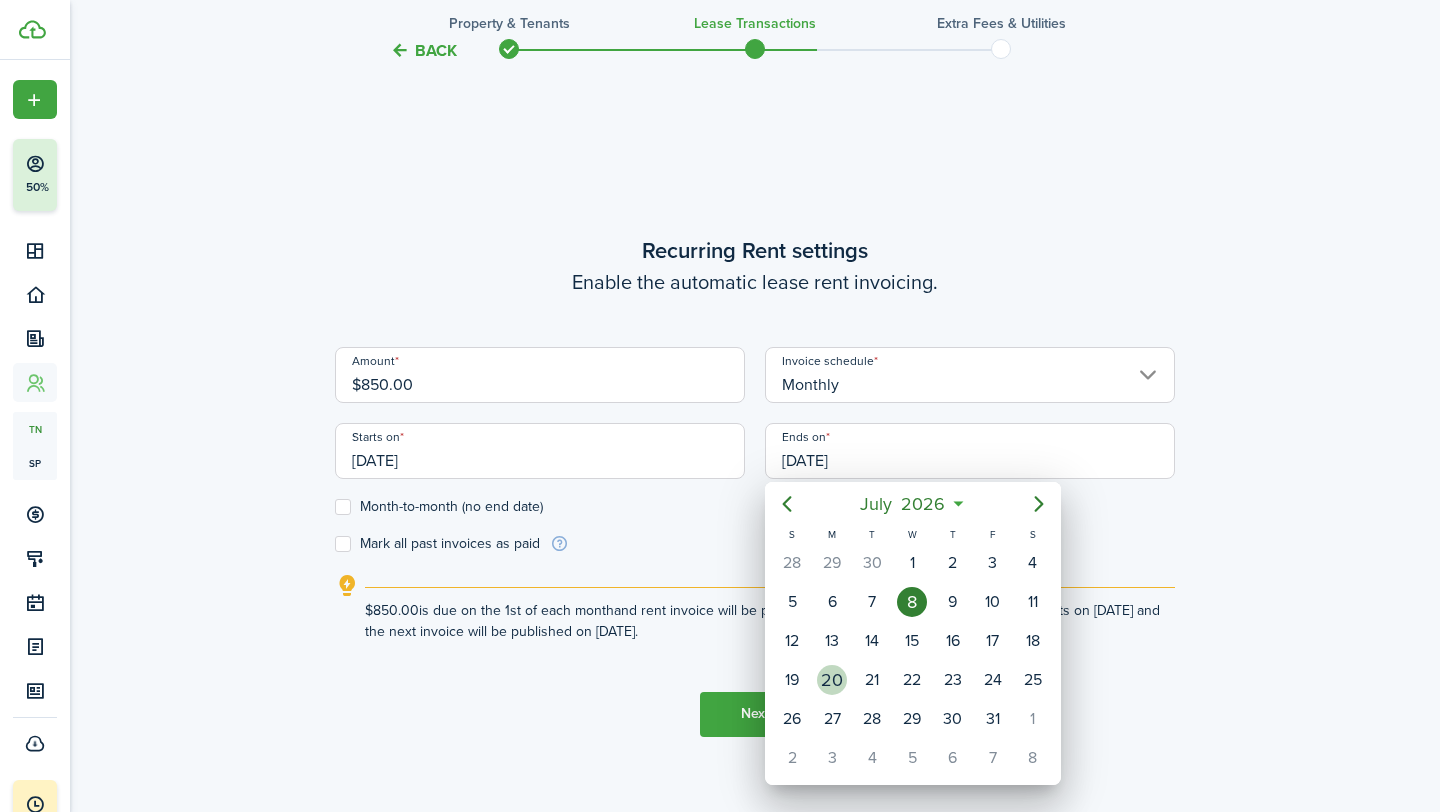 click on "20" at bounding box center (832, 680) 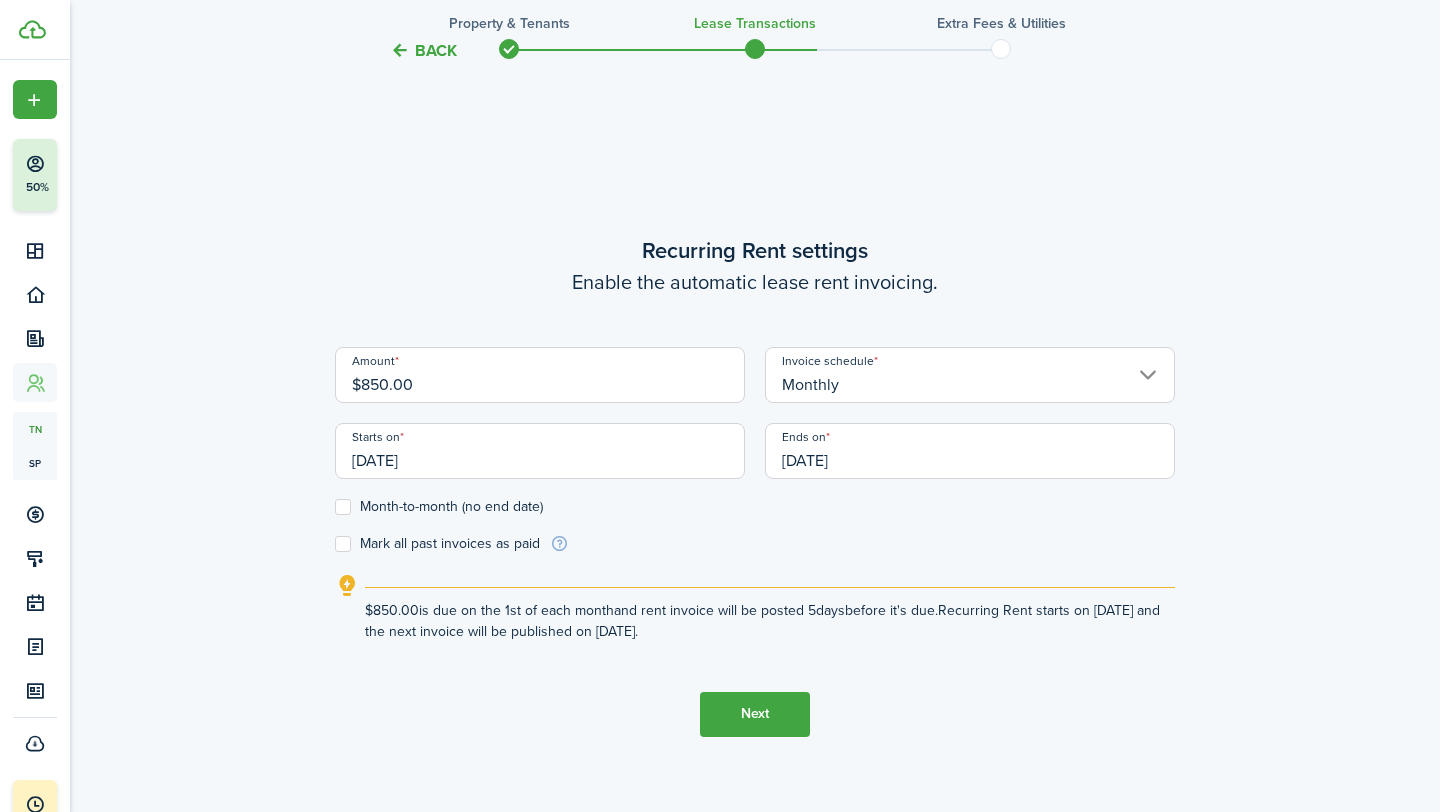 click on "Next" at bounding box center [755, 714] 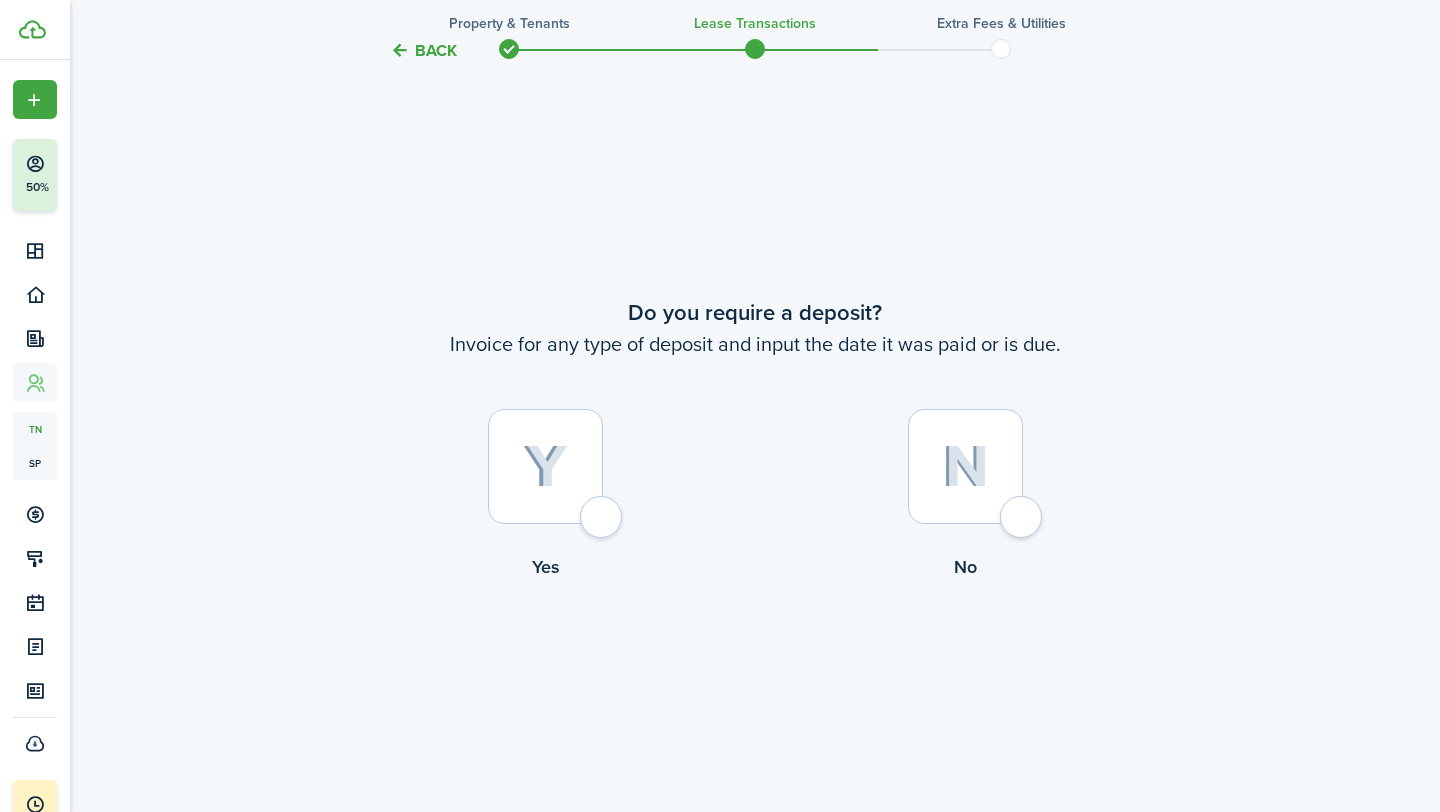 scroll, scrollTop: 1490, scrollLeft: 0, axis: vertical 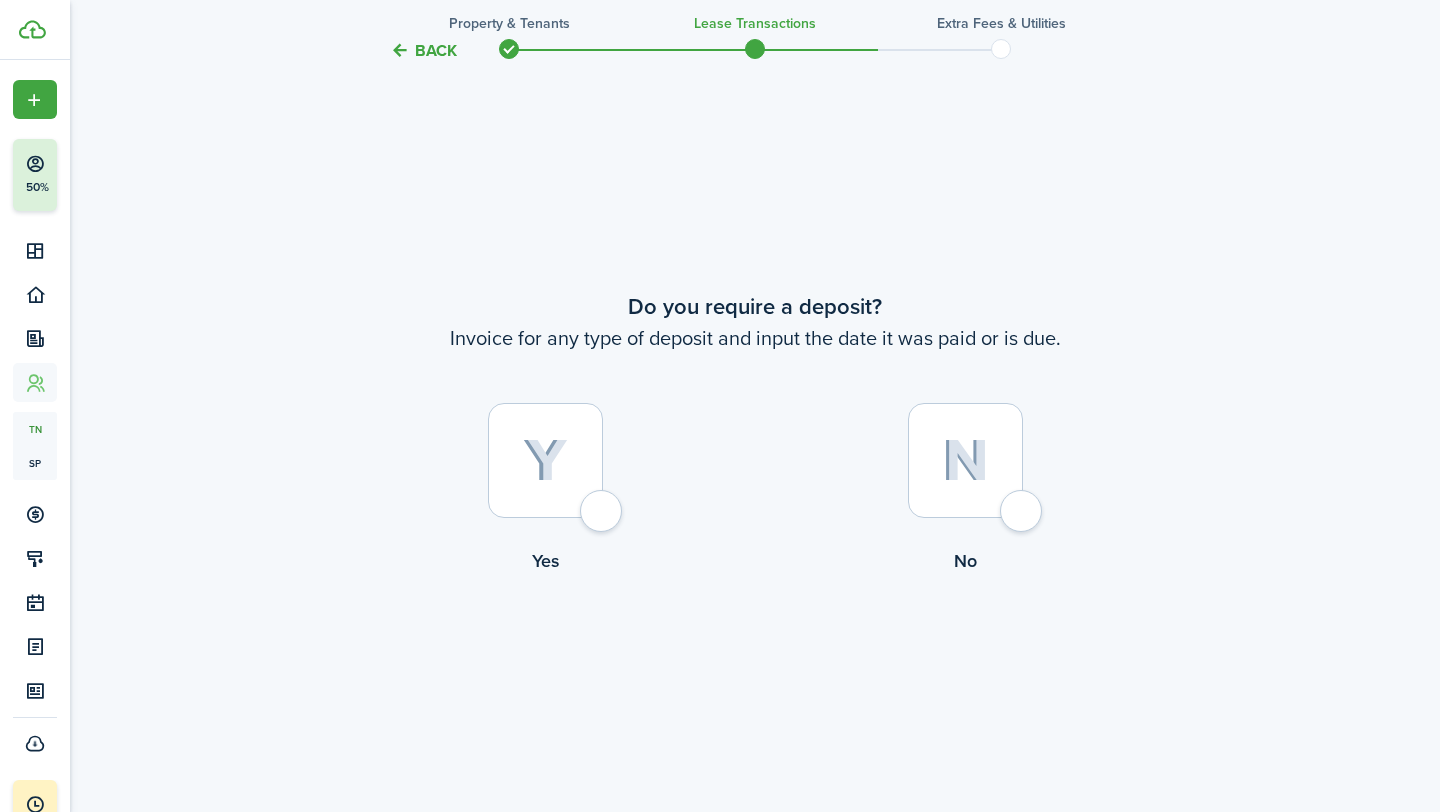 click 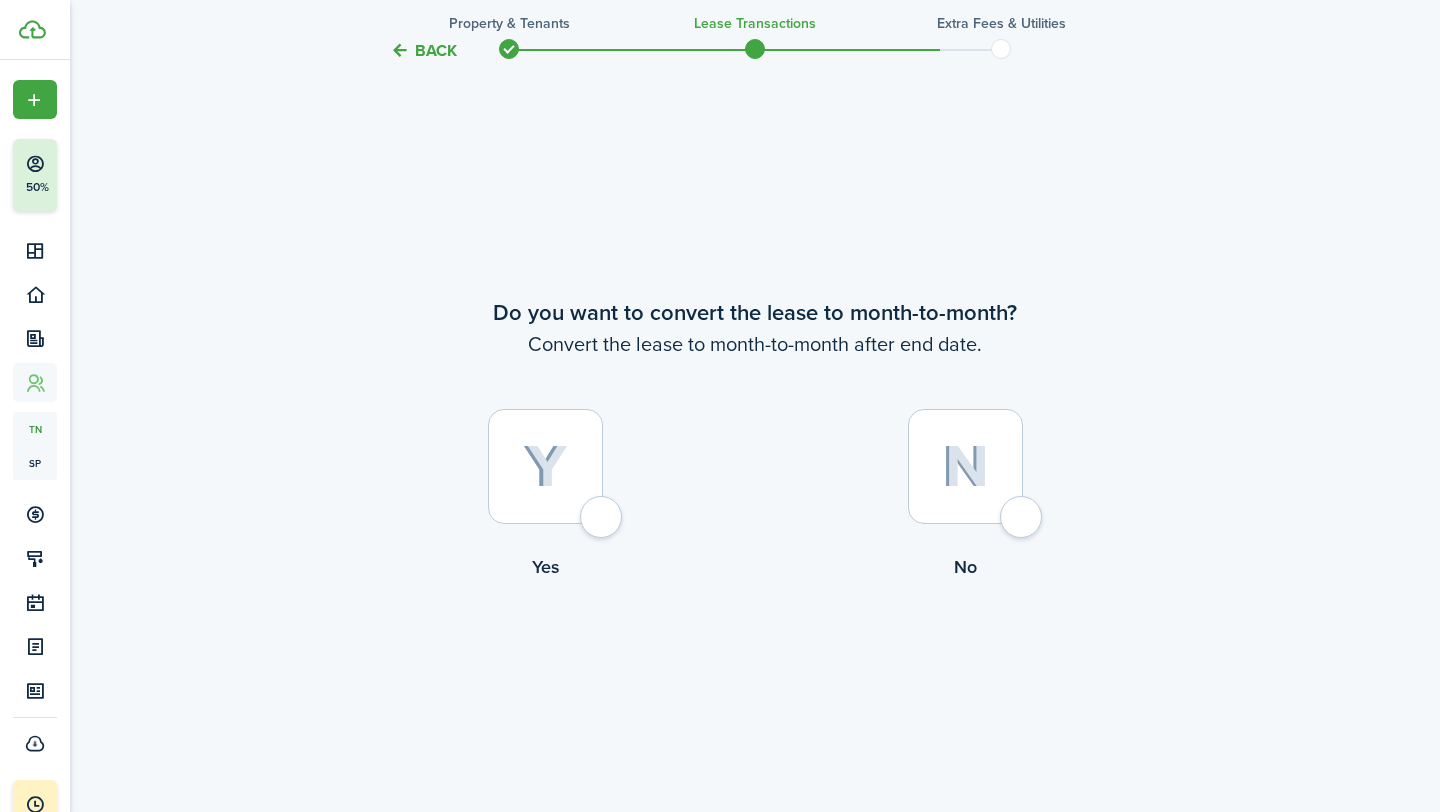 scroll, scrollTop: 2302, scrollLeft: 0, axis: vertical 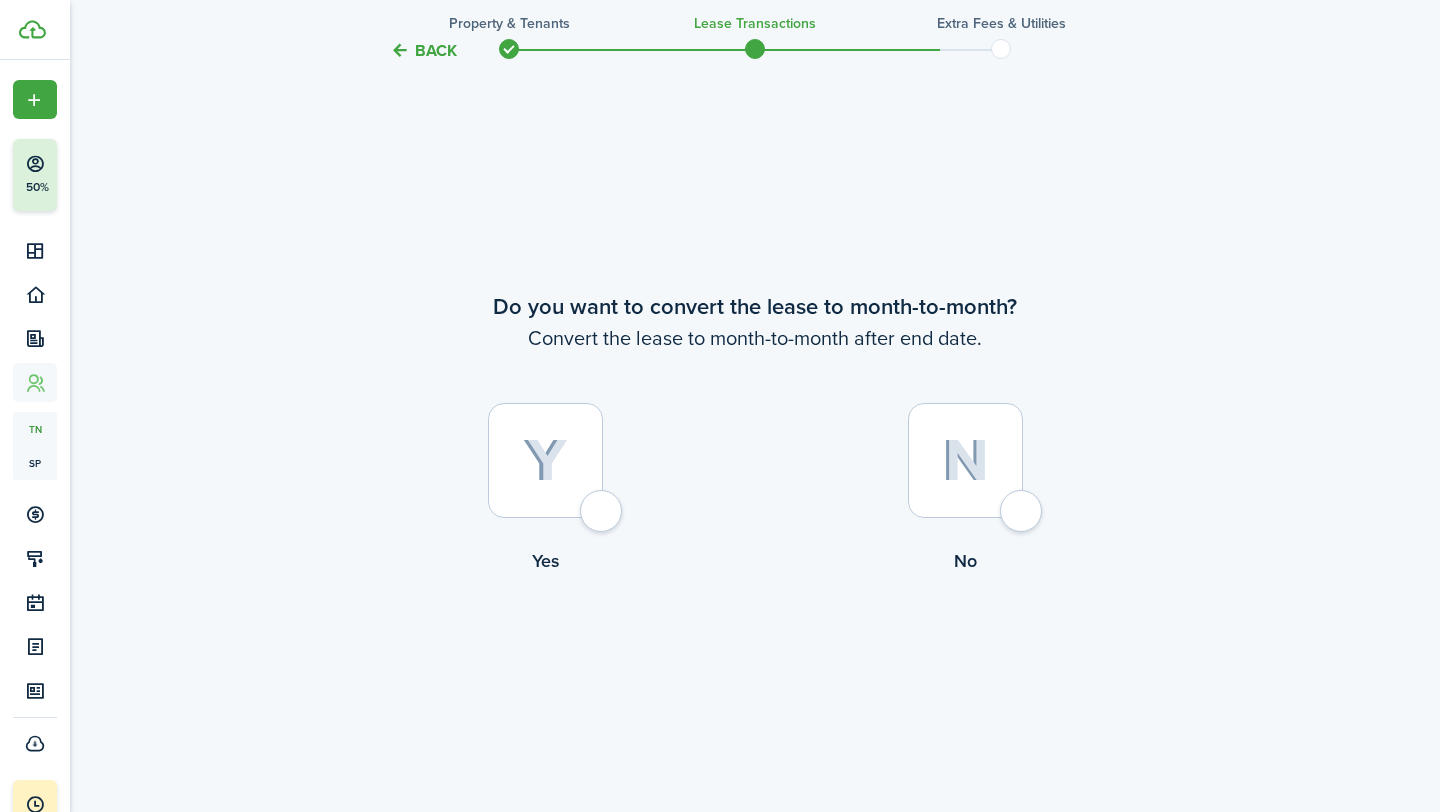 click 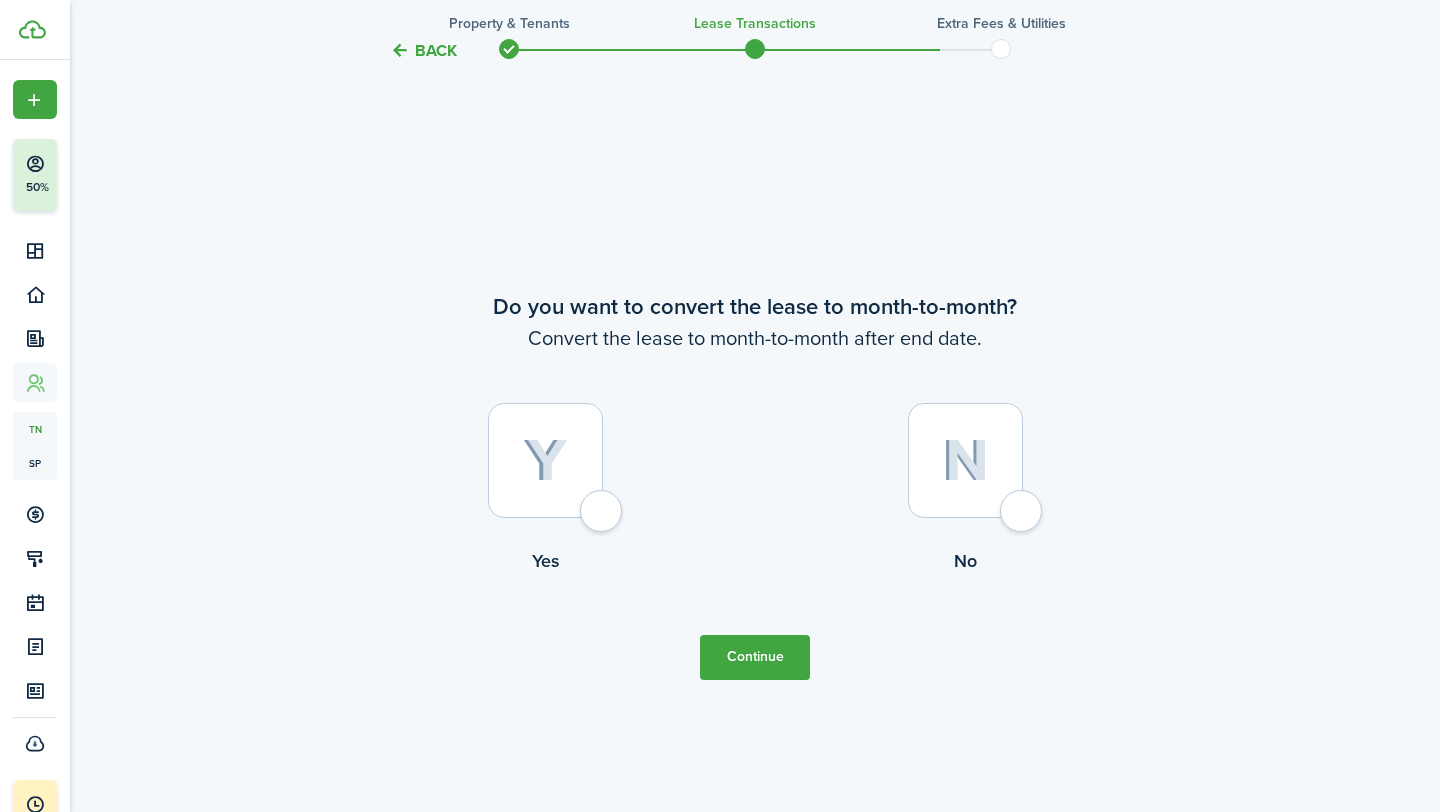 click on "Continue" at bounding box center [755, 657] 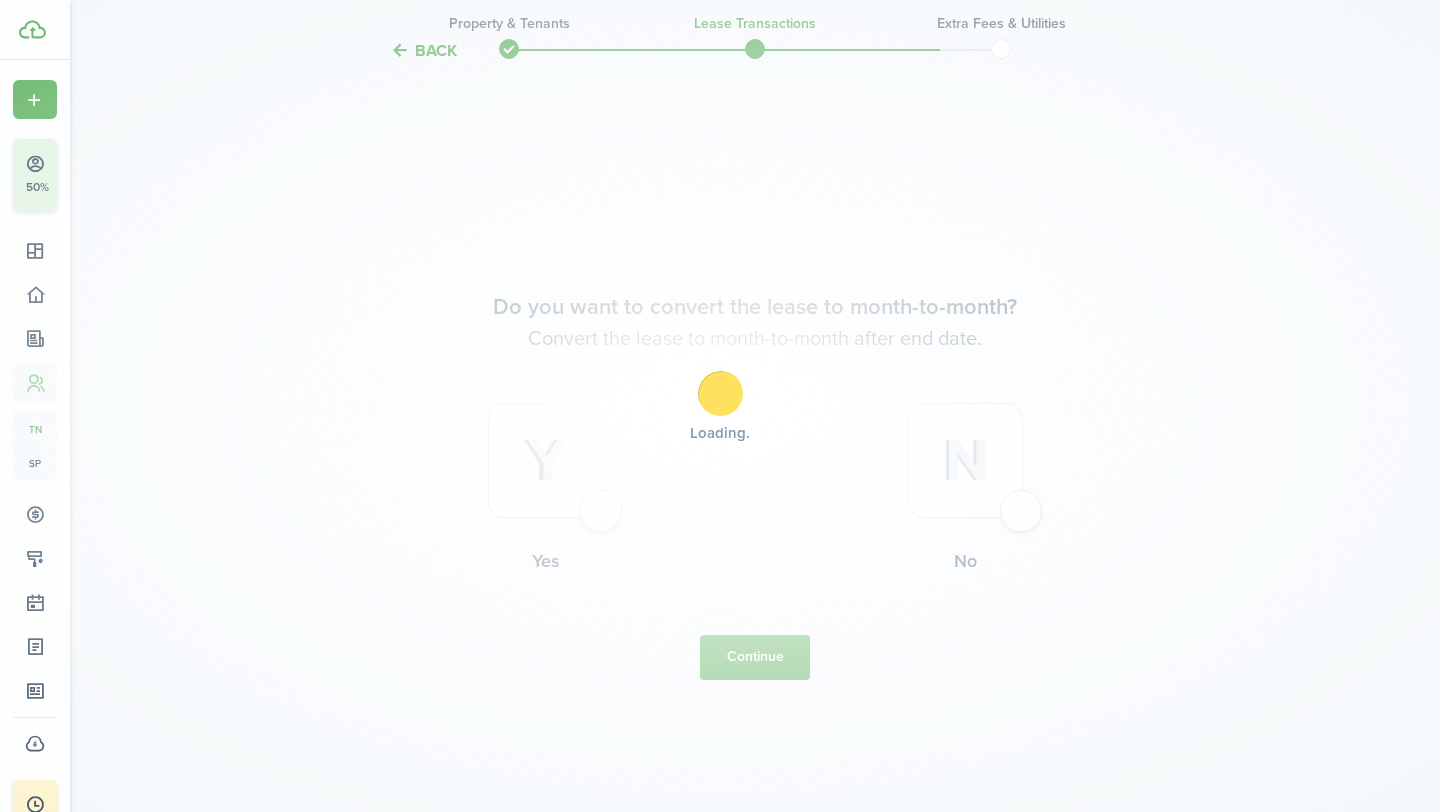 scroll, scrollTop: 0, scrollLeft: 0, axis: both 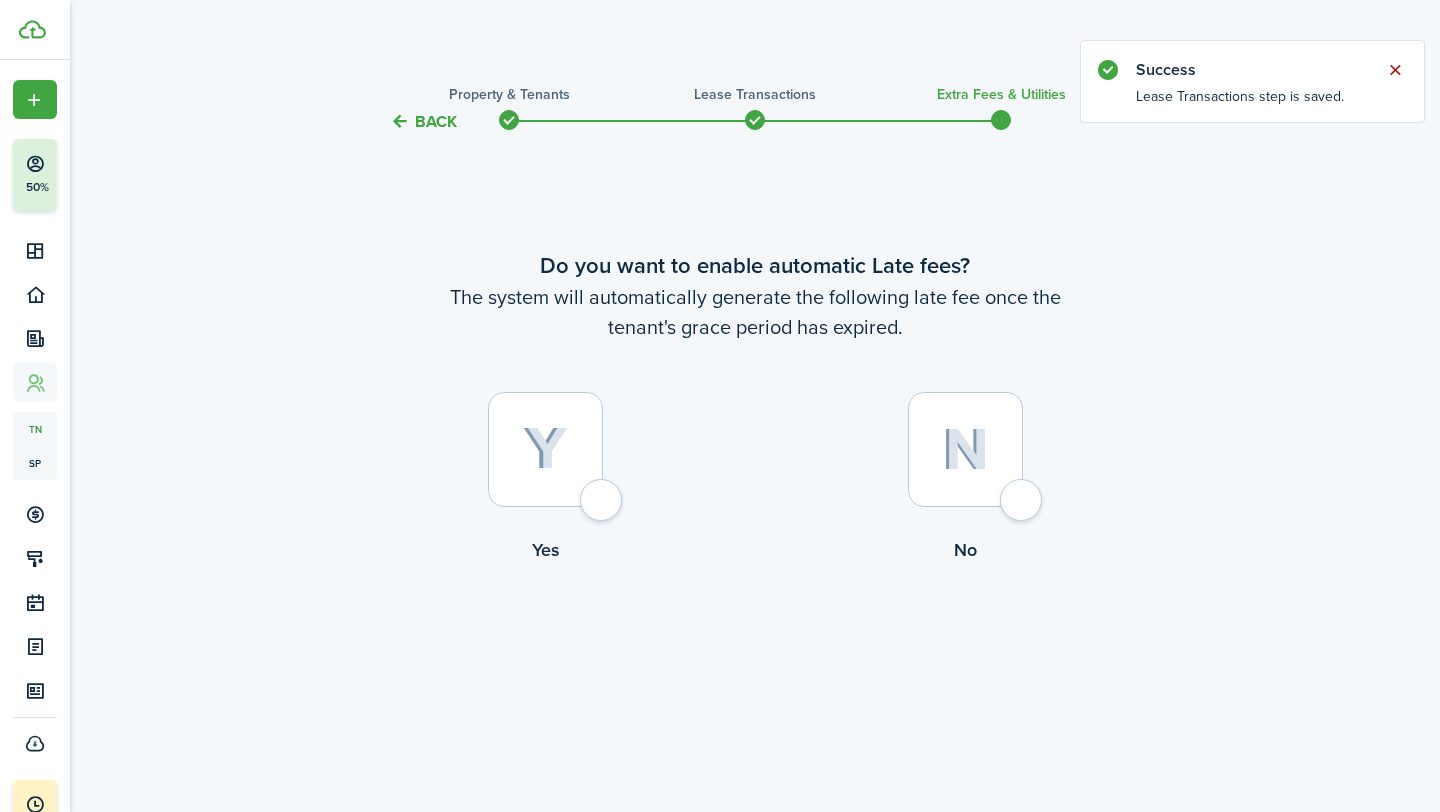 click at bounding box center [1395, 70] 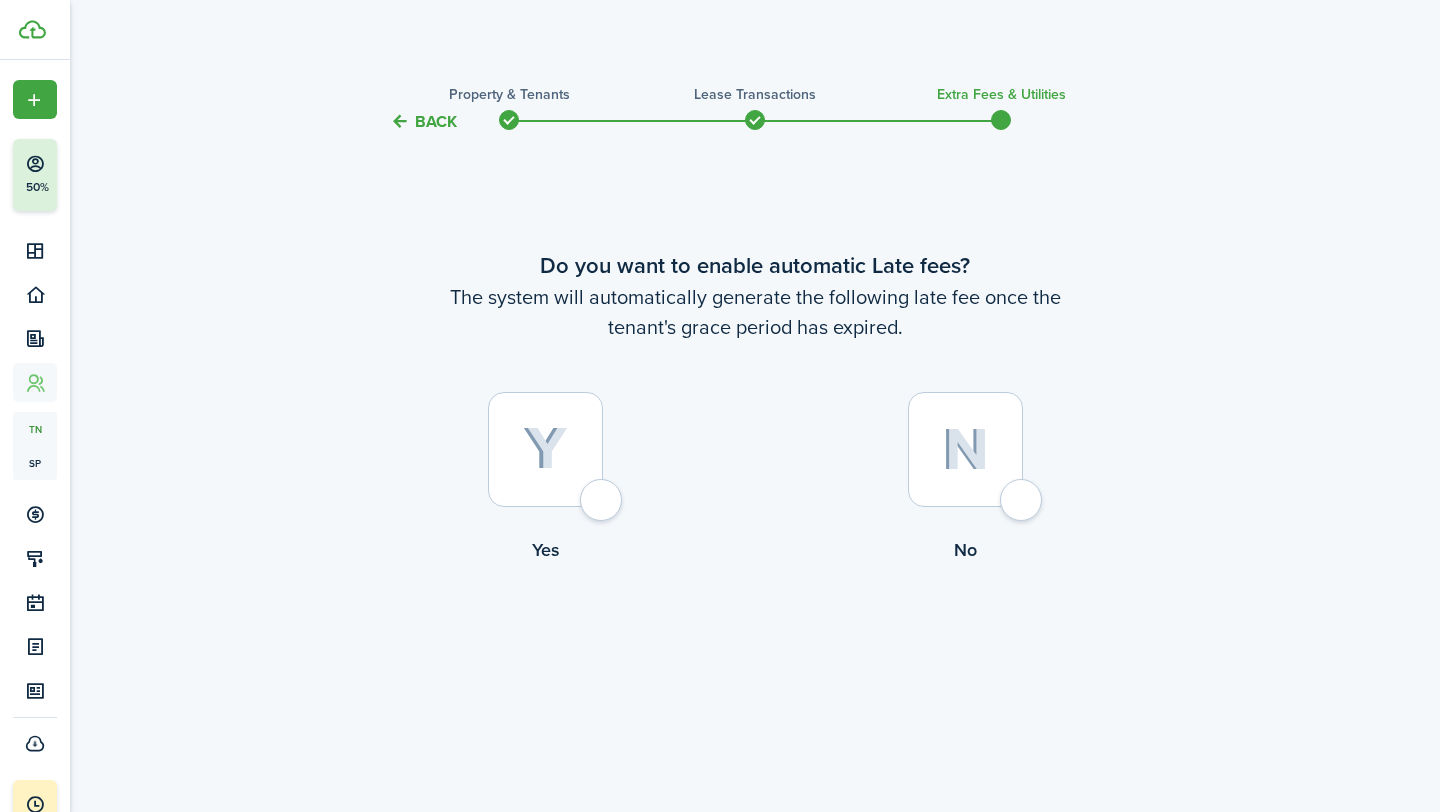 click 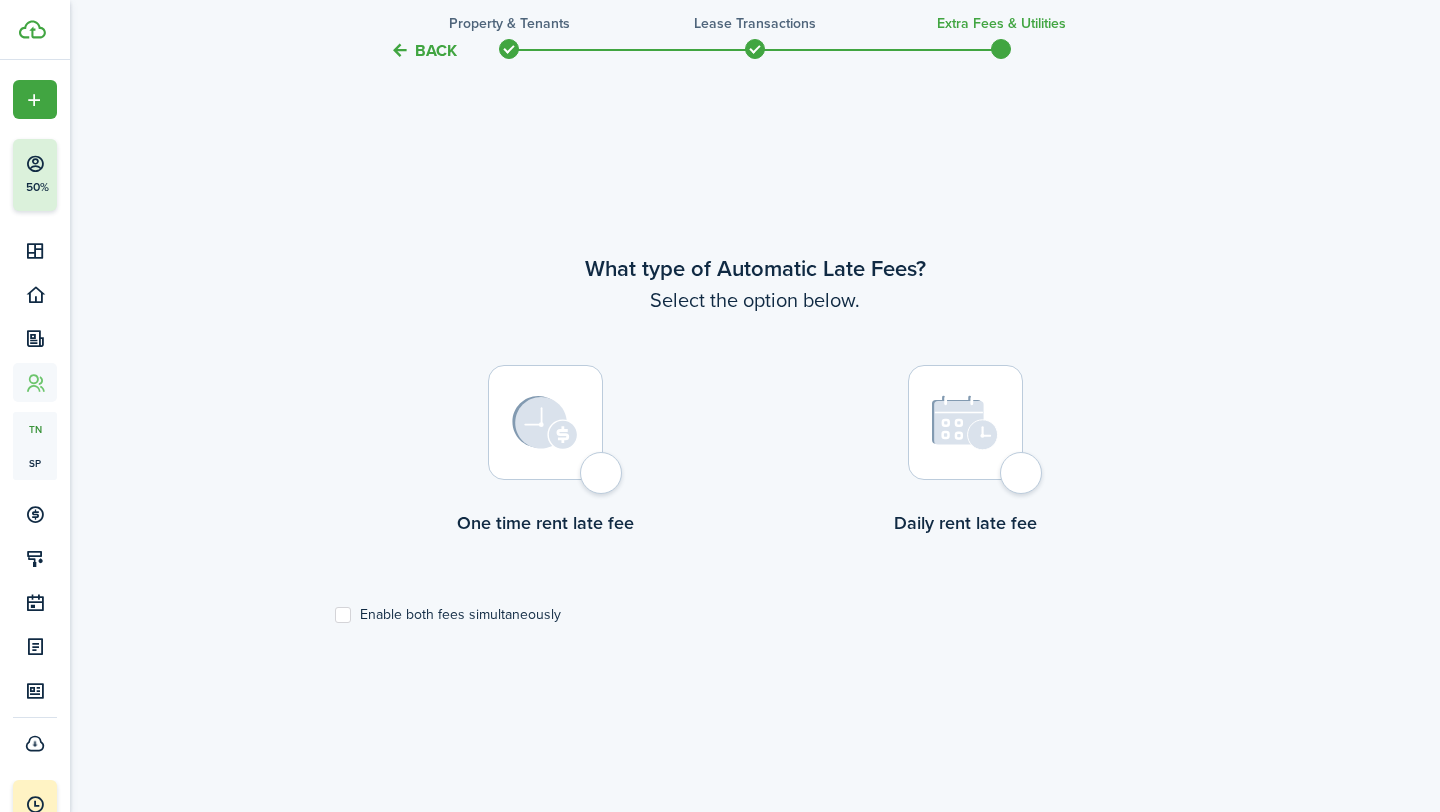 click 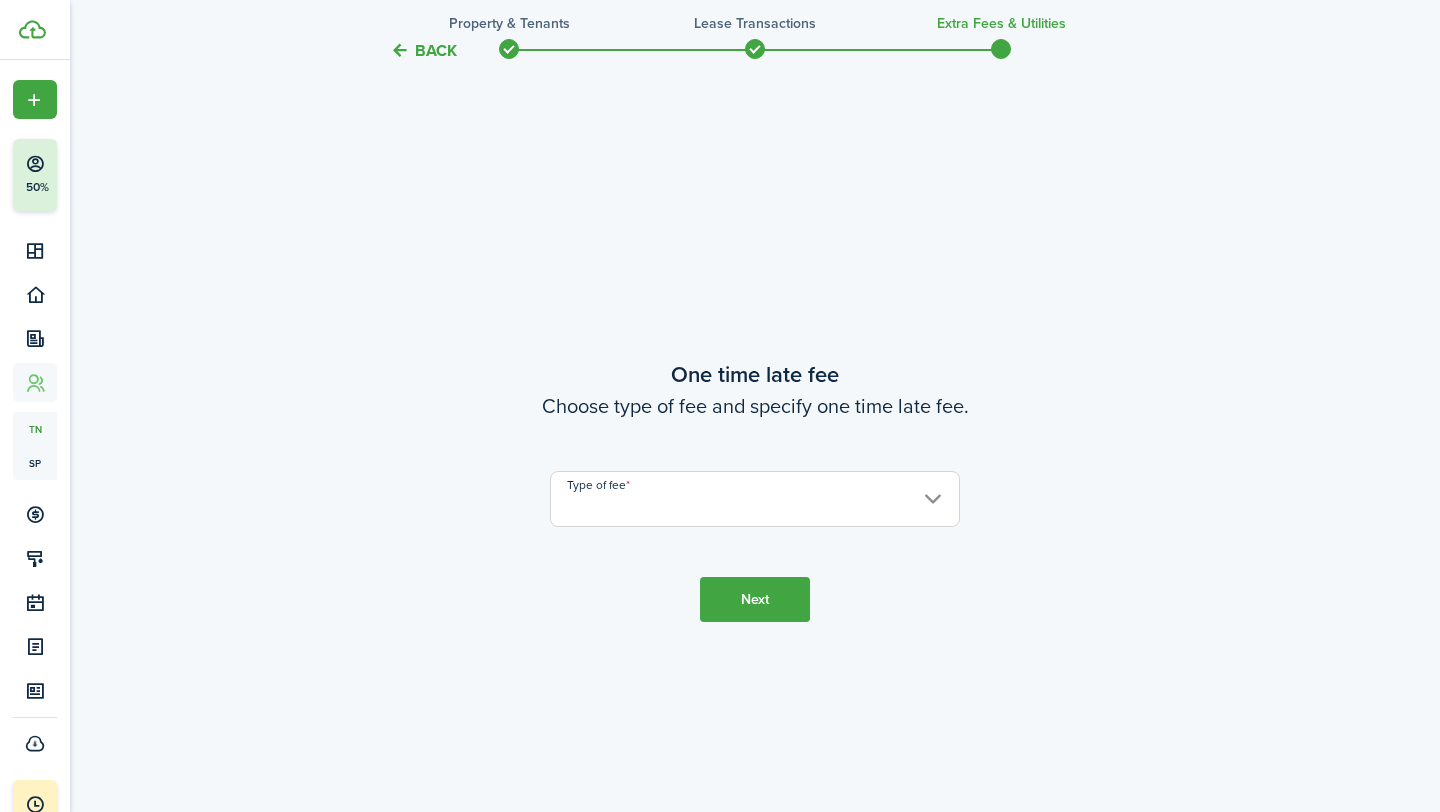 scroll, scrollTop: 1490, scrollLeft: 0, axis: vertical 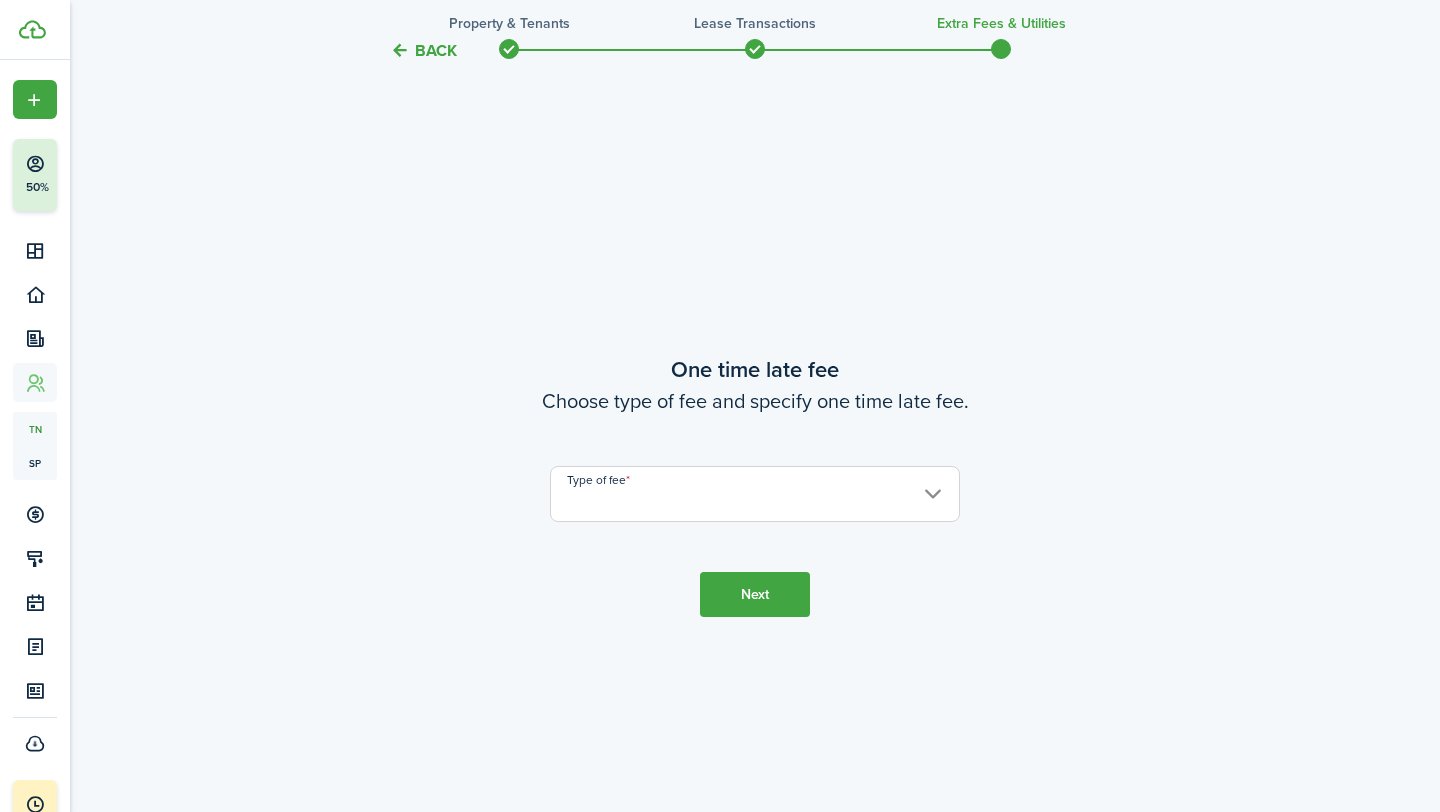 click on "Type of fee" at bounding box center (755, 494) 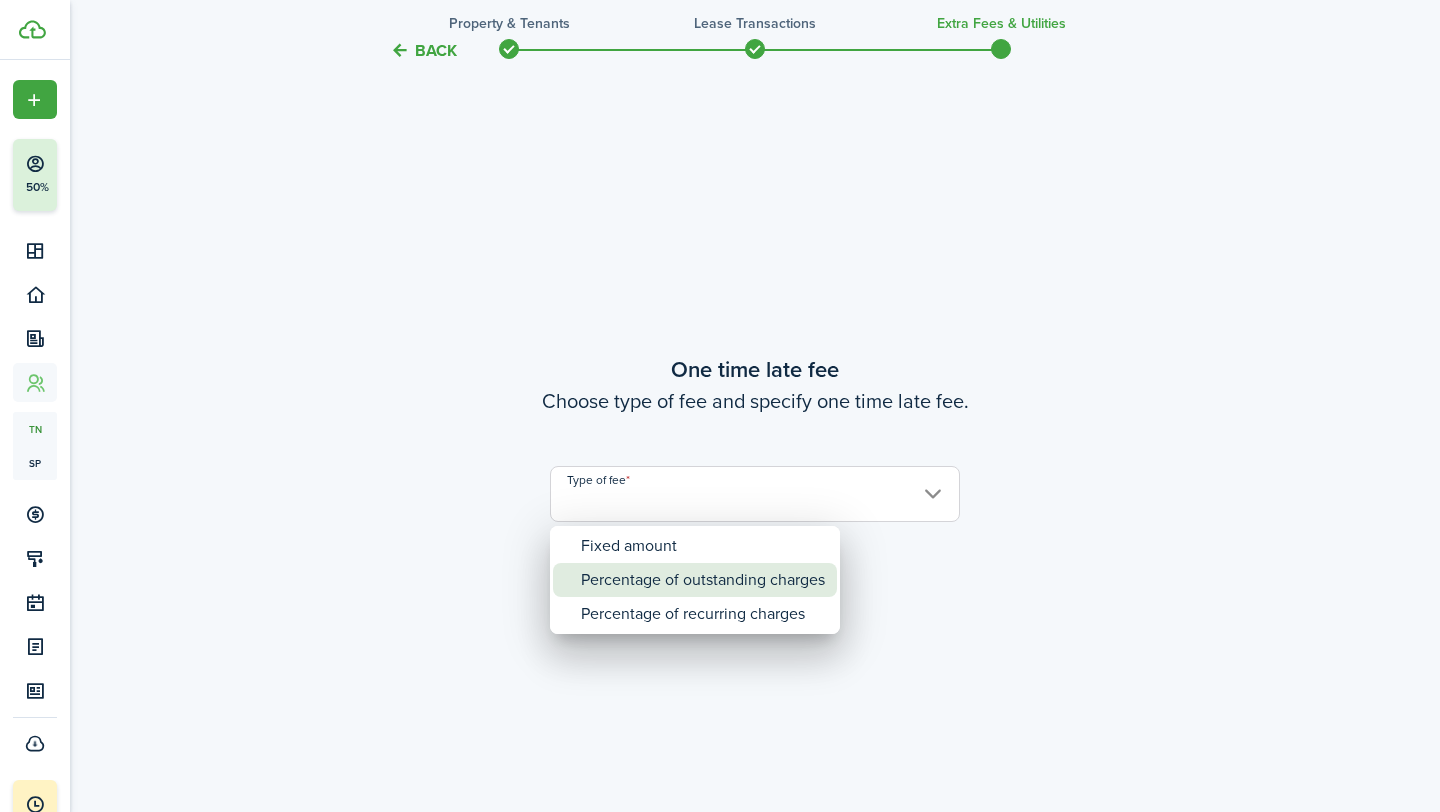 click on "Percentage of outstanding charges" at bounding box center [703, 580] 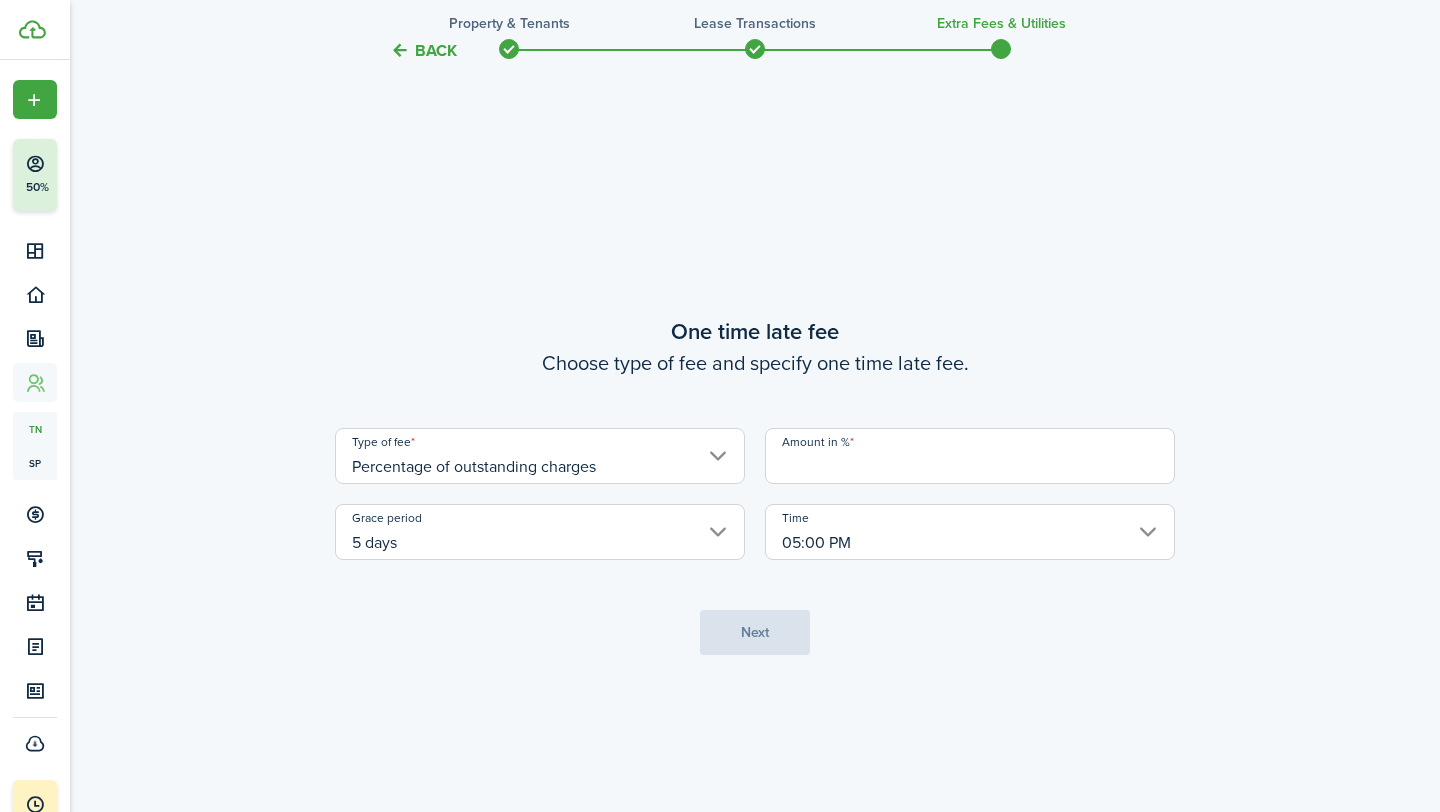 click on "5 days" at bounding box center [540, 532] 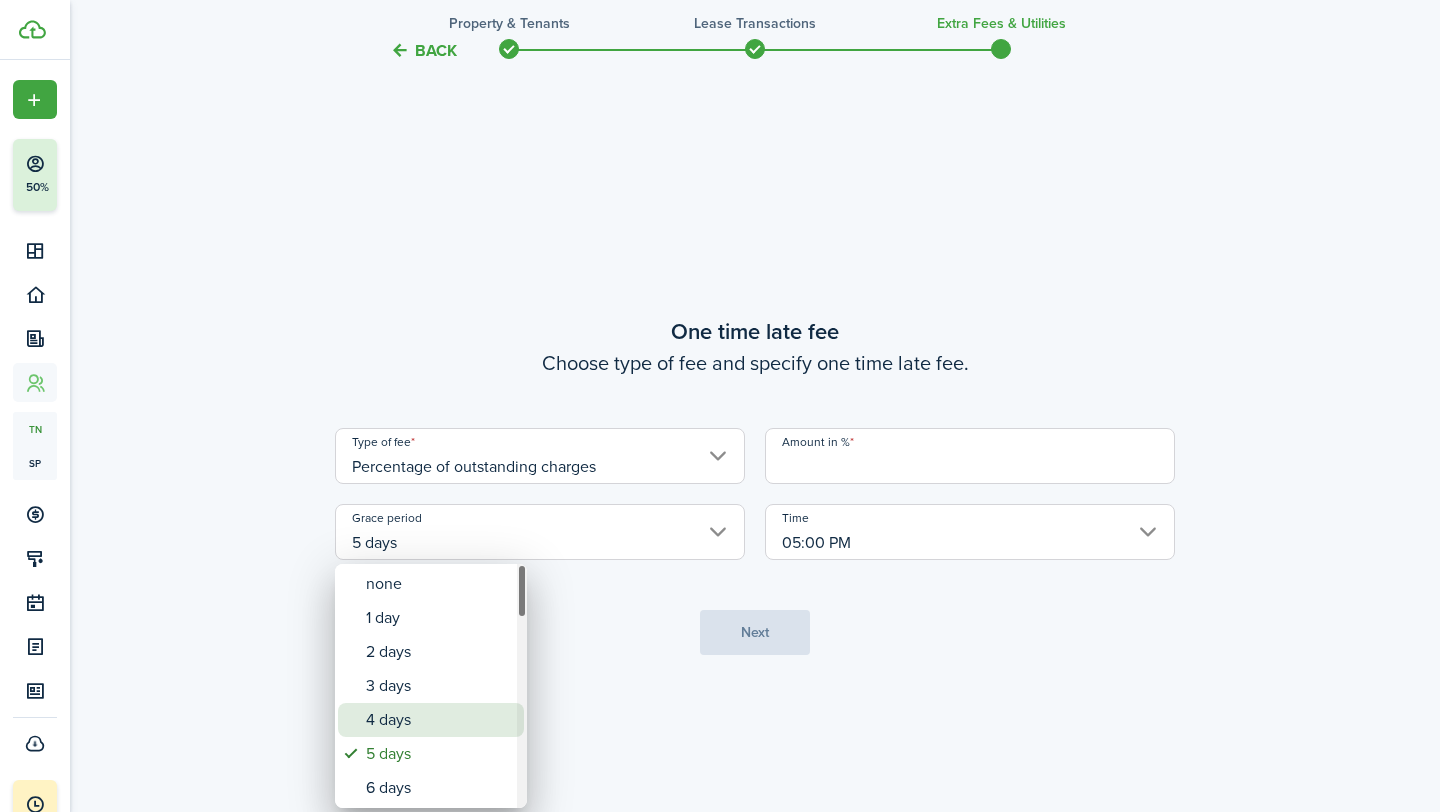 click on "4 days" at bounding box center (439, 720) 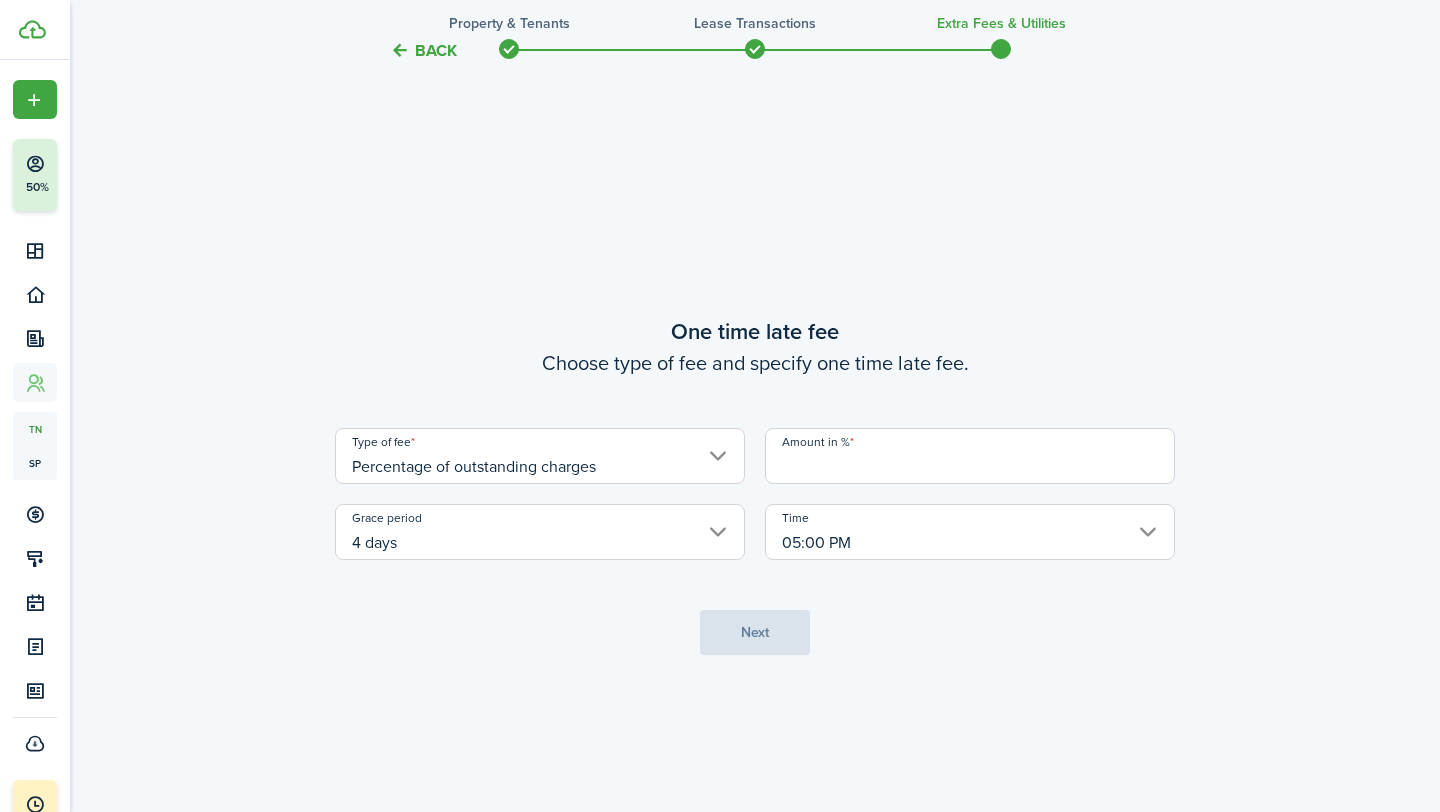 click on "Amount in %" at bounding box center [970, 456] 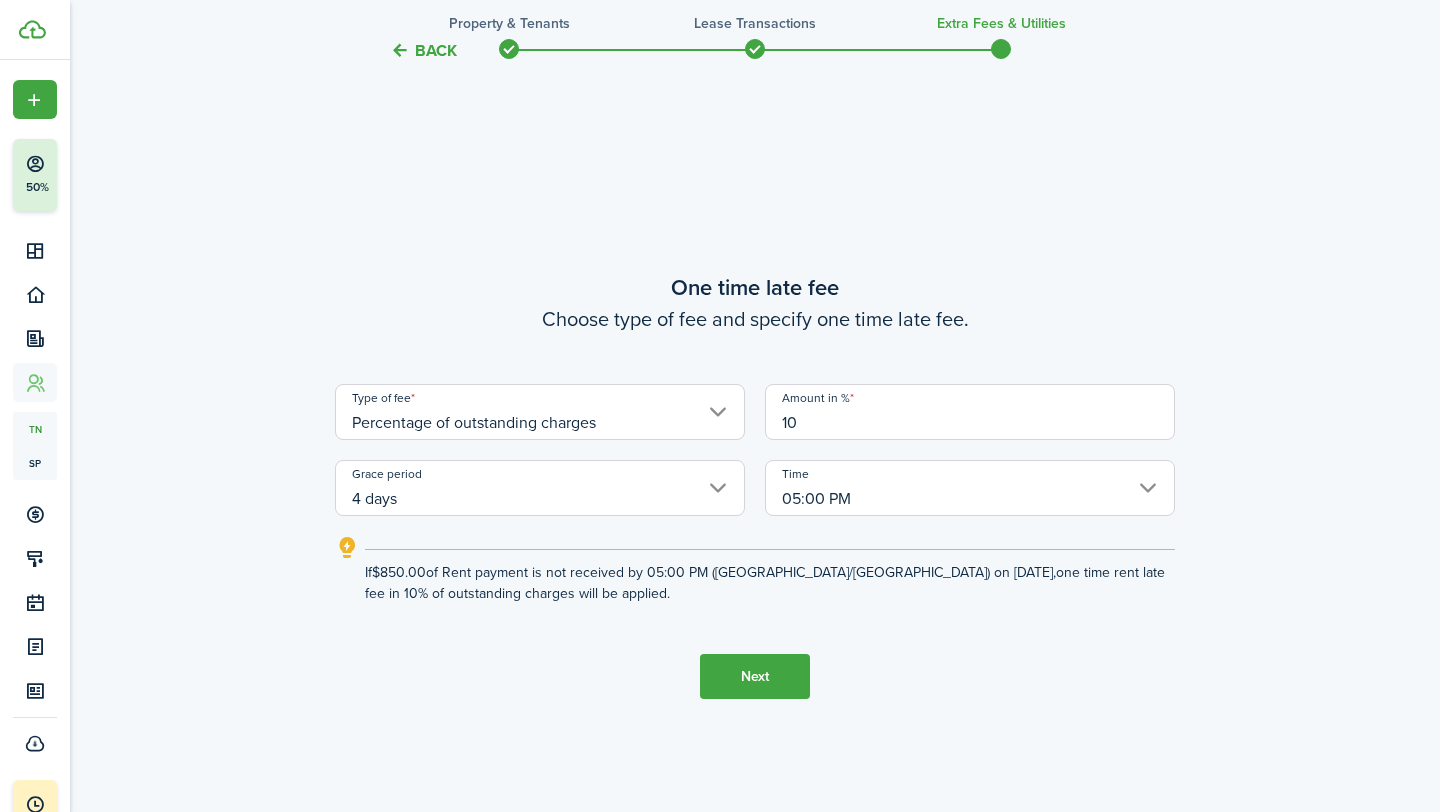 click on "Next" at bounding box center (755, 676) 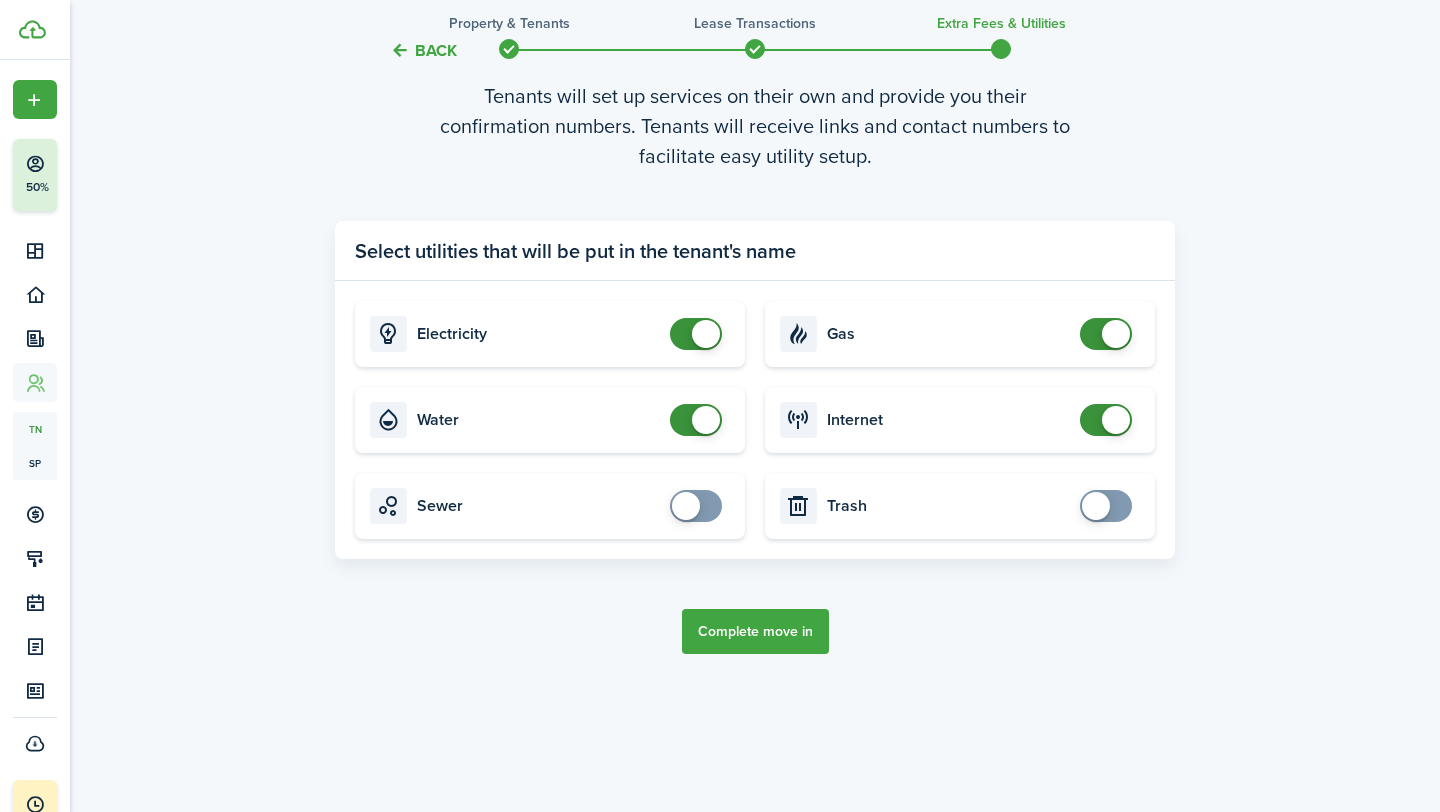 scroll, scrollTop: 2357, scrollLeft: 0, axis: vertical 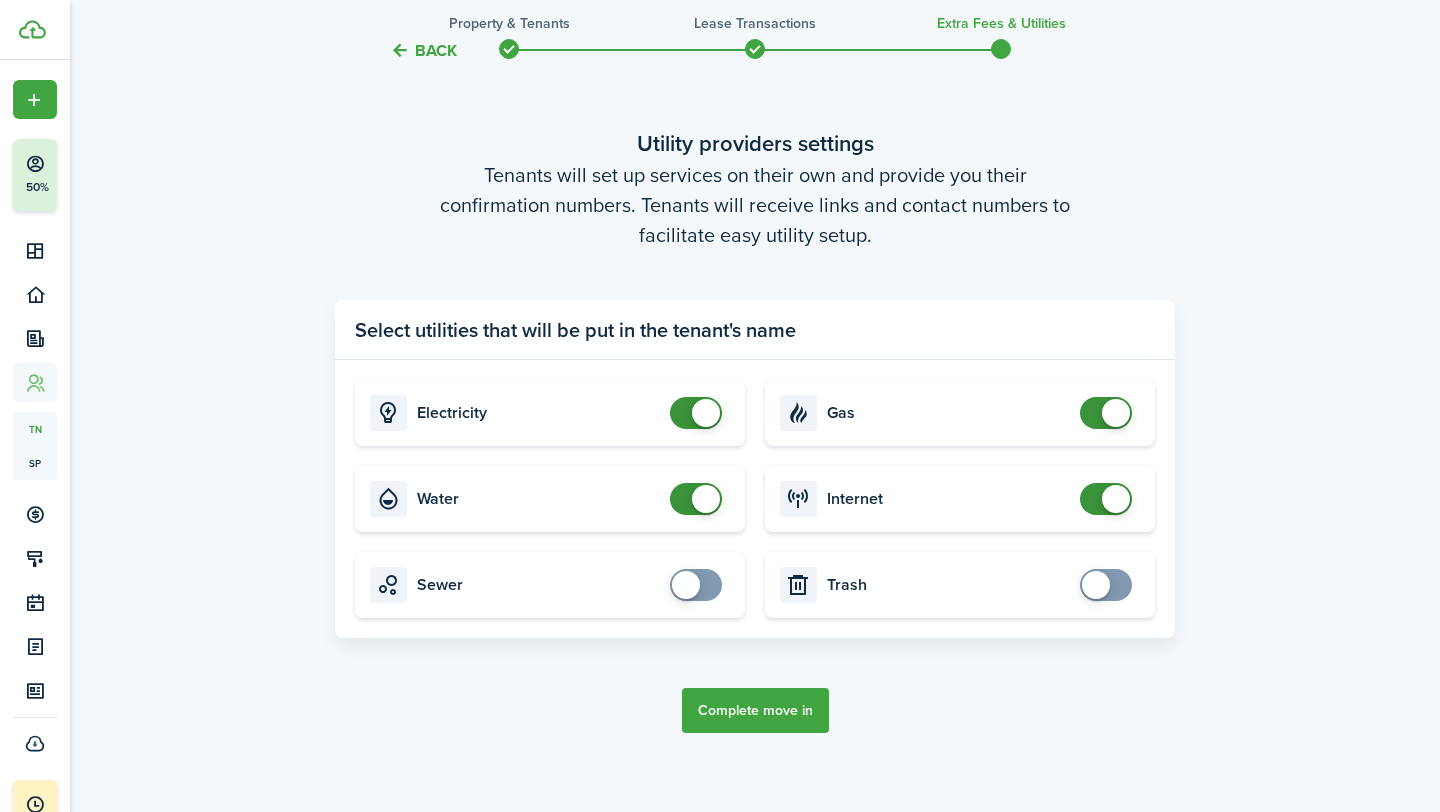 click on "Complete move in" at bounding box center [755, 710] 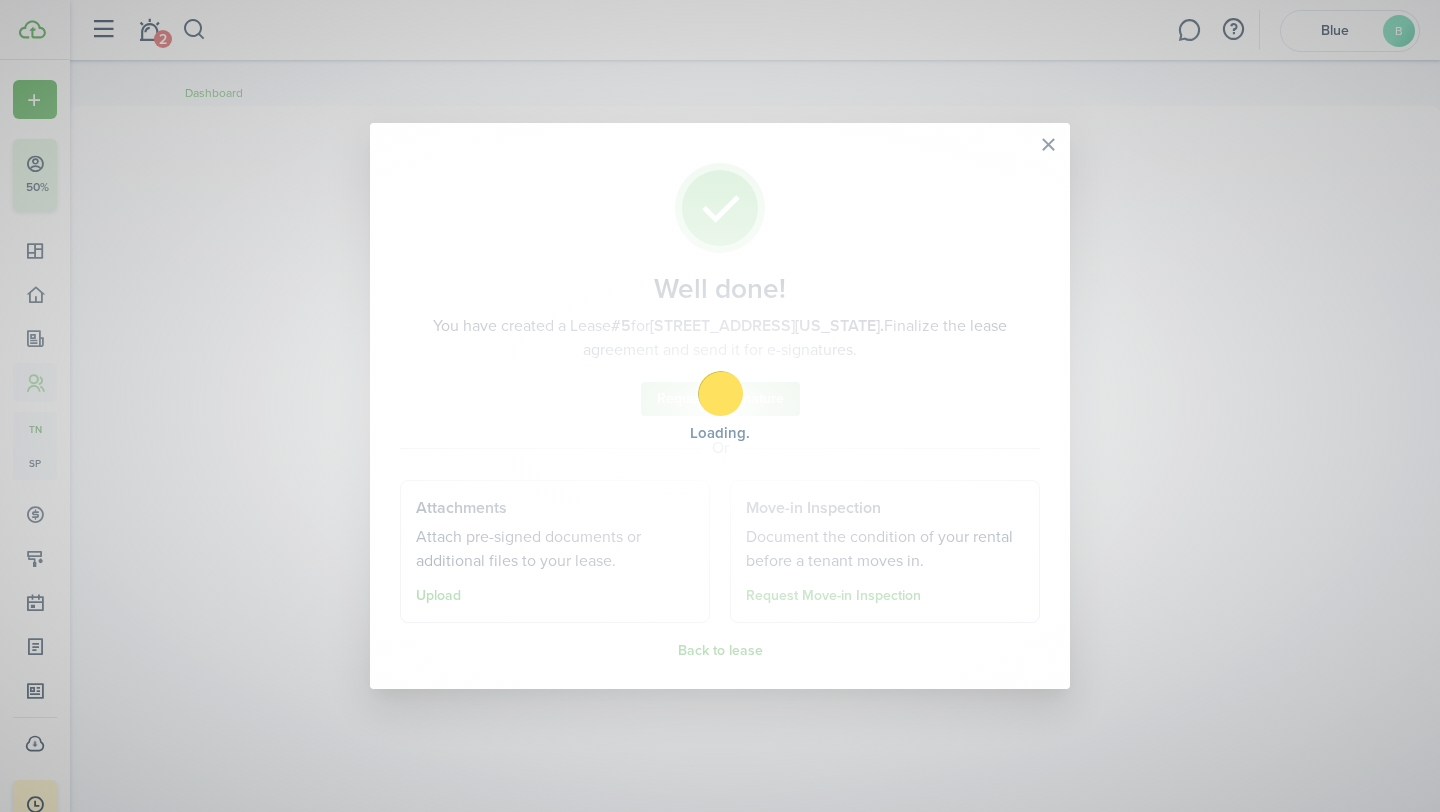 scroll, scrollTop: 0, scrollLeft: 0, axis: both 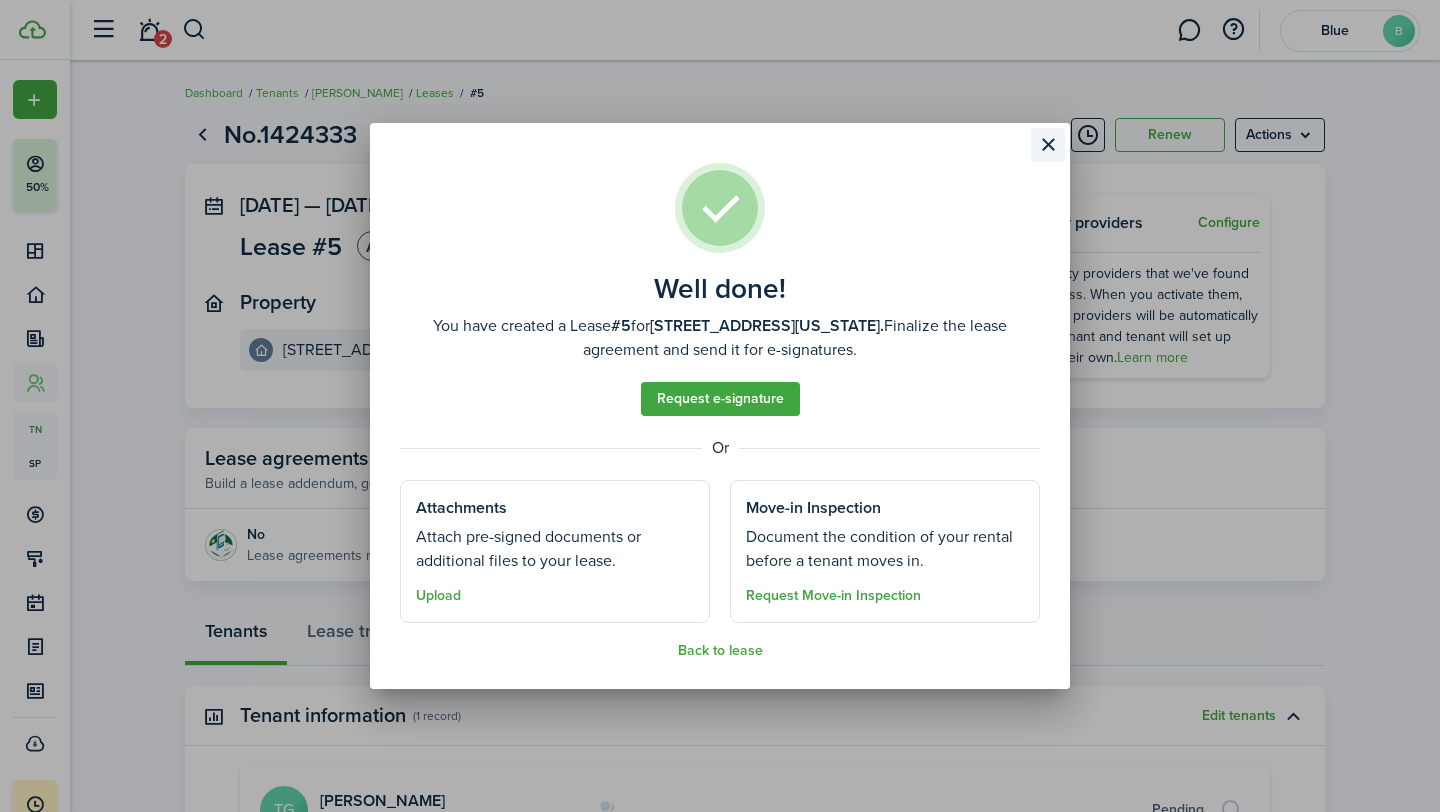 click at bounding box center [1048, 145] 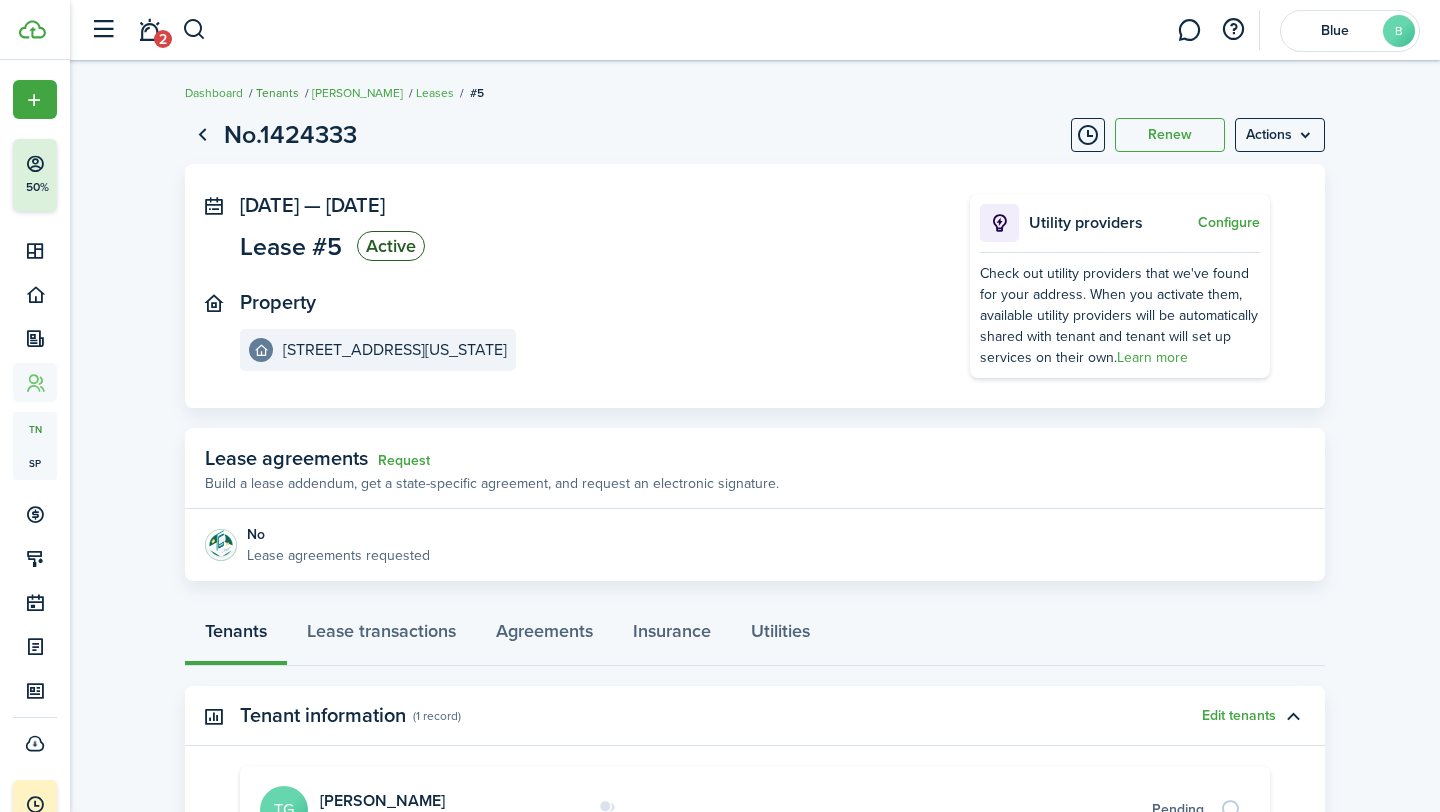 click on "Tenants" 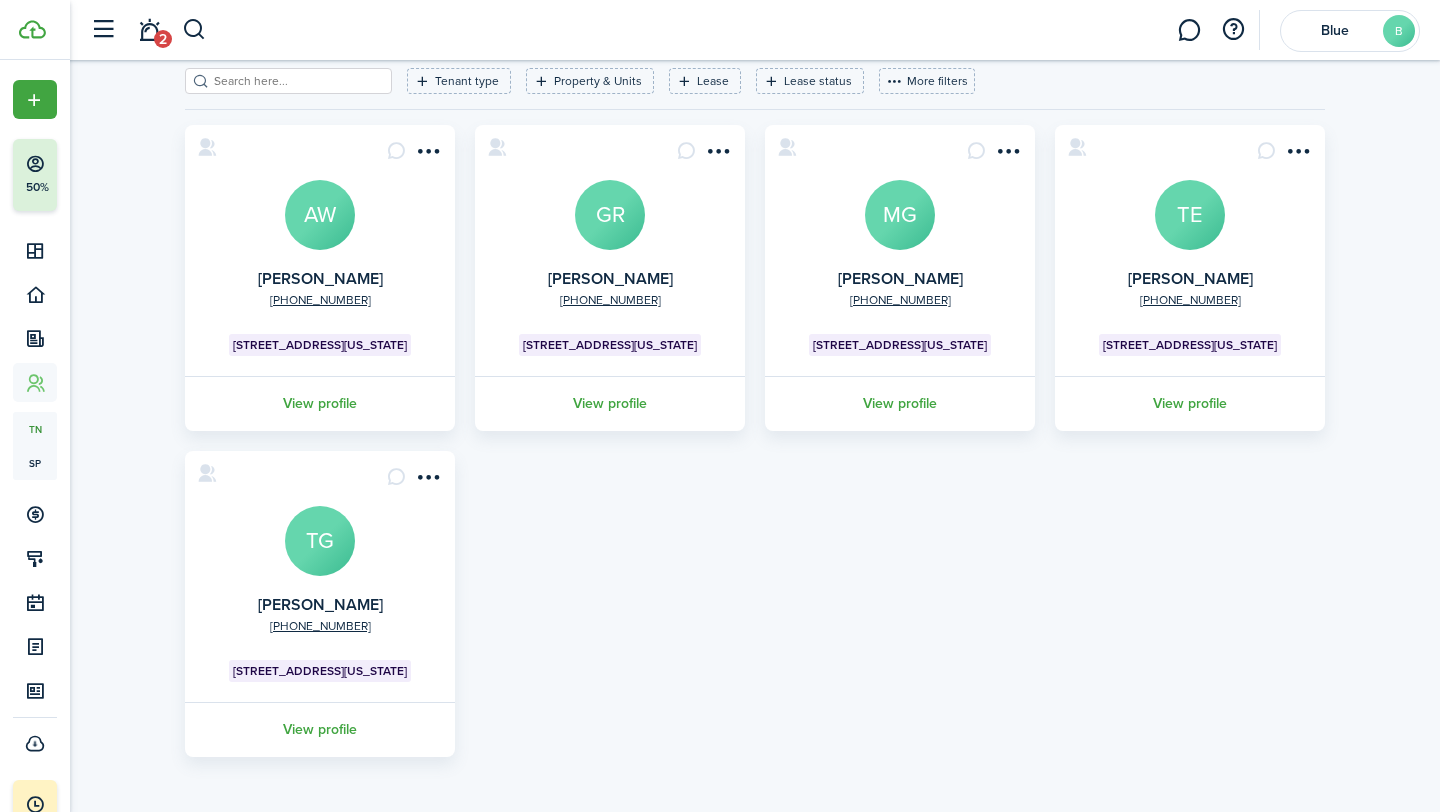 scroll, scrollTop: 0, scrollLeft: 0, axis: both 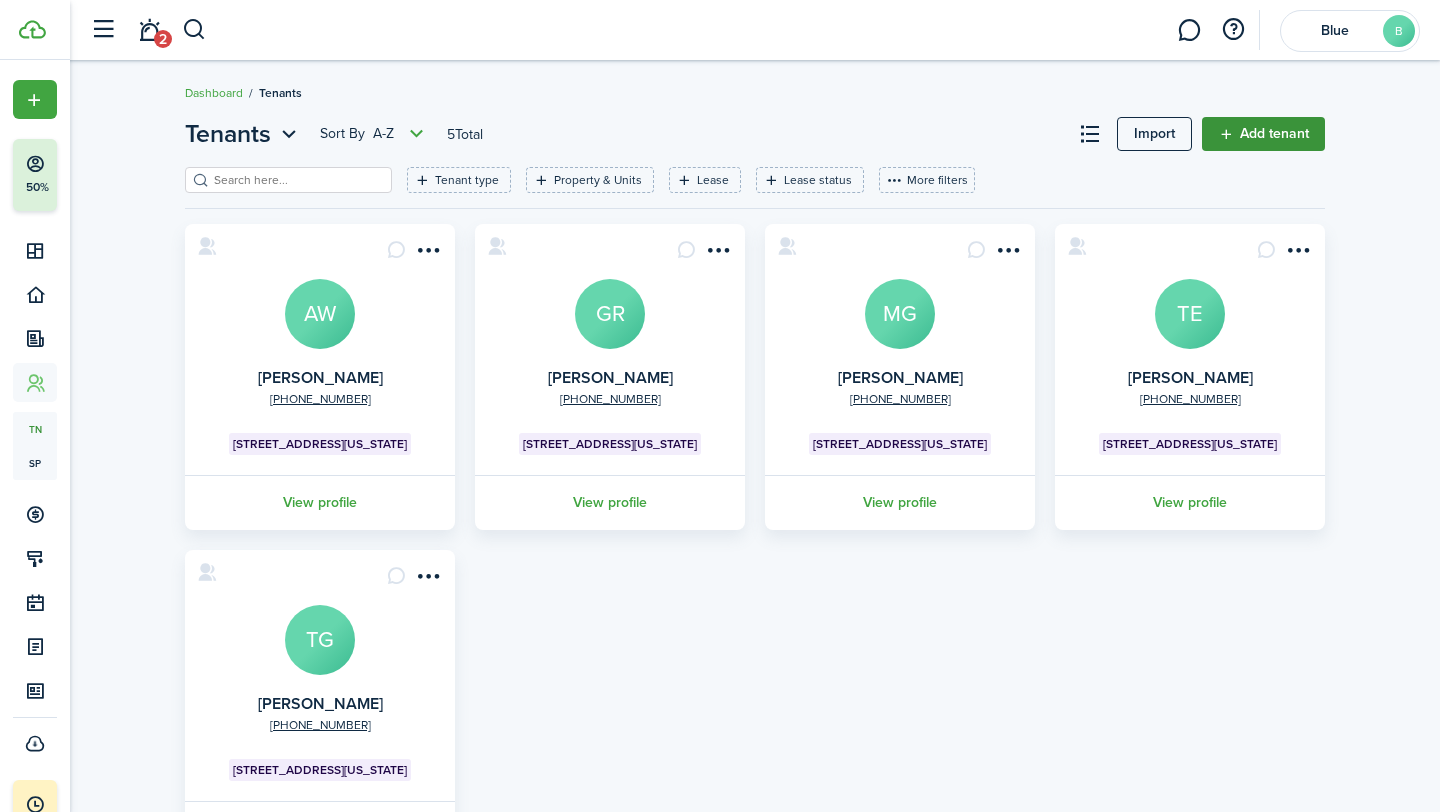 click on "Add tenant" 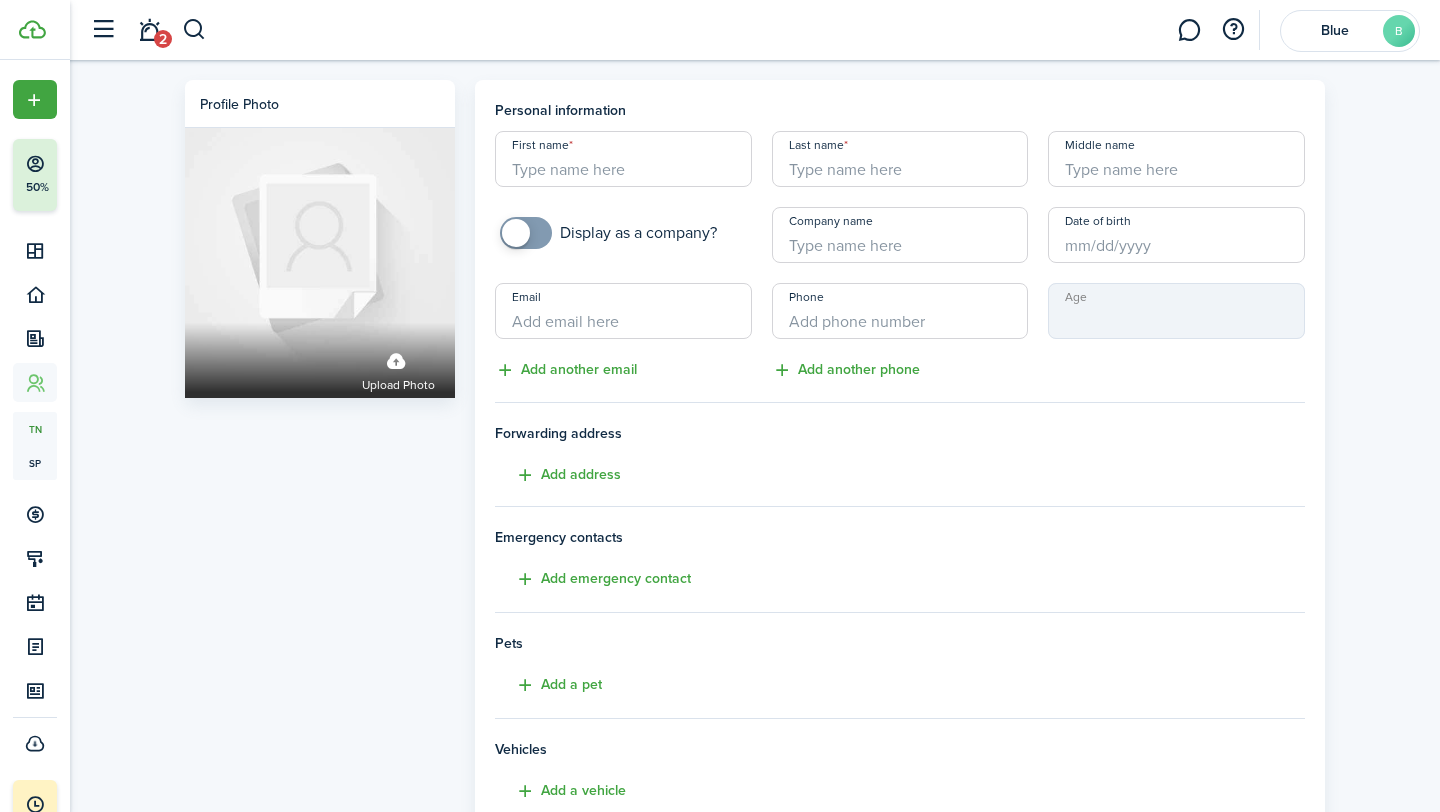 click on "First name" at bounding box center (623, 159) 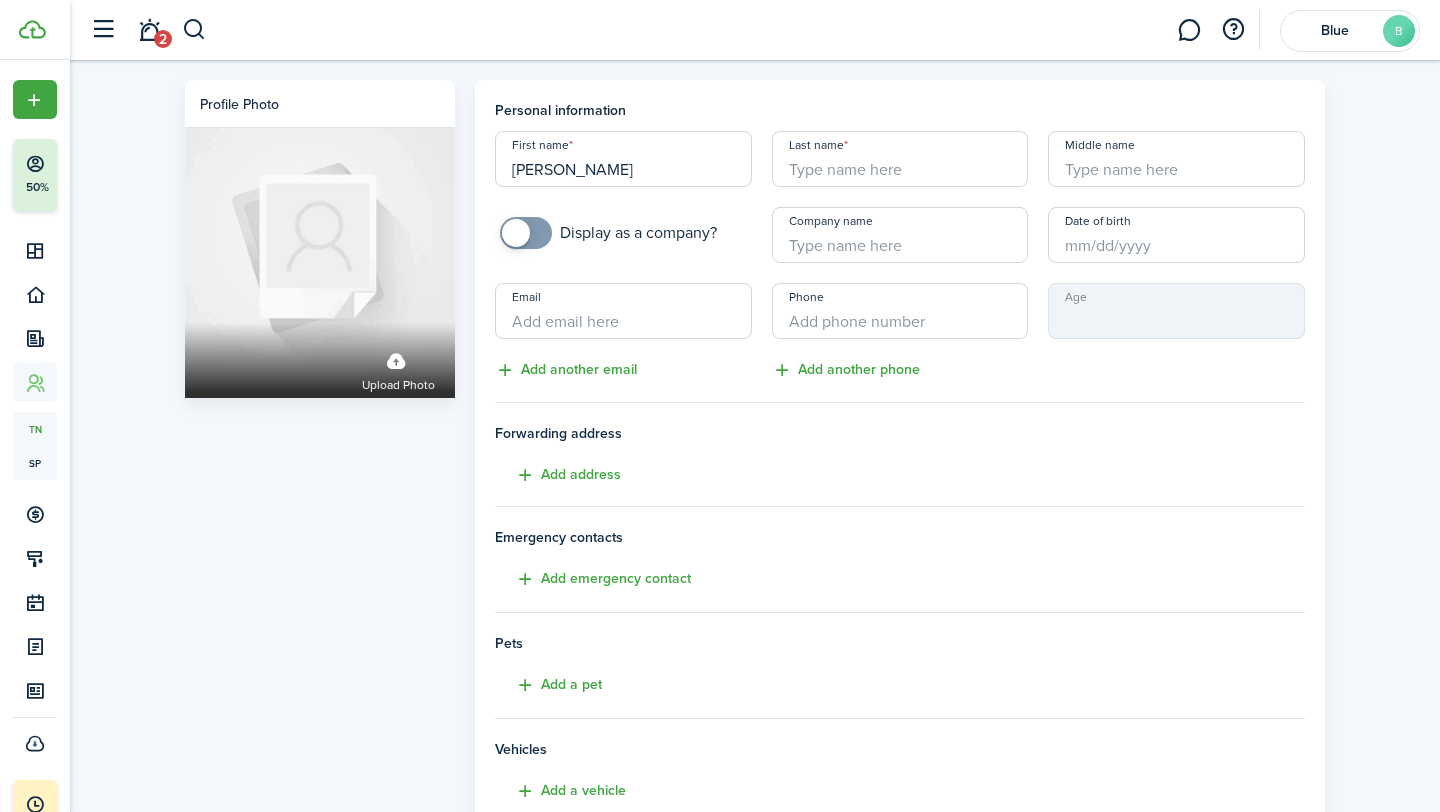 type on "Emma" 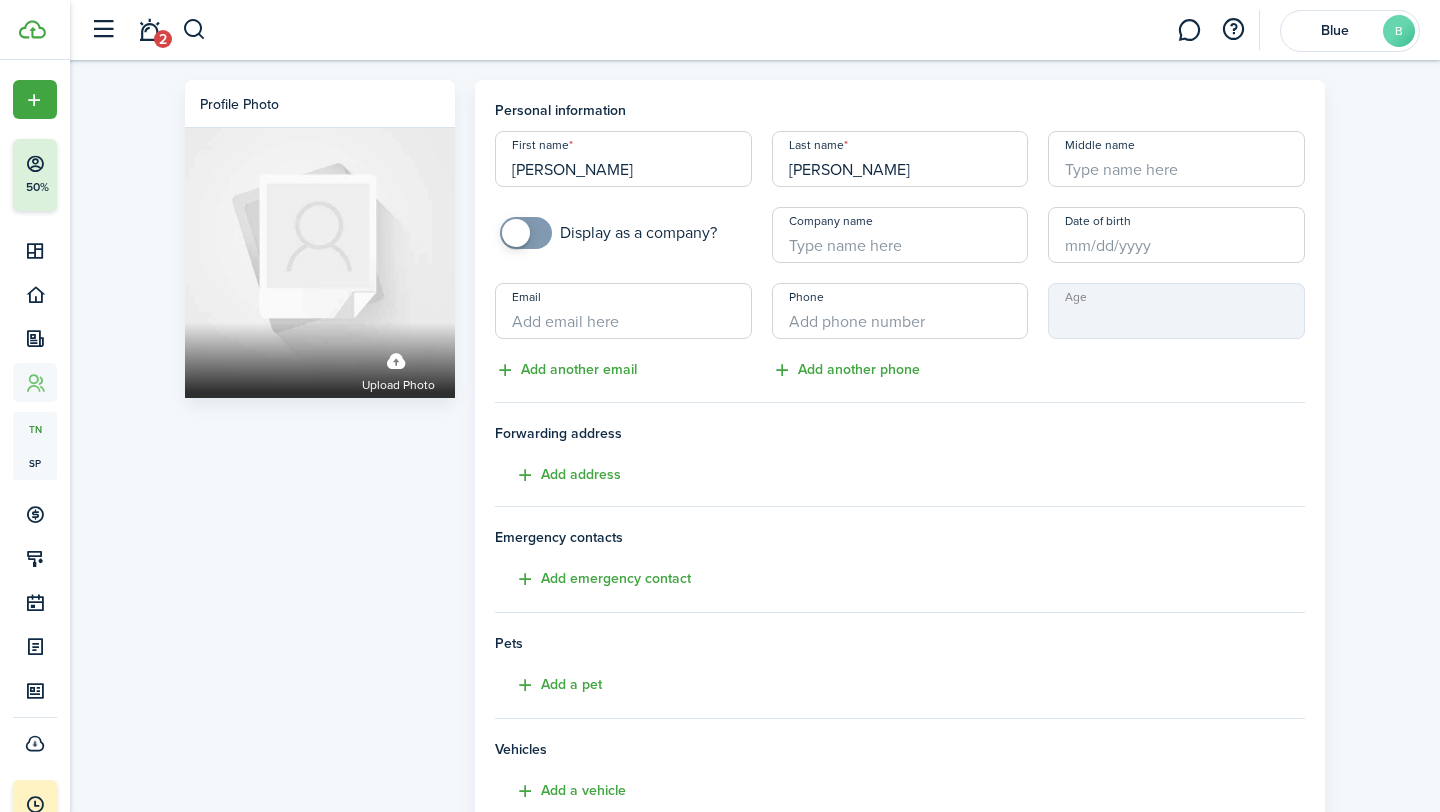 type on "Mullins" 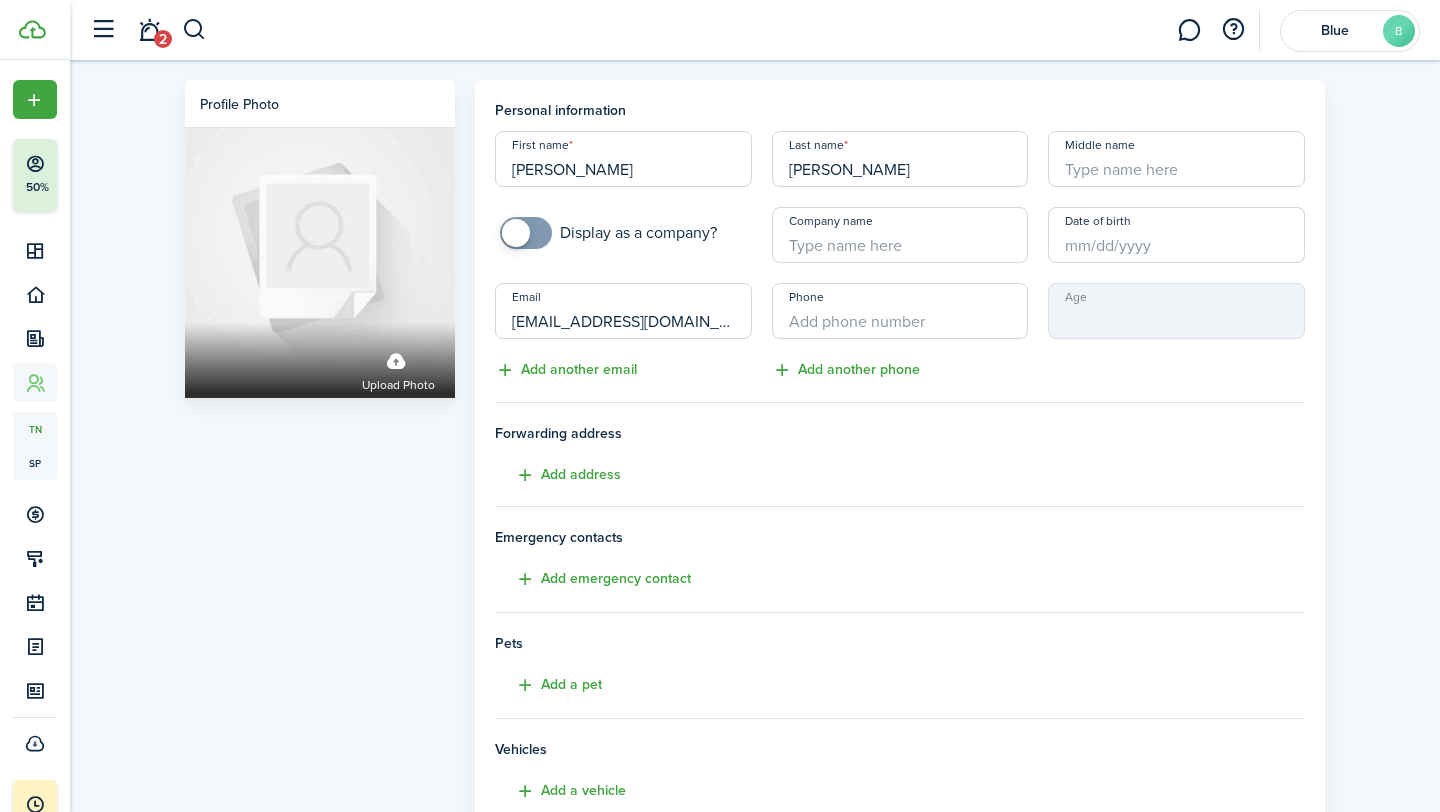 type on "emma7mullins@gmail.com" 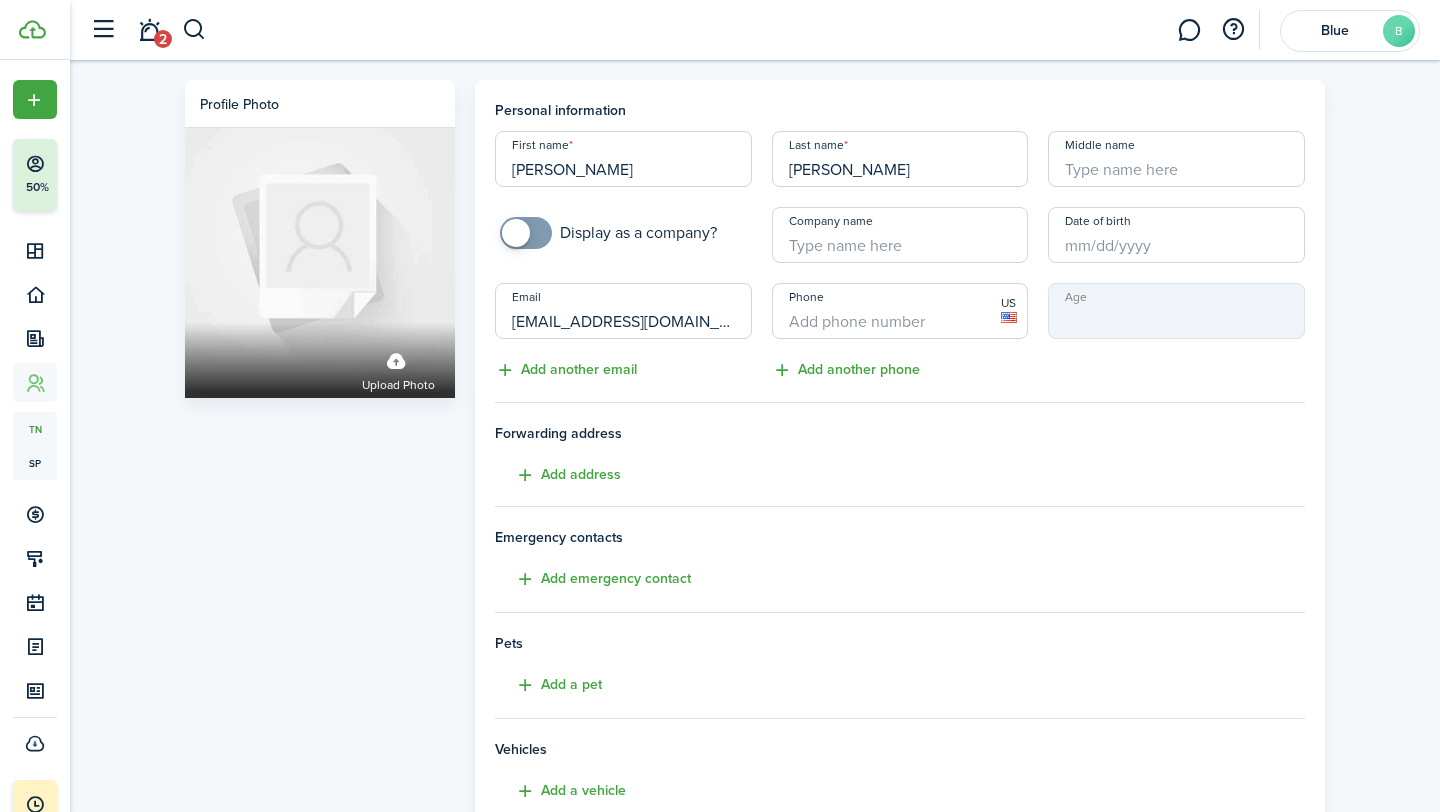 click on "Phone" at bounding box center (900, 311) 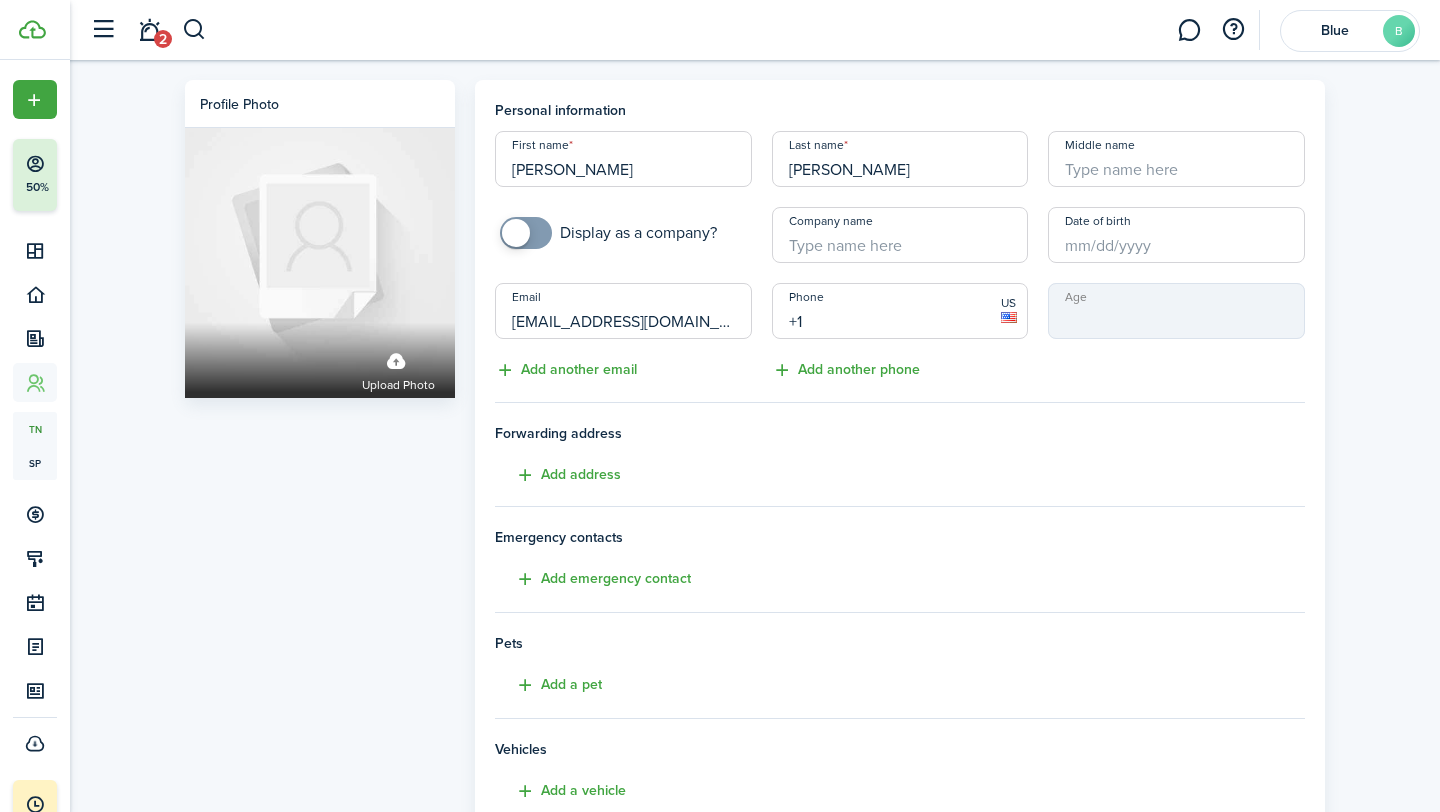 paste on "913-633-5893" 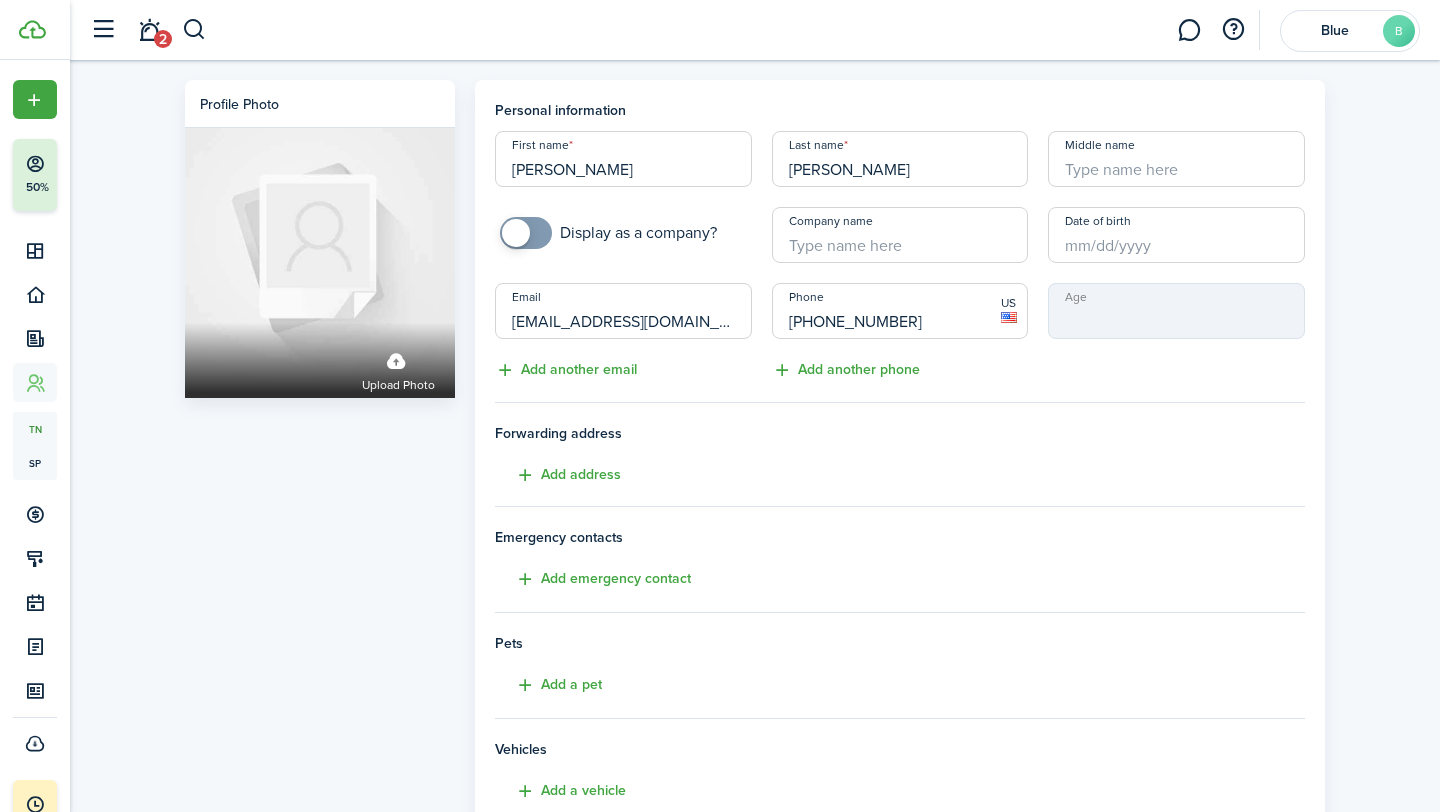 scroll, scrollTop: 281, scrollLeft: 0, axis: vertical 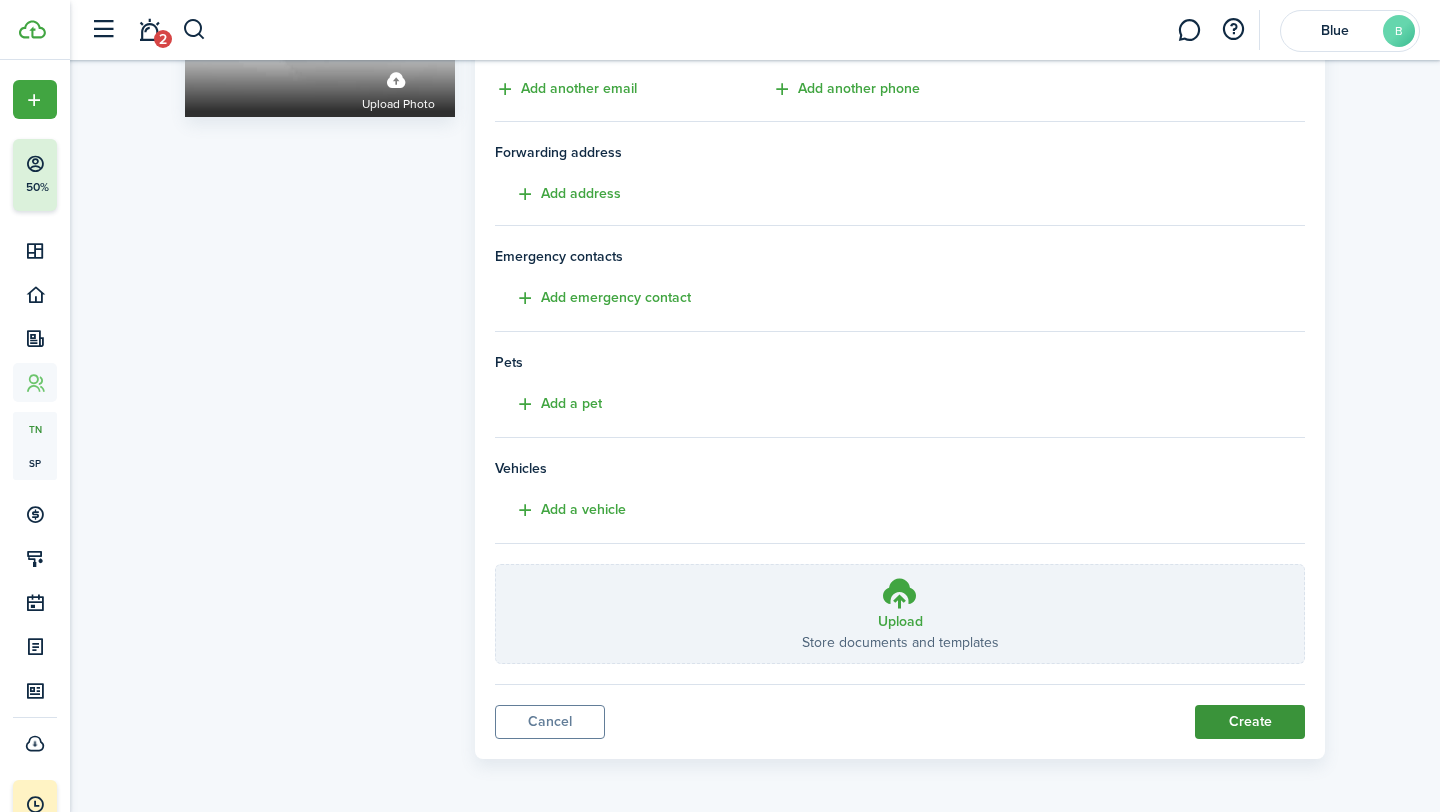 type on "[PHONE_NUMBER]" 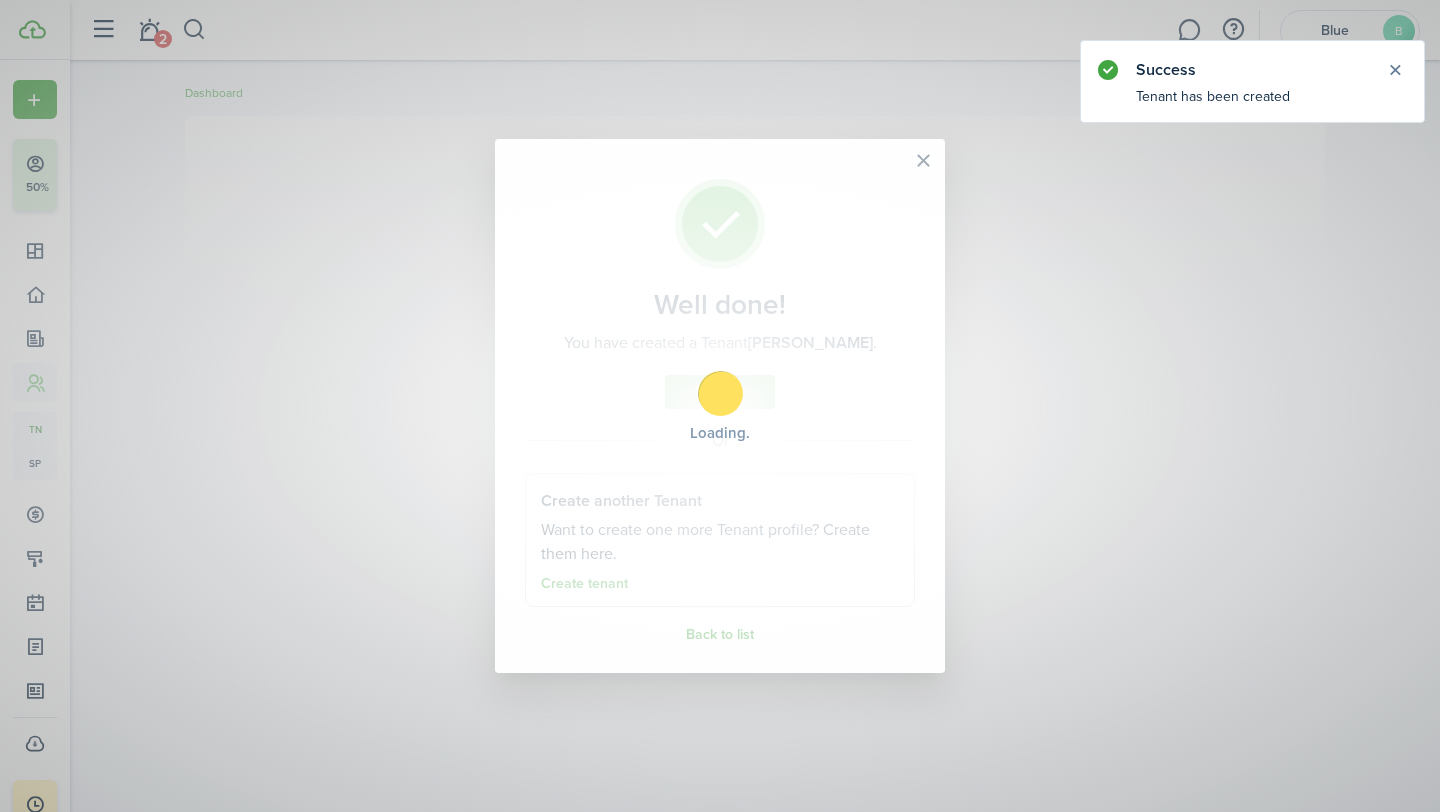 scroll, scrollTop: 0, scrollLeft: 0, axis: both 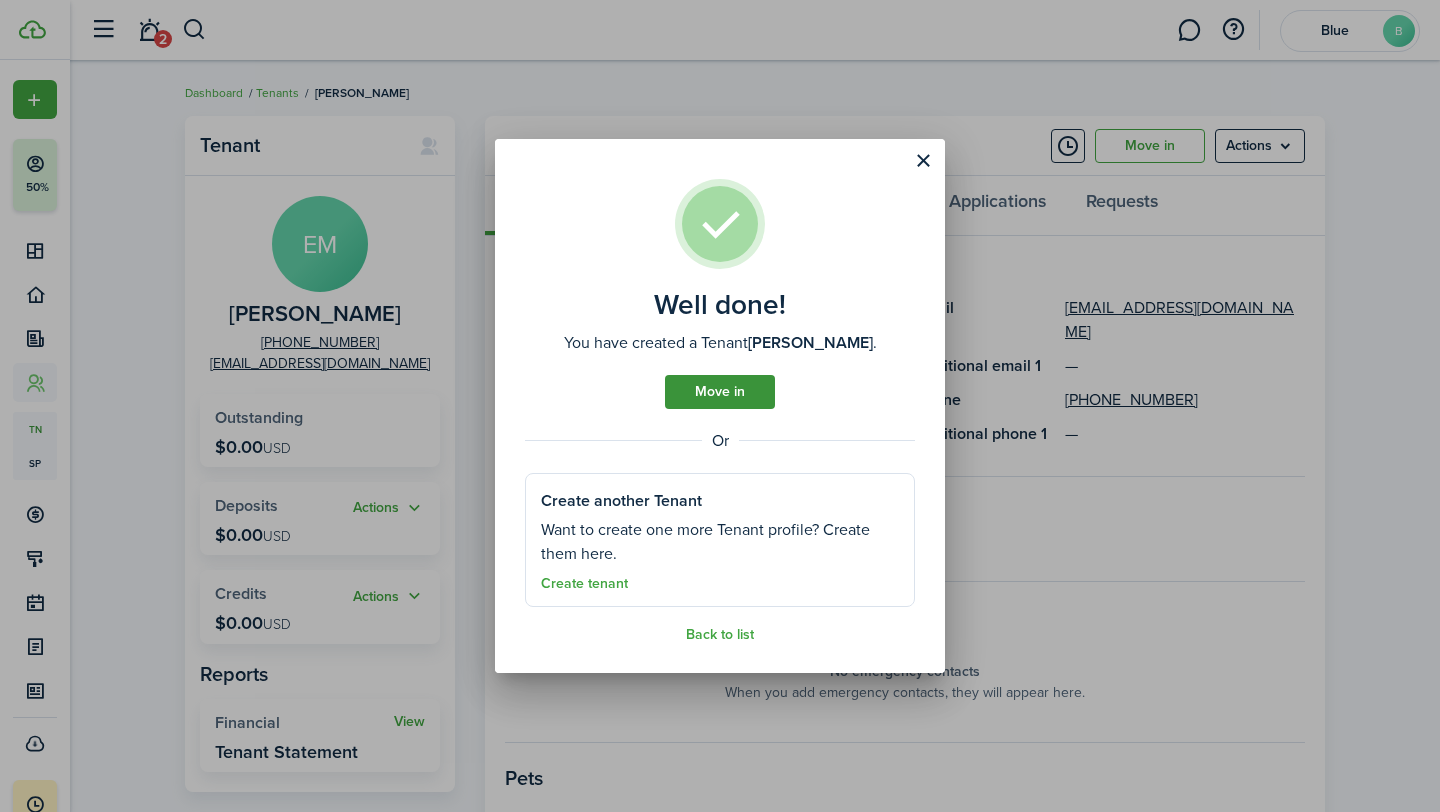 click on "Move in" 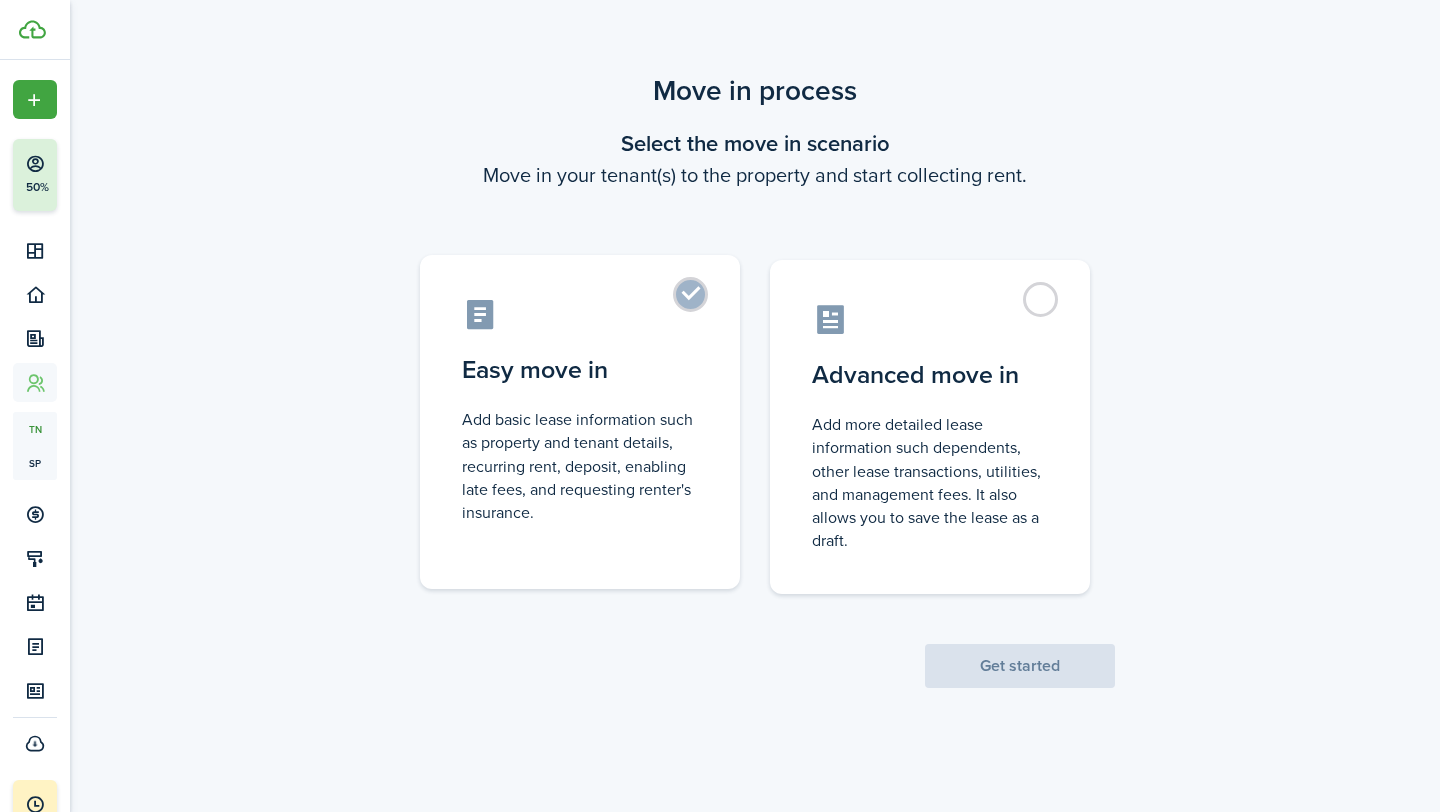 click on "Easy move in  Add basic lease information such as property and tenant details, recurring rent, deposit, enabling late fees, and requesting renter's insurance." 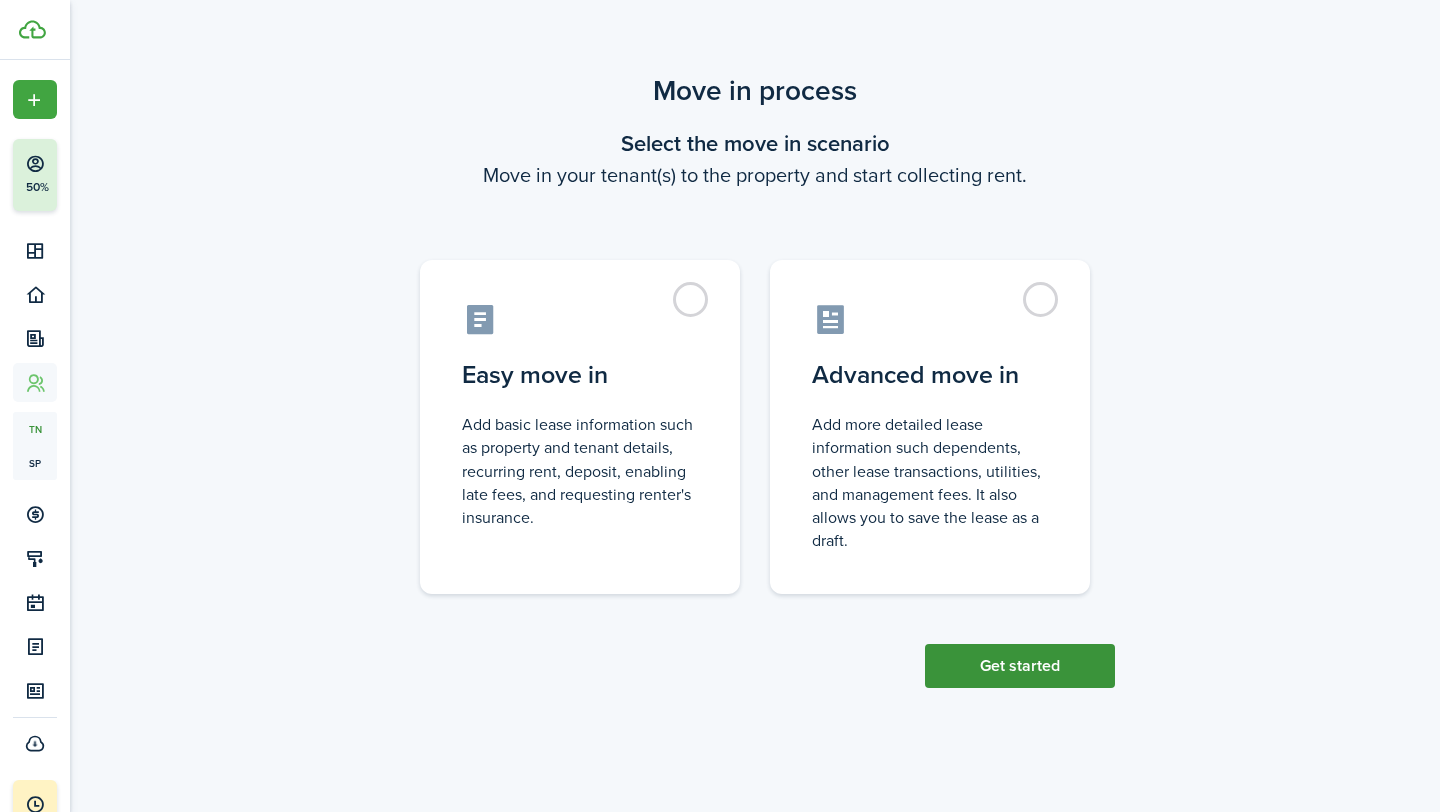 click on "Get started" 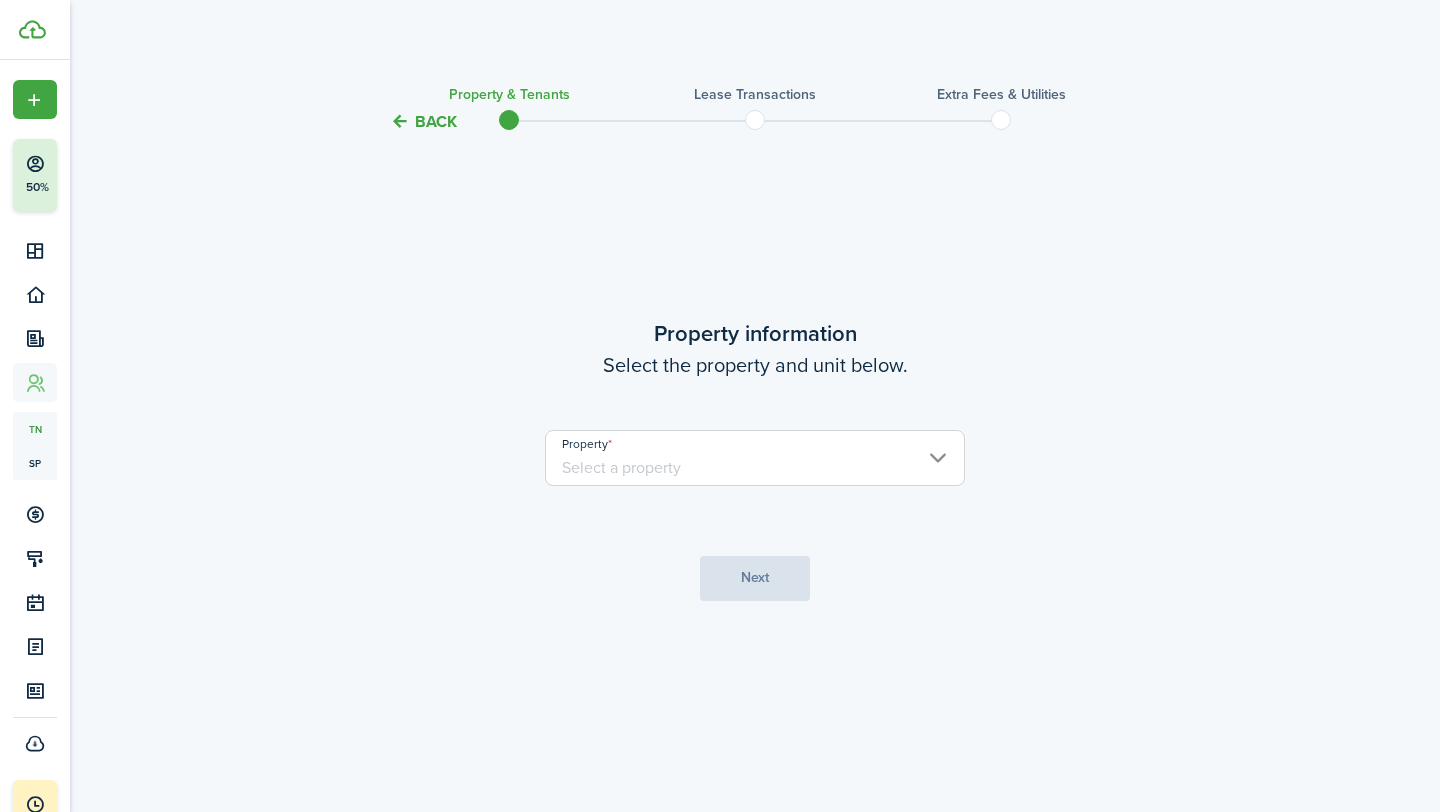 click on "Property" at bounding box center (755, 458) 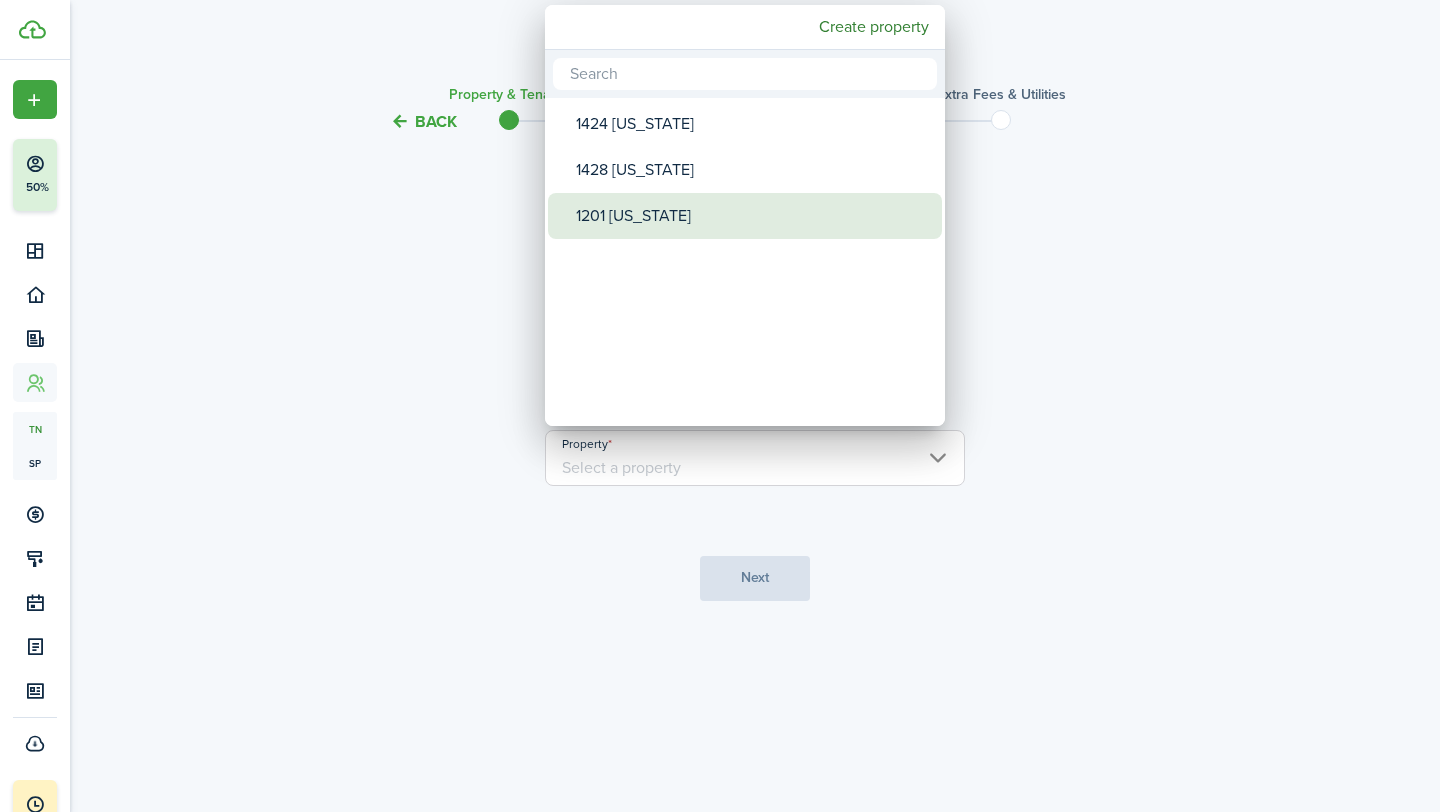 click on "1201 [US_STATE]" at bounding box center [753, 216] 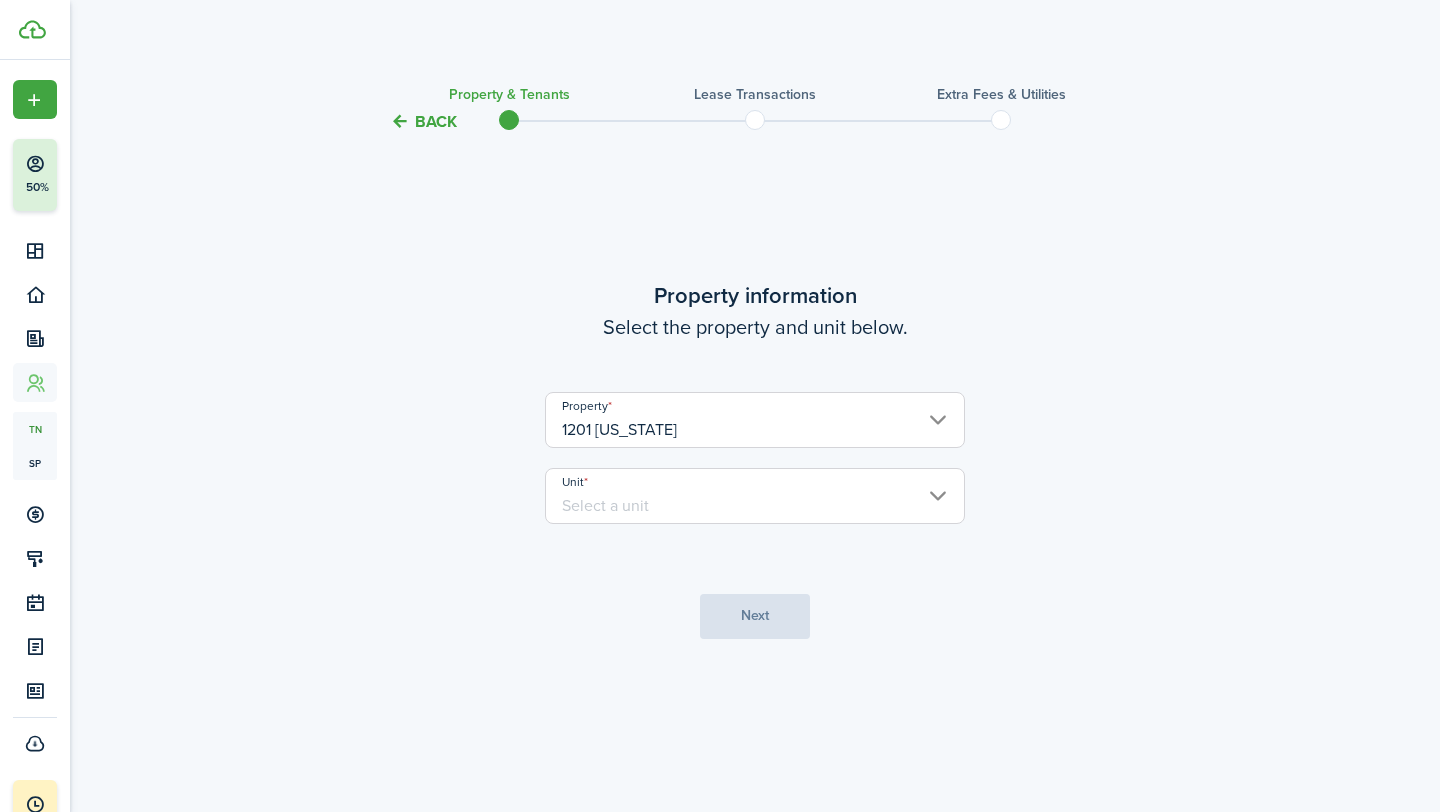 click on "Unit" at bounding box center [755, 496] 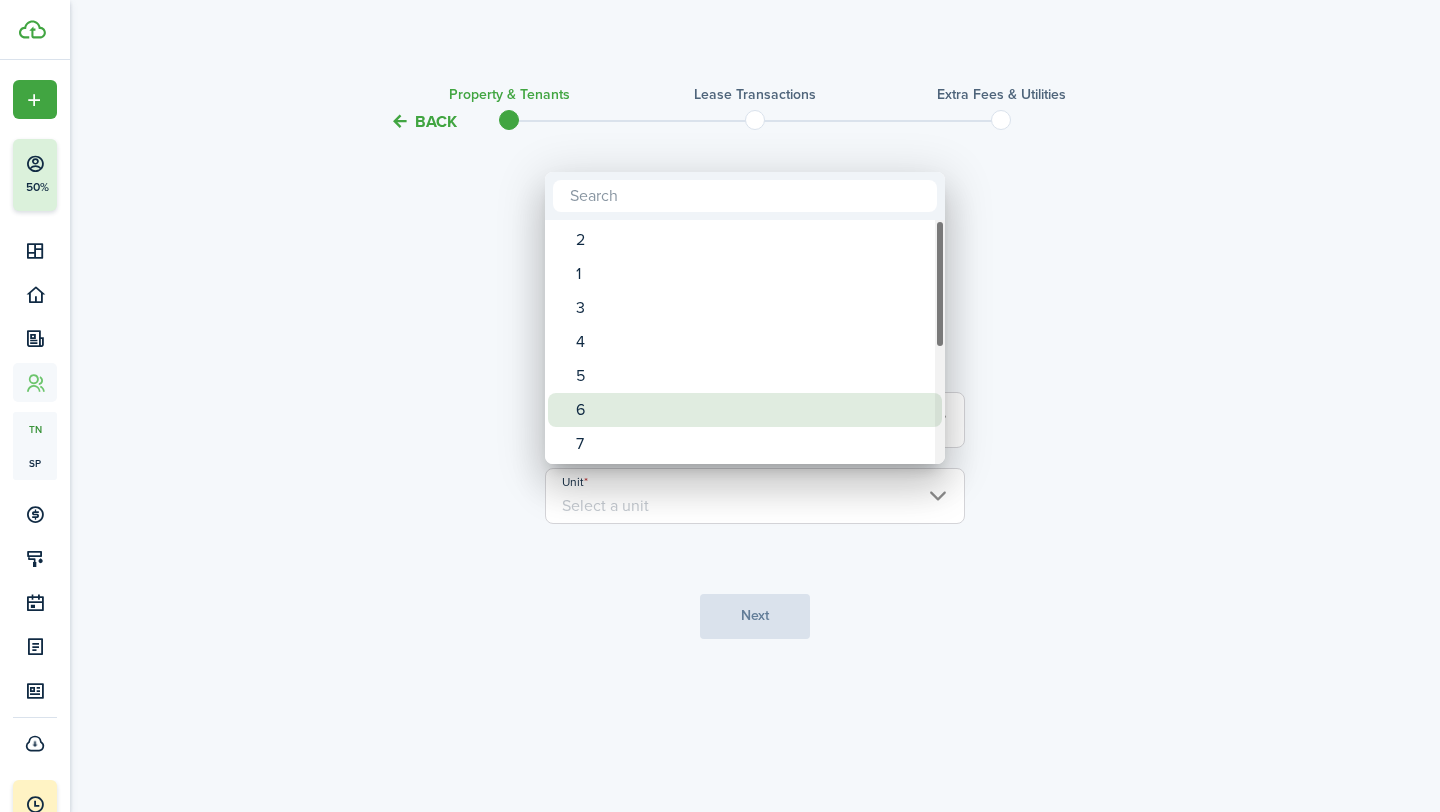 click on "6" at bounding box center [753, 410] 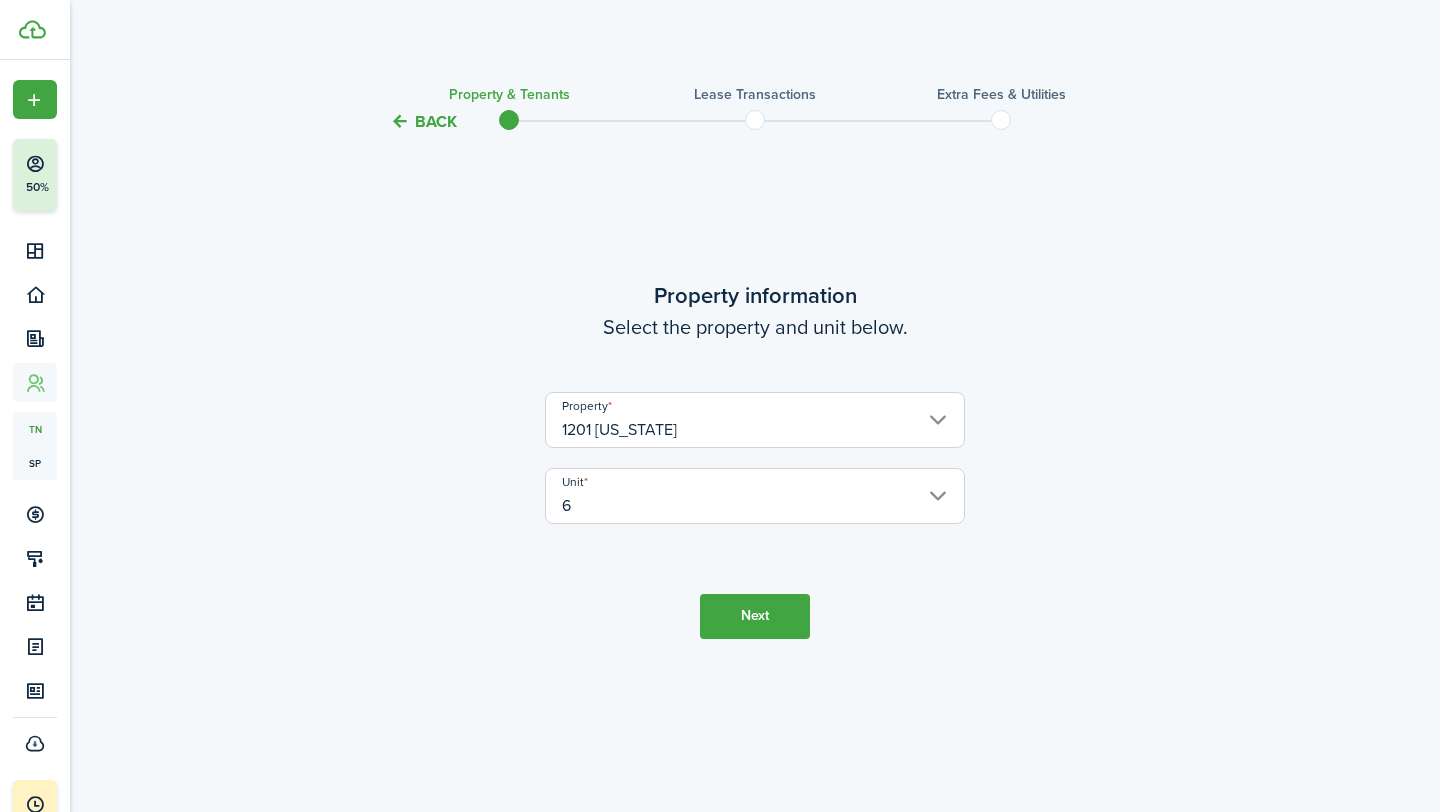 click on "Next" at bounding box center [755, 616] 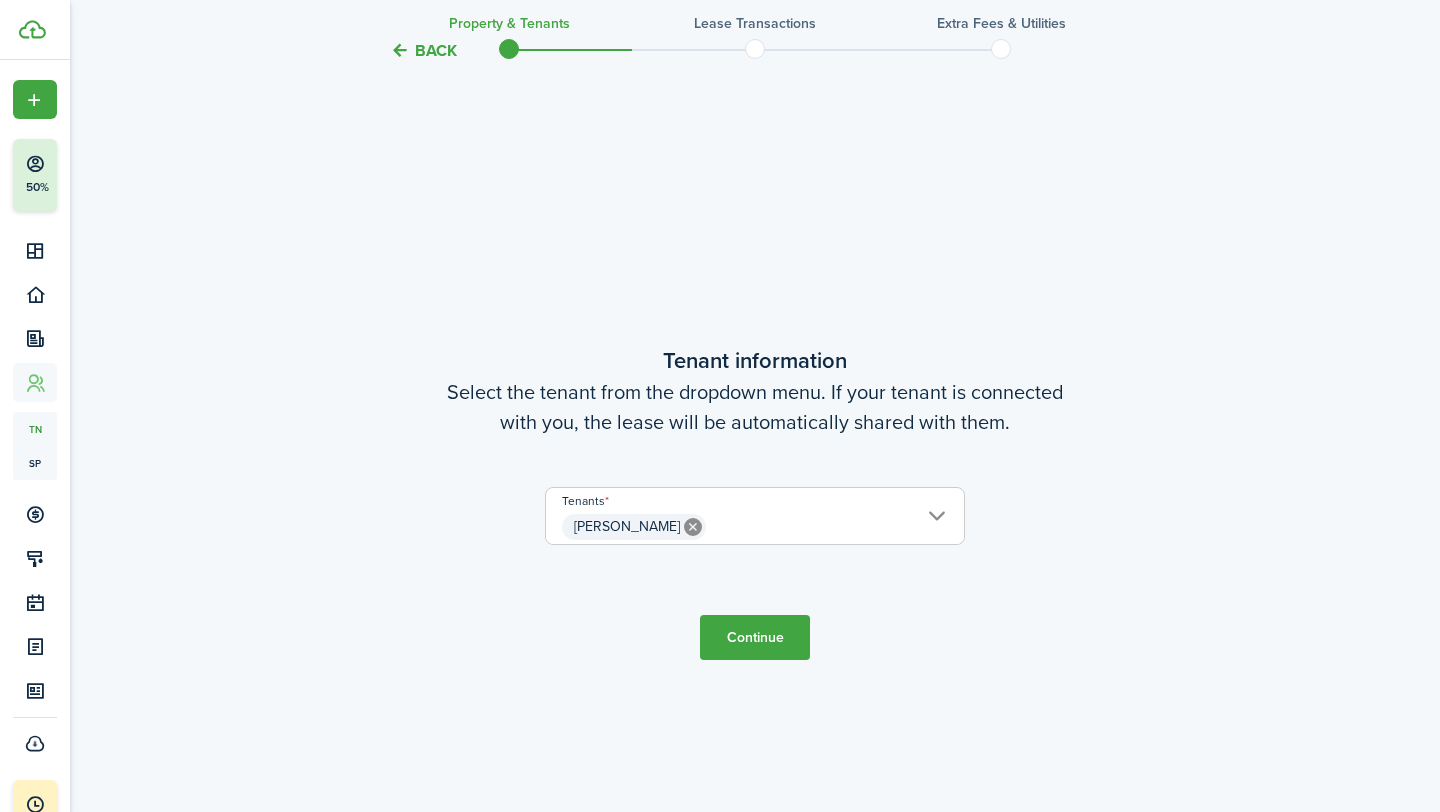 scroll, scrollTop: 678, scrollLeft: 0, axis: vertical 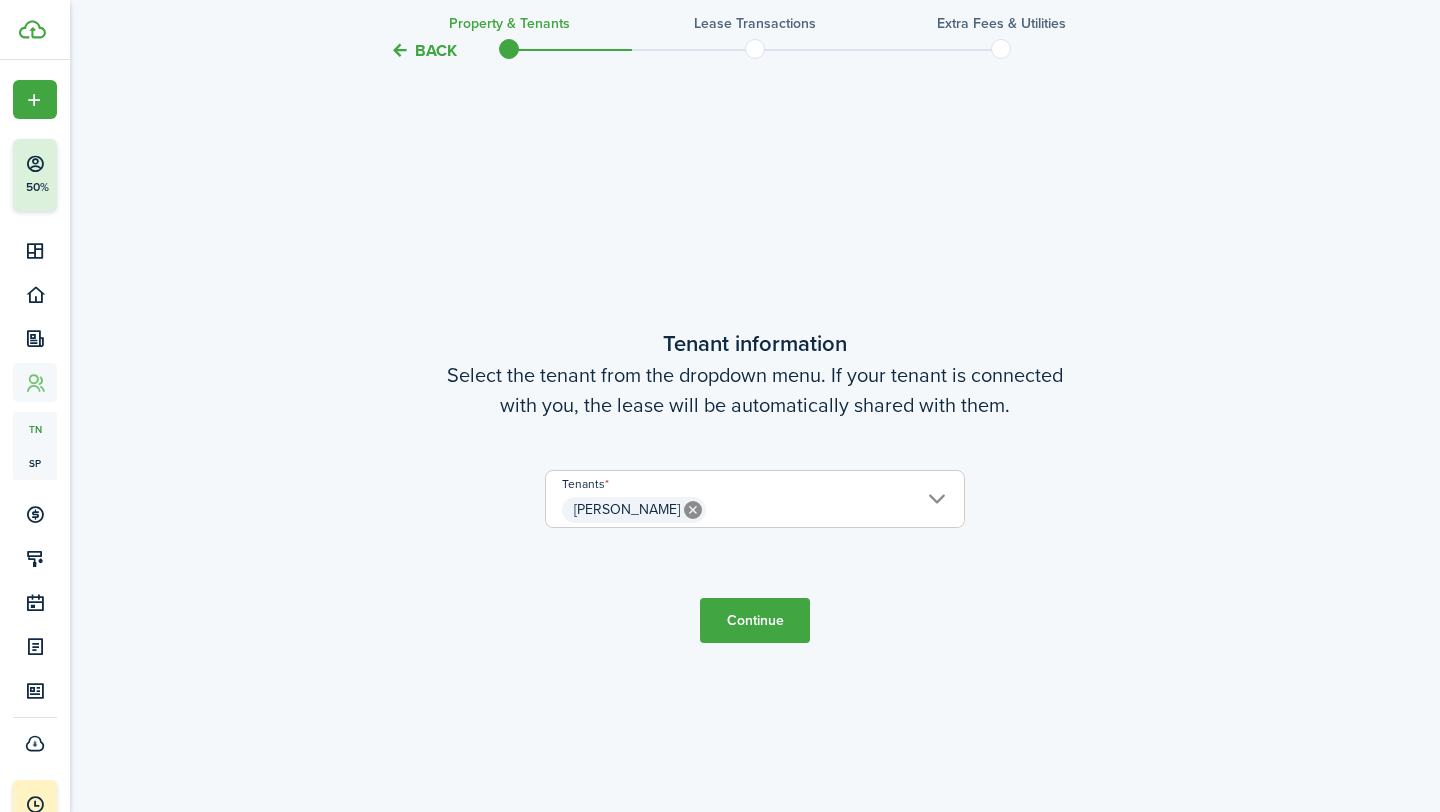 click on "Continue" at bounding box center [755, 620] 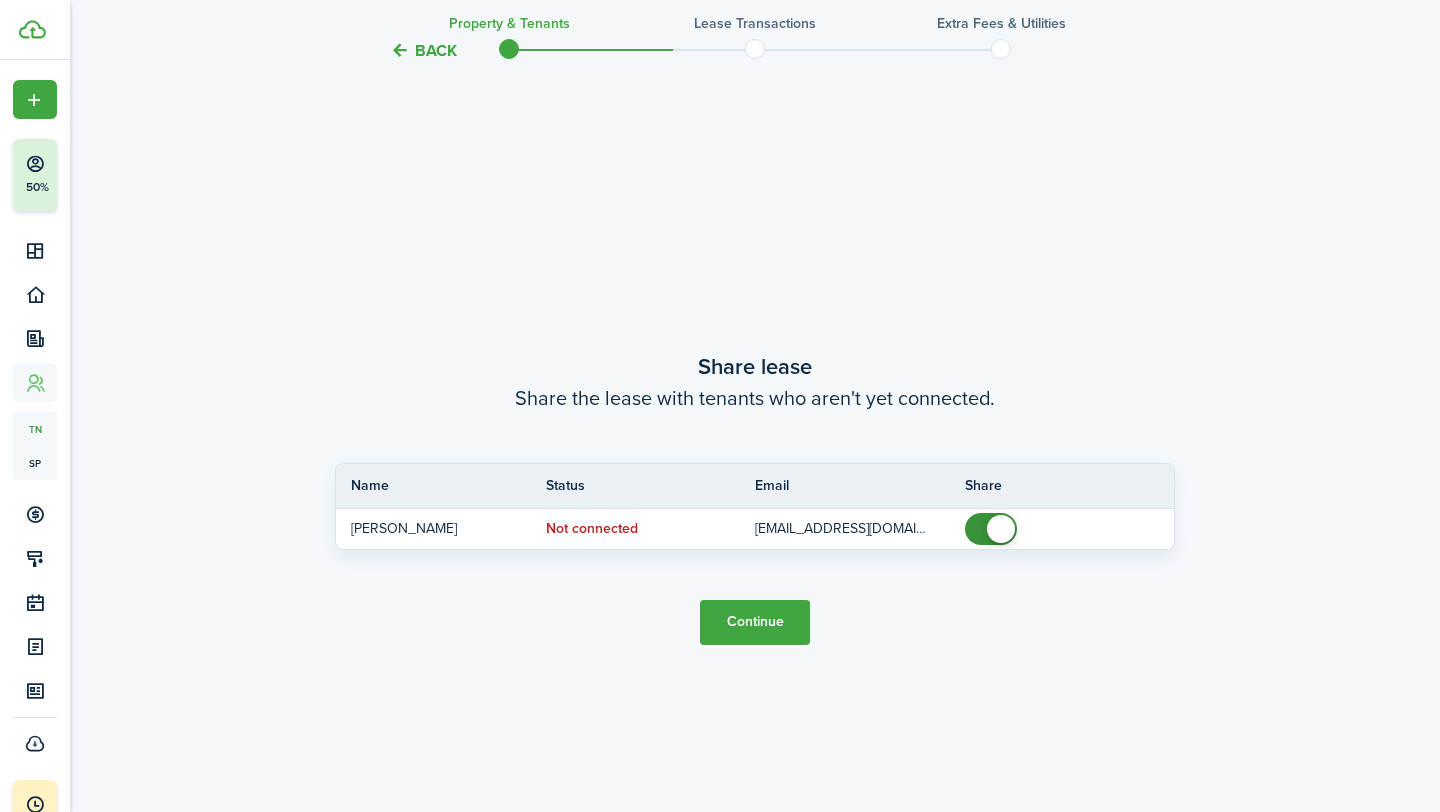 scroll, scrollTop: 1490, scrollLeft: 0, axis: vertical 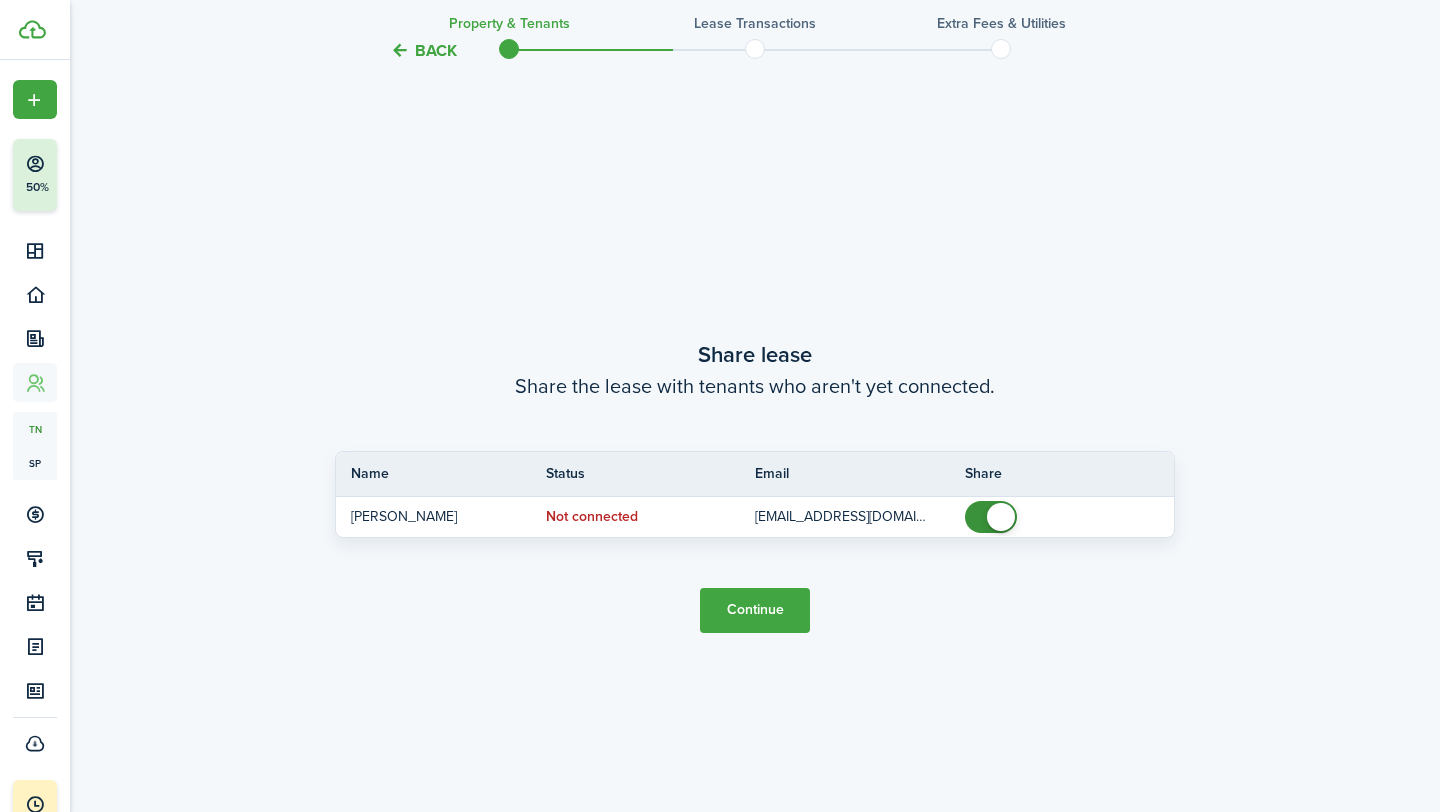 click on "Continue" at bounding box center [755, 610] 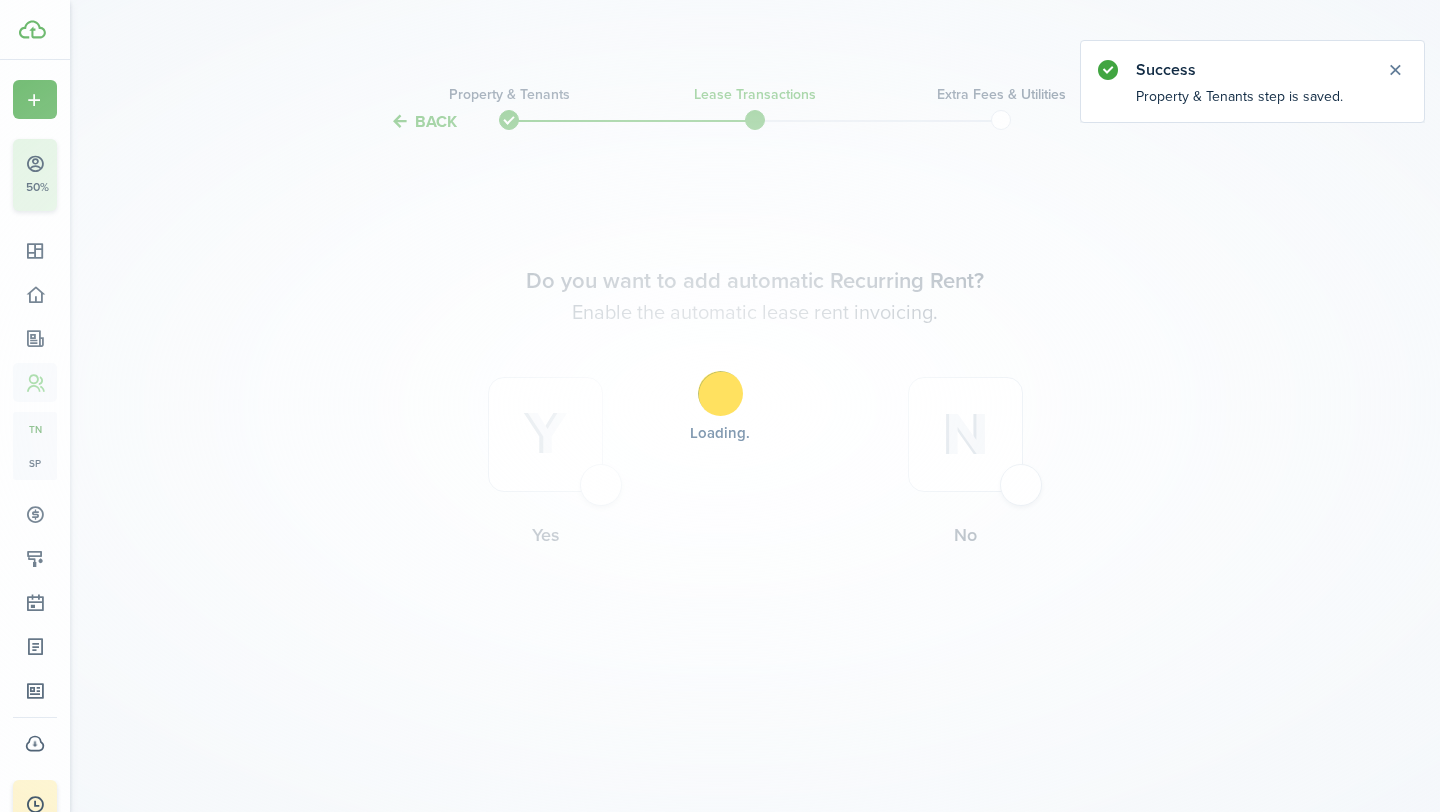 scroll, scrollTop: 0, scrollLeft: 0, axis: both 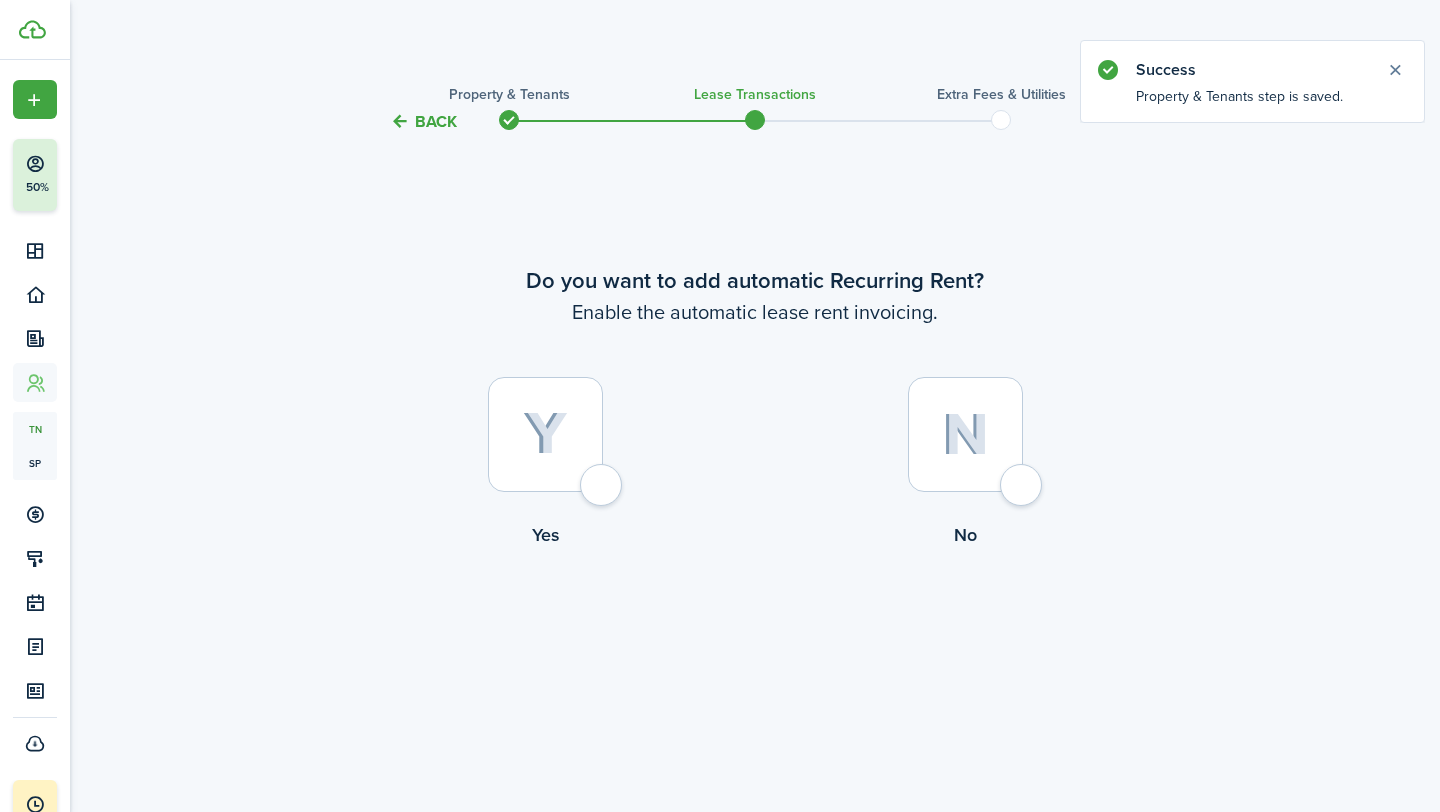 click 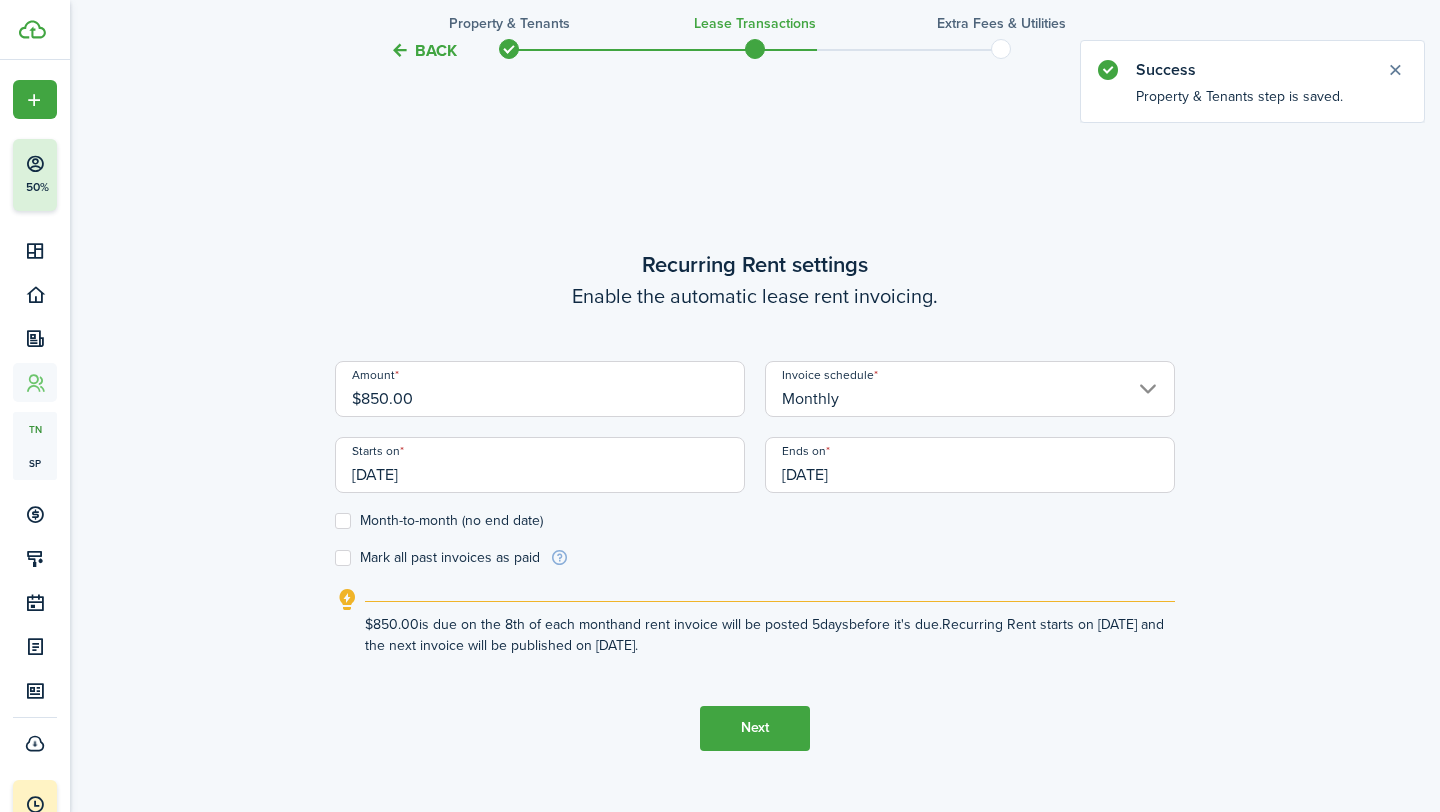 scroll, scrollTop: 678, scrollLeft: 0, axis: vertical 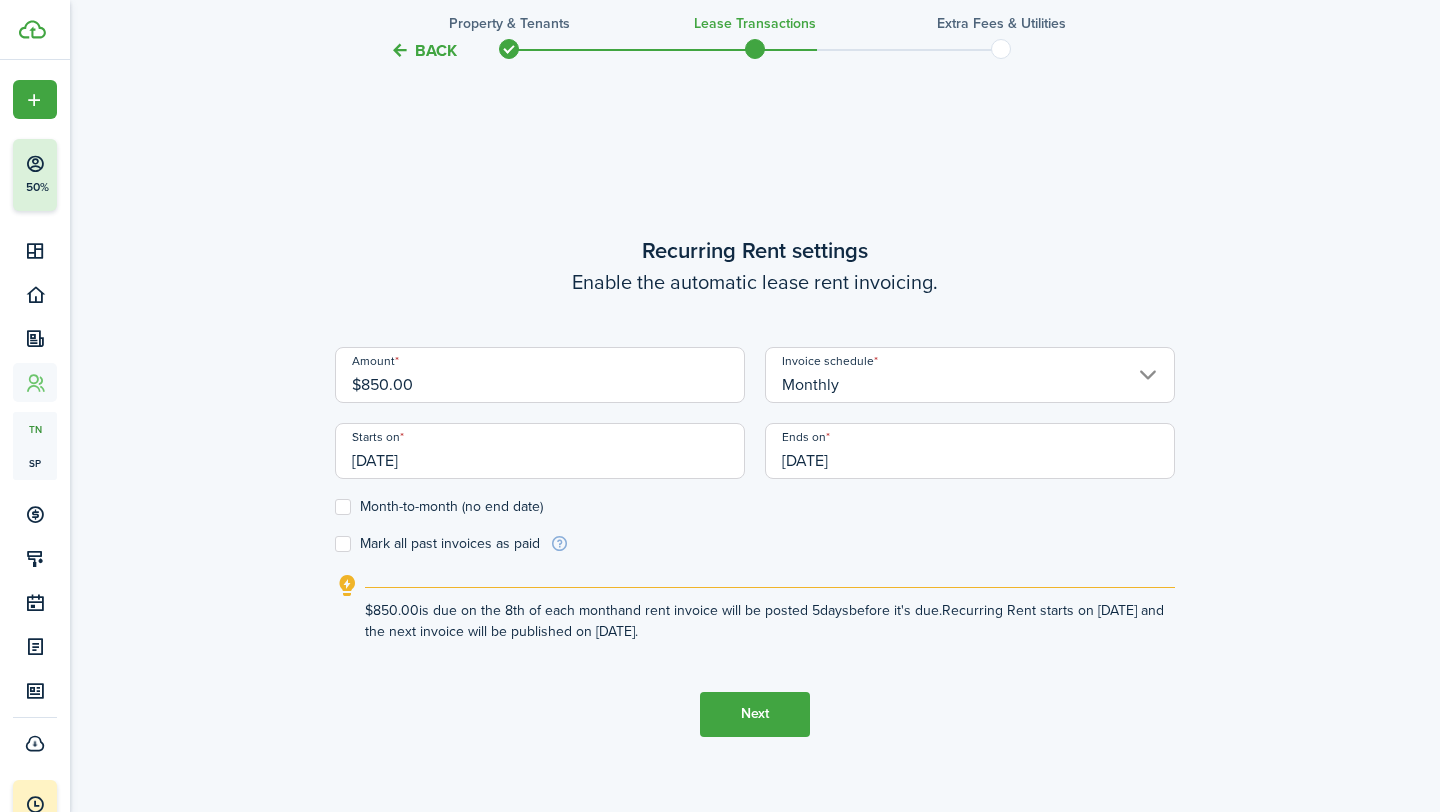 click on "[DATE]" at bounding box center (540, 451) 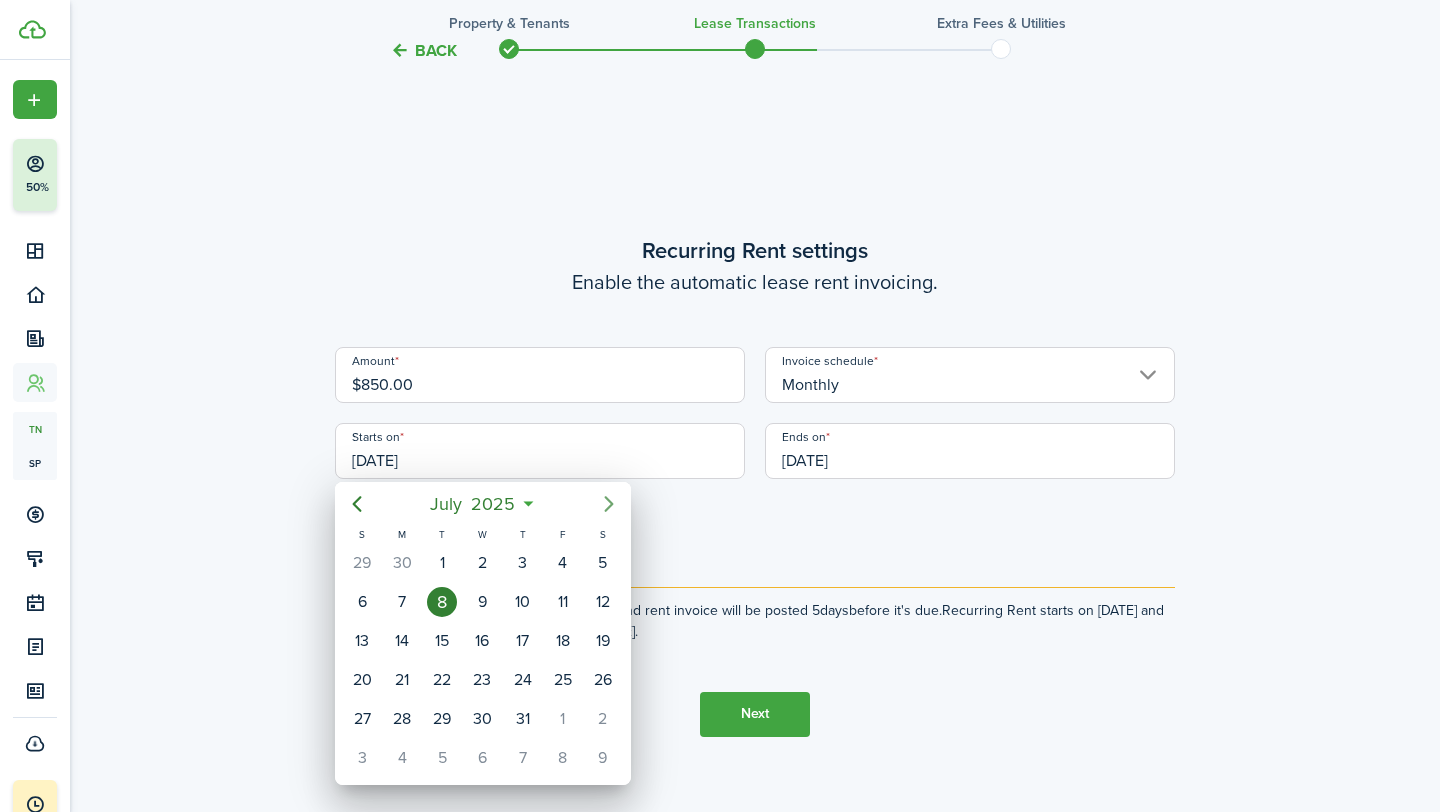 click 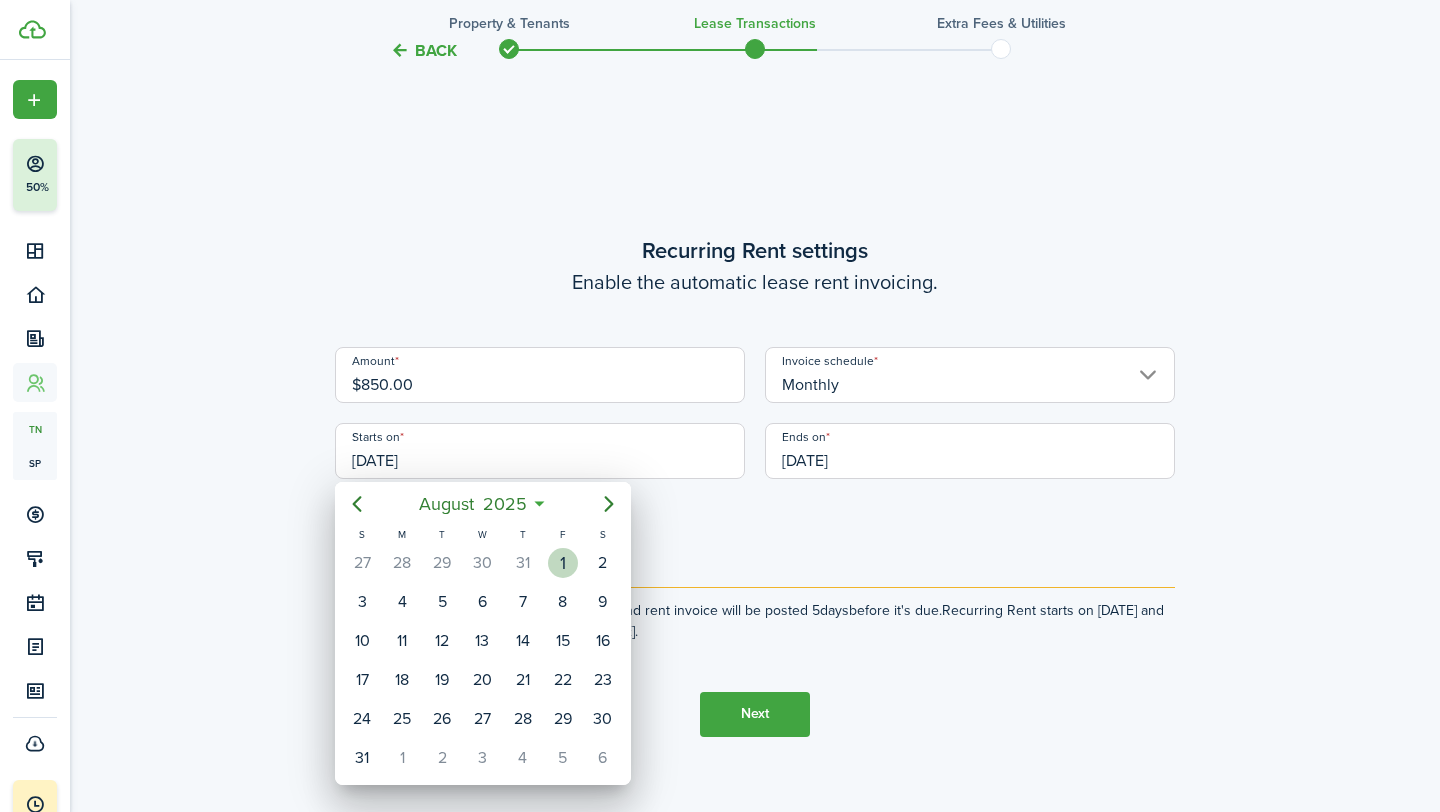 click on "1" at bounding box center [563, 563] 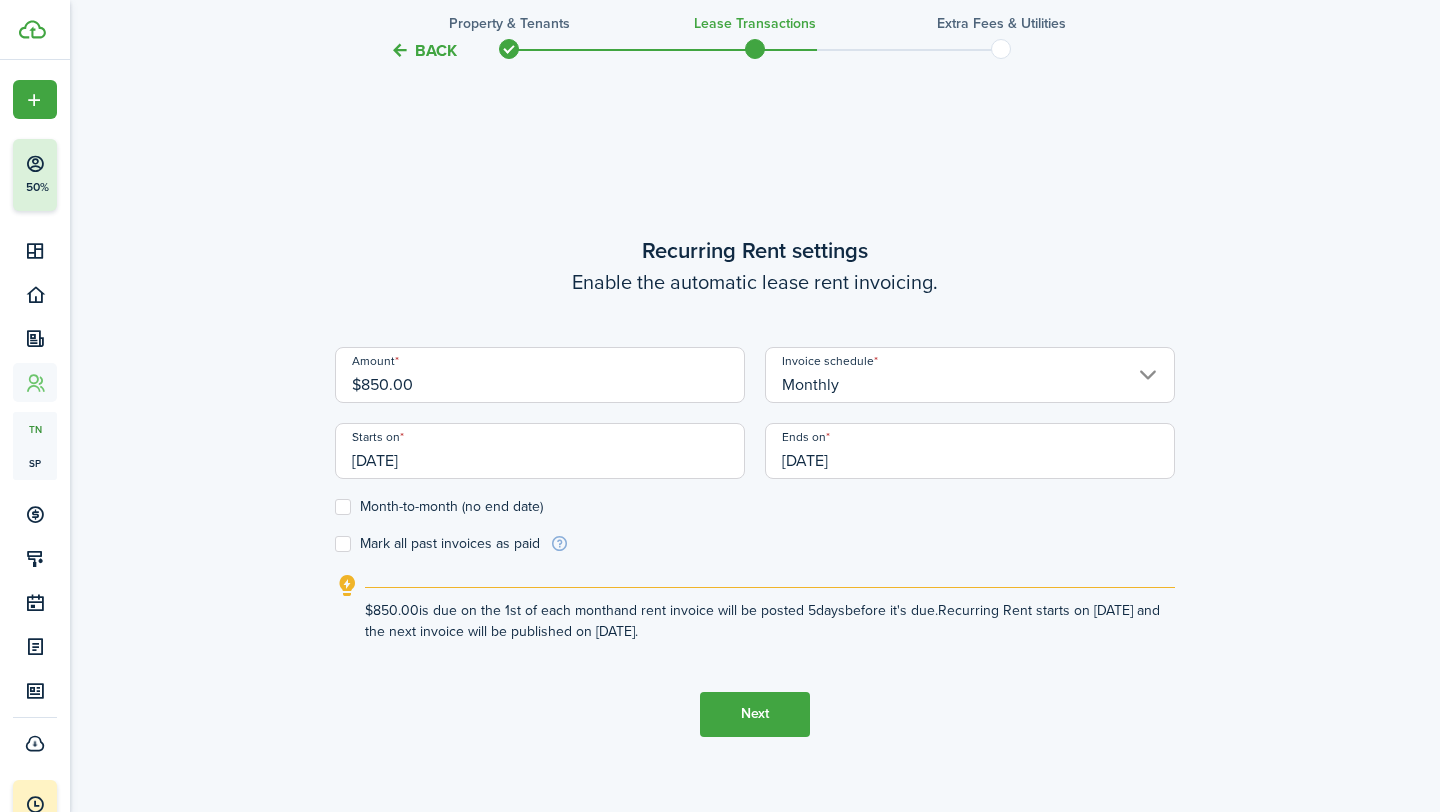 click on "[DATE]" at bounding box center [970, 451] 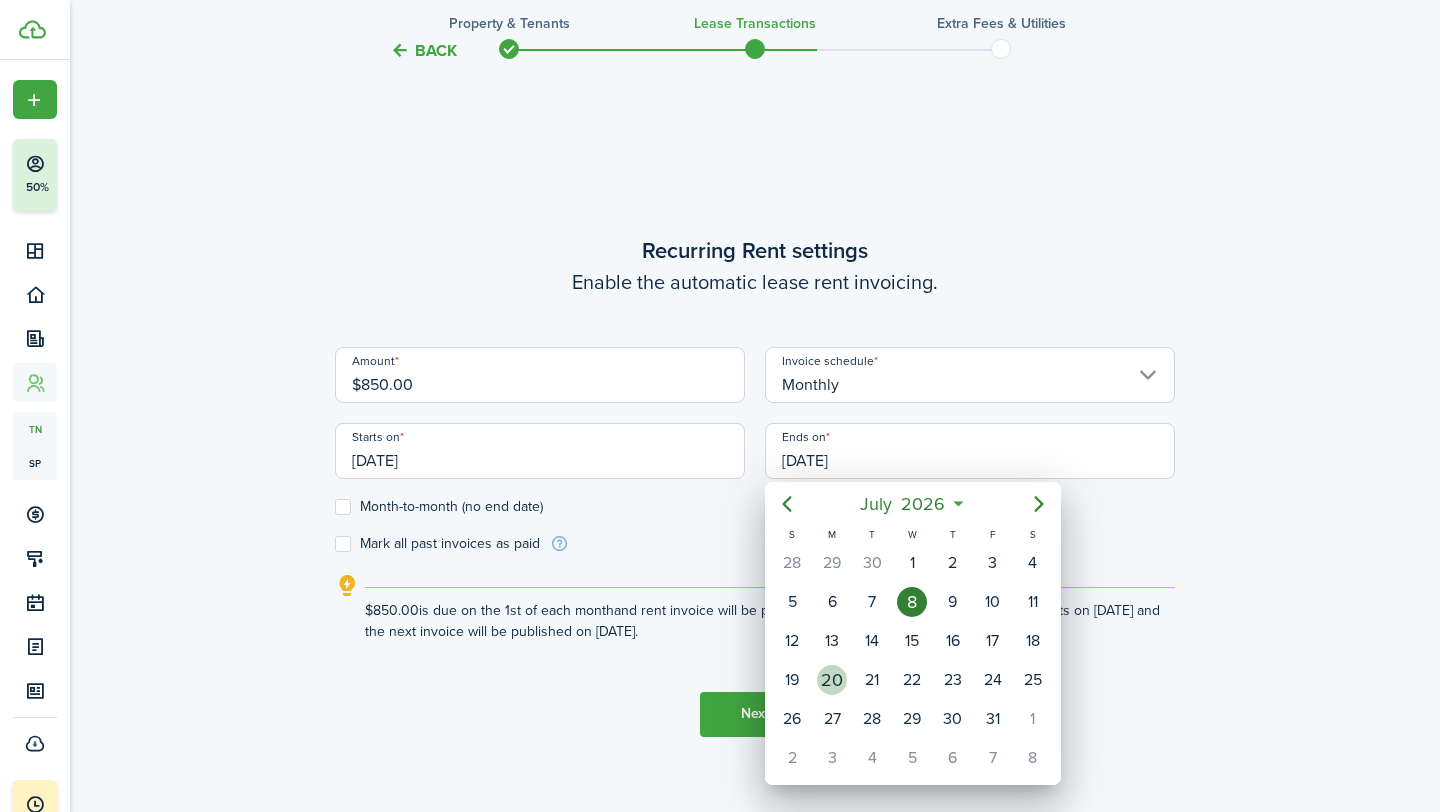 click on "20" at bounding box center (832, 680) 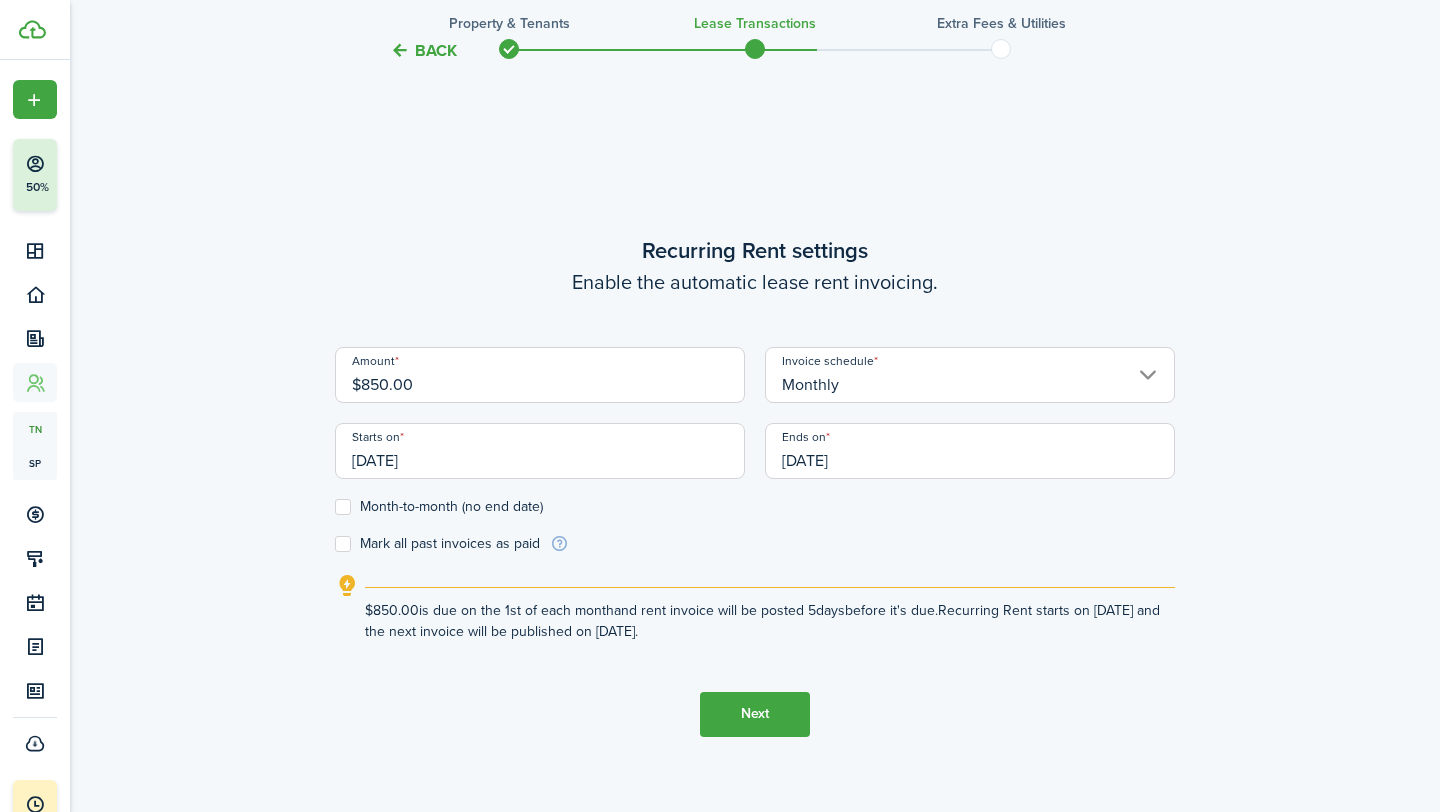 click on "Next" at bounding box center (755, 714) 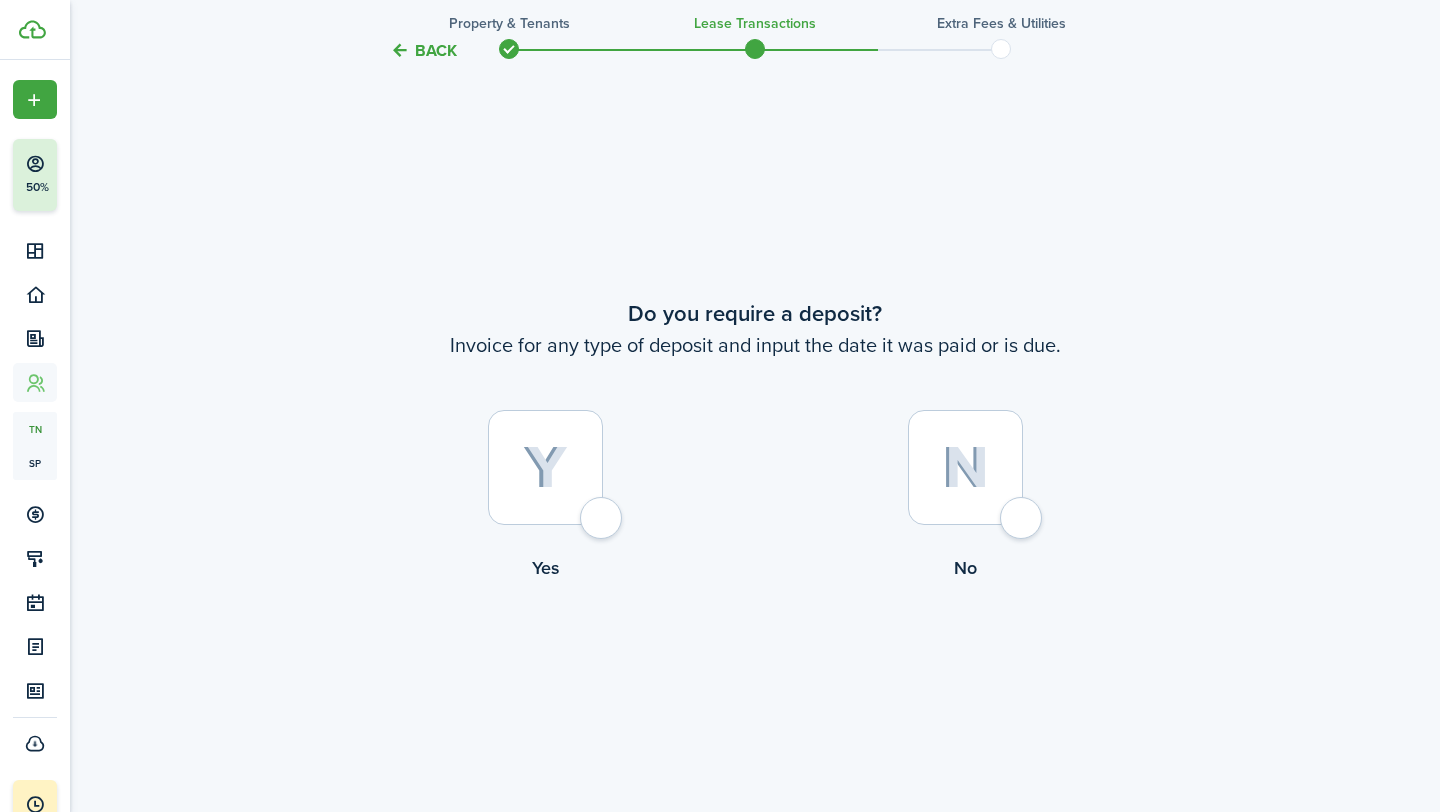 scroll, scrollTop: 1490, scrollLeft: 0, axis: vertical 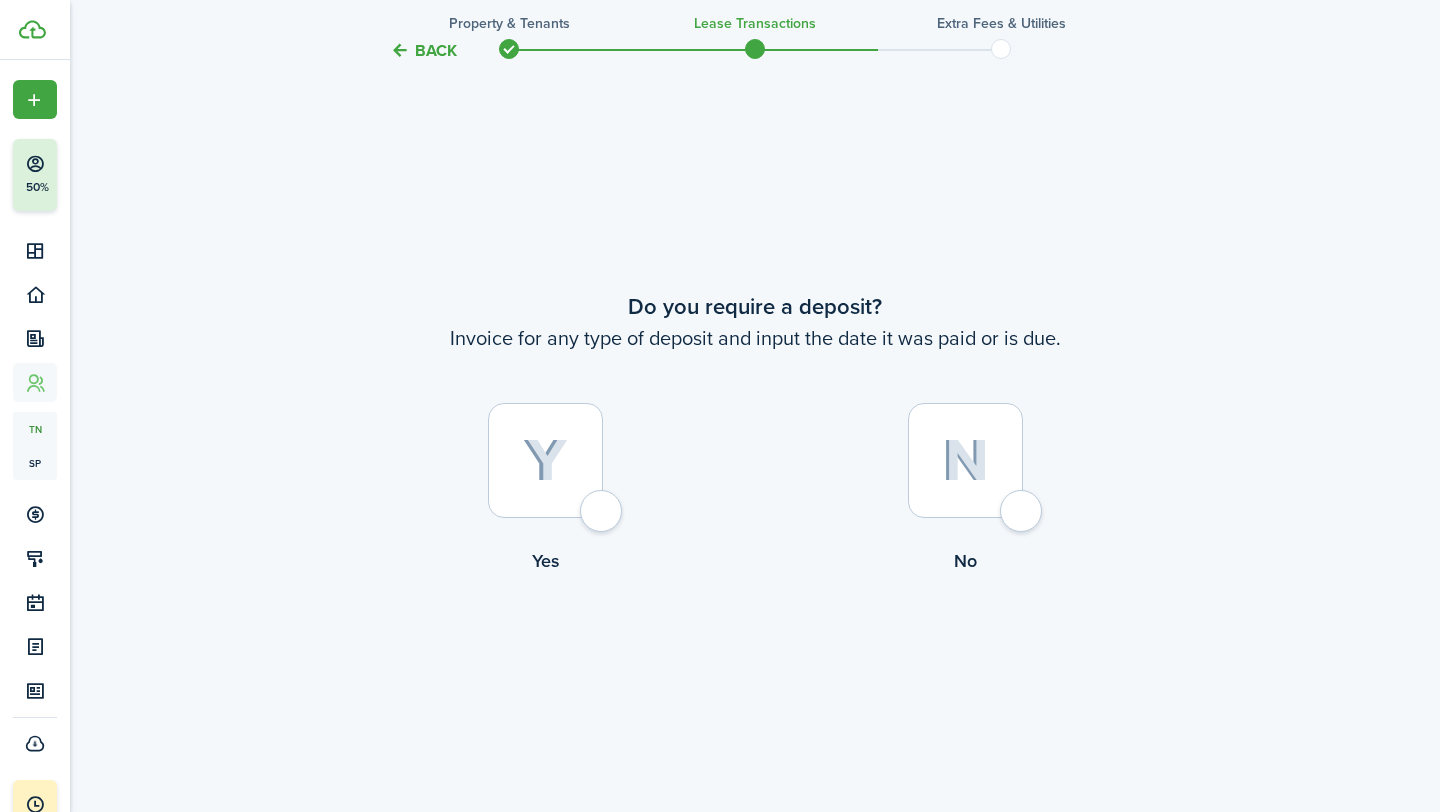 click 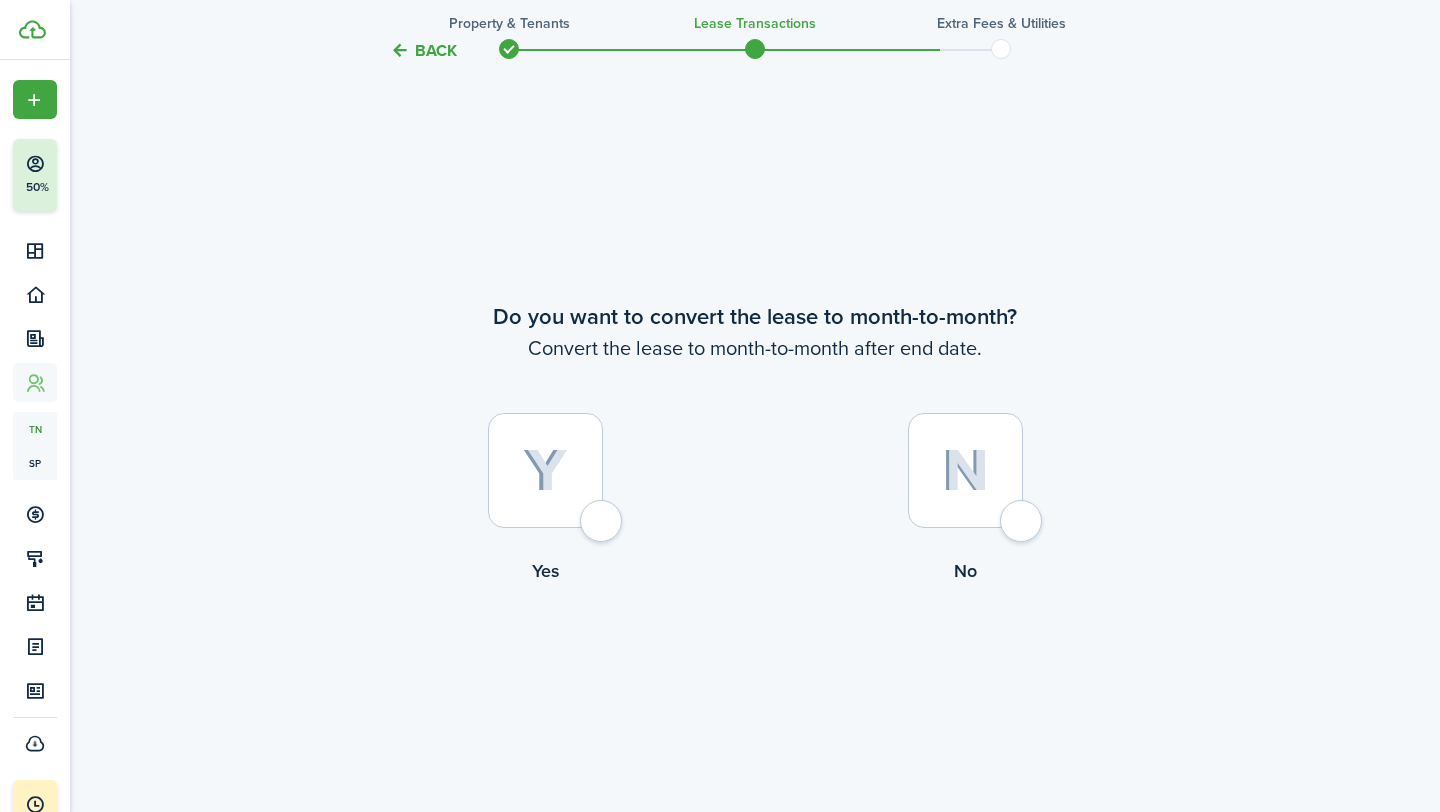 scroll, scrollTop: 2302, scrollLeft: 0, axis: vertical 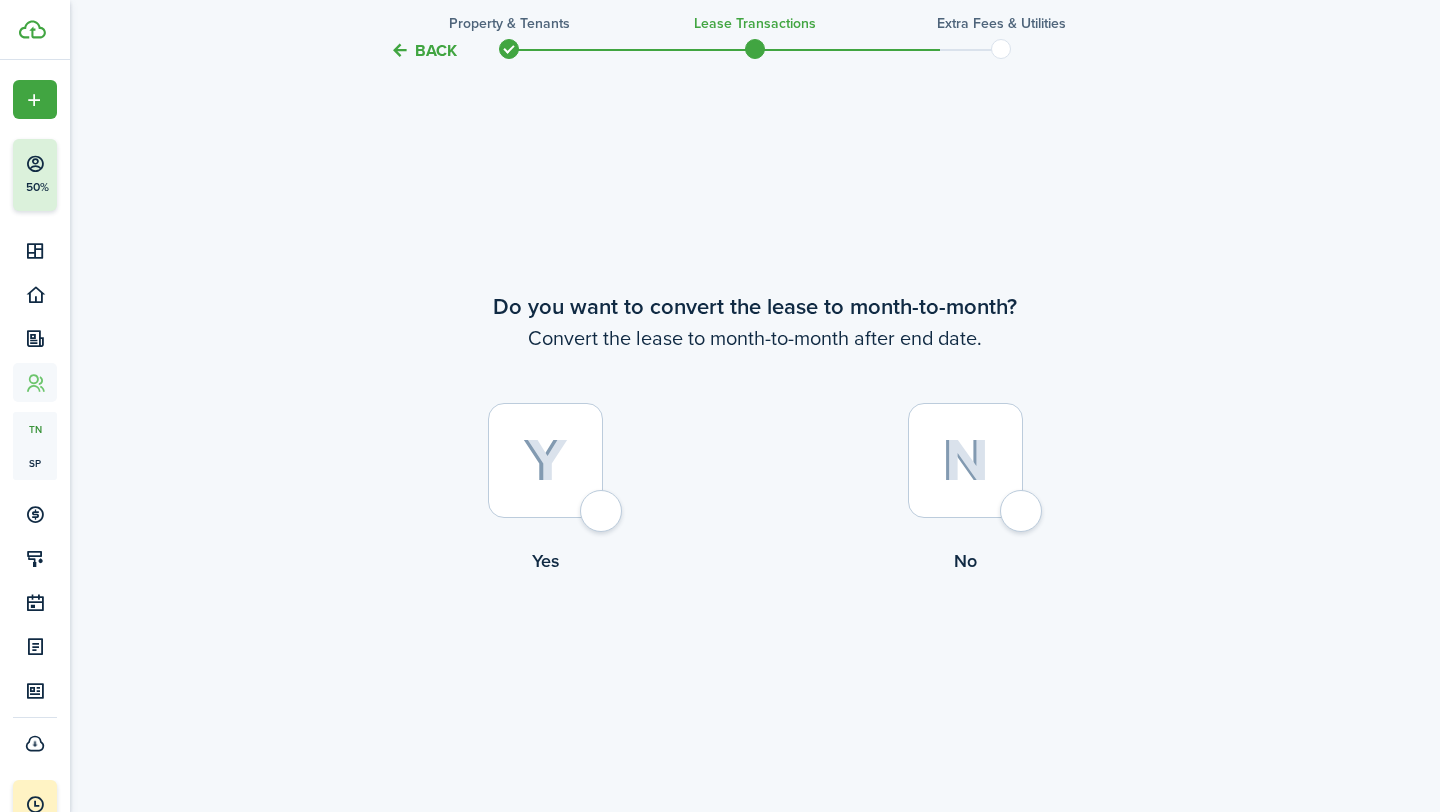 click 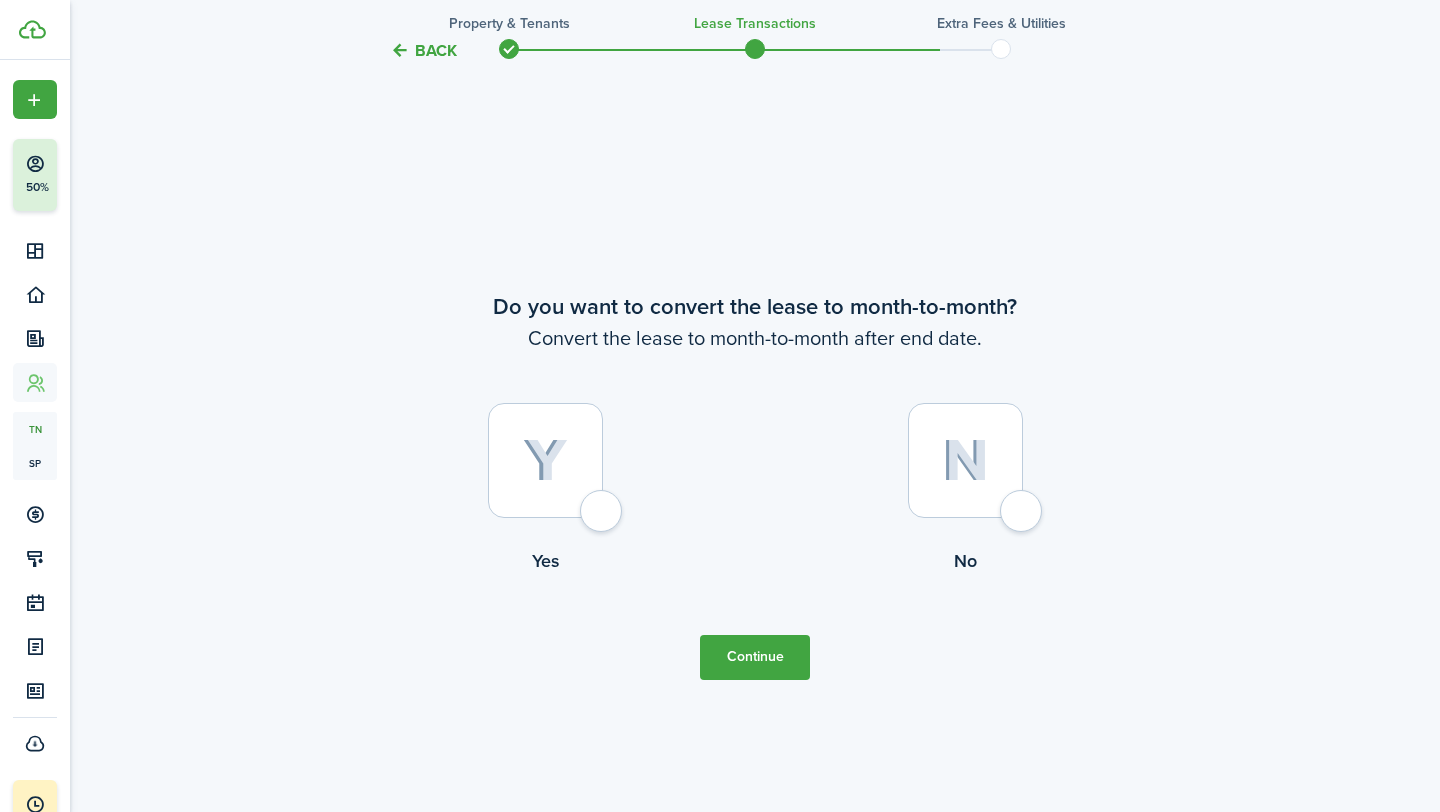 click on "Continue" at bounding box center [755, 657] 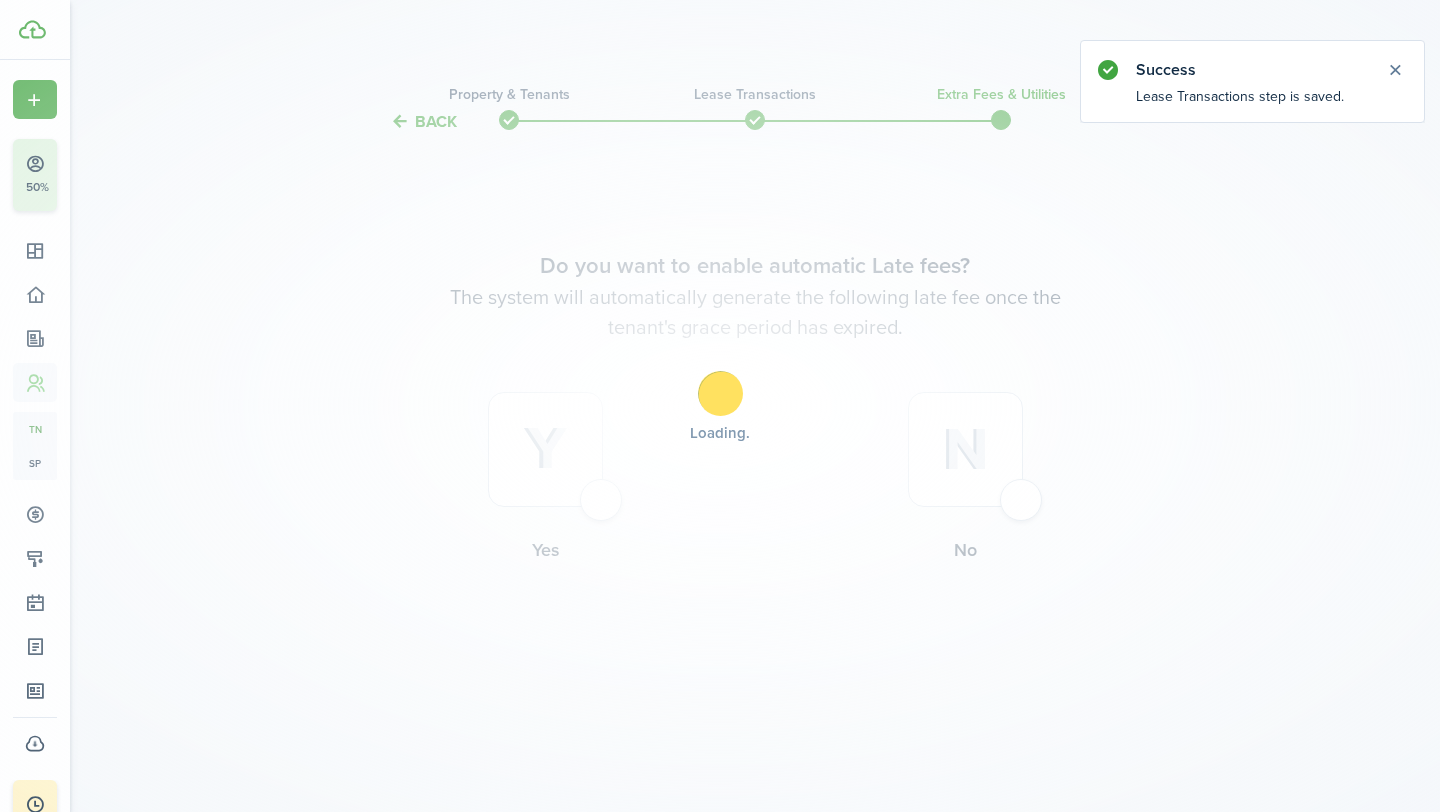 scroll, scrollTop: 0, scrollLeft: 0, axis: both 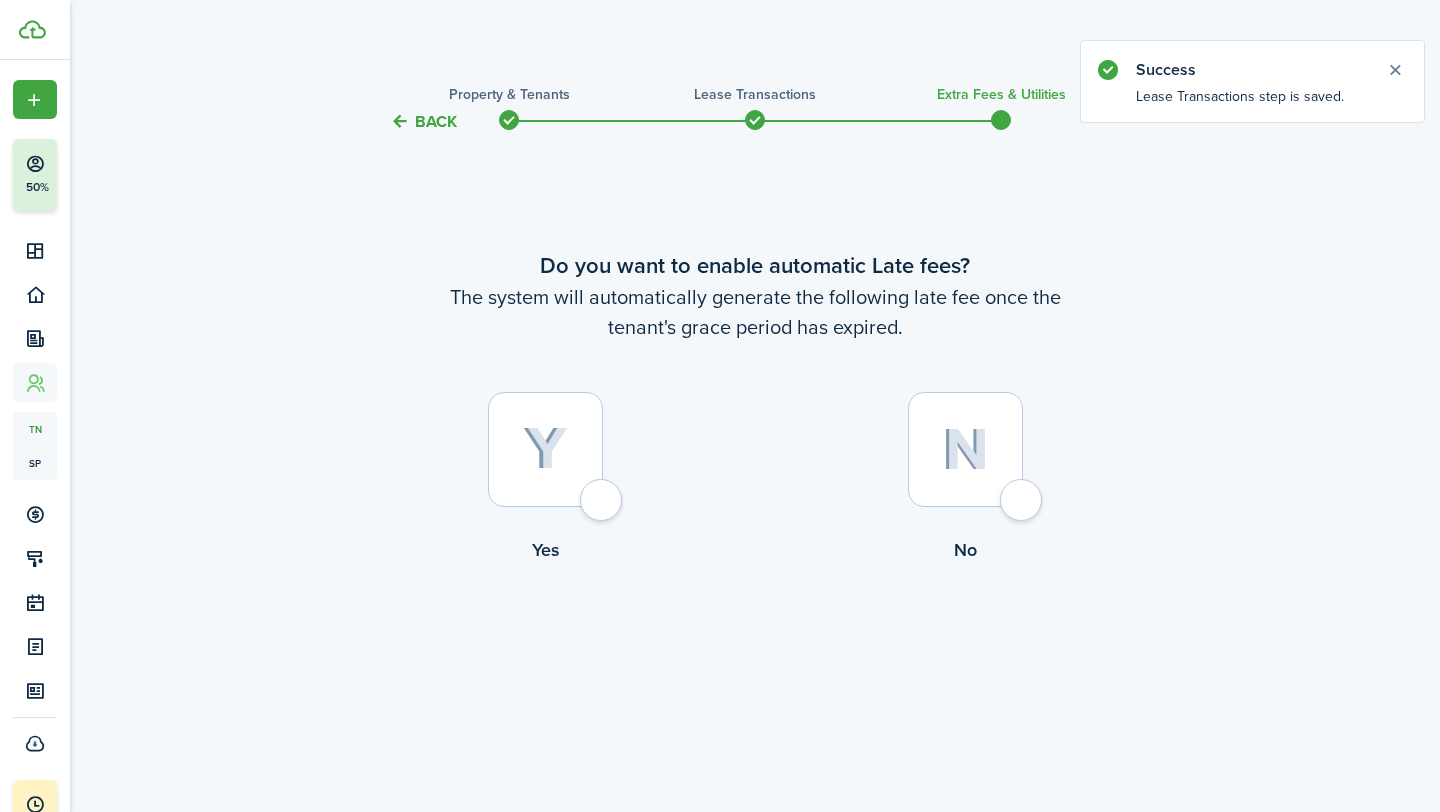 click on "Yes" 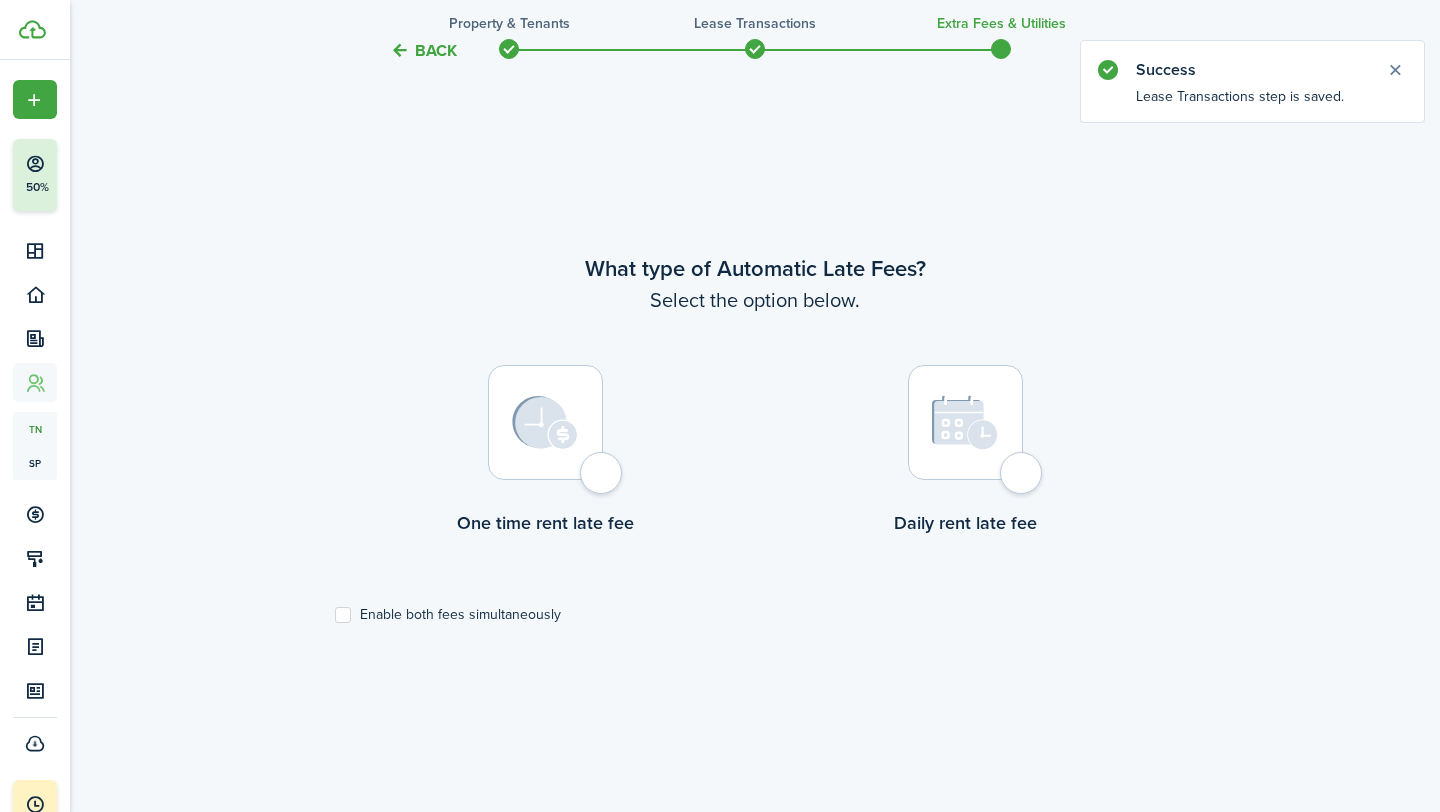 click on "One time rent late fee" 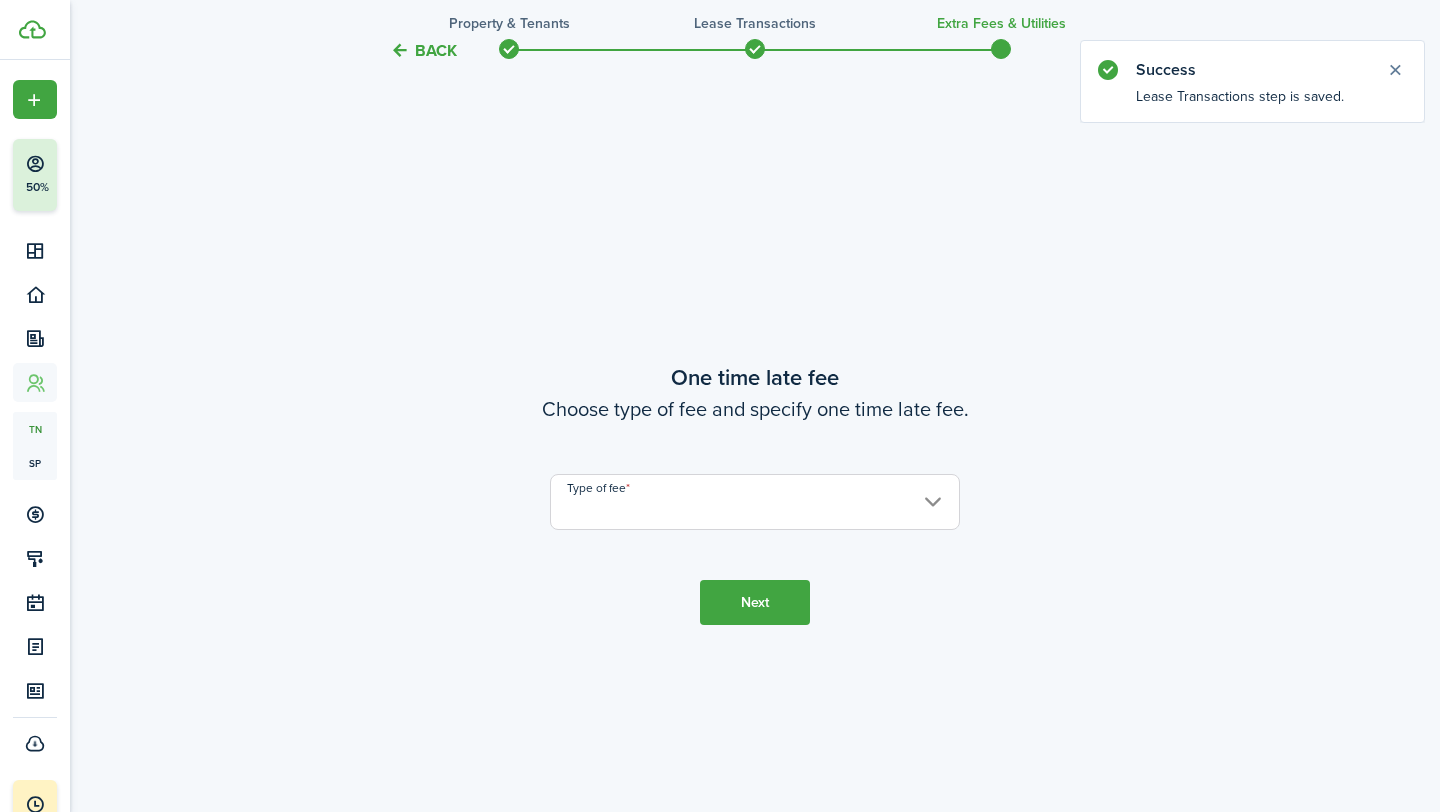 scroll, scrollTop: 1490, scrollLeft: 0, axis: vertical 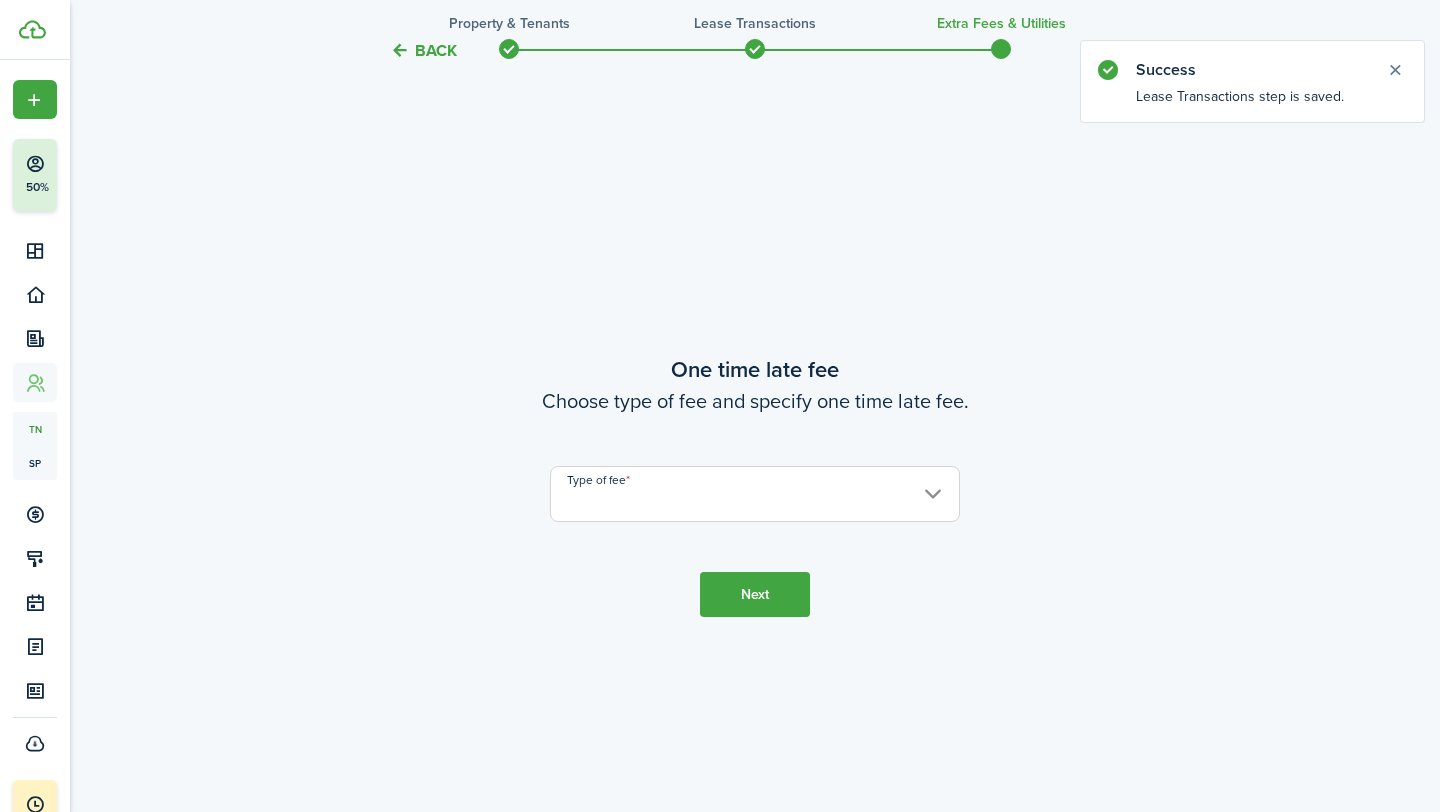 click on "Type of fee" at bounding box center [755, 494] 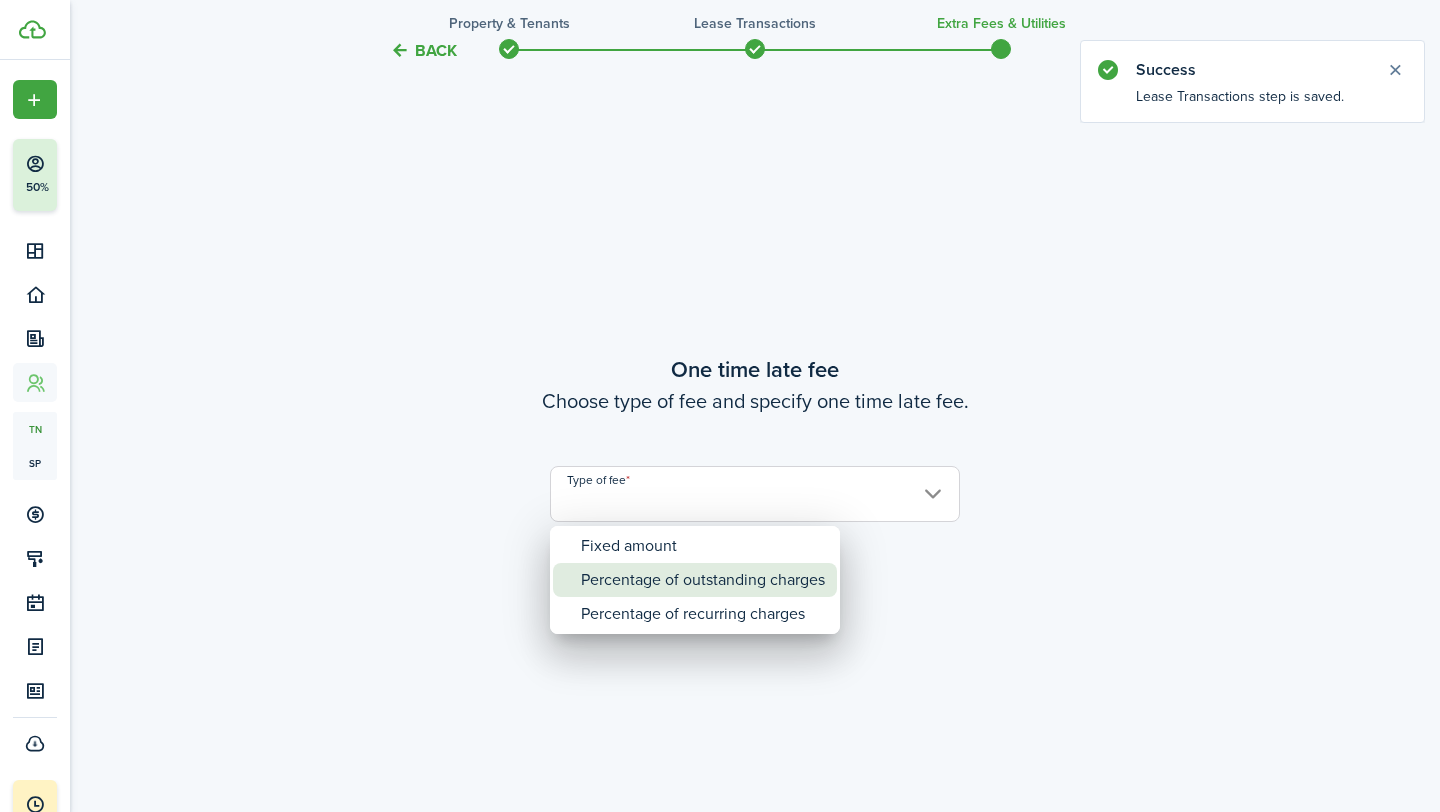 click on "Percentage of outstanding charges" at bounding box center [703, 580] 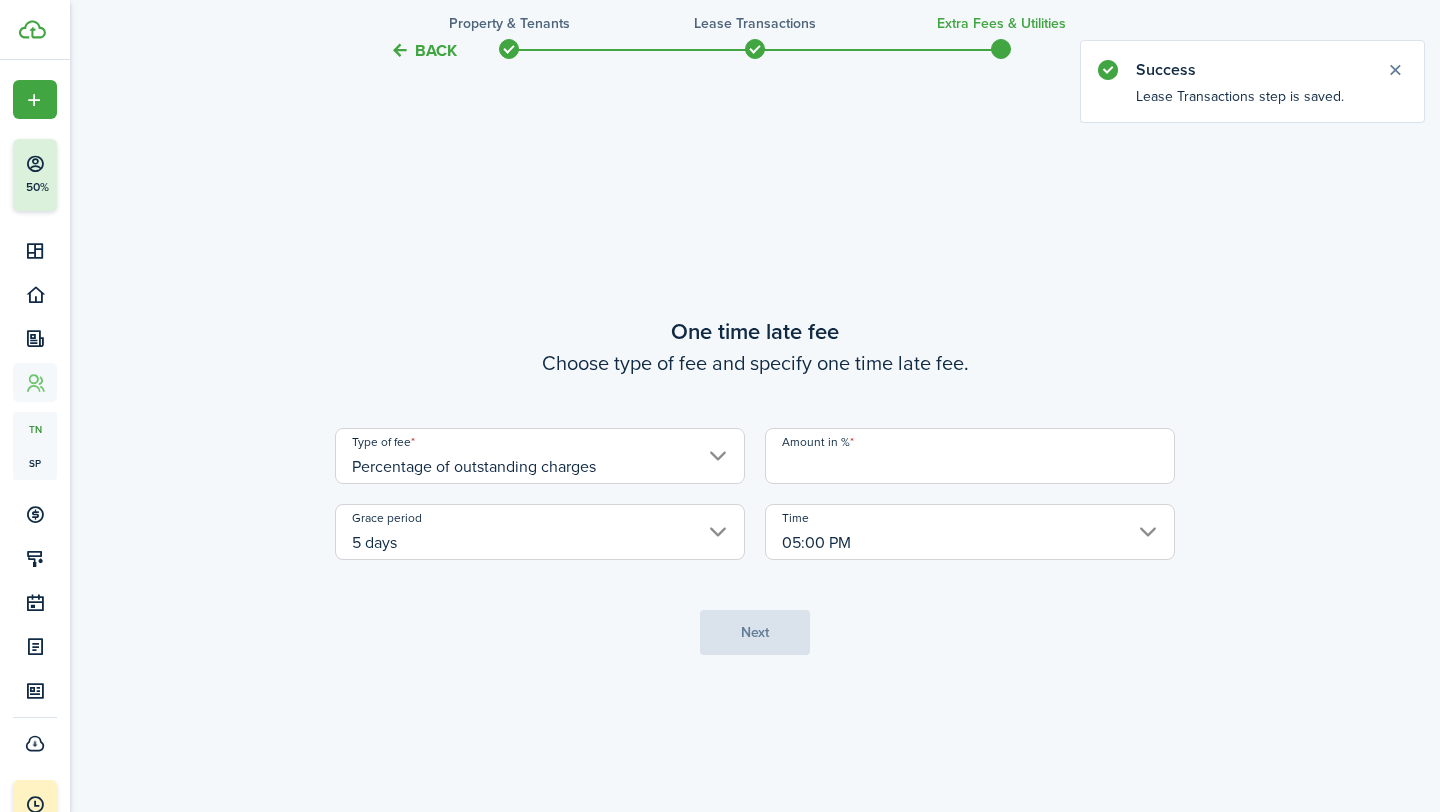 click on "5 days" at bounding box center (540, 532) 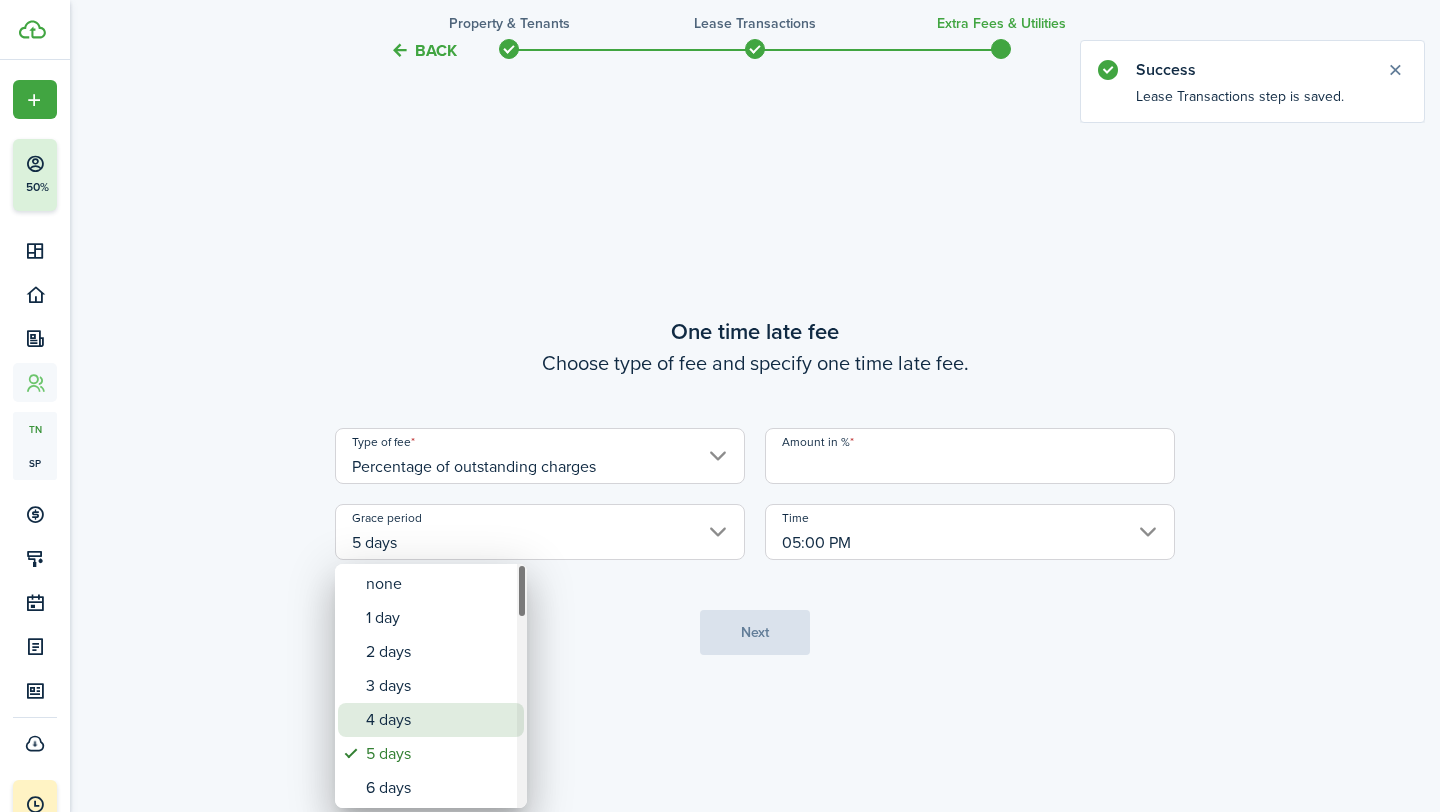 click on "4 days" at bounding box center [439, 720] 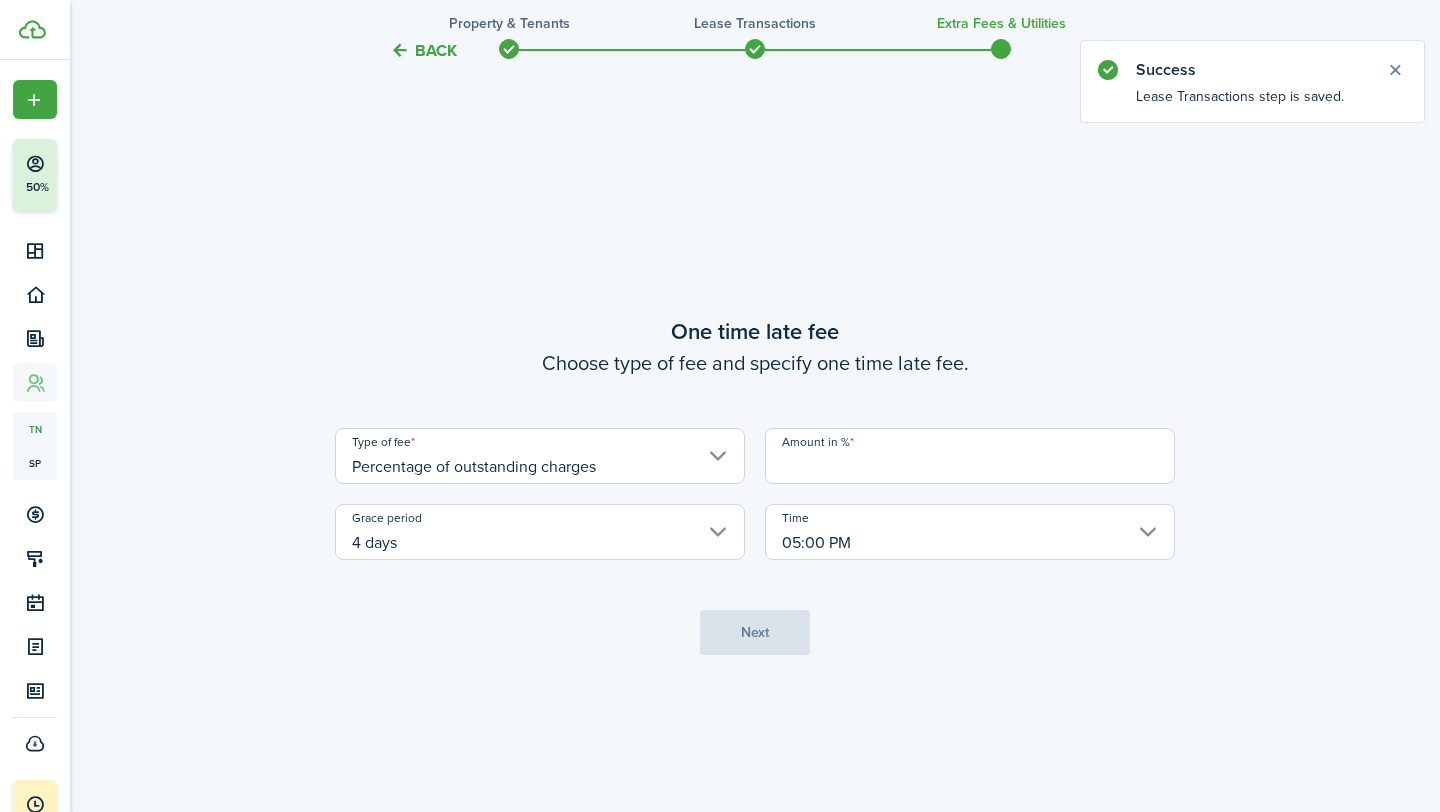 click on "Amount in %" at bounding box center [970, 456] 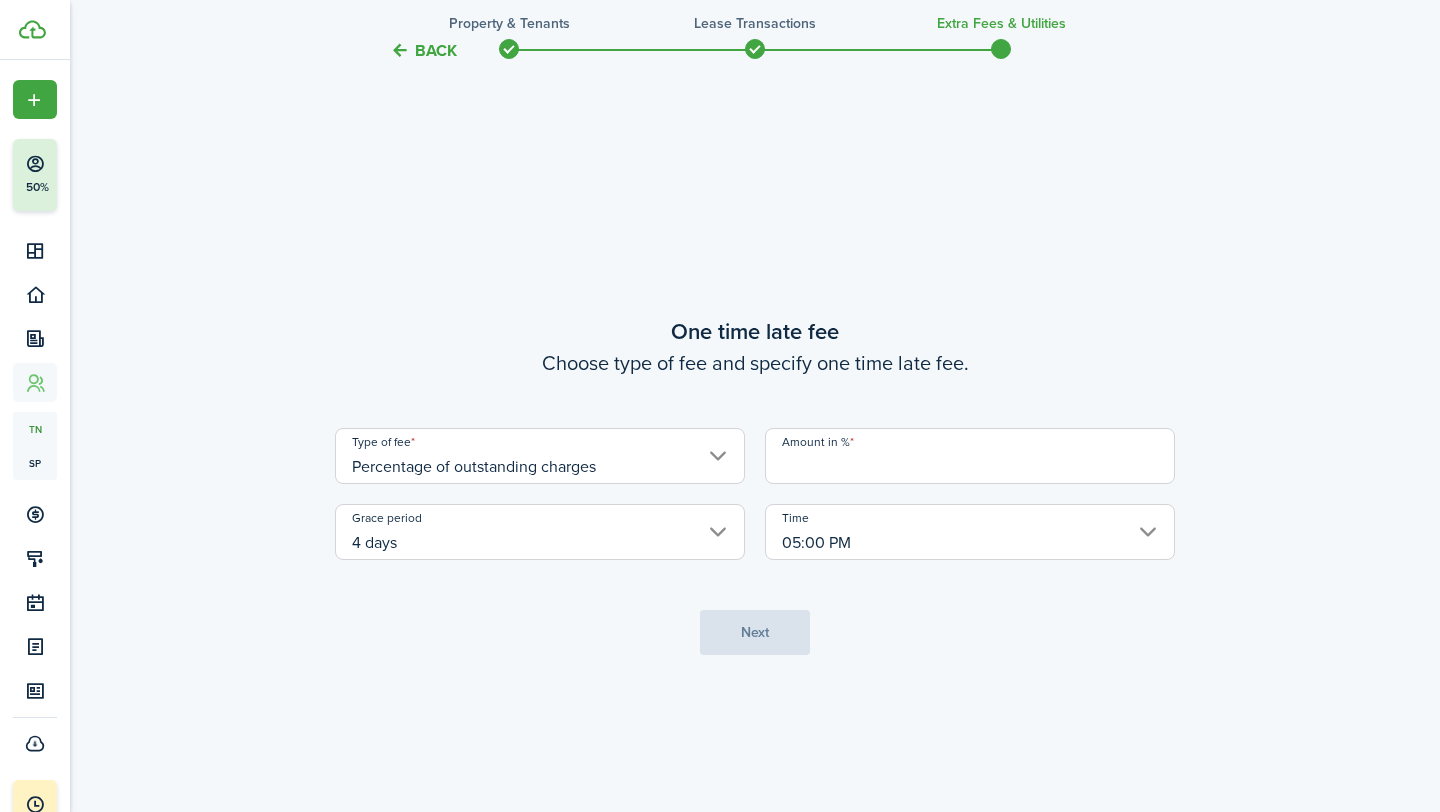 type on "10" 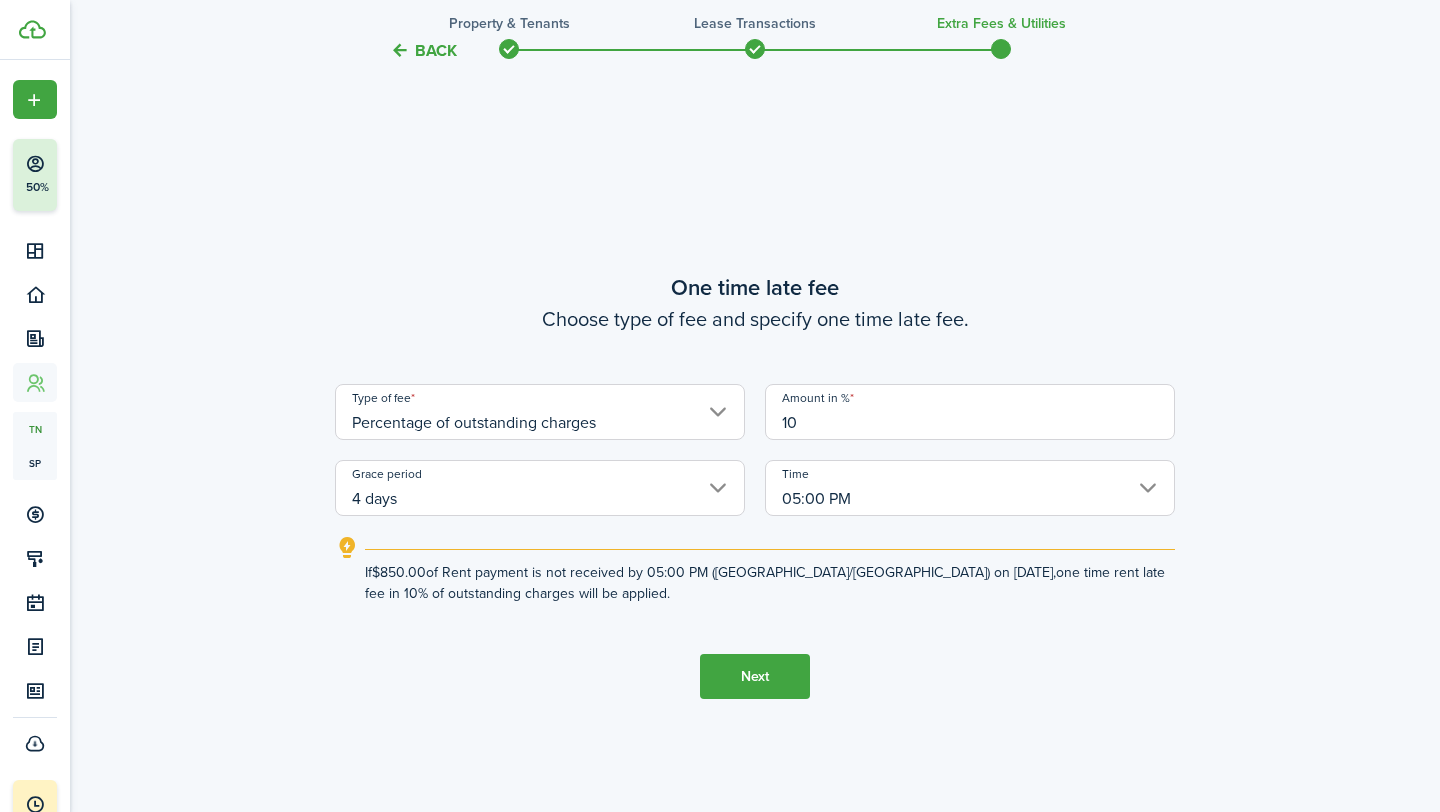 click on "Next" at bounding box center [755, 676] 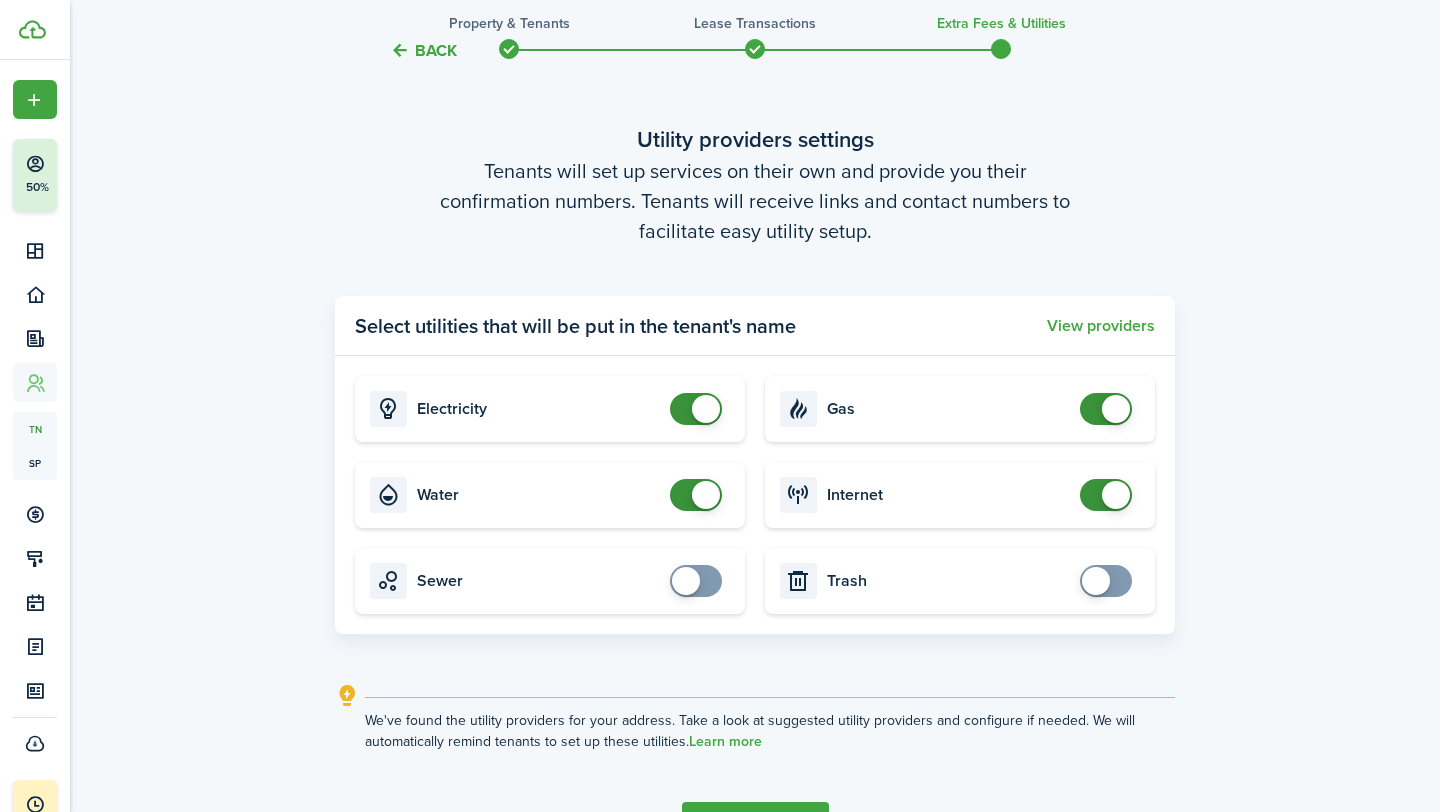 scroll, scrollTop: 2436, scrollLeft: 0, axis: vertical 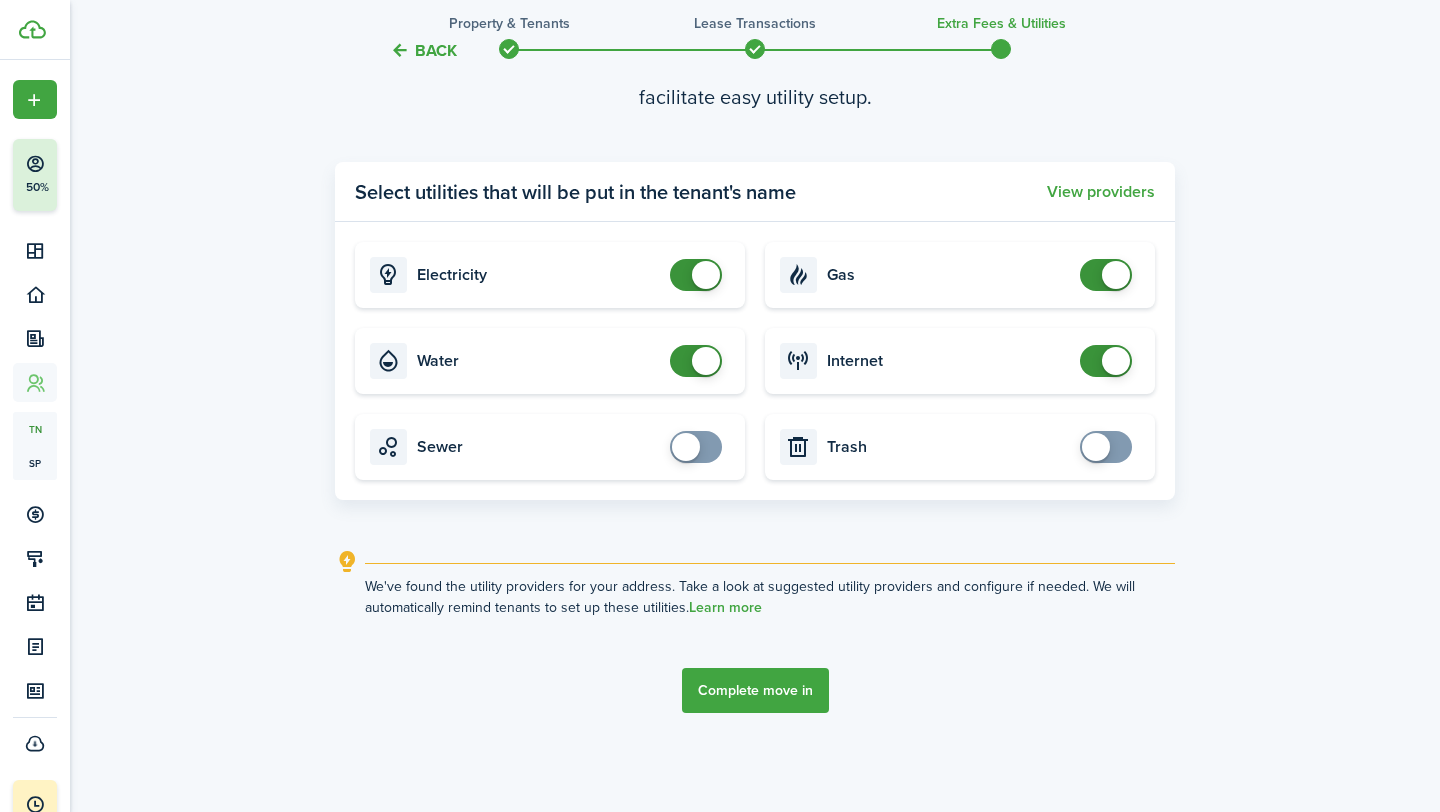 click on "Complete move in" at bounding box center (755, 690) 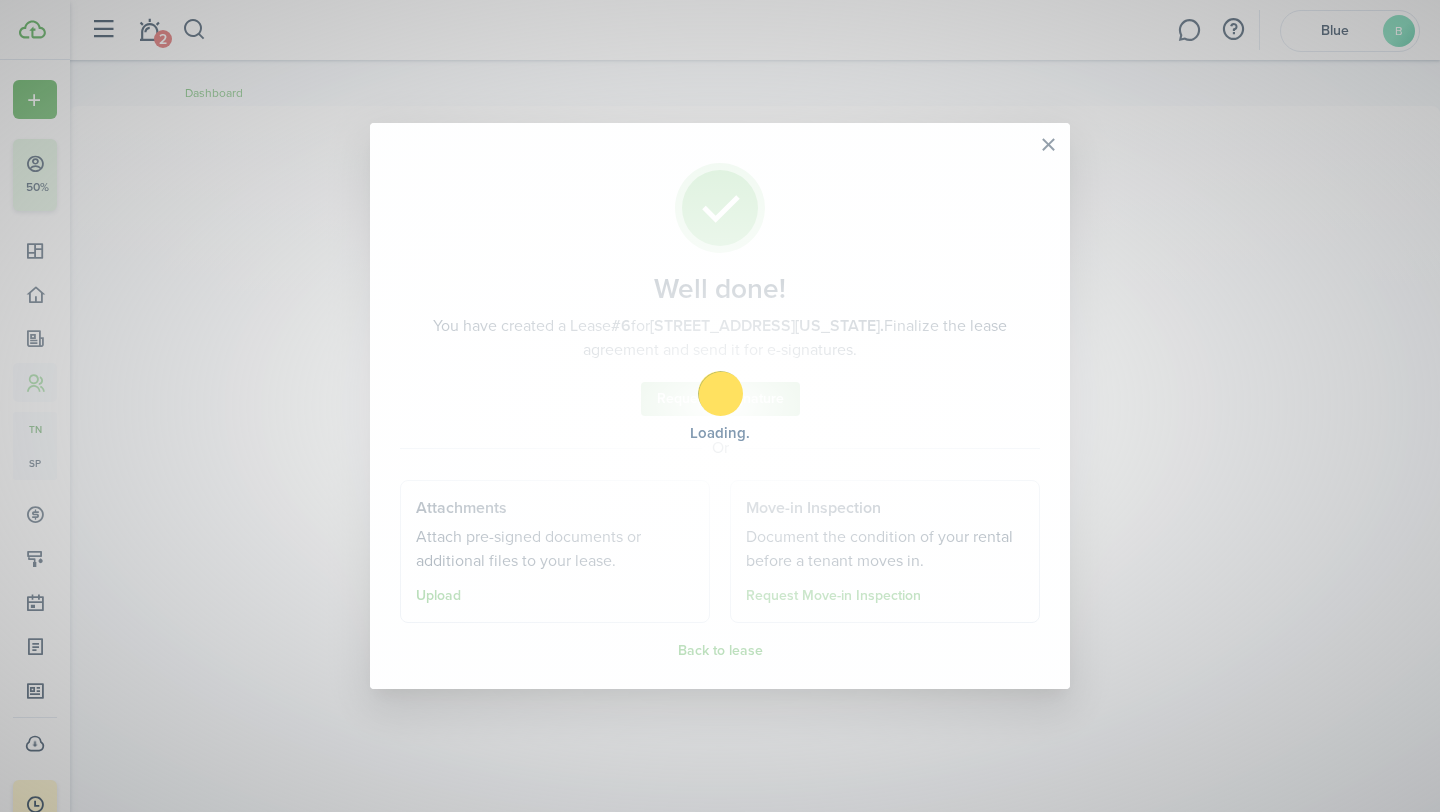 scroll, scrollTop: 0, scrollLeft: 0, axis: both 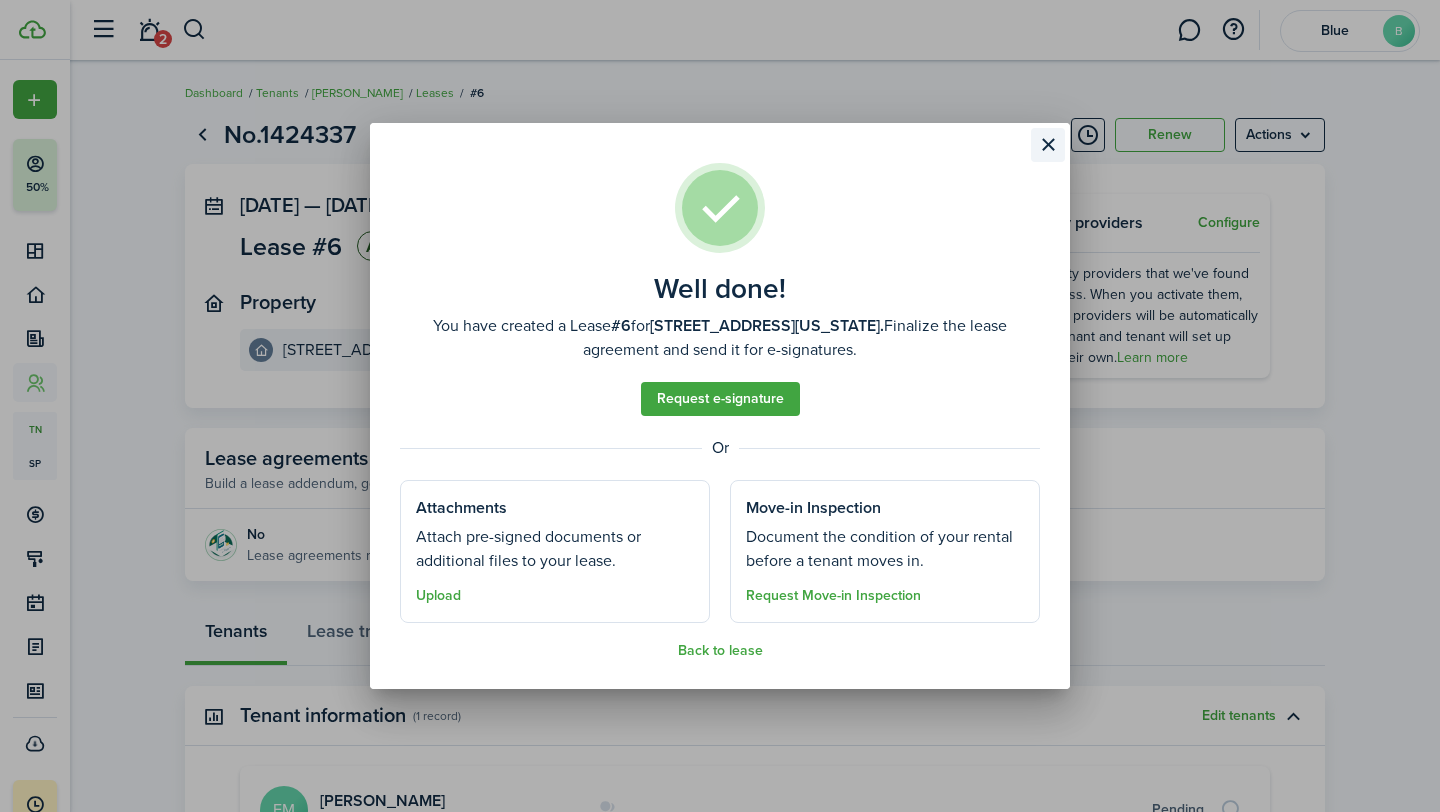 click at bounding box center (1048, 145) 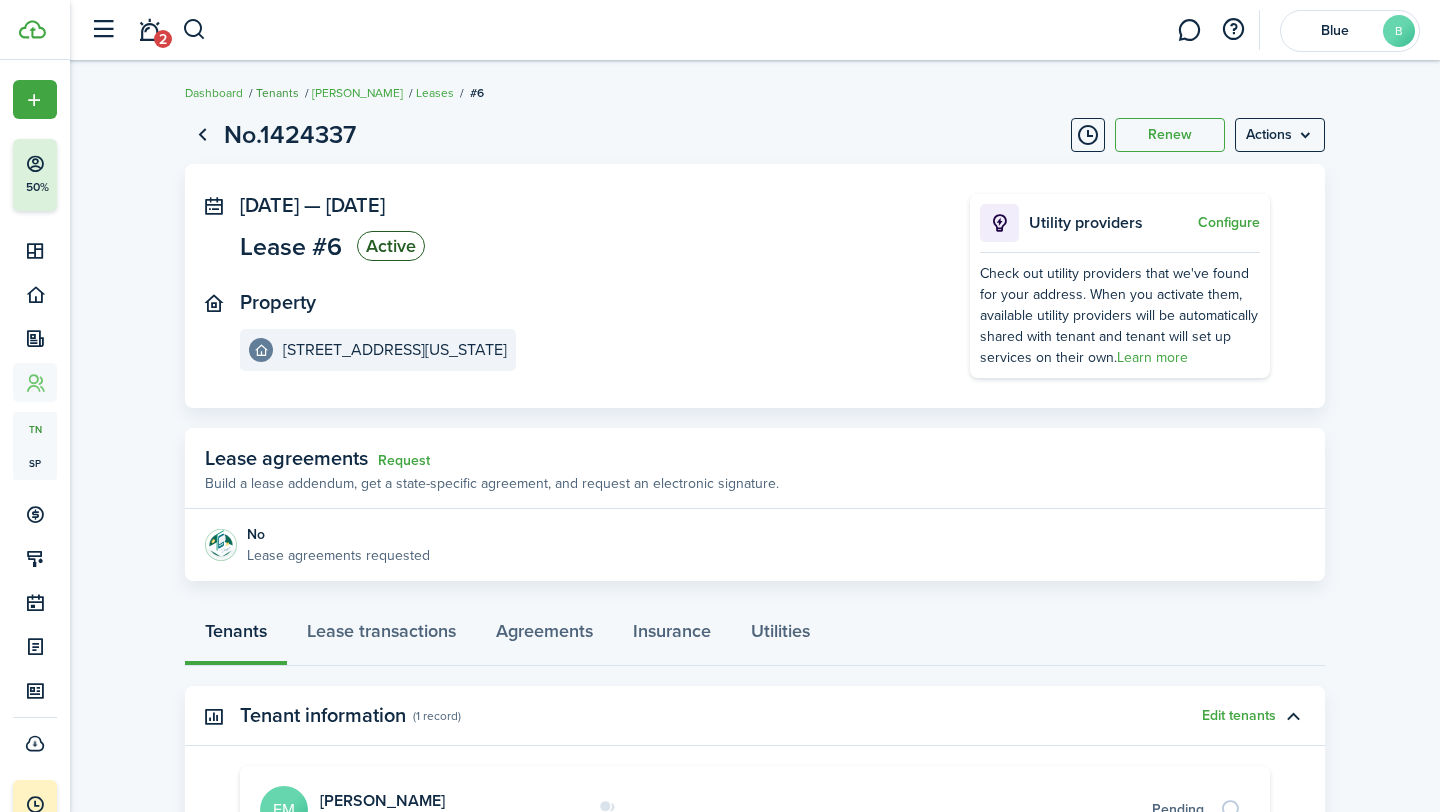 click on "Tenants" 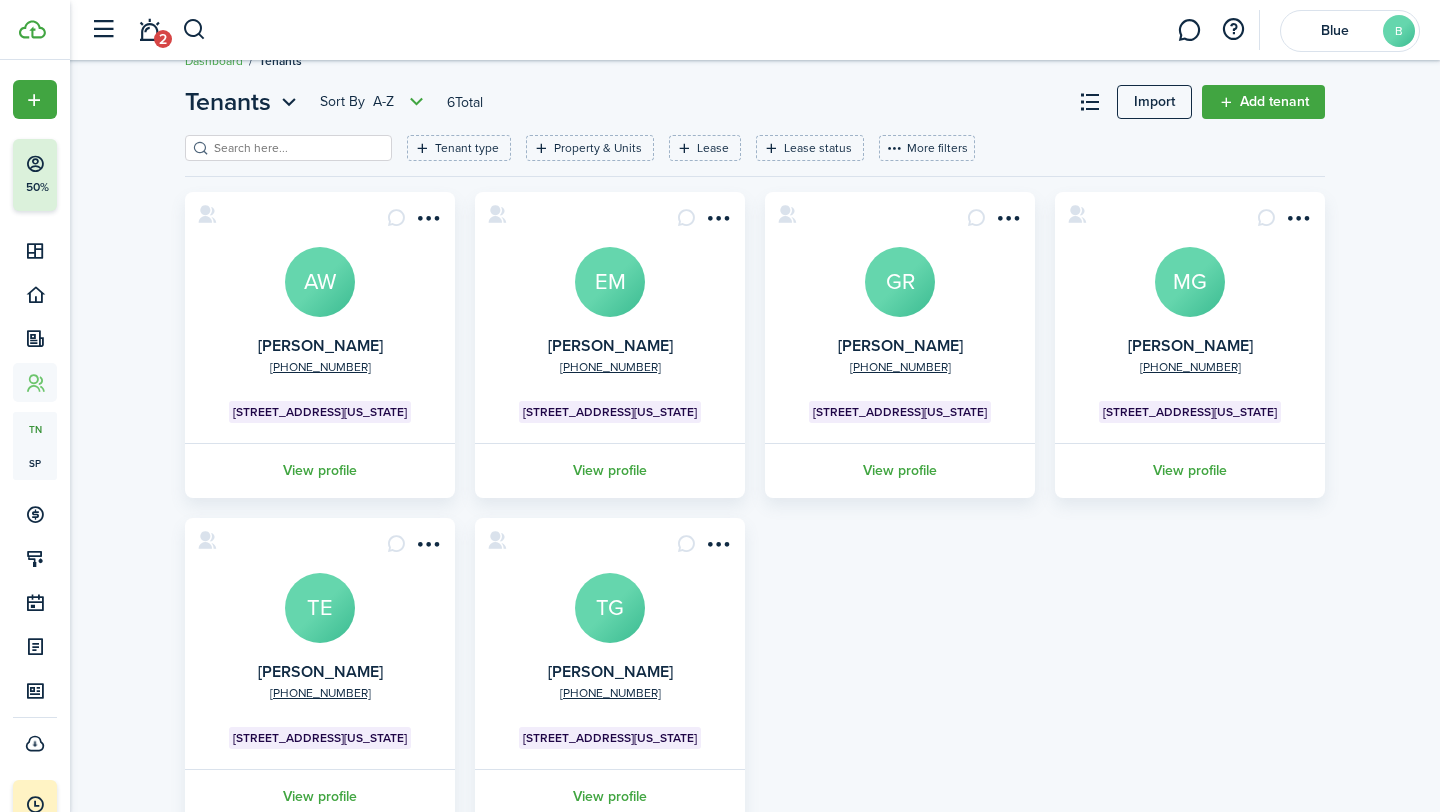 scroll, scrollTop: 41, scrollLeft: 0, axis: vertical 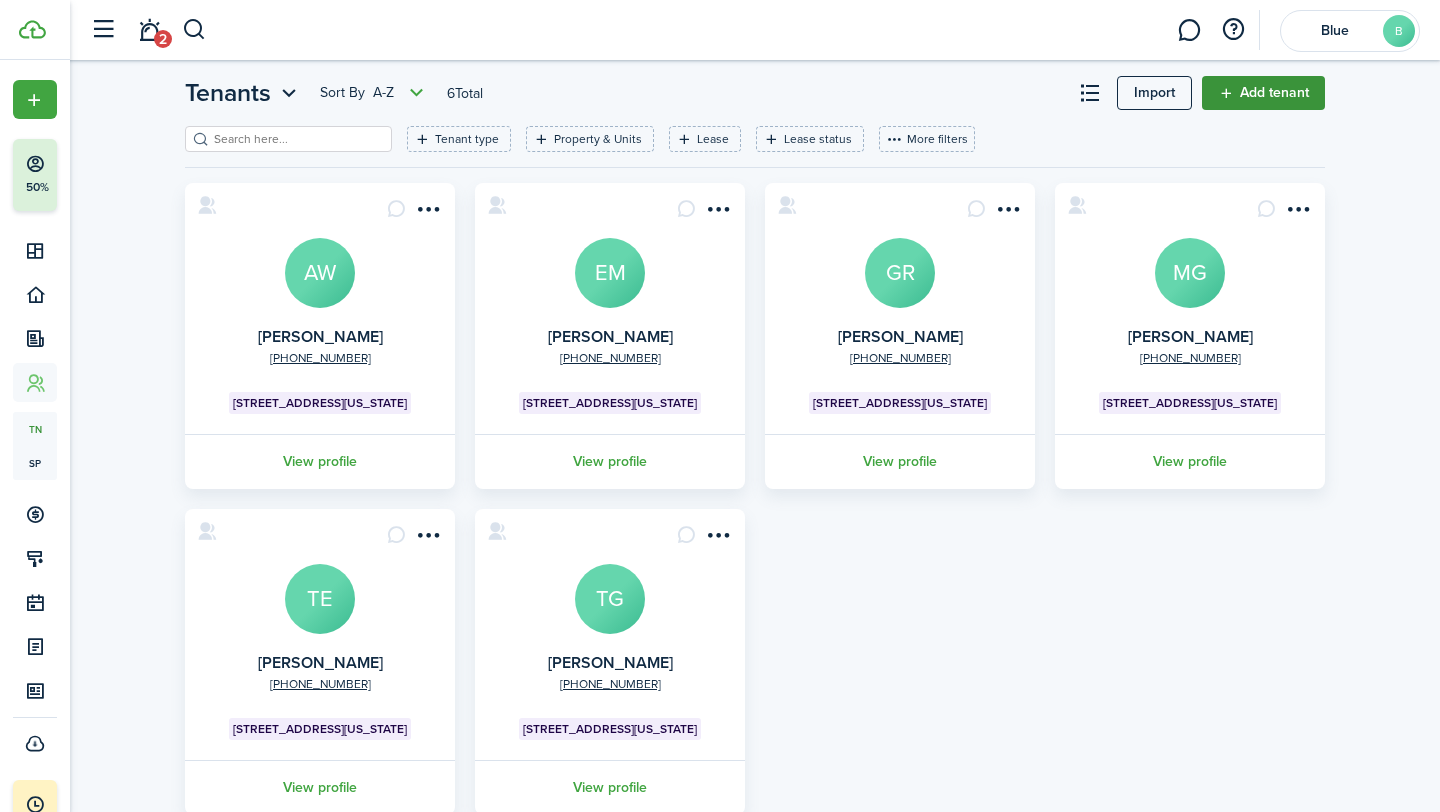 click on "Add tenant" 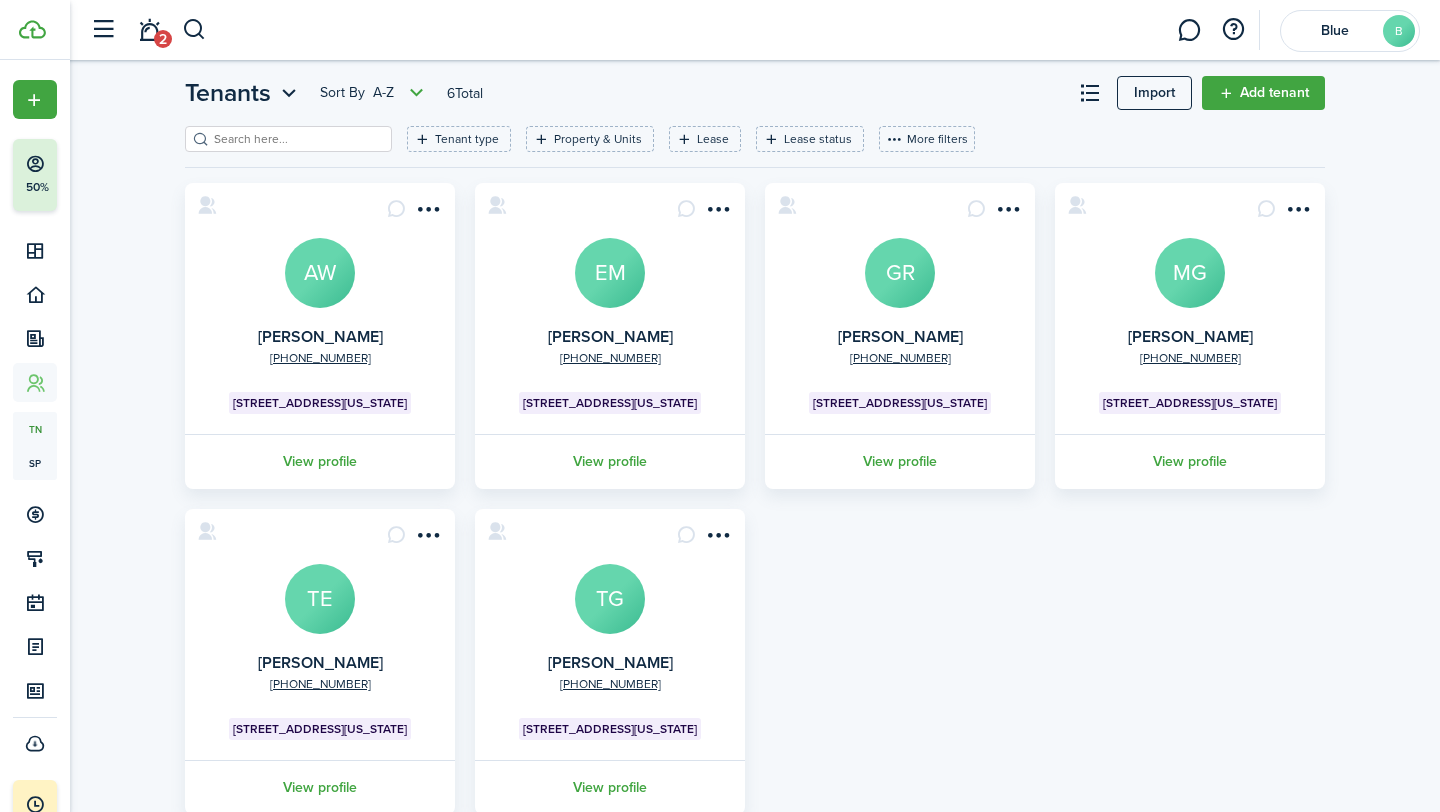 scroll, scrollTop: 0, scrollLeft: 0, axis: both 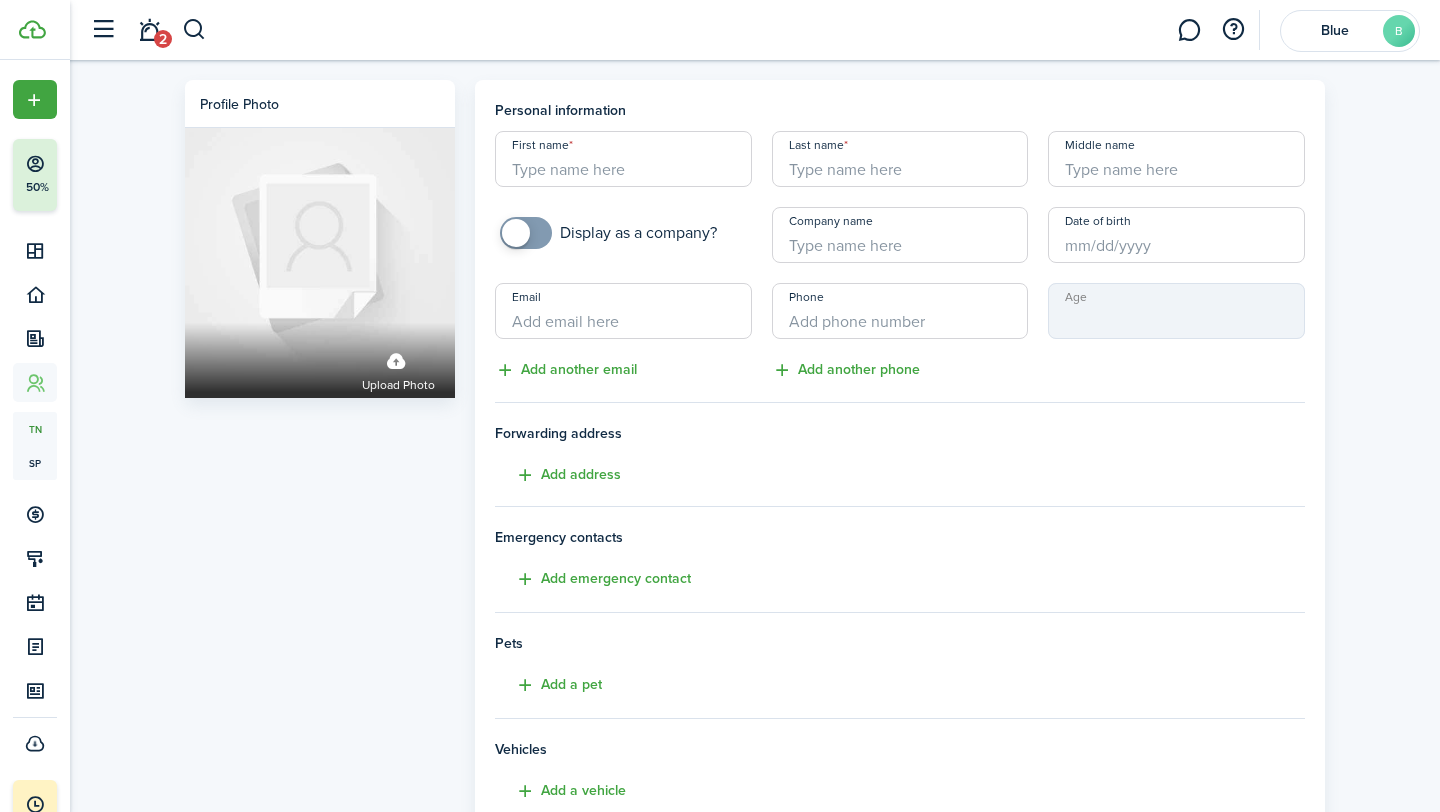 click on "First name" at bounding box center (623, 159) 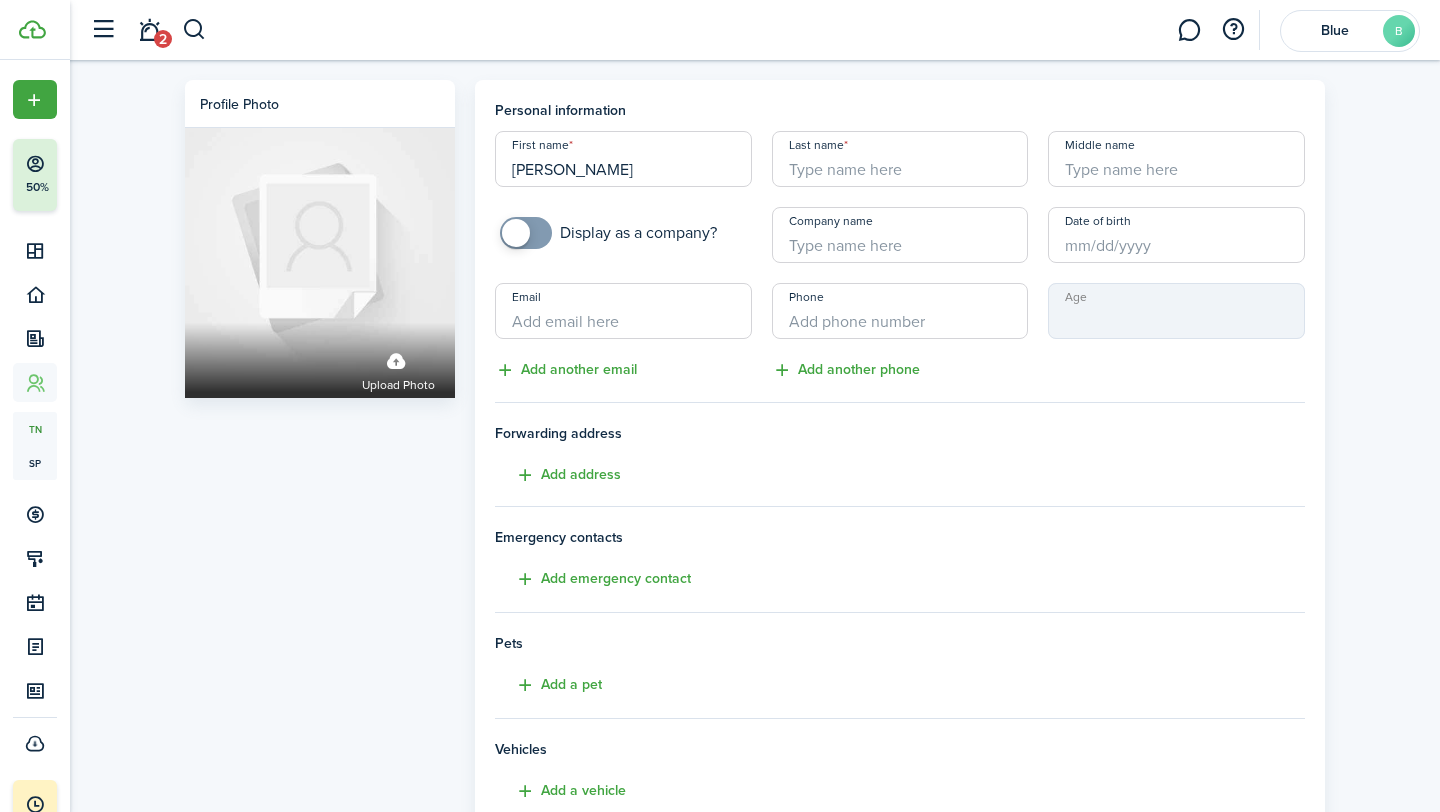 type on "Caroline" 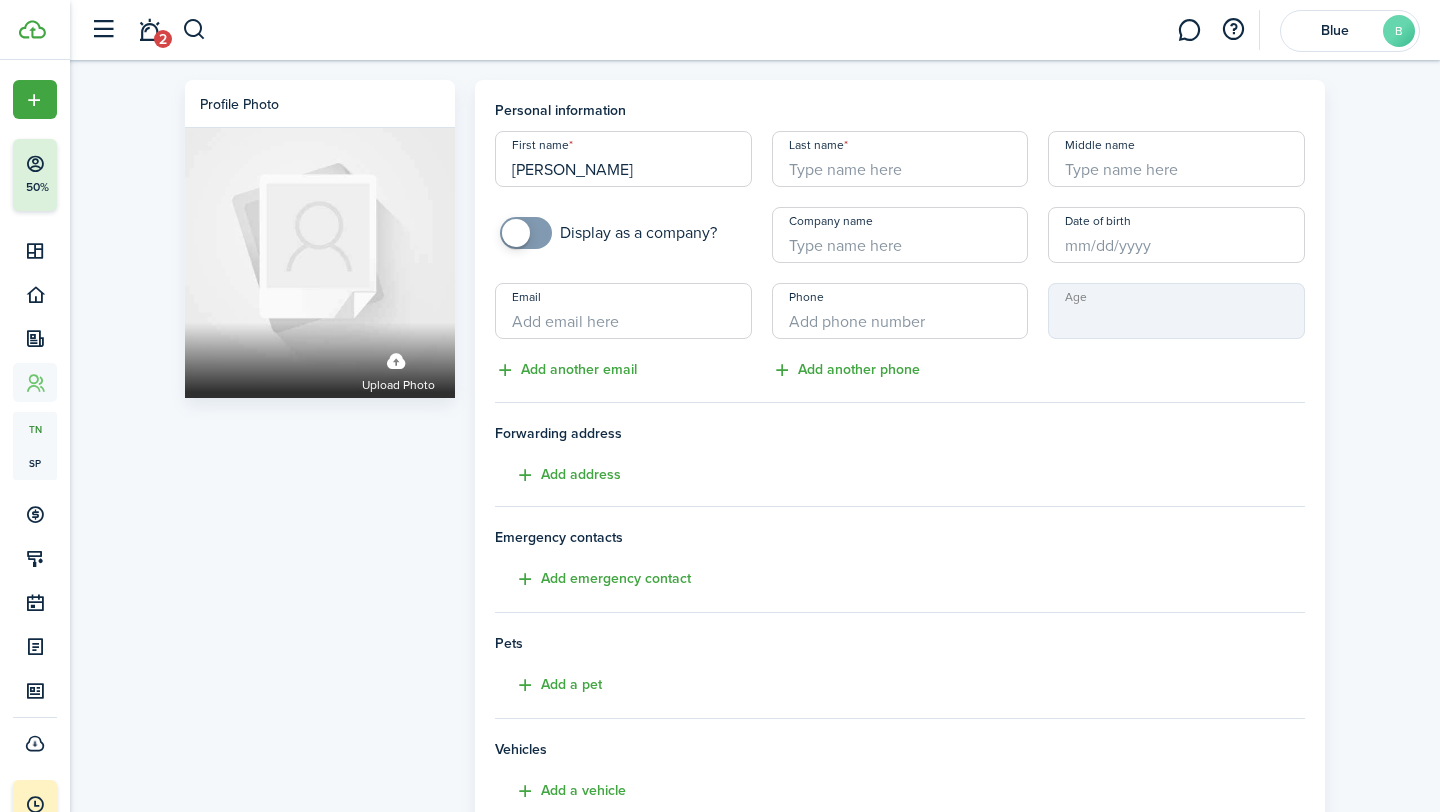 click on "Last name" at bounding box center [900, 159] 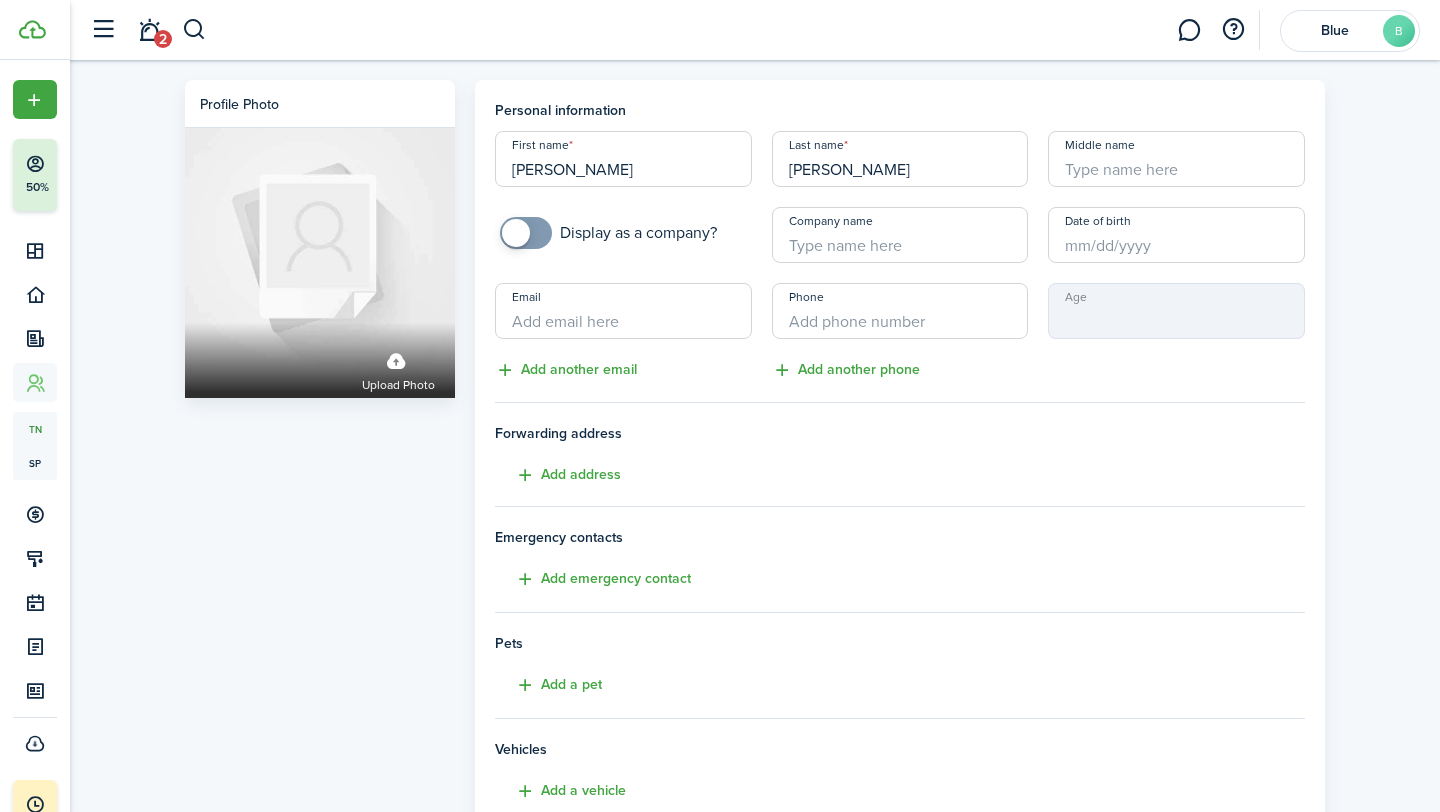 type on "Geeting" 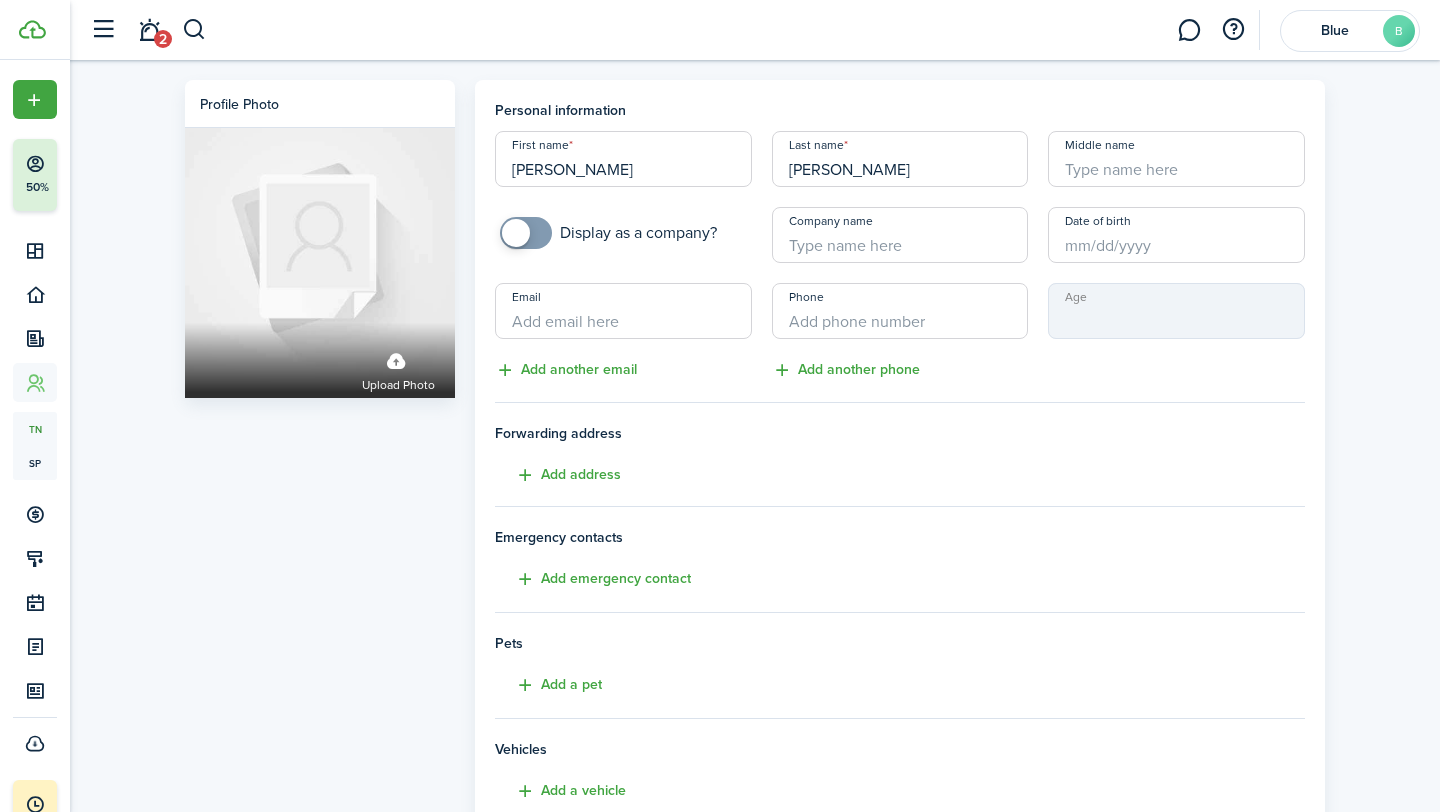 click on "Email" at bounding box center [623, 311] 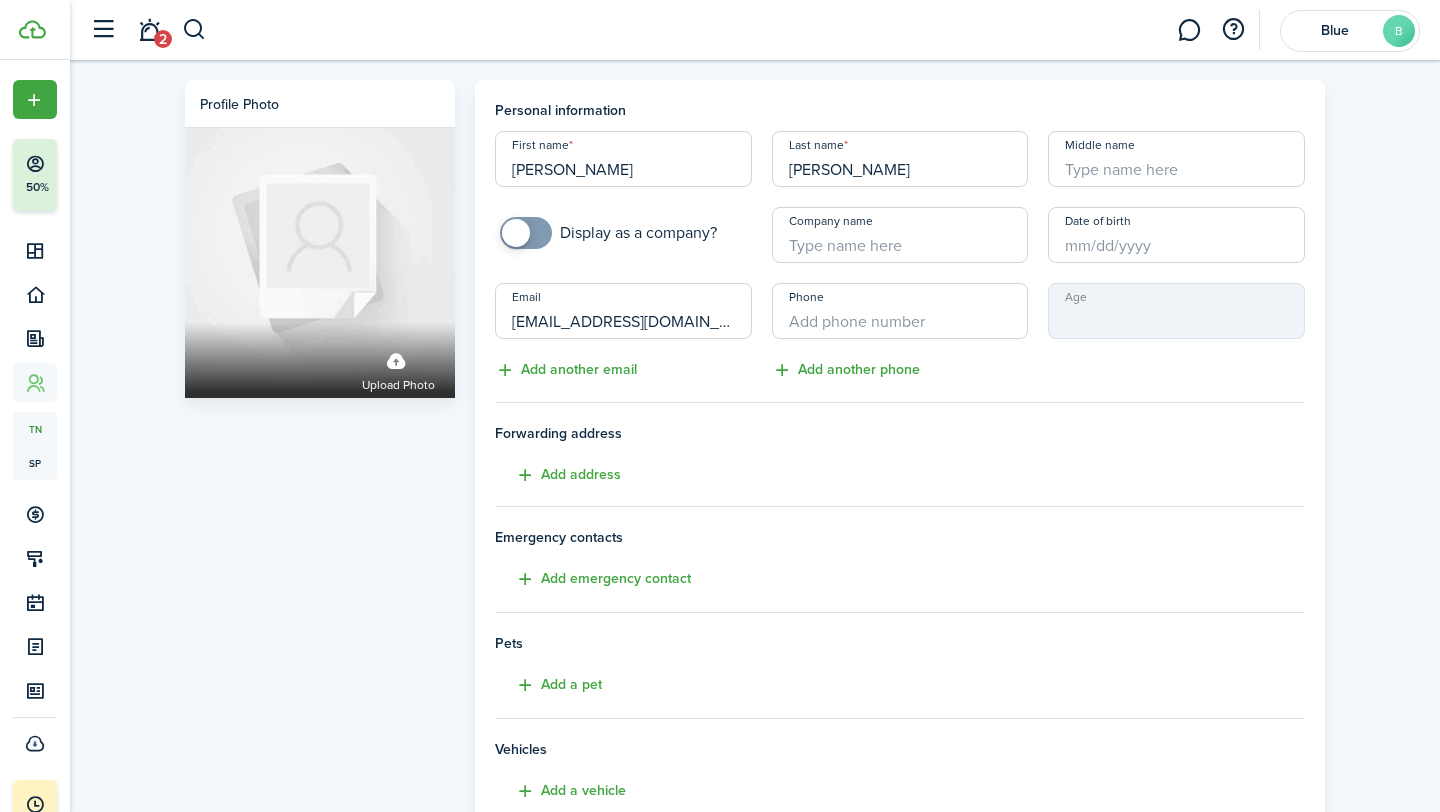 type on "carolinegeeting@gmail.com" 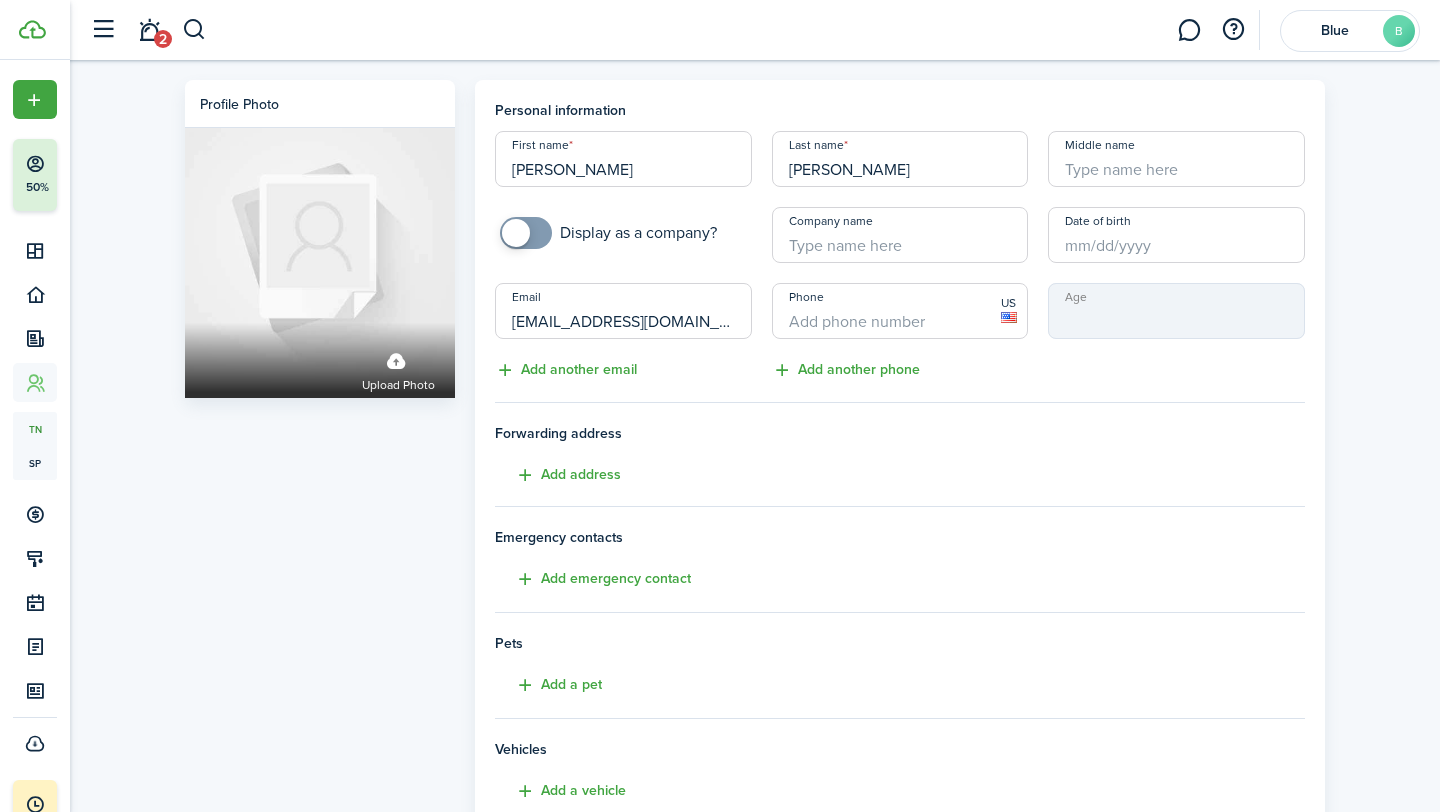 click on "Phone" at bounding box center (900, 311) 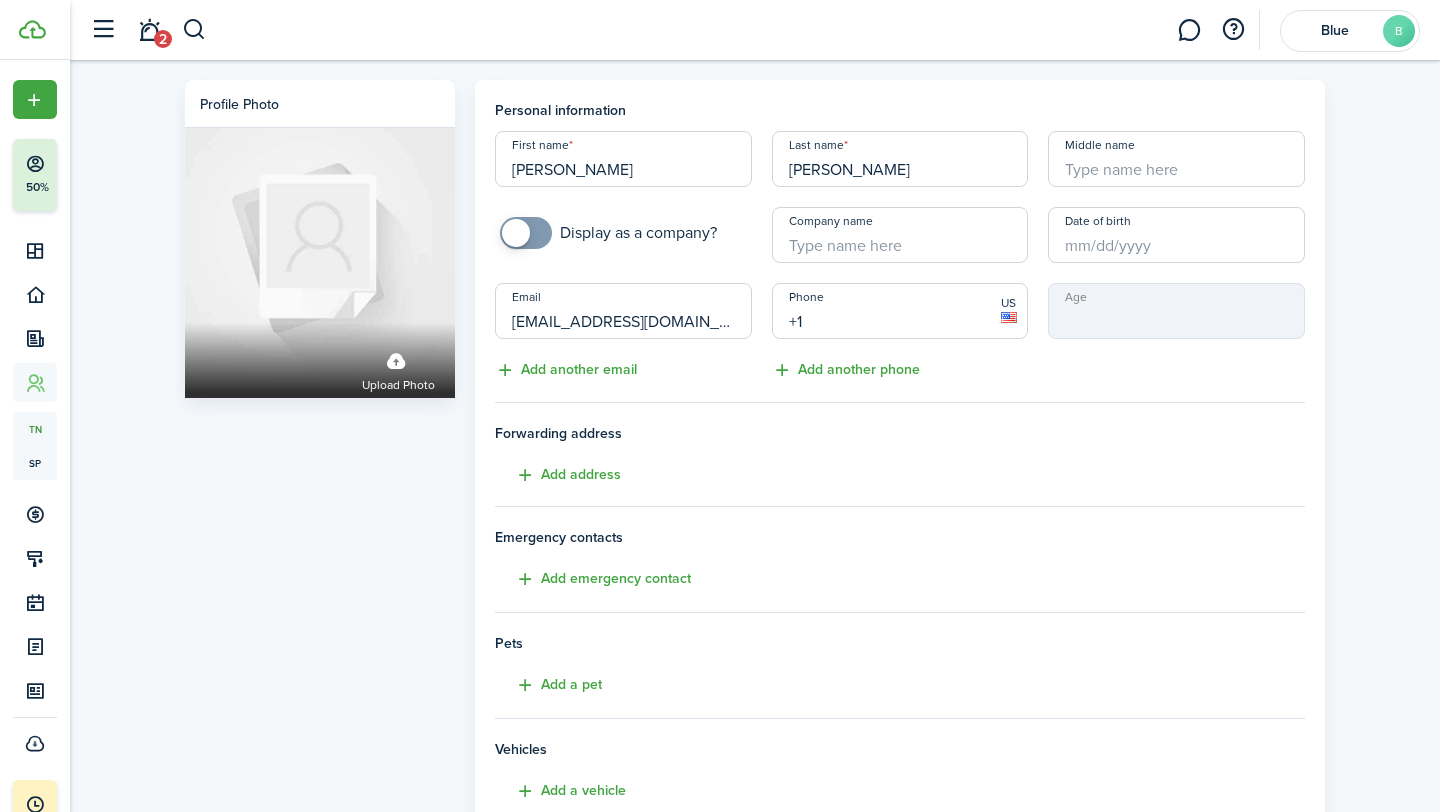 paste on "314-686-9957" 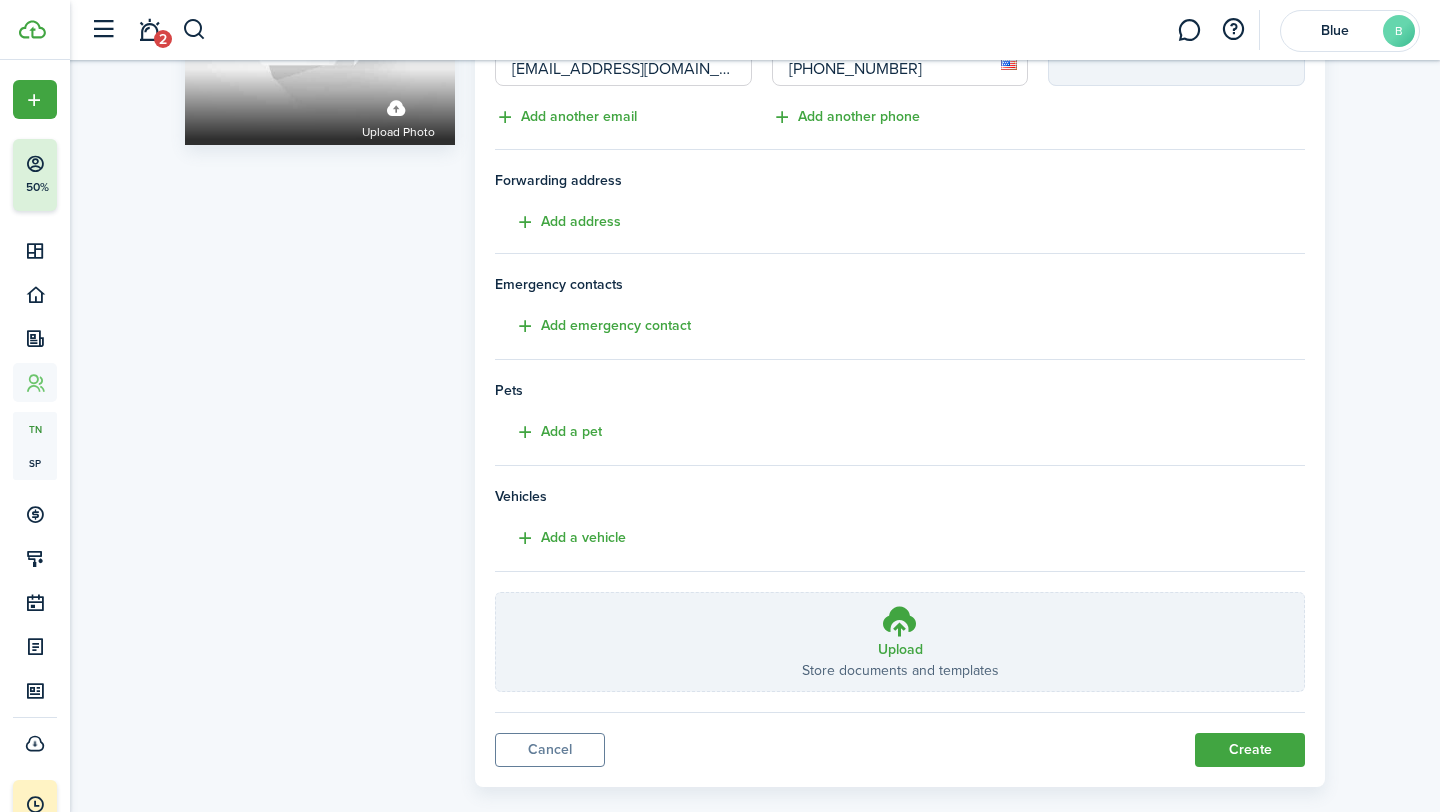 scroll, scrollTop: 281, scrollLeft: 0, axis: vertical 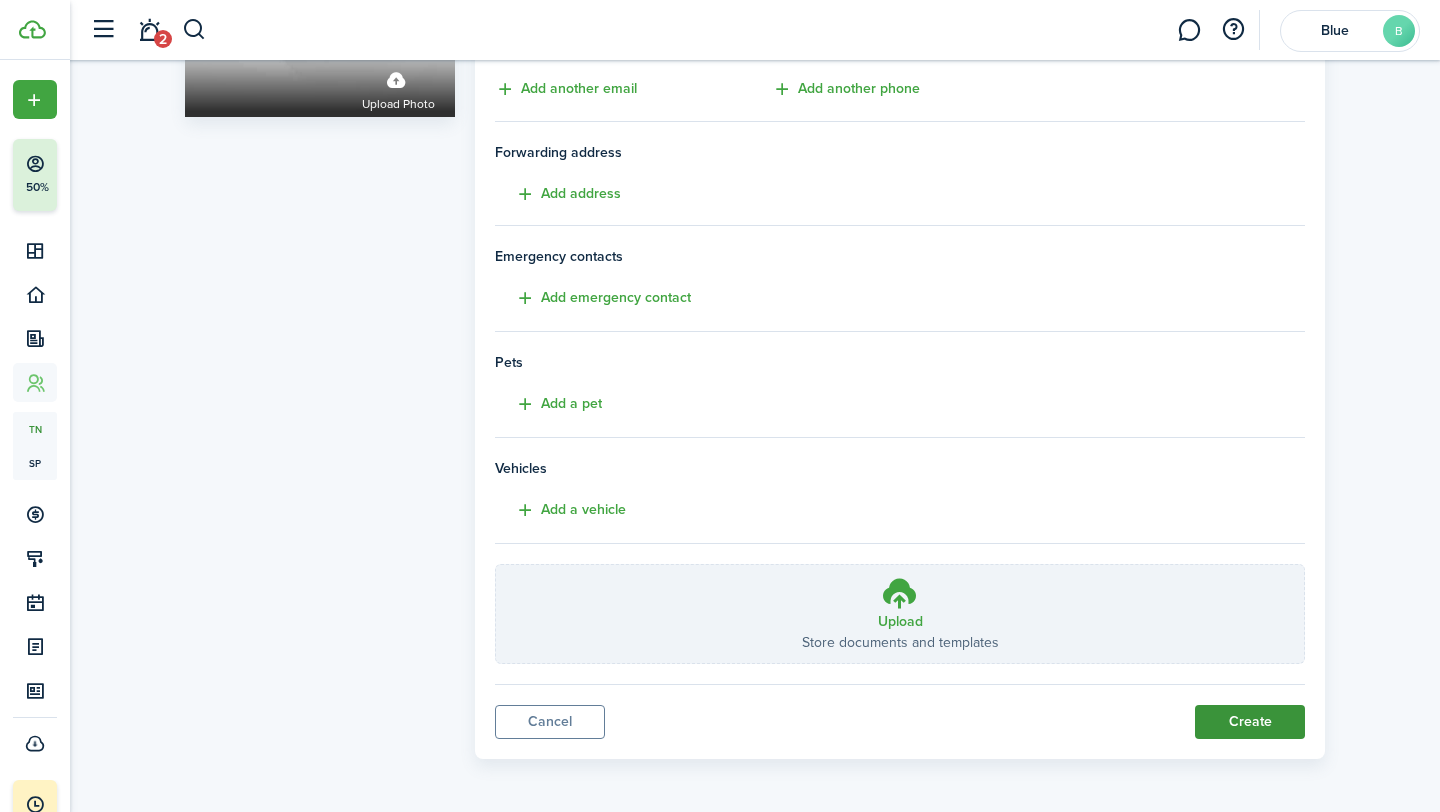 type on "[PHONE_NUMBER]" 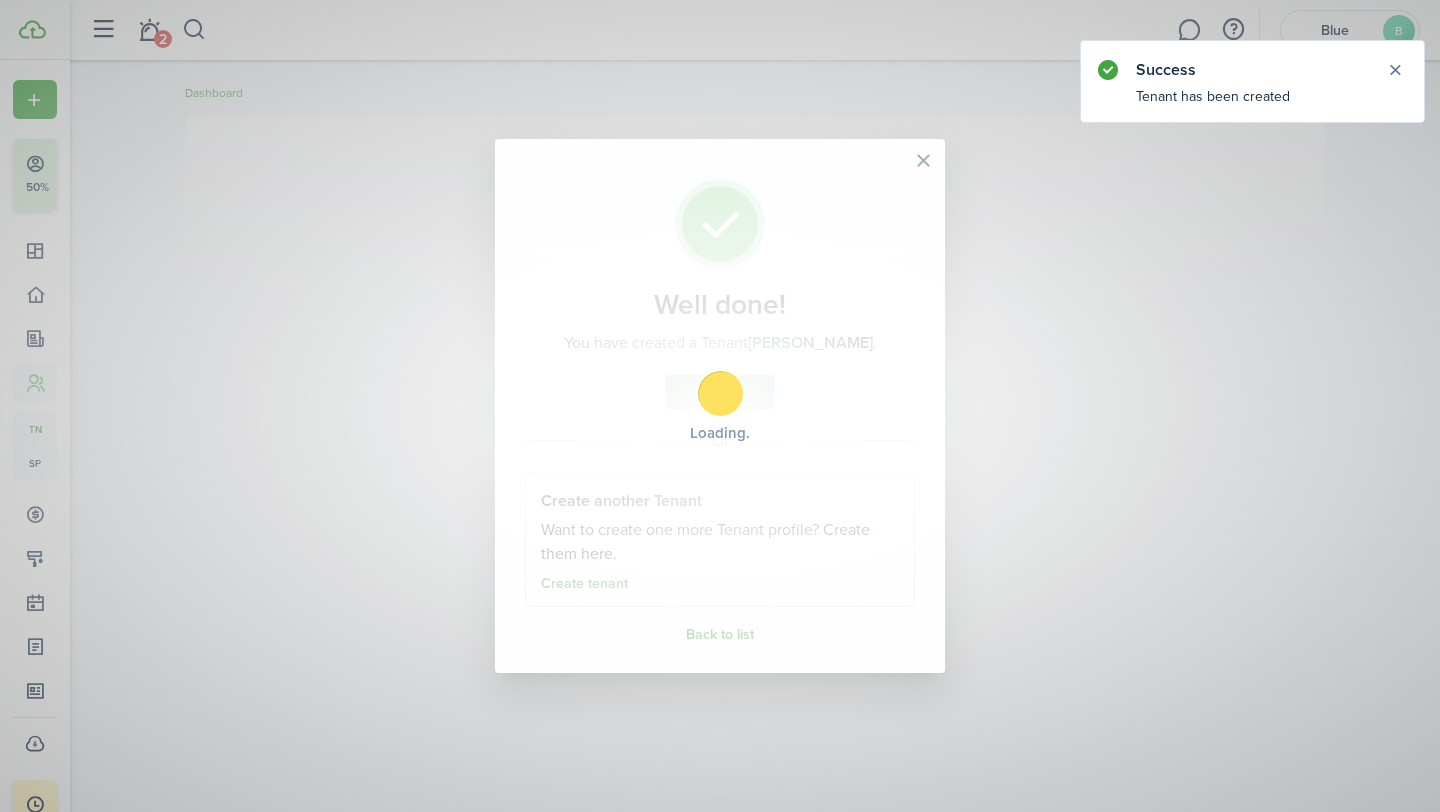 scroll, scrollTop: 0, scrollLeft: 0, axis: both 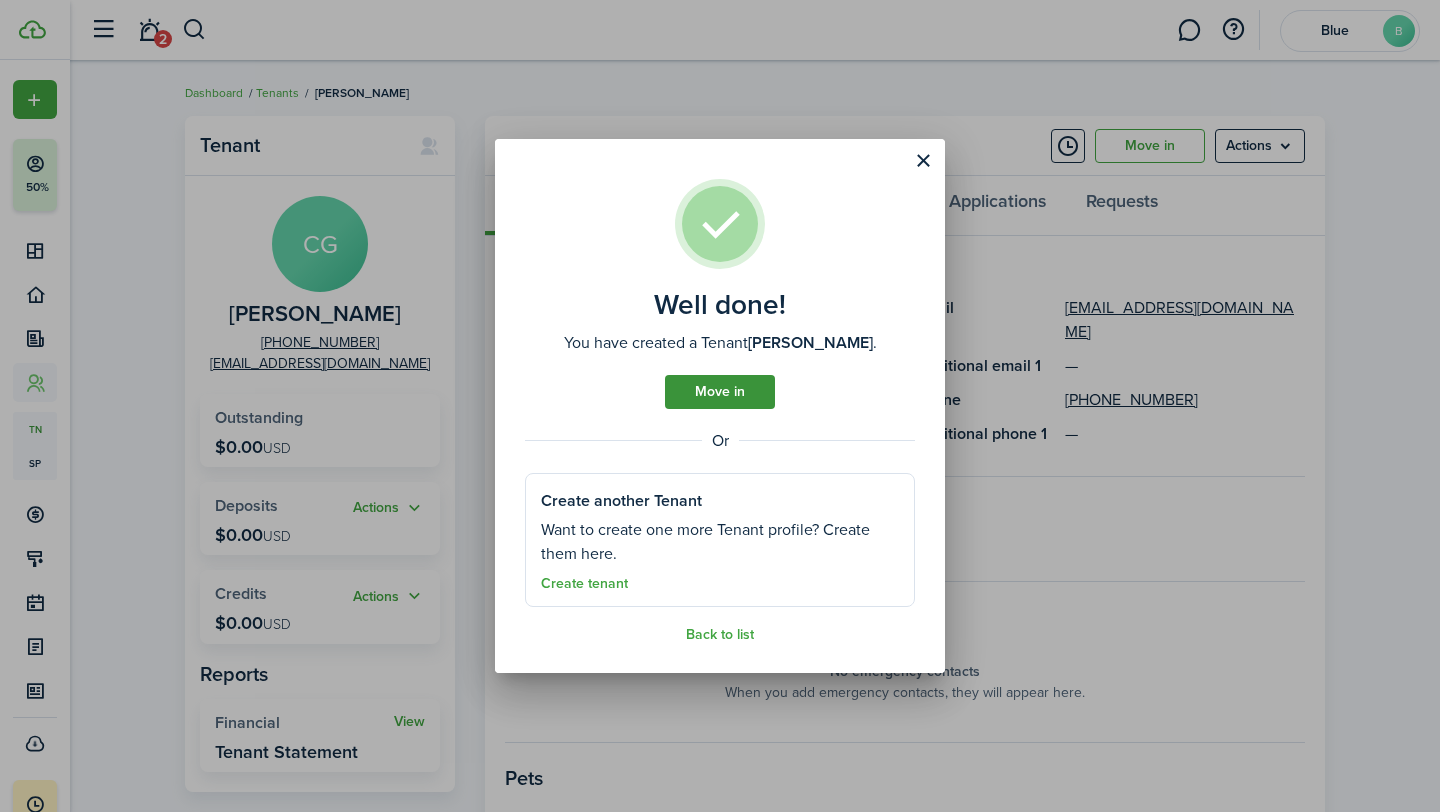 click on "Move in" 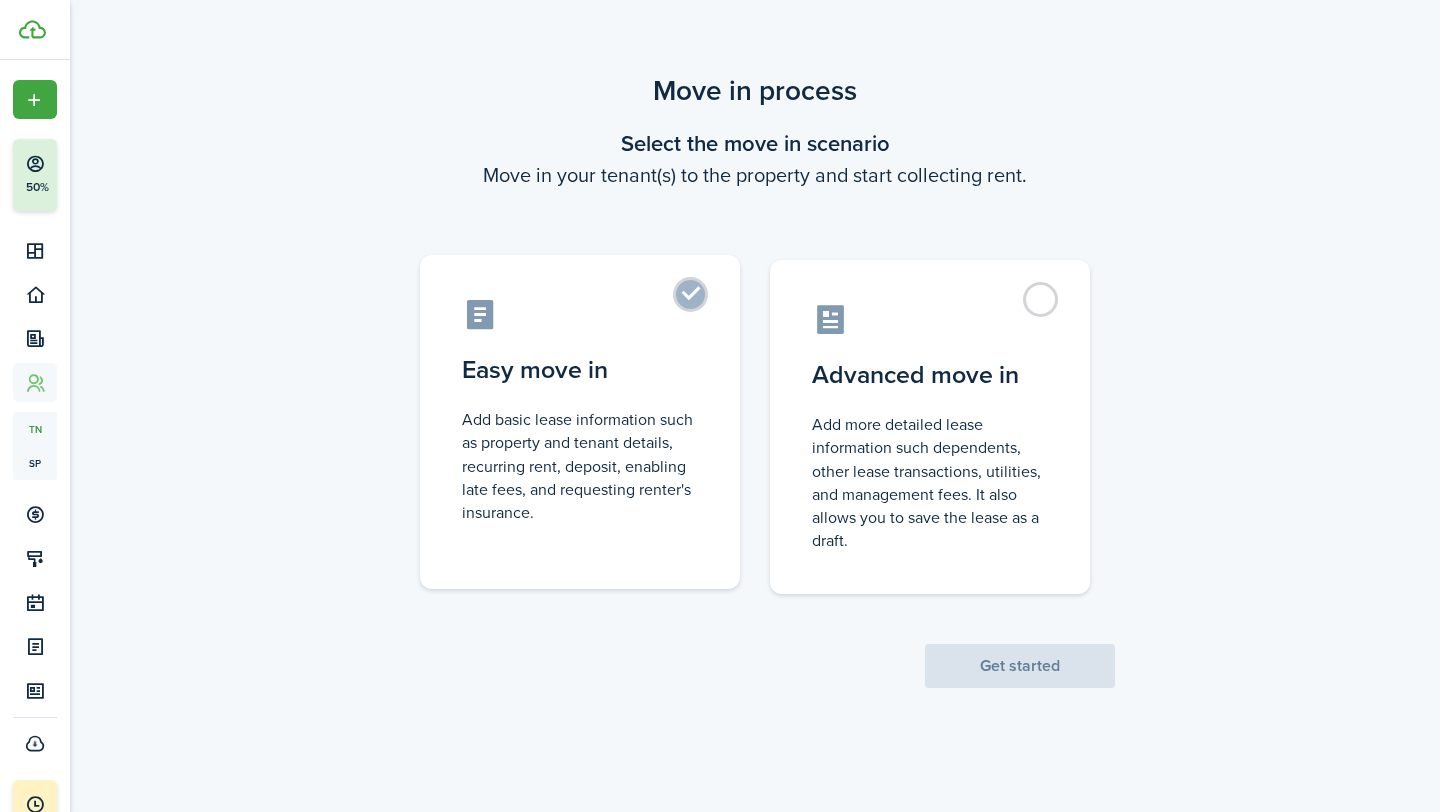 click on "Easy move in" 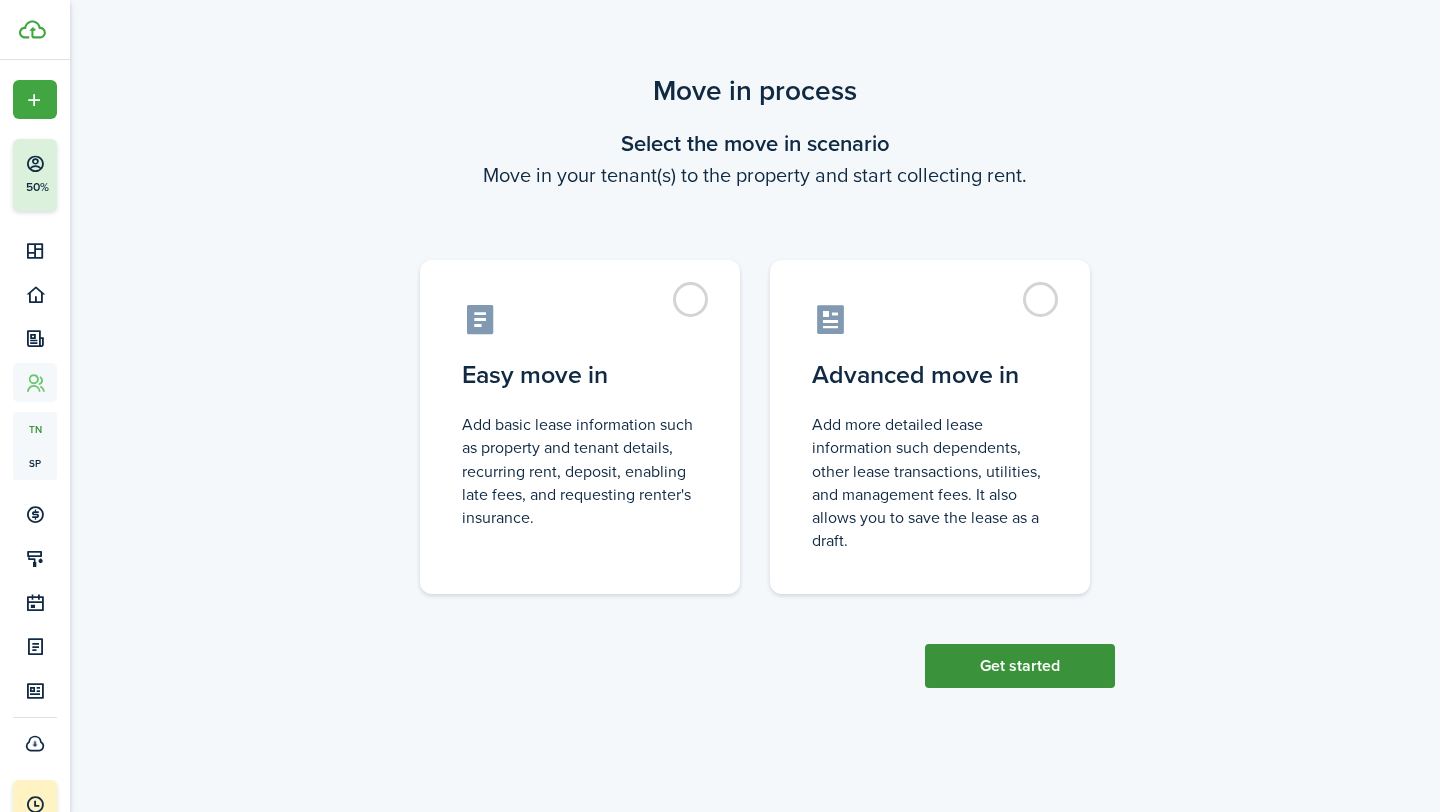 click on "Get started" 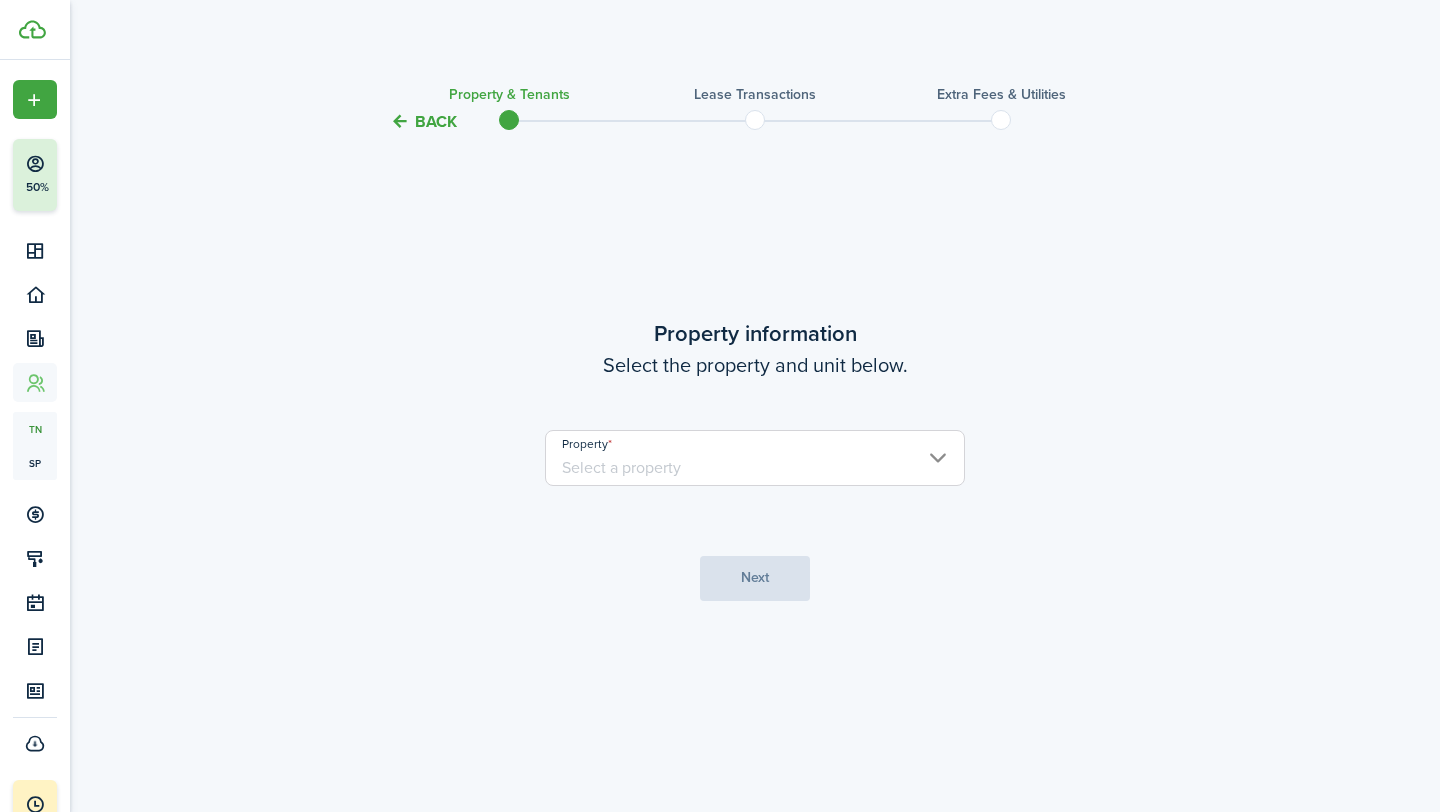 click on "Property" at bounding box center [755, 458] 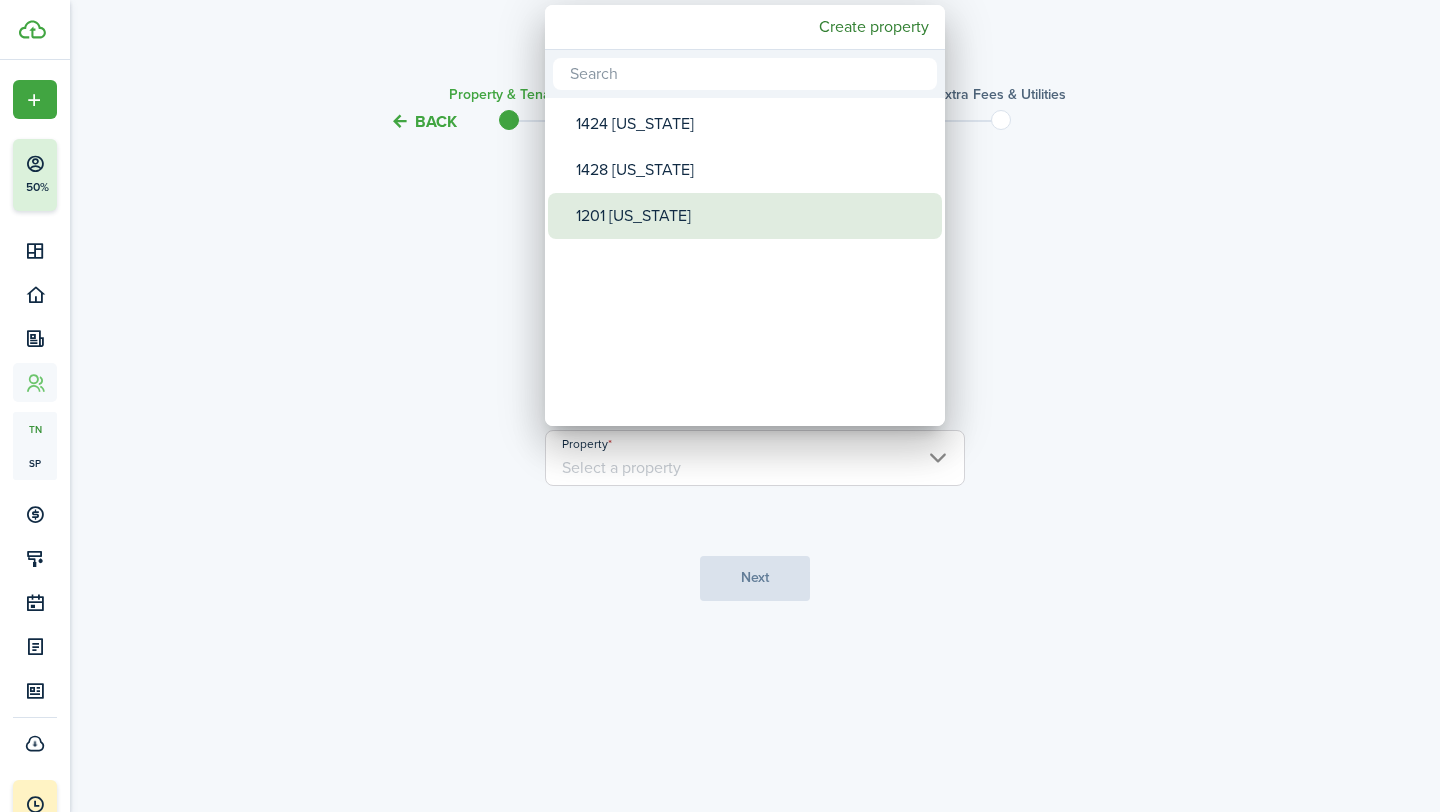 click on "1201 [US_STATE]" at bounding box center (753, 216) 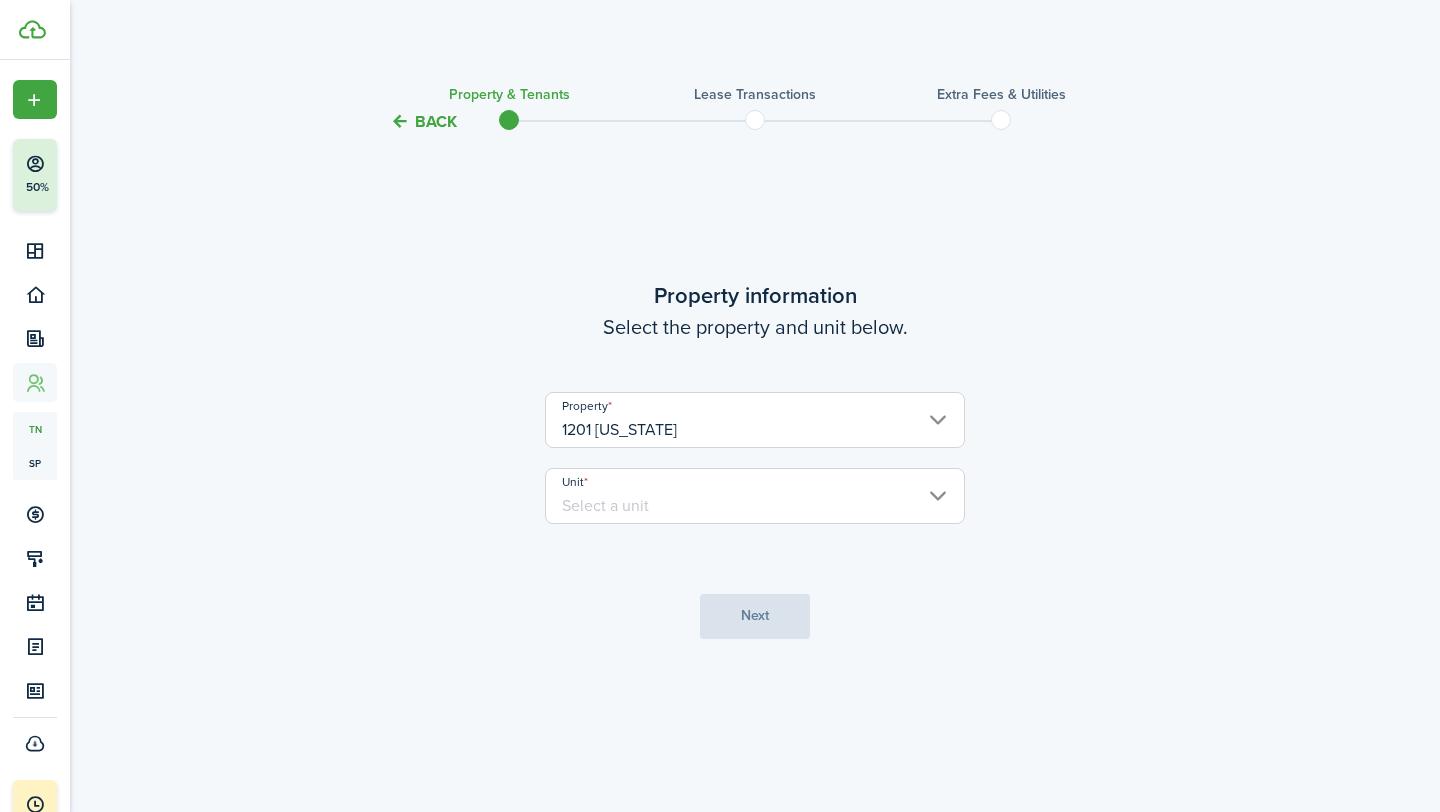 click on "Unit" at bounding box center [755, 496] 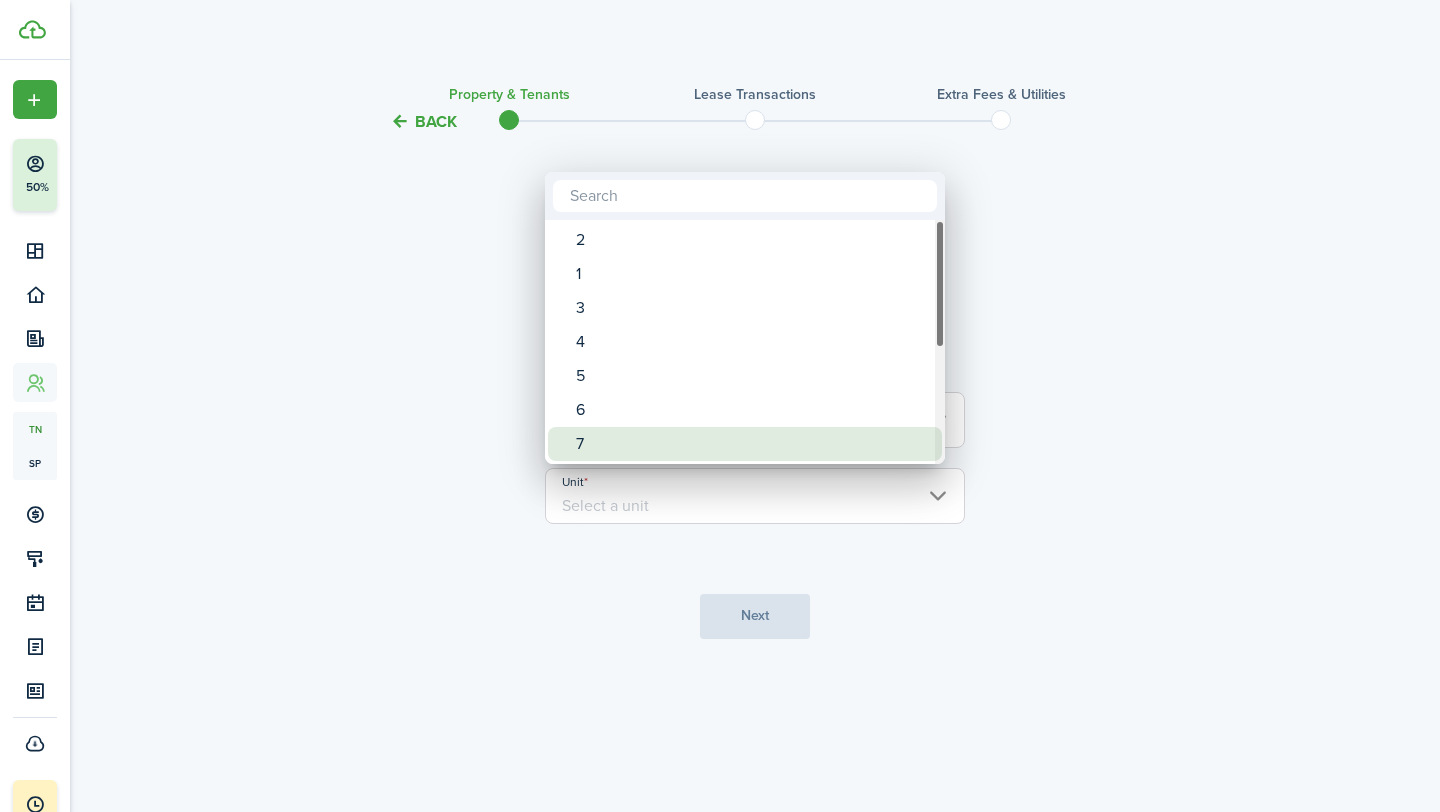 click on "7" at bounding box center (753, 444) 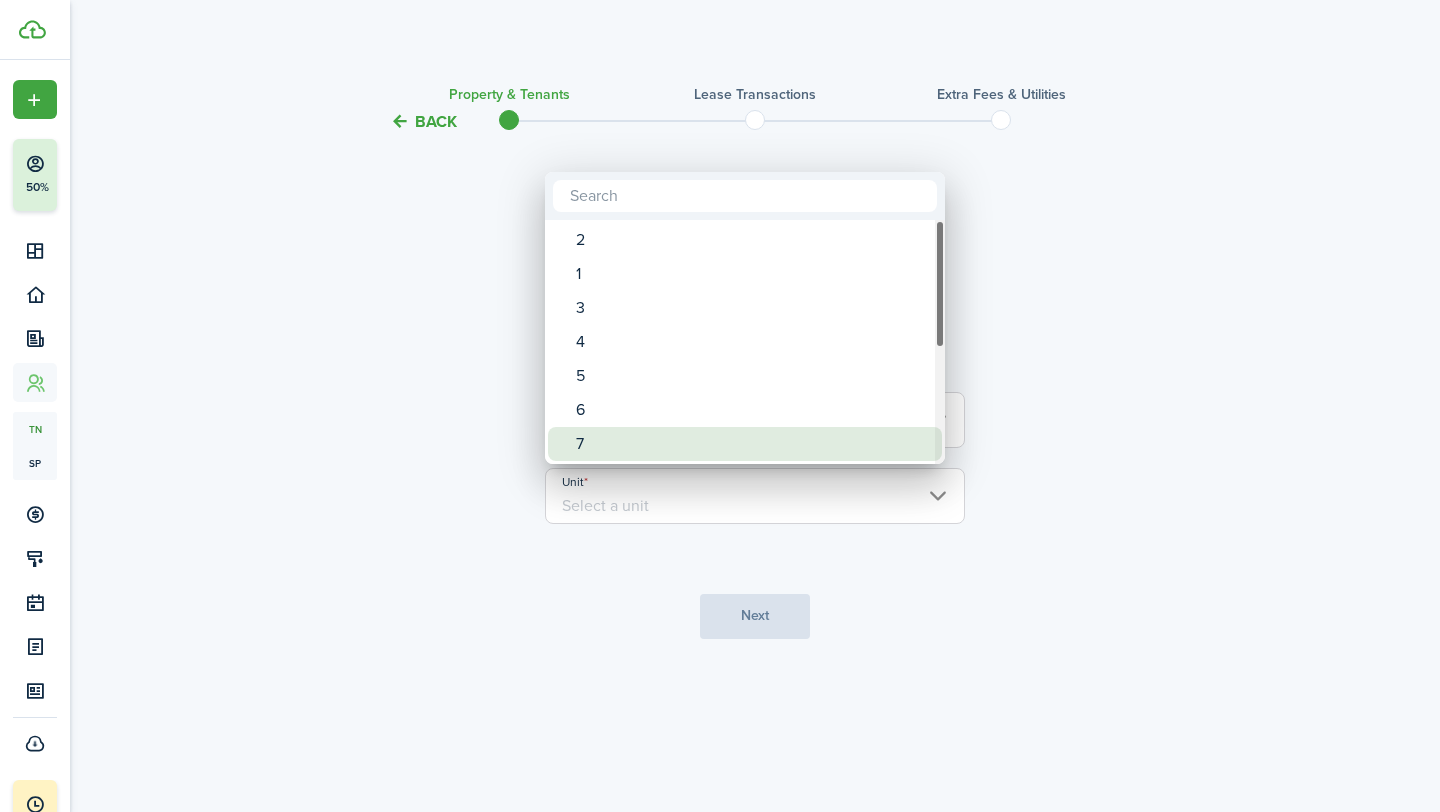 type on "7" 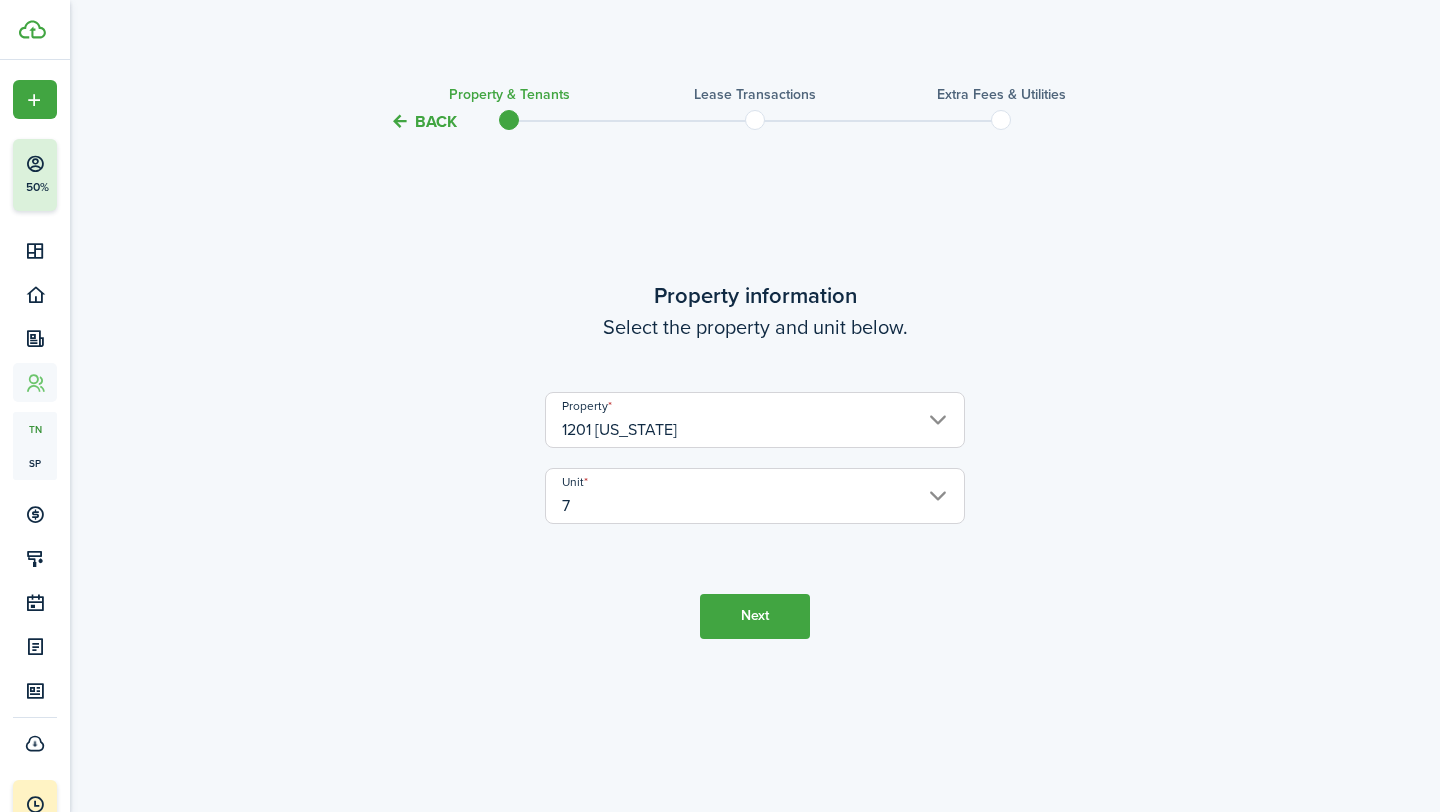 click on "Next" at bounding box center (755, 616) 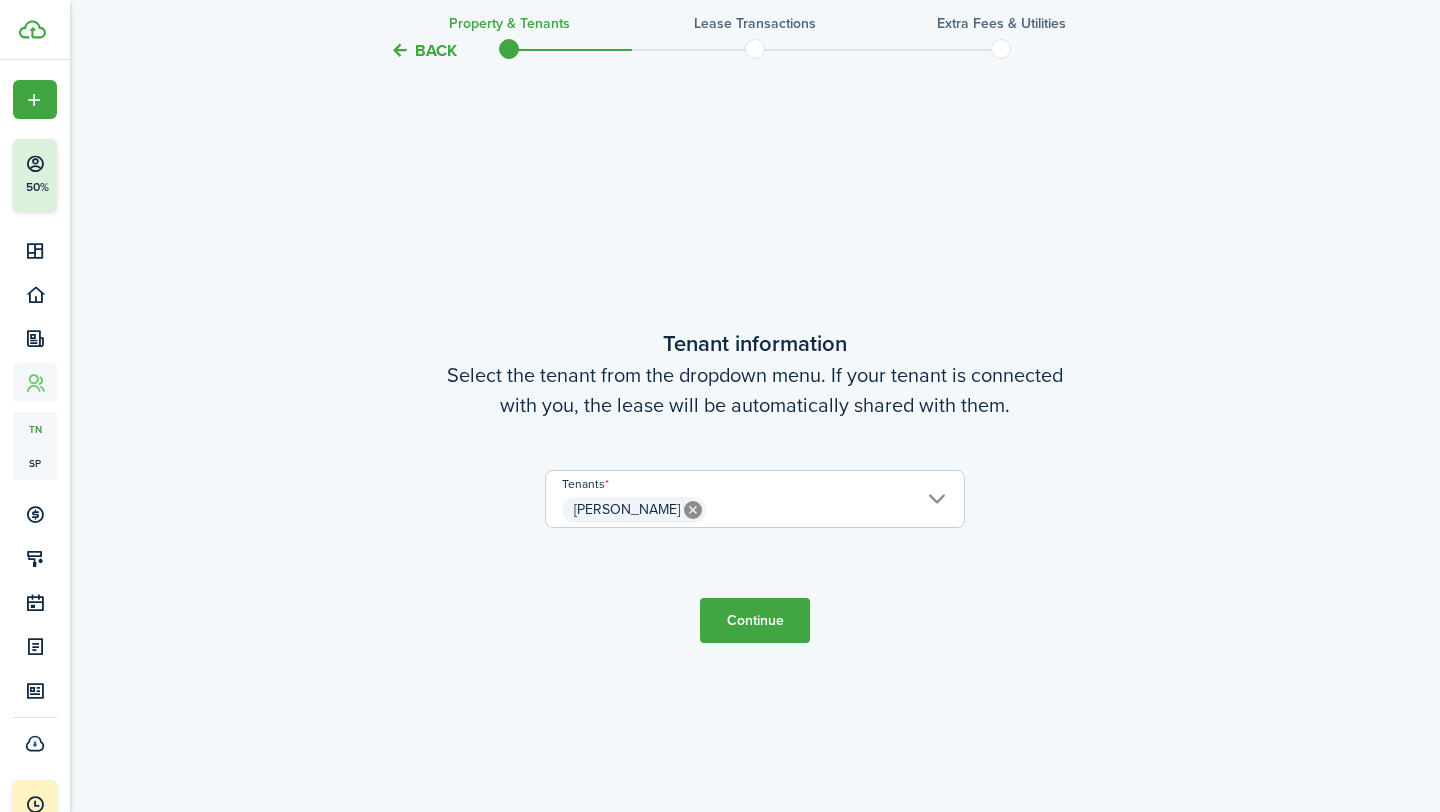 click on "Continue" at bounding box center (755, 620) 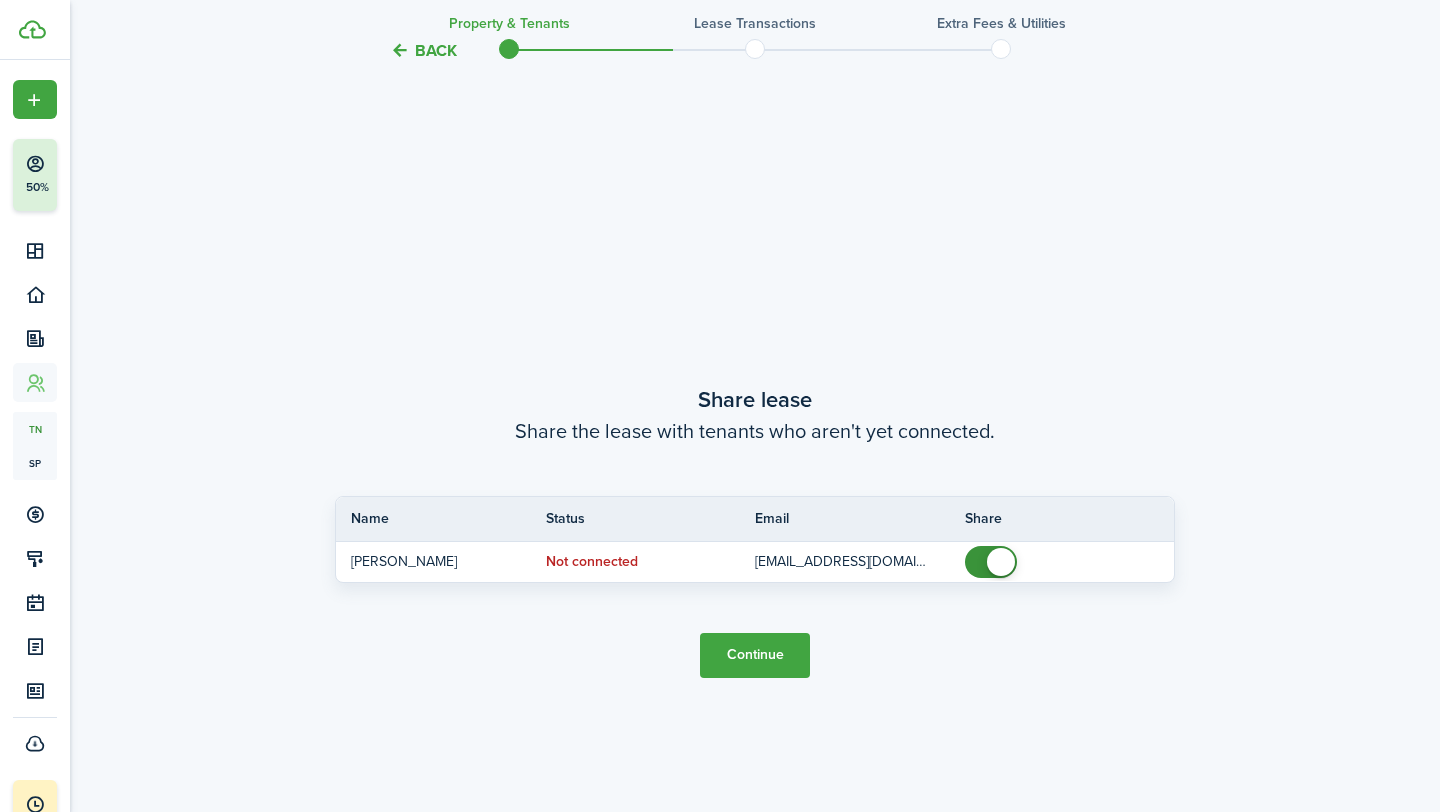 scroll, scrollTop: 1490, scrollLeft: 0, axis: vertical 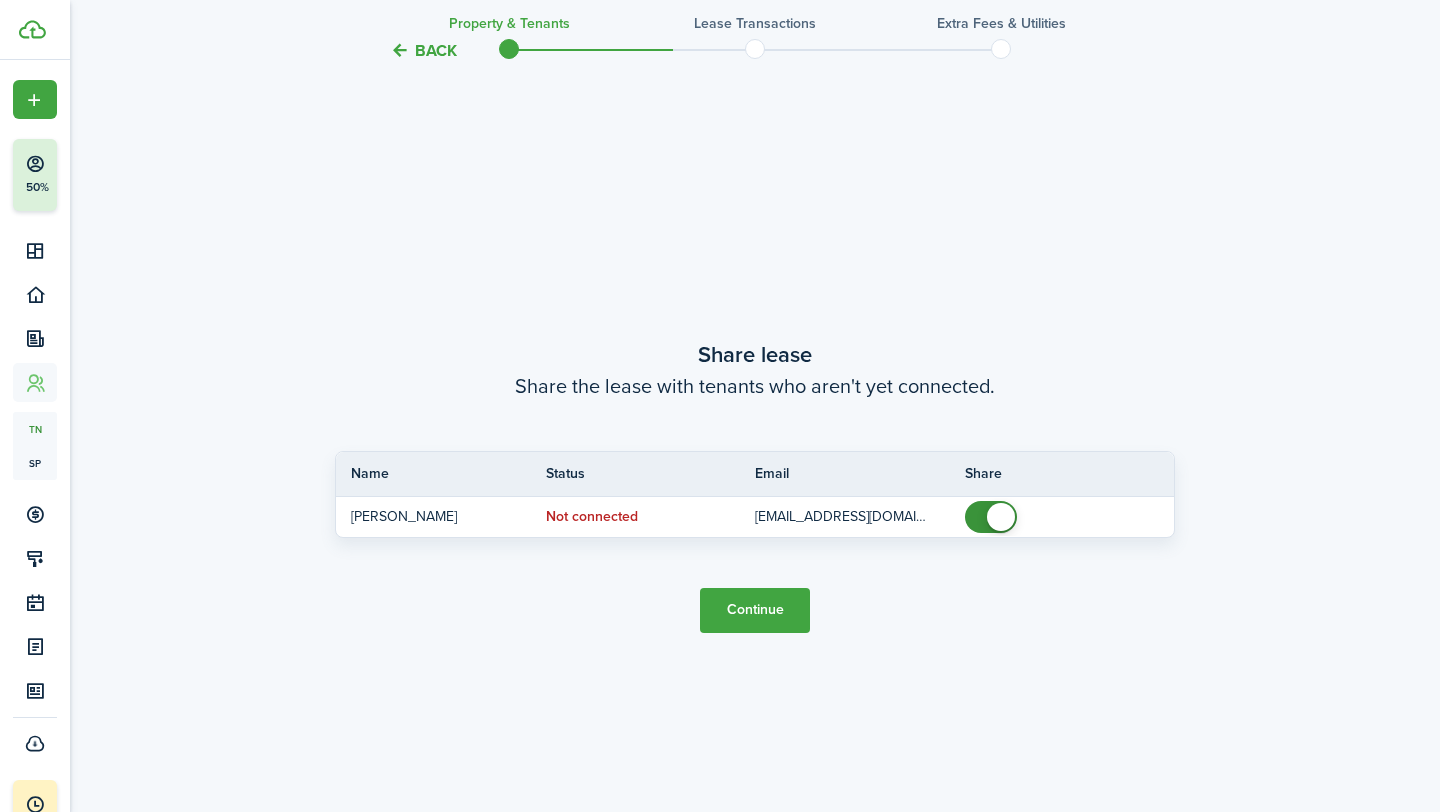 click on "Continue" at bounding box center [755, 610] 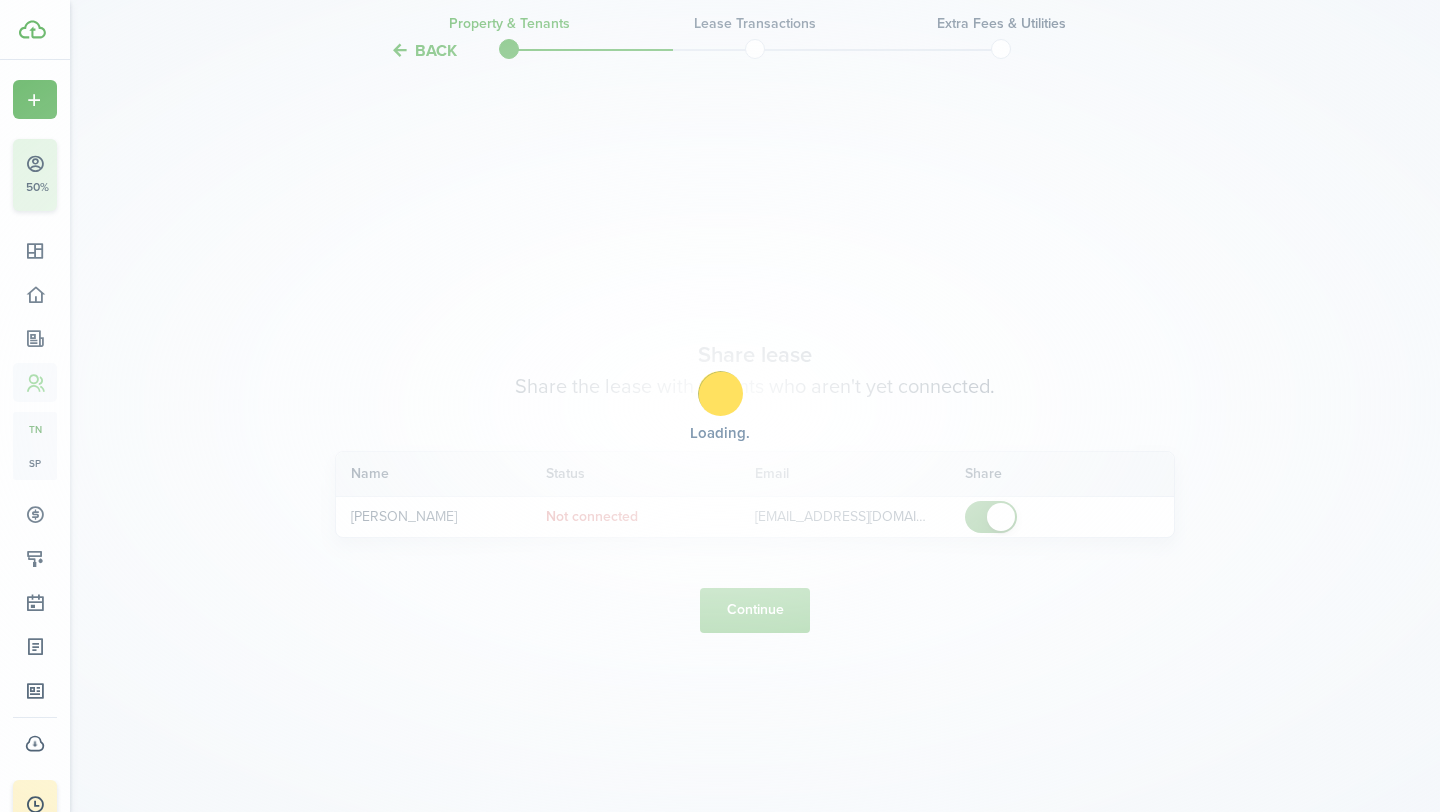 scroll, scrollTop: 0, scrollLeft: 0, axis: both 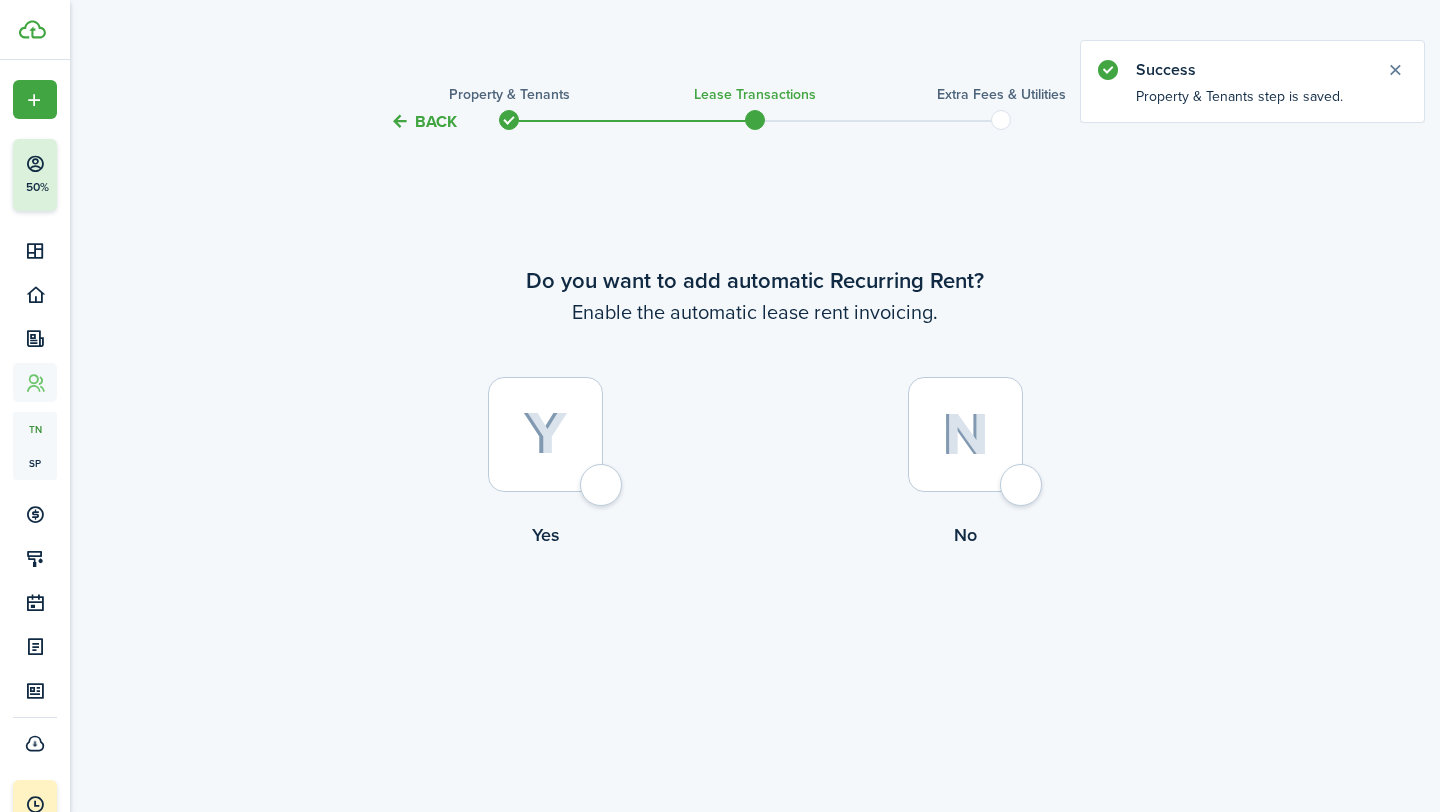 click 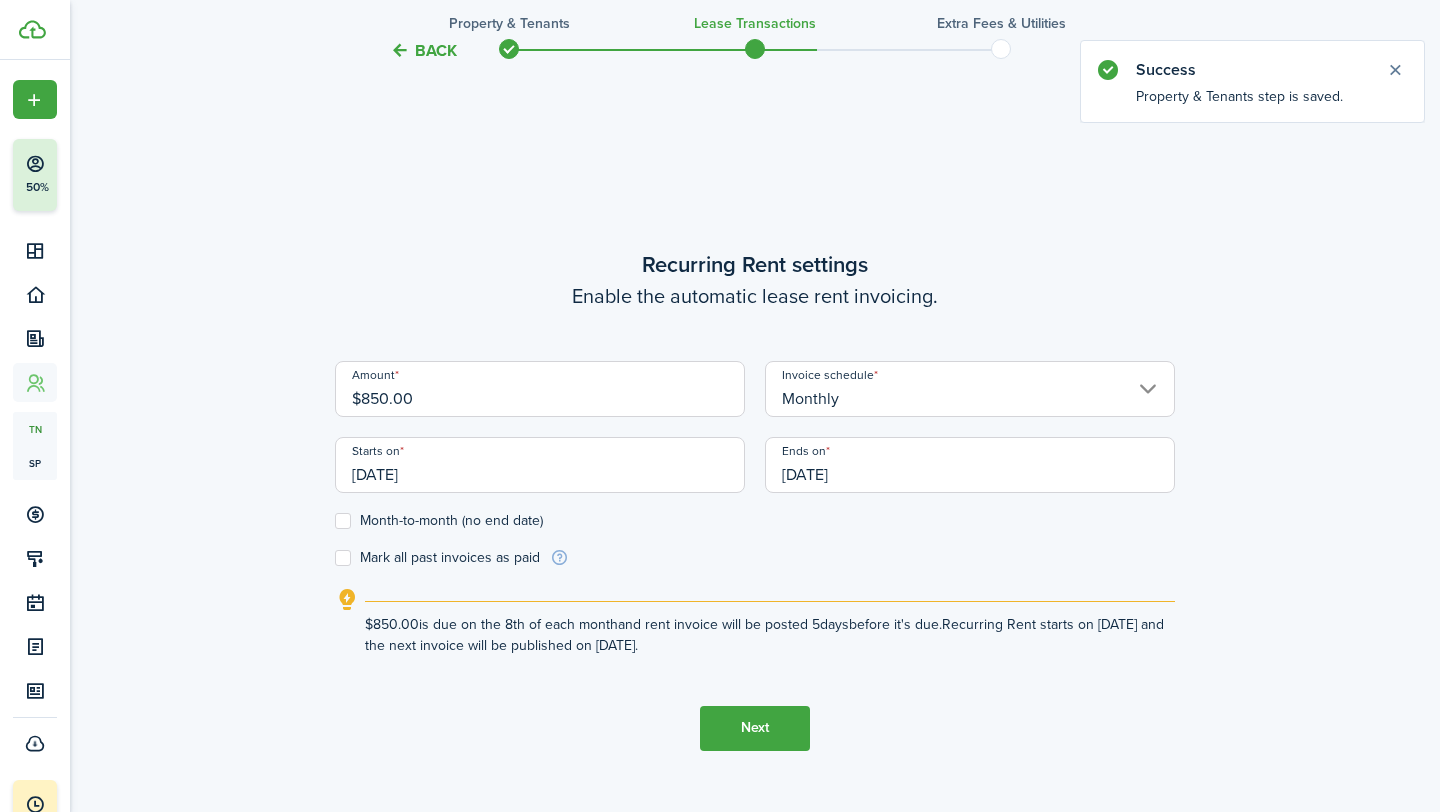 scroll, scrollTop: 678, scrollLeft: 0, axis: vertical 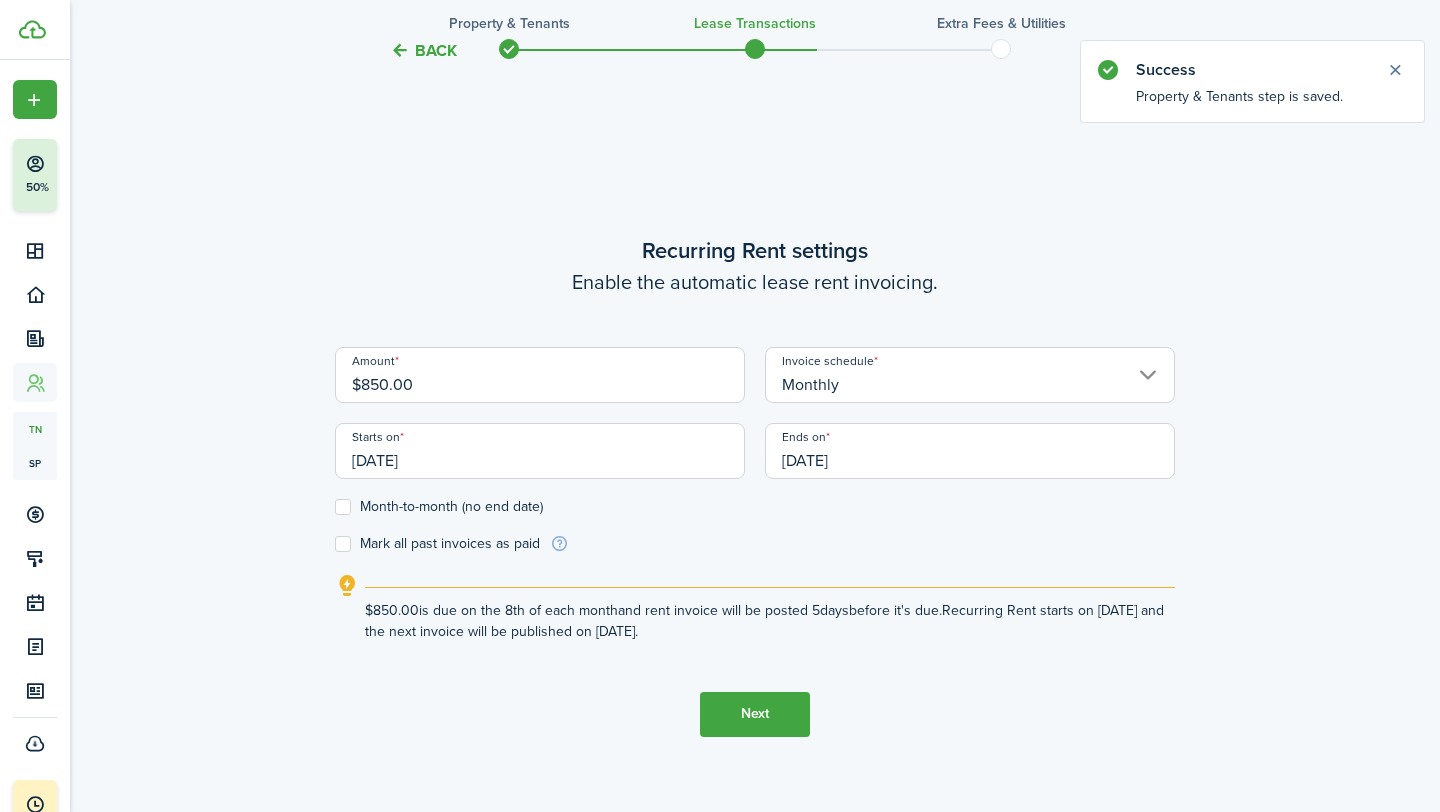 click on "[DATE]" at bounding box center [540, 451] 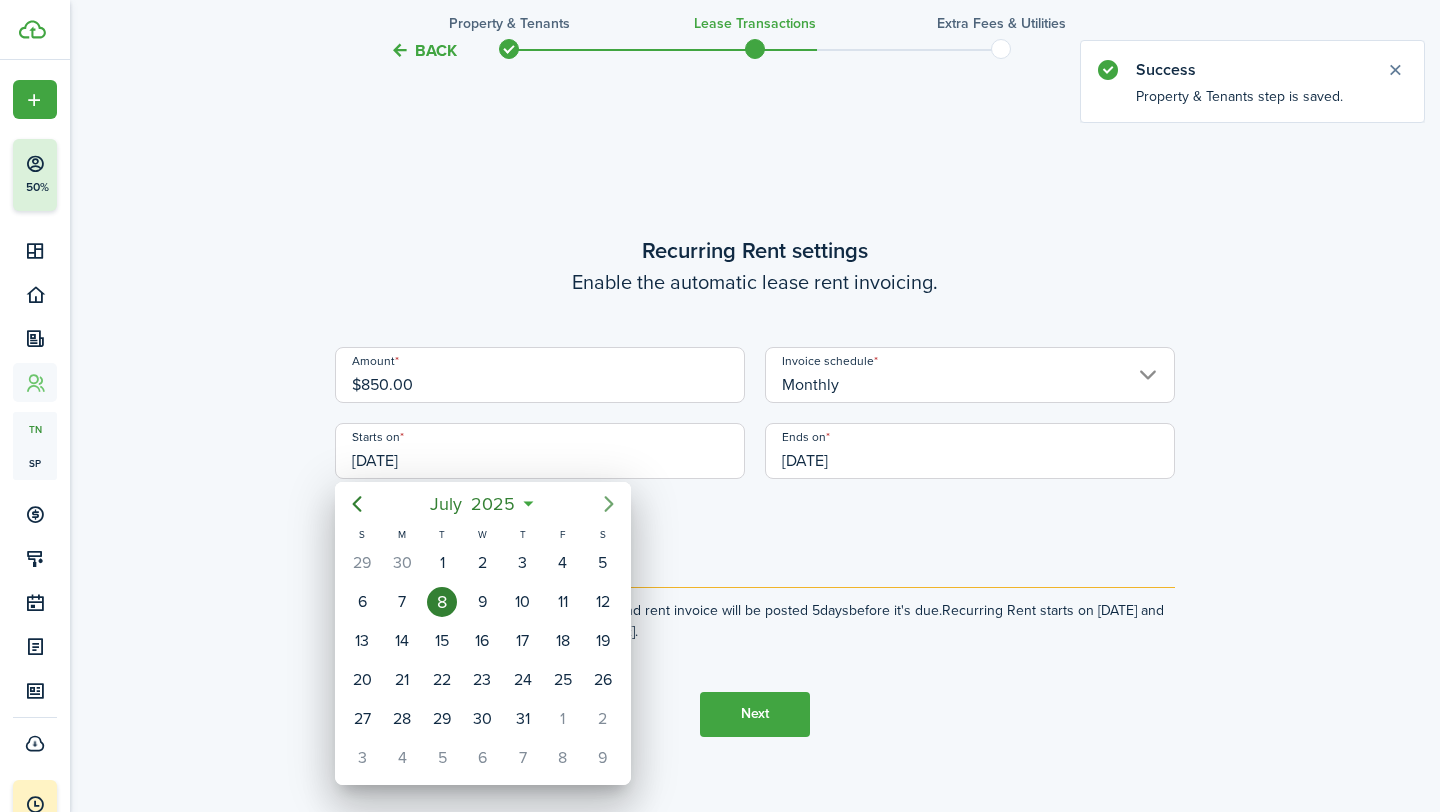 click 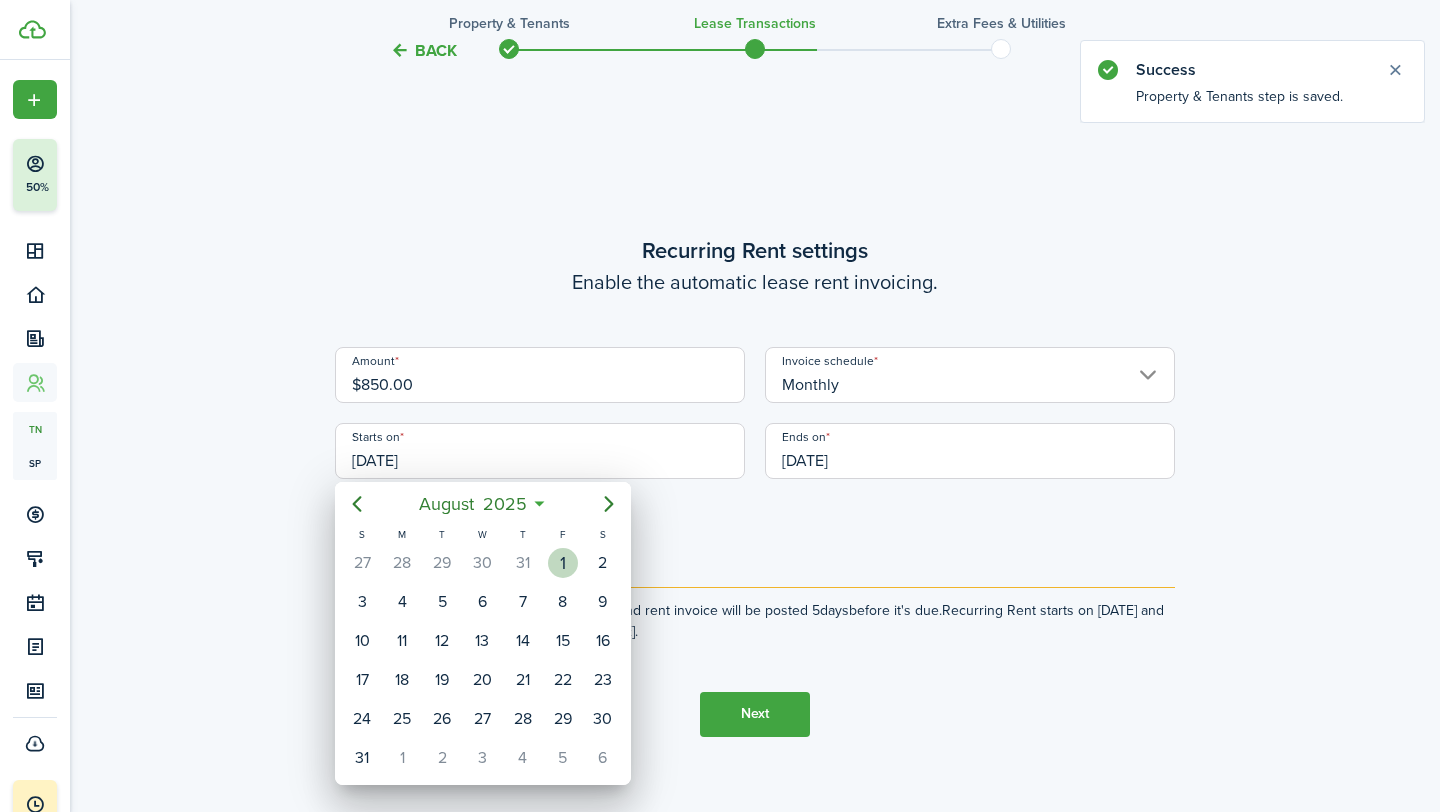 click on "1" at bounding box center (563, 563) 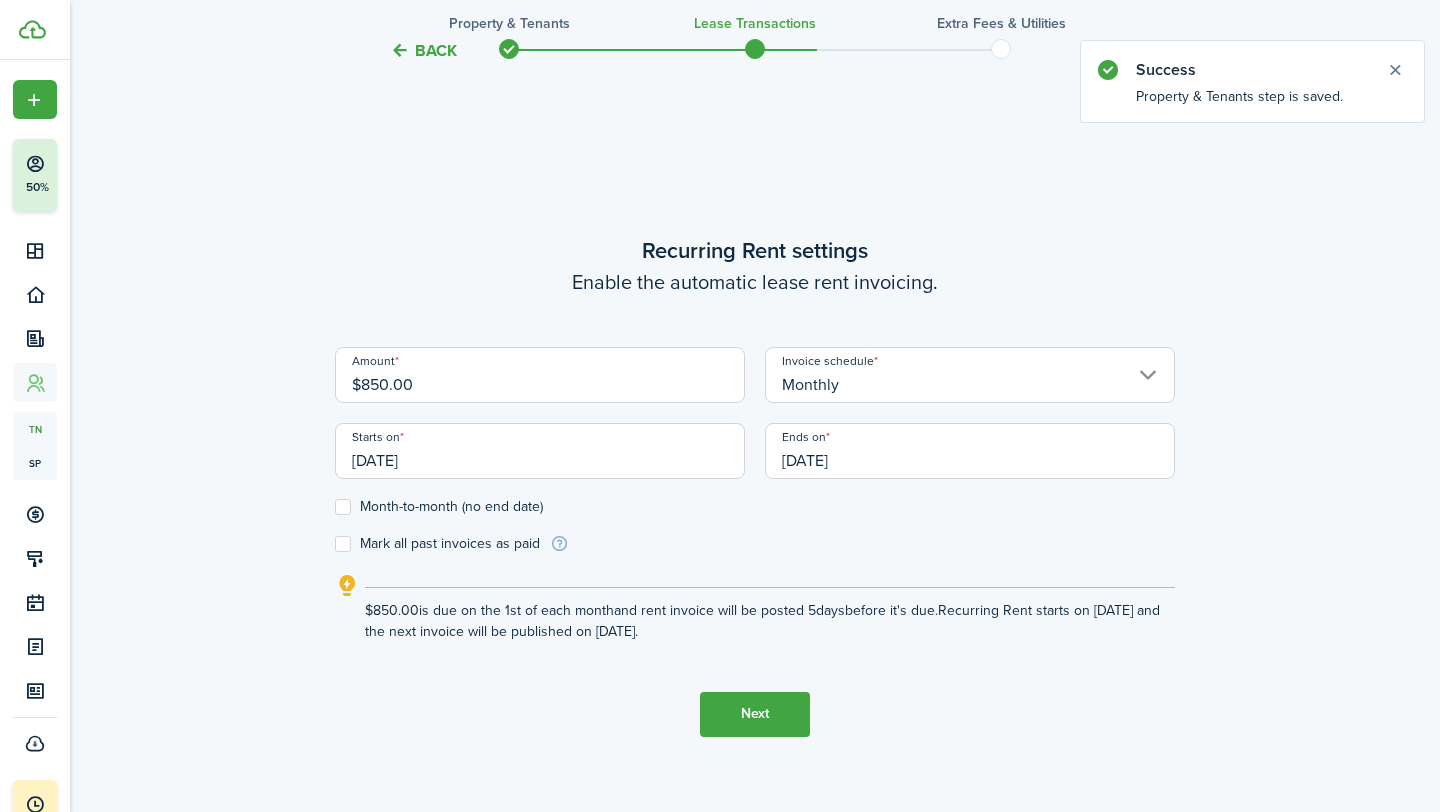 click on "[DATE]" at bounding box center (970, 451) 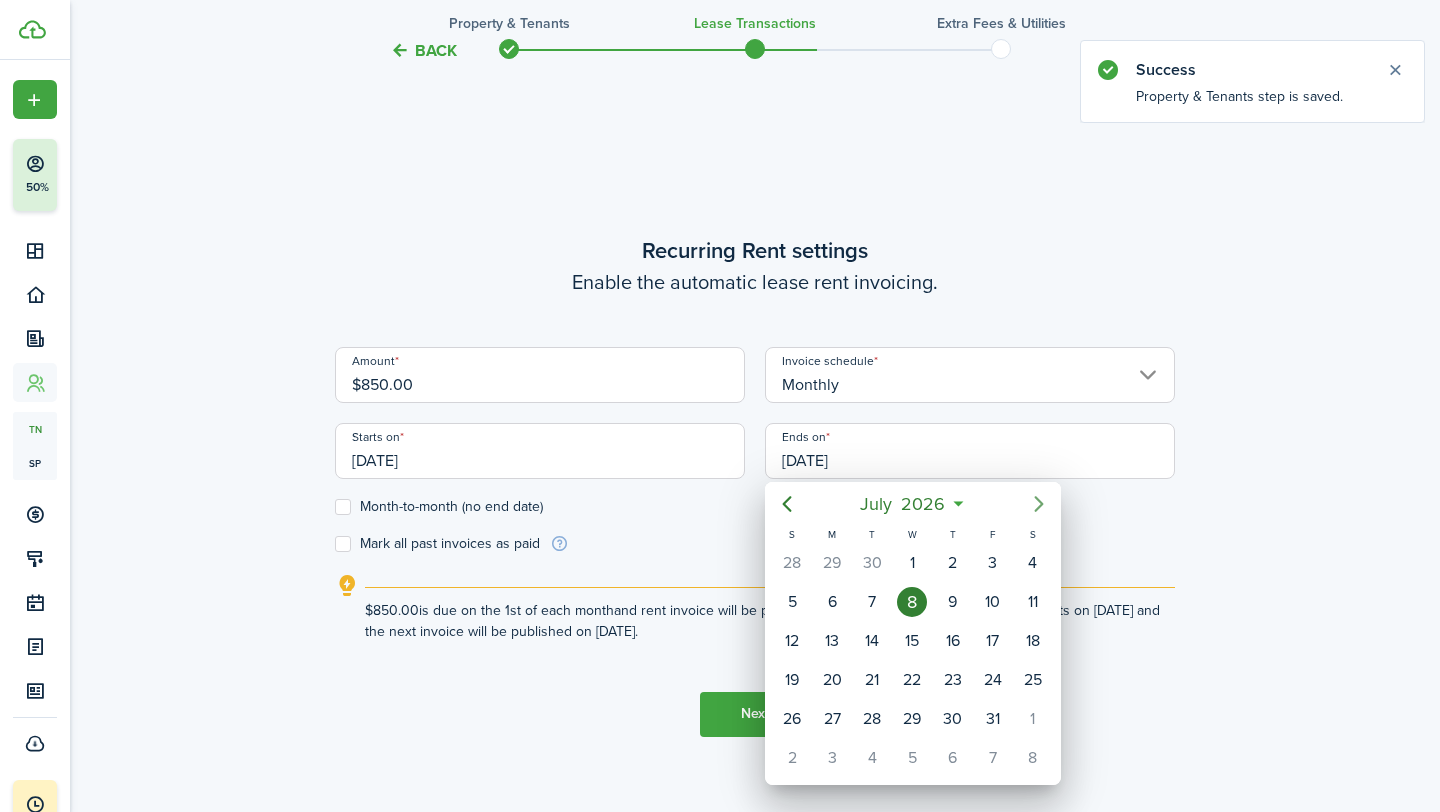 click 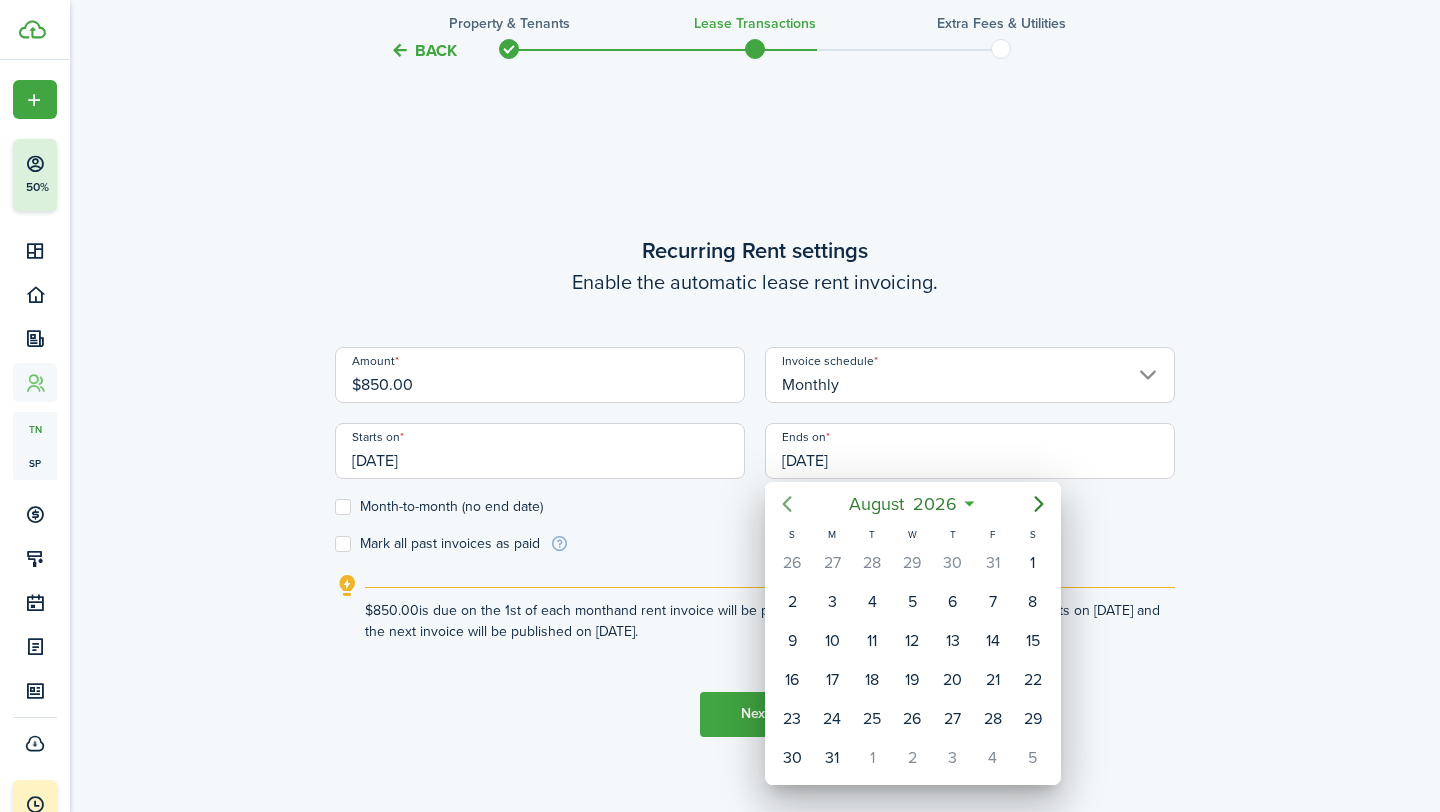 click 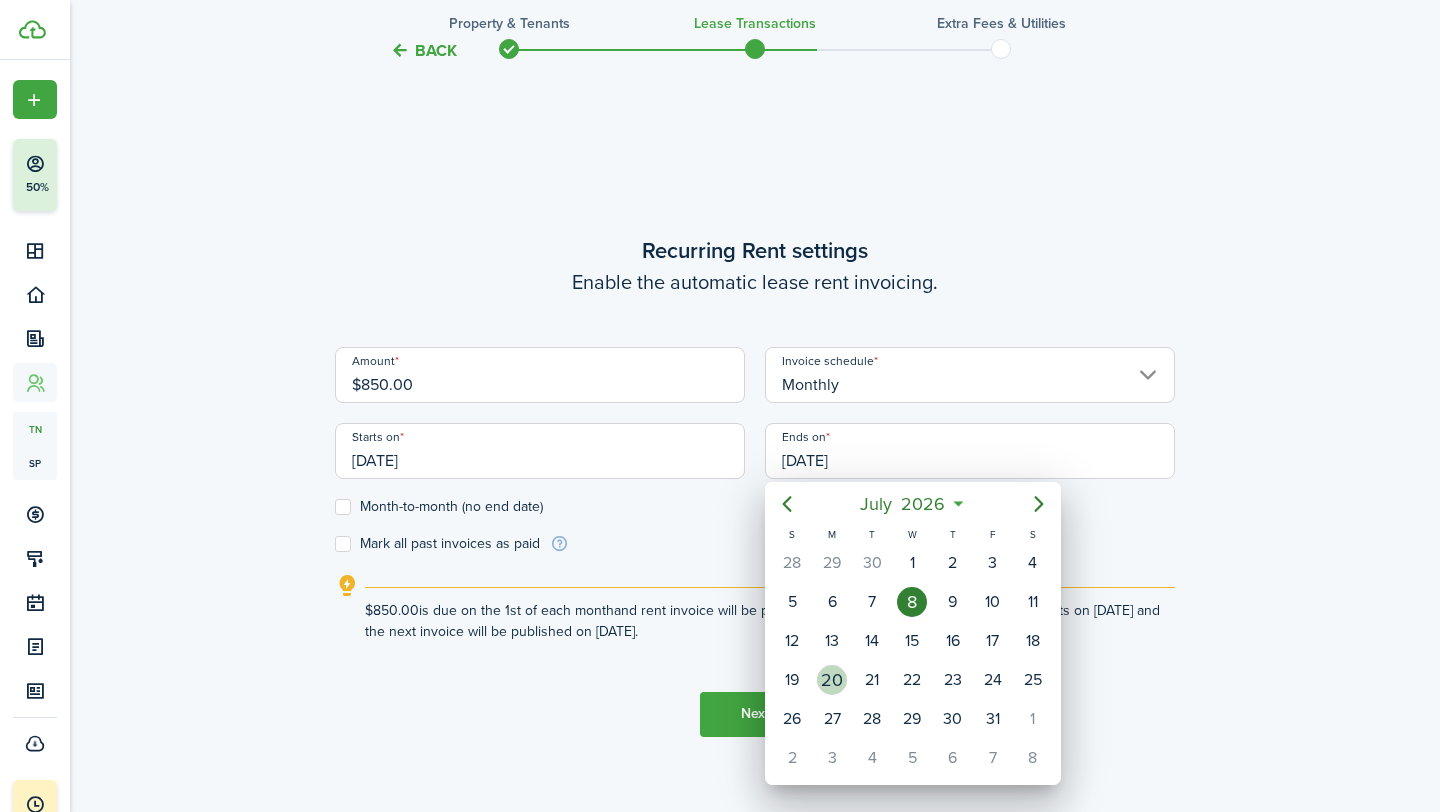 click on "20" at bounding box center (832, 680) 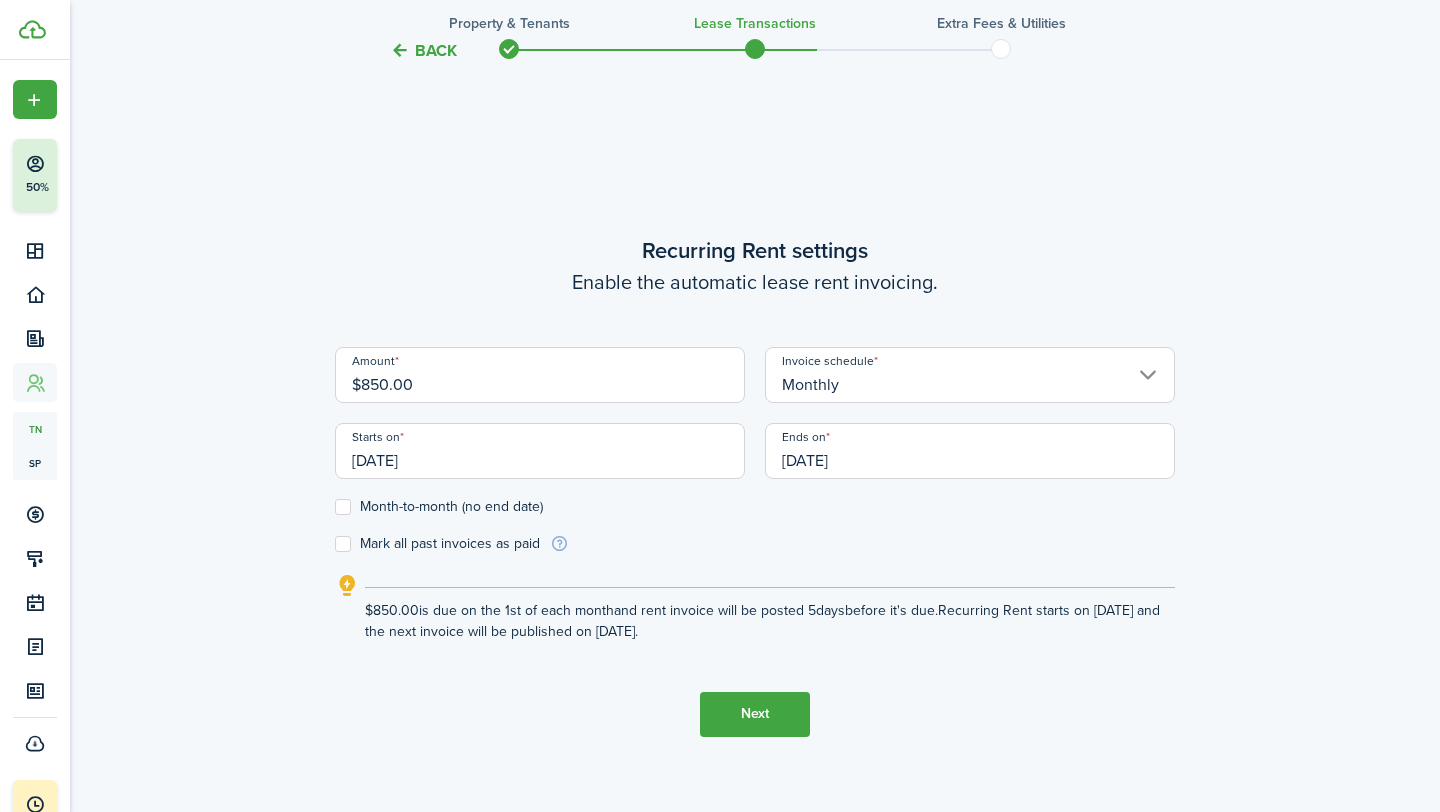 click on "Next" at bounding box center [755, 714] 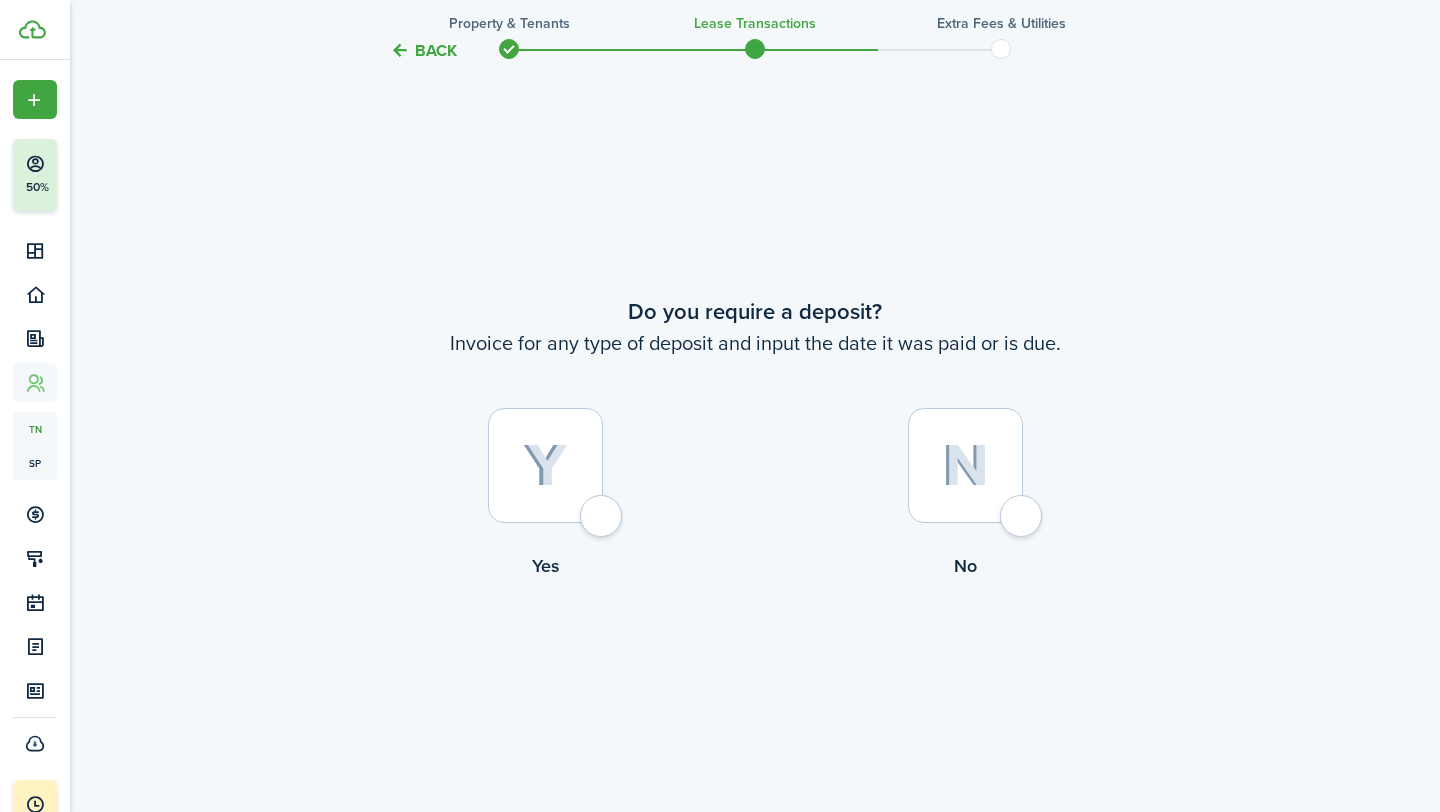 scroll, scrollTop: 1490, scrollLeft: 0, axis: vertical 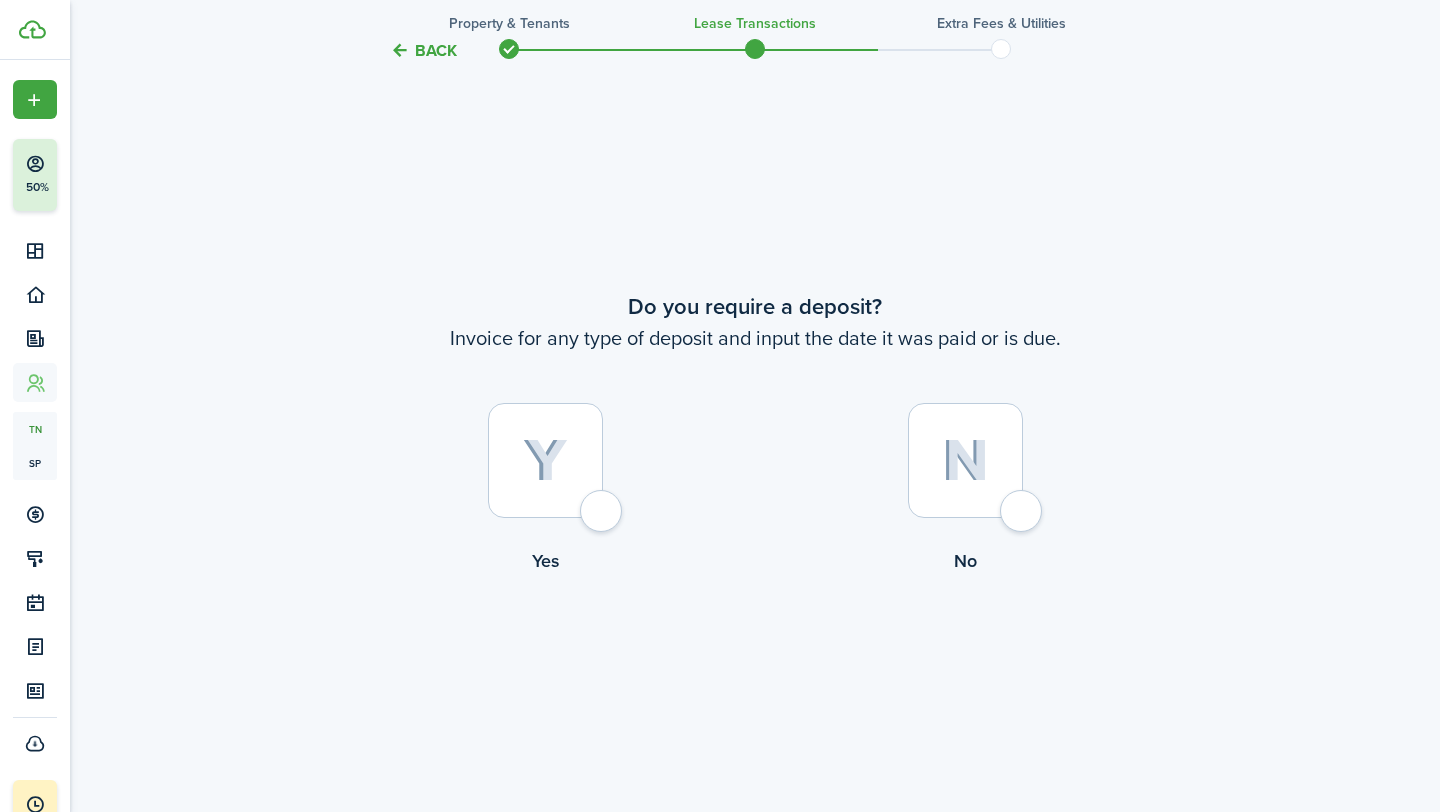 click 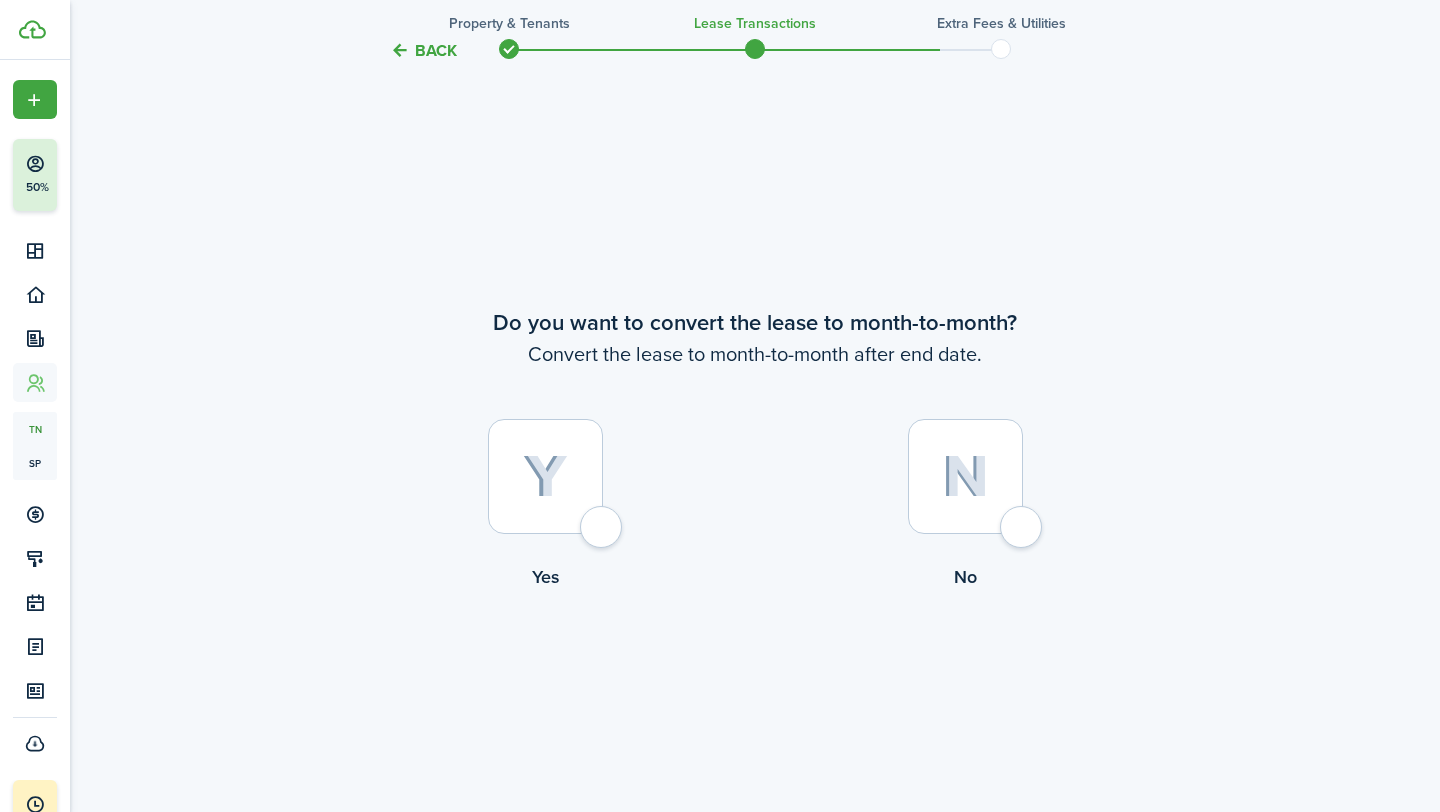 scroll, scrollTop: 2302, scrollLeft: 0, axis: vertical 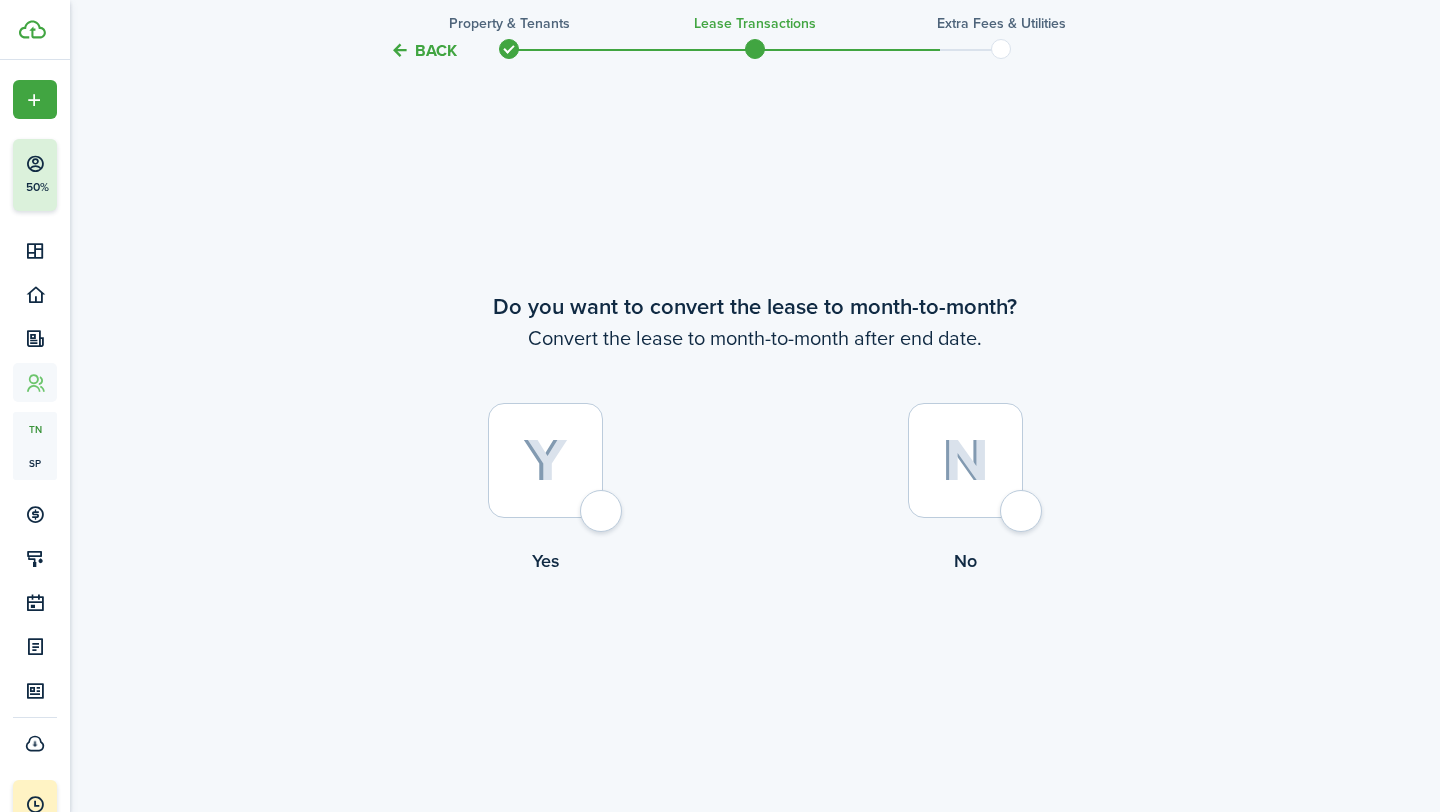 click 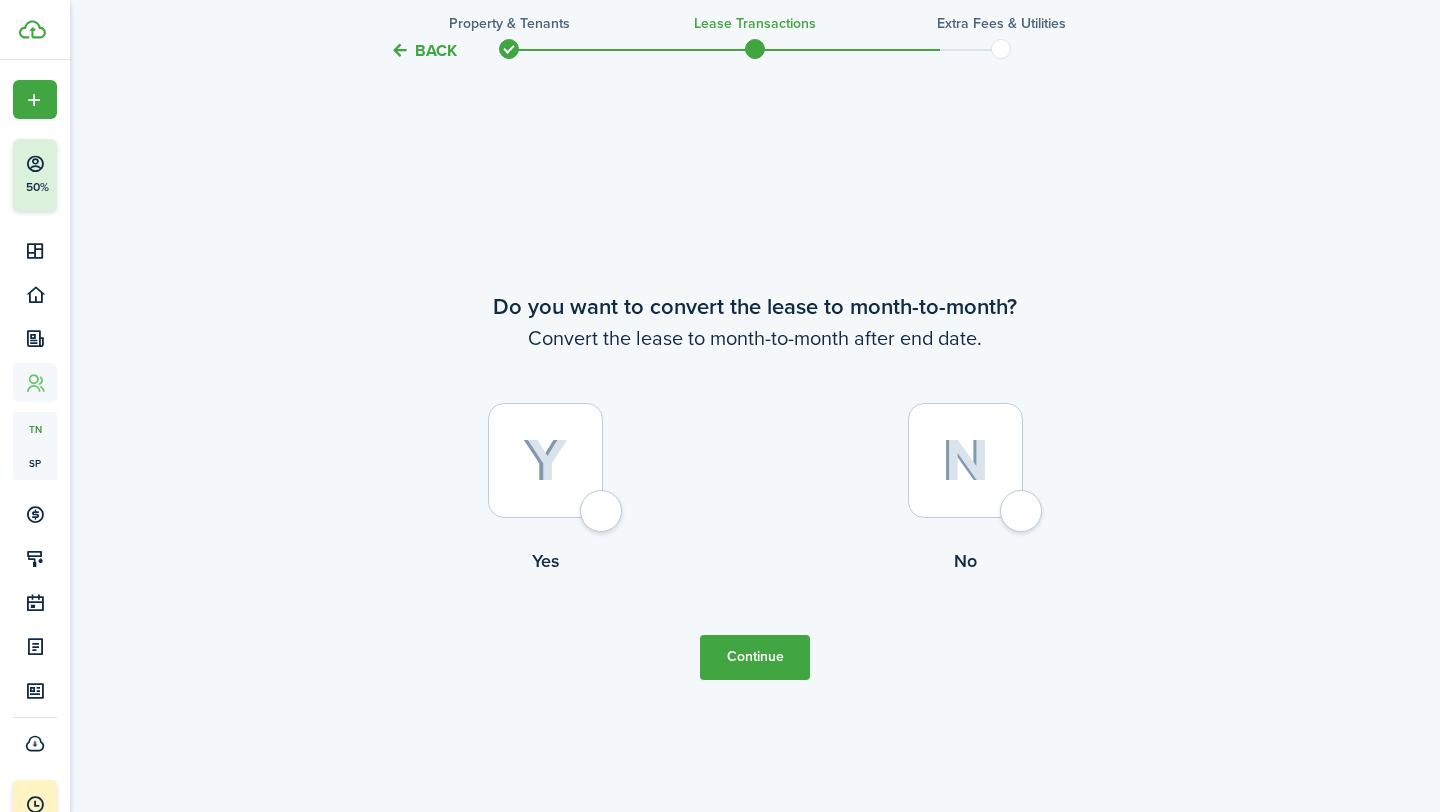click on "Continue" at bounding box center (755, 657) 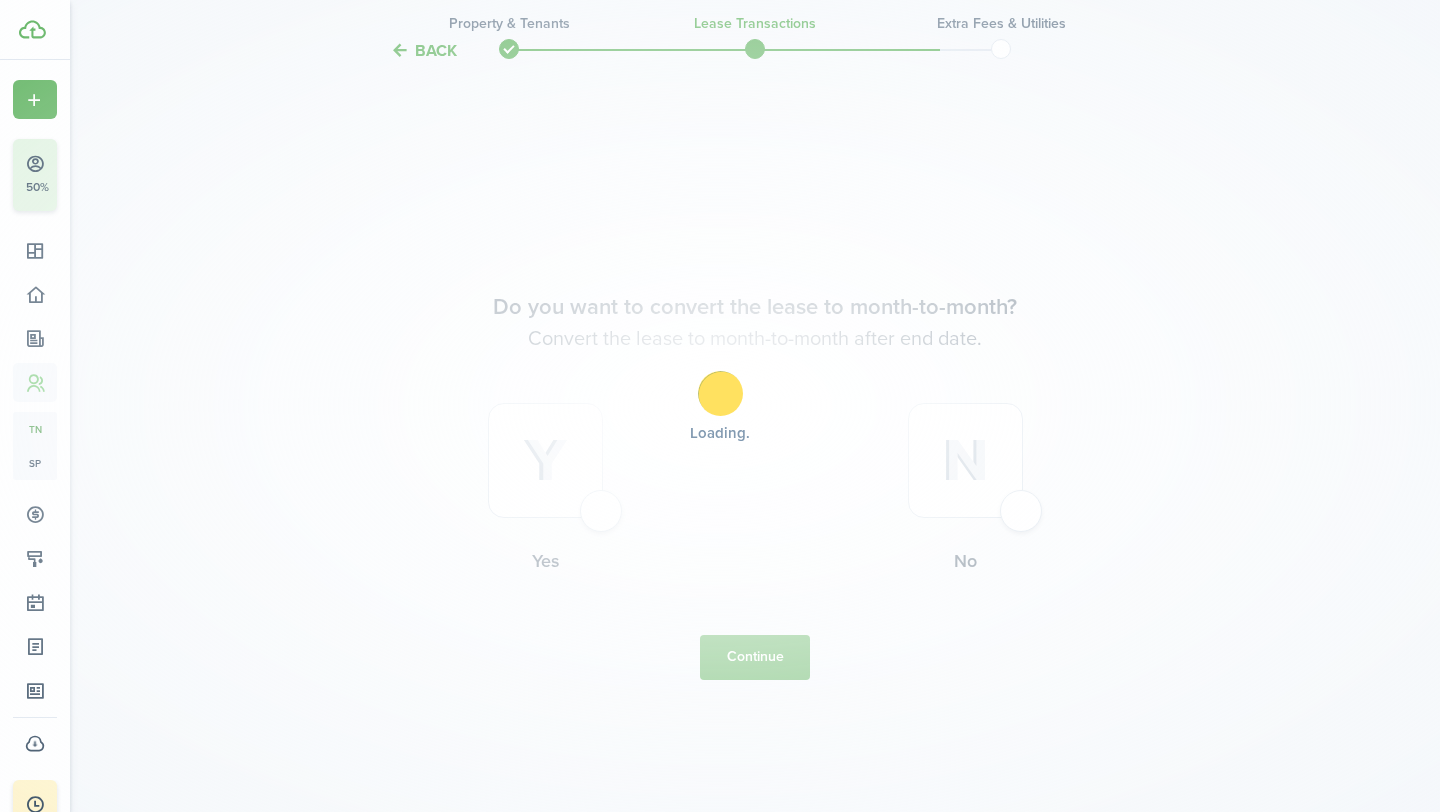 scroll, scrollTop: 0, scrollLeft: 0, axis: both 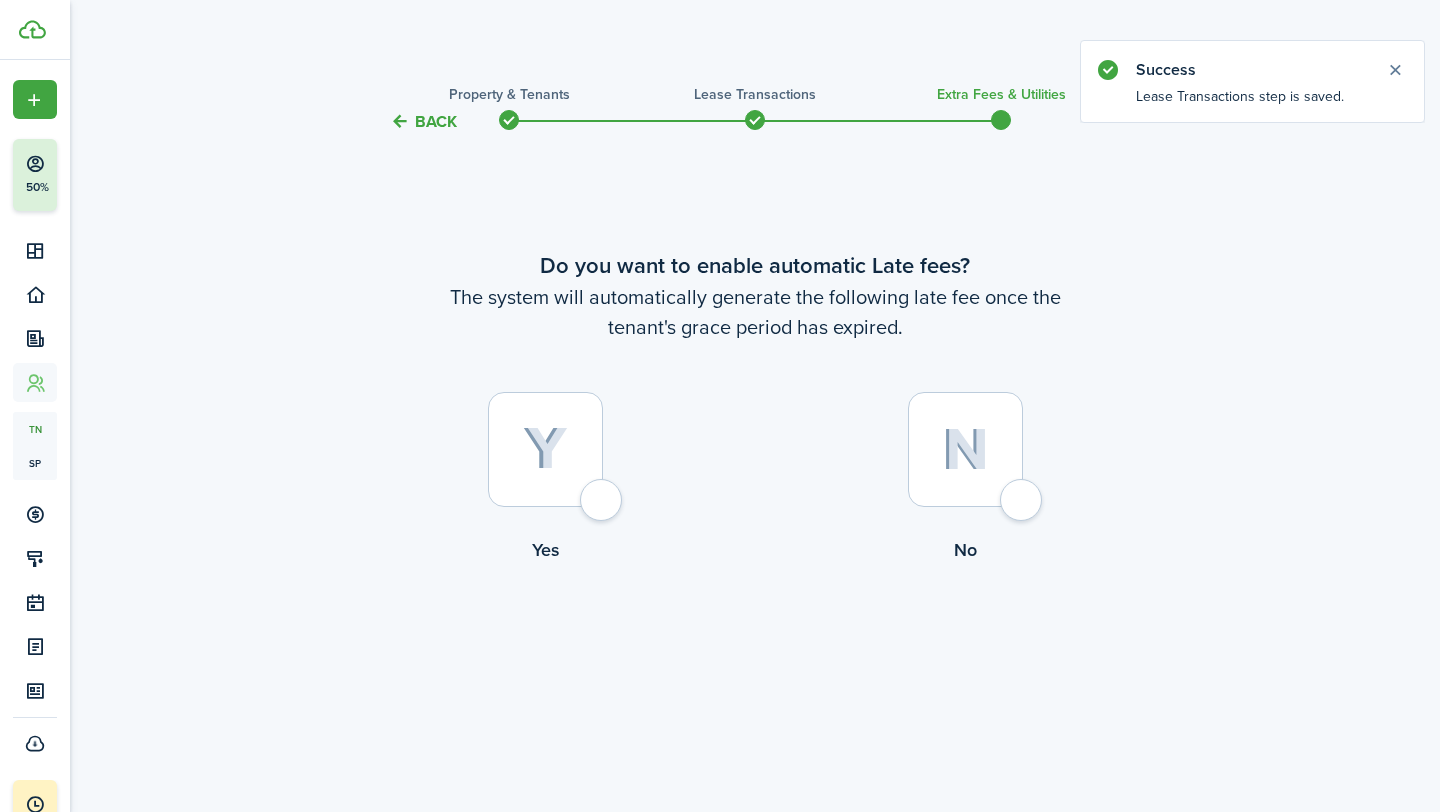 click 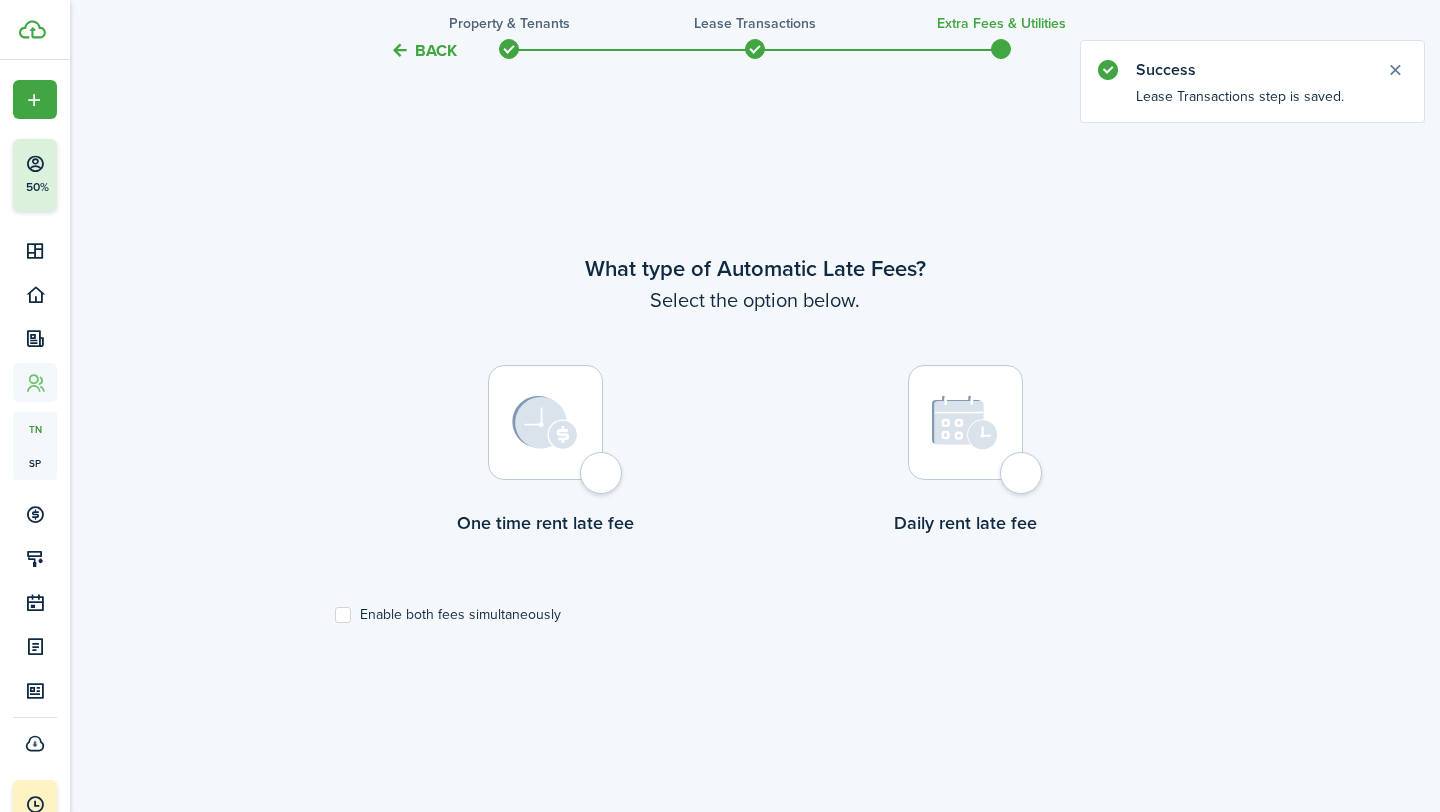 click 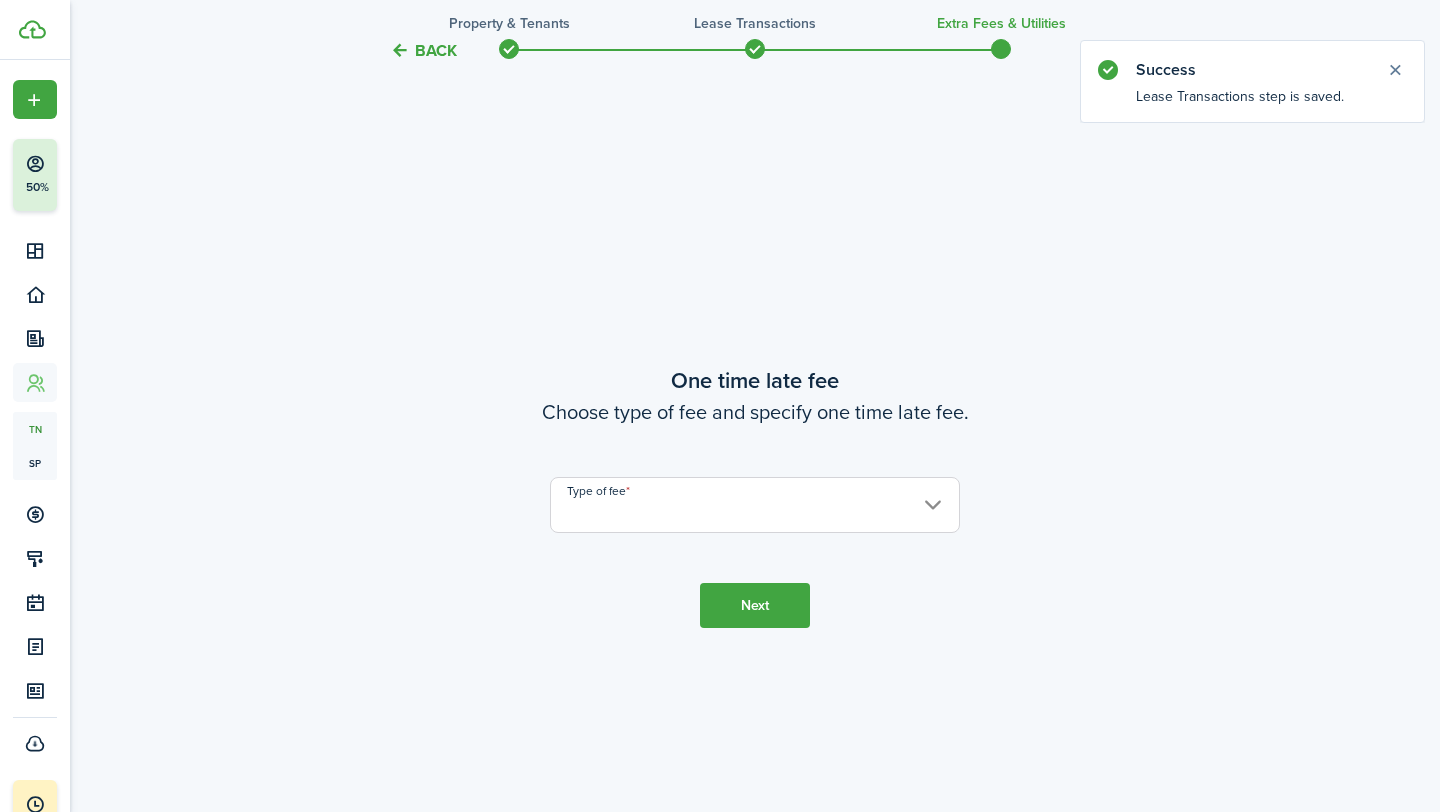 scroll, scrollTop: 1490, scrollLeft: 0, axis: vertical 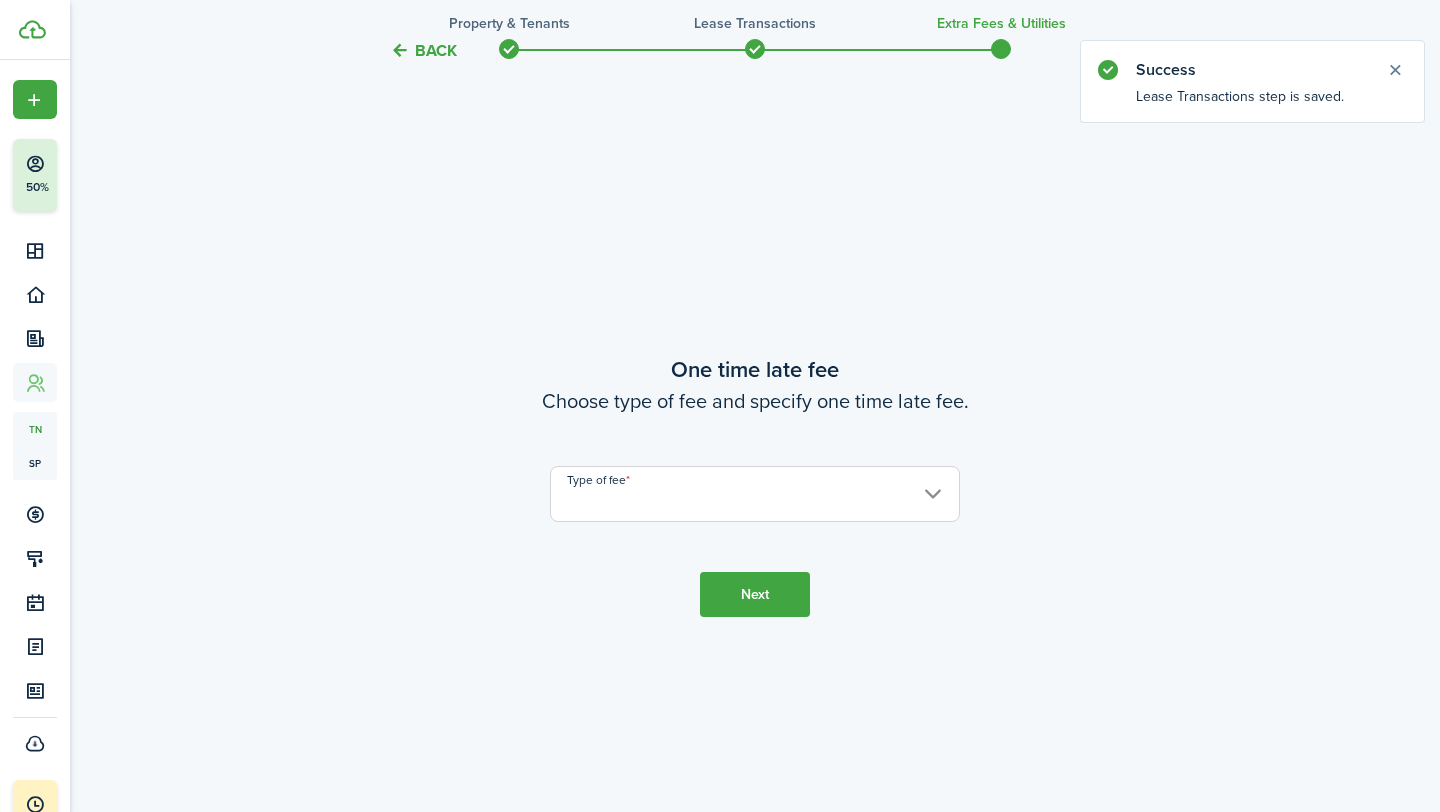click on "Type of fee" at bounding box center (755, 494) 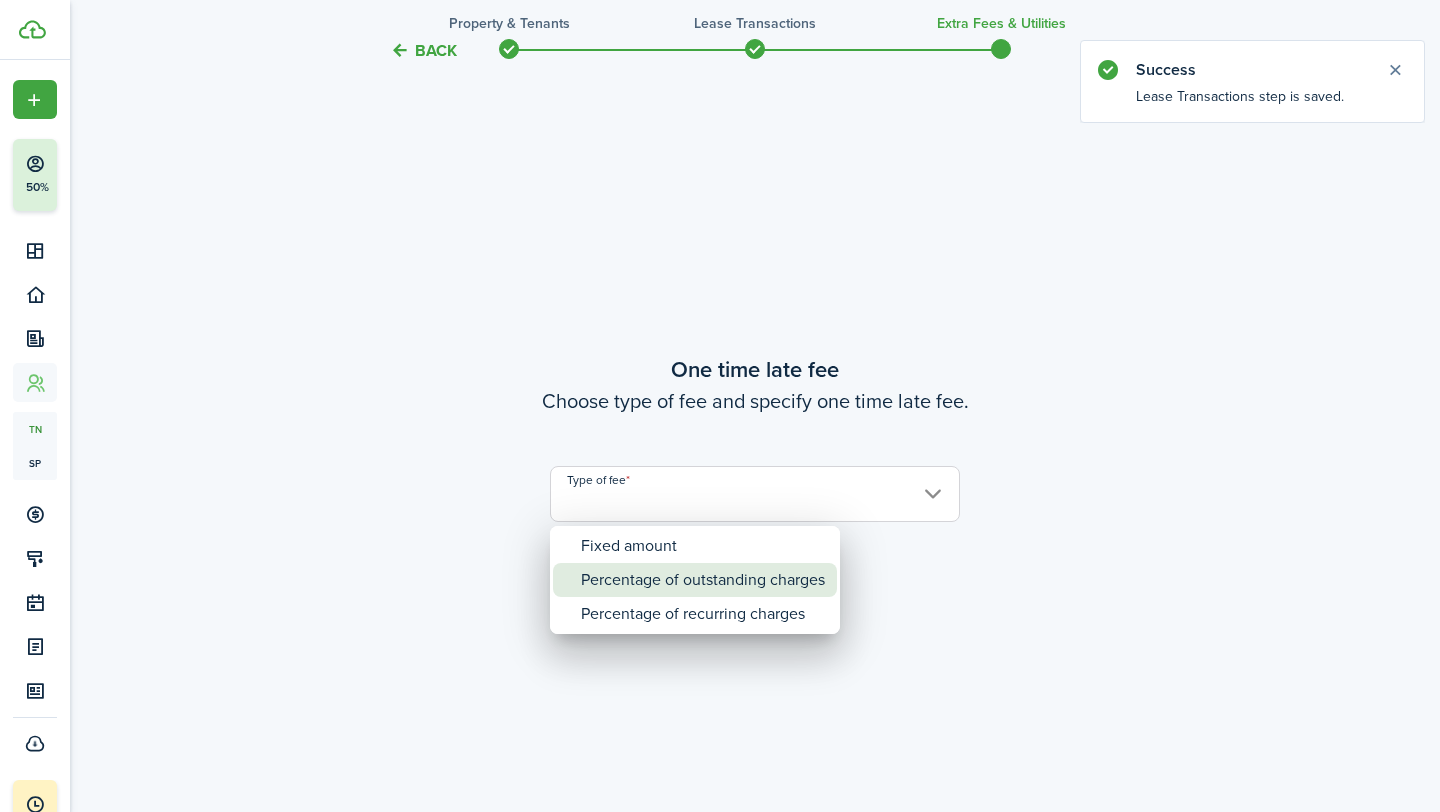 click on "Percentage of outstanding charges" at bounding box center (703, 580) 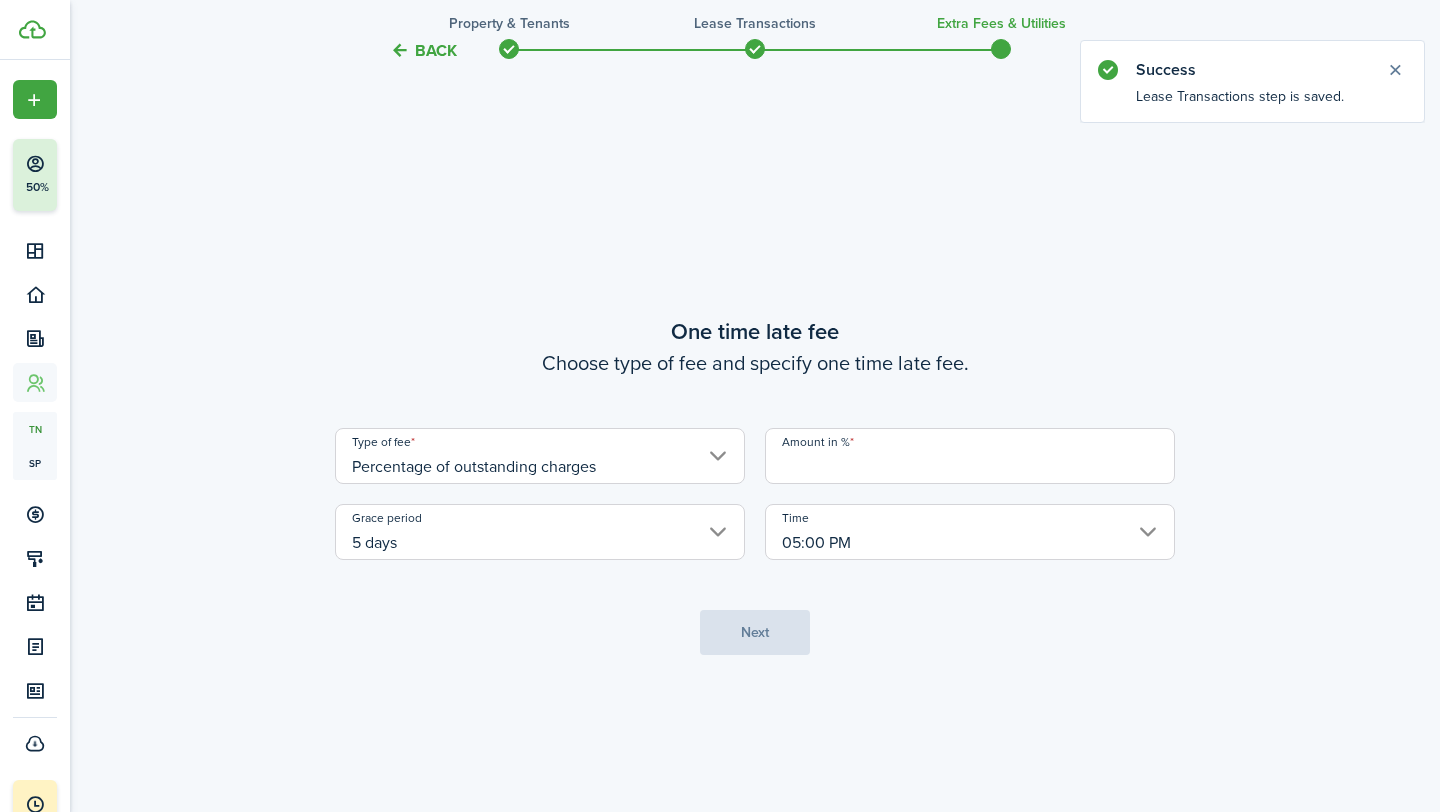 click on "5 days" at bounding box center (540, 532) 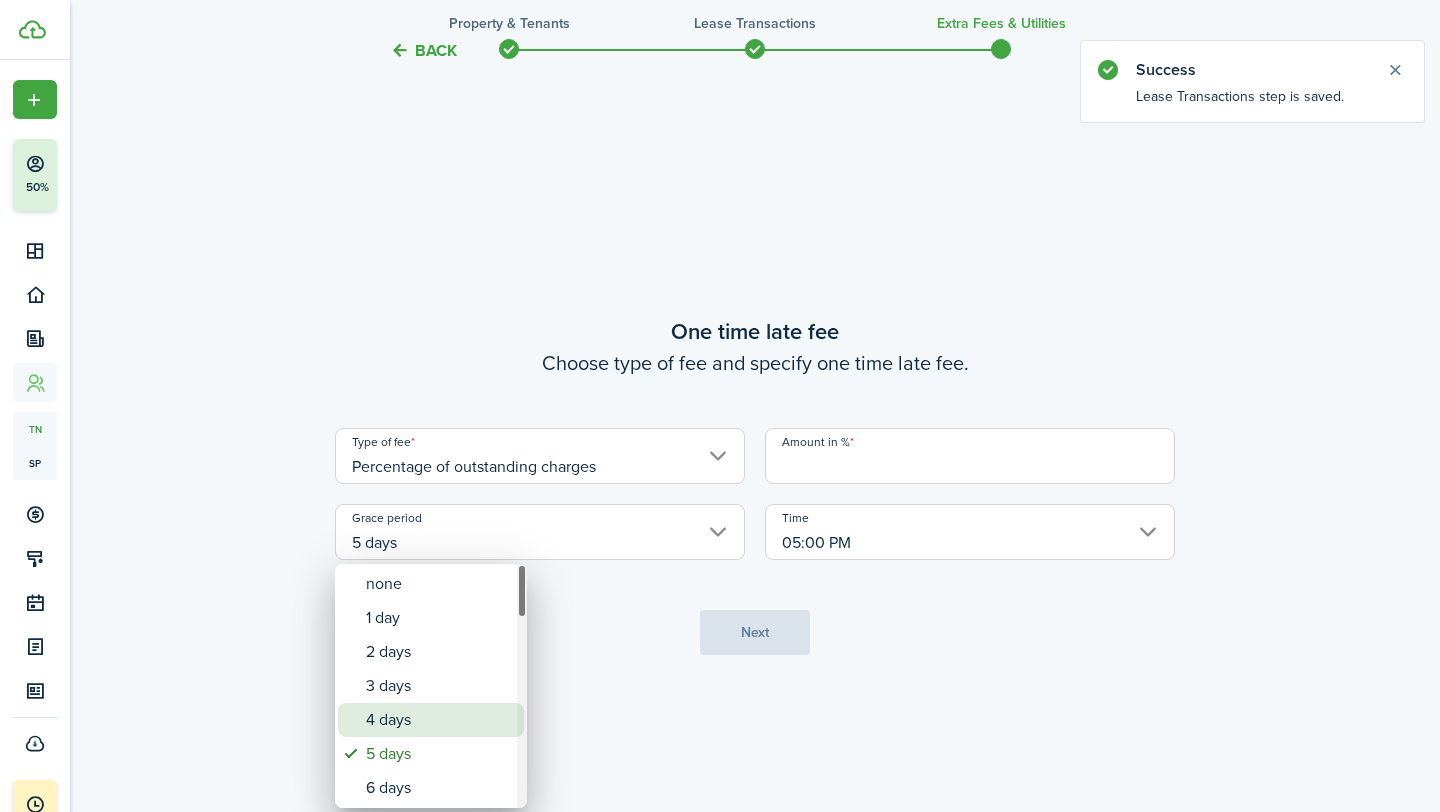 click on "4 days" at bounding box center [439, 720] 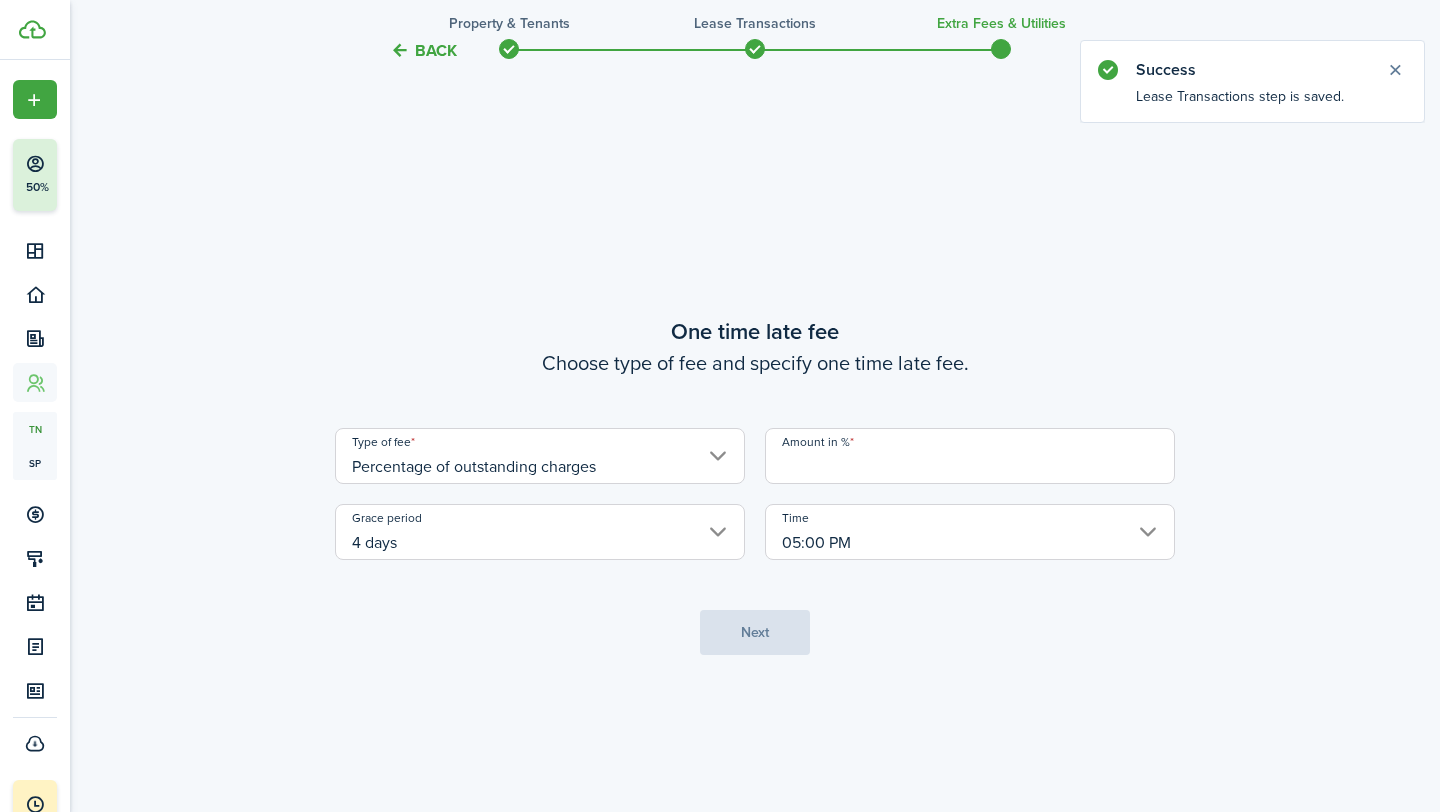 click on "Amount in %" at bounding box center [970, 456] 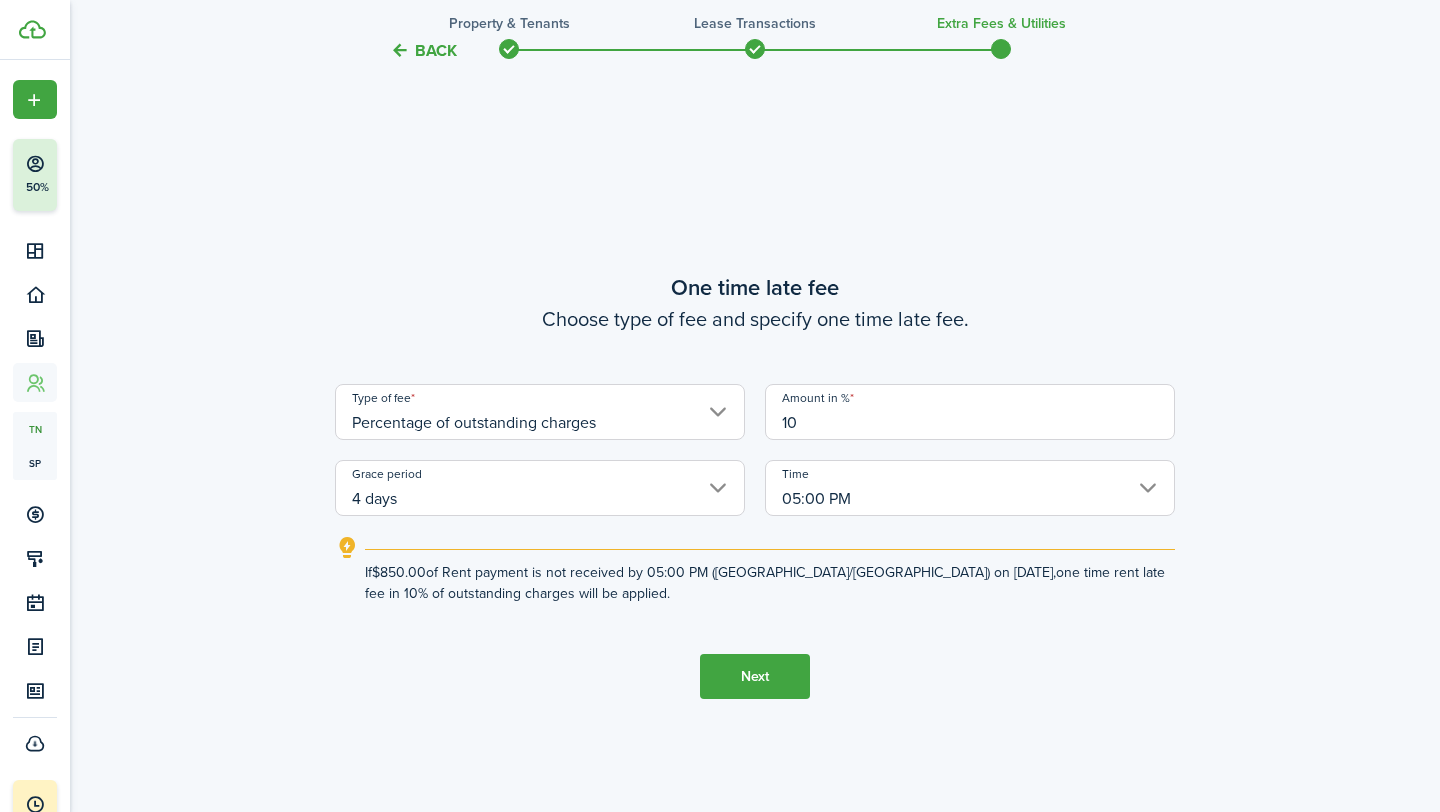 click on "Next" at bounding box center [755, 676] 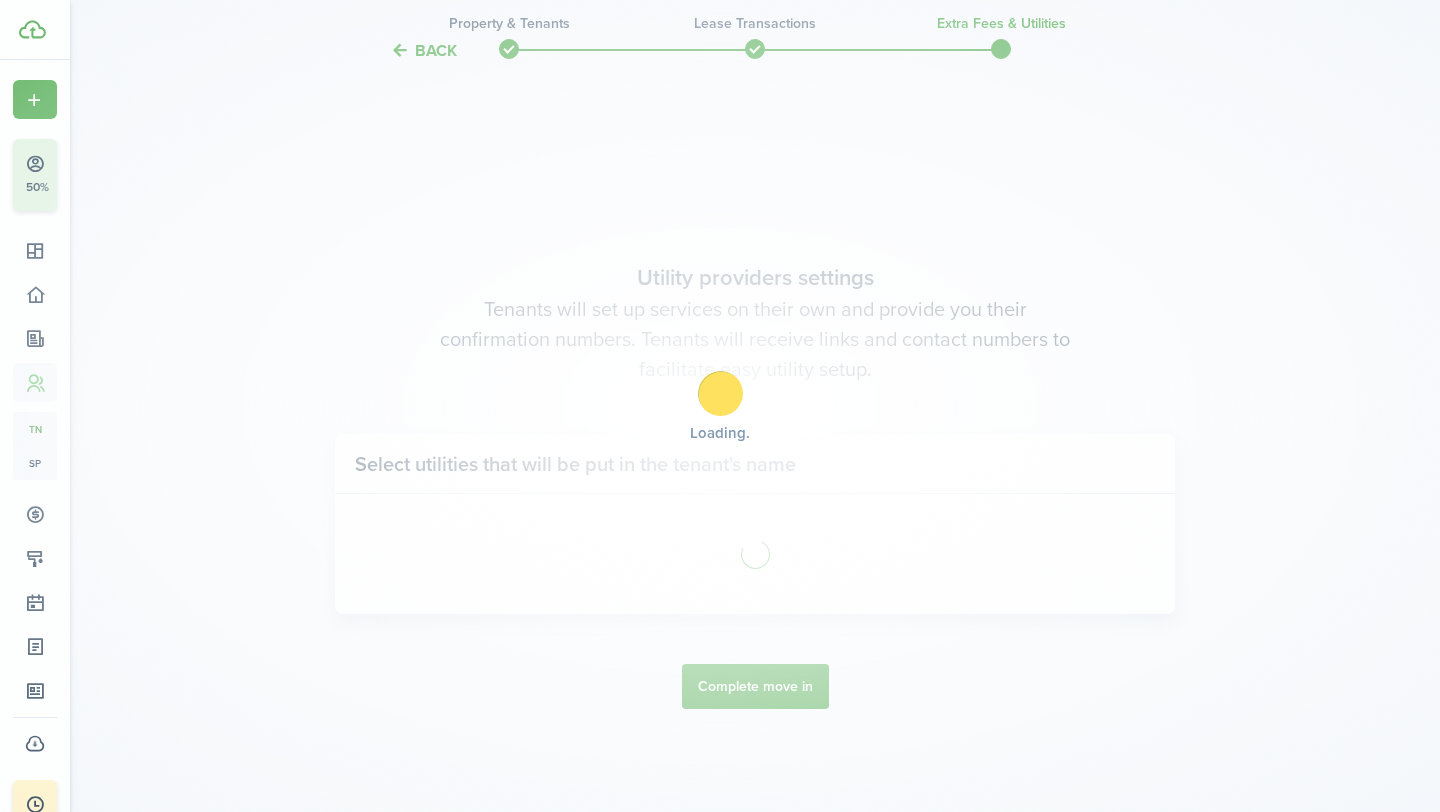 scroll, scrollTop: 2436, scrollLeft: 0, axis: vertical 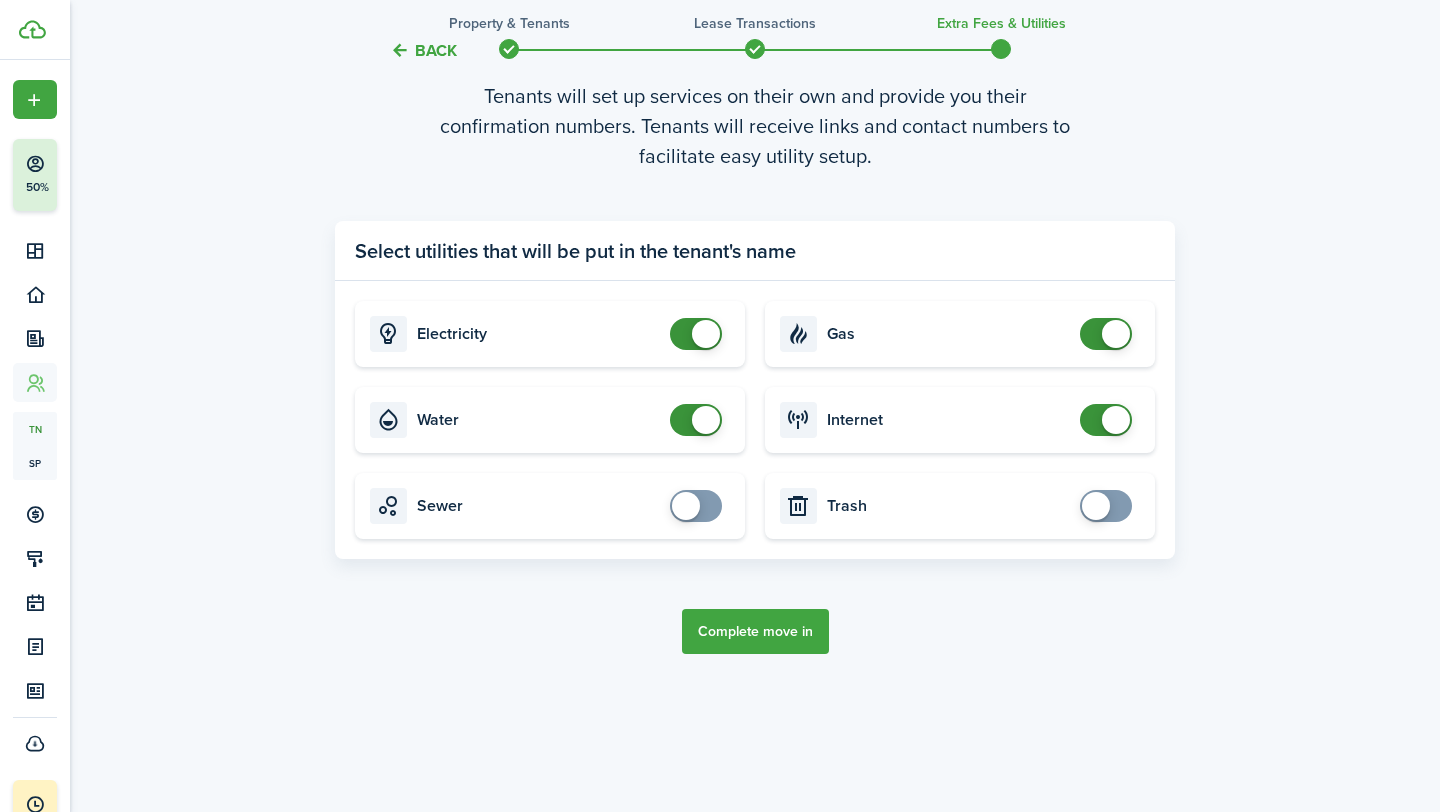 click on "Complete move in" at bounding box center [755, 631] 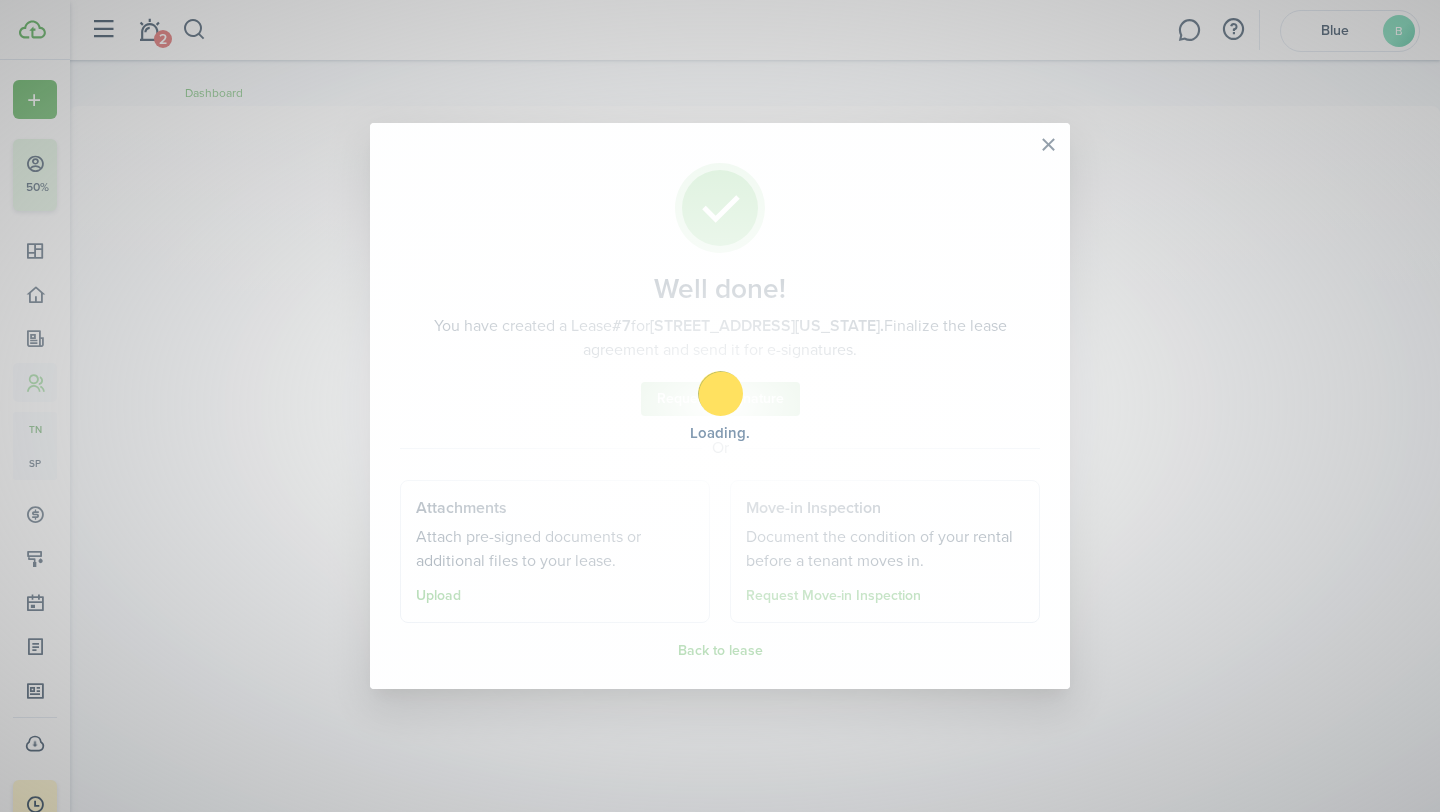 scroll, scrollTop: 0, scrollLeft: 0, axis: both 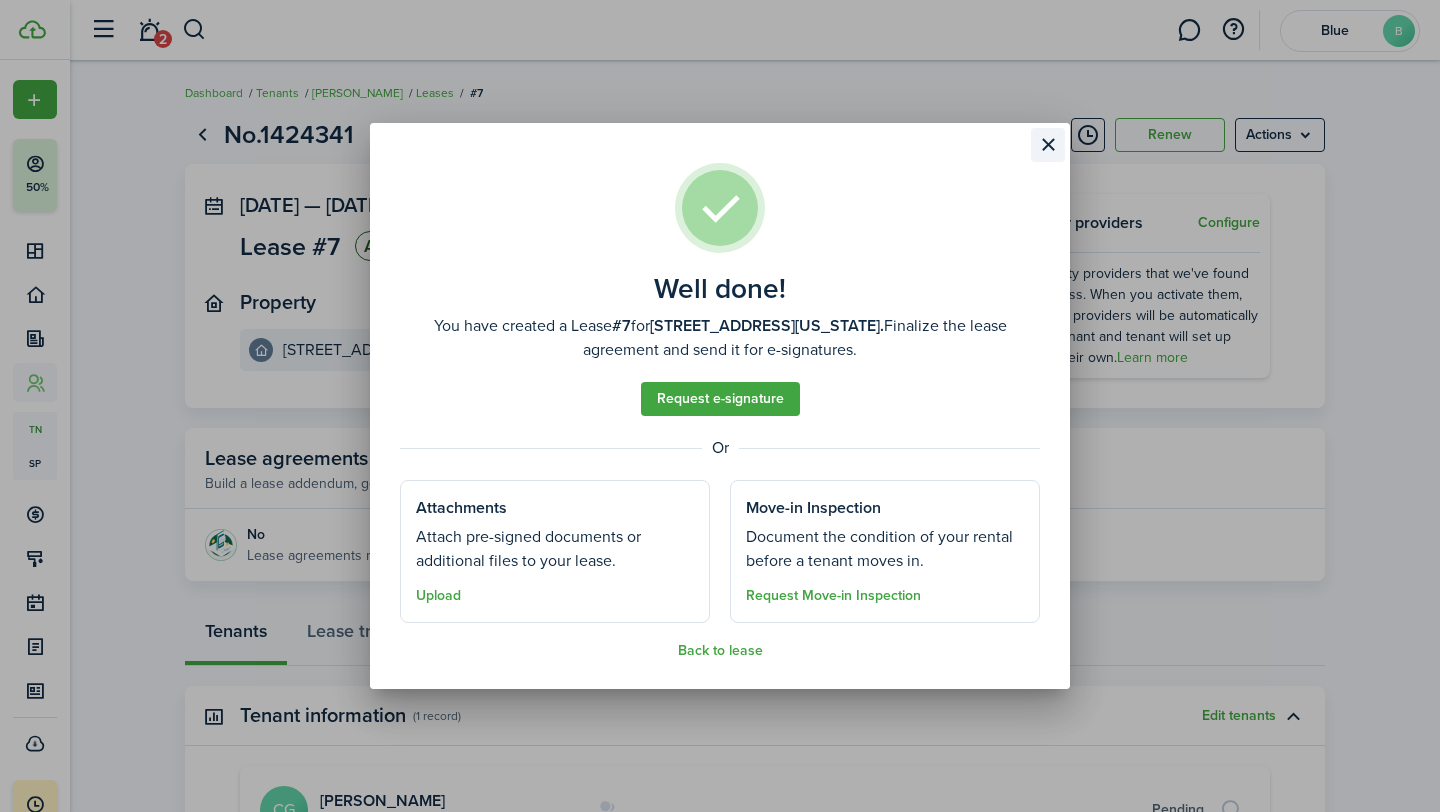 click at bounding box center [1048, 145] 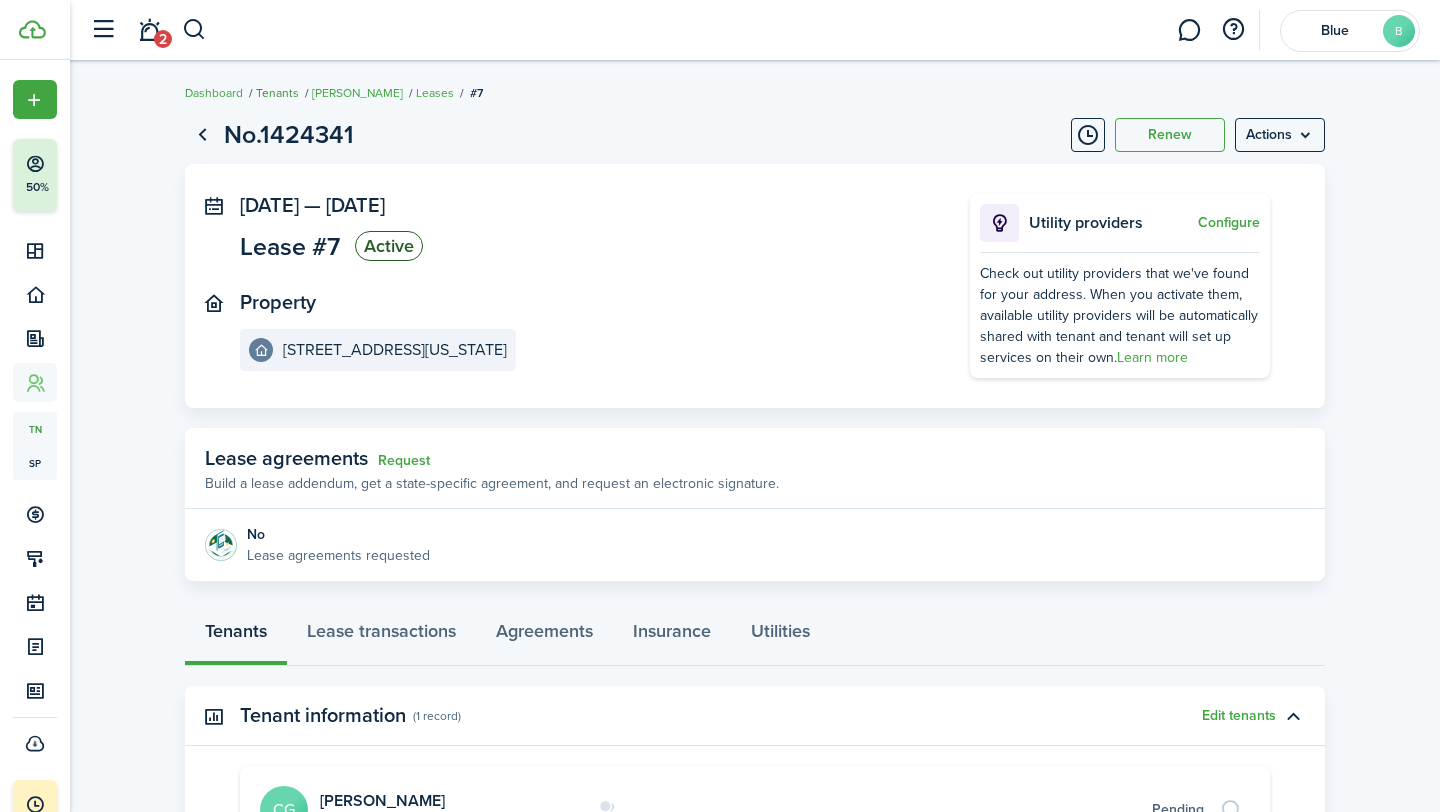 click on "Tenants" 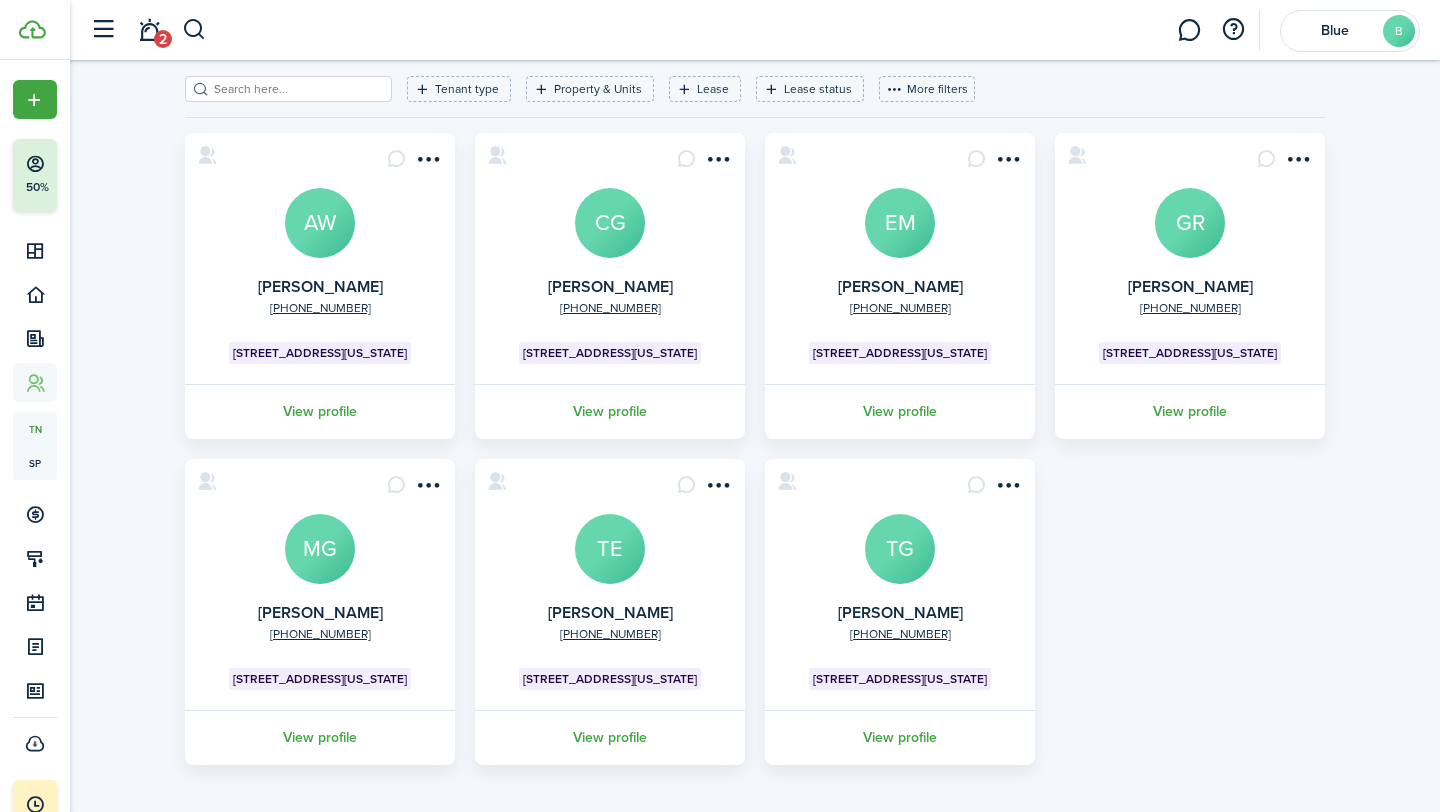 scroll, scrollTop: 0, scrollLeft: 0, axis: both 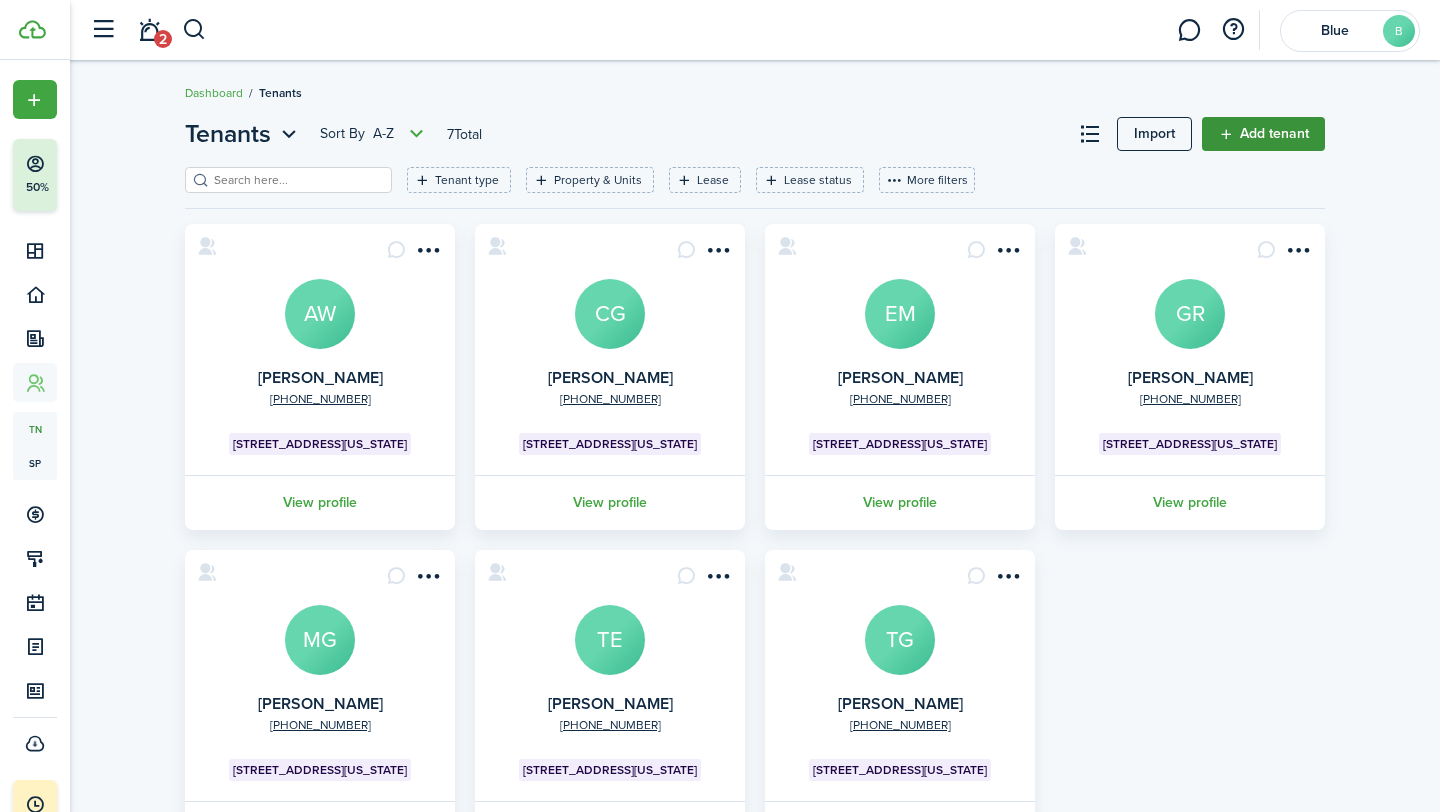 click on "Add tenant" 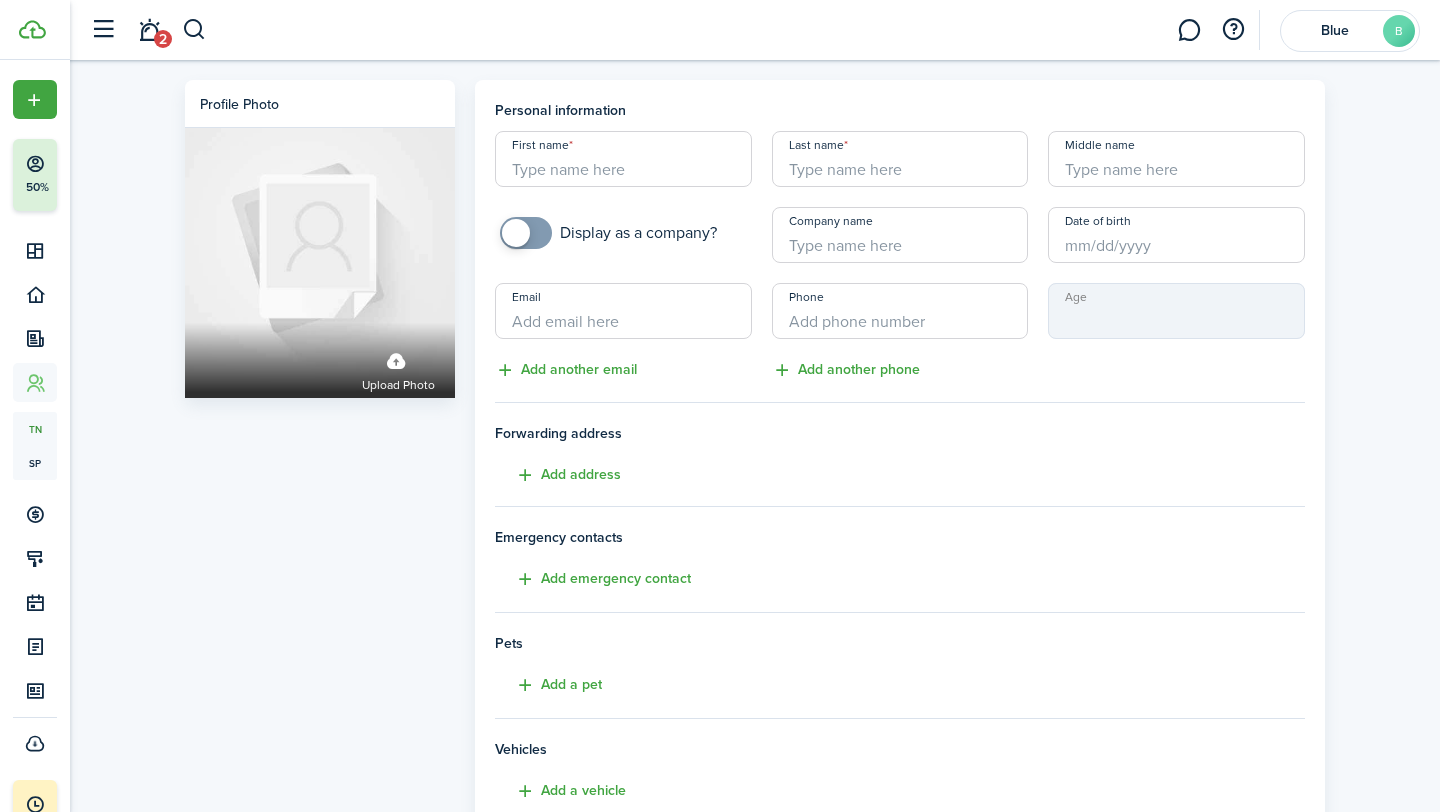 click on "First name   Last name   Middle name   Display as a company?   Company name   Date of birth   Email   Add another email   Phone   Add another phone   Age" 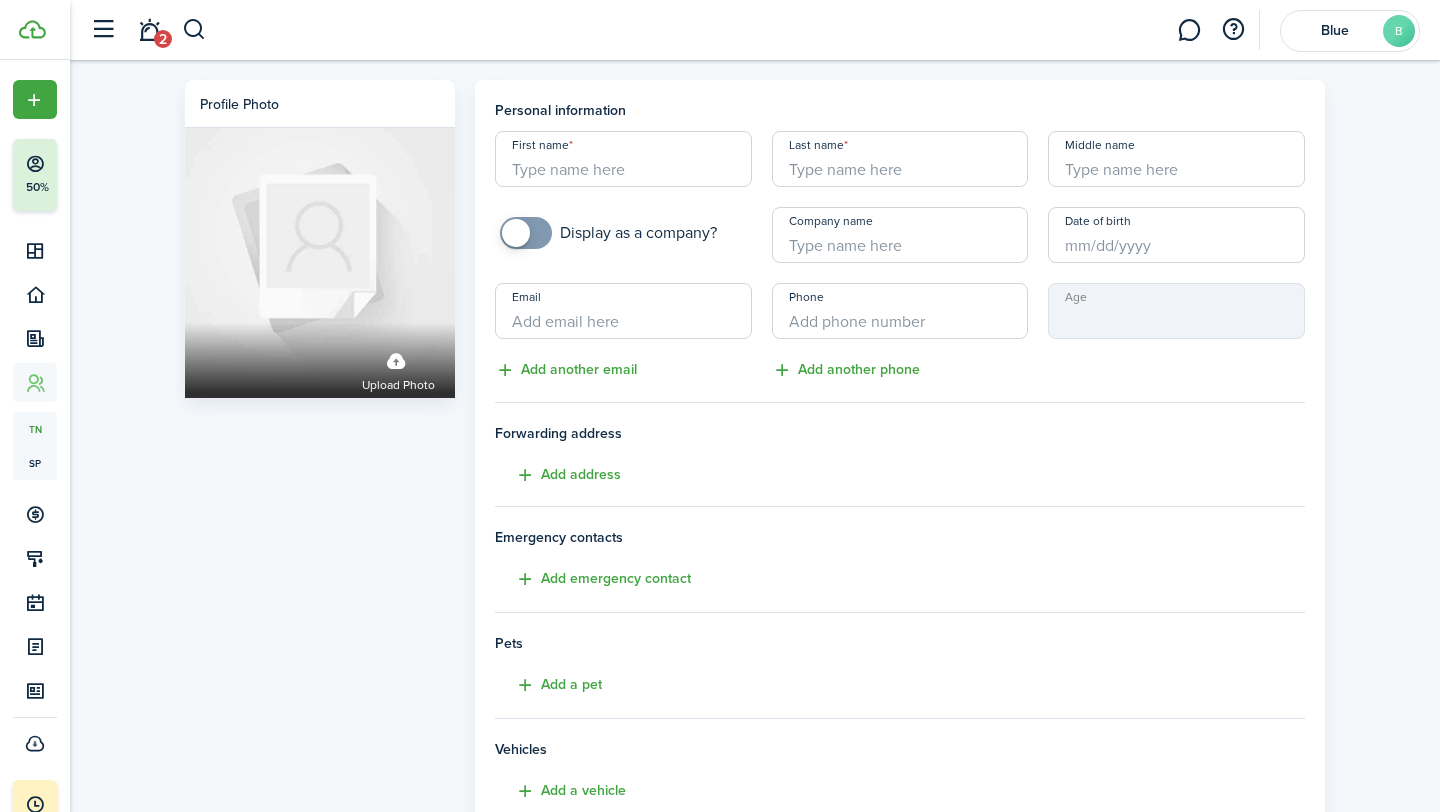 click on "First name" at bounding box center (623, 159) 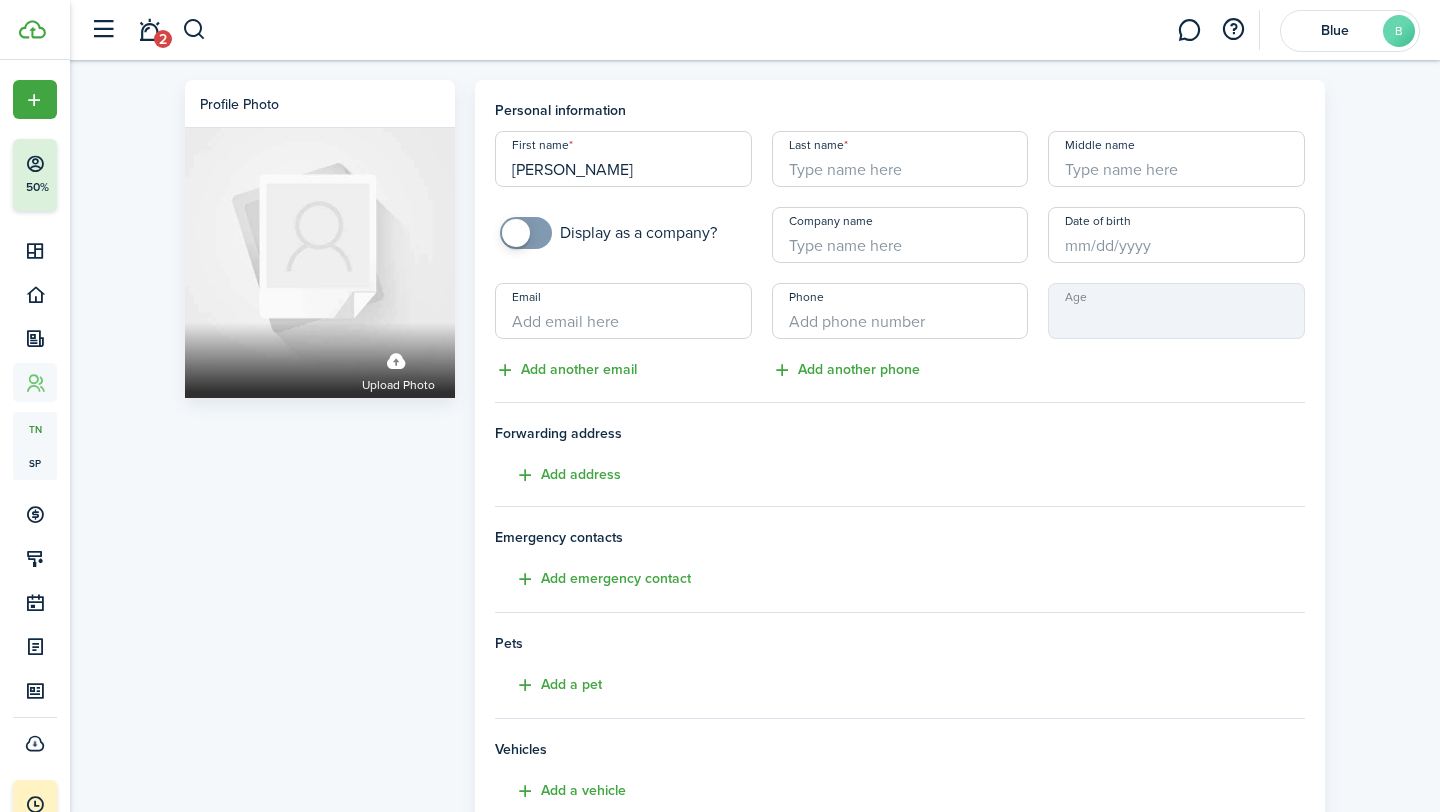 type on "Elizabeth" 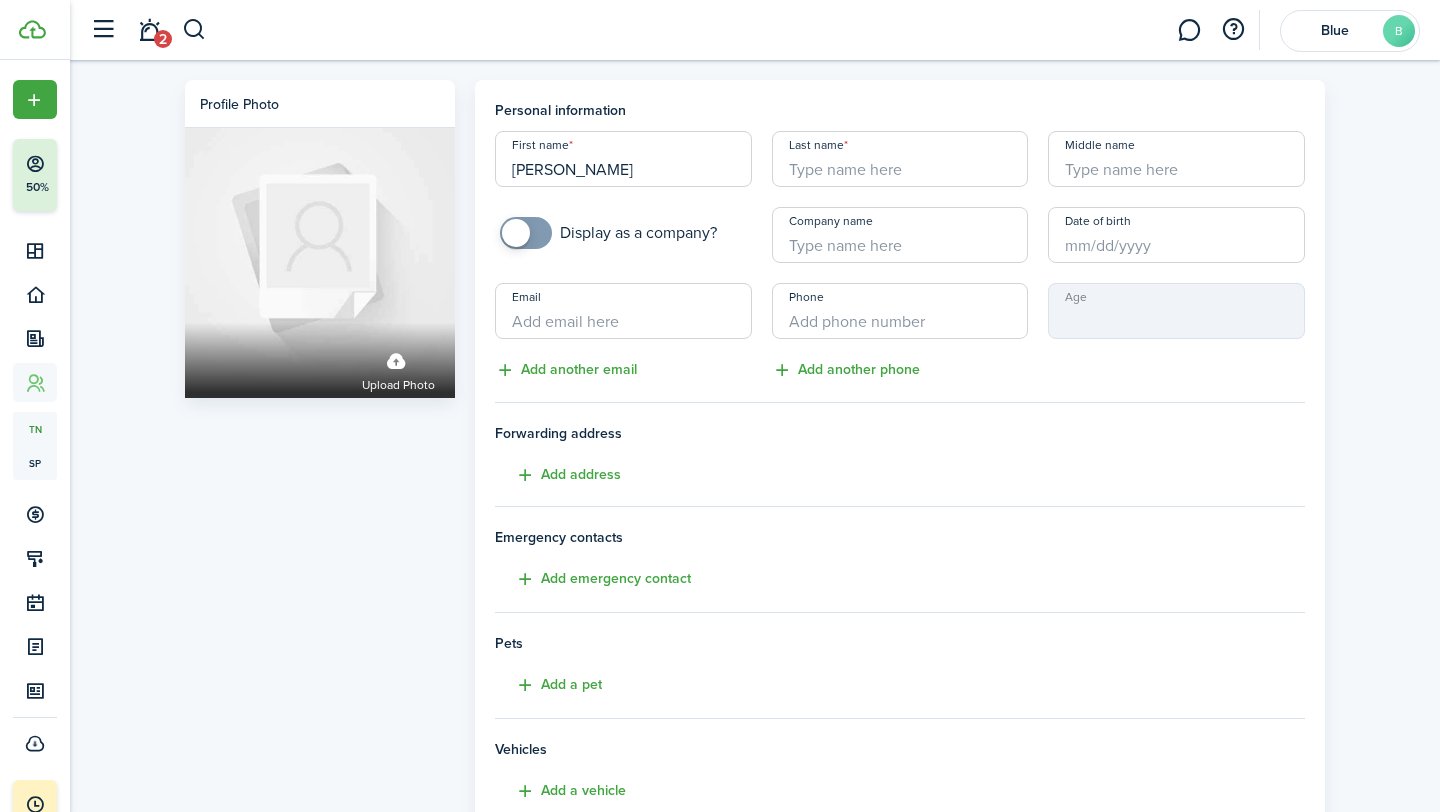 click on "Last name" at bounding box center [900, 159] 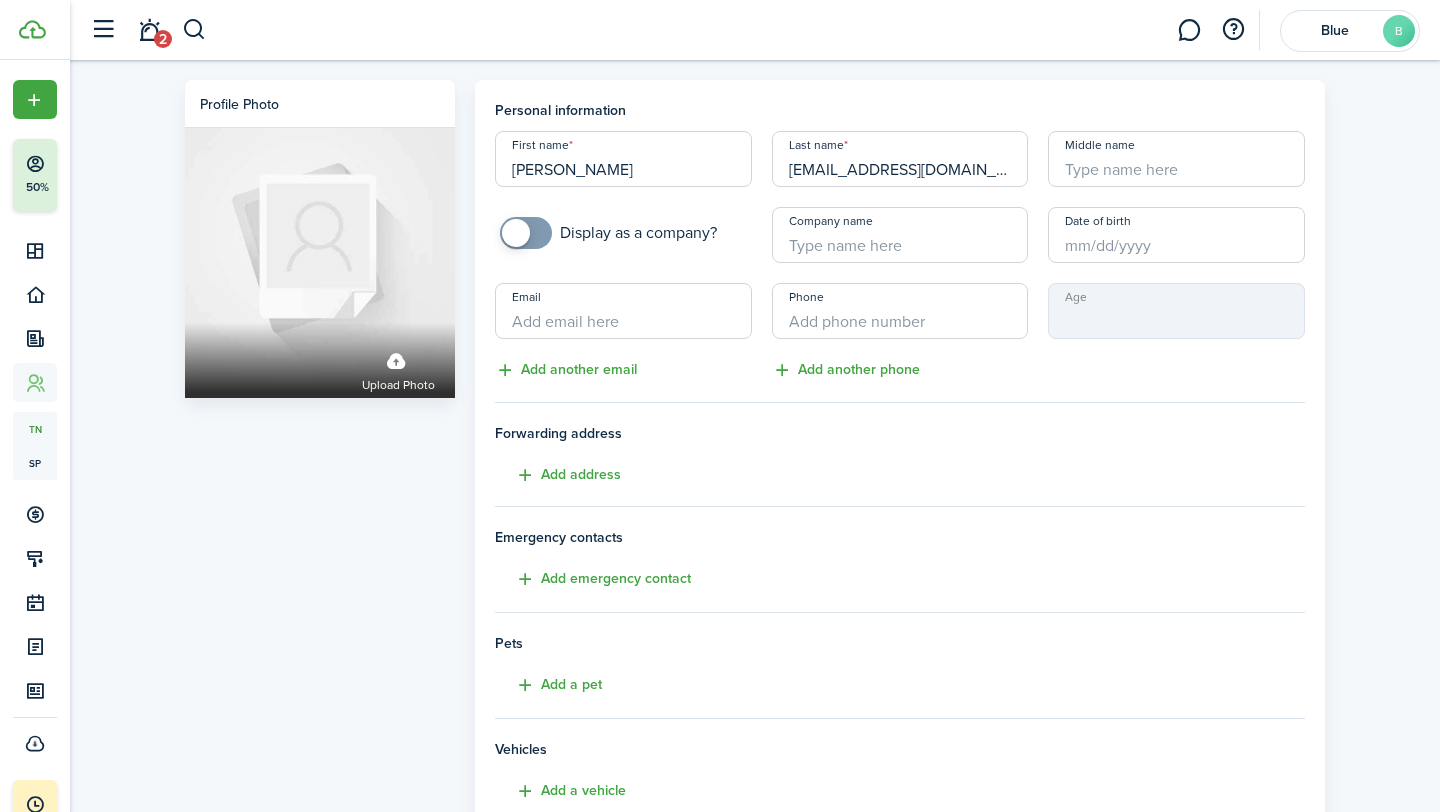 click on "bbachkora04@gmail.com" at bounding box center [900, 159] 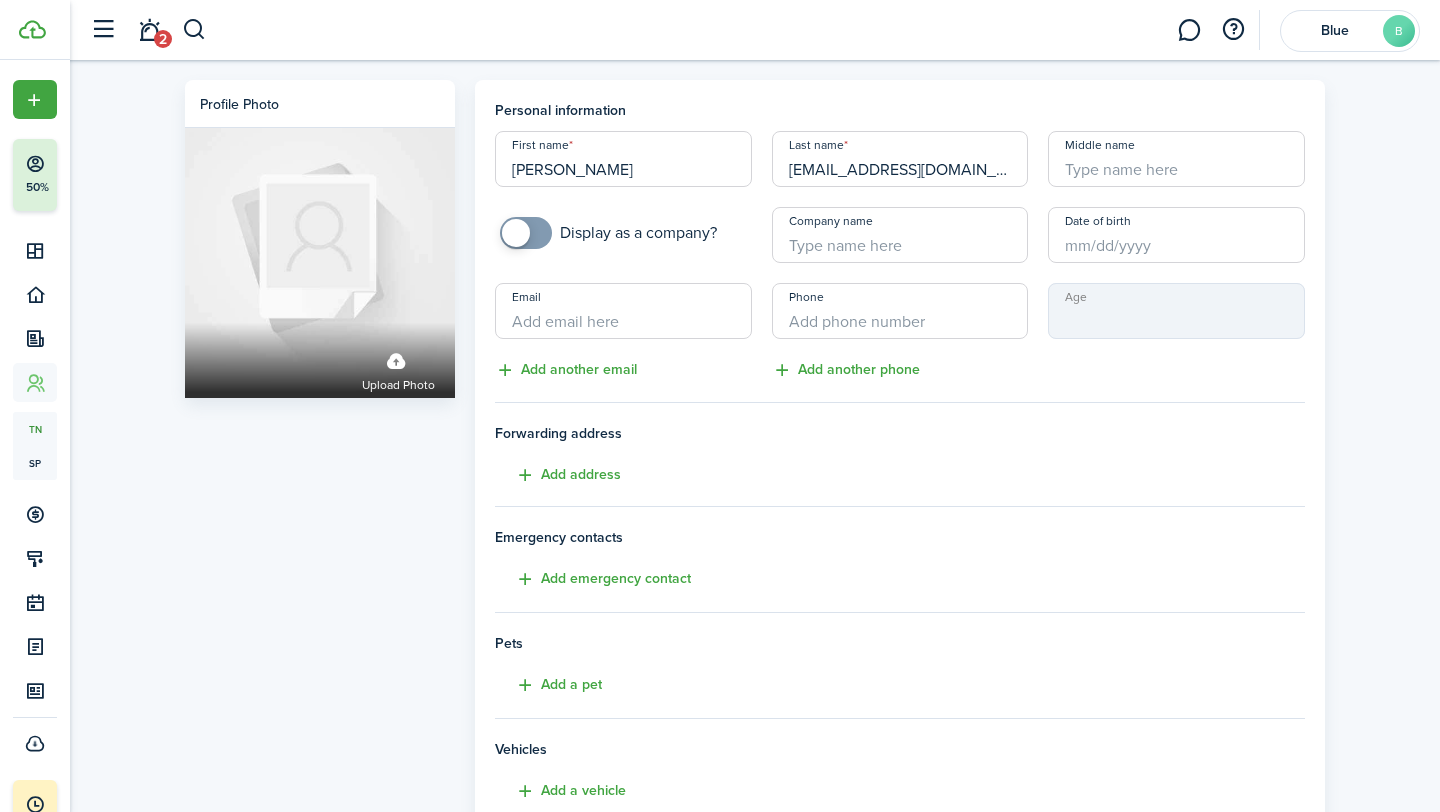 click on "Bachkora04@gmail.com" at bounding box center [900, 159] 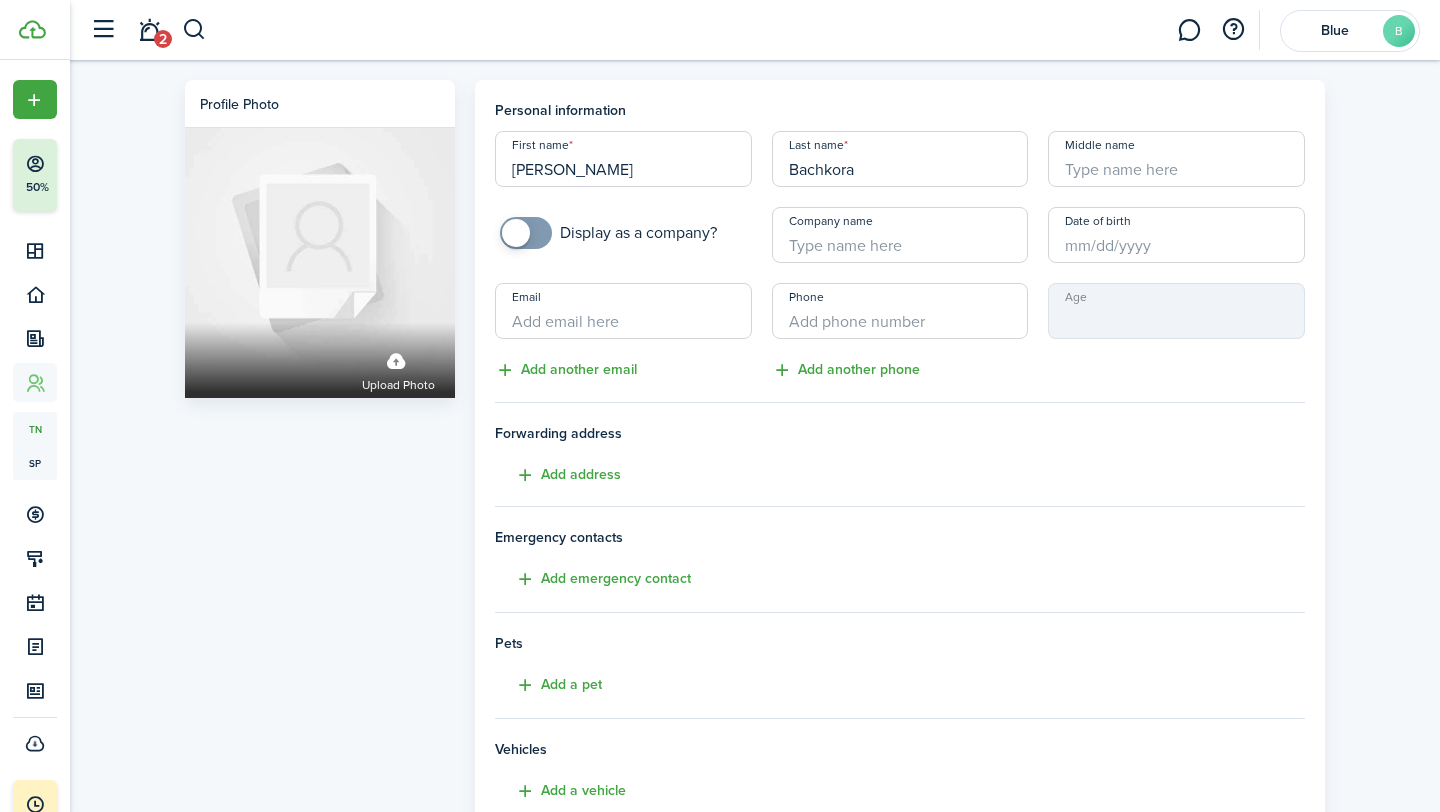 type on "Bachkora" 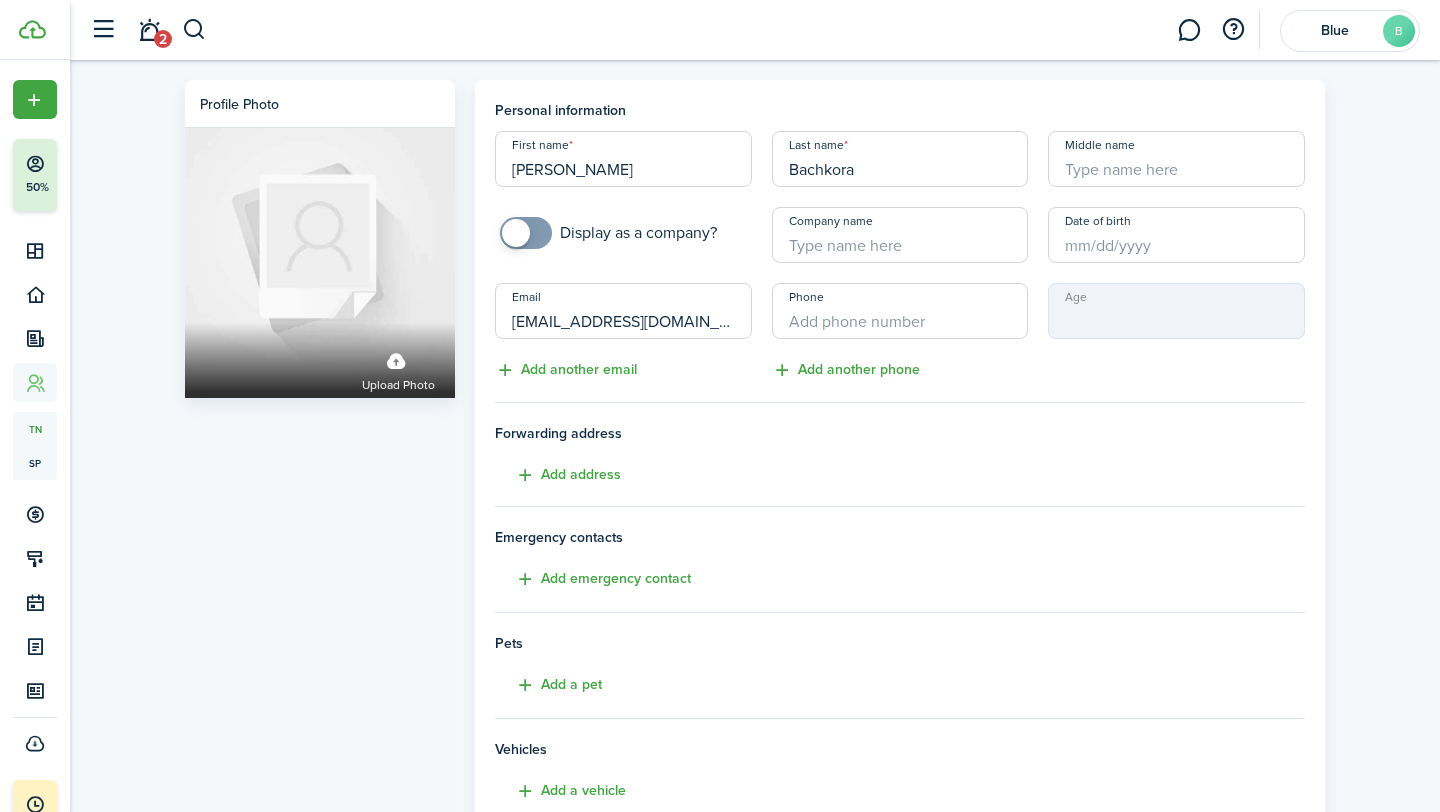 type on "bbachkora04@gmail.com" 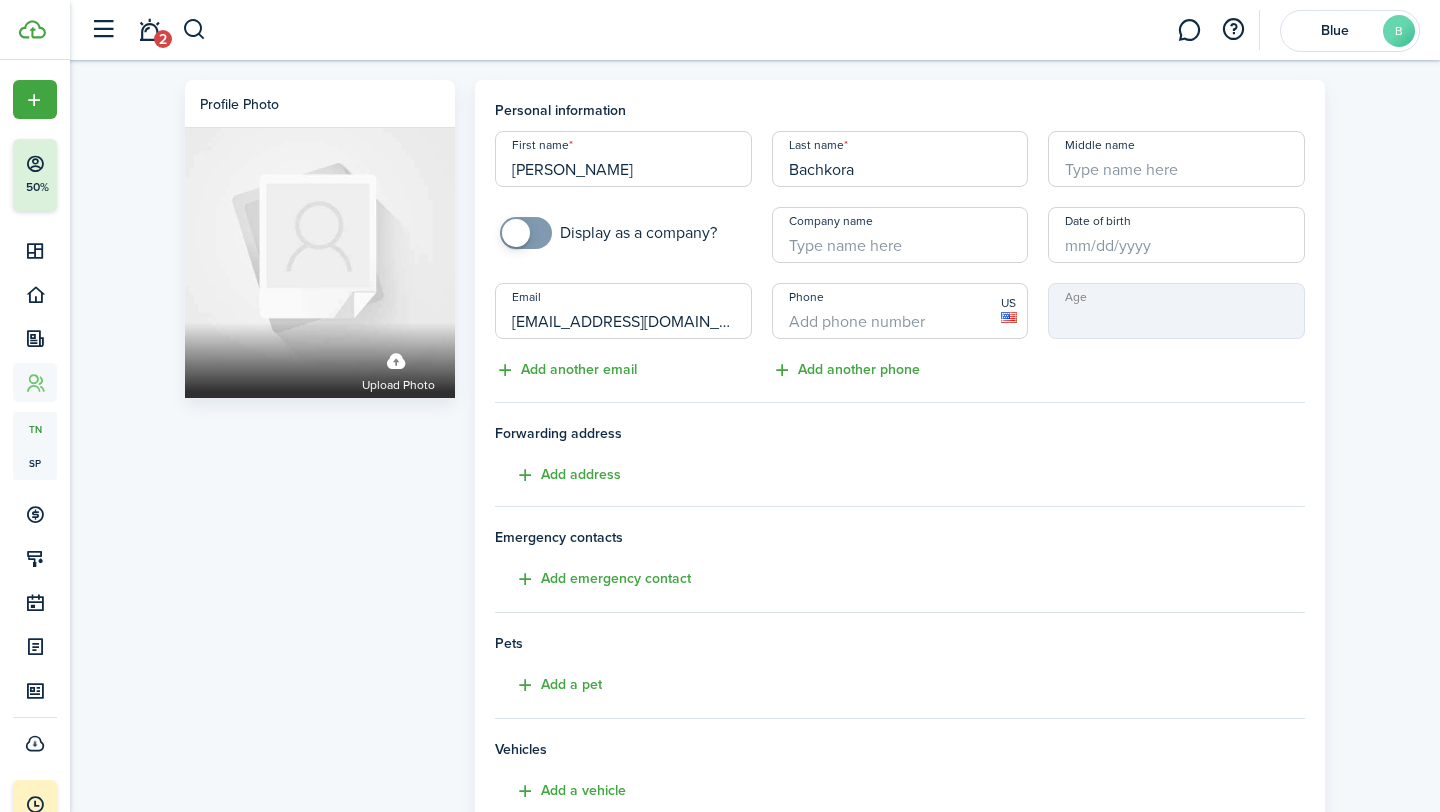 click on "Phone" at bounding box center [900, 311] 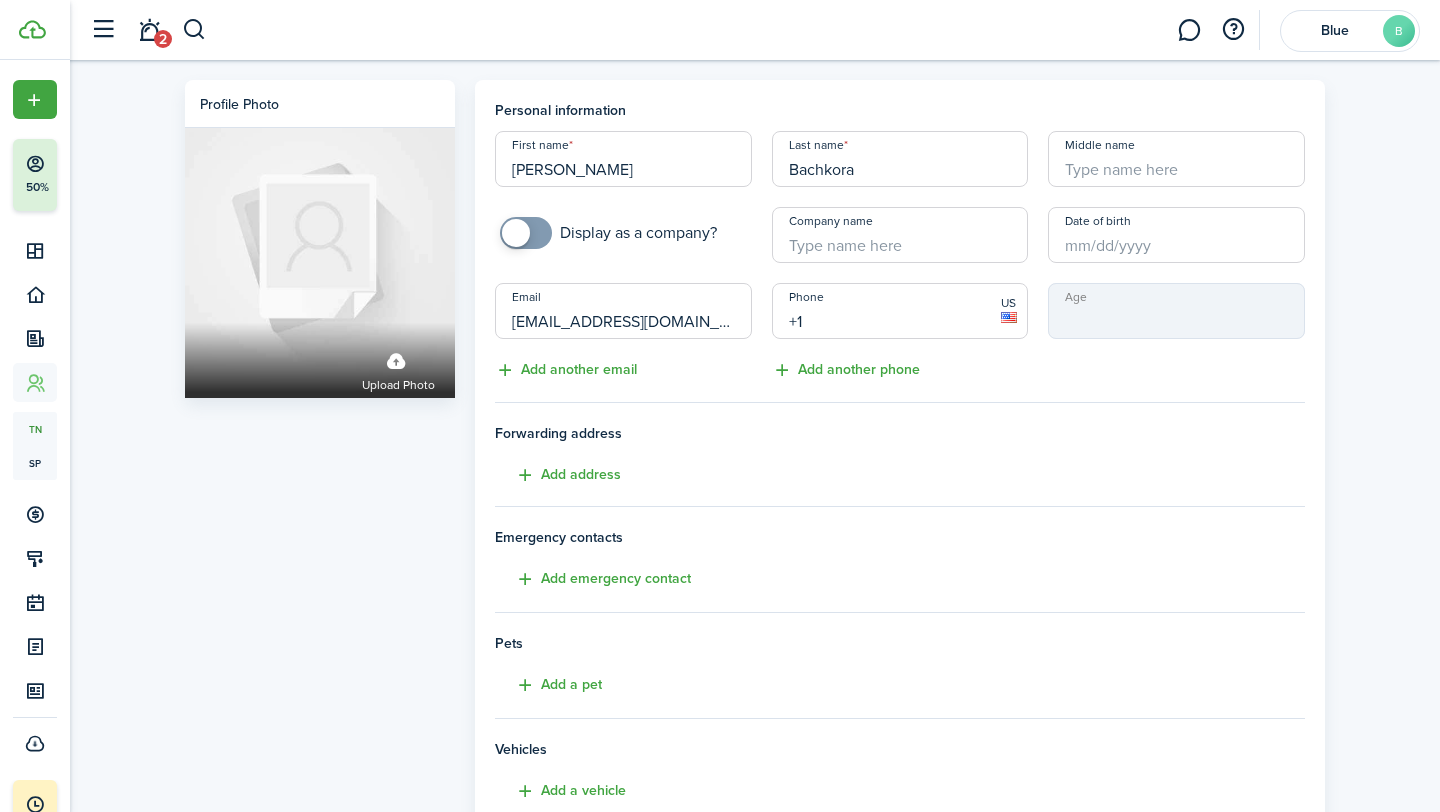 paste on "913-235-1186" 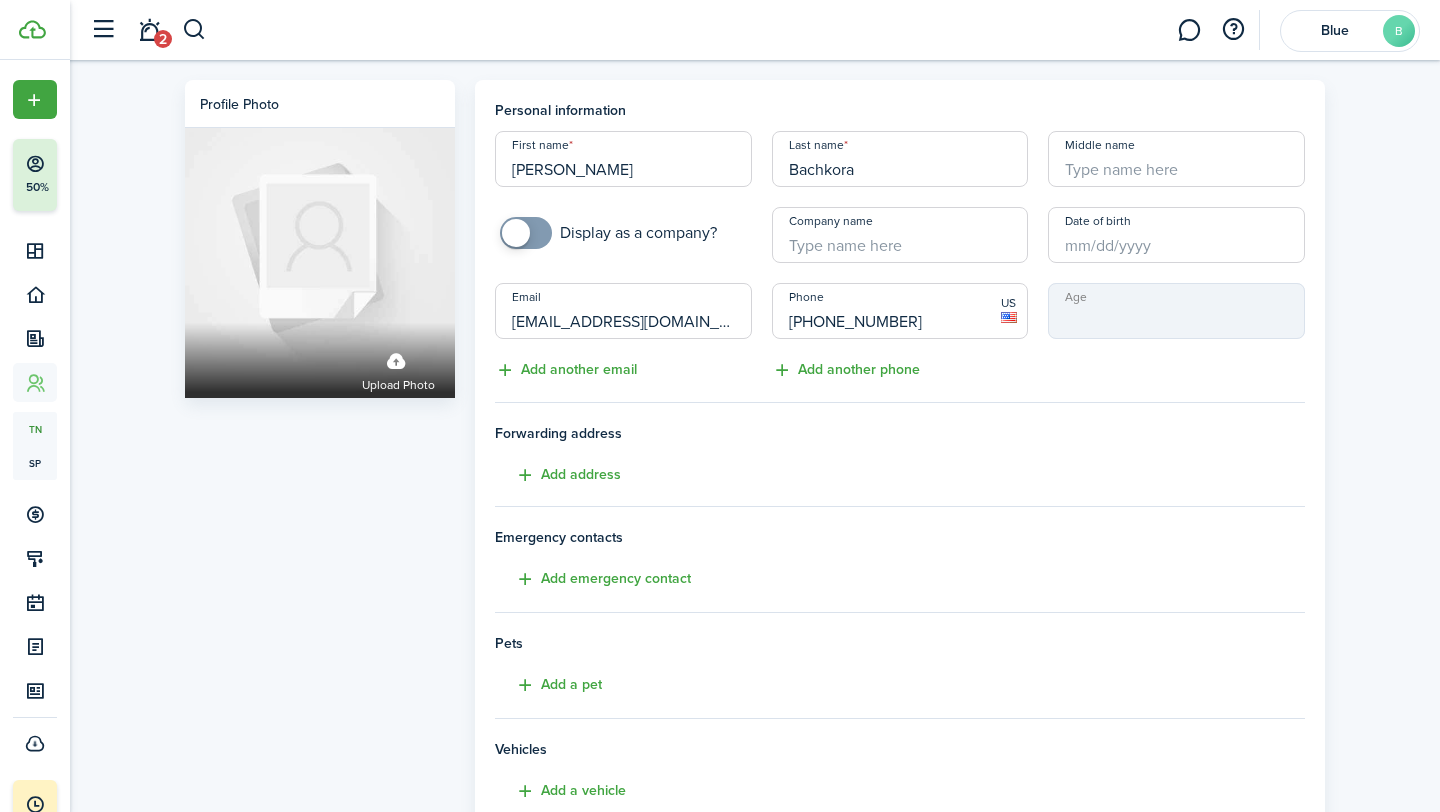 scroll, scrollTop: 281, scrollLeft: 0, axis: vertical 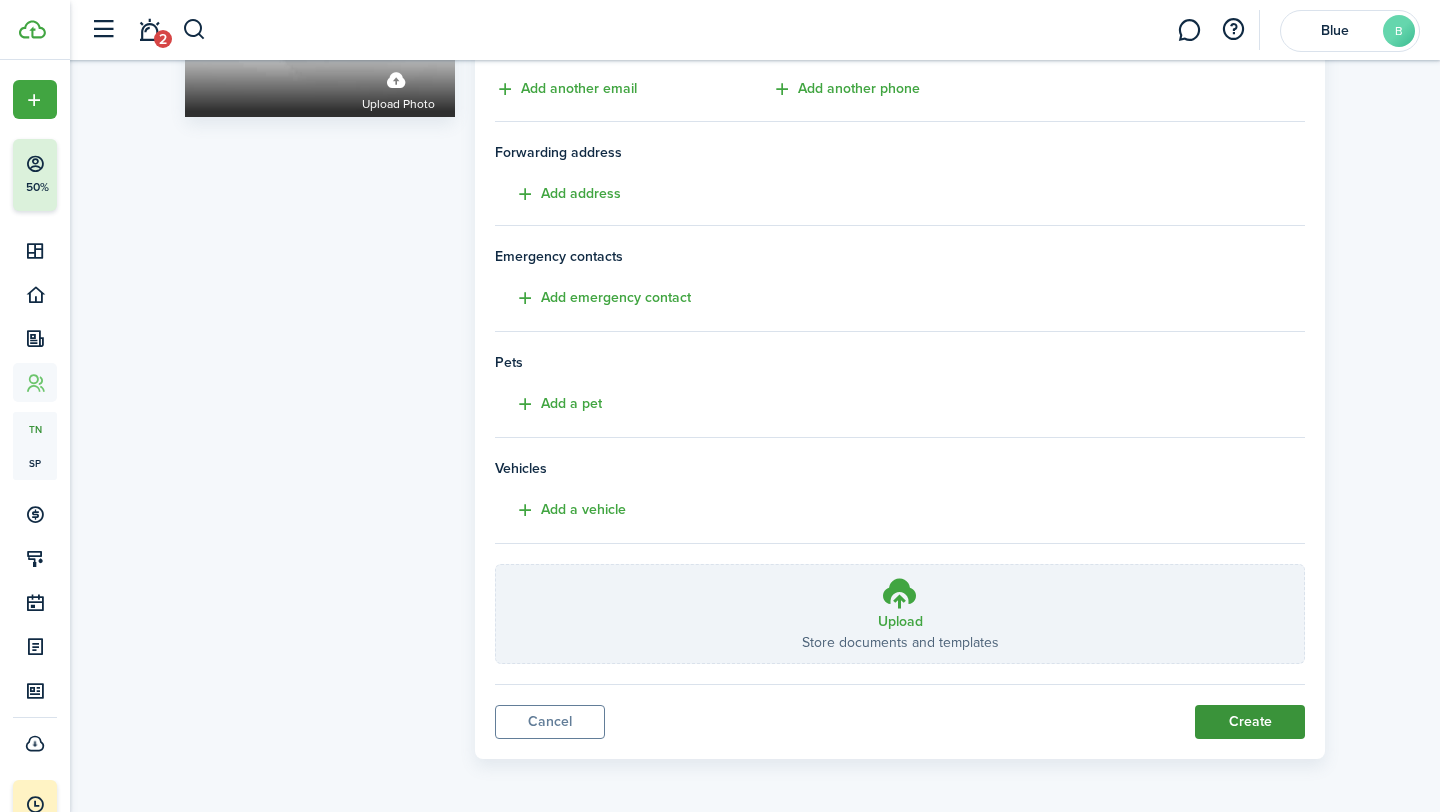 type on "[PHONE_NUMBER]" 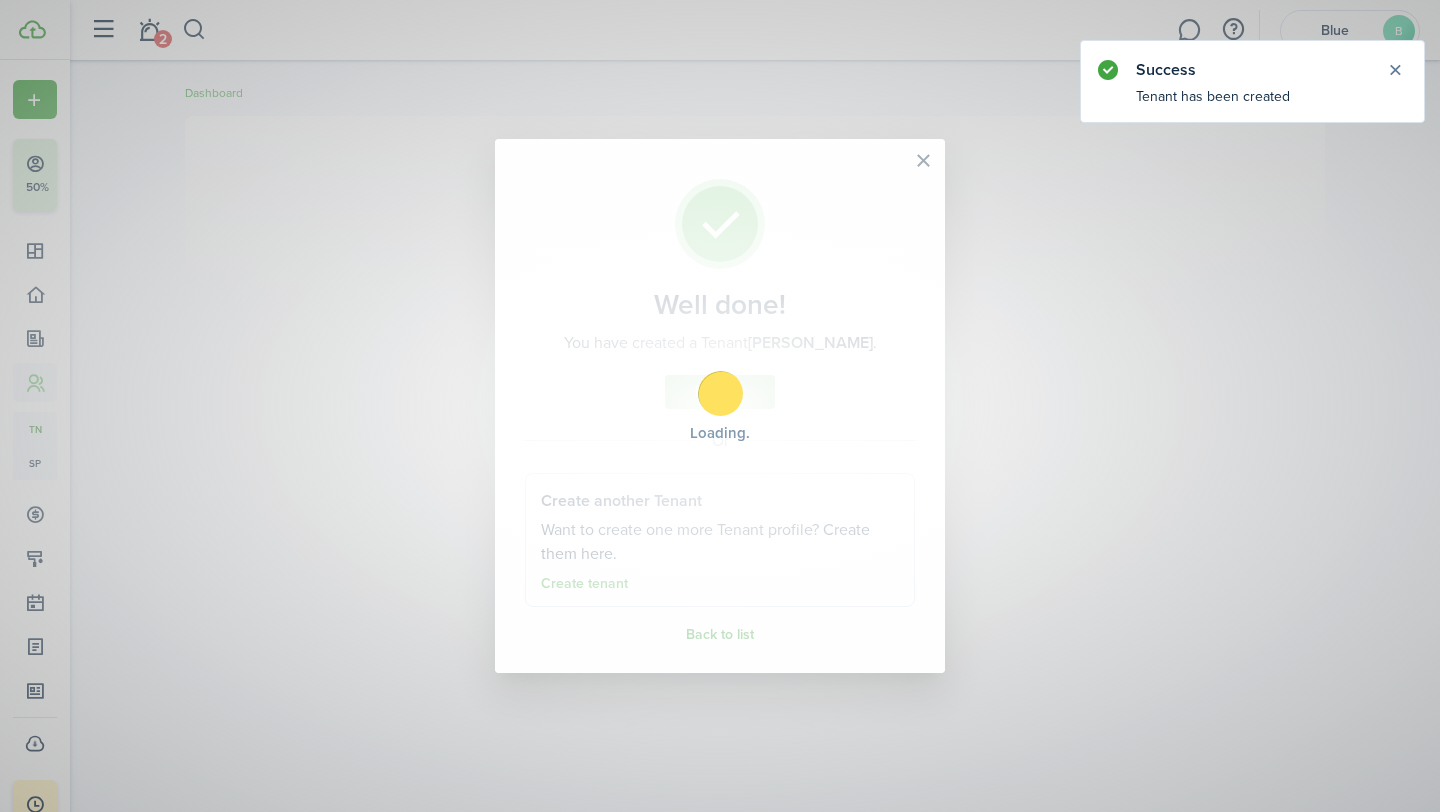 scroll, scrollTop: 0, scrollLeft: 0, axis: both 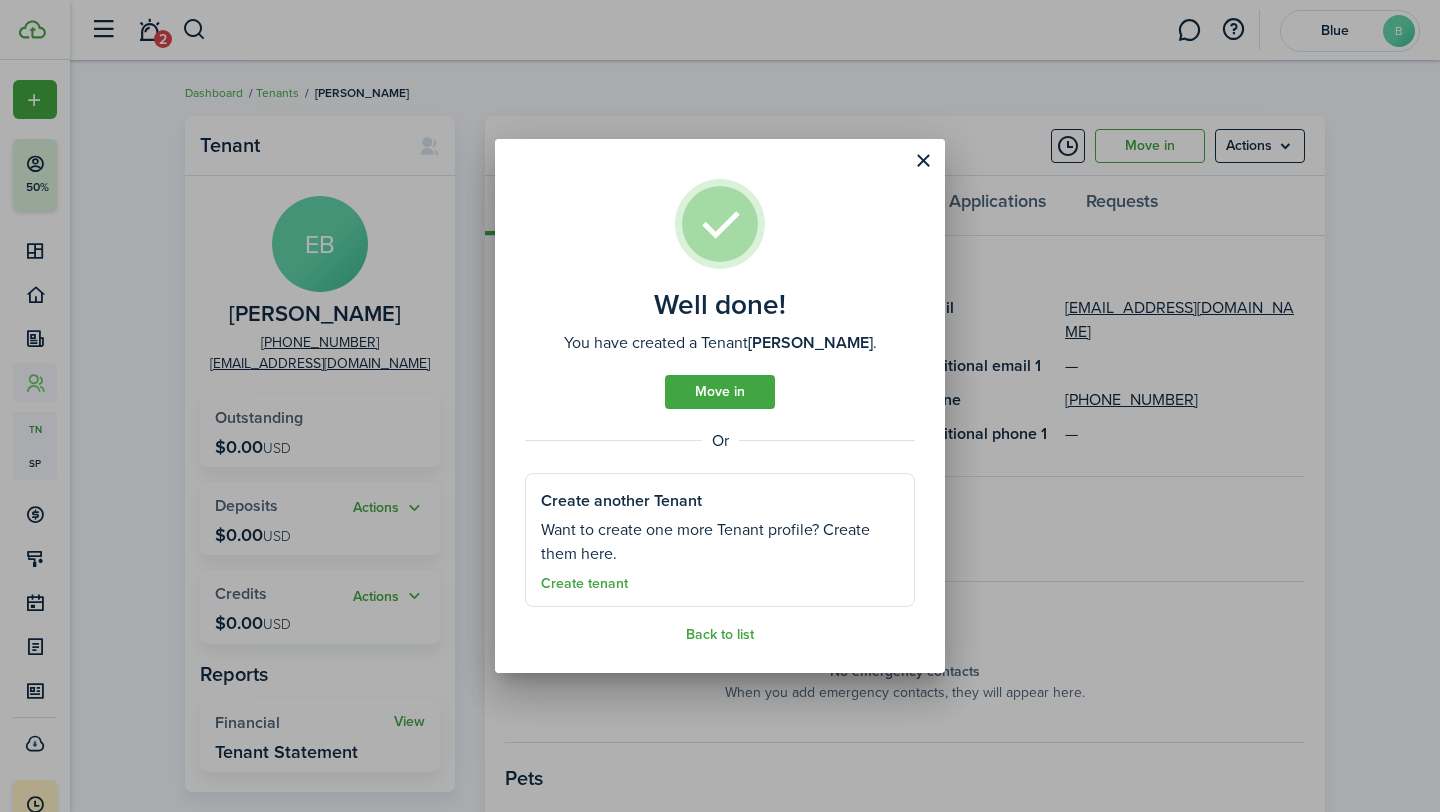click on "Well done!  You have created a Tenant  Elizabeth Bachkora  .   Move in  Or  Create another Tenant   Want to create one more Tenant profile? Create them here.   Create tenant  Back to list" at bounding box center [720, 411] 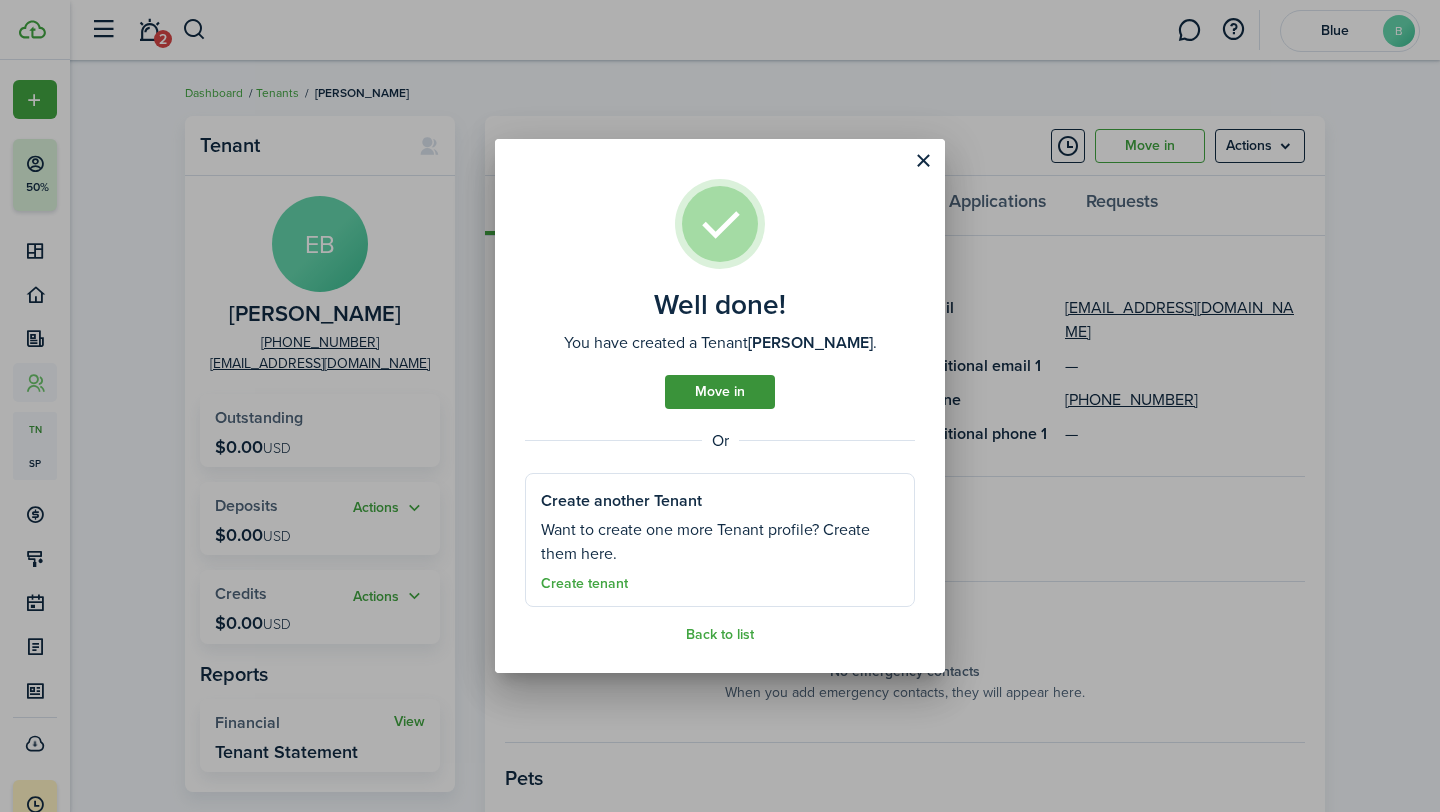 click on "Move in" 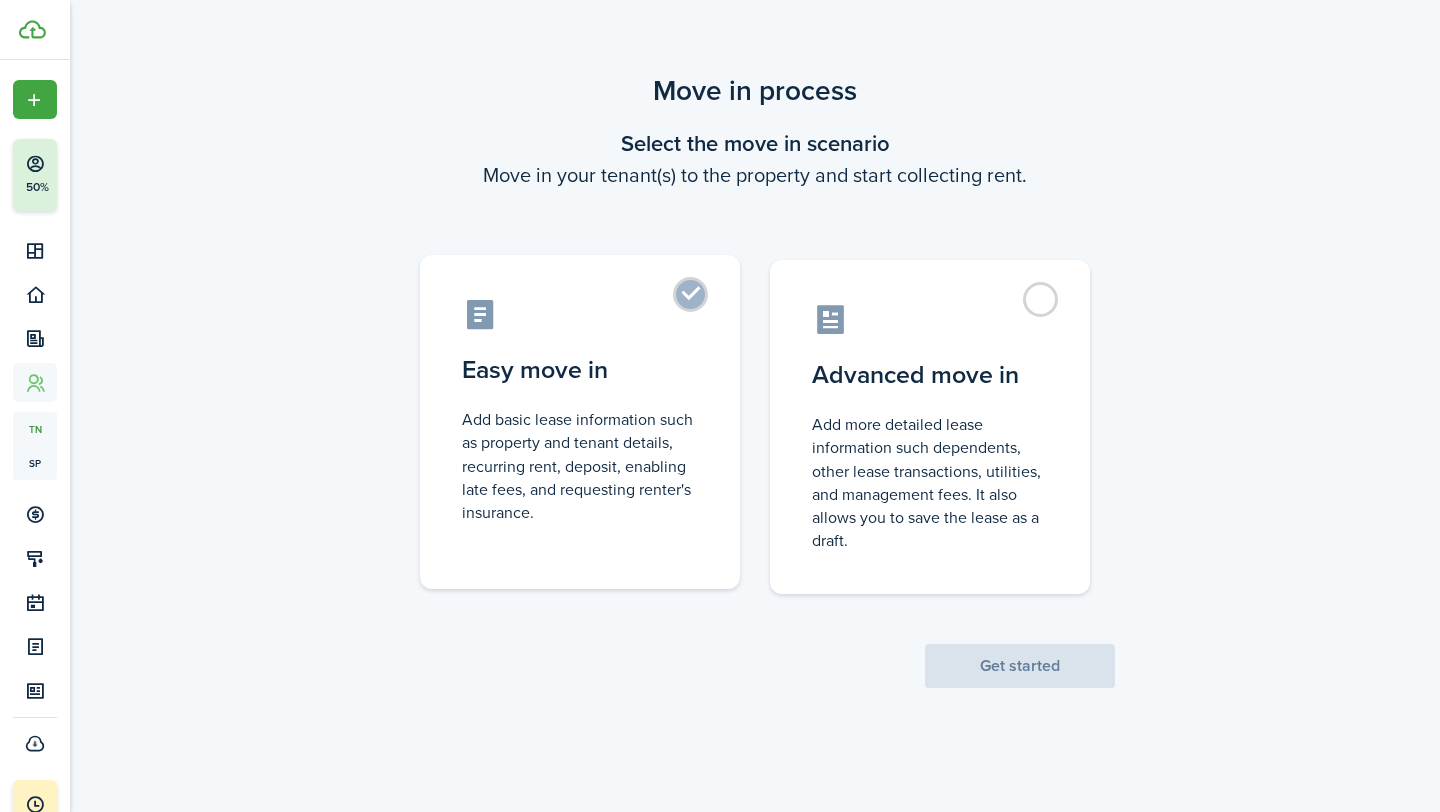 click on "Easy move in  Add basic lease information such as property and tenant details, recurring rent, deposit, enabling late fees, and requesting renter's insurance." 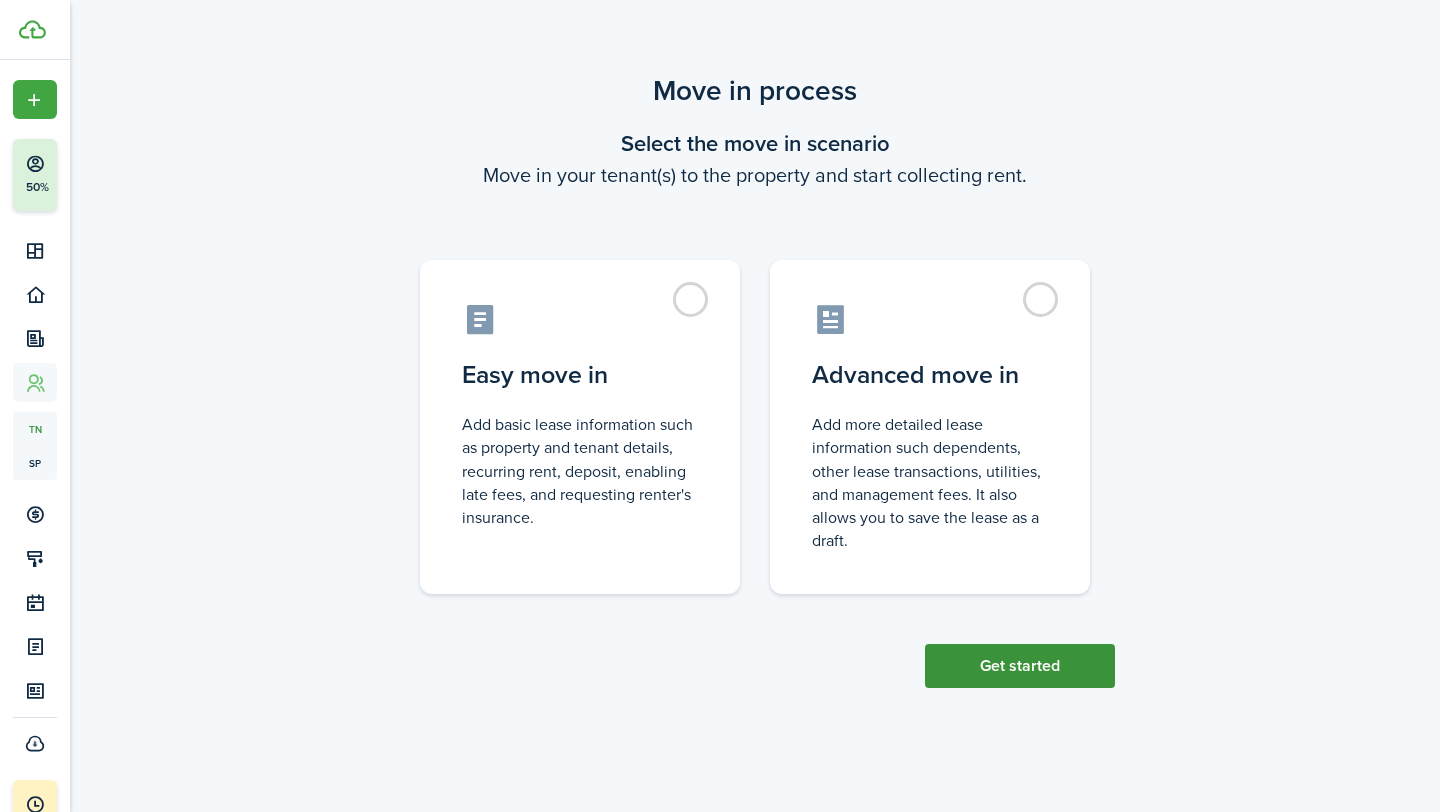click on "Get started" 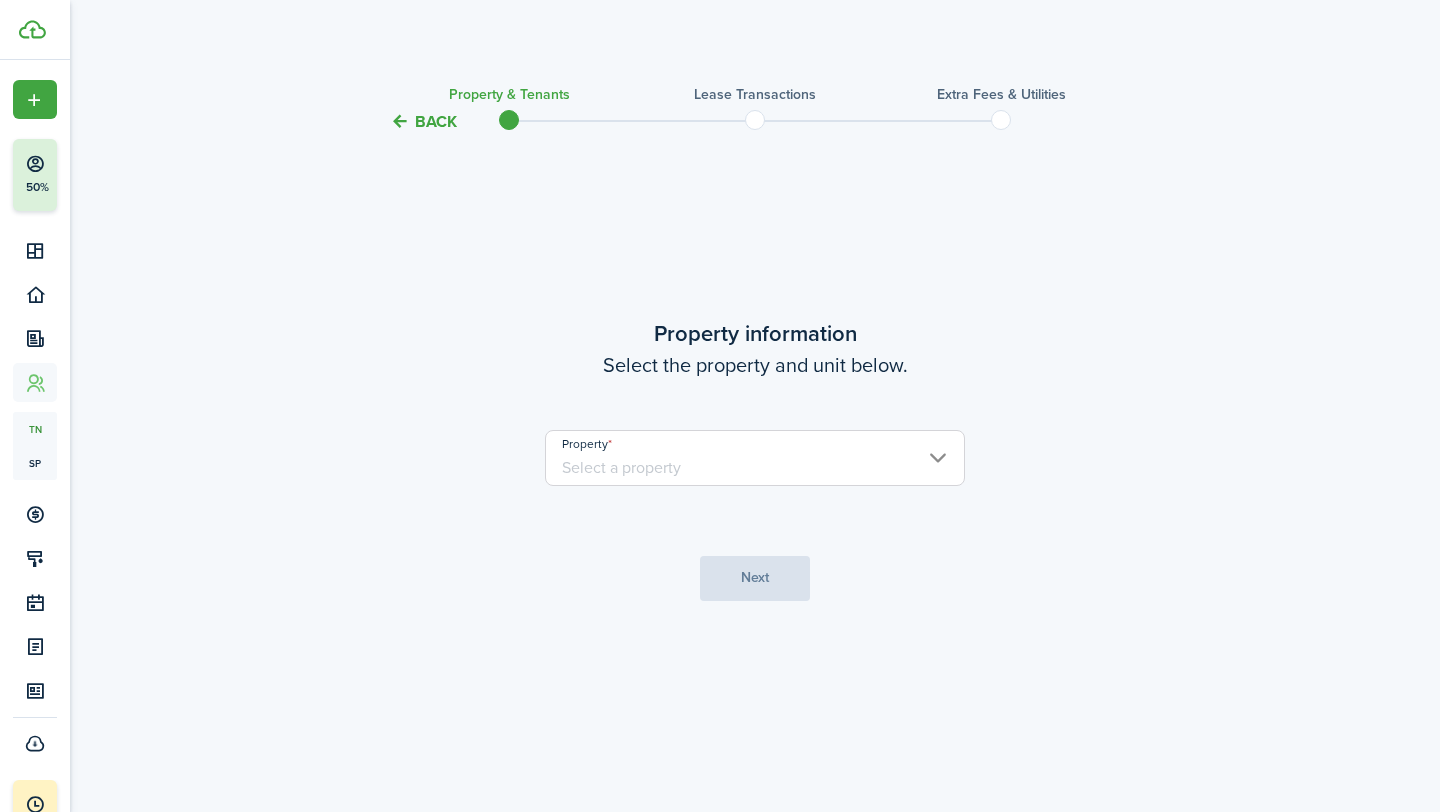 click on "Property" at bounding box center [755, 458] 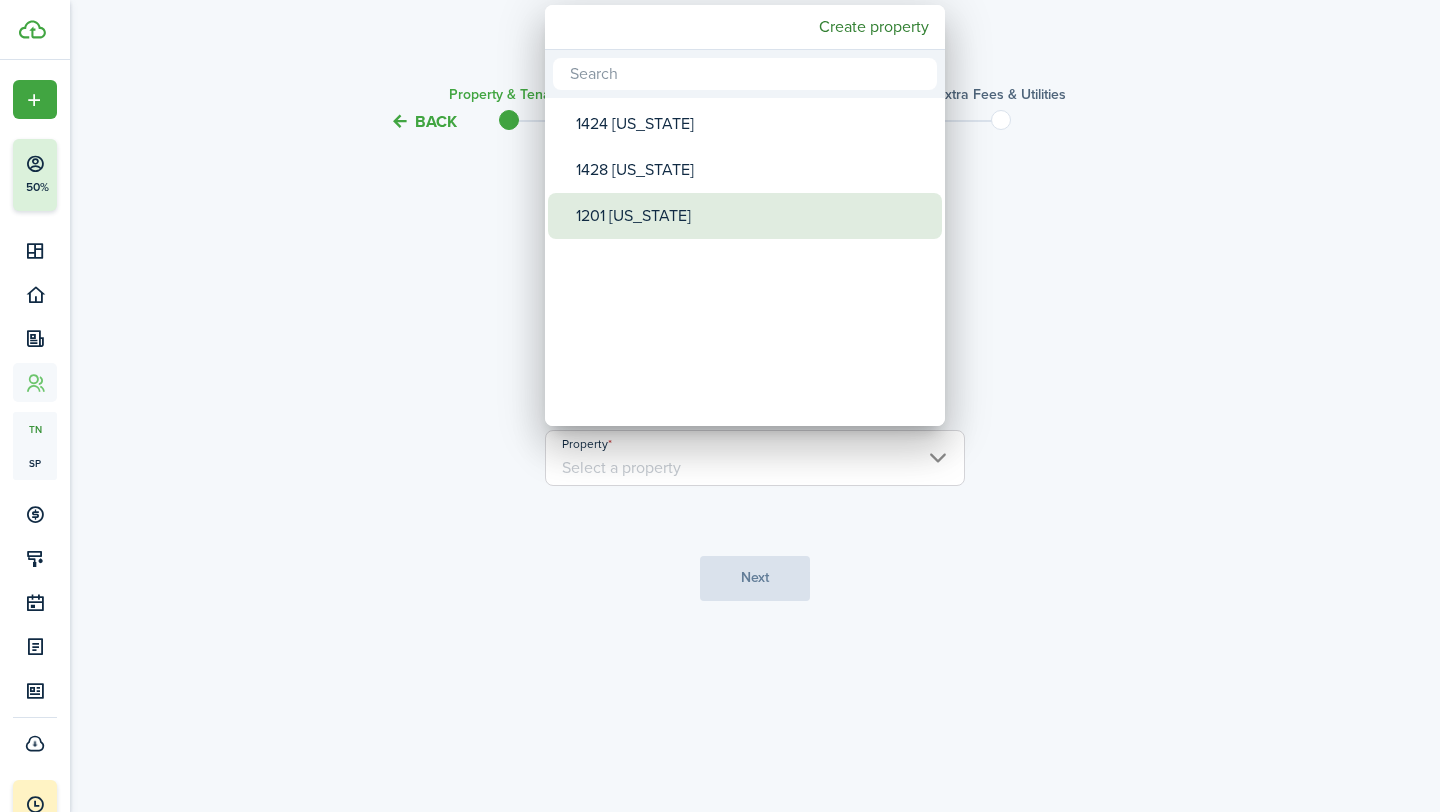 click on "1201 [US_STATE]" at bounding box center (753, 216) 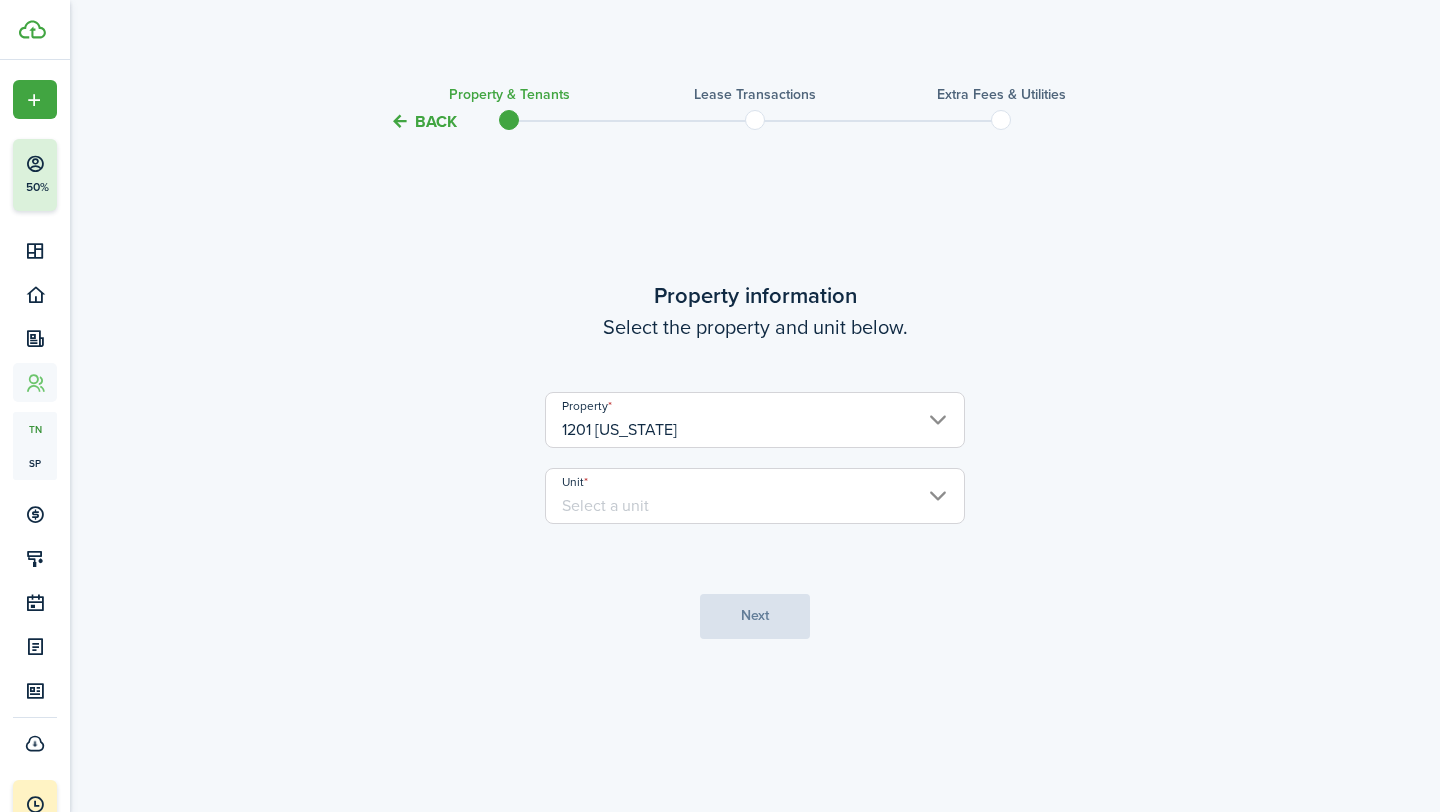 click on "Unit" 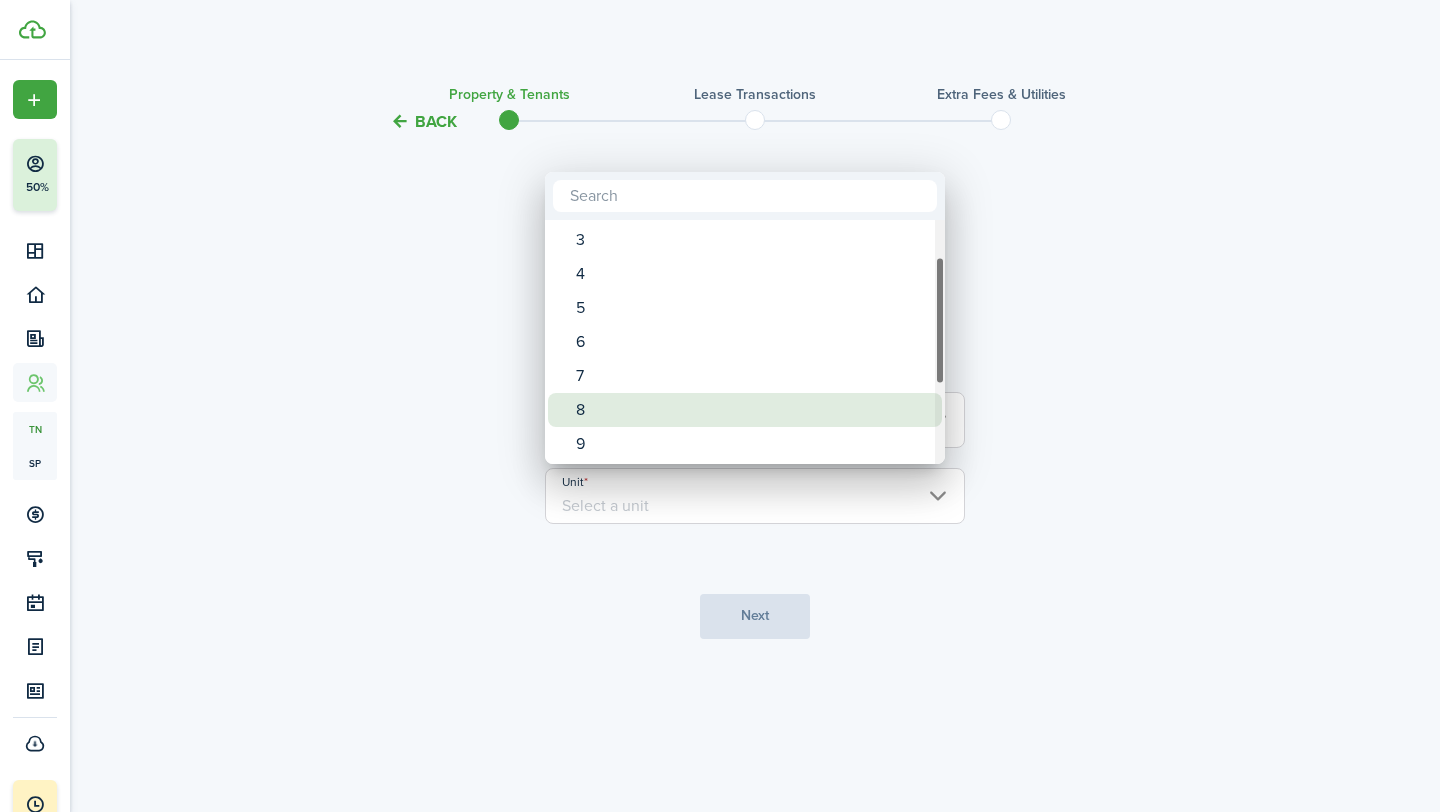 click on "8" at bounding box center (753, 410) 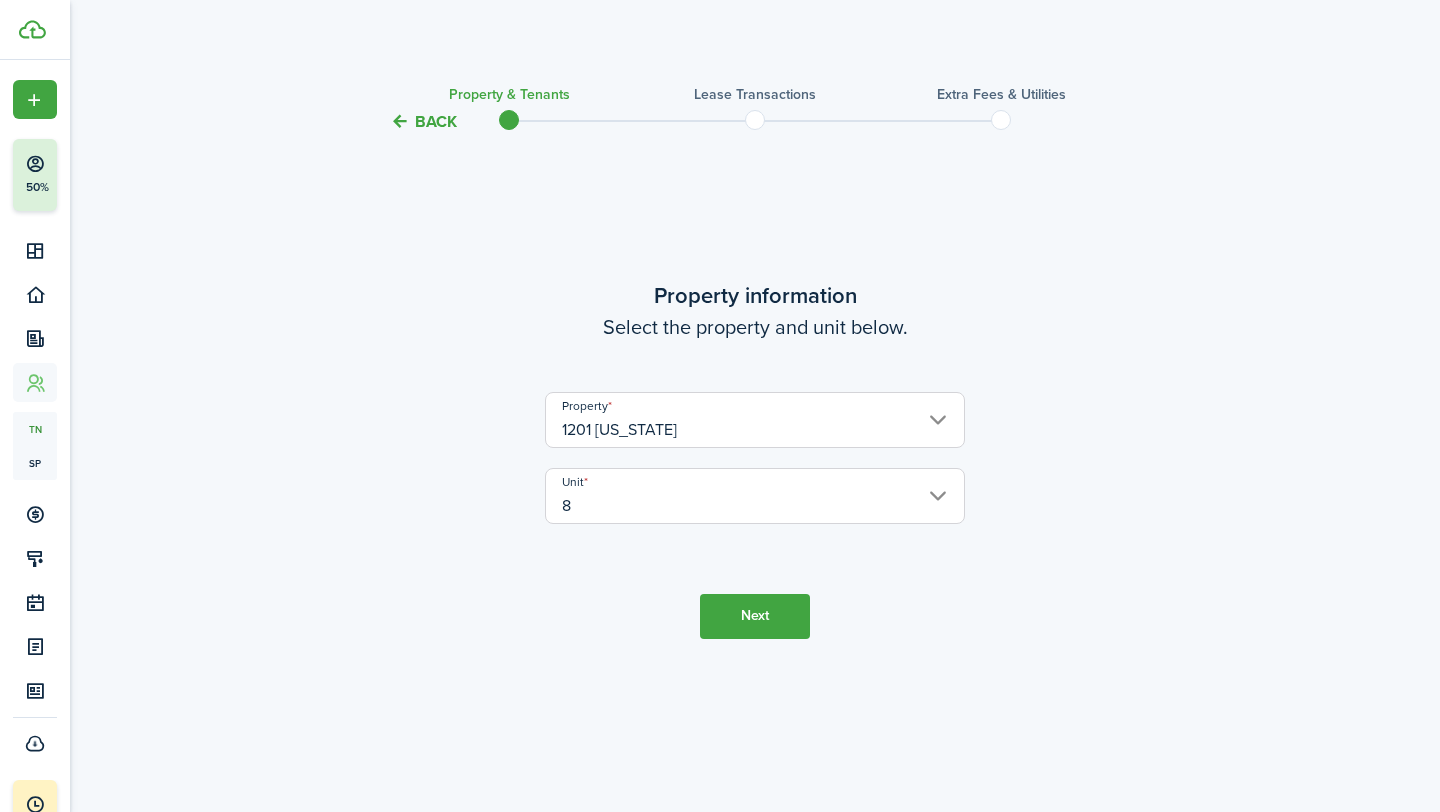 click on "Next" at bounding box center [755, 616] 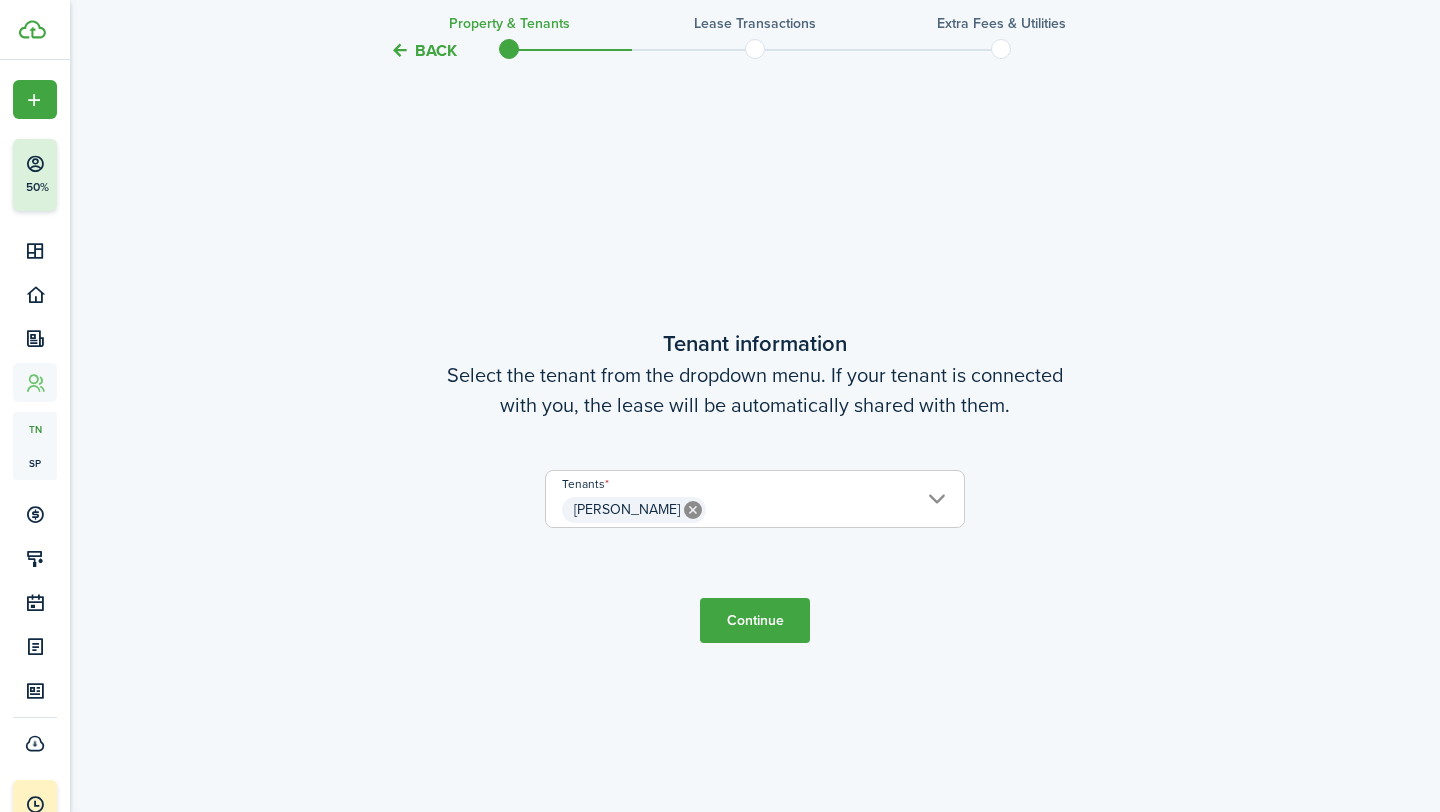 click on "Continue" at bounding box center [755, 620] 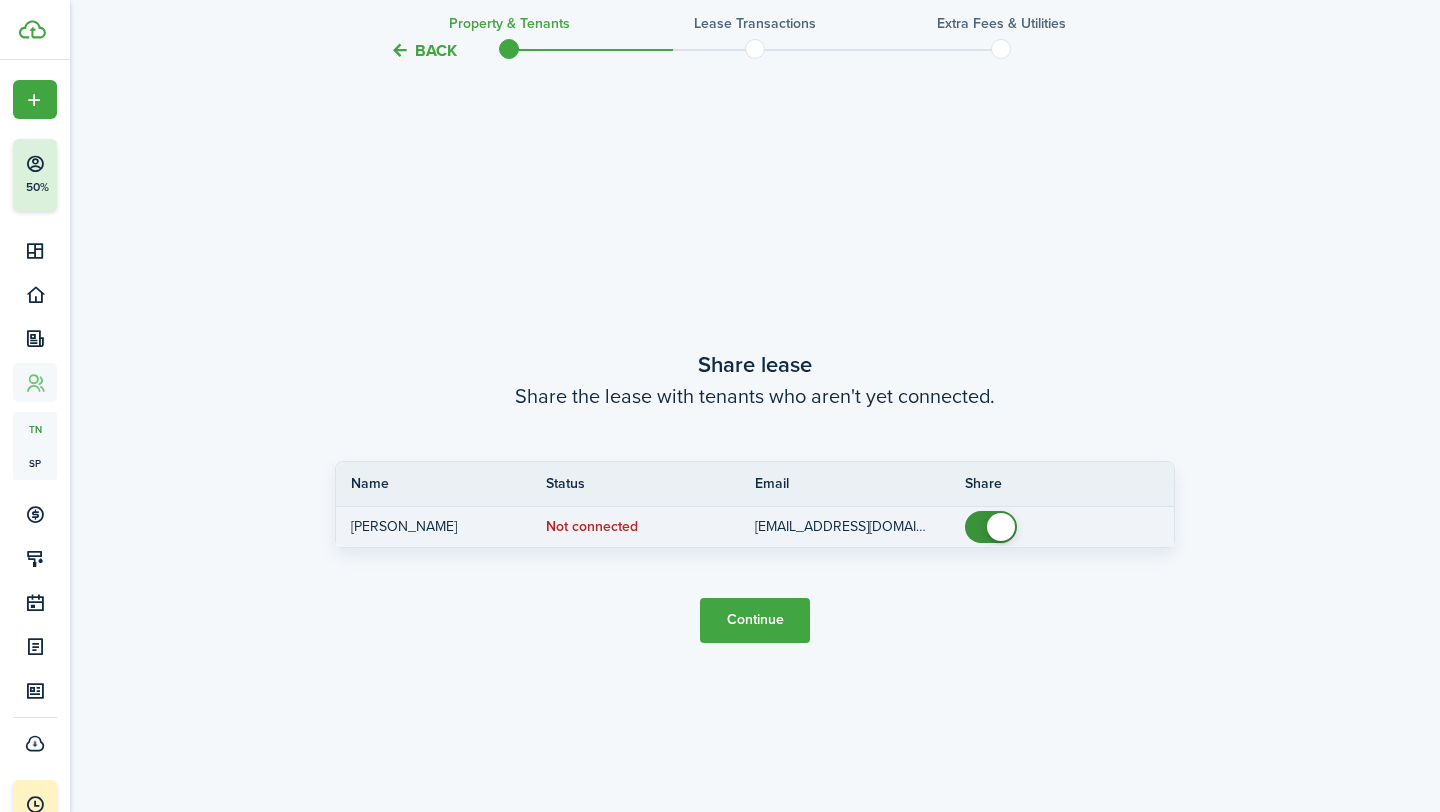 scroll, scrollTop: 1490, scrollLeft: 0, axis: vertical 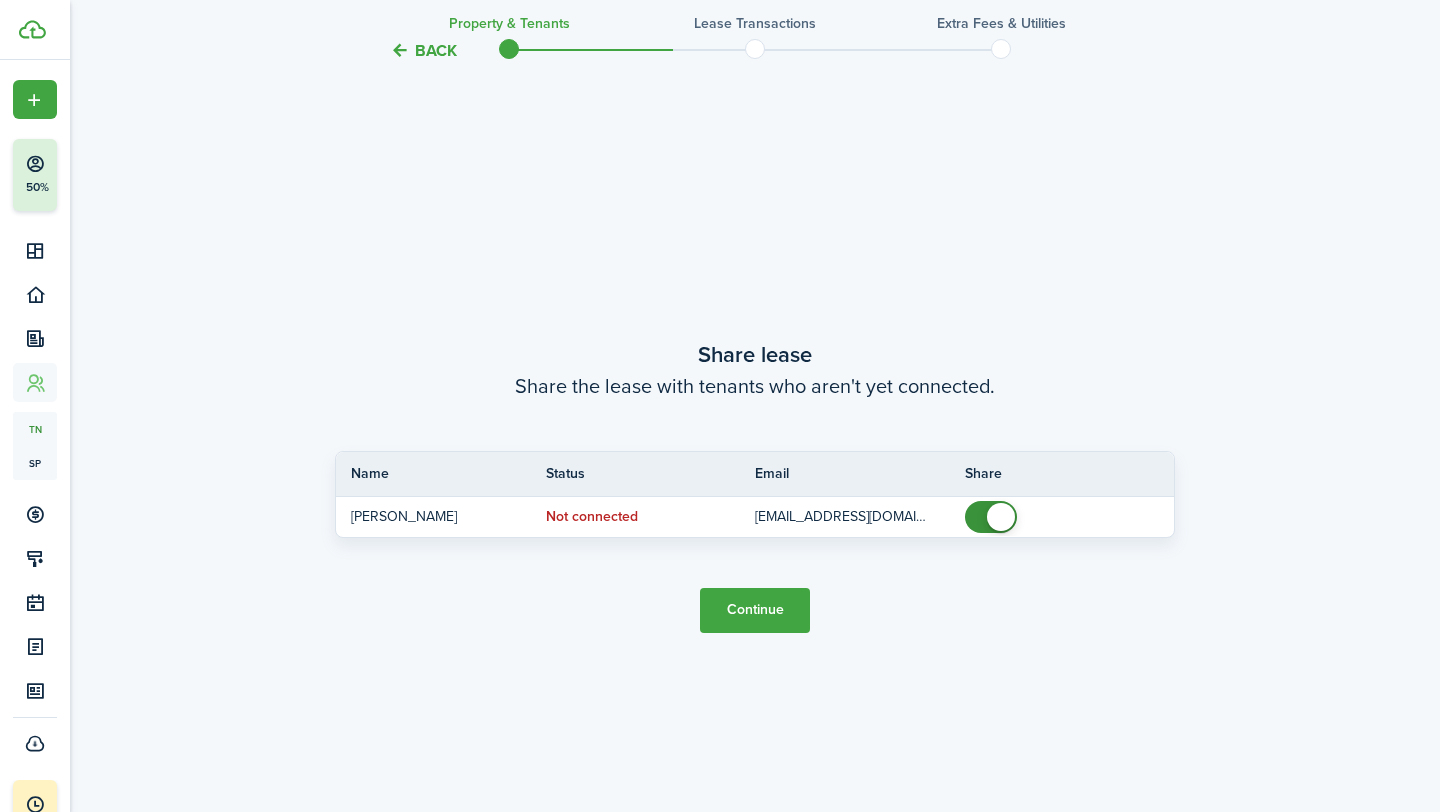 click on "Continue" at bounding box center (755, 610) 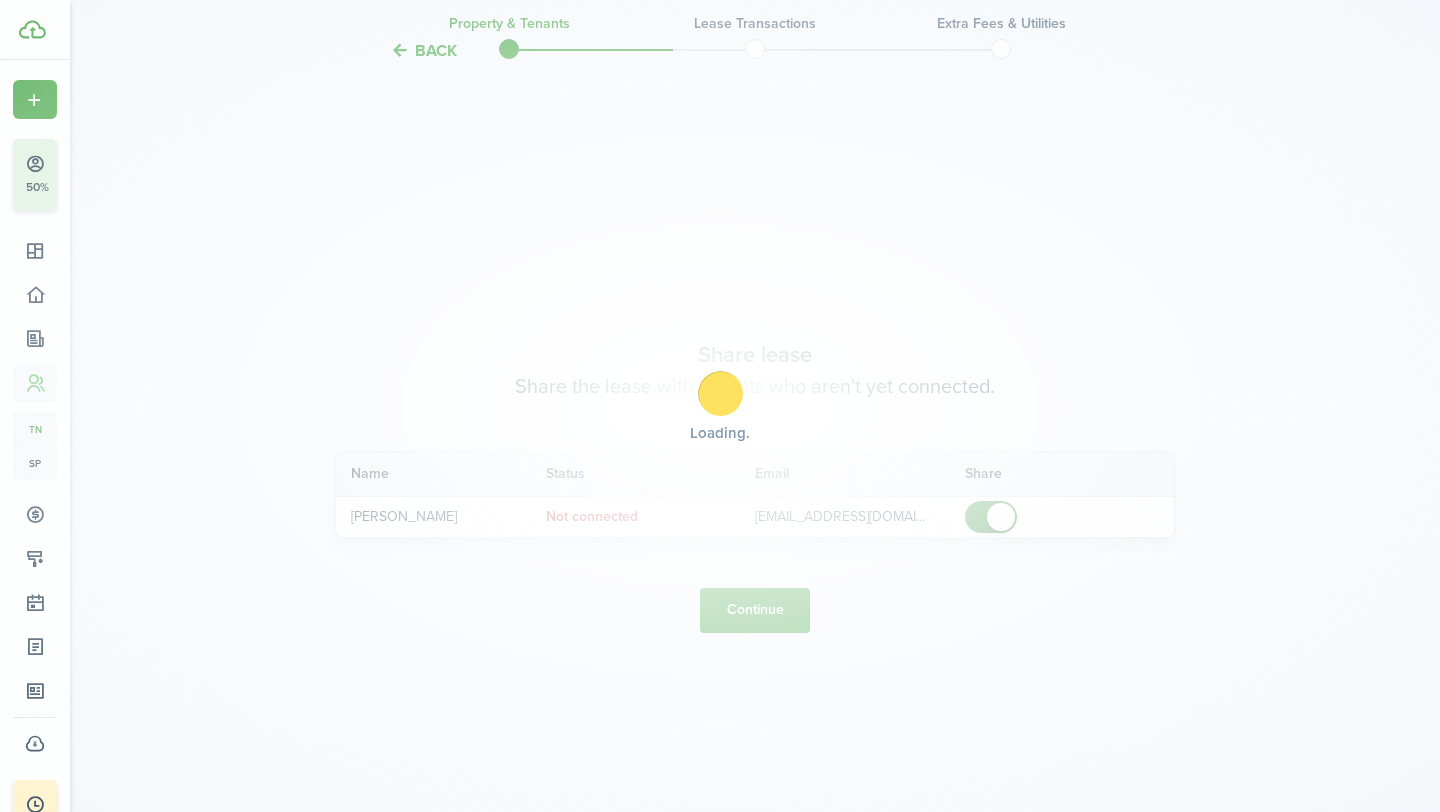 scroll, scrollTop: 0, scrollLeft: 0, axis: both 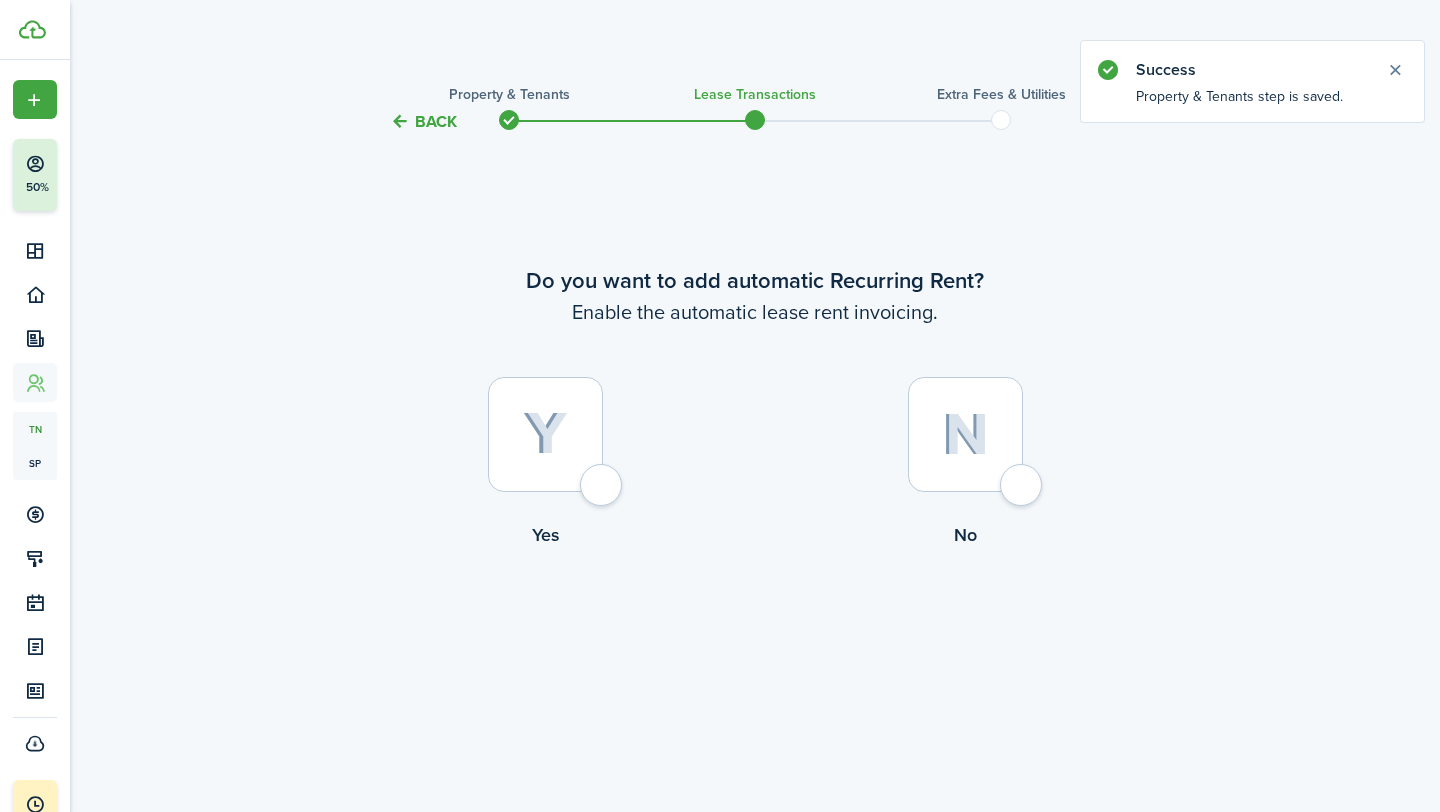 click 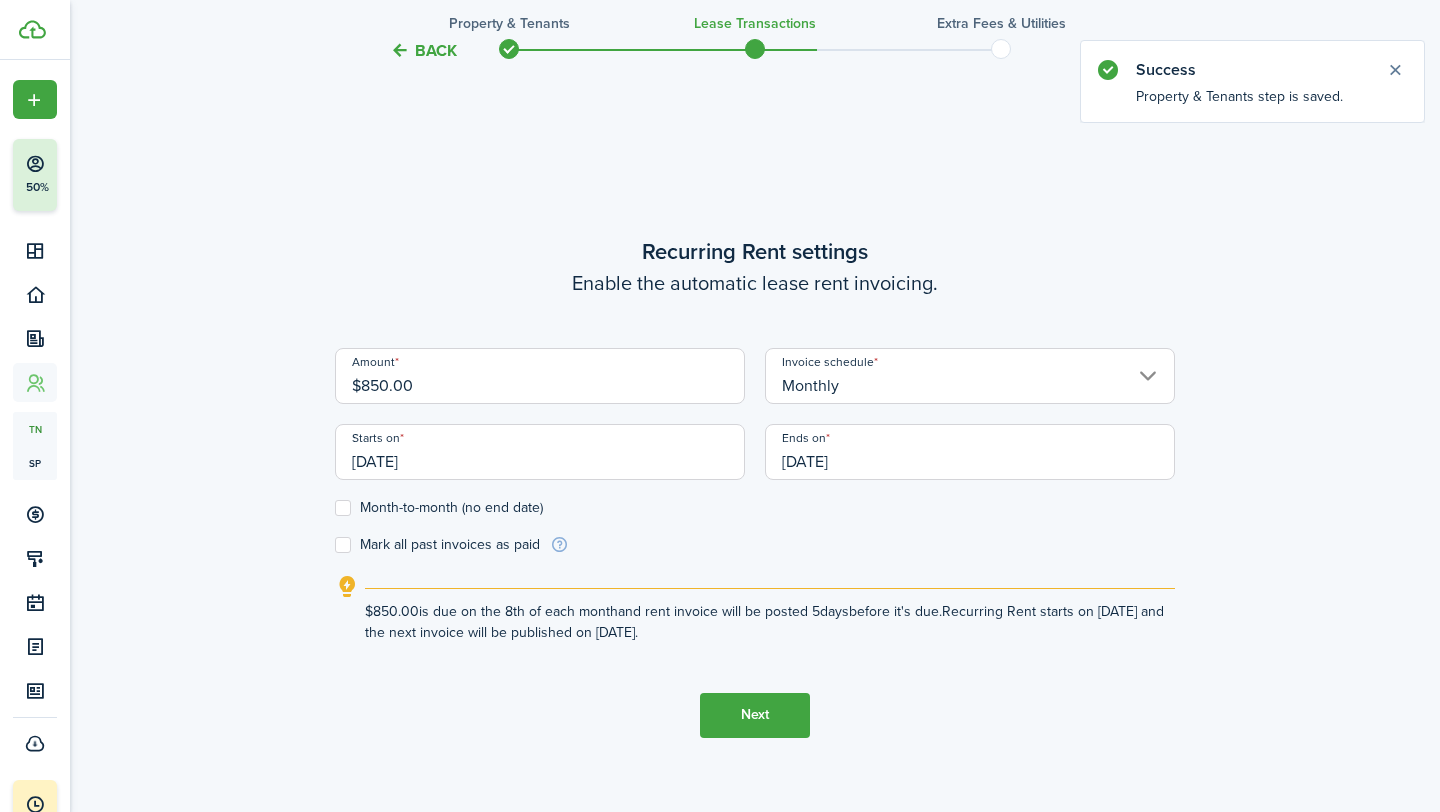 scroll, scrollTop: 678, scrollLeft: 0, axis: vertical 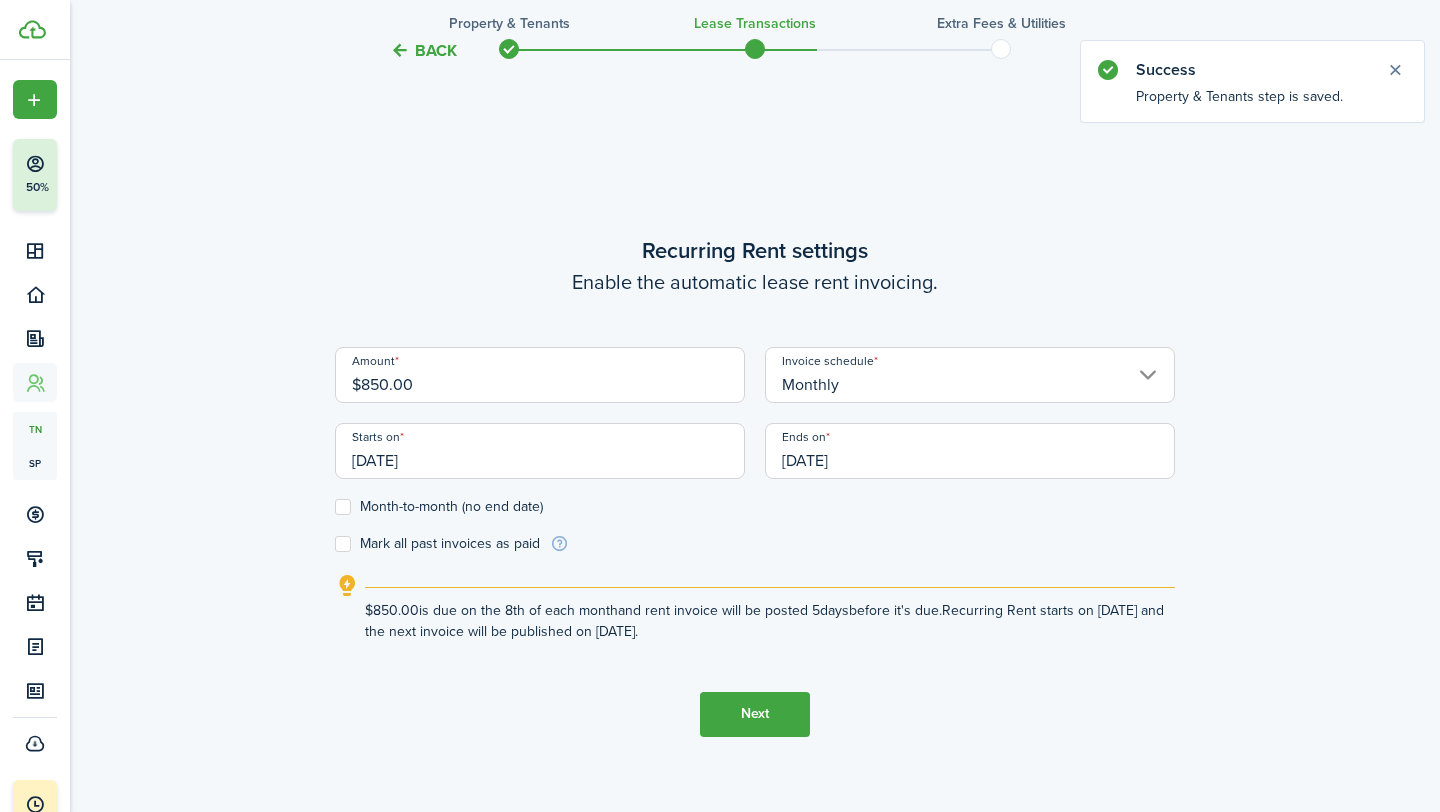 click on "[DATE]" at bounding box center (540, 451) 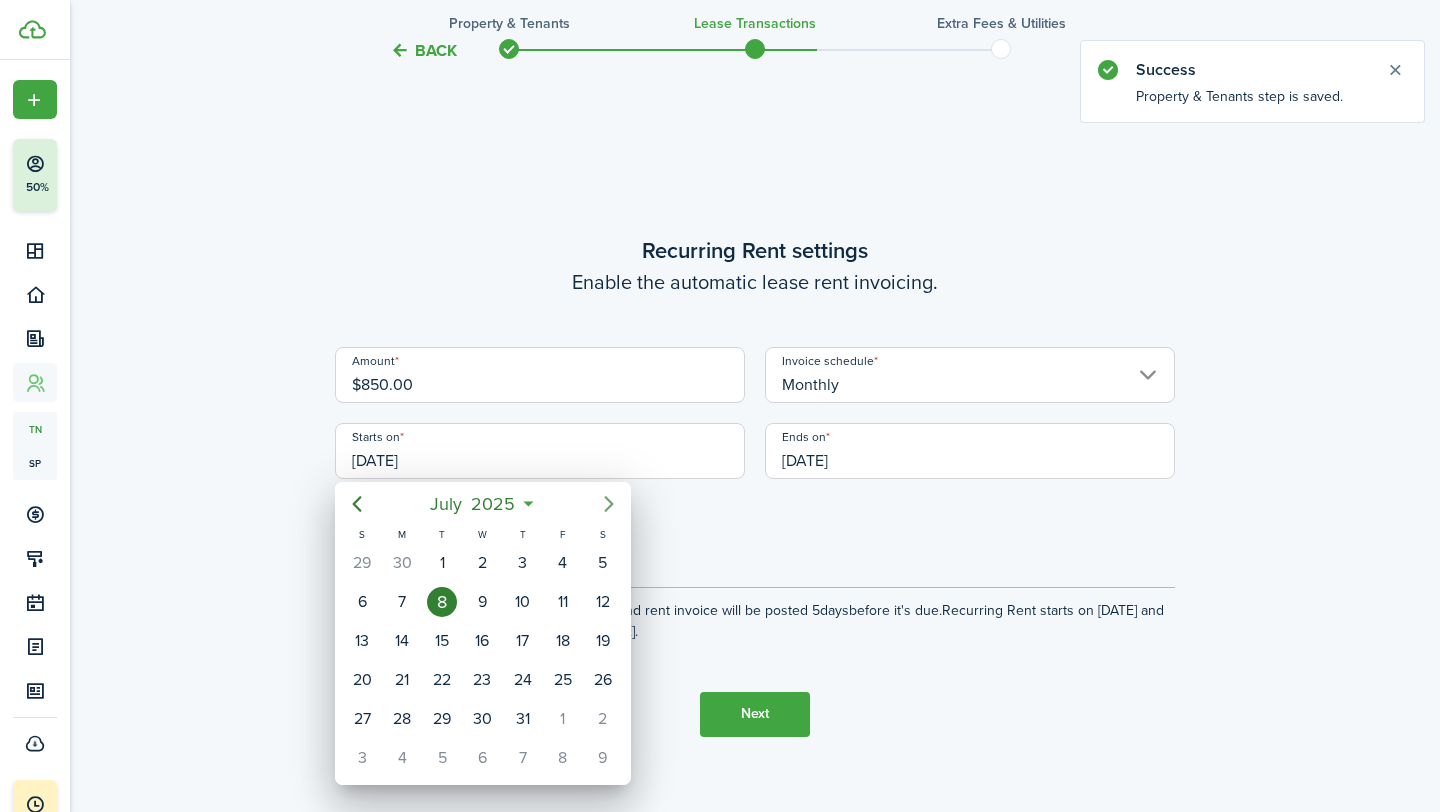click 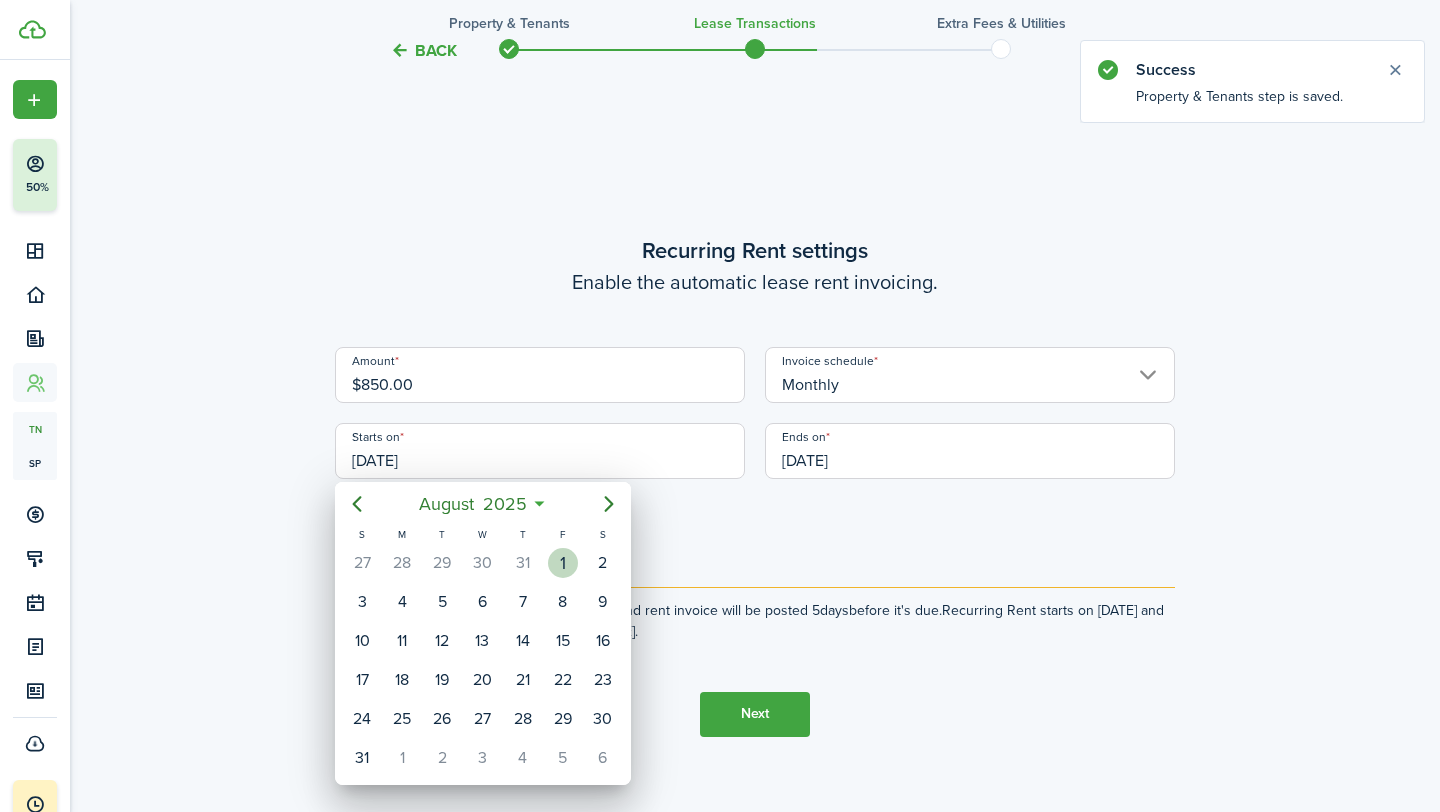 click on "1" at bounding box center [563, 563] 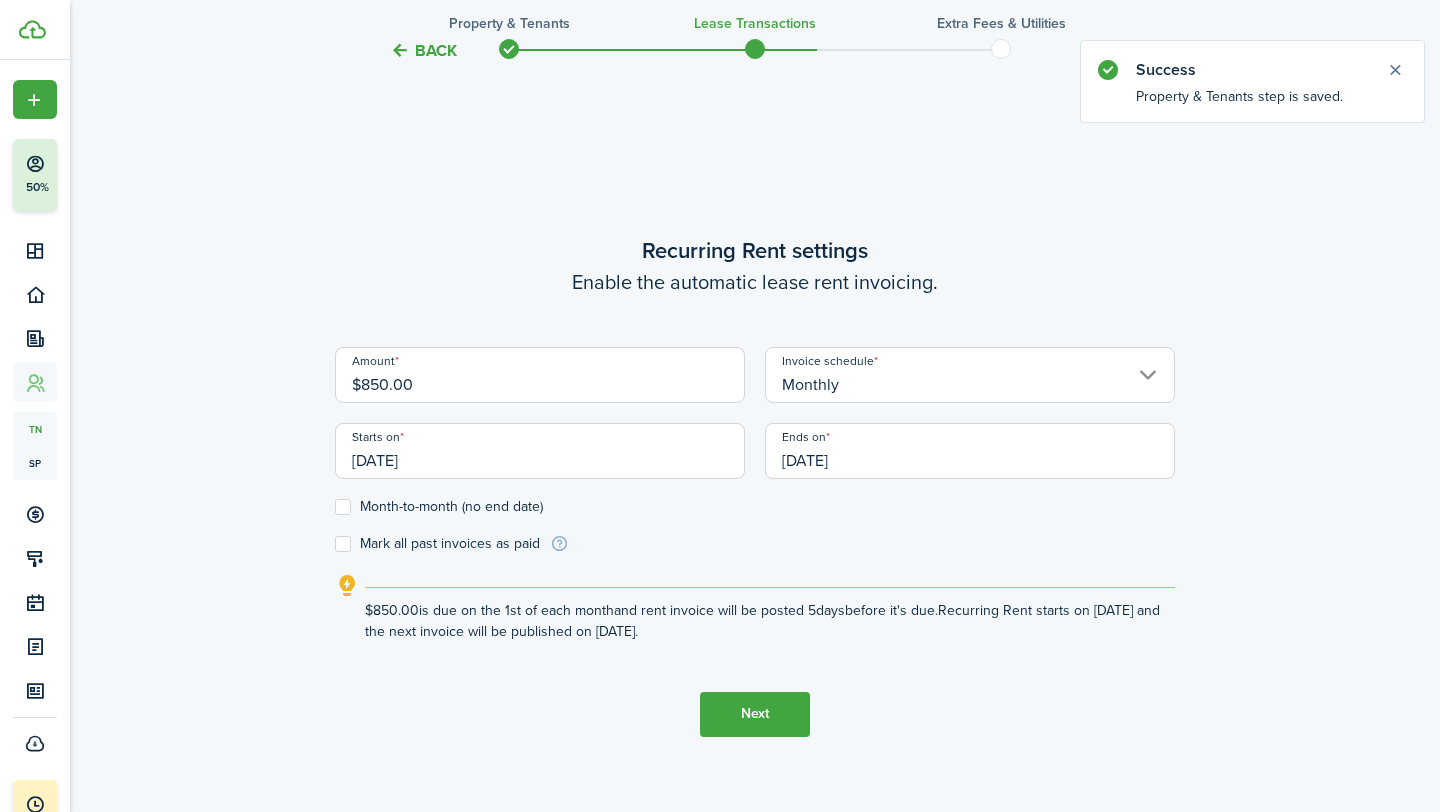 click on "[DATE]" at bounding box center (970, 451) 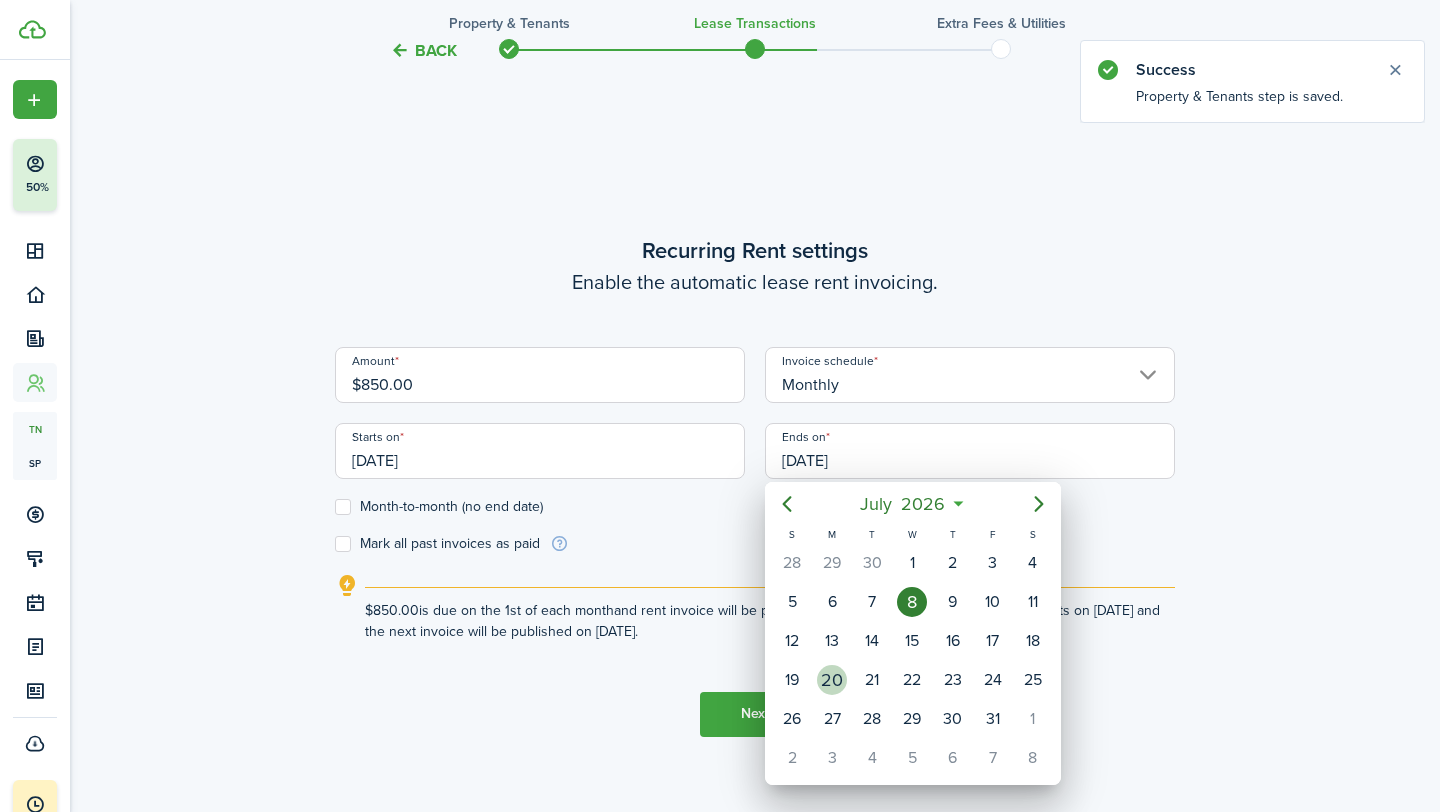 click on "20" at bounding box center [832, 680] 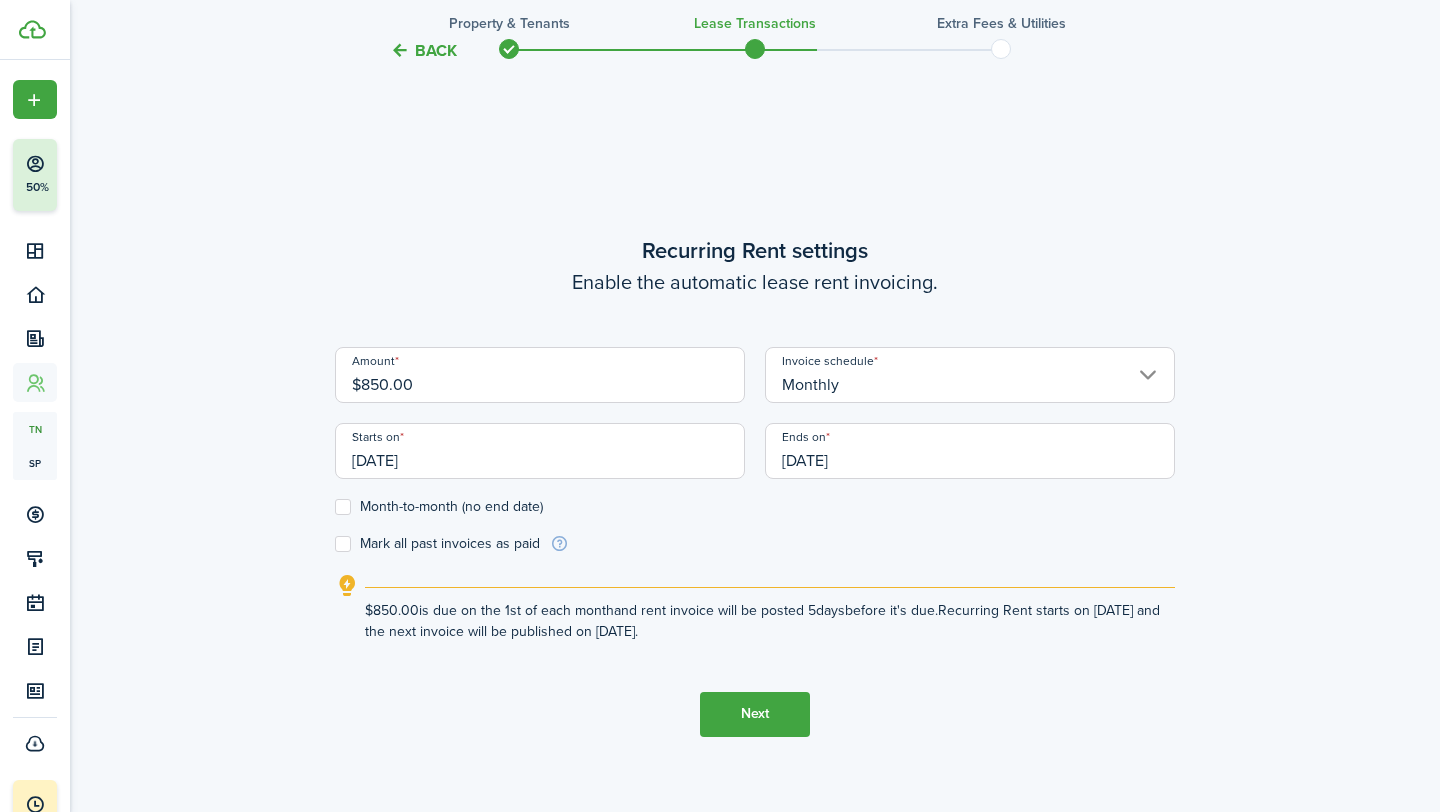 click on "Recurring Rent settings Enable the automatic lease rent invoicing.  Amount  $850.00  Invoice schedule  Monthly  Starts on  08/01/2025  Ends on  07/20/2026  Month-to-month (no end date)   Mark all past invoices as paid  $850.00   is due on the 1st of each month   and rent invoice will be posted 5  days  before it's due.   Recurring Rent starts on Aug 01, 2025 and the next invoice will be published on Aug 27, 2025.
Next" at bounding box center (755, 485) 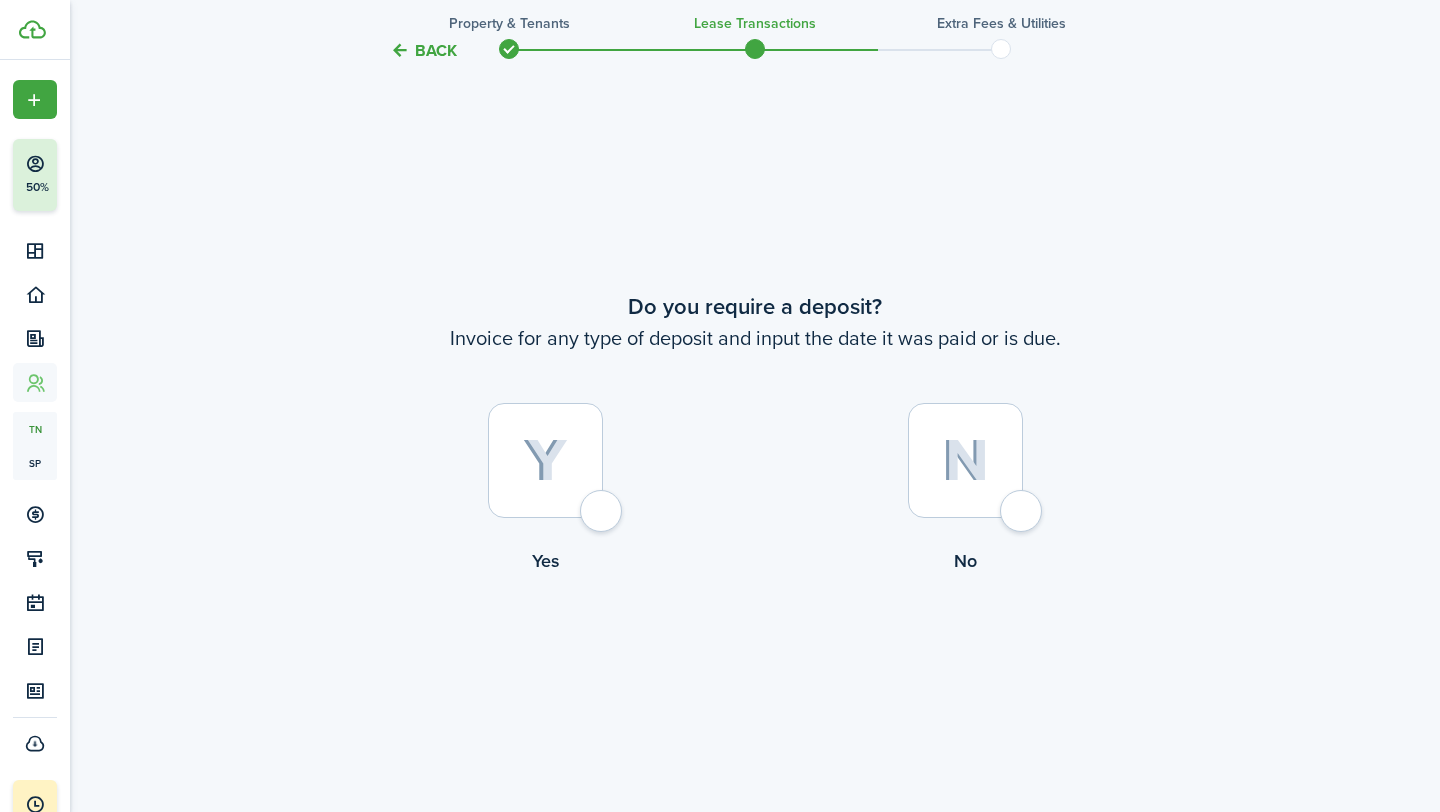 click 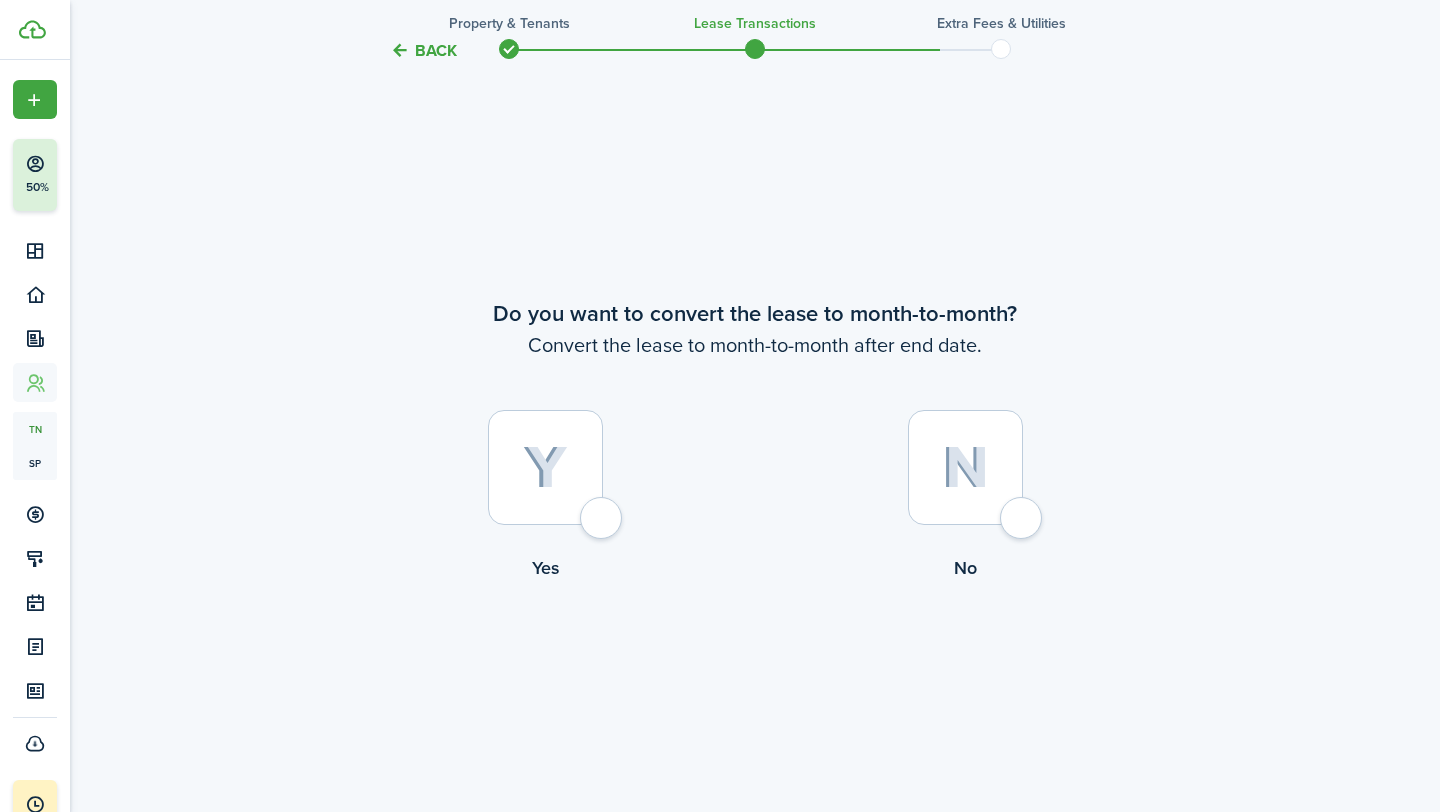 scroll, scrollTop: 2302, scrollLeft: 0, axis: vertical 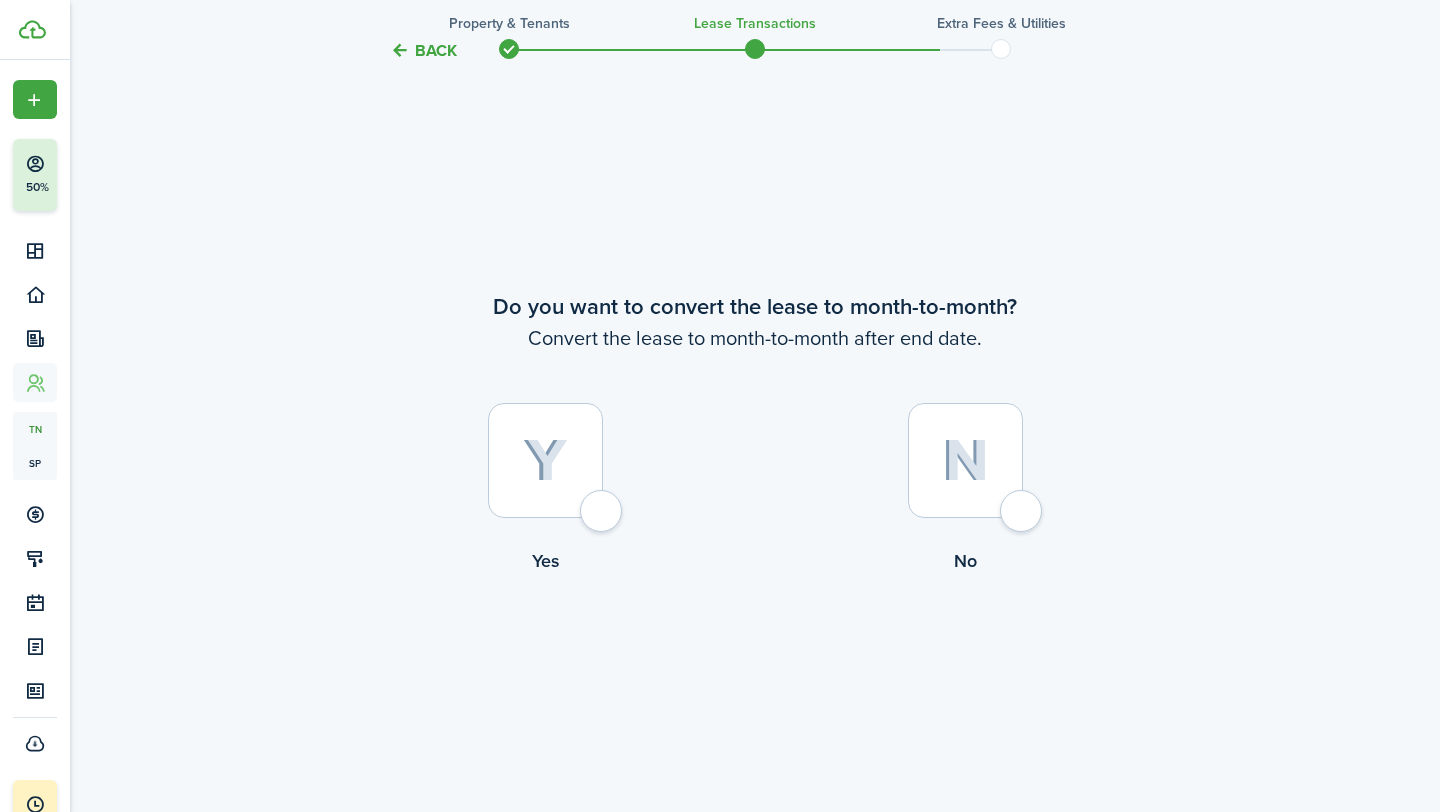 click 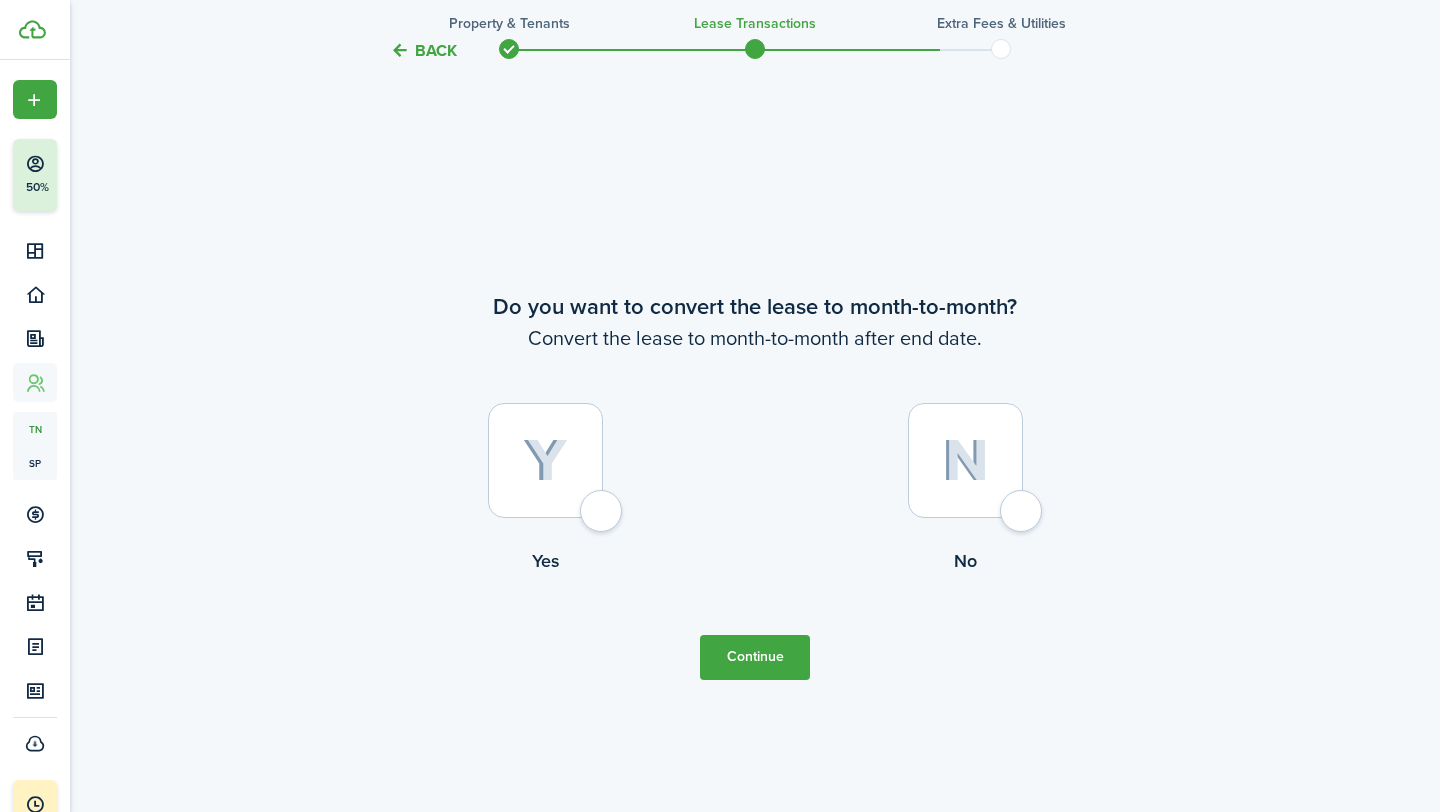 click on "Do you want to convert the lease to month-to-month? Convert the lease to month-to-month after end date. Yes No Continue" at bounding box center (755, 485) 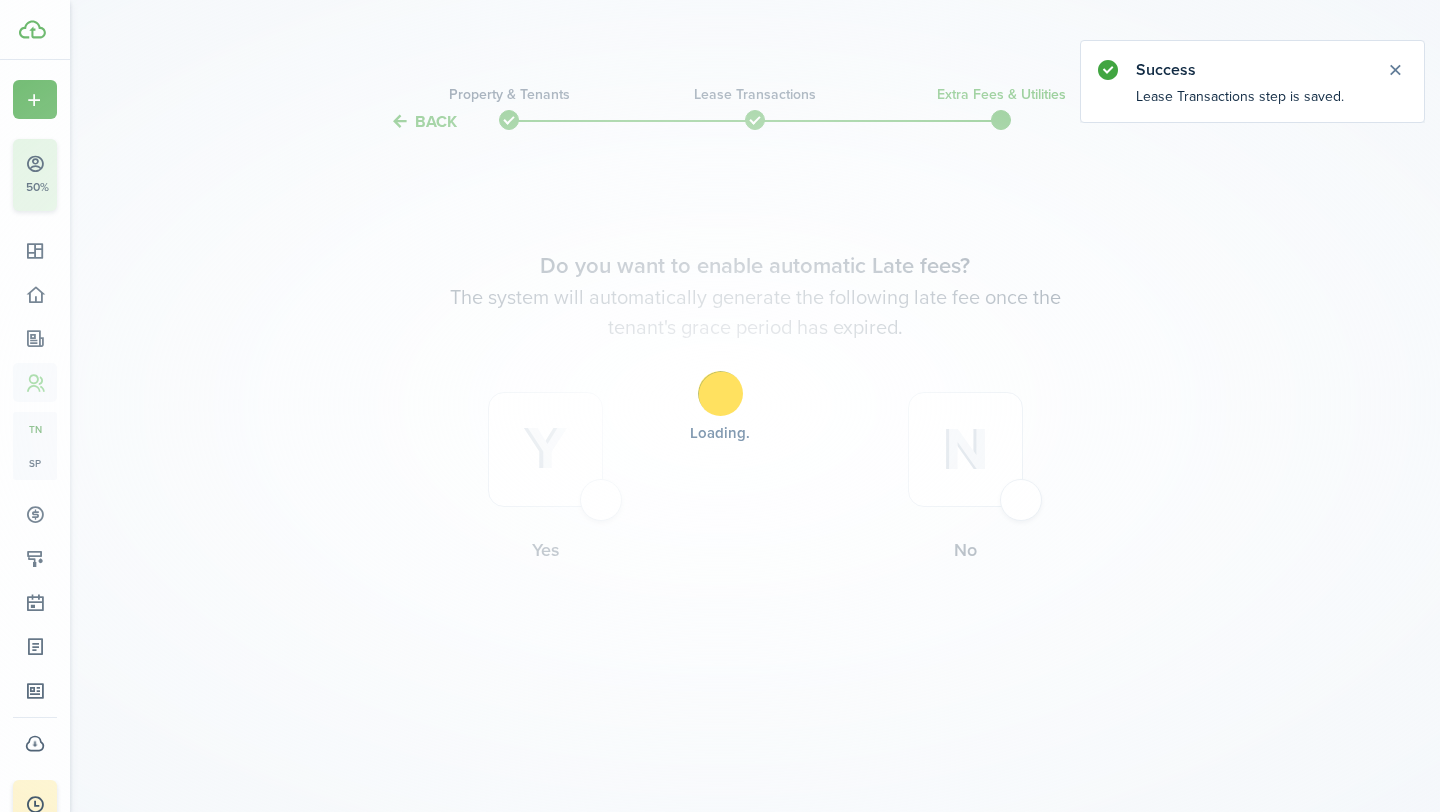 scroll, scrollTop: 0, scrollLeft: 0, axis: both 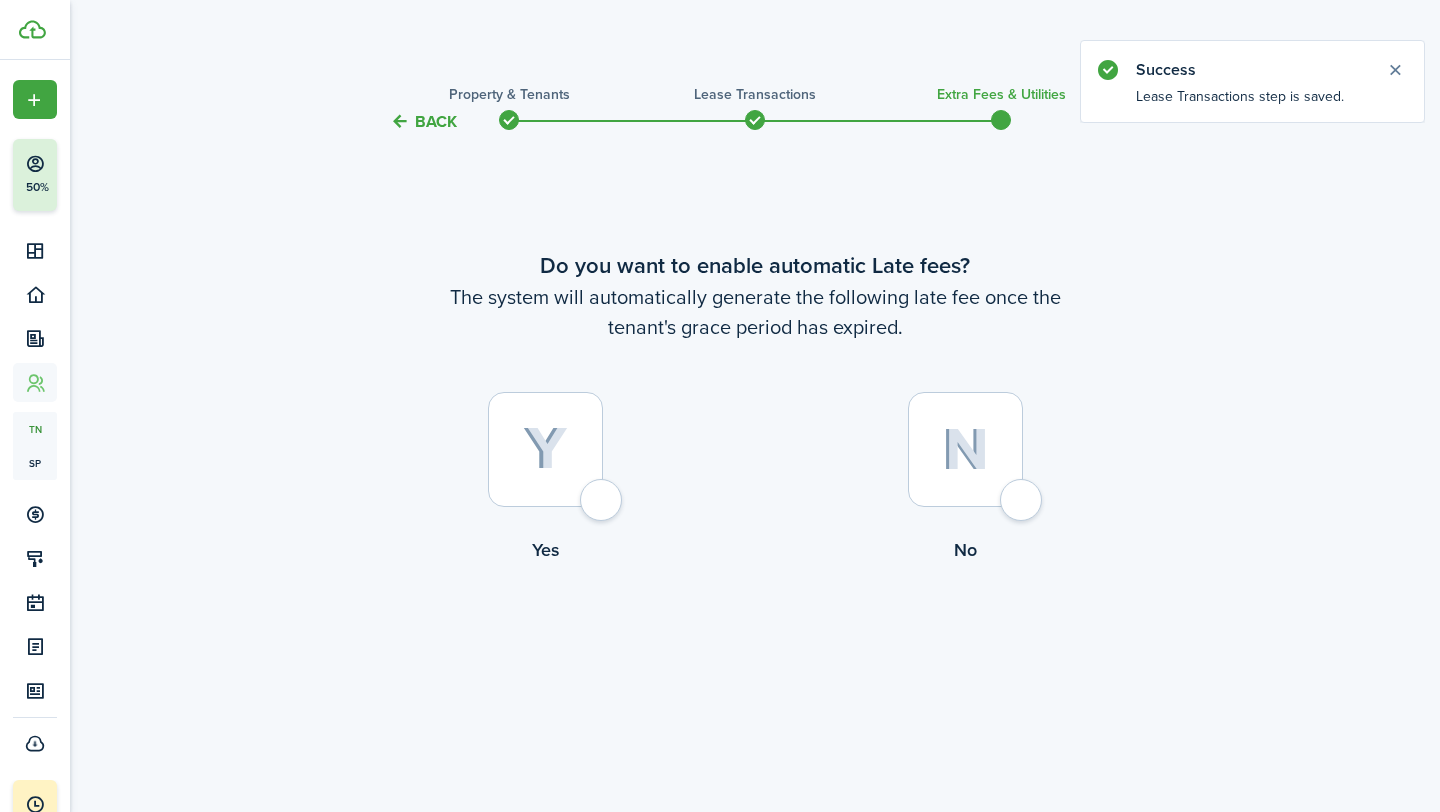 click 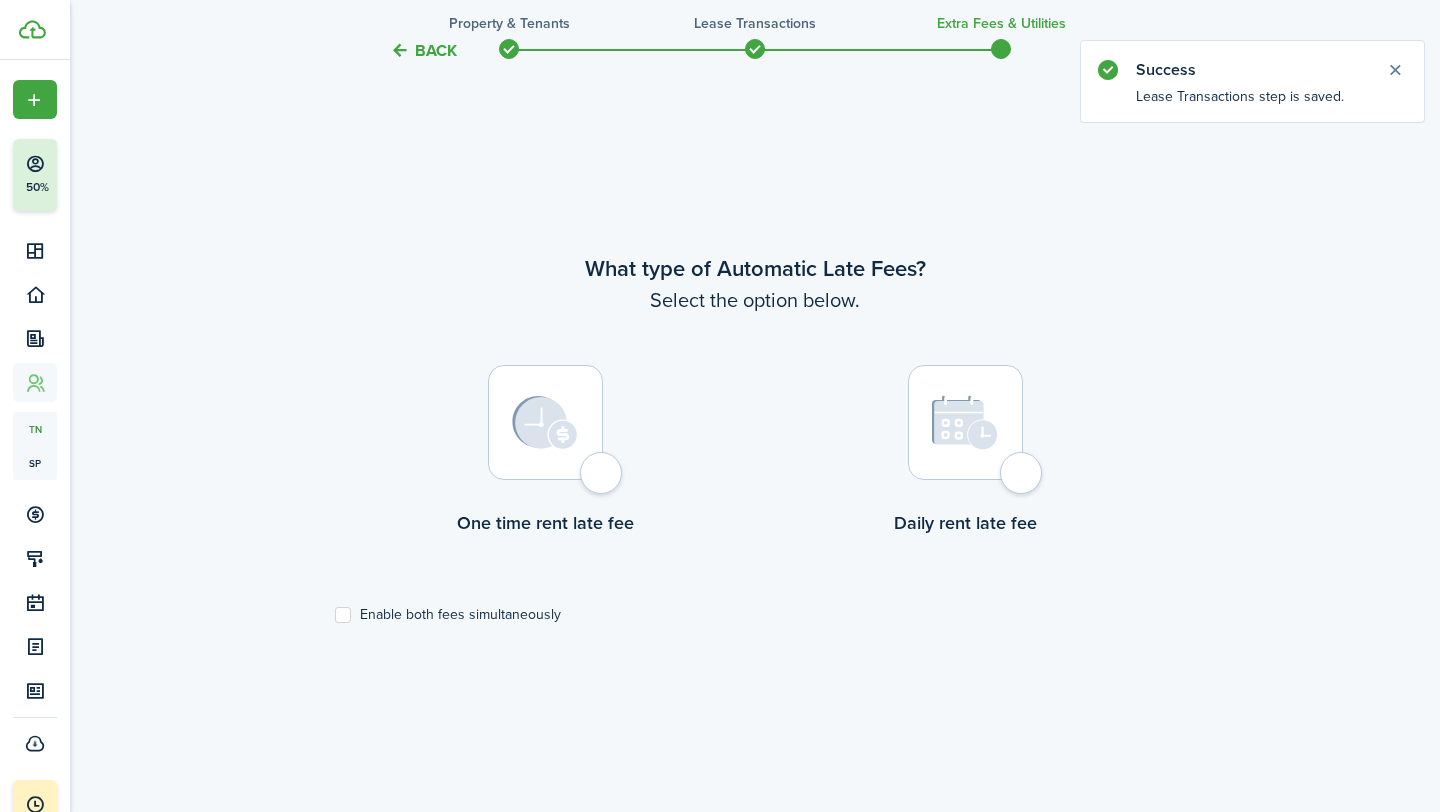 click 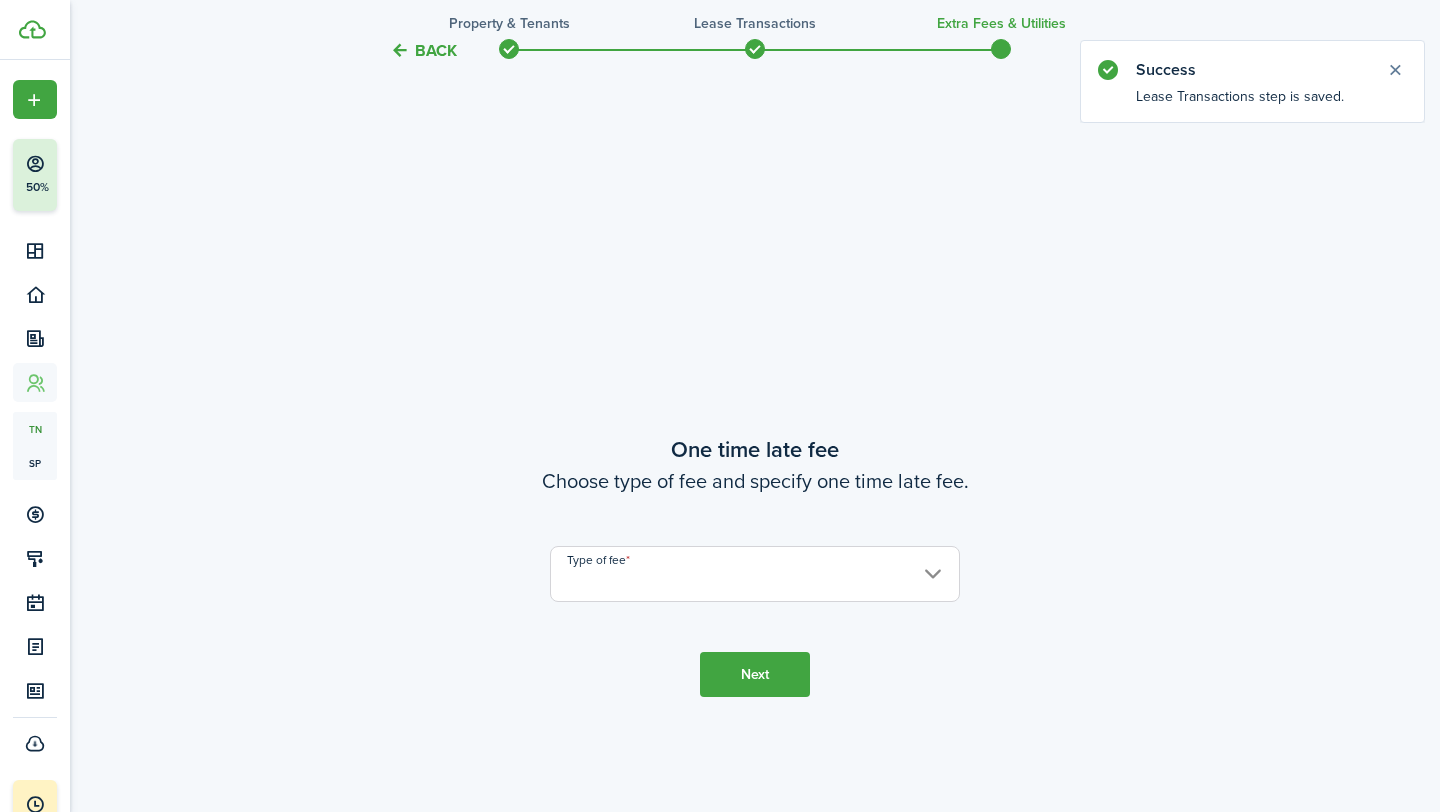 scroll, scrollTop: 1490, scrollLeft: 0, axis: vertical 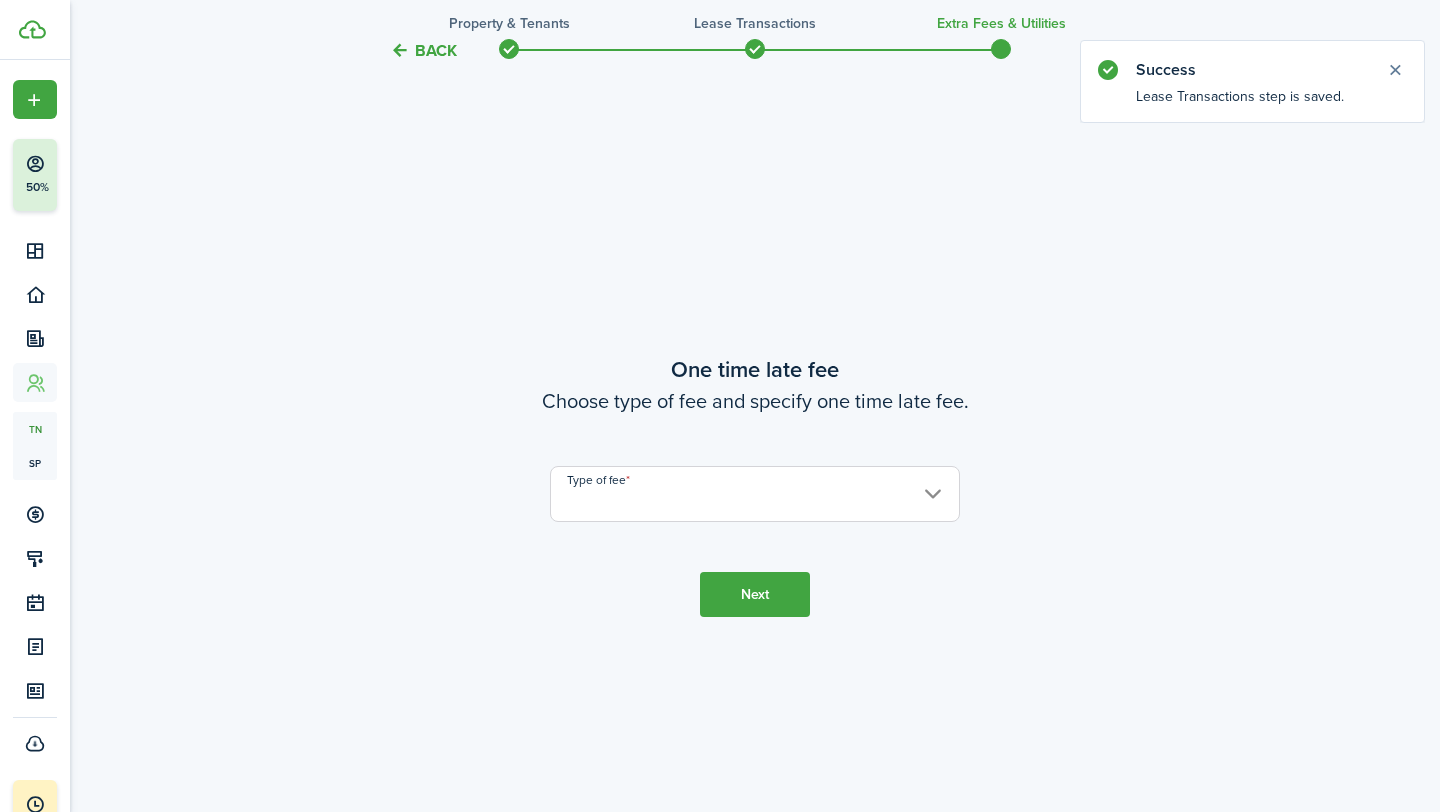 click on "Type of fee" at bounding box center [755, 494] 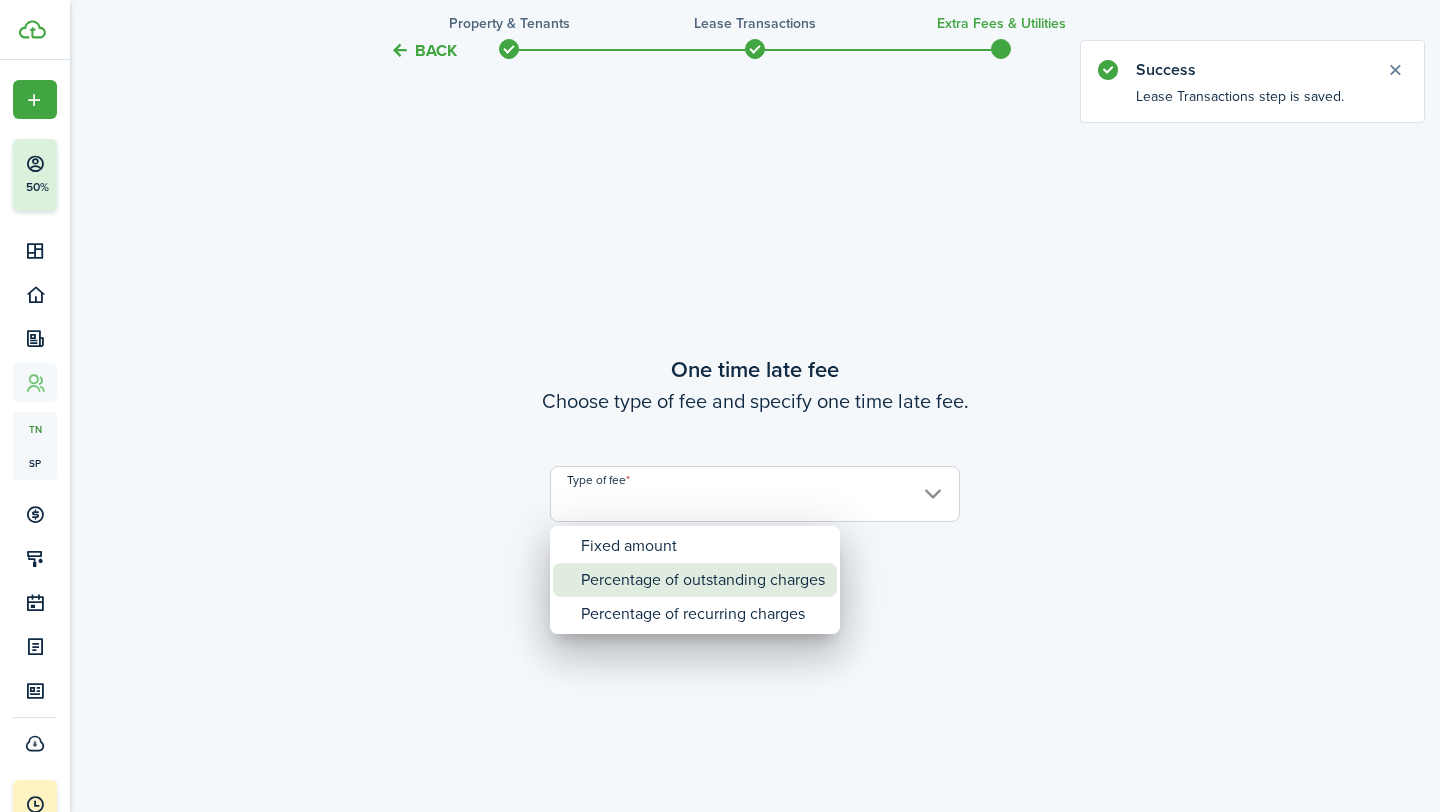 click on "Percentage of outstanding charges" at bounding box center (703, 580) 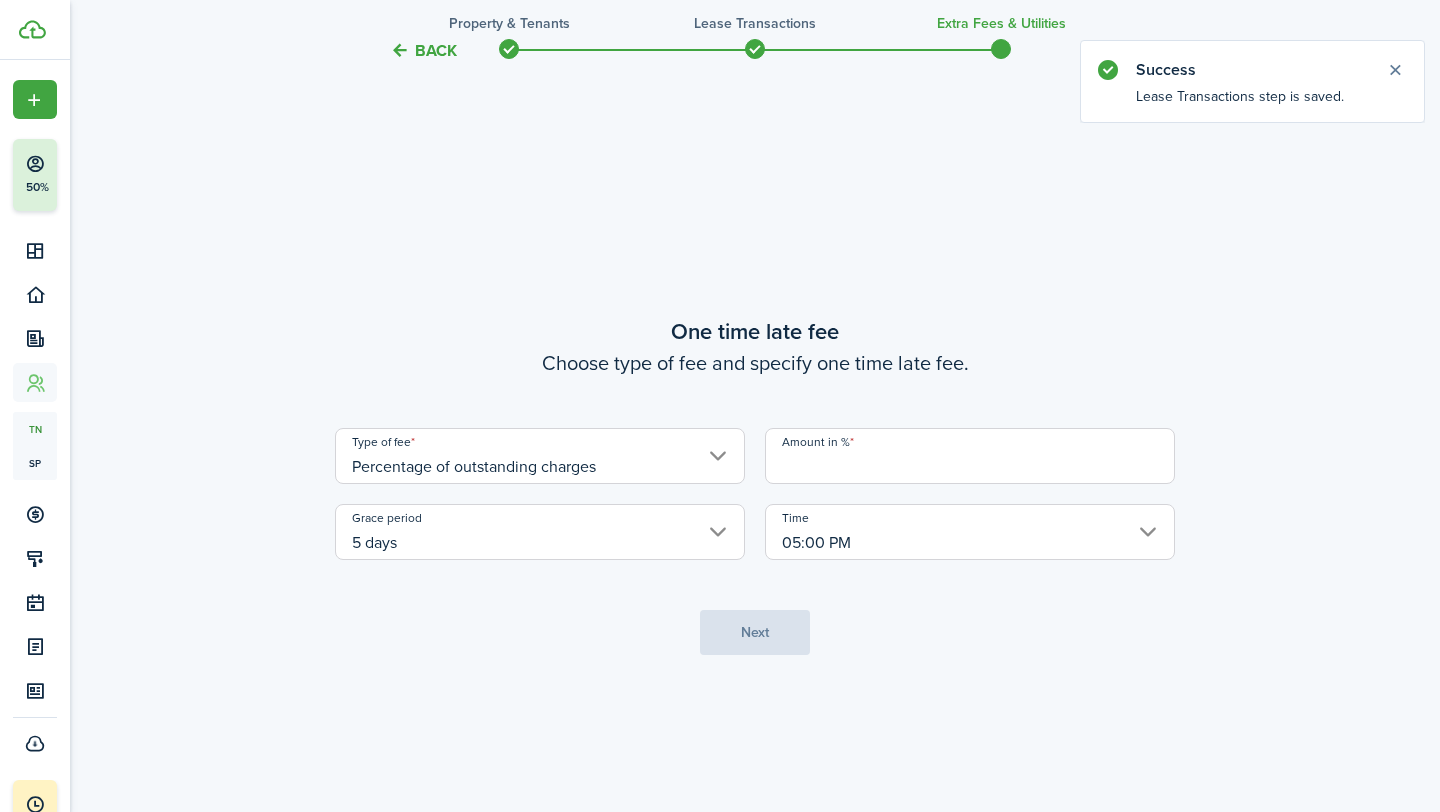 click on "5 days" at bounding box center (540, 532) 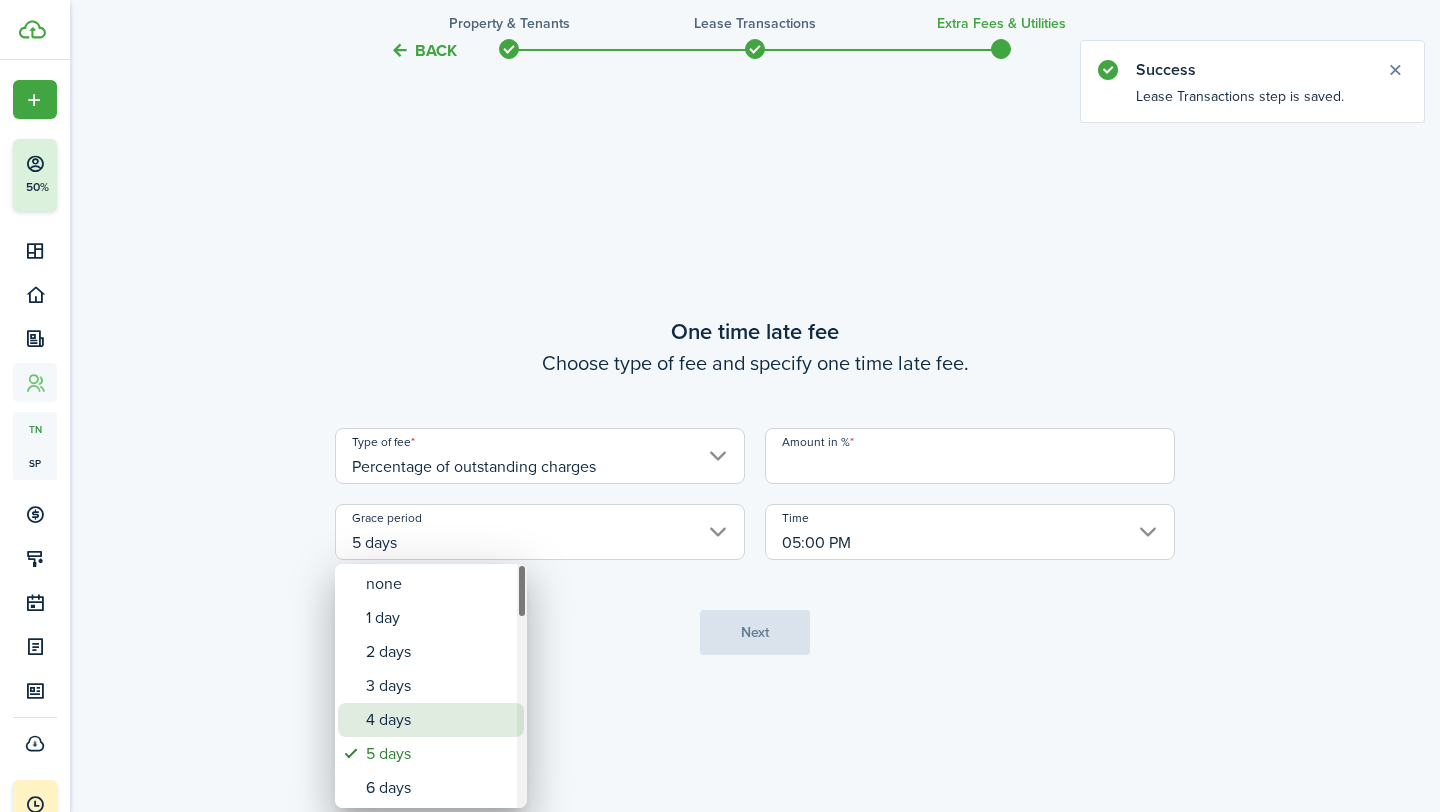 click on "4 days" at bounding box center [439, 720] 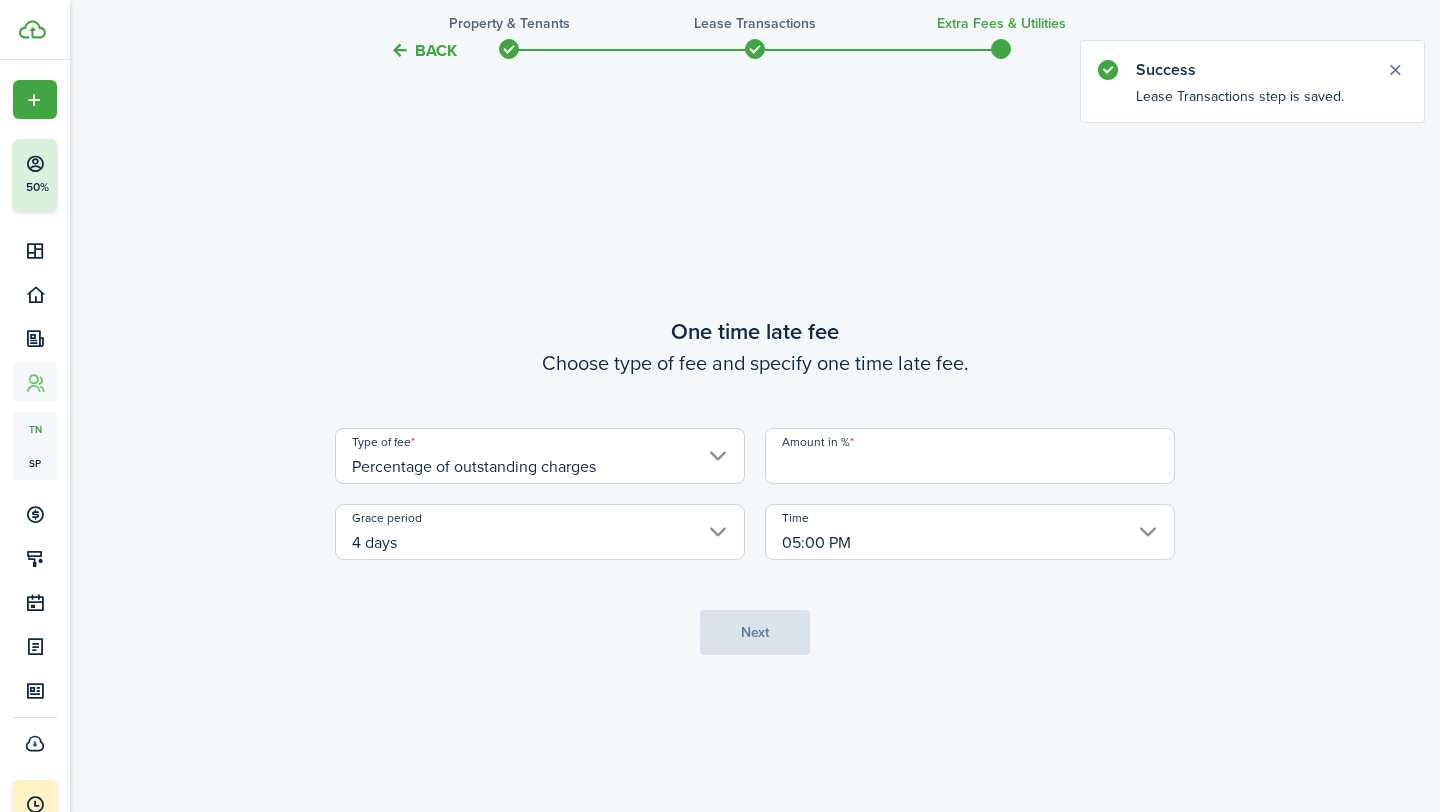 click on "Amount in %" at bounding box center (970, 456) 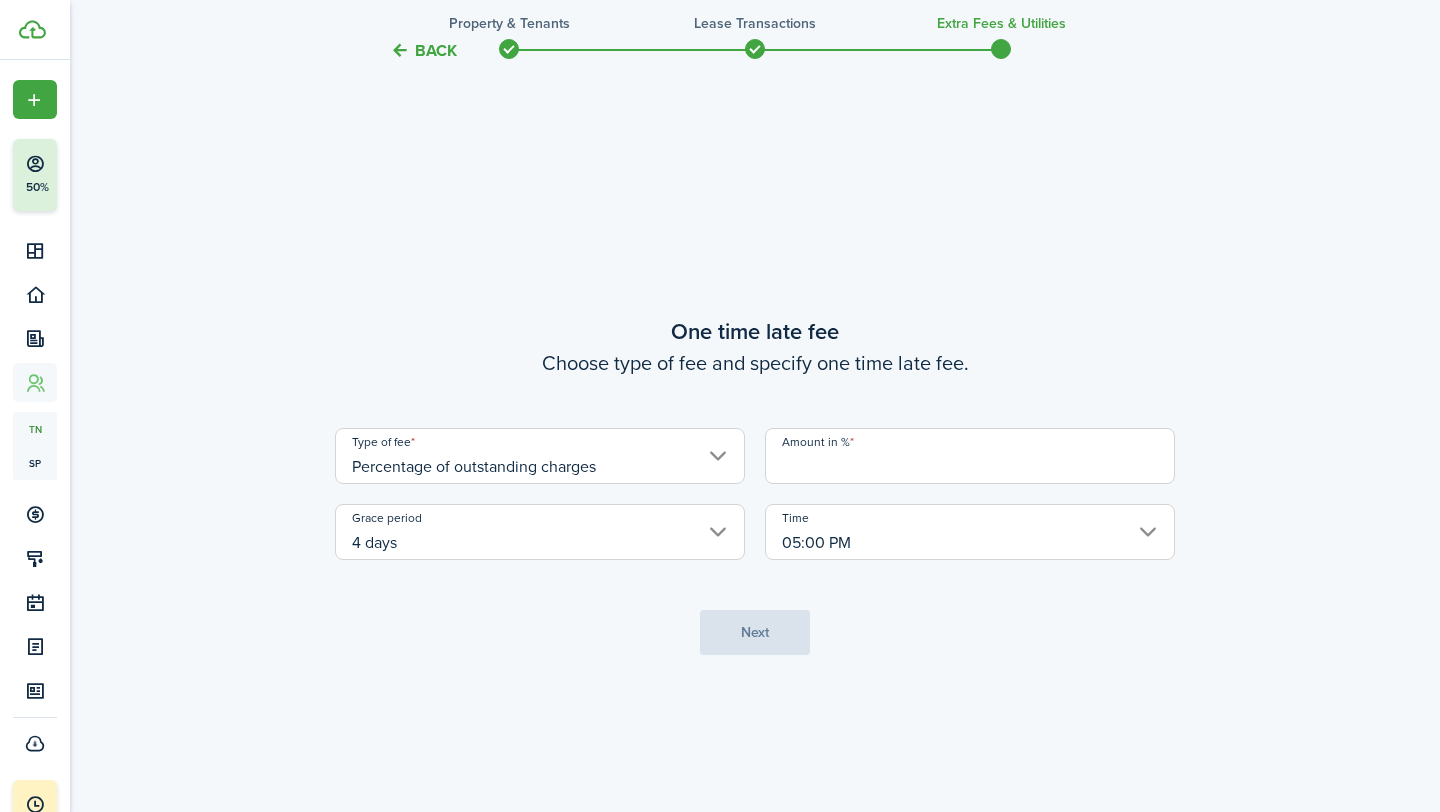 type on "10" 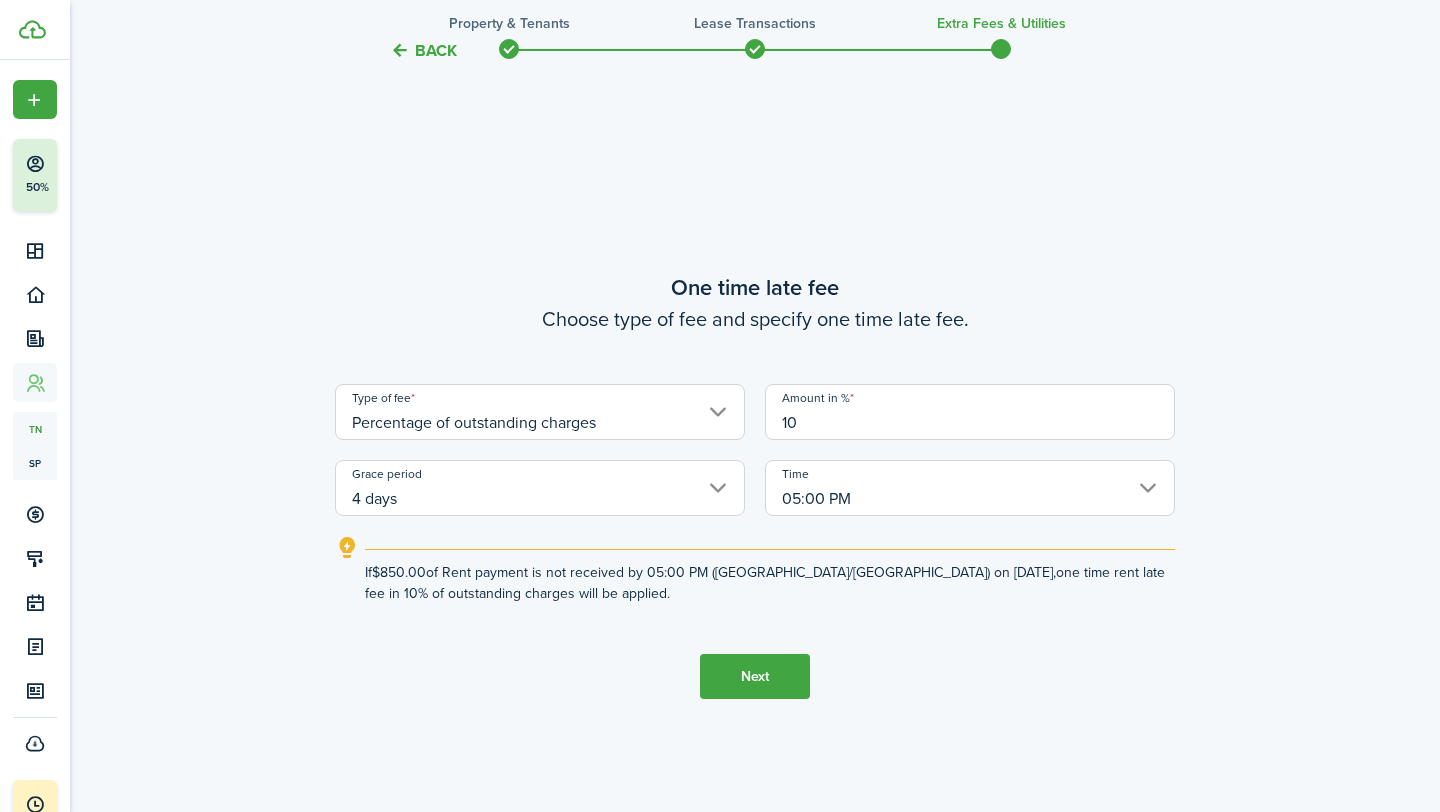click on "One time late fee  Choose type of fee and specify one time late fee.   Type of fee  Percentage of outstanding charges  Amount in %  10  Grace period  4 days  Time  05:00 PM If  $850.00
of Rent payment is not received by 05:00 PM (America/Chicago) on Aug 05, 2025,
one time rent late fee in 10% of outstanding charges will be applied  . Next" at bounding box center (755, 485) 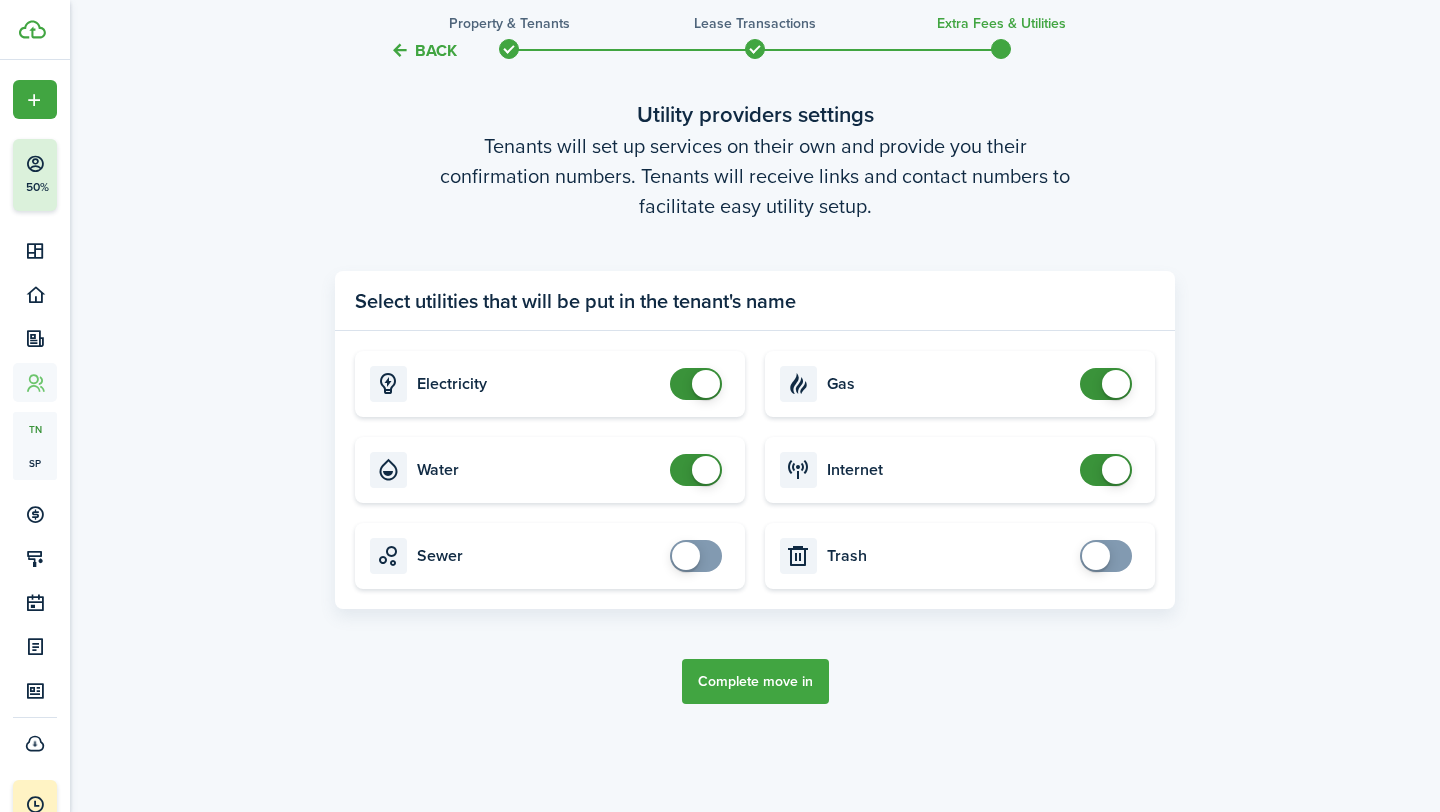 scroll, scrollTop: 2307, scrollLeft: 0, axis: vertical 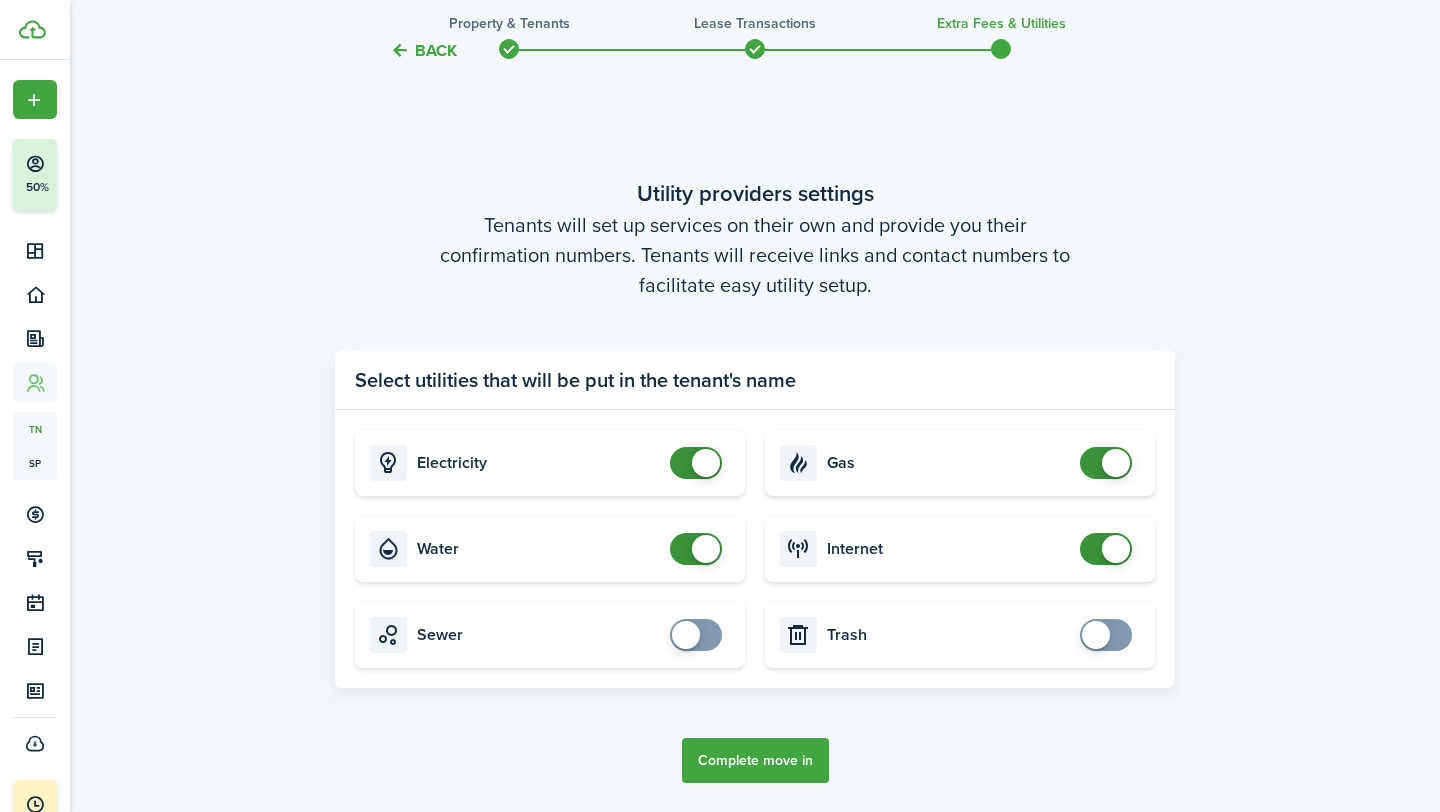 click on "Complete move in" at bounding box center (755, 760) 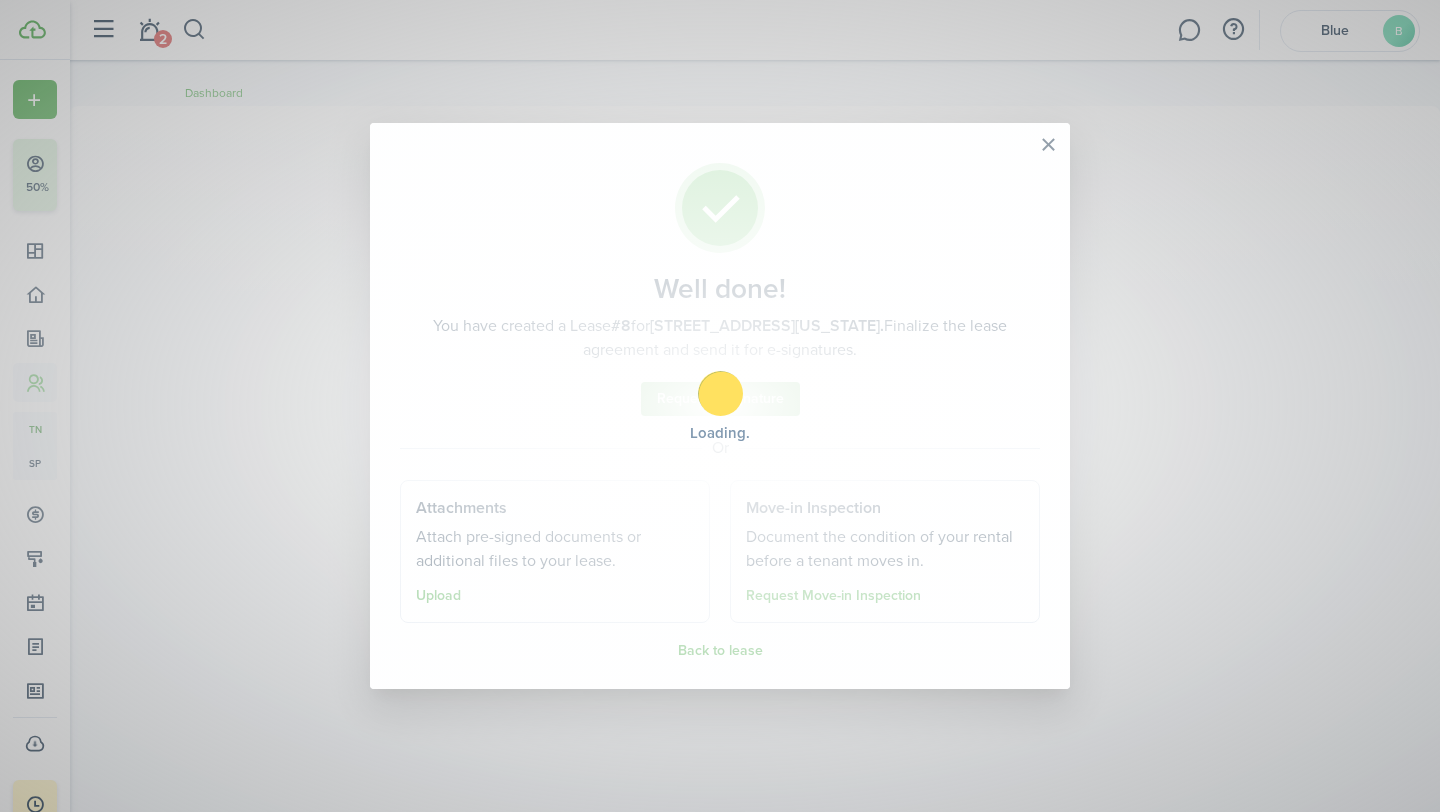 scroll, scrollTop: 0, scrollLeft: 0, axis: both 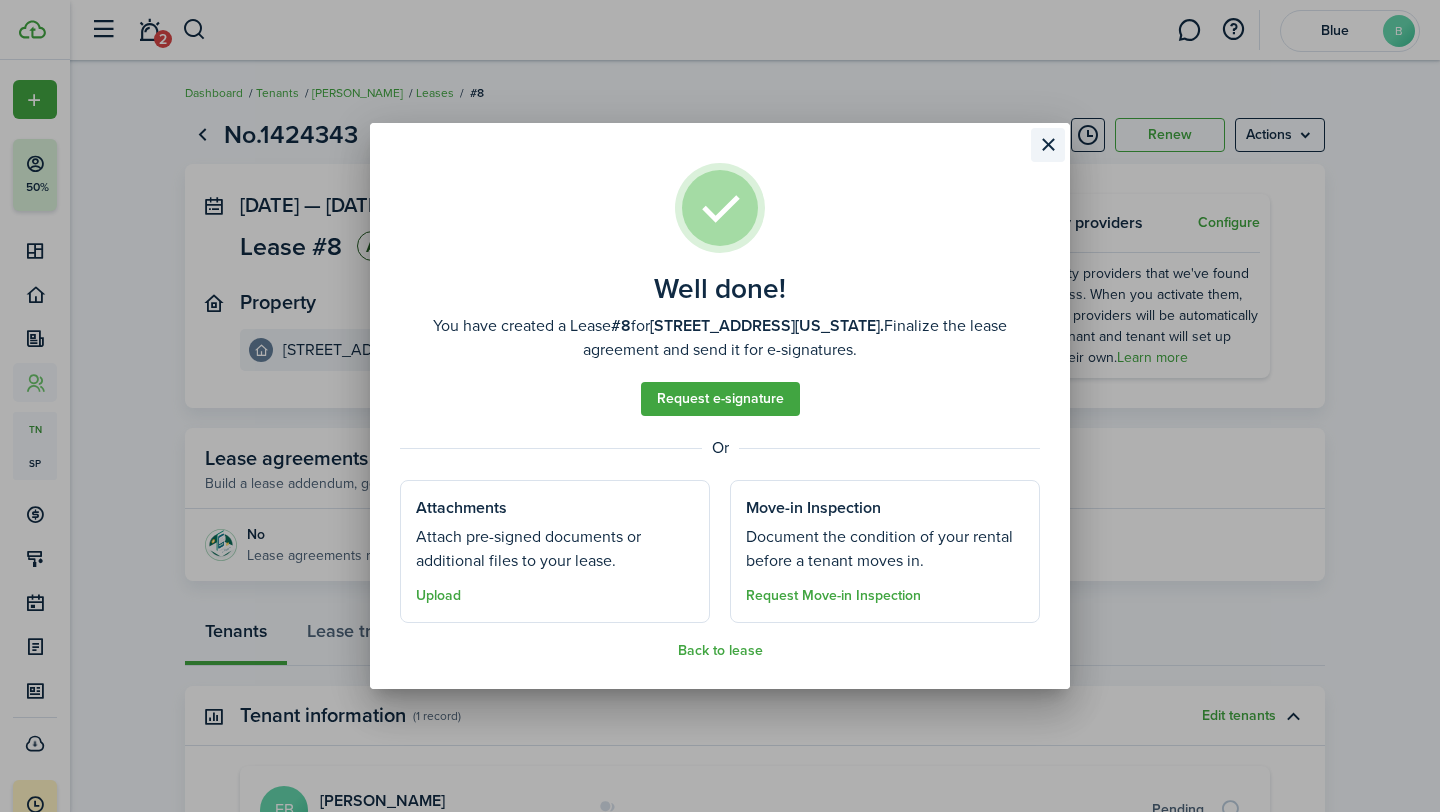 click at bounding box center [1048, 145] 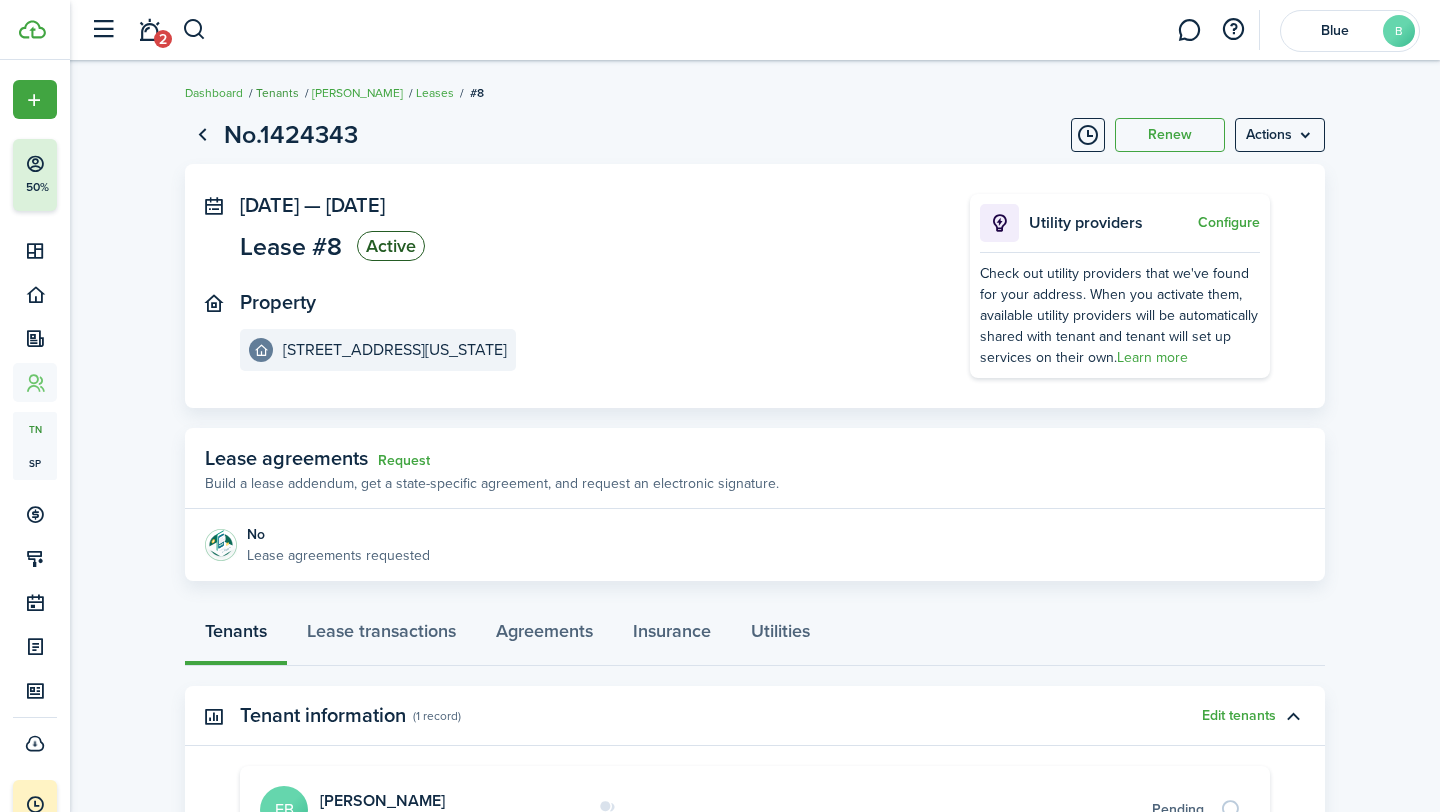 click on "Tenants" 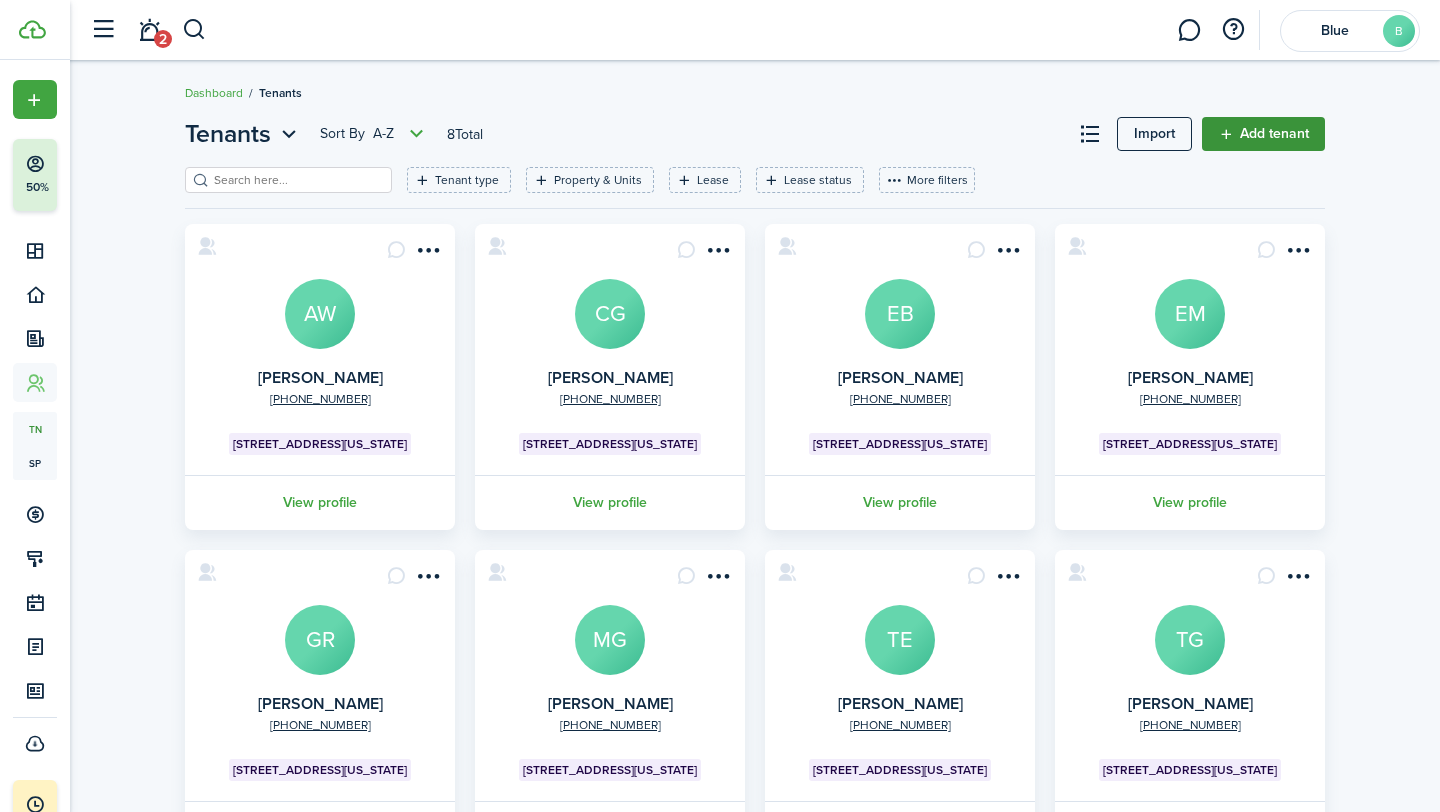 click on "Add tenant" 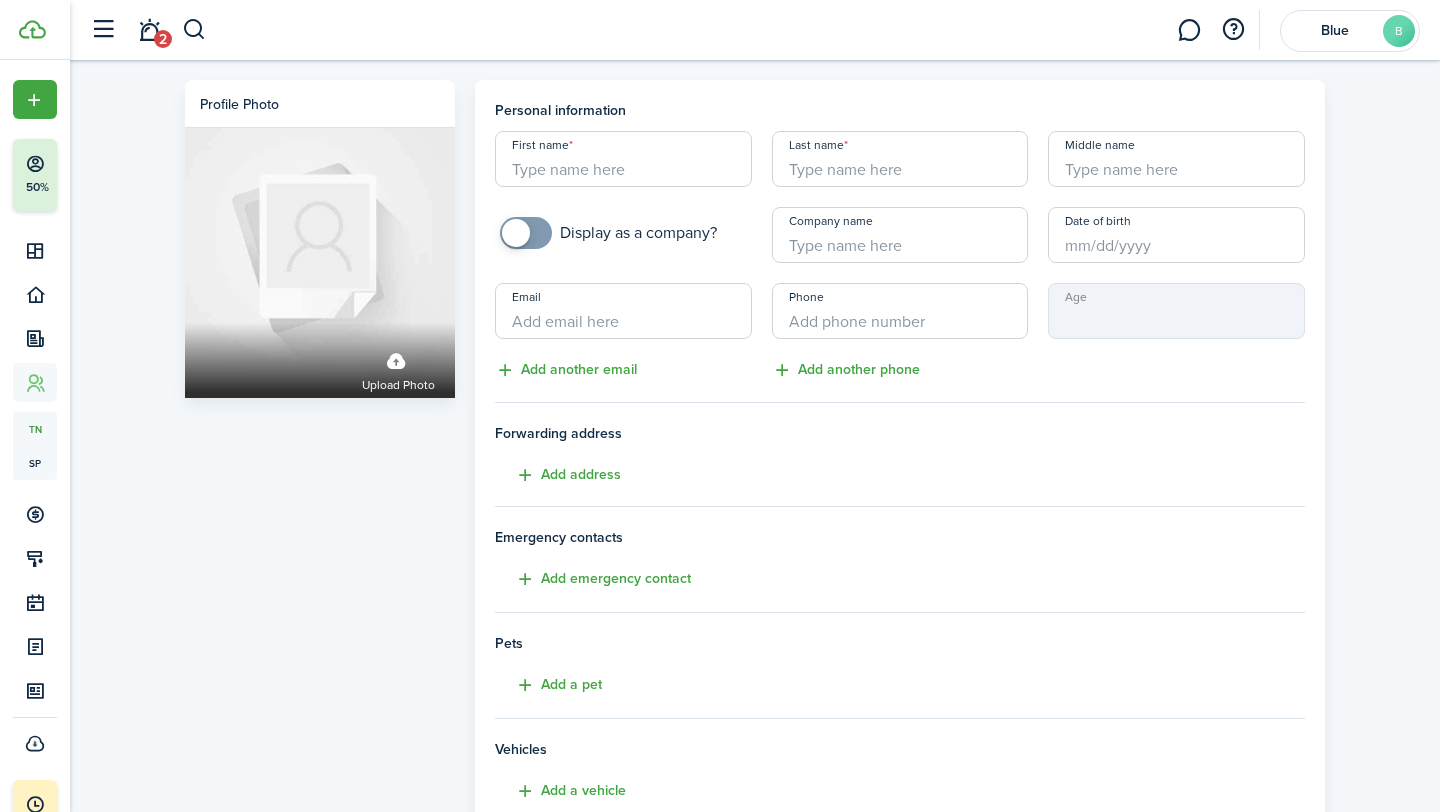 click on "First name" at bounding box center [623, 159] 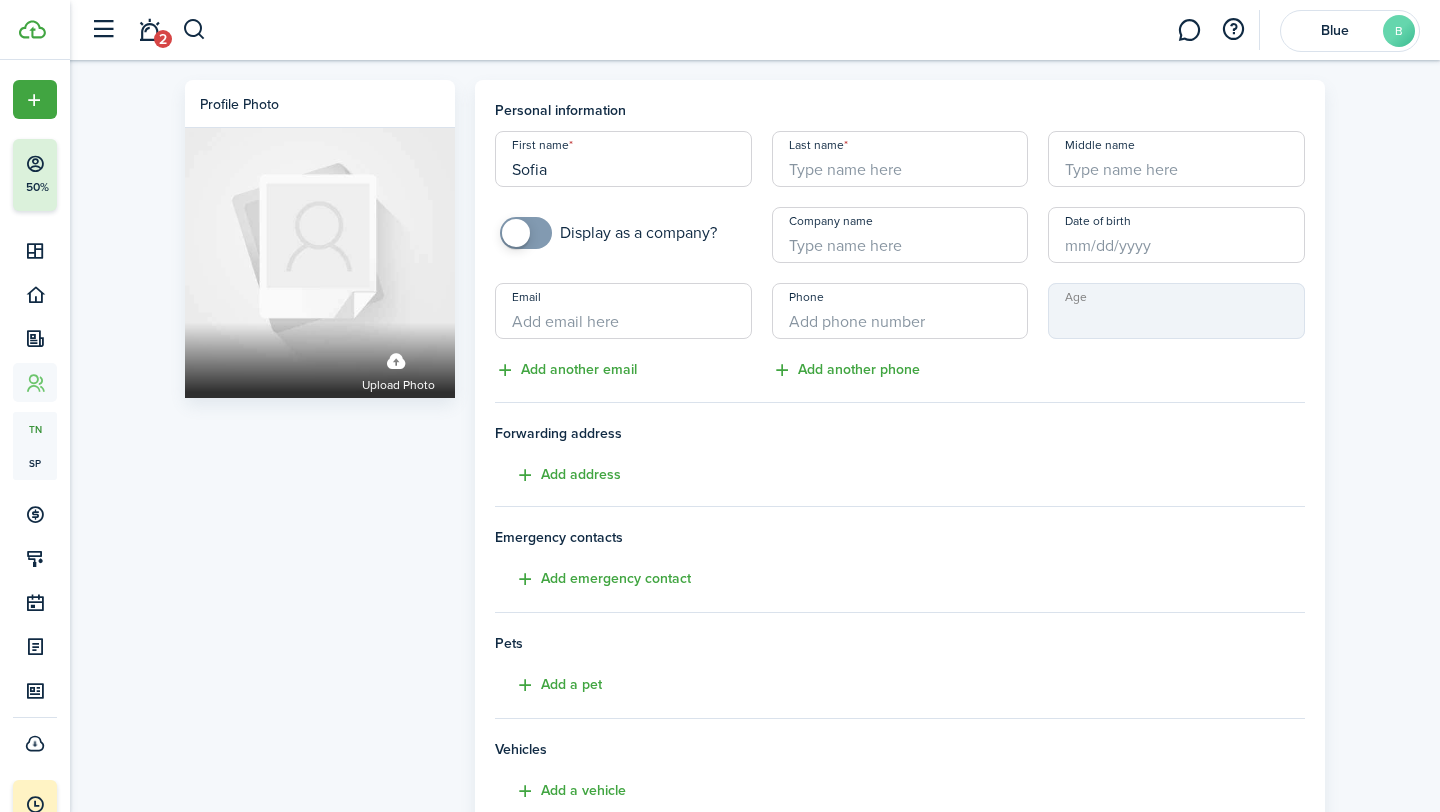 type on "Sofia" 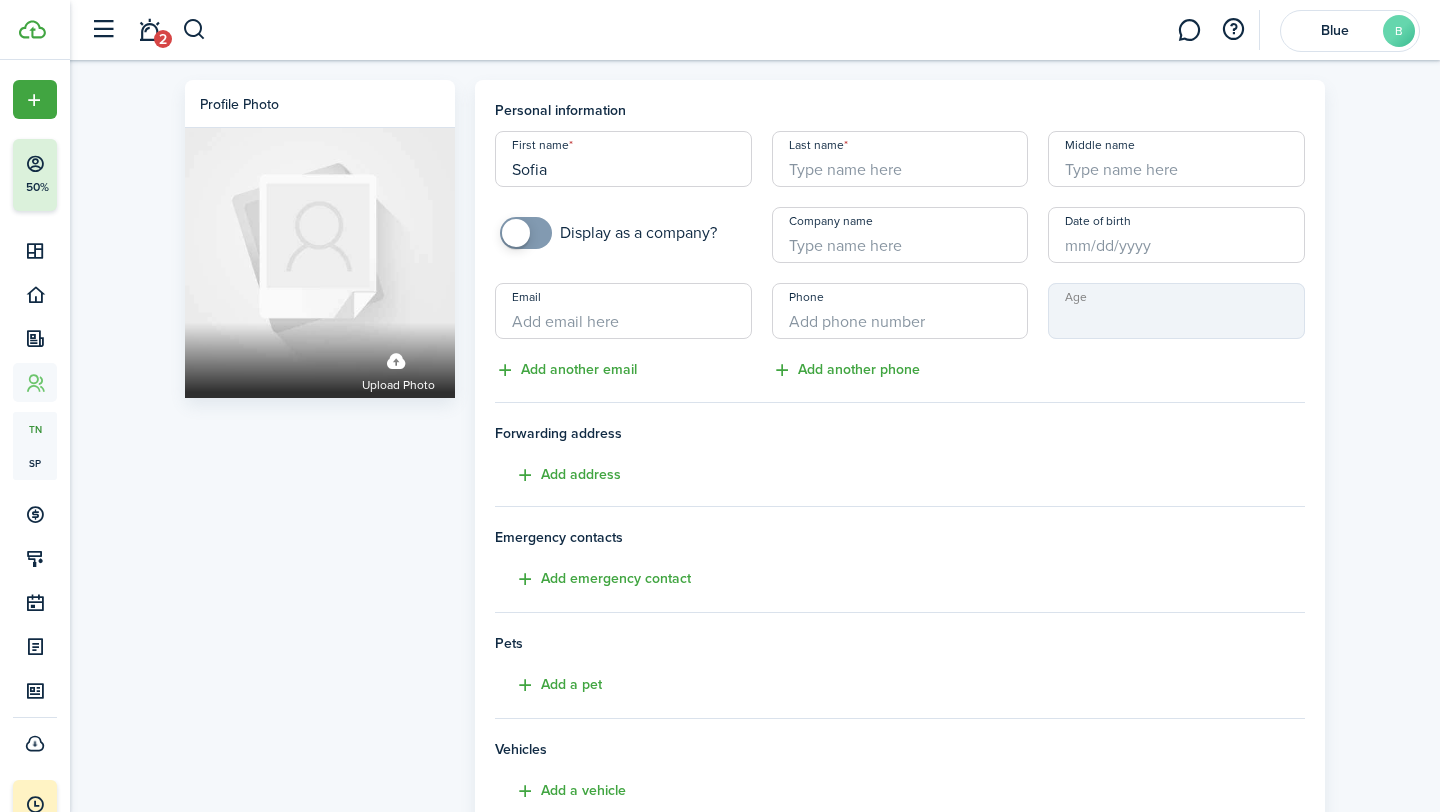 click on "Last name" at bounding box center [900, 159] 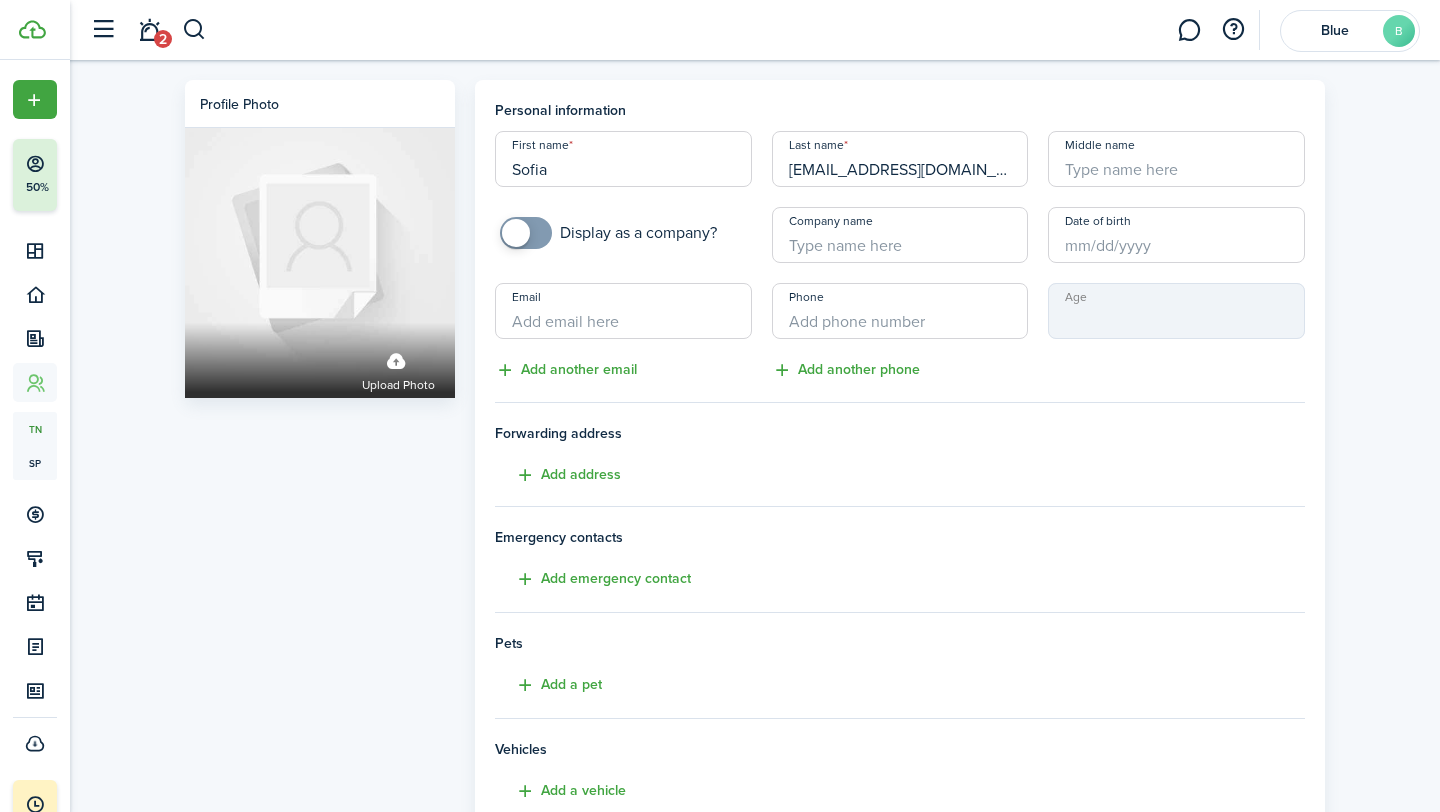 click on "sjaguiniga@gamail.com" at bounding box center (900, 159) 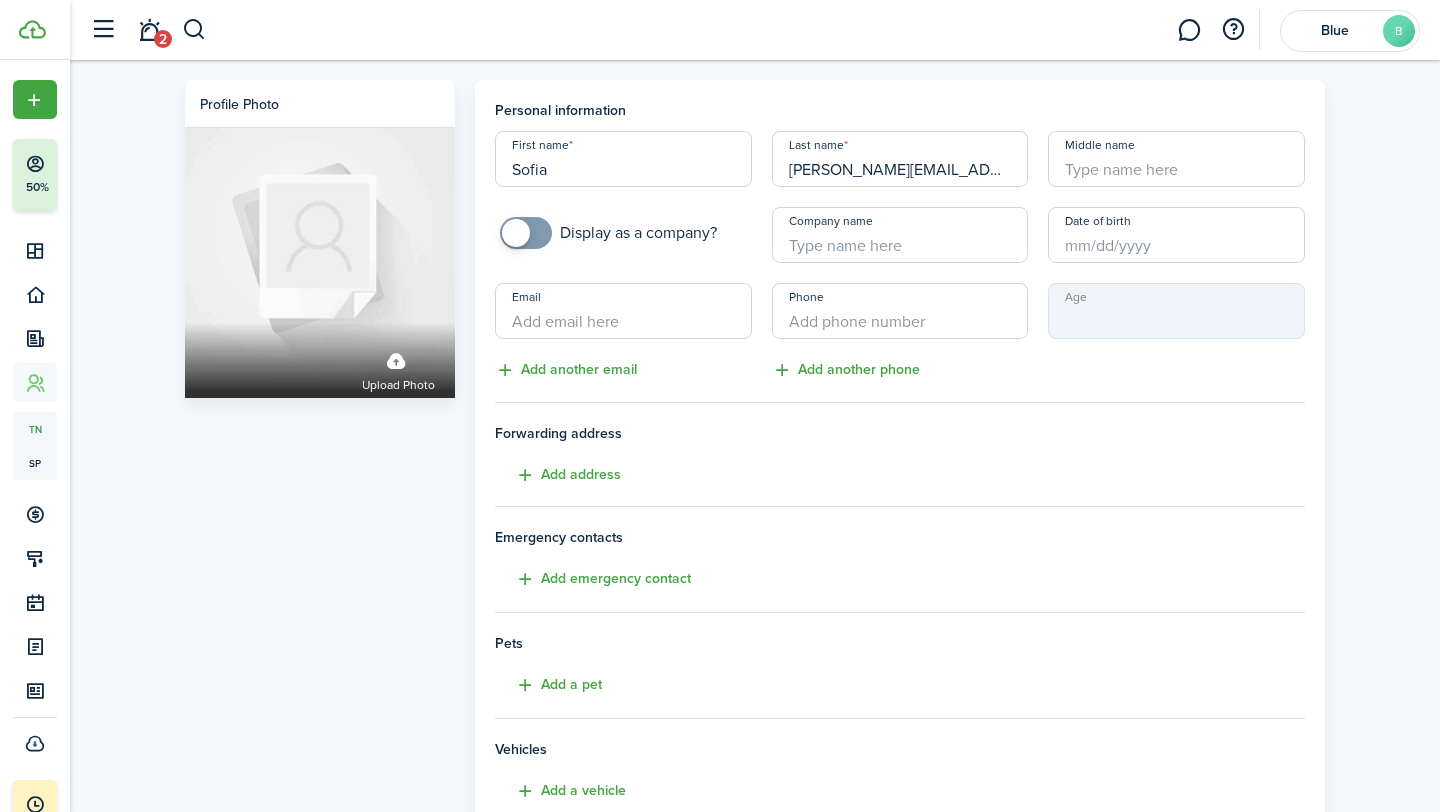 drag, startPoint x: 953, startPoint y: 169, endPoint x: 855, endPoint y: 175, distance: 98.1835 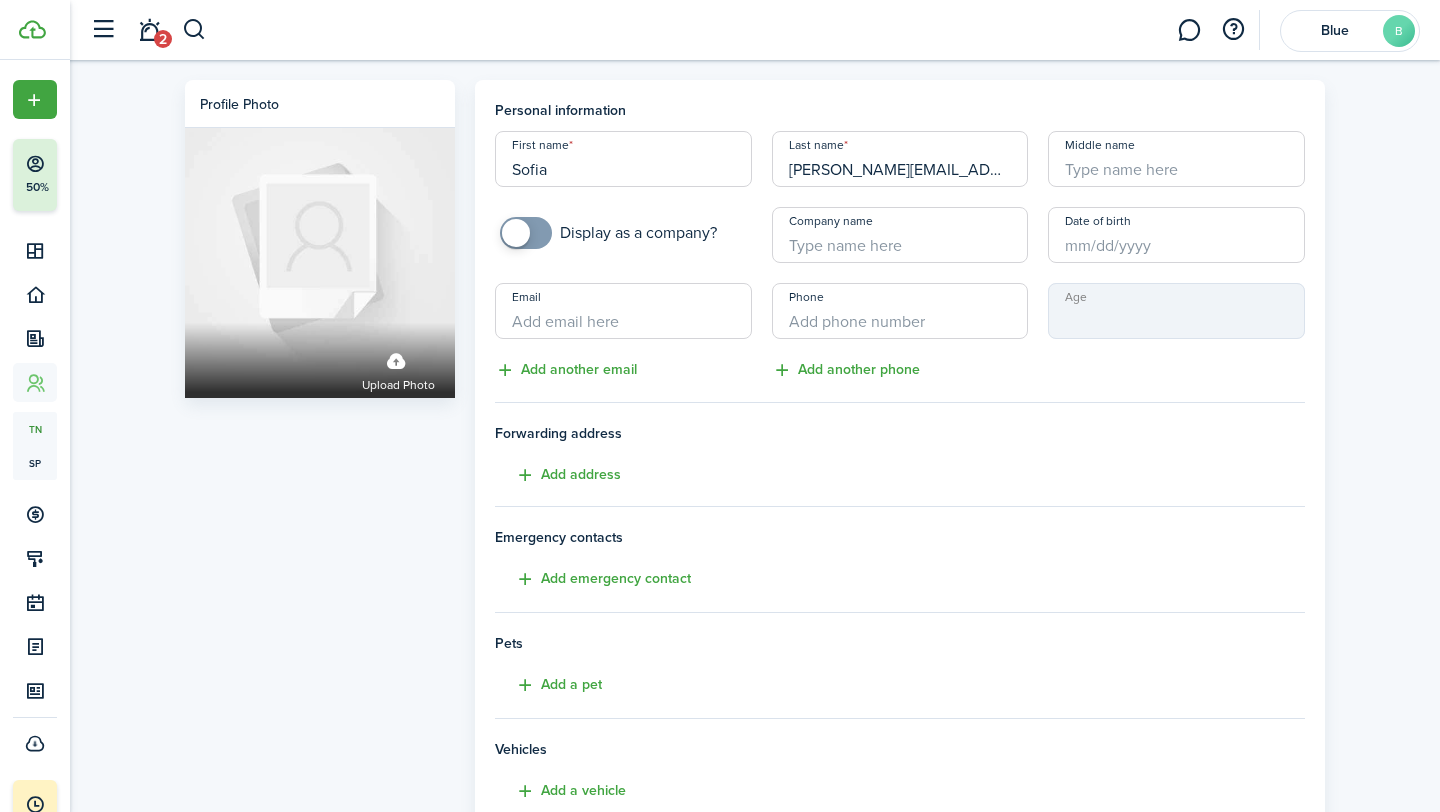 click on "Aguiniga@gamail.com" at bounding box center [900, 159] 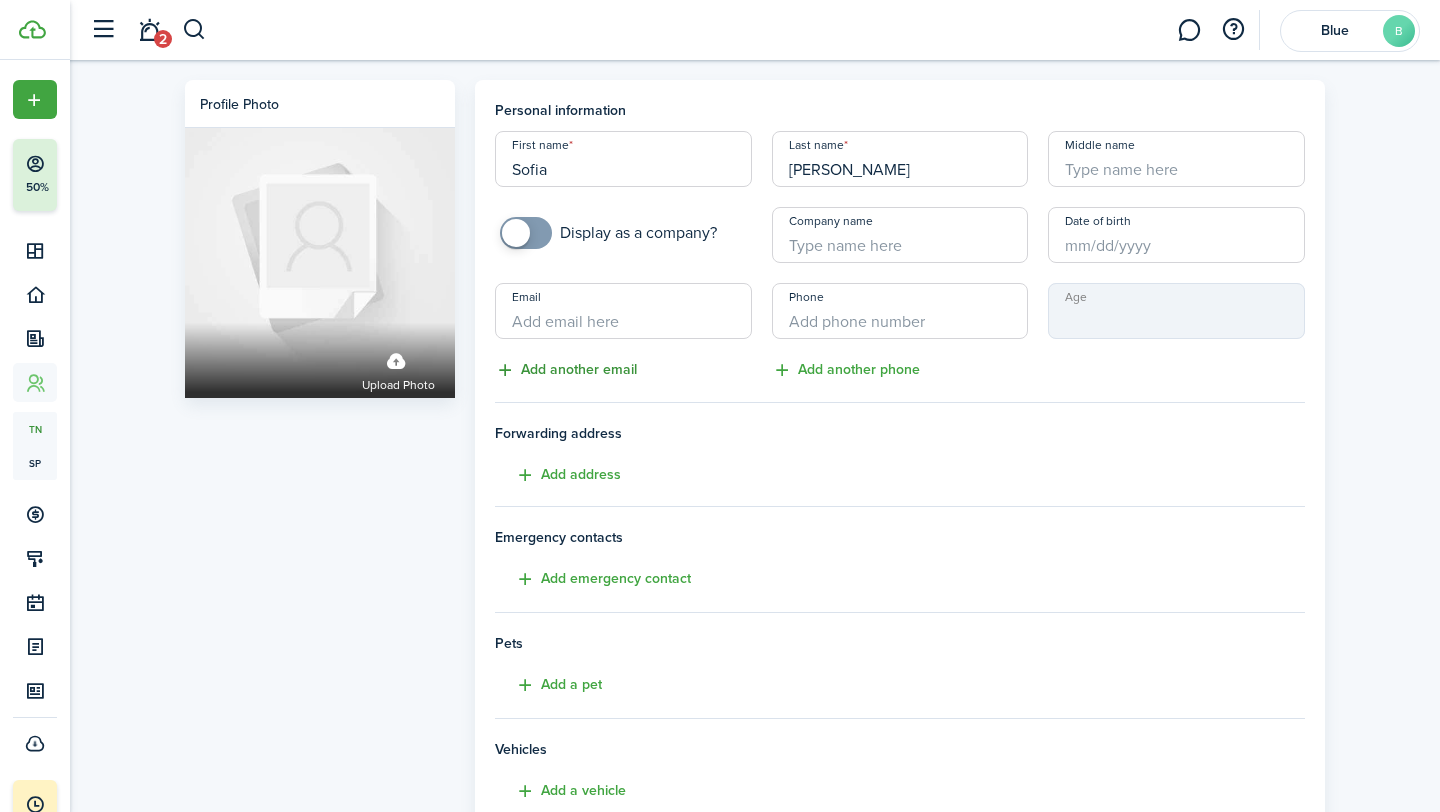 type on "Aguiniga" 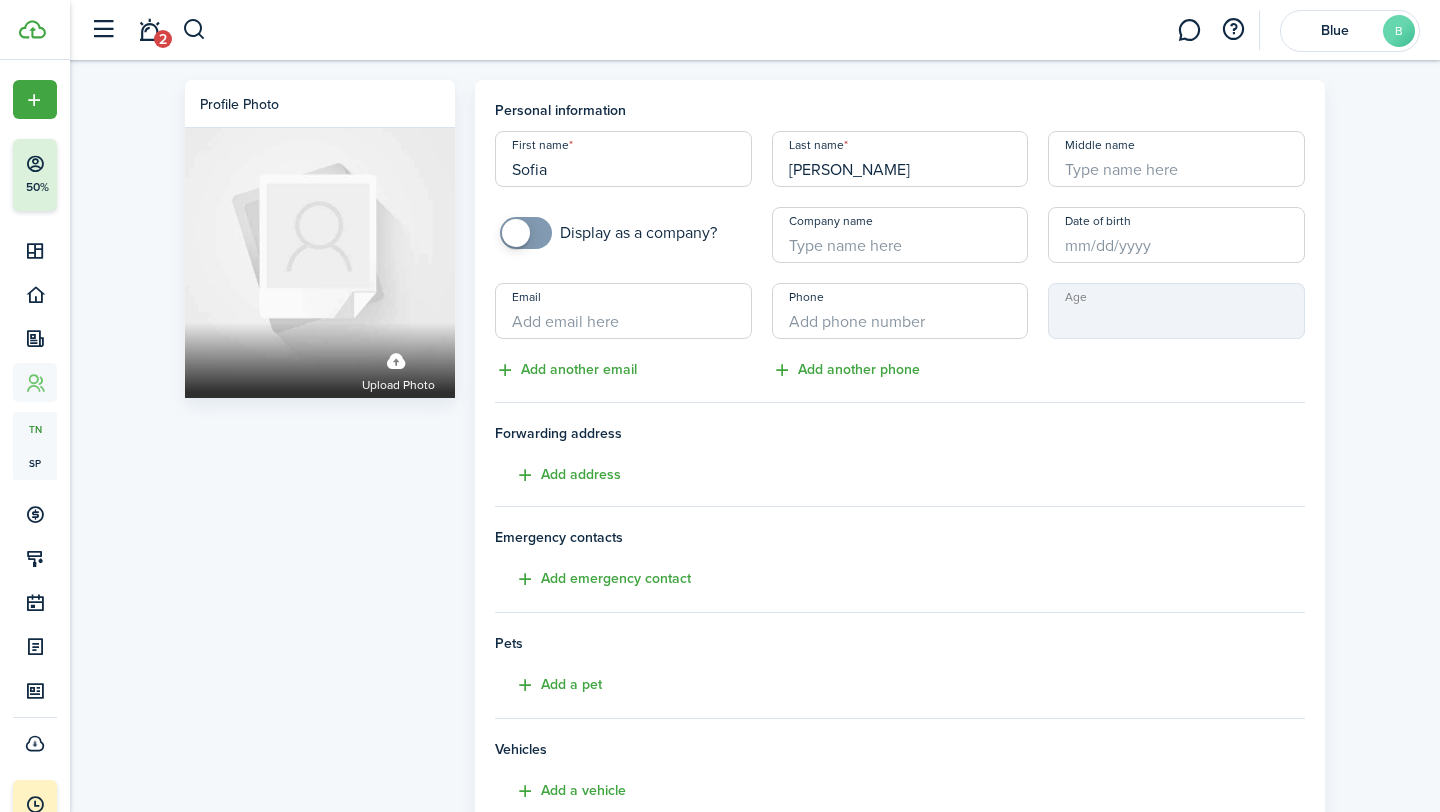 click on "Email" at bounding box center (623, 311) 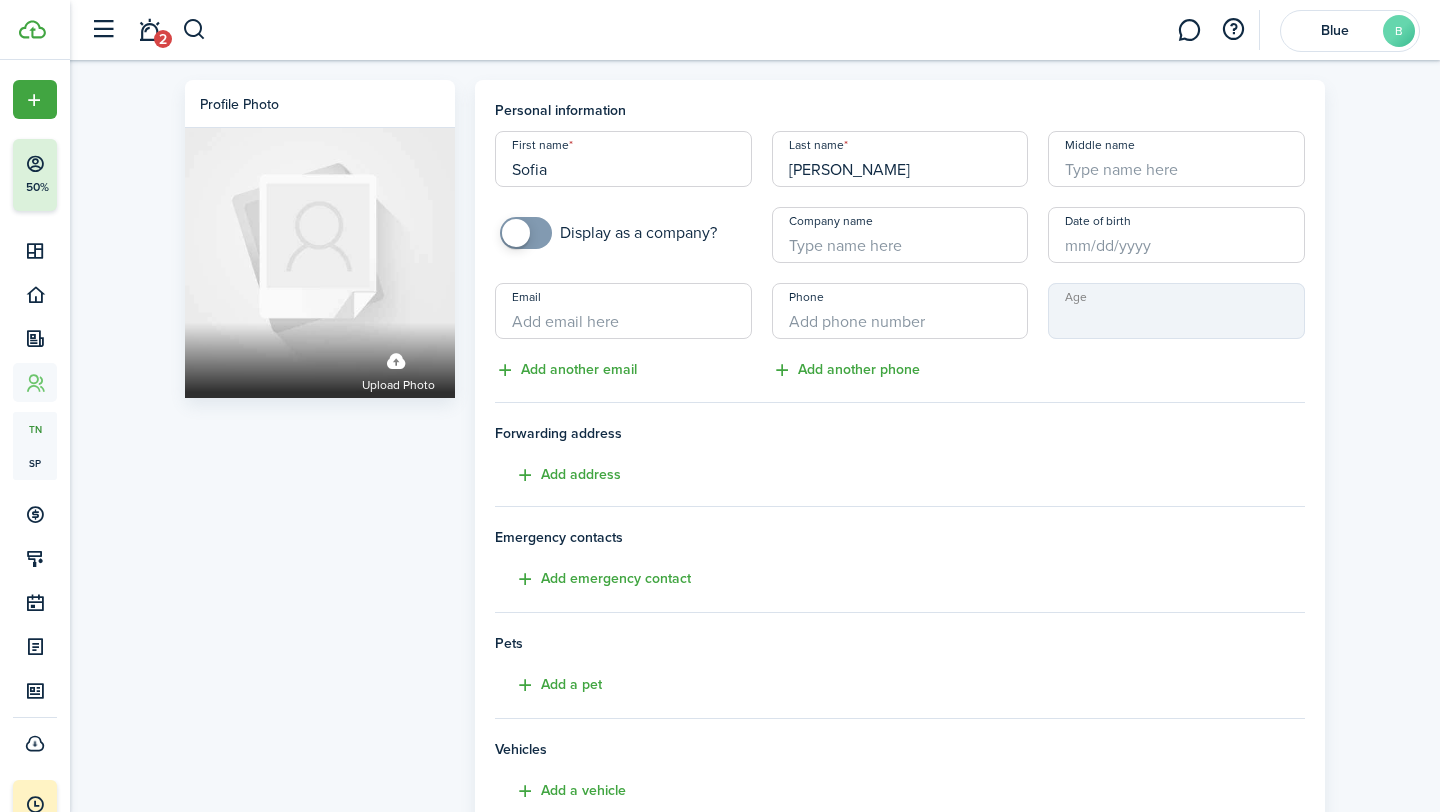 paste on "sjaguiniga@gamail.com" 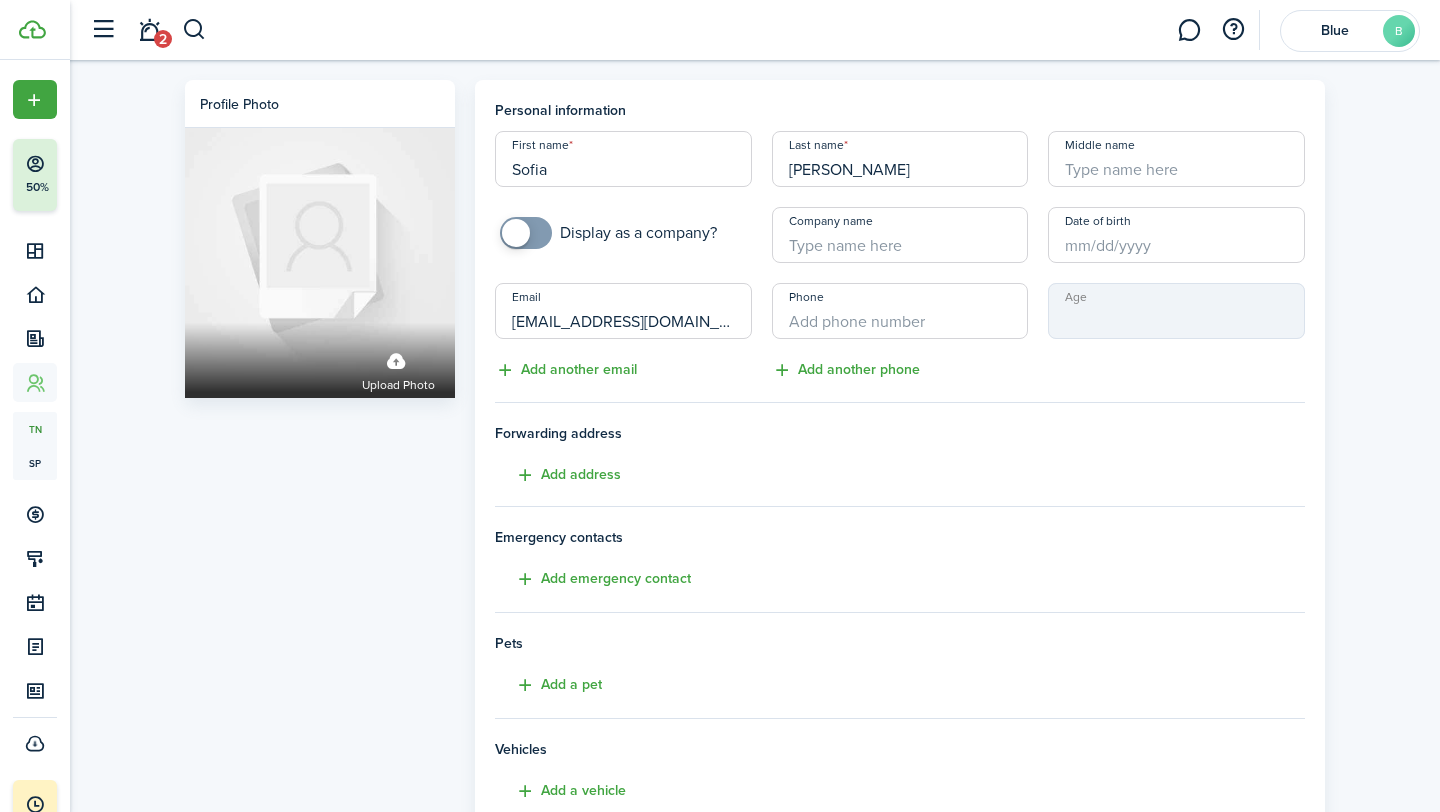 click on "sjaguiniga@gamail.com" at bounding box center (623, 311) 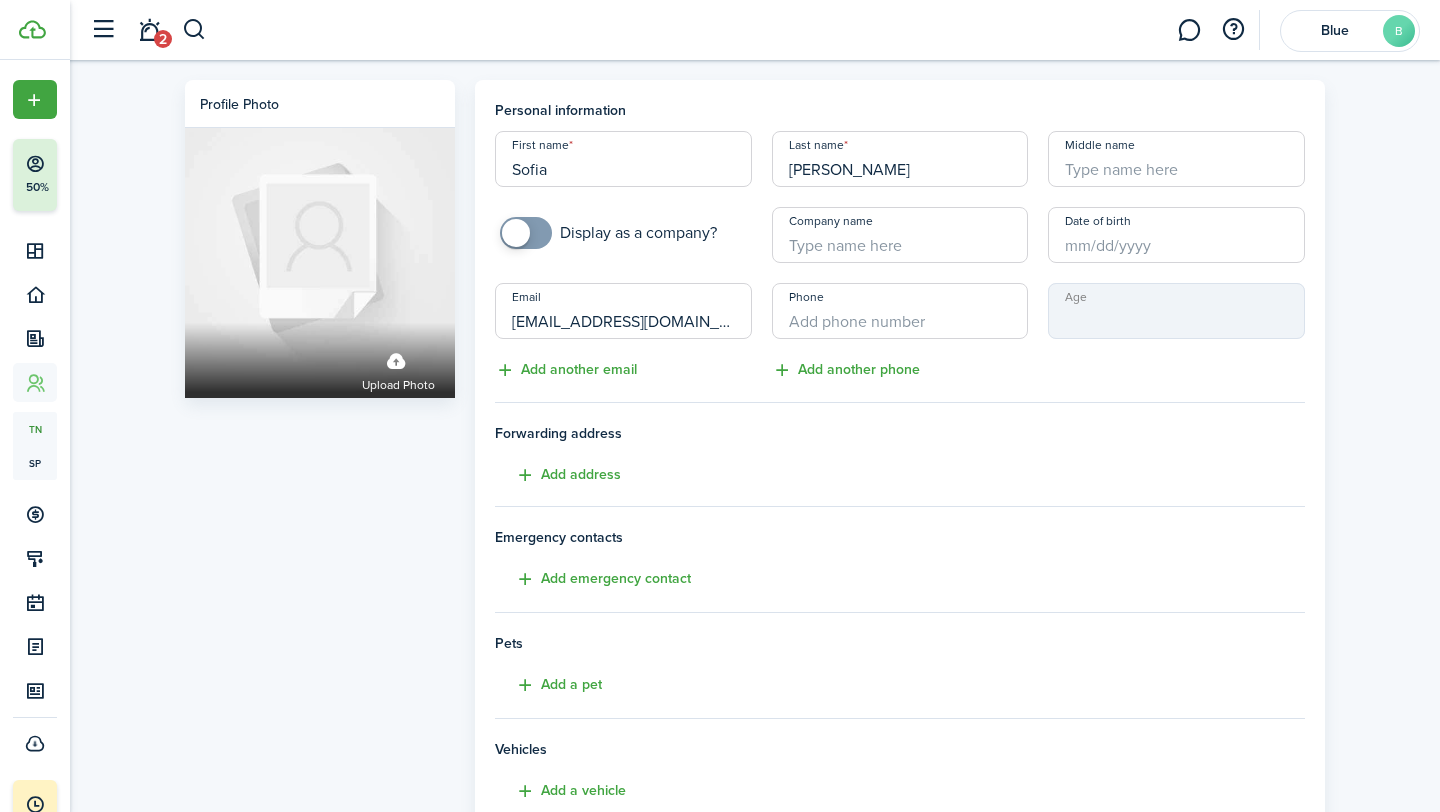 type on "sjaguiniga@gmail.com" 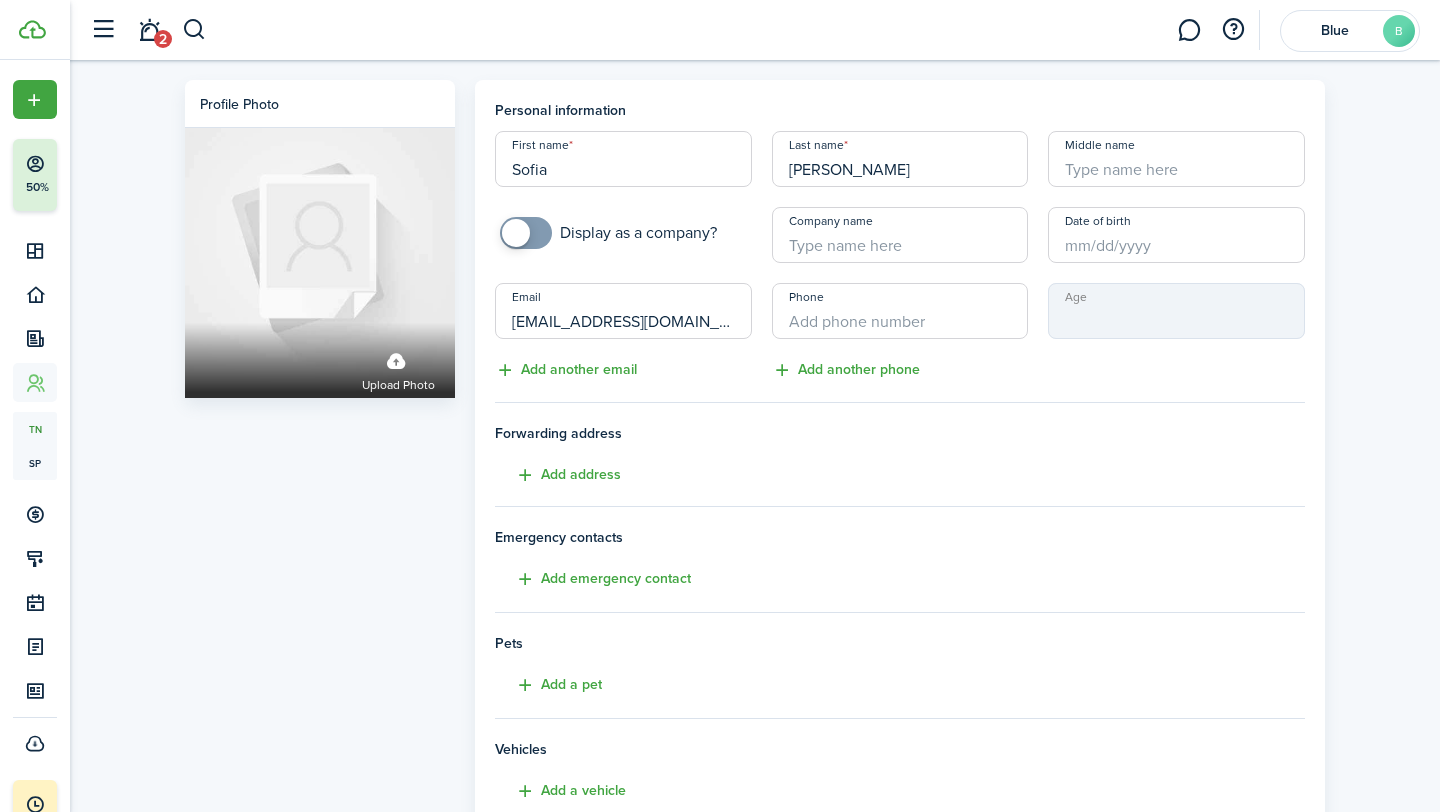 click on "Phone" at bounding box center (900, 311) 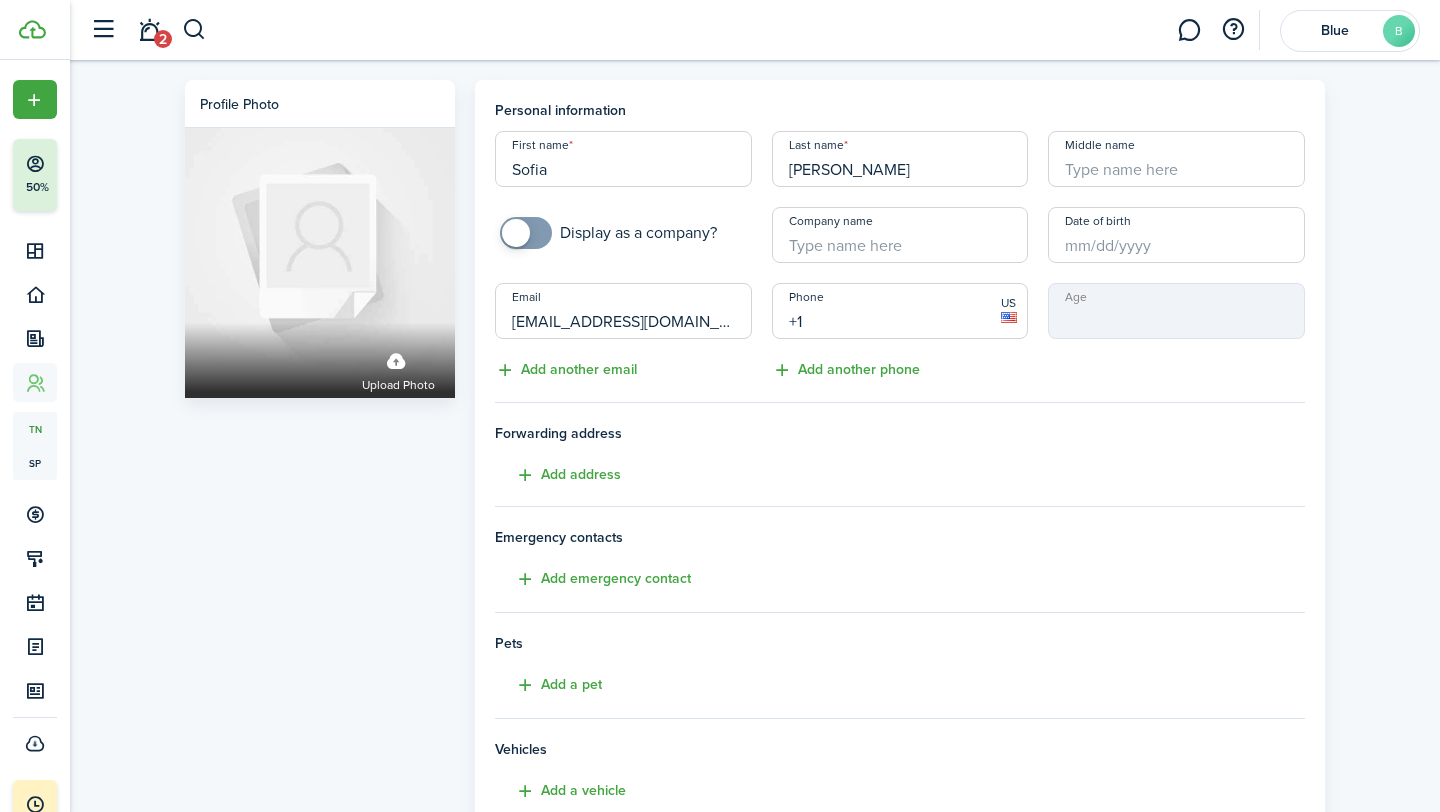 paste on "316-609-9958" 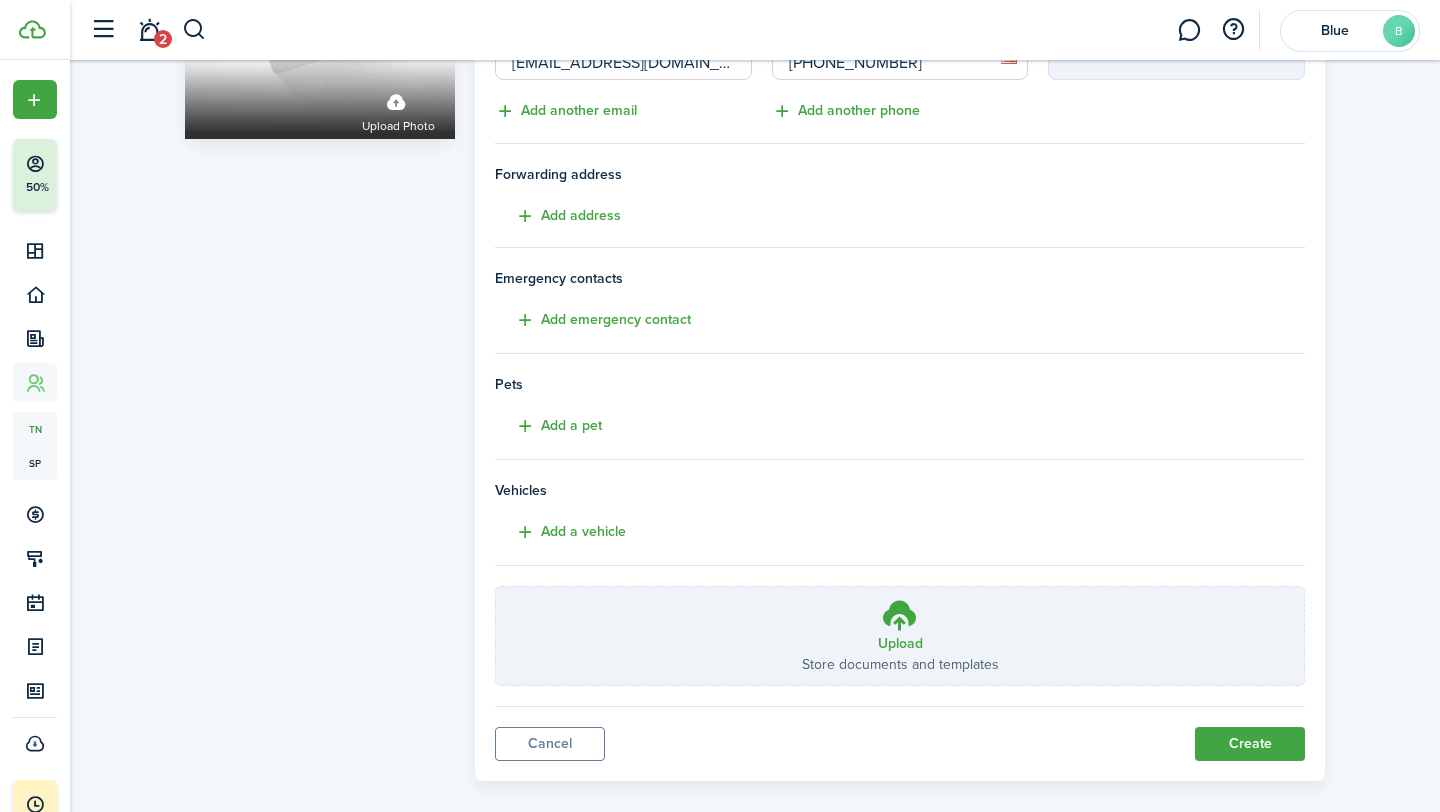 scroll, scrollTop: 281, scrollLeft: 0, axis: vertical 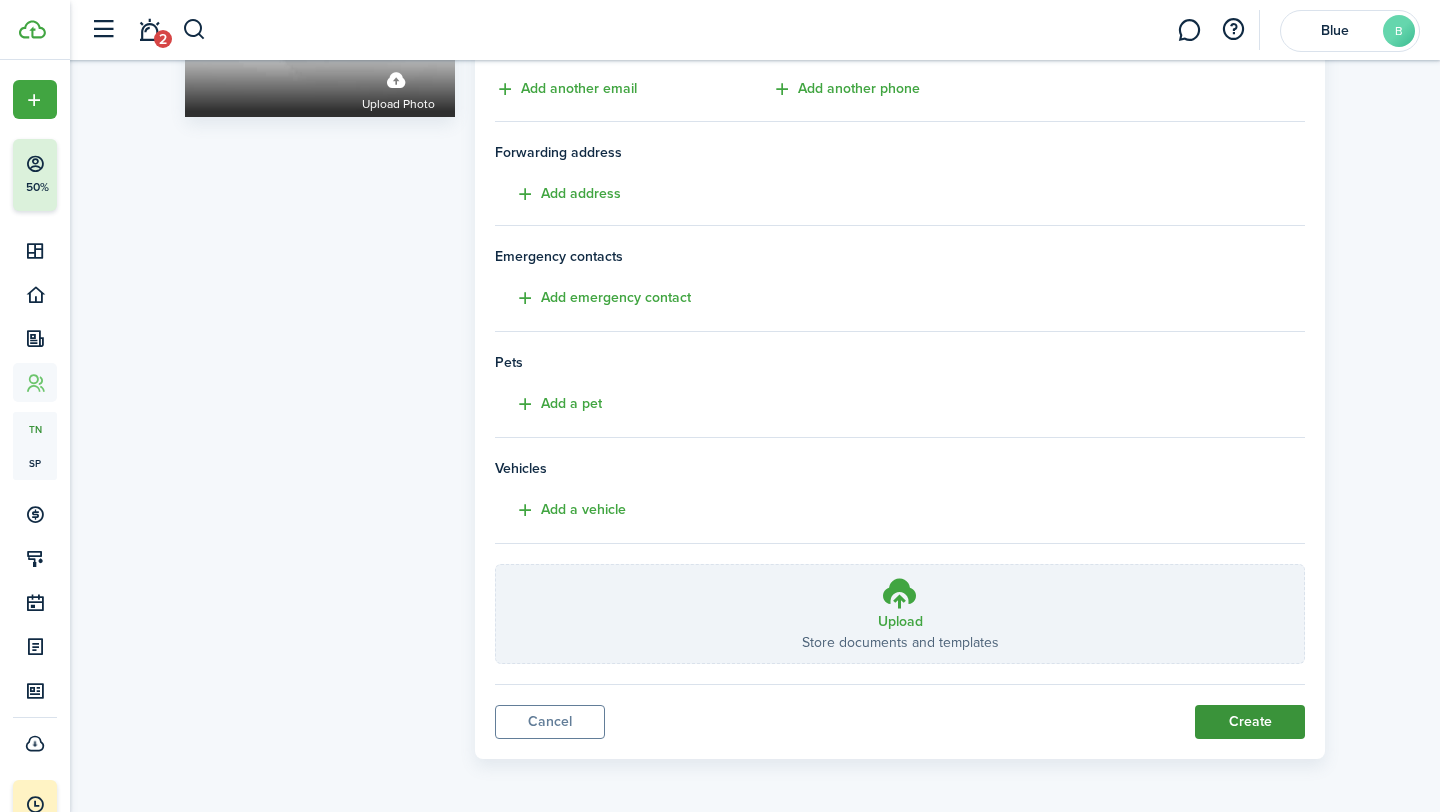 type on "[PHONE_NUMBER]" 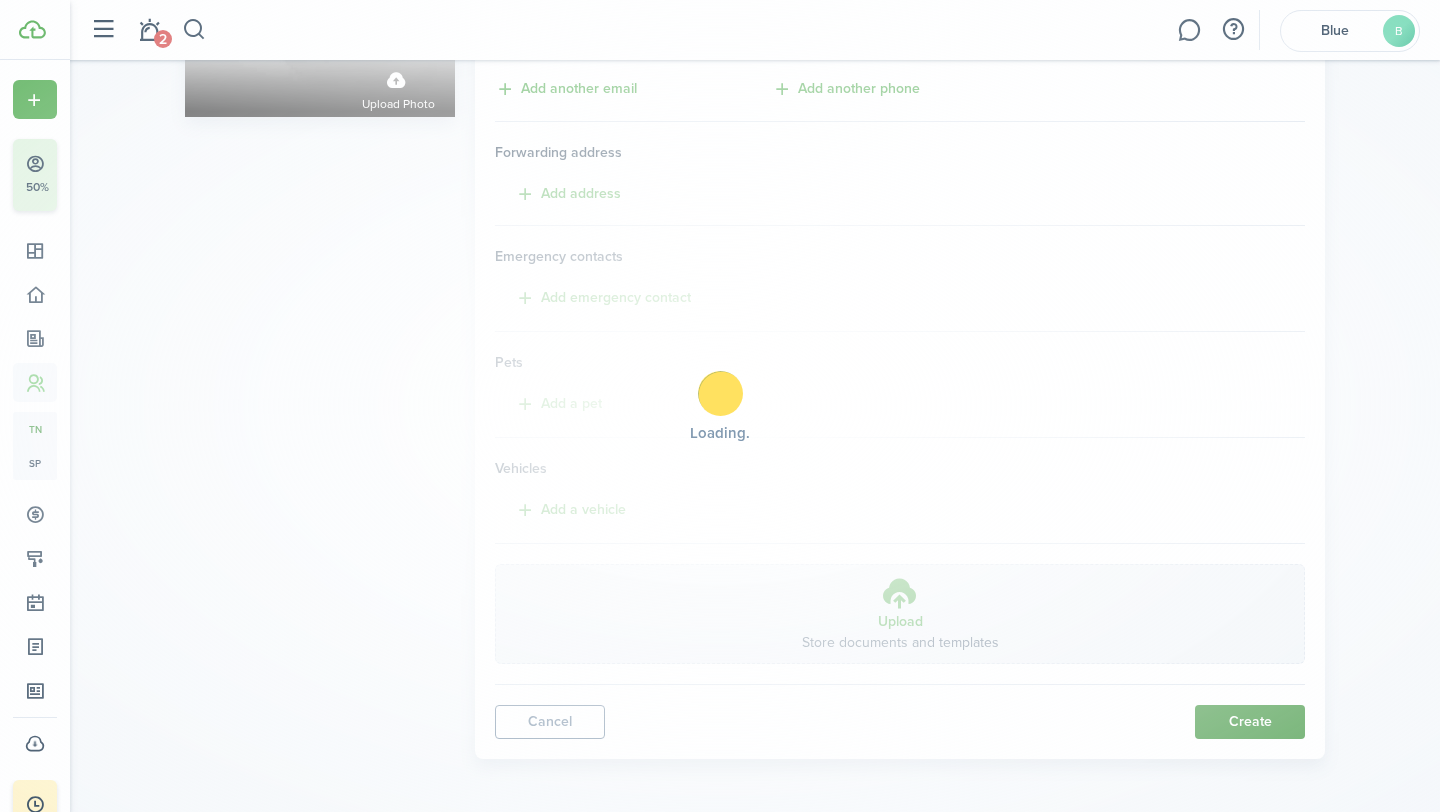 scroll, scrollTop: 0, scrollLeft: 0, axis: both 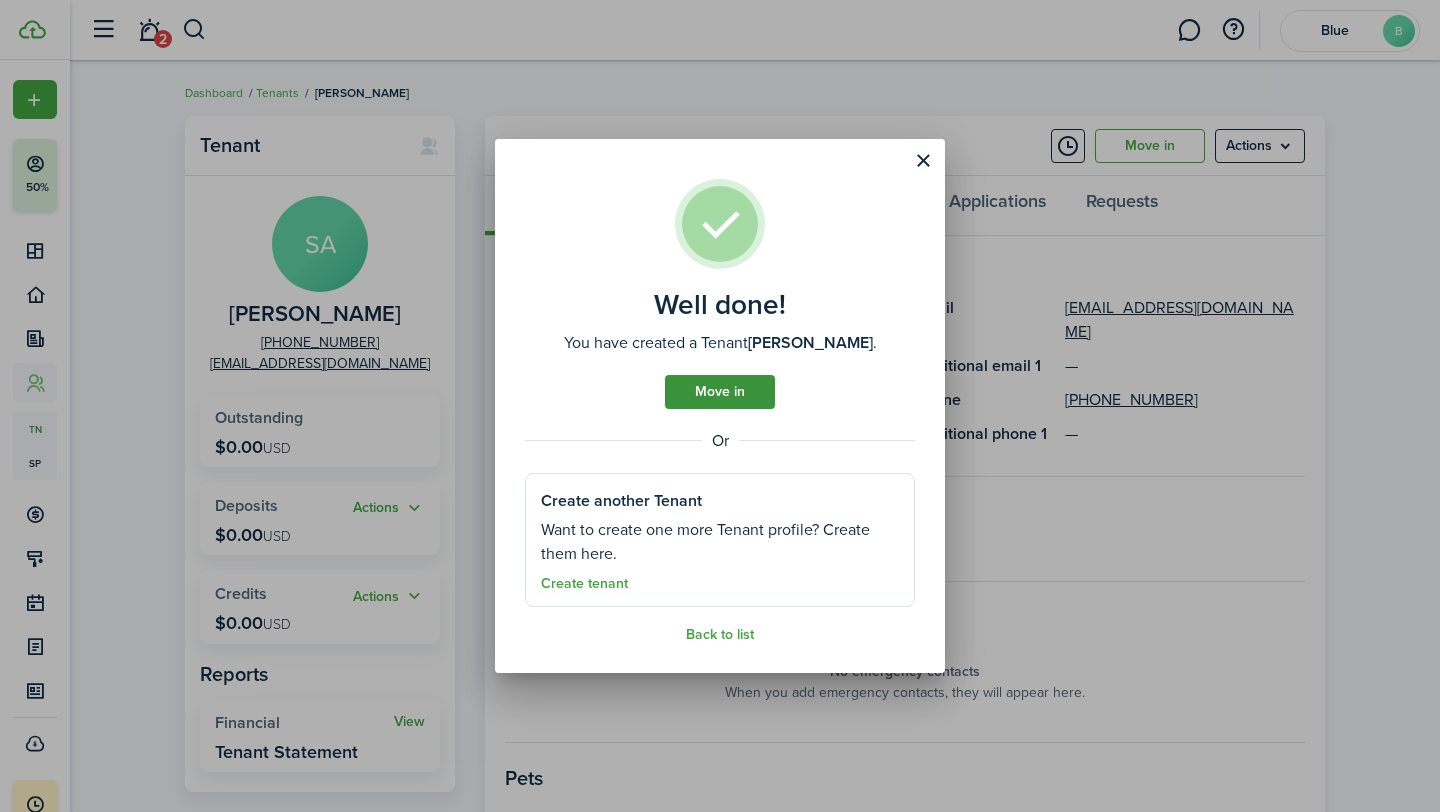 click on "Move in" 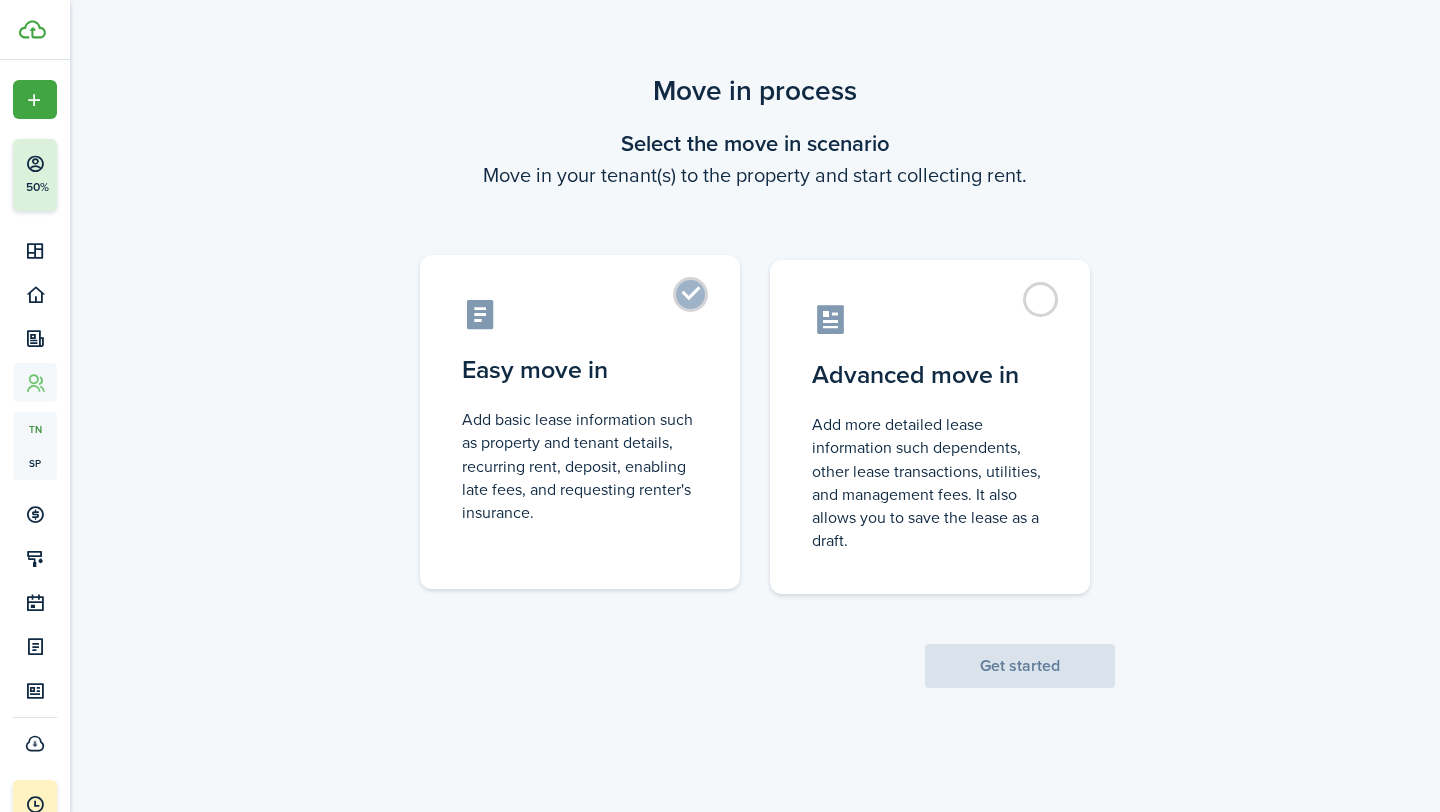 click on "Easy move in" 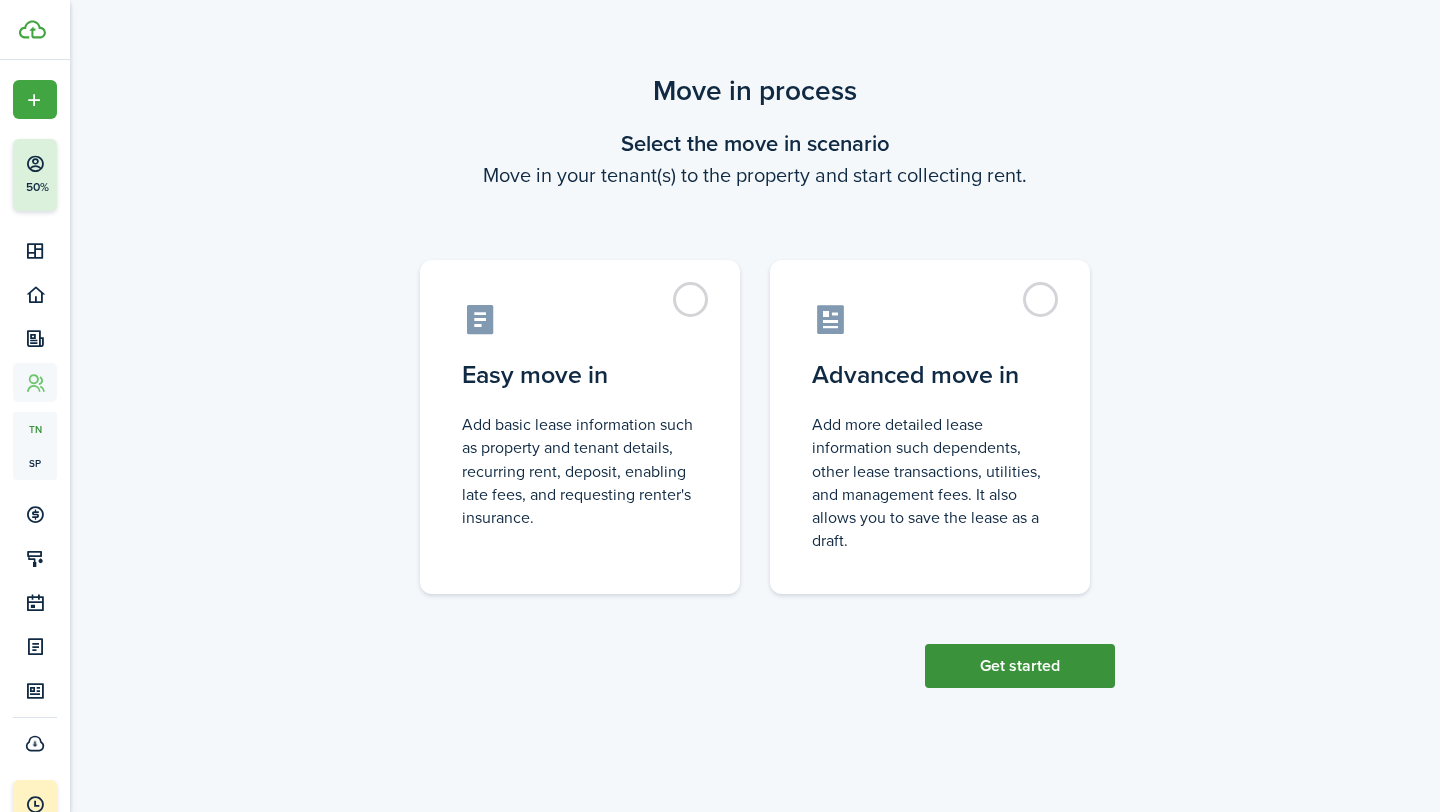 click on "Get started" 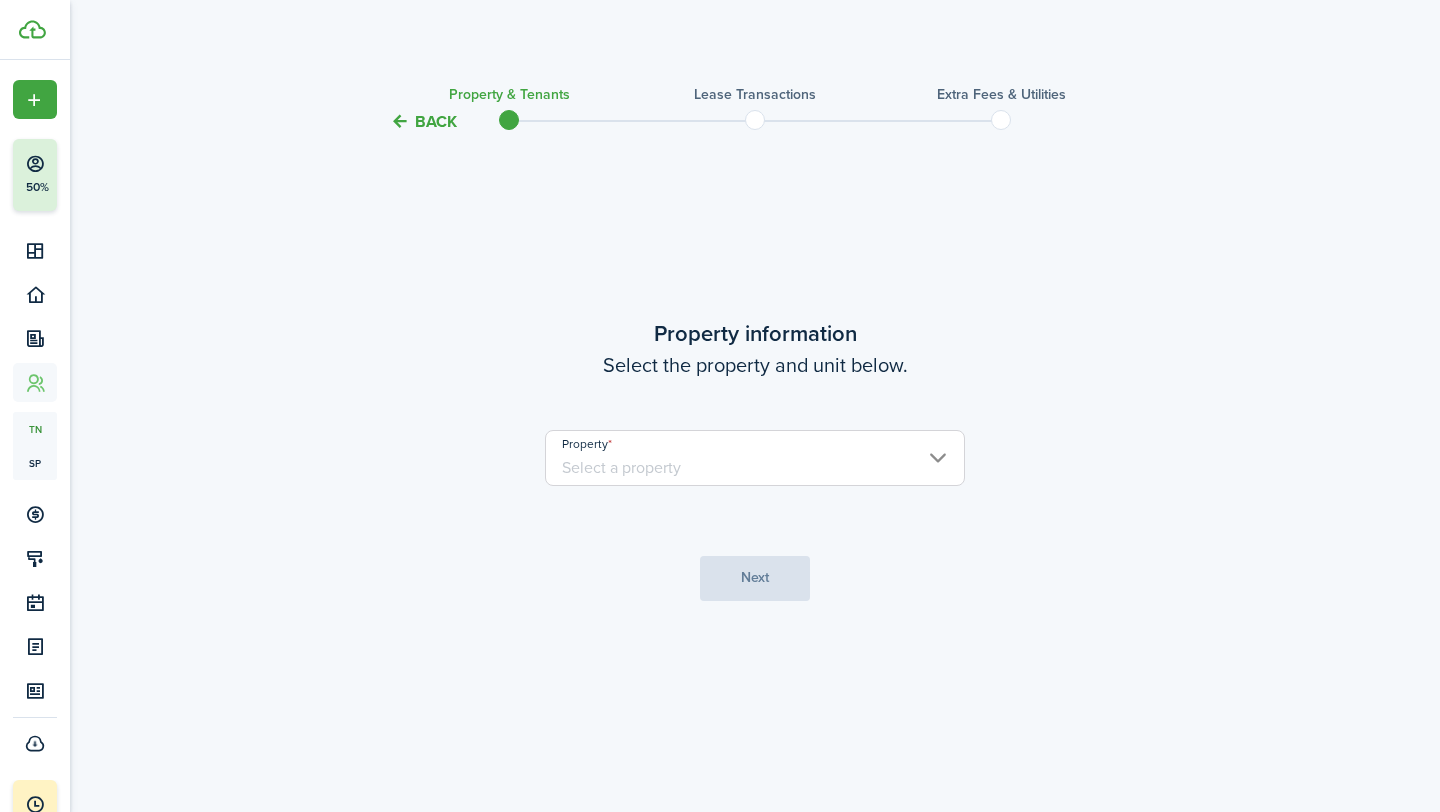 click on "Property" at bounding box center (755, 458) 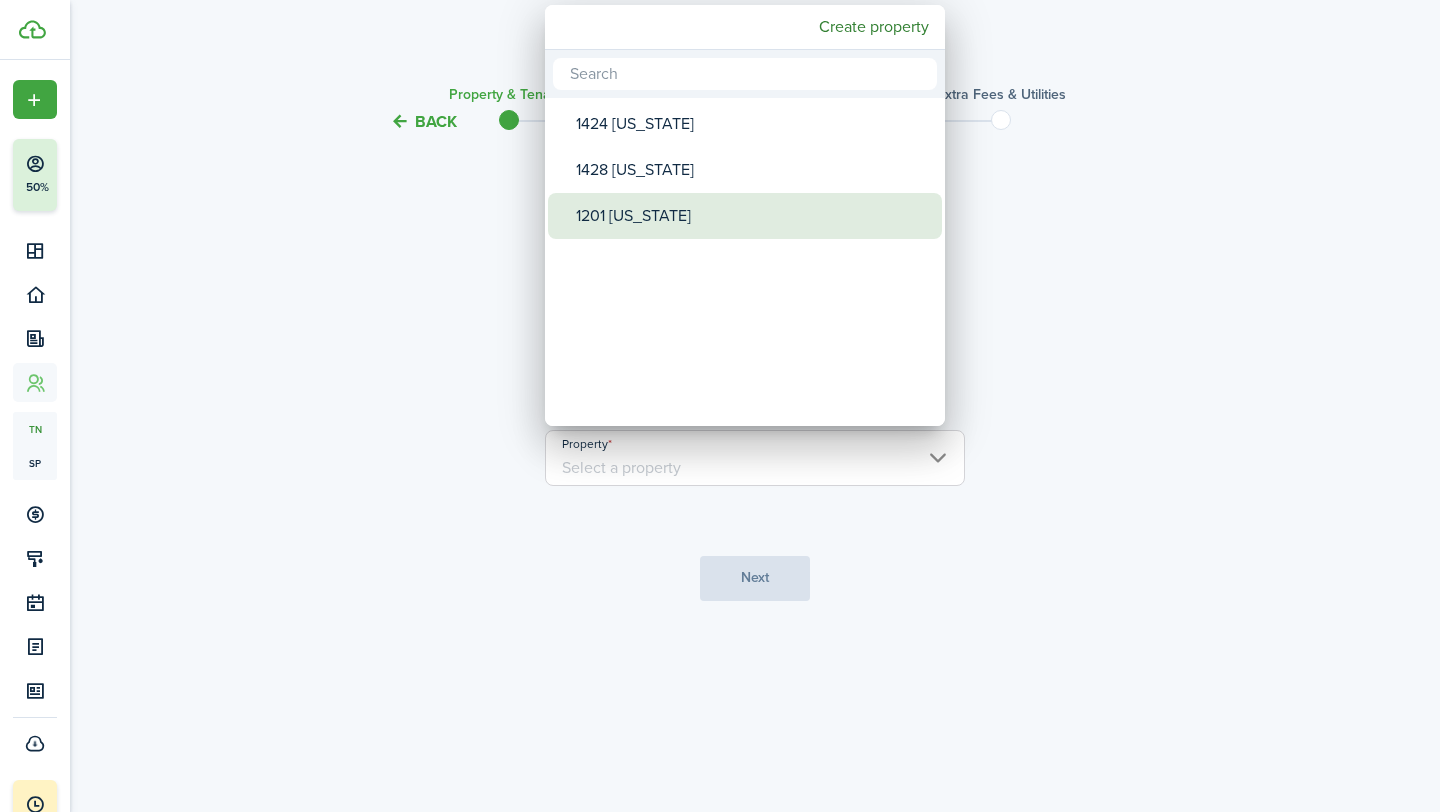 click on "1201 [US_STATE]" at bounding box center [753, 216] 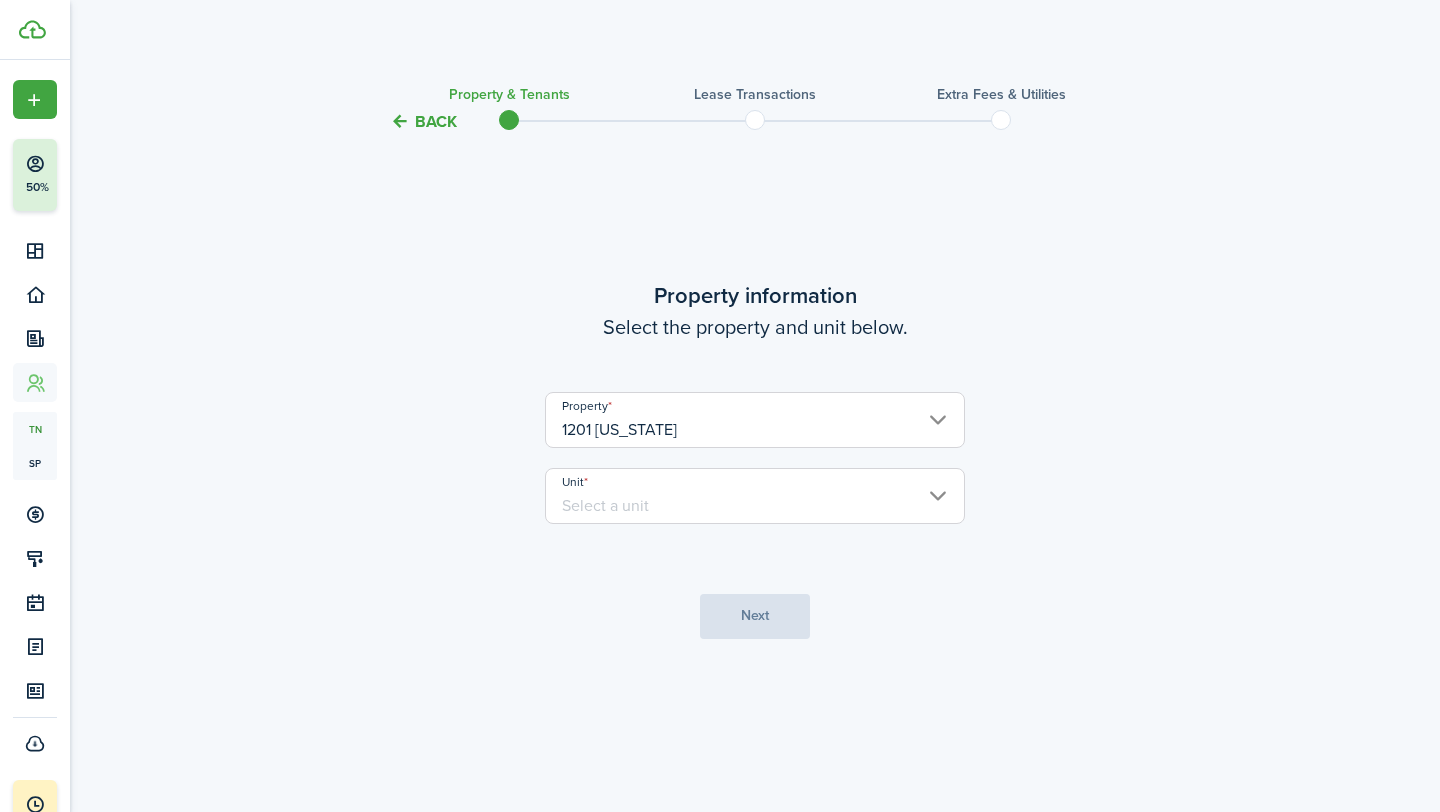 click on "Unit" 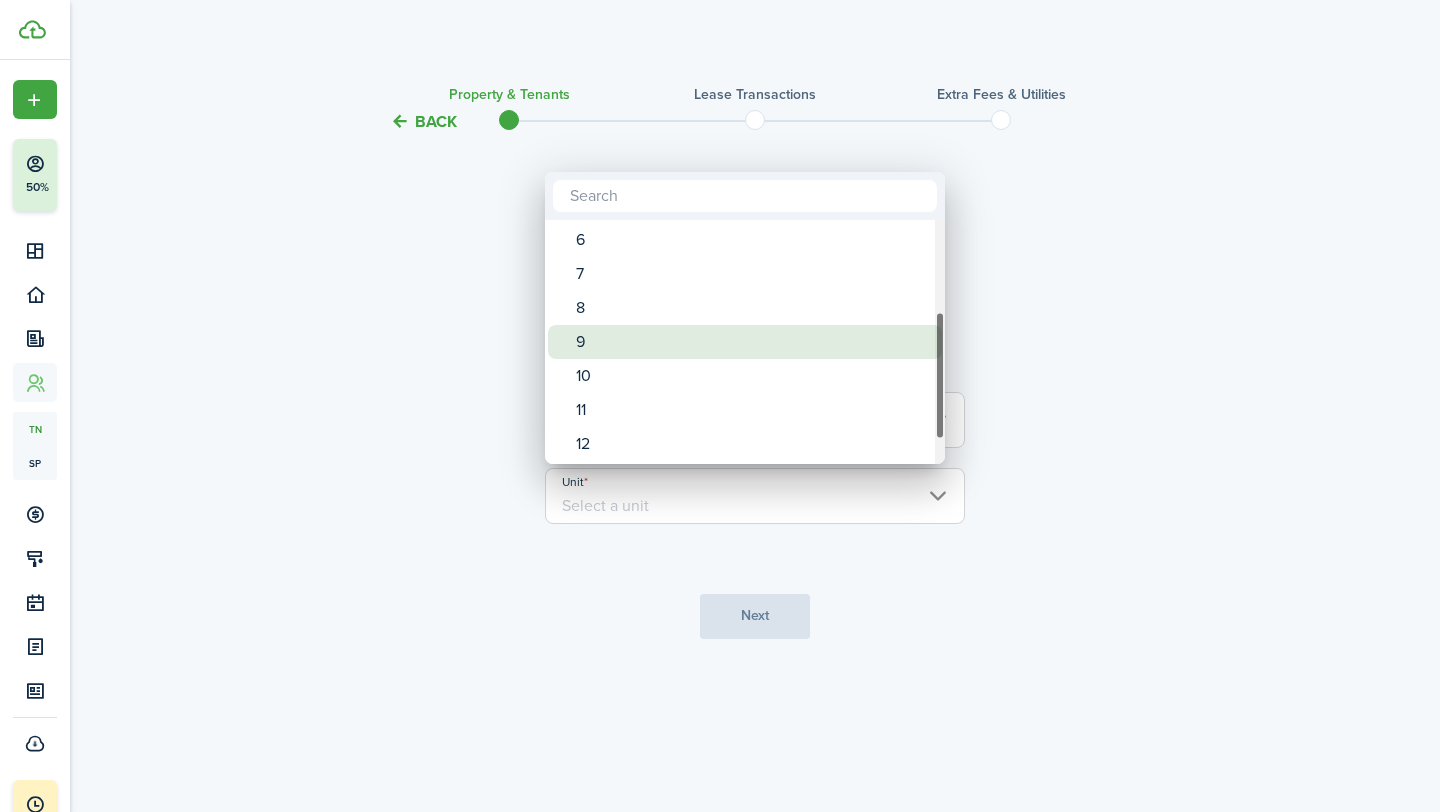click on "9" at bounding box center [753, 342] 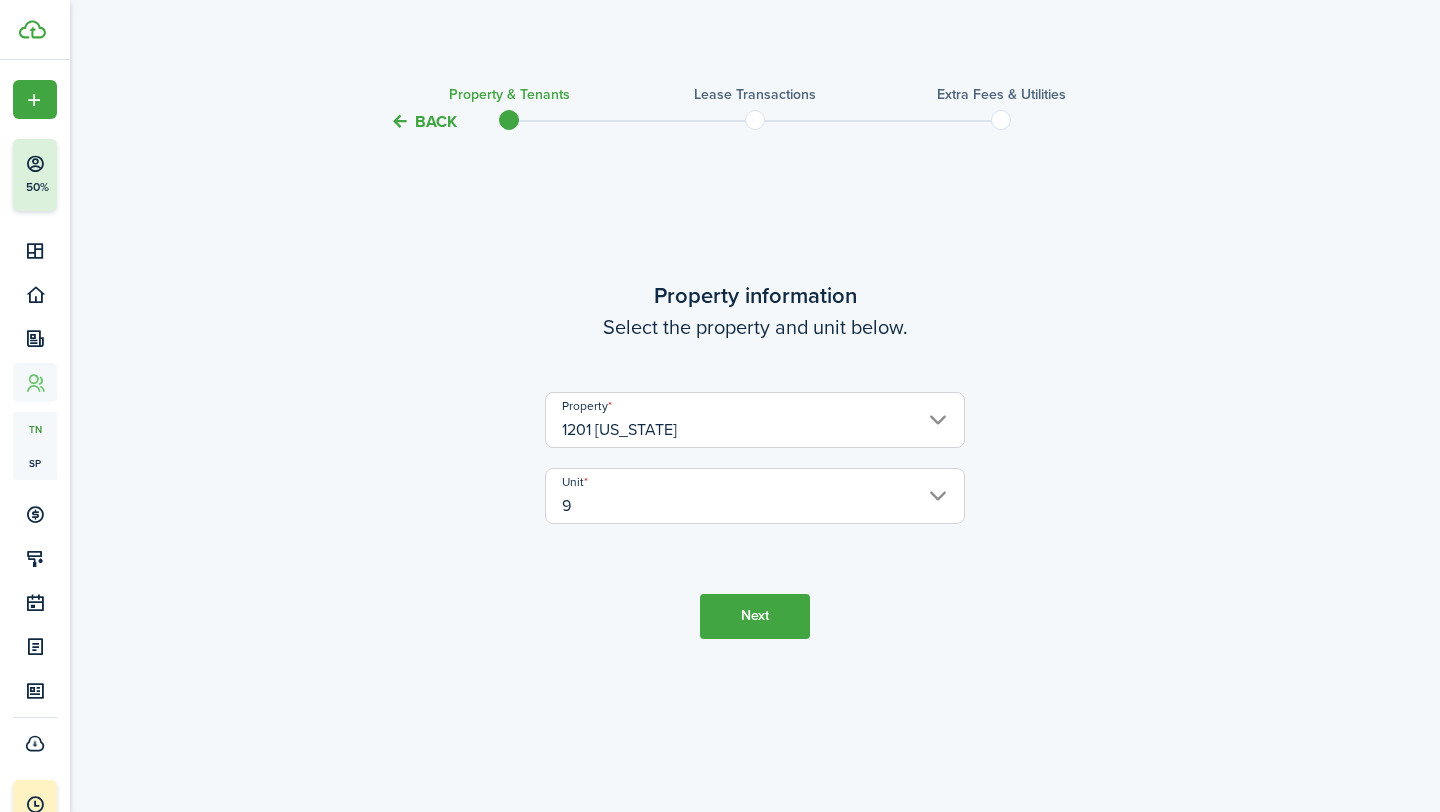 click on "Next" at bounding box center (755, 616) 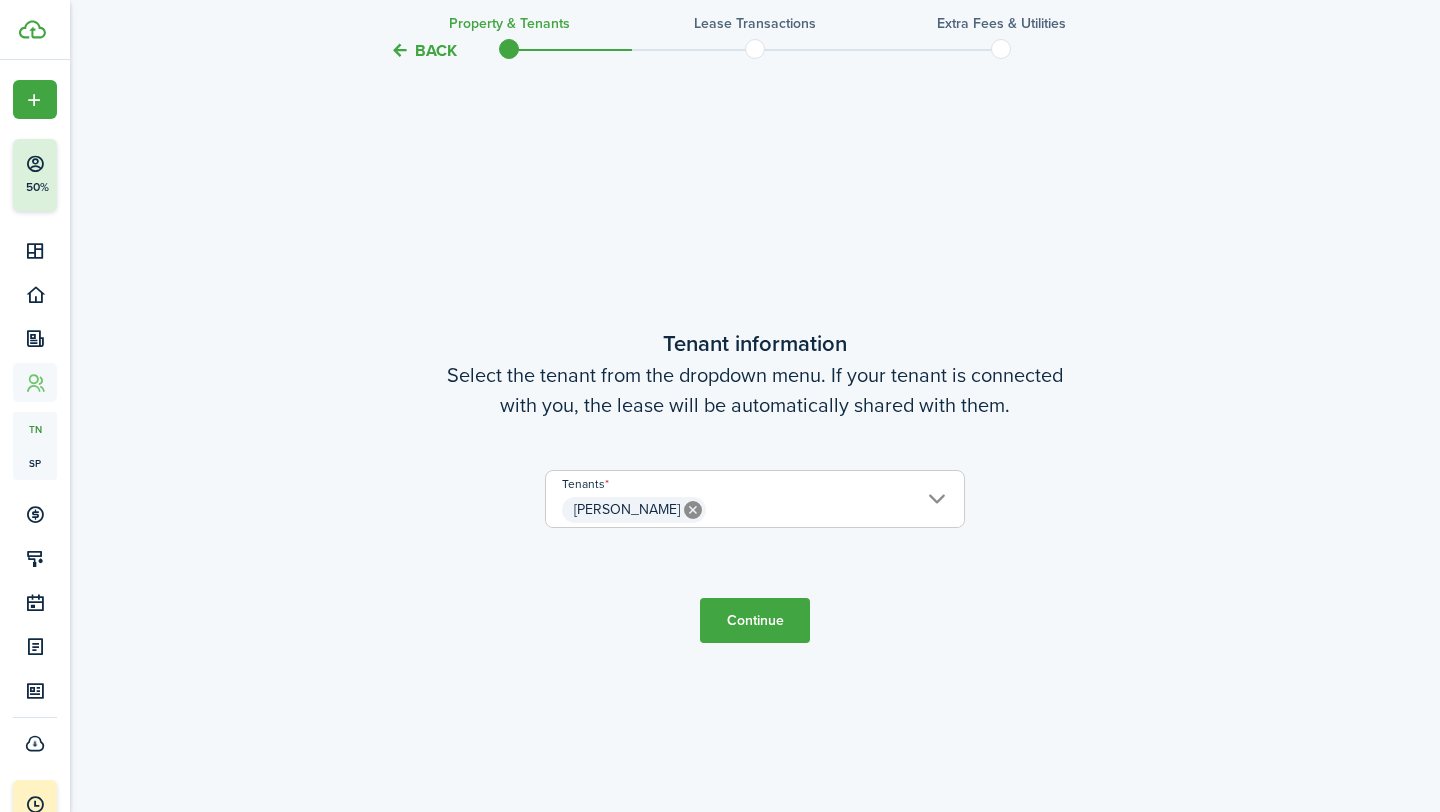 click on "Continue" at bounding box center (755, 620) 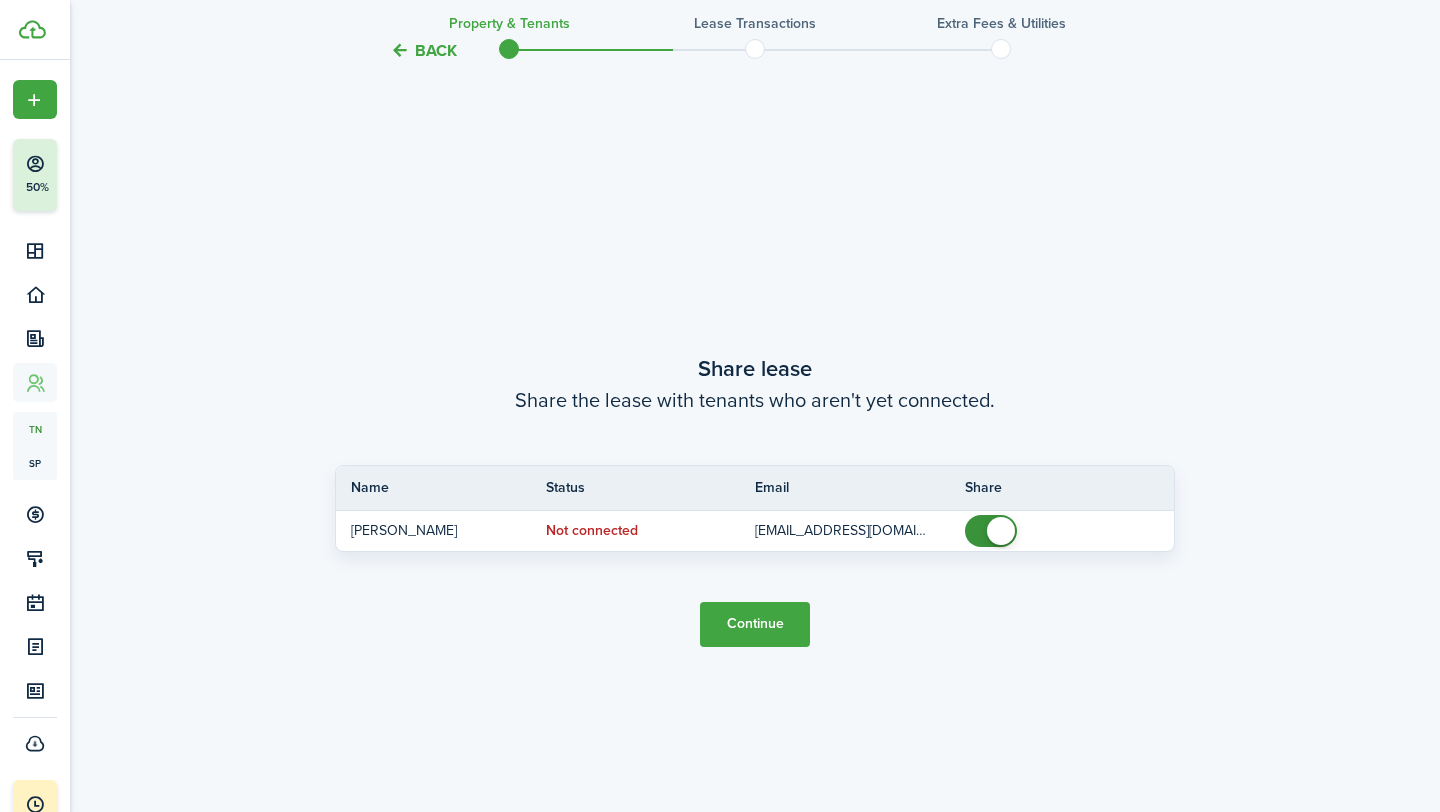 scroll, scrollTop: 1490, scrollLeft: 0, axis: vertical 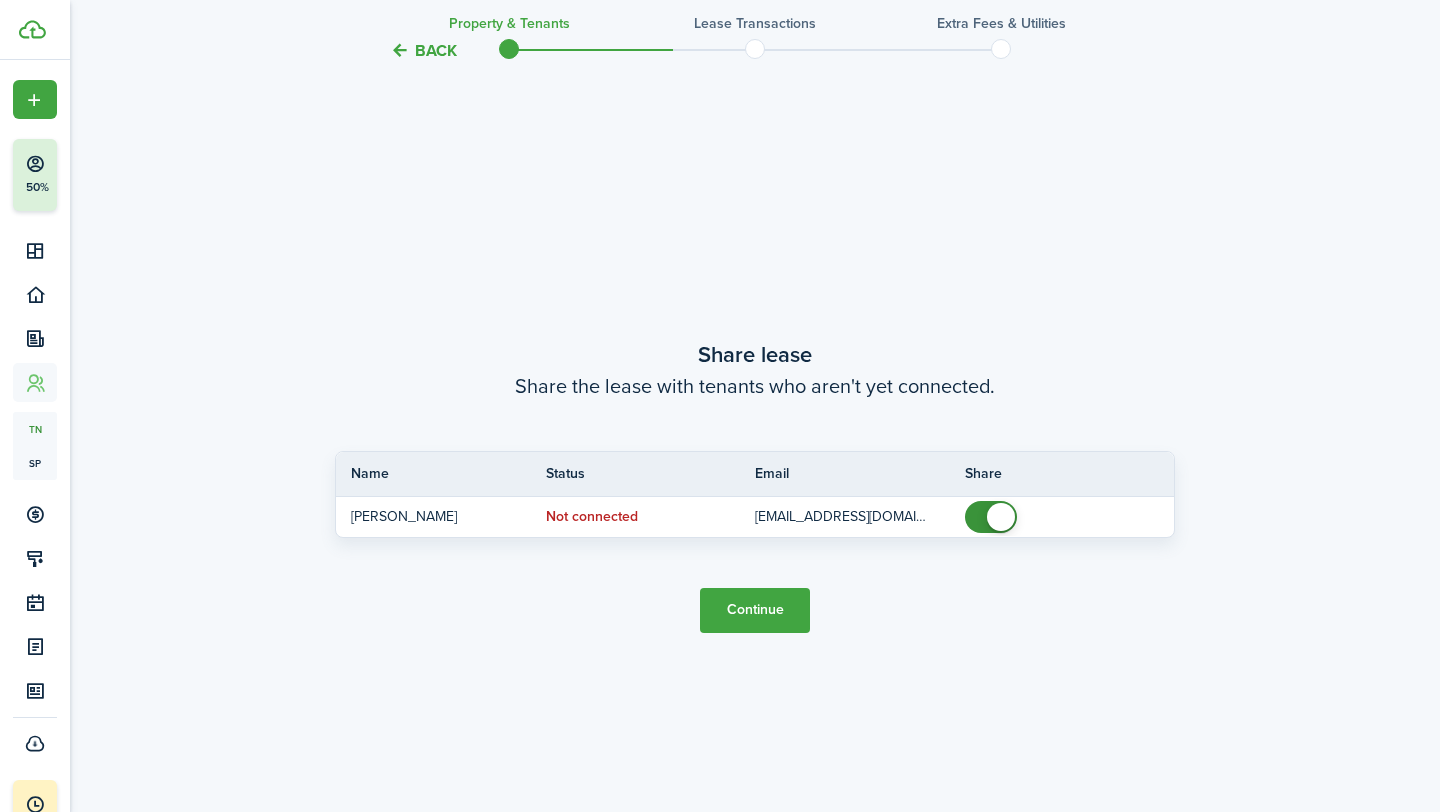 click on "Continue" at bounding box center (755, 610) 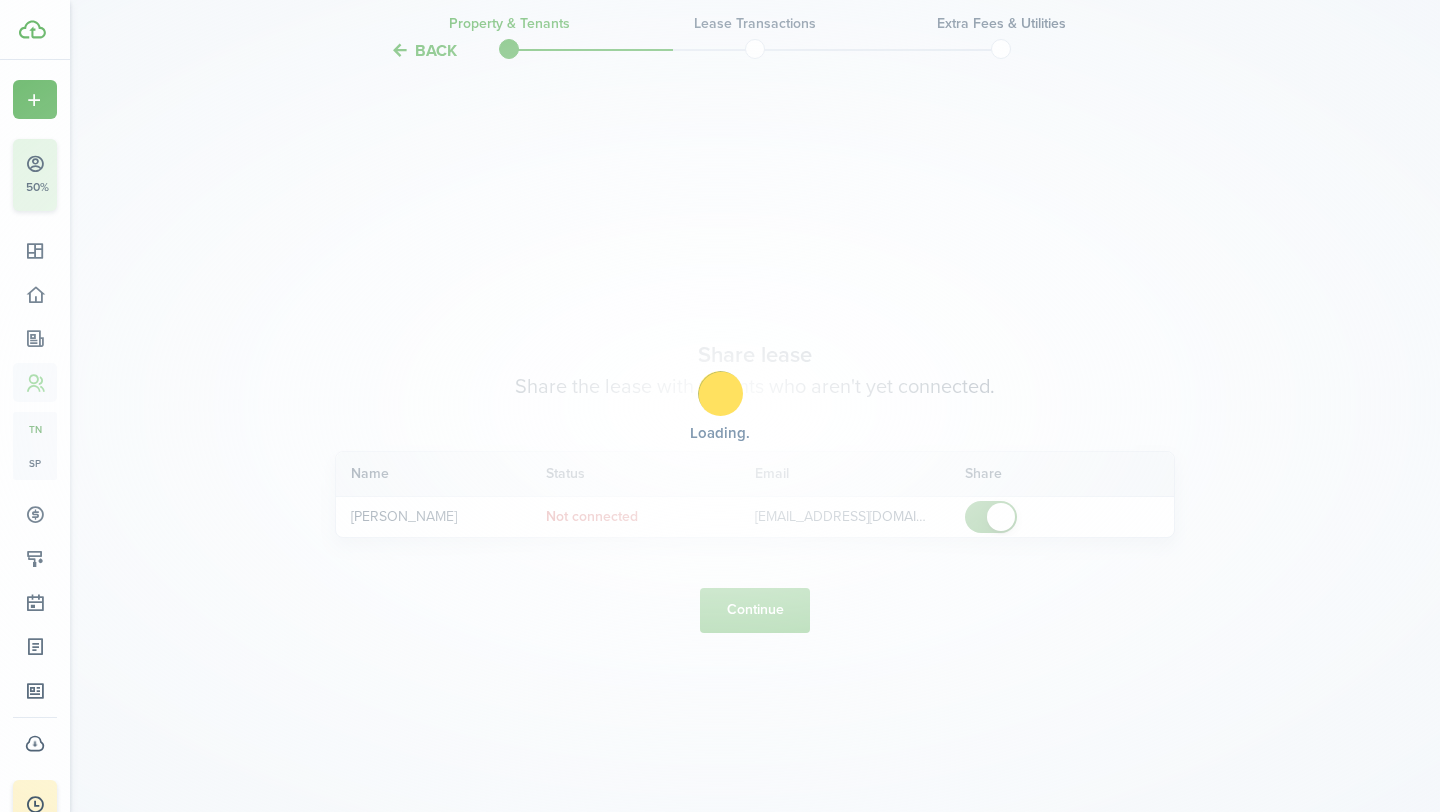 scroll, scrollTop: 0, scrollLeft: 0, axis: both 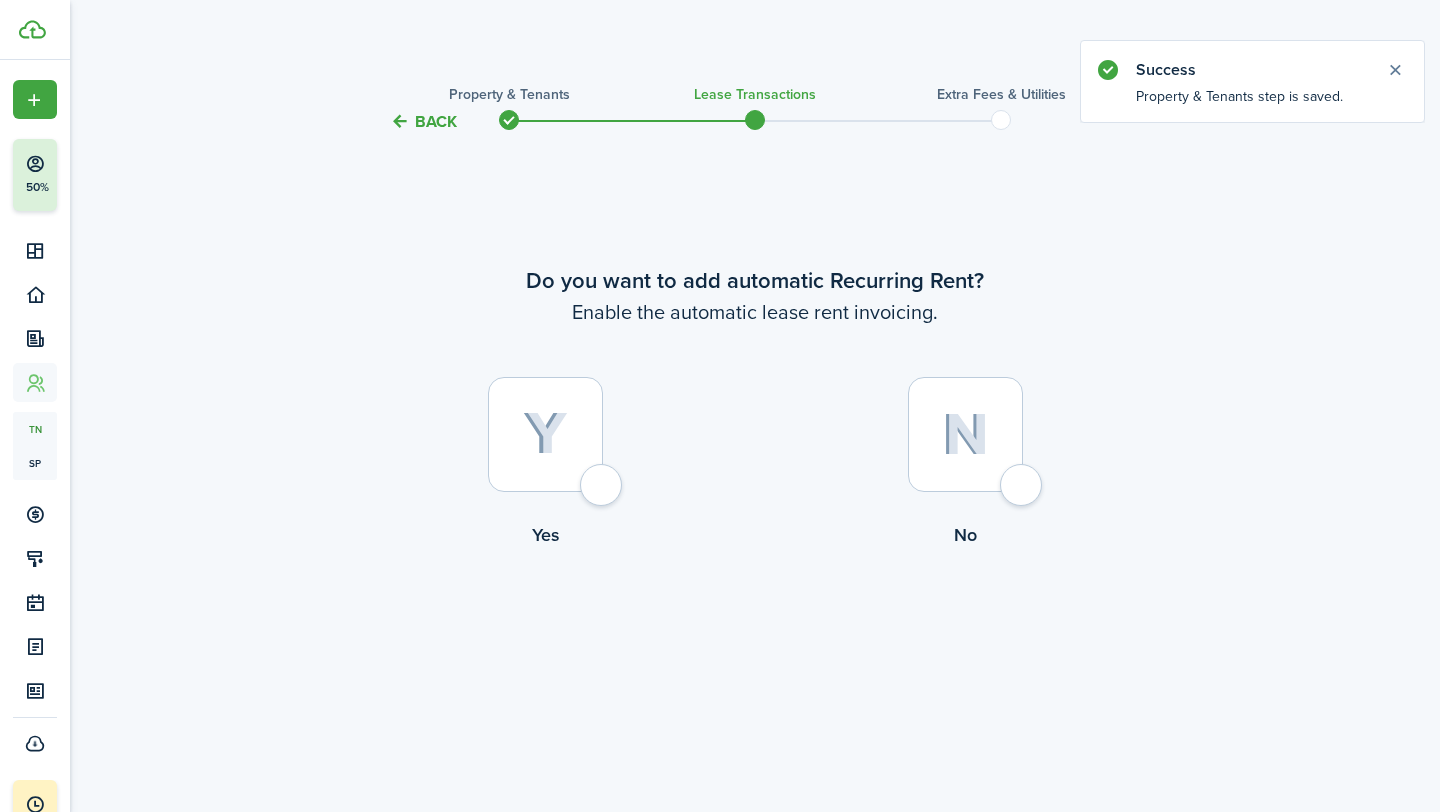 click 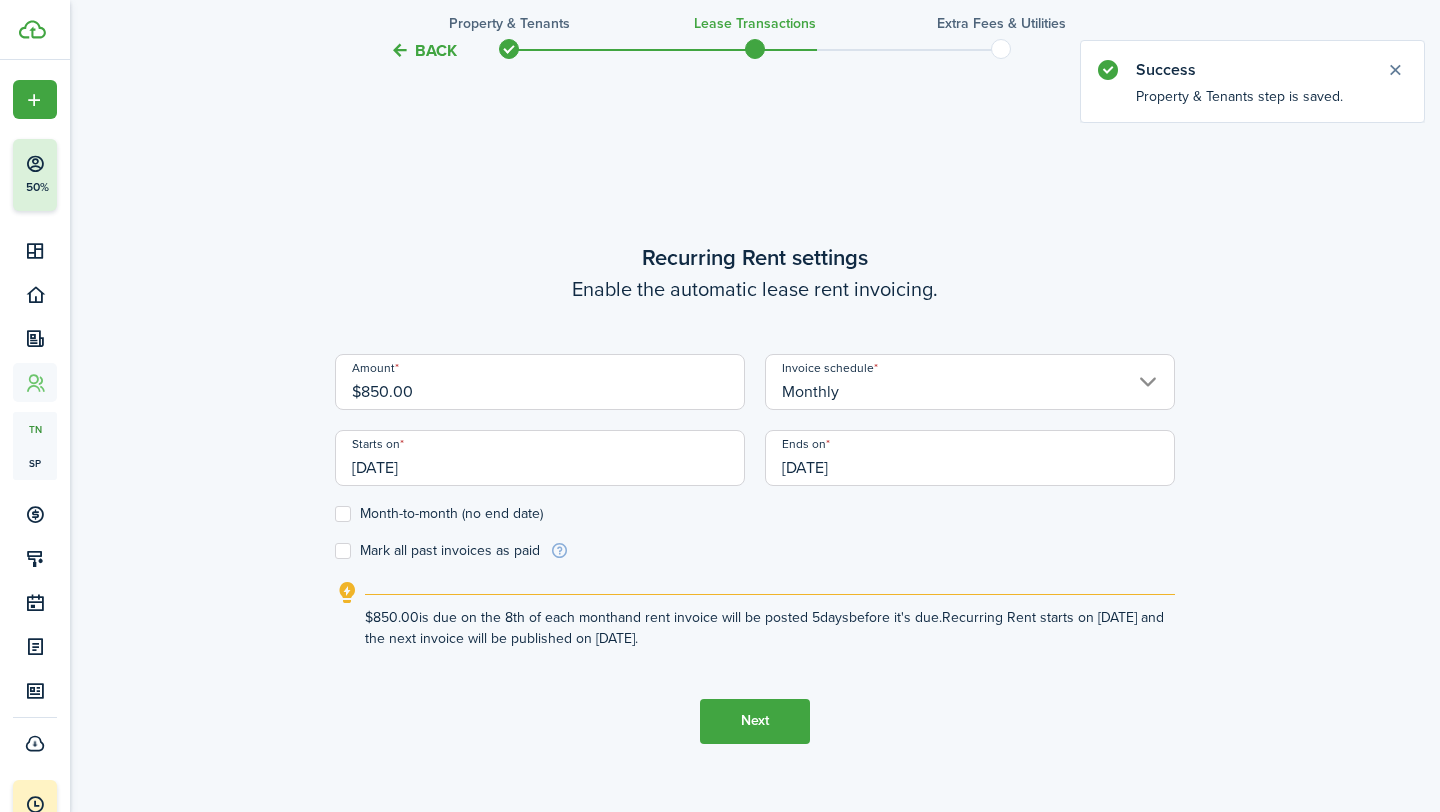 scroll, scrollTop: 678, scrollLeft: 0, axis: vertical 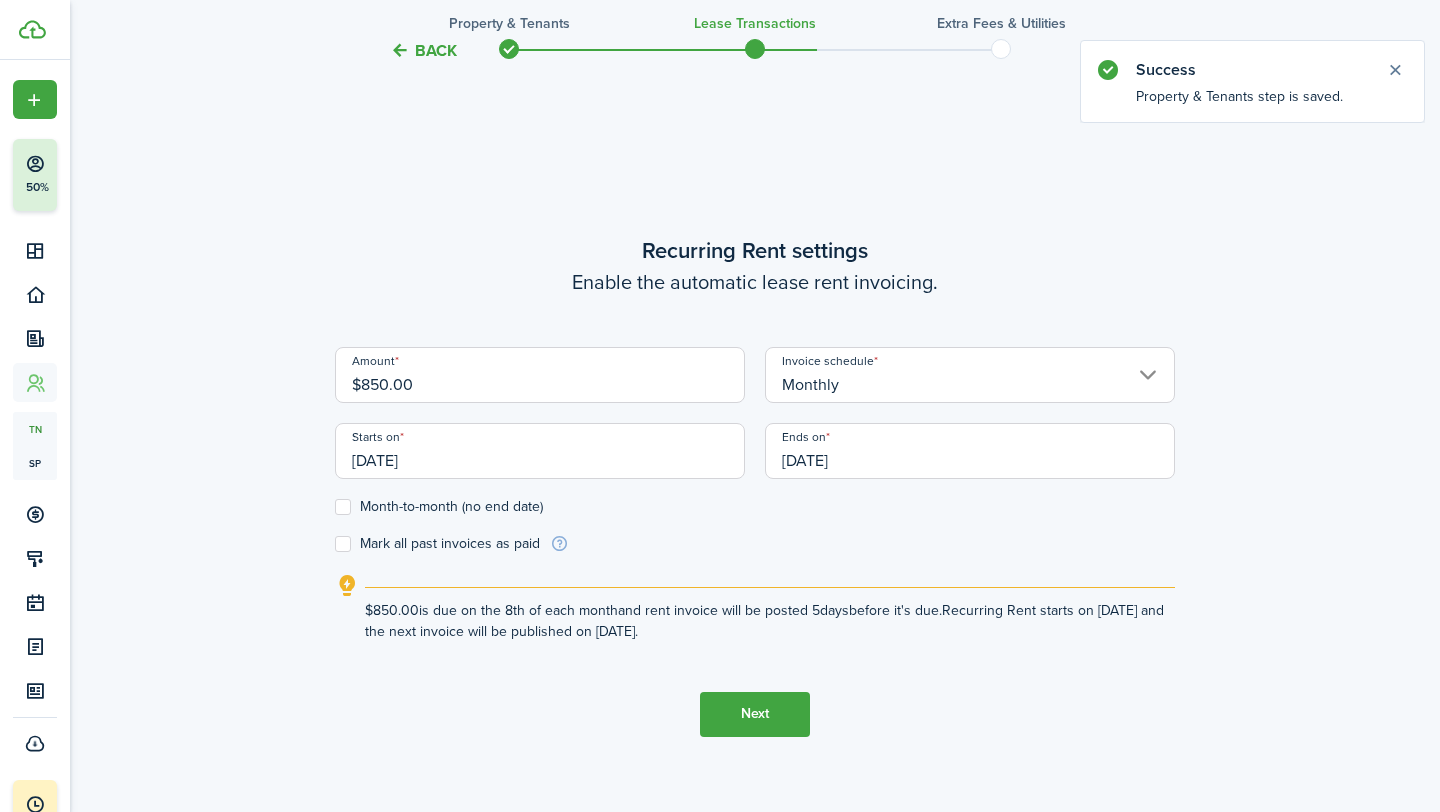 click on "[DATE]" at bounding box center (540, 451) 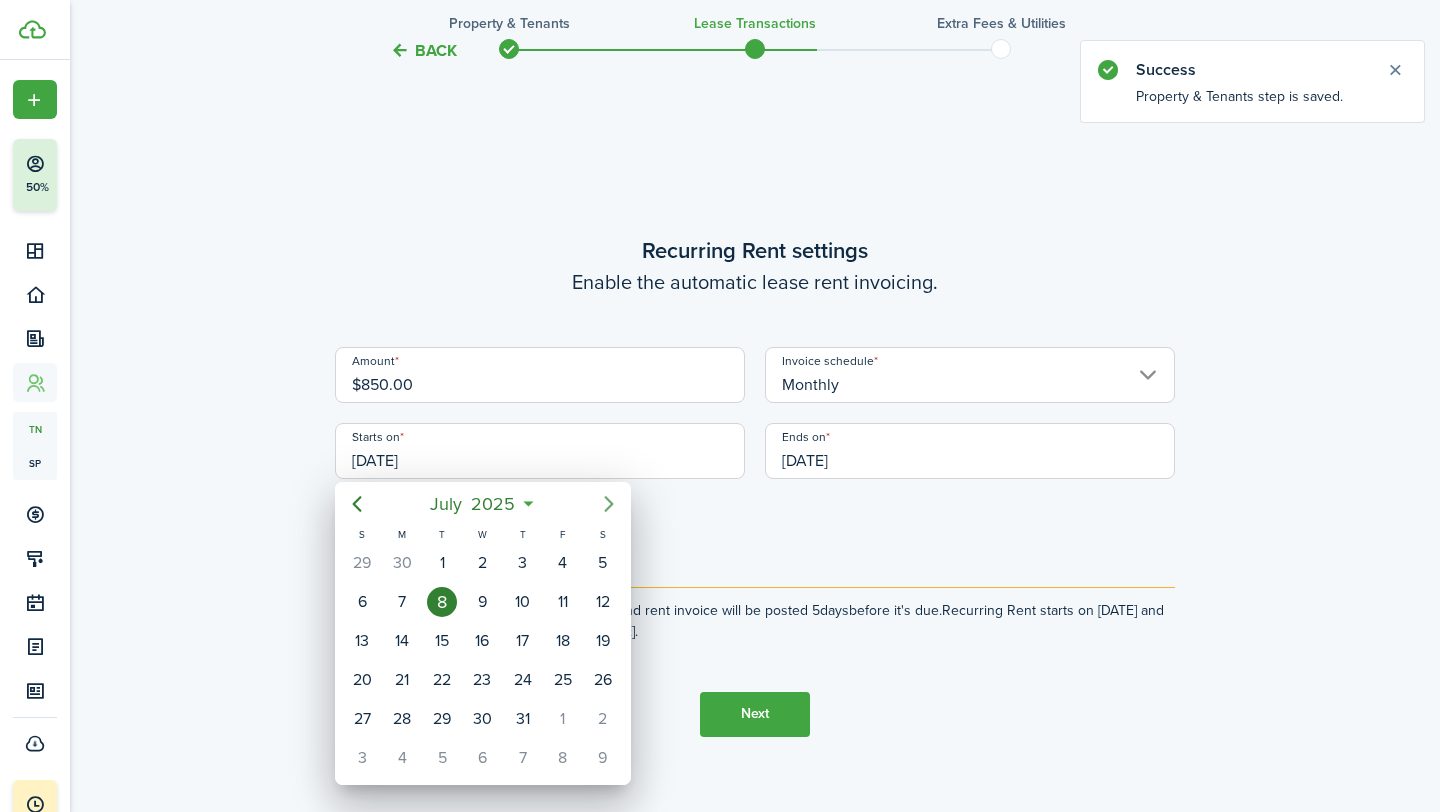 click 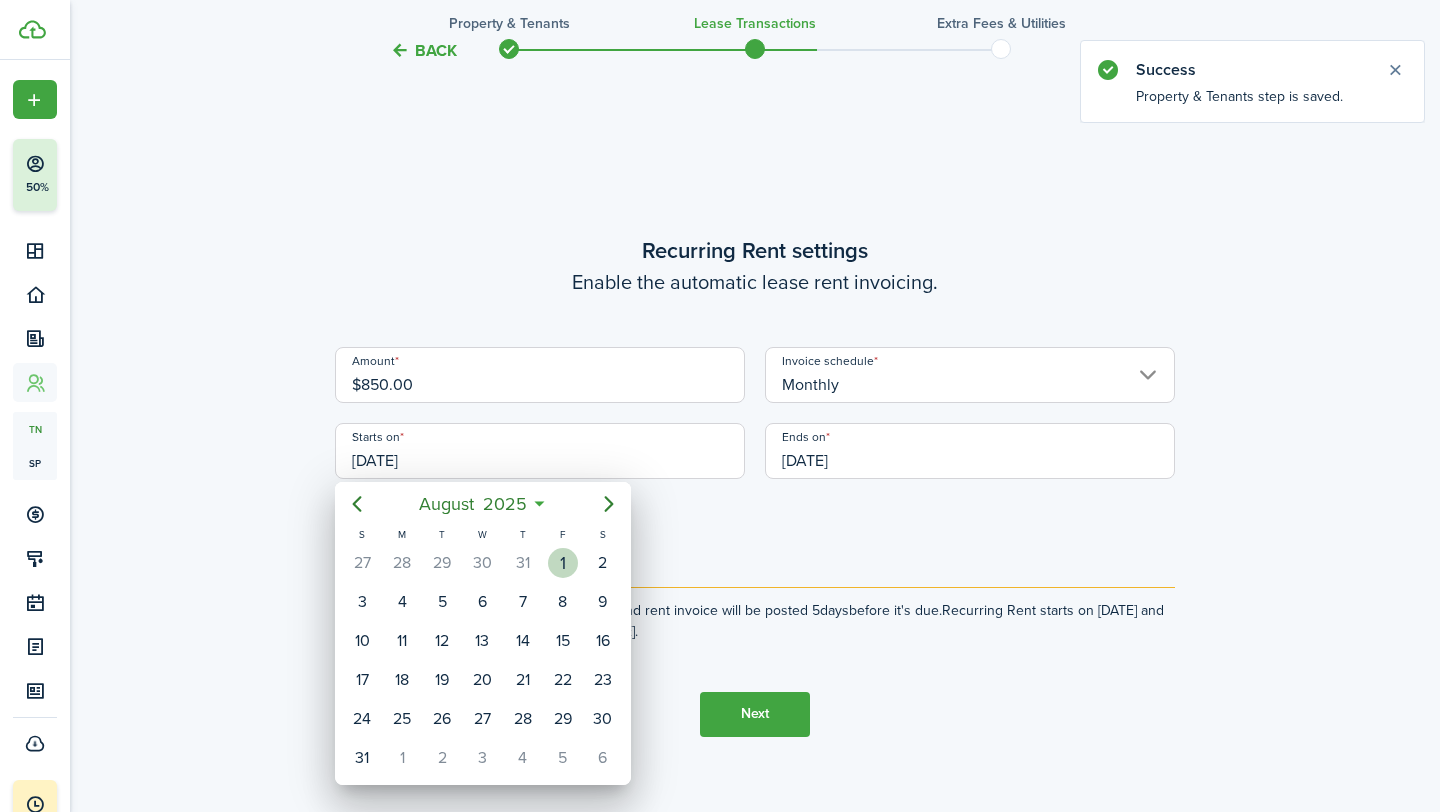 click on "1" at bounding box center [563, 563] 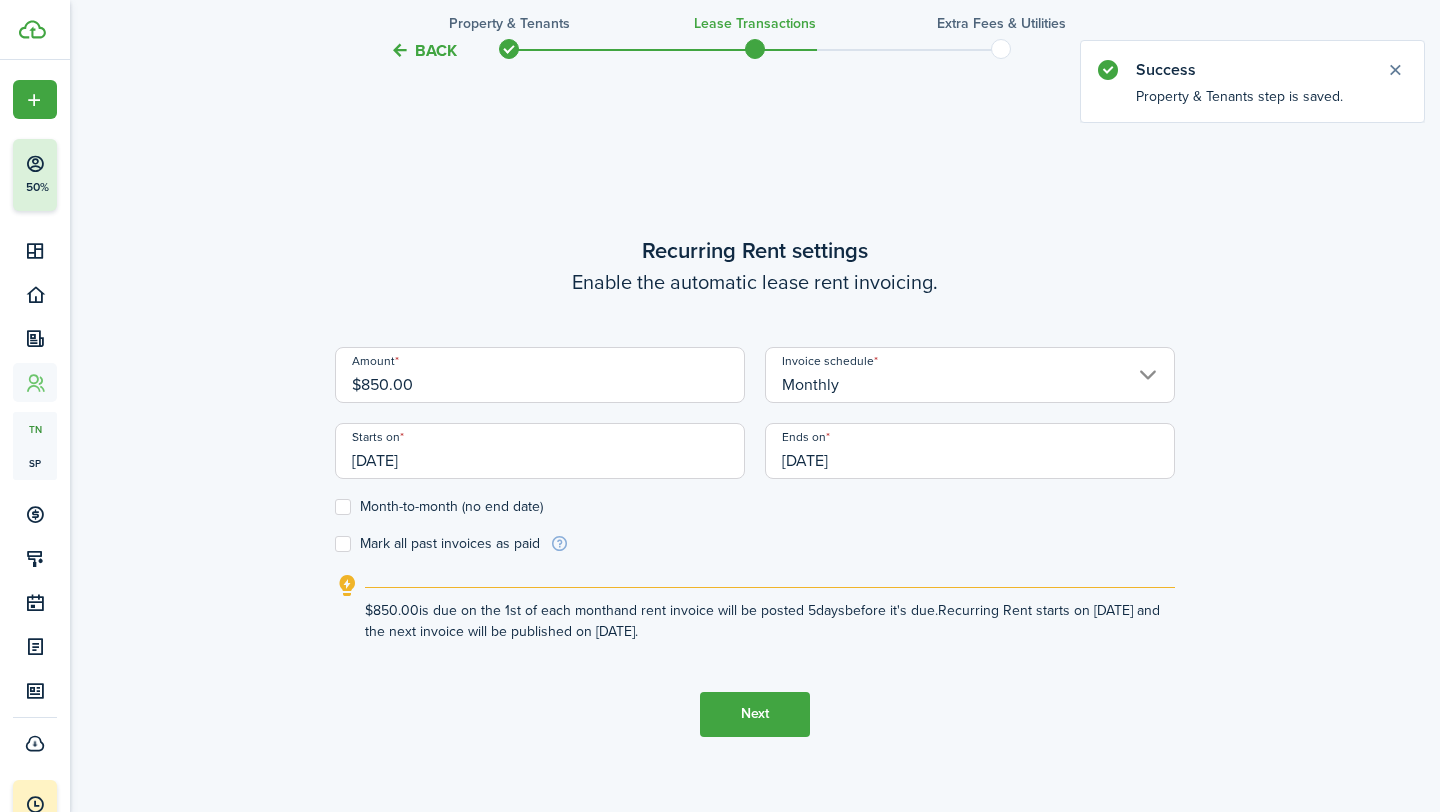 click on "[DATE]" at bounding box center [970, 451] 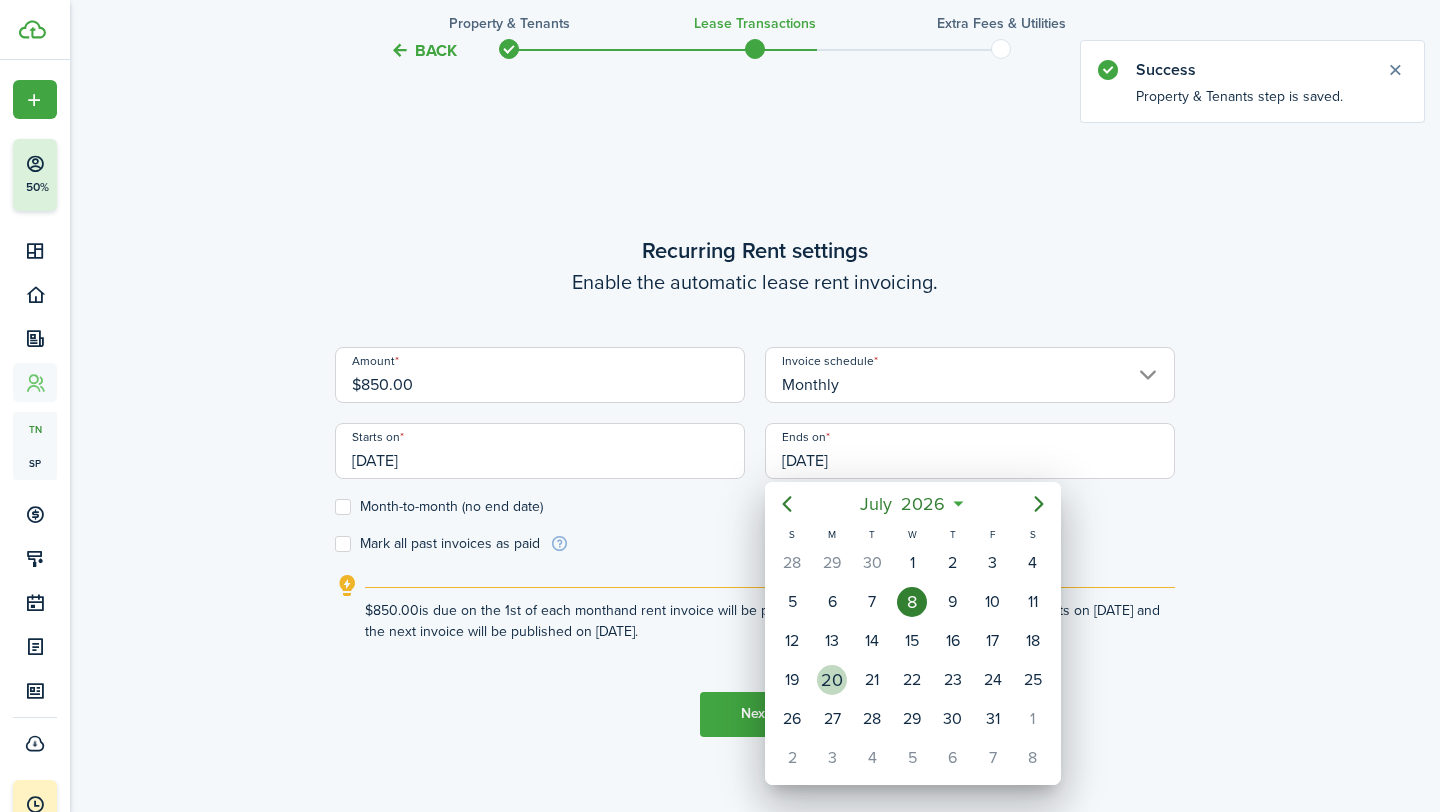 click on "20" at bounding box center [832, 680] 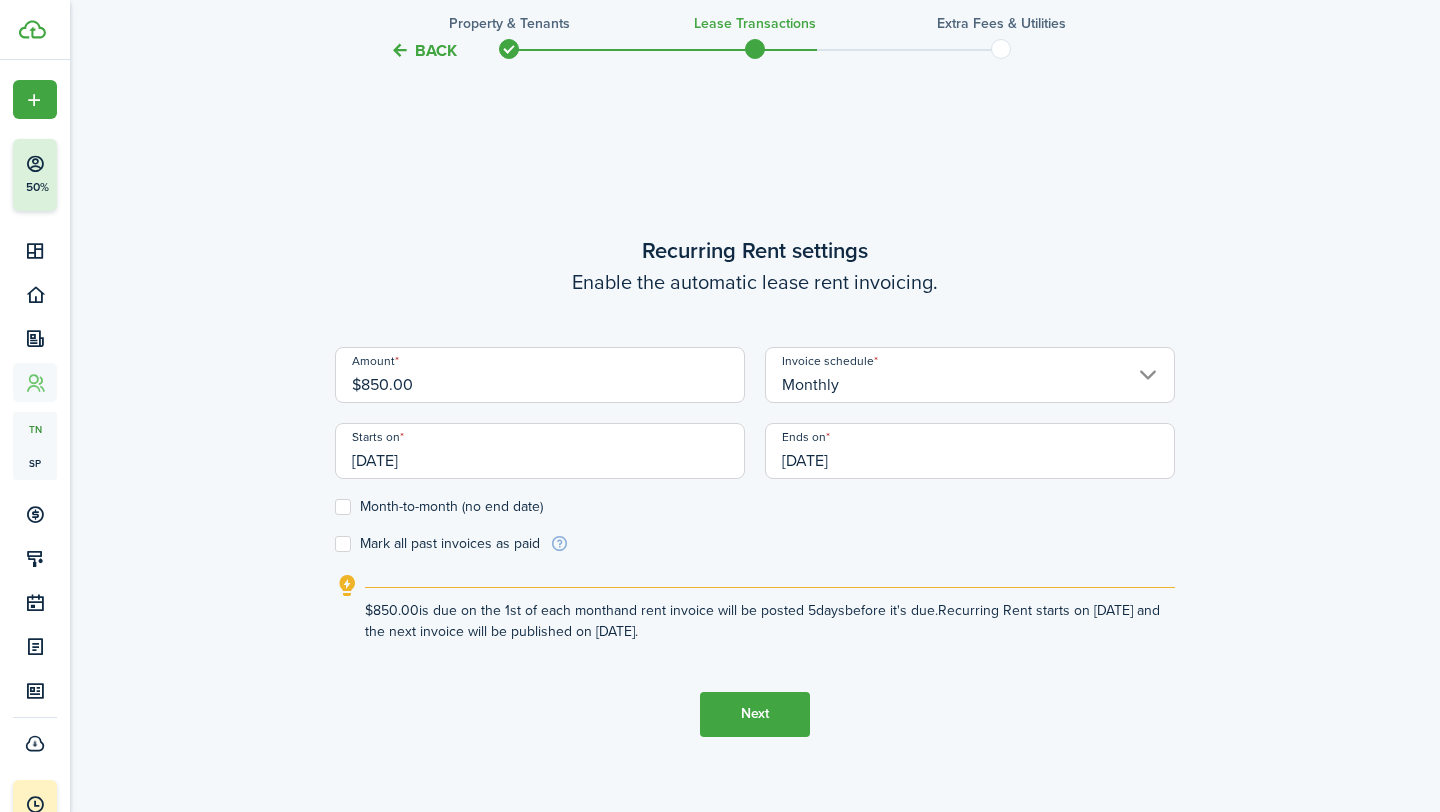 click on "Next" at bounding box center [755, 714] 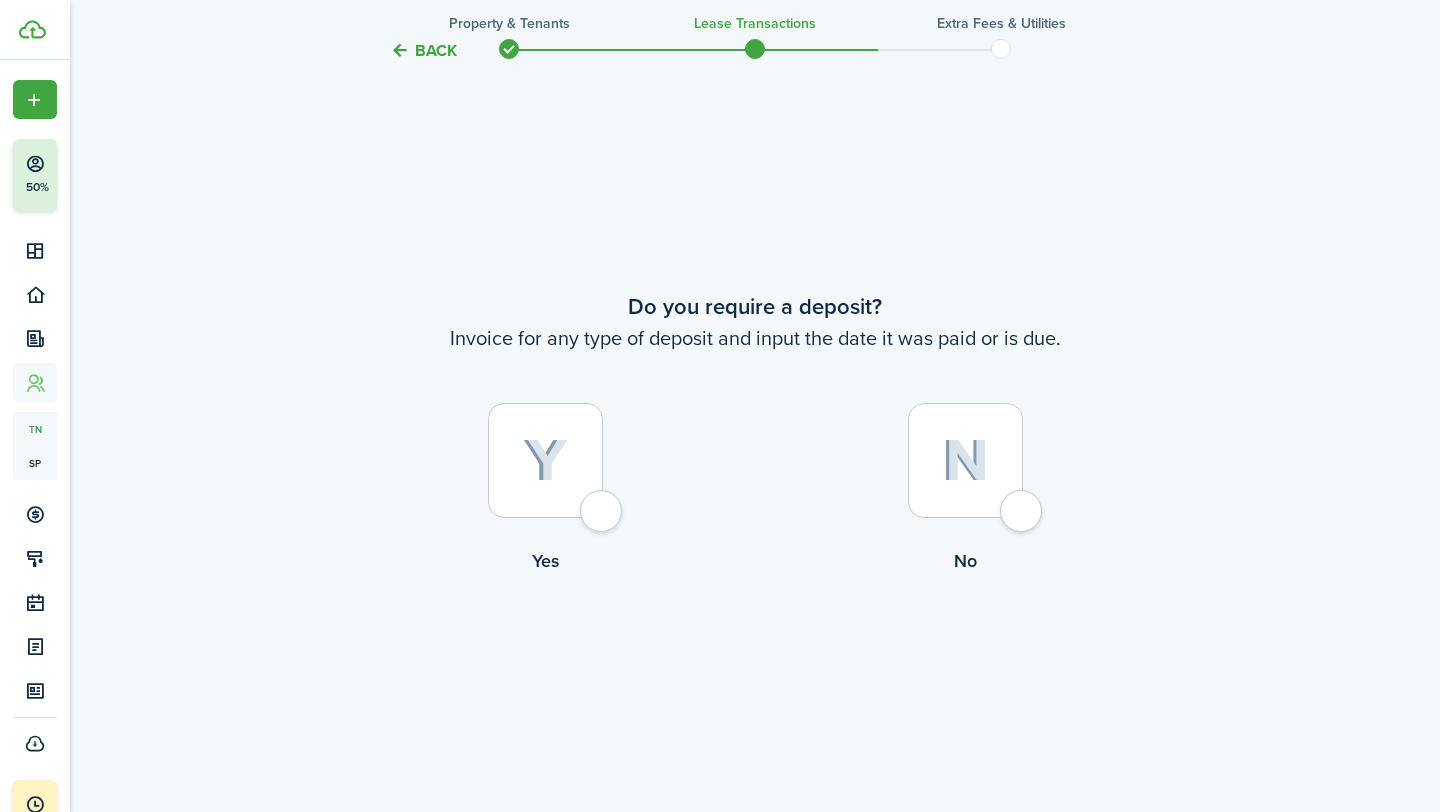 click 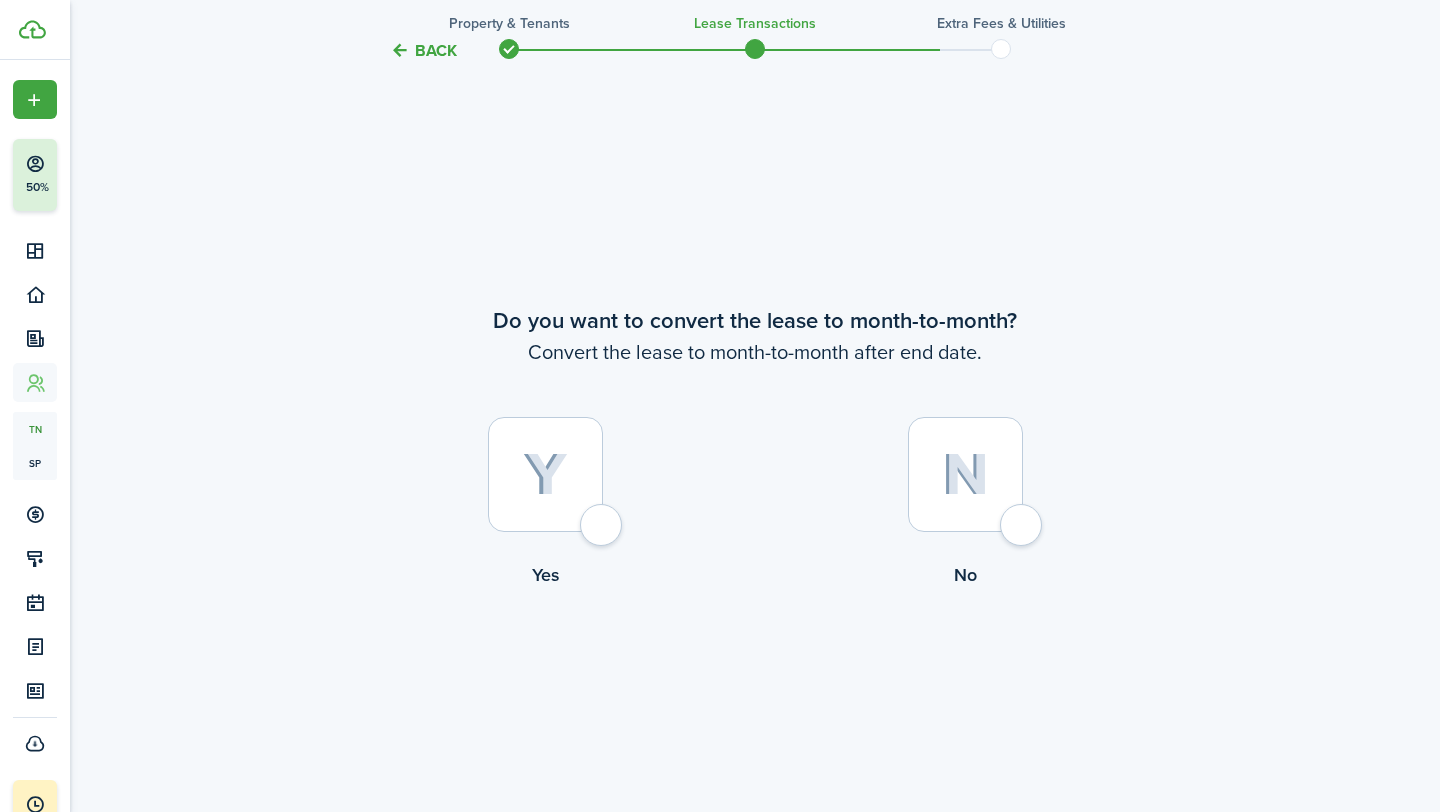 scroll, scrollTop: 2302, scrollLeft: 0, axis: vertical 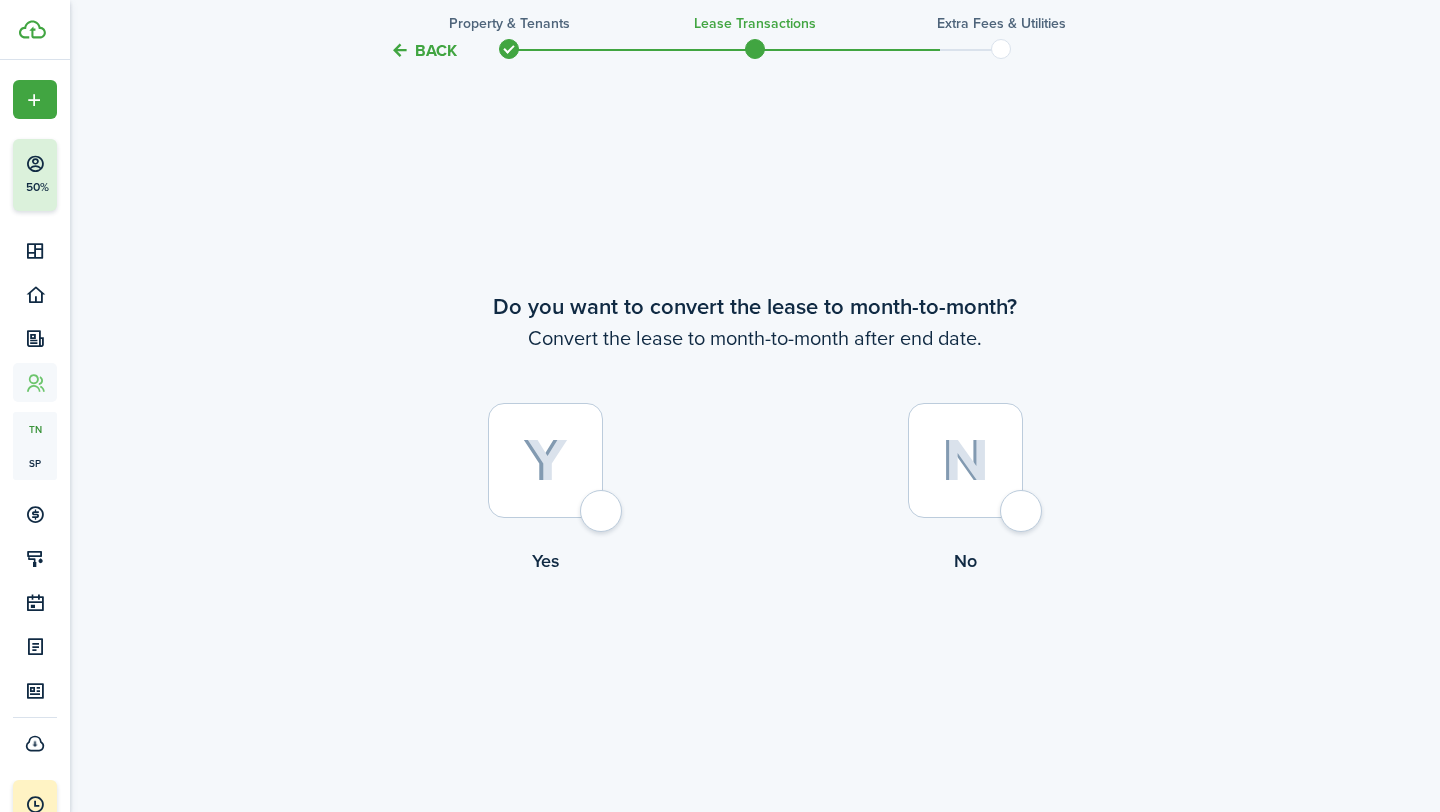 click 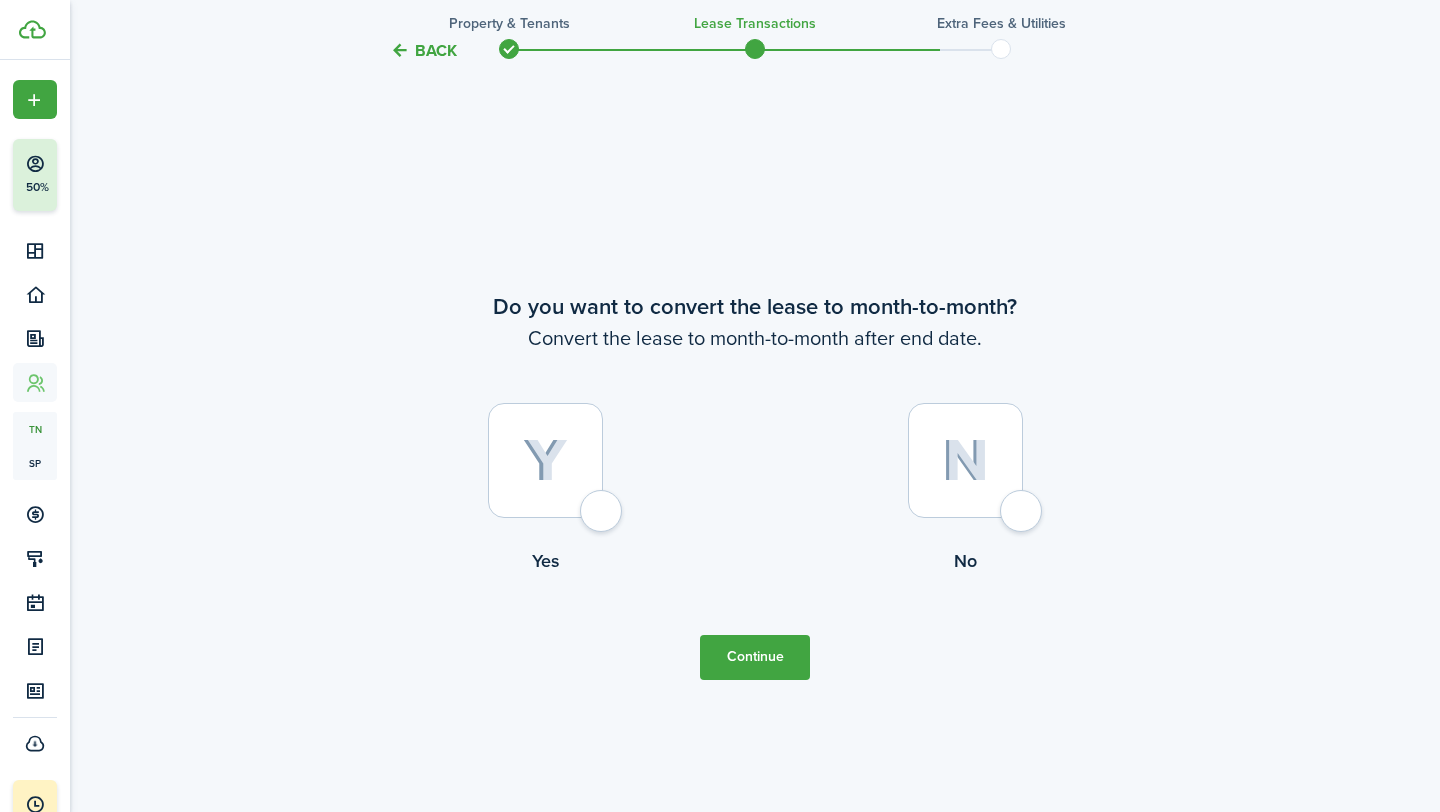 click on "Do you want to convert the lease to month-to-month? Convert the lease to month-to-month after end date. Yes No Continue" at bounding box center (755, 485) 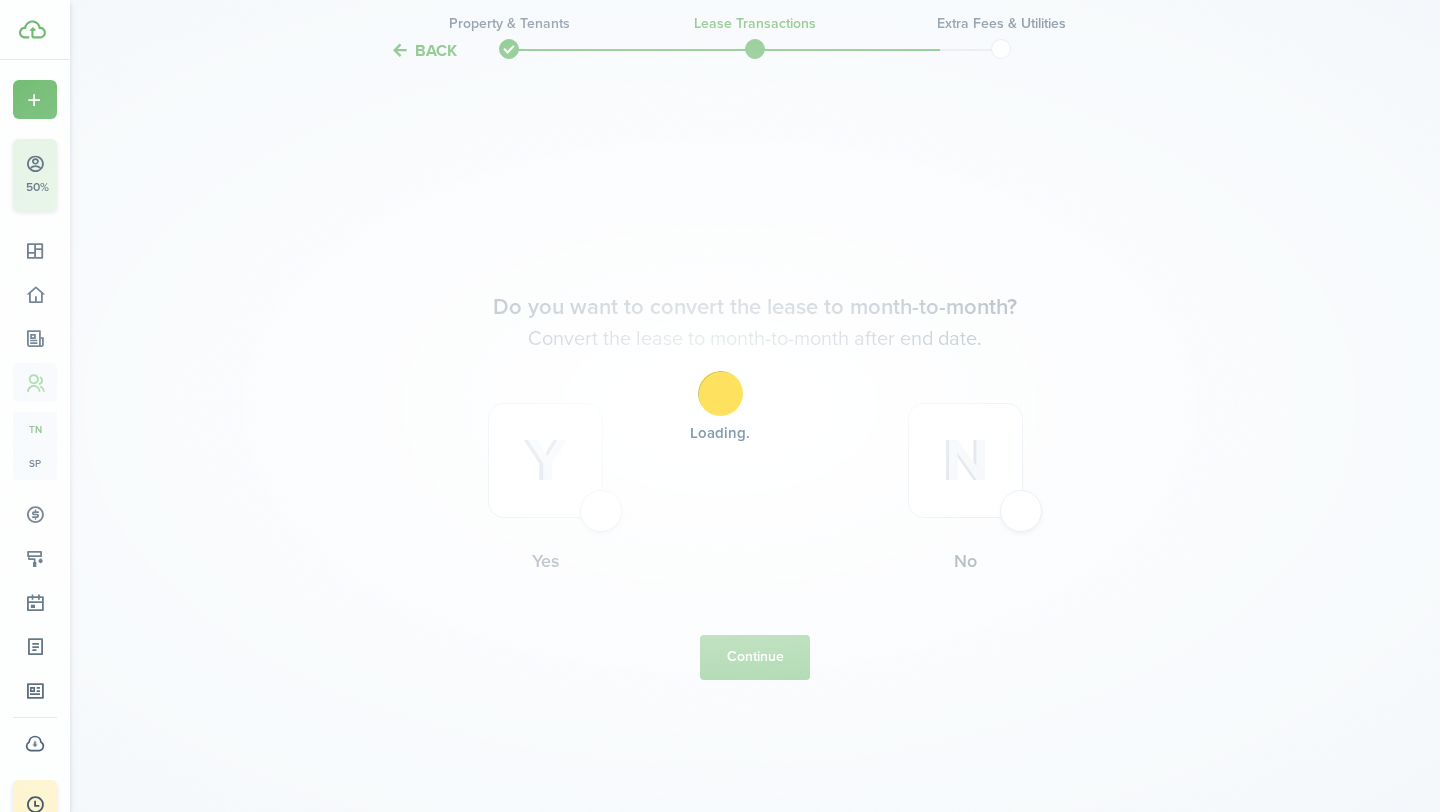 scroll, scrollTop: 0, scrollLeft: 0, axis: both 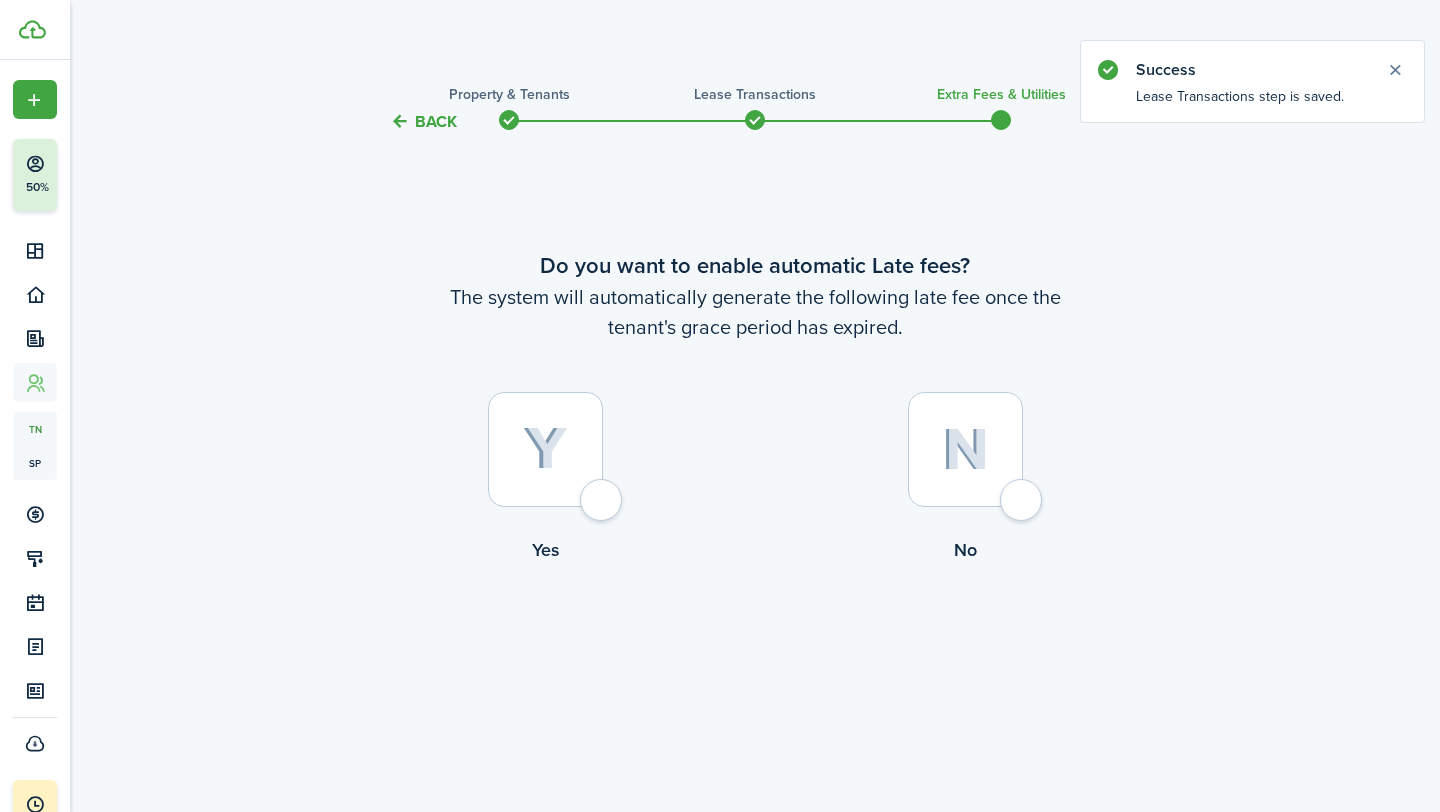 click 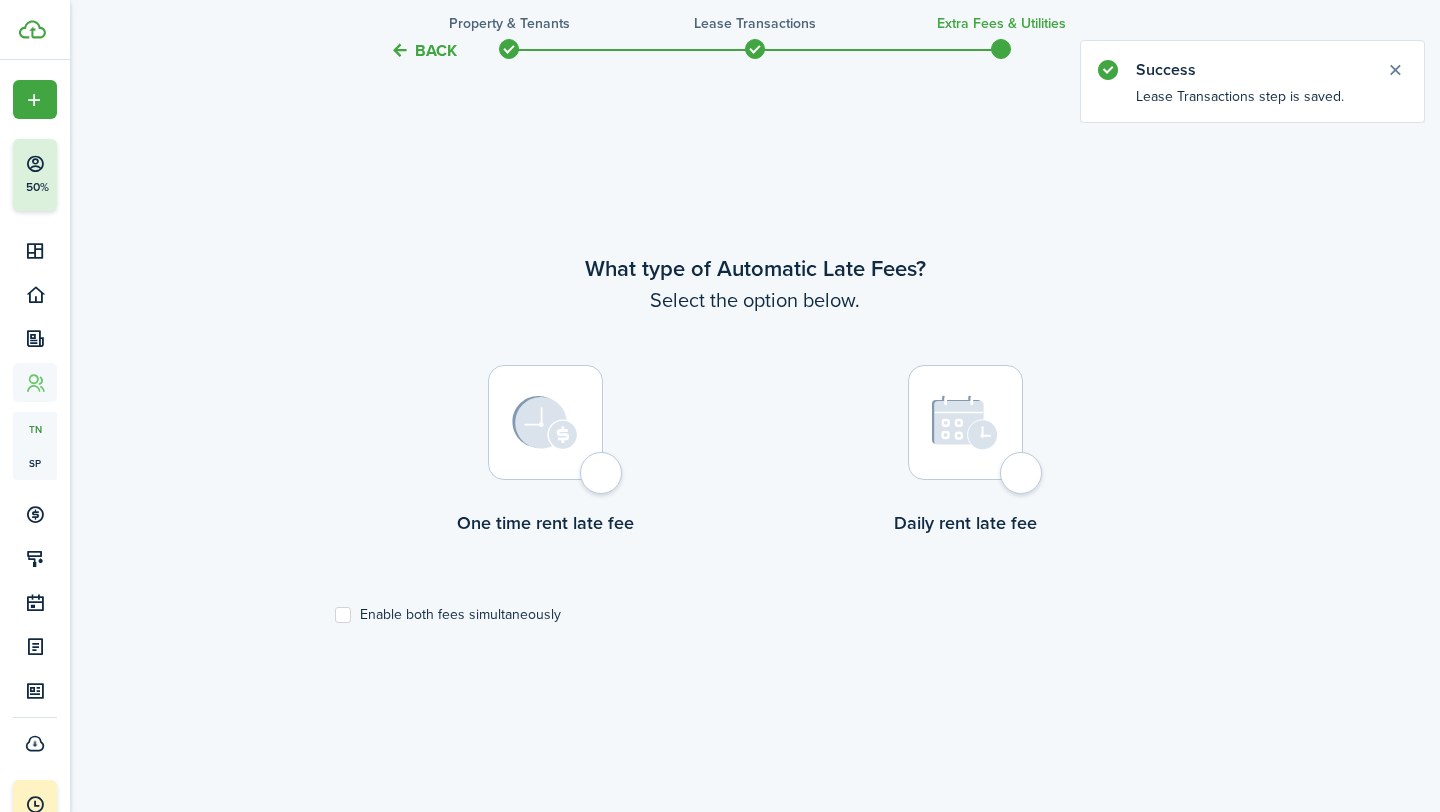 click on "One time rent late fee" 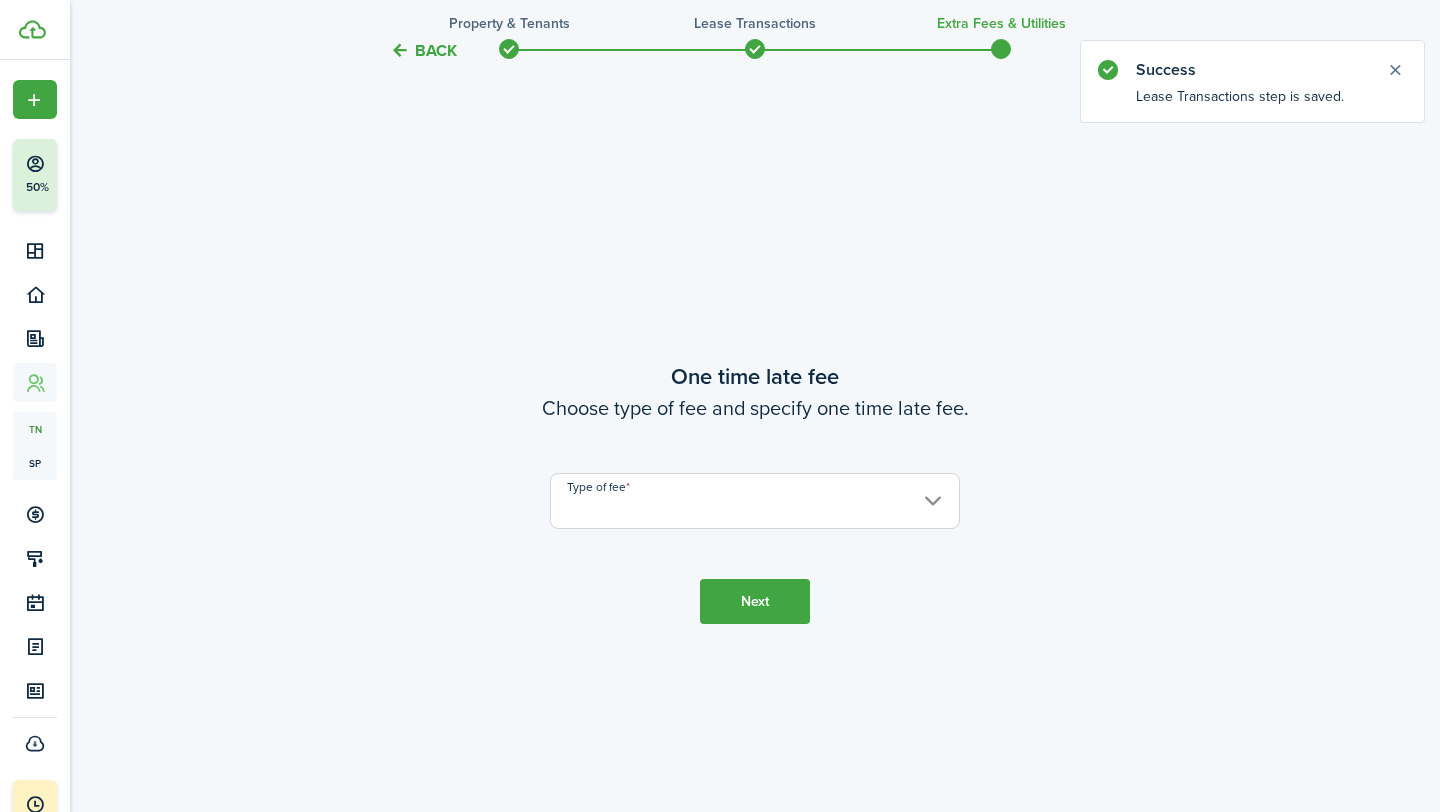 scroll, scrollTop: 1490, scrollLeft: 0, axis: vertical 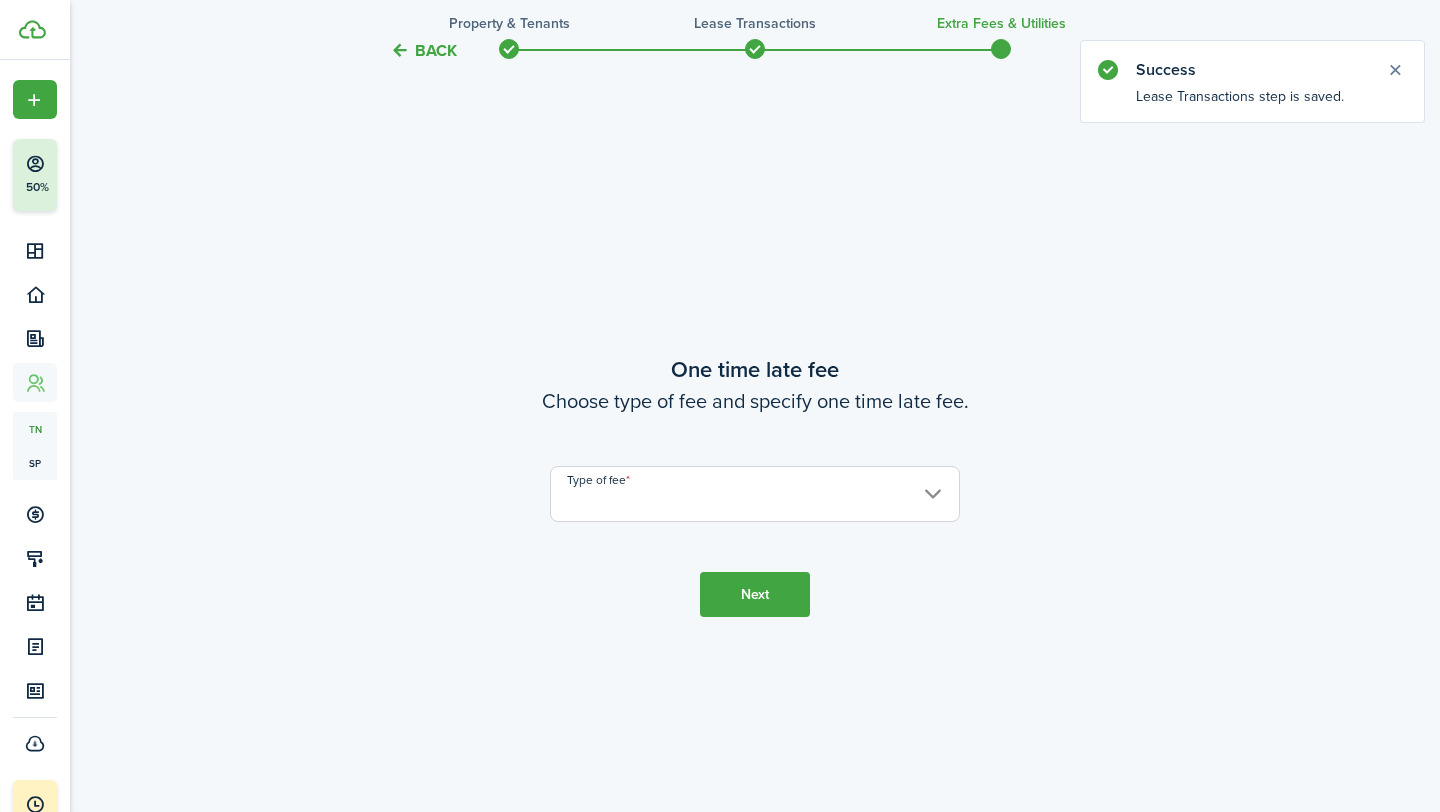 click on "Type of fee" at bounding box center [755, 494] 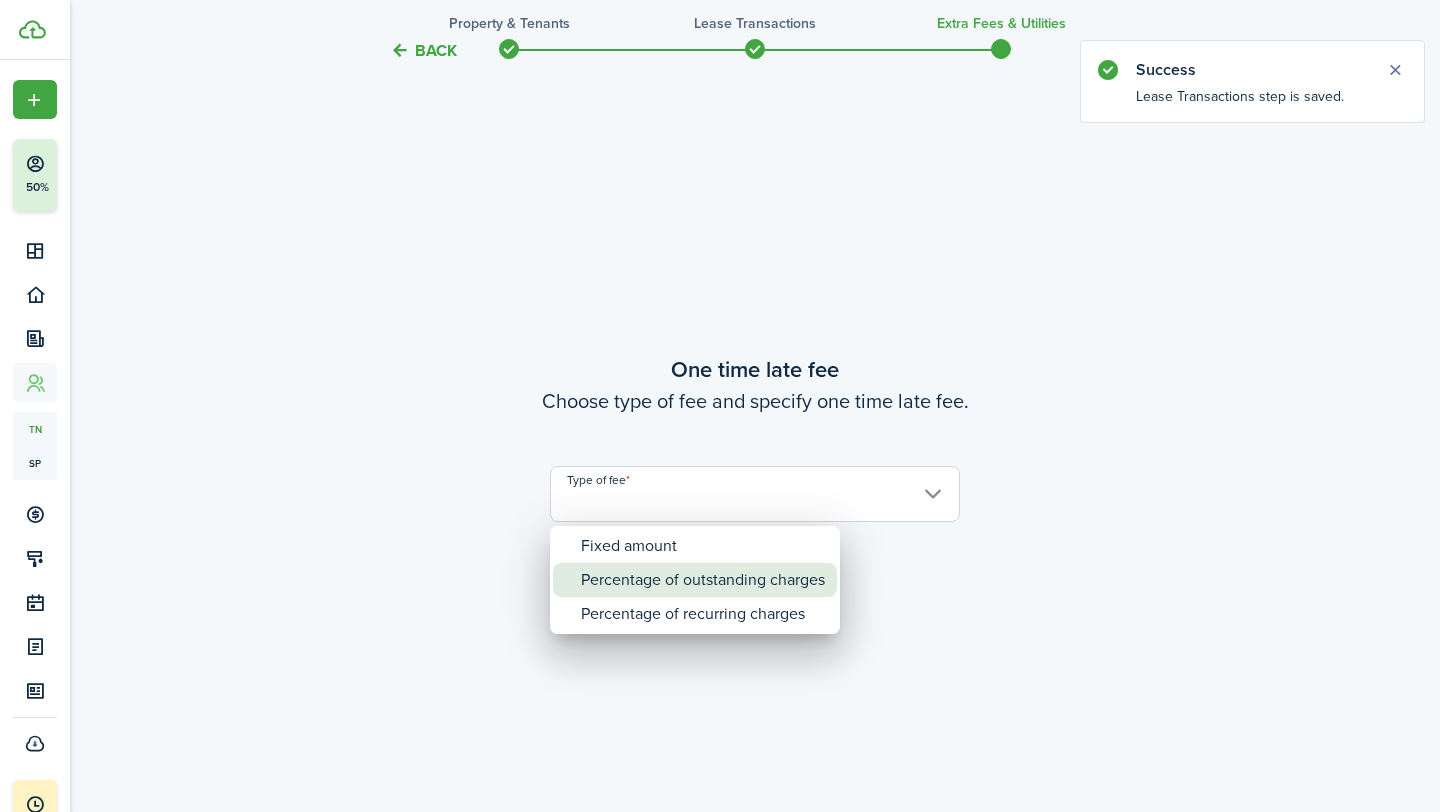 click on "Percentage of outstanding charges" at bounding box center [703, 580] 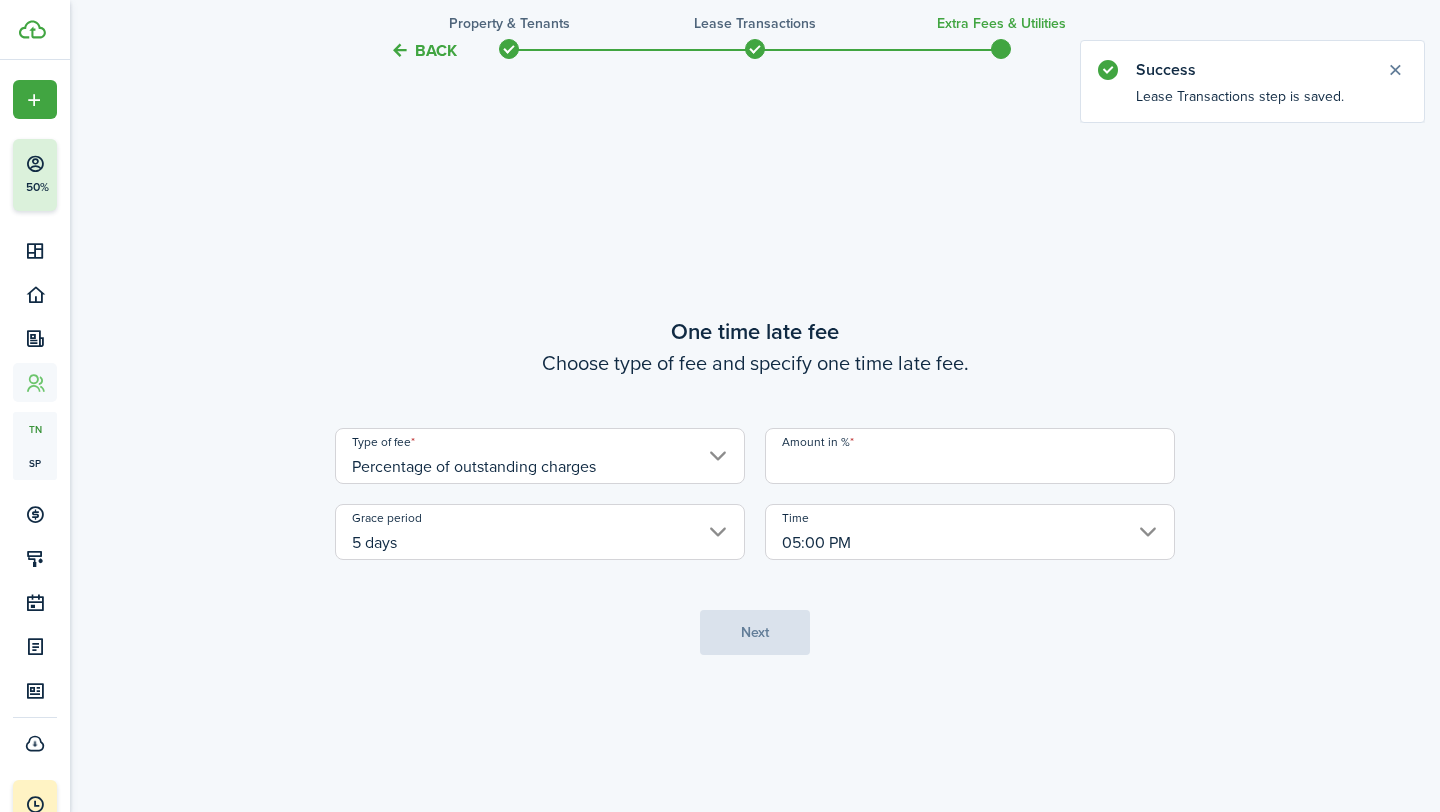 click on "5 days" at bounding box center [540, 532] 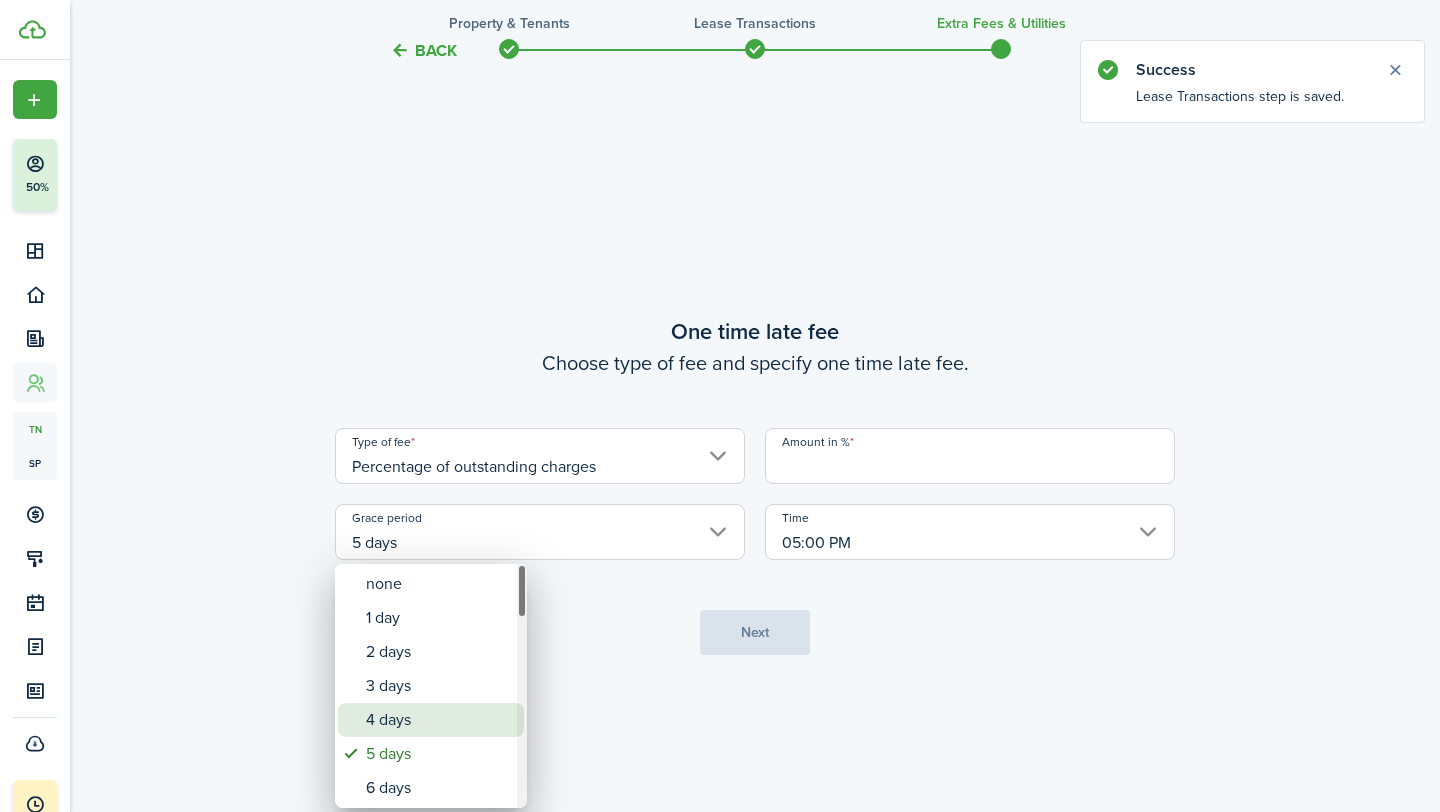 click on "4 days" at bounding box center [439, 720] 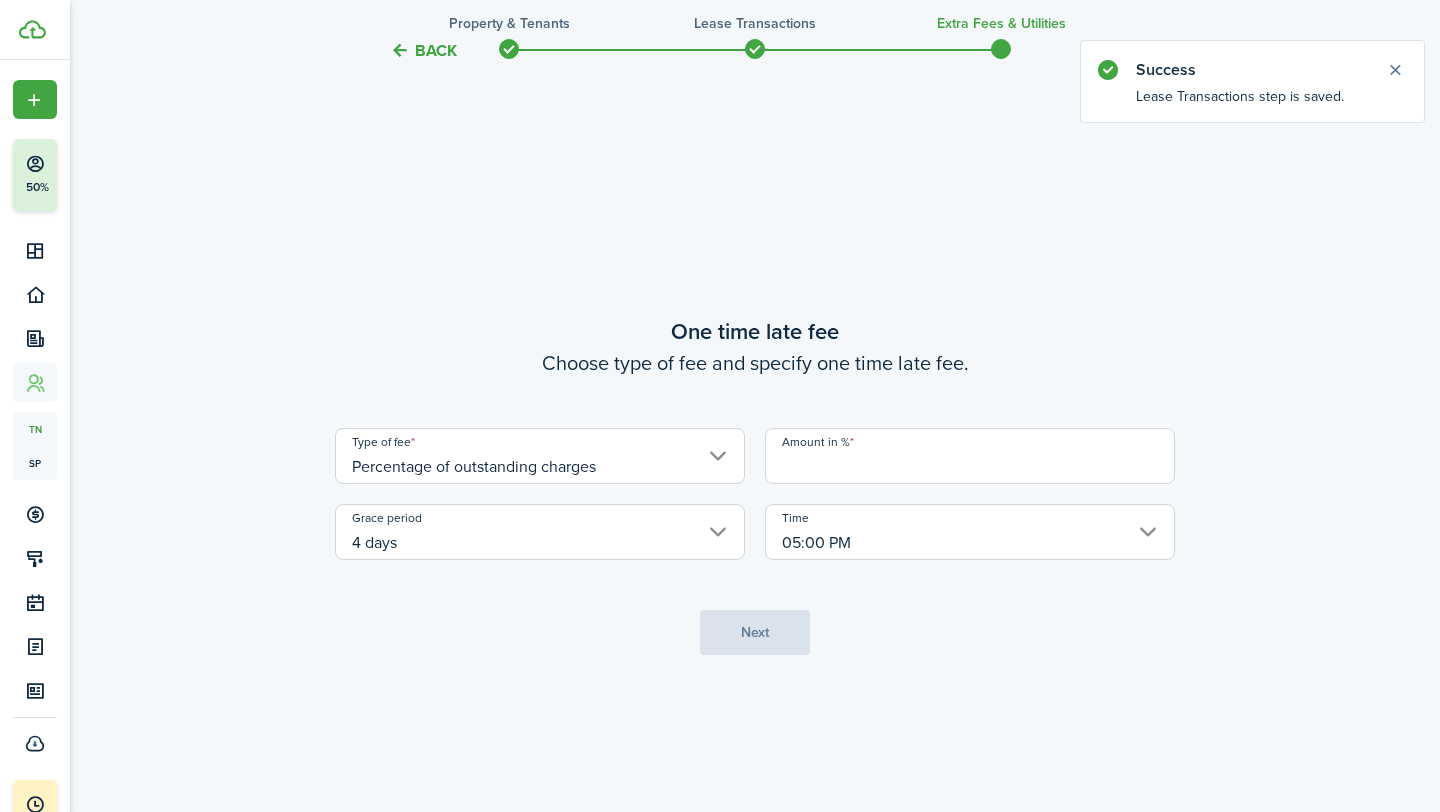 click on "Amount in %" at bounding box center (970, 456) 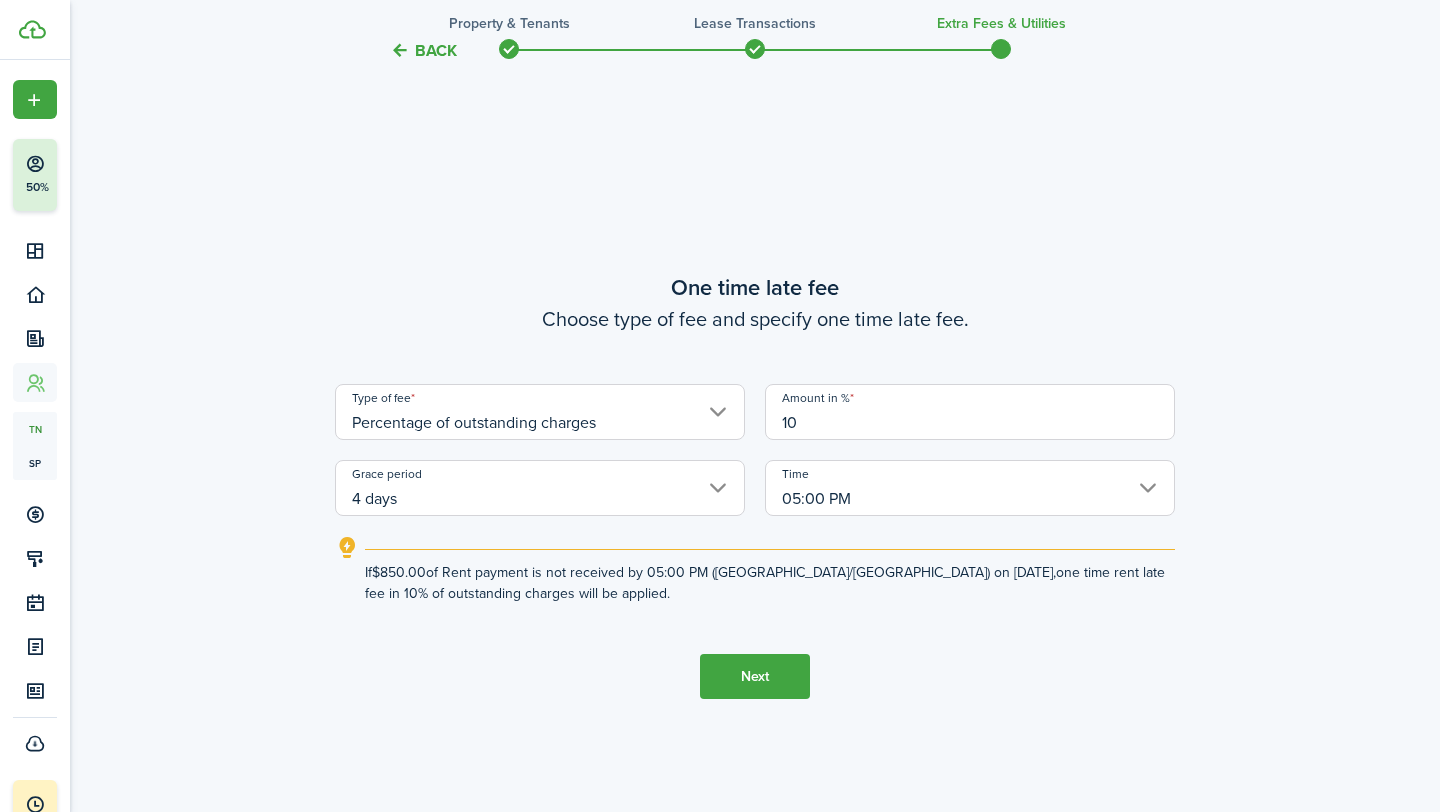 click on "Next" at bounding box center [755, 676] 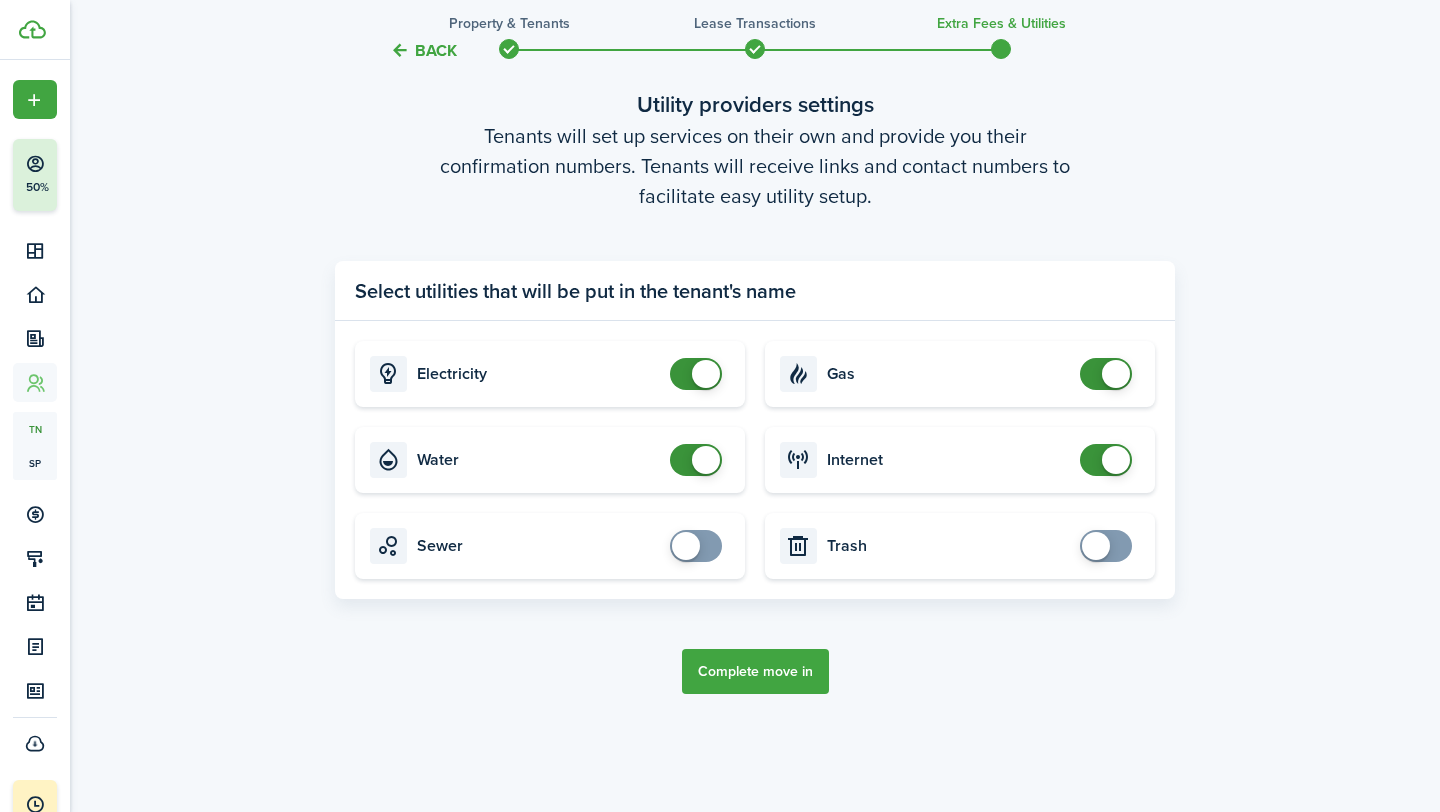 scroll, scrollTop: 2436, scrollLeft: 0, axis: vertical 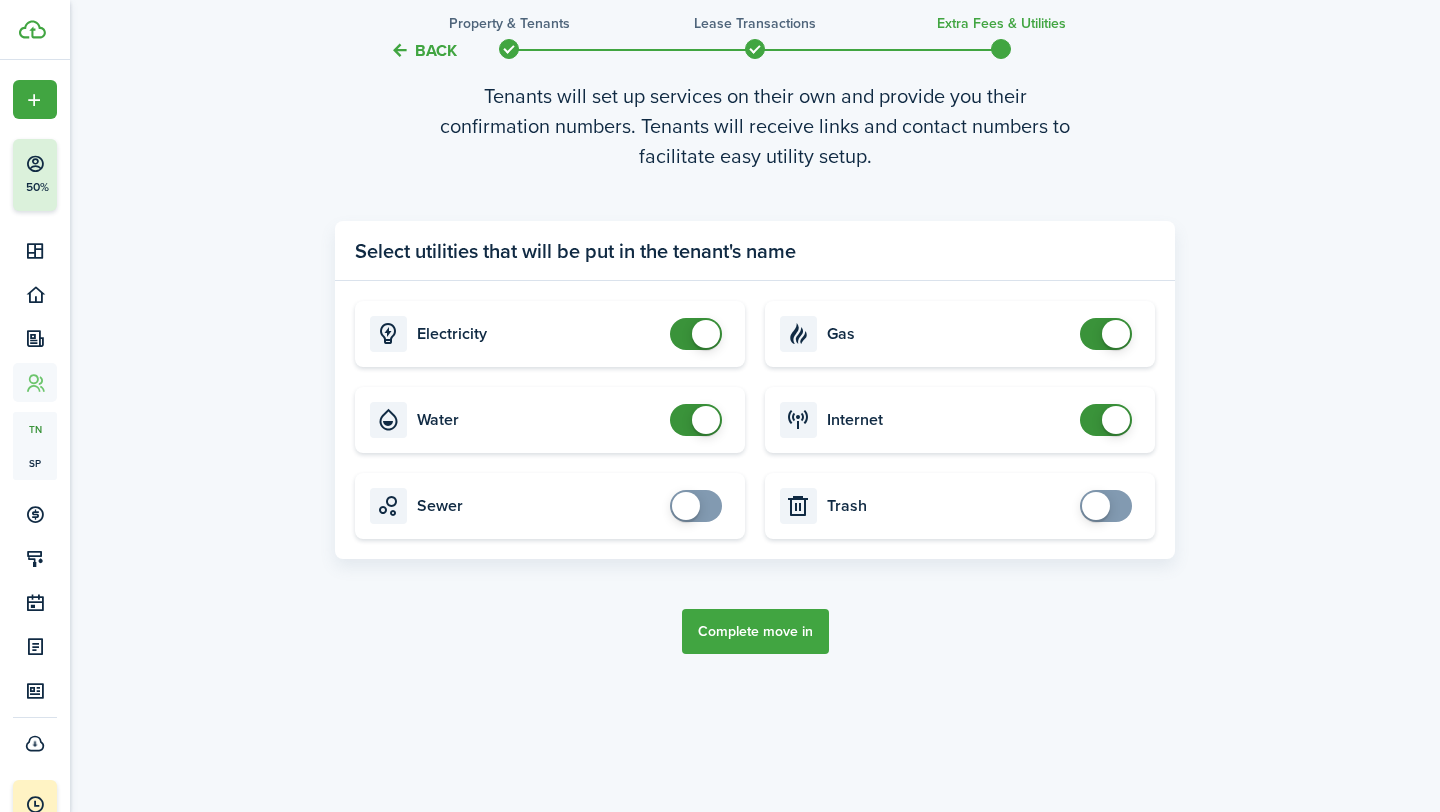 click on "Complete move in" at bounding box center [755, 631] 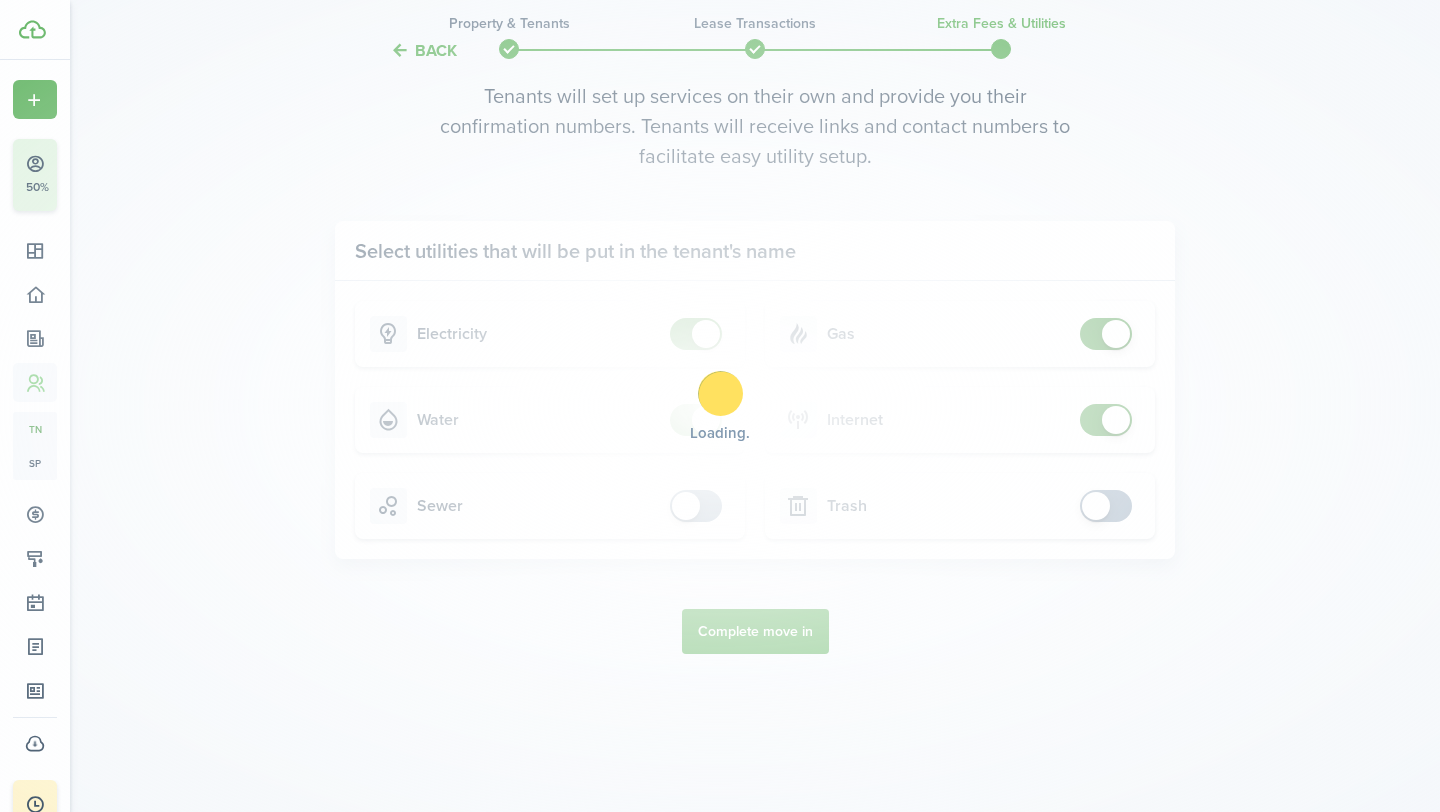 scroll, scrollTop: 0, scrollLeft: 0, axis: both 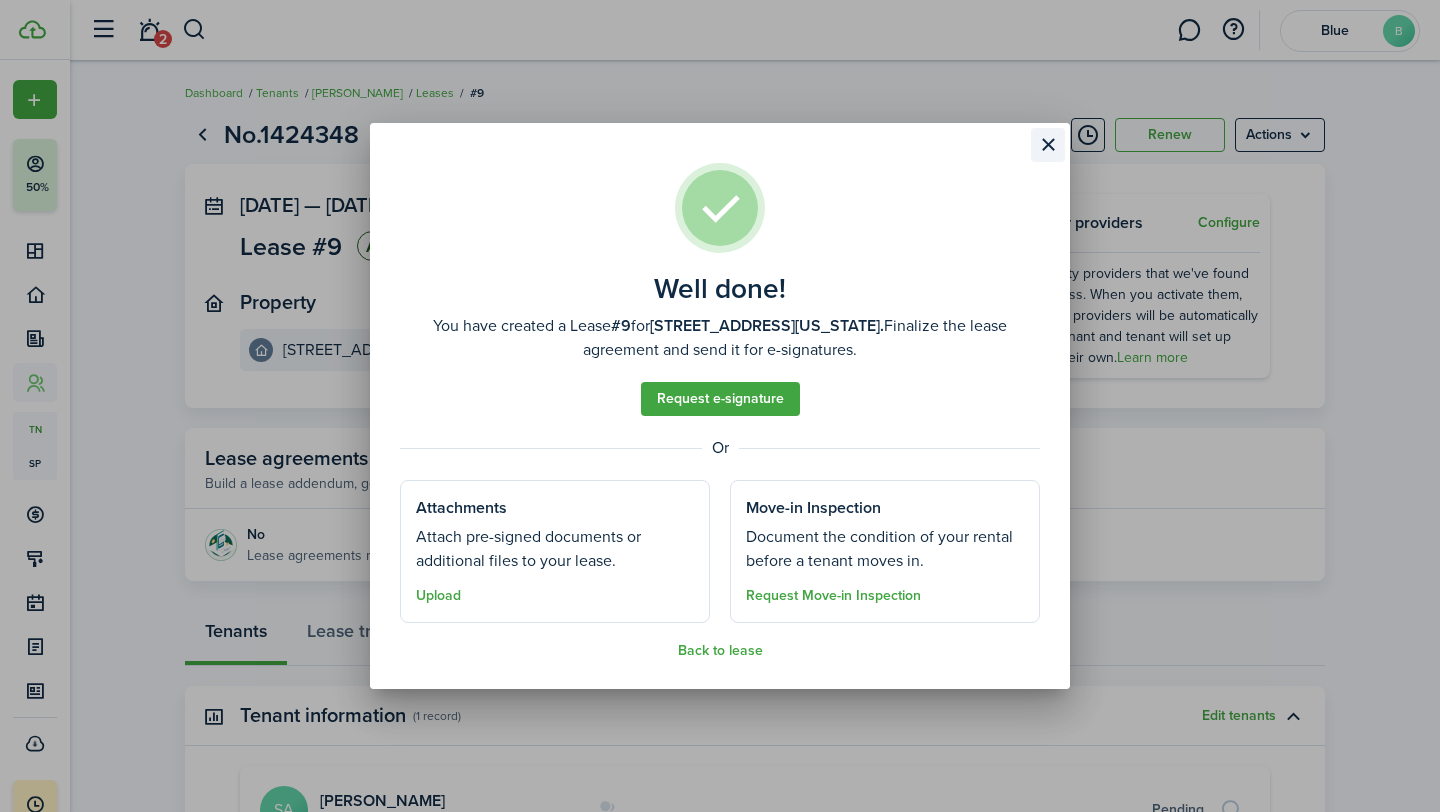 click at bounding box center (1048, 145) 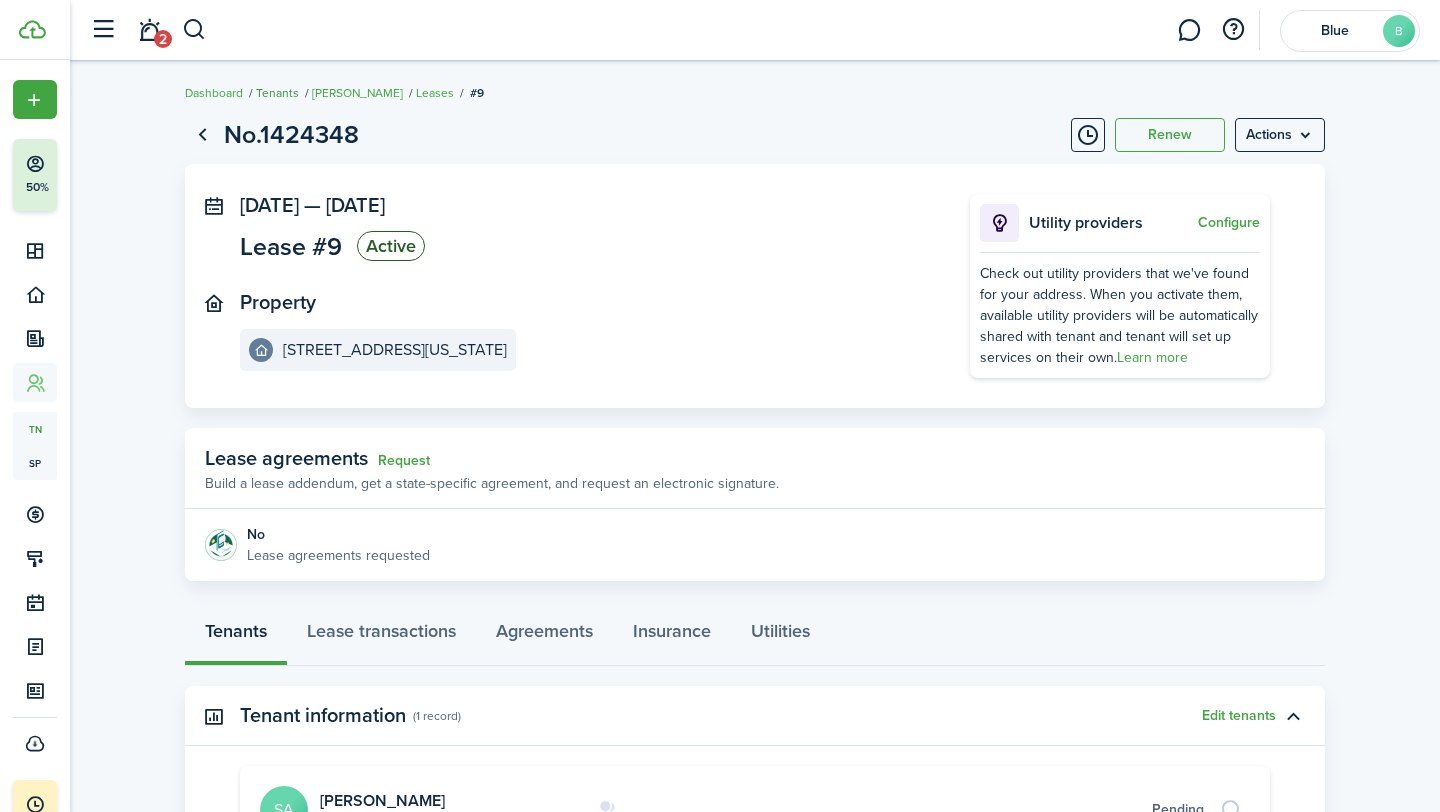 click on "Tenants" 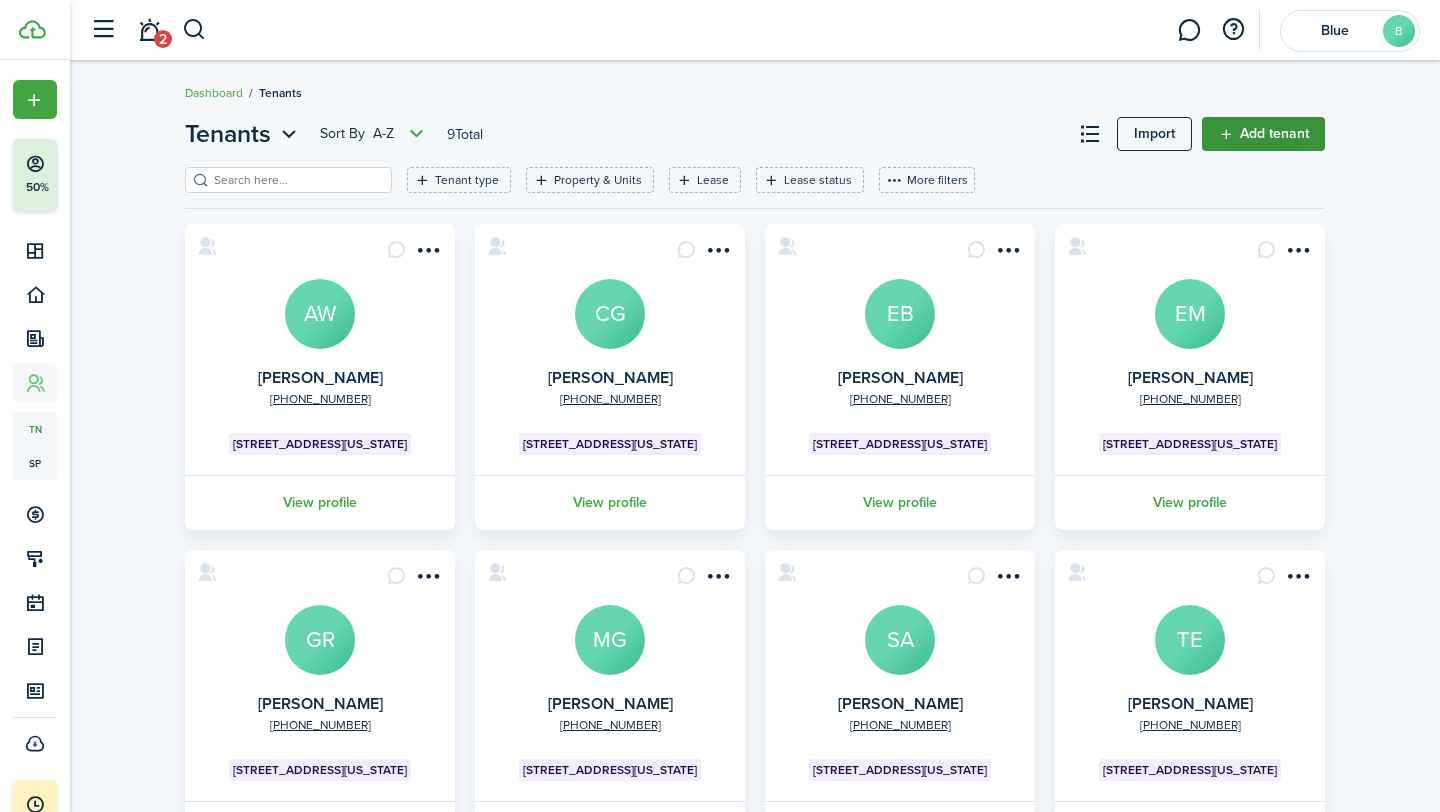 click on "Add tenant" 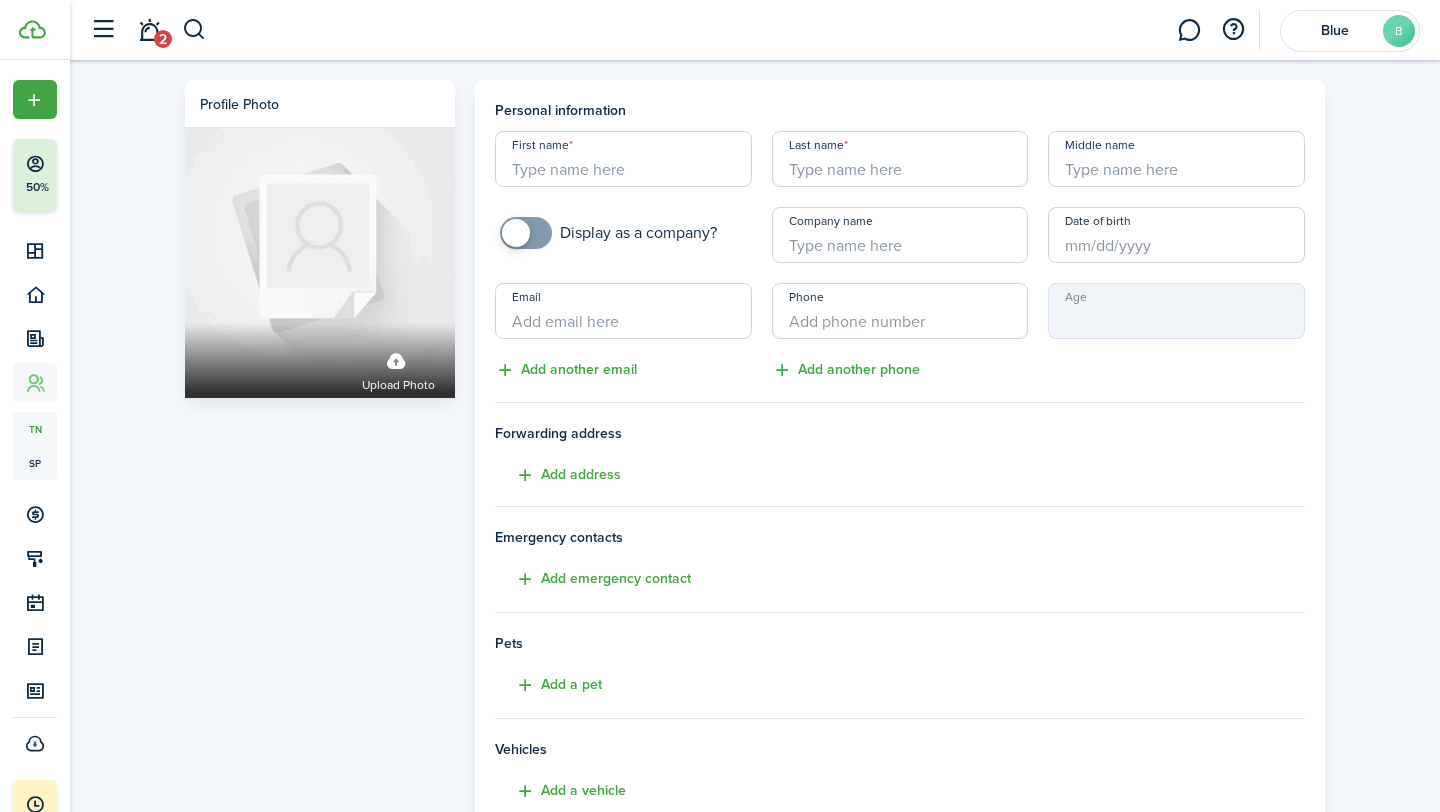scroll, scrollTop: 0, scrollLeft: 0, axis: both 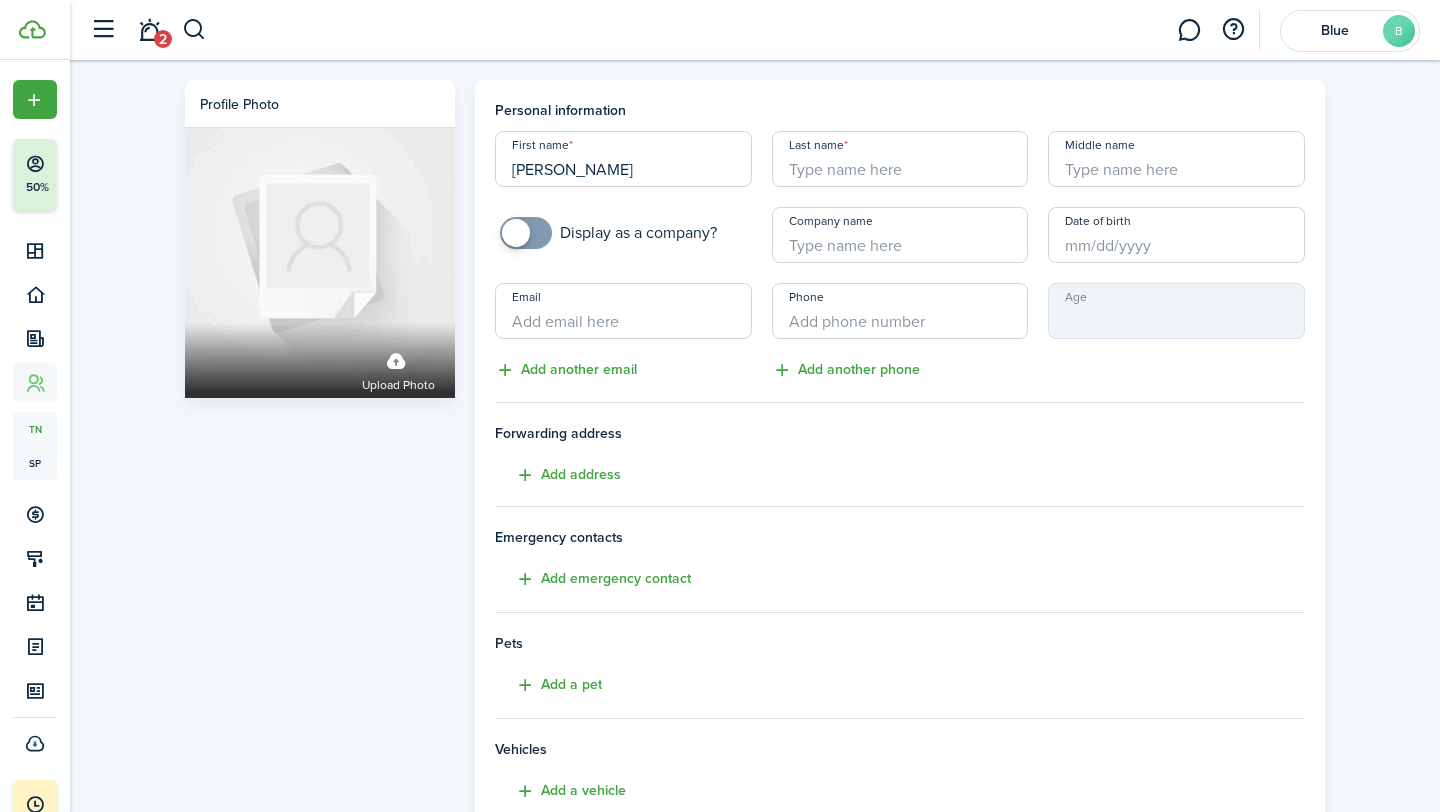 type on "[PERSON_NAME]" 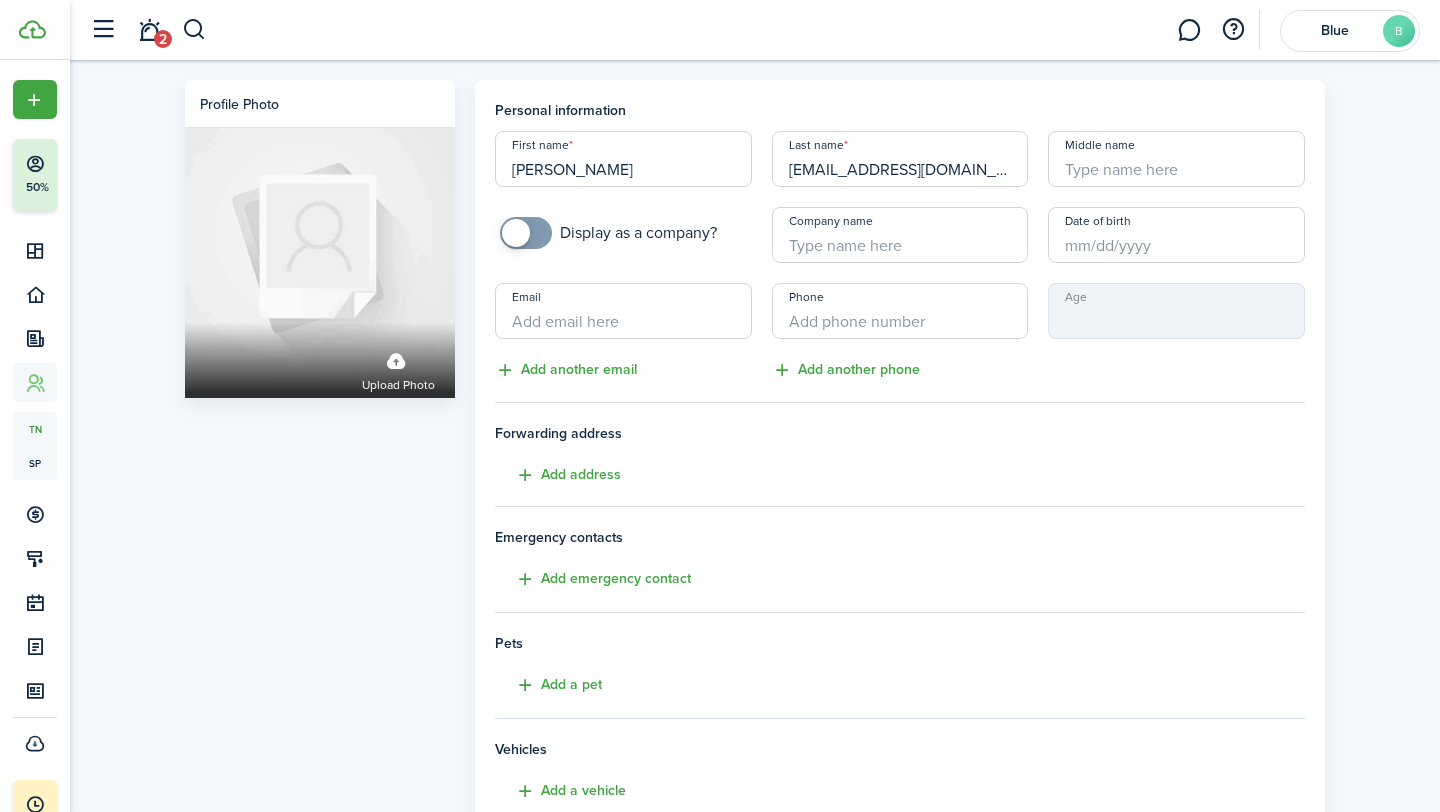 click on "[EMAIL_ADDRESS][DOMAIN_NAME]" at bounding box center [900, 159] 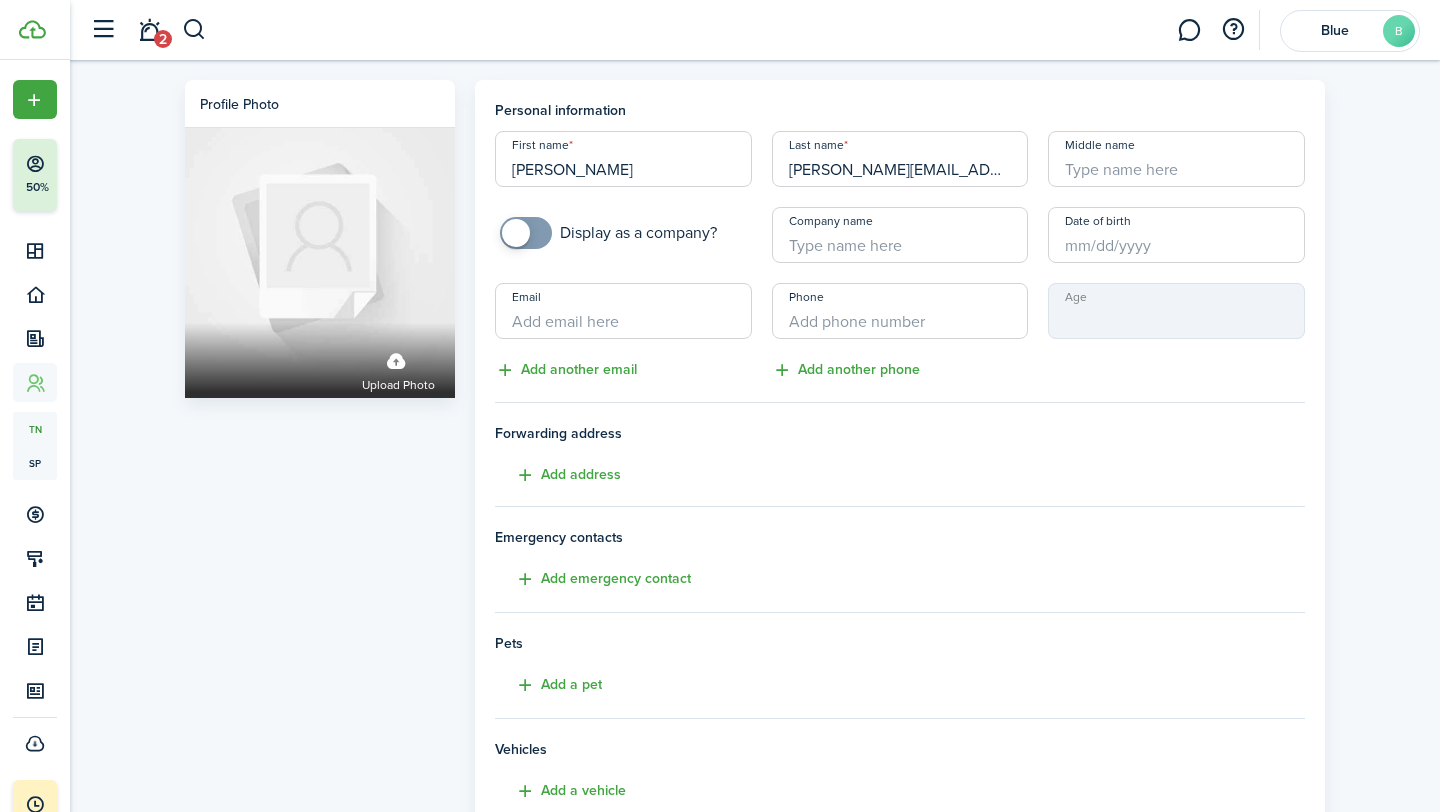 drag, startPoint x: 853, startPoint y: 172, endPoint x: 1106, endPoint y: 162, distance: 253.19756 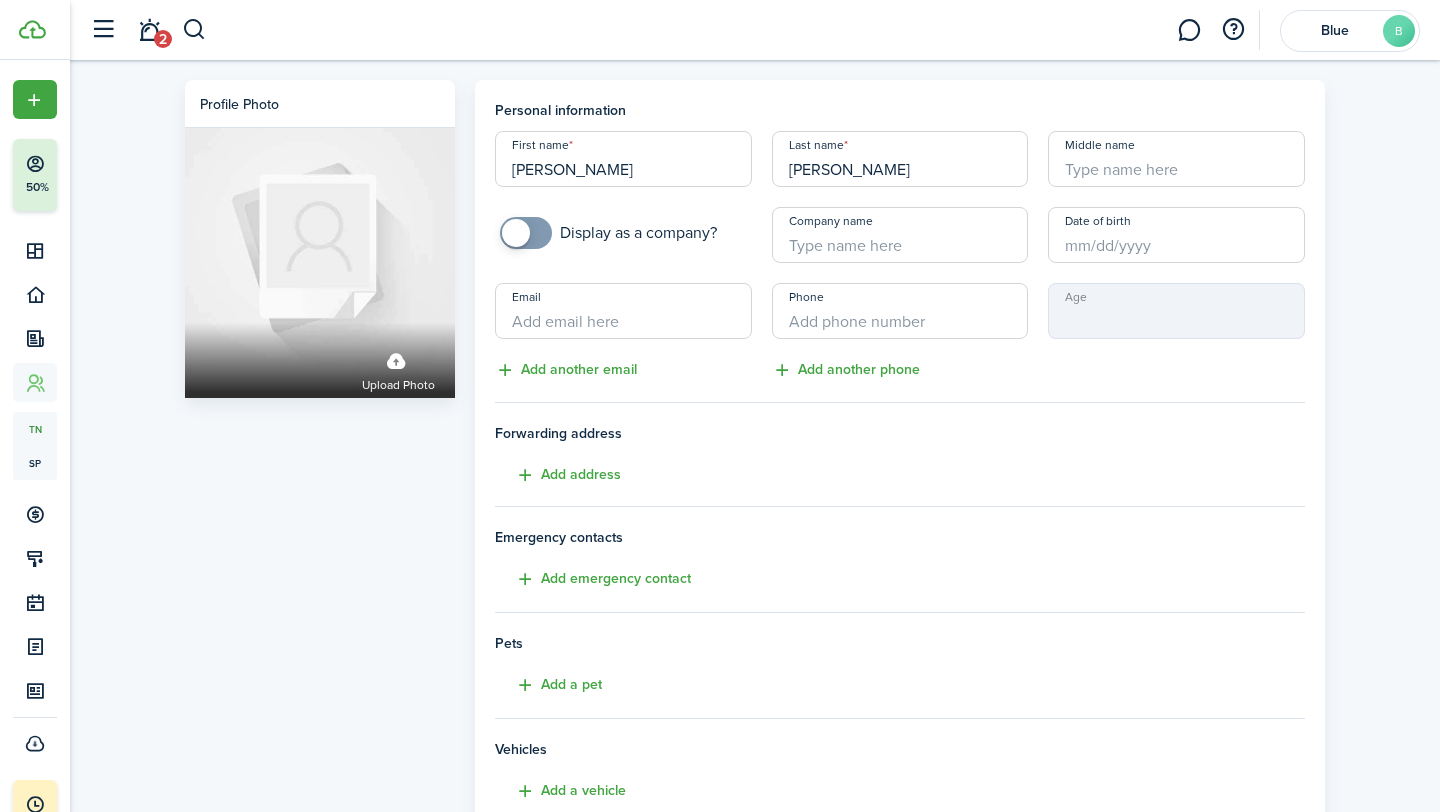type on "[PERSON_NAME]" 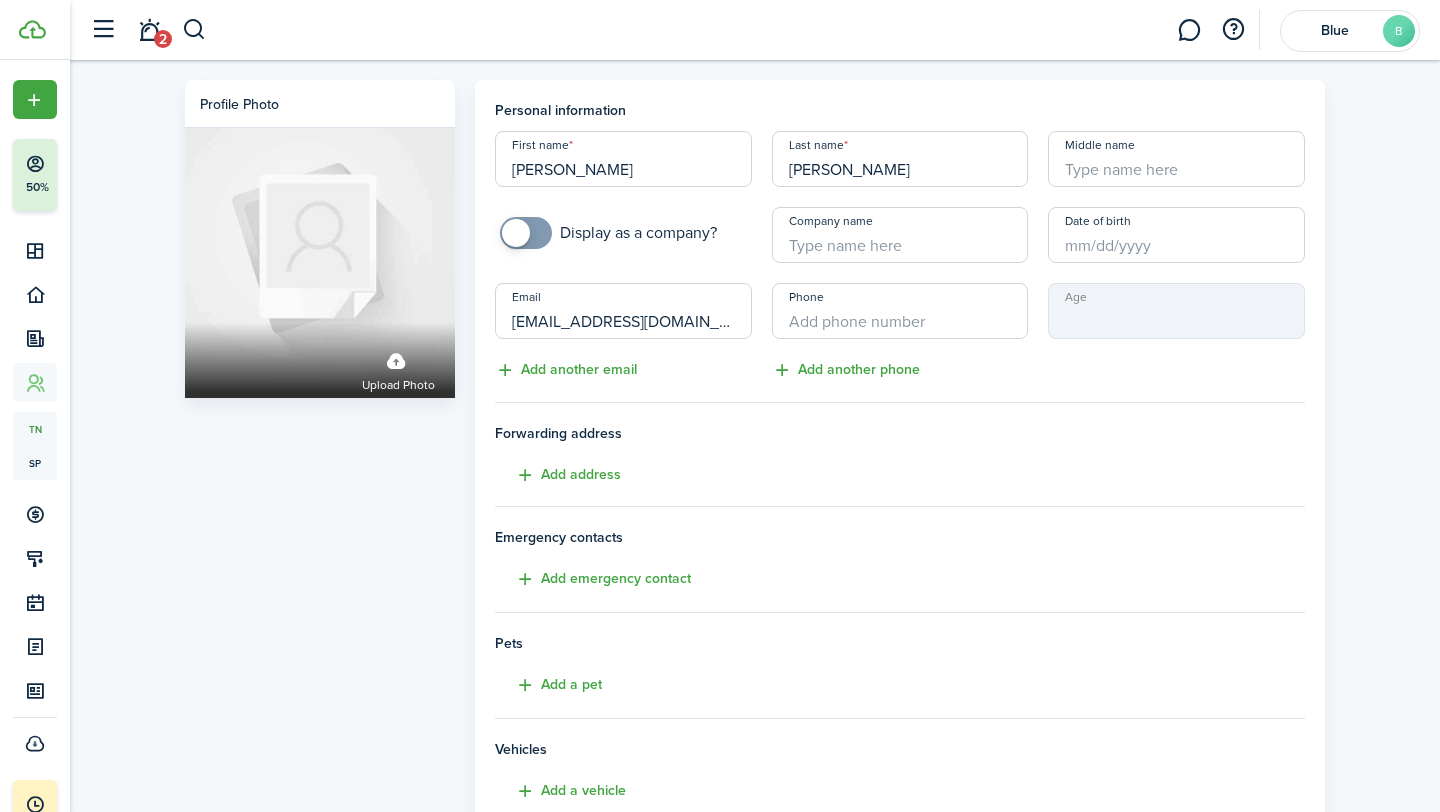 type on "[EMAIL_ADDRESS][DOMAIN_NAME]" 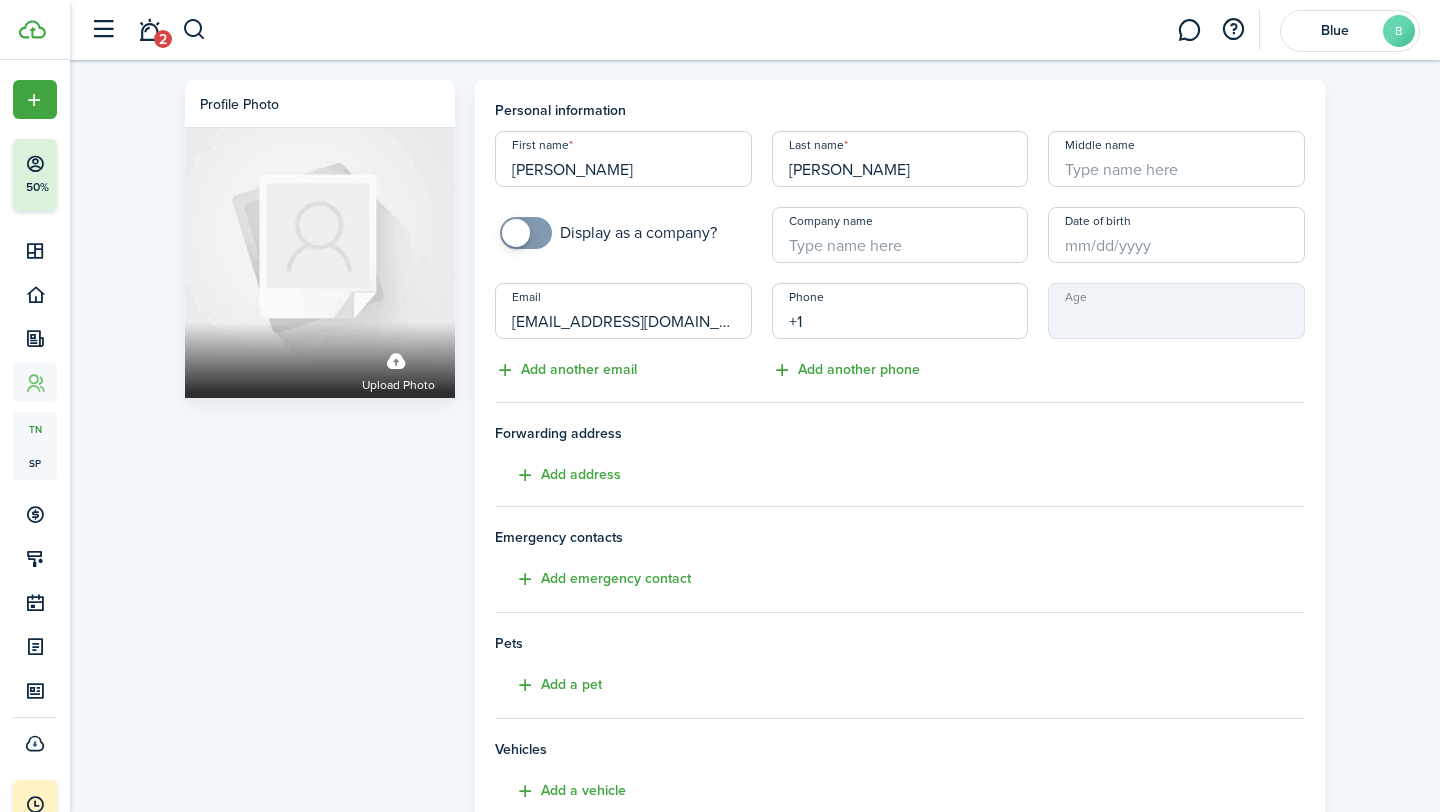 click on "+1" at bounding box center (900, 311) 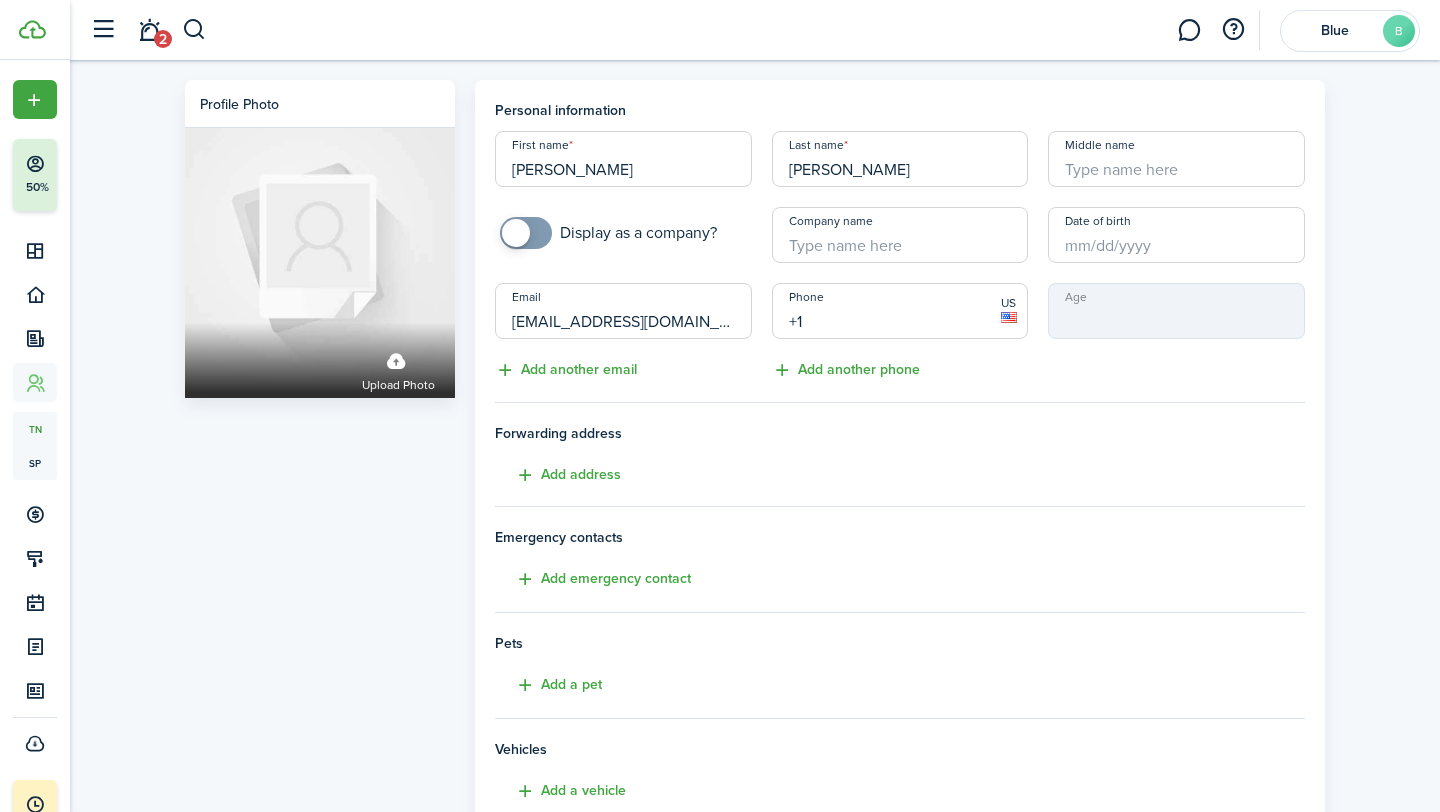 paste on "[PHONE_NUMBER]" 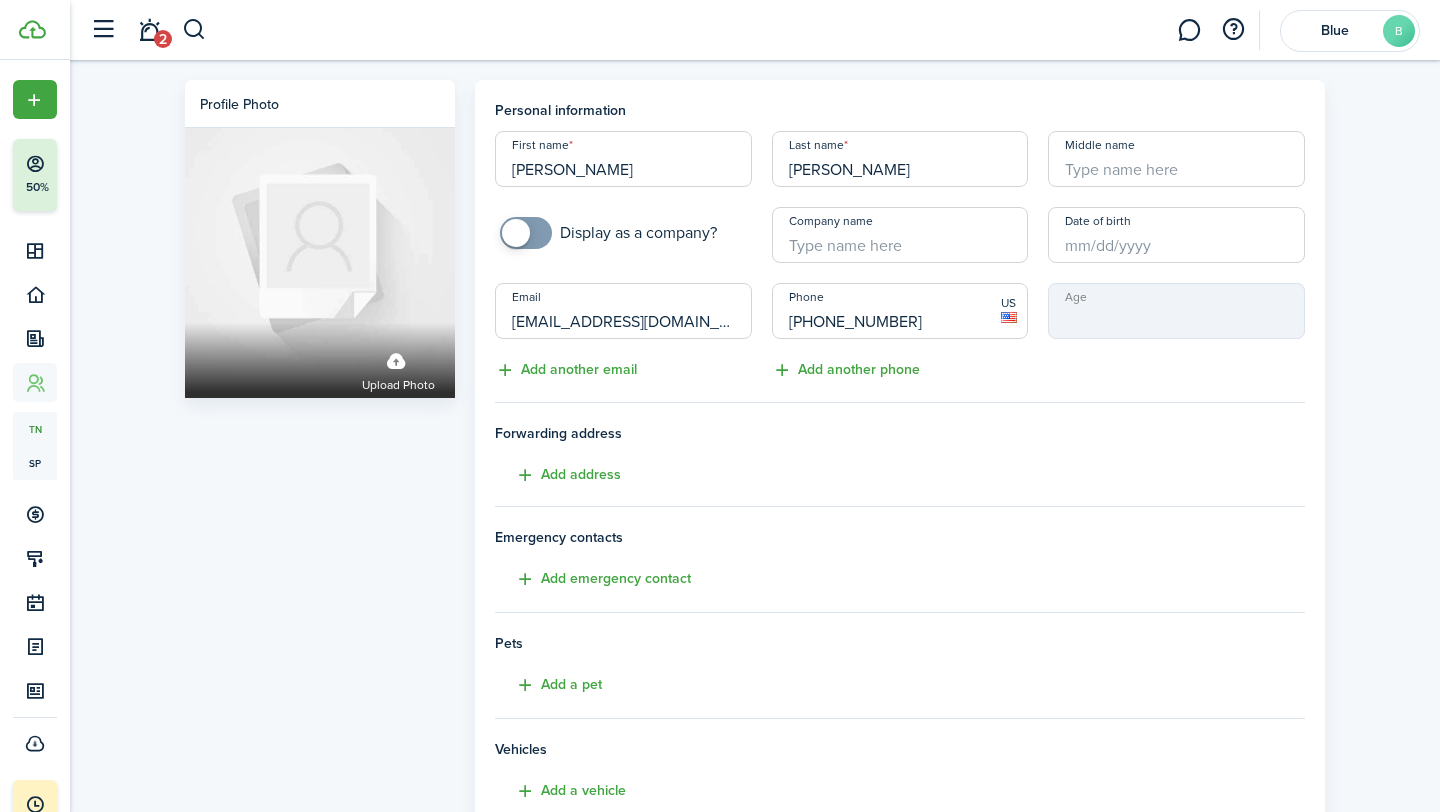 scroll, scrollTop: 281, scrollLeft: 0, axis: vertical 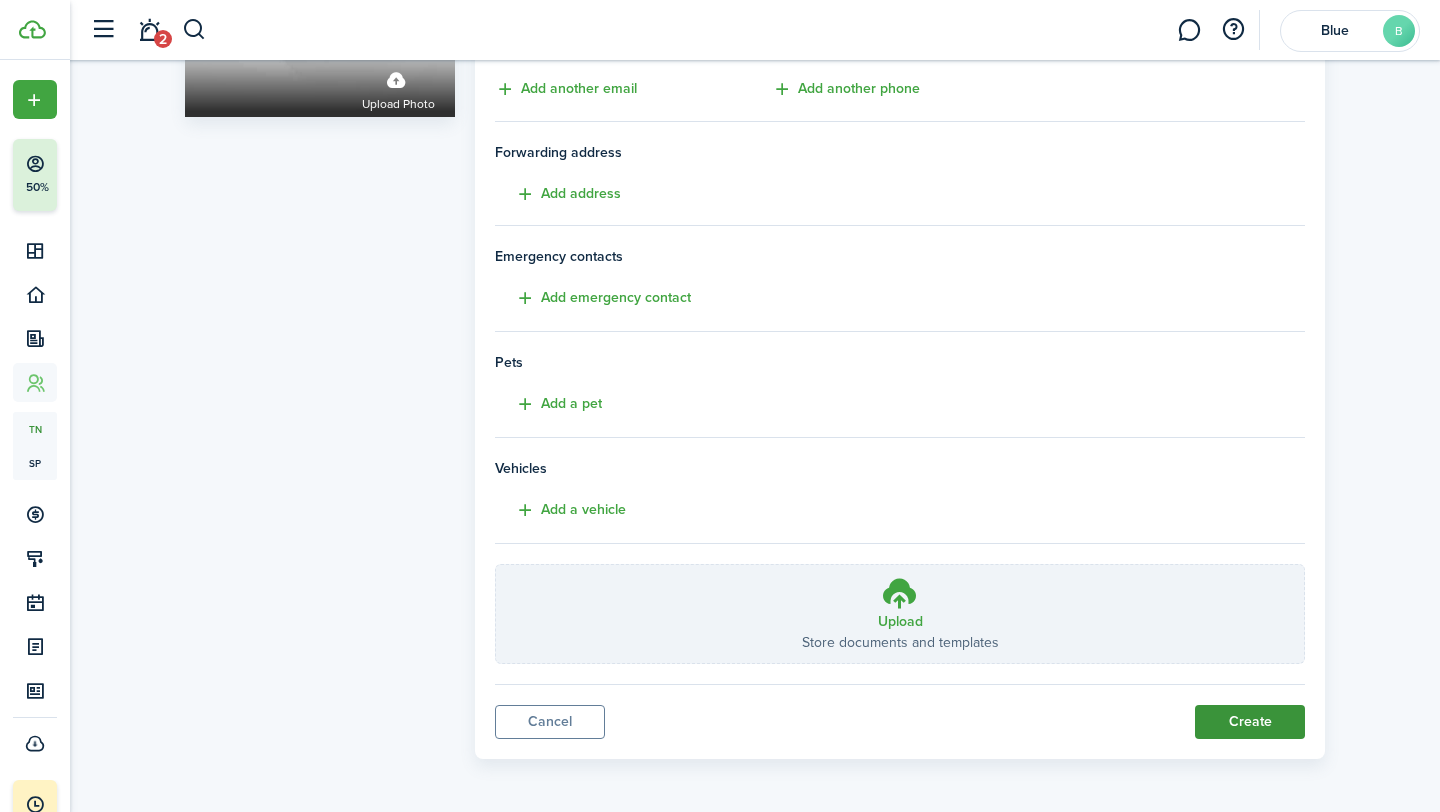 type on "[PHONE_NUMBER]" 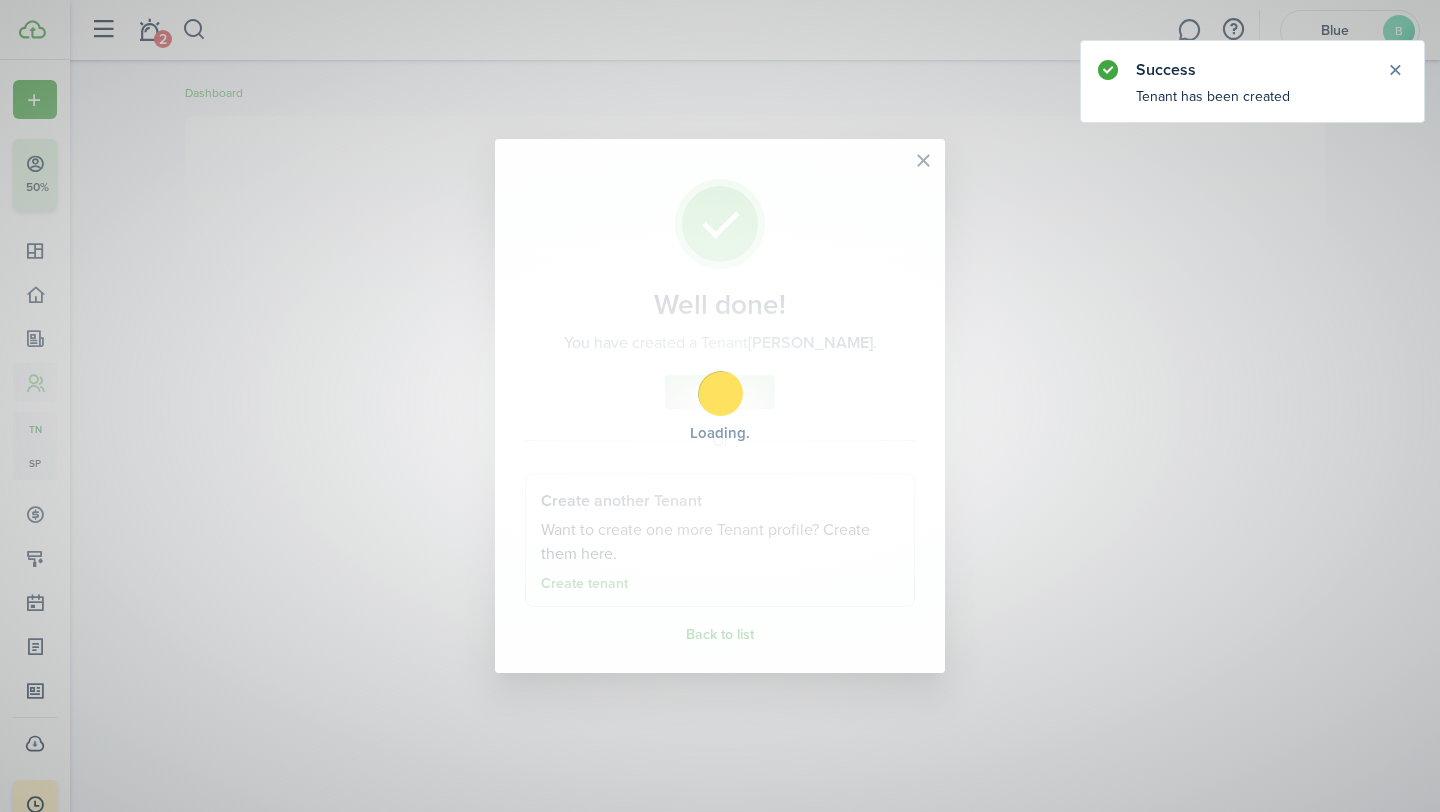 scroll, scrollTop: 0, scrollLeft: 0, axis: both 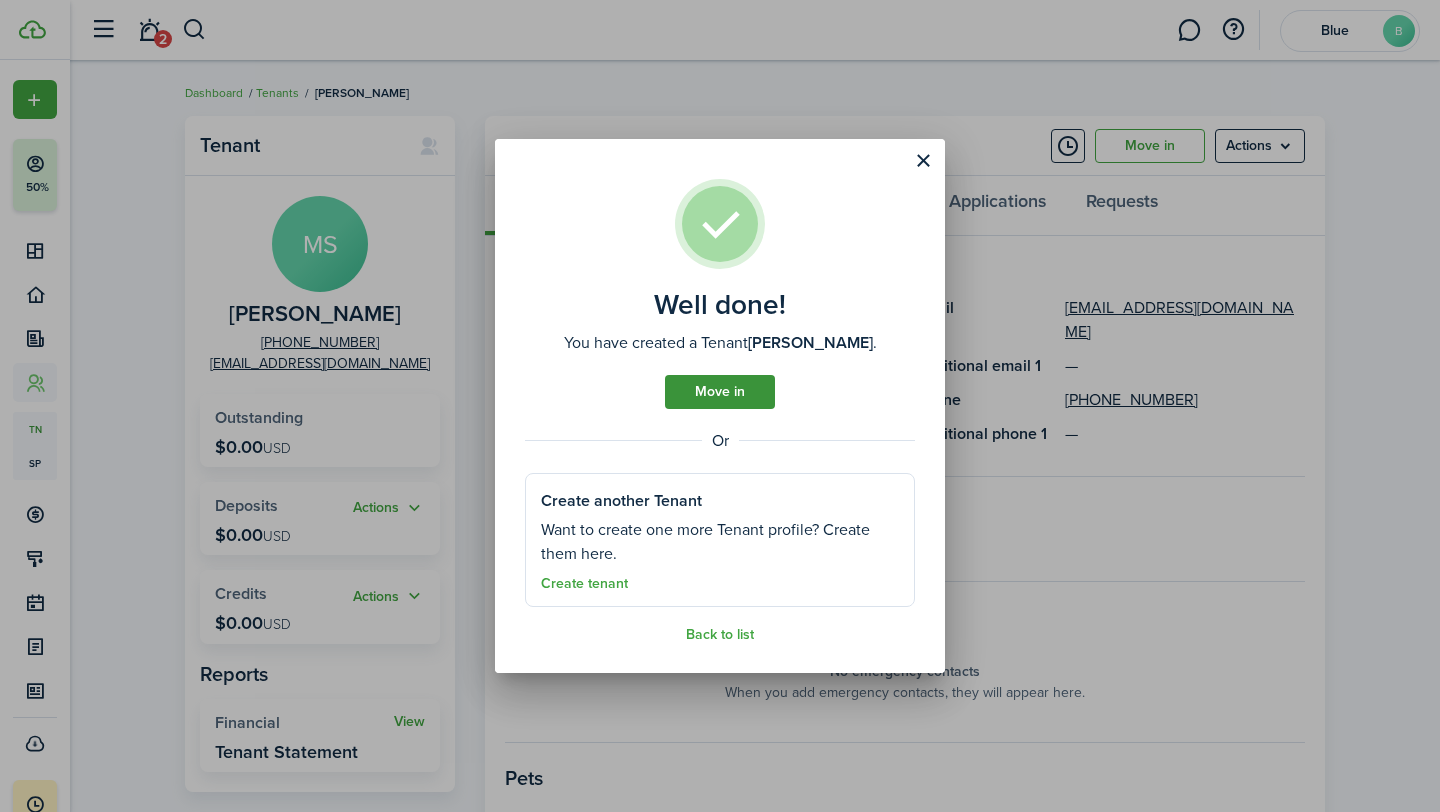 click on "Move in" 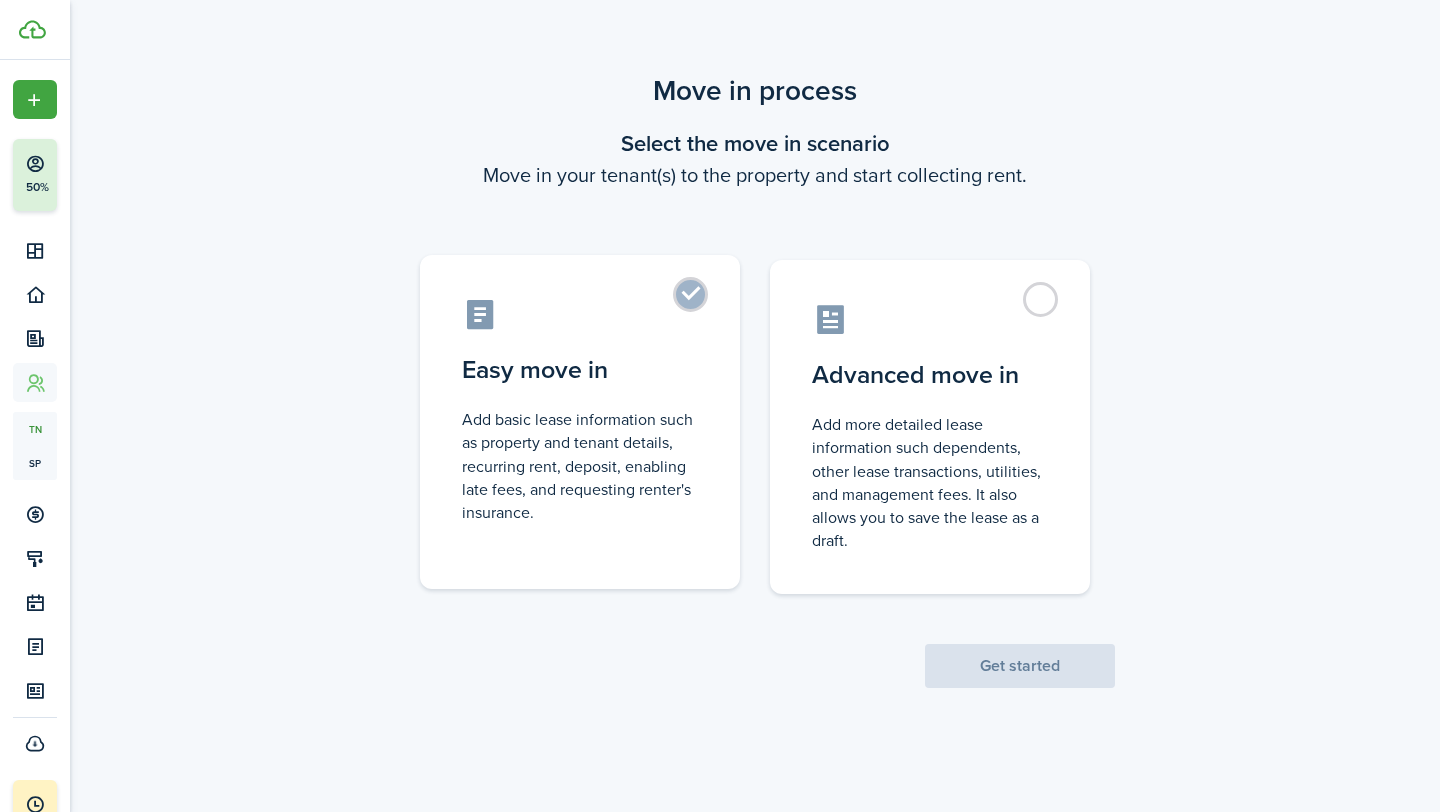 click on "Easy move in" 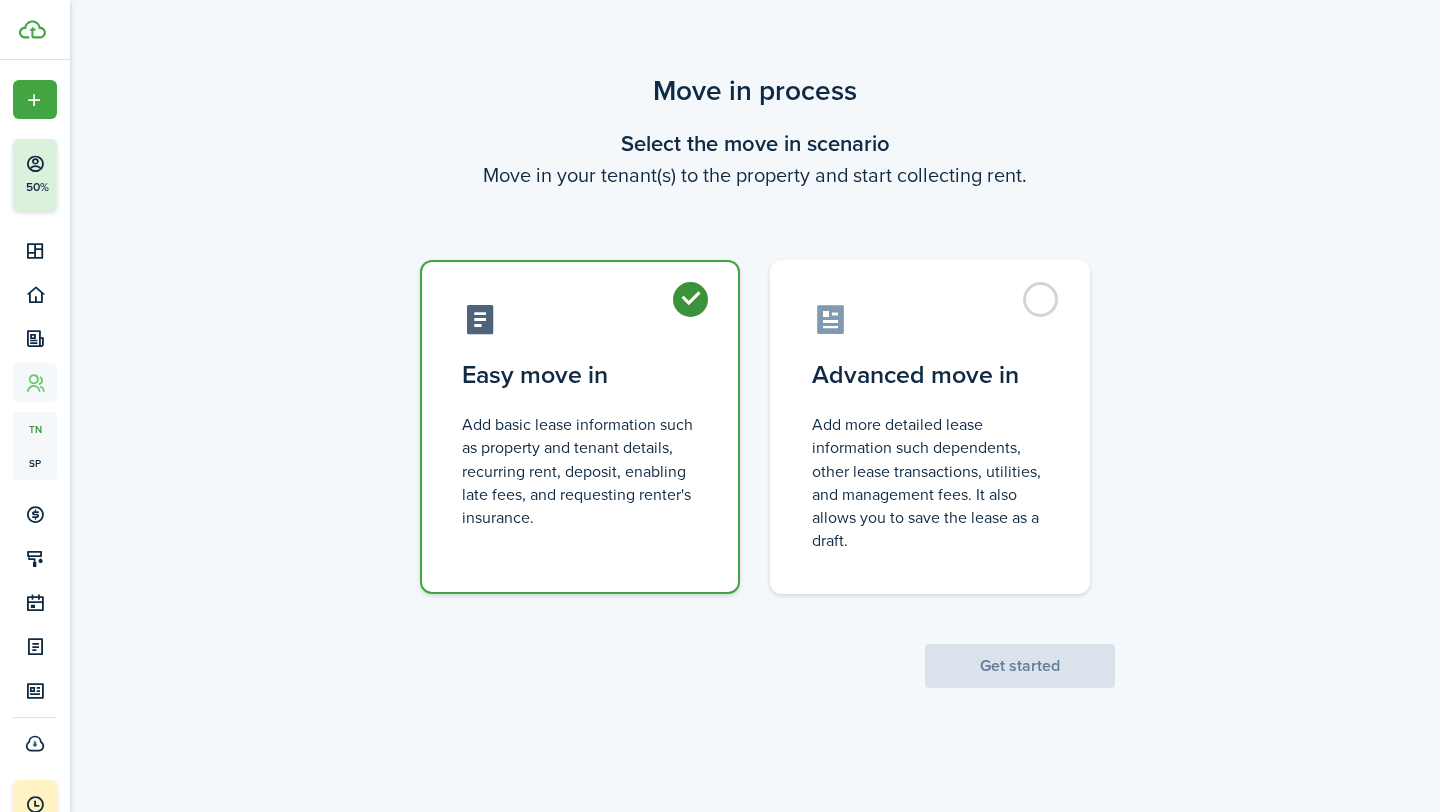 radio on "true" 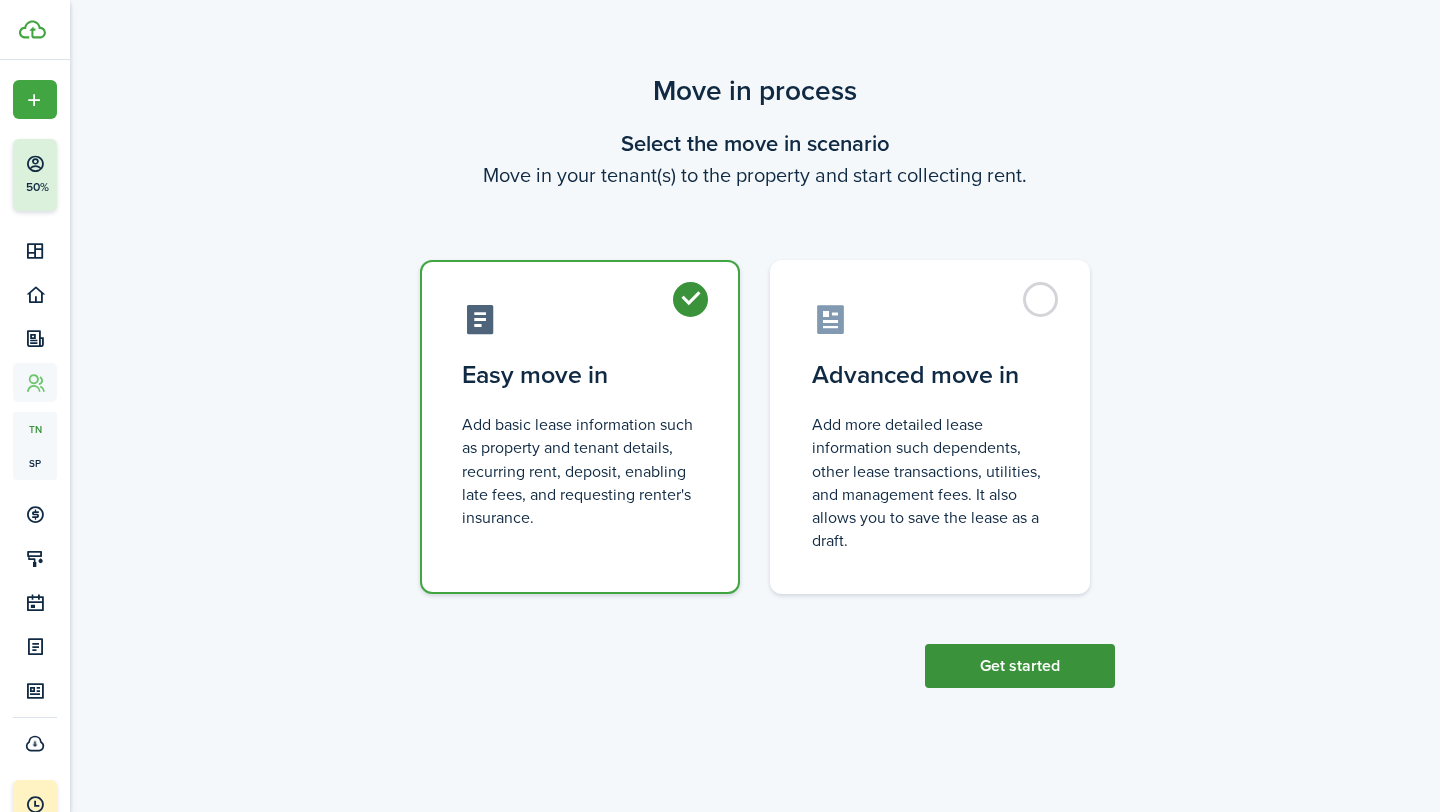click on "Get started" 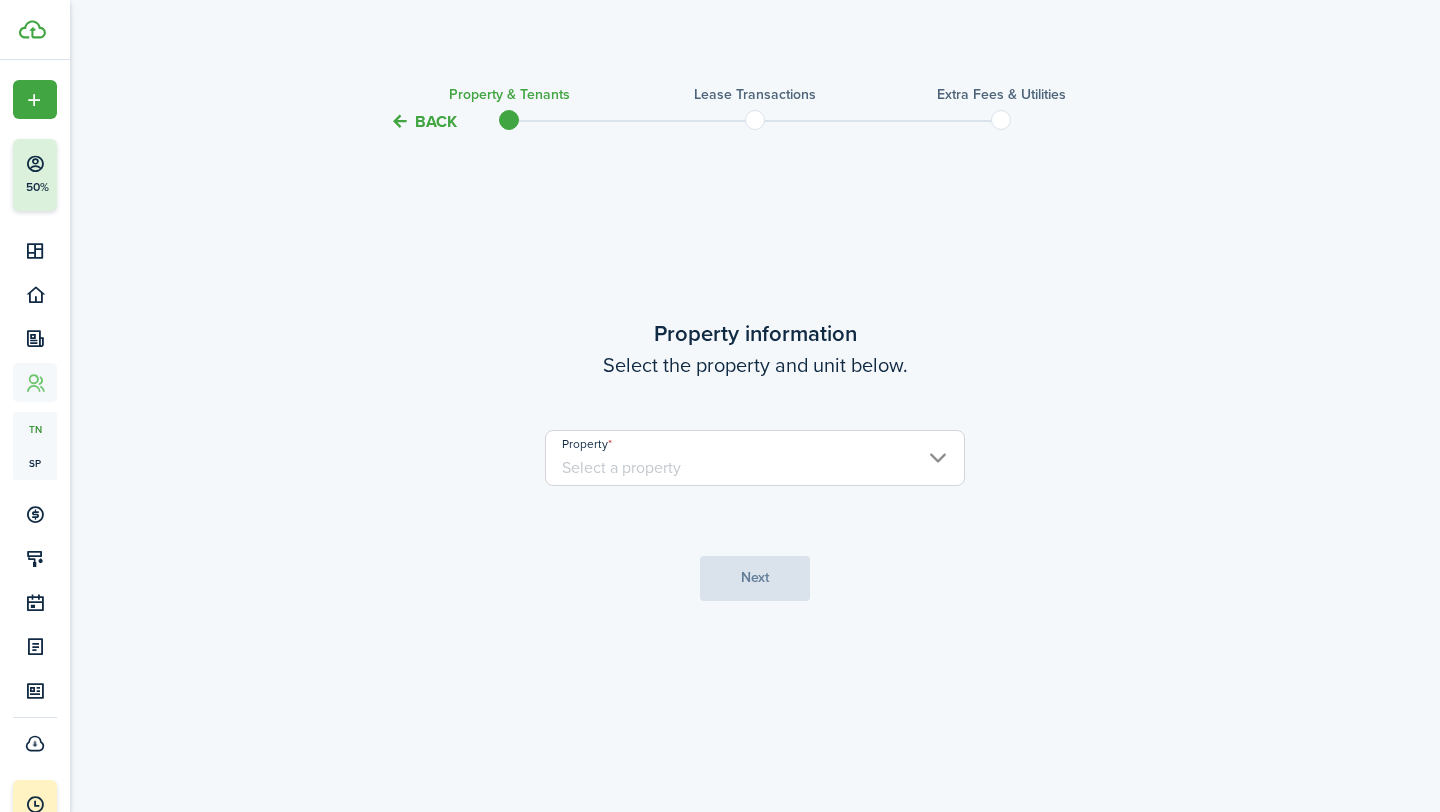 click on "Property" at bounding box center [755, 458] 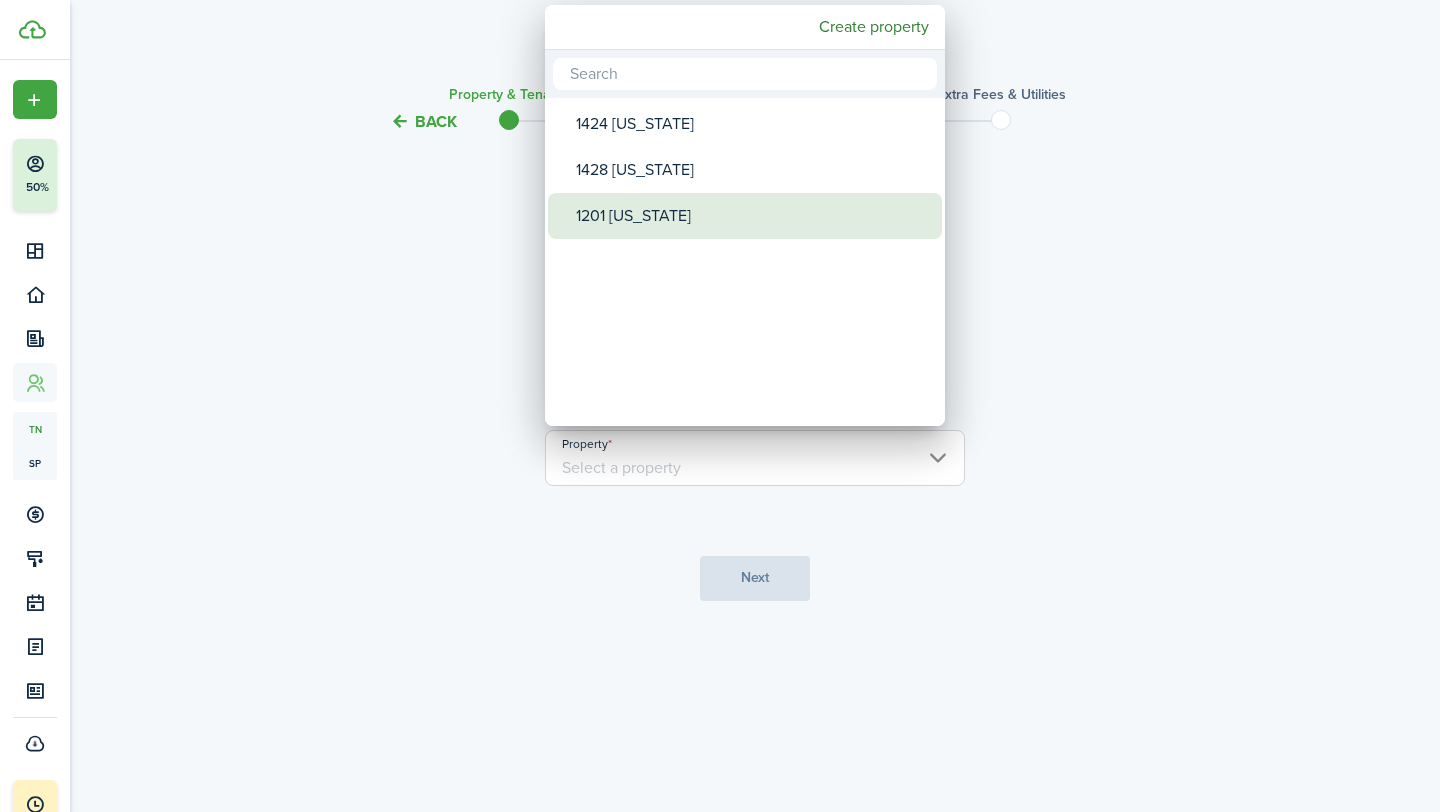 click on "1201 [US_STATE]" at bounding box center (753, 216) 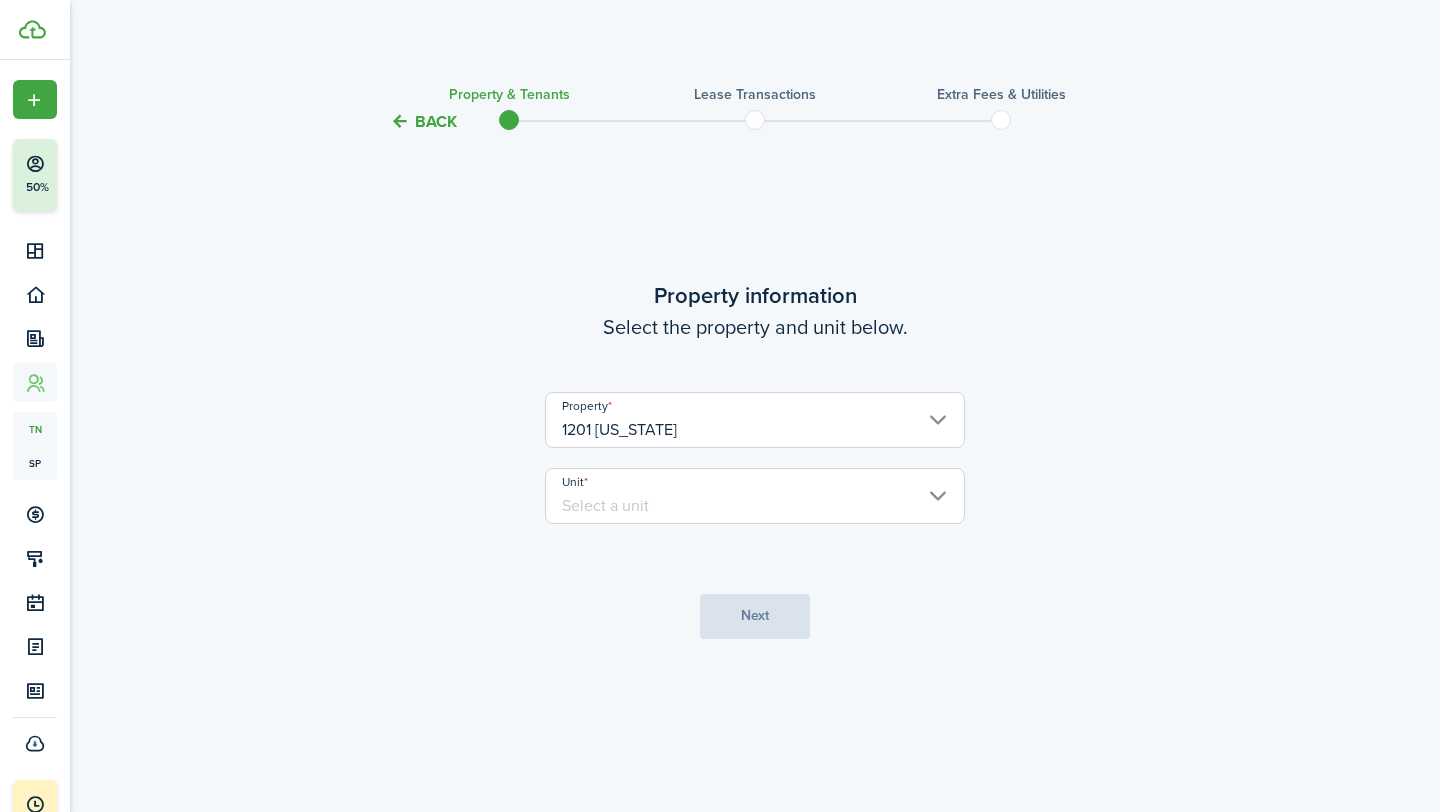 click on "Unit" at bounding box center [755, 496] 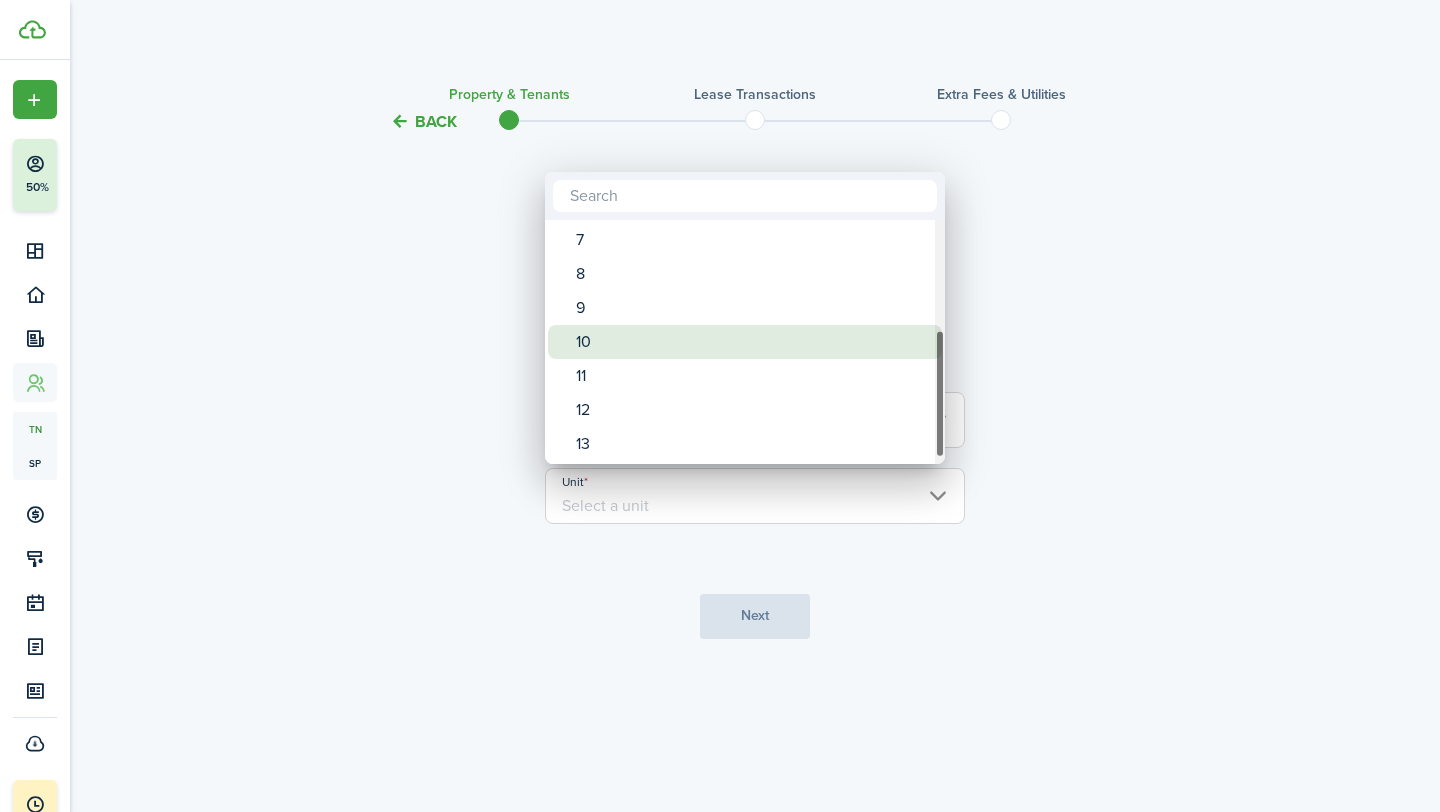 click on "10" at bounding box center (753, 342) 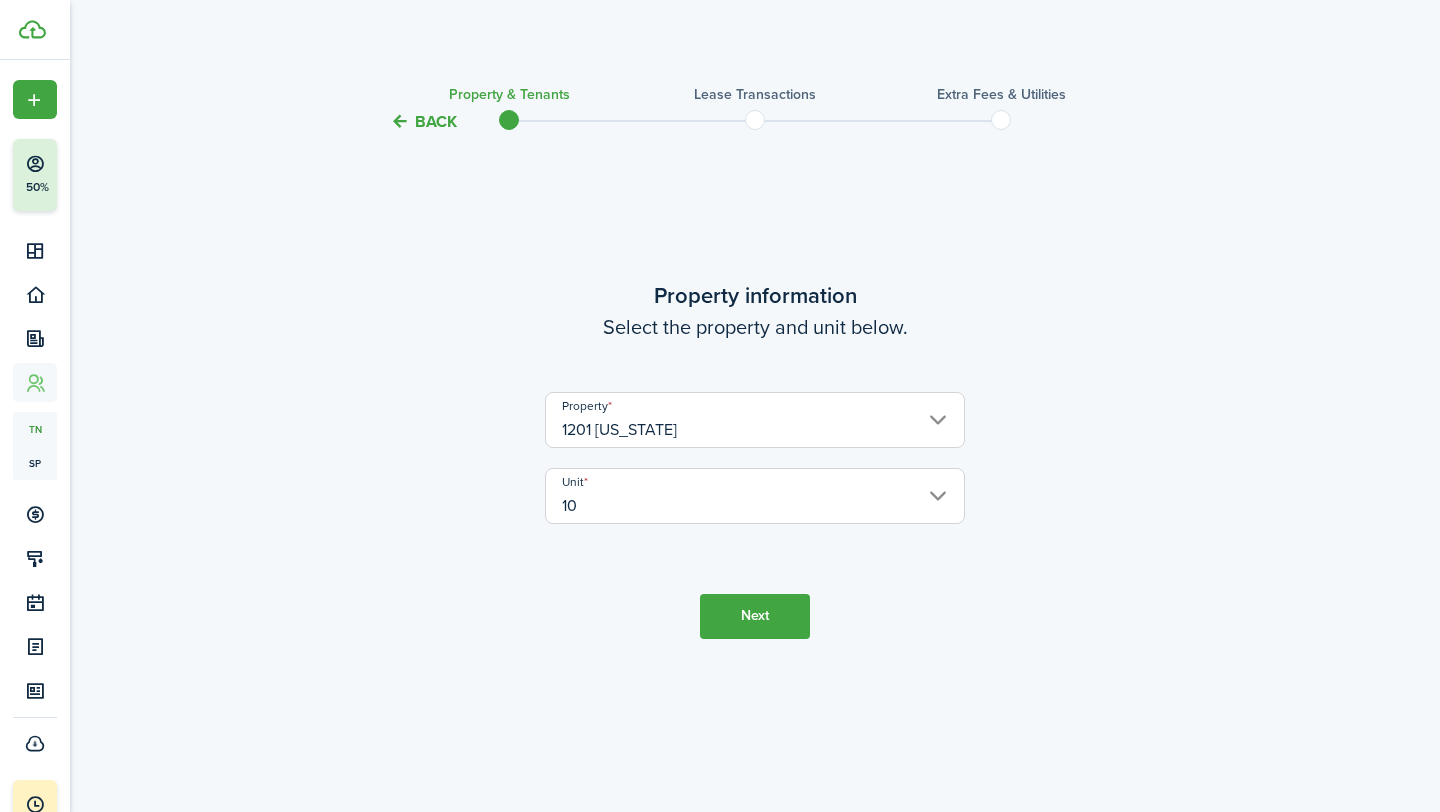 click on "Next" at bounding box center (755, 616) 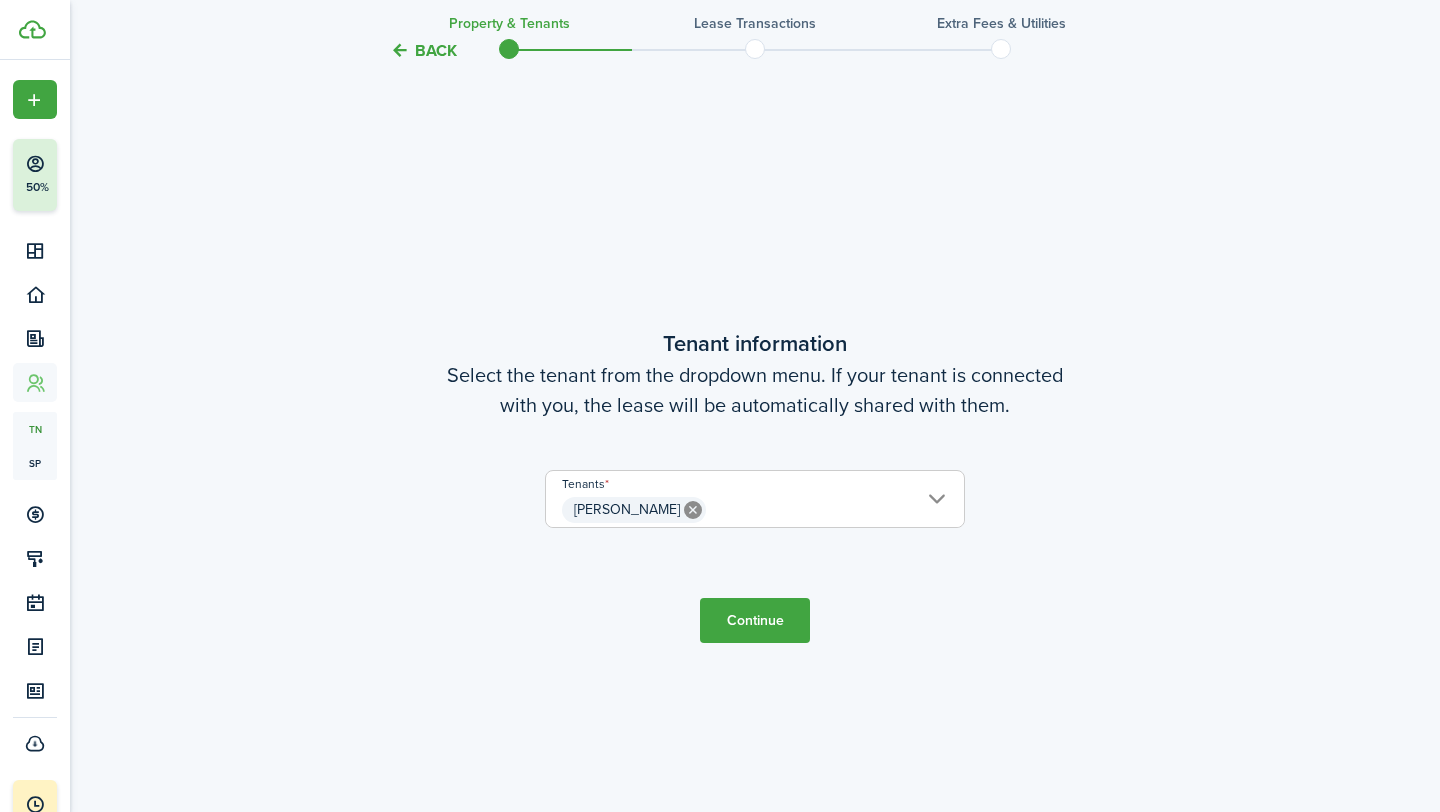 click on "Continue" at bounding box center [755, 620] 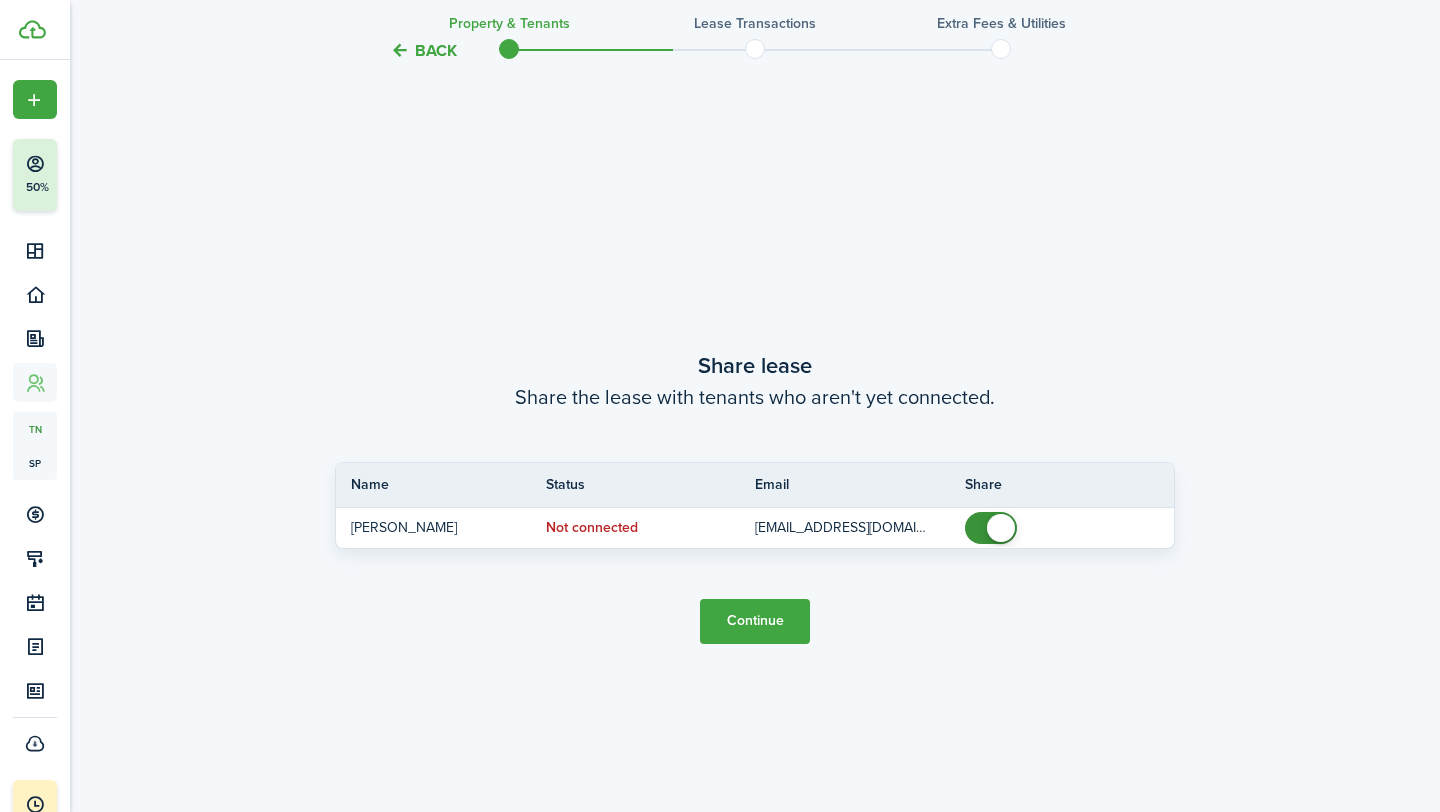 scroll, scrollTop: 1490, scrollLeft: 0, axis: vertical 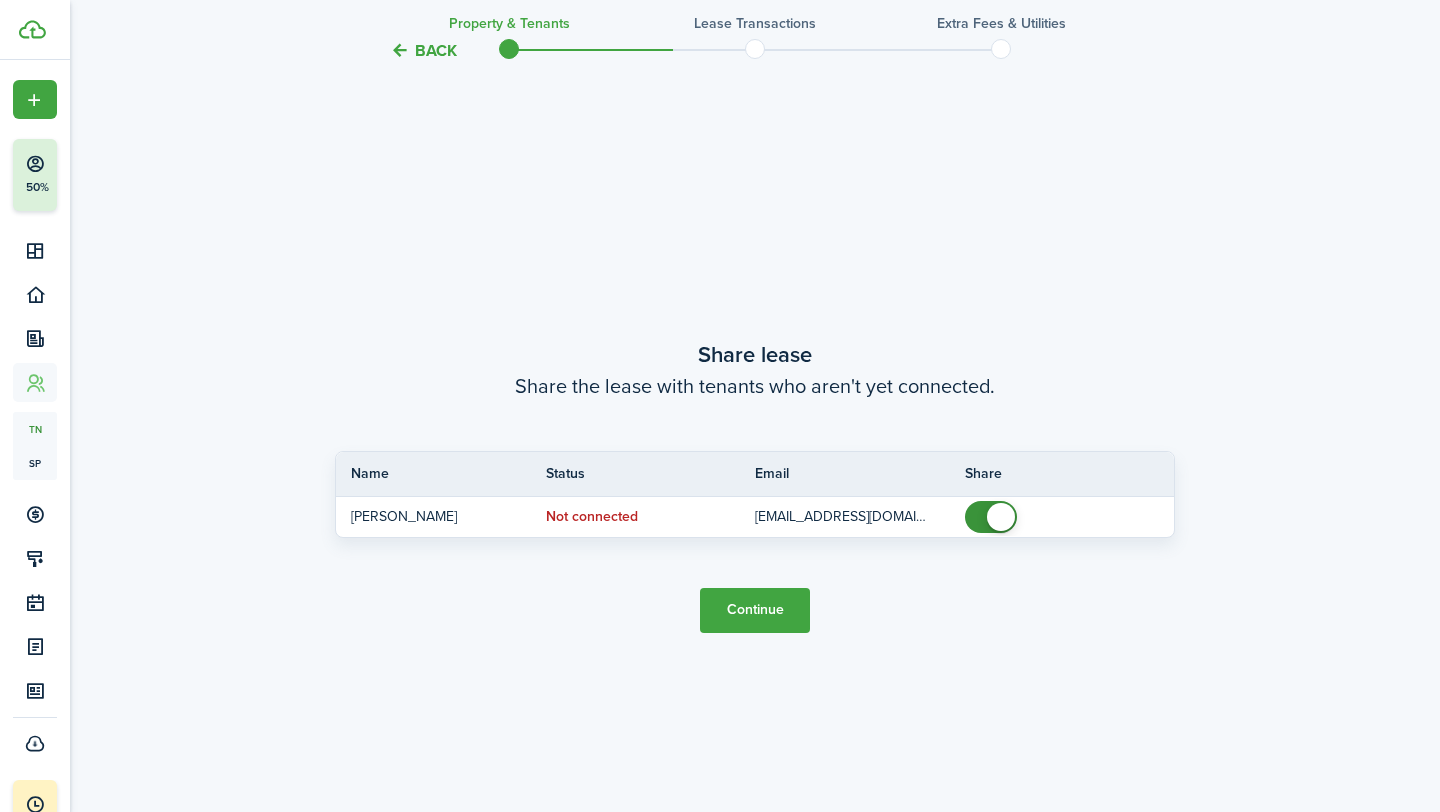 click on "Continue" at bounding box center [755, 610] 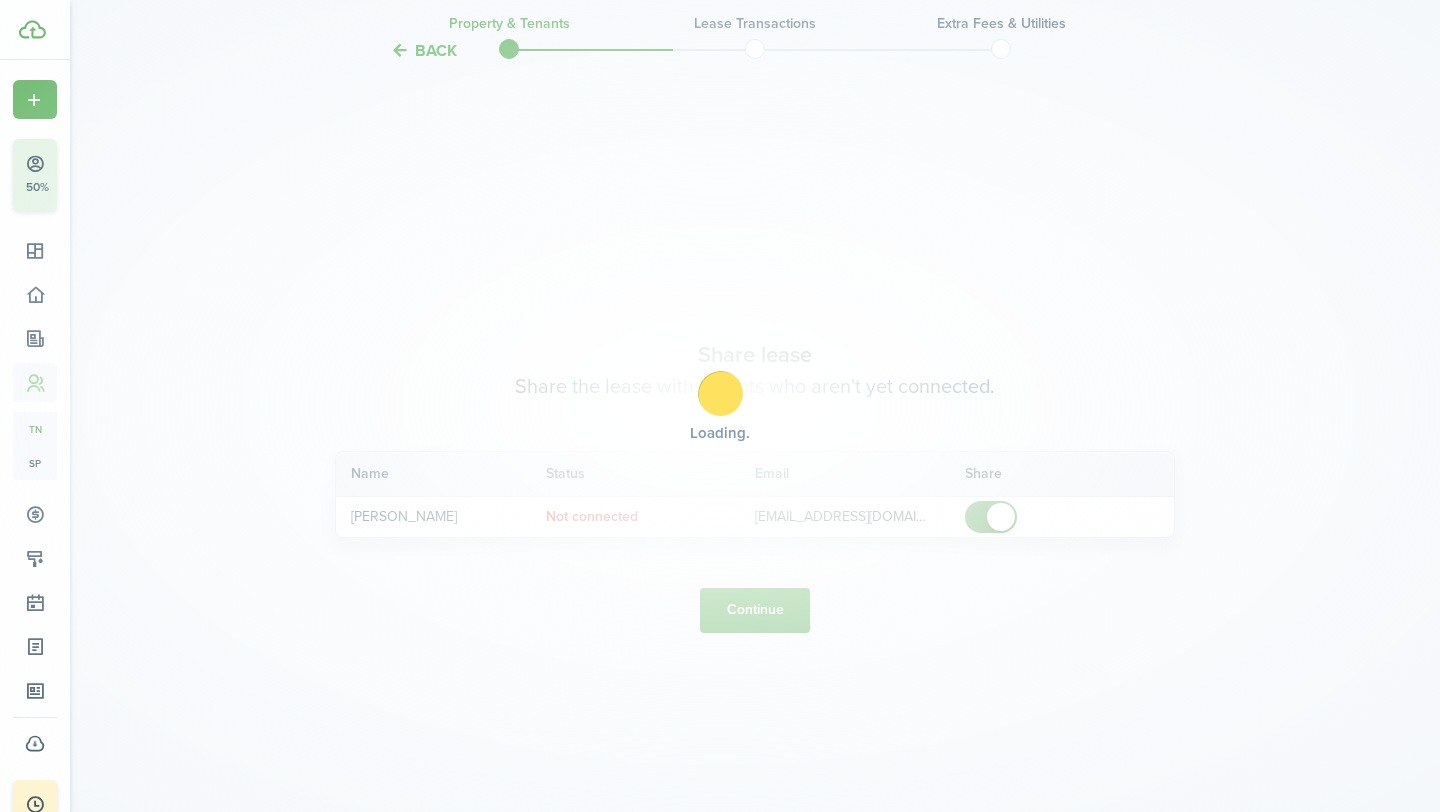 scroll, scrollTop: 0, scrollLeft: 0, axis: both 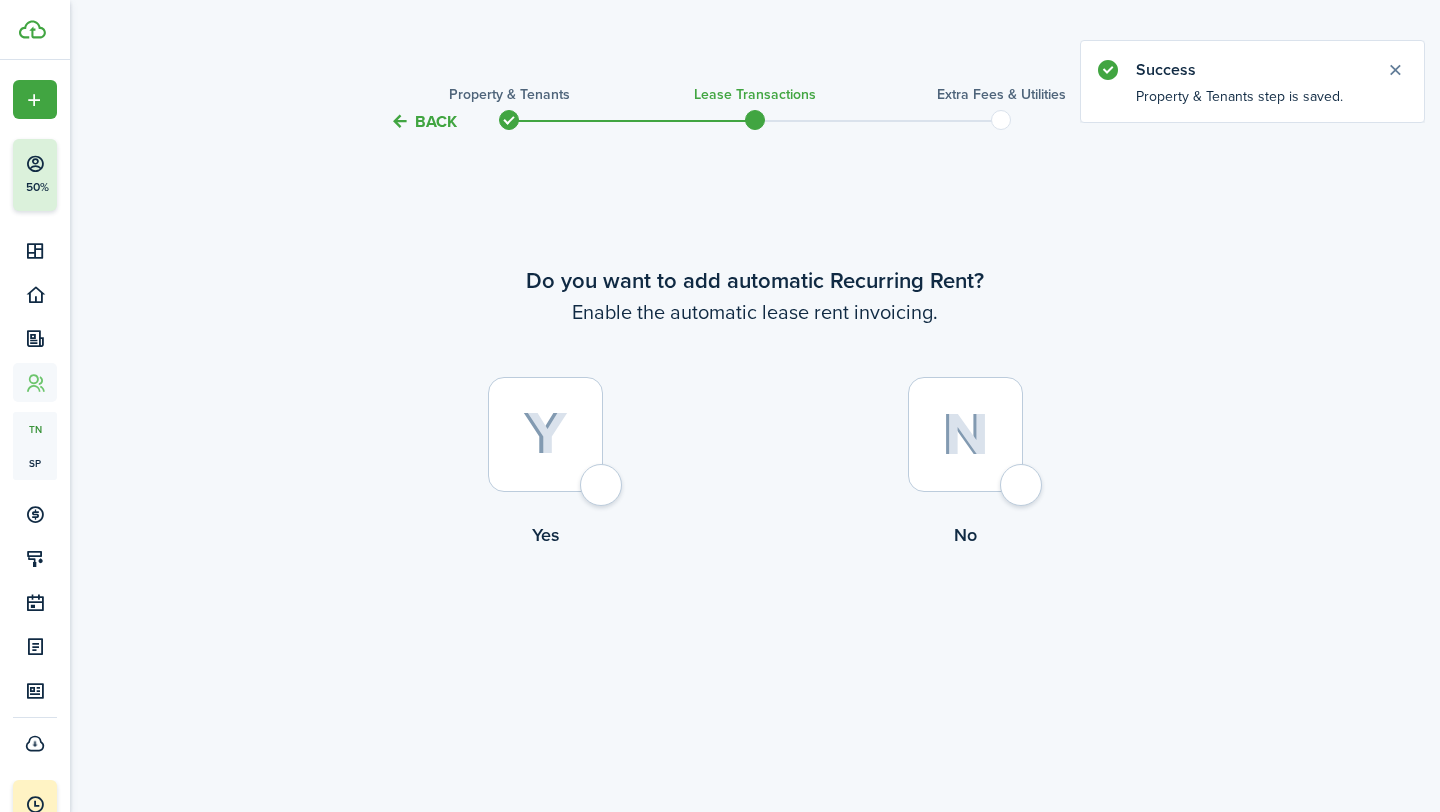 click 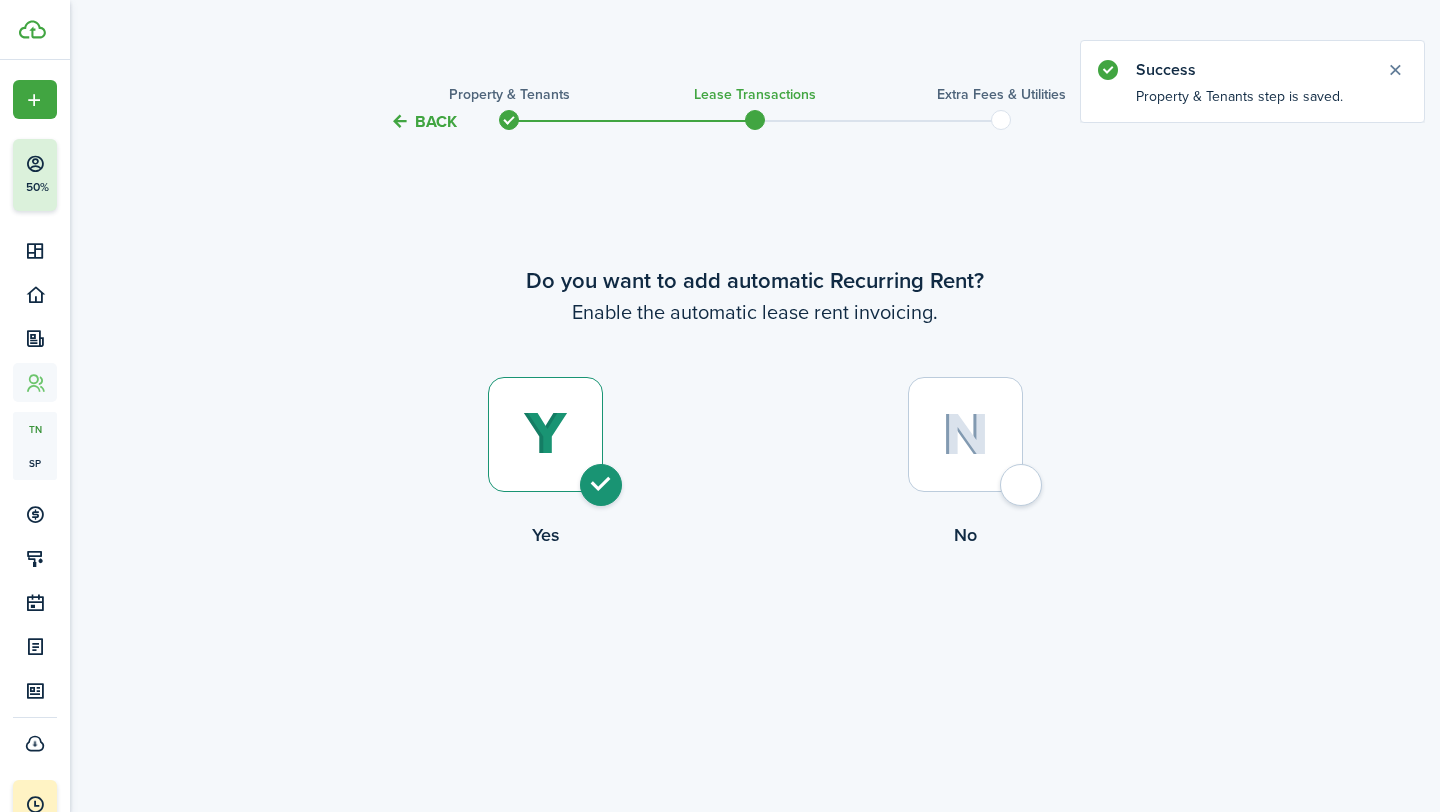 radio on "true" 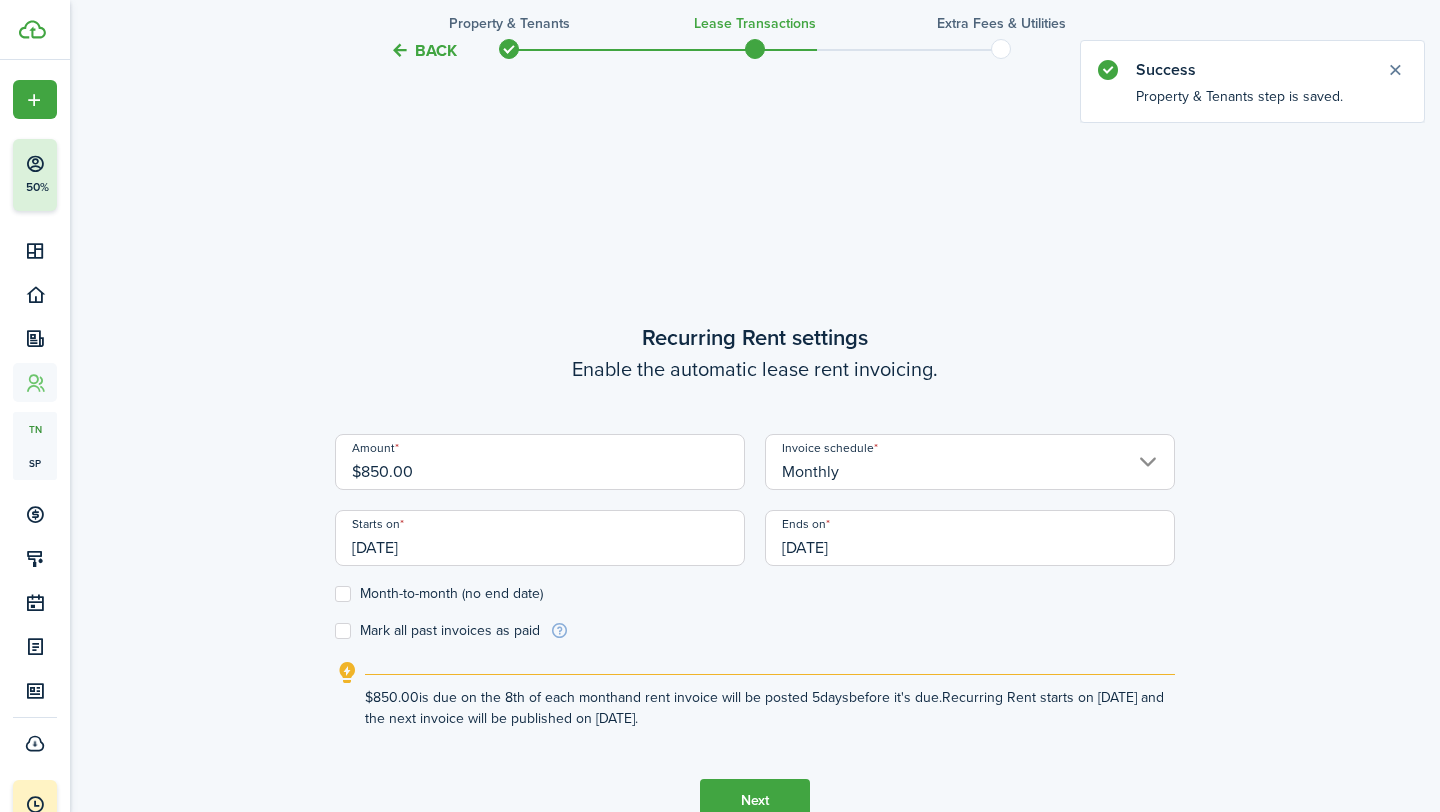 scroll, scrollTop: 678, scrollLeft: 0, axis: vertical 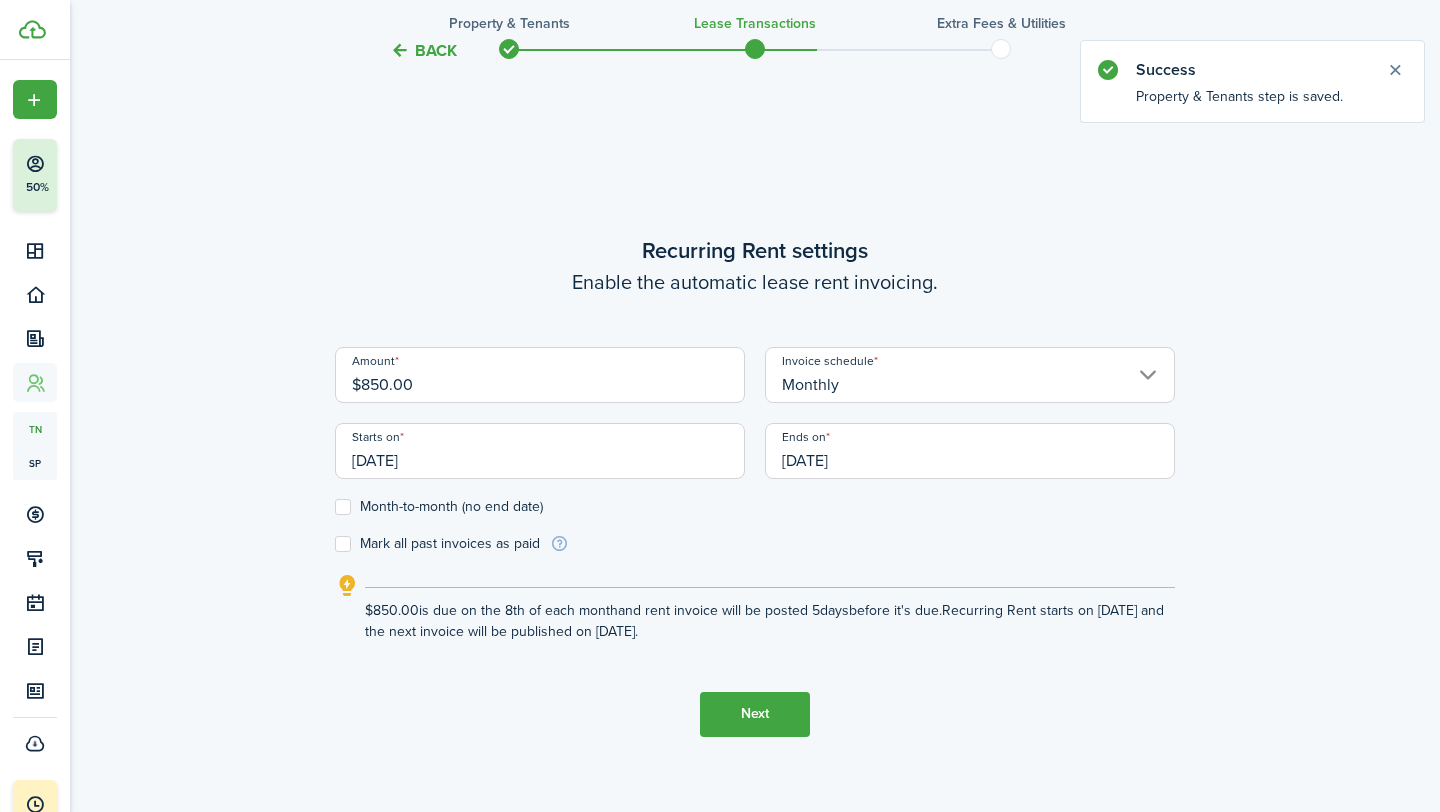 click on "[DATE]" at bounding box center [540, 451] 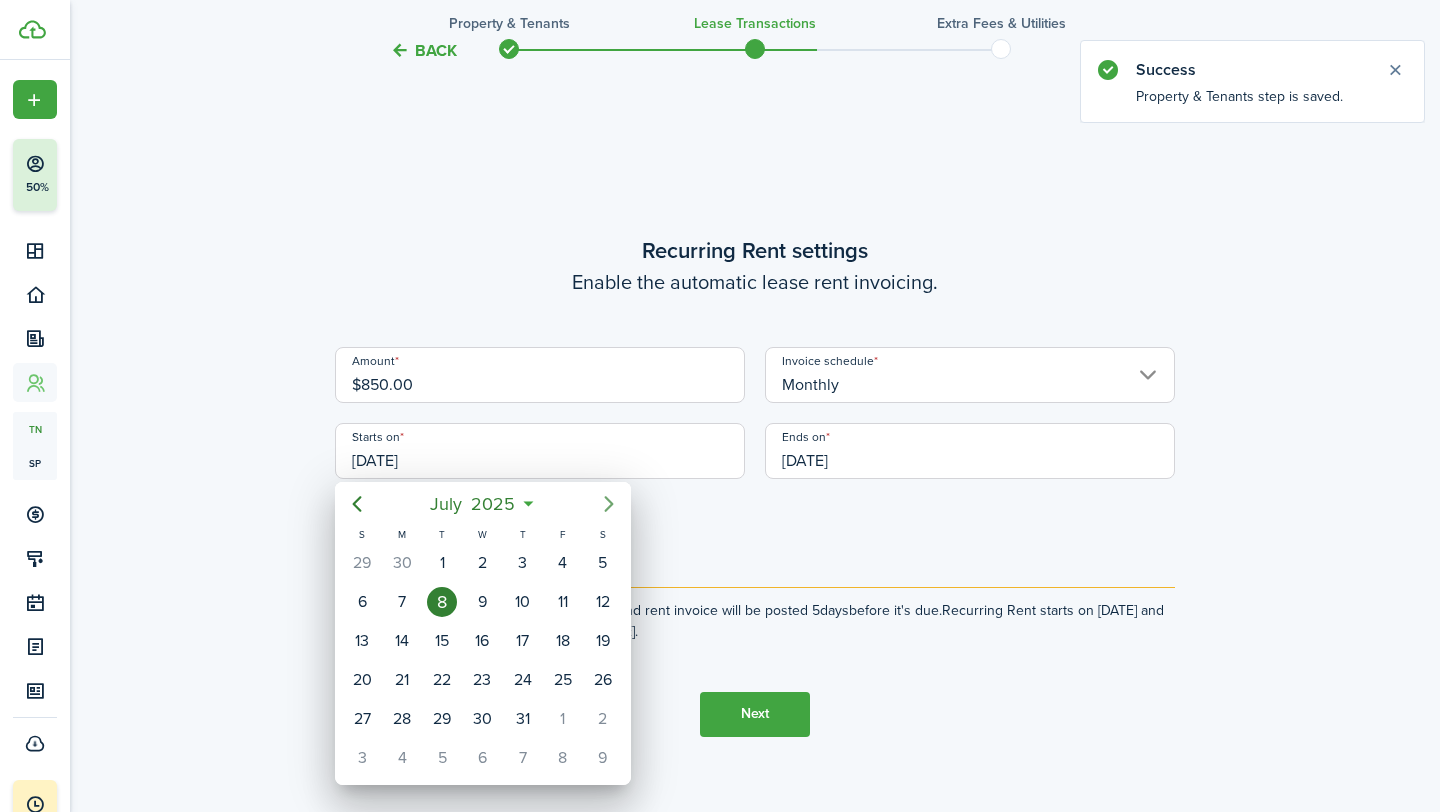 click 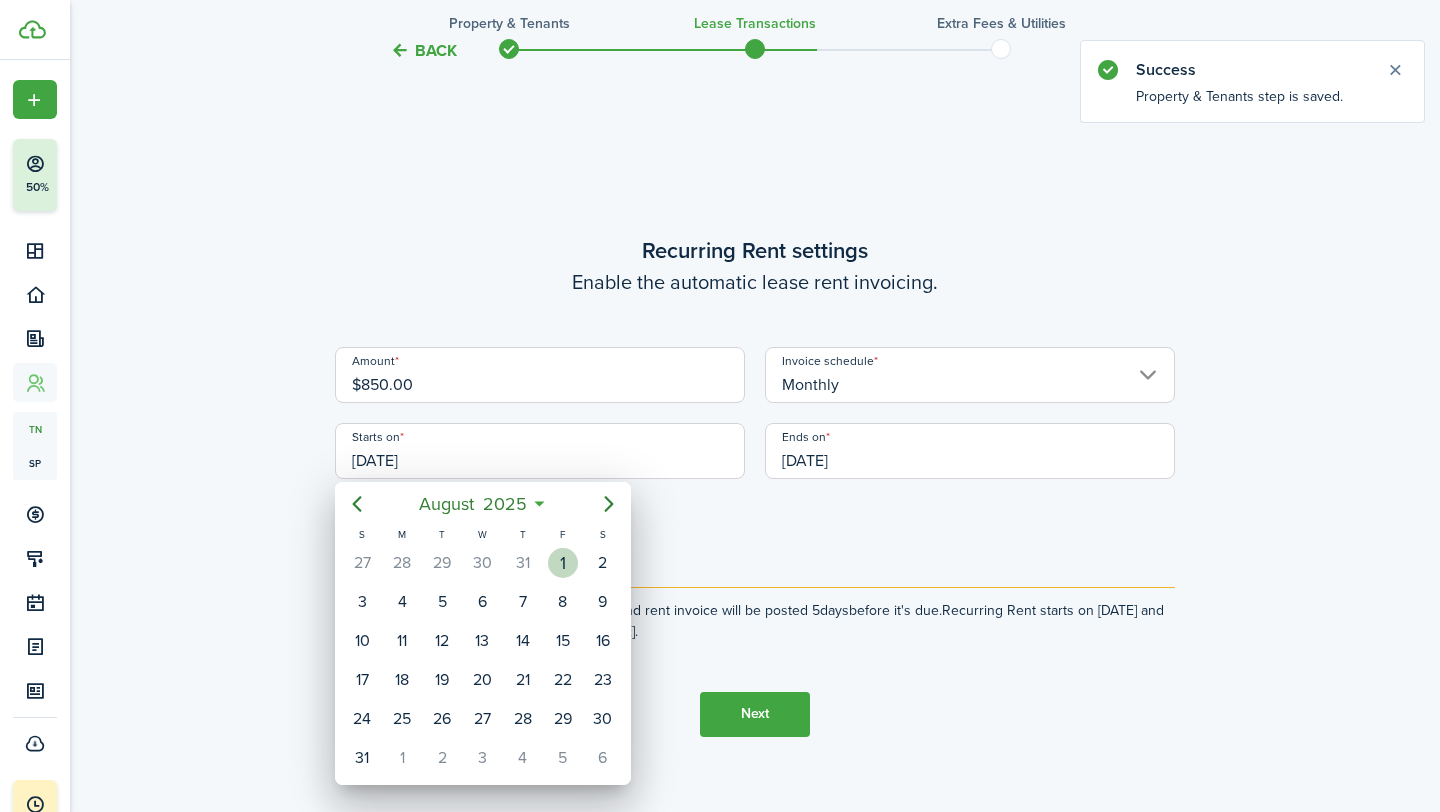 click on "1" at bounding box center [563, 563] 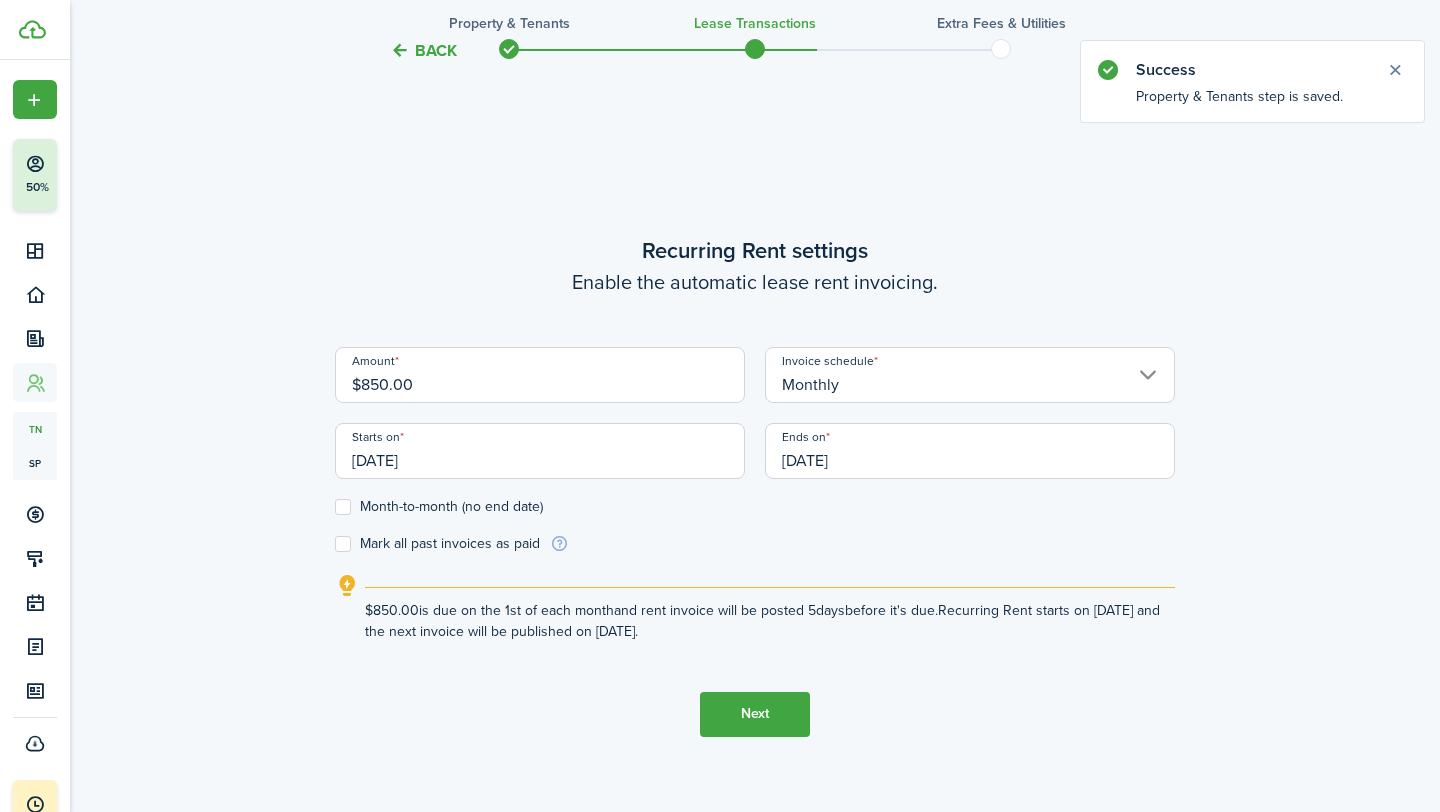 click on "[DATE]" at bounding box center [970, 451] 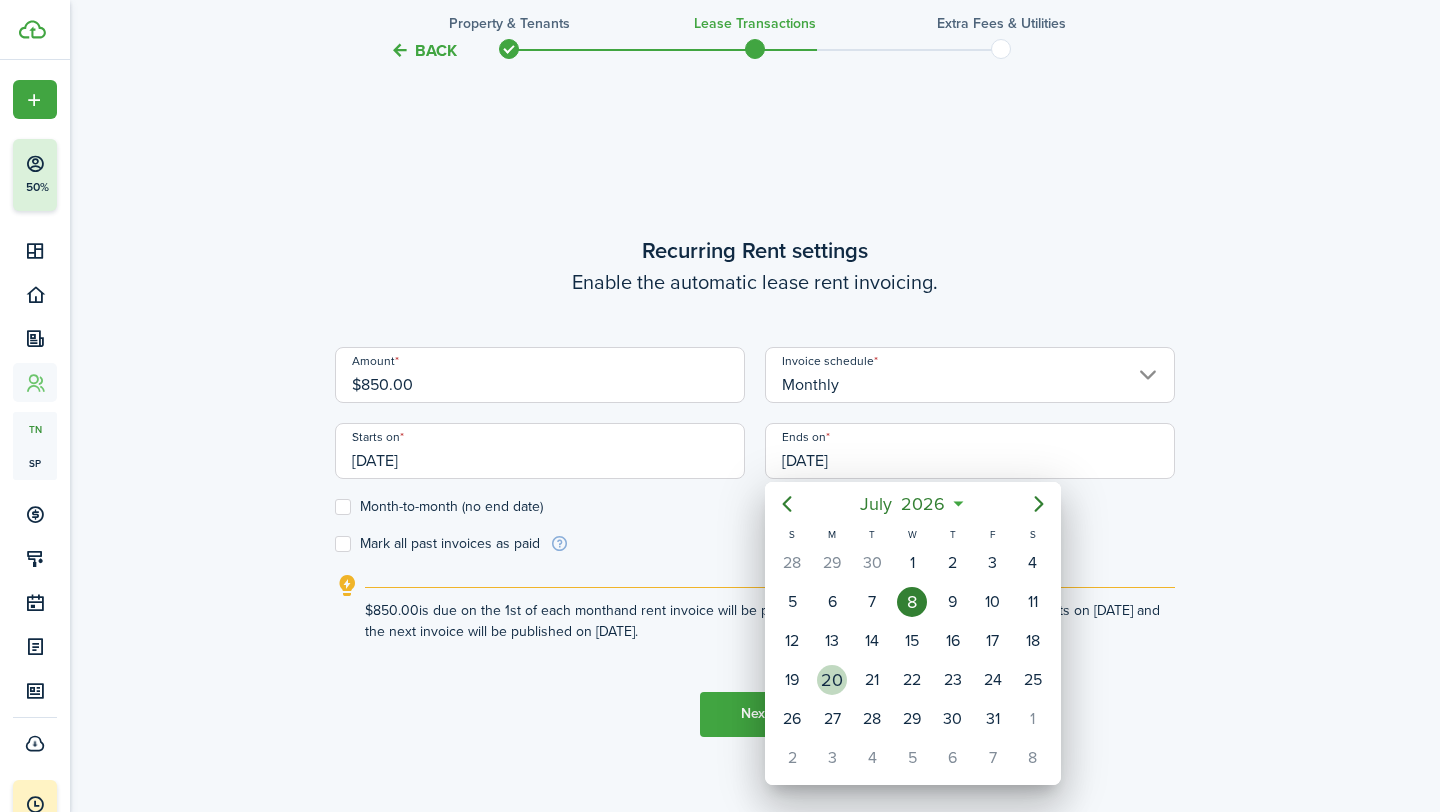 click on "20" at bounding box center (832, 680) 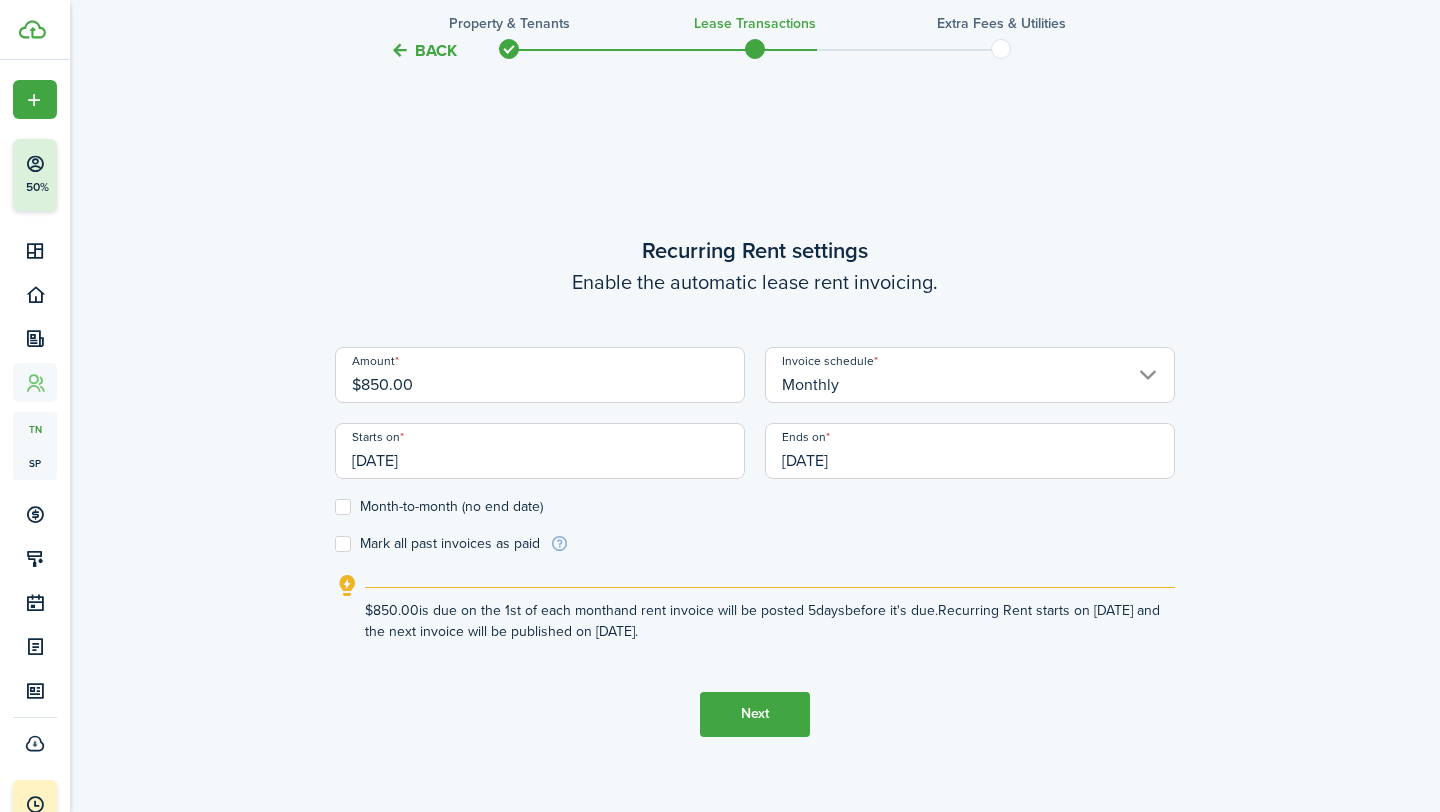 click on "Next" at bounding box center (755, 714) 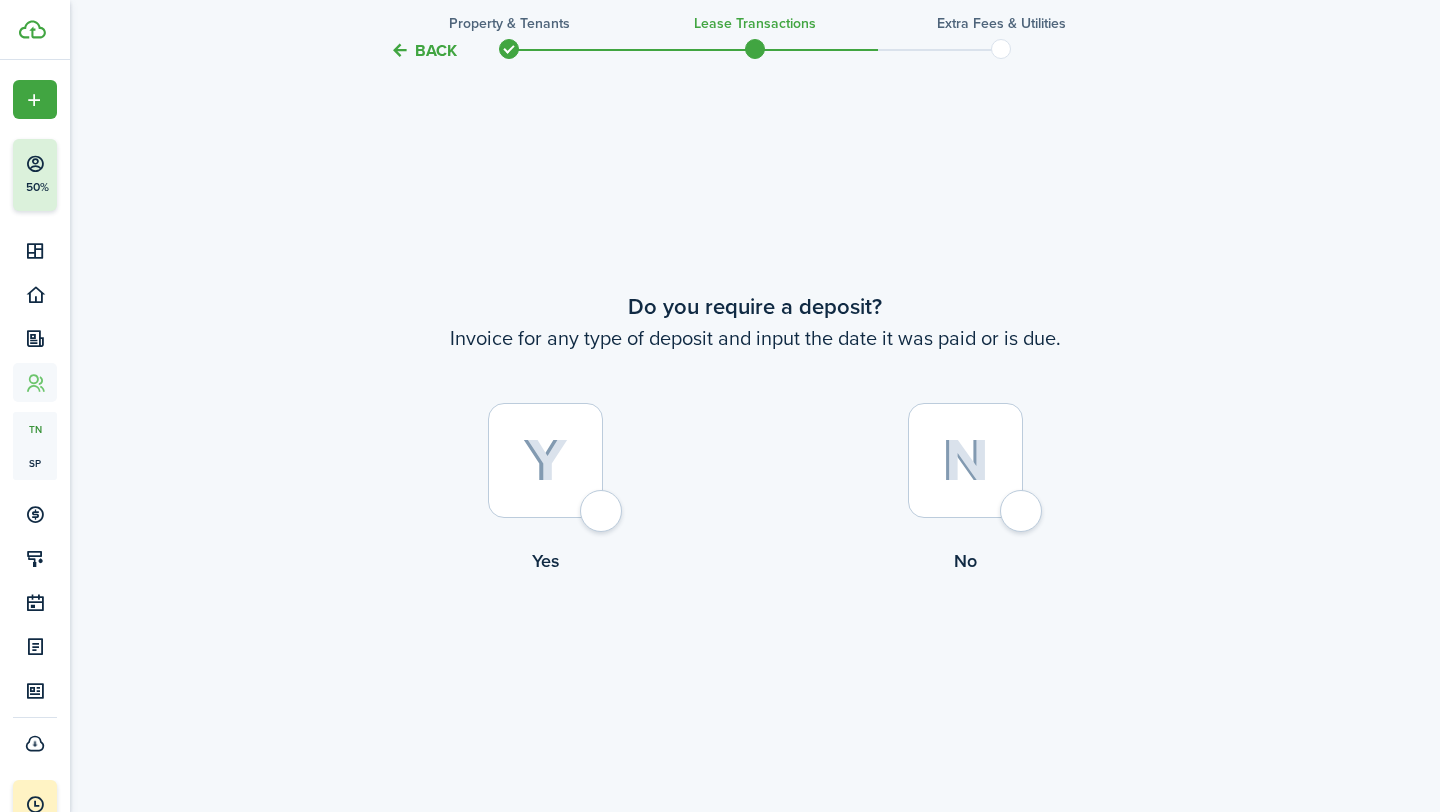 click 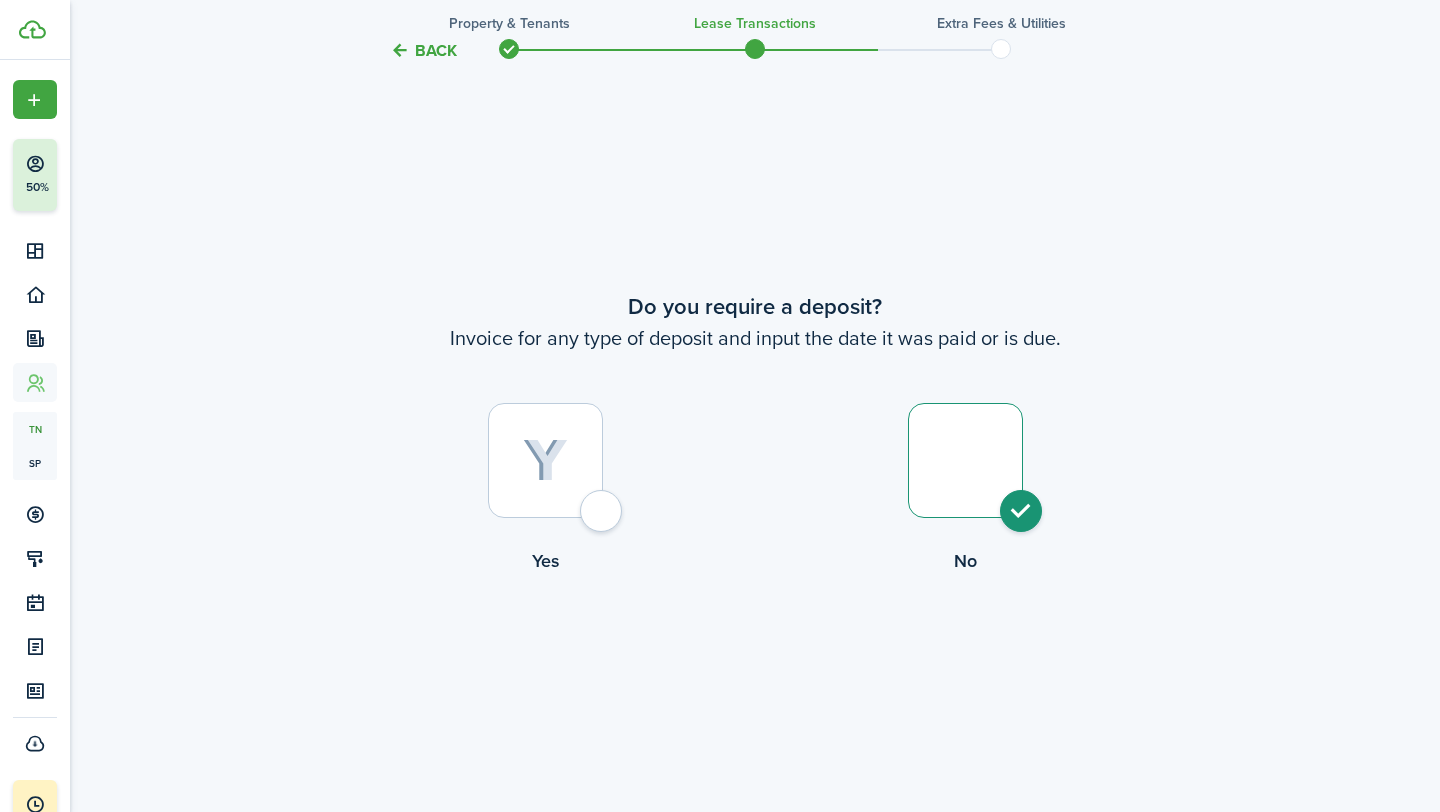 radio on "true" 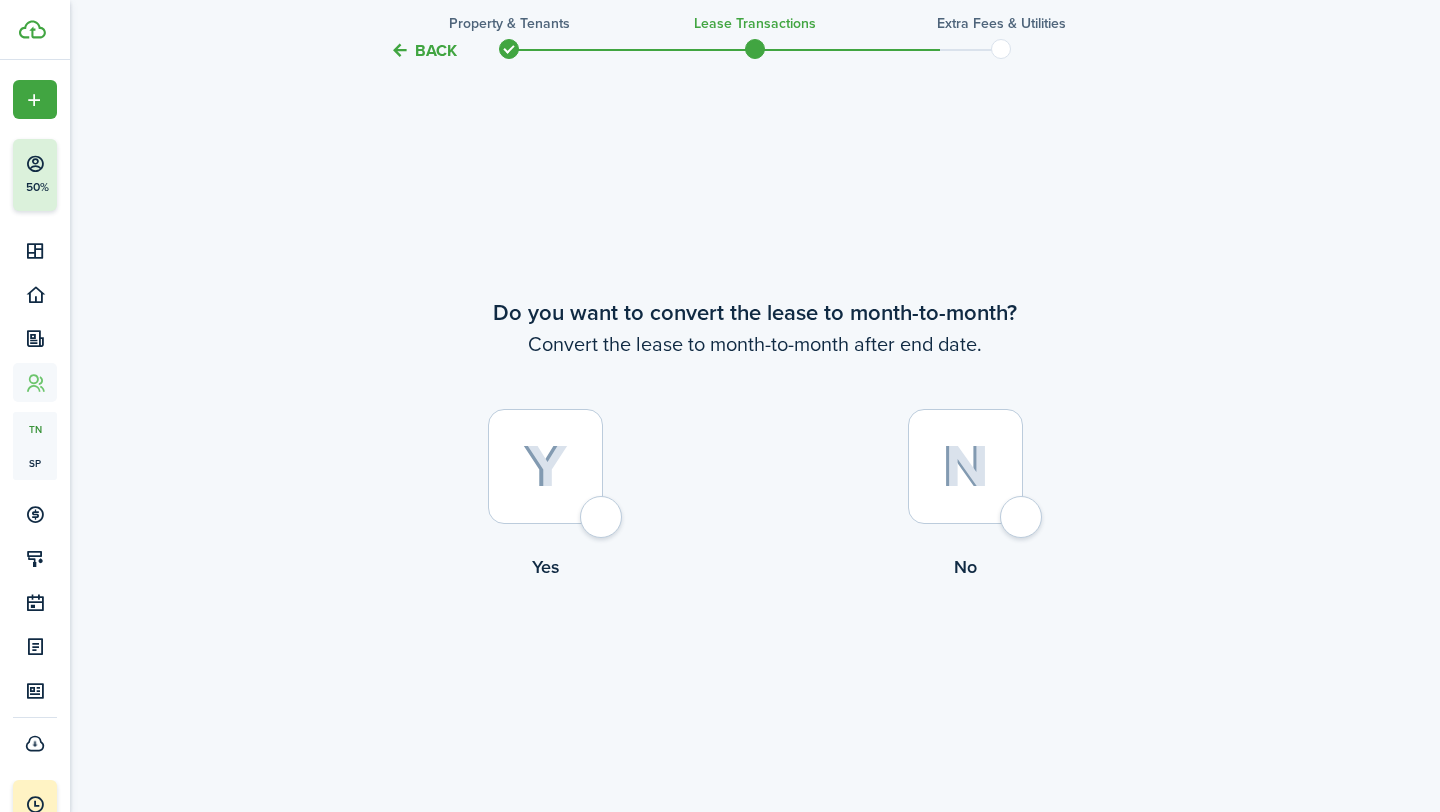 scroll, scrollTop: 2302, scrollLeft: 0, axis: vertical 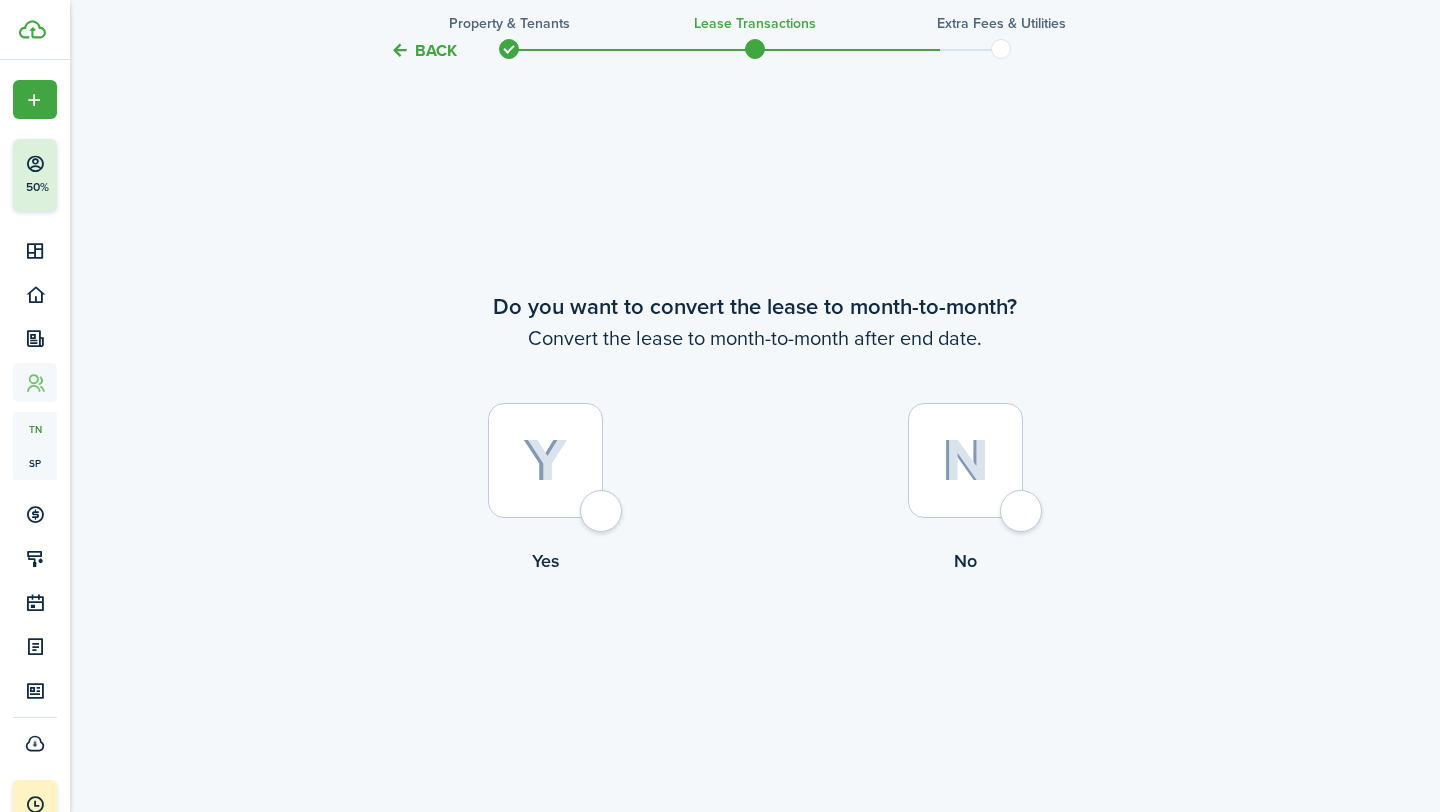 click 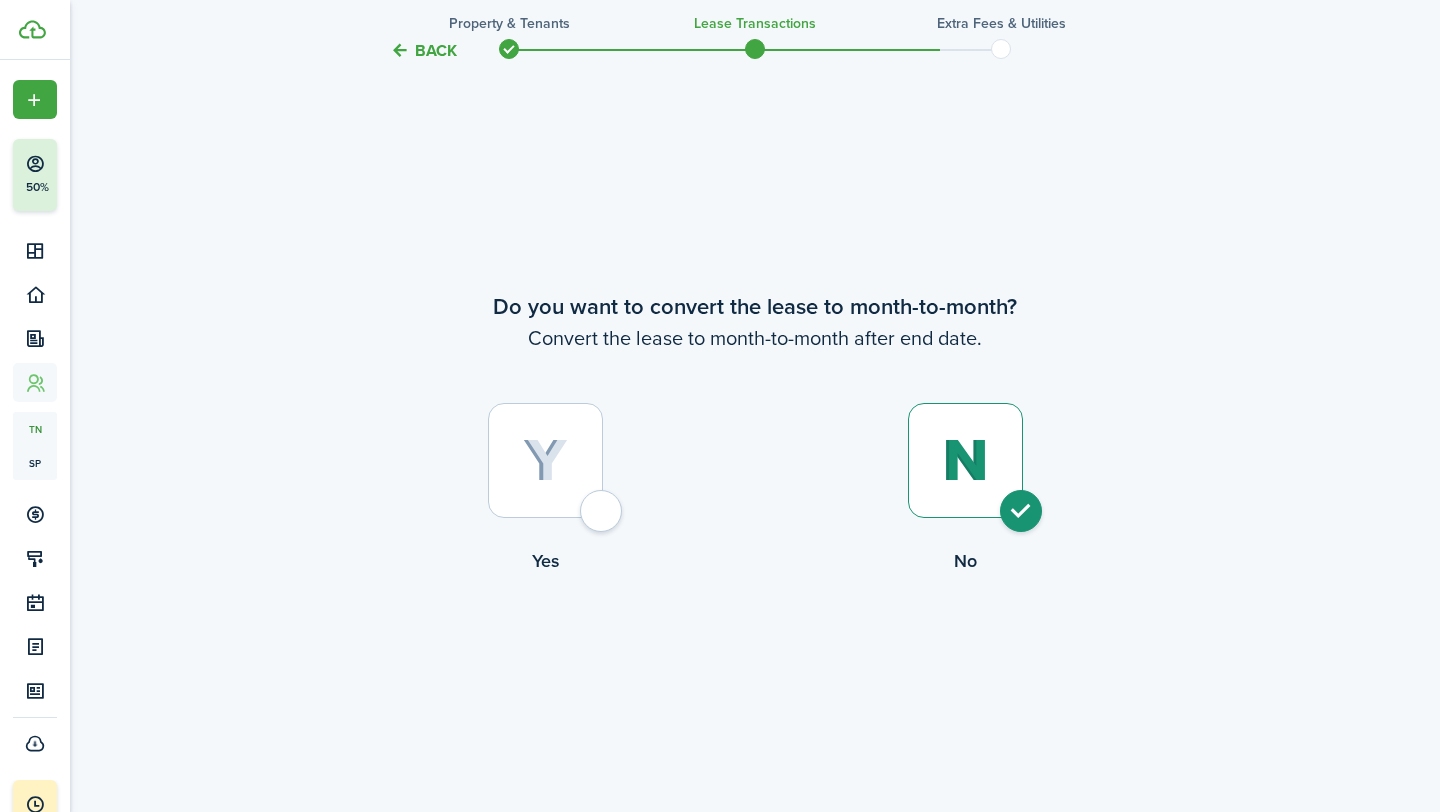 radio on "true" 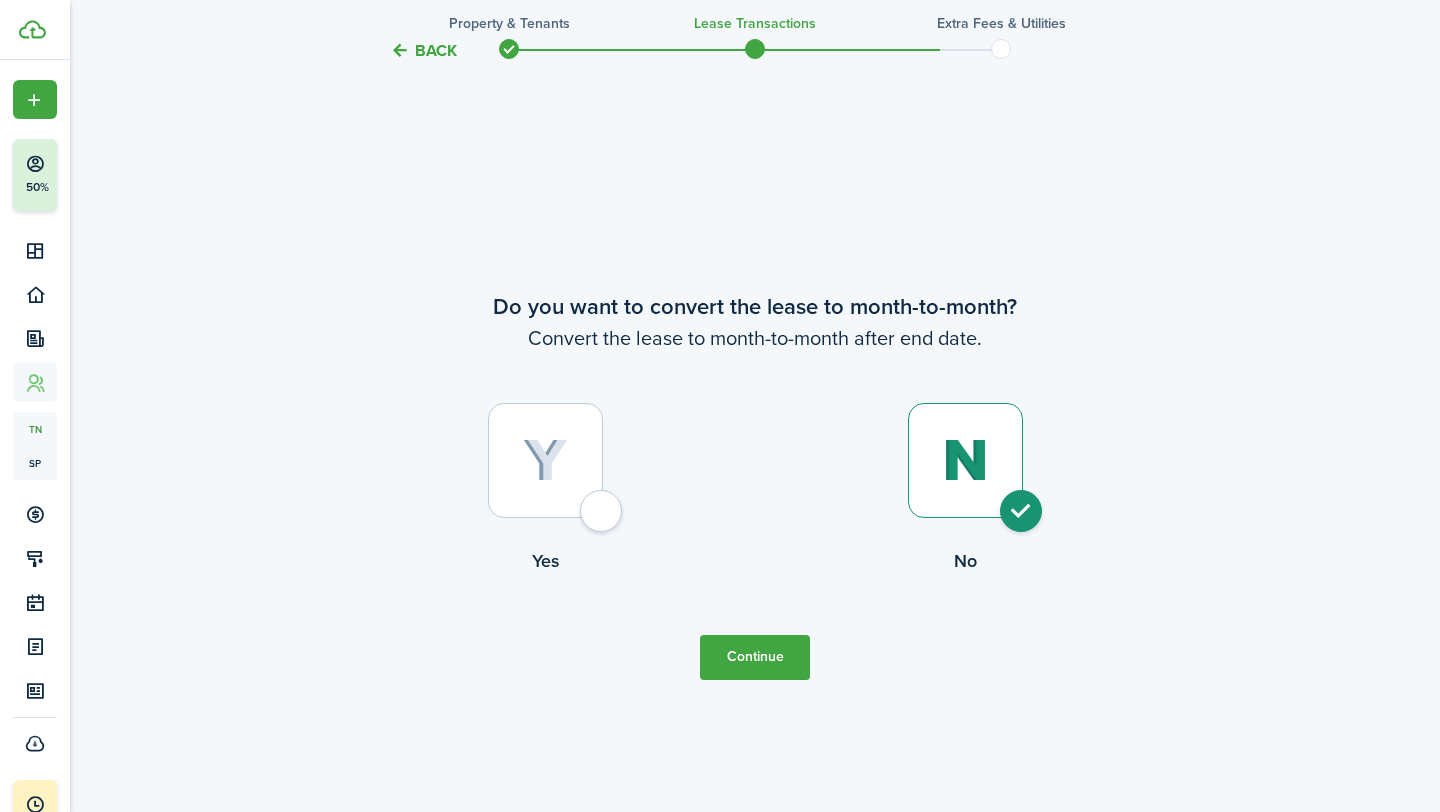 click on "Do you want to convert the lease to month-to-month? Convert the lease to month-to-month after end date. Yes No Continue" at bounding box center (755, 485) 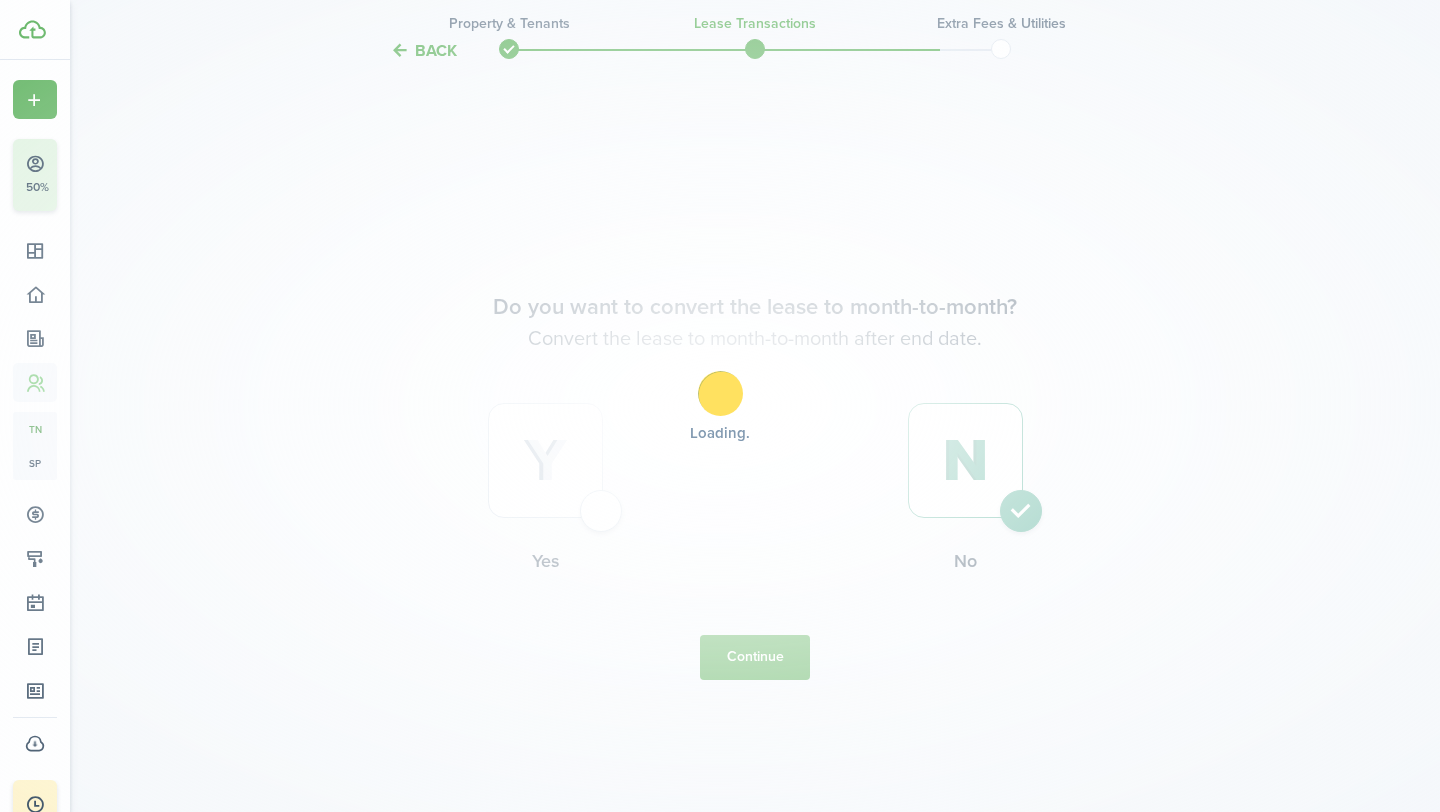 scroll, scrollTop: 0, scrollLeft: 0, axis: both 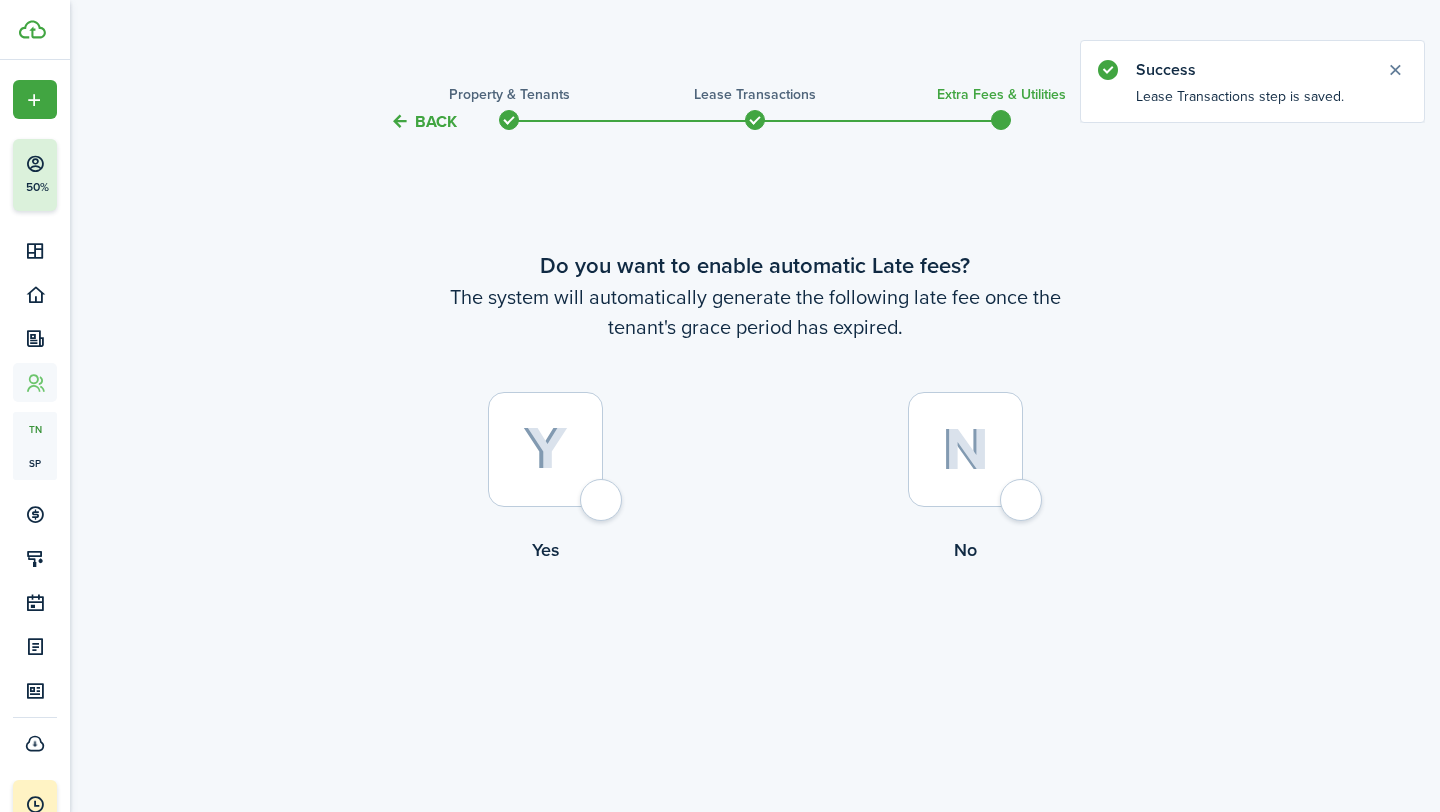 click 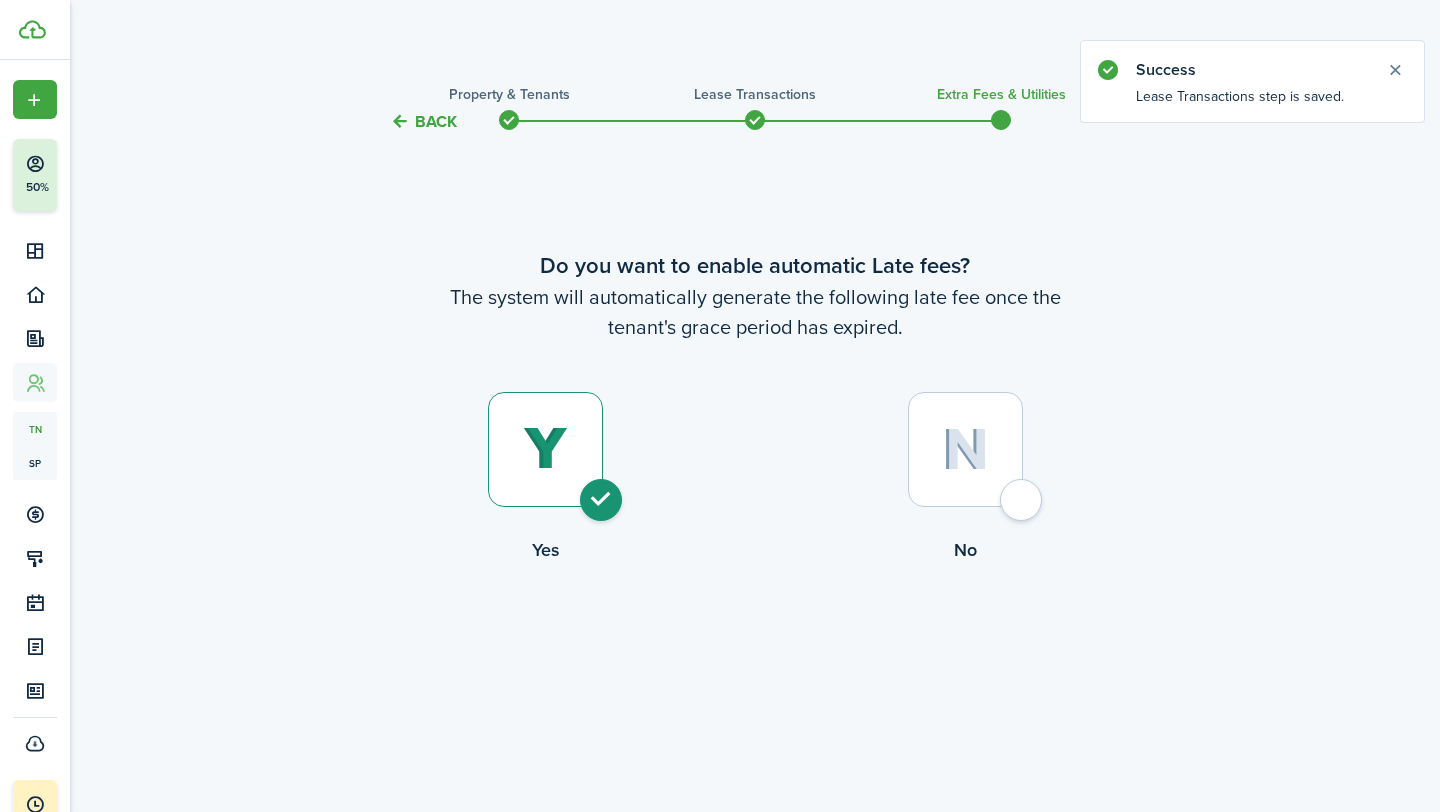 radio on "true" 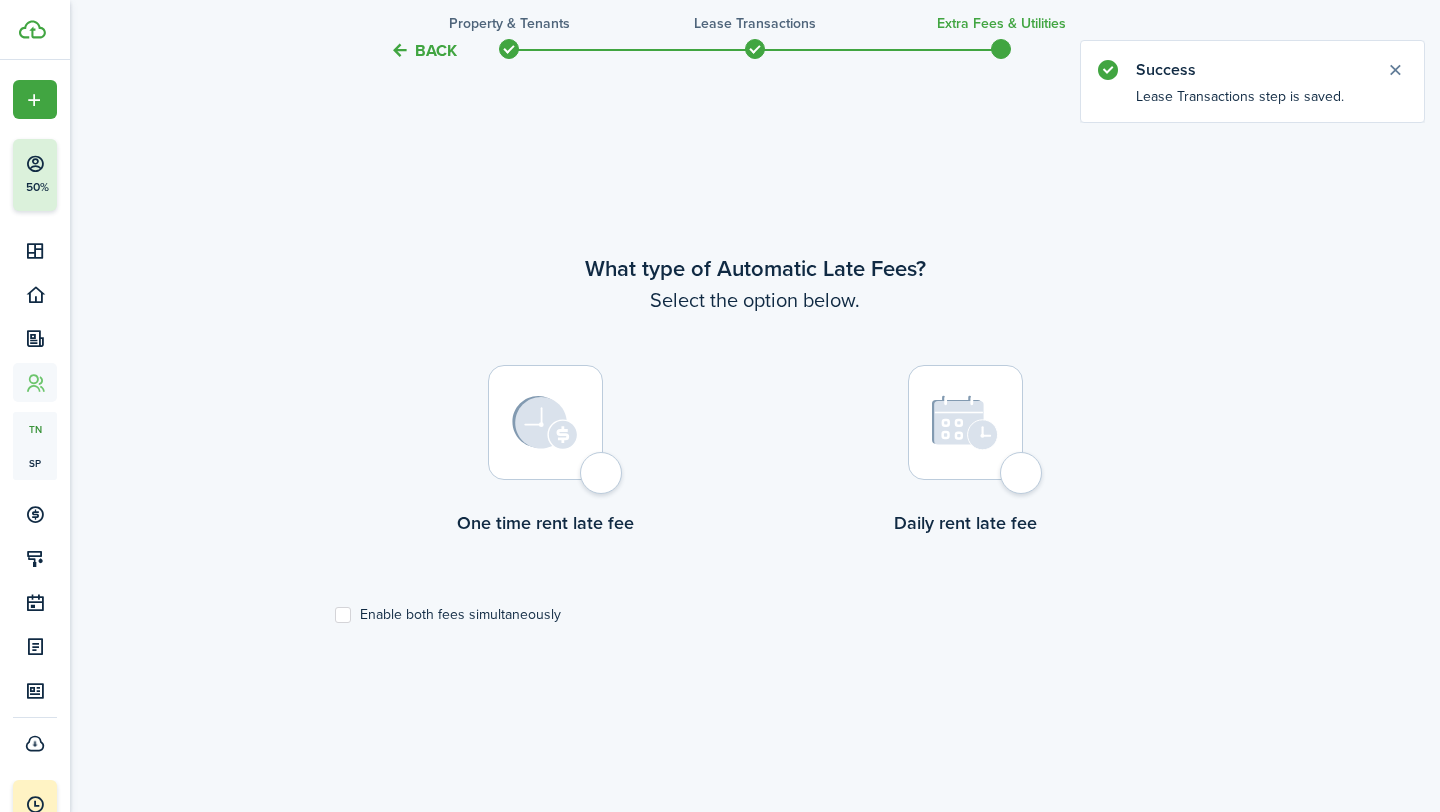 click 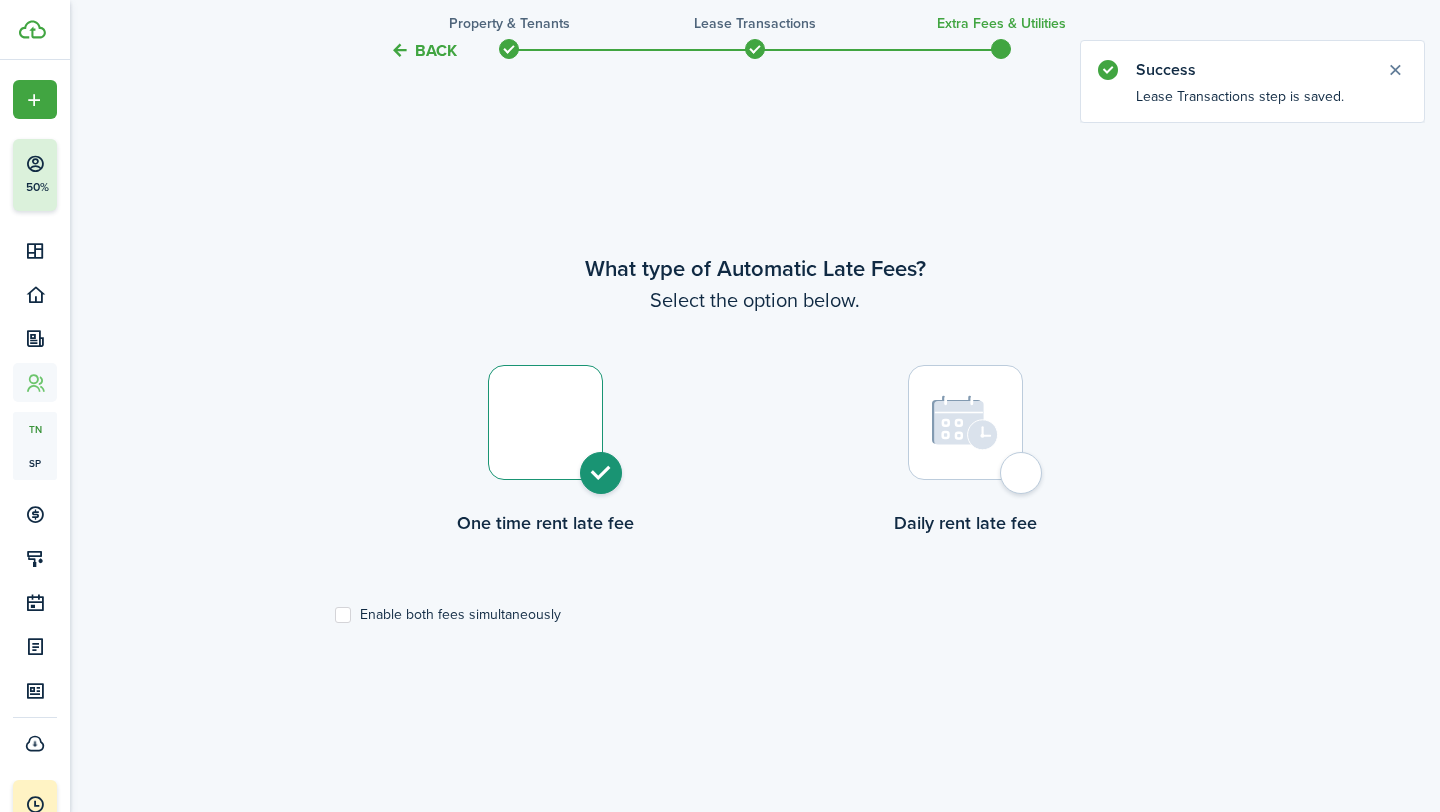 radio on "true" 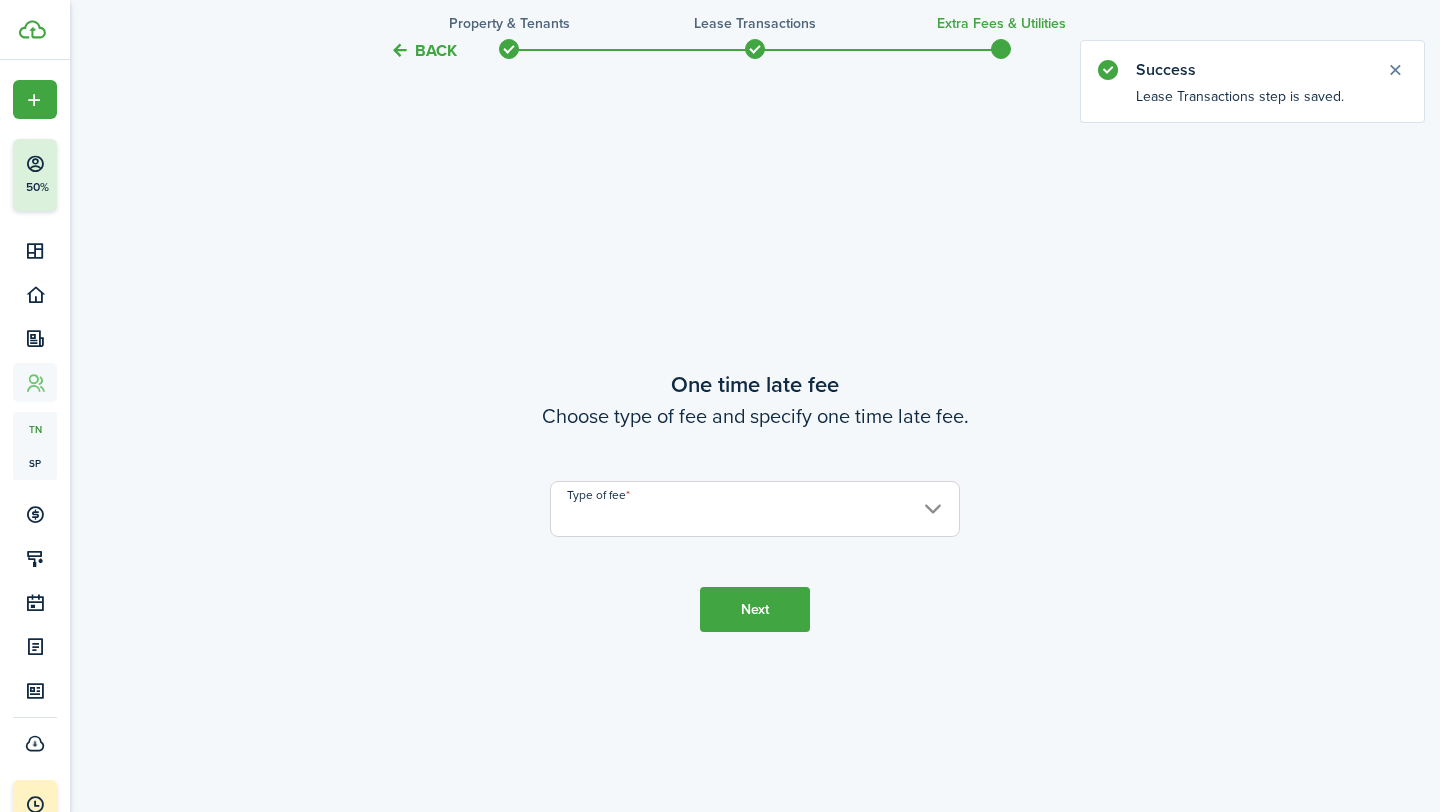 scroll, scrollTop: 1490, scrollLeft: 0, axis: vertical 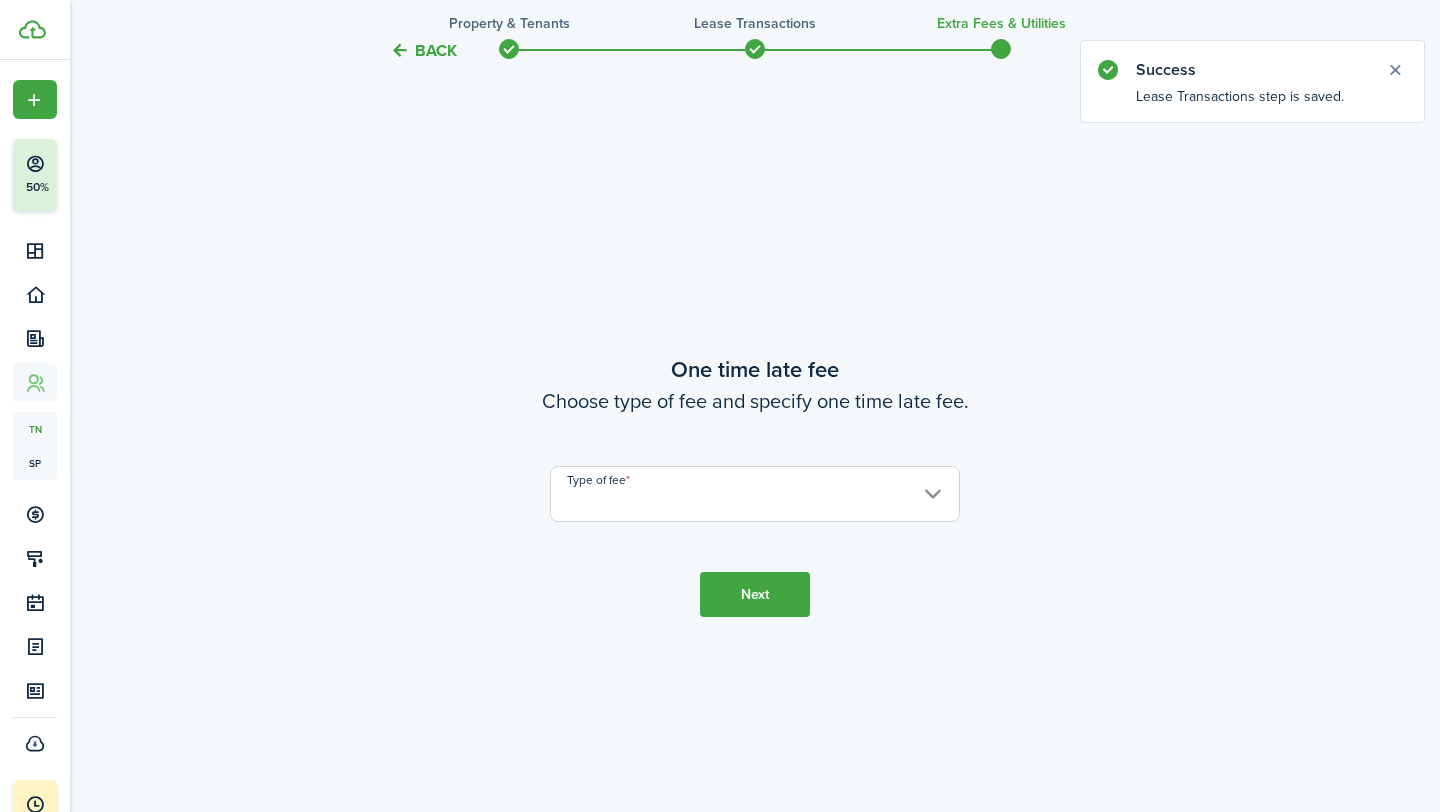 click on "Type of fee" at bounding box center (755, 494) 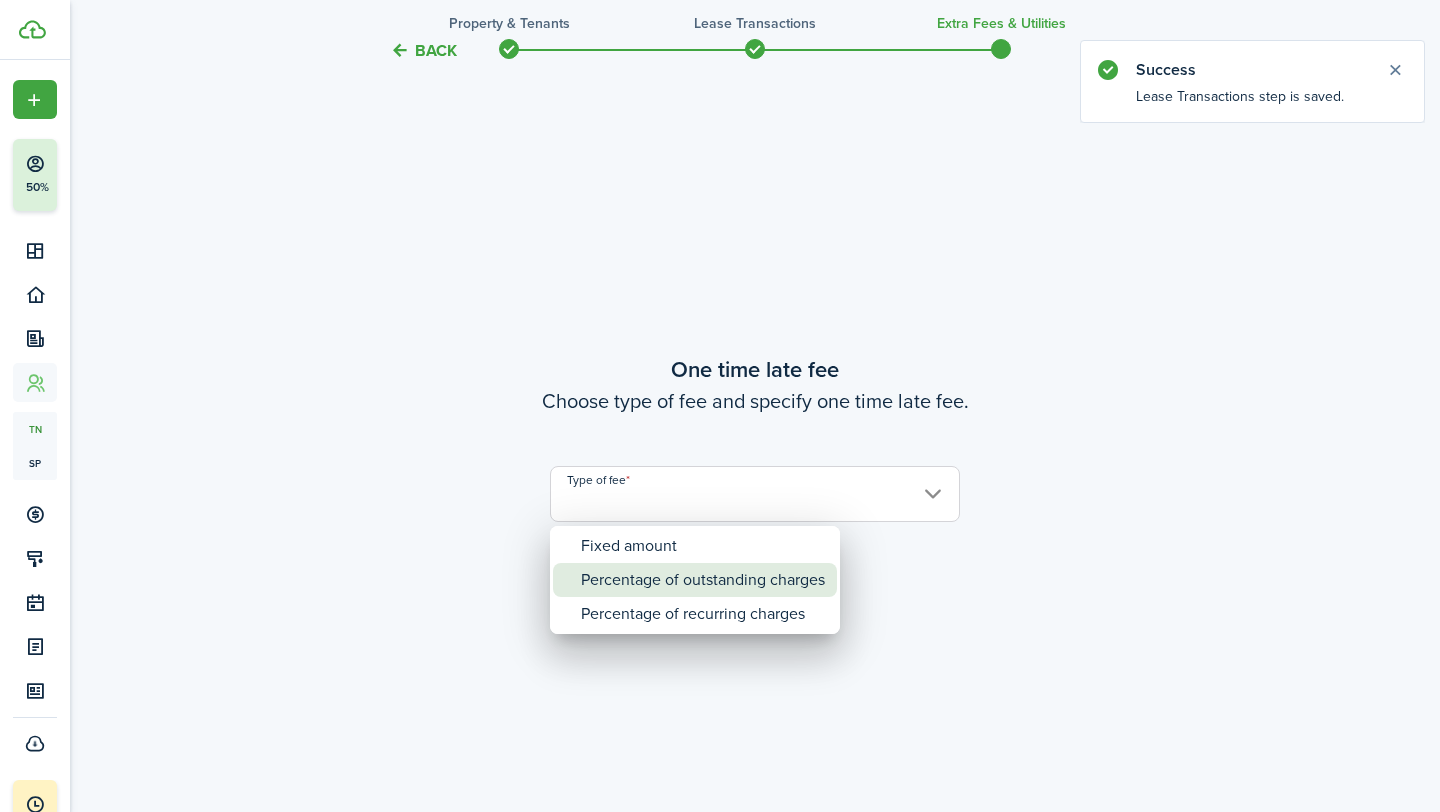 click on "Percentage of outstanding charges" at bounding box center (703, 580) 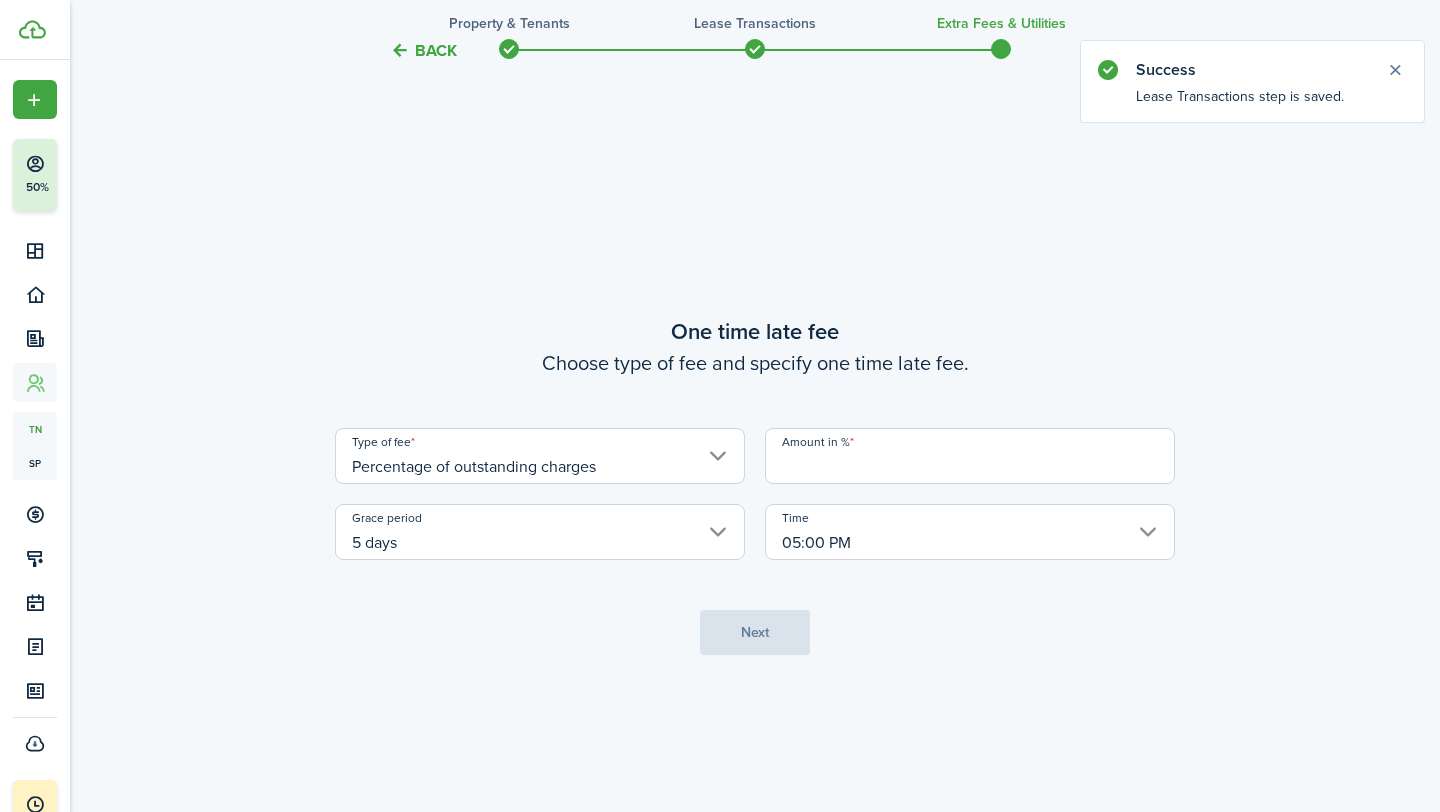 click on "5 days" at bounding box center [540, 532] 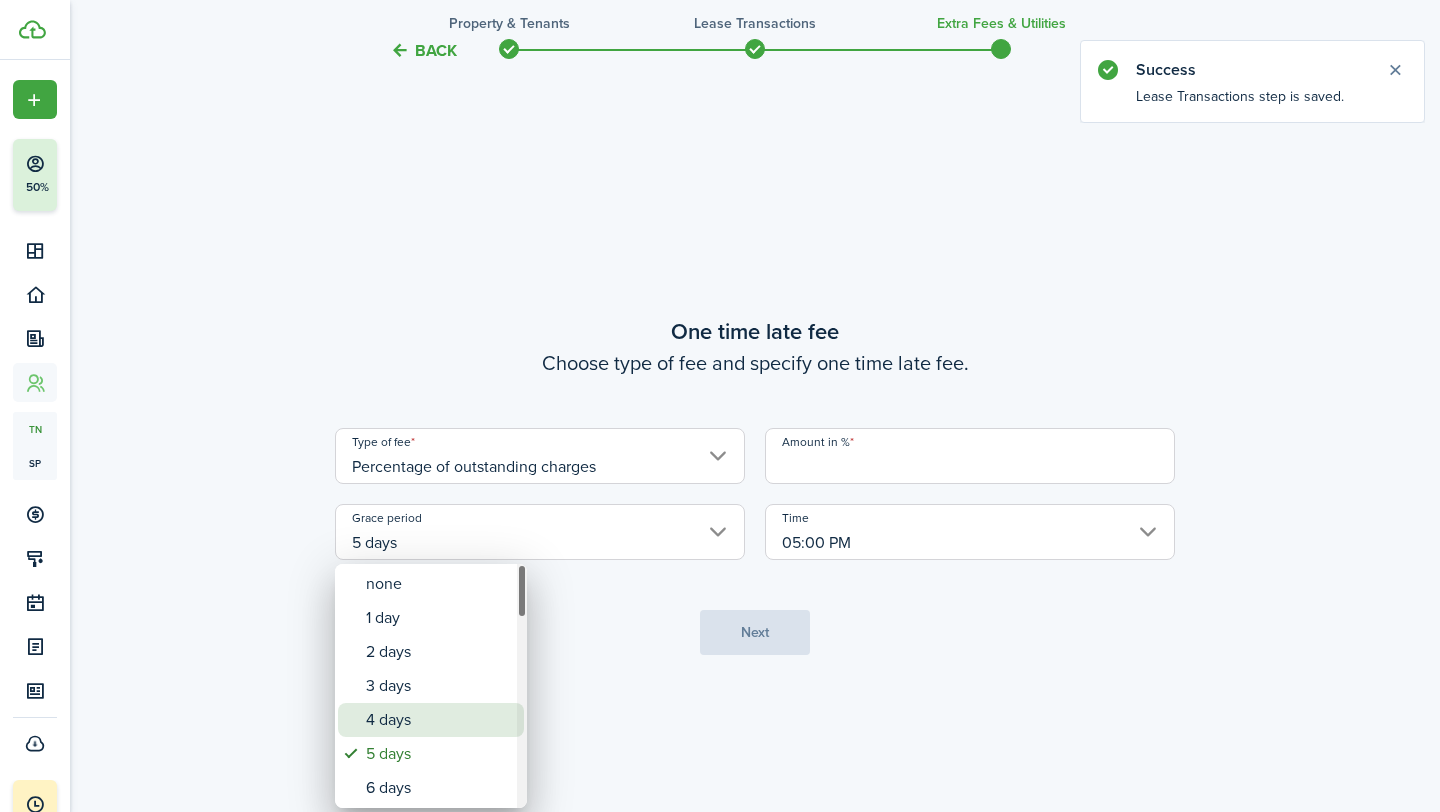 click on "4 days" at bounding box center [439, 720] 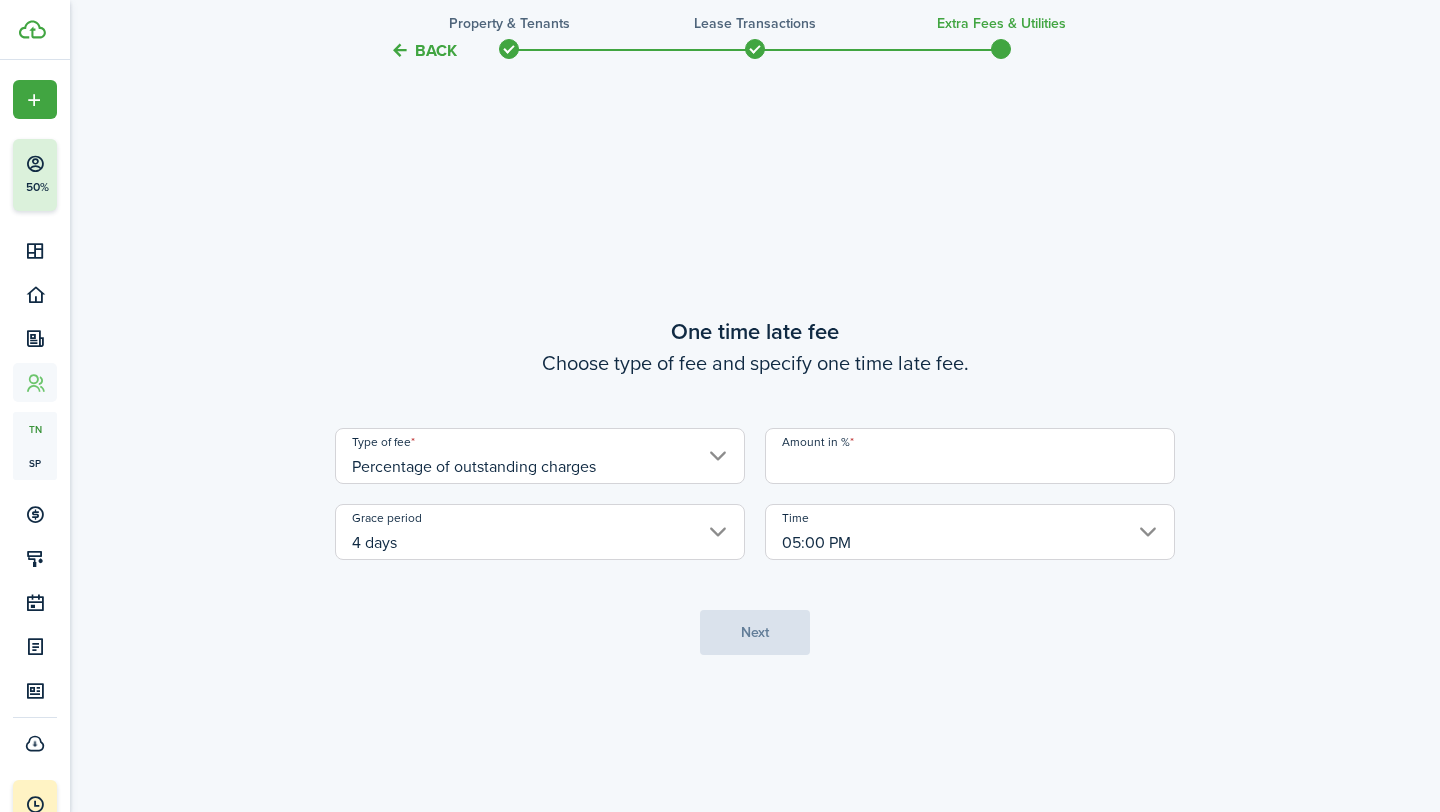 click on "Amount in %" at bounding box center (970, 456) 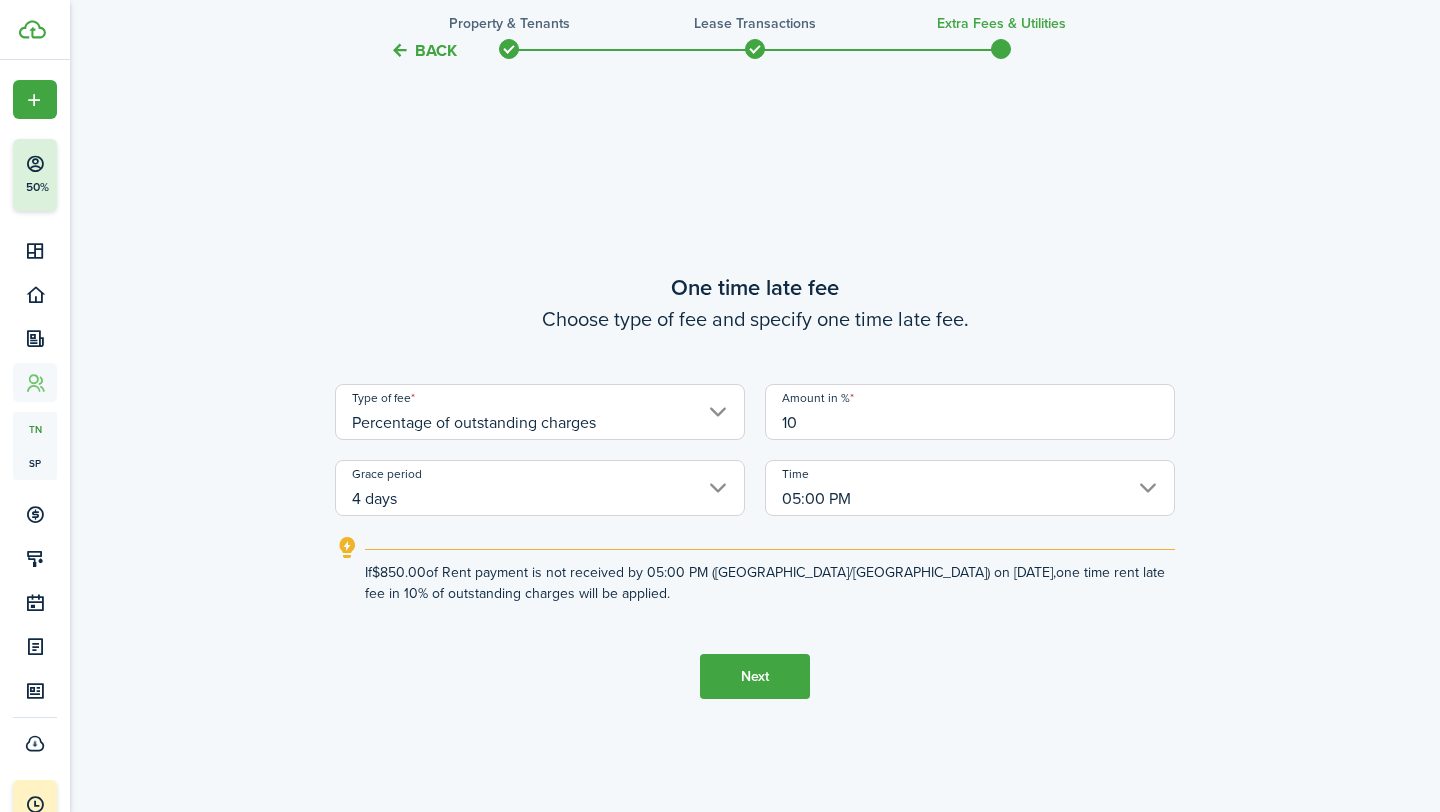 click on "Next" at bounding box center [755, 676] 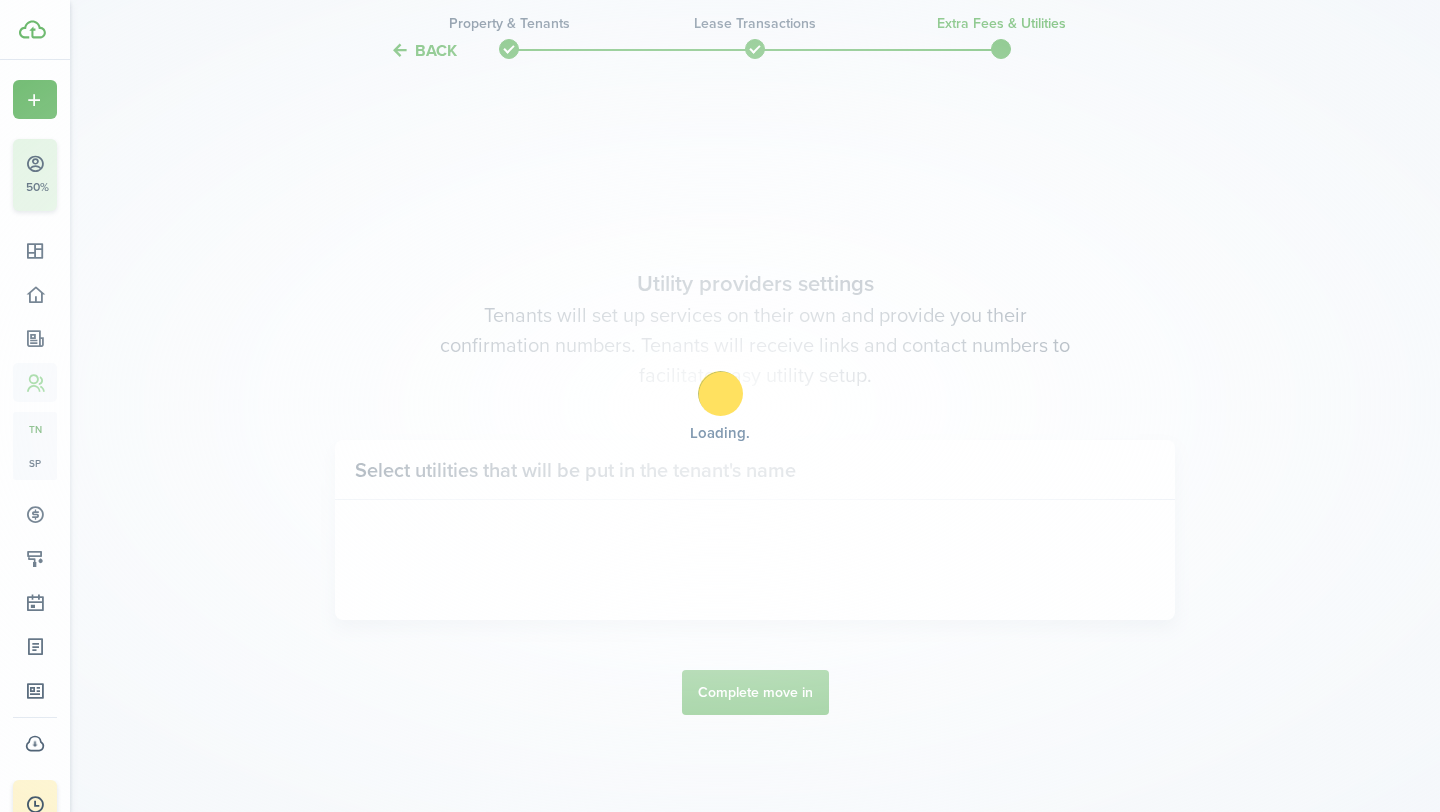 scroll, scrollTop: 2302, scrollLeft: 0, axis: vertical 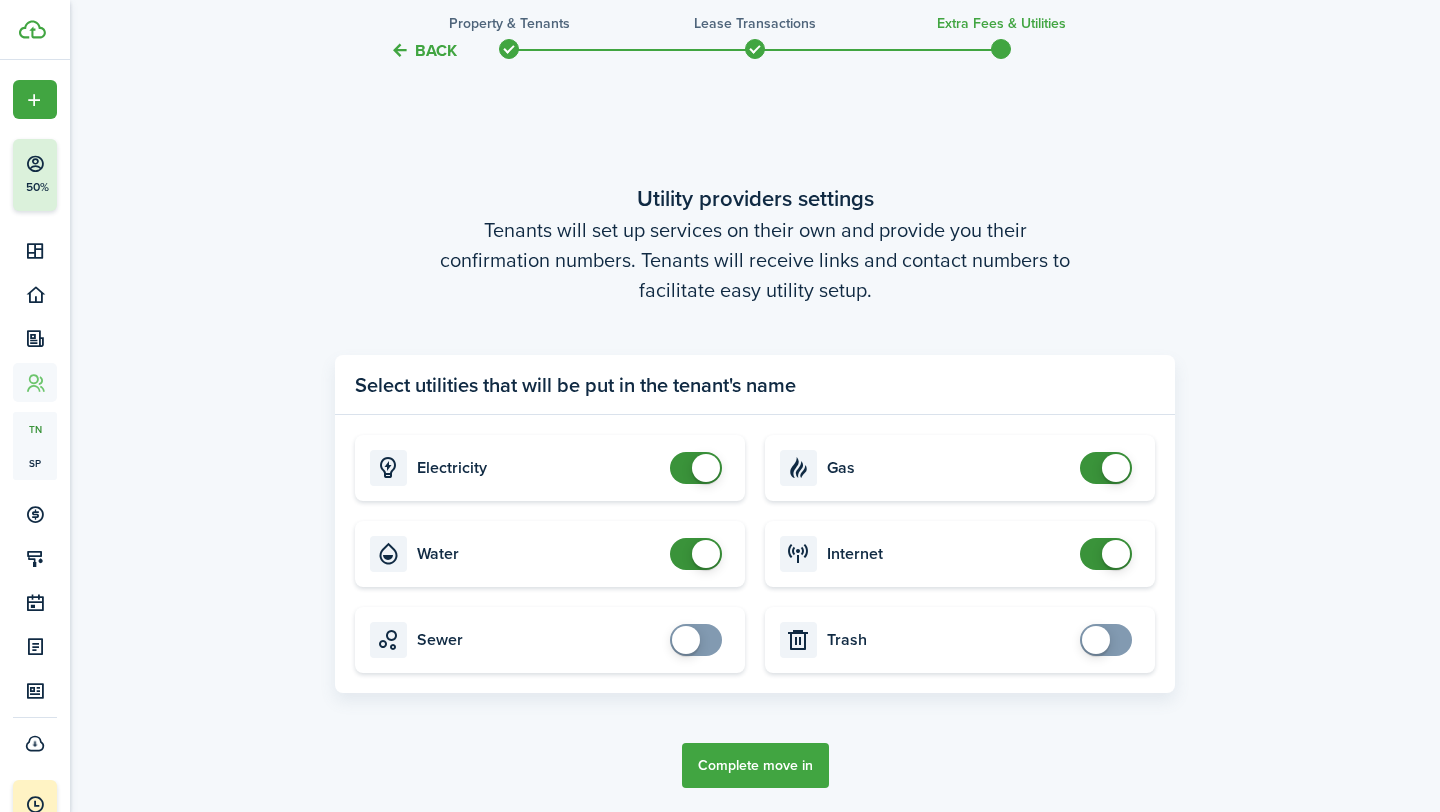 click on "Complete move in" at bounding box center [755, 765] 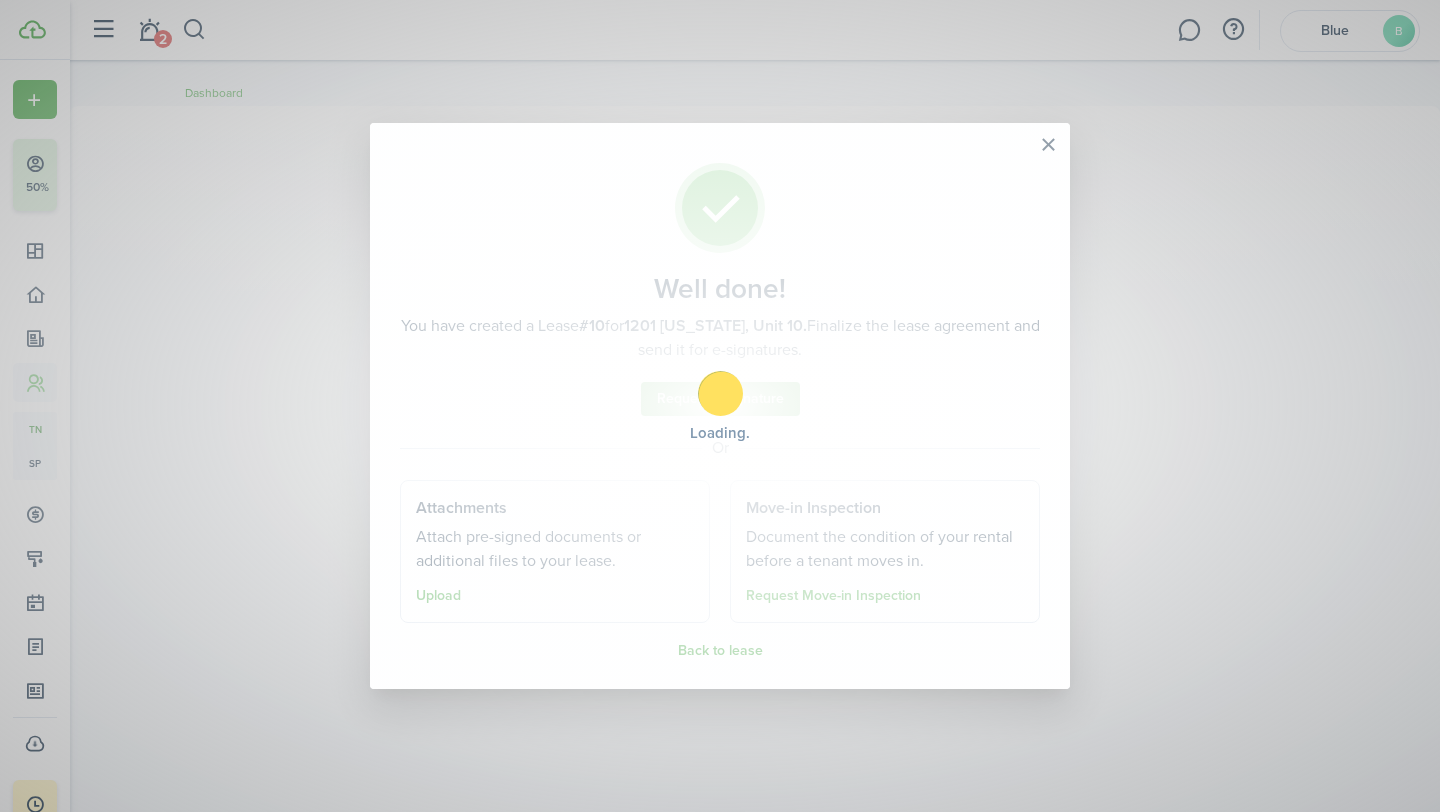 scroll, scrollTop: 0, scrollLeft: 0, axis: both 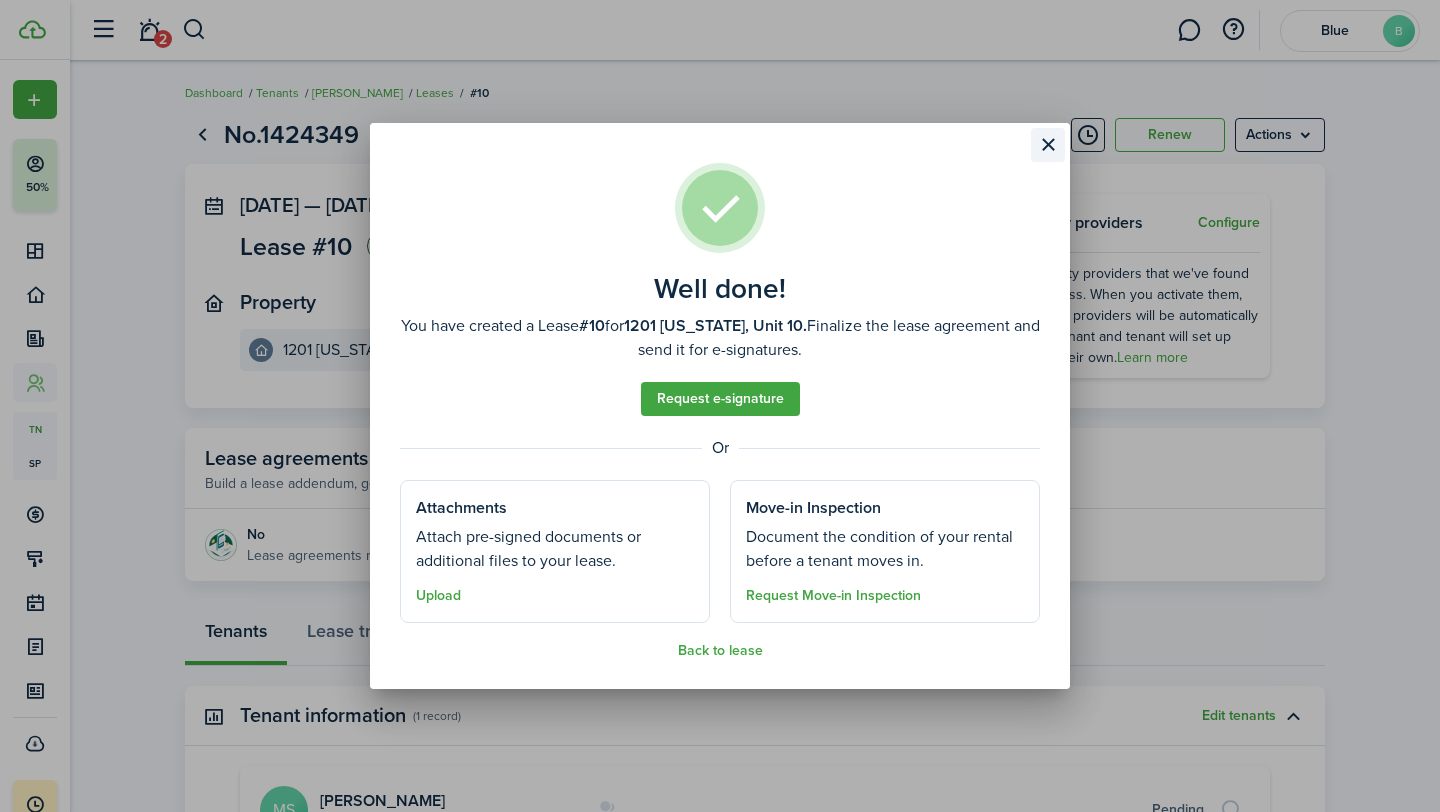 click at bounding box center [1048, 145] 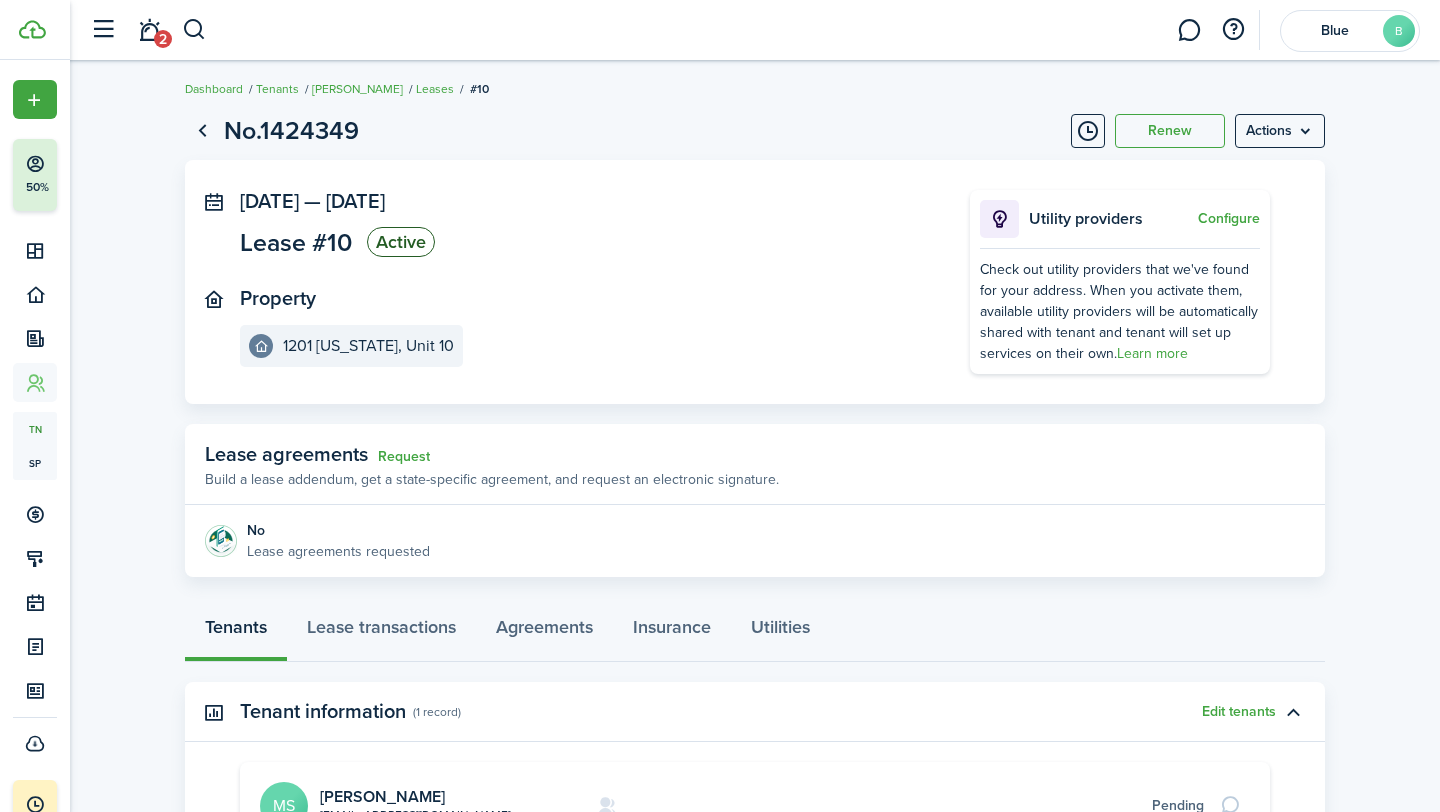 scroll, scrollTop: 0, scrollLeft: 0, axis: both 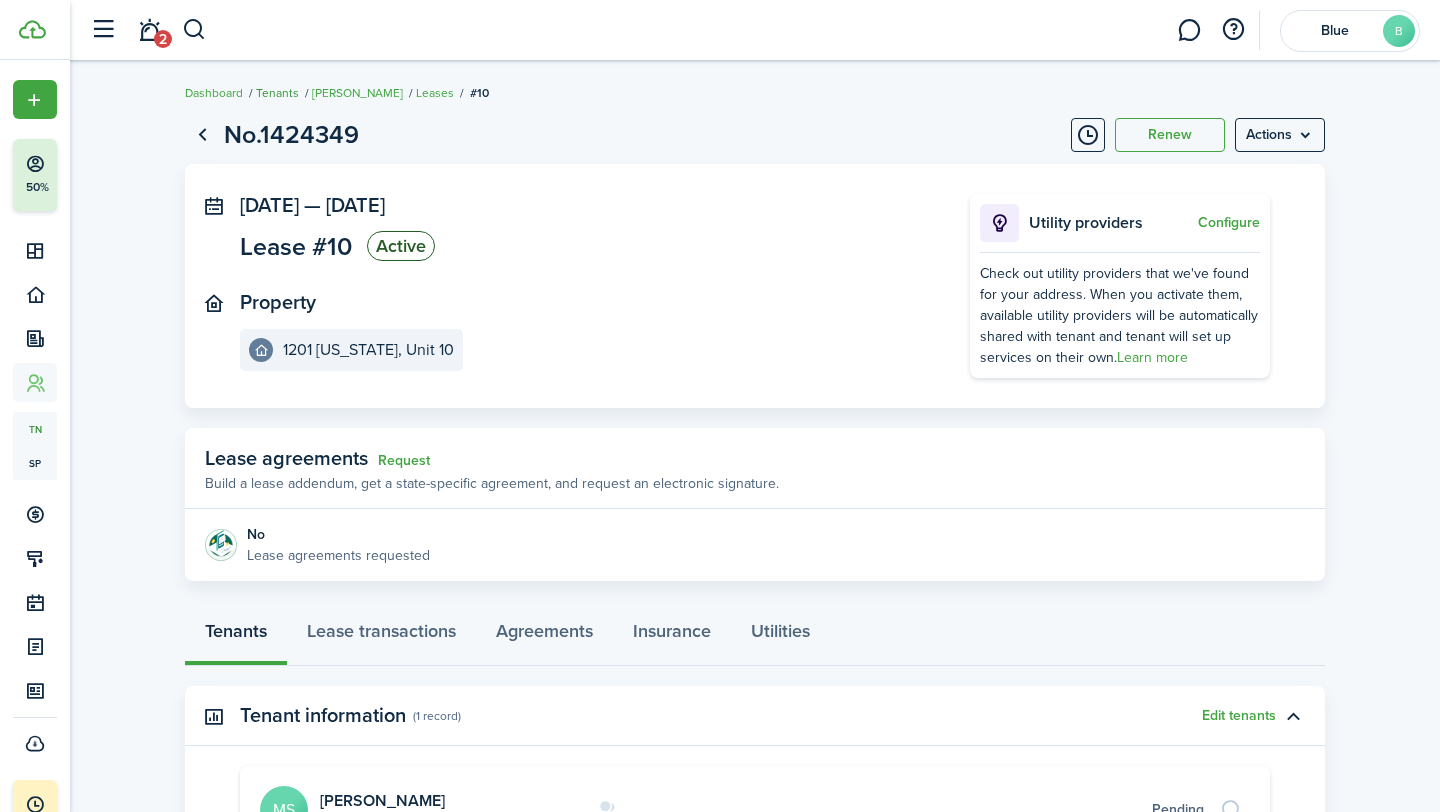 click on "Tenants" 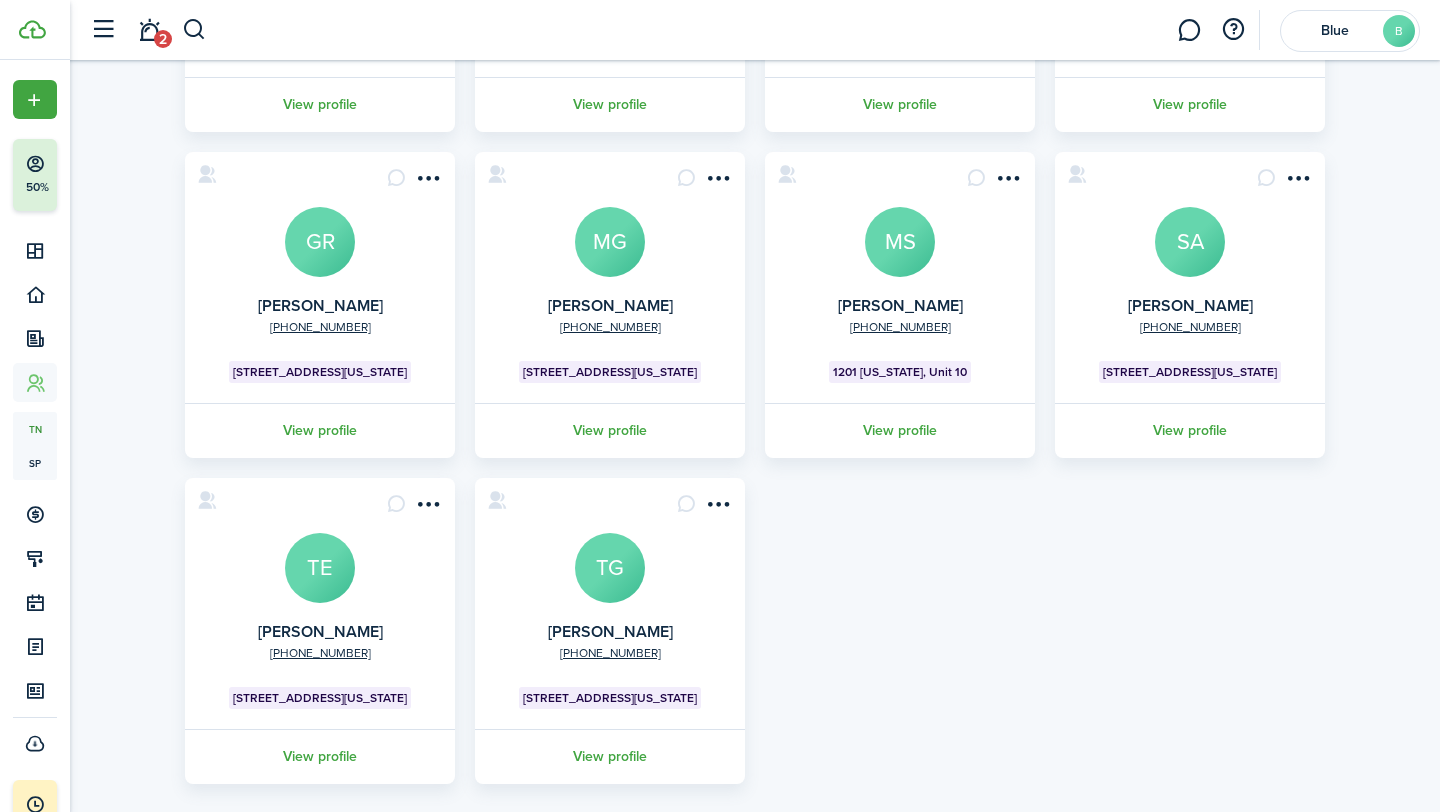 scroll, scrollTop: 0, scrollLeft: 0, axis: both 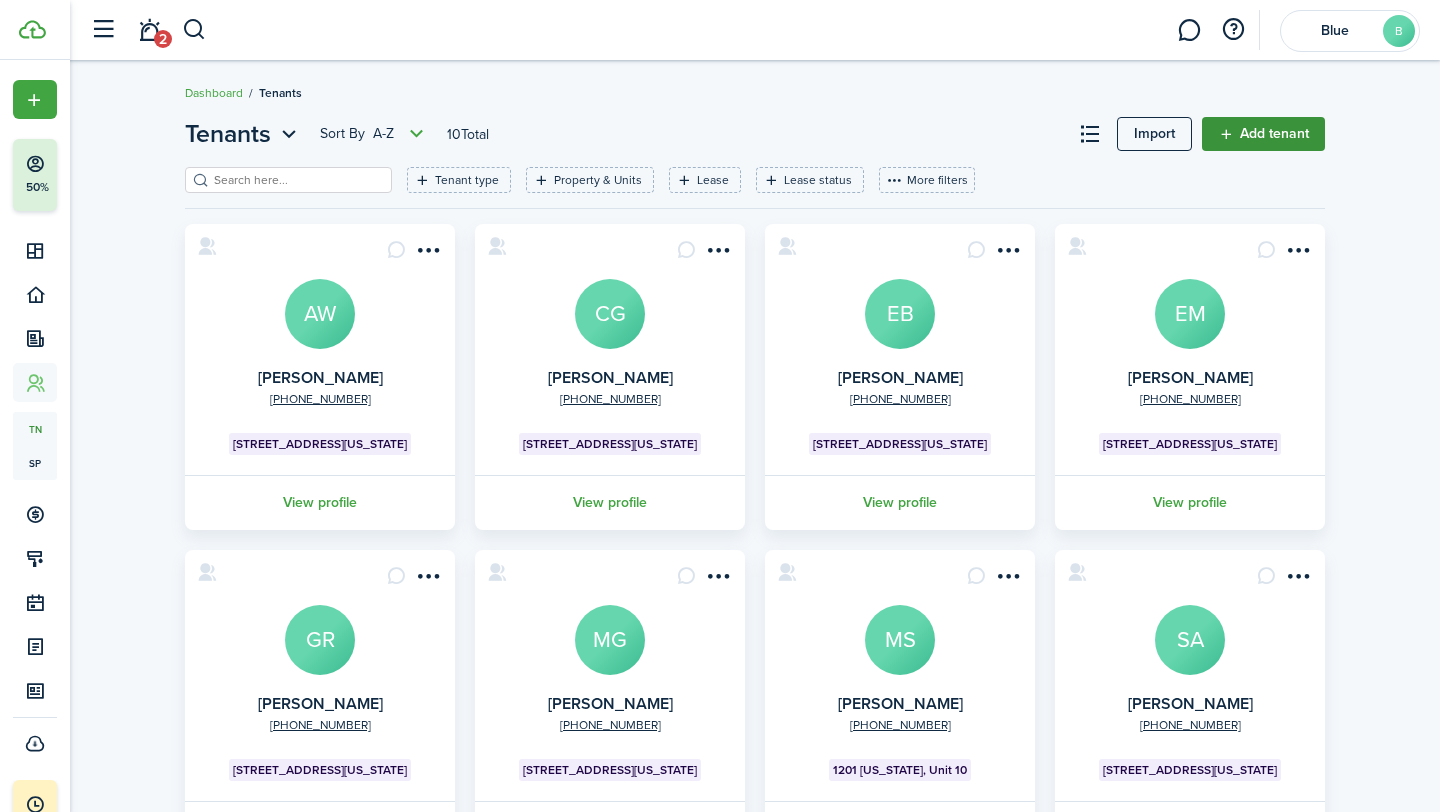 click on "Add tenant" 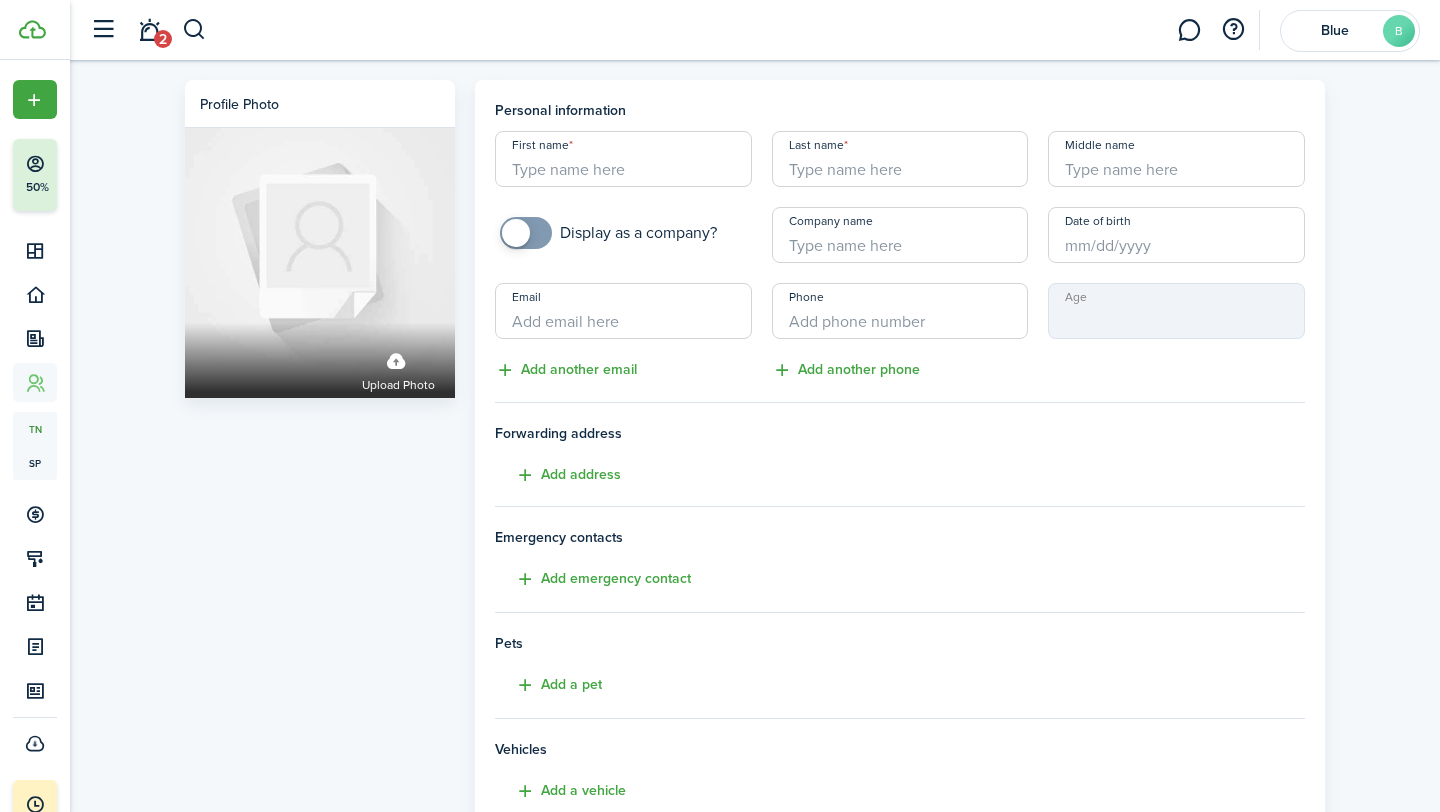click on "First name" at bounding box center [623, 159] 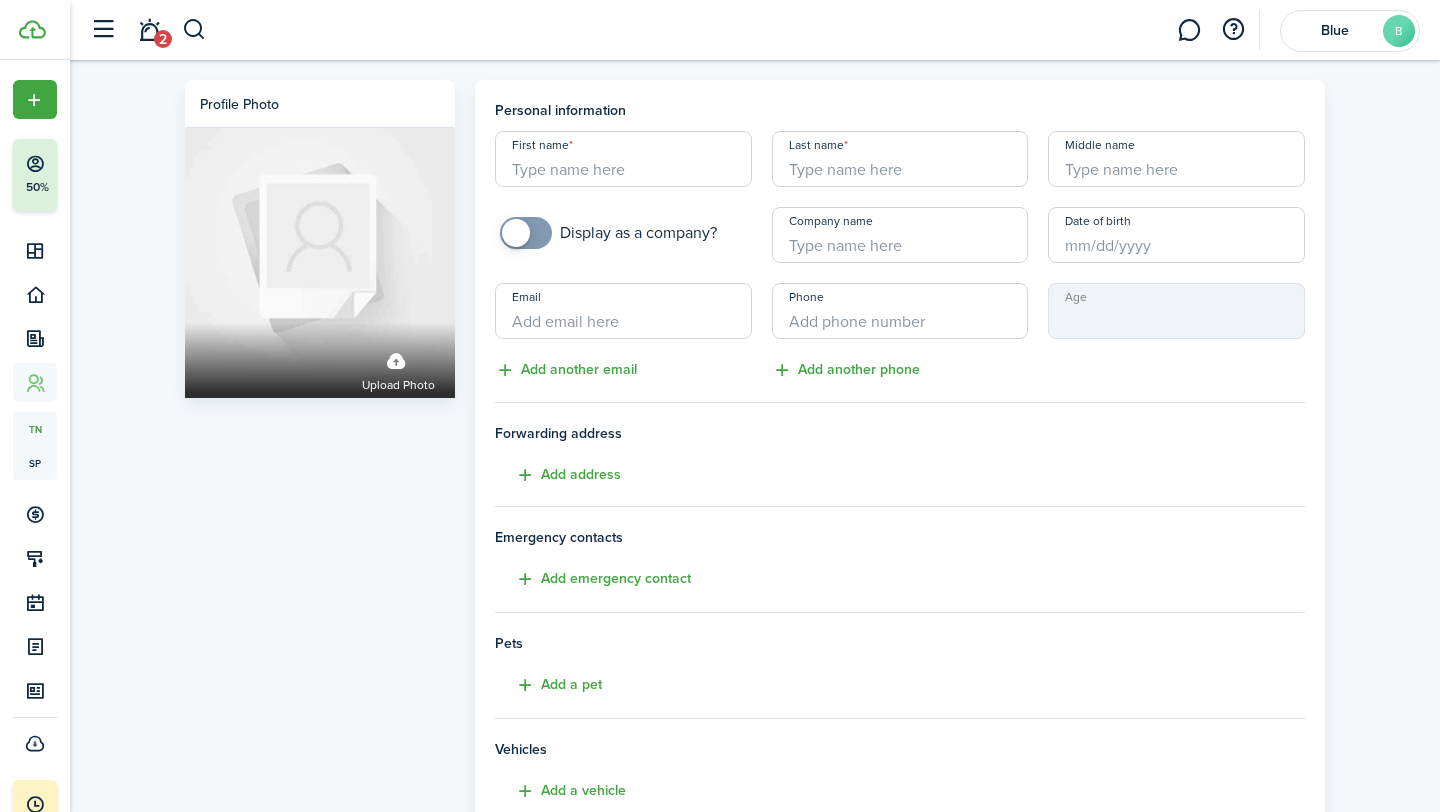 click on "First name" at bounding box center [623, 159] 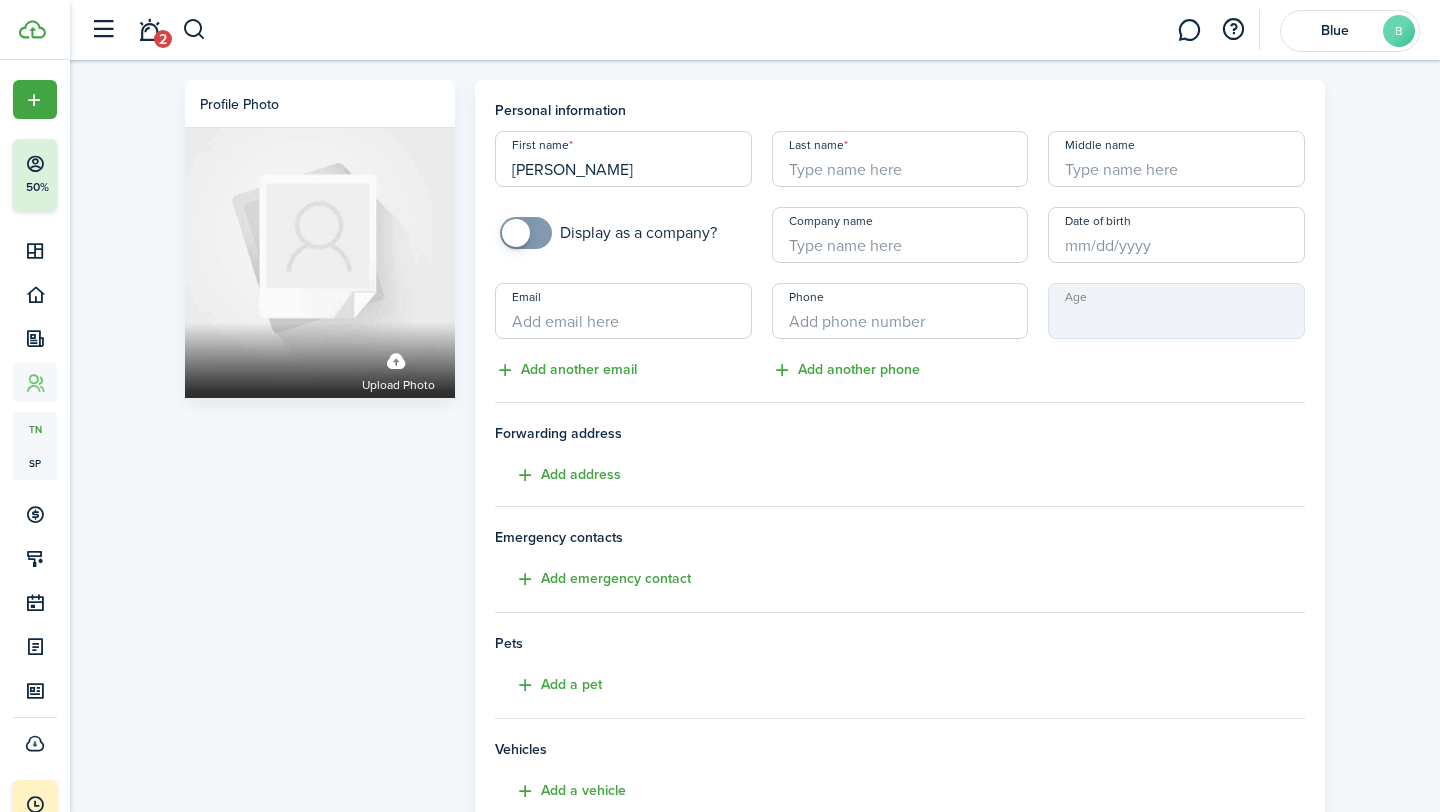 type on "[PERSON_NAME]" 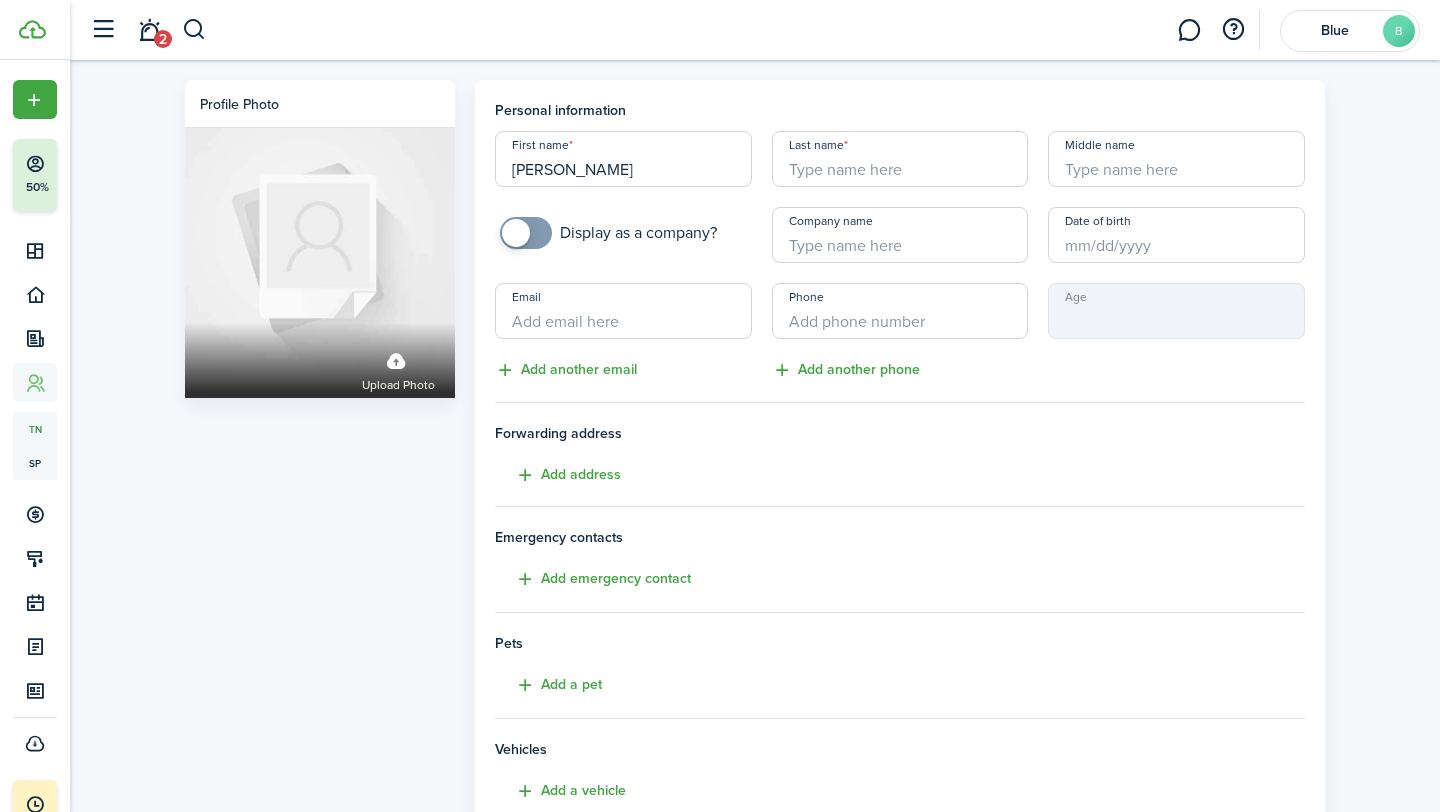 click on "Last name" at bounding box center [900, 159] 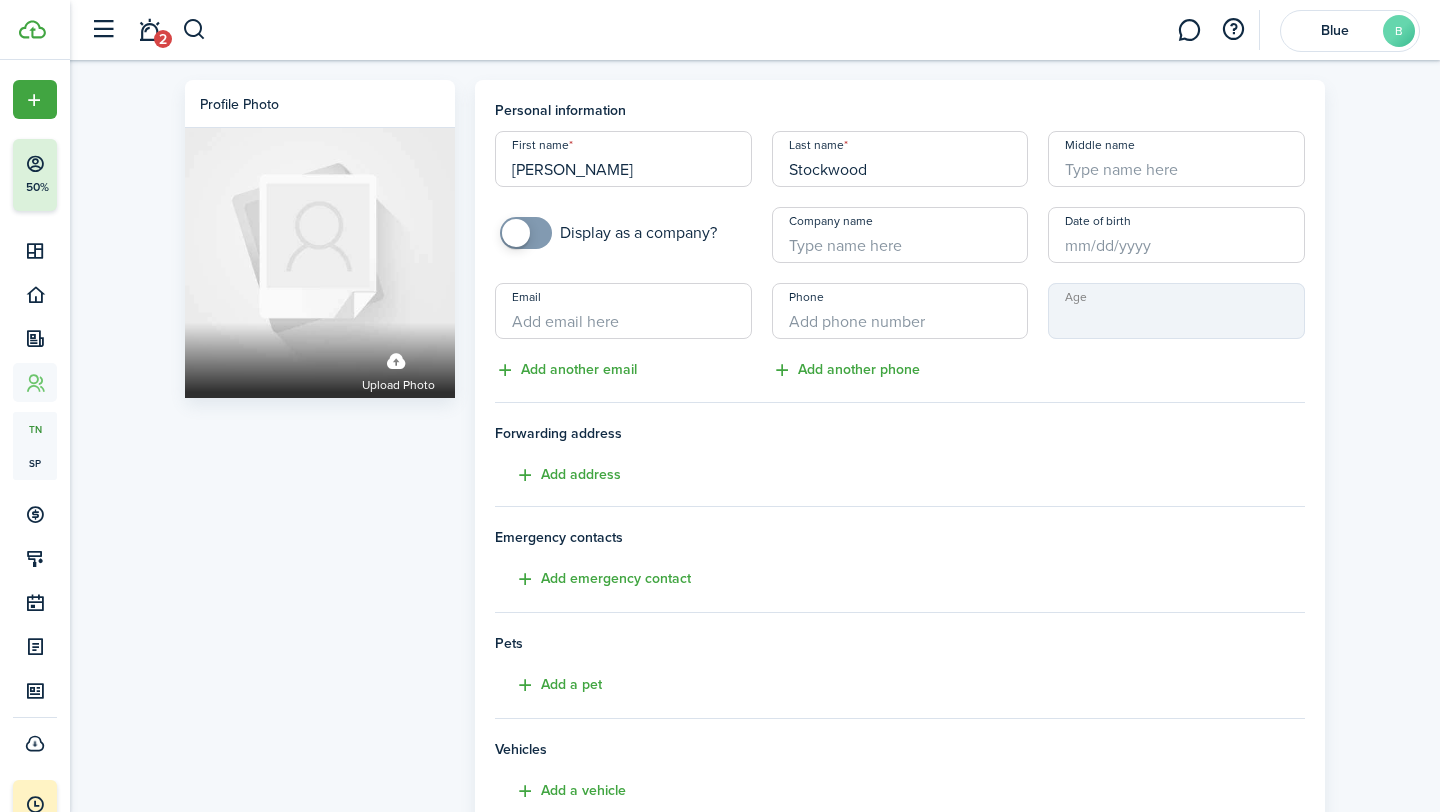 type on "Stockwood" 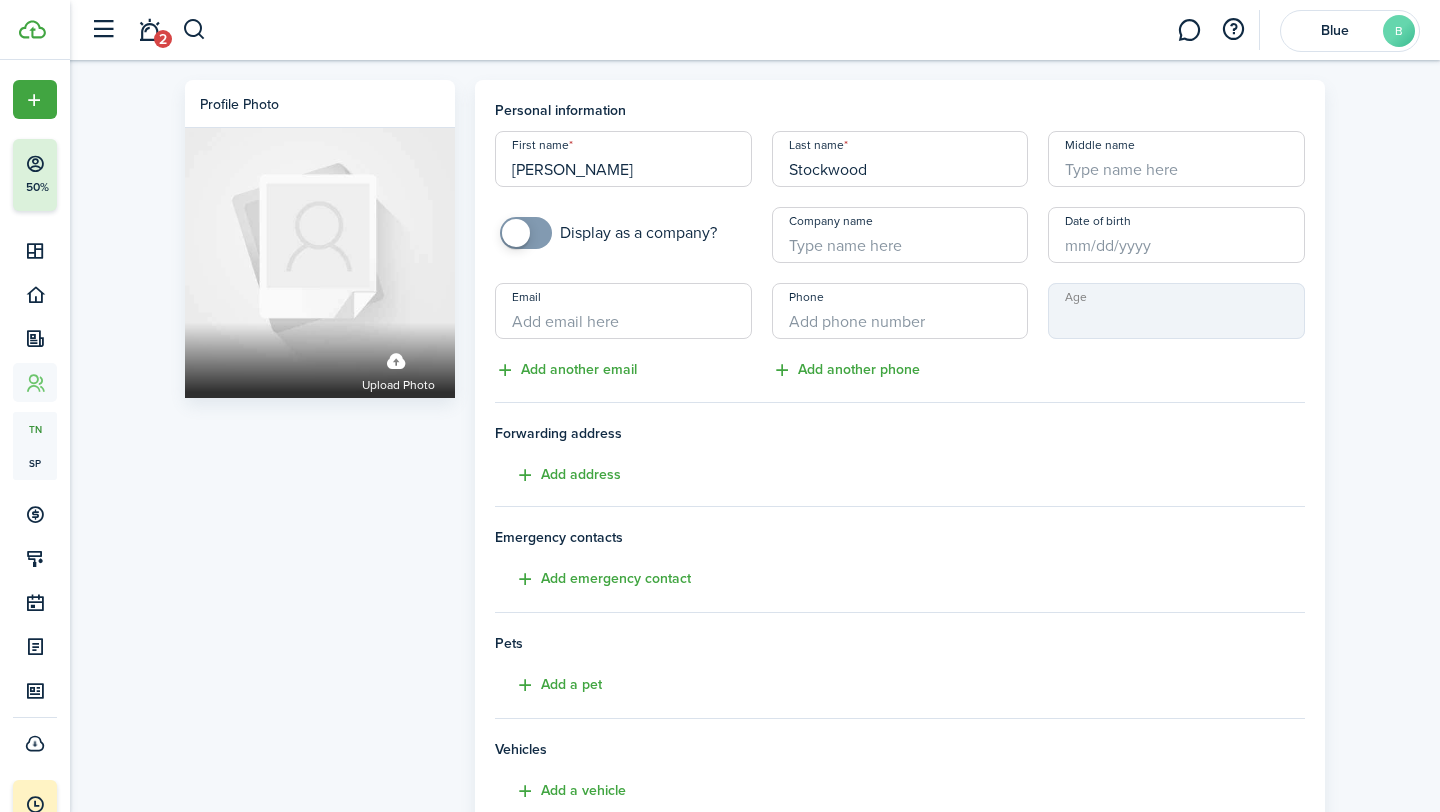 click on "Email" at bounding box center (623, 311) 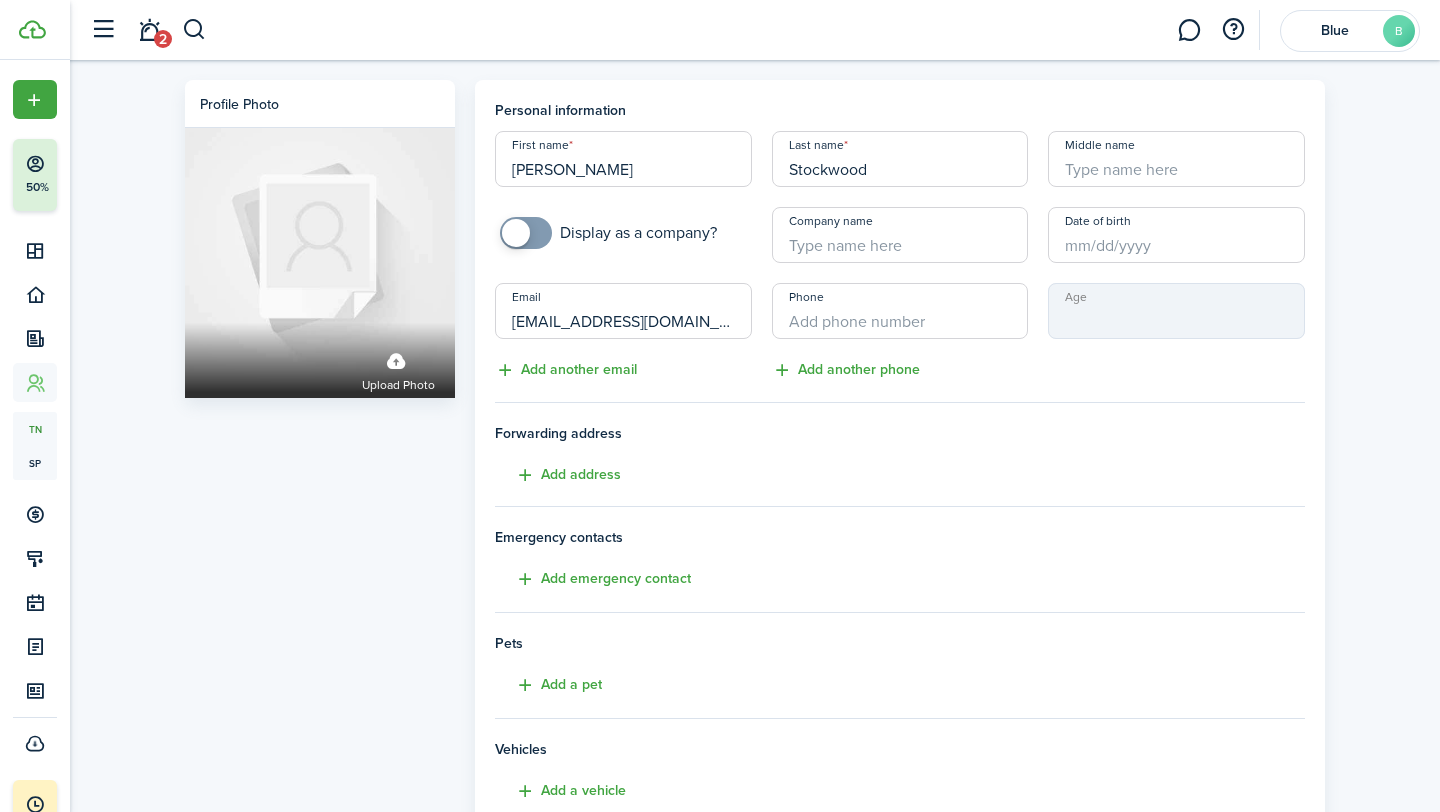 type on "[EMAIL_ADDRESS][DOMAIN_NAME]" 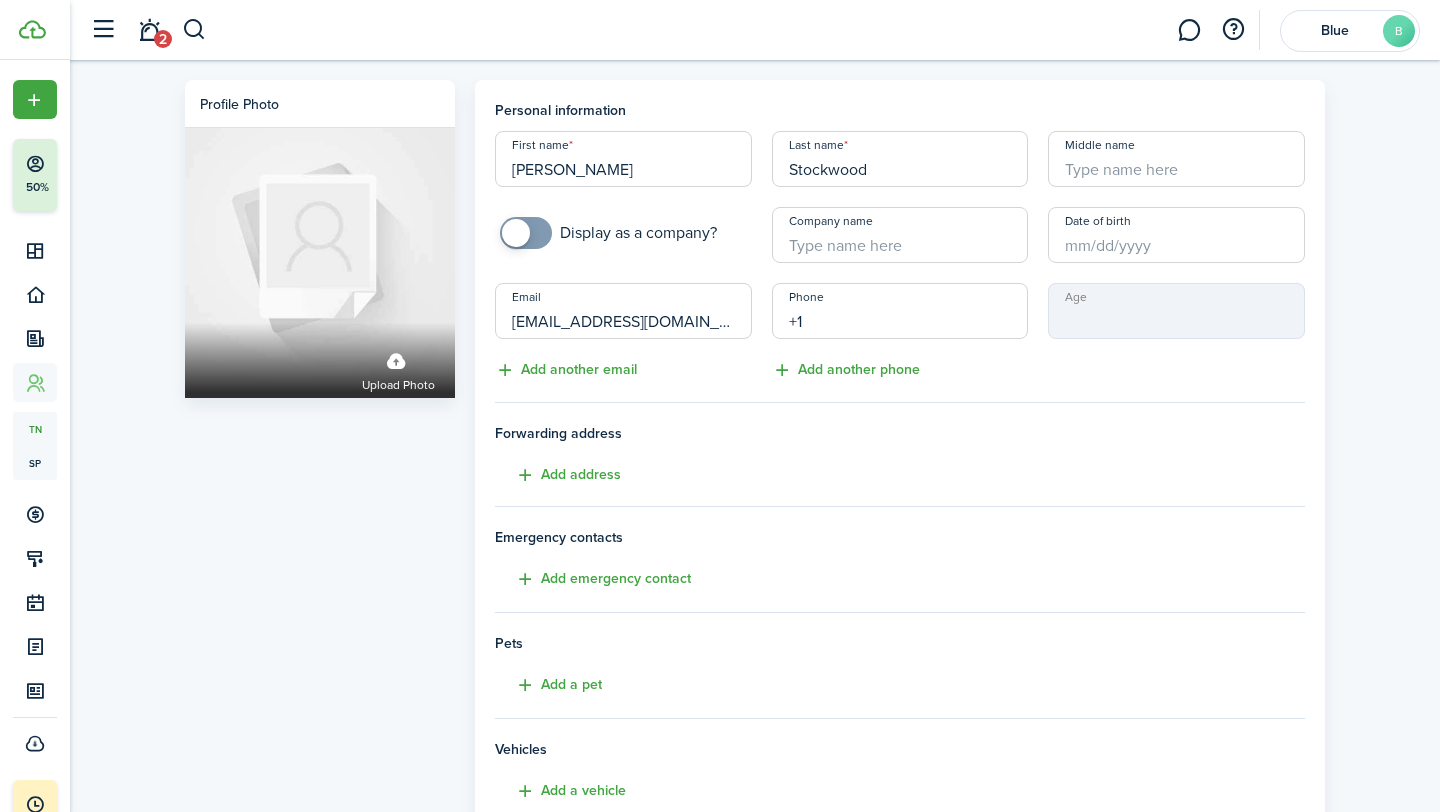 click on "+1" at bounding box center (900, 311) 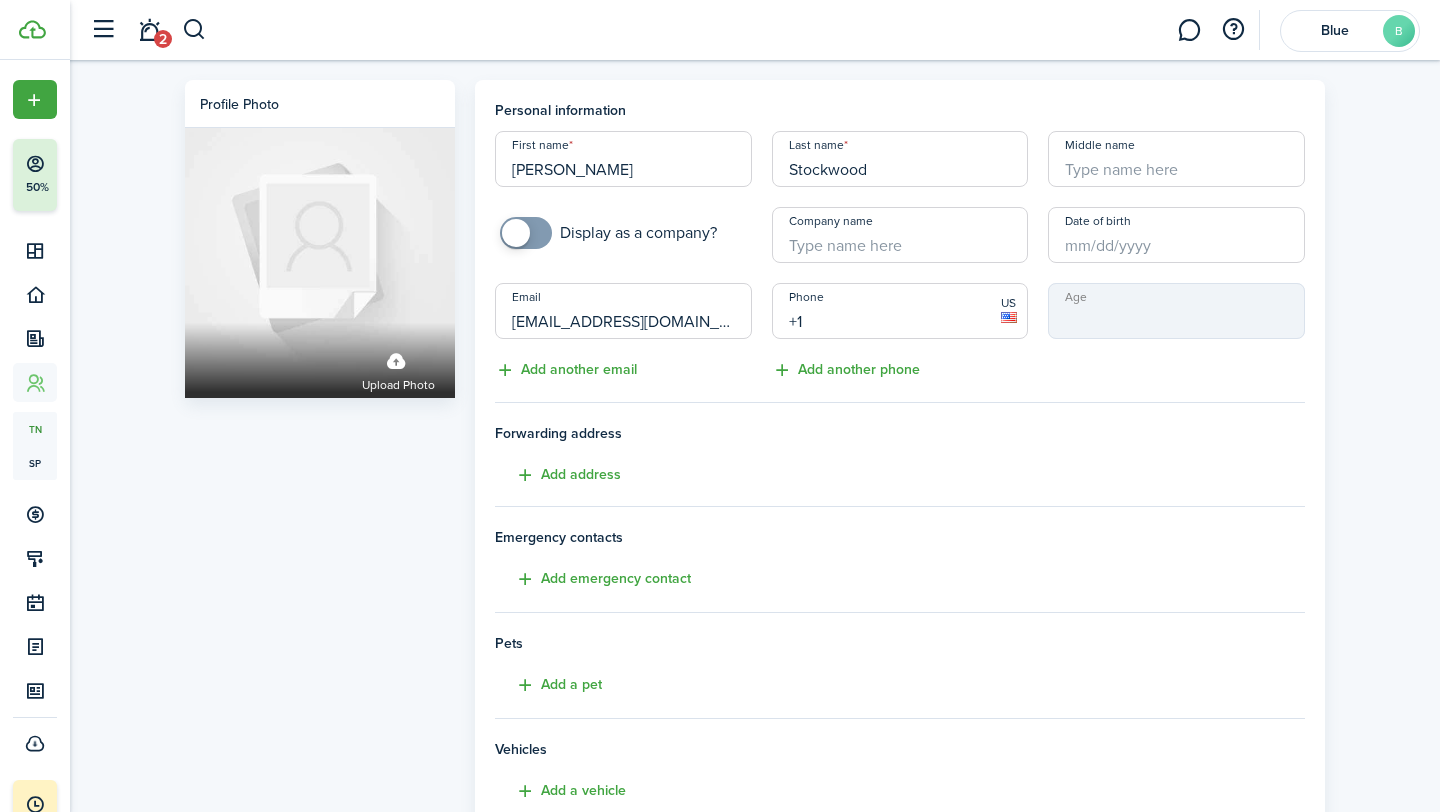 paste on "[PHONE_NUMBER]" 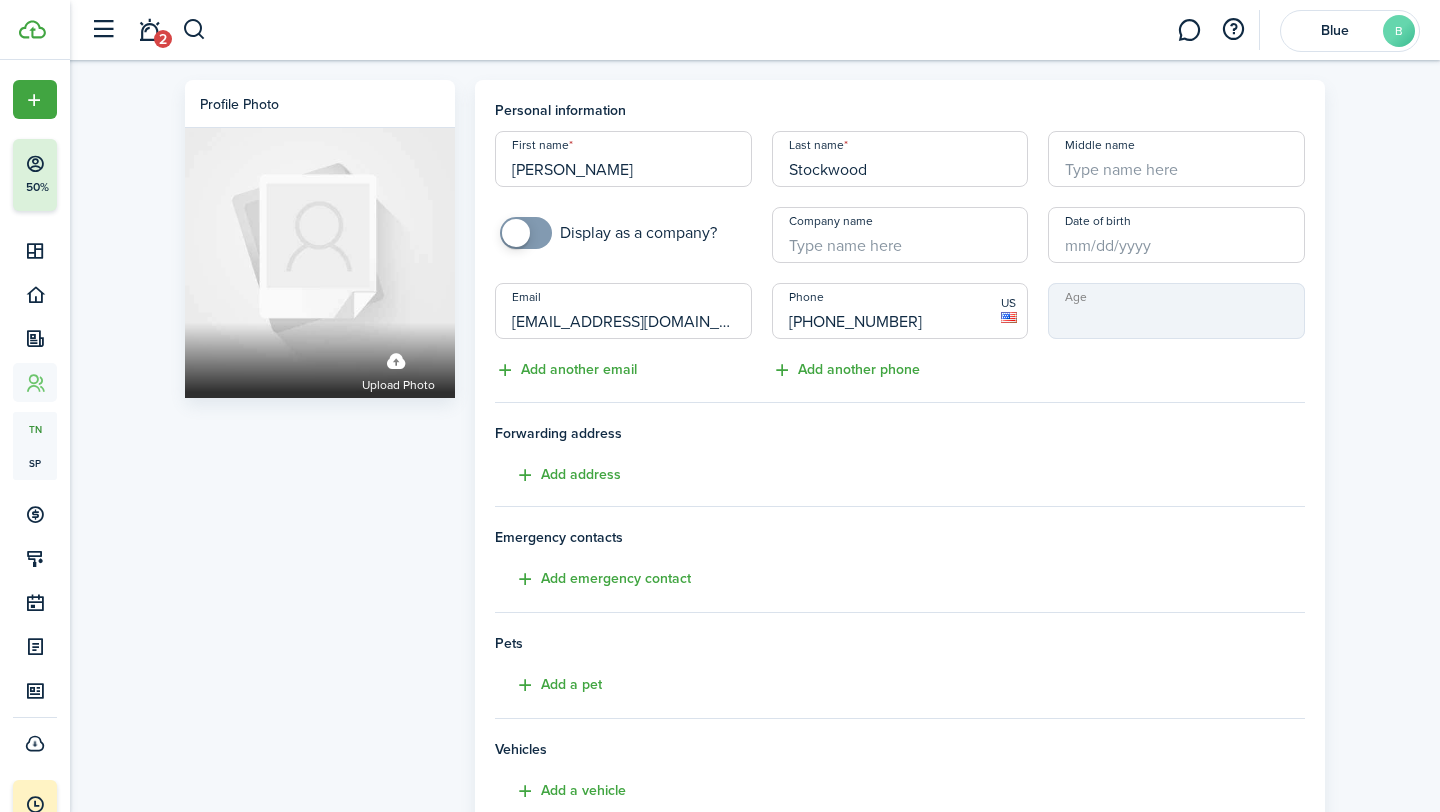 scroll, scrollTop: 281, scrollLeft: 0, axis: vertical 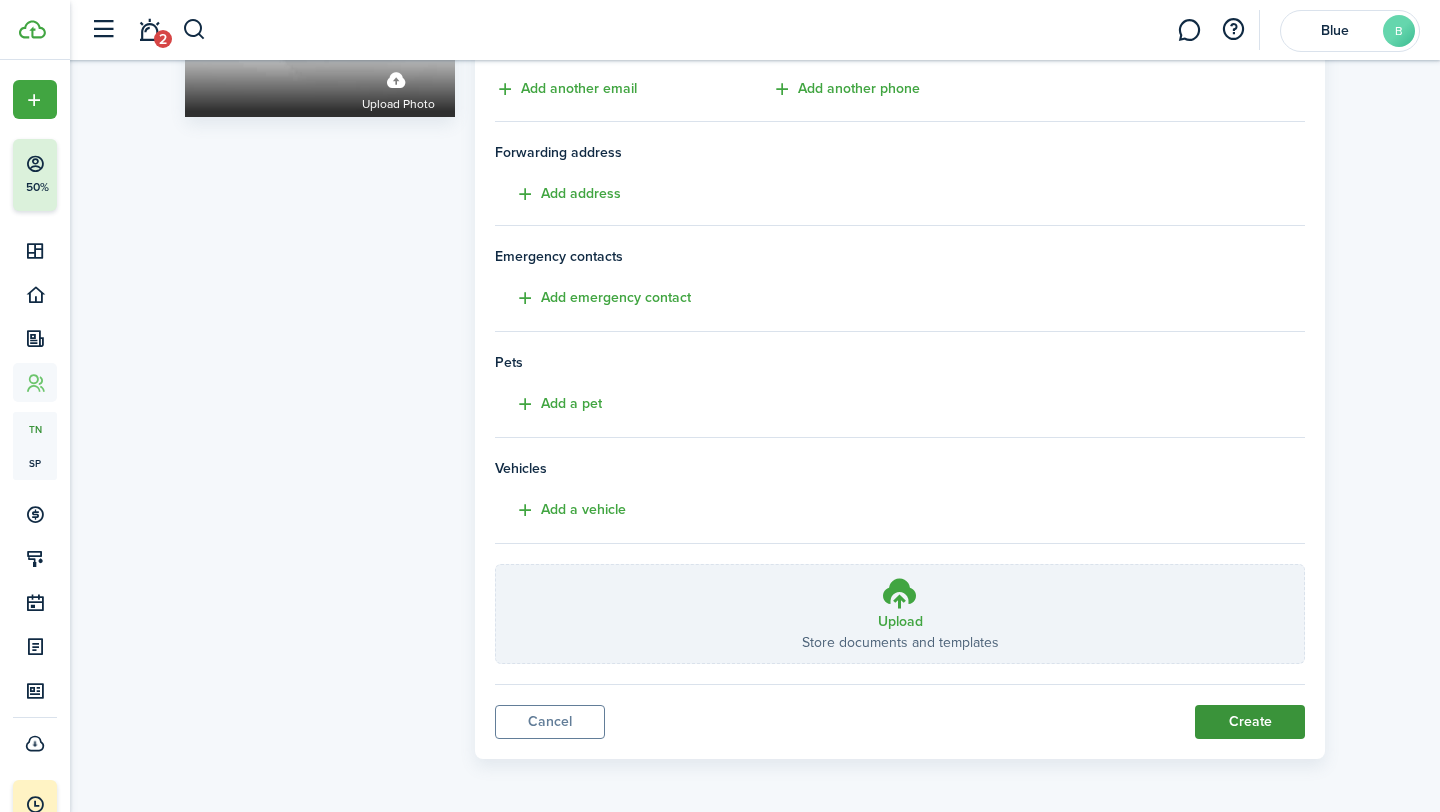 type on "[PHONE_NUMBER]" 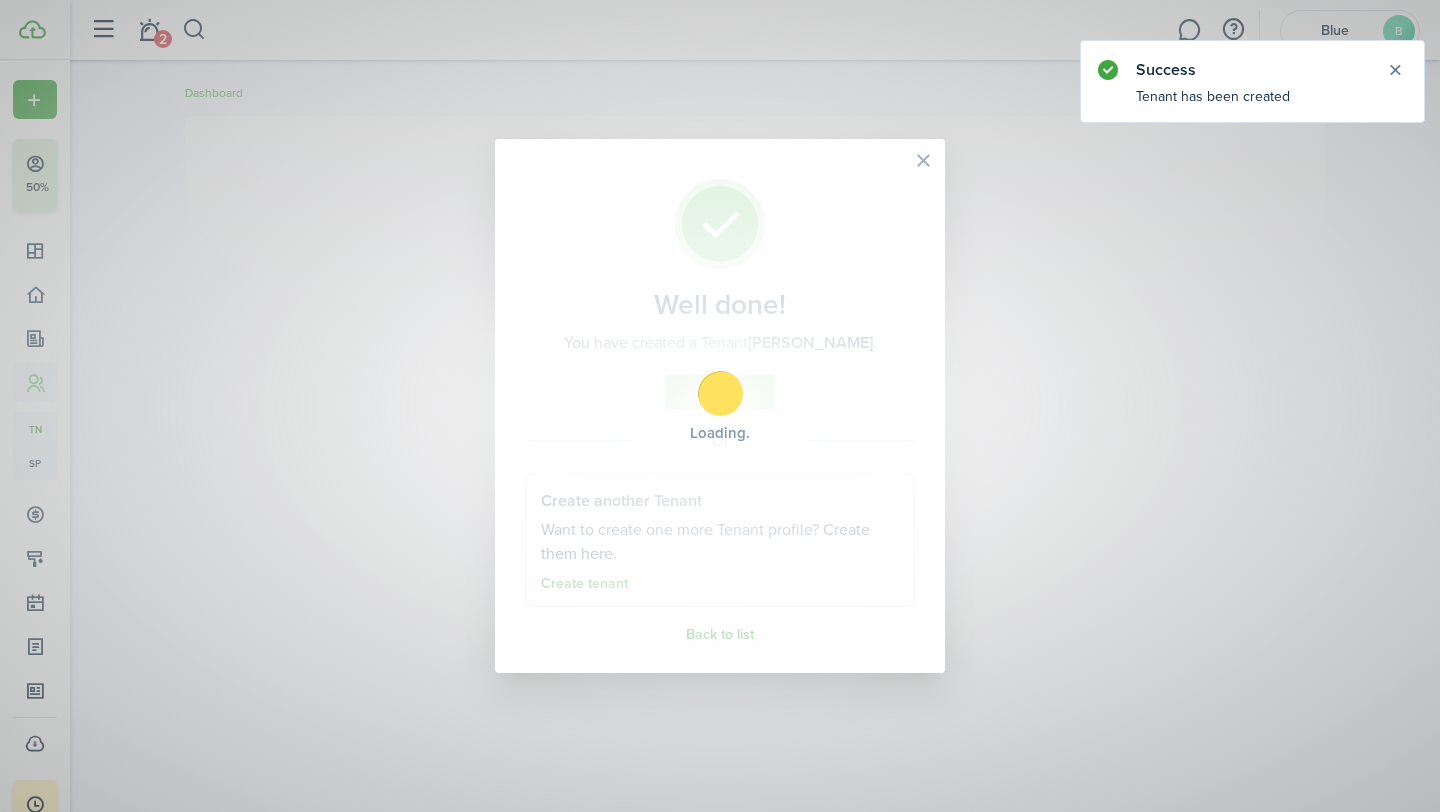 scroll, scrollTop: 0, scrollLeft: 0, axis: both 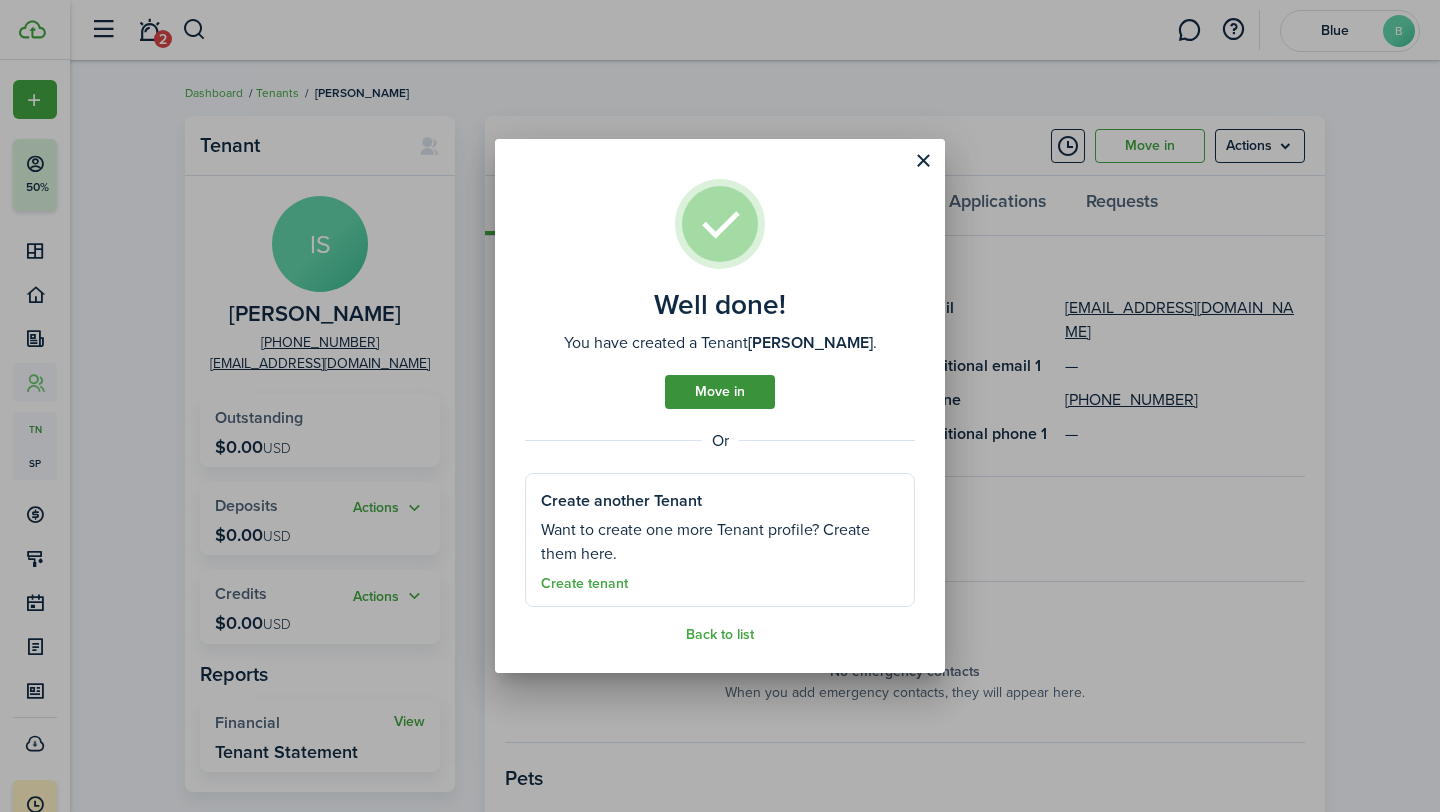 click on "Move in" 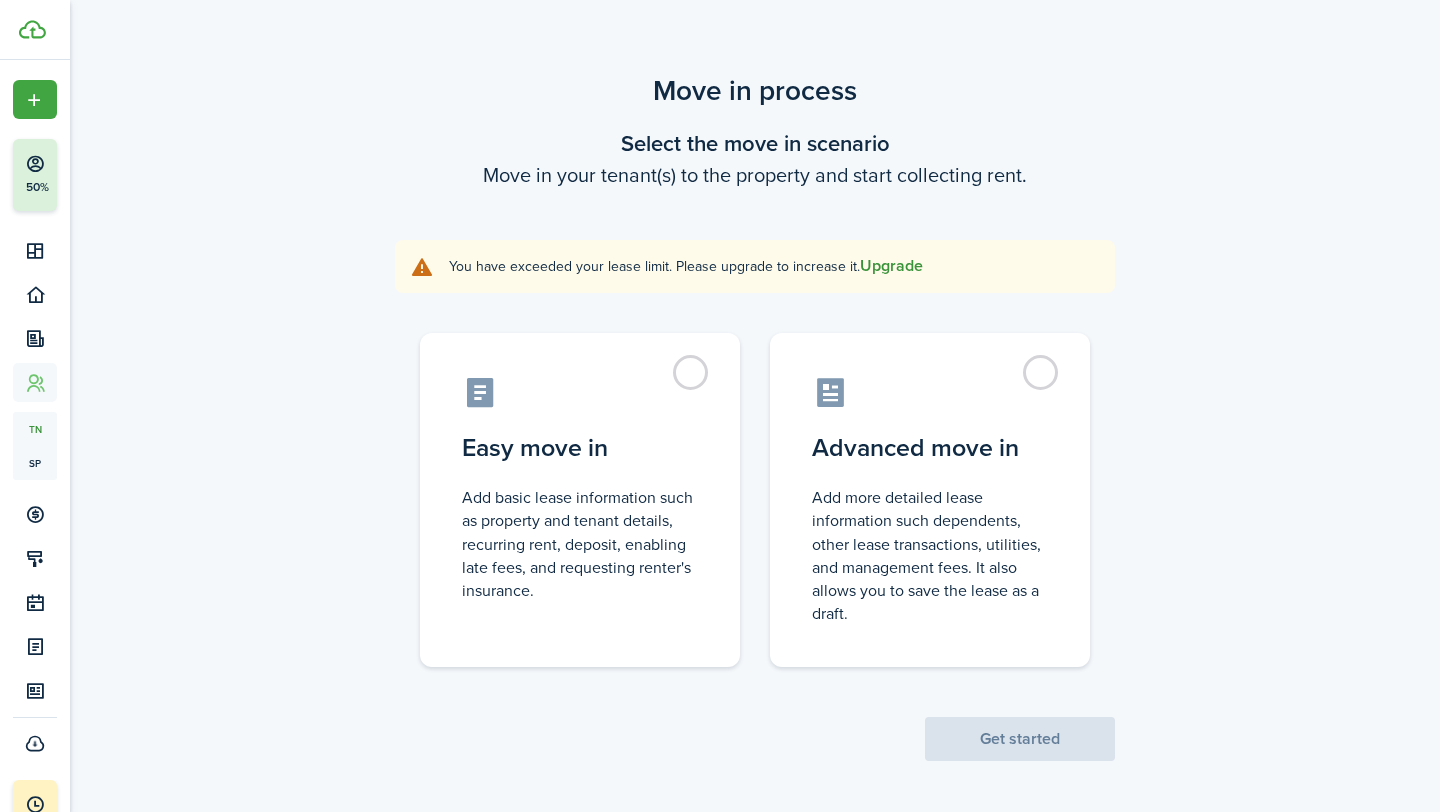 click on "Upgrade" 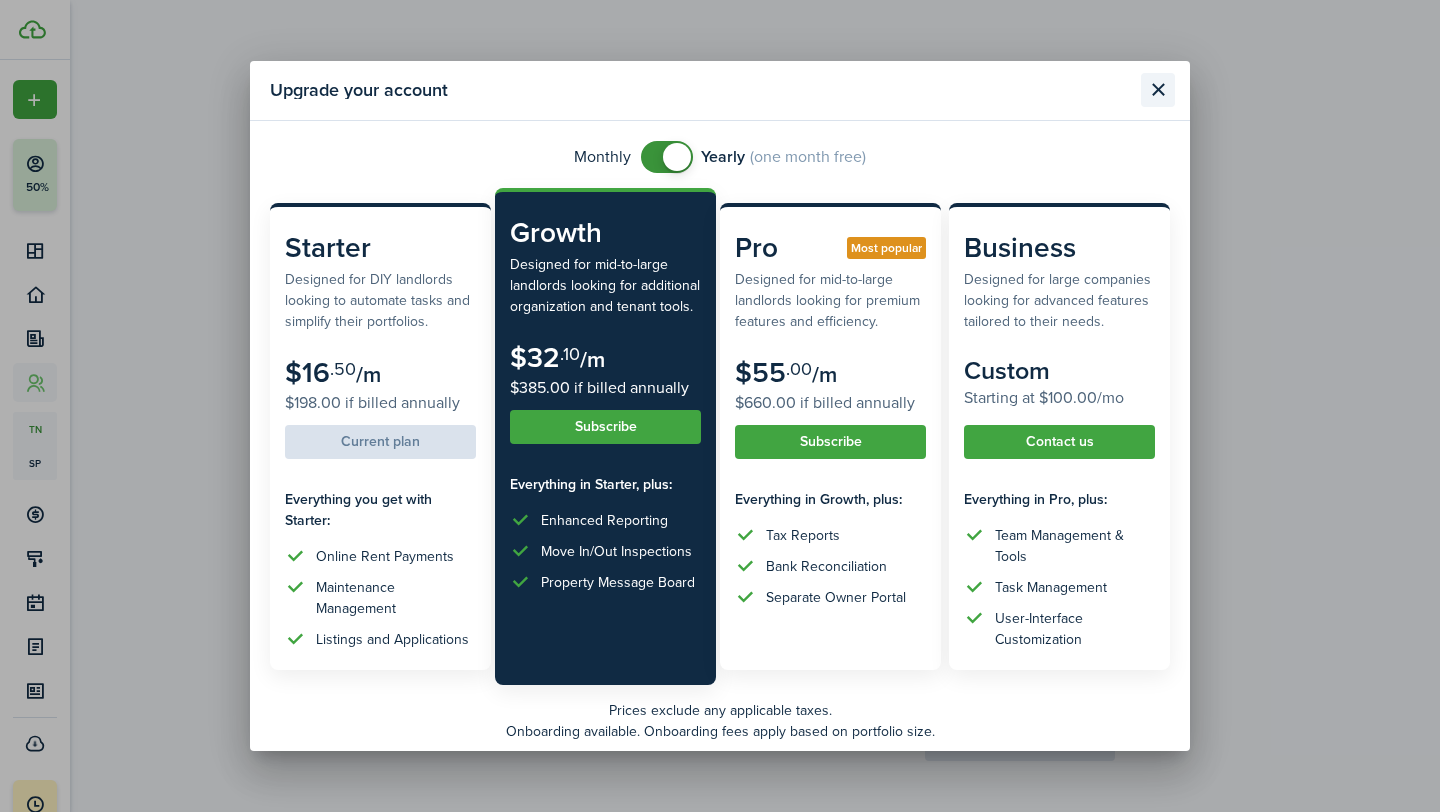 click at bounding box center [1158, 90] 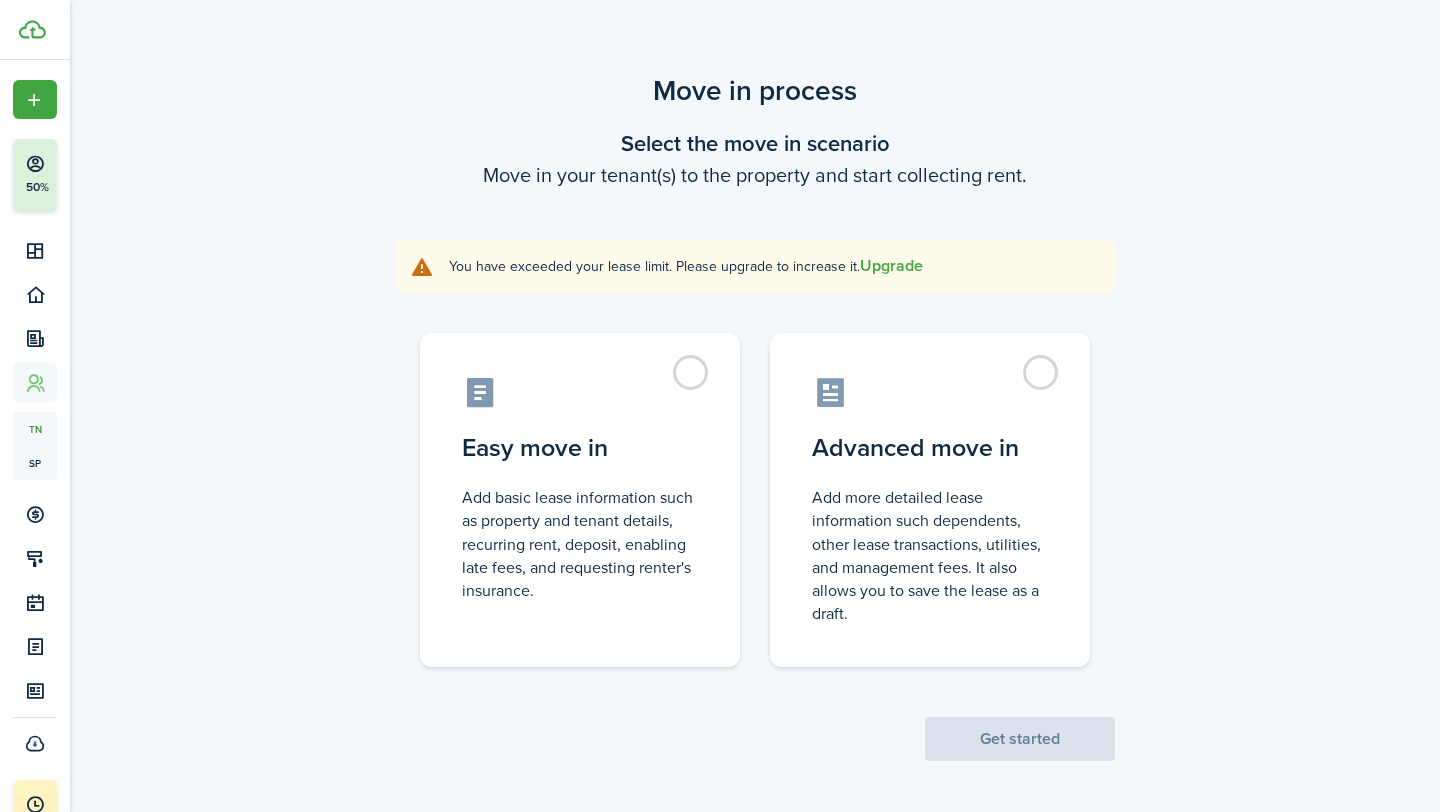 click on "You have exceeded your lease limit. Please upgrade to increase it.  Upgrade" 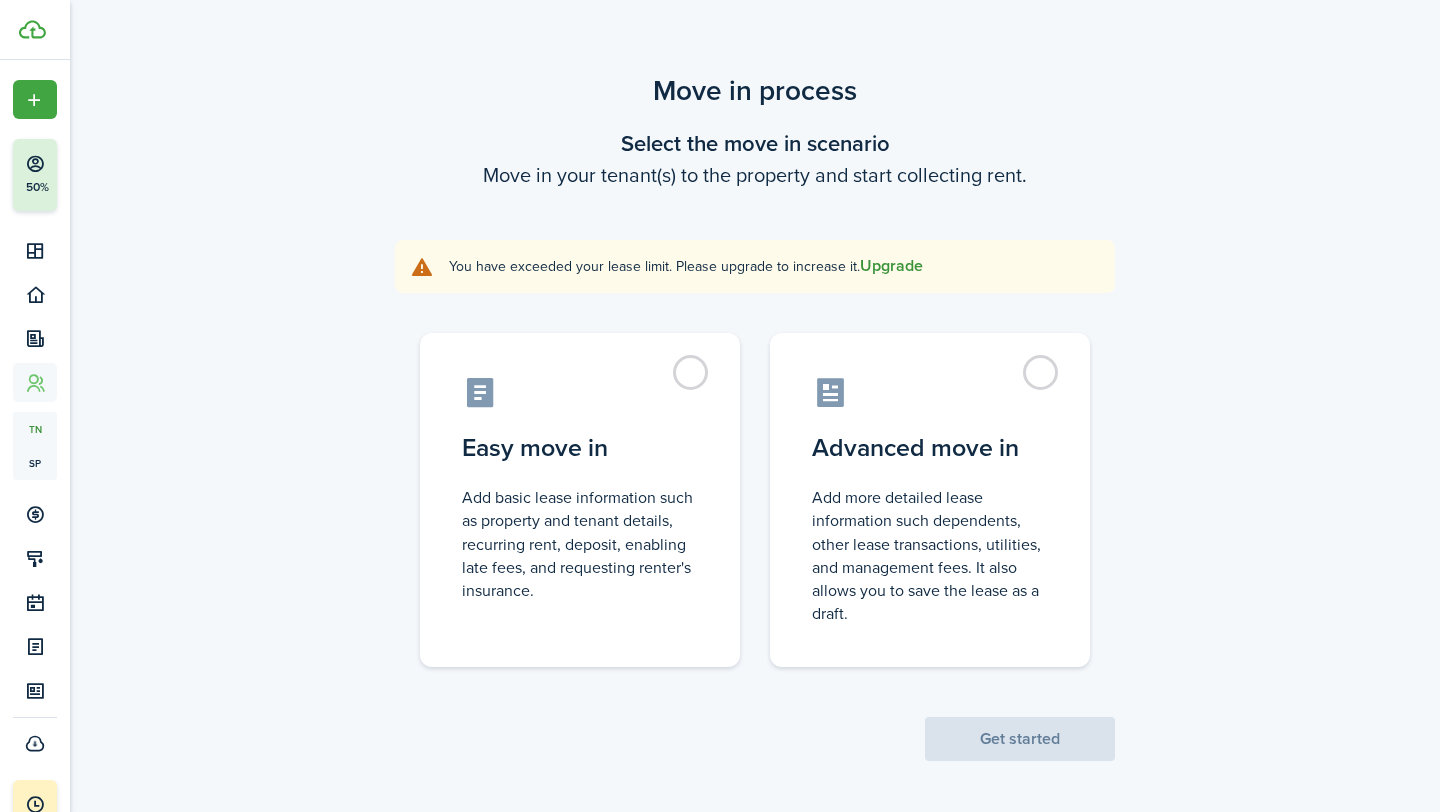 click on "Upgrade" 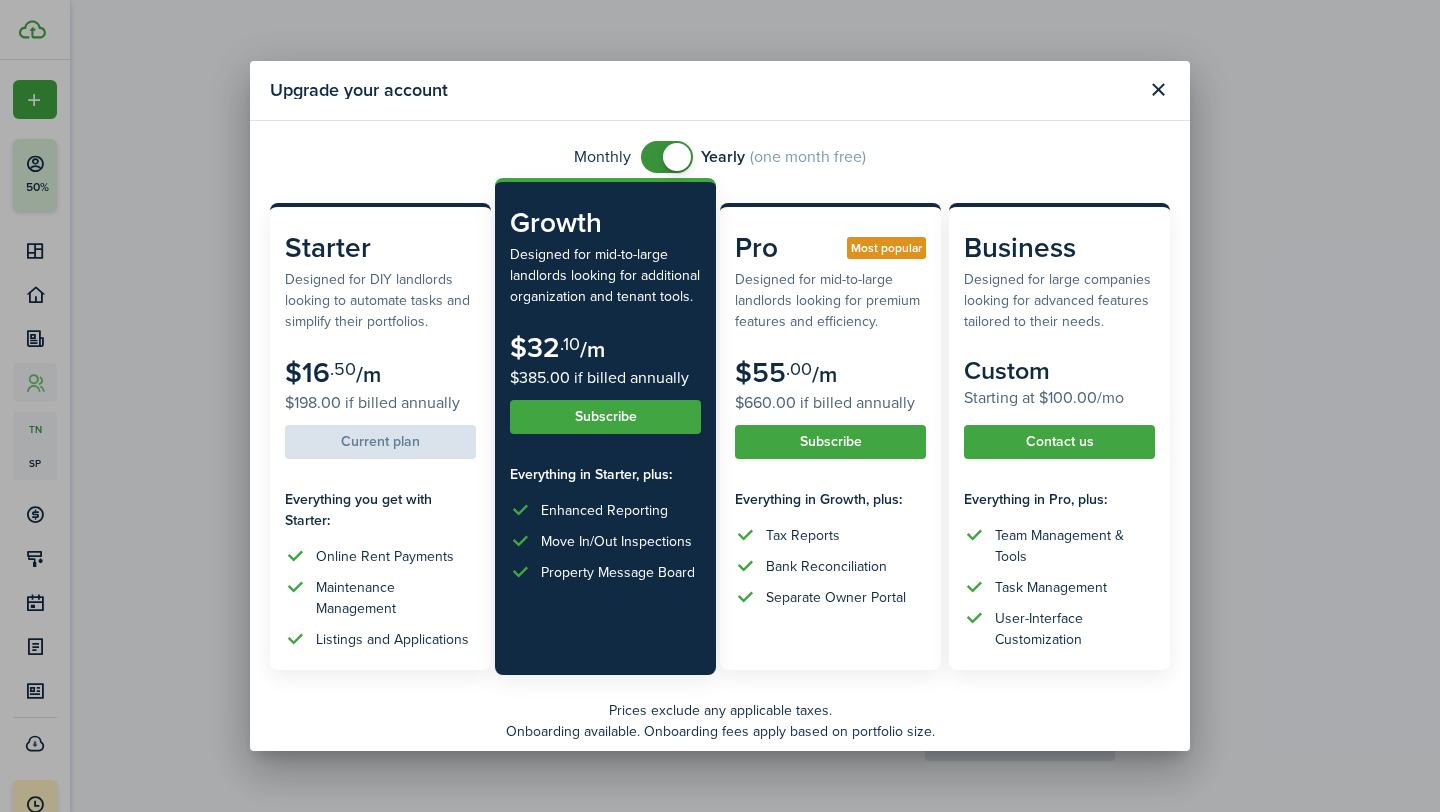scroll, scrollTop: 105, scrollLeft: 0, axis: vertical 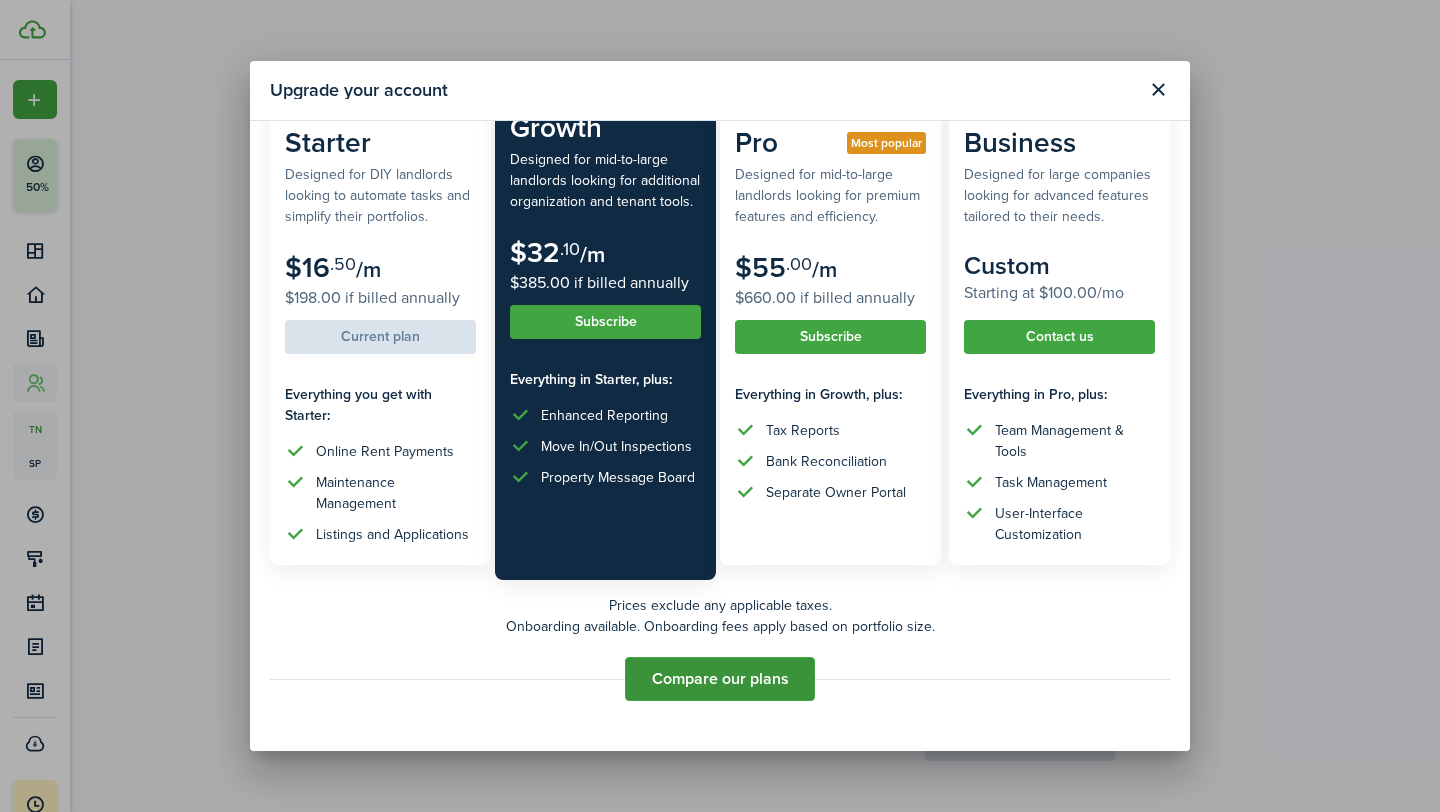 click on "Compare our plans" at bounding box center (720, 679) 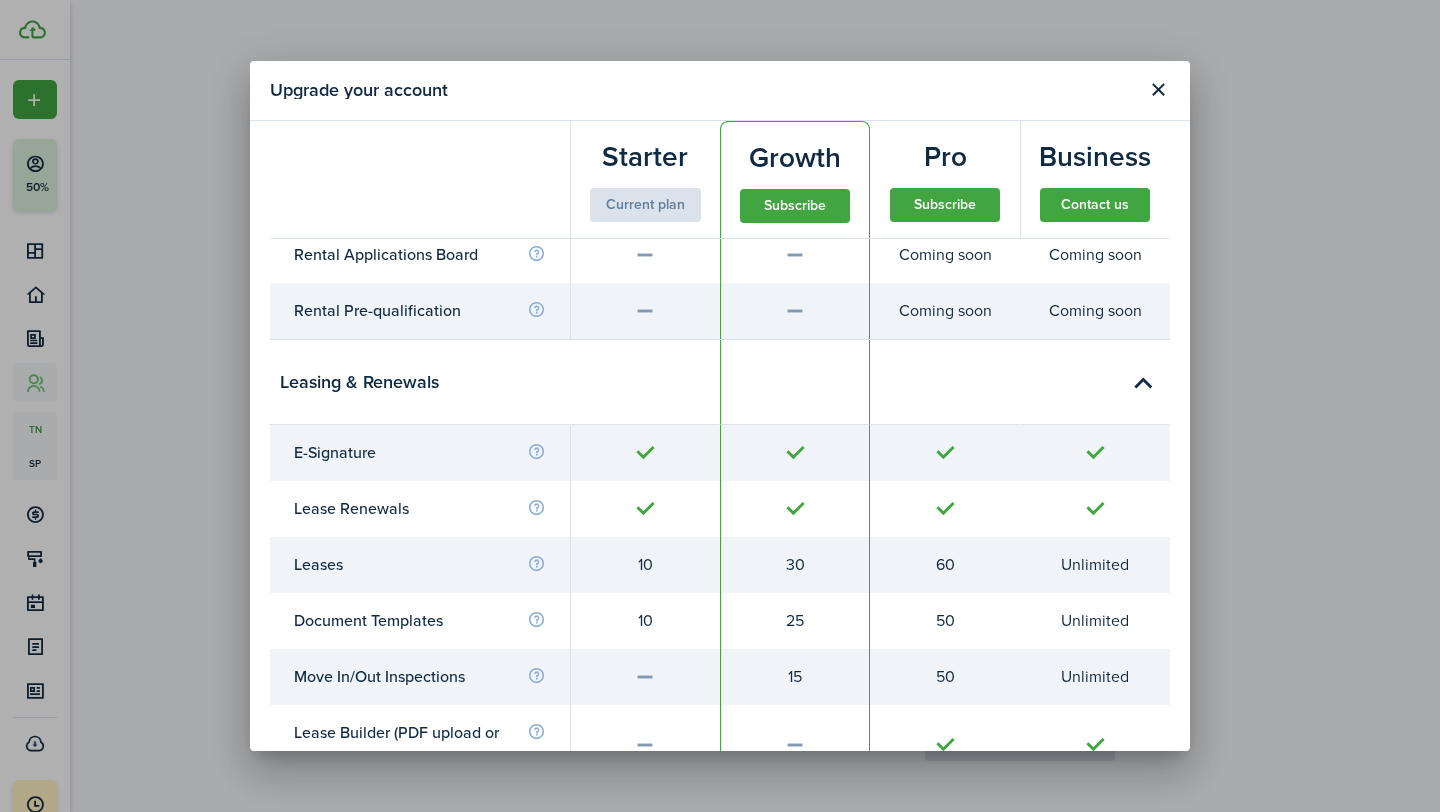 scroll, scrollTop: 2455, scrollLeft: 0, axis: vertical 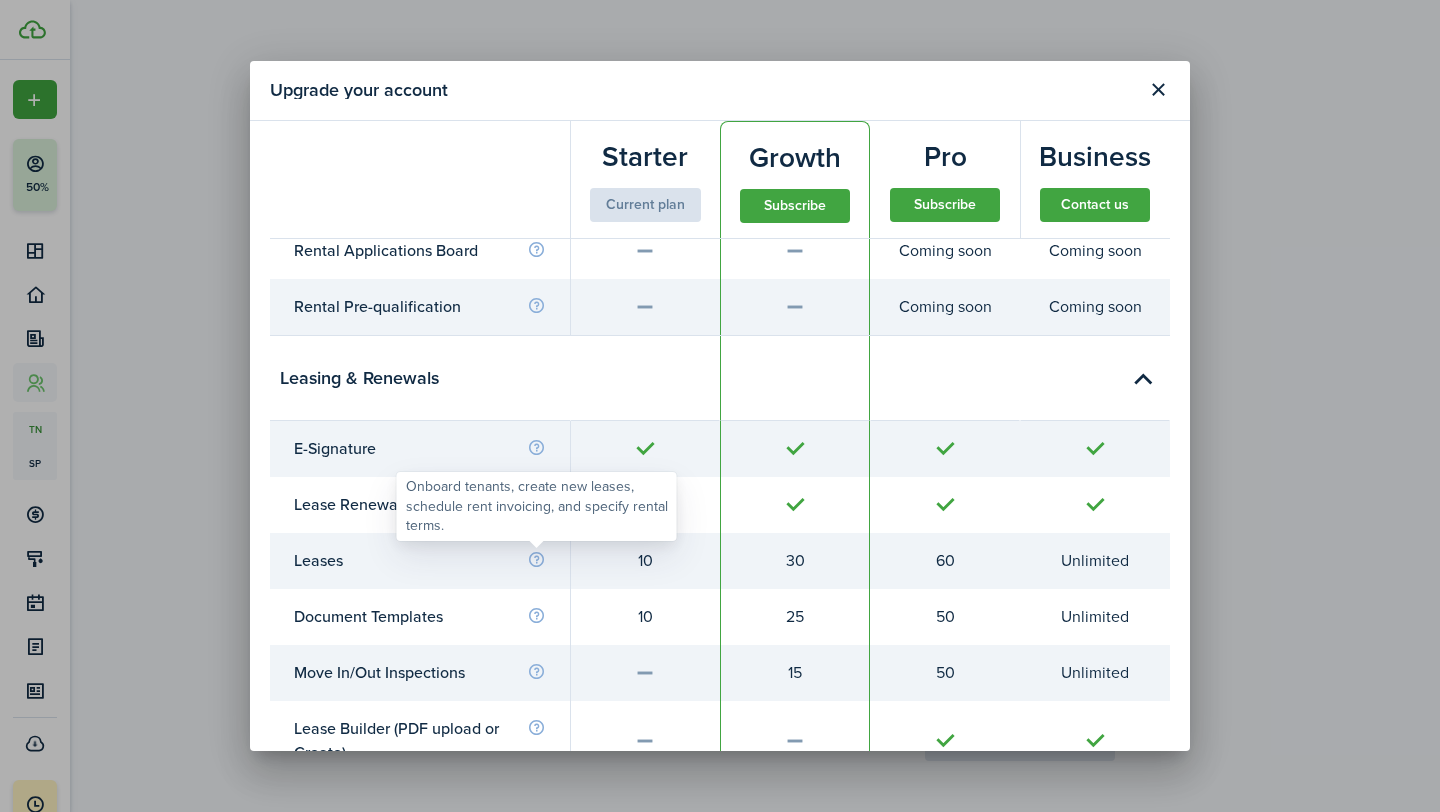 click at bounding box center (536, 560) 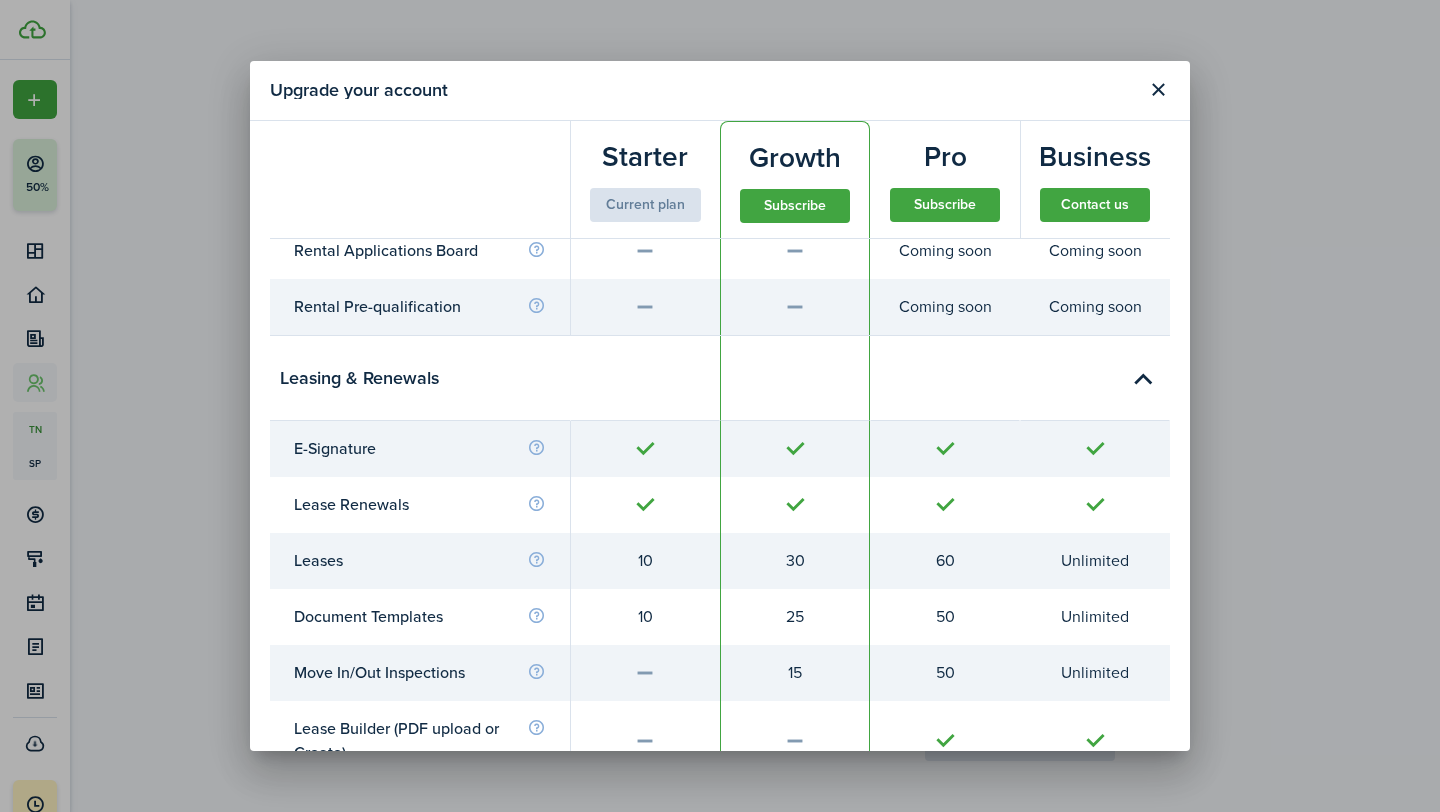 drag, startPoint x: 655, startPoint y: 561, endPoint x: 631, endPoint y: 561, distance: 24 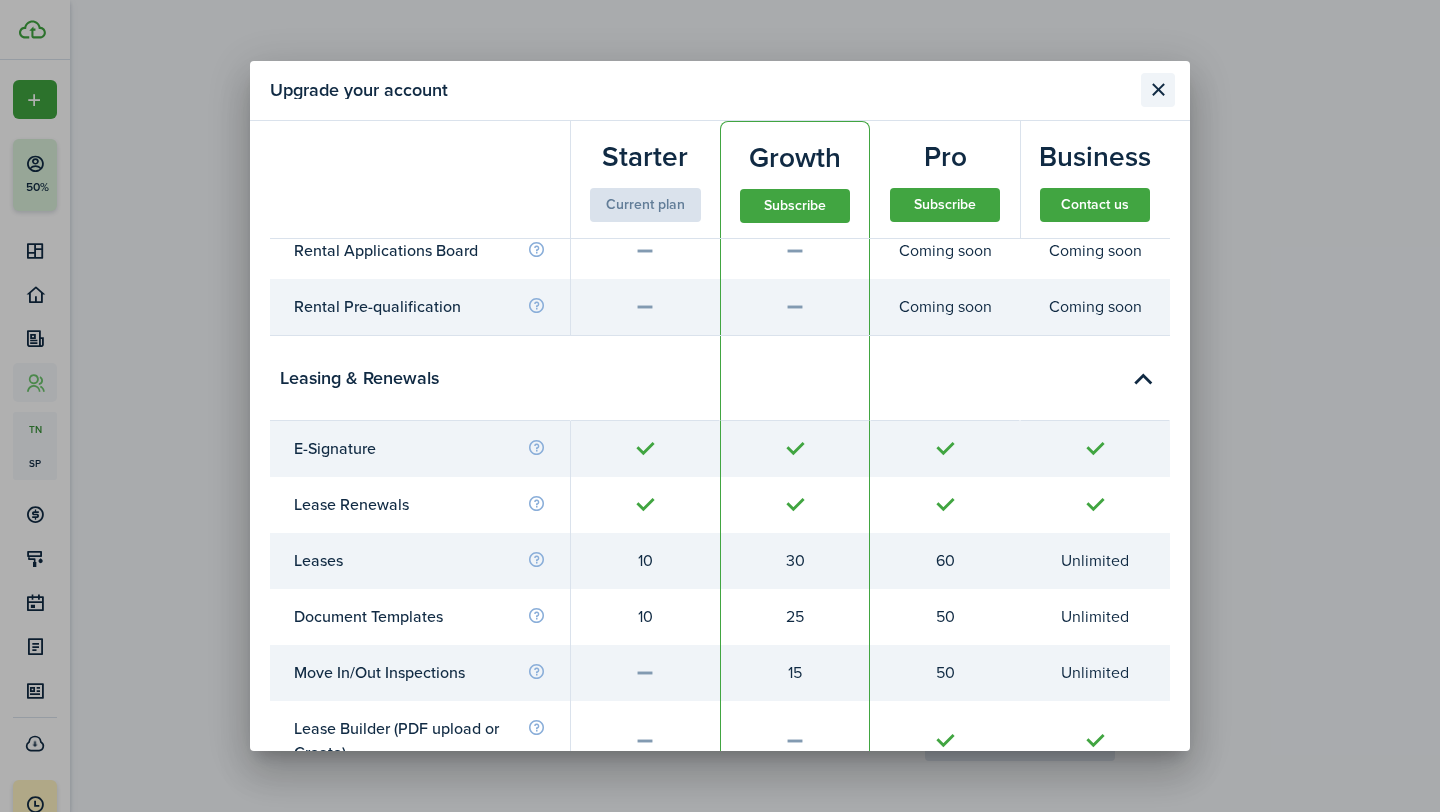 click at bounding box center [1158, 90] 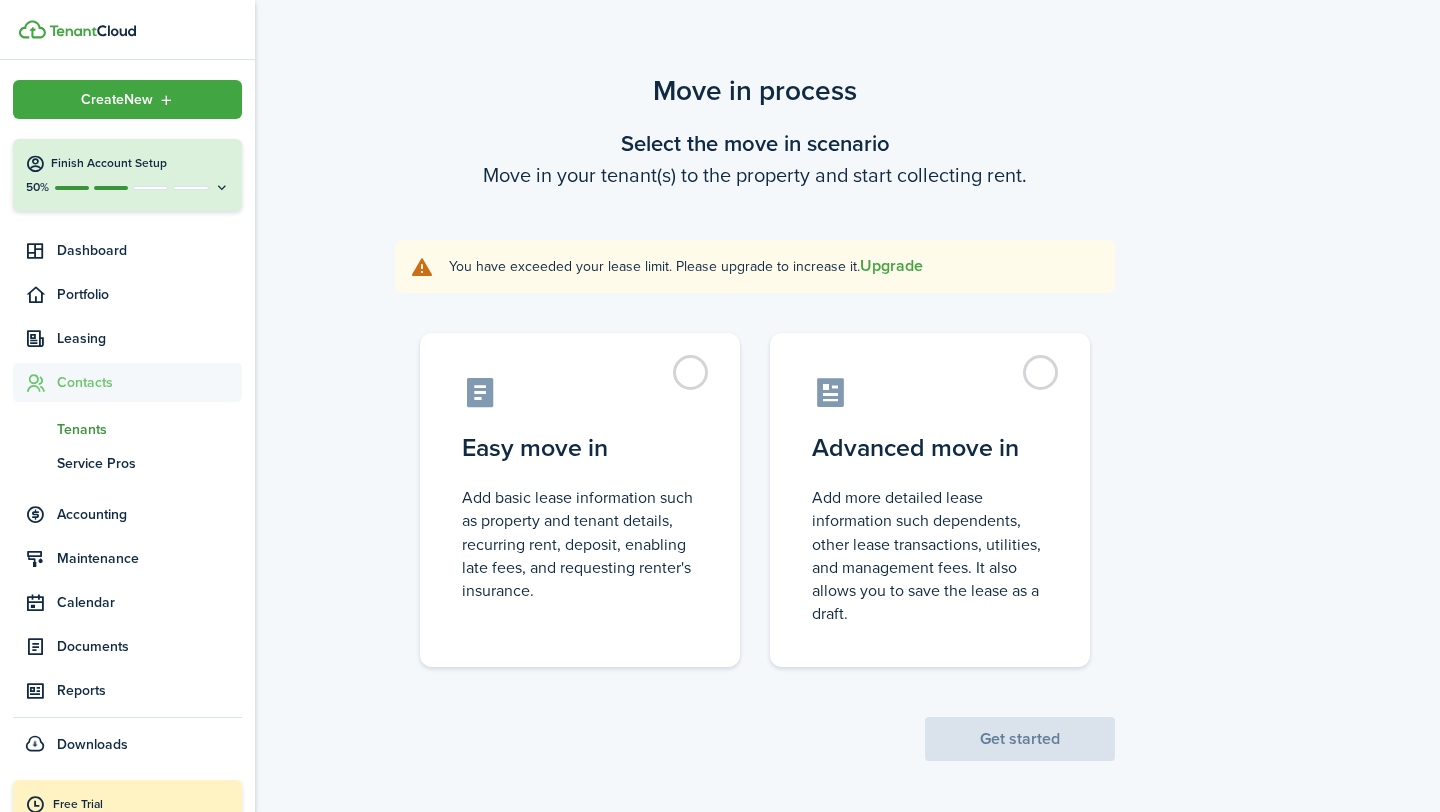 click on "Tenants" 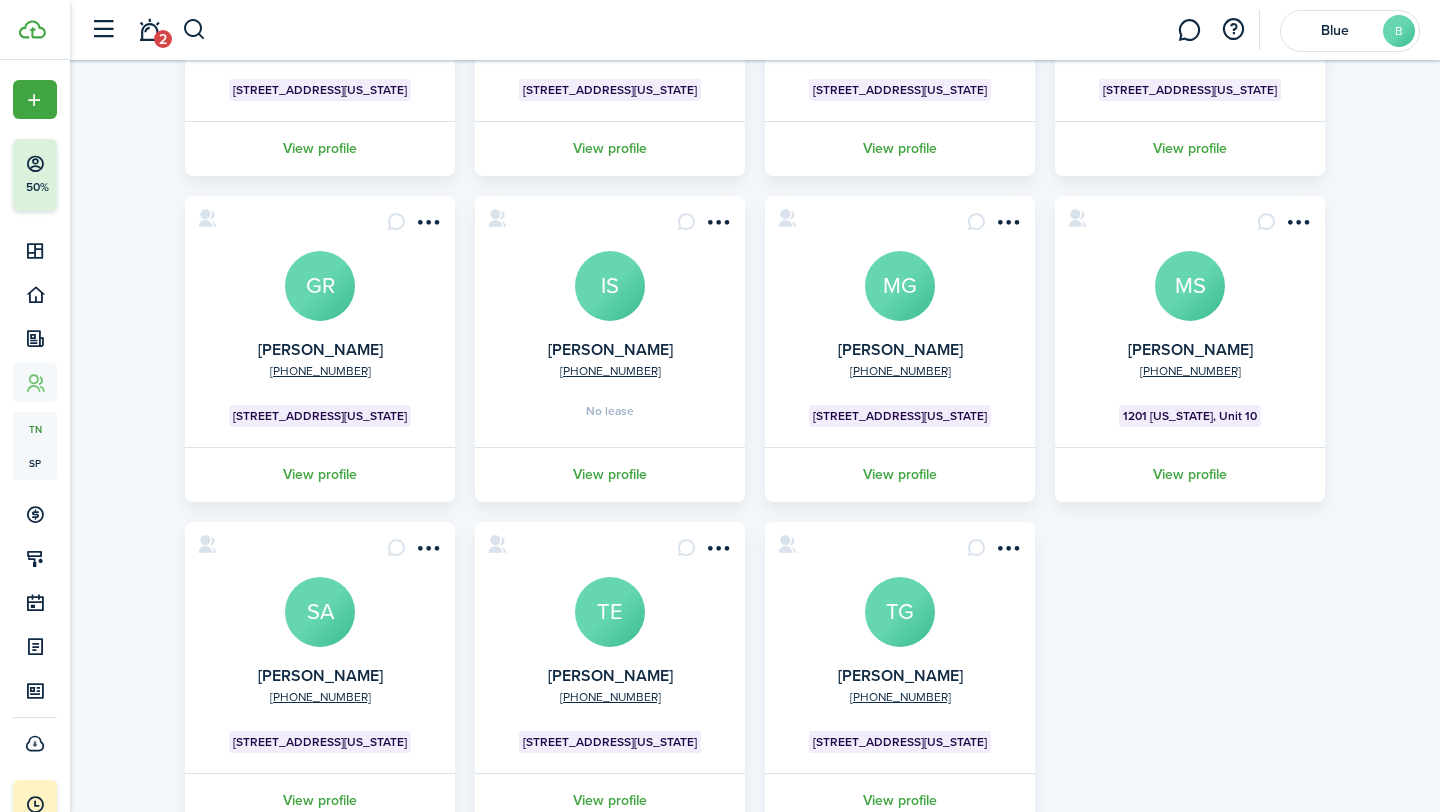 scroll, scrollTop: 425, scrollLeft: 0, axis: vertical 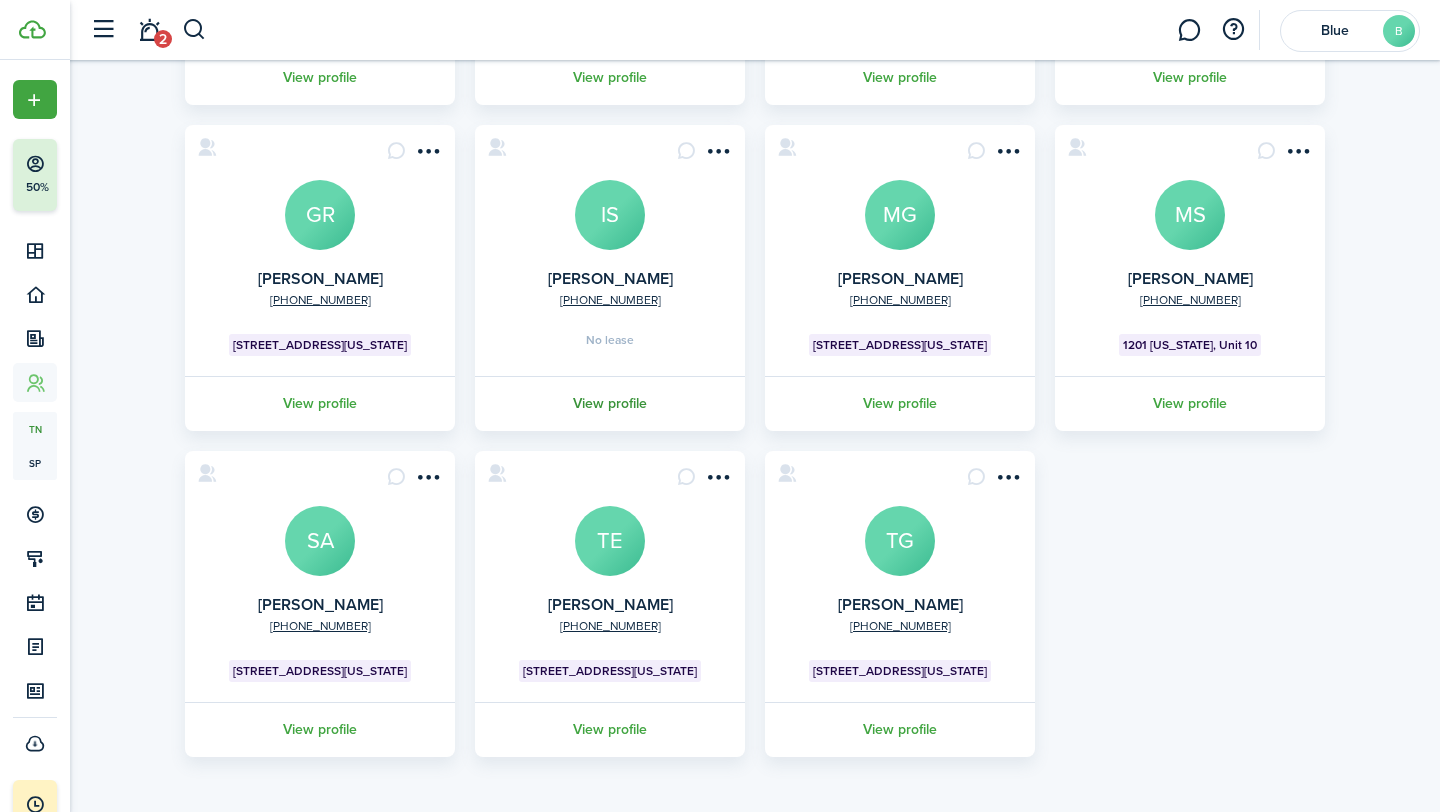 click on "View profile" 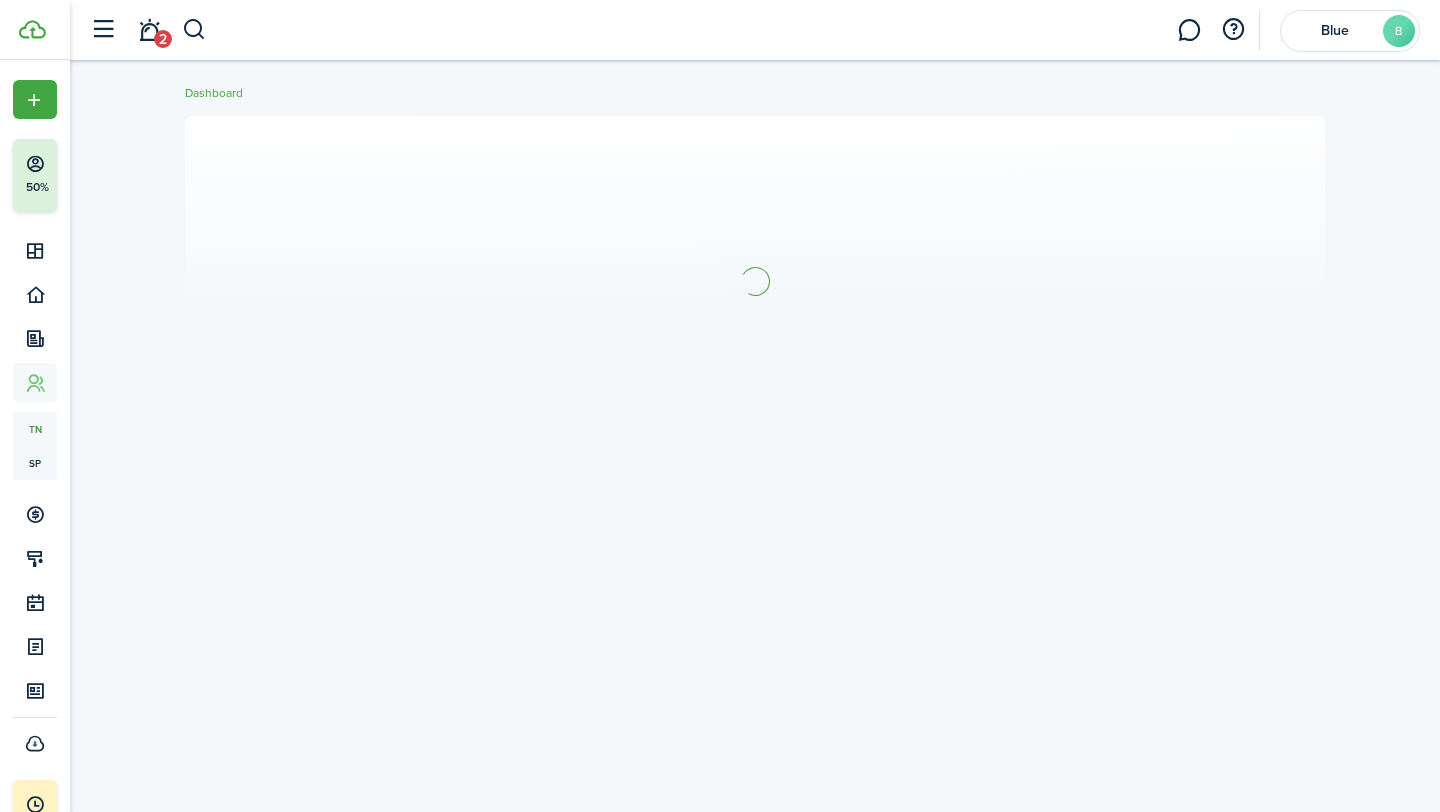 scroll, scrollTop: 0, scrollLeft: 0, axis: both 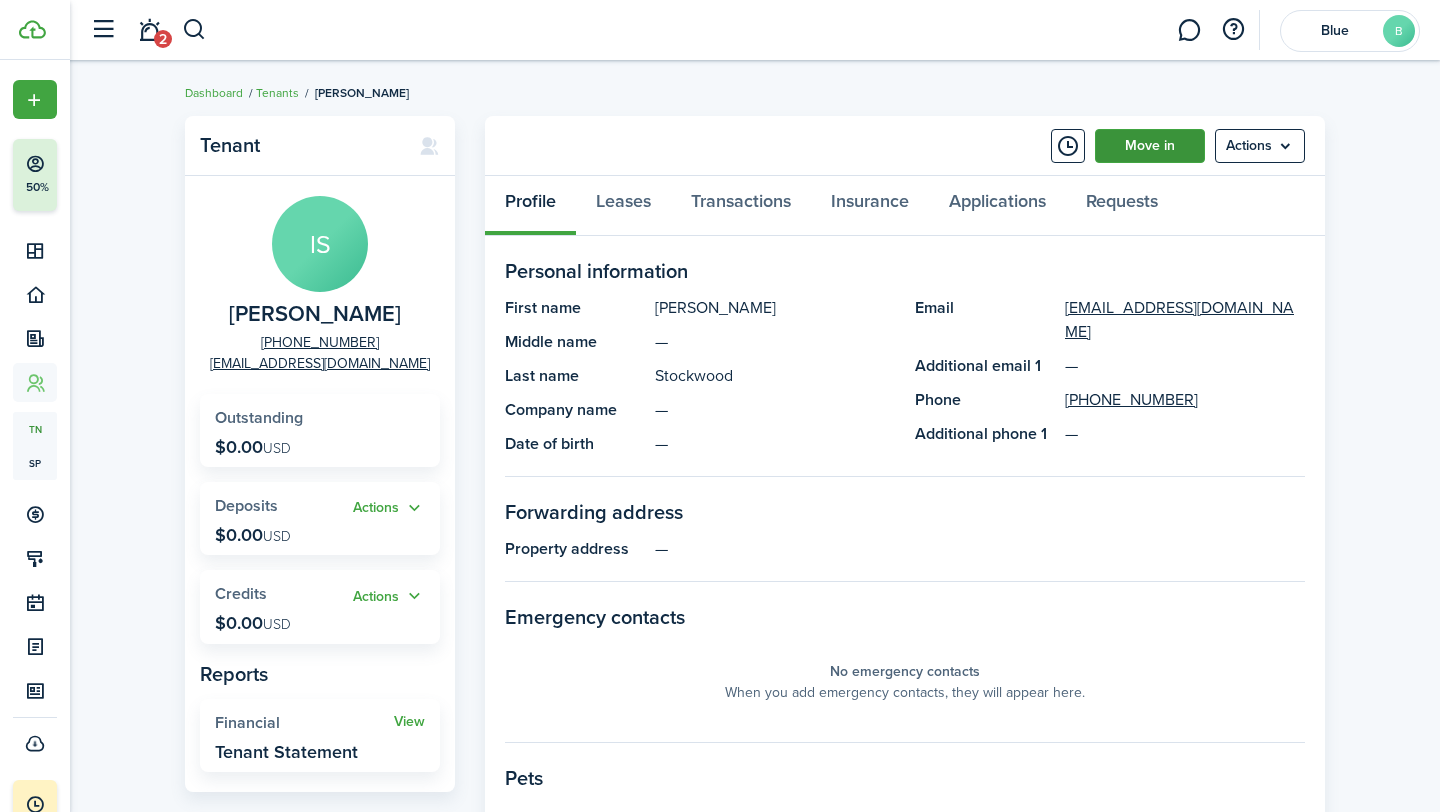 click on "Move in" 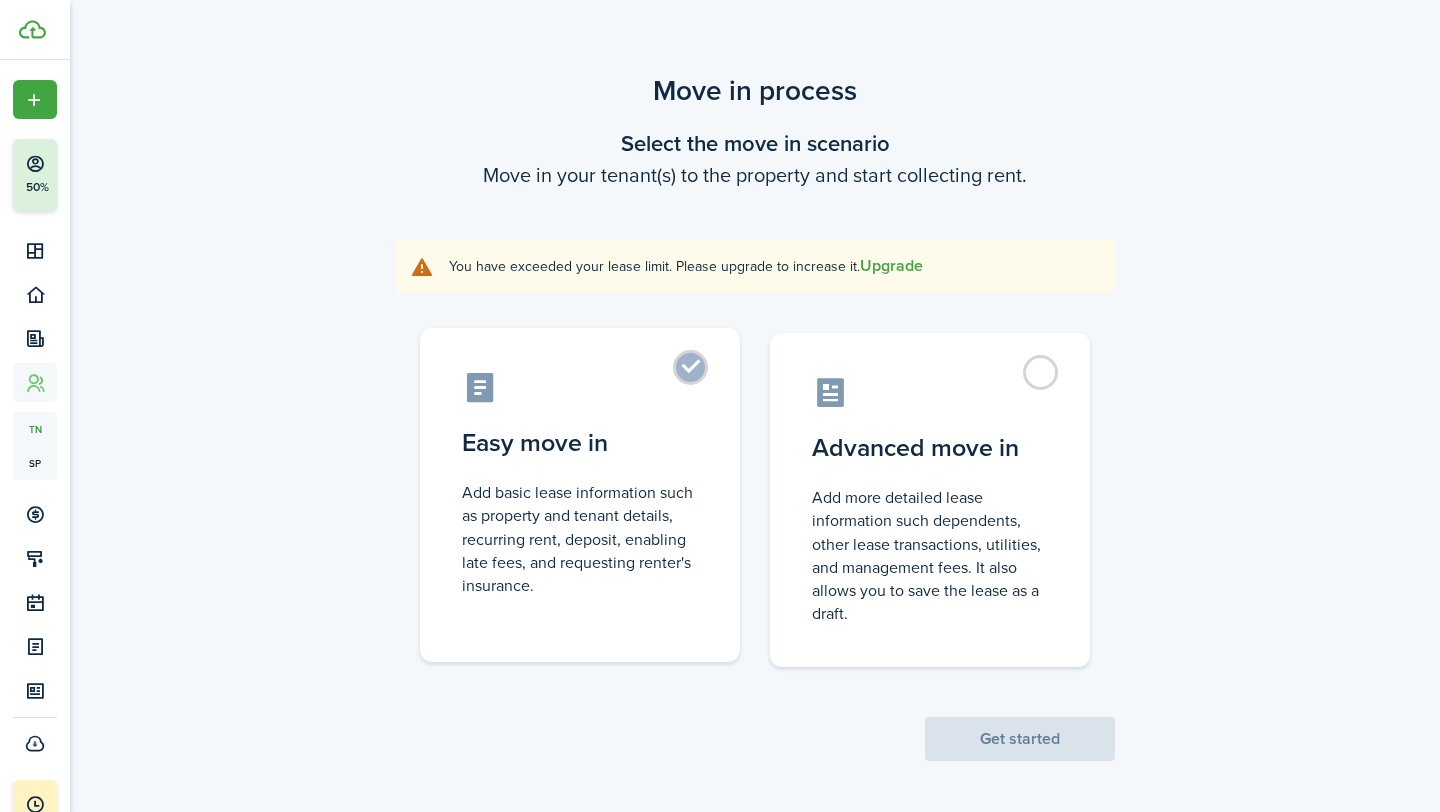 click on "Easy move in  Add basic lease information such as property and tenant details, recurring rent, deposit, enabling late fees, and requesting renter's insurance." 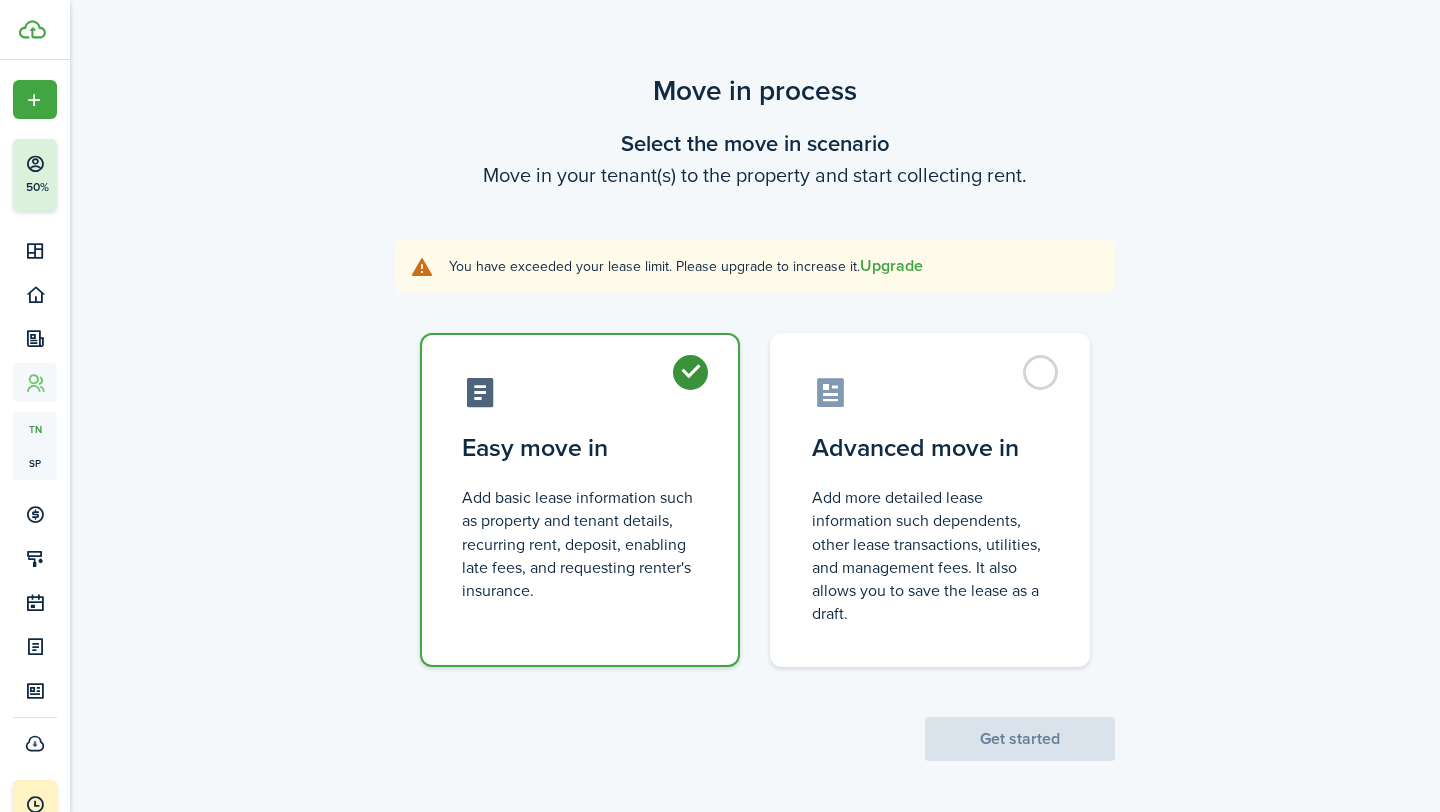 radio on "true" 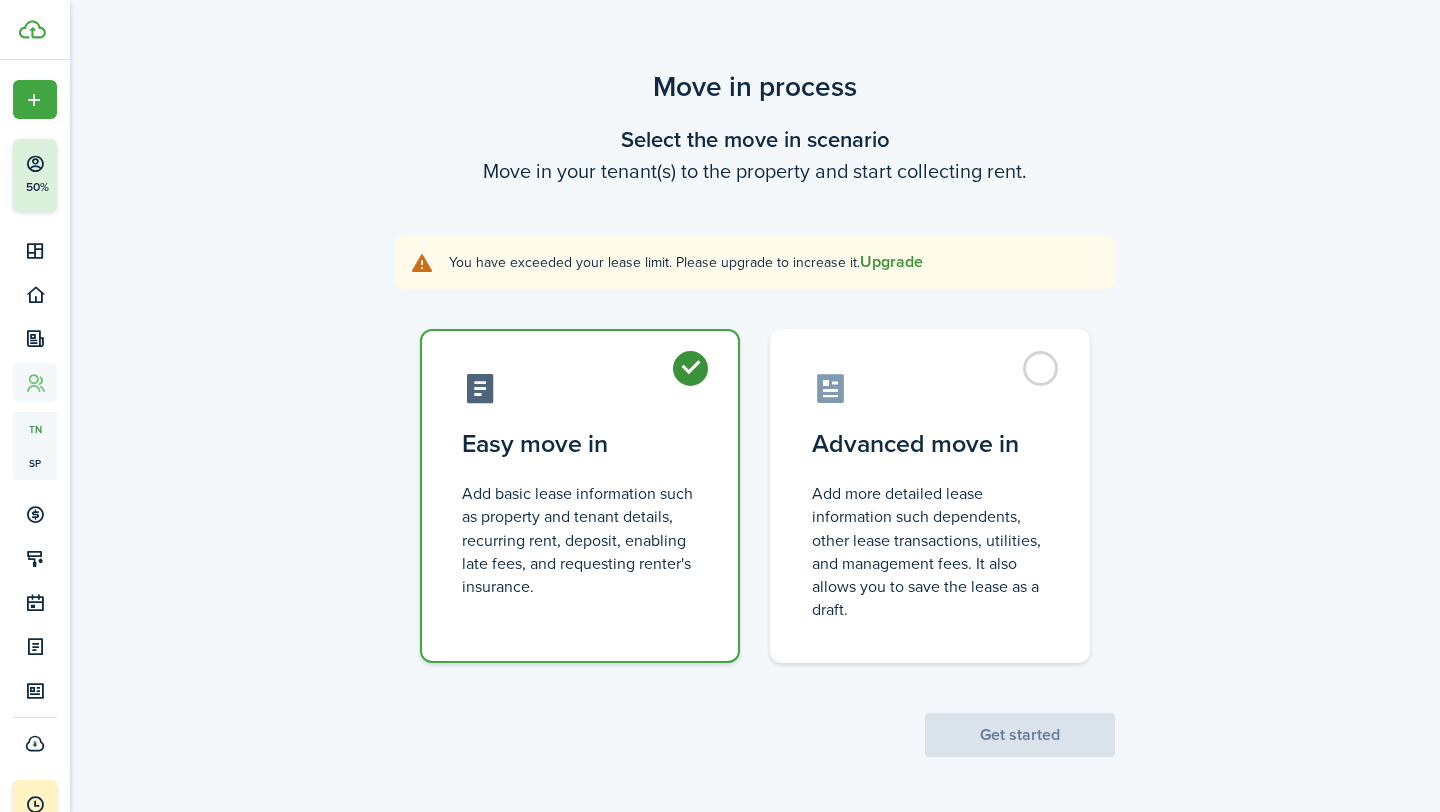 click on "Upgrade" 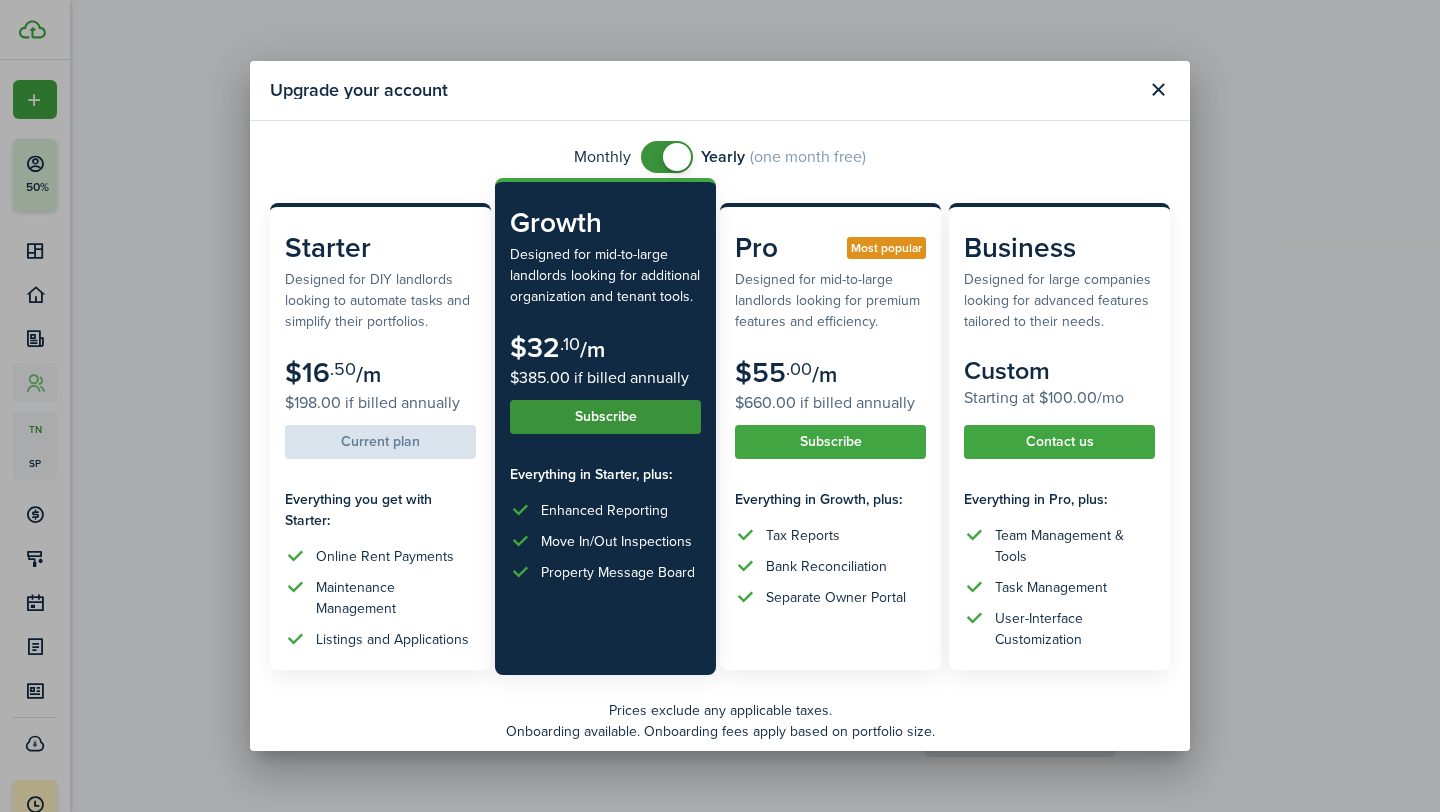 scroll, scrollTop: 105, scrollLeft: 0, axis: vertical 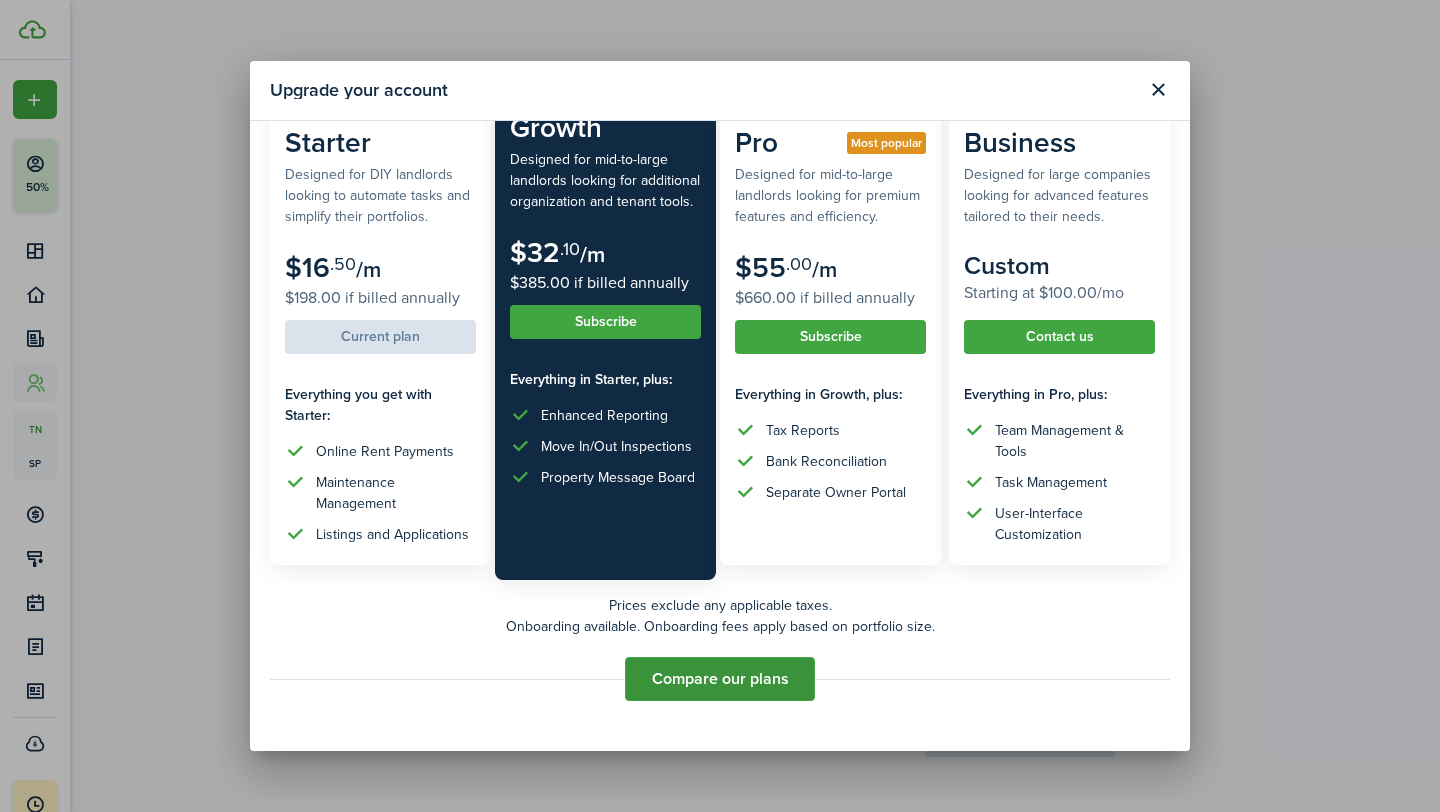 click on "Compare our plans" at bounding box center (720, 679) 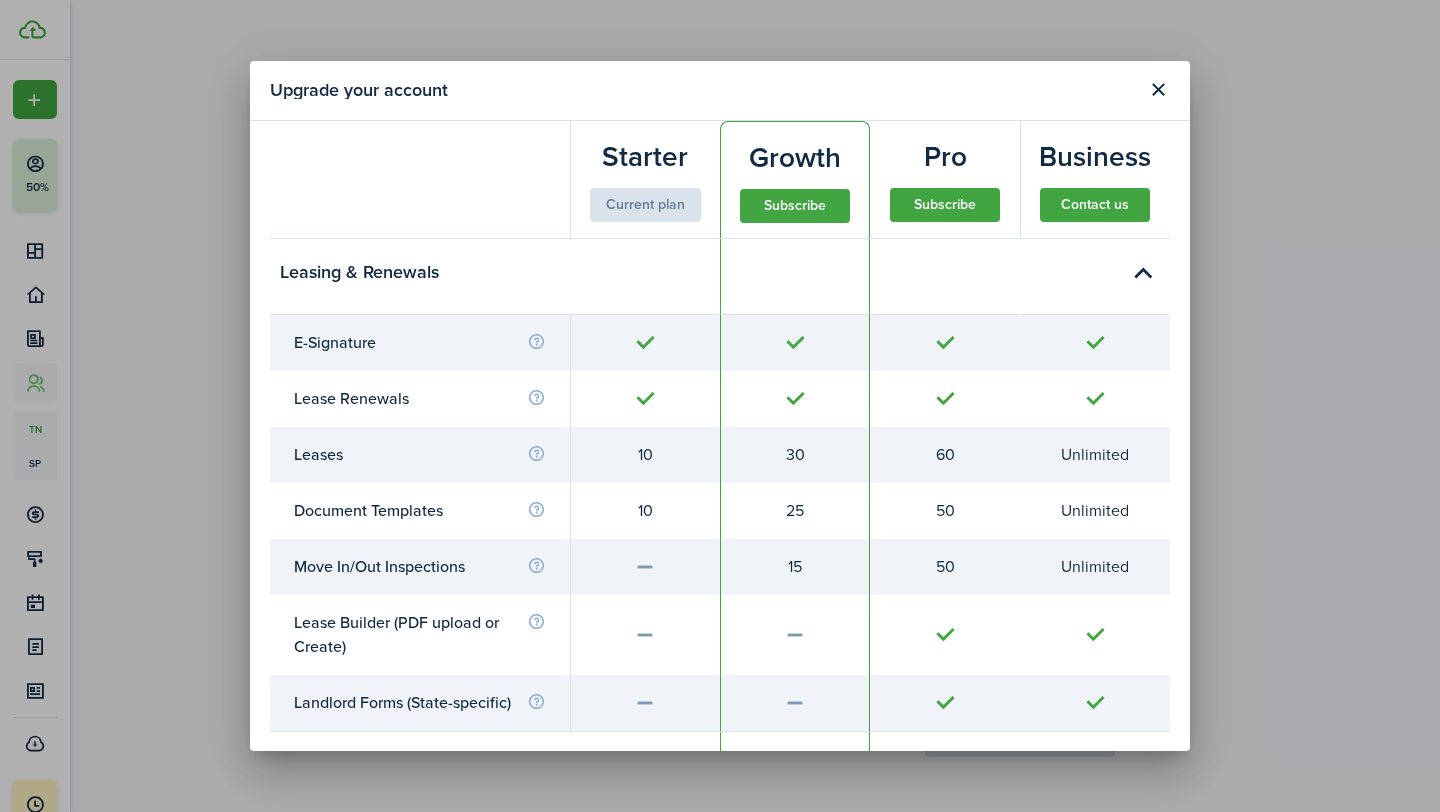 scroll, scrollTop: 2567, scrollLeft: 0, axis: vertical 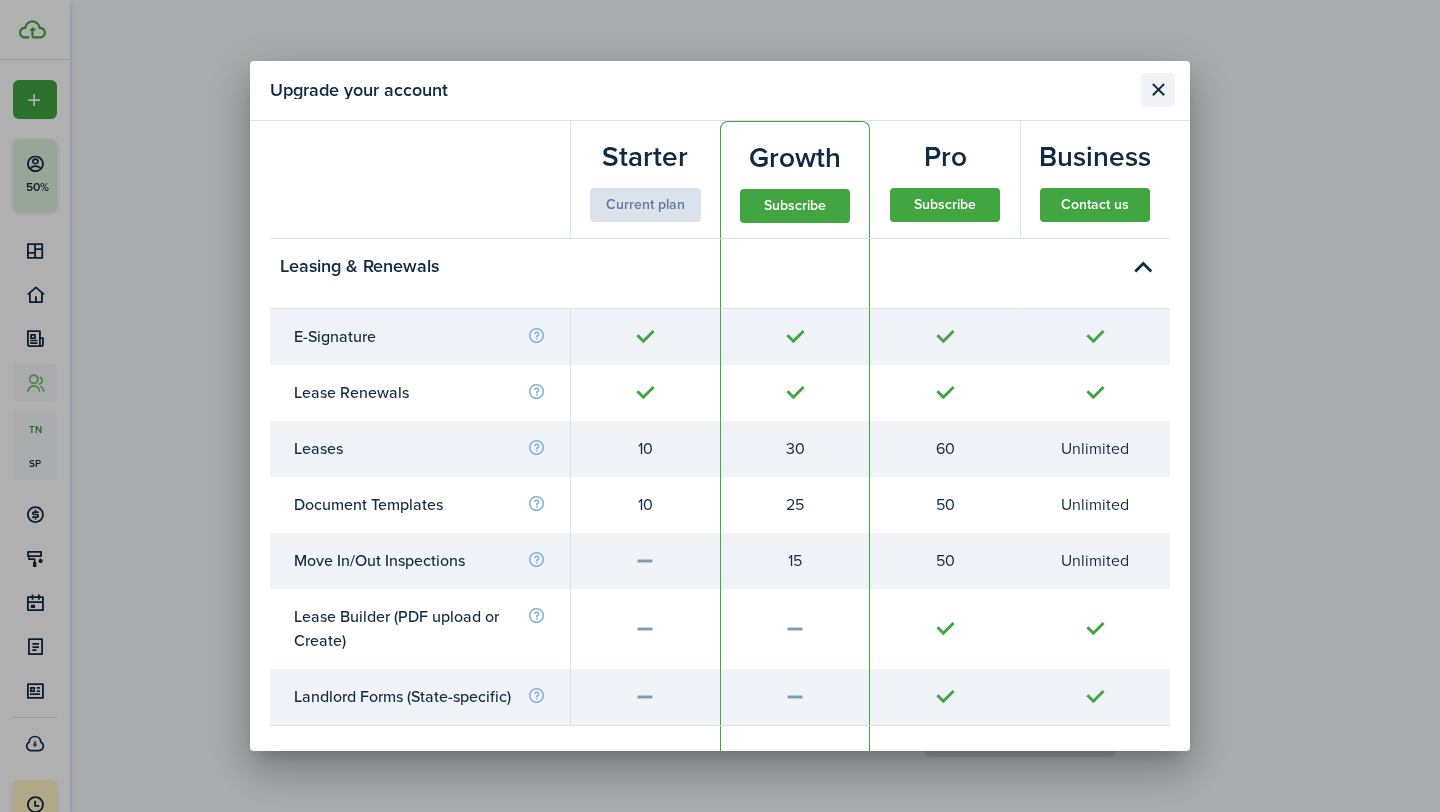 click at bounding box center [1158, 90] 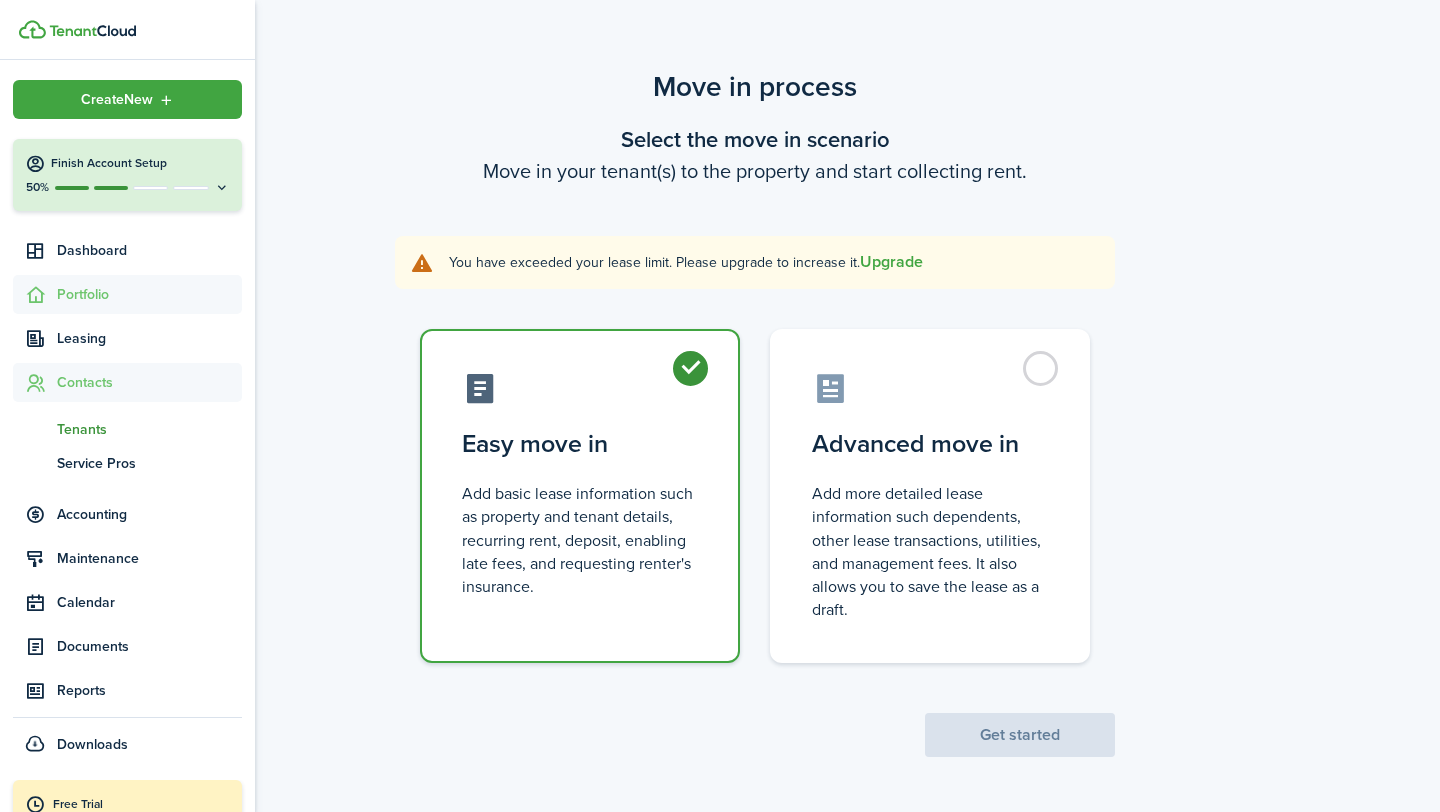 click on "Portfolio" 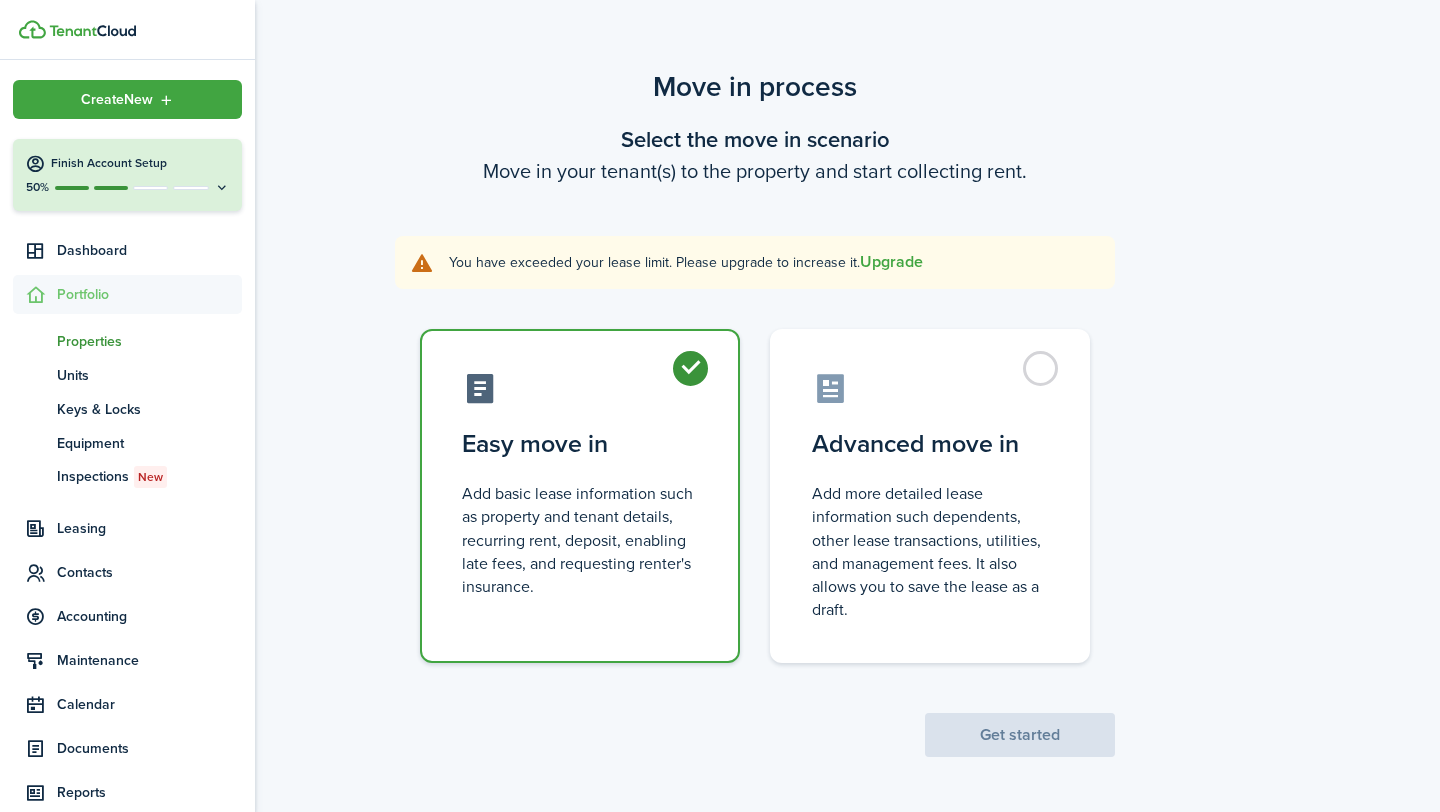 click on "Properties" 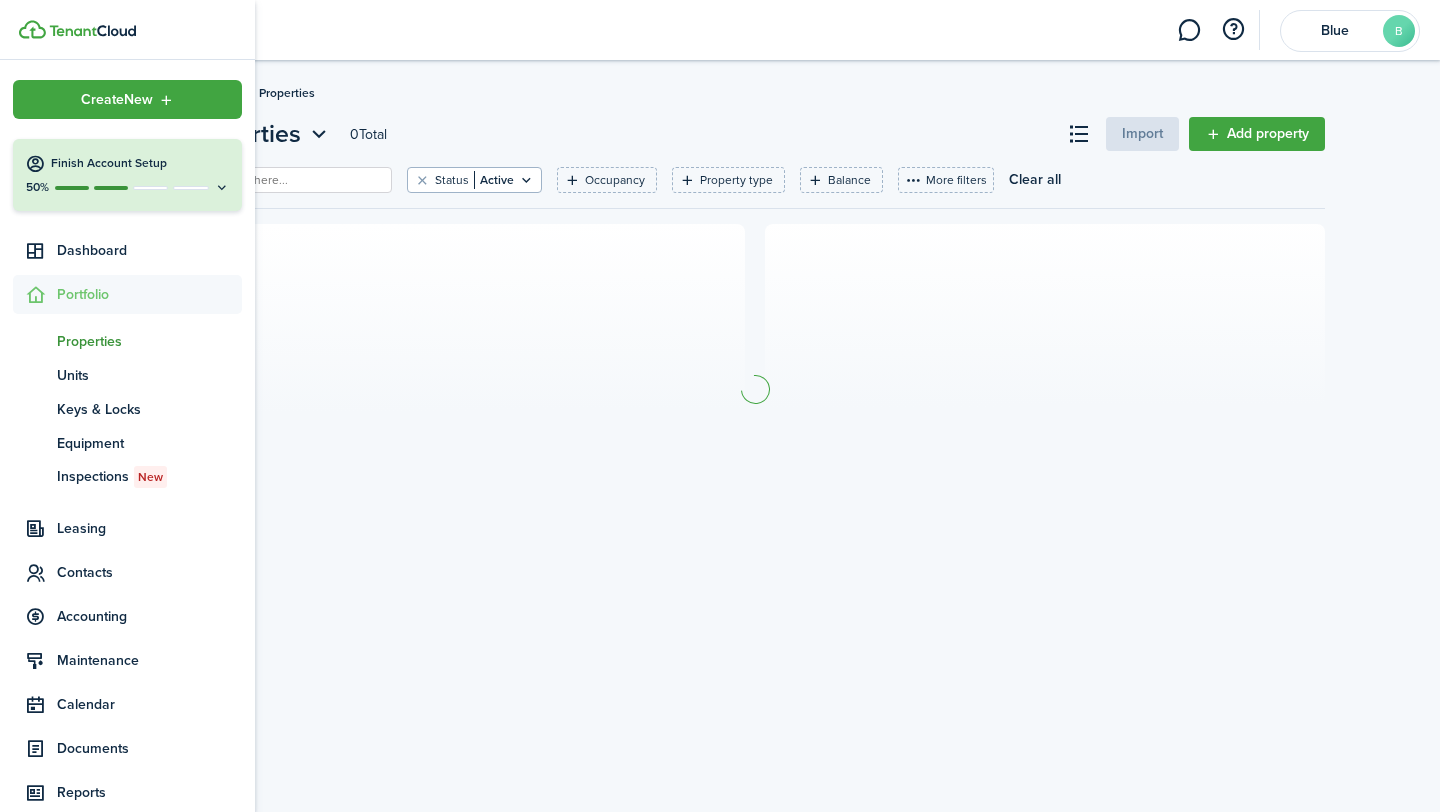 scroll, scrollTop: 0, scrollLeft: 0, axis: both 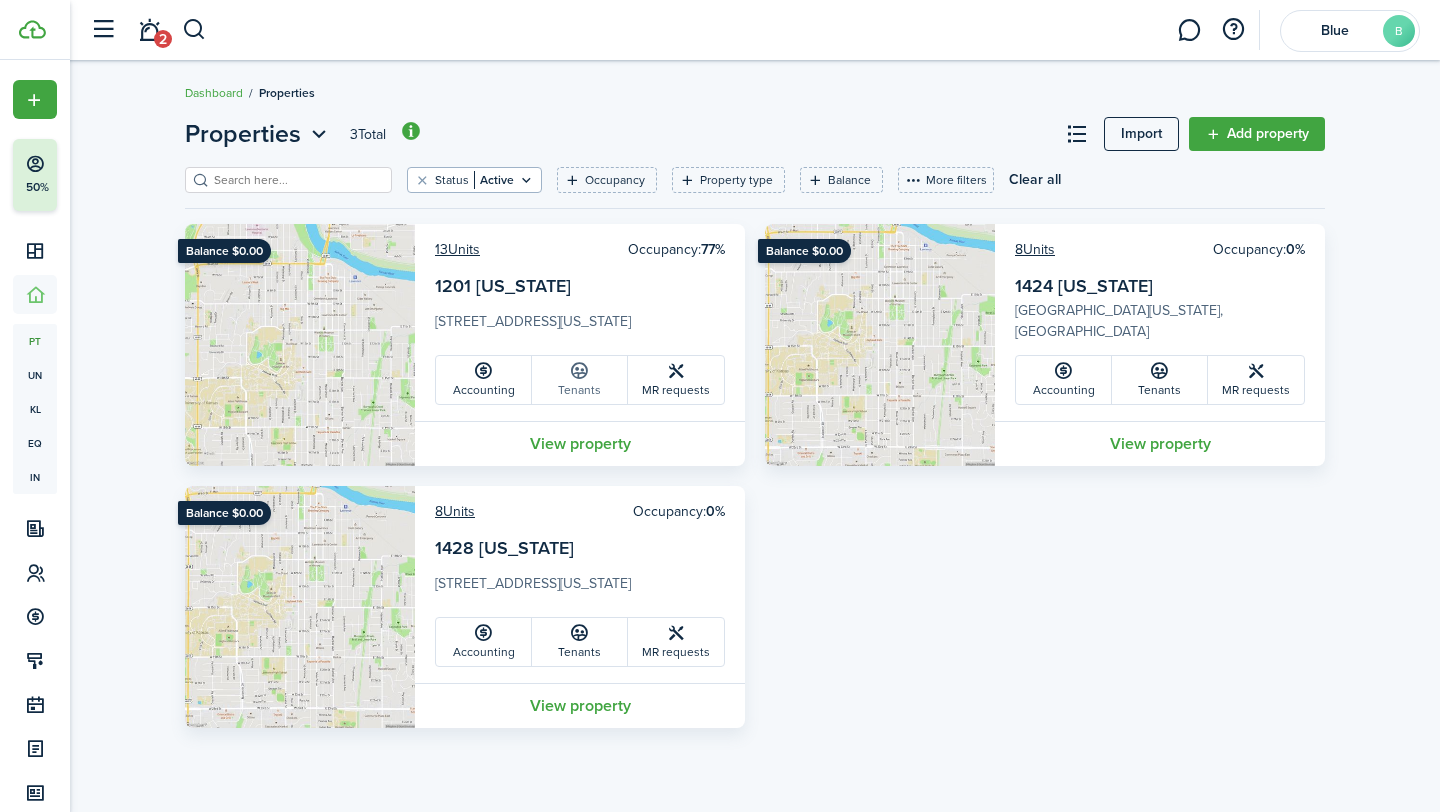 click on "Tenants" 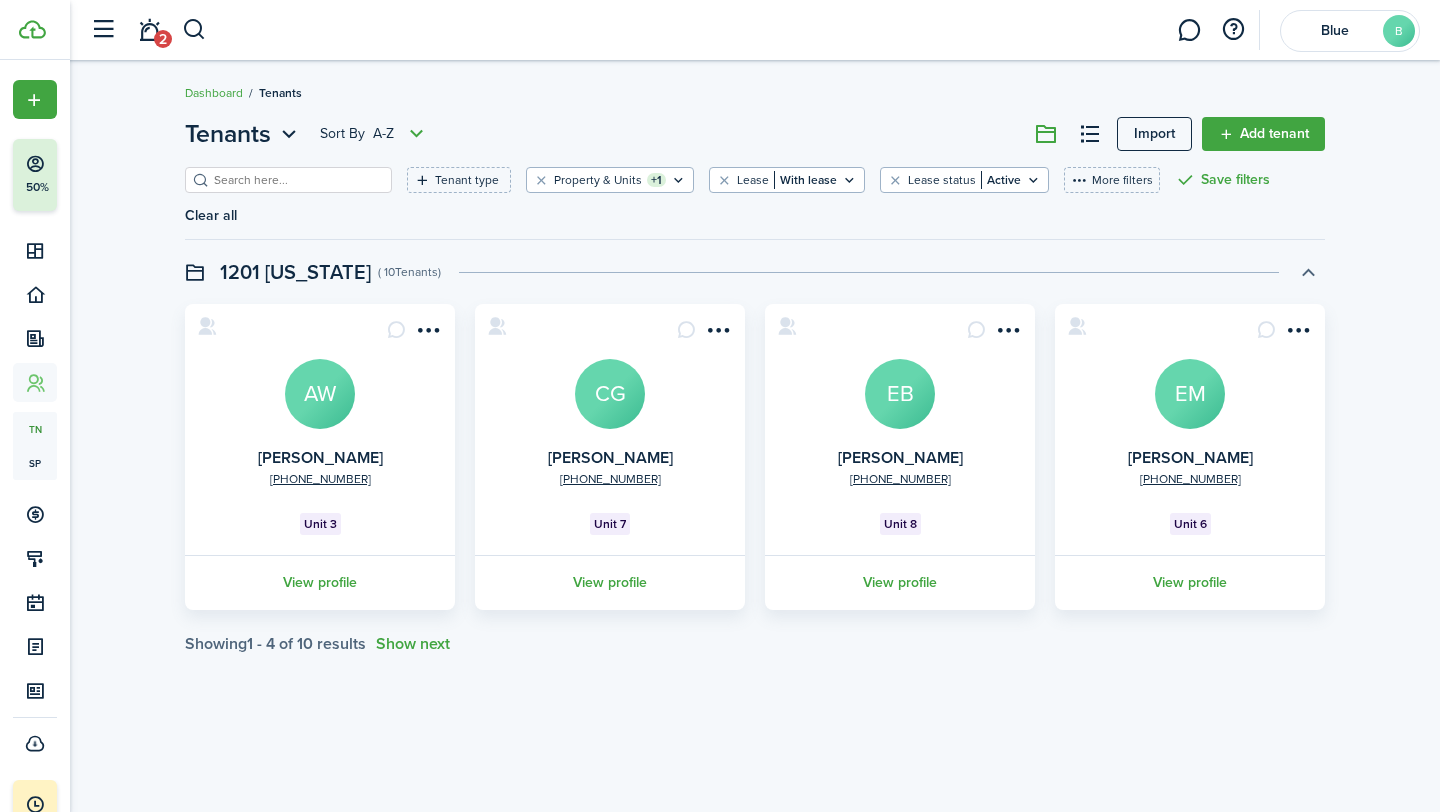 click at bounding box center [1308, 272] 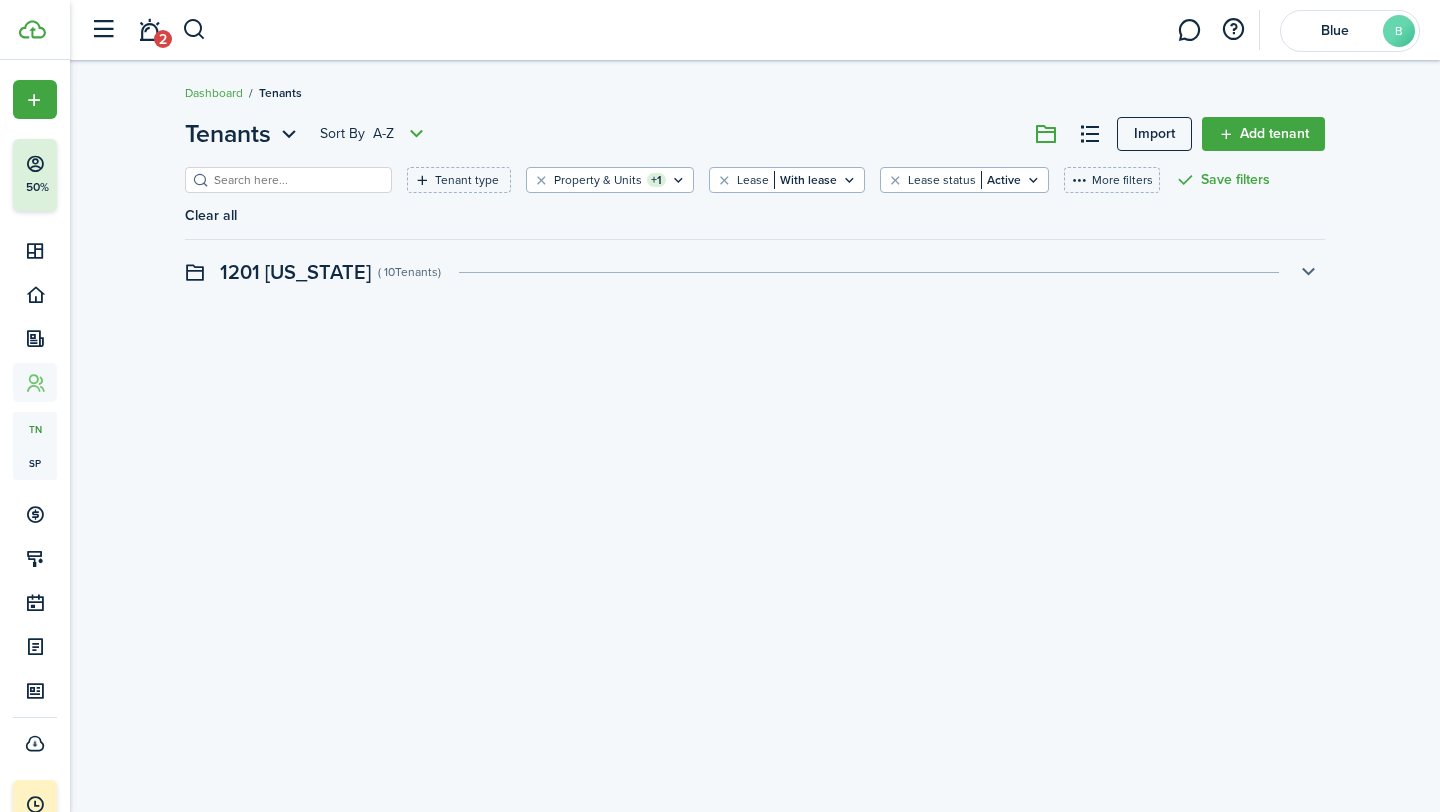 click at bounding box center [1308, 272] 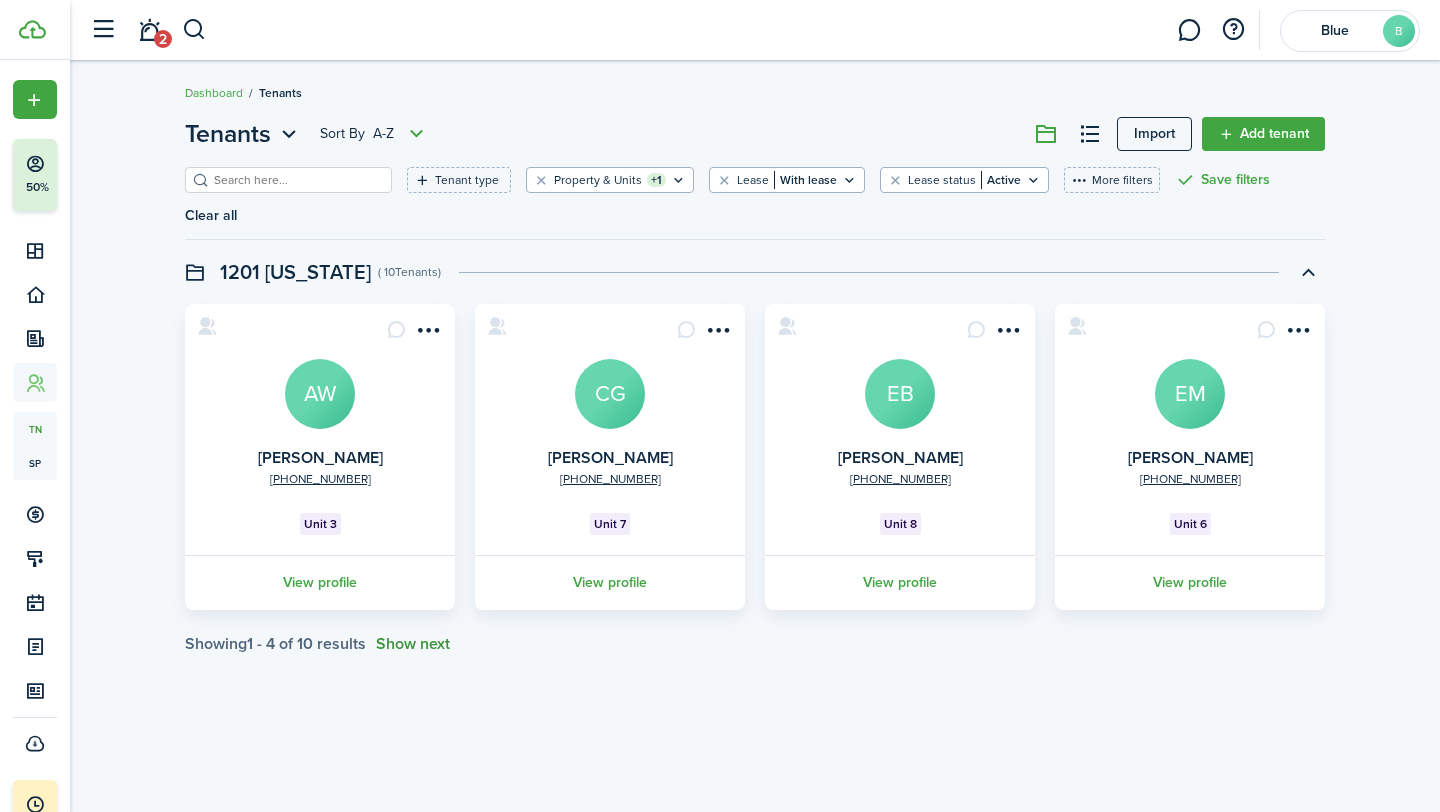 click on "Show next" at bounding box center [413, 644] 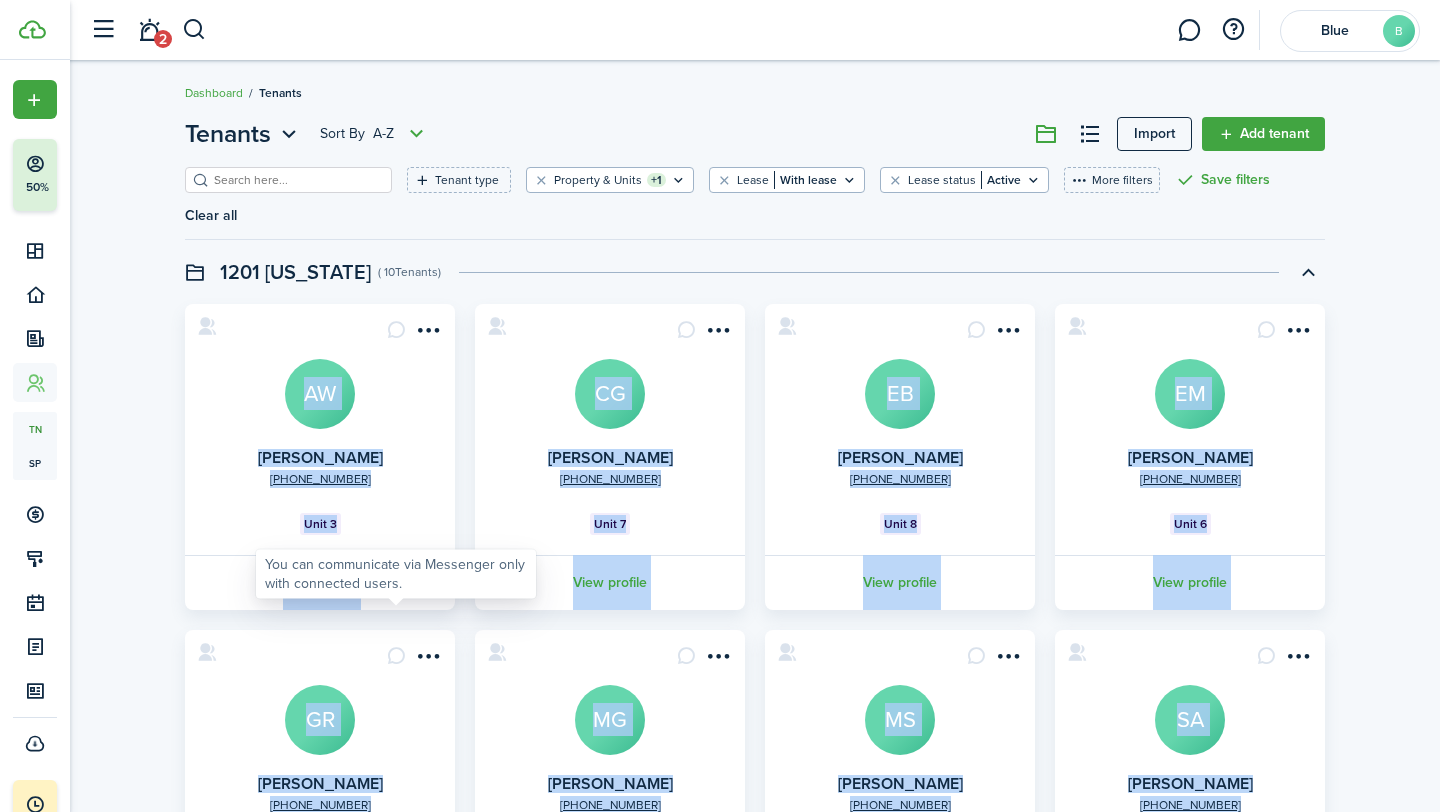 scroll, scrollTop: 192, scrollLeft: 0, axis: vertical 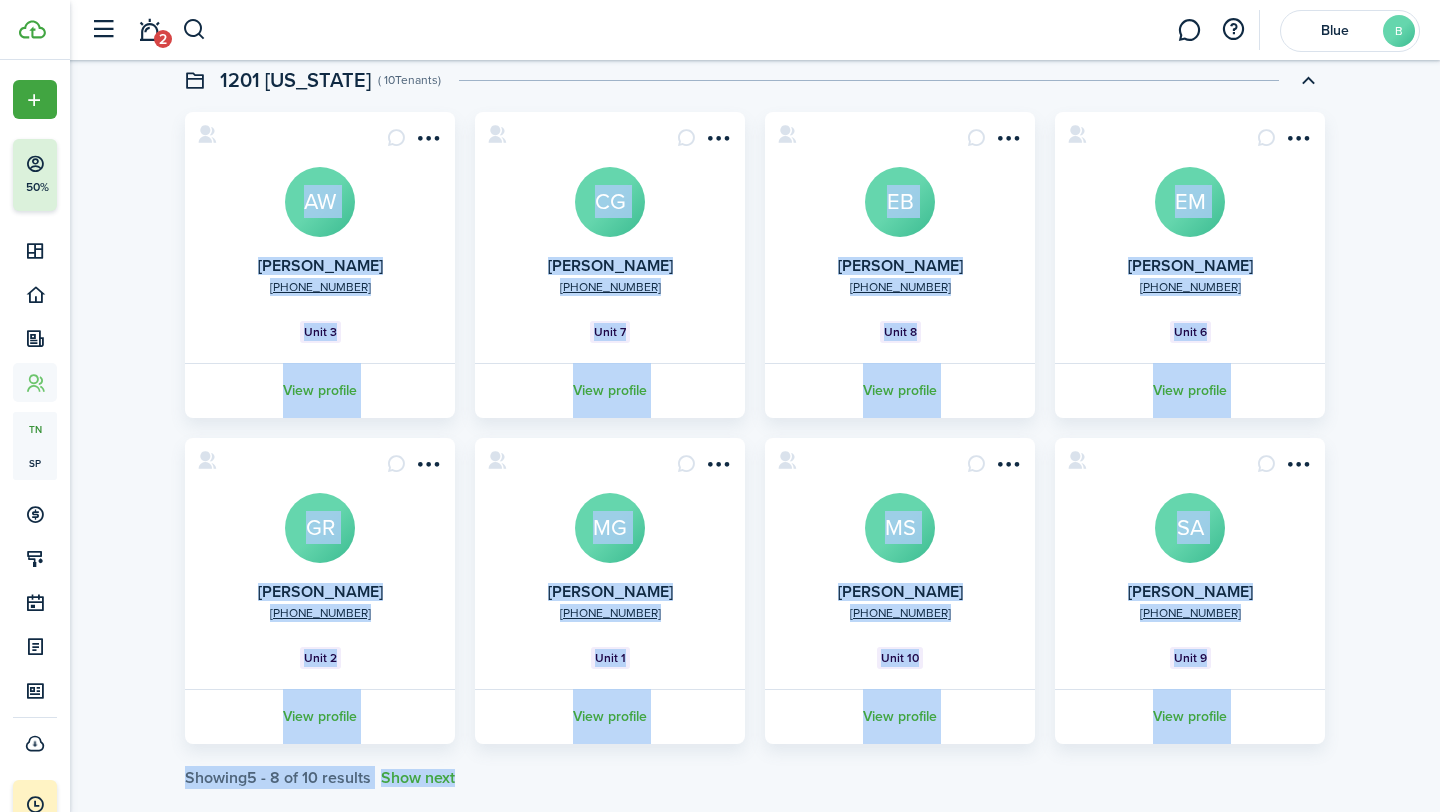 click on "[PHONE_NUMBER] [GEOGRAPHIC_DATA][PERSON_NAME]  Unit 3  View profile  [PHONE_NUMBER] [PERSON_NAME]  CG  Unit 7  View profile  [PHONE_NUMBER] [PERSON_NAME]  EB  Unit 8  View profile  [PHONE_NUMBER] [PERSON_NAME]  EM  Unit 6  View profile  [PHONE_NUMBER] [PERSON_NAME]  GR  Unit 2  View profile  [PHONE_NUMBER] [PERSON_NAME]  MG  Unit 1  View profile  [PHONE_NUMBER] [PERSON_NAME][GEOGRAPHIC_DATA]  Unit 10  View profile  [PHONE_NUMBER] [PERSON_NAME]  [GEOGRAPHIC_DATA]  Unit 9  View profile   Showing   5 - 8 of 10    results    Show next" at bounding box center (755, 449) 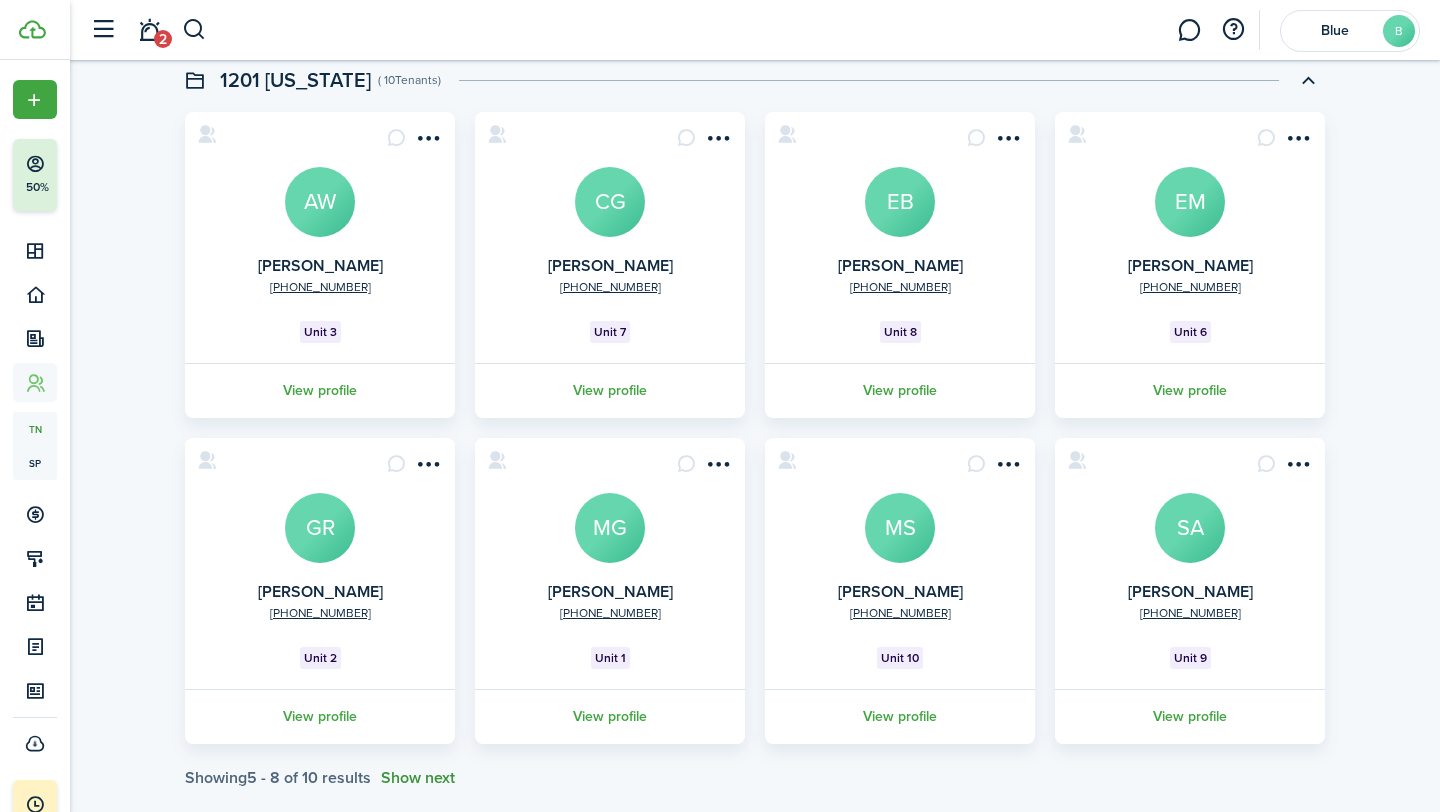 click on "Show next" at bounding box center (418, 778) 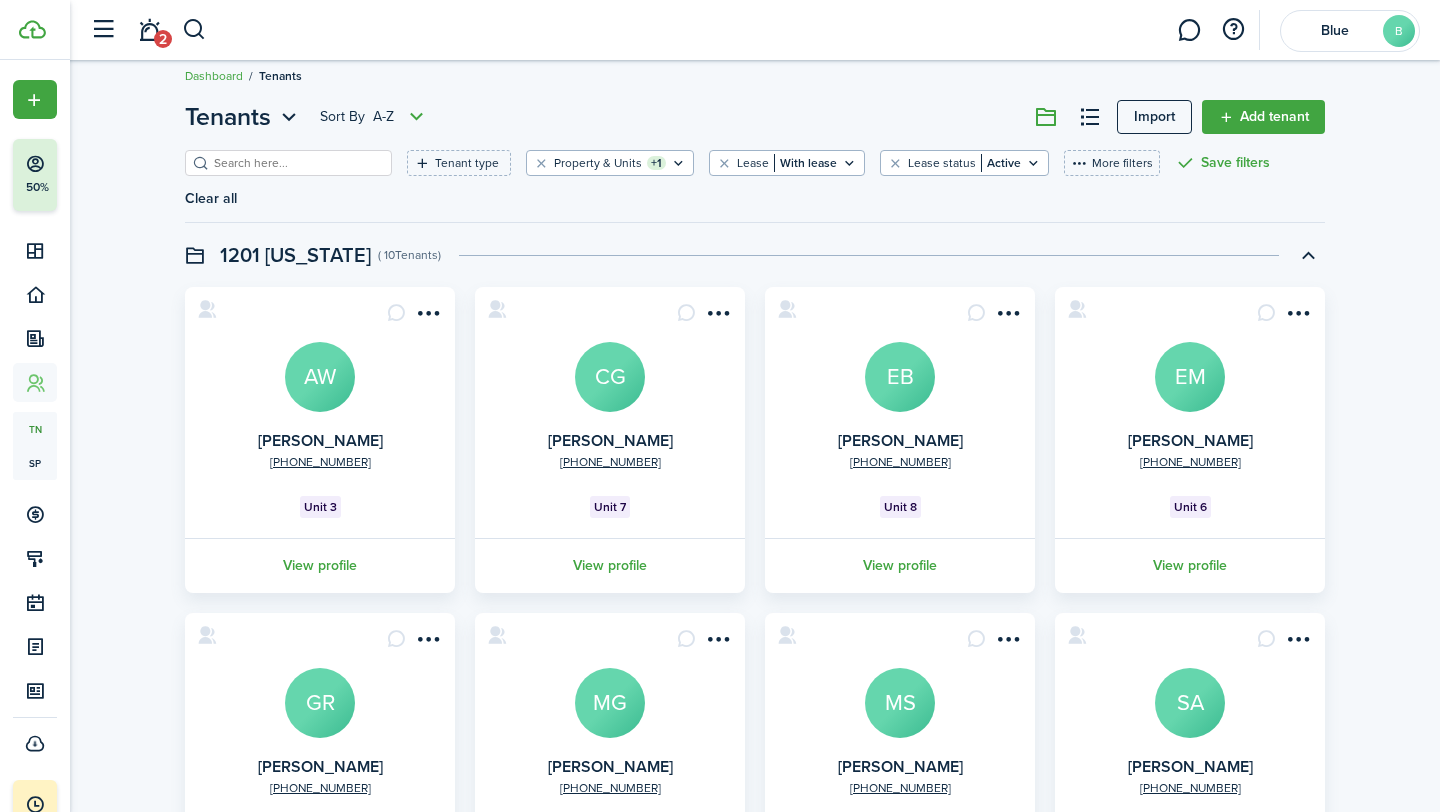 scroll, scrollTop: 0, scrollLeft: 0, axis: both 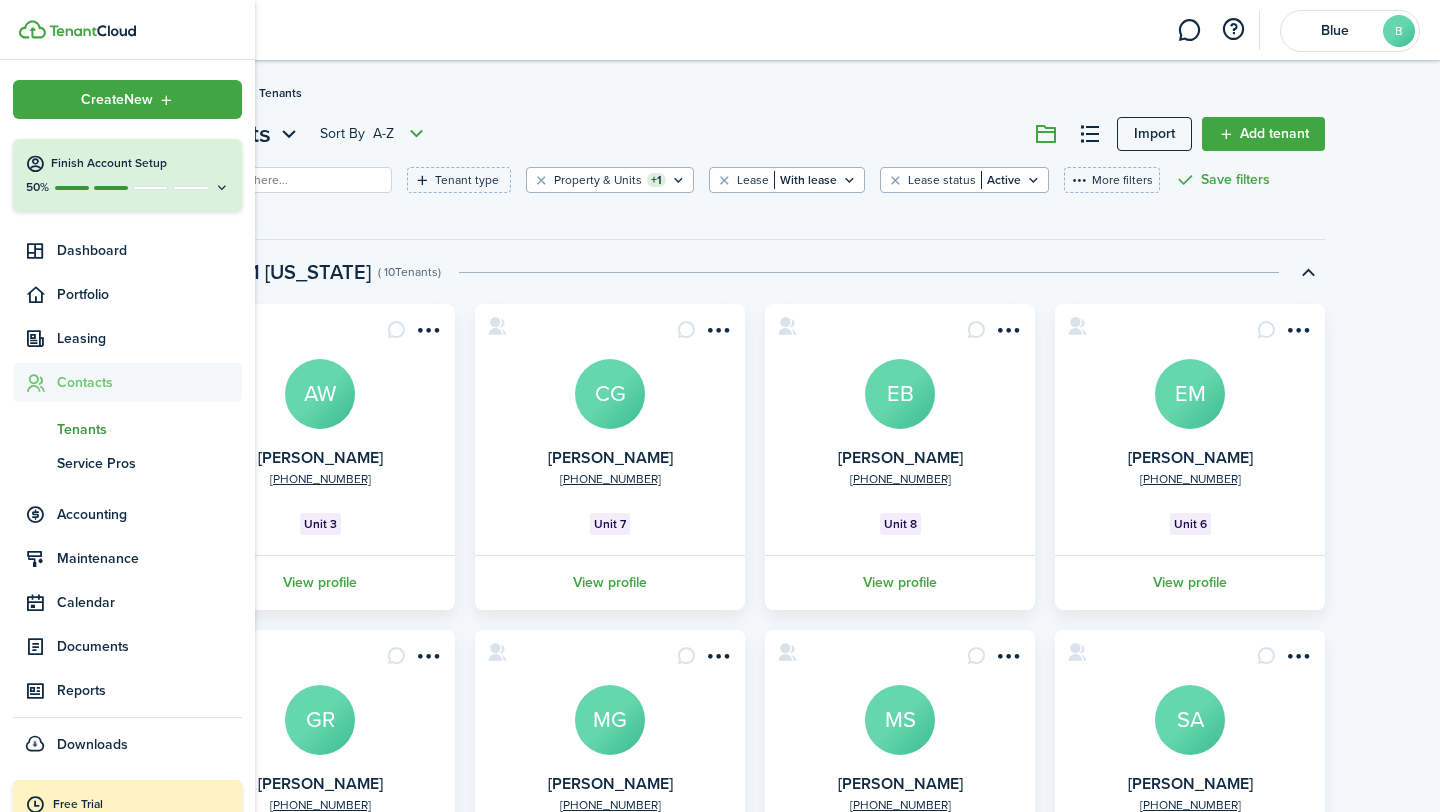 click on "Tenants" 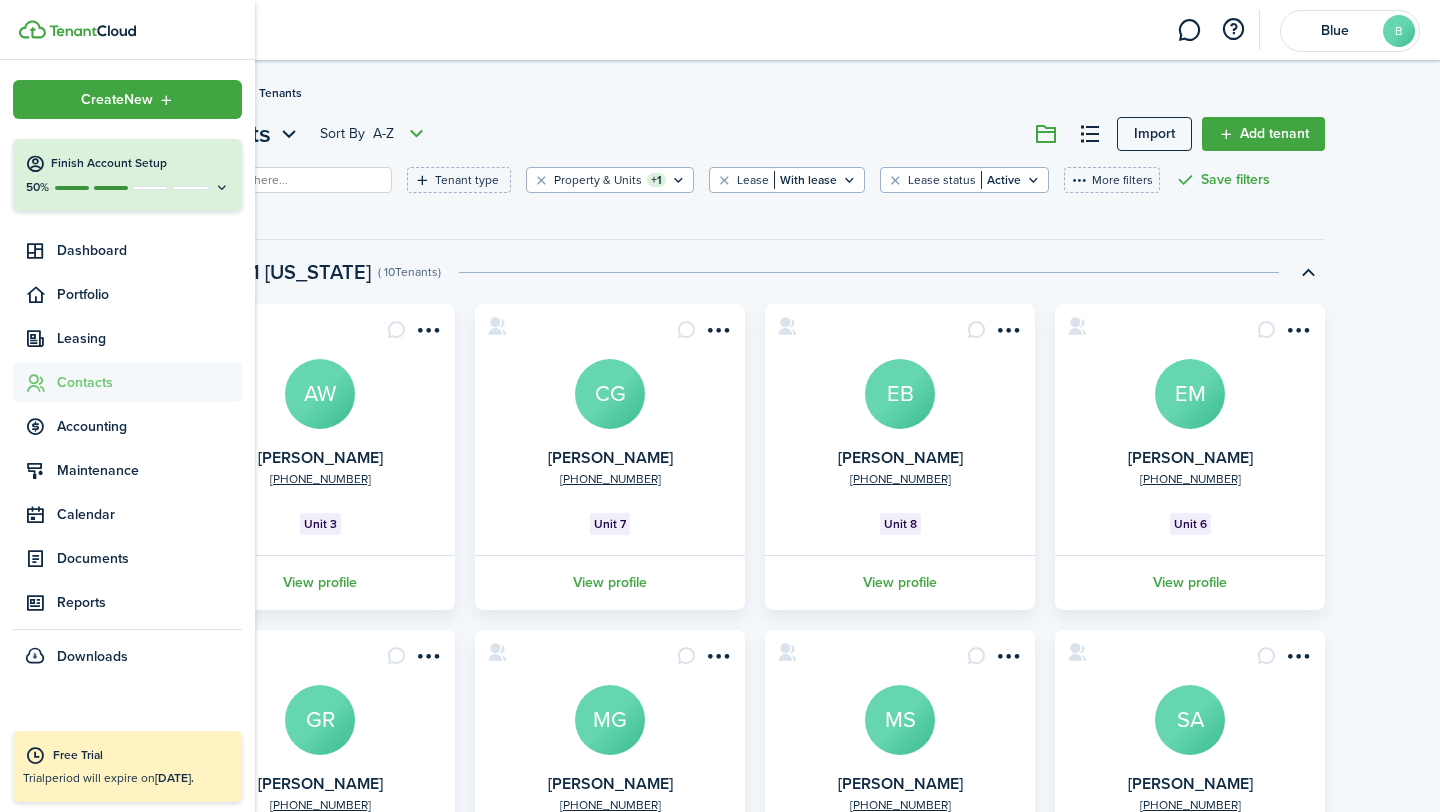 click on "Contacts" 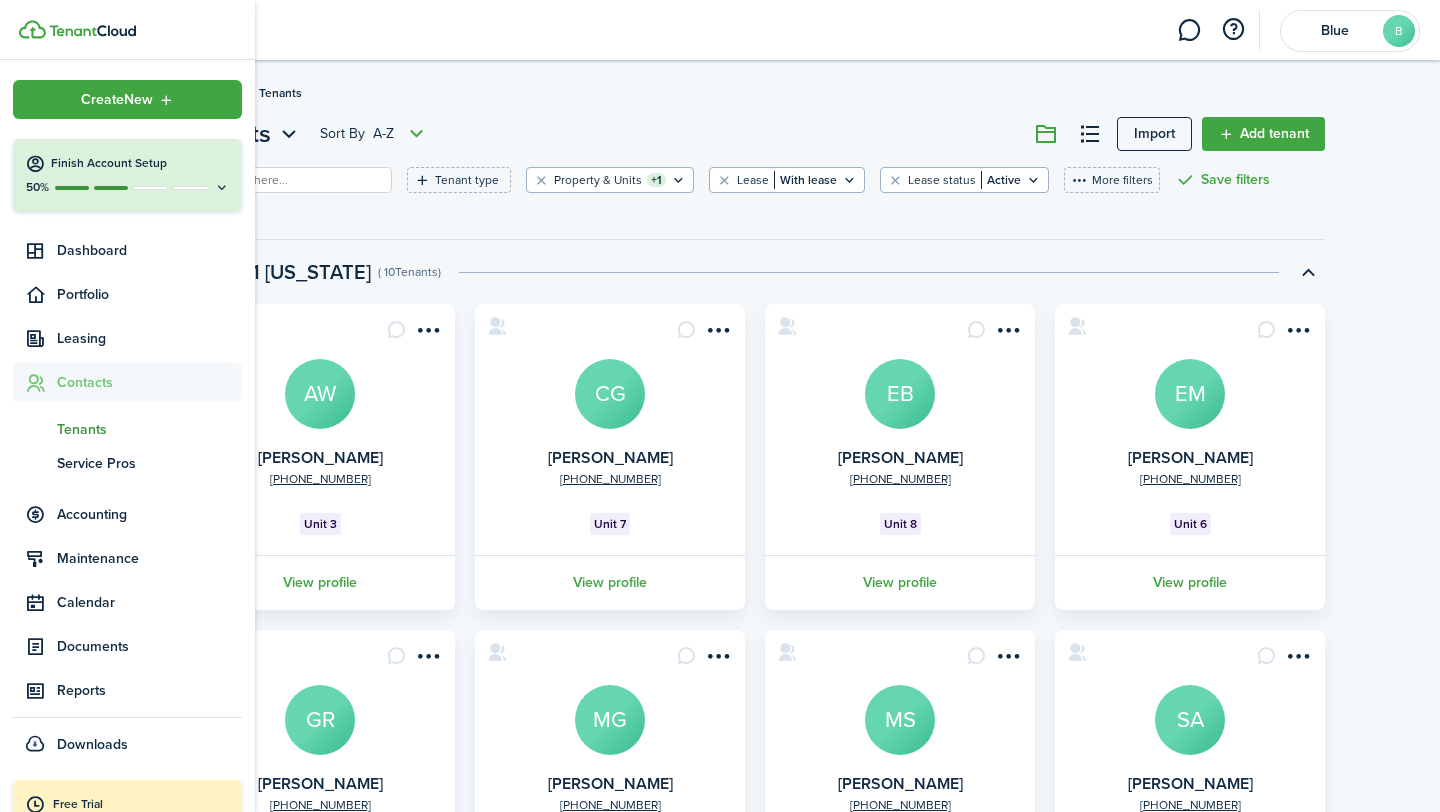 click on "Tenants" 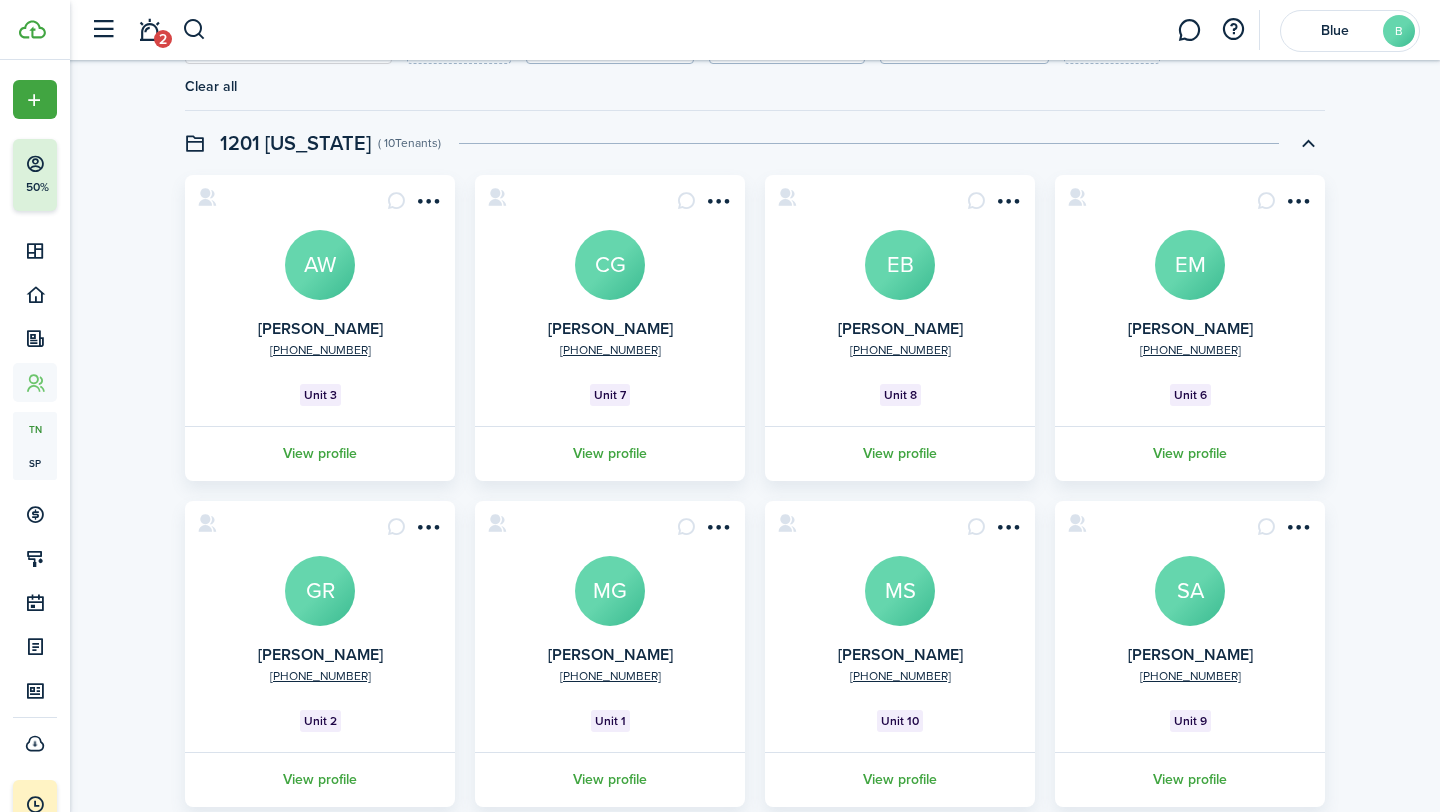 scroll, scrollTop: 0, scrollLeft: 0, axis: both 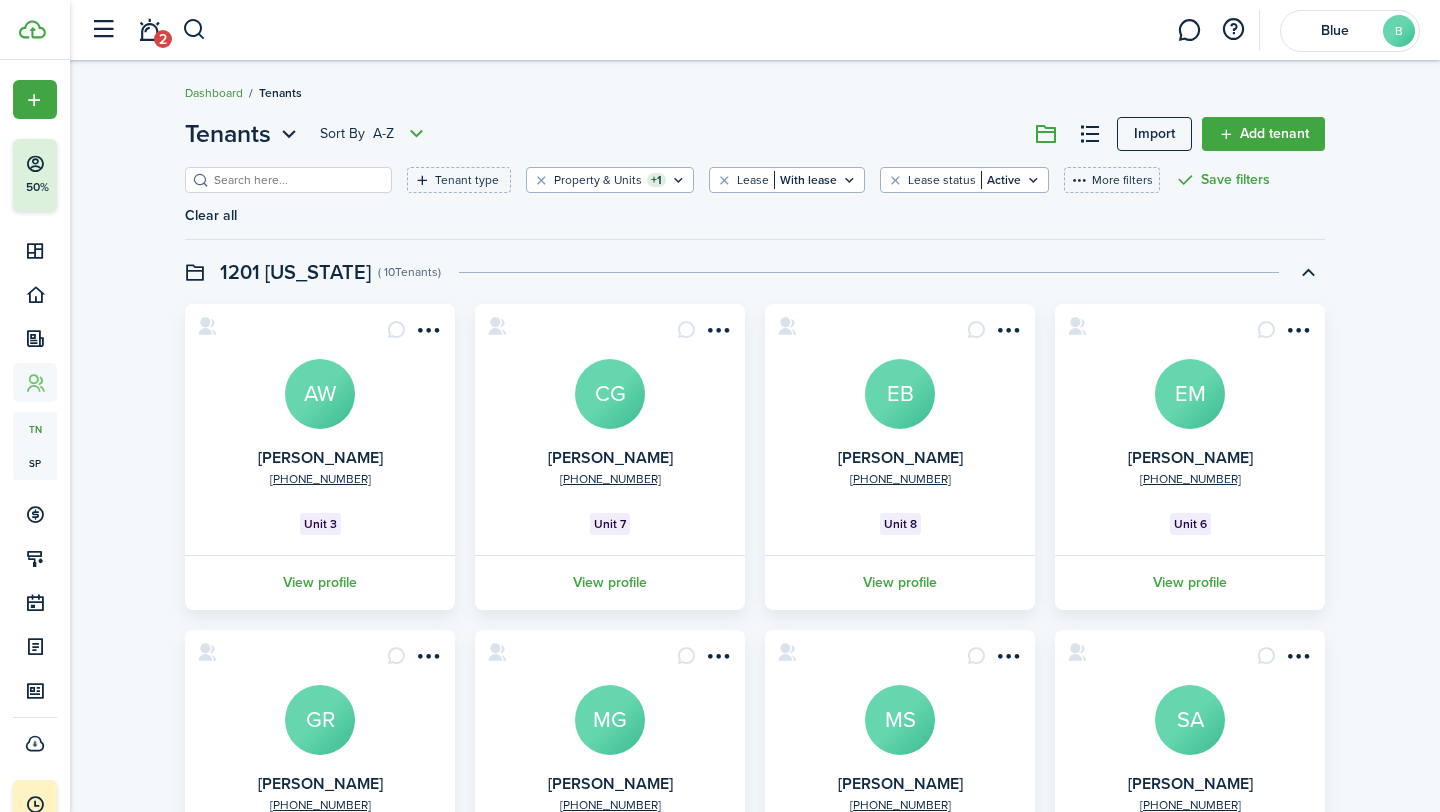 click on "Dashboard" 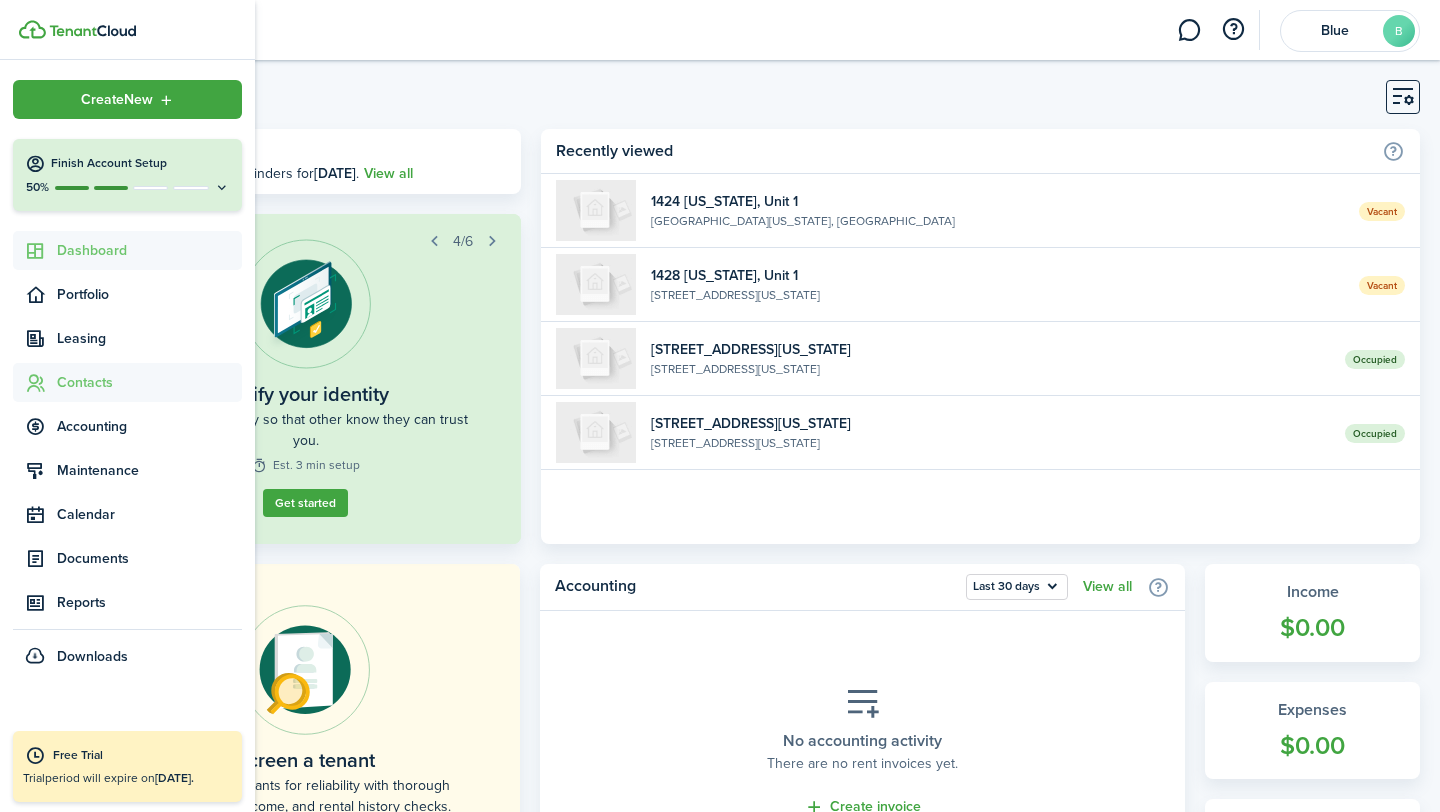 click on "Contacts" 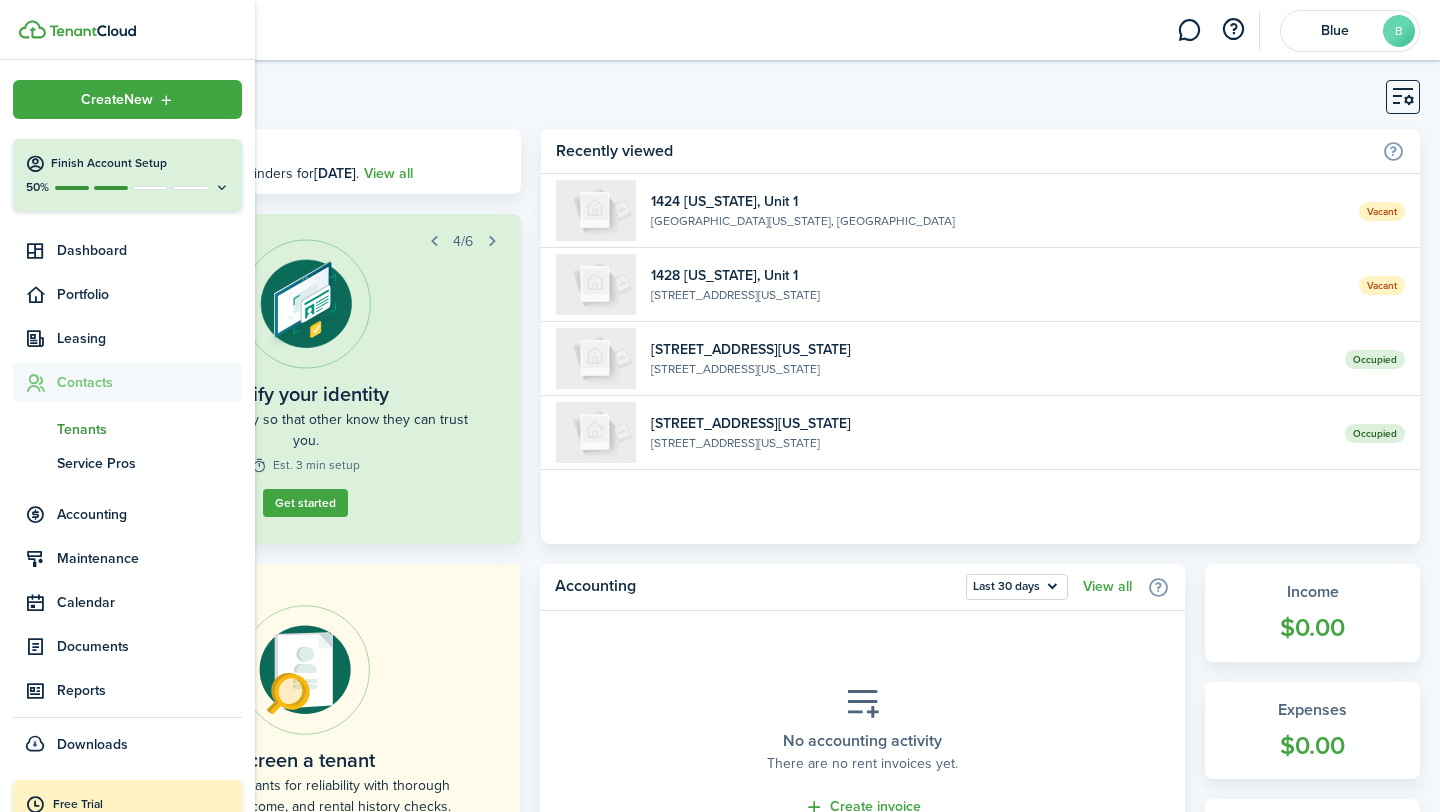 click on "Tenants" 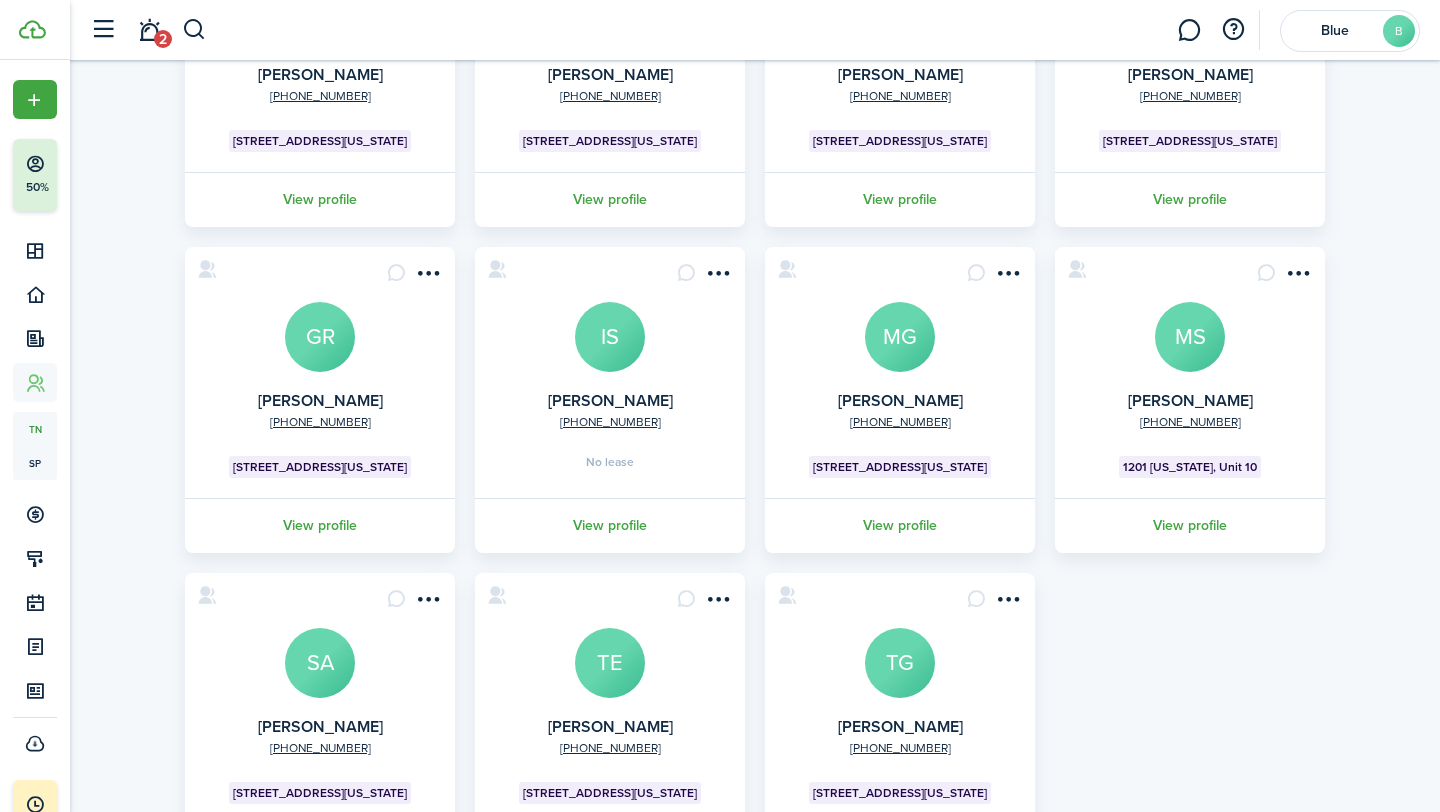 scroll, scrollTop: 310, scrollLeft: 0, axis: vertical 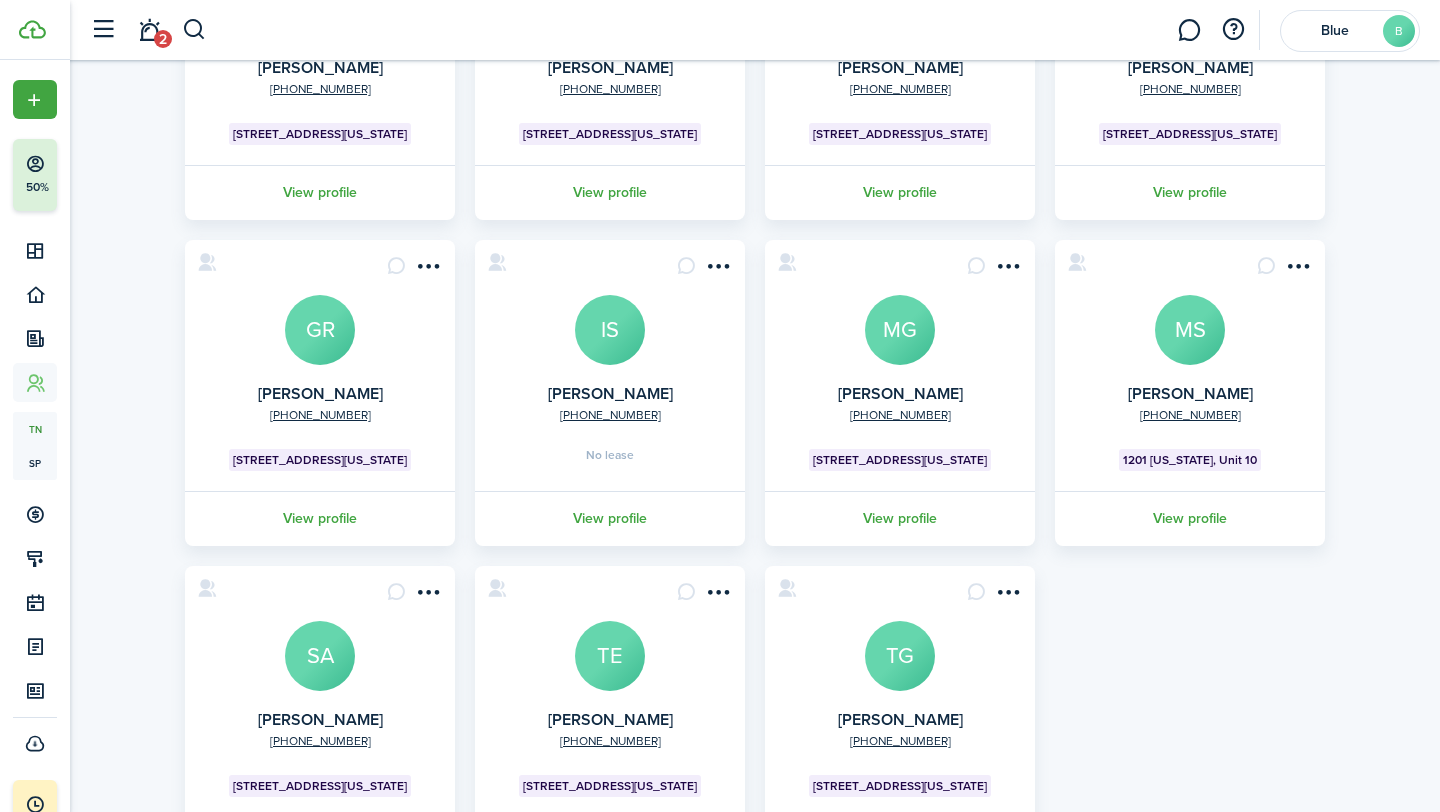 click on "[PHONE_NUMBER] [PERSON_NAME]  IS   No lease   View profile" 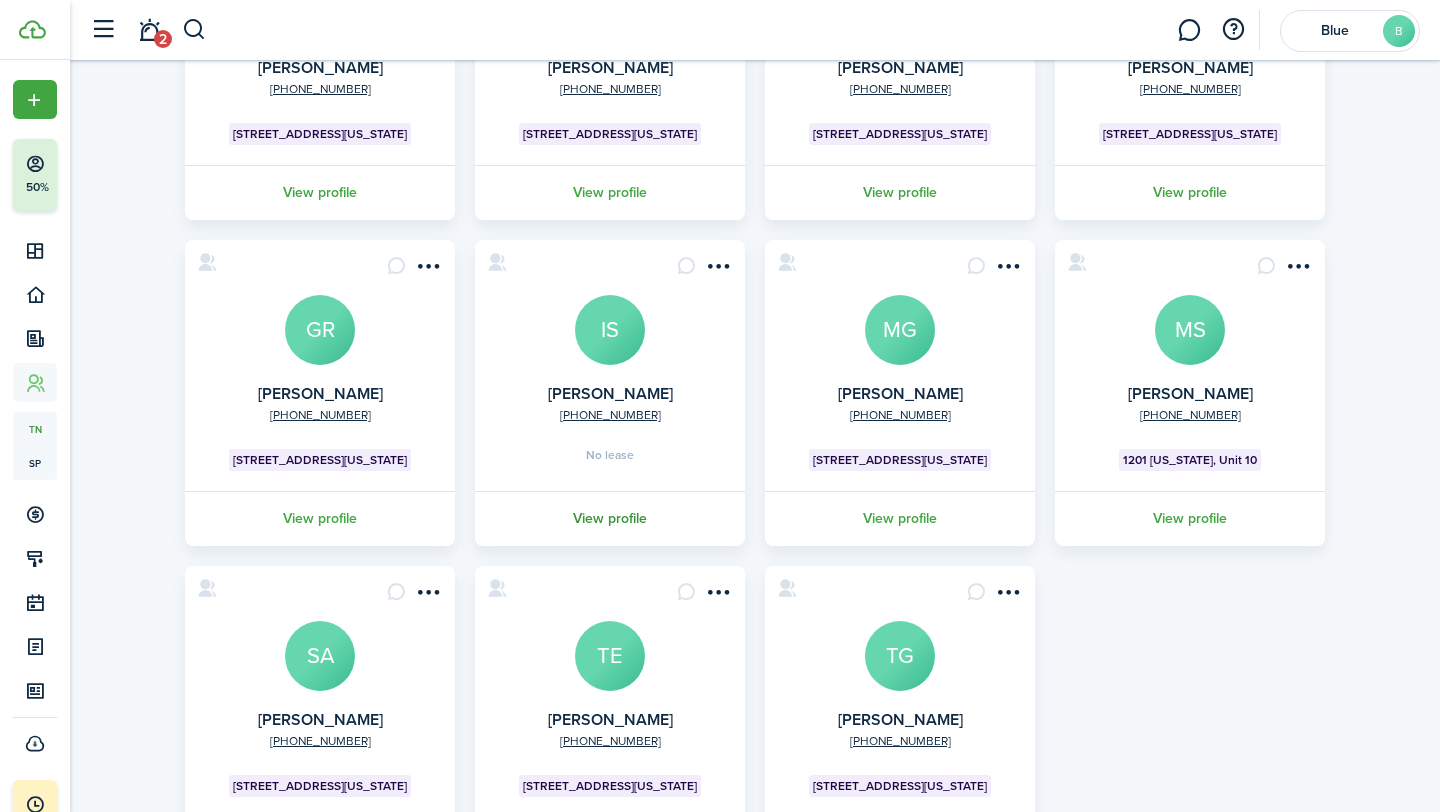 click on "View profile" 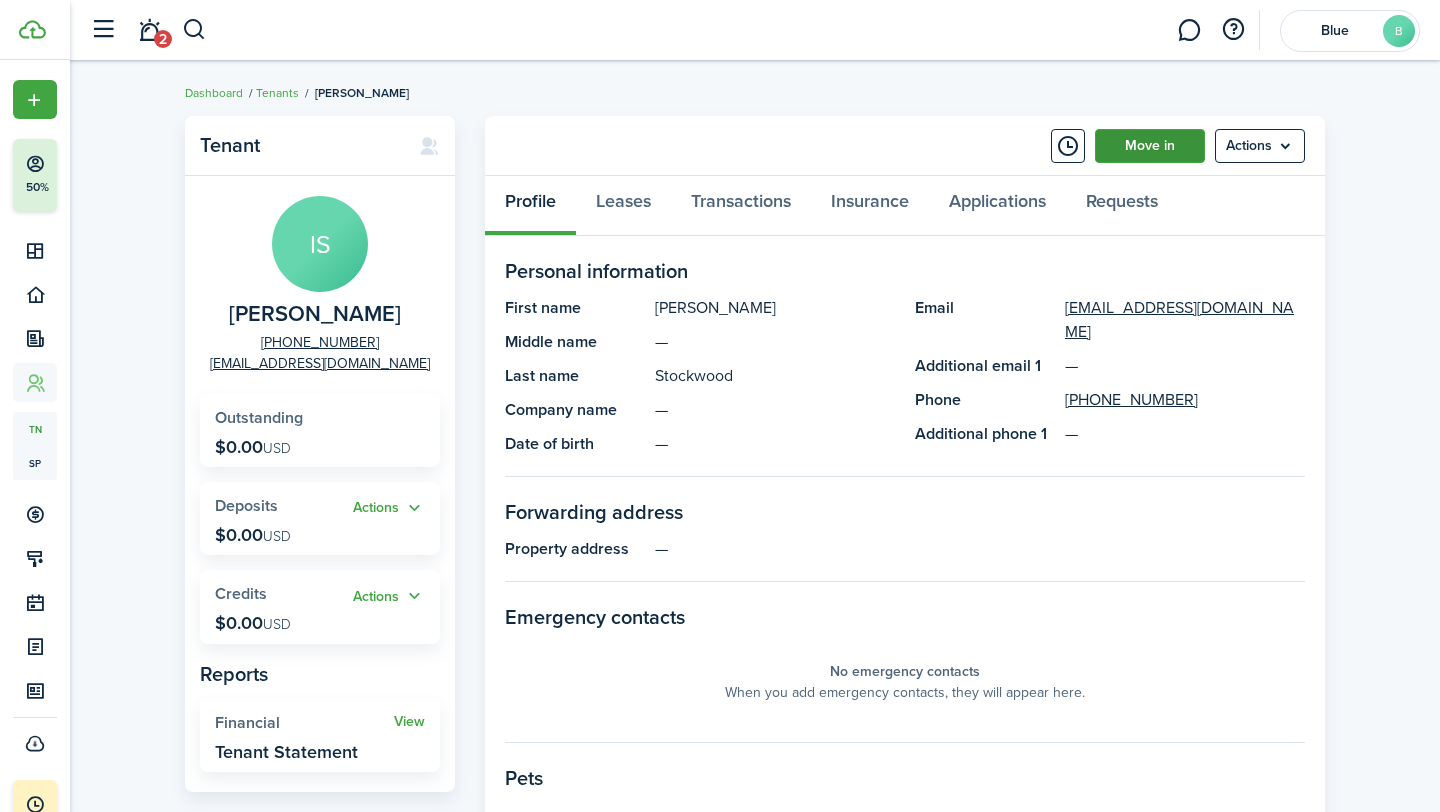 click on "Move in" 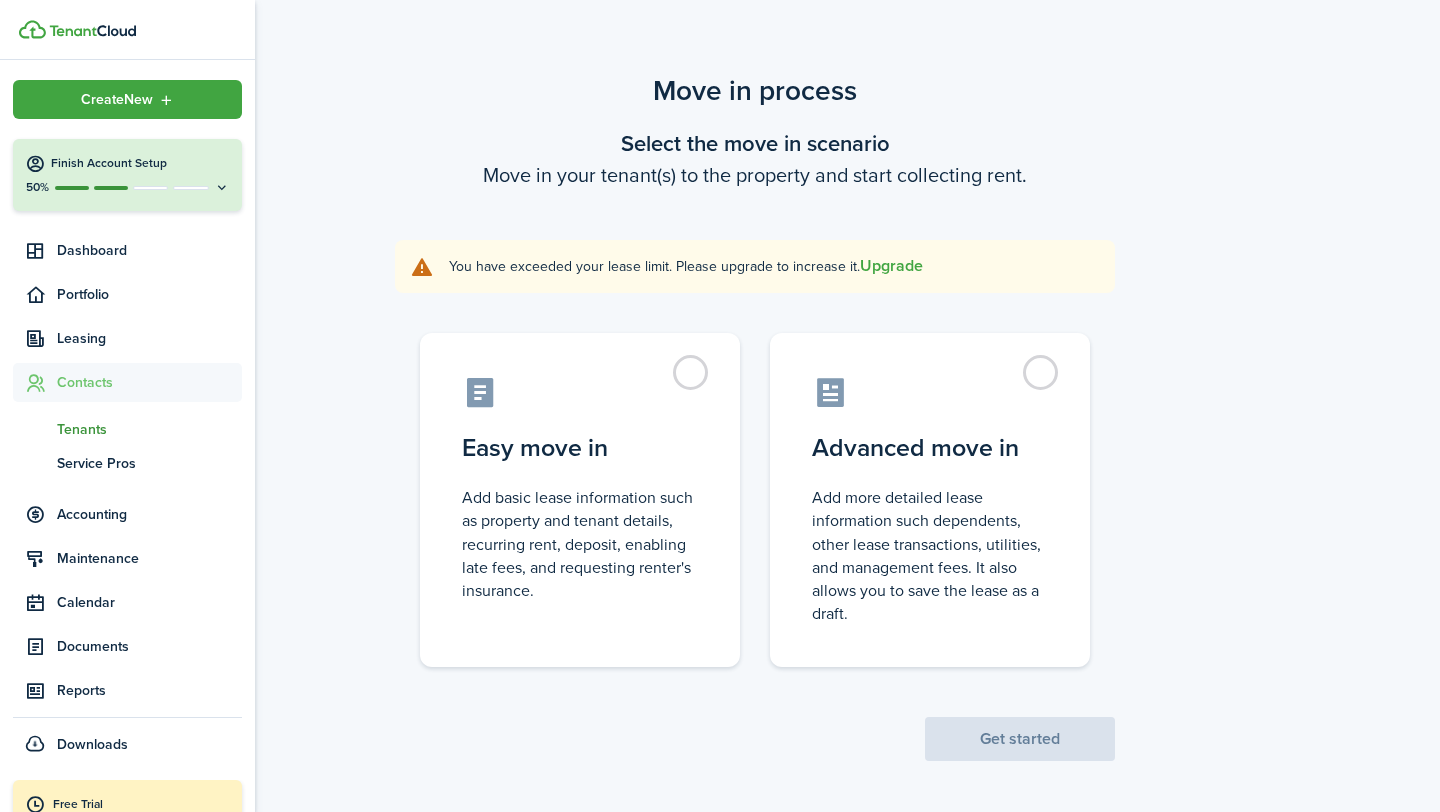 click on "Tenants" 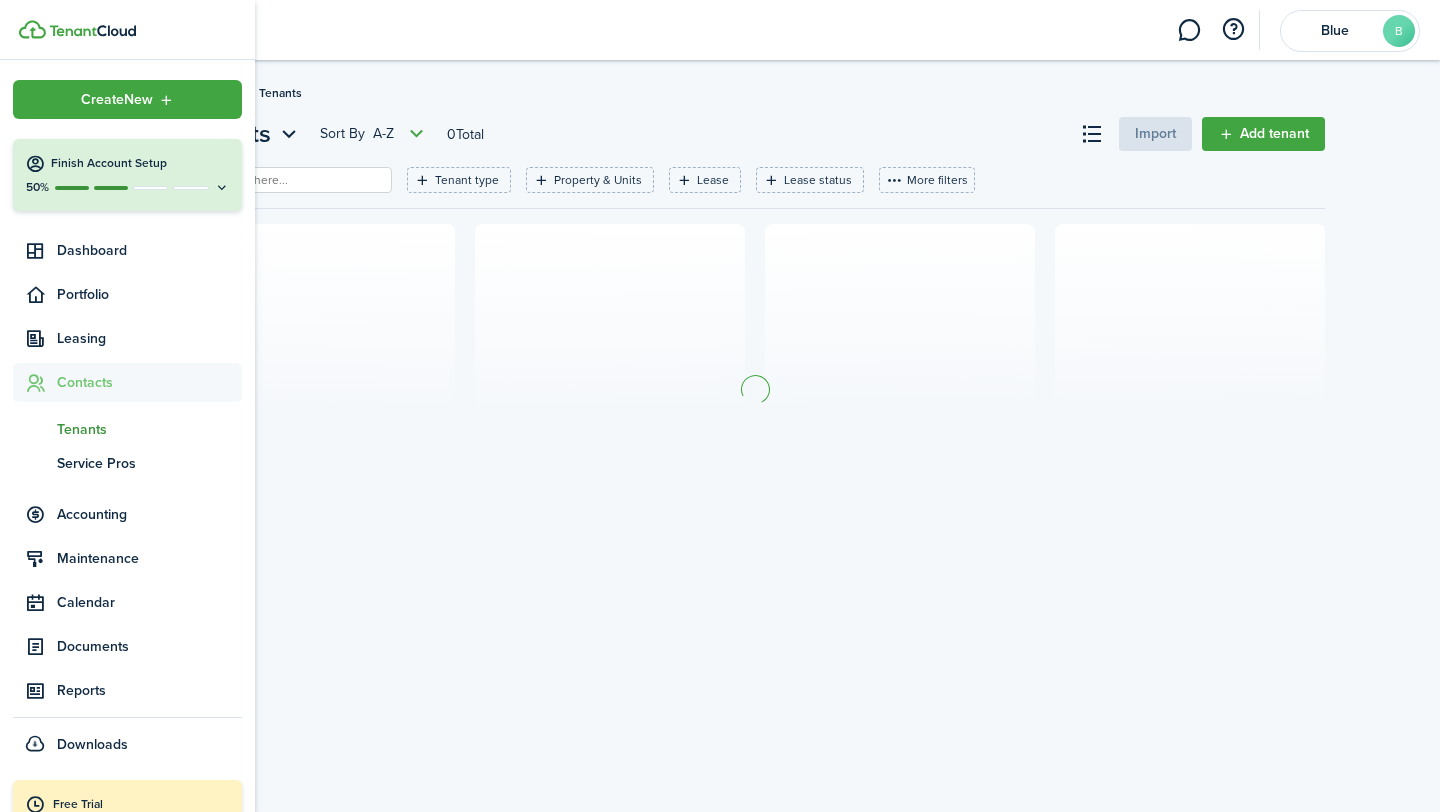 click on "Tenants" 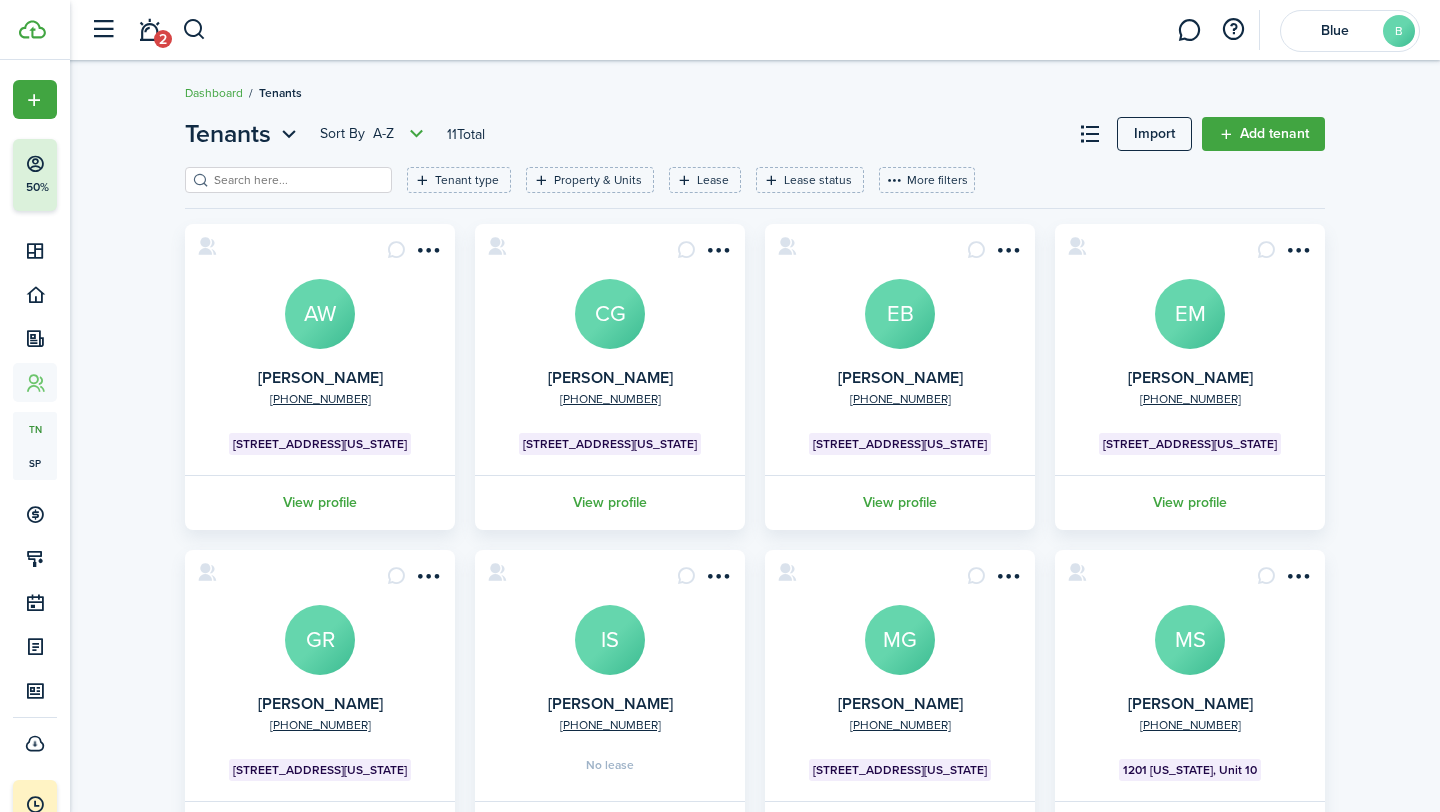 drag, startPoint x: 1431, startPoint y: 126, endPoint x: 1431, endPoint y: 179, distance: 53 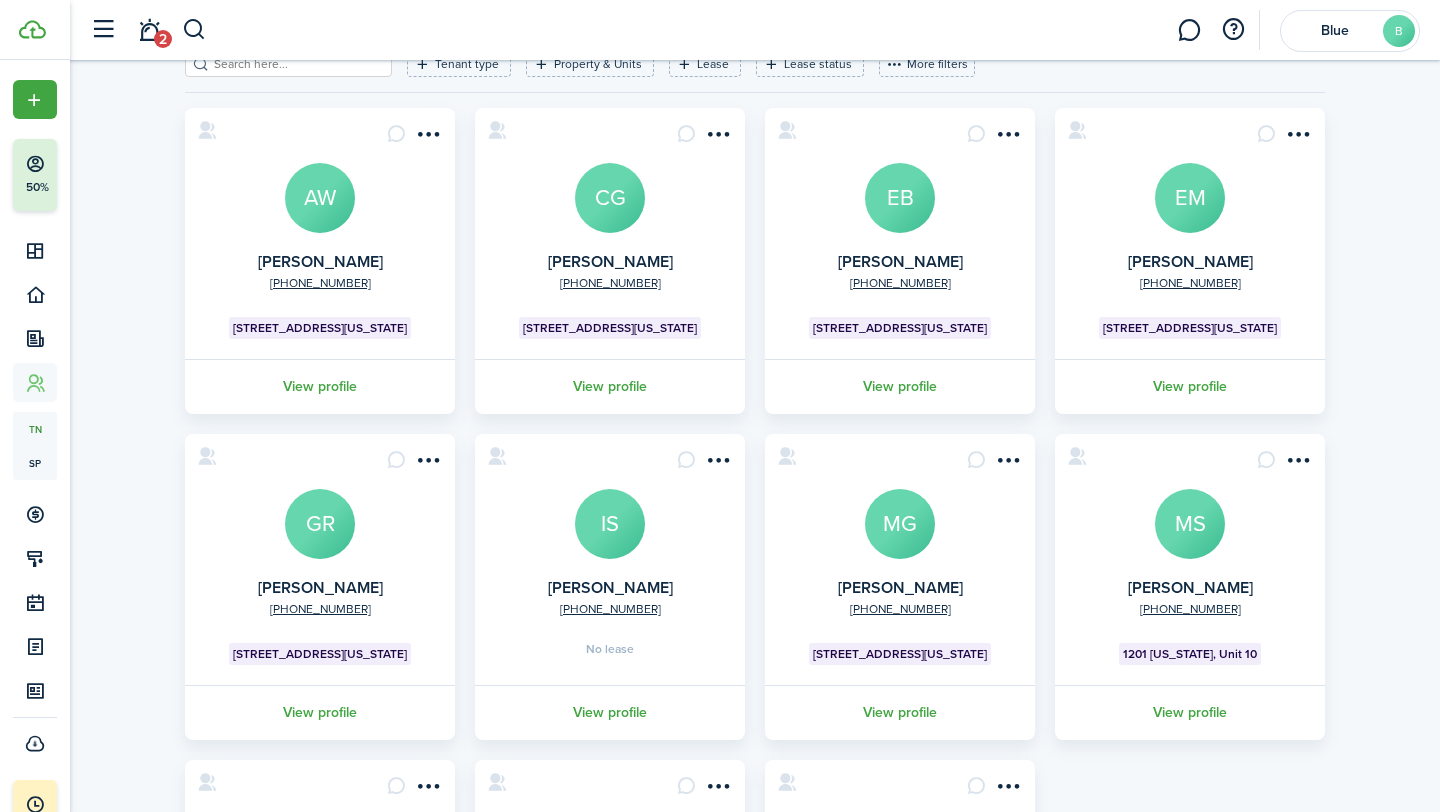 scroll, scrollTop: 120, scrollLeft: 0, axis: vertical 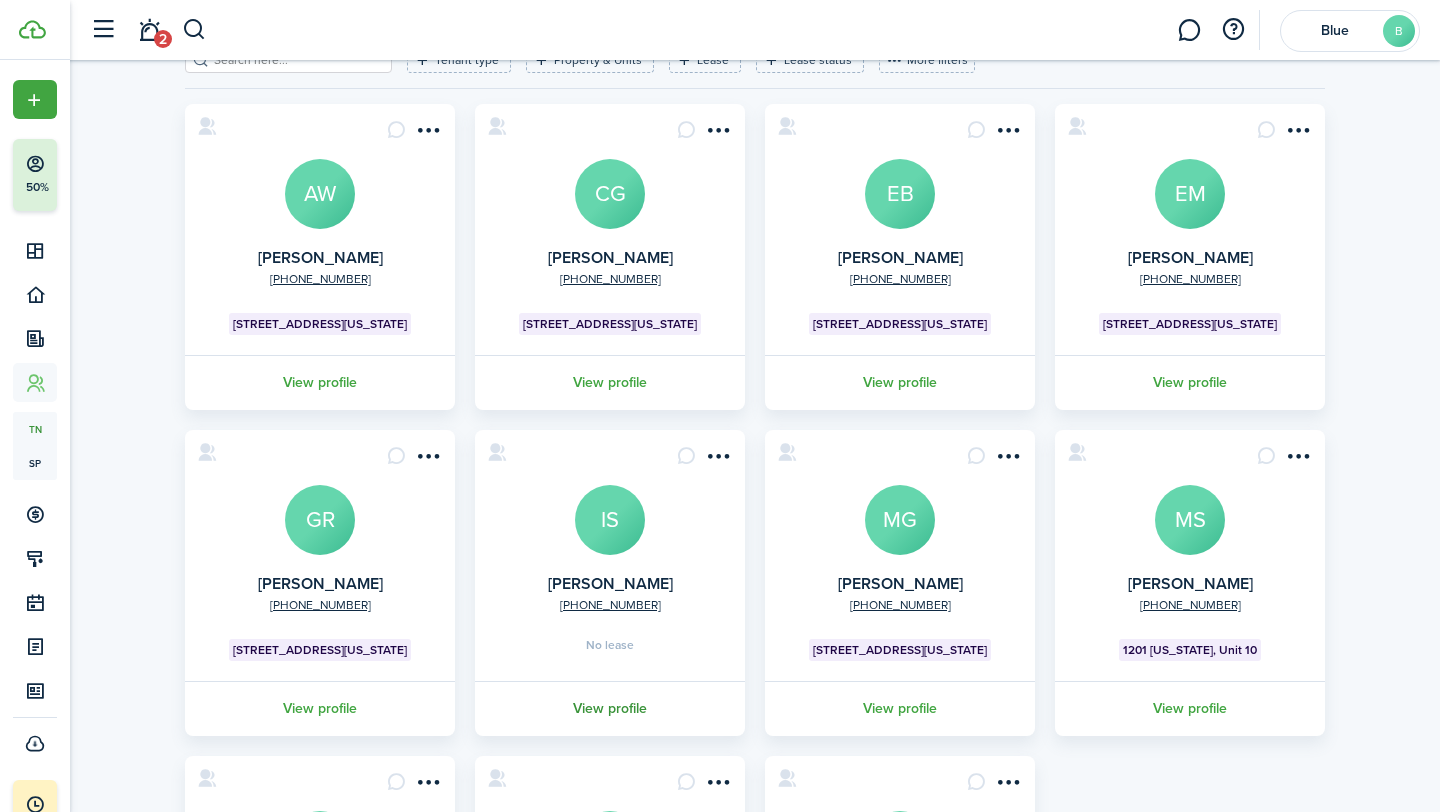 click on "View profile" 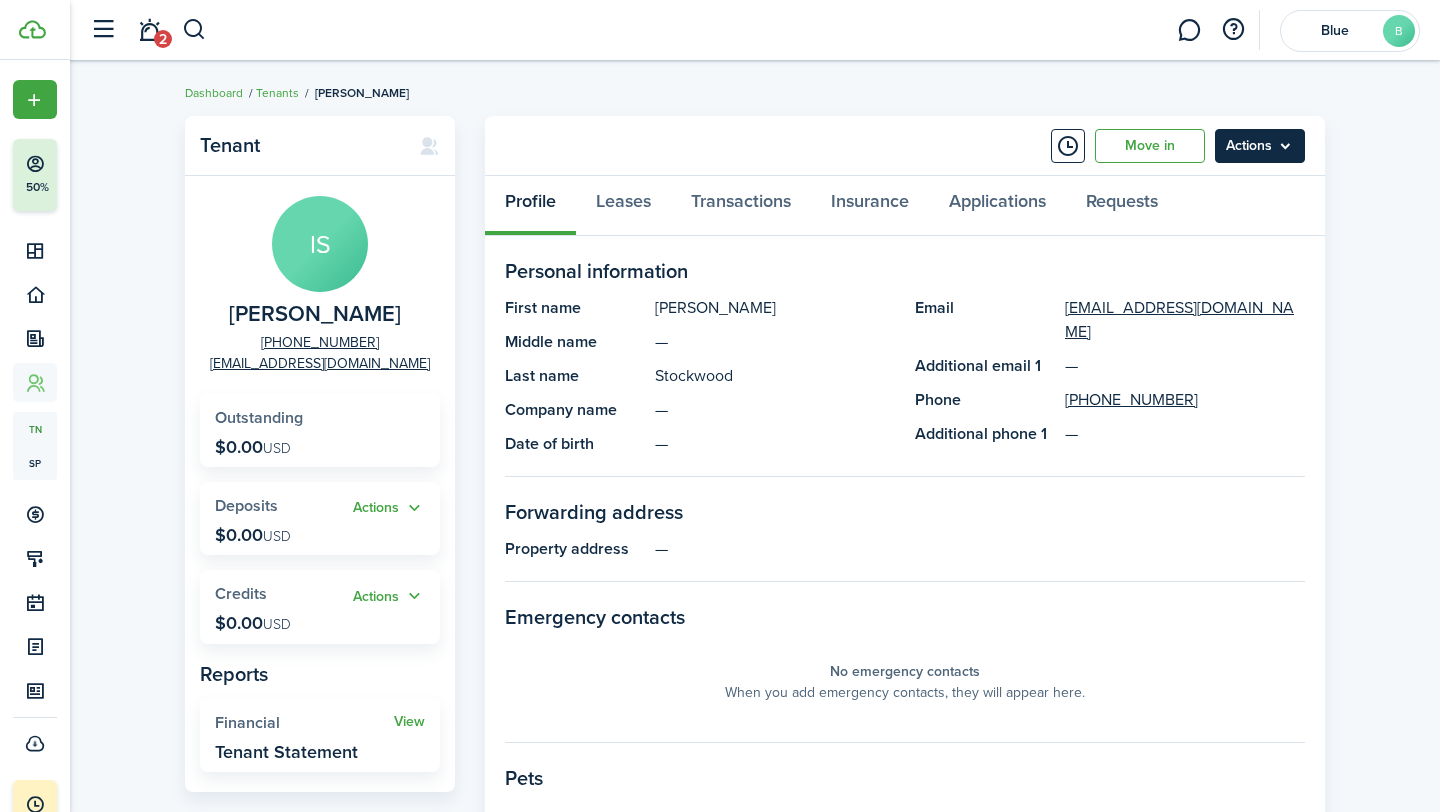 click on "Actions" 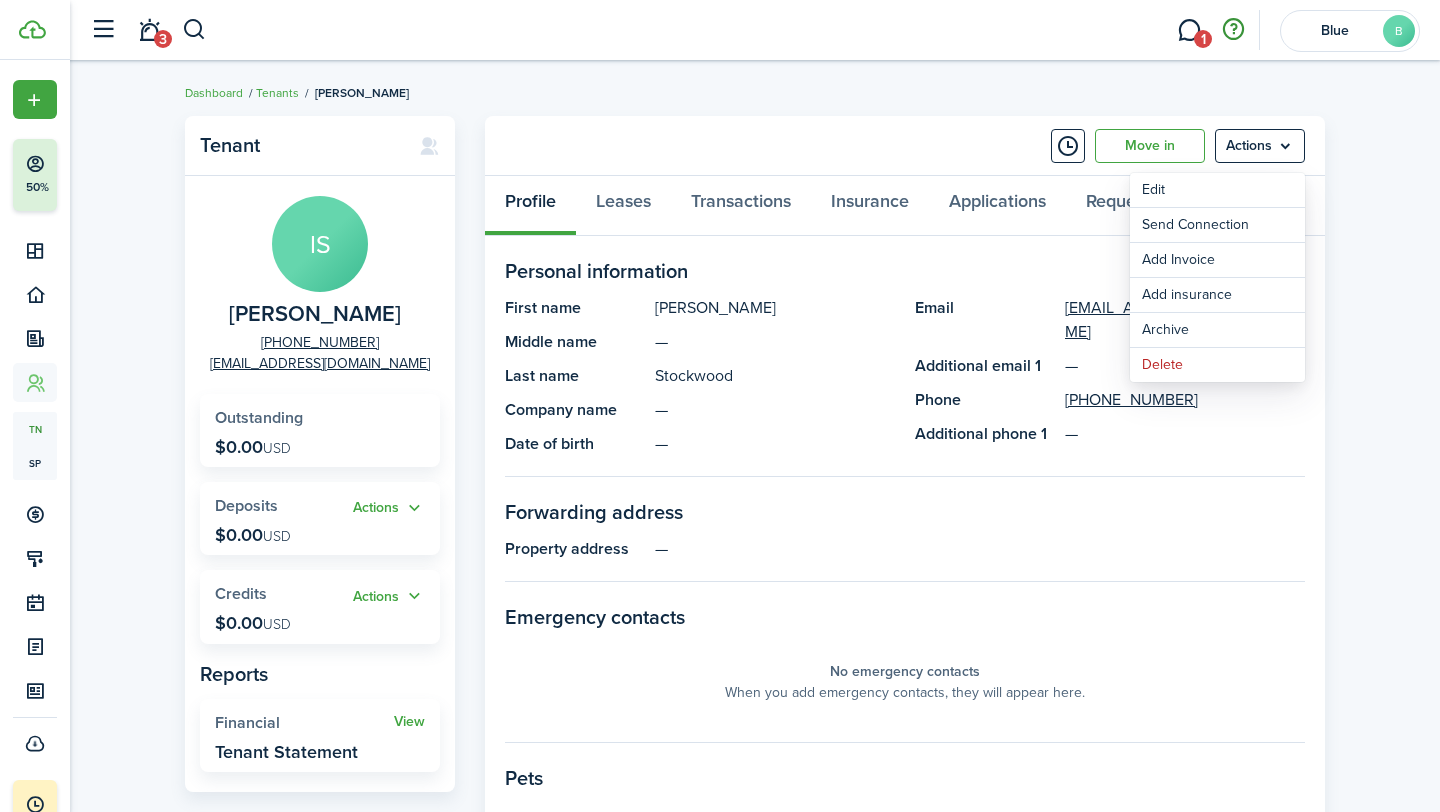 click 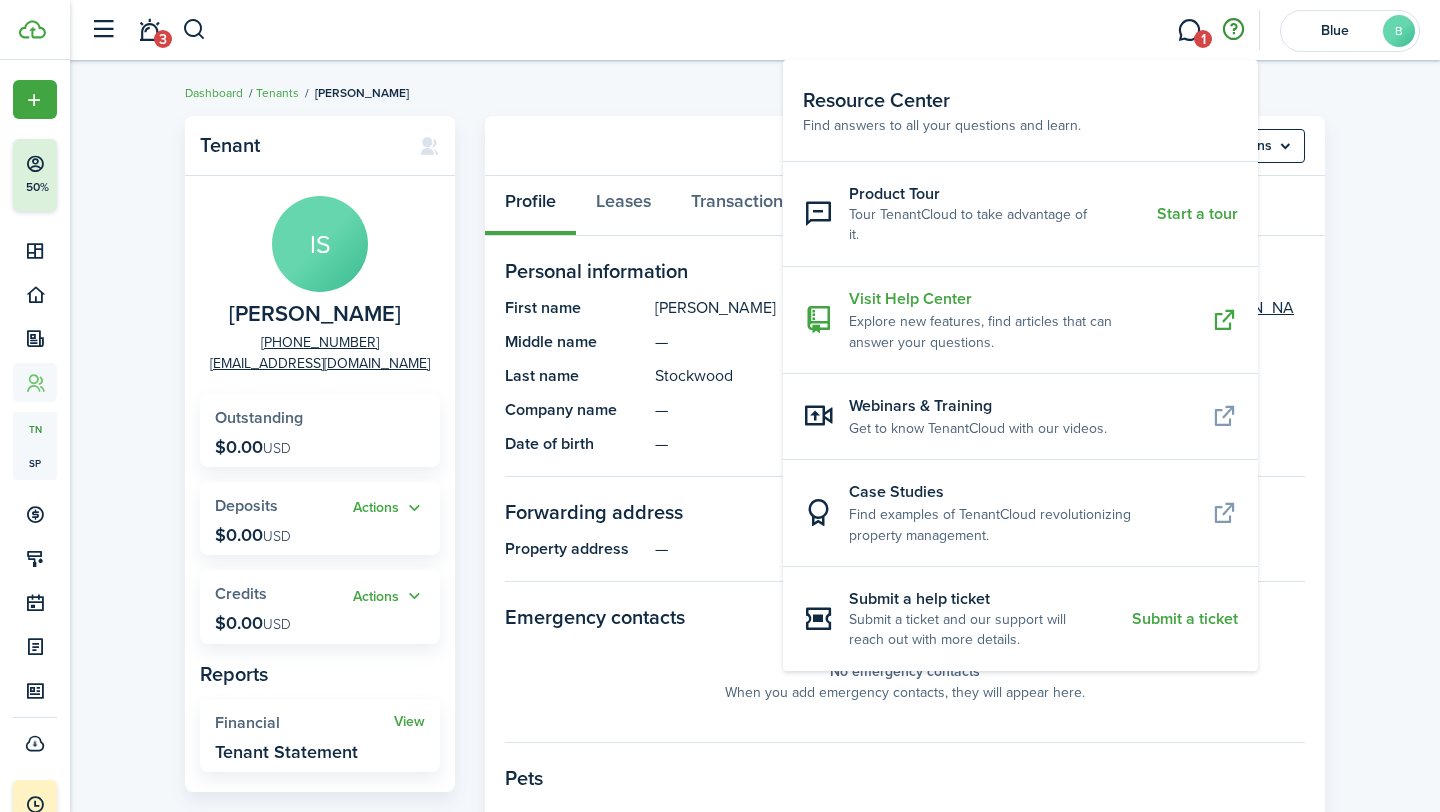 click on "Visit Help Center" at bounding box center [1022, 299] 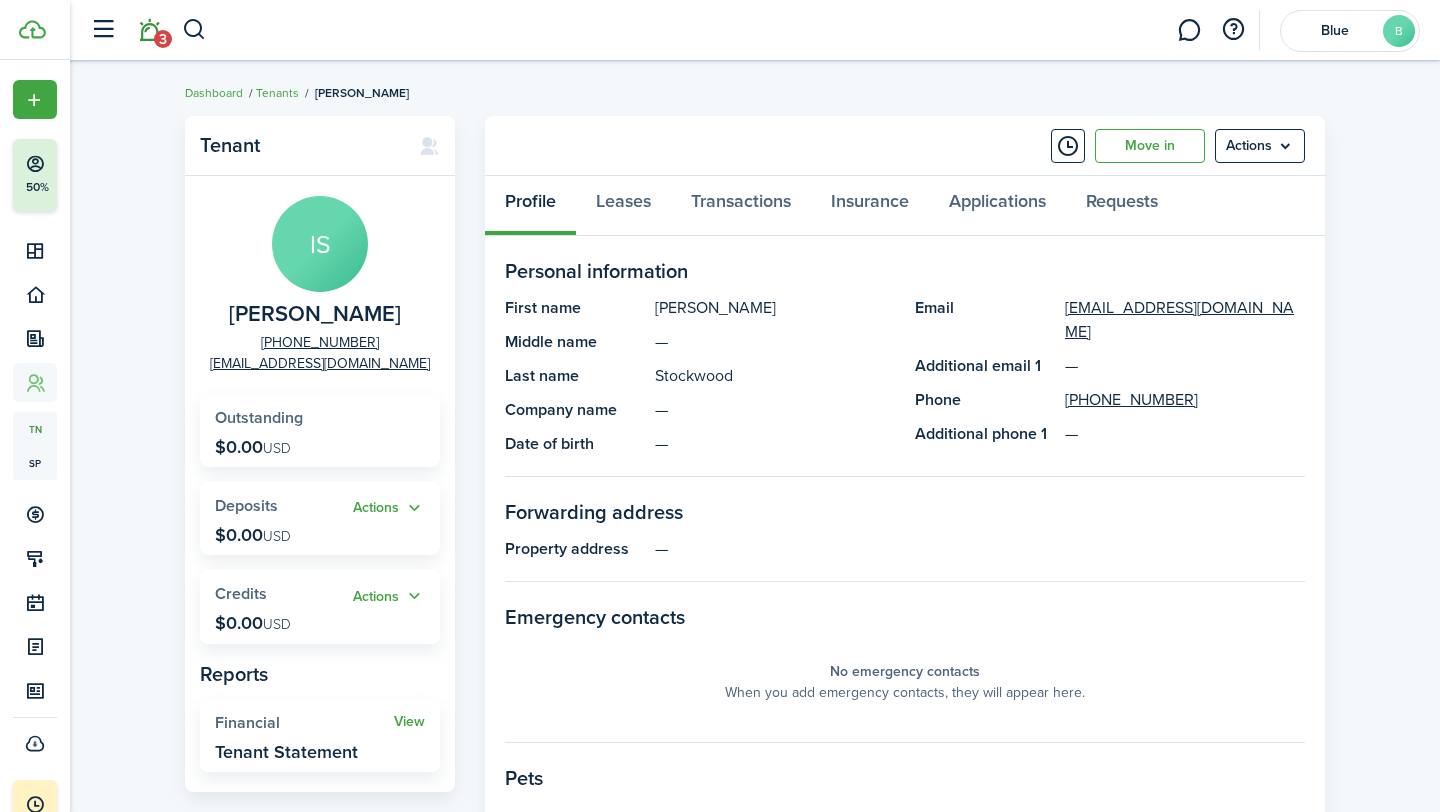 click on "3" 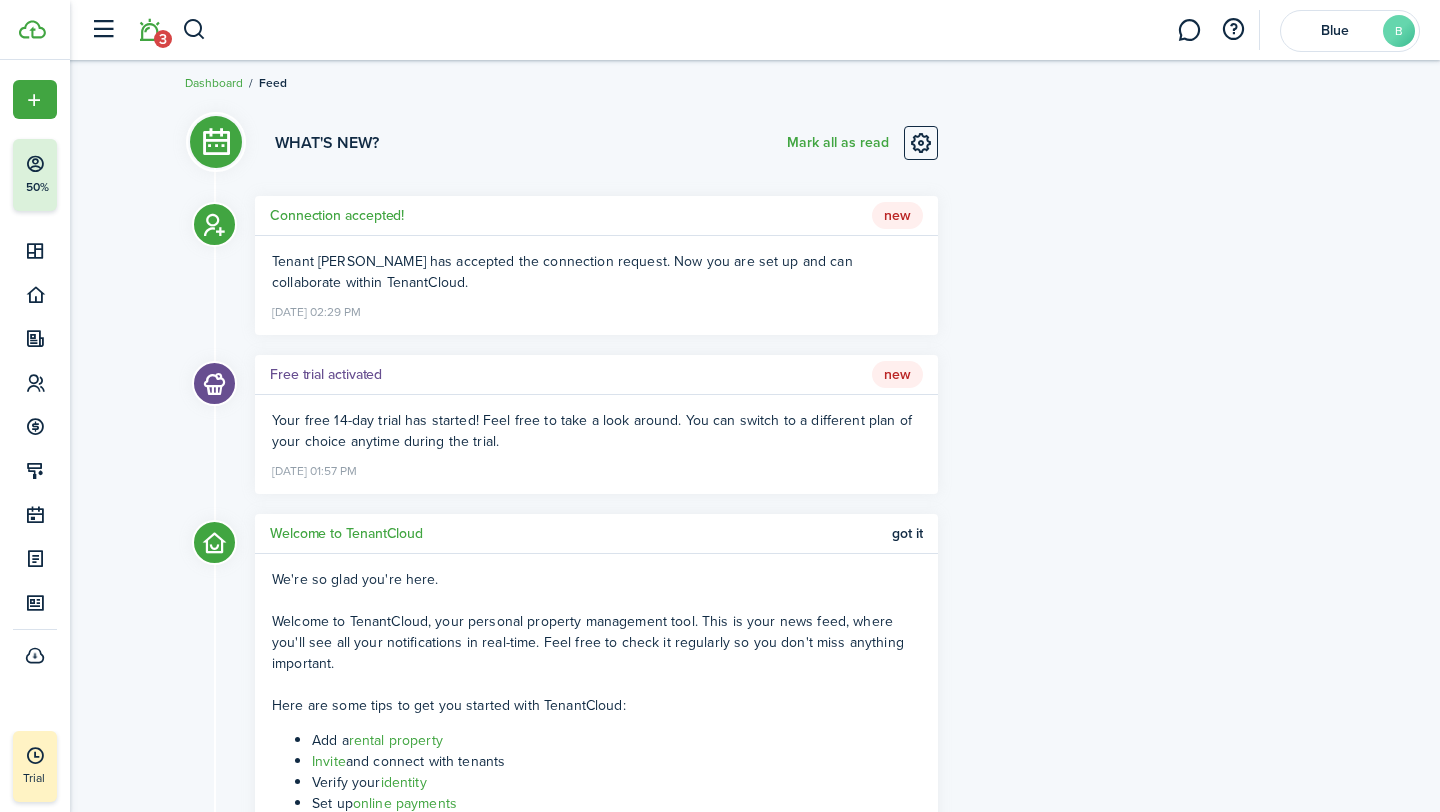 scroll, scrollTop: 0, scrollLeft: 0, axis: both 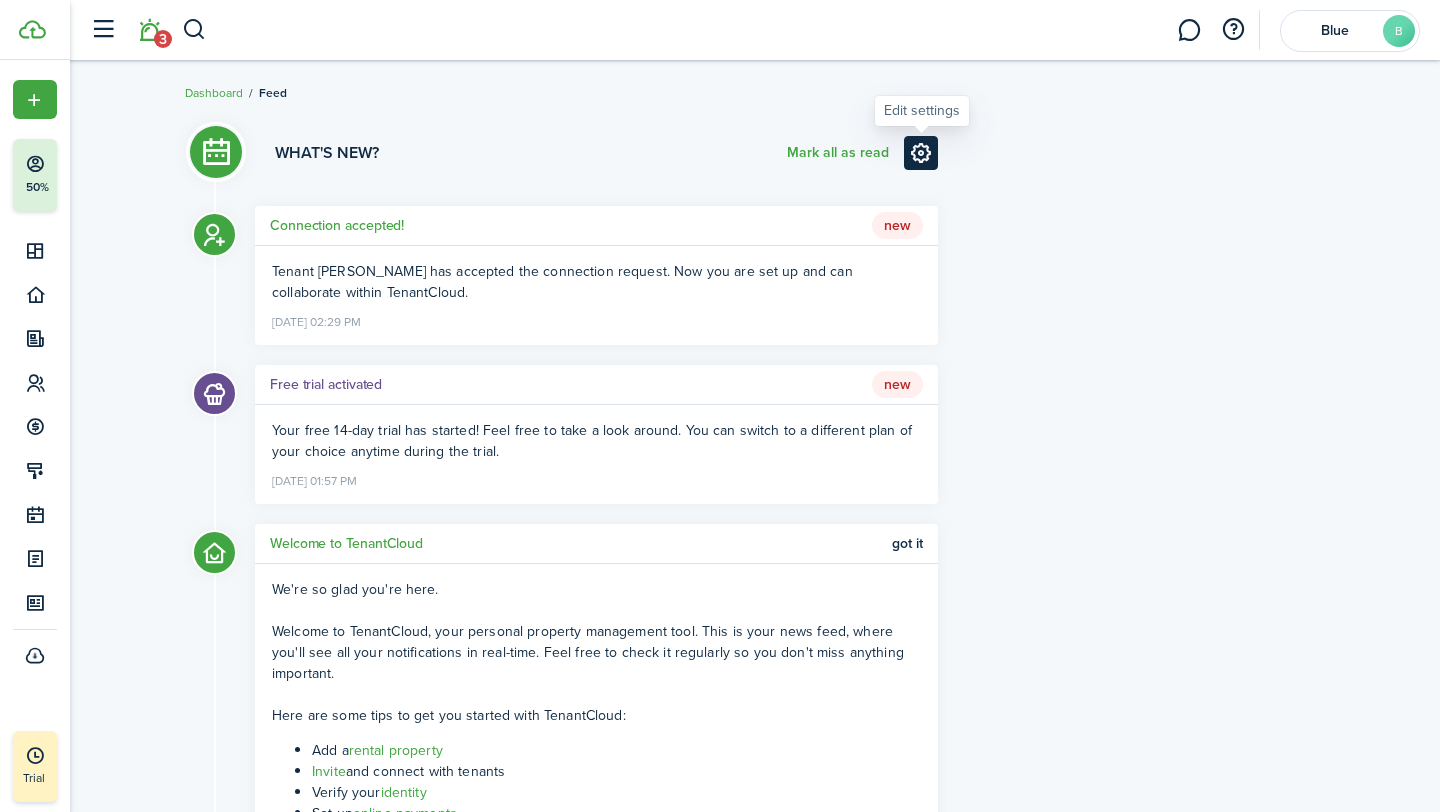 click 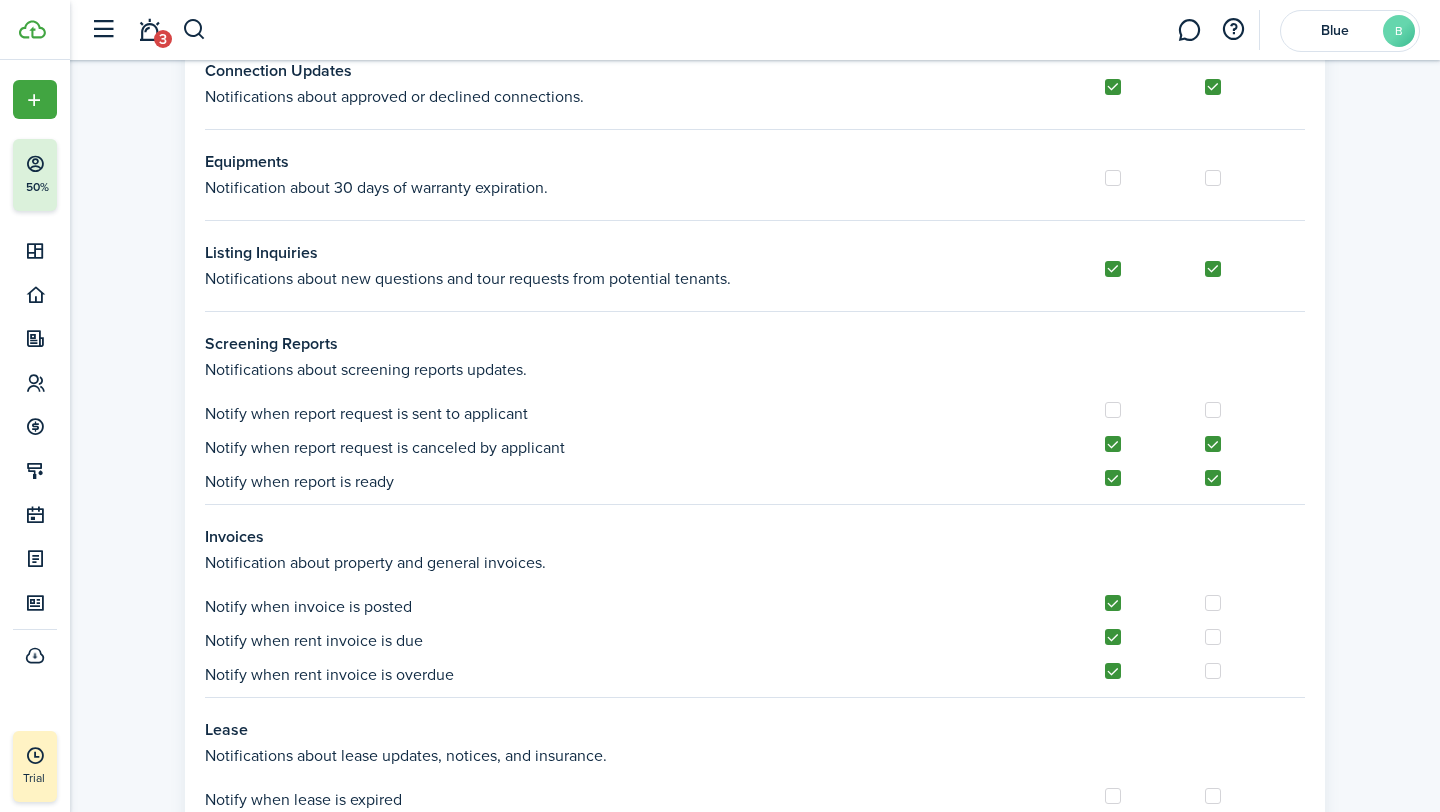 scroll, scrollTop: 0, scrollLeft: 0, axis: both 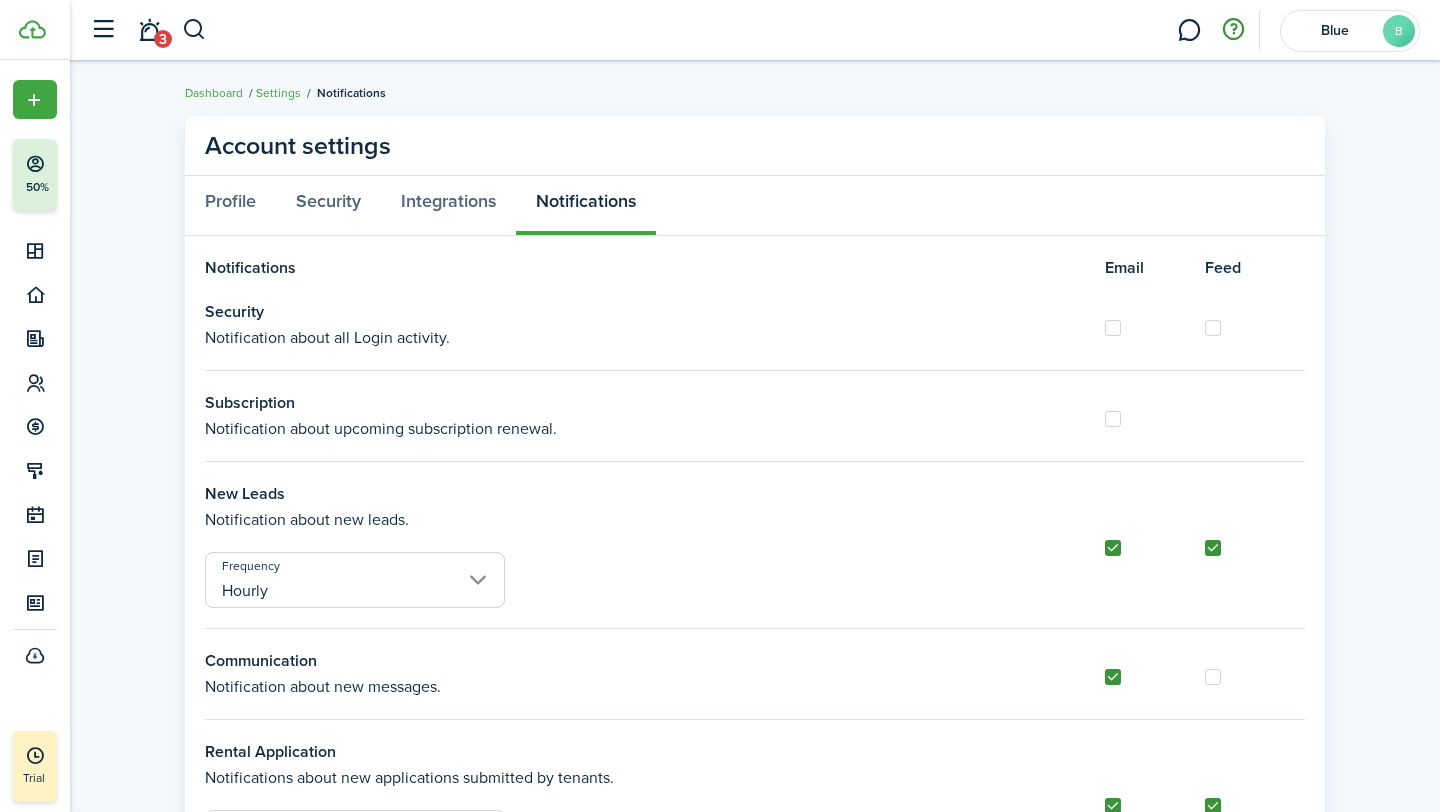 click 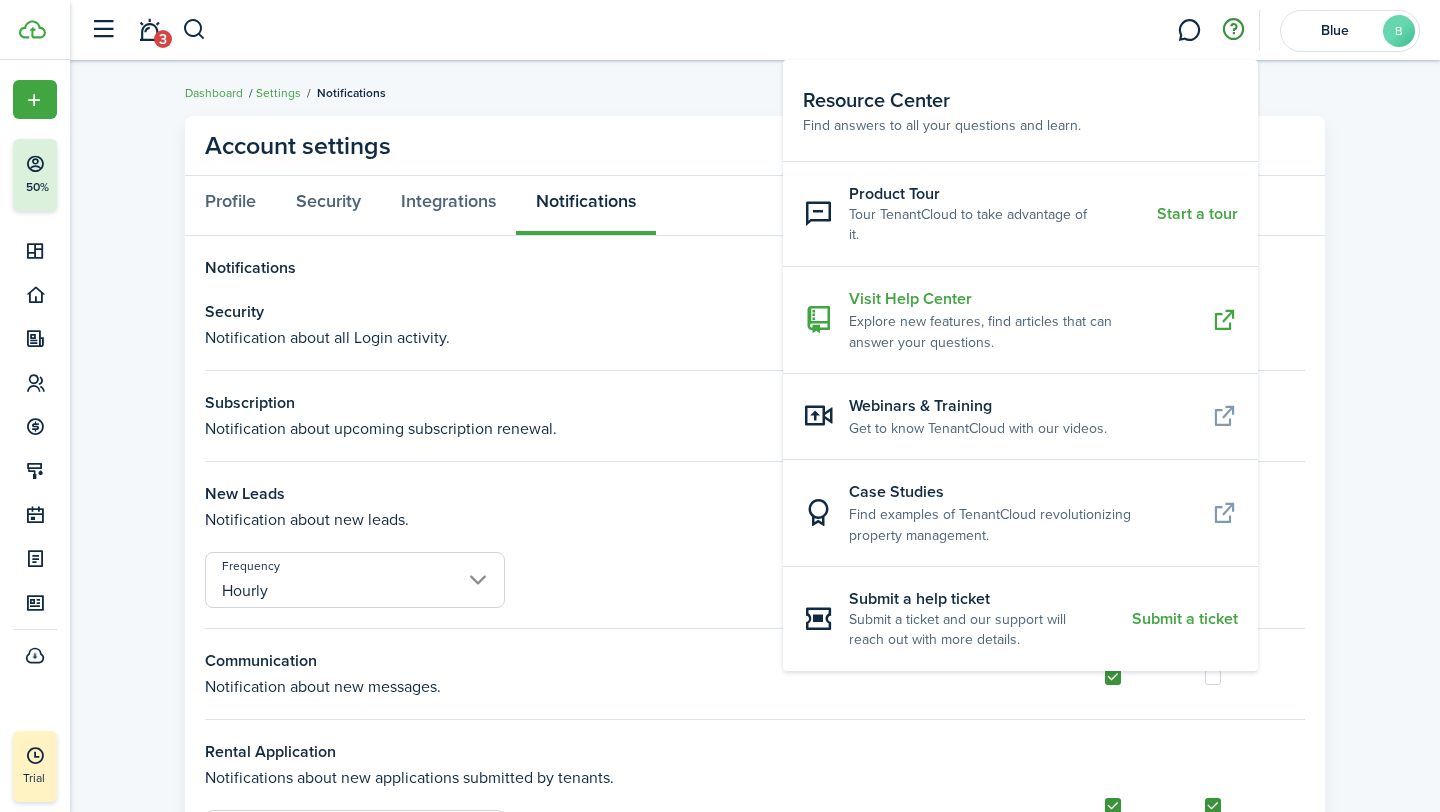 click on "Explore new features, find articles that can answer your questions." 